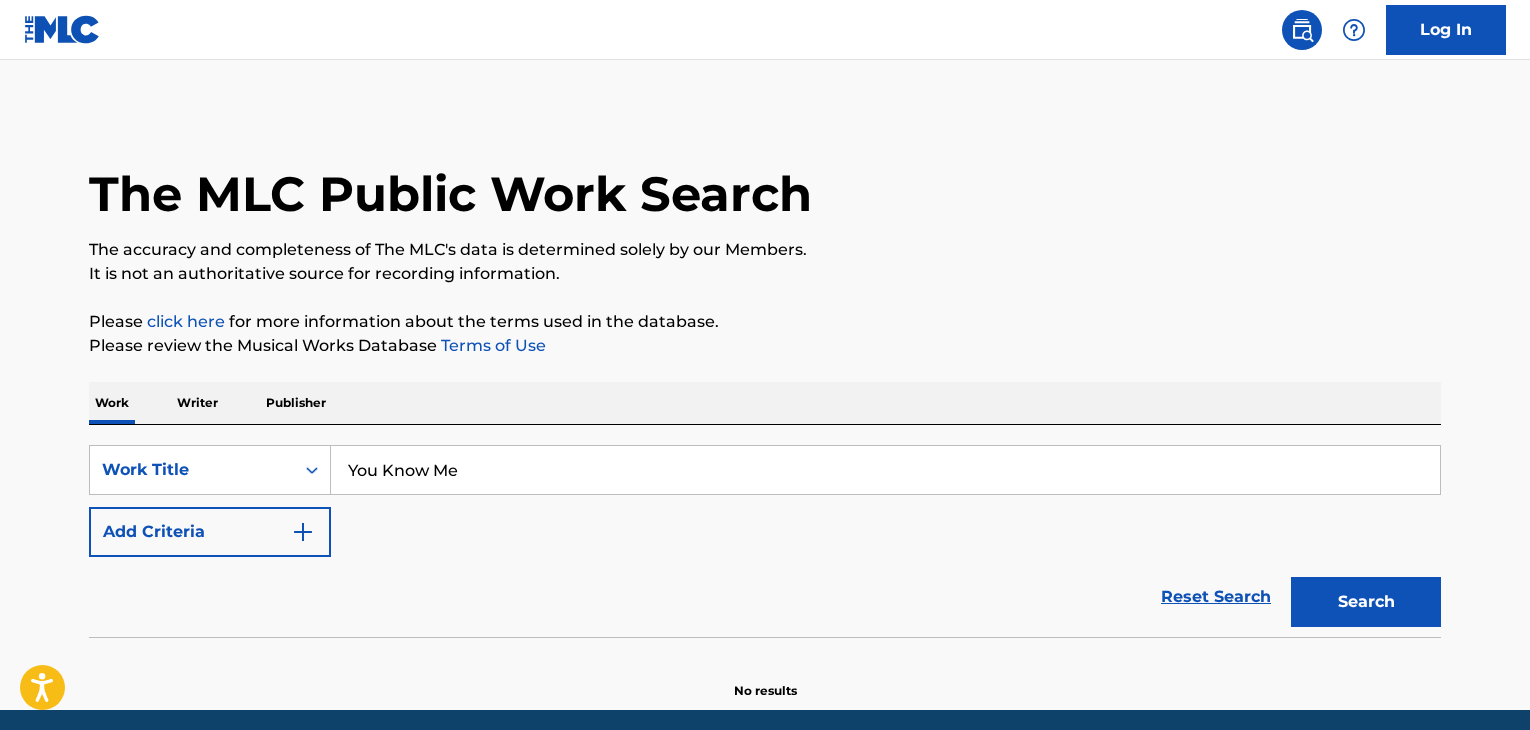 scroll, scrollTop: 0, scrollLeft: 0, axis: both 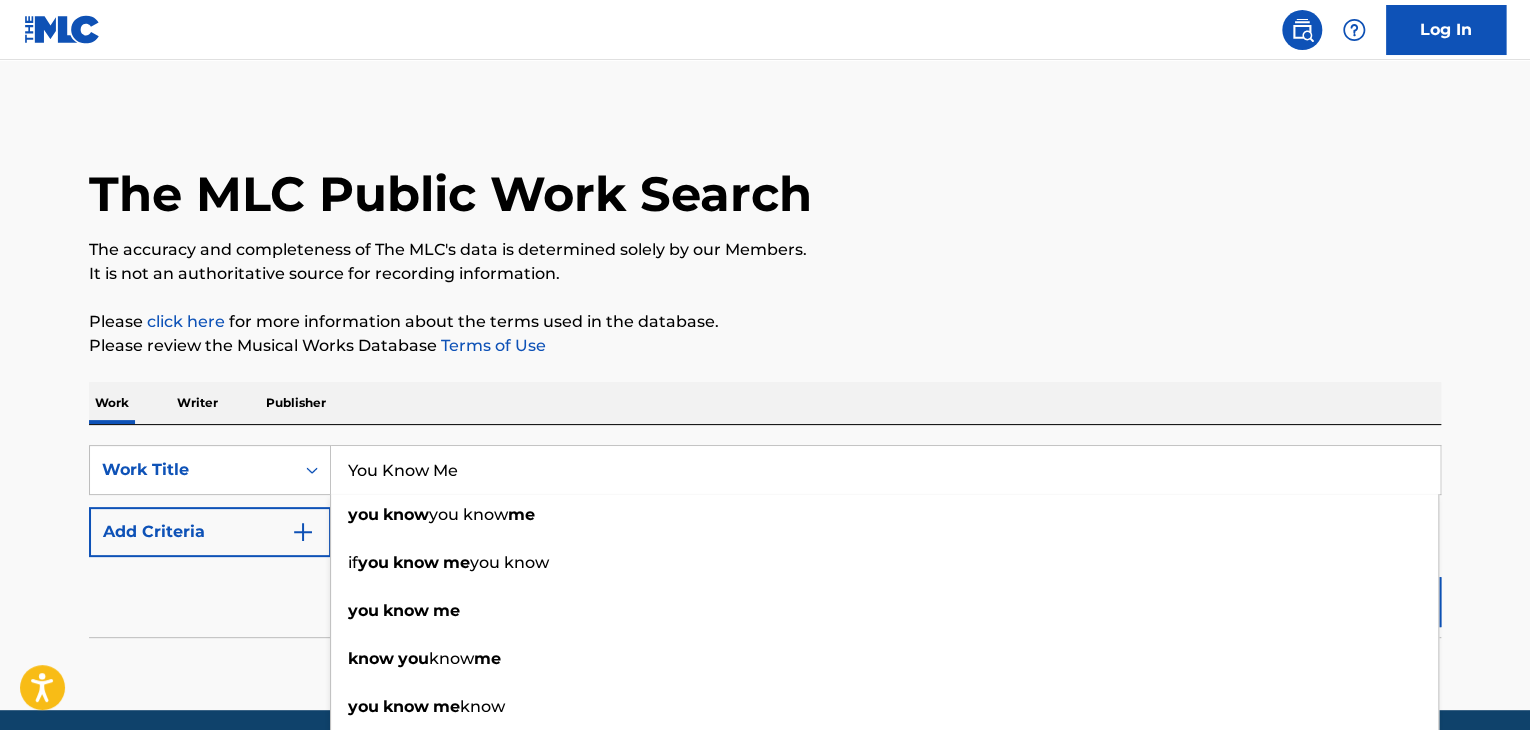 type on "You Know Me" 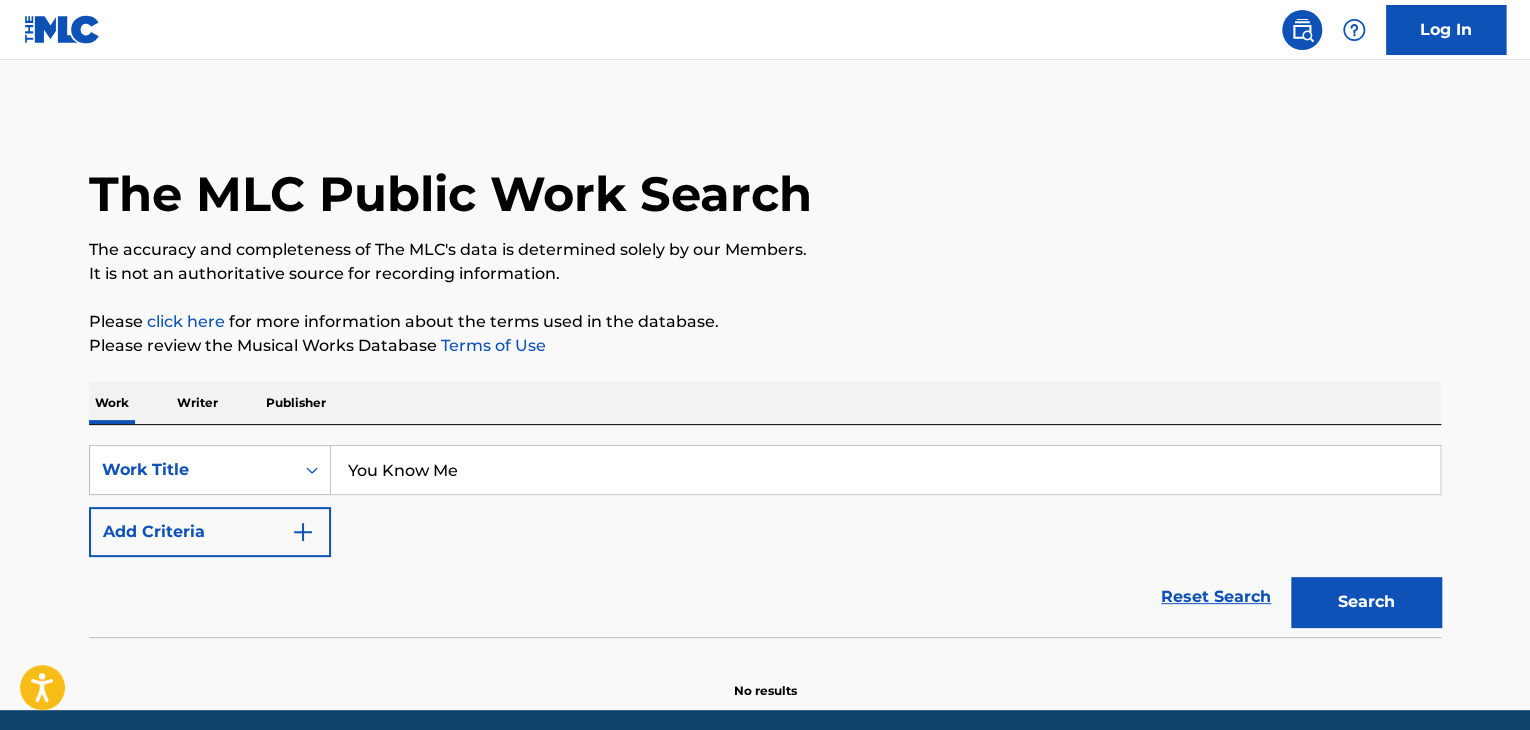 click on "Search" at bounding box center (1366, 602) 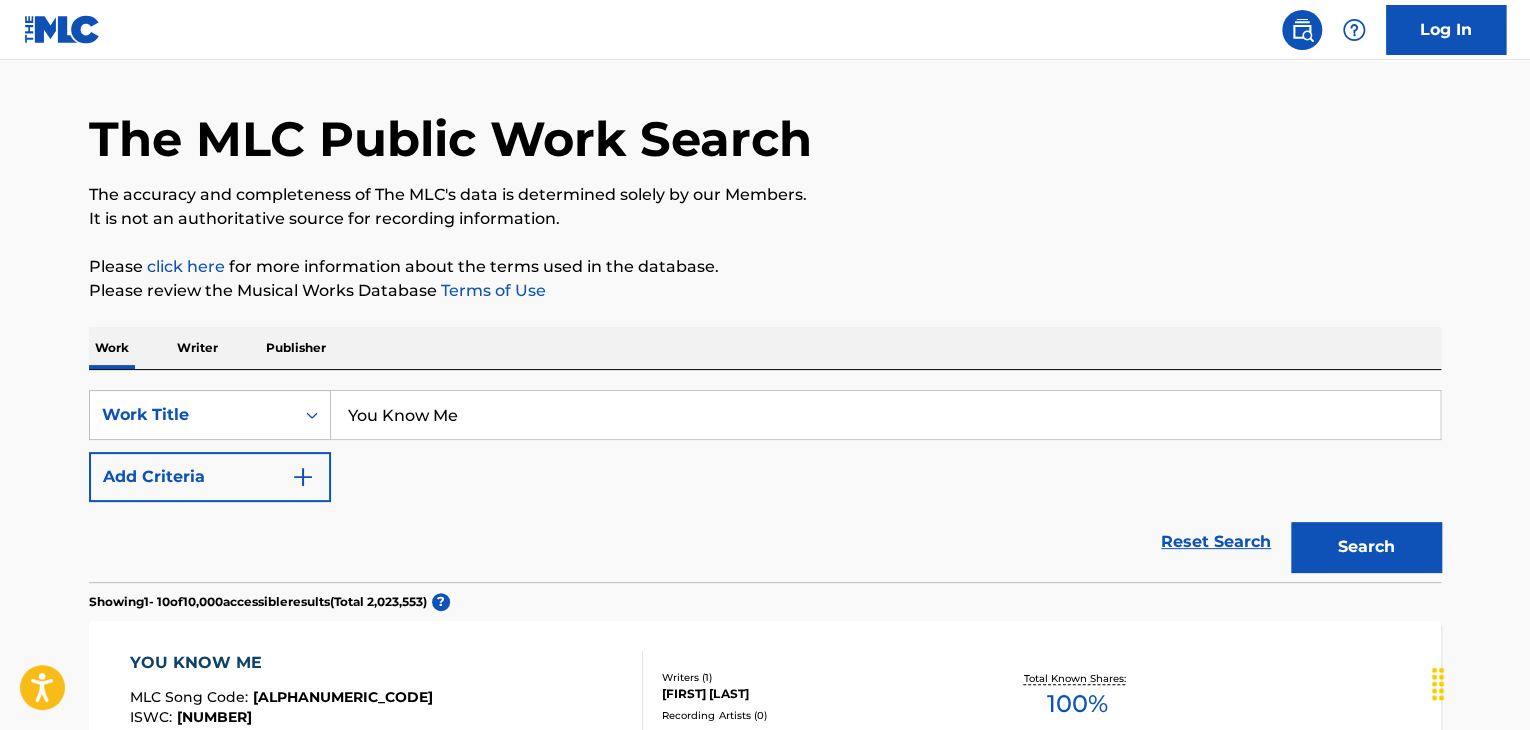 scroll, scrollTop: 100, scrollLeft: 0, axis: vertical 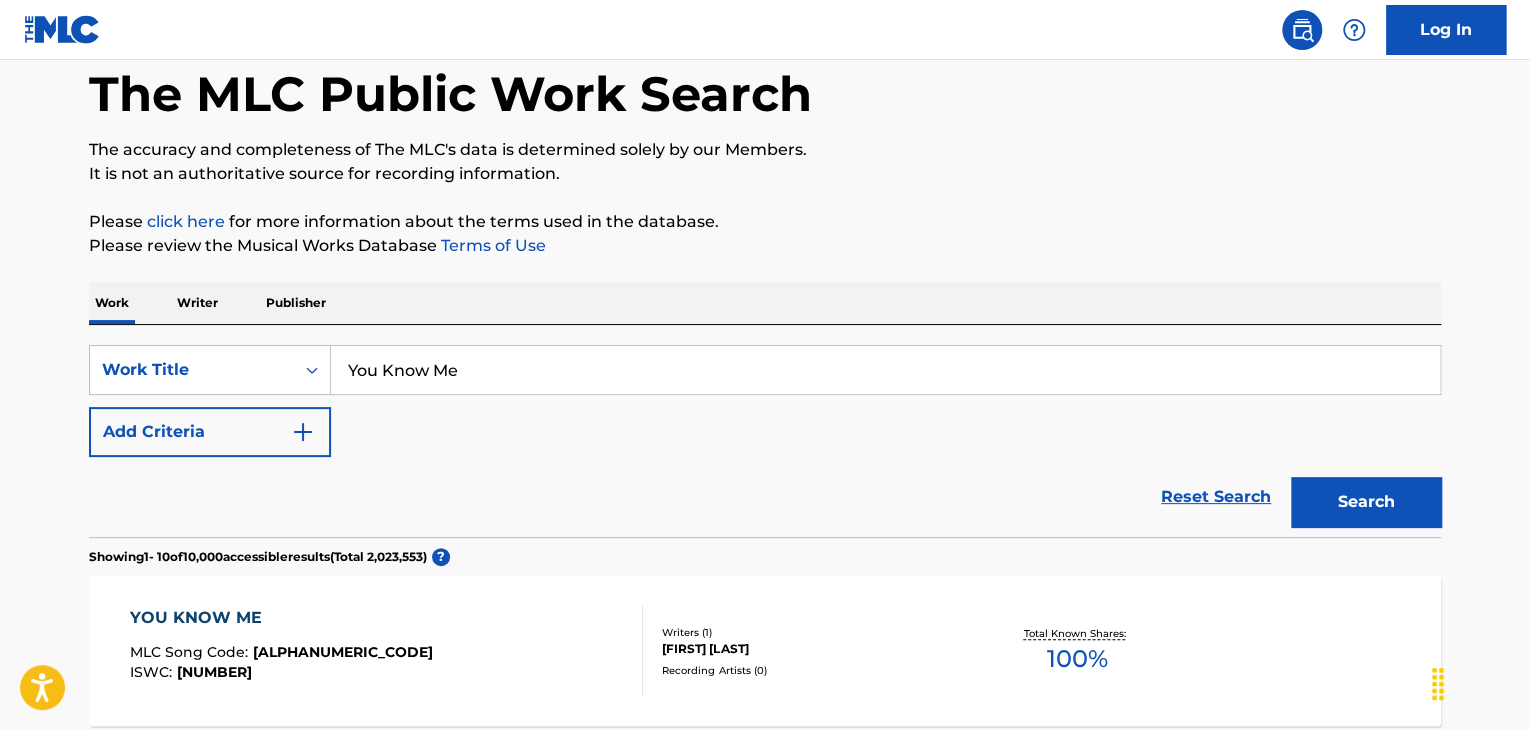 click on "Add Criteria" at bounding box center (210, 432) 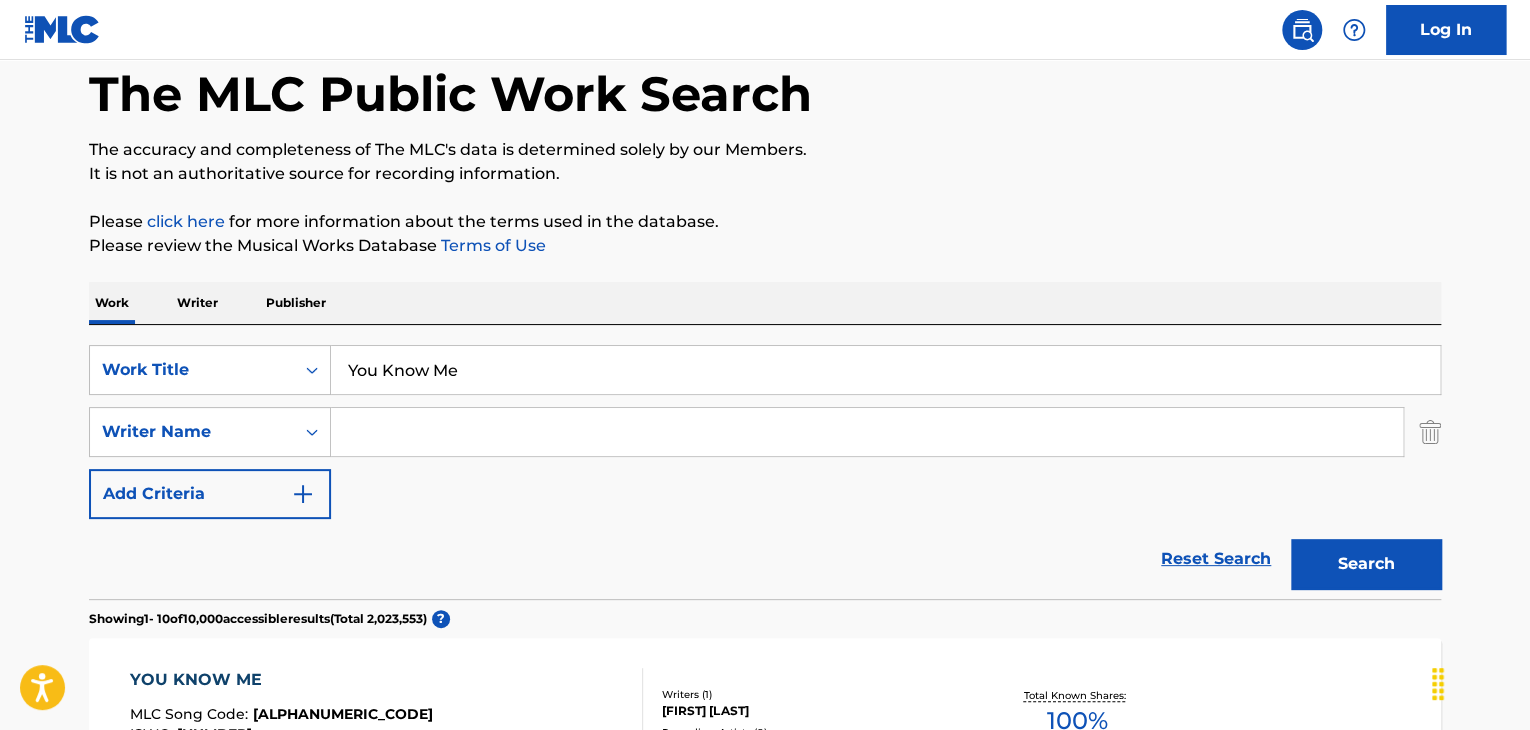click at bounding box center [867, 432] 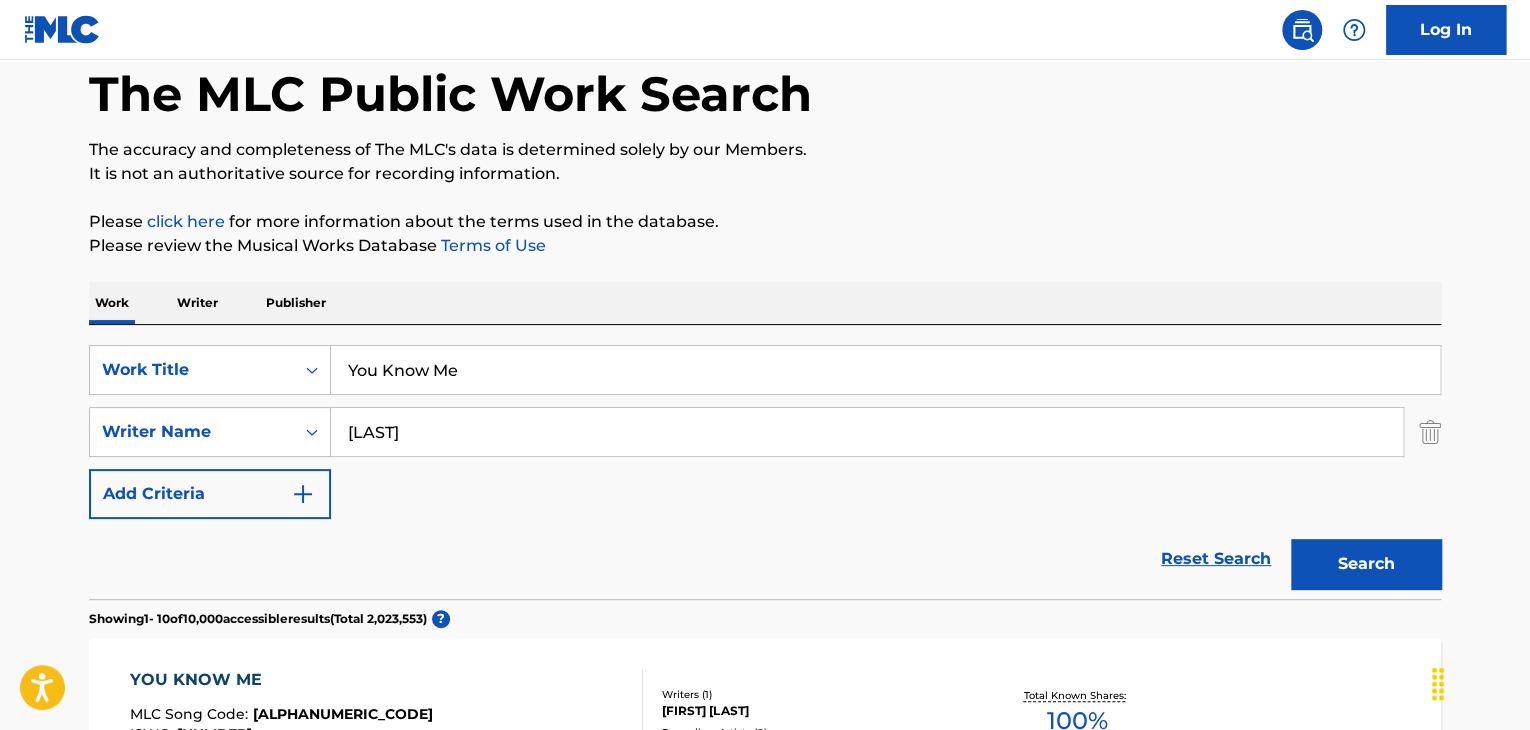 type on "[LAST]" 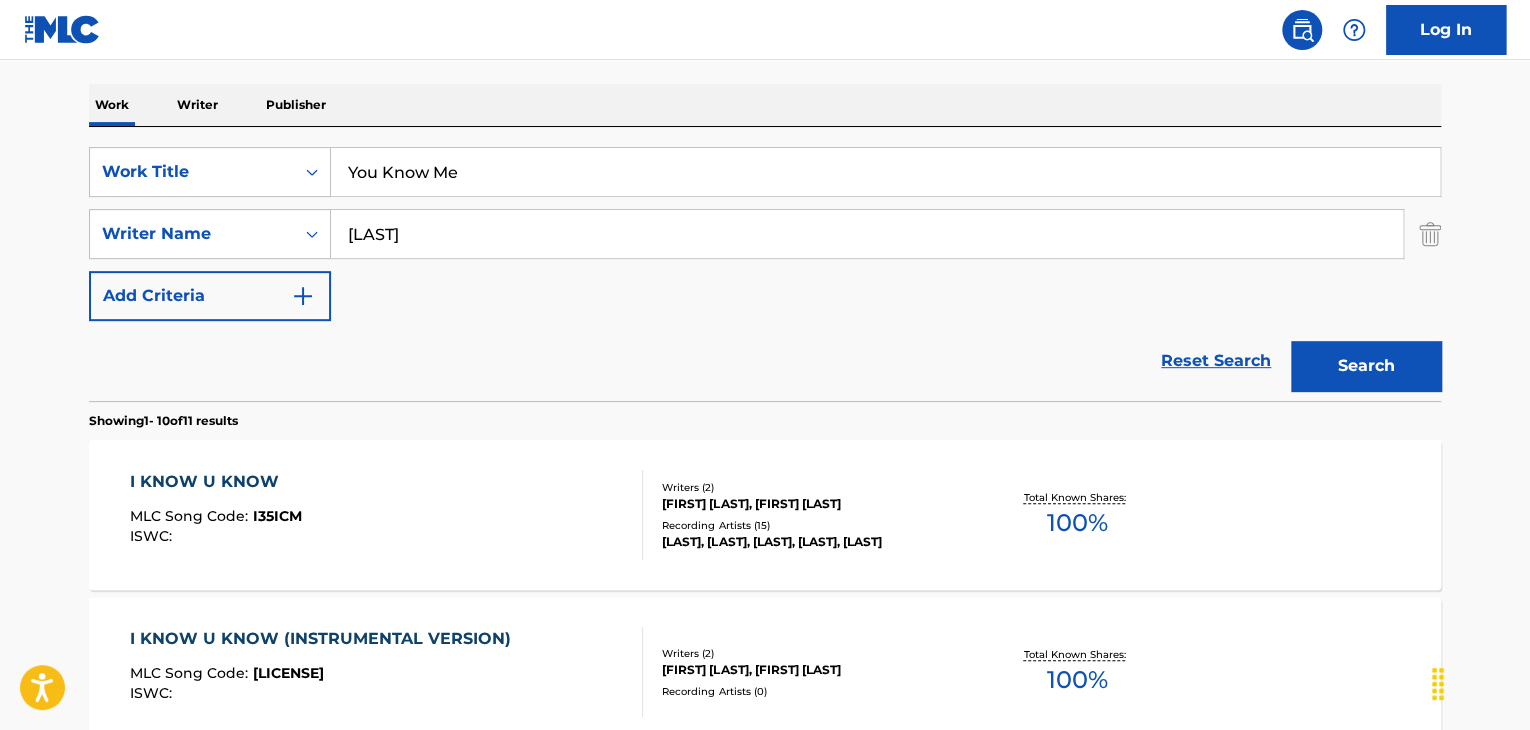 scroll, scrollTop: 100, scrollLeft: 0, axis: vertical 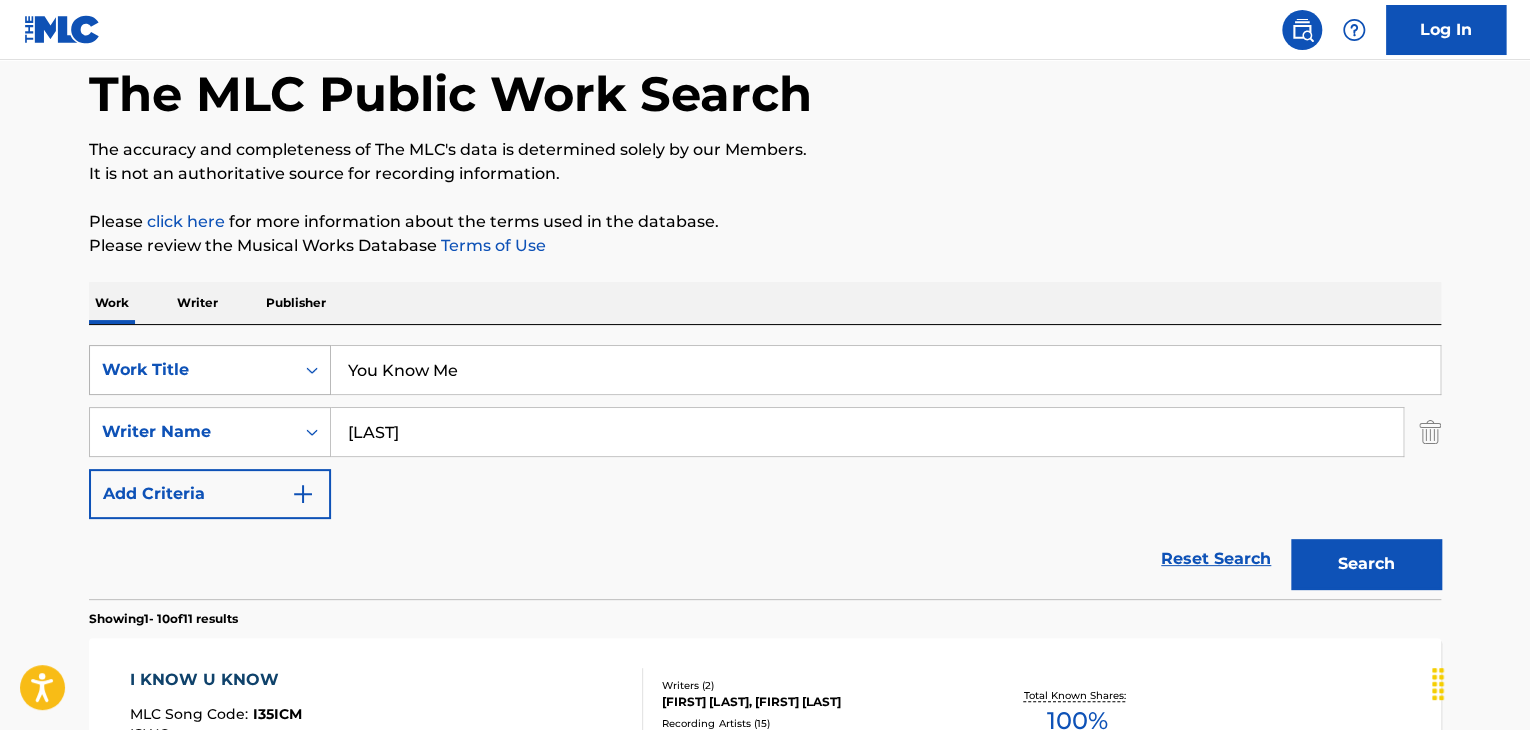 drag, startPoint x: 489, startPoint y: 373, endPoint x: 236, endPoint y: 359, distance: 253.38705 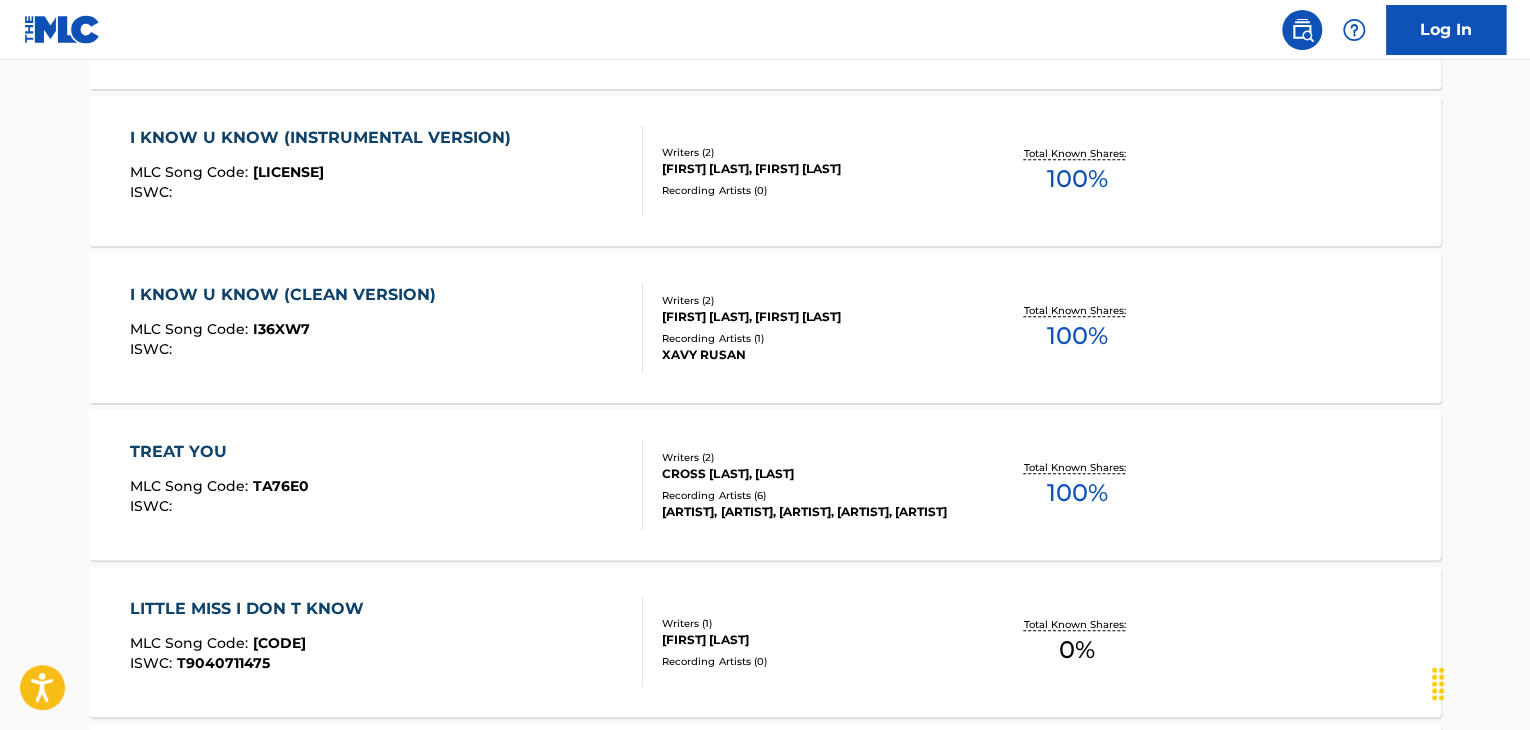 scroll, scrollTop: 300, scrollLeft: 0, axis: vertical 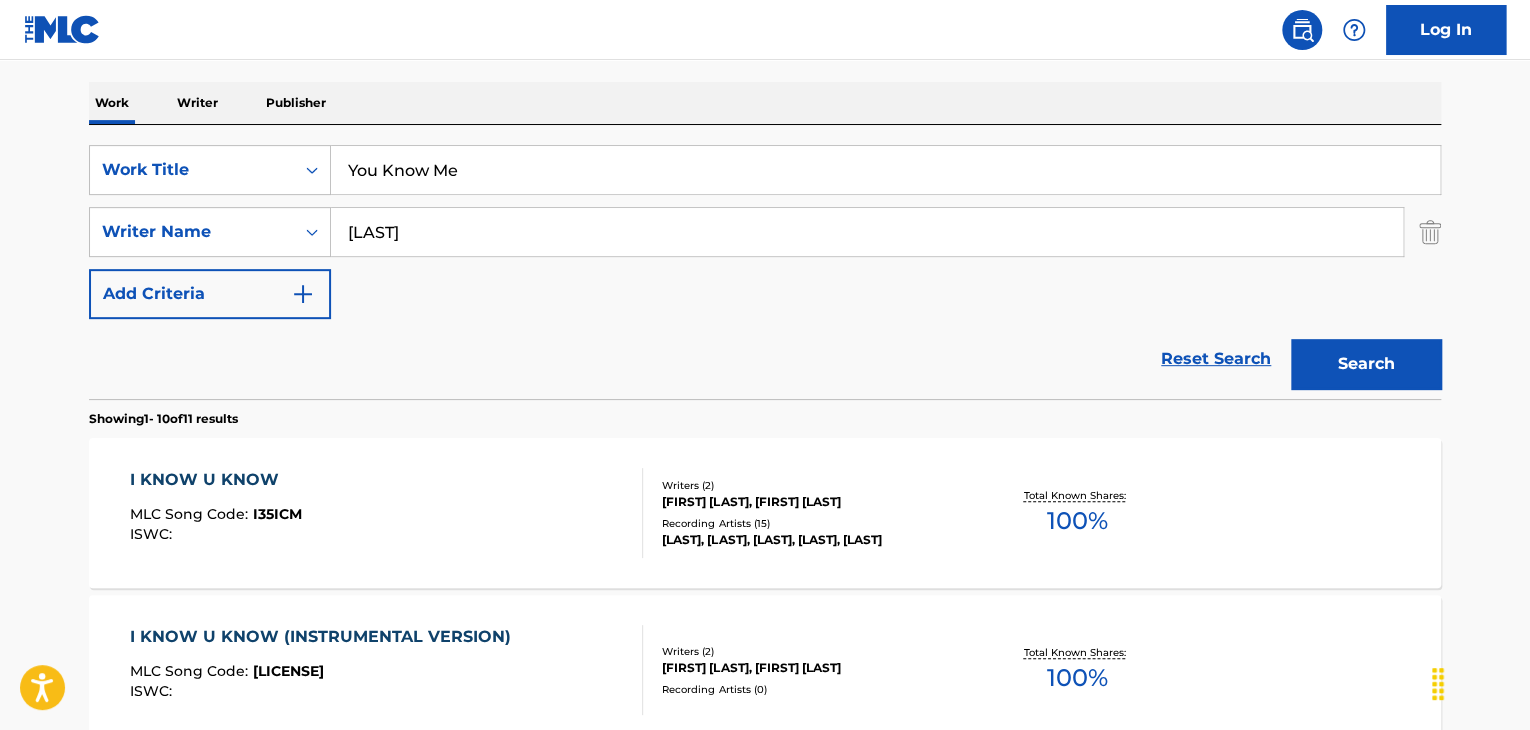 click on "You Know Me" at bounding box center (885, 170) 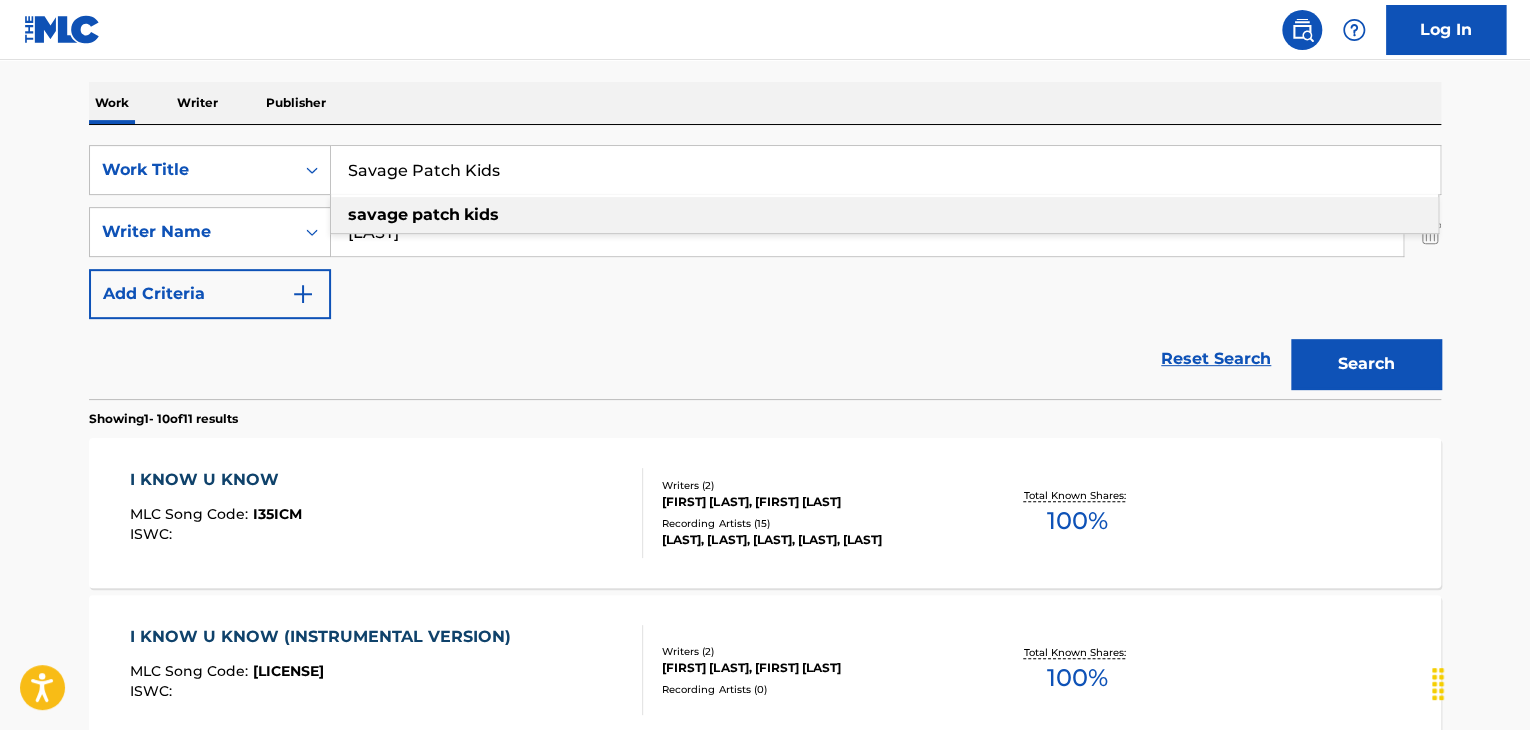 type on "Savage Patch Kids" 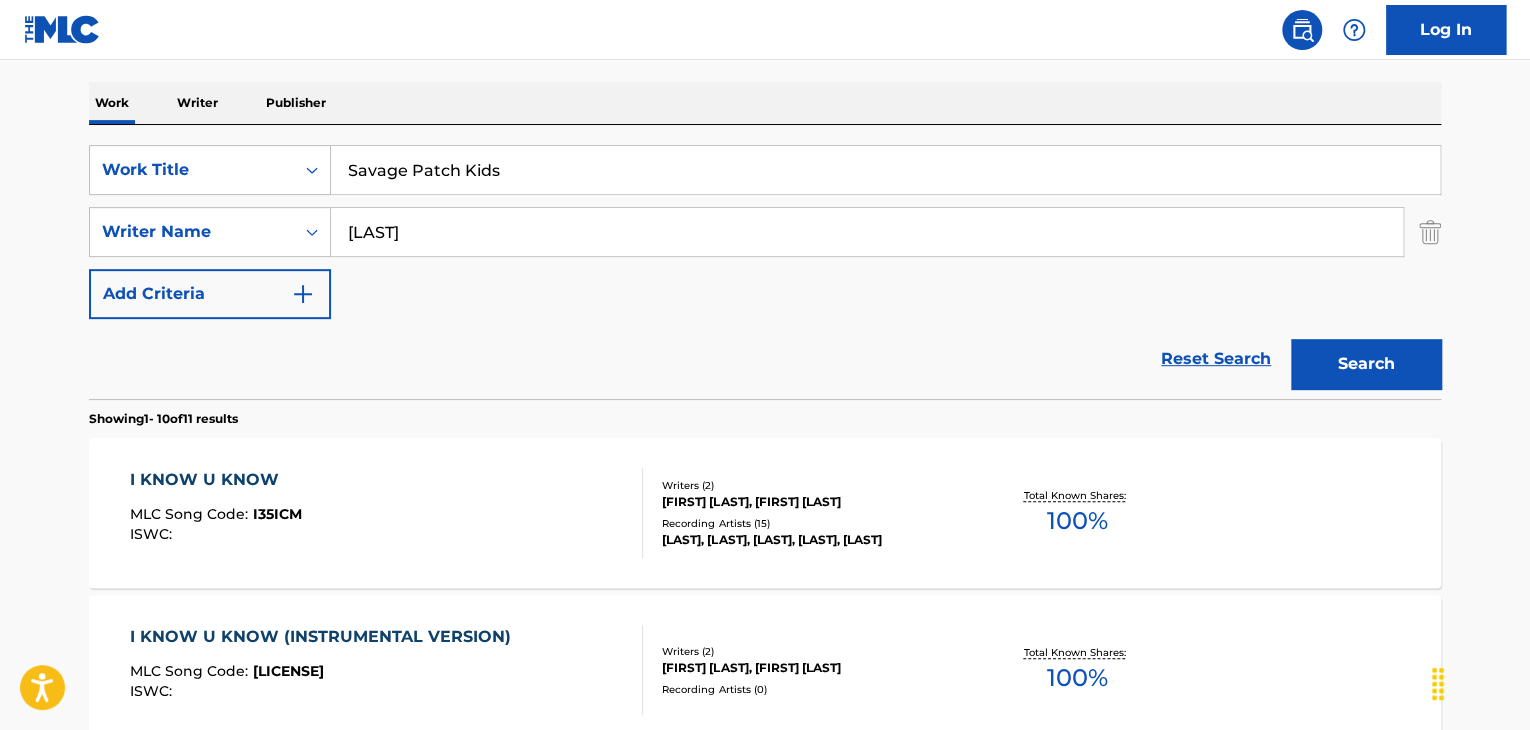 click on "Showing  1  -   10  of  11   results" at bounding box center [765, 413] 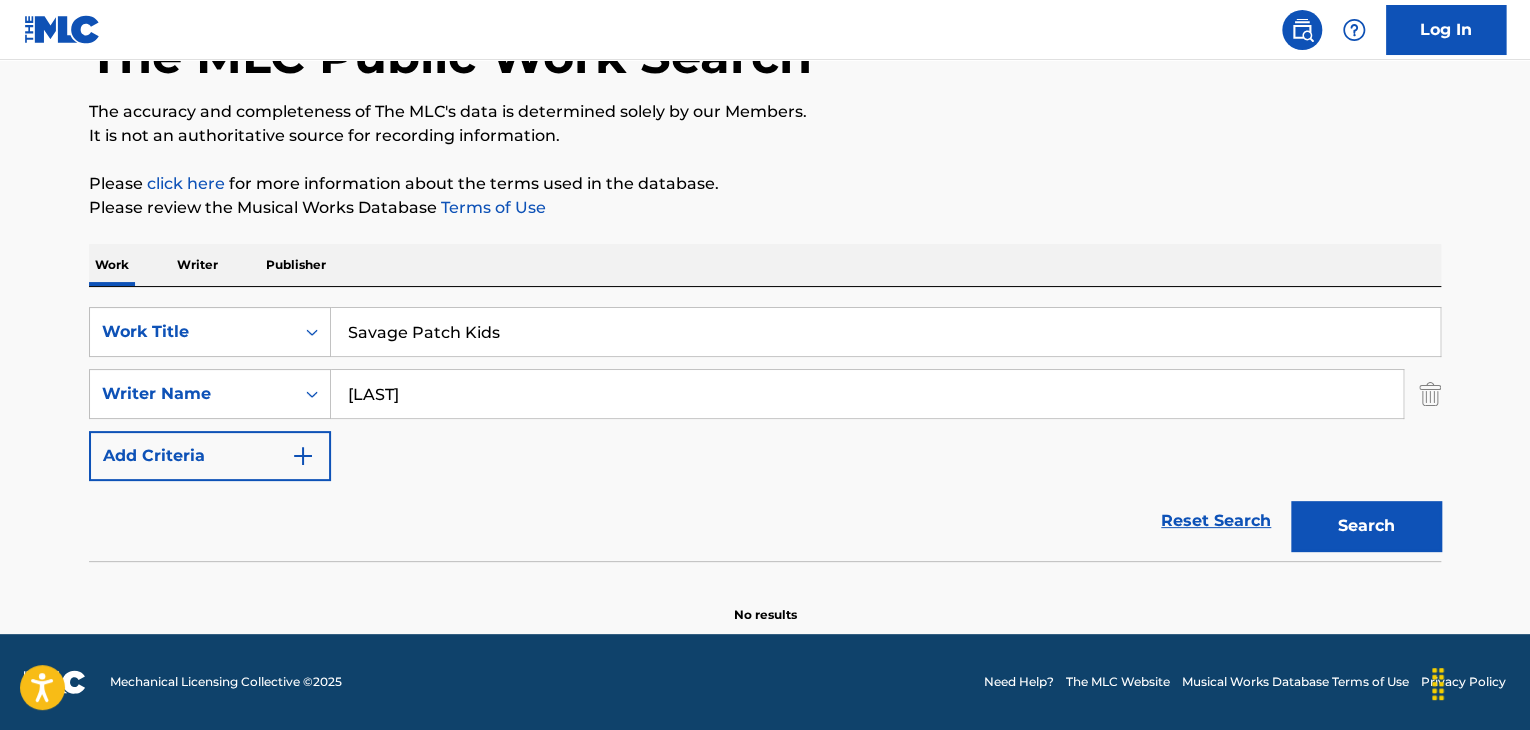 scroll, scrollTop: 138, scrollLeft: 0, axis: vertical 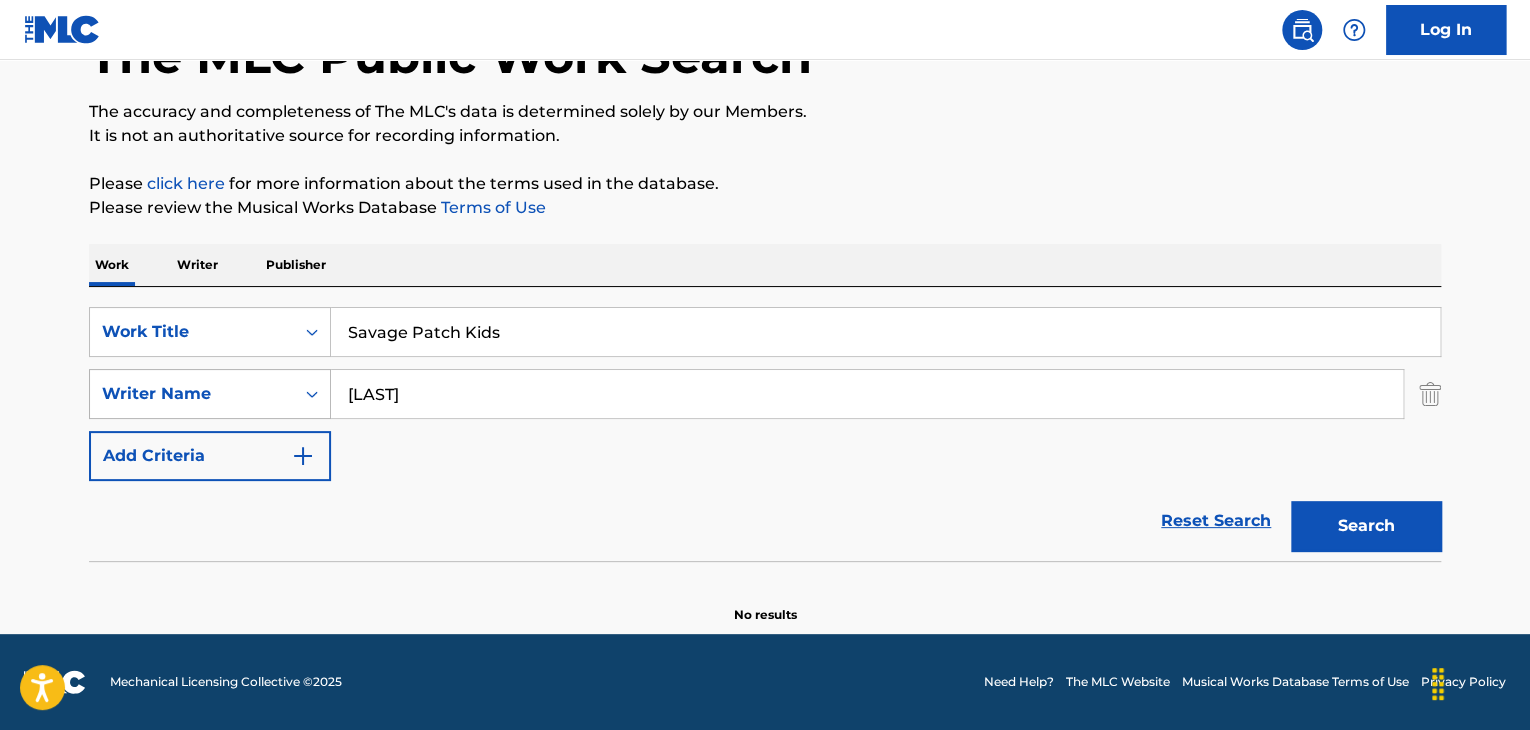 drag, startPoint x: 489, startPoint y: 389, endPoint x: 186, endPoint y: 389, distance: 303 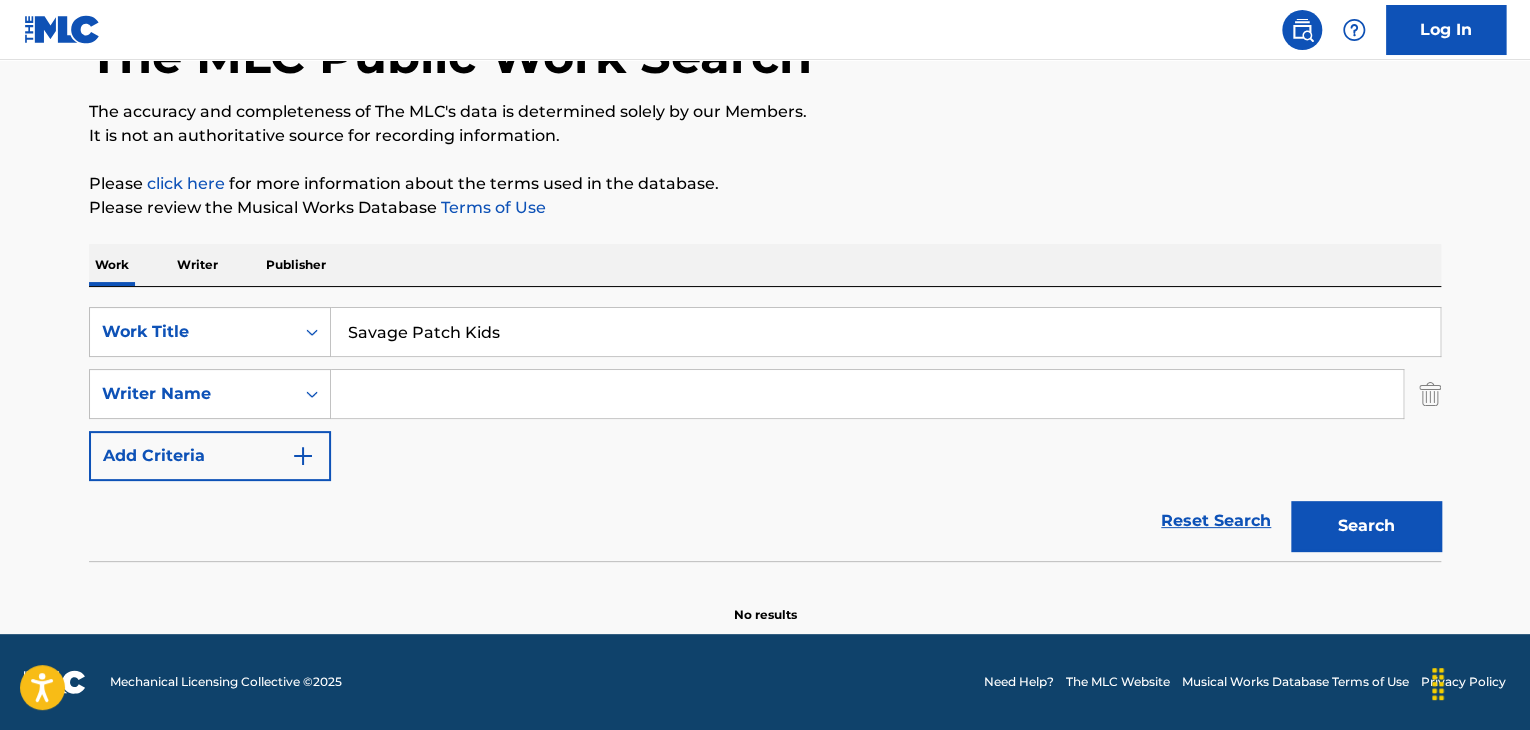 type 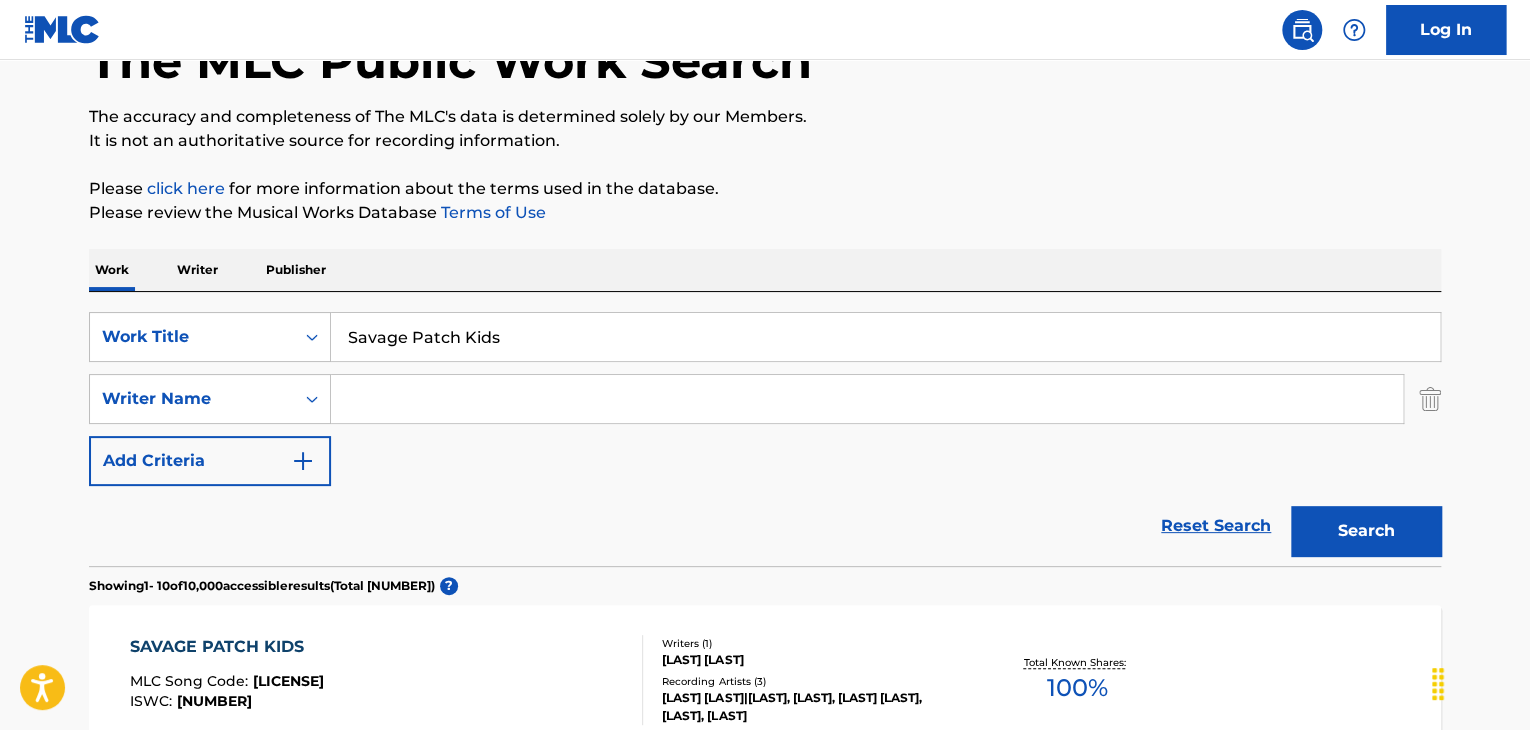 scroll, scrollTop: 0, scrollLeft: 0, axis: both 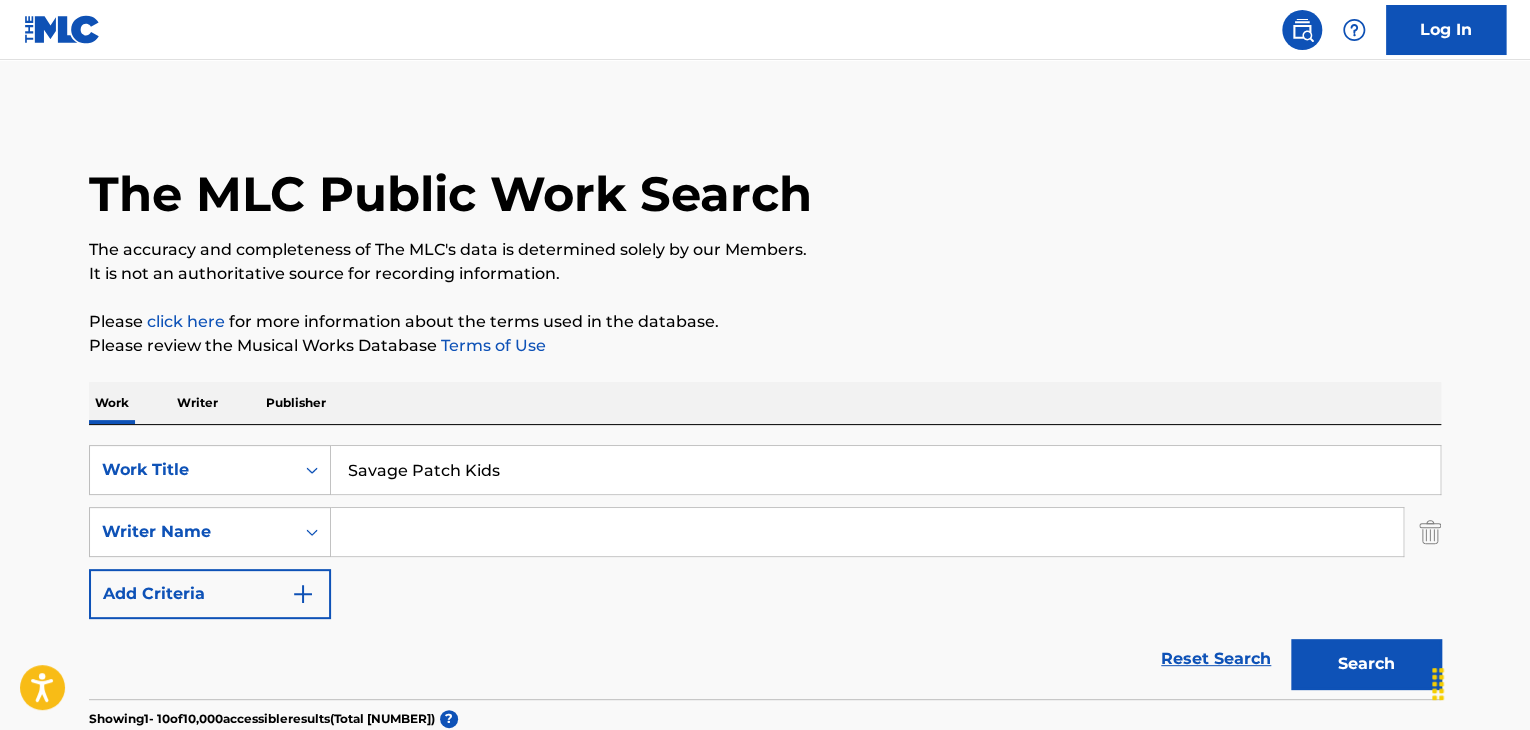 click on "Savage Patch Kids" at bounding box center [885, 470] 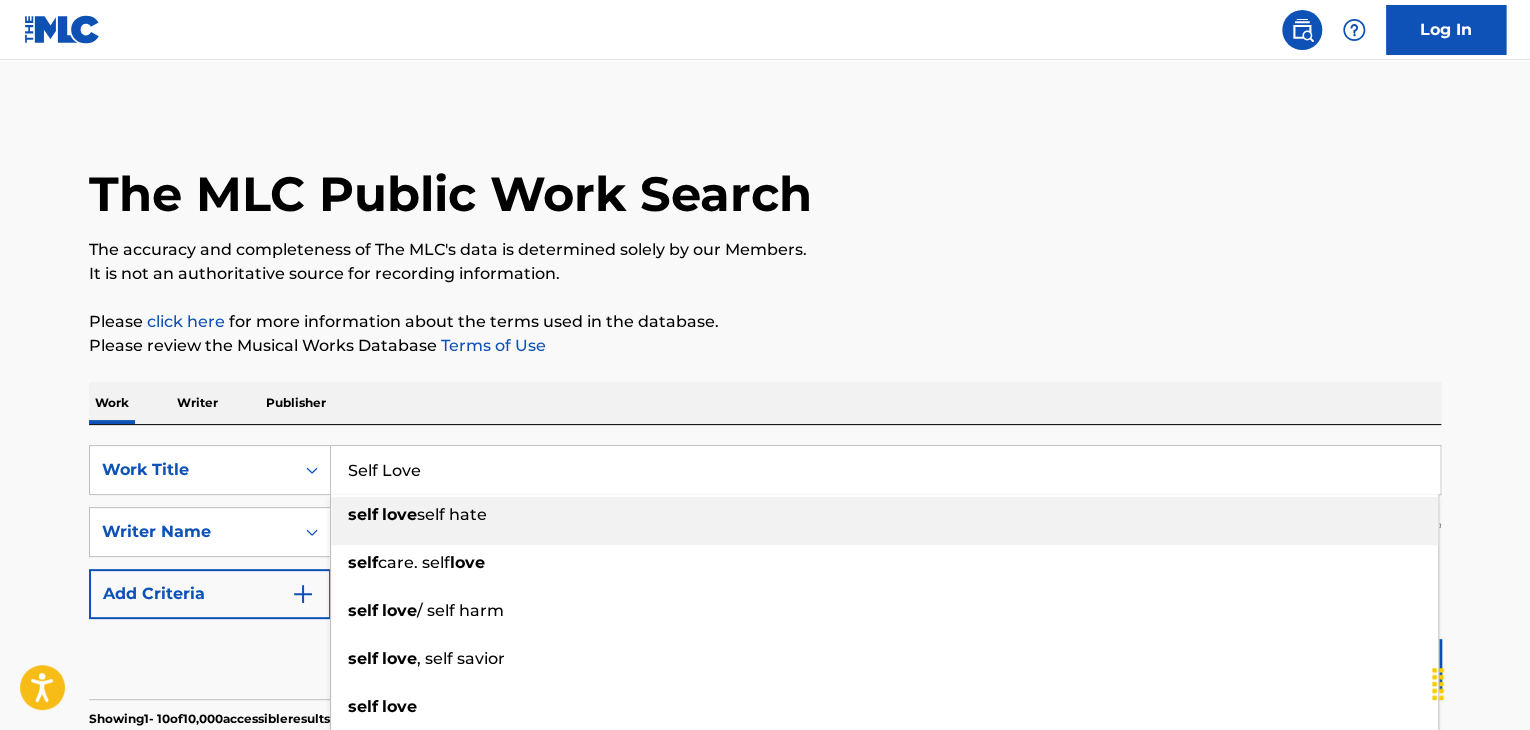 type on "Self Love" 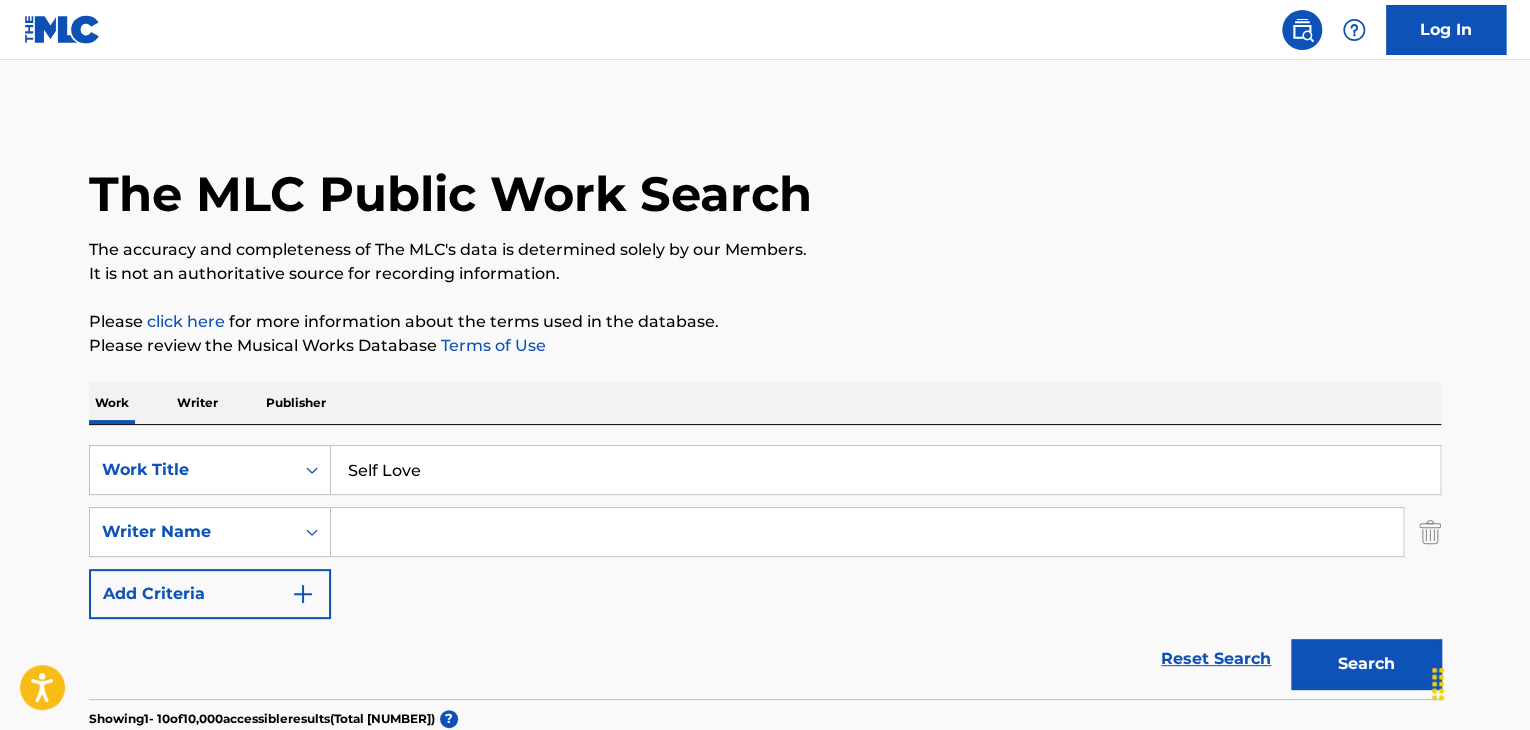 click on "Search" at bounding box center [1366, 664] 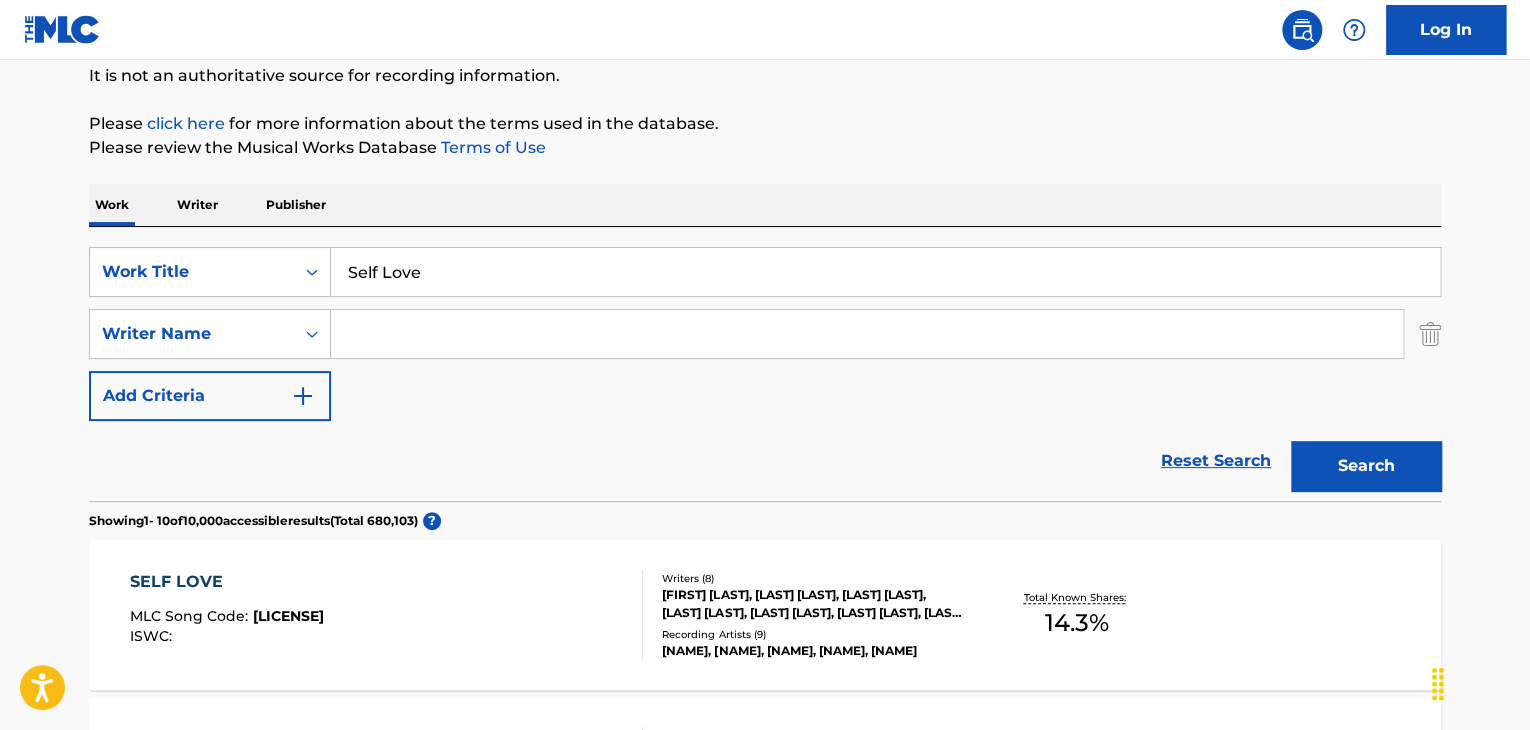 scroll, scrollTop: 300, scrollLeft: 0, axis: vertical 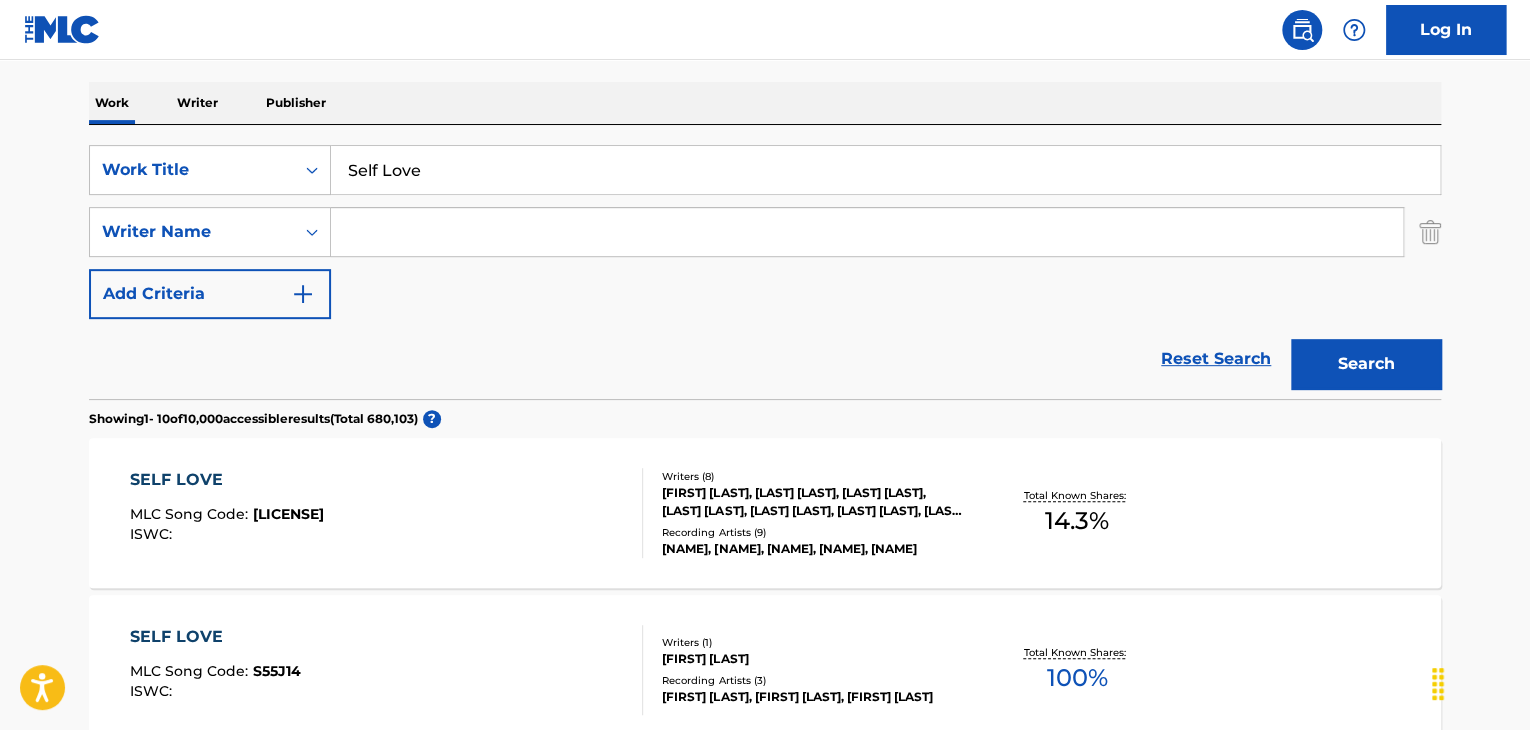 click at bounding box center (867, 232) 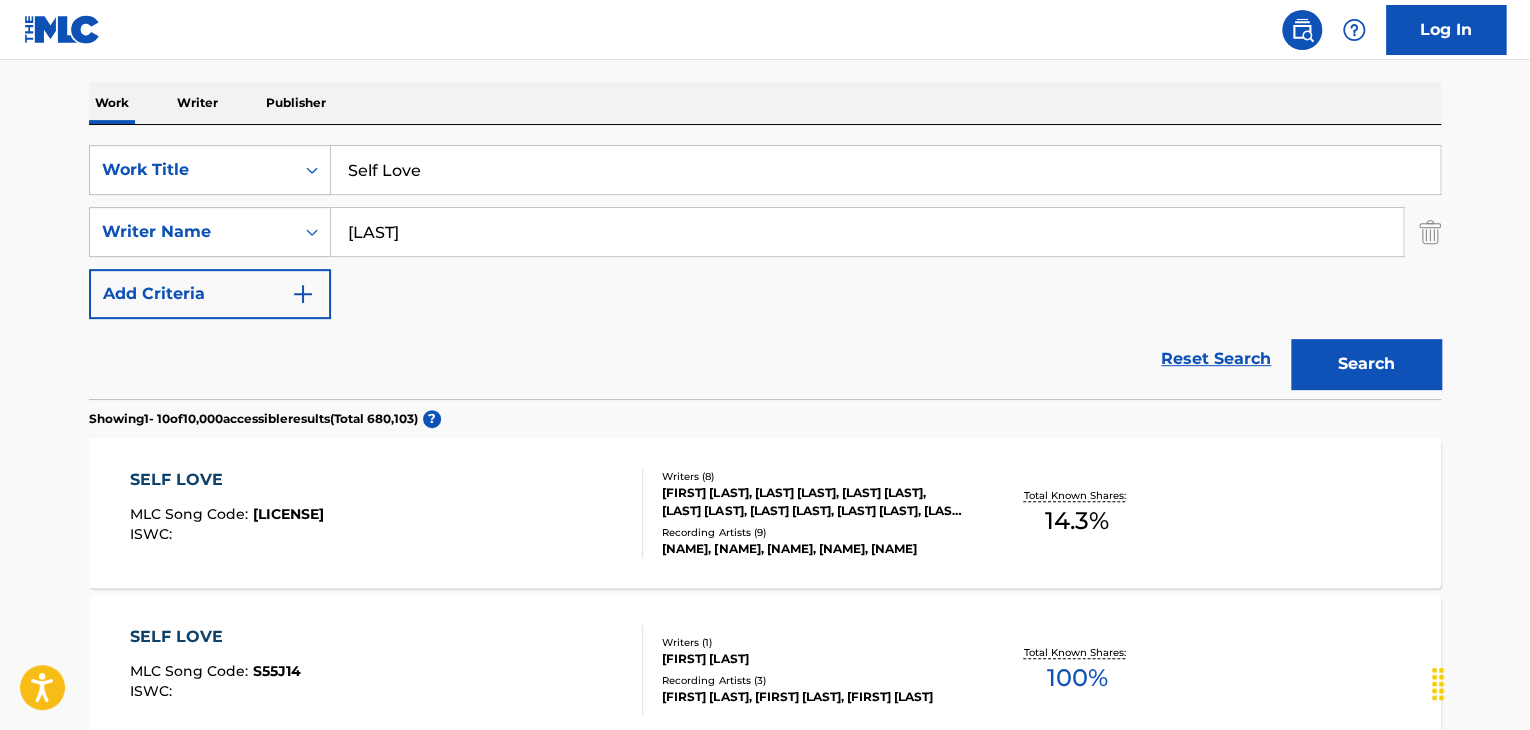 type on "[LAST]" 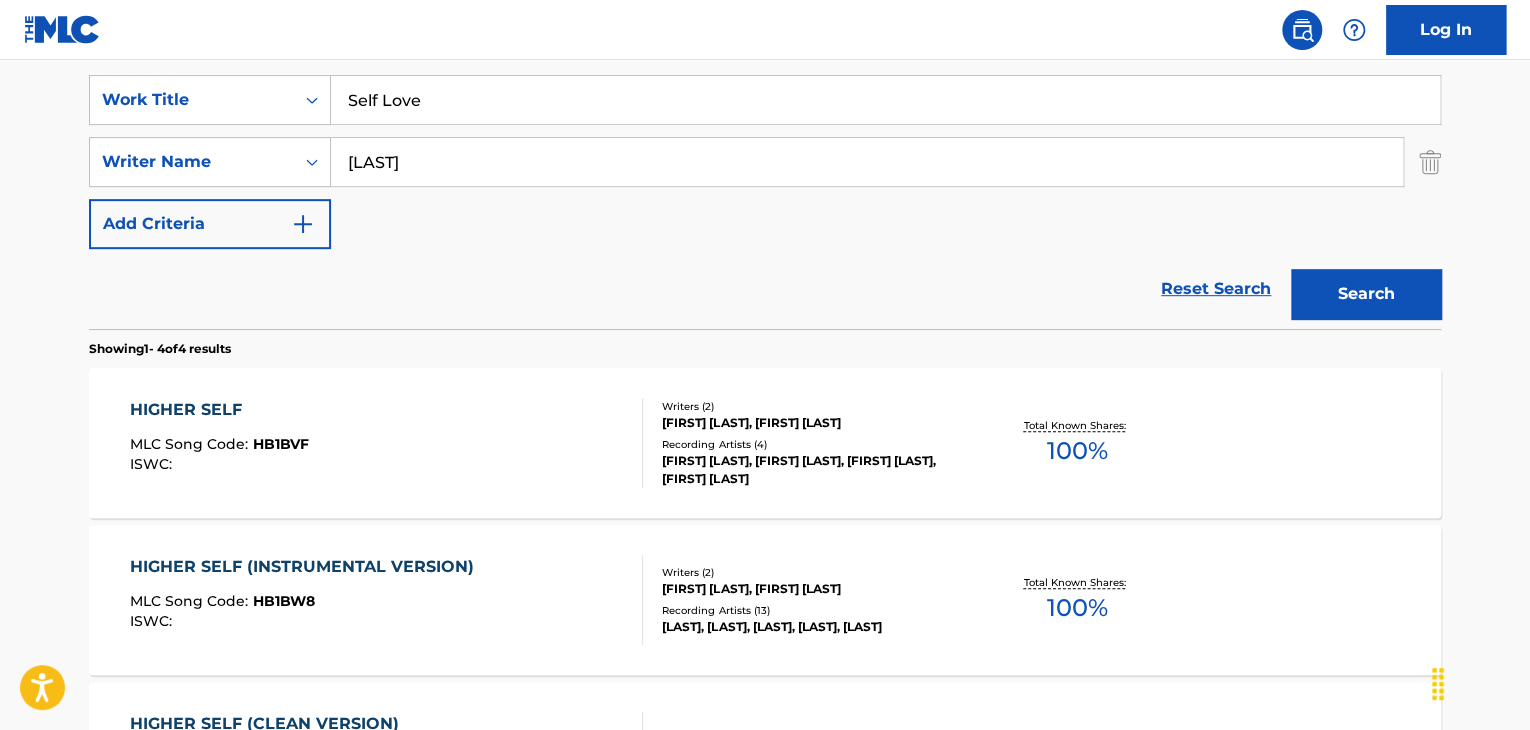 scroll, scrollTop: 400, scrollLeft: 0, axis: vertical 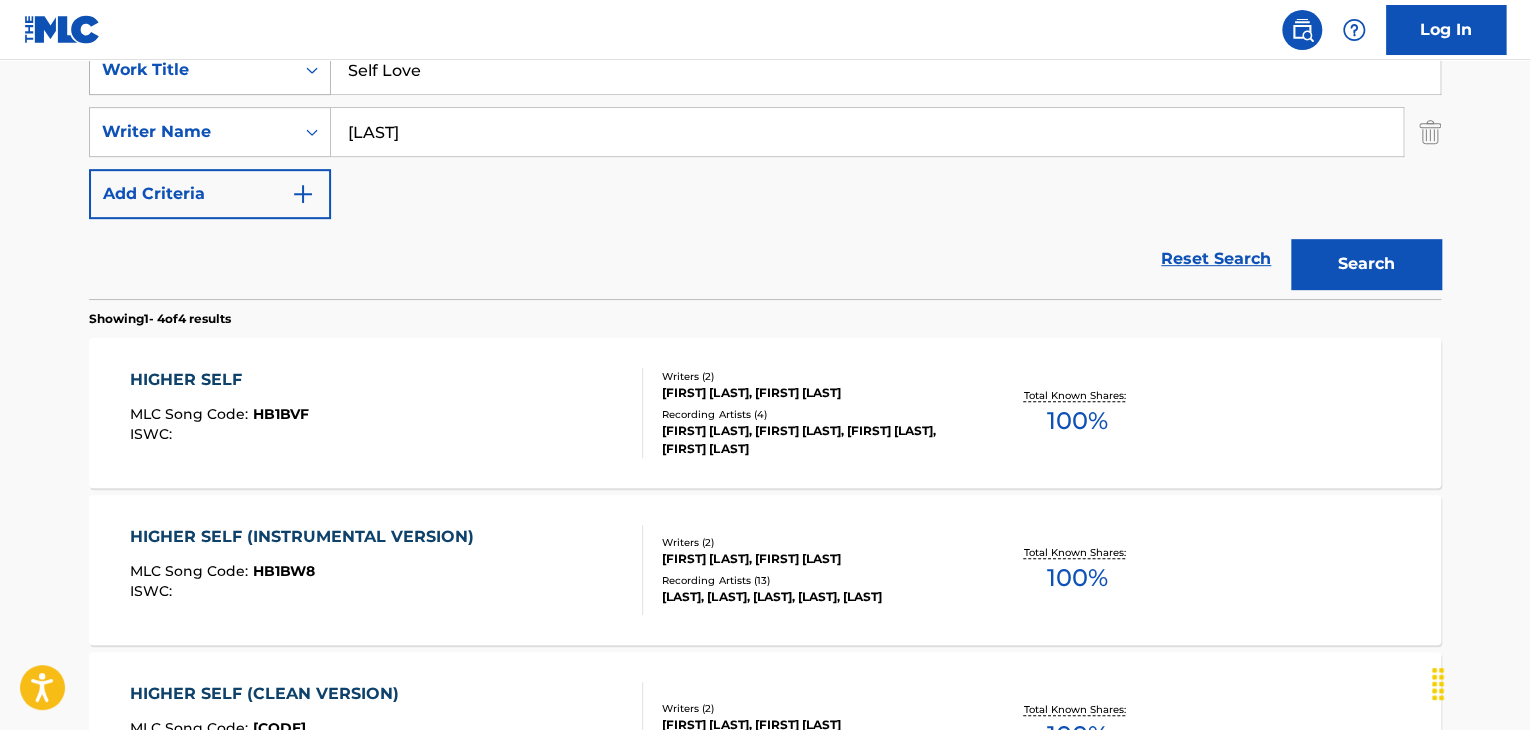 drag, startPoint x: 344, startPoint y: 81, endPoint x: 192, endPoint y: 72, distance: 152.26622 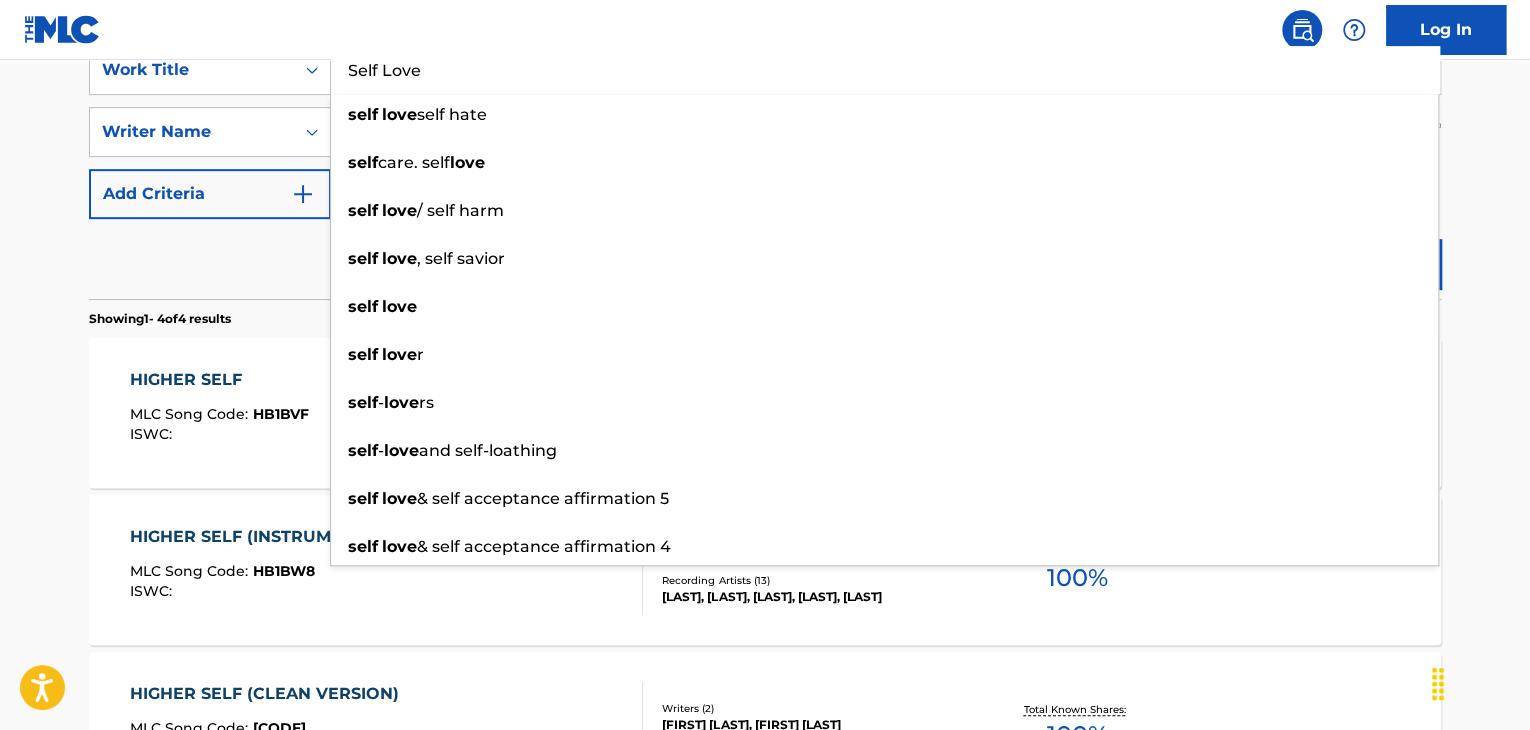 click on "Reset Search Search" at bounding box center [765, 259] 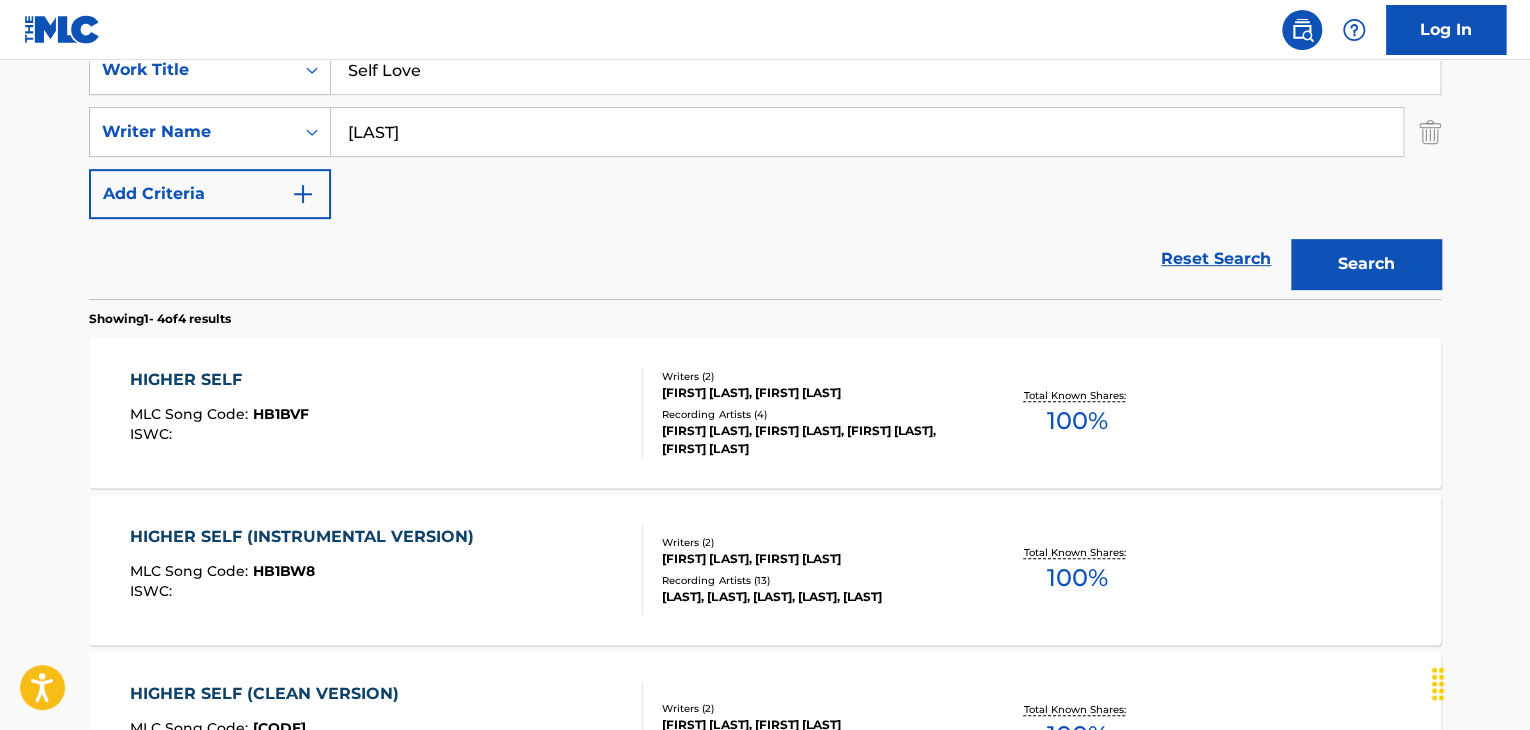 click on "Self Love" at bounding box center [885, 70] 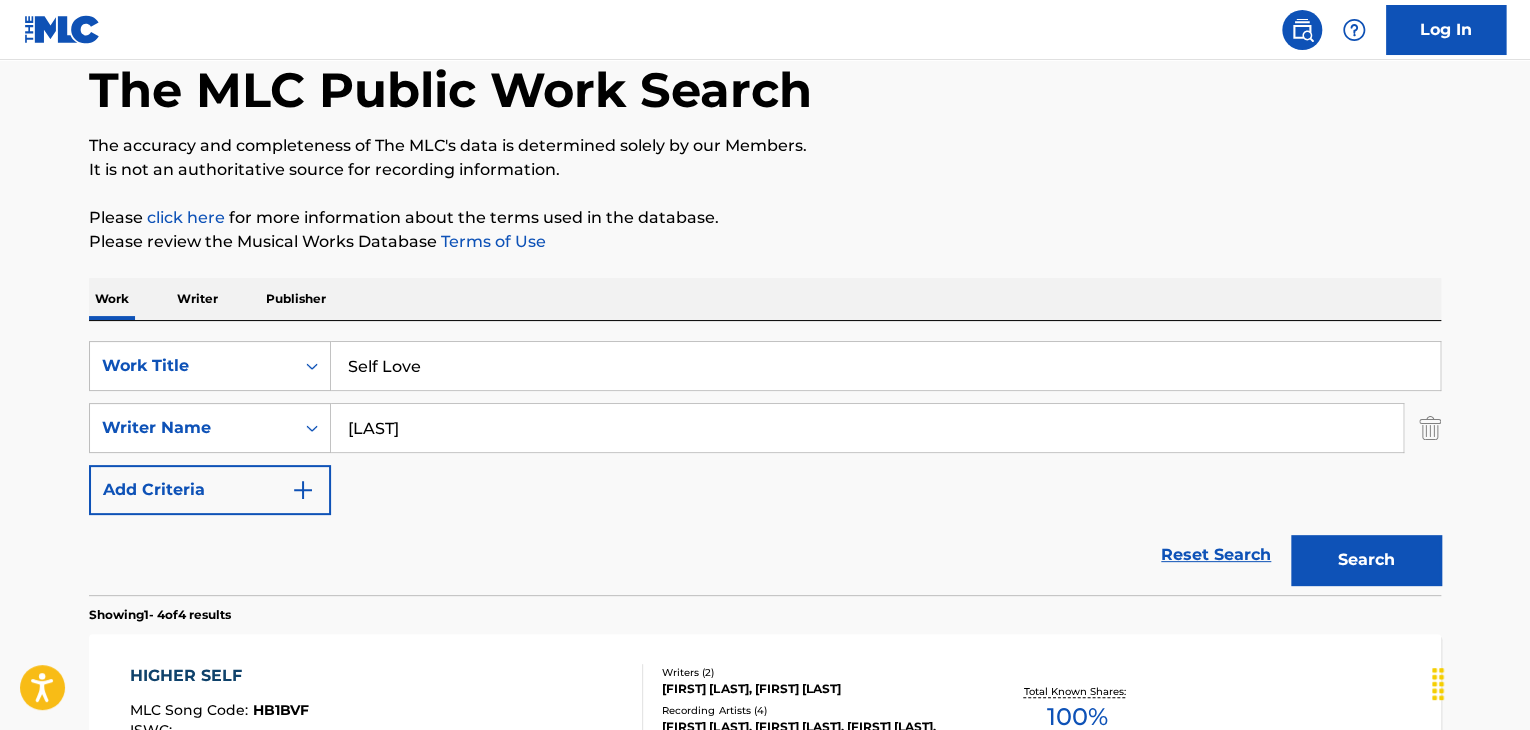 click on "Search" at bounding box center [1366, 560] 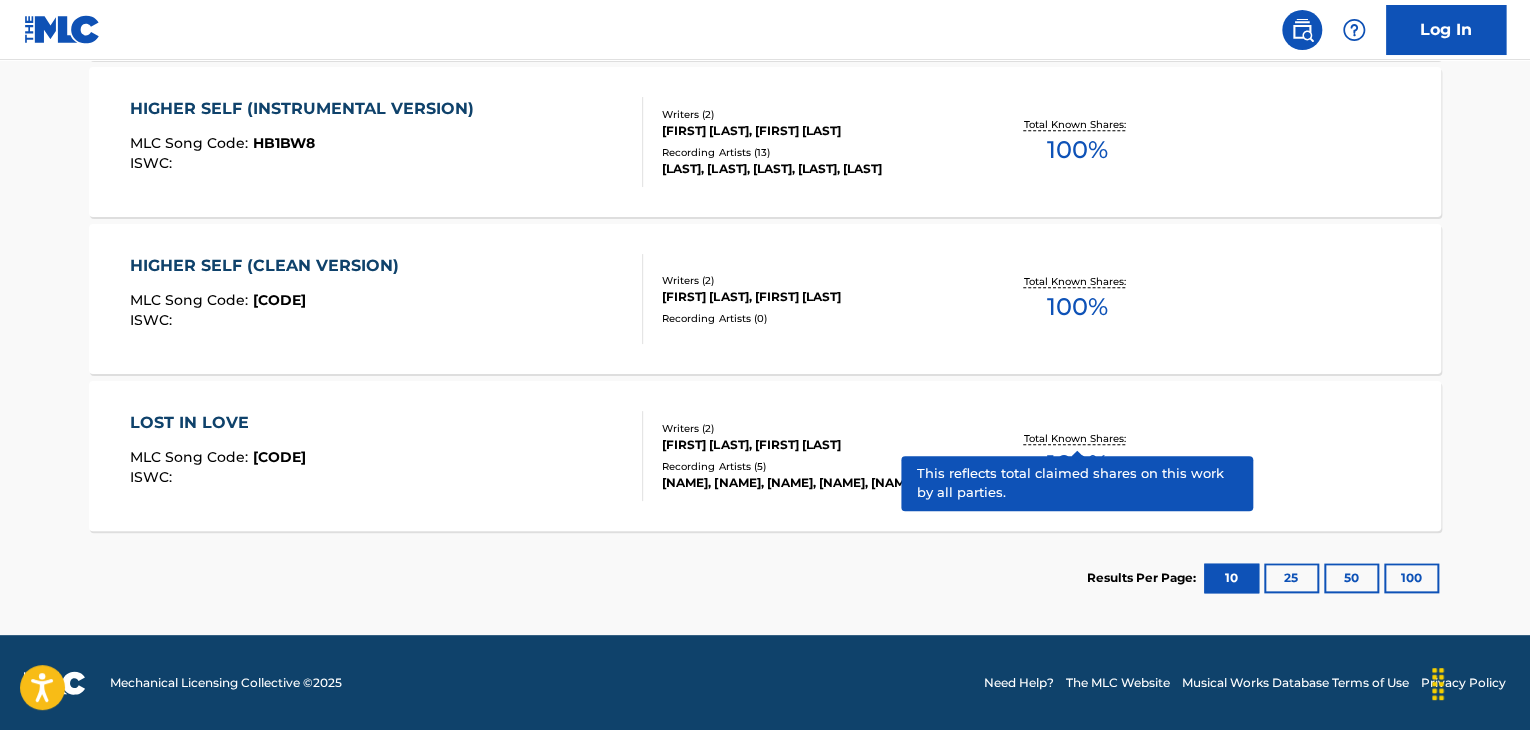 click on "100" at bounding box center (1411, 578) 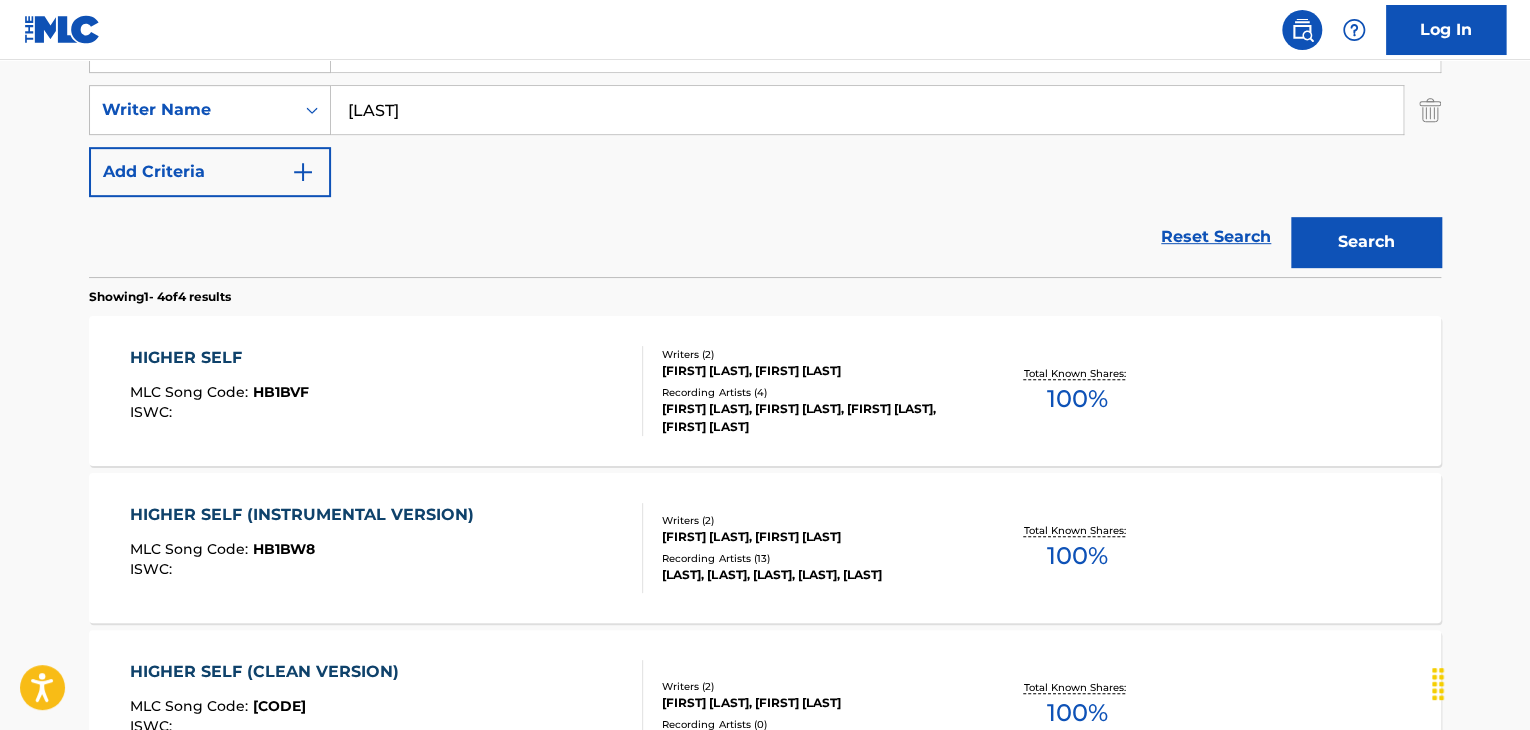 scroll, scrollTop: 300, scrollLeft: 0, axis: vertical 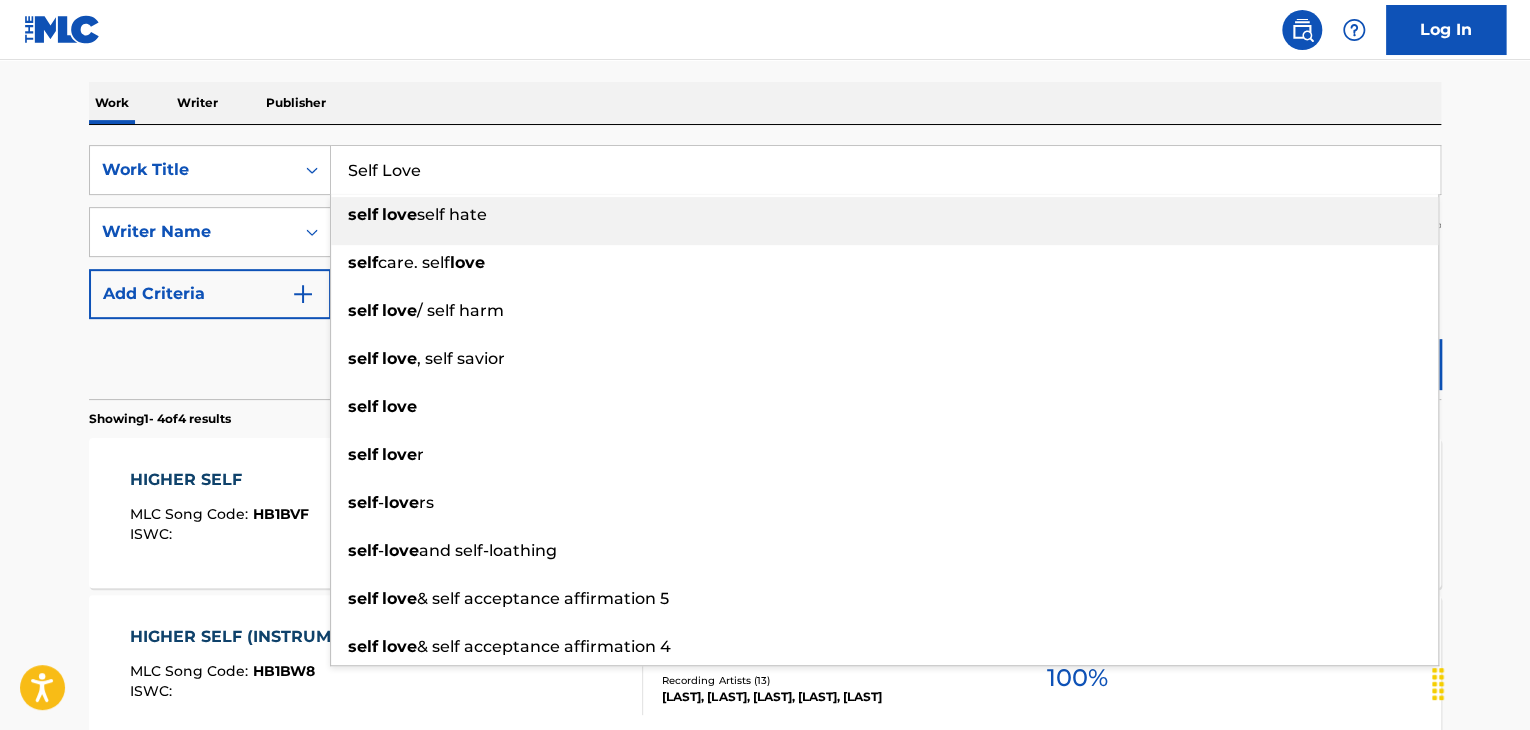 click on "Self Love" at bounding box center [885, 170] 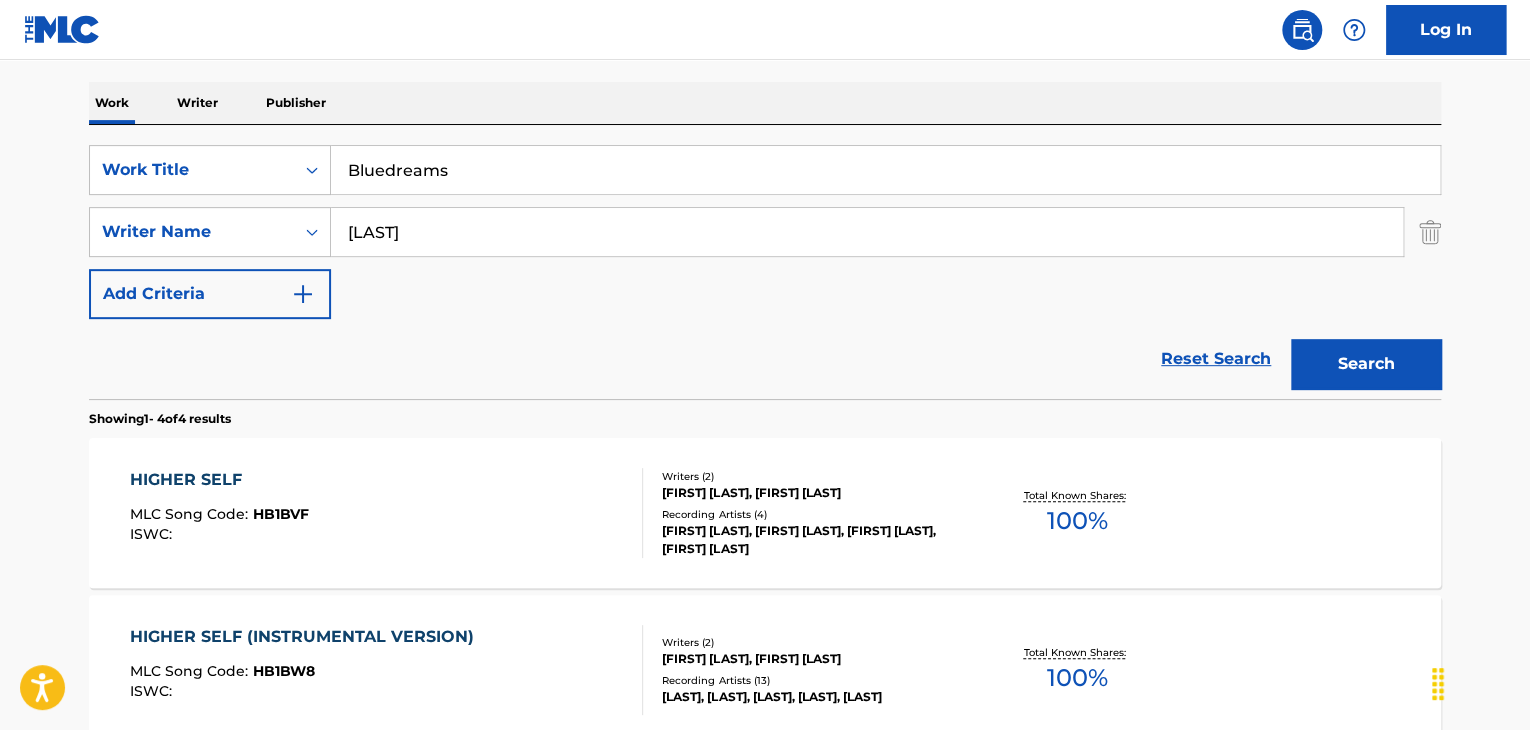click on "The MLC Public Work Search The accuracy and completeness of The MLC's data is determined solely by our Members. It is not an authoritative source for recording information. Please   click here   for more information about the terms used in the database. Please review the Musical Works Database   Terms of Use Work Writer Publisher SearchWithCriteriaee7da08f-4569-41f1-9502-ad37d15a4048 Work Title Bluedreams SearchWithCriteria39d3dab6-4d2e-4c50-bd1c-776ab5ccfe5f Writer Name Westerfield Add Criteria Reset Search Search Showing  1  -   4  of  4   results   HIGHER SELF MLC Song Code : HB1BVF ISWC : Writers ( 2 ) MICHAEL XAVIER WESTERFIELD, TIMOFEY N DOROFEYEV Recording Artists ( 4 ) XAVY RUSAN, XAVY RUSAN, XAVY RUSAN, XAVY RUSAN Total Known Shares: 100 % HIGHER SELF (INSTRUMENTAL VERSION) MLC Song Code : HB1BW8 ISWC : Writers ( 2 ) MICHAEL XAVIER WESTERFIELD, TIMOFEY N DOROFEYEV Recording Artists ( 13 ) XAVY RUSAN, XAVY RUSAN, XAVY RUSAN, XAVY RUSAN, XAVY RUSAN Total Known Shares: 100 % HIGHER SELF (CLEAN VERSION)" at bounding box center [765, 461] 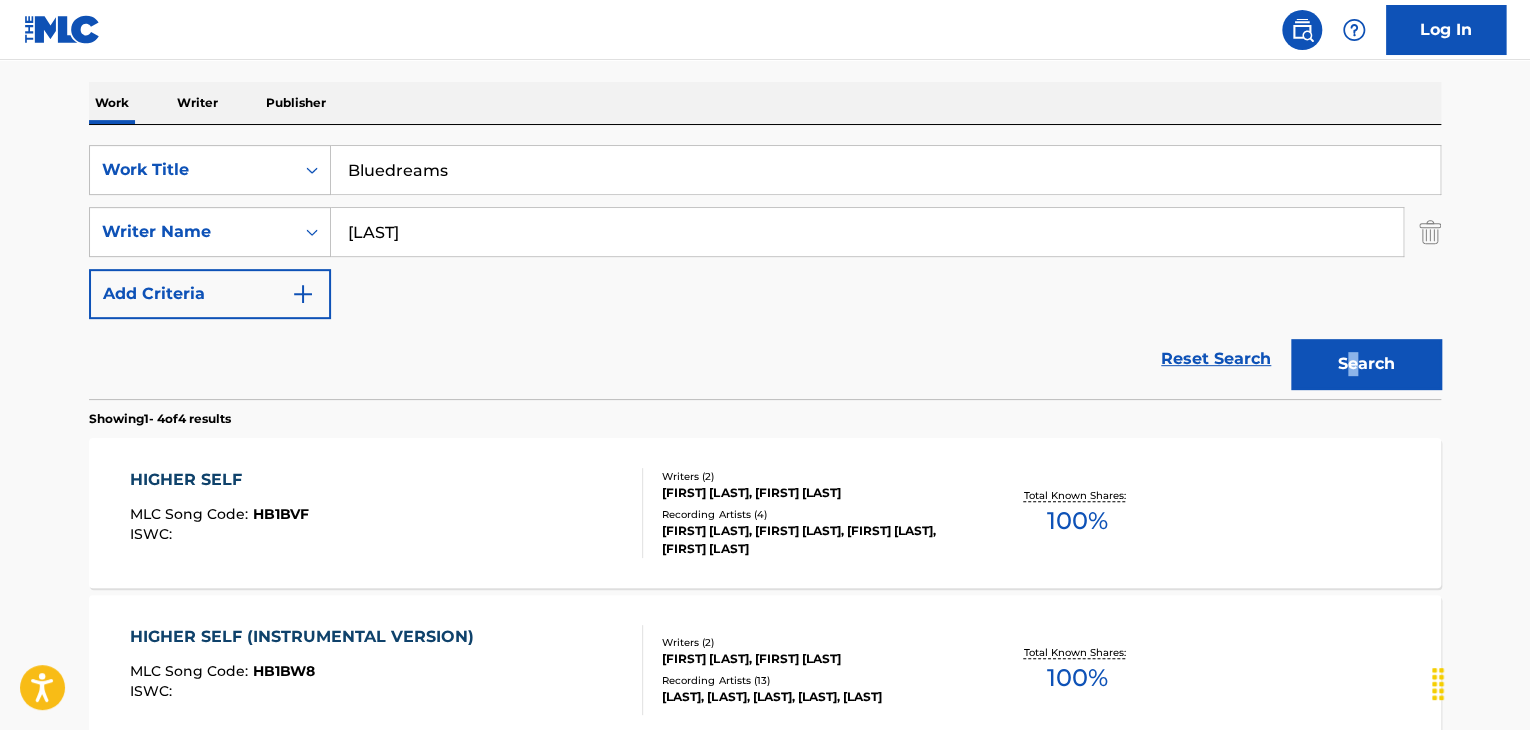 click on "Search" at bounding box center [1361, 359] 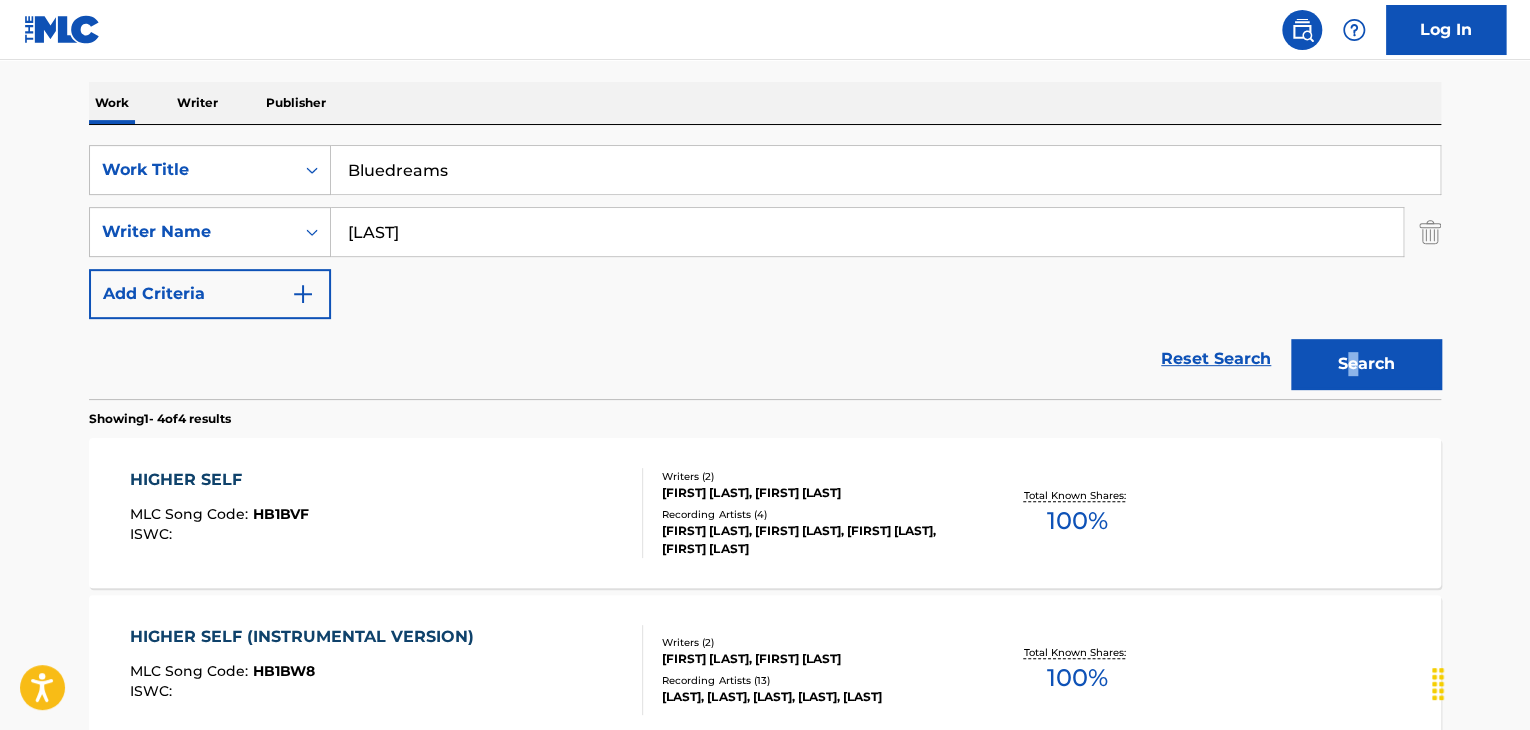 click on "Search" at bounding box center (1366, 364) 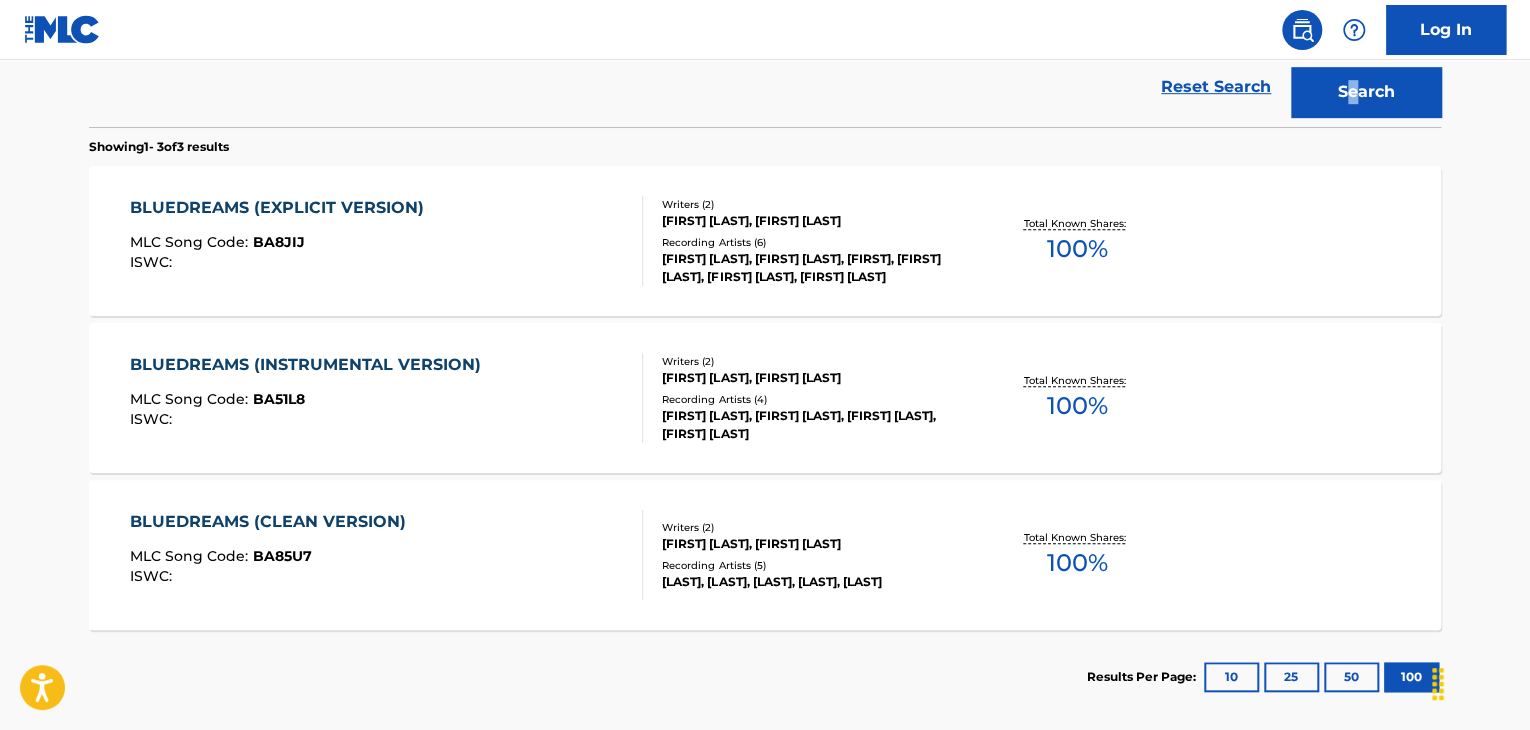 scroll, scrollTop: 172, scrollLeft: 0, axis: vertical 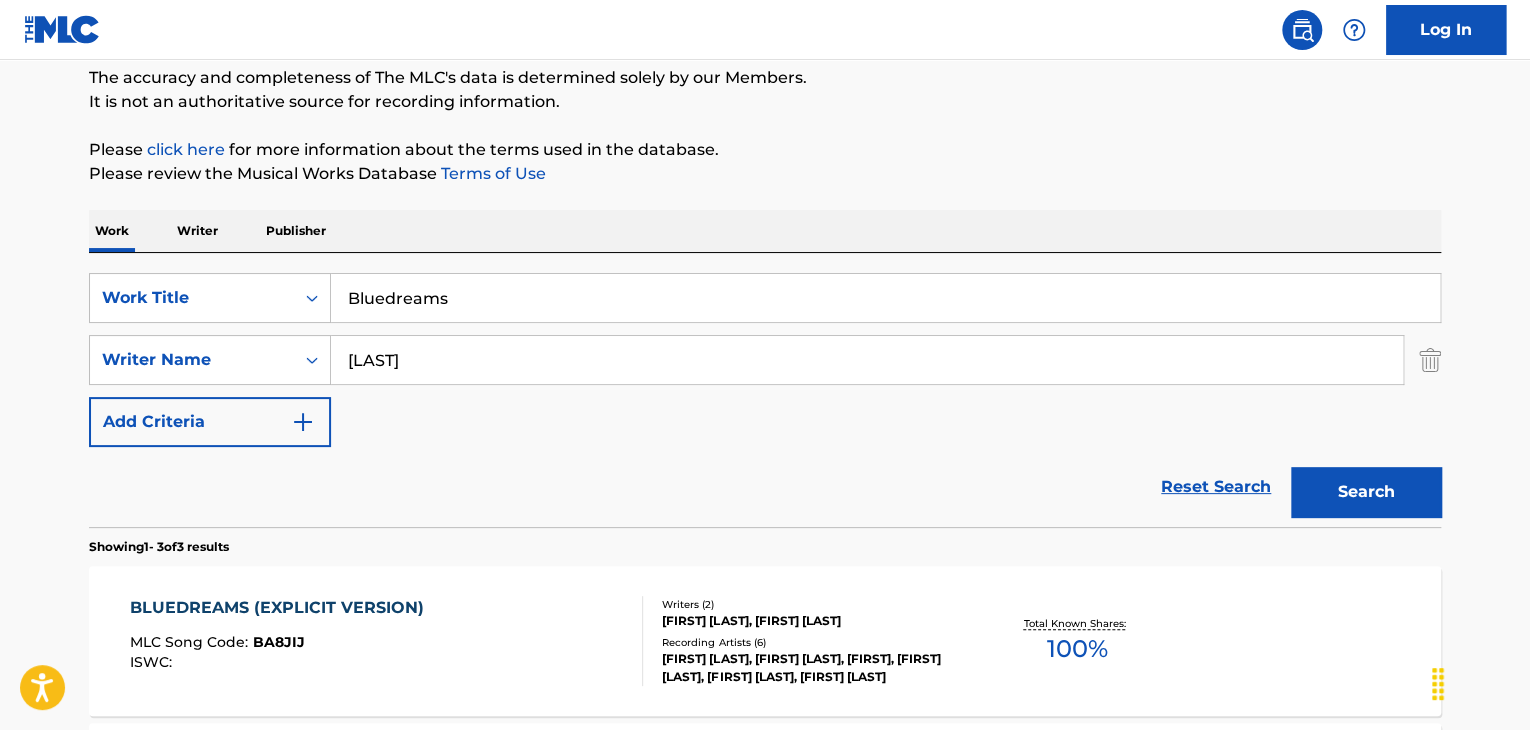 click on "Bluedreams" at bounding box center (885, 298) 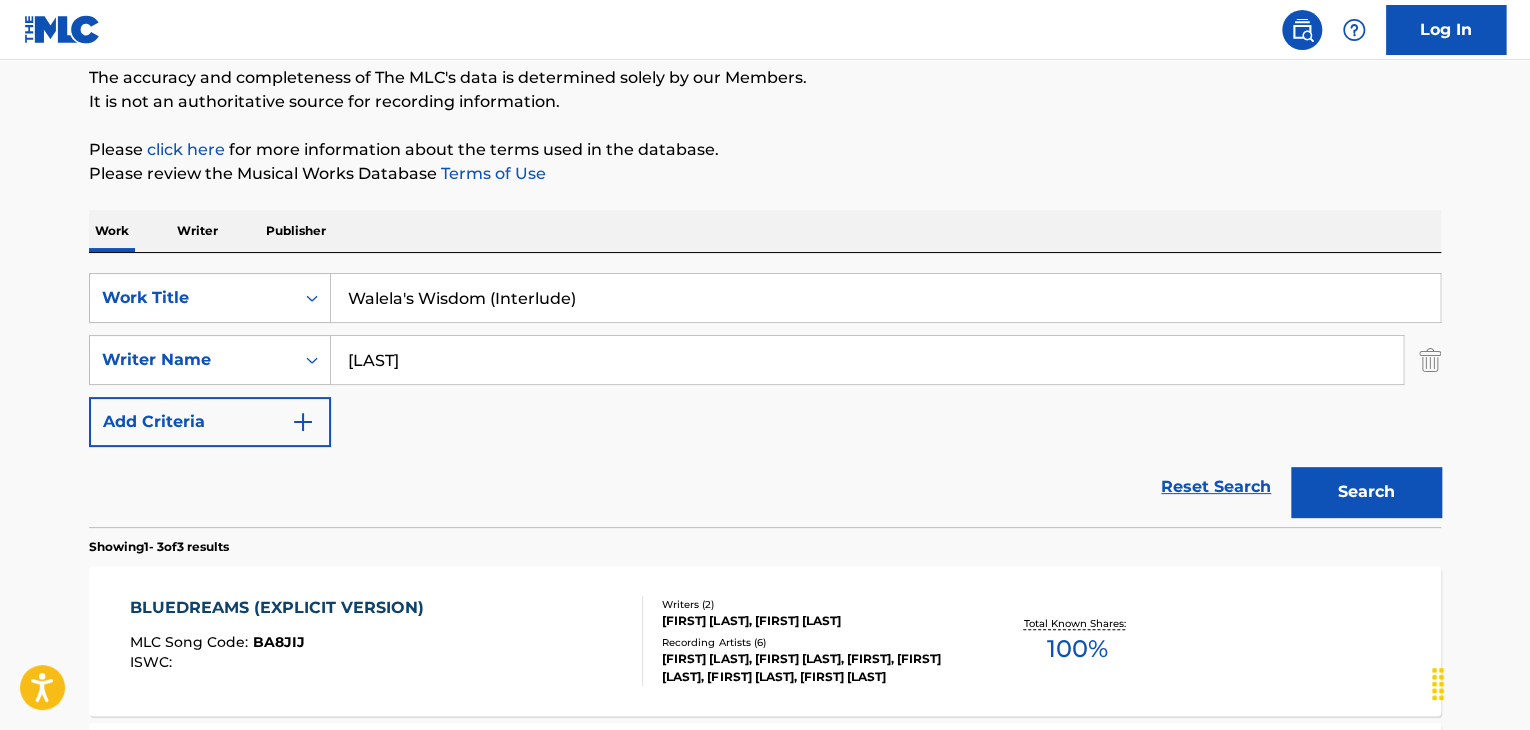 click on "Search" at bounding box center (1366, 492) 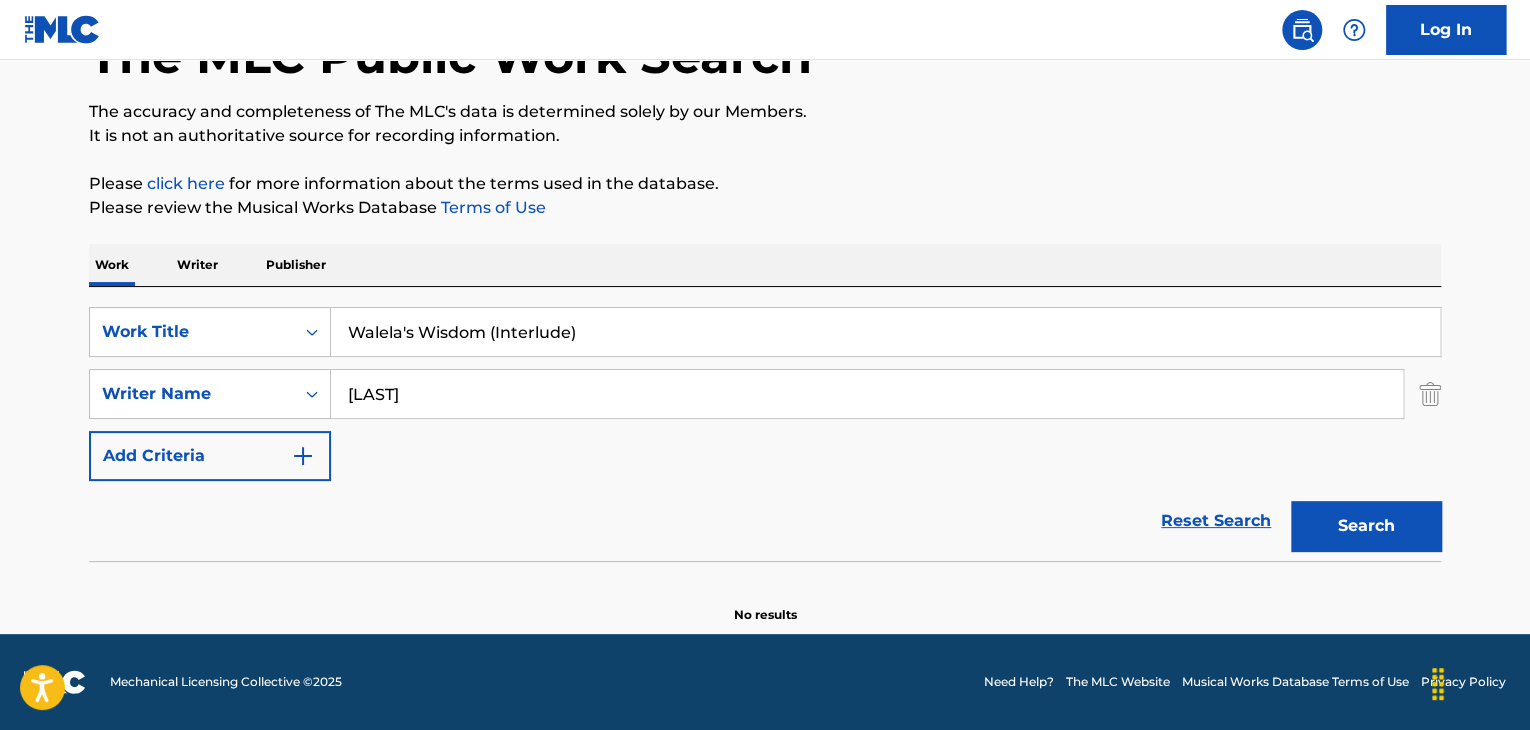 scroll, scrollTop: 138, scrollLeft: 0, axis: vertical 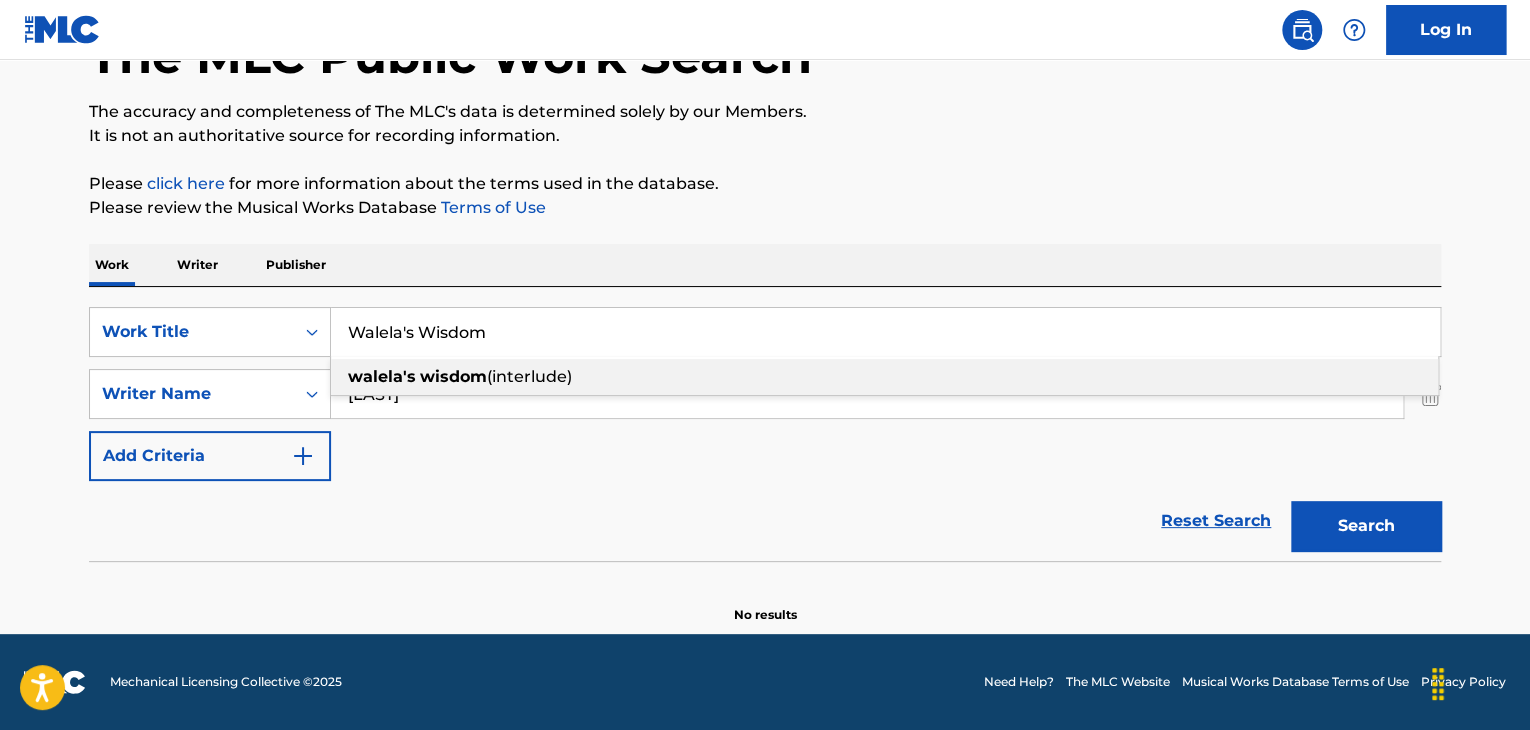 click on "Search" at bounding box center [1366, 526] 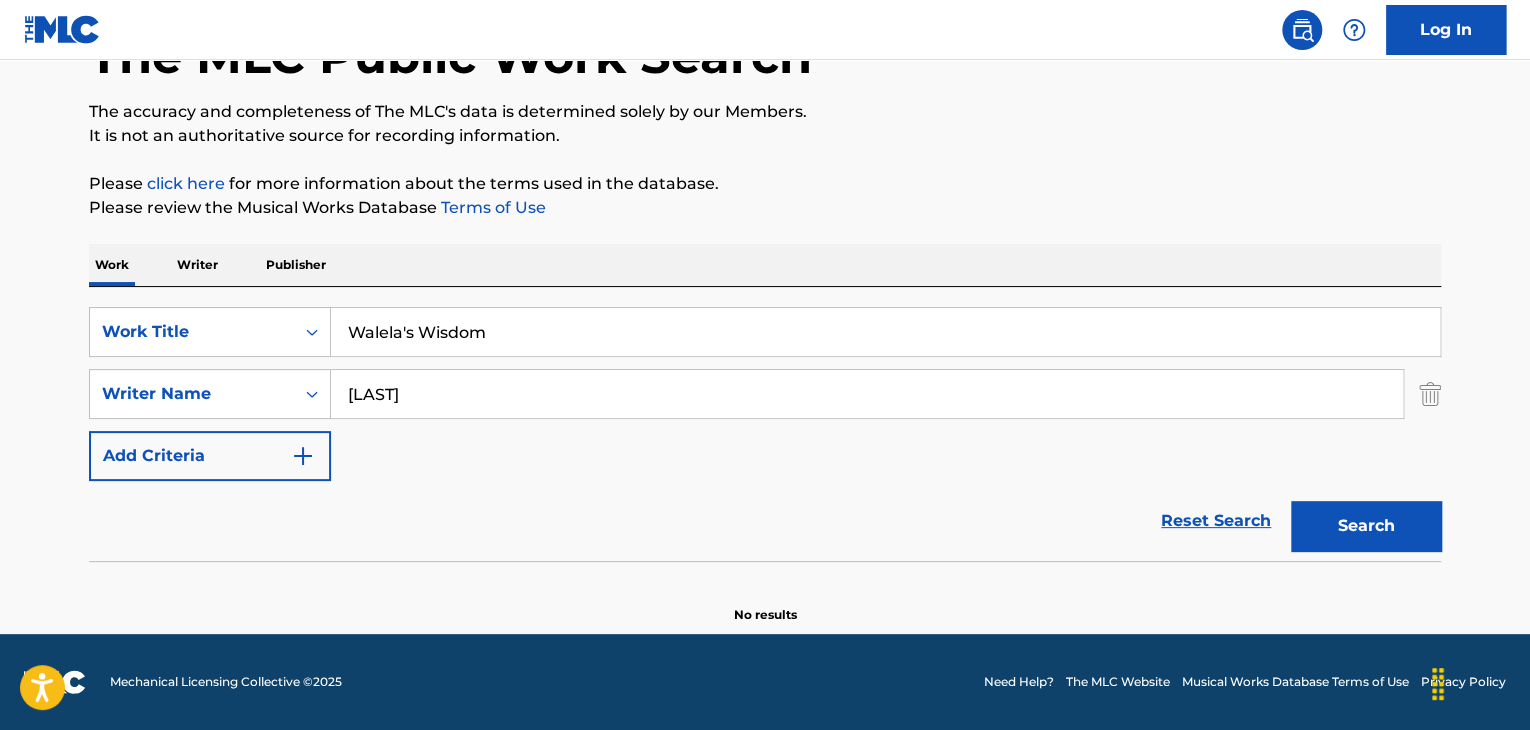 click on "Walela's Wisdom" at bounding box center (885, 332) 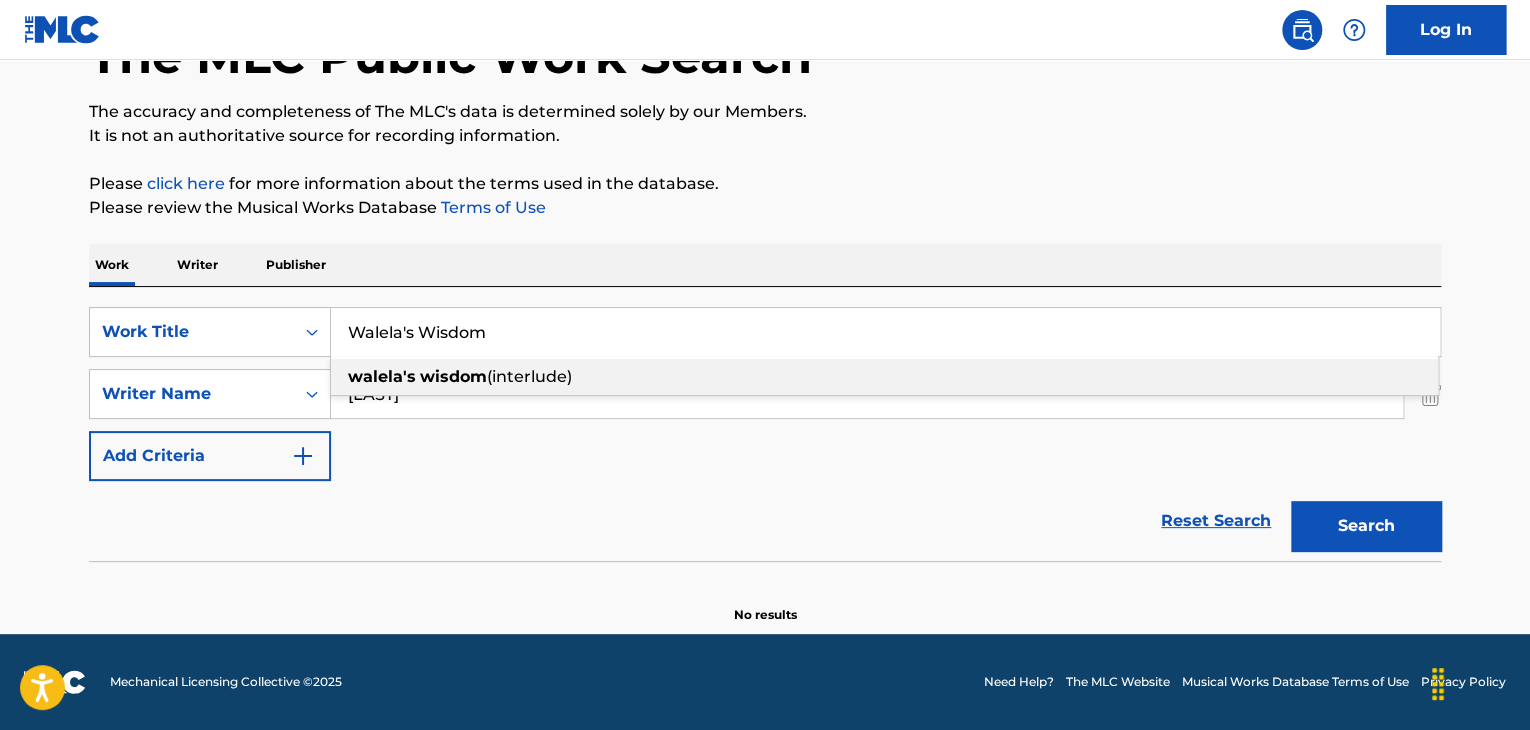 paste on "Black Sheep or Goat?" 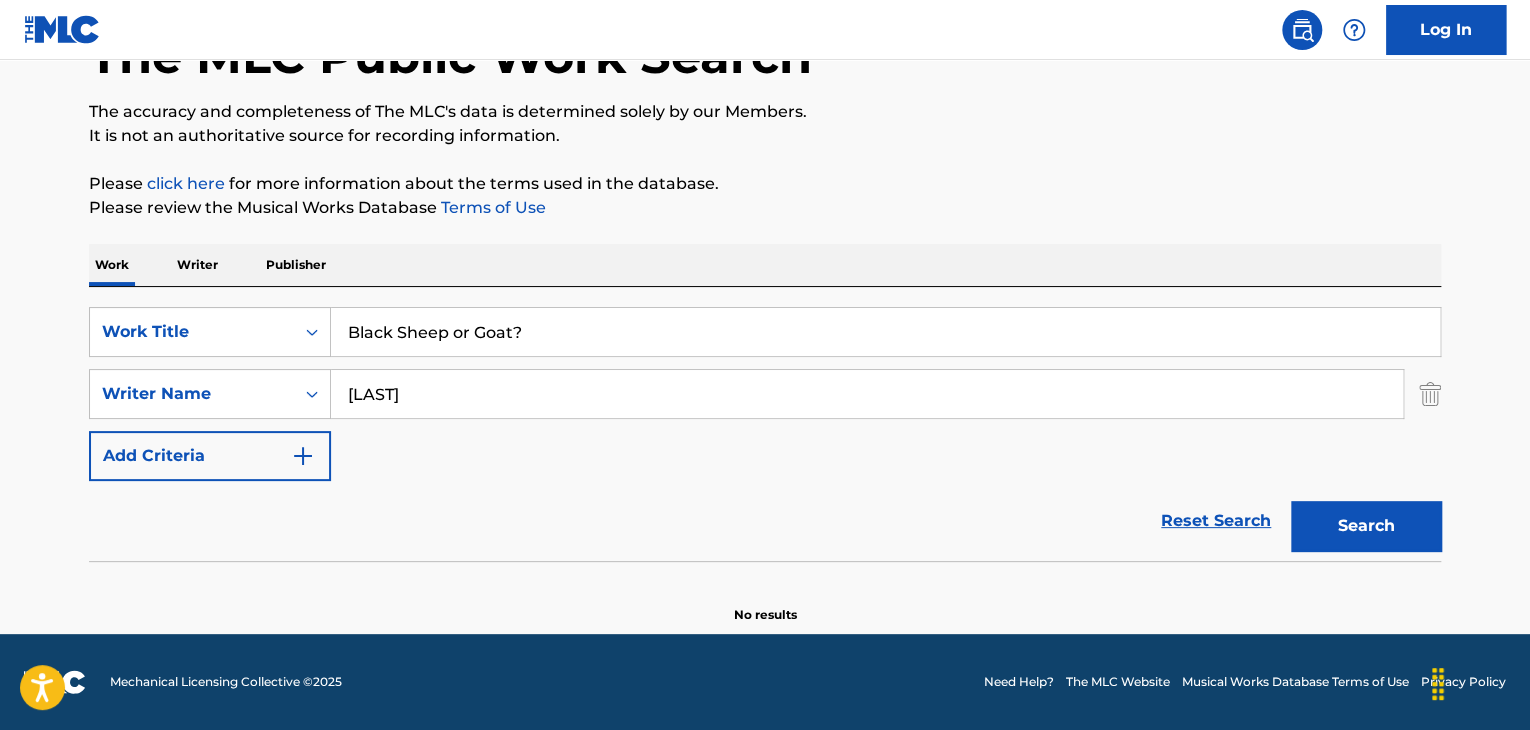 drag, startPoint x: 1320, startPoint y: 523, endPoint x: 1144, endPoint y: 182, distance: 383.74078 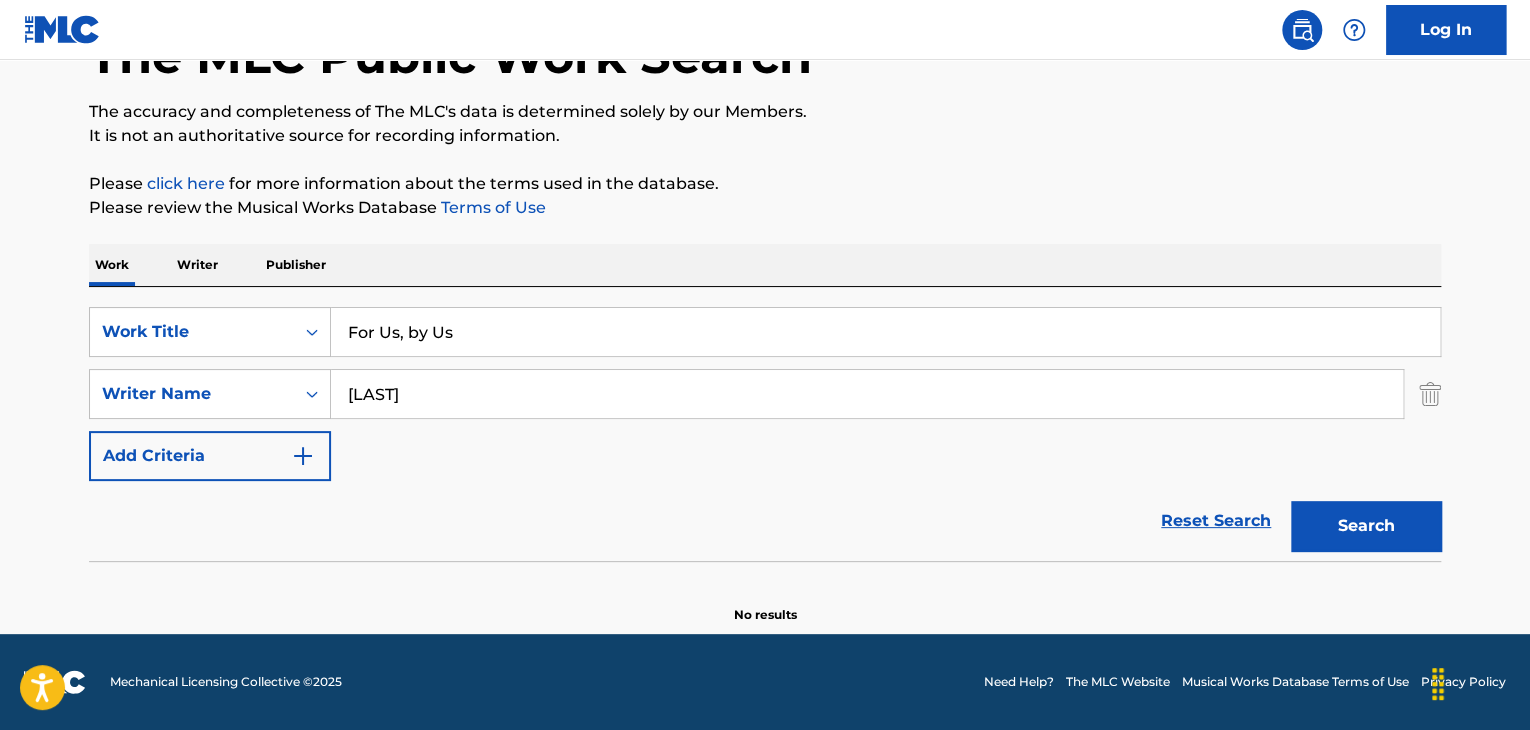 click on "Search" at bounding box center [1366, 526] 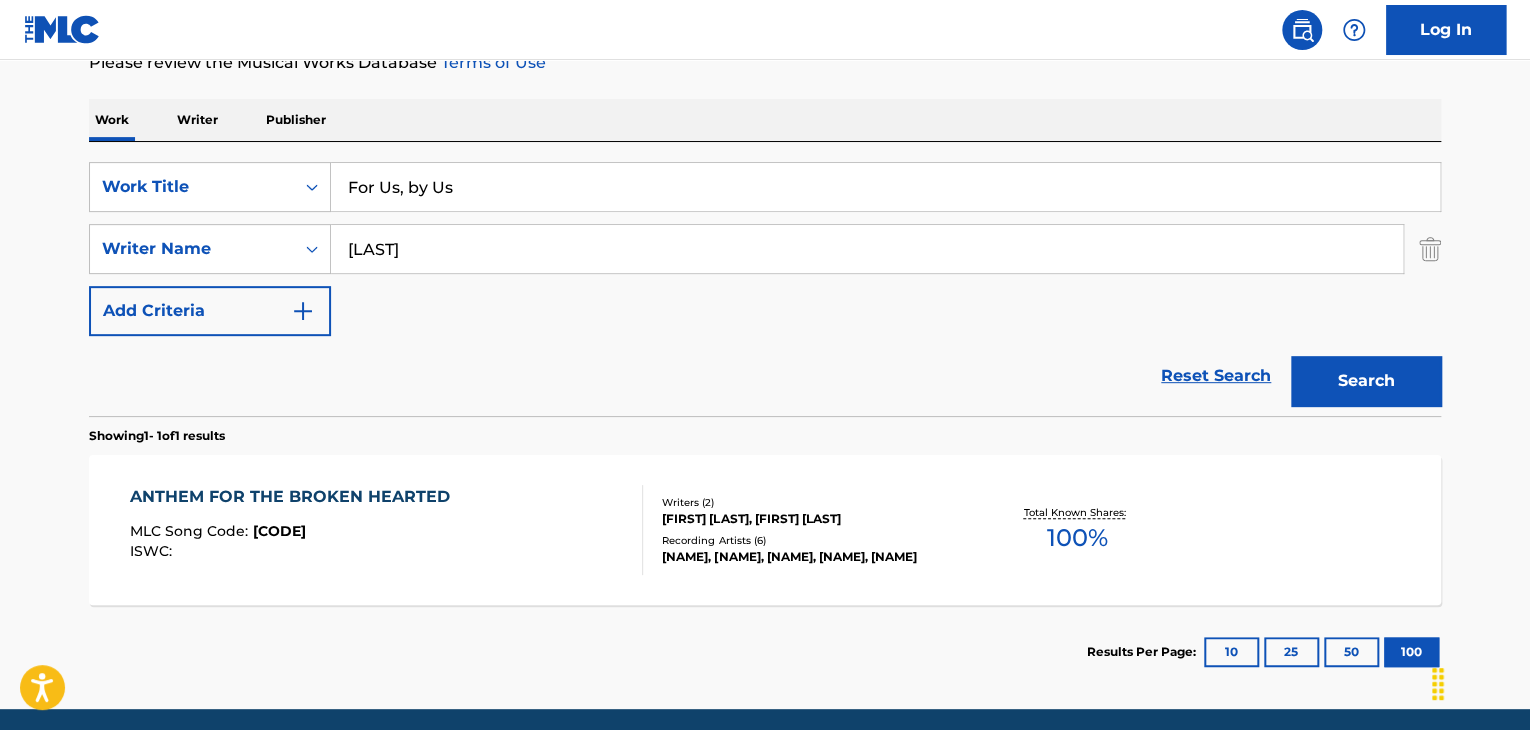 scroll, scrollTop: 358, scrollLeft: 0, axis: vertical 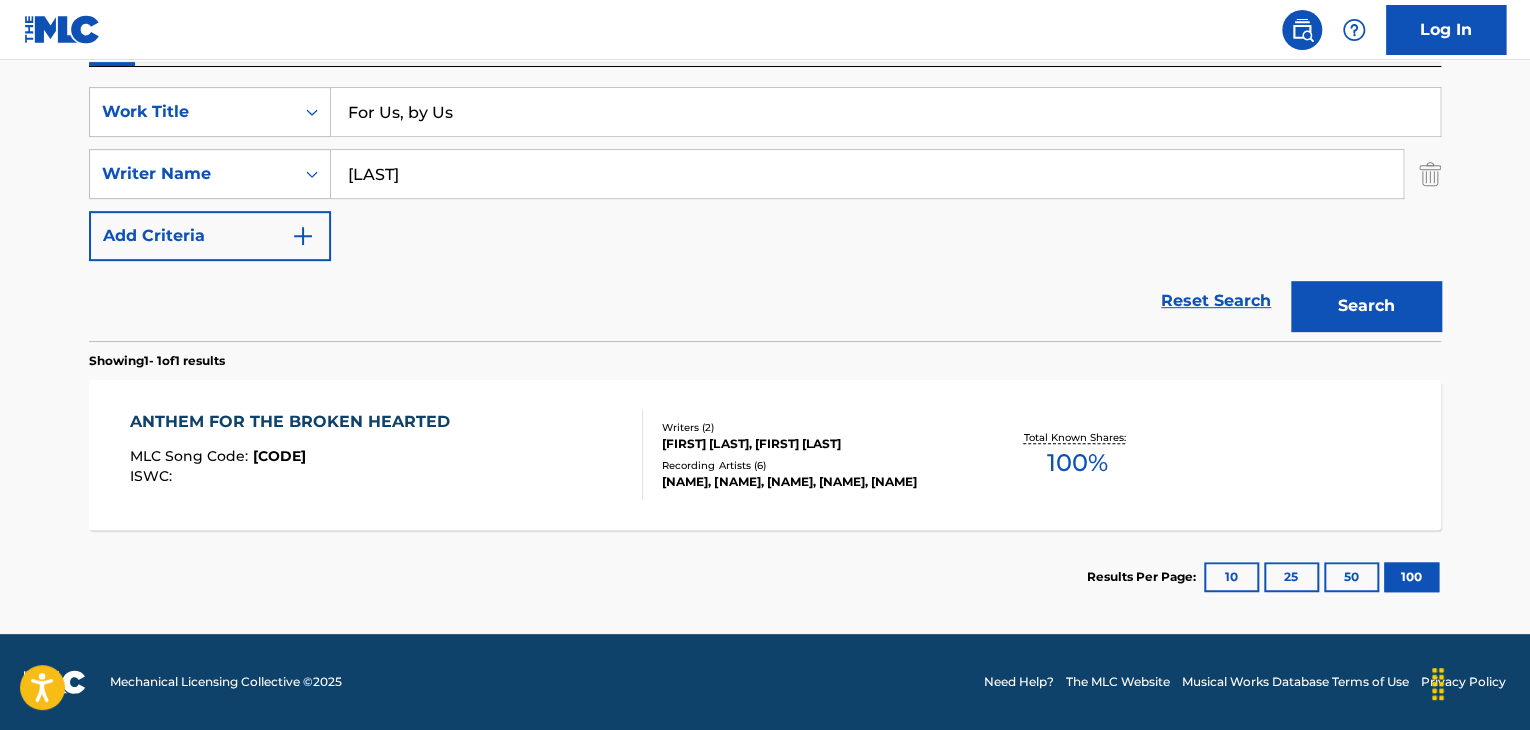 click on "For Us, by Us" at bounding box center (885, 112) 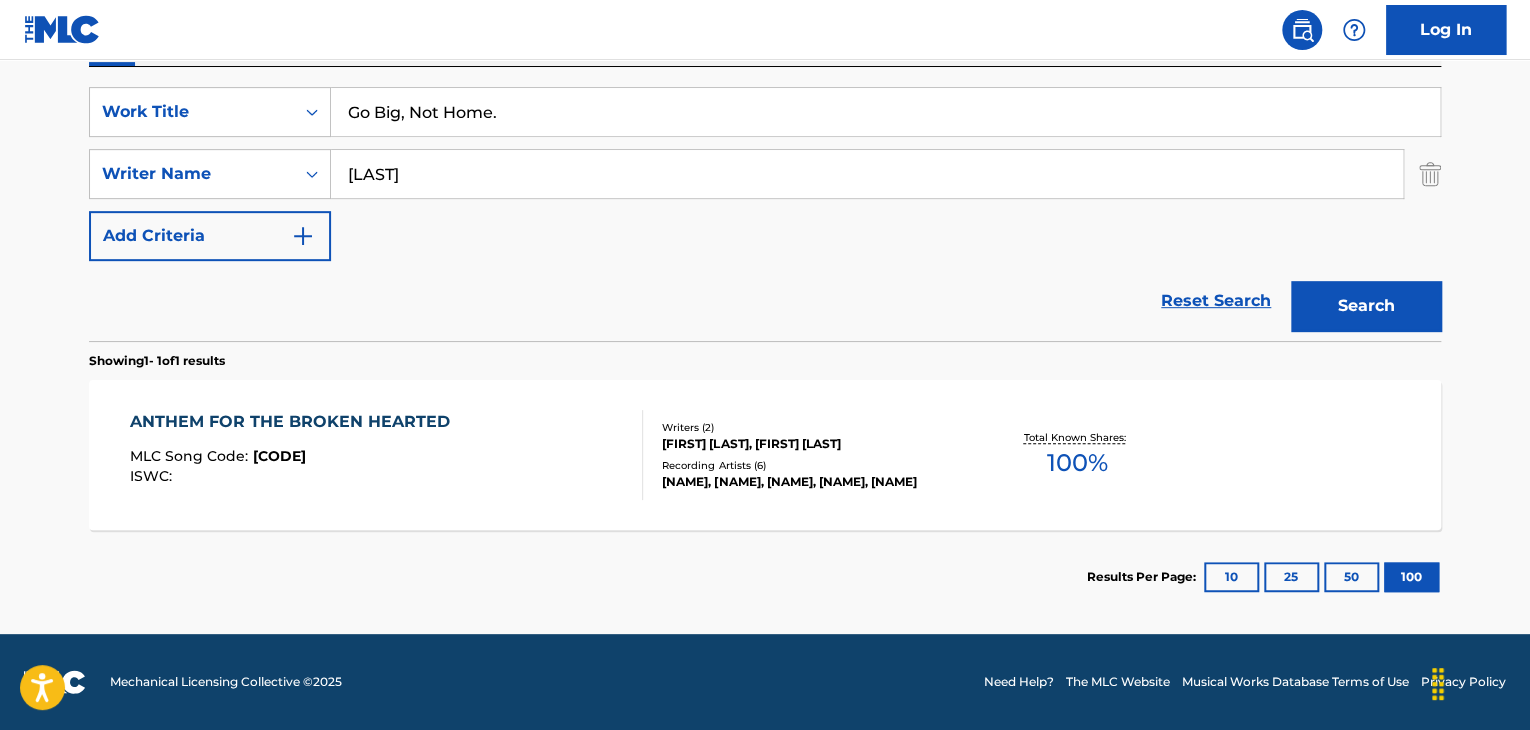 click on "Search" at bounding box center [1366, 306] 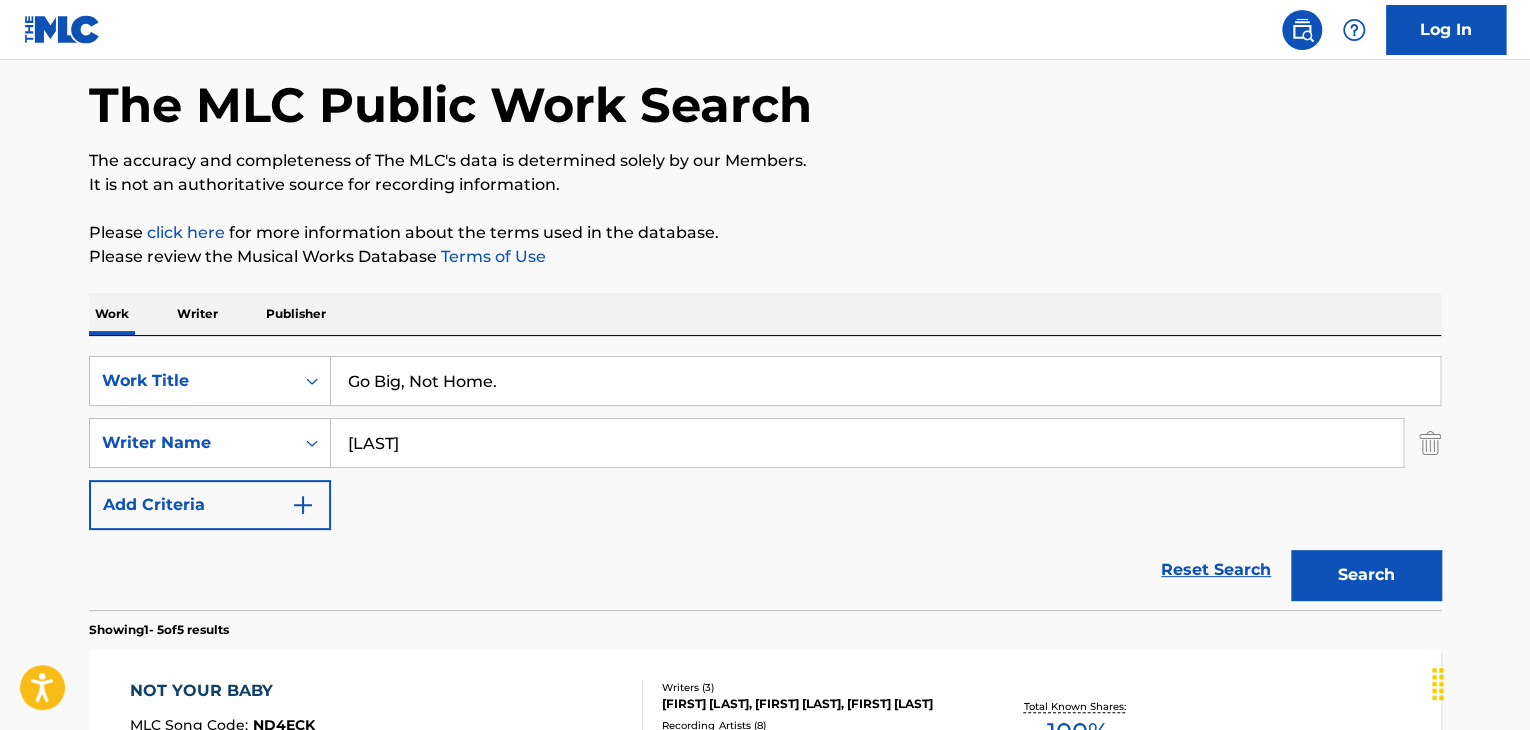 scroll, scrollTop: 86, scrollLeft: 0, axis: vertical 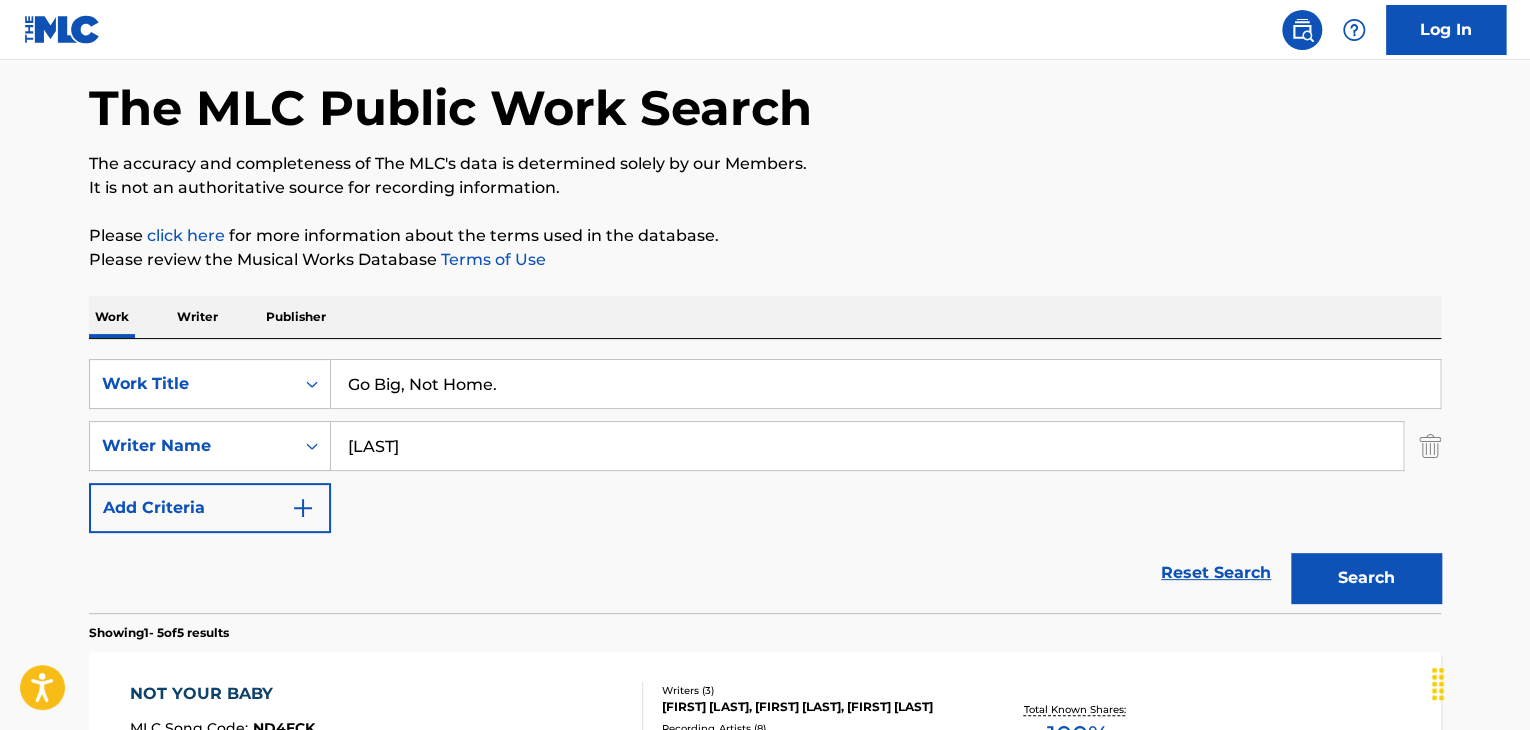 click on "Go Big, Not Home." at bounding box center (885, 384) 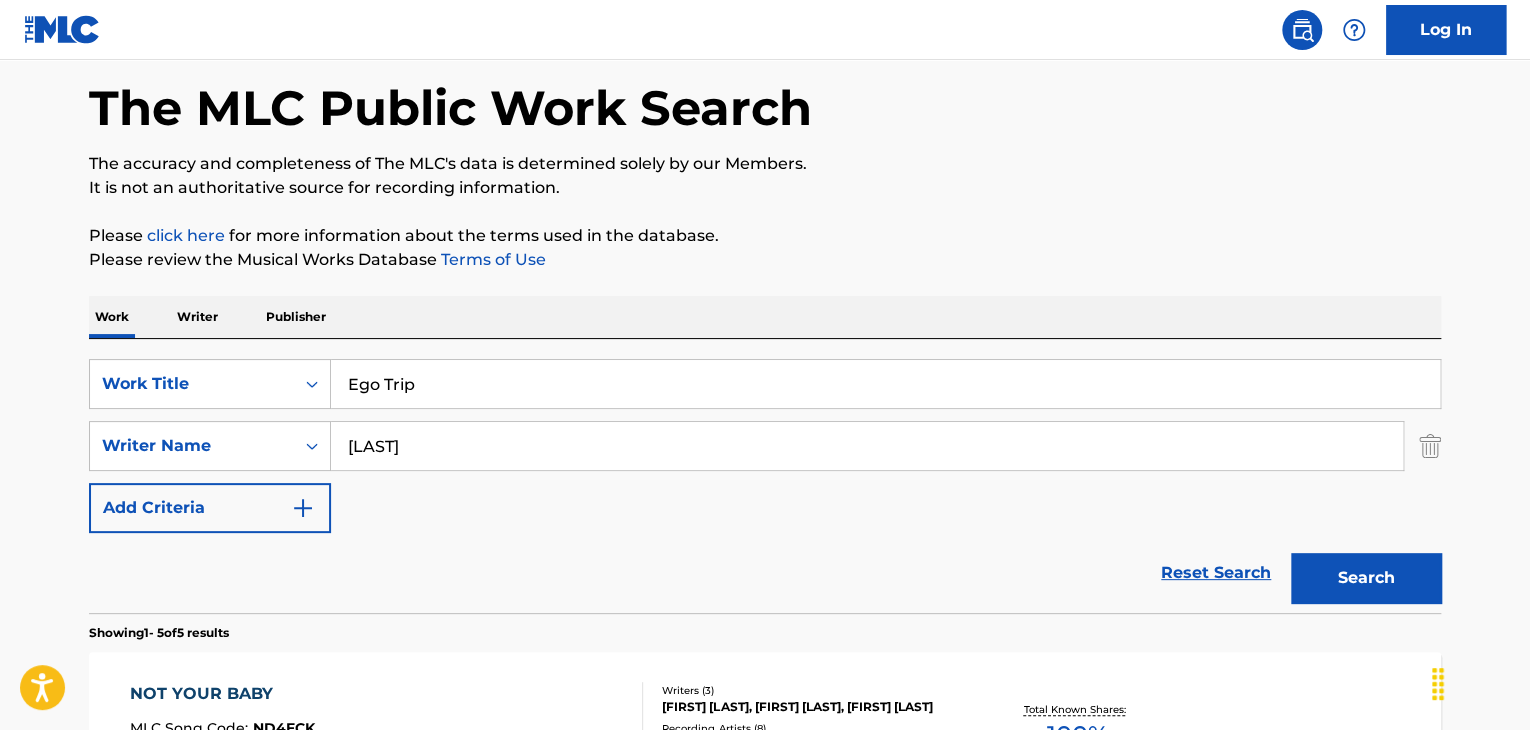 click on "Please   click here   for more information about the terms used in the database." at bounding box center [765, 236] 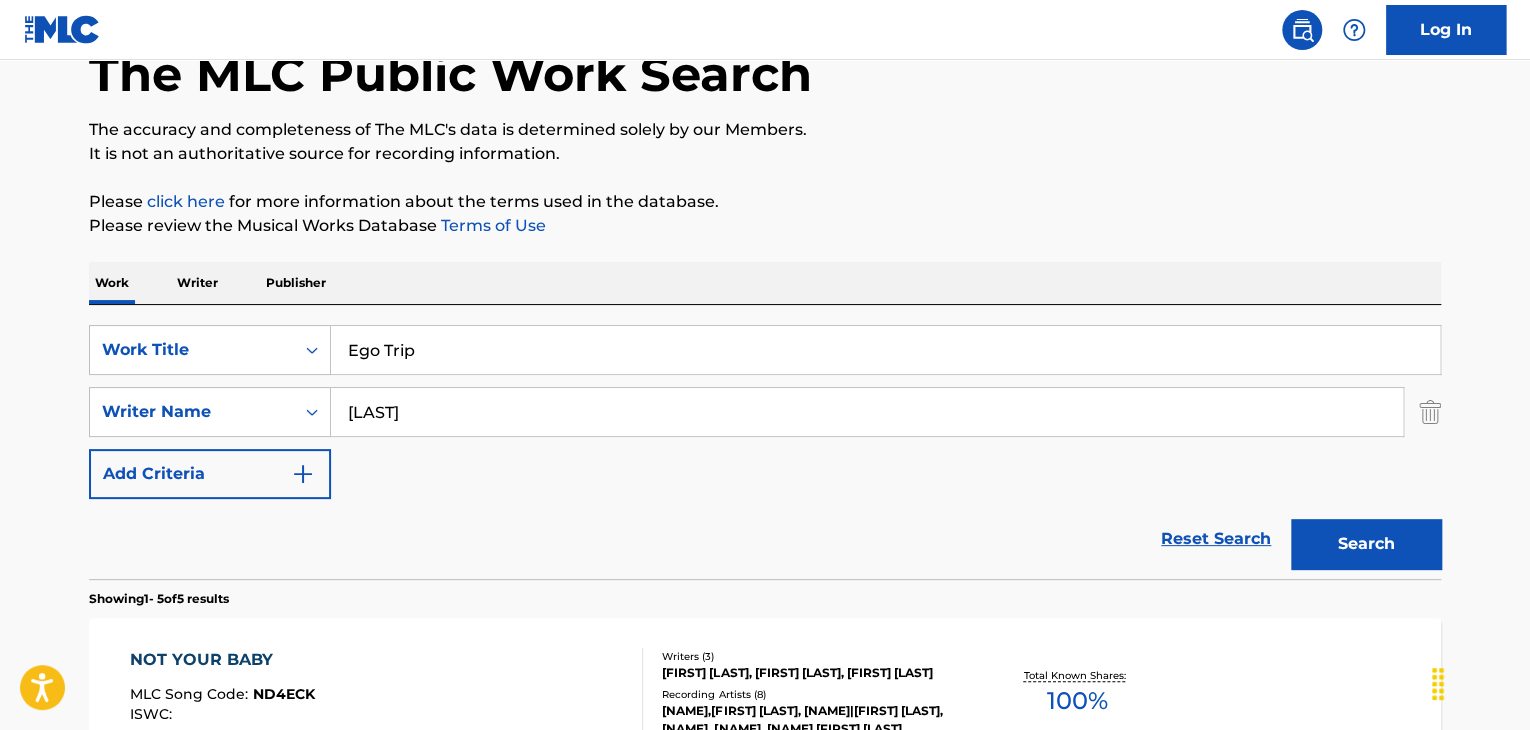 scroll, scrollTop: 0, scrollLeft: 0, axis: both 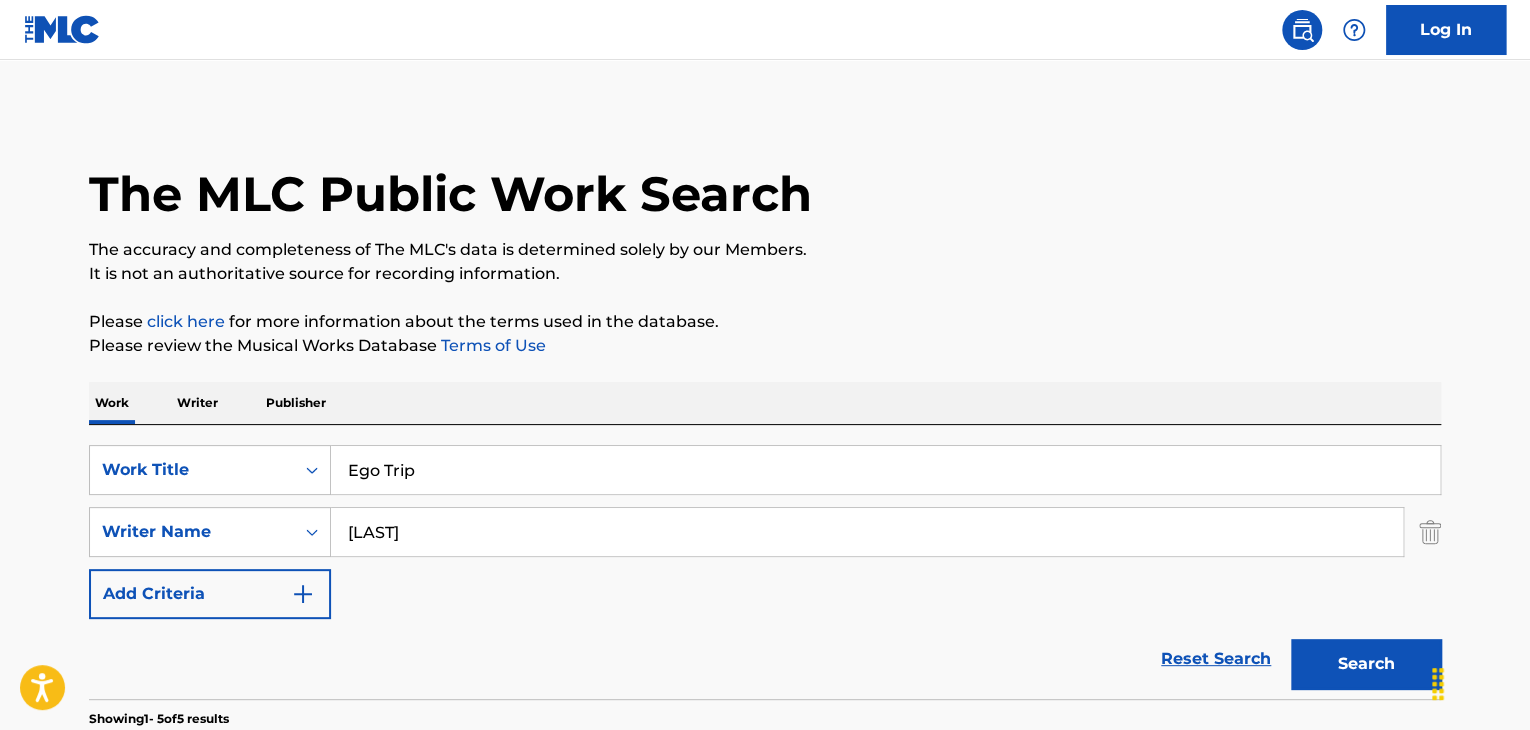 click on "Ego Trip" at bounding box center [885, 470] 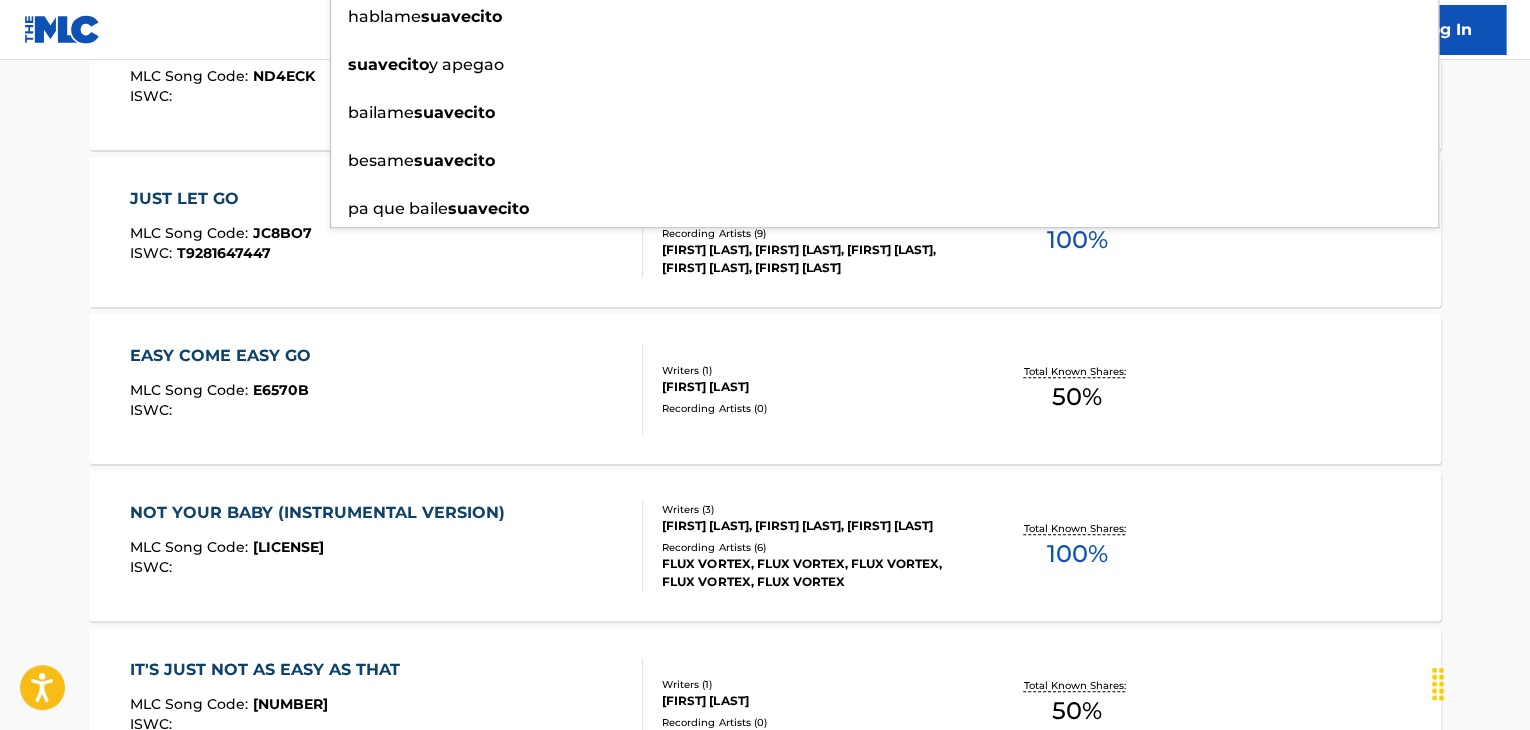 click on "The MLC Public Work Search The accuracy and completeness of The MLC's data is determined solely by our Members. It is not an authoritative source for recording information. Please   click here   for more information about the terms used in the database. Please review the Musical Works Database   Terms of Use Work Writer Publisher SearchWithCriteriaee7da08f-4569-41f1-9502-ad37d15a4048 Work Title Suavecito un guayabo  suavecito ritmo  suavecito suavecito pasito  suavecito pegaito  suavecito  (mambo remix) hablame  suavecito suavecito  y apegao bailame  suavecito besame  suavecito pa que baile  suavecito SearchWithCriteria39d3dab6-4d2e-4c50-bd1c-776ab5ccfe5f Writer Name Westerfield Add Criteria Reset Search Search Showing  1  -   5  of  5   results   NOT YOUR BABY MLC Song Code : ND4ECK ISWC : Writers ( 3 ) MICHAEL XAVIER WESTERFIELD, VICTORIA ALKIN, LOUICE LINDBERG Recording Artists ( 8 ) FLUX VORTEX,XAVY RUSAN, FLUX VORTEX|XAVY RUSAN, FLUX VORTEX, FLUX VORTEX, FLUX VORTEX,XAVY RUSAN Total Known Shares: 100 %" at bounding box center (765, 102) 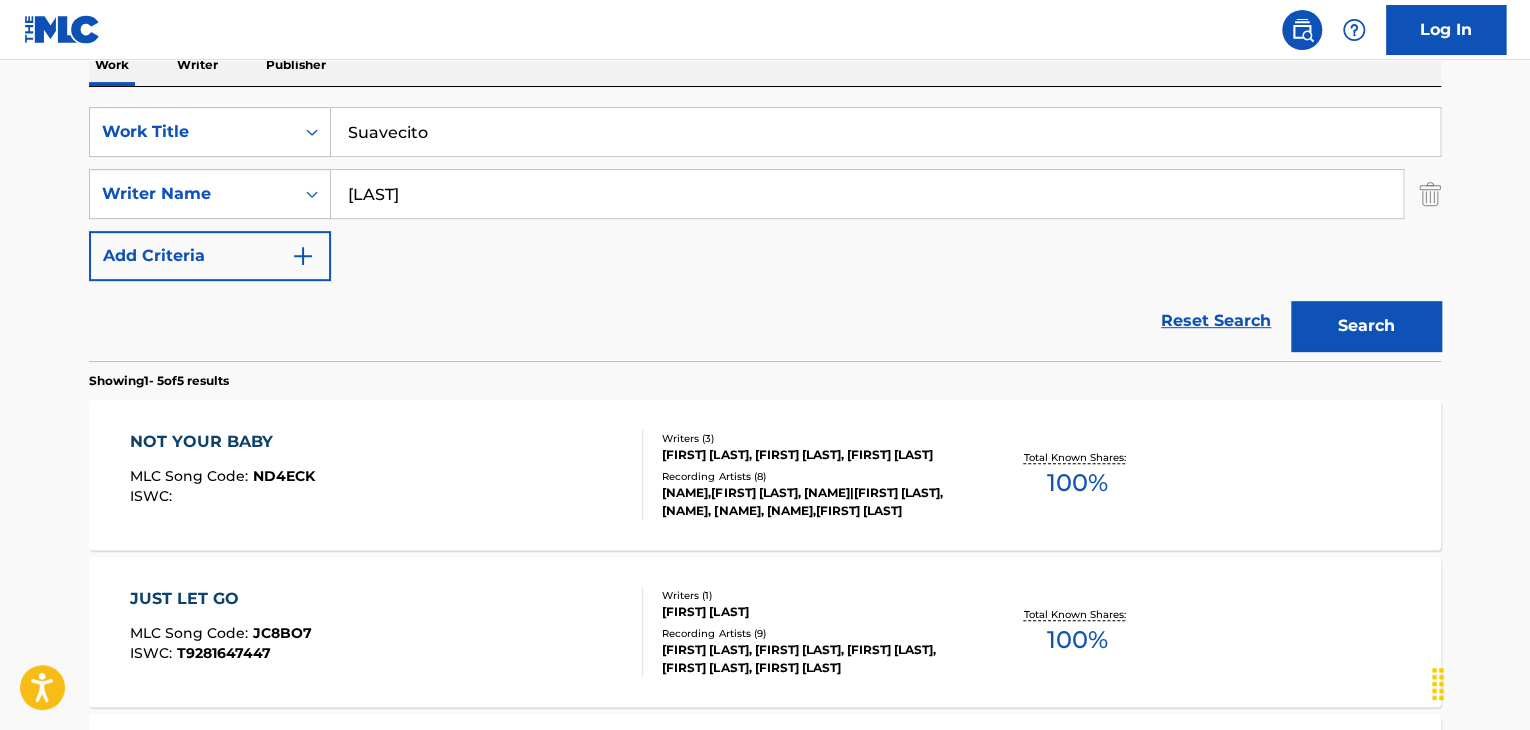 click on "Search" at bounding box center [1366, 326] 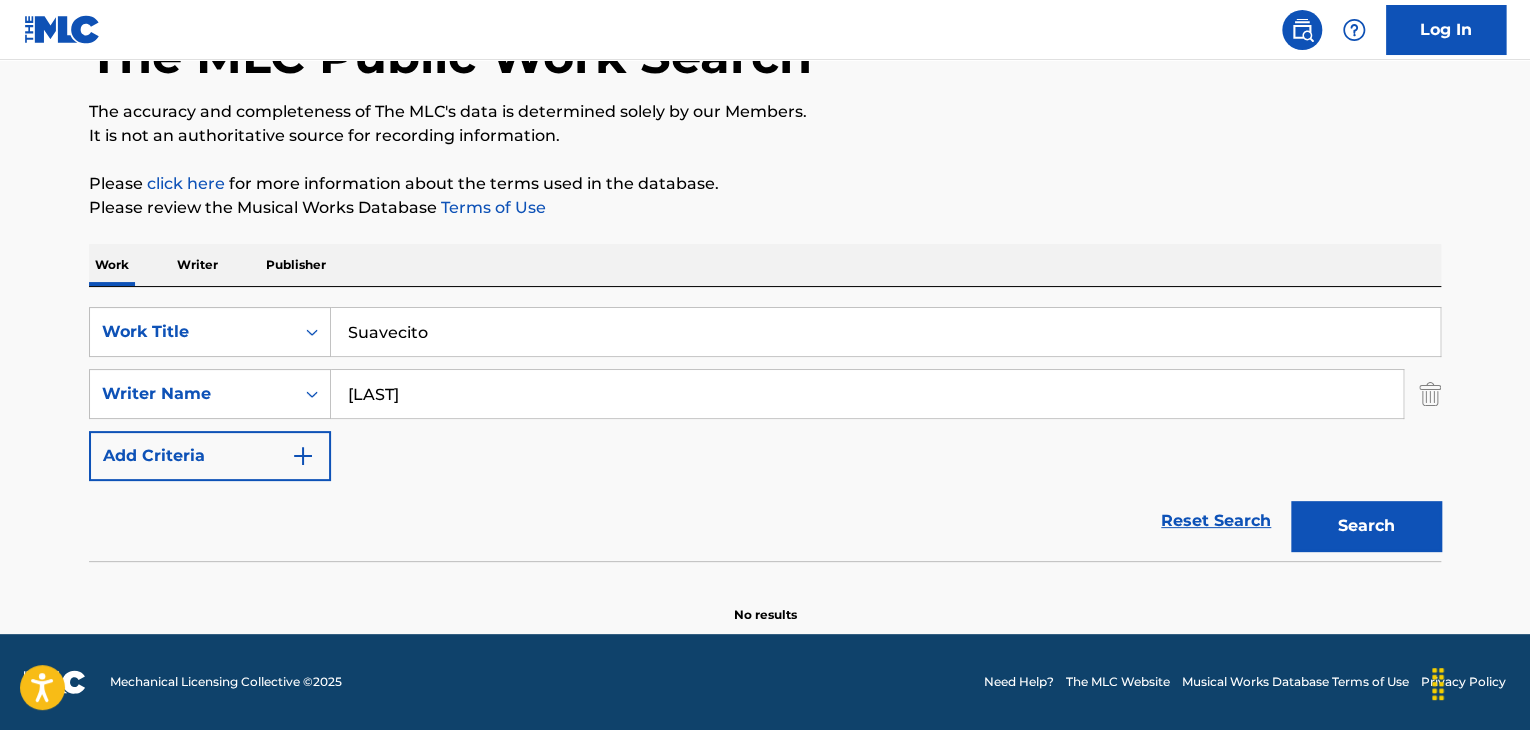 scroll, scrollTop: 138, scrollLeft: 0, axis: vertical 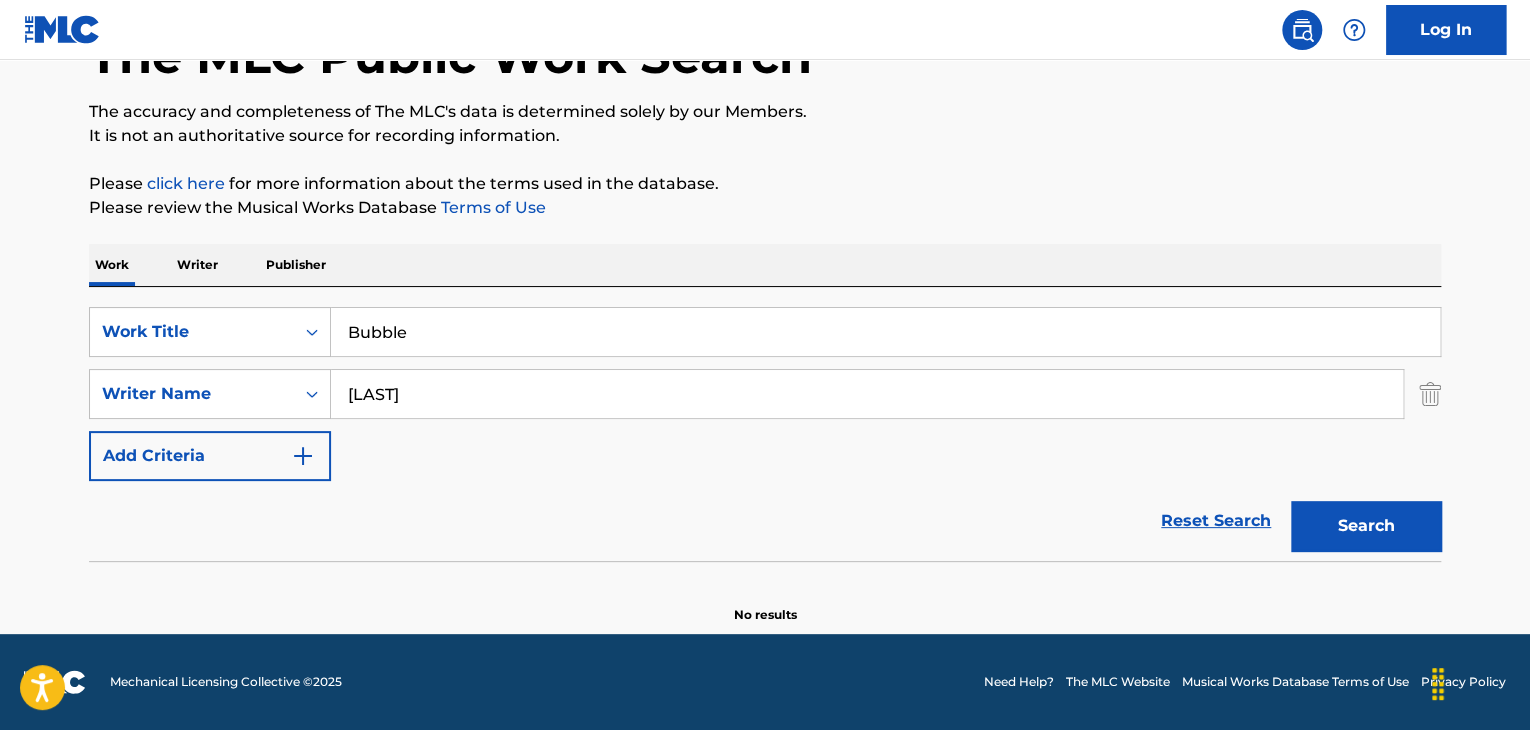 click on "The MLC Public Work Search The accuracy and completeness of The MLC's data is determined solely by our Members. It is not an authoritative source for recording information. Please   click here   for more information about the terms used in the database. Please review the Musical Works Database   Terms of Use Work Writer Publisher SearchWithCriteriaee7da08f-4569-41f1-9502-ad37d15a4048 Work Title Bubble SearchWithCriteria39d3dab6-4d2e-4c50-bd1c-776ab5ccfe5f Writer Name Westerfield Add Criteria Reset Search Search No results" at bounding box center (765, 278) 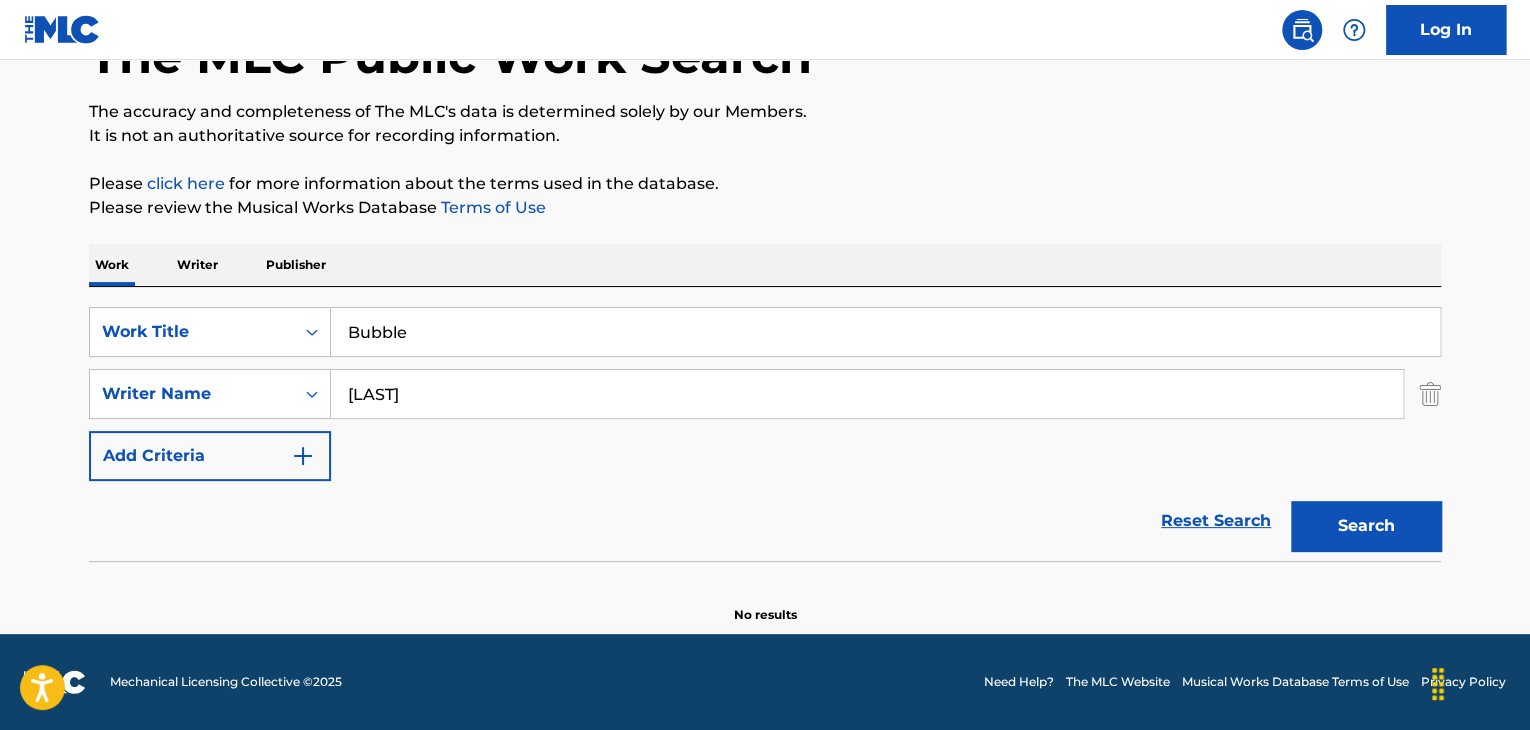 click on "Bubble" at bounding box center [885, 332] 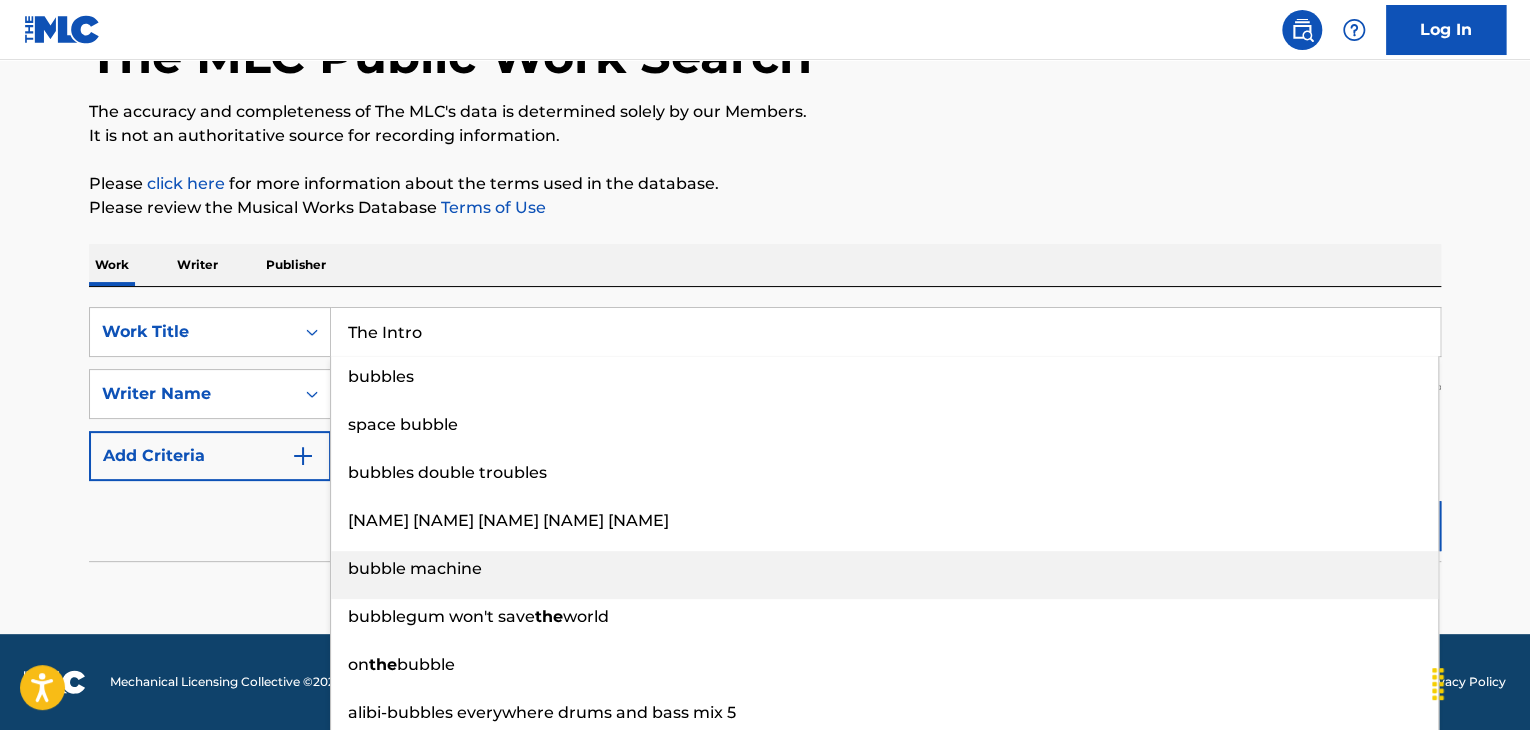 click on "aesd bubble gum pop no vocal chop tm rh" at bounding box center [884, 521] 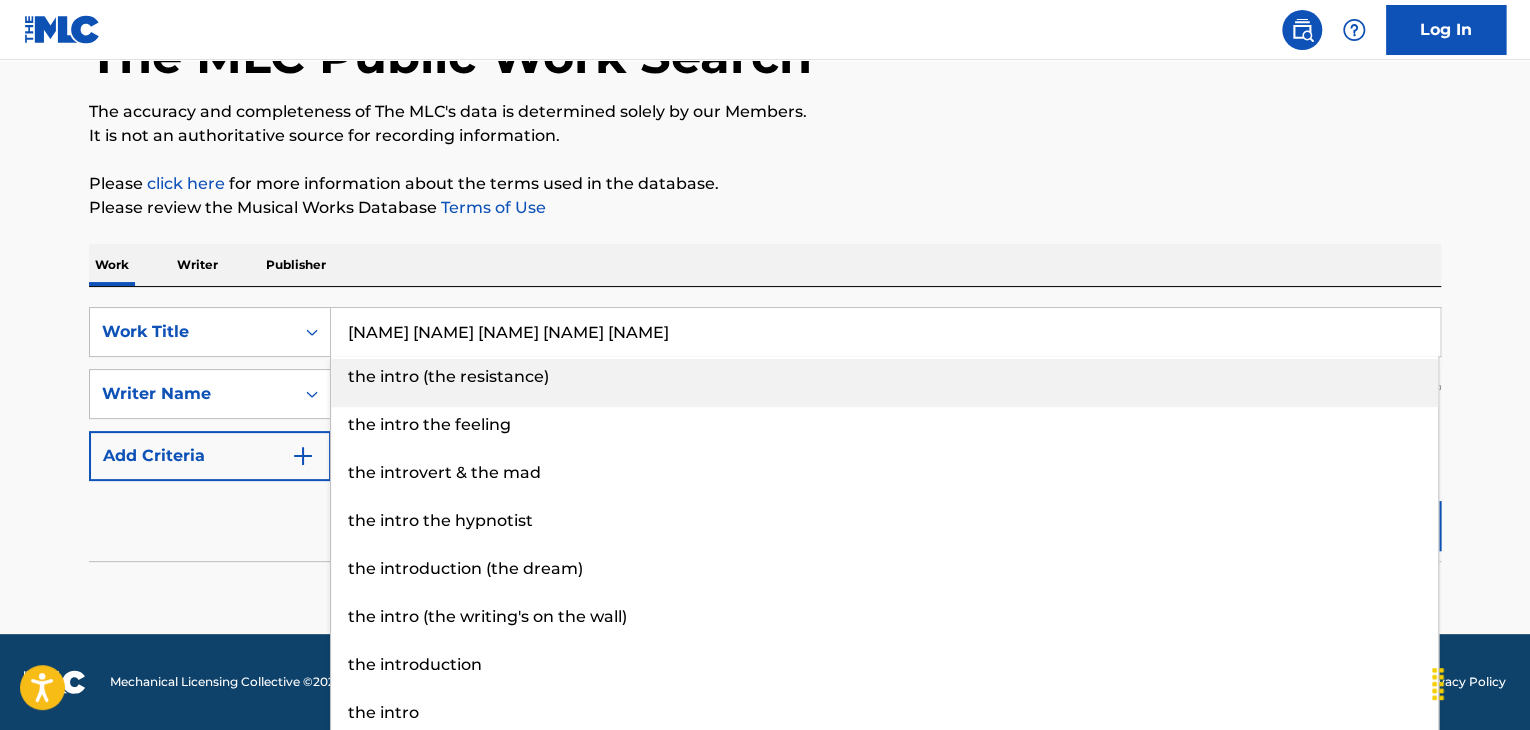 paste on "The Intro" 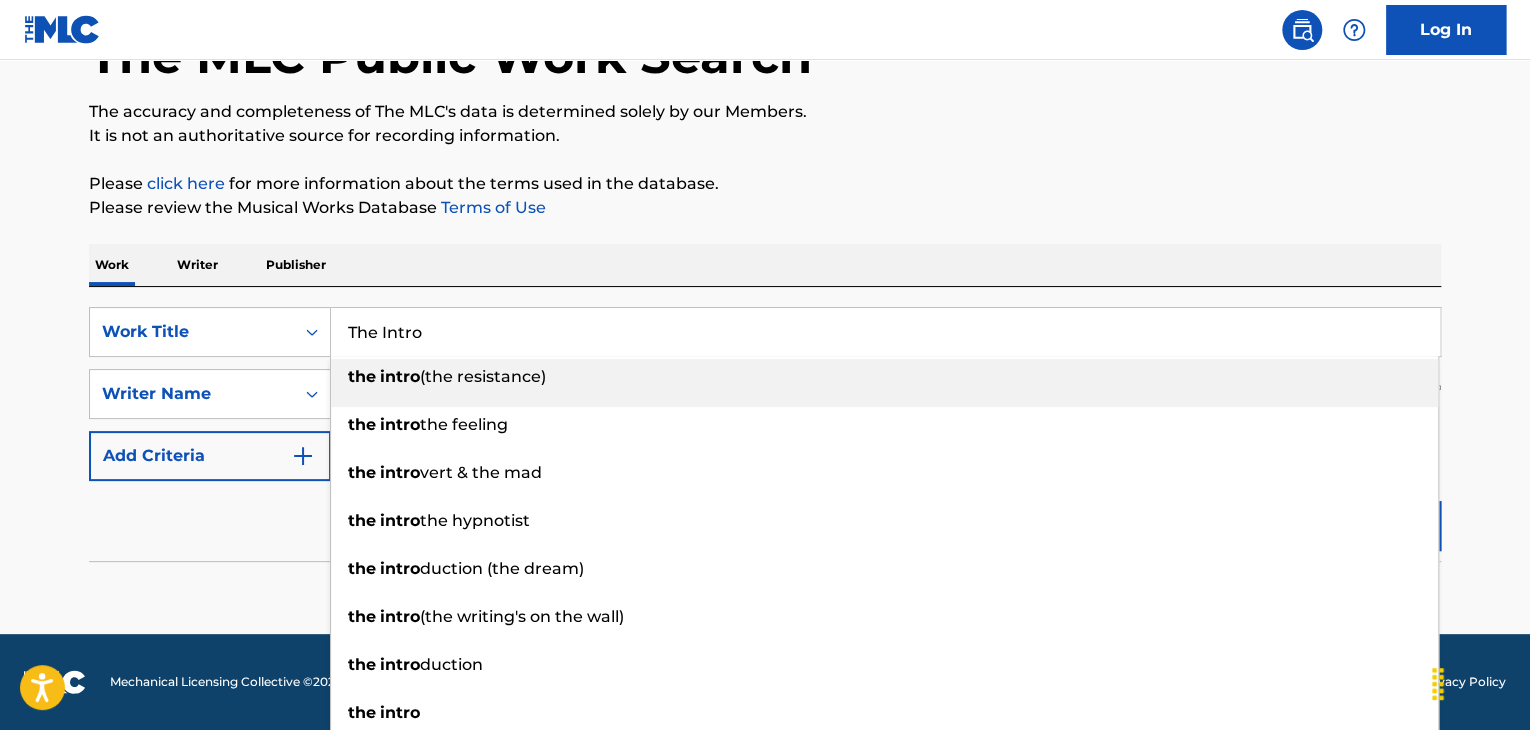 click on "The MLC Public Work Search The accuracy and completeness of The MLC's data is determined solely by our Members. It is not an authoritative source for recording information. Please   click here   for more information about the terms used in the database. Please review the Musical Works Database   Terms of Use Work Writer Publisher SearchWithCriteriaee7da08f-4569-41f1-9502-ad37d15a4048 Work Title The Intro the   intro  (the resistance) the   intro  the feeling the   intro vert & the mad the   intro  the hypnotist the   intro duction (the dream) the   intro  (the writing's on the wall) the   intro duction the   intro the   intro vert the   intro duccion SearchWithCriteria39d3dab6-4d2e-4c50-bd1c-776ab5ccfe5f Writer Name Westerfield Add Criteria Reset Search Search No results" at bounding box center (765, 278) 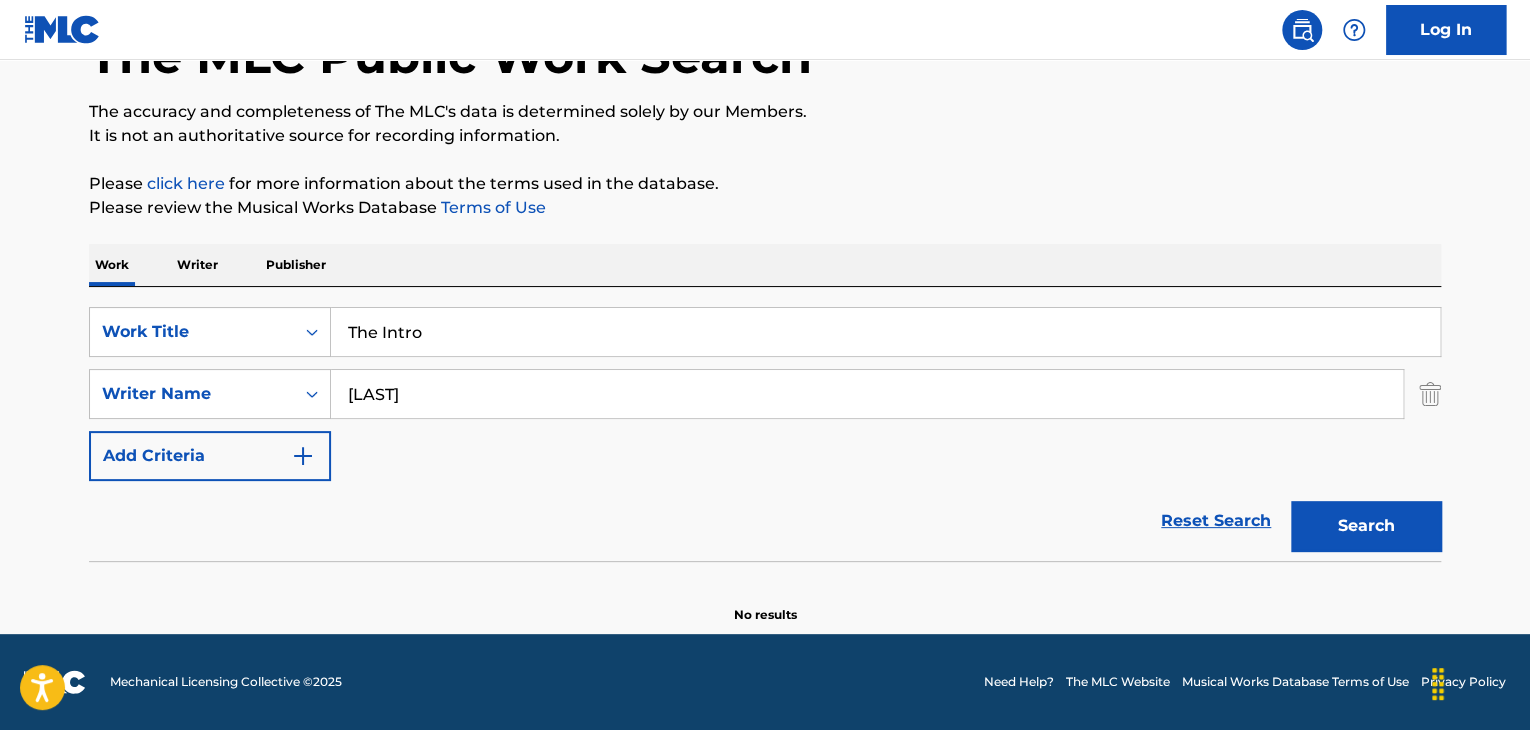 drag, startPoint x: 1418, startPoint y: 530, endPoint x: 1372, endPoint y: 512, distance: 49.396355 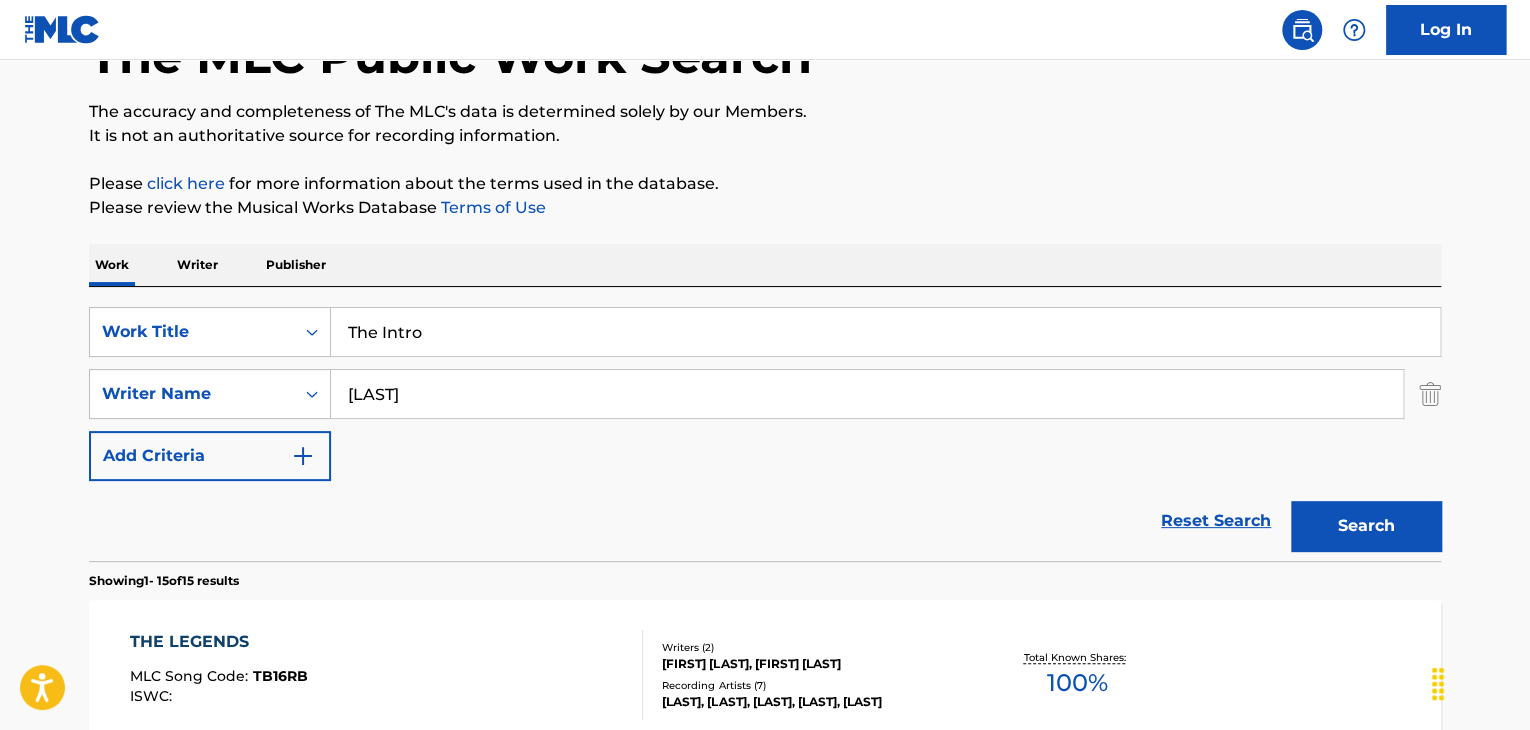 scroll, scrollTop: 238, scrollLeft: 0, axis: vertical 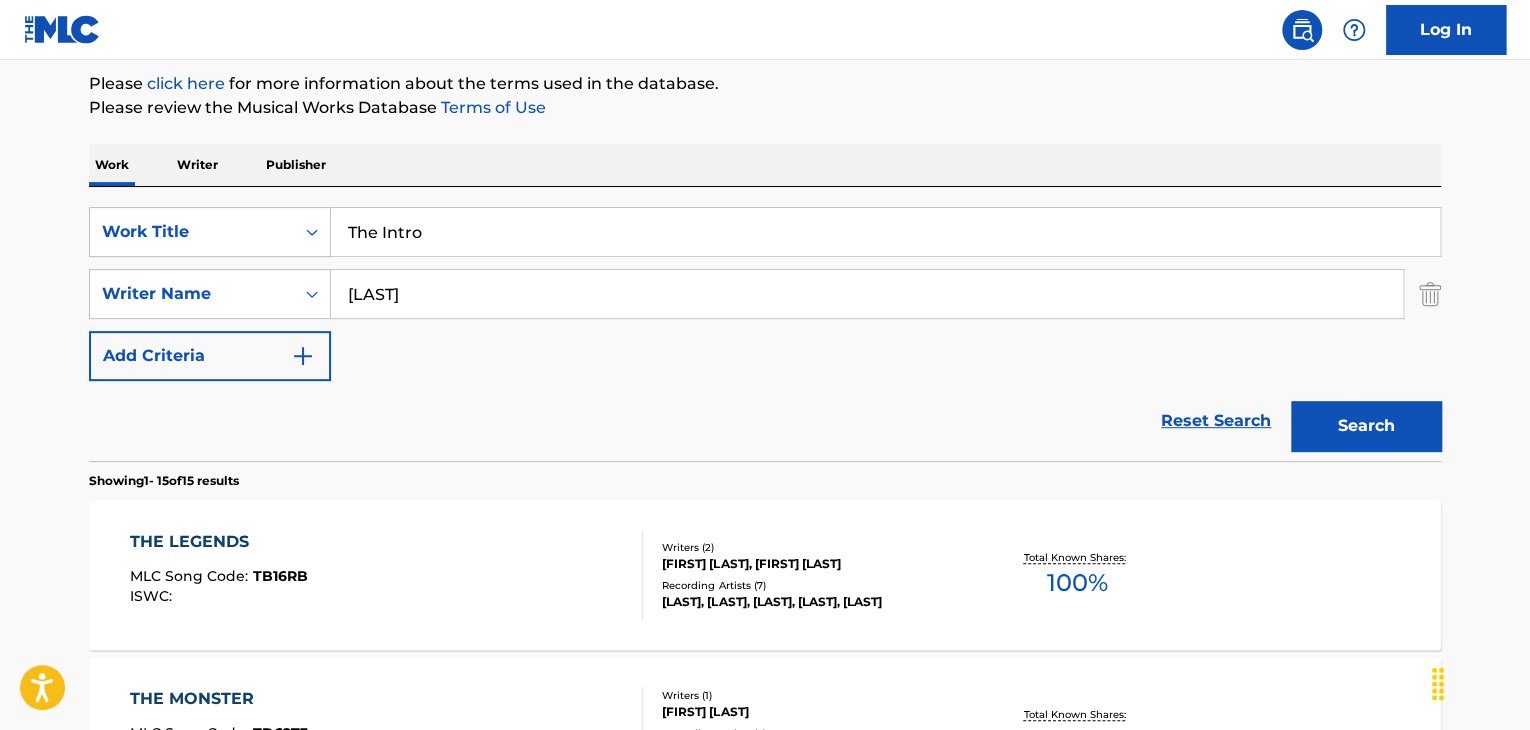 click on "SearchWithCriteriaee7da08f-4569-41f1-9502-ad37d15a4048 Work Title The Intro SearchWithCriteria39d3dab6-4d2e-4c50-bd1c-776ab5ccfe5f Writer Name Westerfield Add Criteria Reset Search Search" at bounding box center (765, 324) 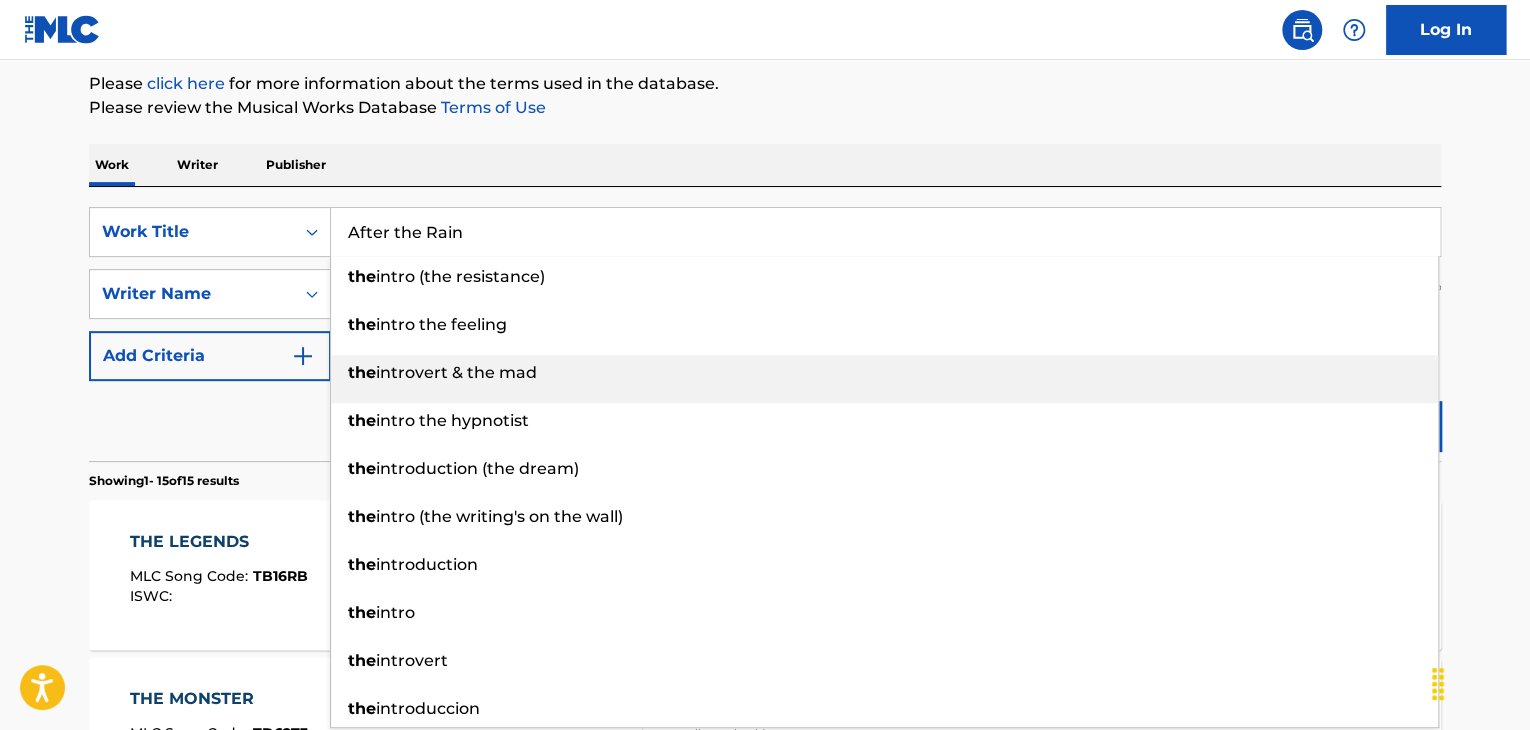click on "the  intro the hypnotist" at bounding box center [884, 421] 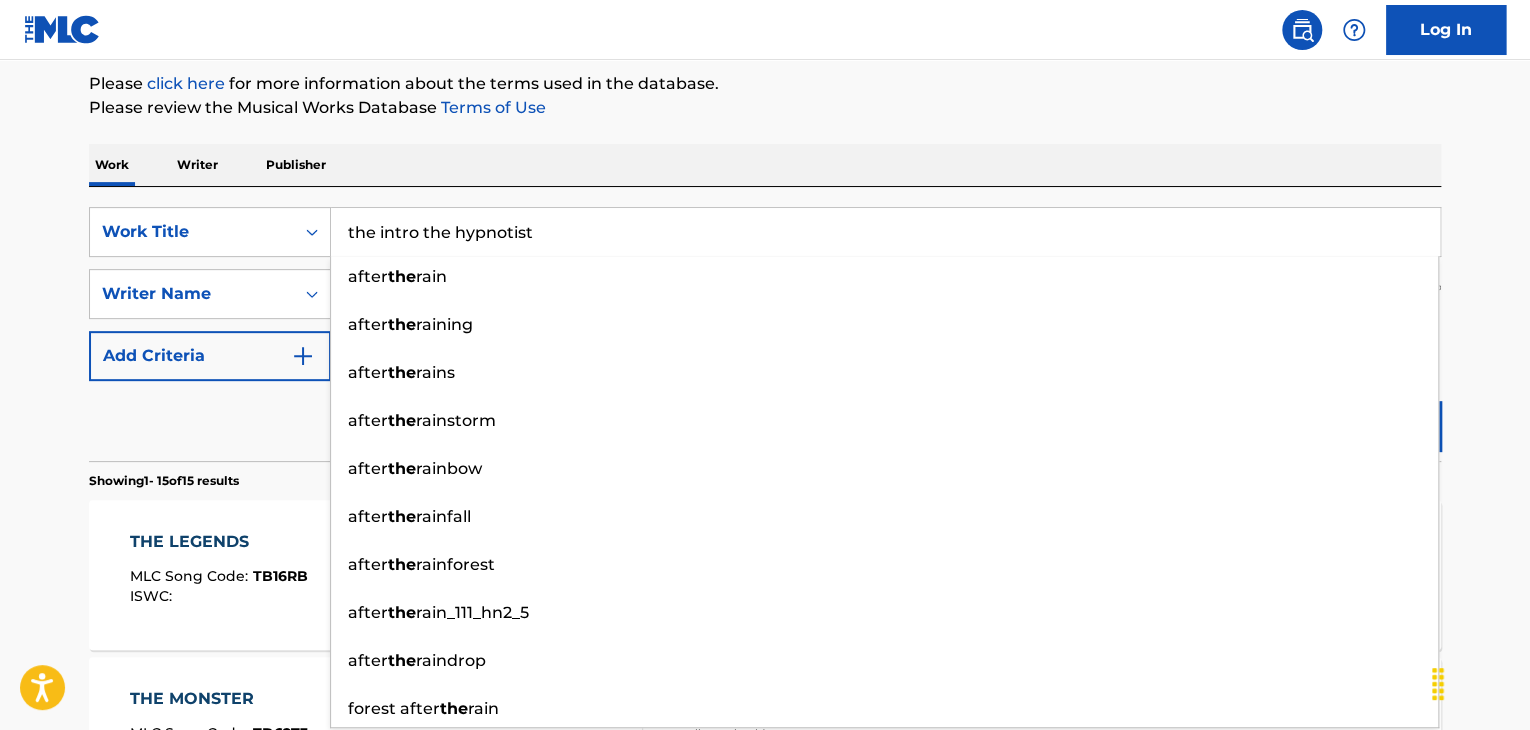 click on "the intro the hypnotist" at bounding box center [885, 232] 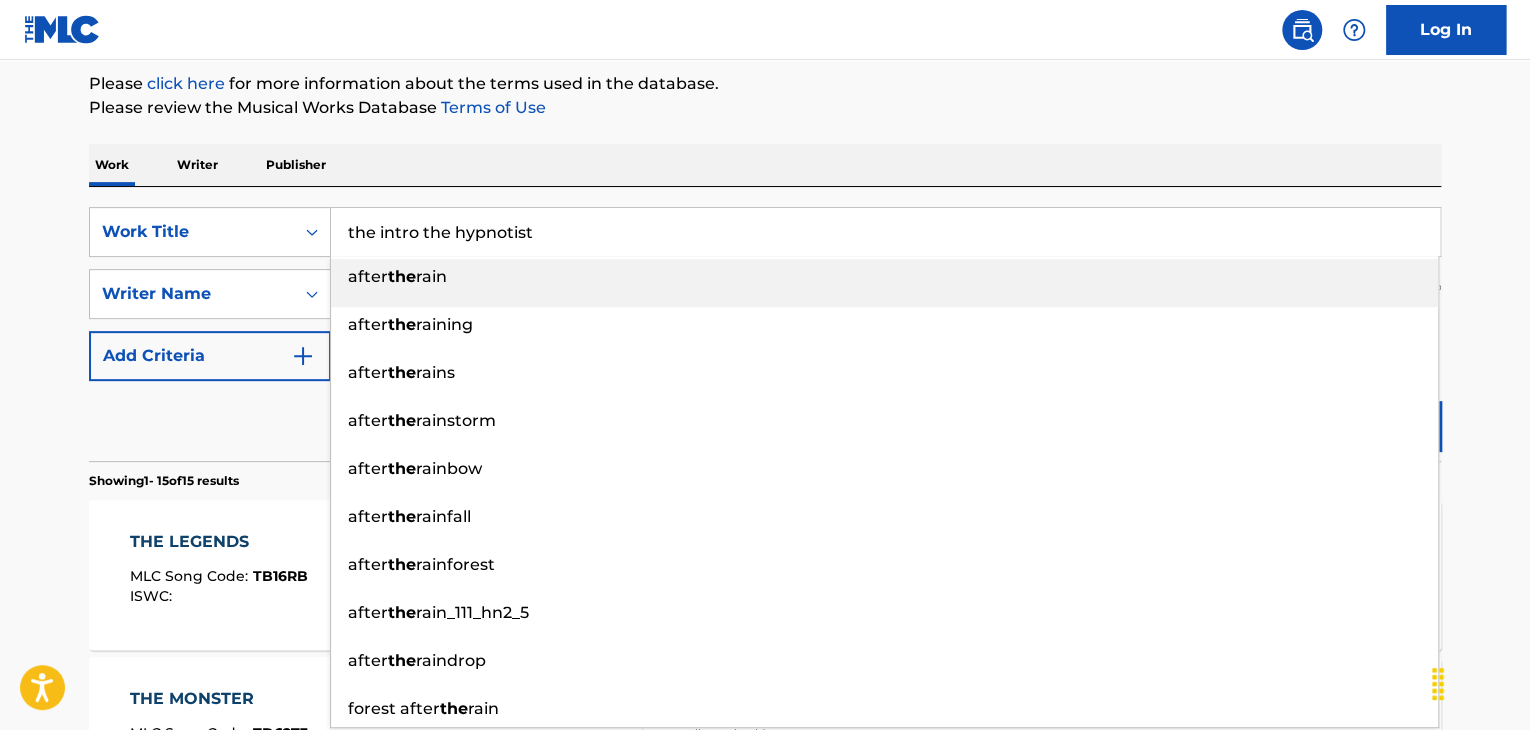 paste on "After the Rain" 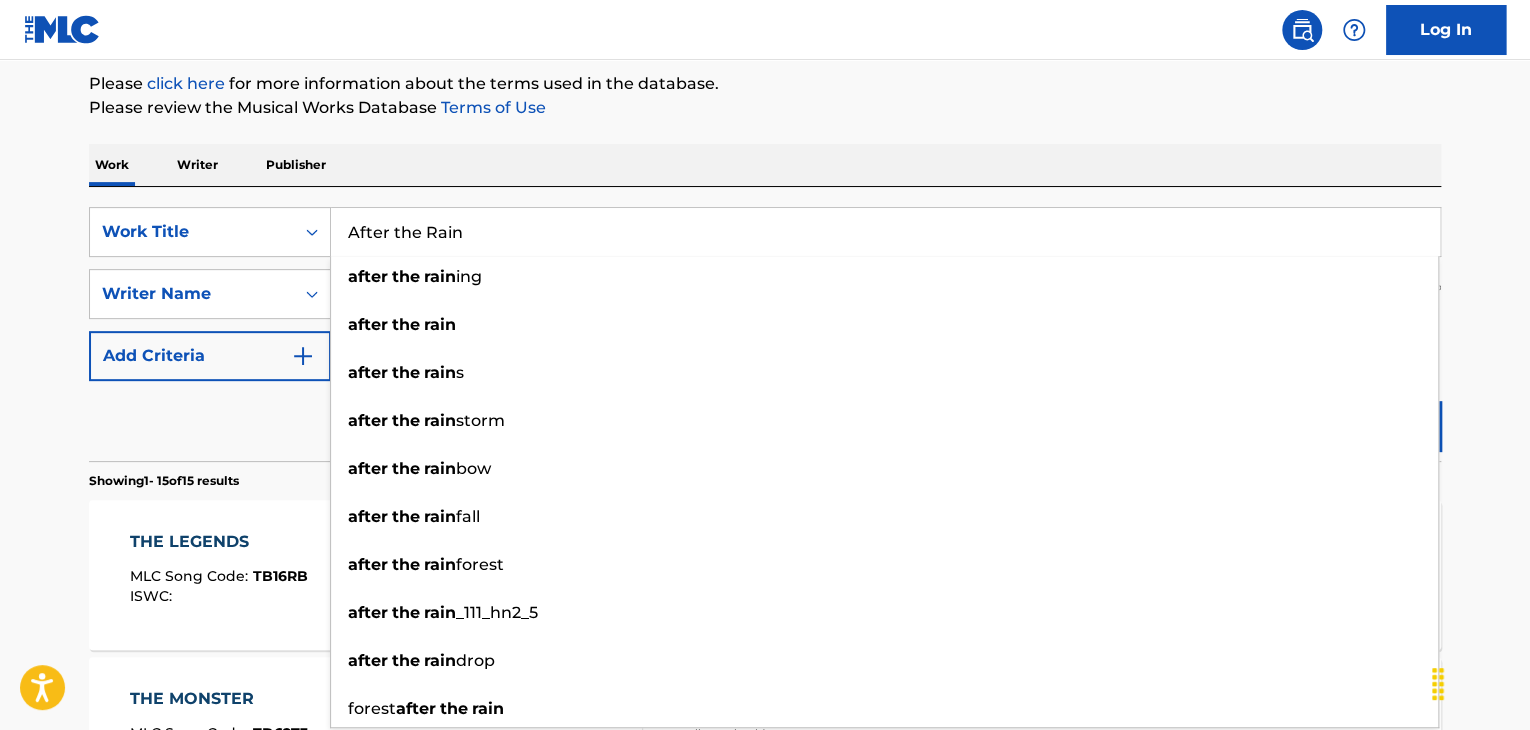 click on "The MLC Public Work Search The accuracy and completeness of The MLC's data is determined solely by our Members. It is not an authoritative source for recording information. Please   click here   for more information about the terms used in the database. Please review the Musical Works Database   Terms of Use Work Writer Publisher SearchWithCriteriaee7da08f-4569-41f1-9502-ad37d15a4048 Work Title After the Rain after   the   rain ing after   the   rain after   the   rain s after   the   rain storm after   the   rain bow after   the   rain fall after   the   rain forest after   the   rain _111_hn2_5 after   the   rain drop forest  after   the   rain SearchWithCriteria39d3dab6-4d2e-4c50-bd1c-776ab5ccfe5f Writer Name Westerfield Add Criteria Reset Search Search Showing  1  -   15  of  15   results   THE LEGENDS MLC Song Code : TB16RB ISWC : Writers ( 2 ) MICHAEL XAVIER WESTERFIELD, ANTHONY JHAREE HOLLINGSHED Recording Artists ( 7 ) XAVY RUSAN, XAVY RUSAN, XAVY RUSAN, XAVY RUSAN, XAVY RUSAN Total Known Shares: 100" at bounding box center [765, 1387] 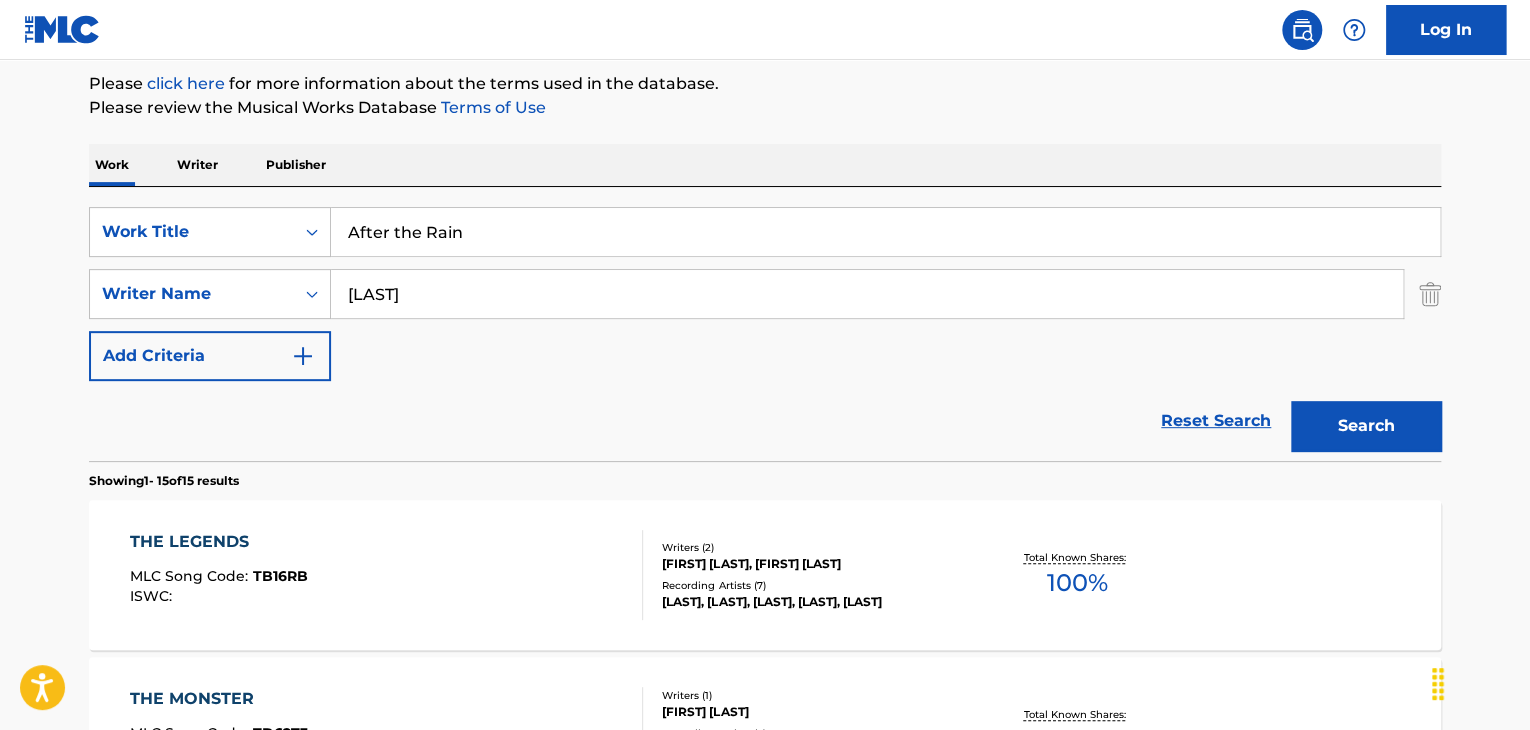 drag, startPoint x: 1384, startPoint y: 432, endPoint x: 1332, endPoint y: 397, distance: 62.681736 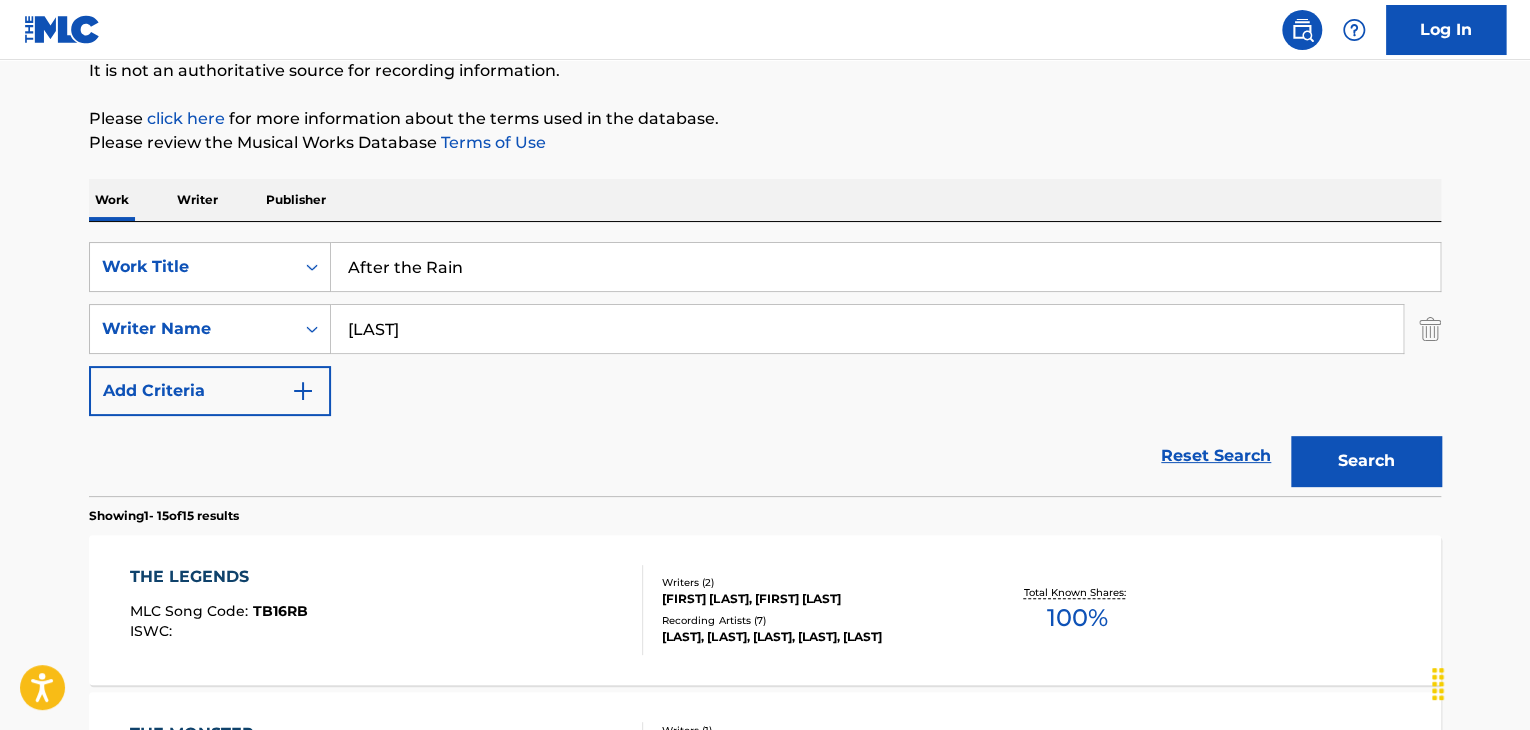 scroll, scrollTop: 238, scrollLeft: 0, axis: vertical 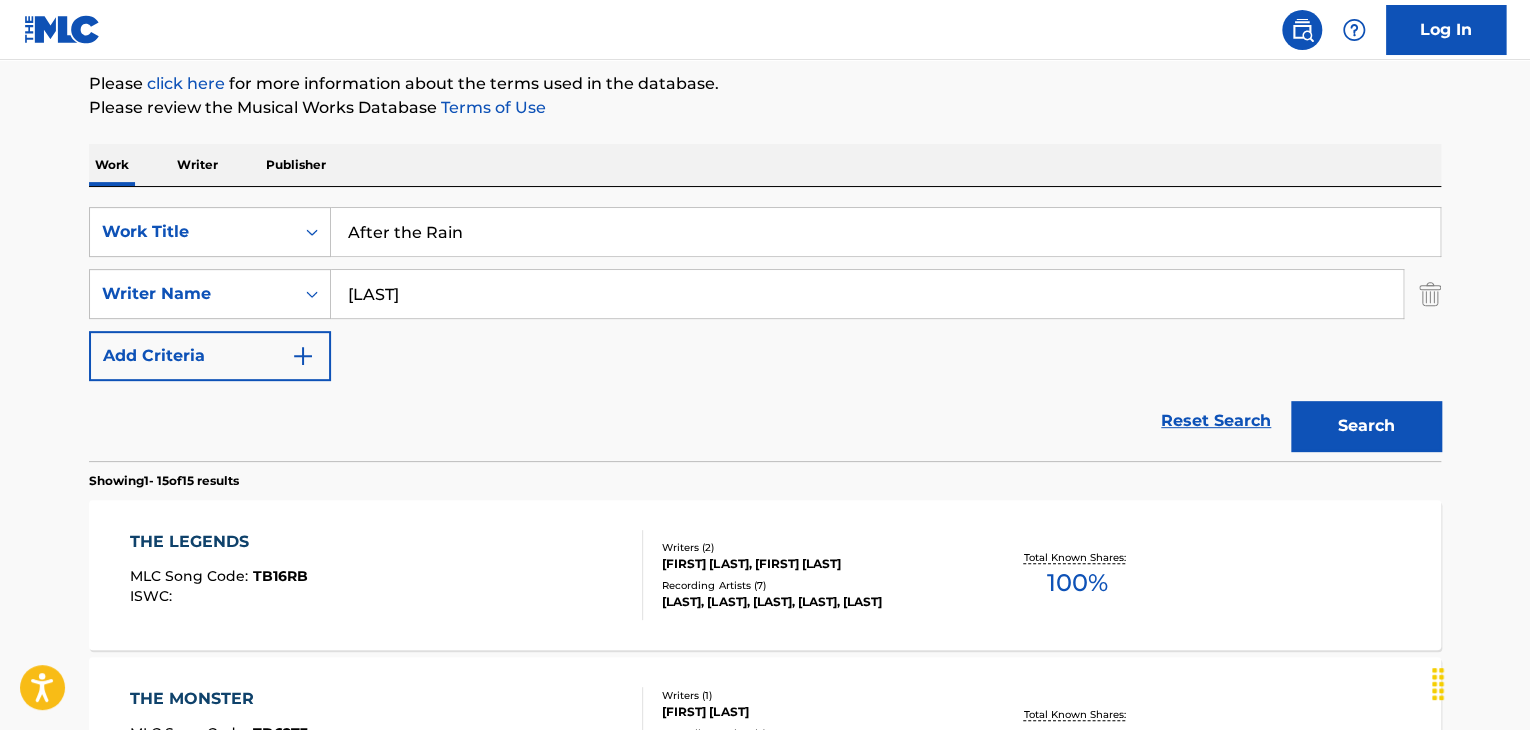 click on "After the Rain" at bounding box center [885, 232] 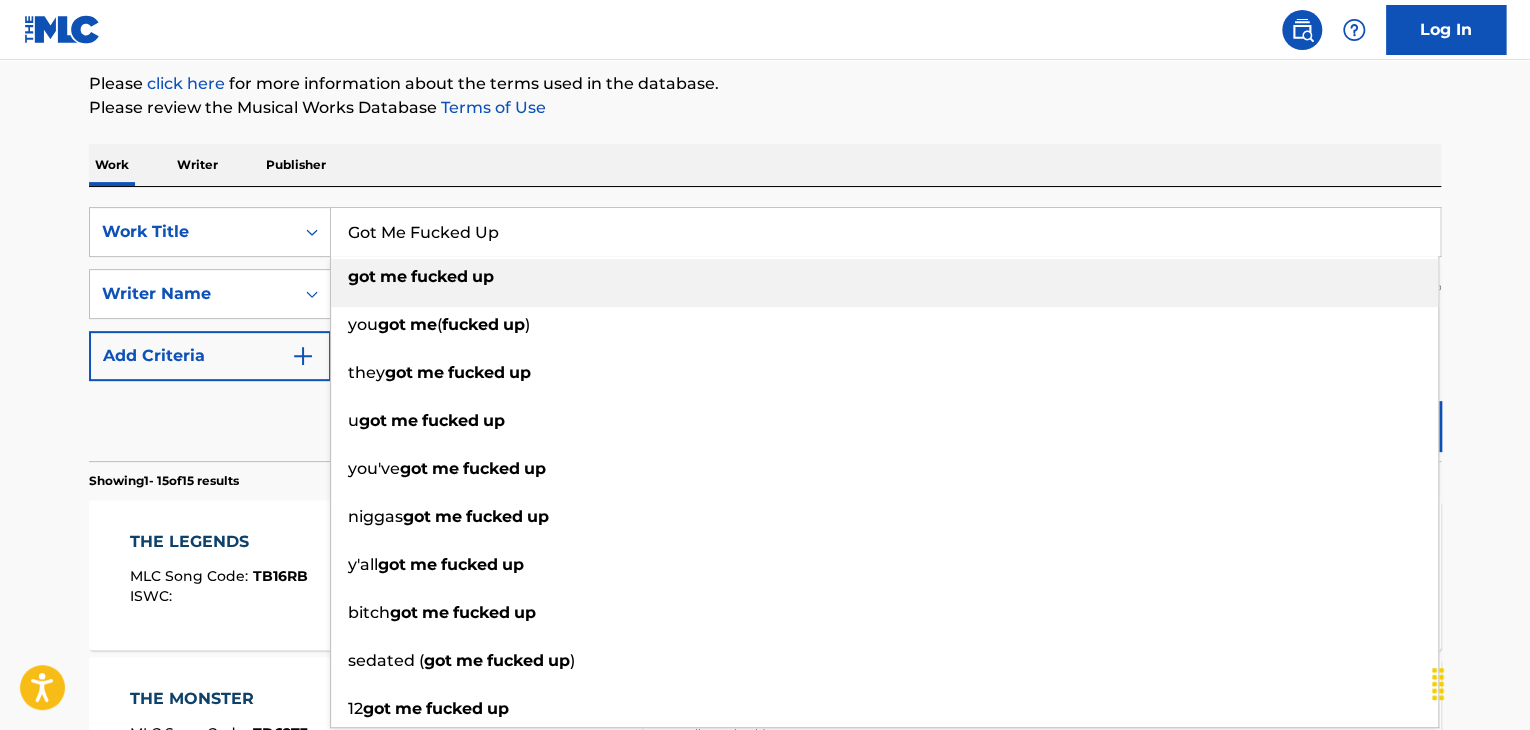 click on "The MLC Public Work Search The accuracy and completeness of The MLC's data is determined solely by our Members. It is not an authoritative source for recording information. Please   click here   for more information about the terms used in the database. Please review the Musical Works Database   Terms of Use Work Writer Publisher SearchWithCriteriaee7da08f-4569-41f1-9502-ad37d15a4048 Work Title Got Me Fucked Up got   me   fucked   up you  got   me  ( fucked   up ) they  got   me   fucked   up u  got   me   fucked   up you've  got   me   fucked   up niggas  got   me   fucked   up y'all  got   me   fucked   up bitch  got   me   fucked   up sedated ( got   me   fucked   up ) 12  got   me   fucked   up SearchWithCriteria39d3dab6-4d2e-4c50-bd1c-776ab5ccfe5f Writer Name Westerfield Add Criteria Reset Search Search Showing  1  -   15  of  15   results   THE LEGENDS MLC Song Code : TB16RB ISWC : Writers ( 2 ) MICHAEL XAVIER WESTERFIELD, ANTHONY JHAREE HOLLINGSHED Recording Artists ( 7 ) Total Known Shares: 100 % : :" at bounding box center [765, 1407] 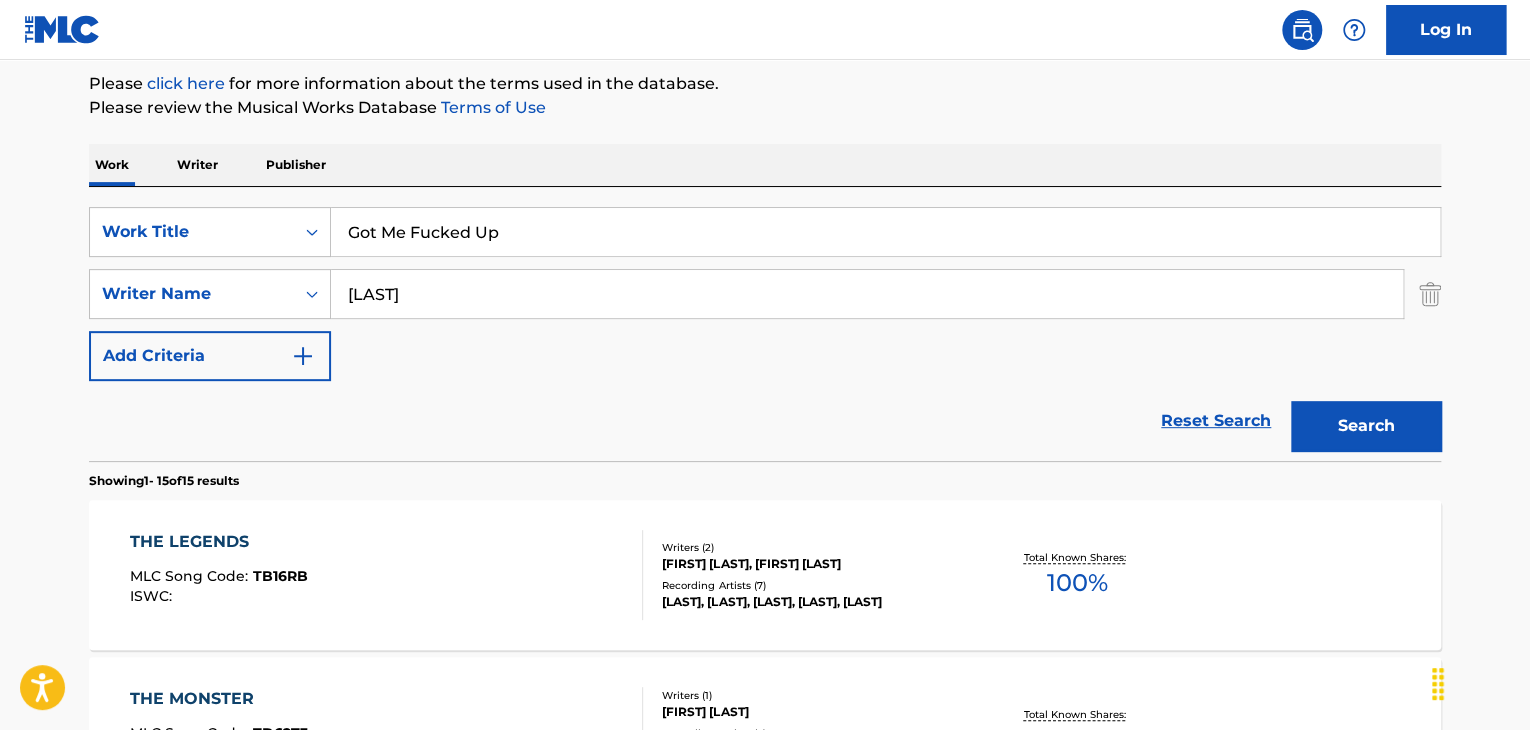 drag, startPoint x: 1393, startPoint y: 440, endPoint x: 1360, endPoint y: 372, distance: 75.58439 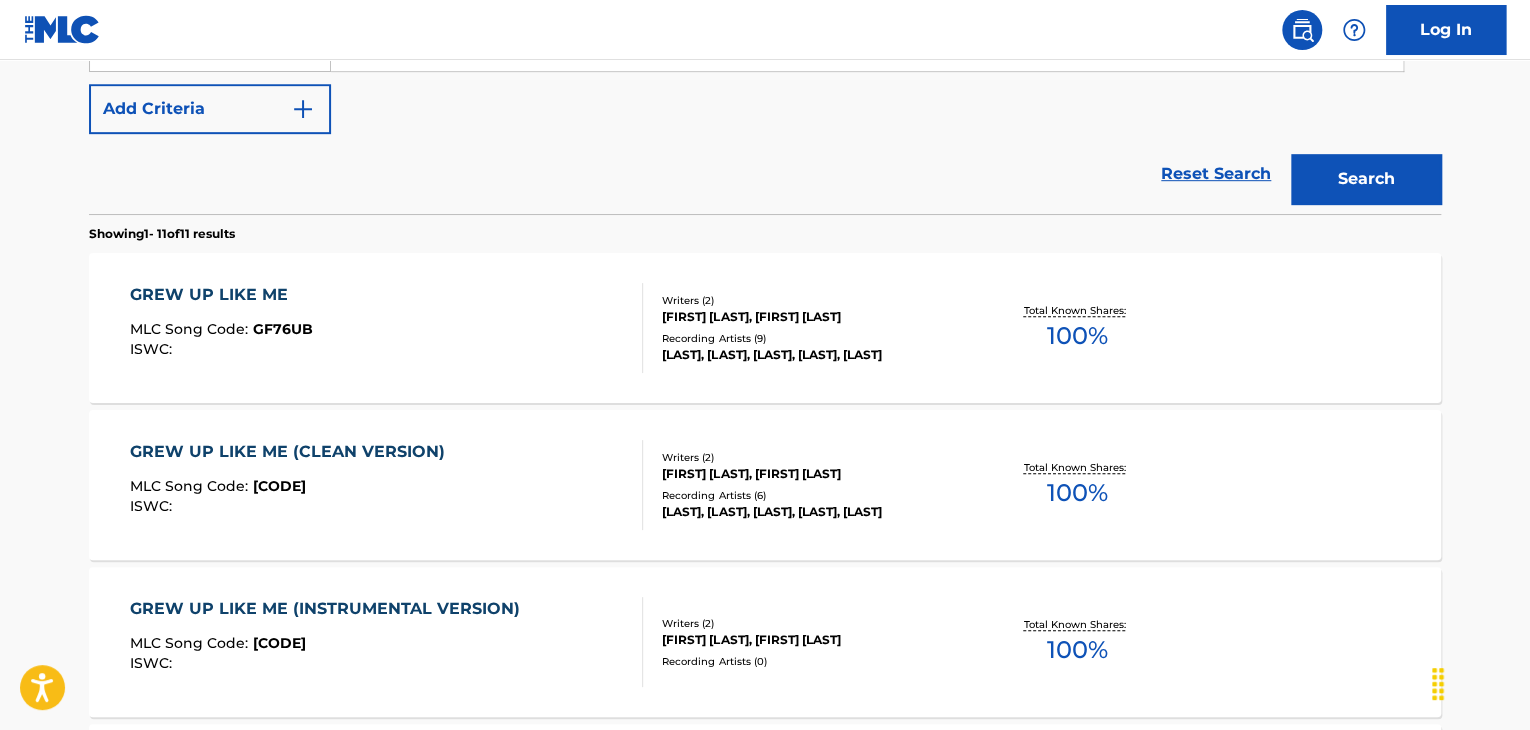 scroll, scrollTop: 238, scrollLeft: 0, axis: vertical 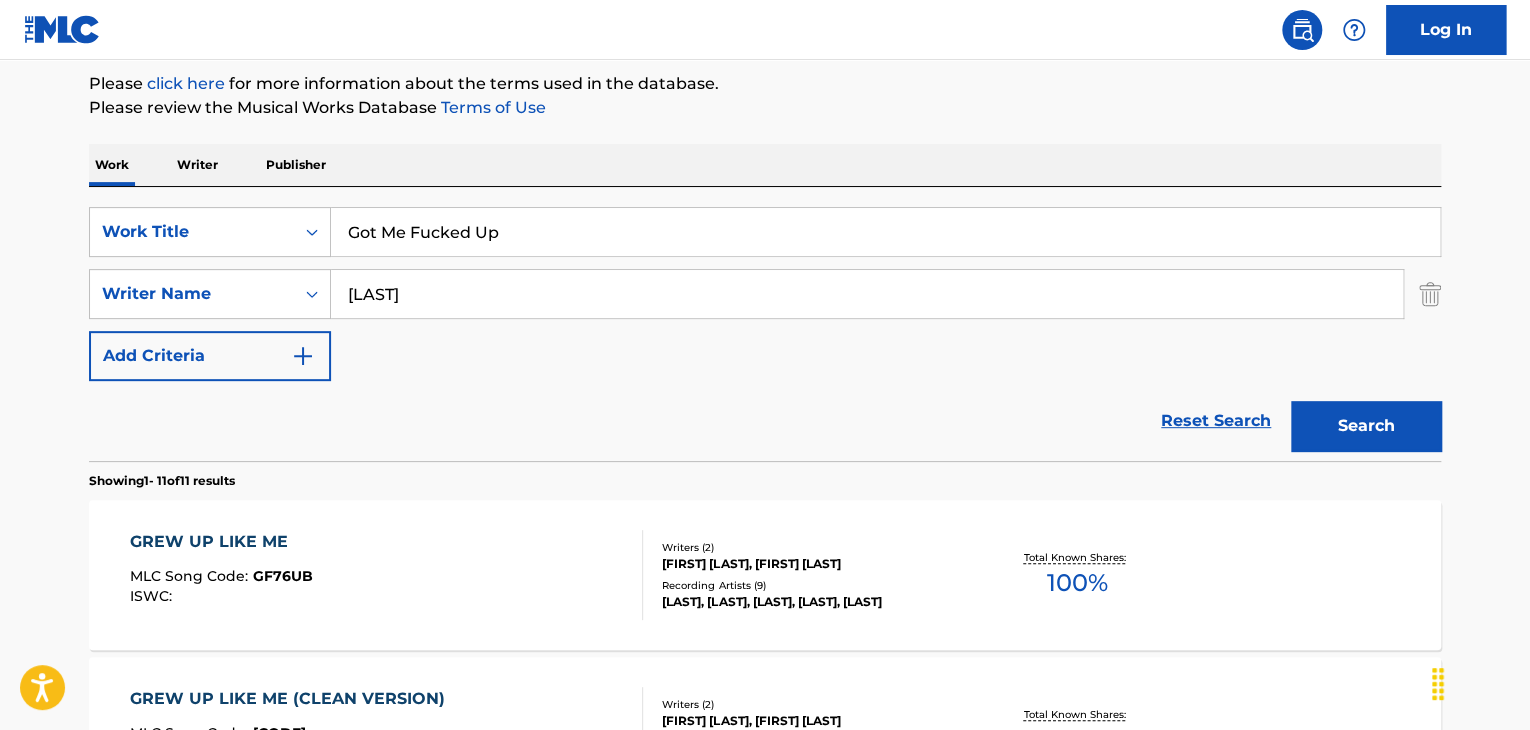 click on "Got Me Fucked Up" at bounding box center (885, 232) 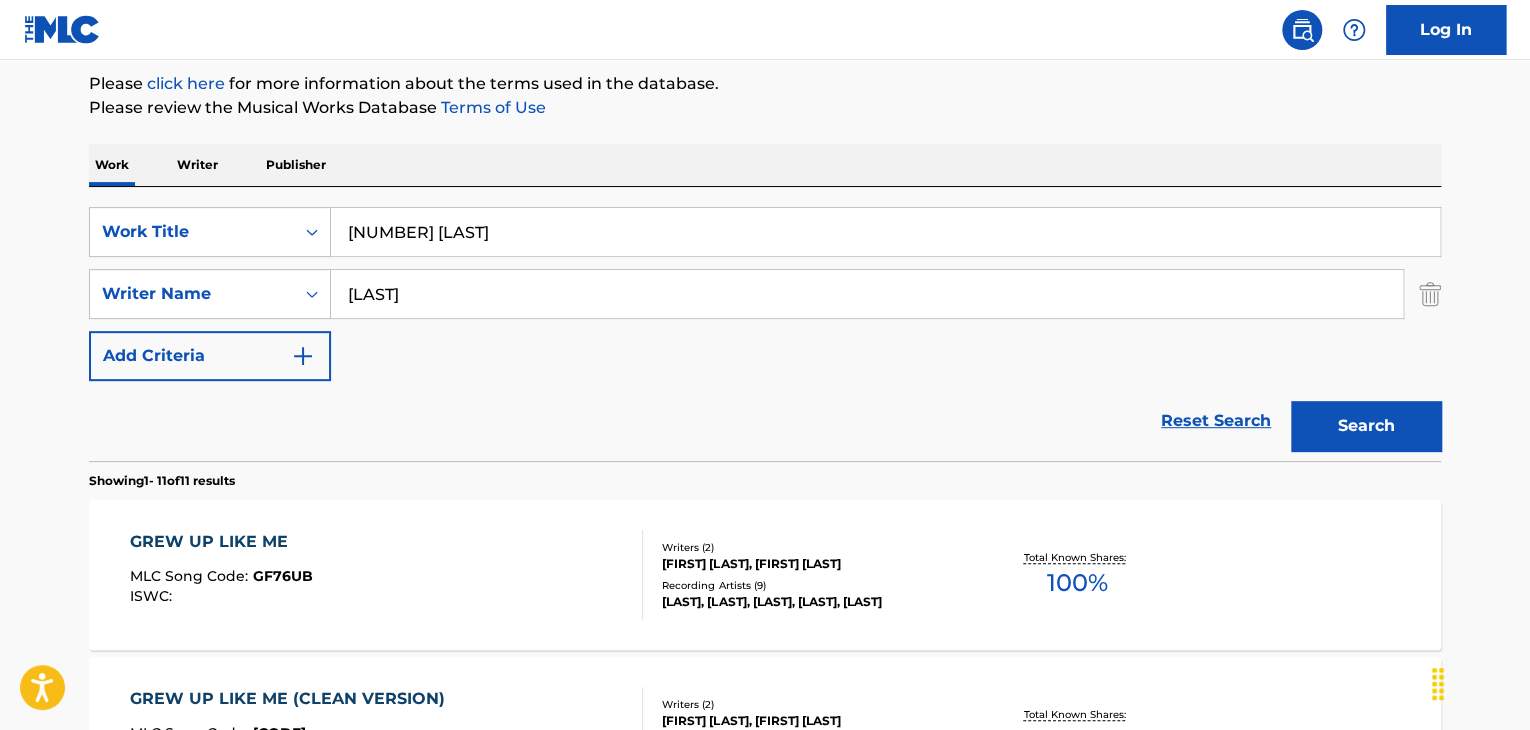 click on "The MLC Public Work Search The accuracy and completeness of The MLC's data is determined solely by our Members. It is not an authoritative source for recording information. Please   click here   for more information about the terms used in the database. Please review the Musical Works Database   Terms of Use Work Writer Publisher SearchWithCriteriaee7da08f-4569-41f1-9502-ad37d15a4048 Work Title 97 Mystikal SearchWithCriteria39d3dab6-4d2e-4c50-bd1c-776ab5ccfe5f Writer Name Westerfield Add Criteria Reset Search Search Showing  1  -   11  of  11   results   GREW UP LIKE ME MLC Song Code : GF76UB ISWC : Writers ( 2 ) ANTHONY HOLLINGSHED, MICHAEL WESTERFIELD Recording Artists ( 9 ) XAVY RUSAN, XAVY RUSAN, XAVY RUSAN, XAVY RUSAN, XAVY RUSAN Total Known Shares: 100 % GREW UP LIKE ME (CLEAN VERSION) MLC Song Code : GF76SO ISWC : Writers ( 2 ) ANTHONY HOLLINGSHED, MICHAEL WESTERFIELD Recording Artists ( 6 ) XAVY RUSAN, XAVY RUSAN, XAVY RUSAN, XAVY RUSAN, XAVY RUSAN Total Known Shares: 100 % MLC Song Code : GF8DZV : 2" at bounding box center [765, 1073] 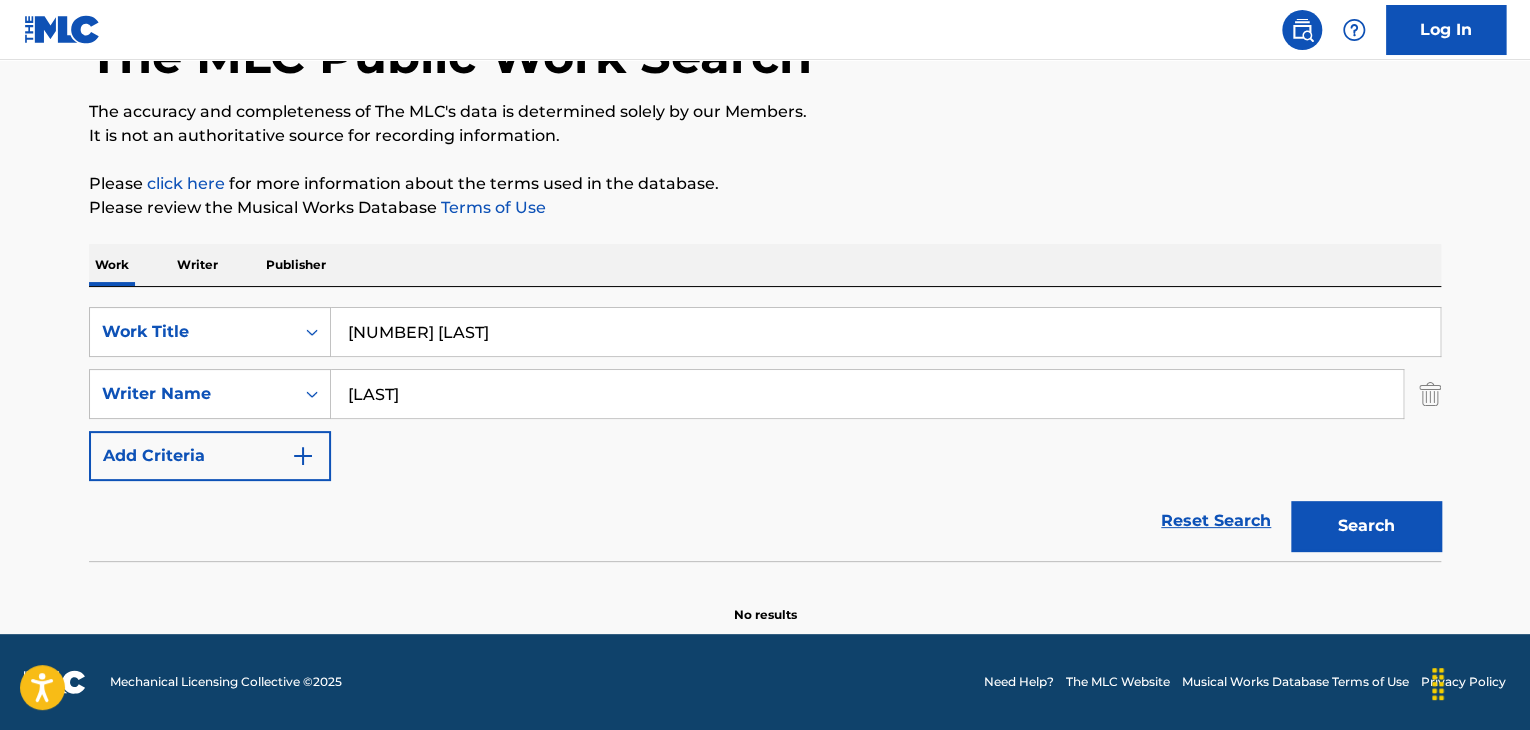 scroll, scrollTop: 138, scrollLeft: 0, axis: vertical 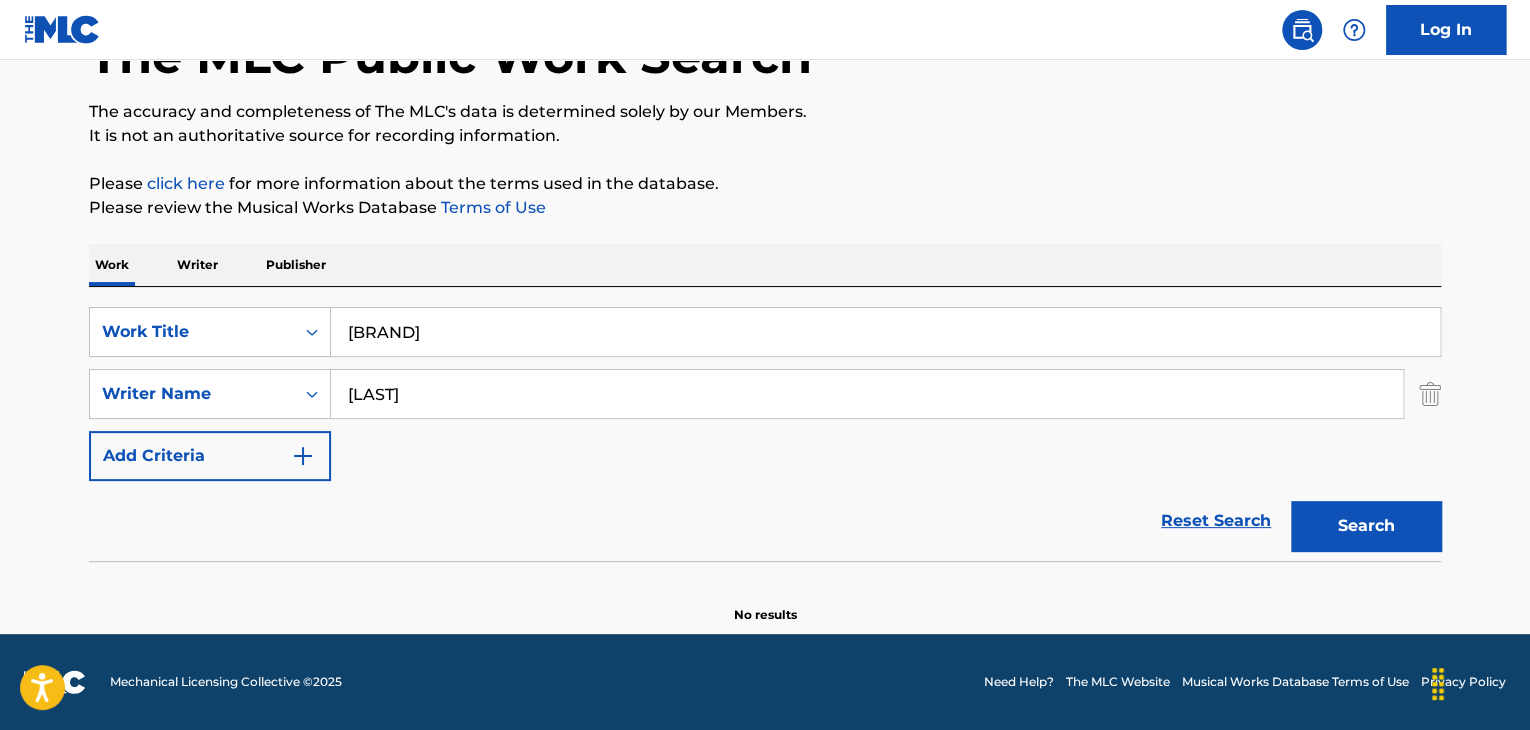 click on "Search" at bounding box center (1366, 526) 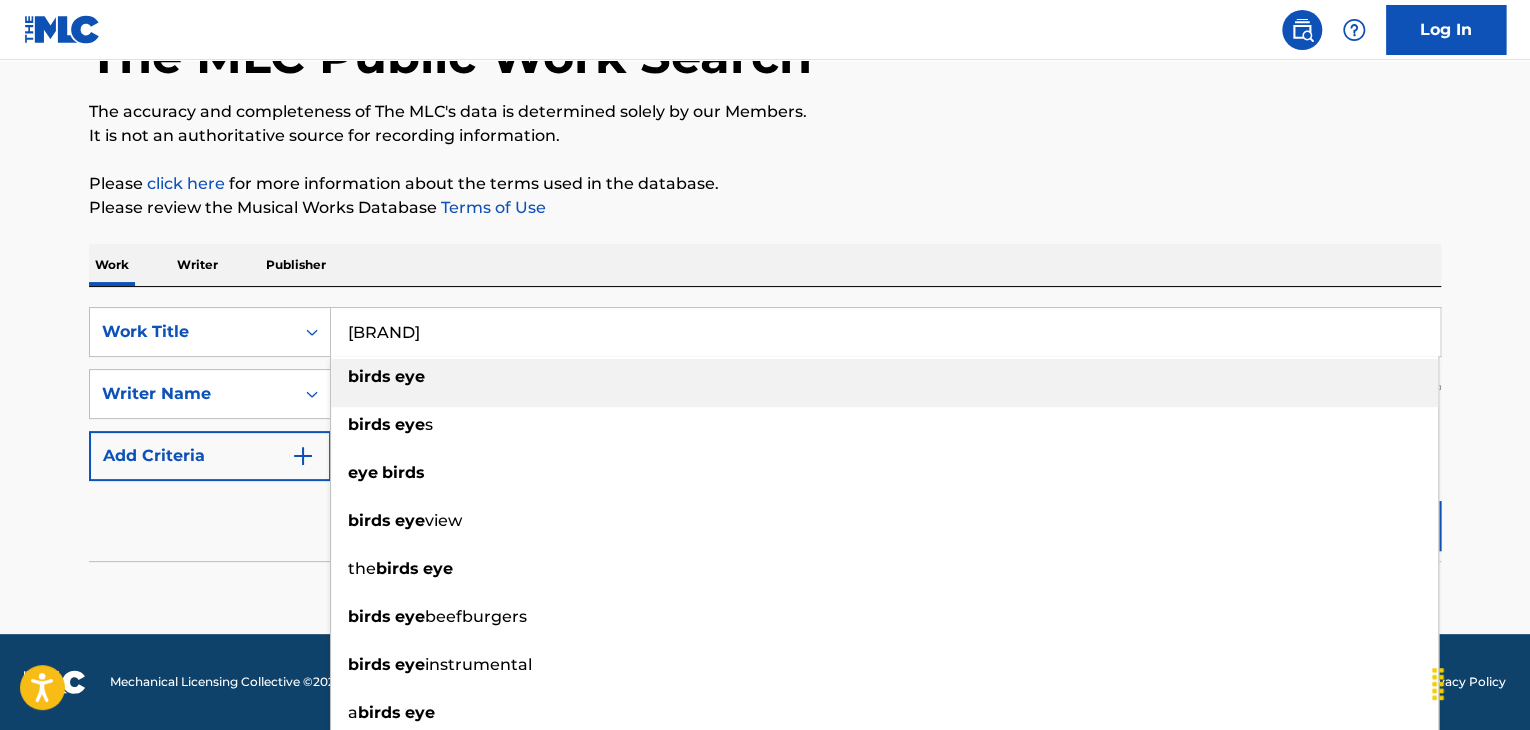 paste on "Cognac Chorus" 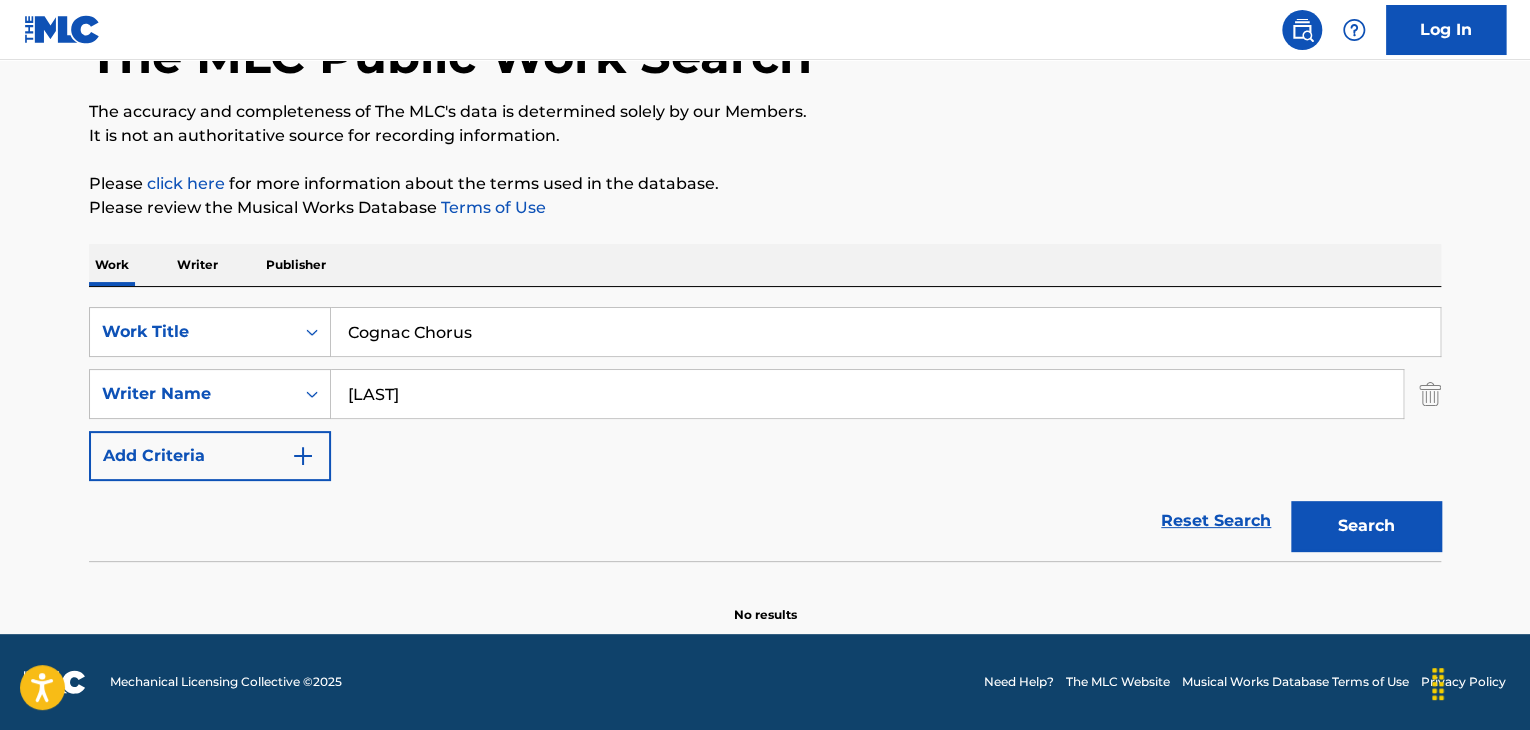 click on "Search" at bounding box center [1361, 521] 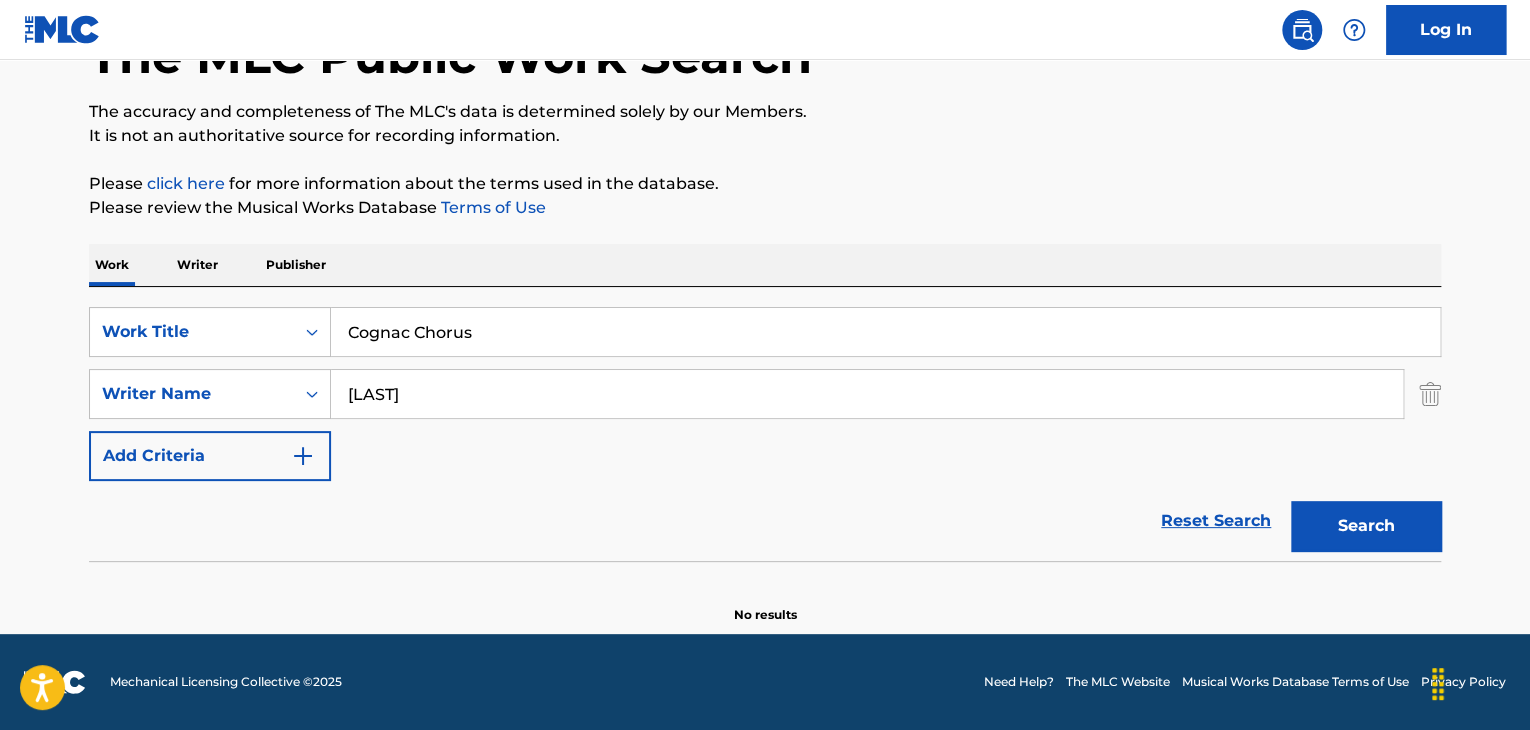 click on "Cognac Chorus" at bounding box center [885, 332] 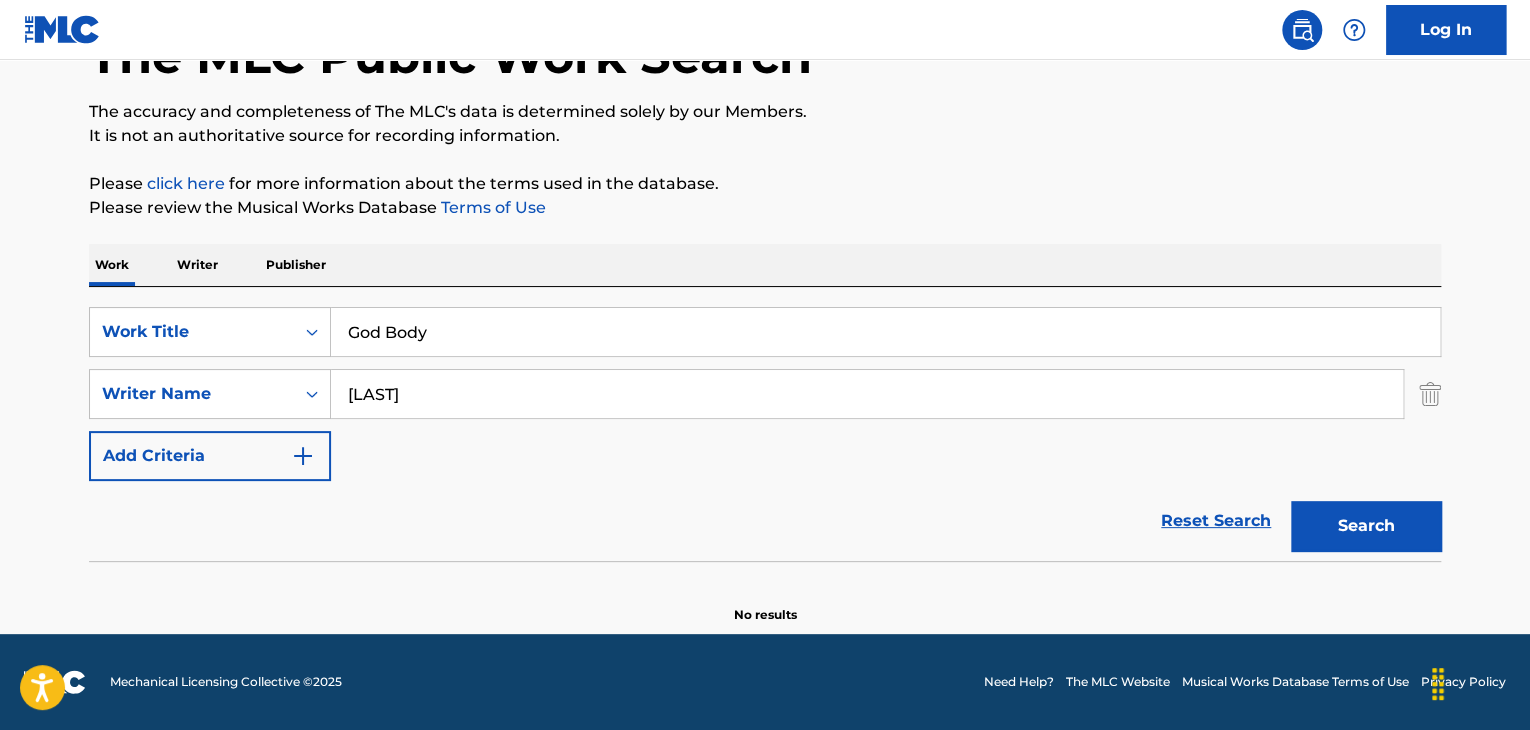 click on "Search" at bounding box center (1366, 526) 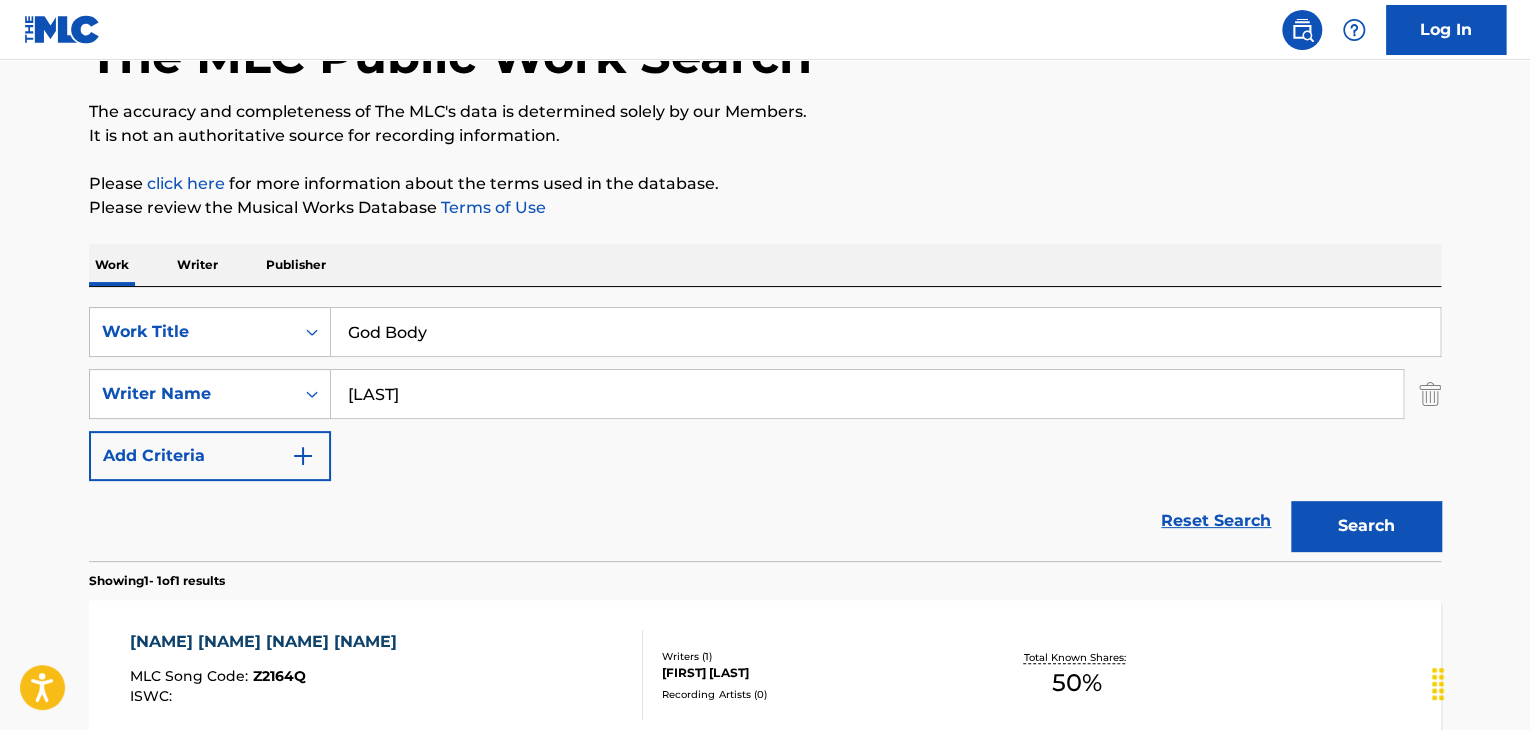 click on "Reset Search Search" at bounding box center [765, 521] 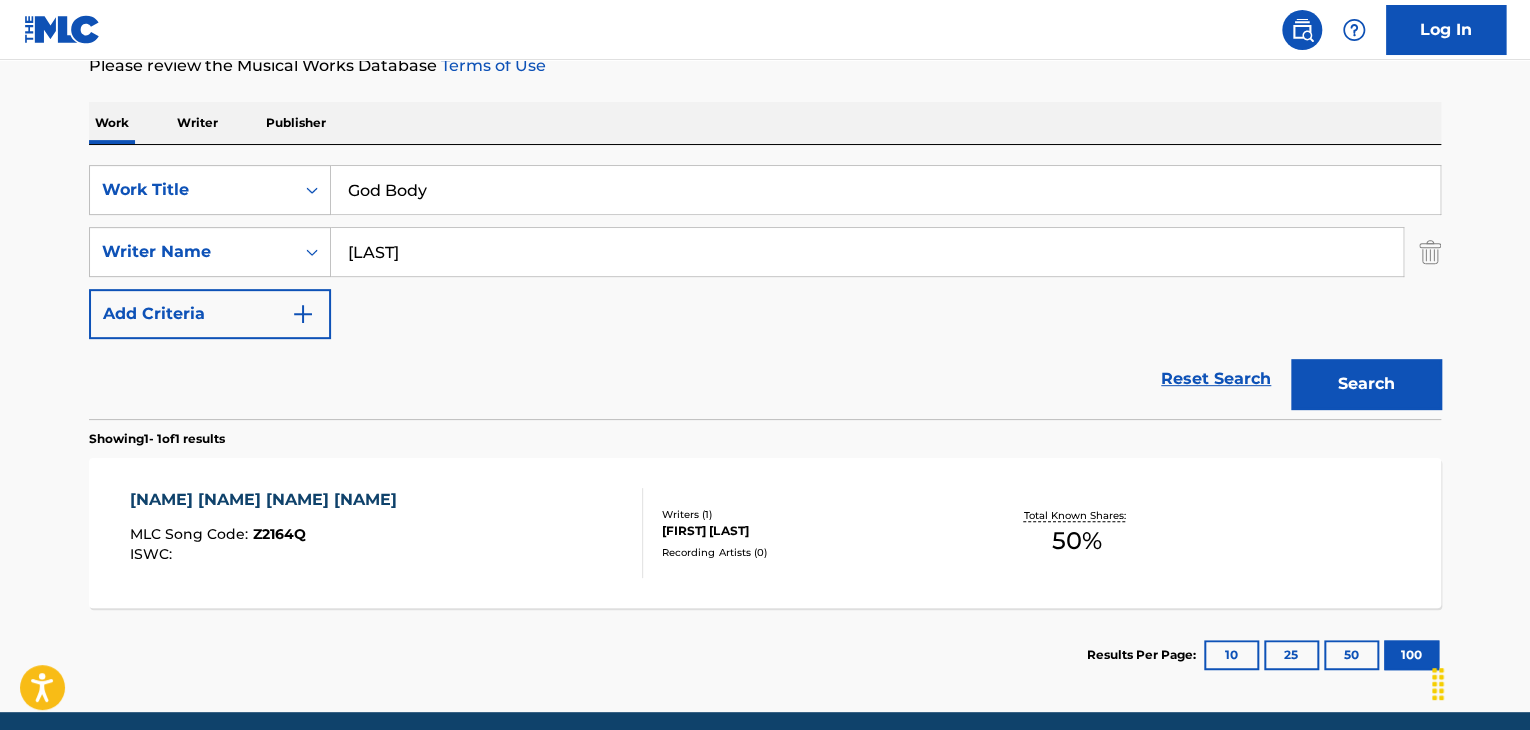scroll, scrollTop: 358, scrollLeft: 0, axis: vertical 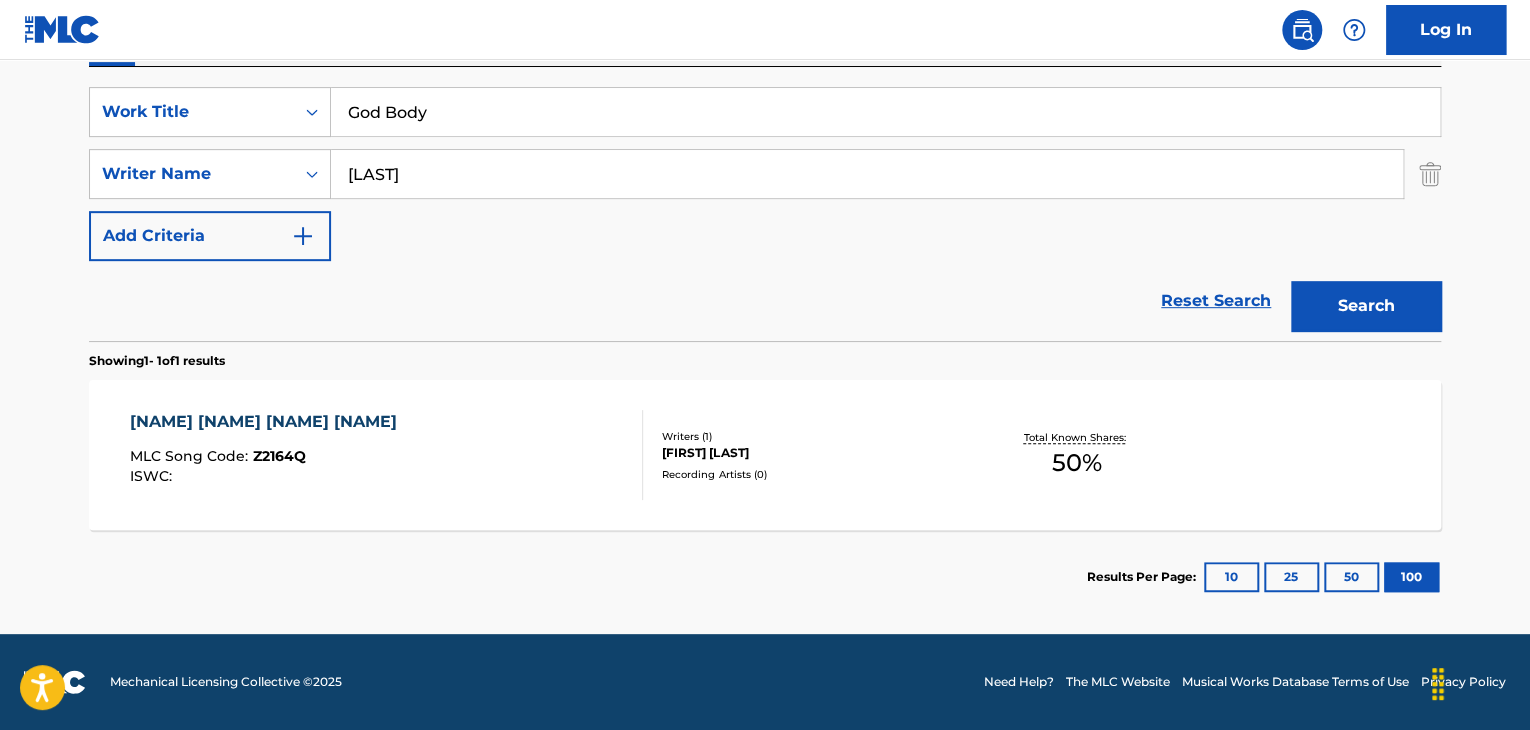 click on "God Body" at bounding box center [885, 112] 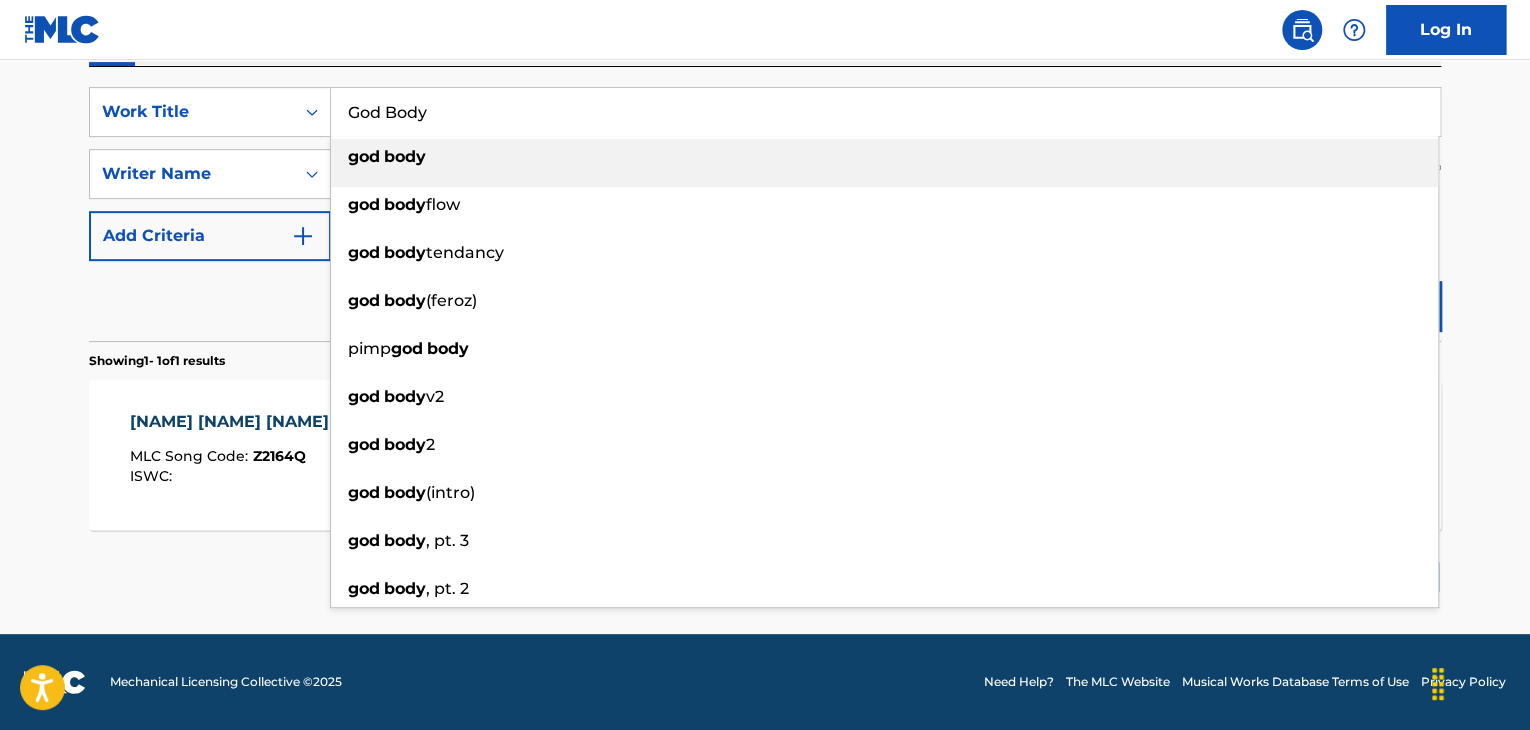 paste on "Recognize" 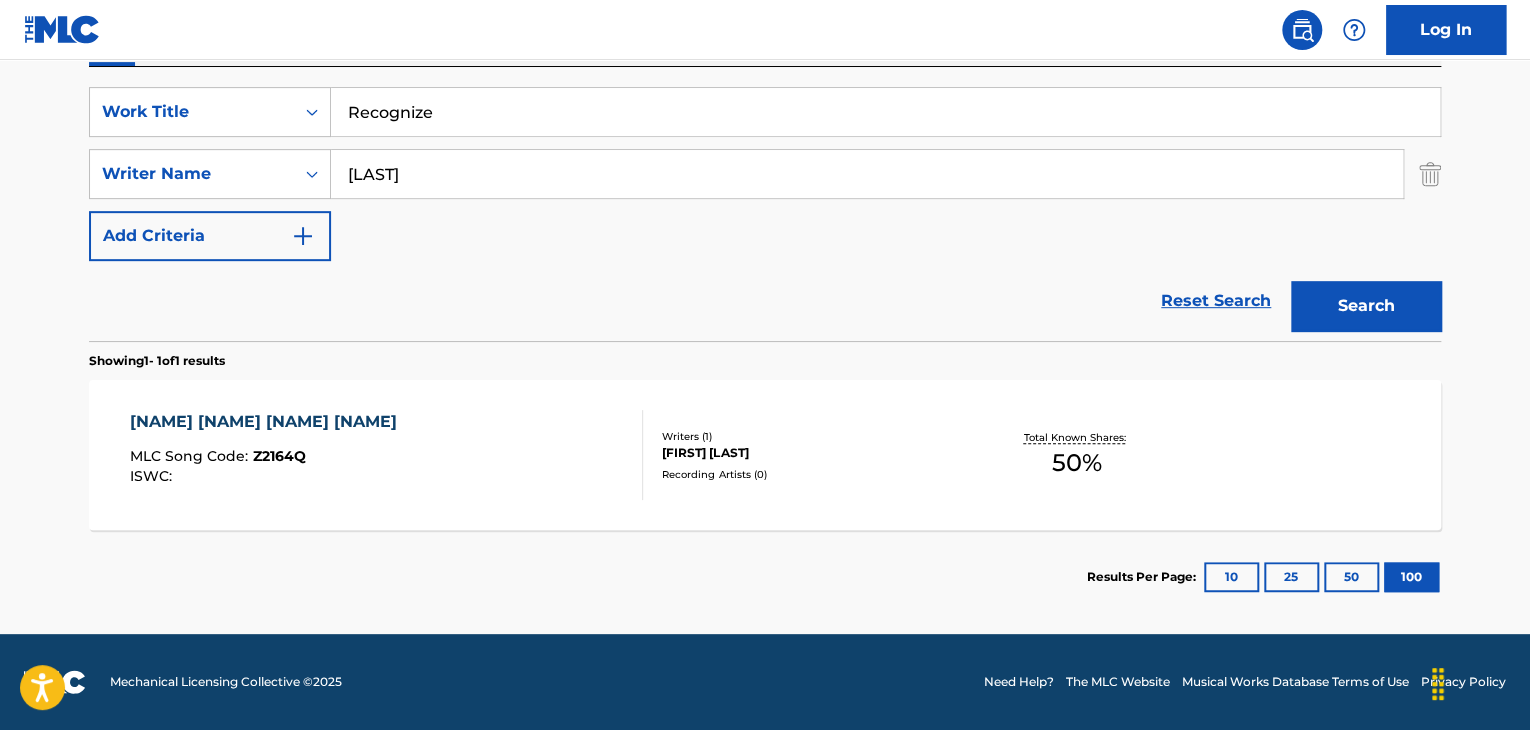 click on "The MLC Public Work Search The accuracy and completeness of The MLC's data is determined solely by our Members. It is not an authoritative source for recording information. Please   click here   for more information about the terms used in the database. Please review the Musical Works Database   Terms of Use Work Writer Publisher SearchWithCriteriaee7da08f-4569-41f1-9502-ad37d15a4048 Work Title Recognize SearchWithCriteria39d3dab6-4d2e-4c50-bd1c-776ab5ccfe5f Writer Name Westerfield Add Criteria Reset Search Search Showing  1  -   1  of  1   results   CHRIST CHILD SON OF GOD MLC Song Code : Z2164Q ISWC : Writers ( 1 ) JAMES WESTERFIELD Recording Artists ( 0 ) Total Known Shares: 50 % Results Per Page: 10 25 50 100" at bounding box center [765, 168] 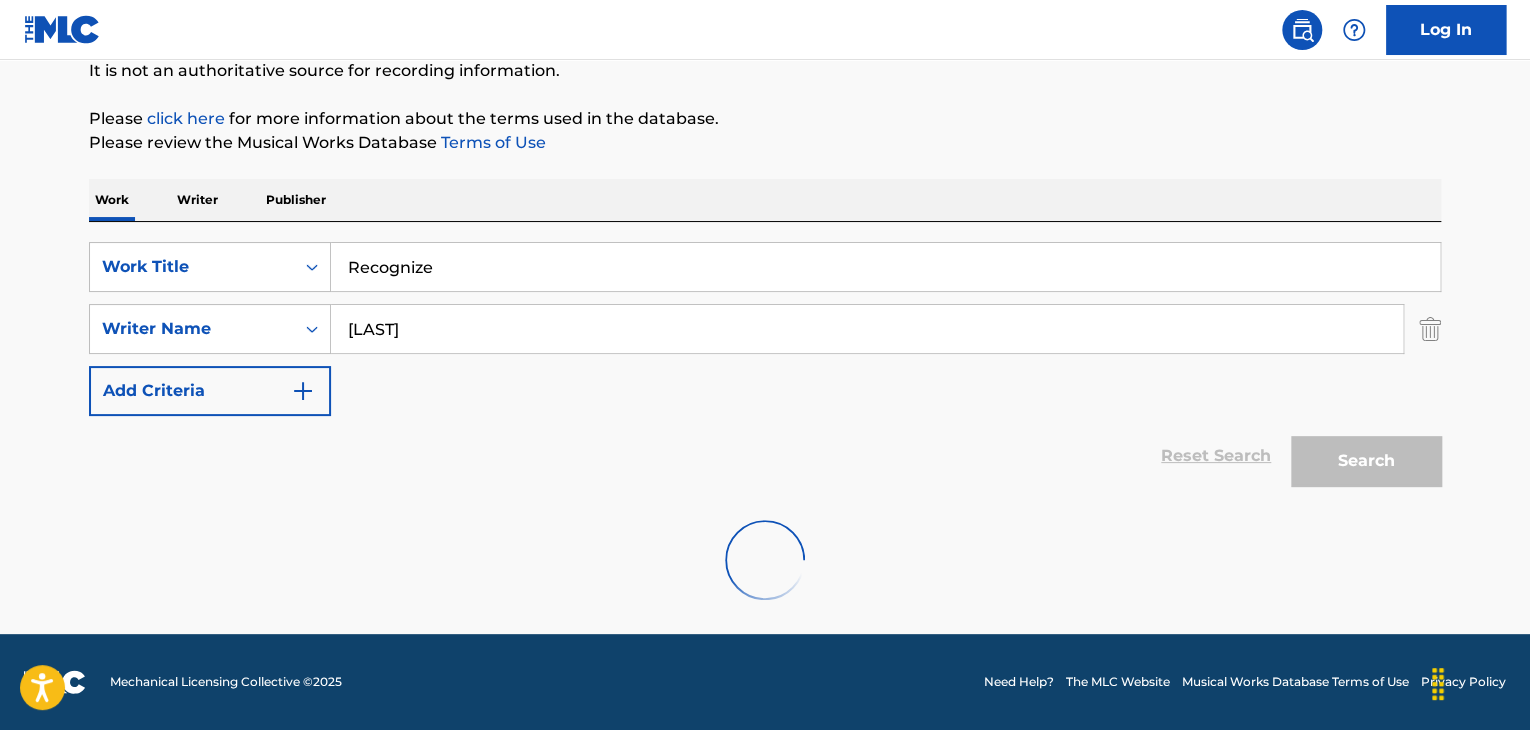 scroll, scrollTop: 138, scrollLeft: 0, axis: vertical 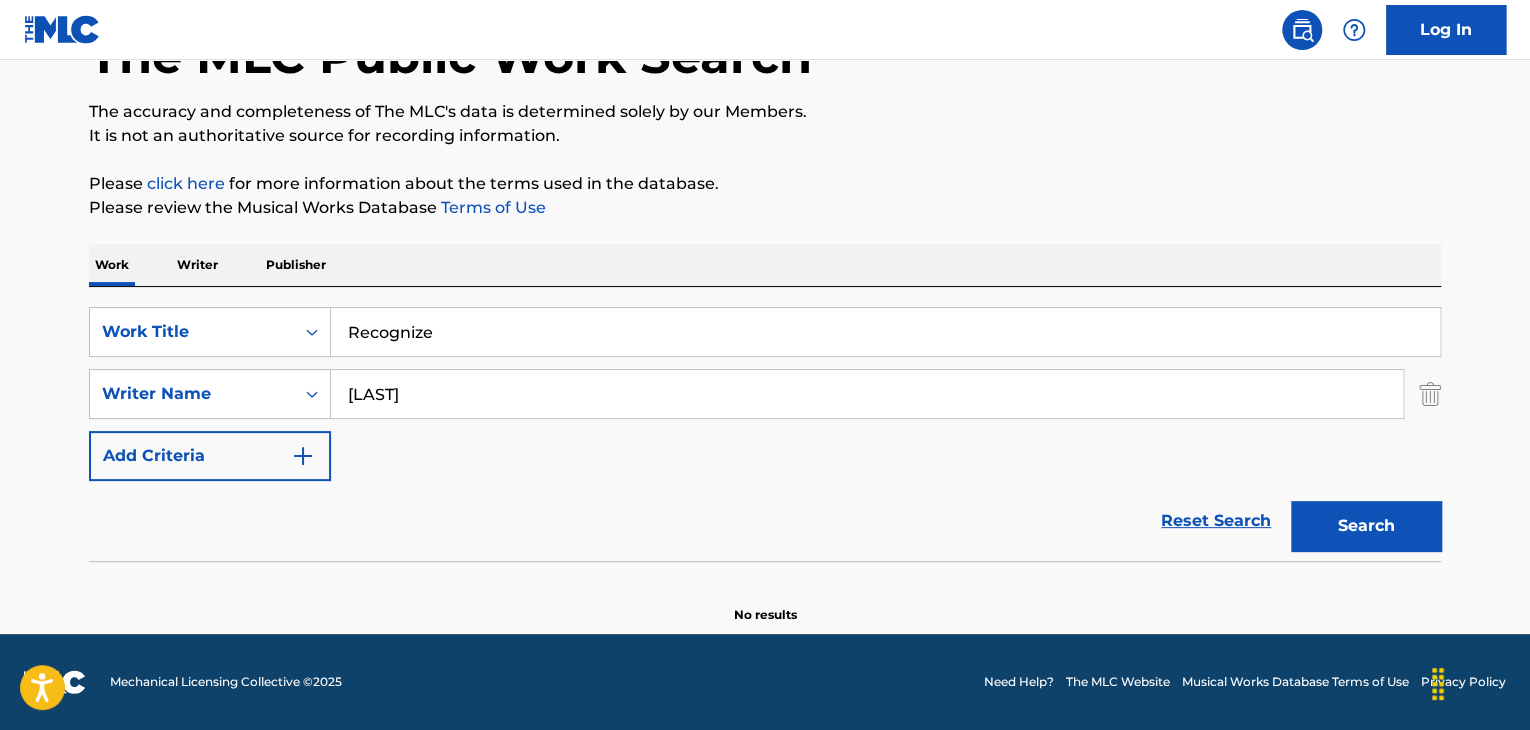 click on "SearchWithCriteriaee7da08f-4569-41f1-9502-ad37d15a4048 Work Title Recognize SearchWithCriteria39d3dab6-4d2e-4c50-bd1c-776ab5ccfe5f Writer Name Westerfield Add Criteria" at bounding box center (765, 394) 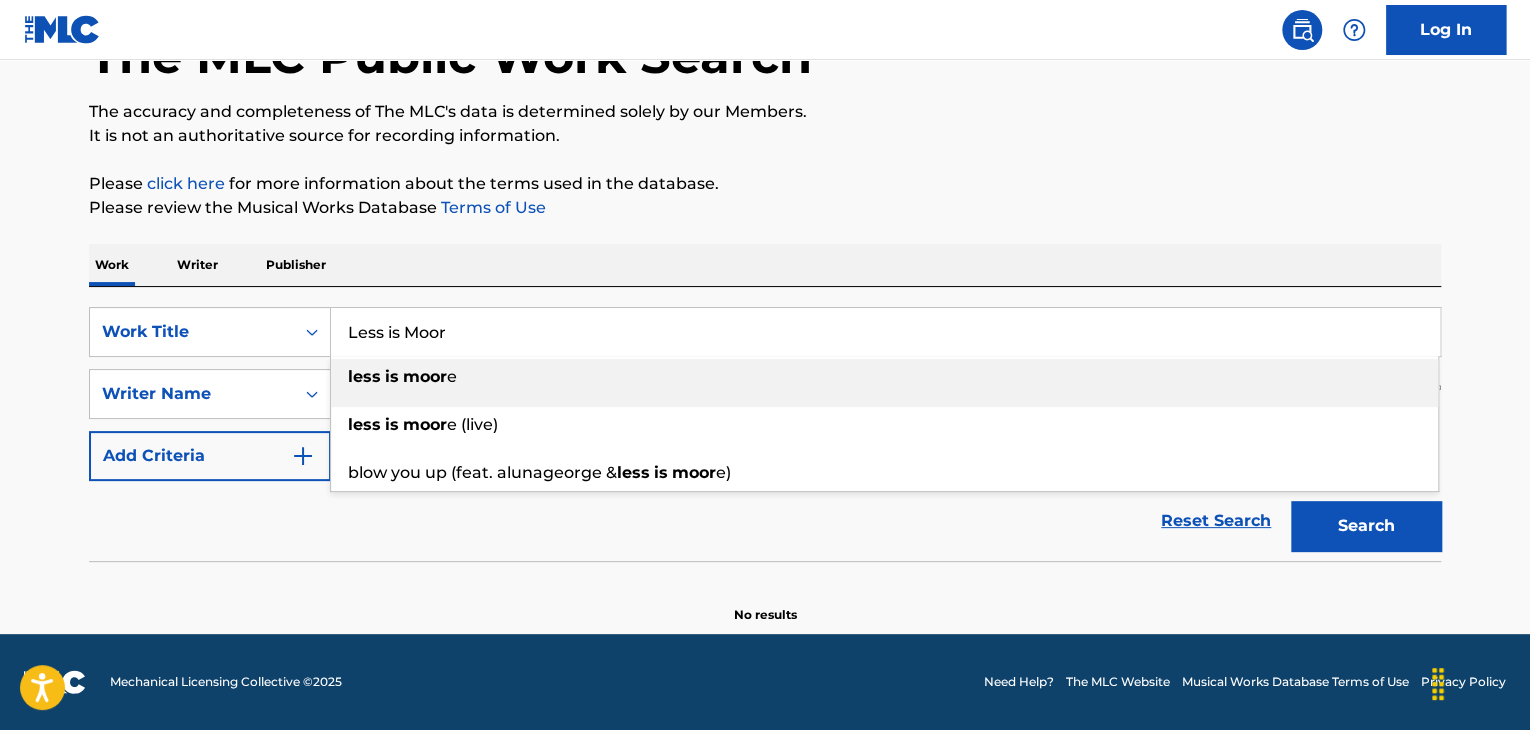 scroll, scrollTop: 136, scrollLeft: 0, axis: vertical 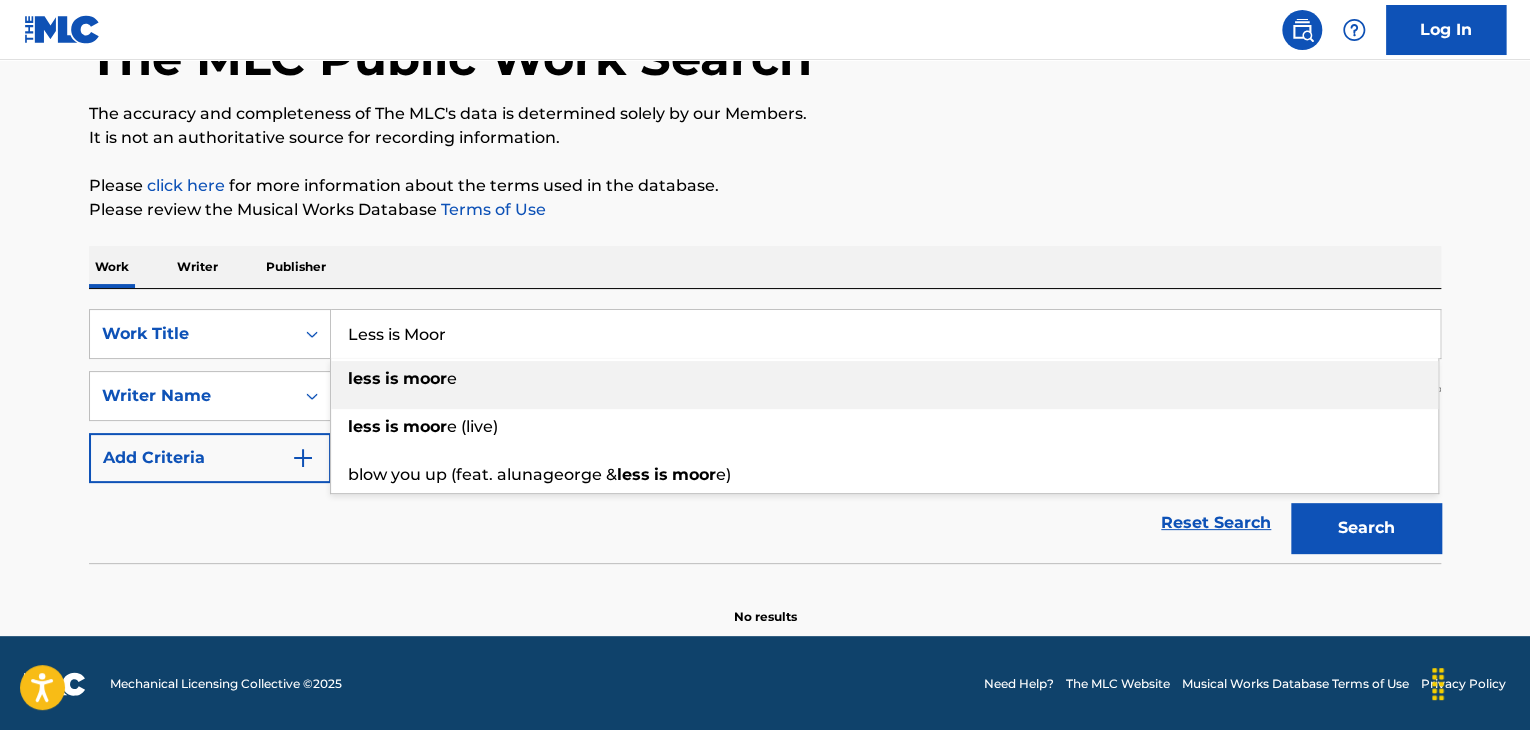 click on "Search" at bounding box center [1366, 528] 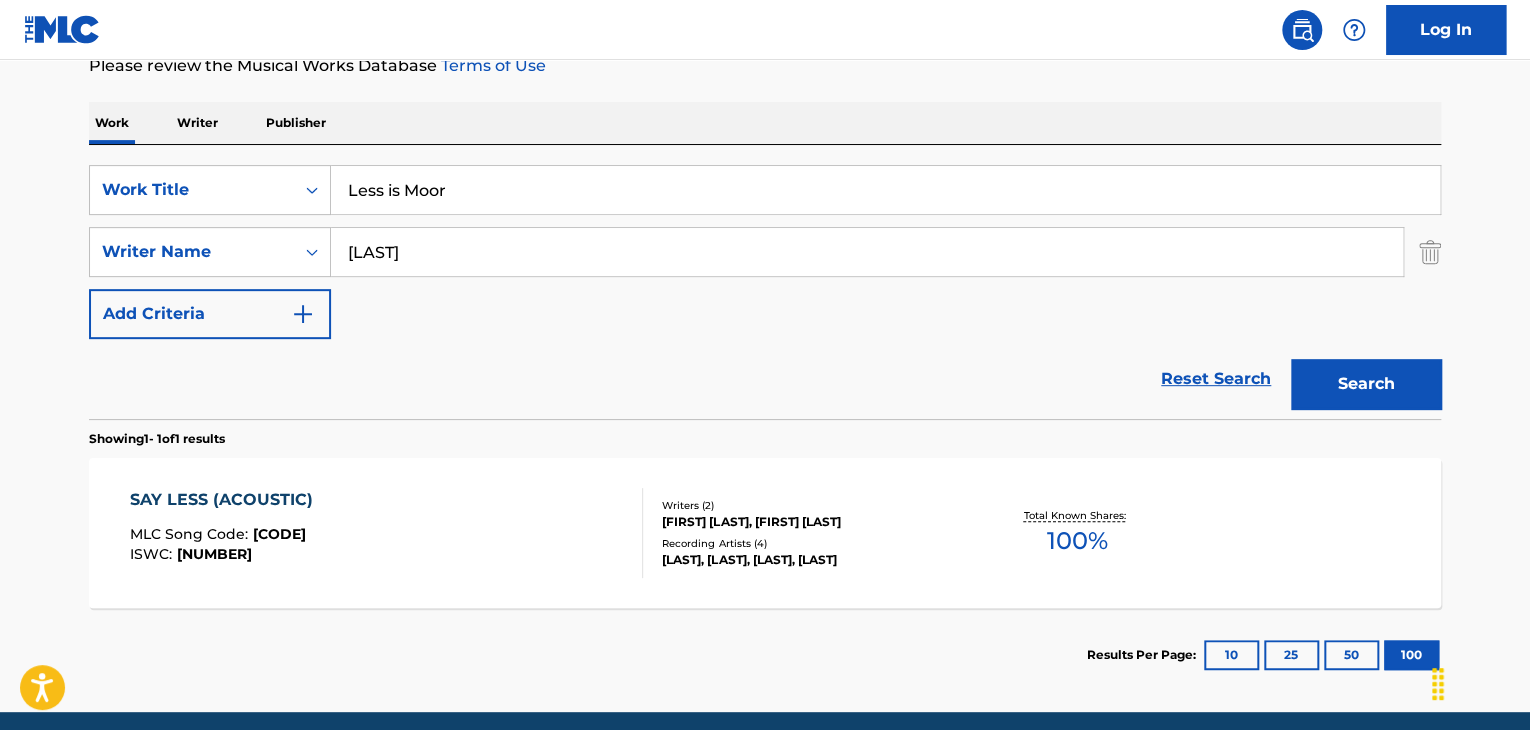 scroll, scrollTop: 58, scrollLeft: 0, axis: vertical 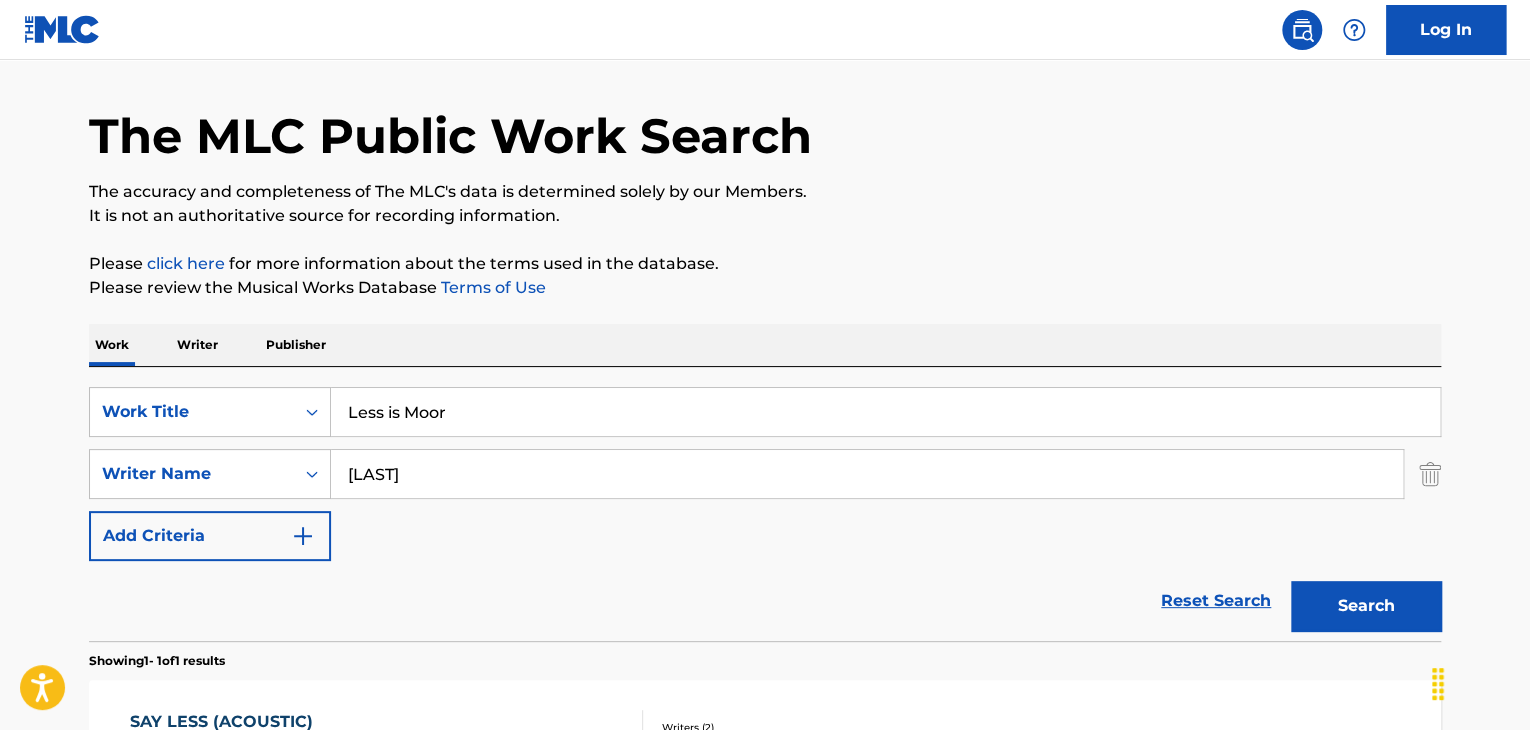 click on "Less is Moor" at bounding box center (885, 412) 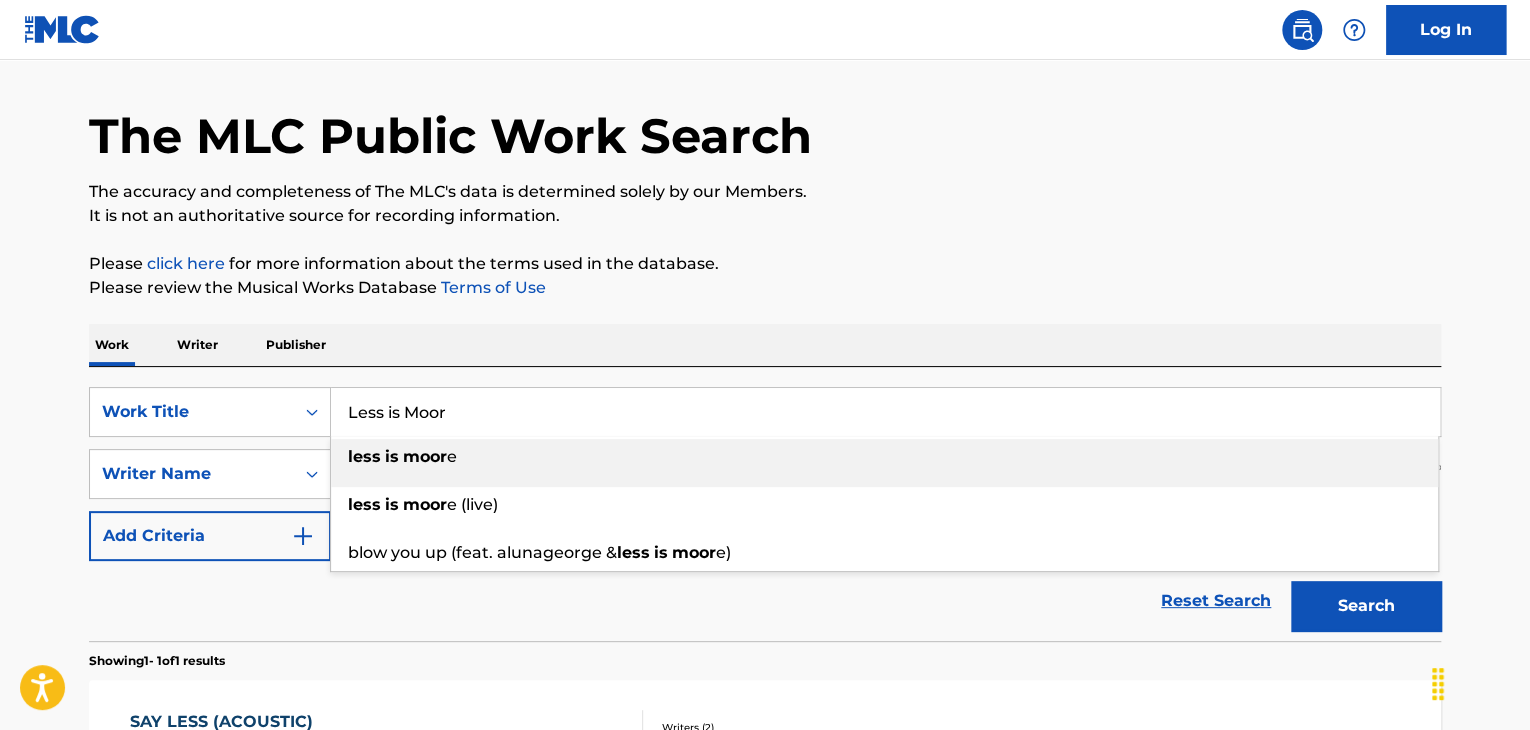 paste on "Bend Don't Break" 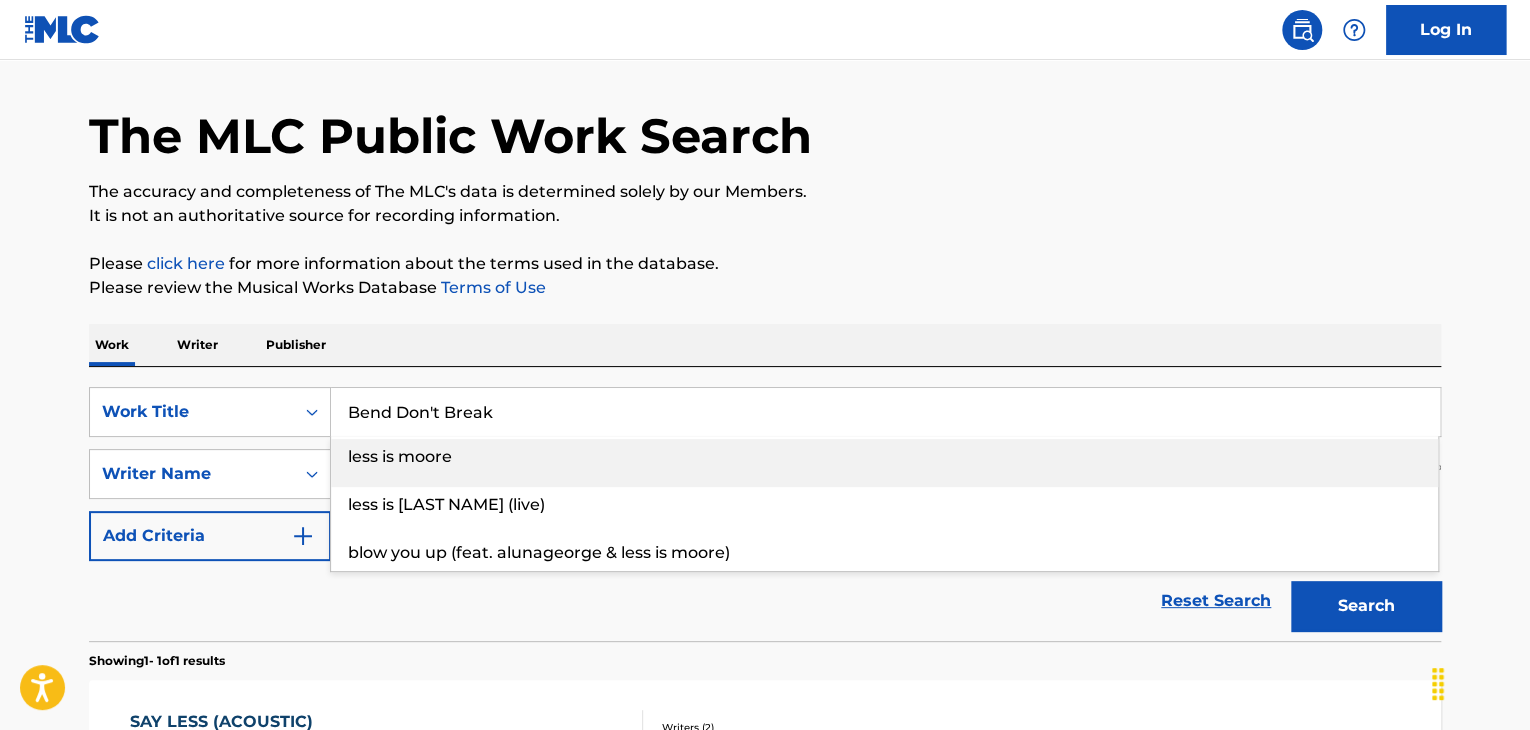 click on "The MLC Public Work Search The accuracy and completeness of The MLC's data is determined solely by our Members. It is not an authoritative source for recording information. Please   click here   for more information about the terms used in the database. Please review the Musical Works Database   Terms of Use Work Writer Publisher SearchWithCriteriaee7da08f-4569-41f1-9502-ad37d15a4048 Work Title Bend Don't Break less is moore less is moore (live) blow you up (feat. alunageorge & less is moore) SearchWithCriteria39d3dab6-4d2e-4c50-bd1c-776ab5ccfe5f Writer Name Westerfield Add Criteria Reset Search Search Showing  1  -   1  of  1   results   SAY LESS (ACOUSTIC) MLC Song Code : SB8FOV ISWC : T3143752363 Writers ( 2 ) JON KRISTEN WESTERFIELD, WILLIAM GARRISON Recording Artists ( 4 ) DAYDRNKRZ, DAYDRNKRZ, DAYDRNKRZ, DAYDRNKRZ Total Known Shares: 100 % Results Per Page: 10 25 50 100" at bounding box center [765, 488] 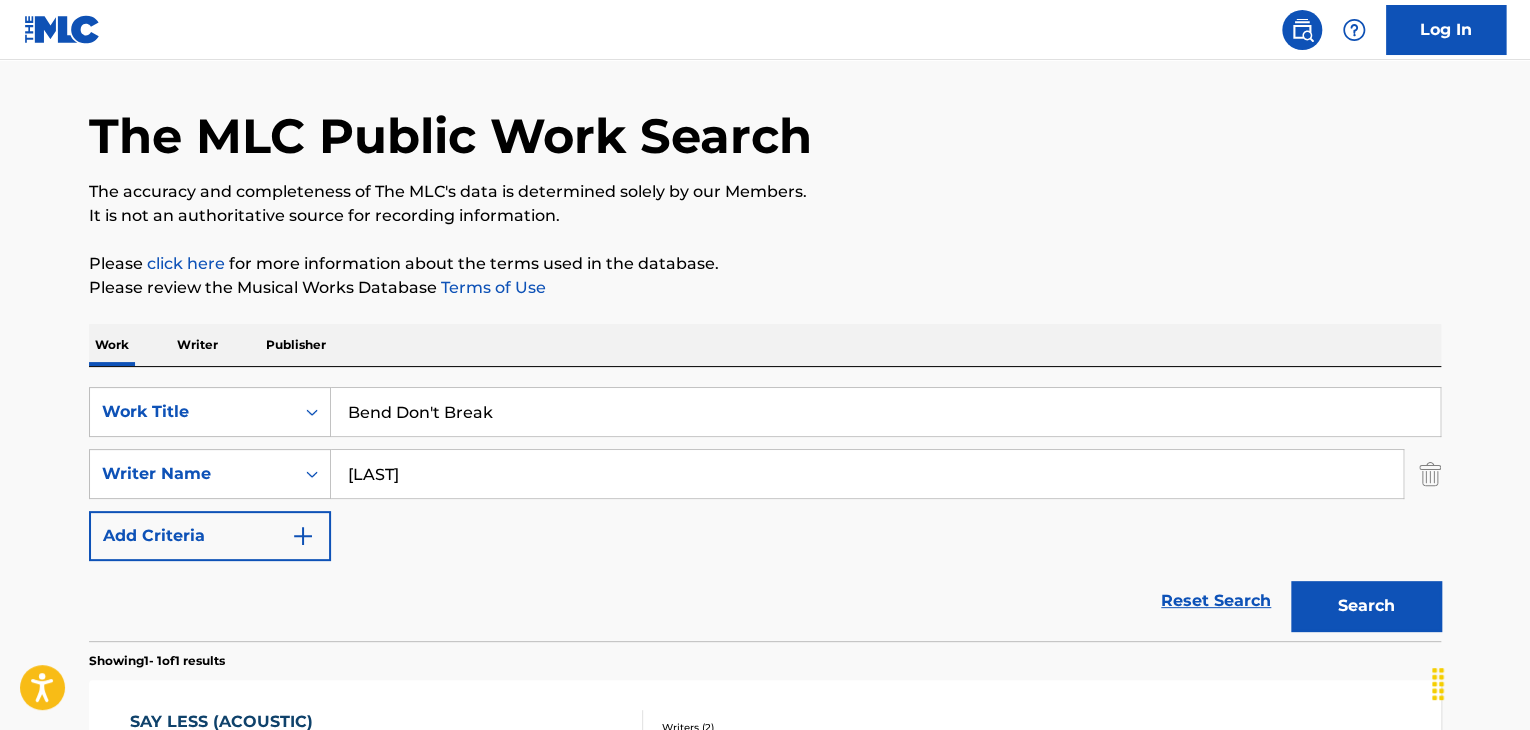 click on "Search" at bounding box center [1366, 606] 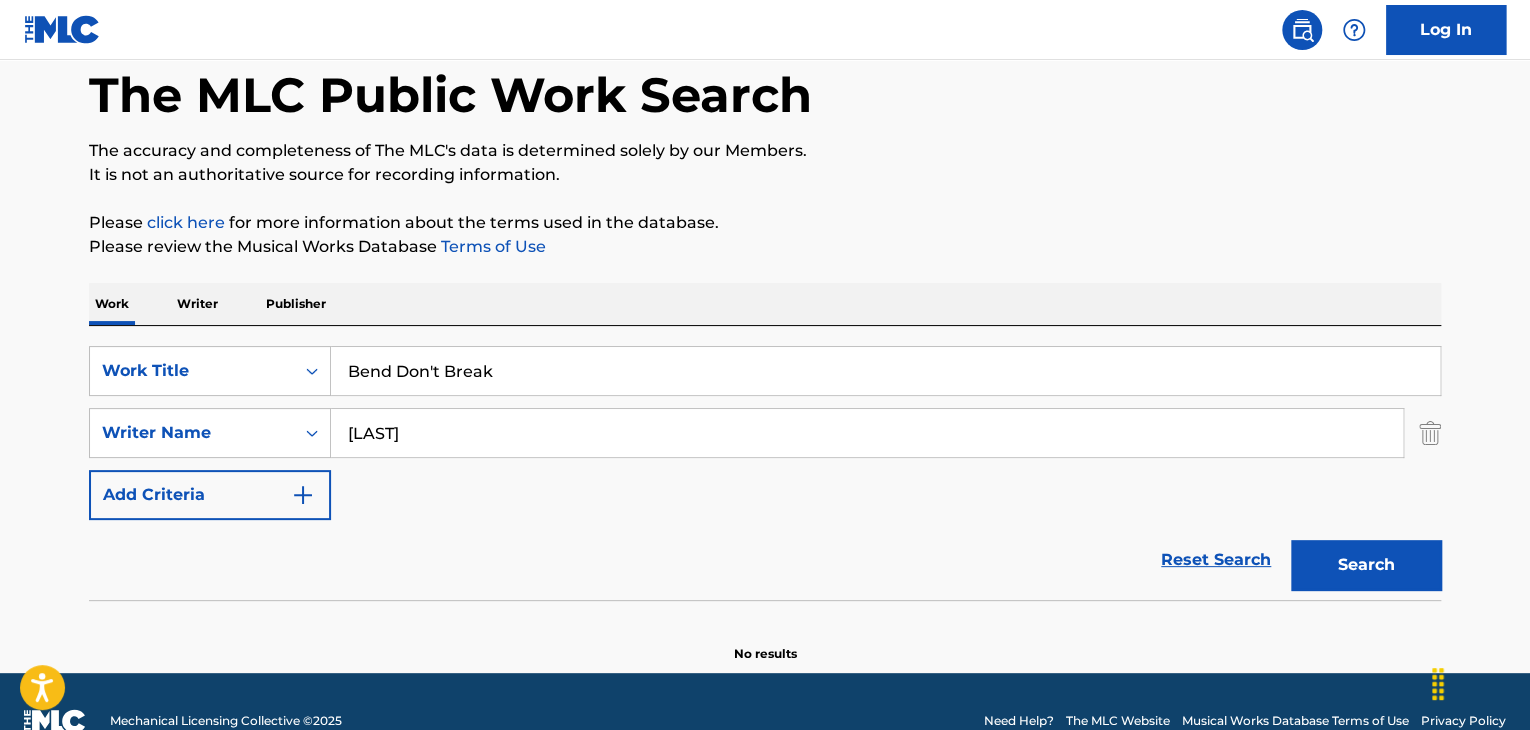 scroll, scrollTop: 138, scrollLeft: 0, axis: vertical 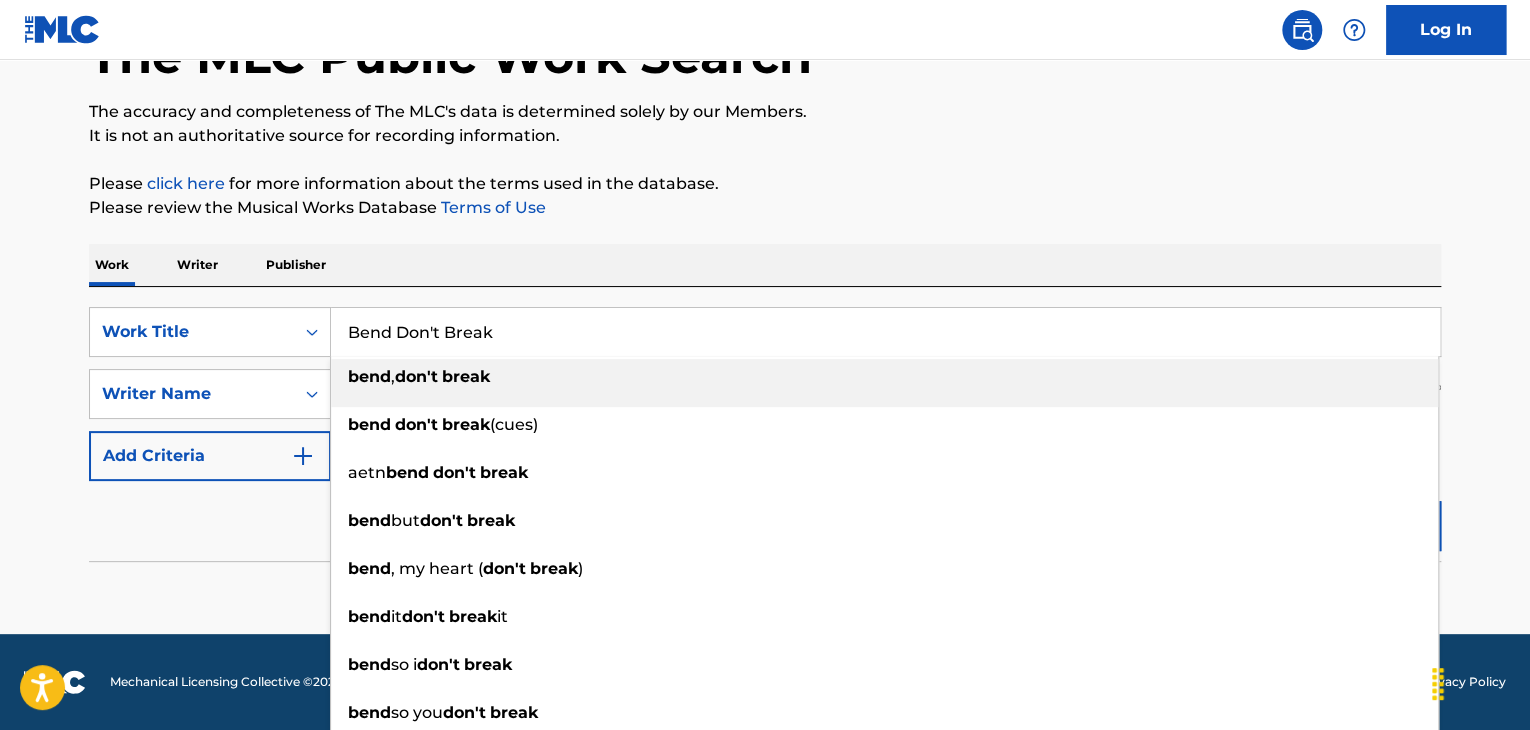 drag, startPoint x: 576, startPoint y: 331, endPoint x: 5, endPoint y: 225, distance: 580.75555 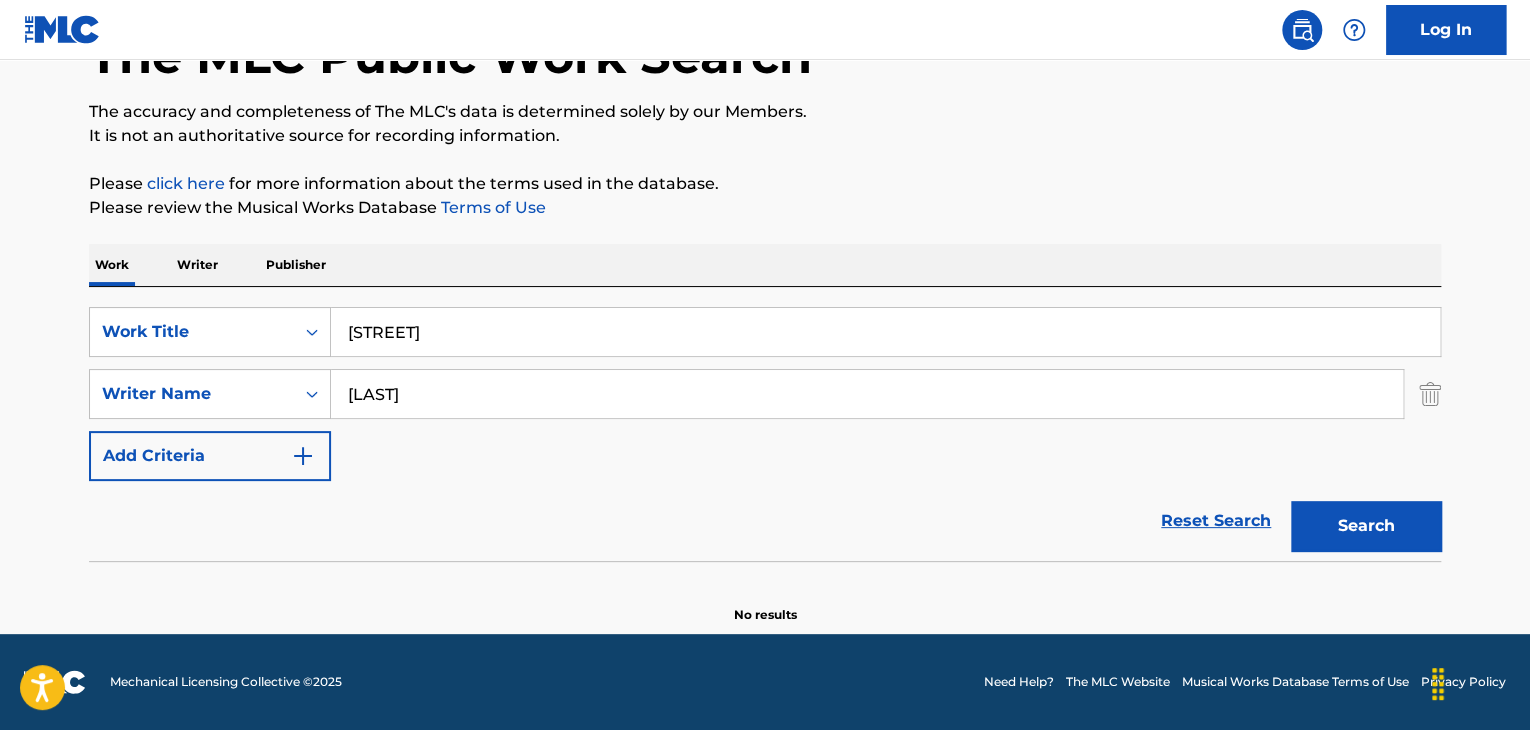 click on "Search" at bounding box center [1366, 526] 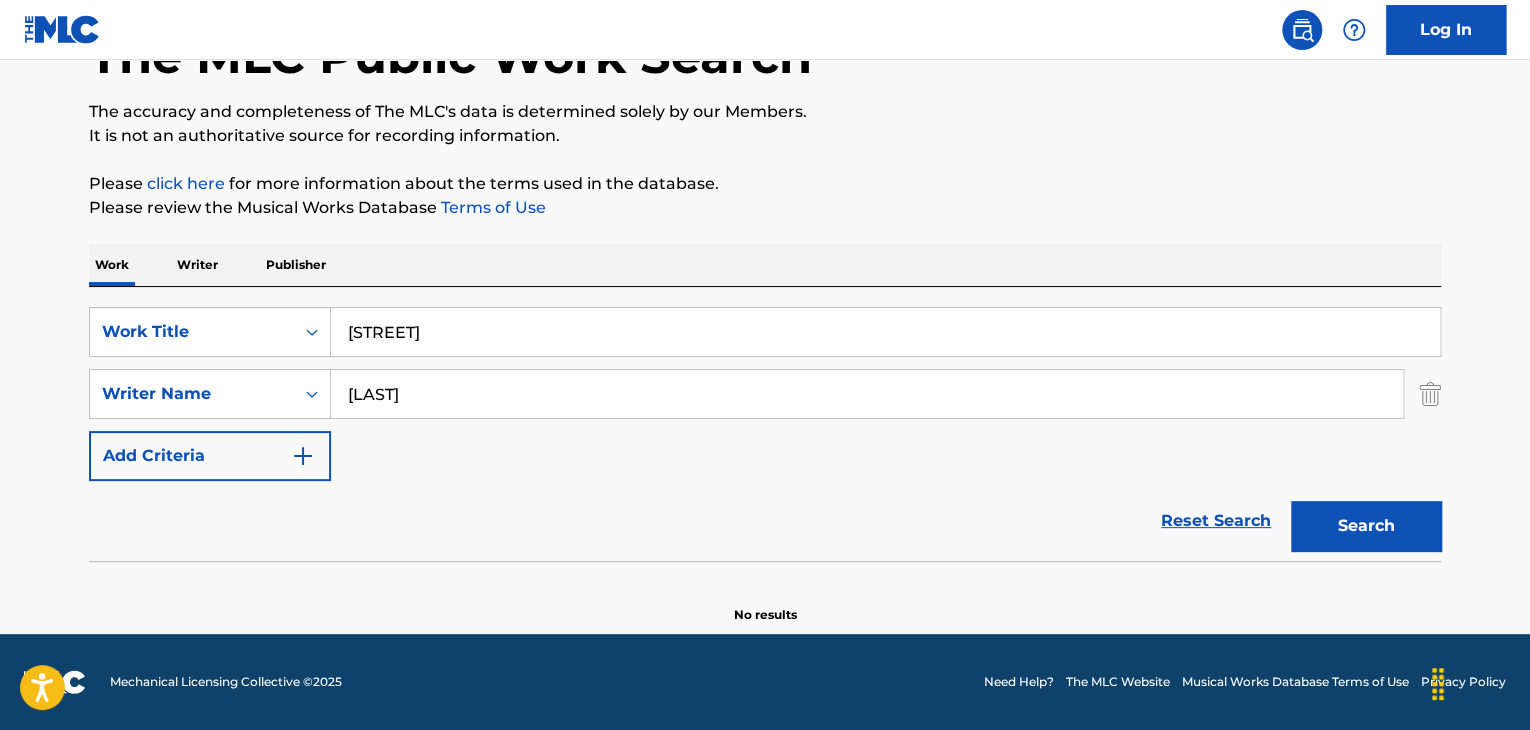 click on "Emerald Drive" at bounding box center [885, 332] 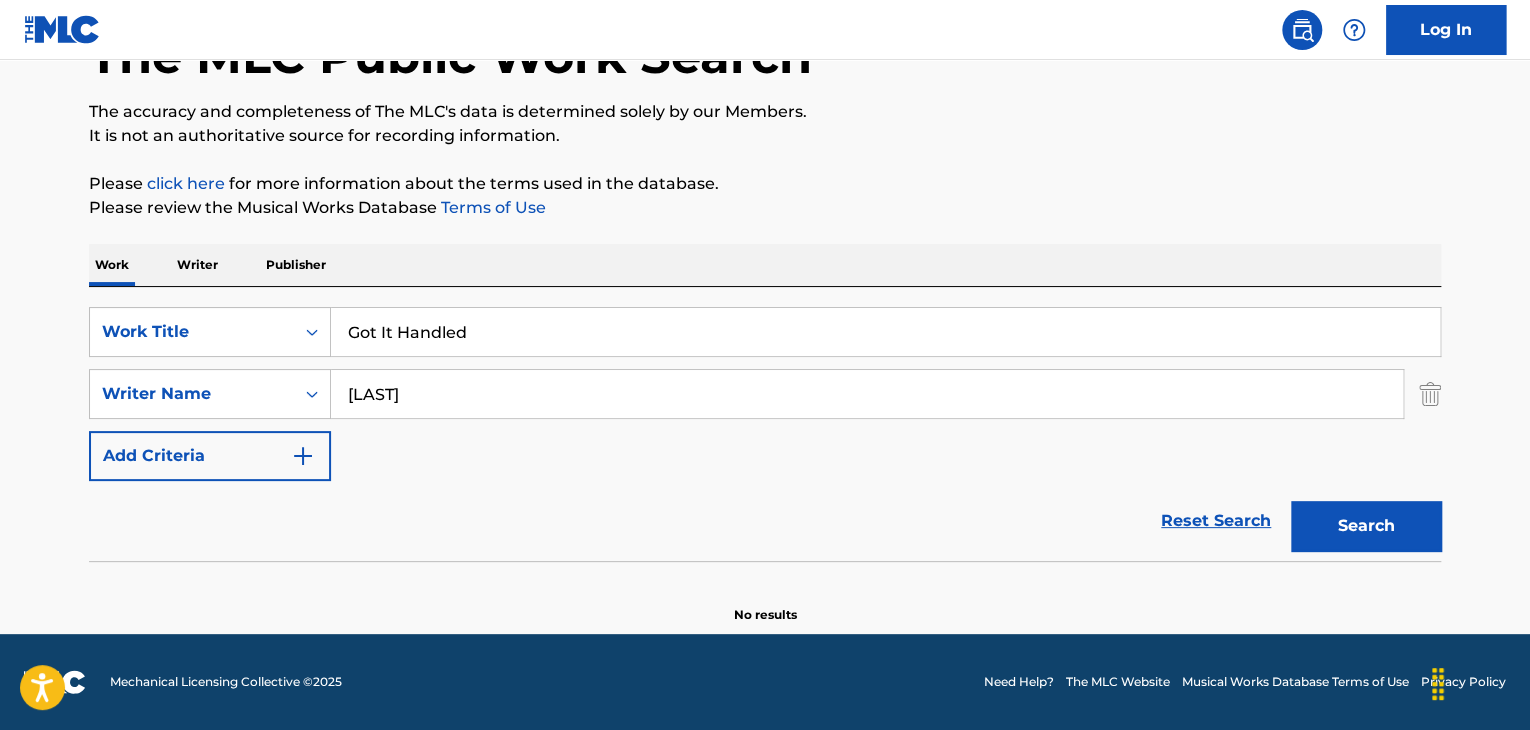 type on "Got It Handled" 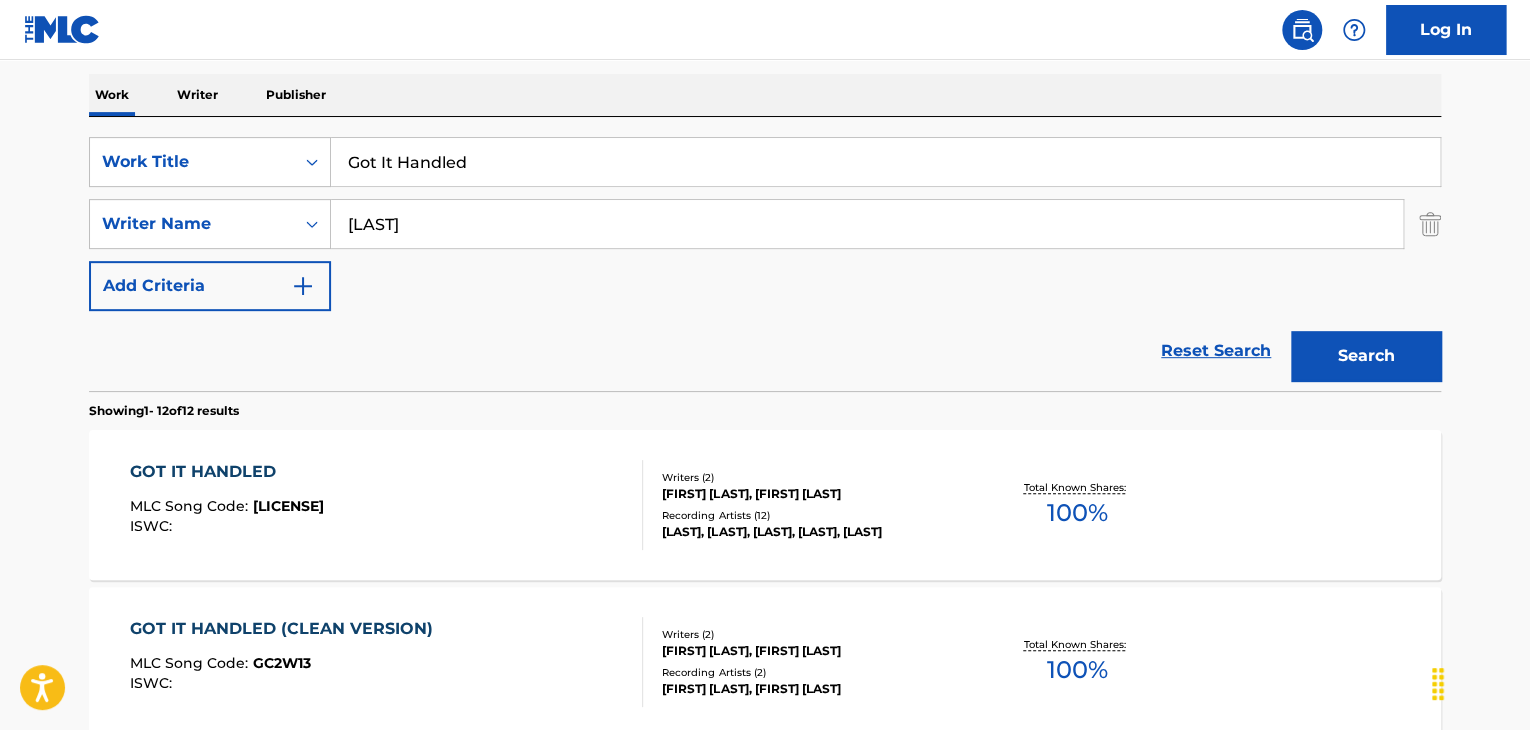 scroll, scrollTop: 338, scrollLeft: 0, axis: vertical 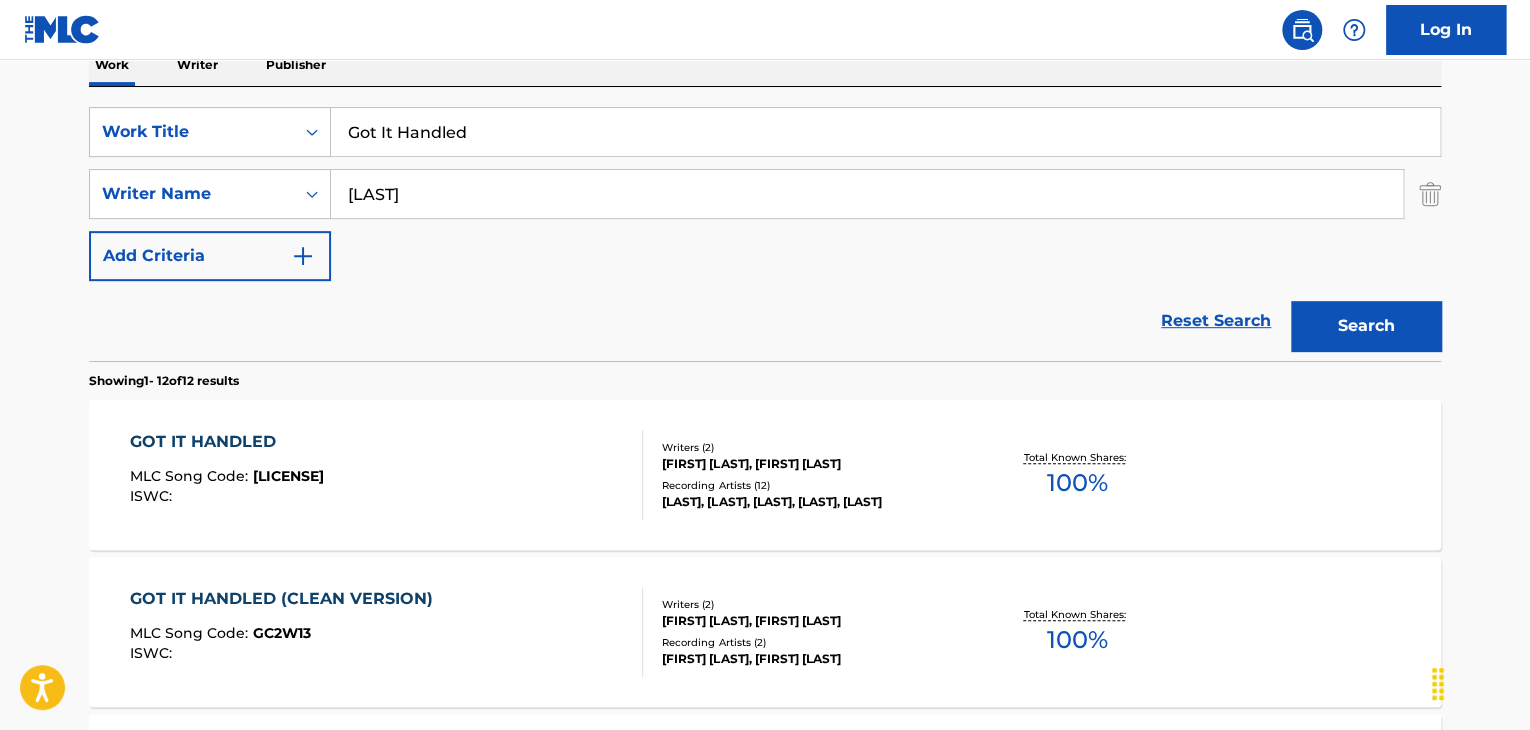 click on "[FIRST] [LAST], [FIRST] [LAST]" at bounding box center (813, 464) 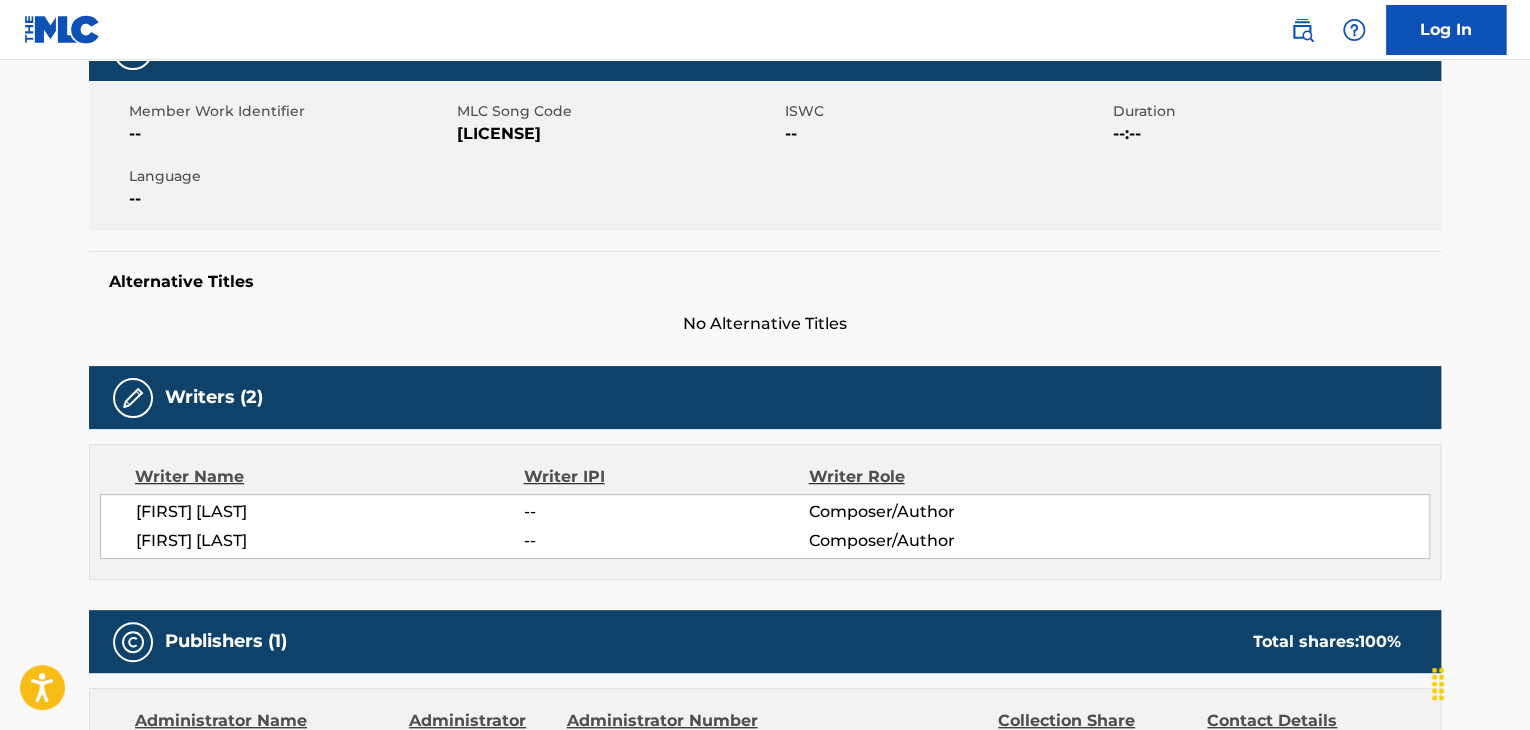 scroll, scrollTop: 0, scrollLeft: 0, axis: both 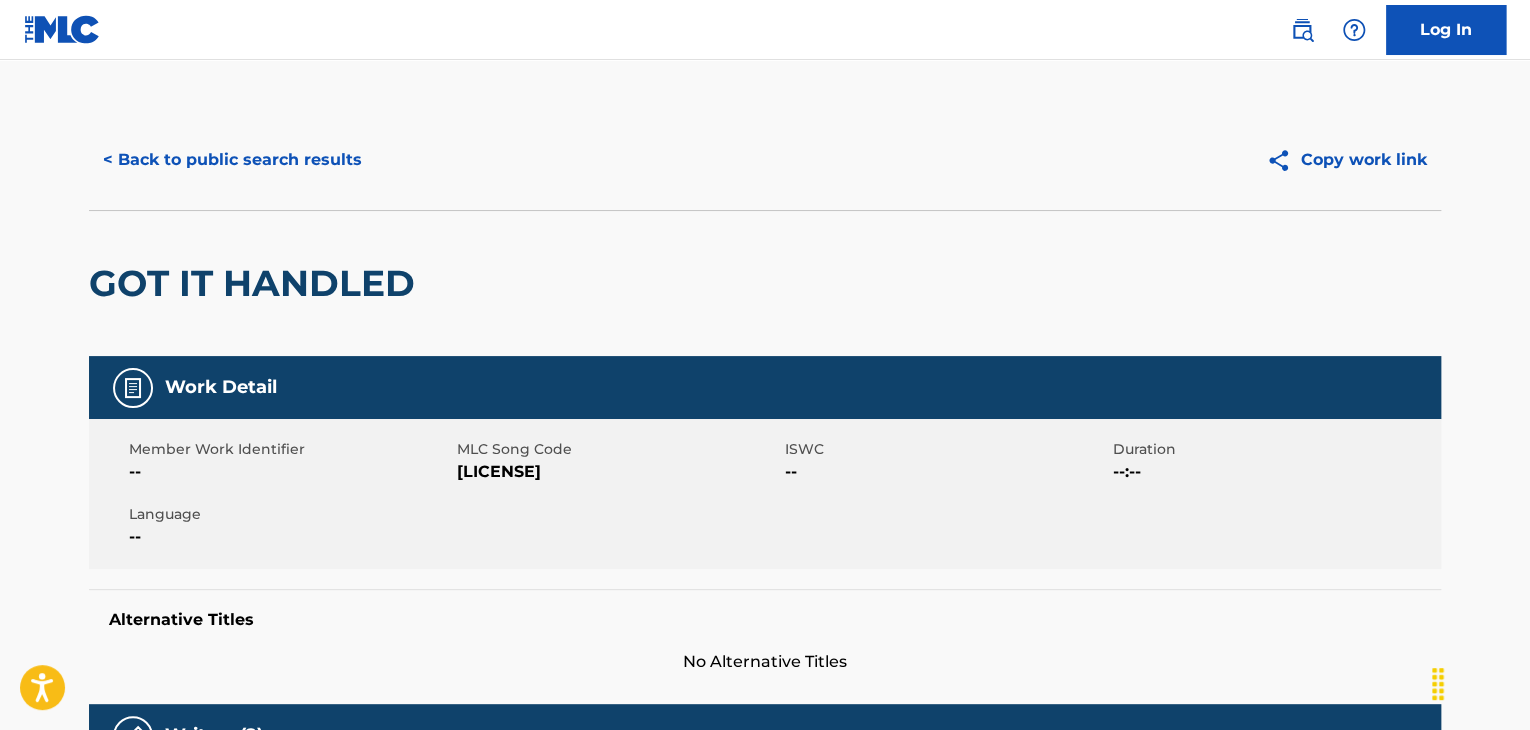 click on "[STATE][NUMBER]" at bounding box center (618, 472) 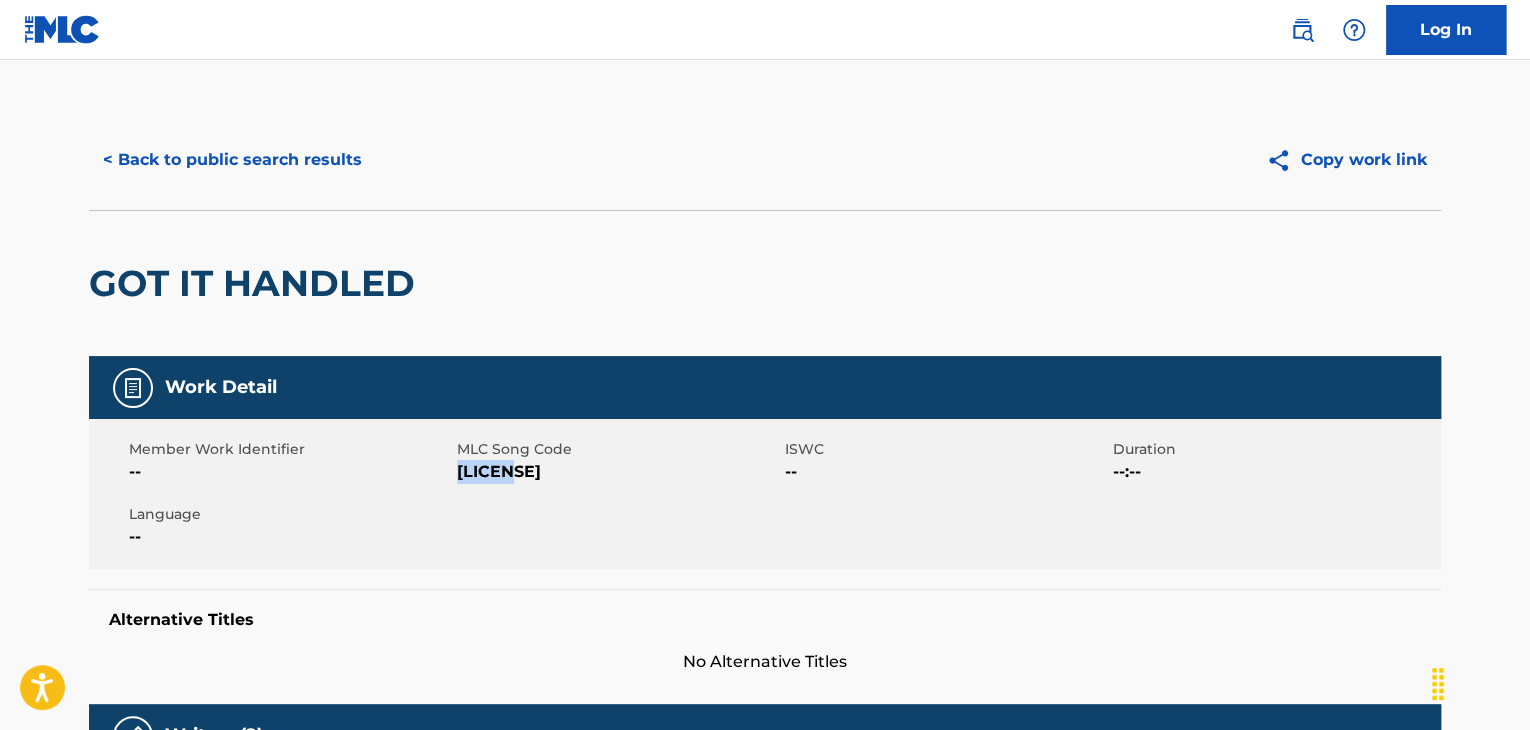 click on "[STATE][NUMBER]" at bounding box center (618, 472) 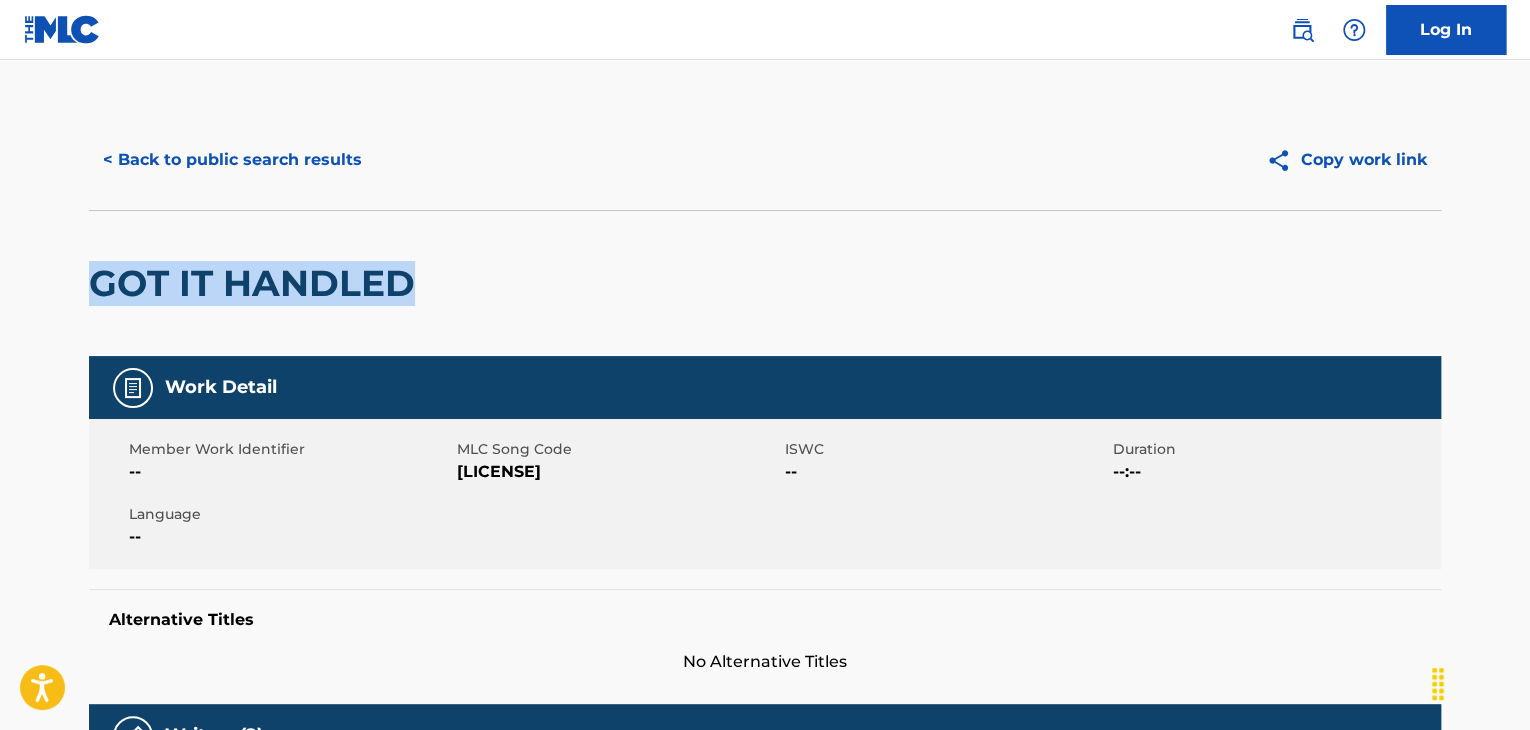 drag, startPoint x: 432, startPoint y: 273, endPoint x: 63, endPoint y: 278, distance: 369.03387 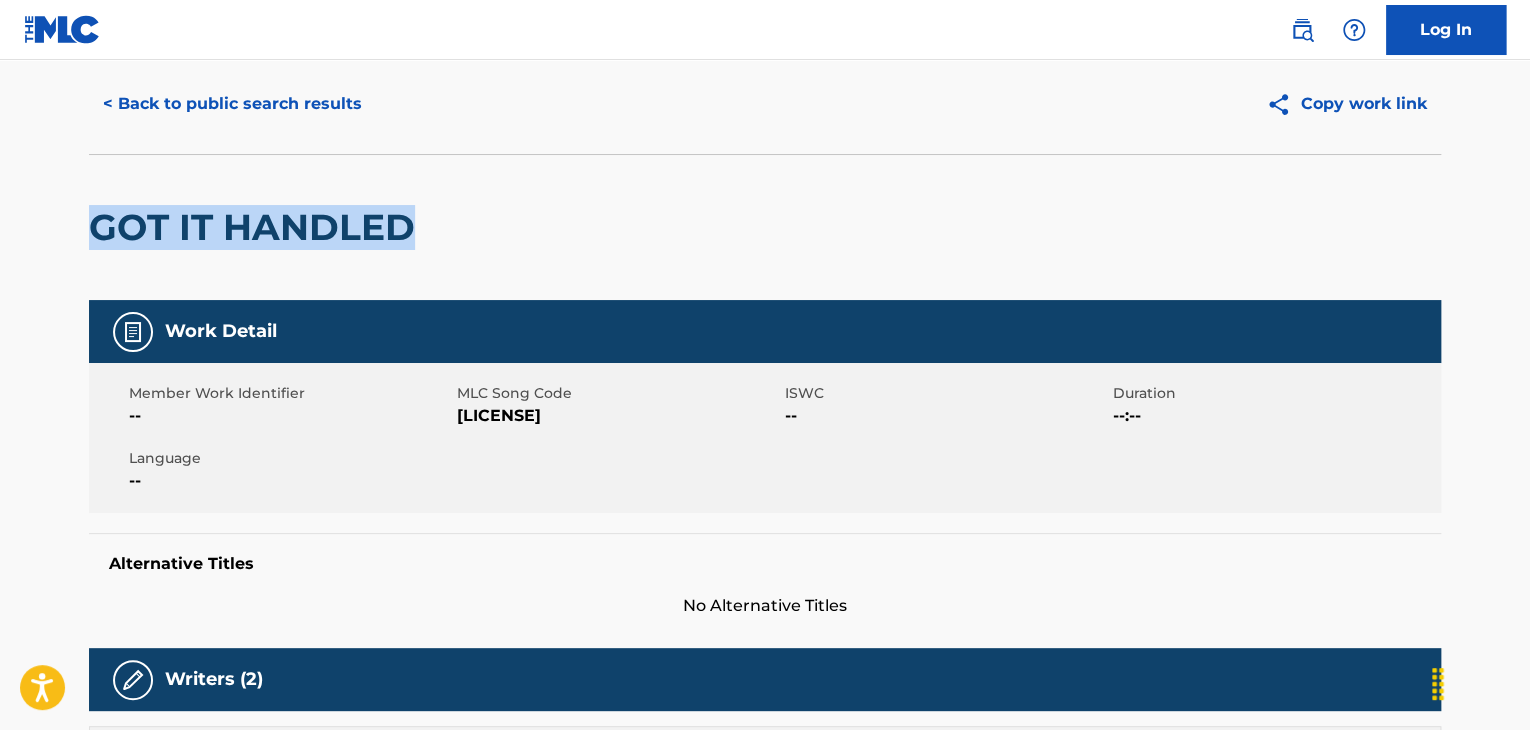 scroll, scrollTop: 0, scrollLeft: 0, axis: both 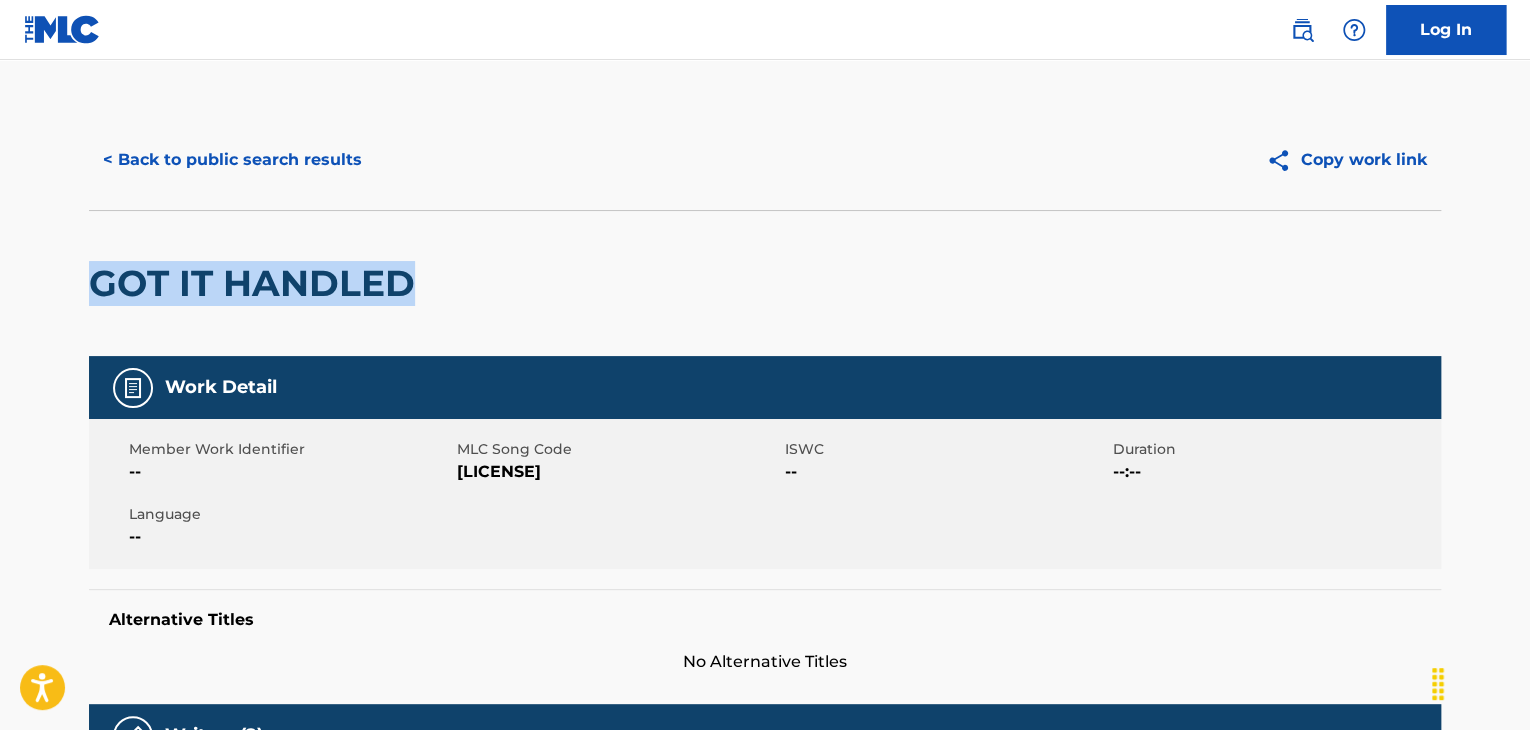 click on "< Back to public search results" at bounding box center (232, 160) 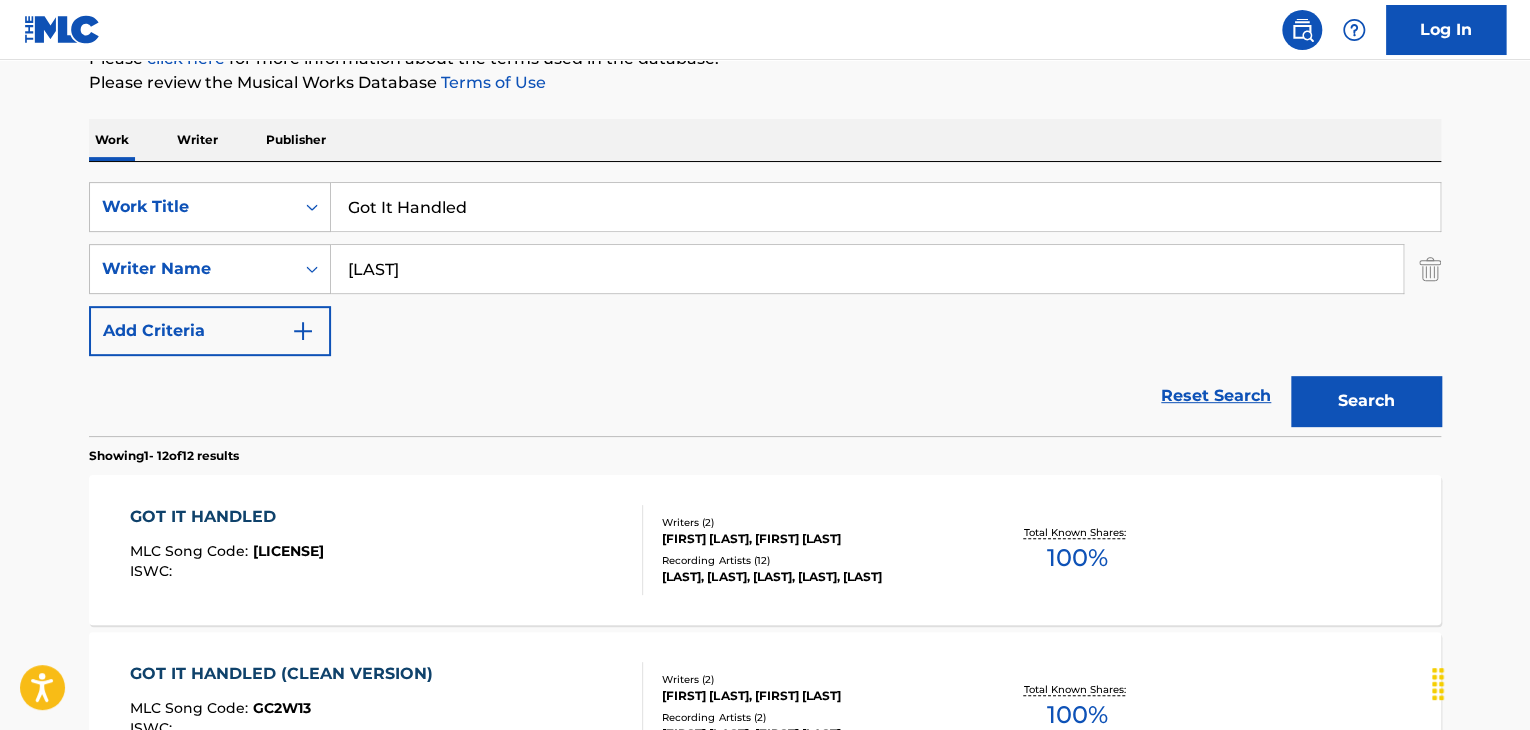 scroll, scrollTop: 500, scrollLeft: 0, axis: vertical 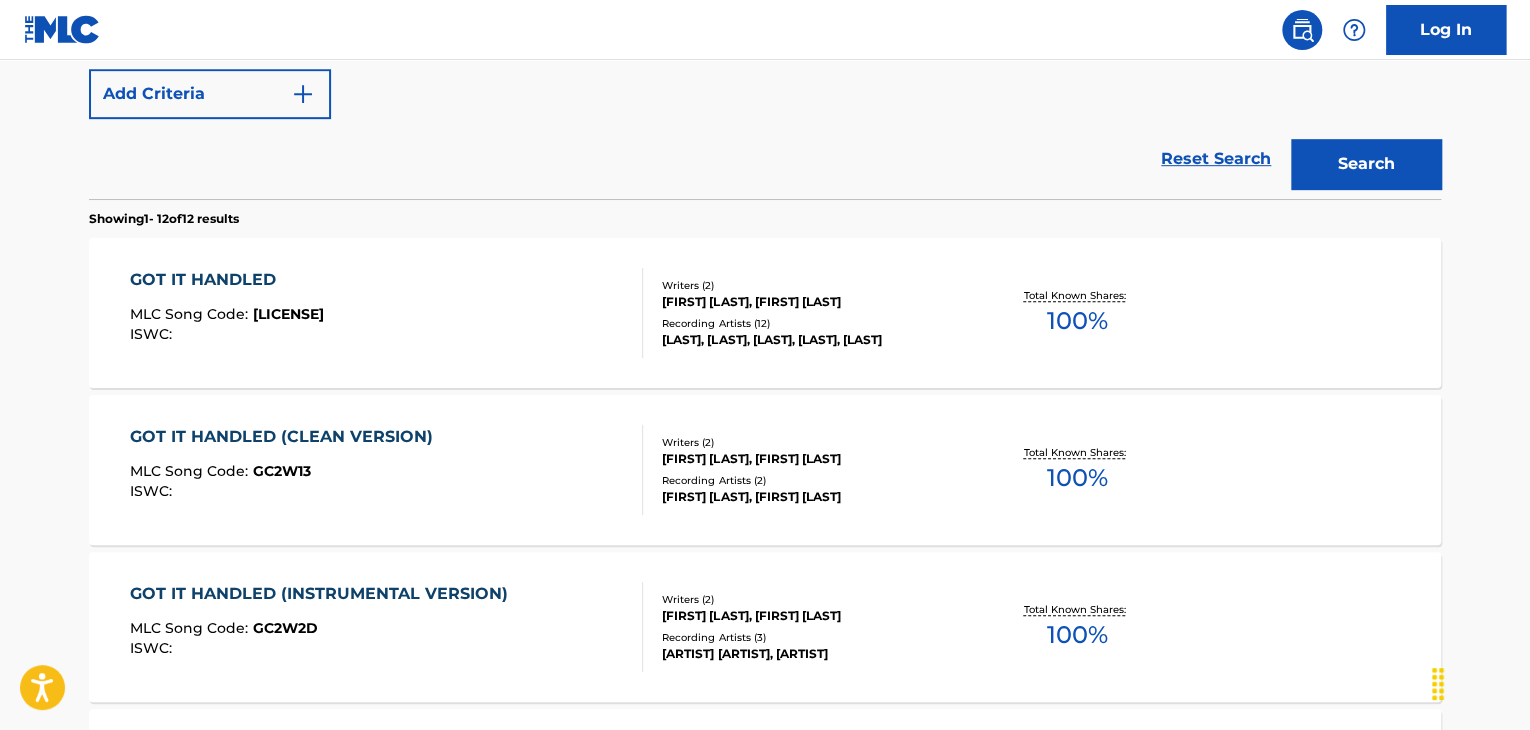 click on "GOT IT HANDLED MLC Song Code : GC2WUT ISWC :" at bounding box center [387, 313] 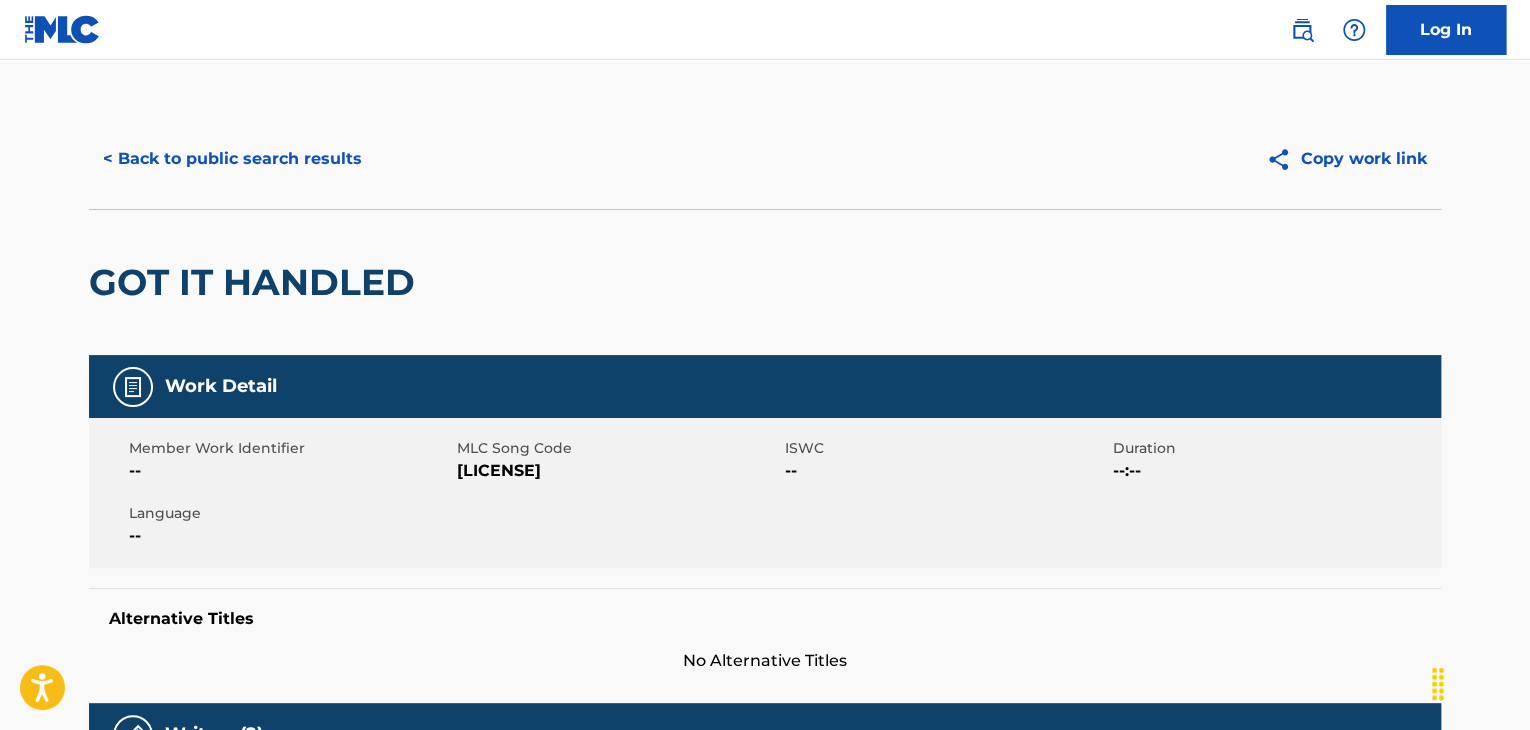scroll, scrollTop: 0, scrollLeft: 0, axis: both 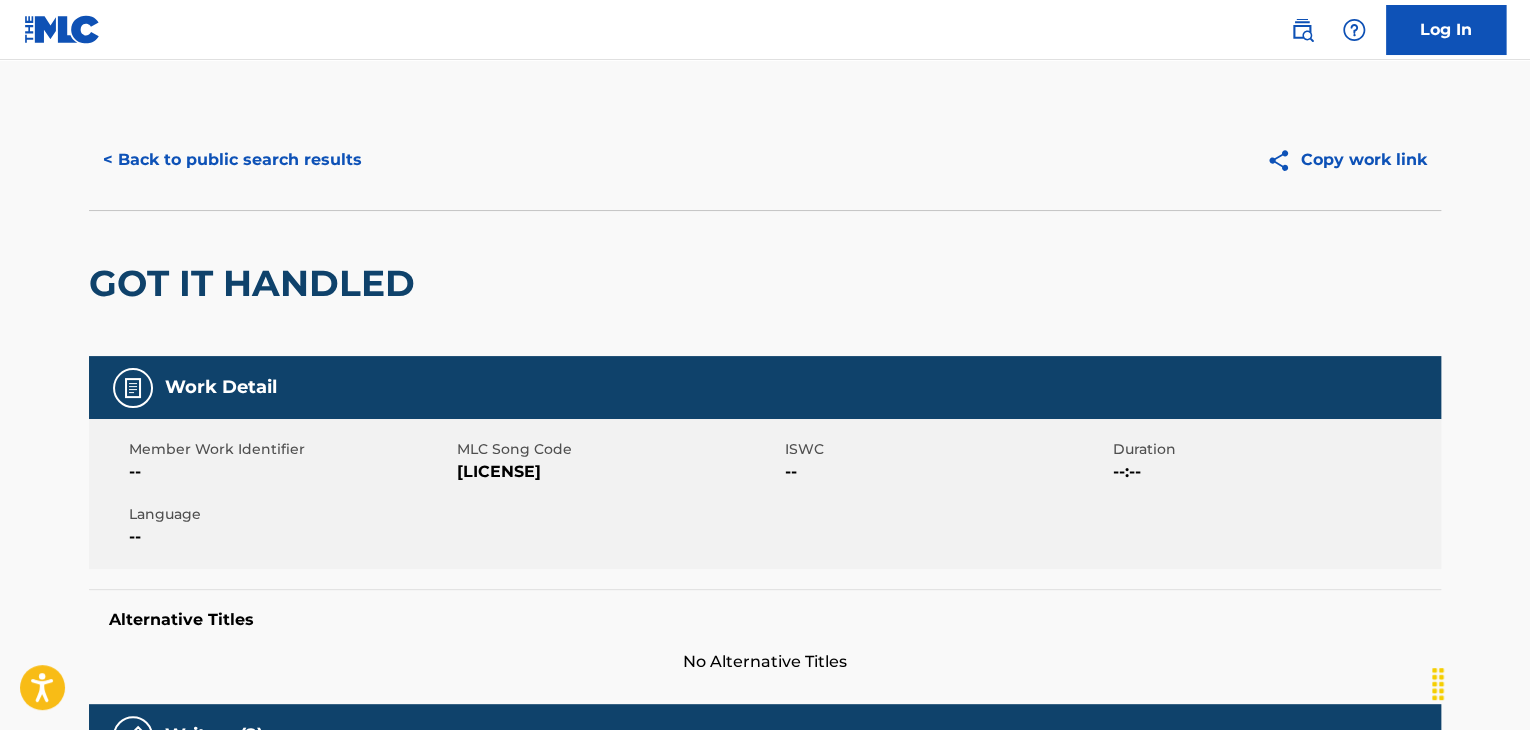 click on "< Back to public search results" at bounding box center [232, 160] 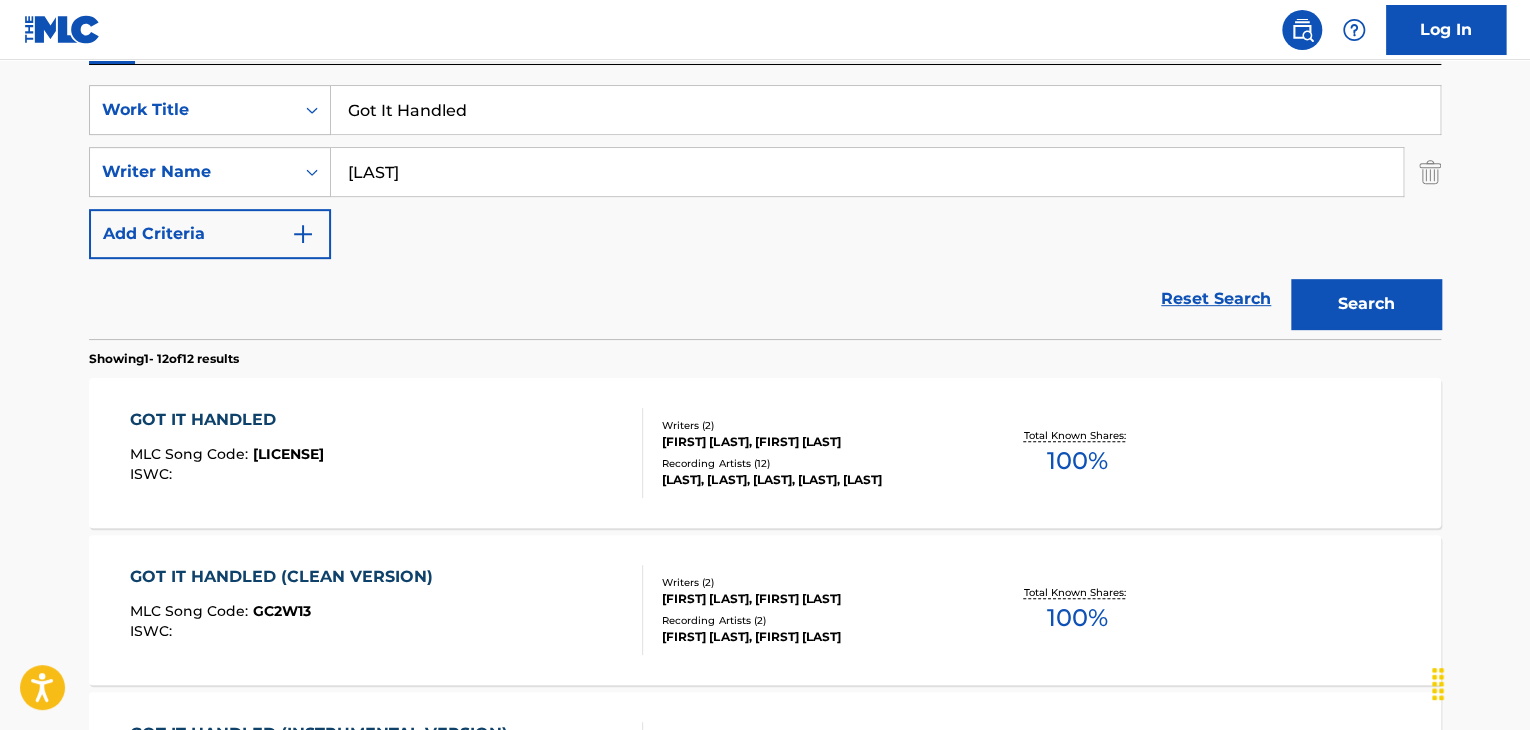scroll, scrollTop: 113, scrollLeft: 0, axis: vertical 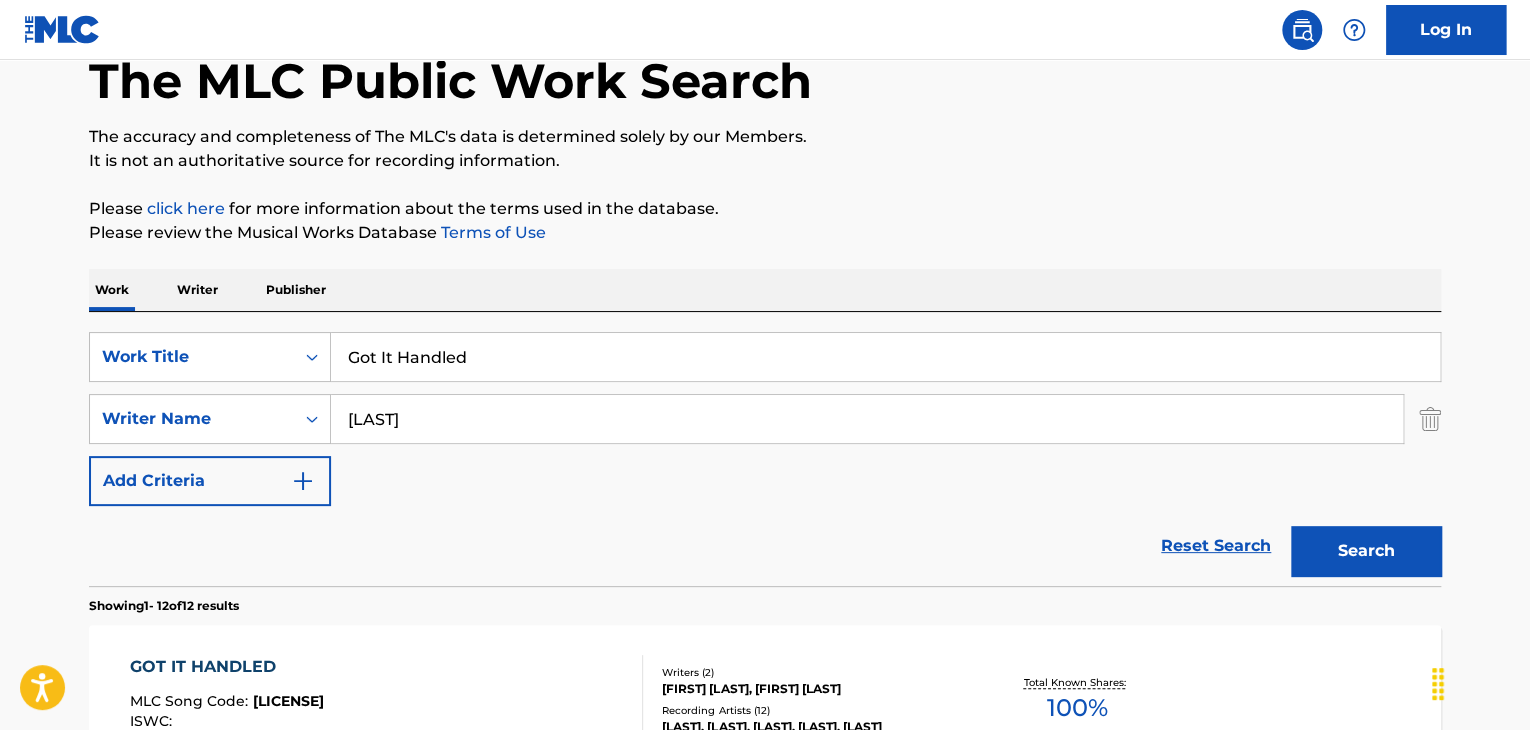 click on "Got It Handled" at bounding box center [885, 357] 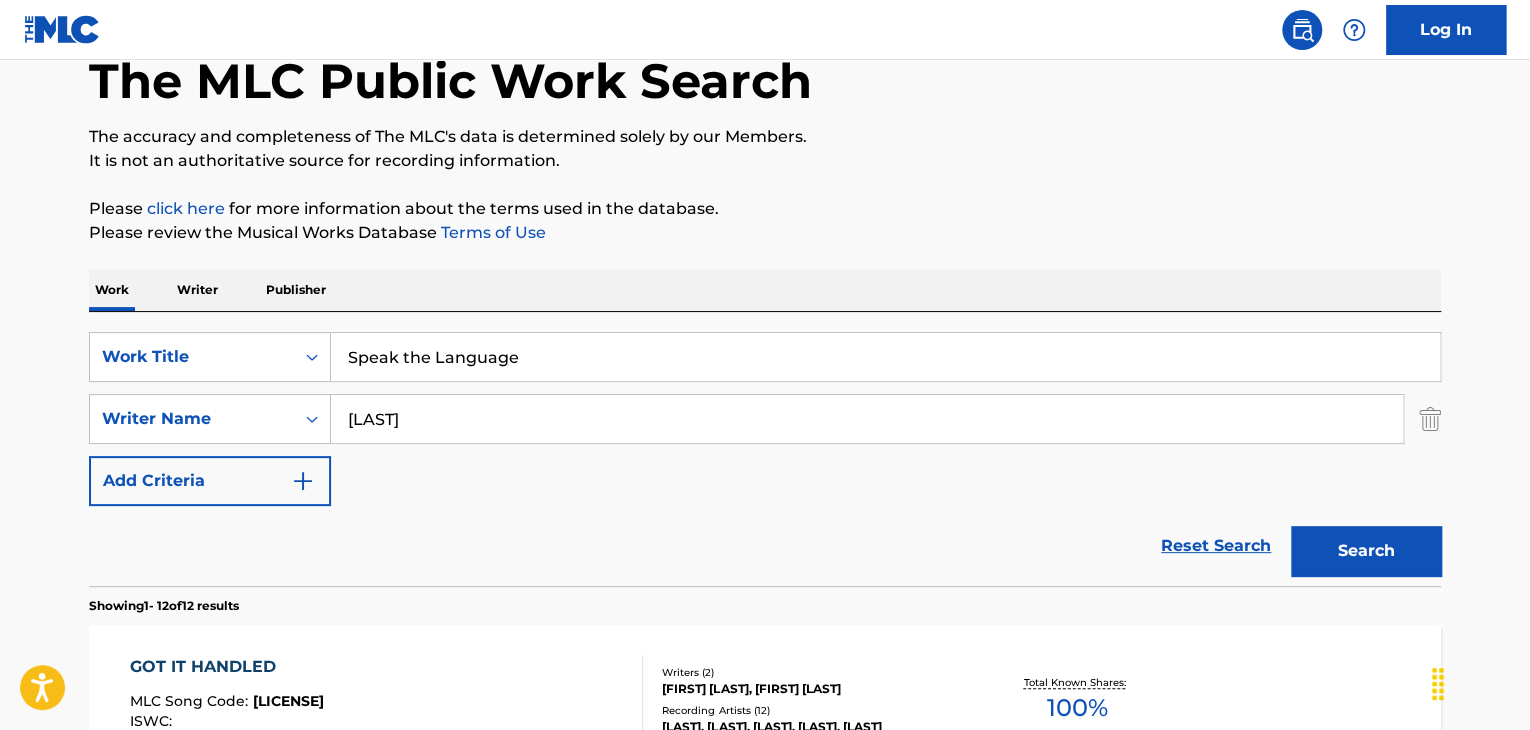 click on "The MLC Public Work Search The accuracy and completeness of The MLC's data is determined solely by our Members. It is not an authoritative source for recording information. Please   click here   for more information about the terms used in the database. Please review the Musical Works Database   Terms of Use Work Writer Publisher SearchWithCriteriaee7da08f-4569-41f1-9502-ad37d15a4048 Work Title Speak the Language SearchWithCriteria39d3dab6-4d2e-4c50-bd1c-776ab5ccfe5f Writer Name Westerfield Add Criteria Reset Search Search Showing  1  -   12  of  12   results   GOT IT HANDLED MLC Song Code : GC2WUT ISWC : Writers ( 2 ) ANTHONY JHAREE HOLLINGSHED, MICHAEL XAVIER WESTERFIELD Recording Artists ( 12 ) XAVY RUSAN, XAVY RUSAN, XAVY RUSAN, XAVY RUSAN, XAVY RUSAN Total Known Shares: 100 % GOT IT HANDLED (CLEAN VERSION) MLC Song Code : GC2W13 ISWC : Writers ( 2 ) ANTHONY JHAREE HOLLINGSHED, MICHAEL XAVIER WESTERFIELD Recording Artists ( 2 ) XAVY RUSAN, XAVY RUSAN Total Known Shares: 100 % MLC Song Code : GC2W2D ISWC" at bounding box center (765, 1276) 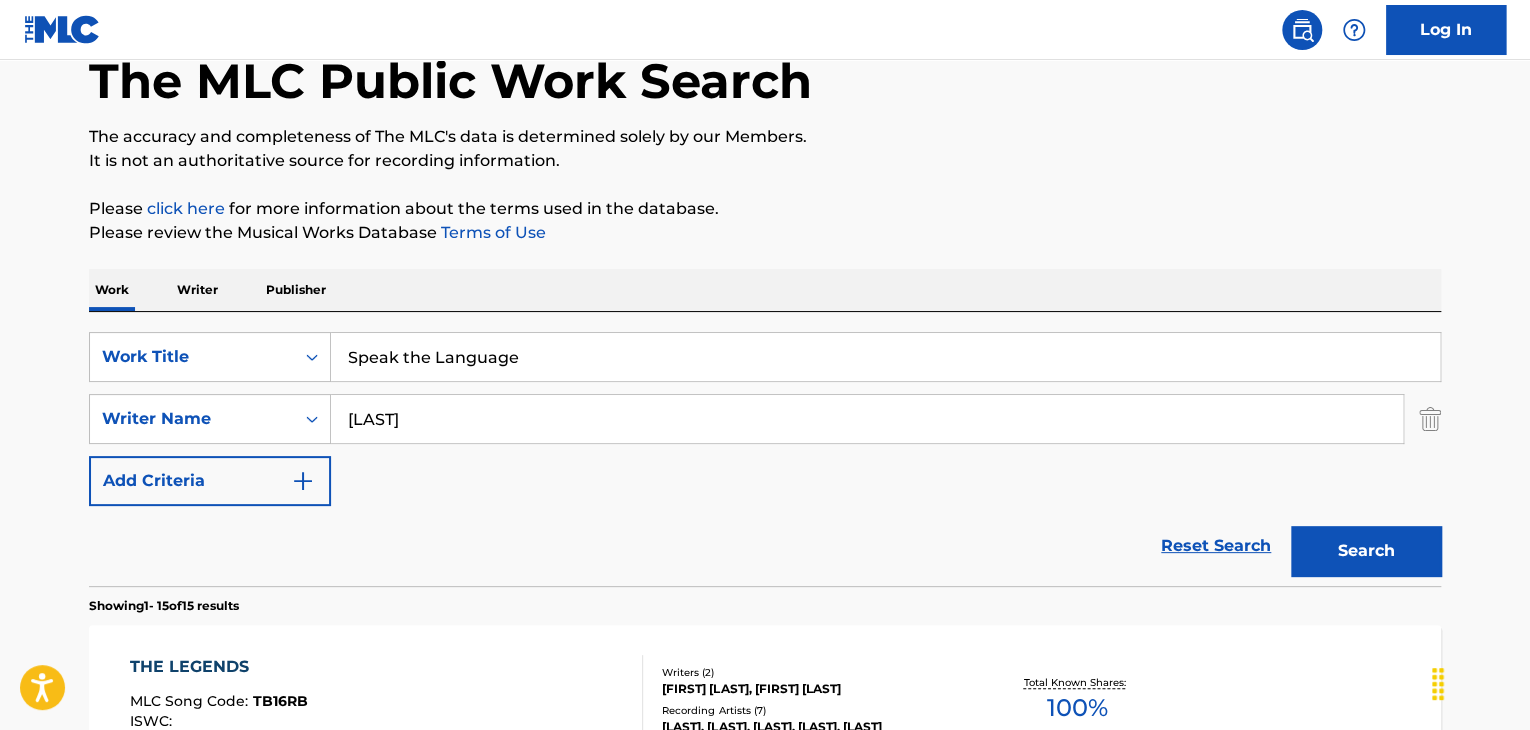 scroll, scrollTop: 0, scrollLeft: 0, axis: both 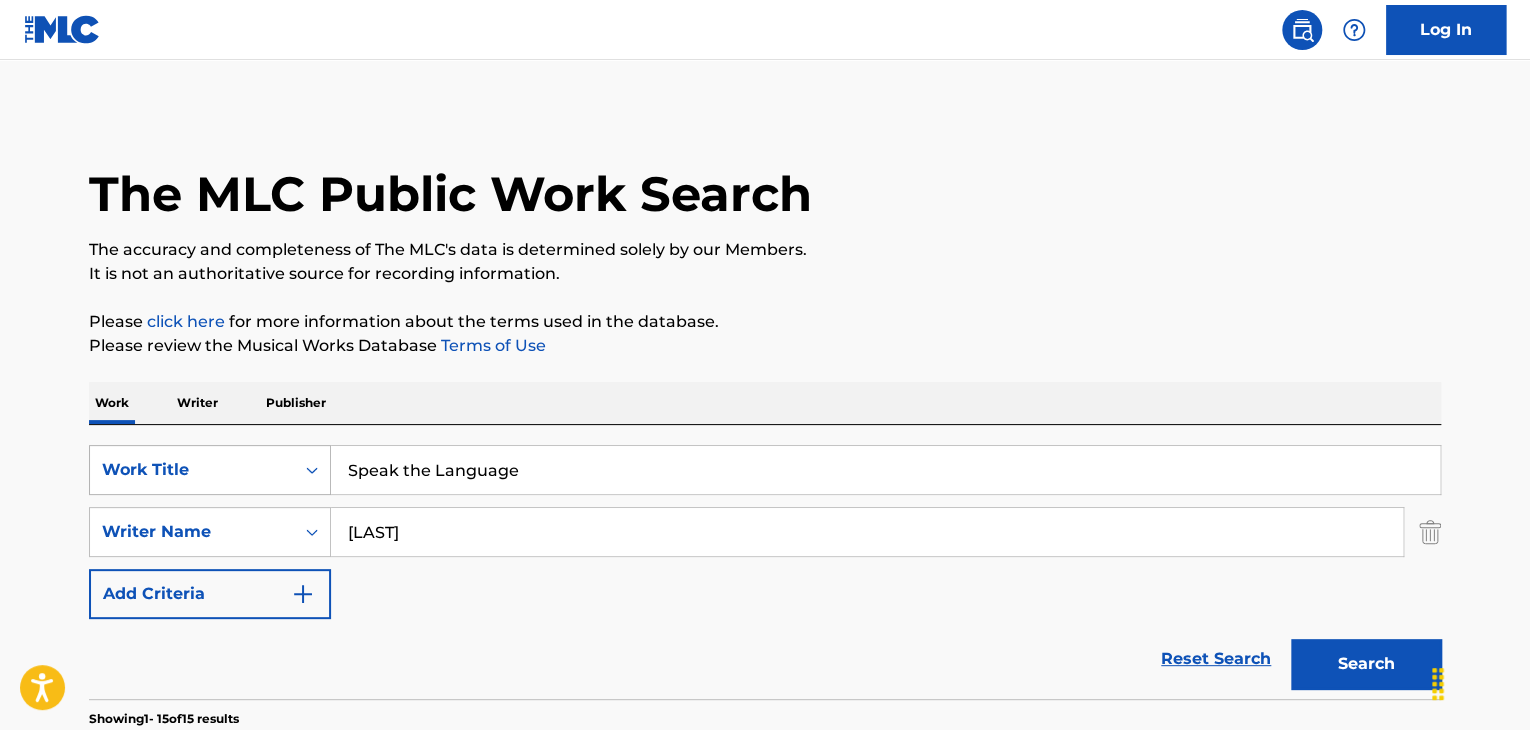 drag, startPoint x: 575, startPoint y: 476, endPoint x: 188, endPoint y: 459, distance: 387.3732 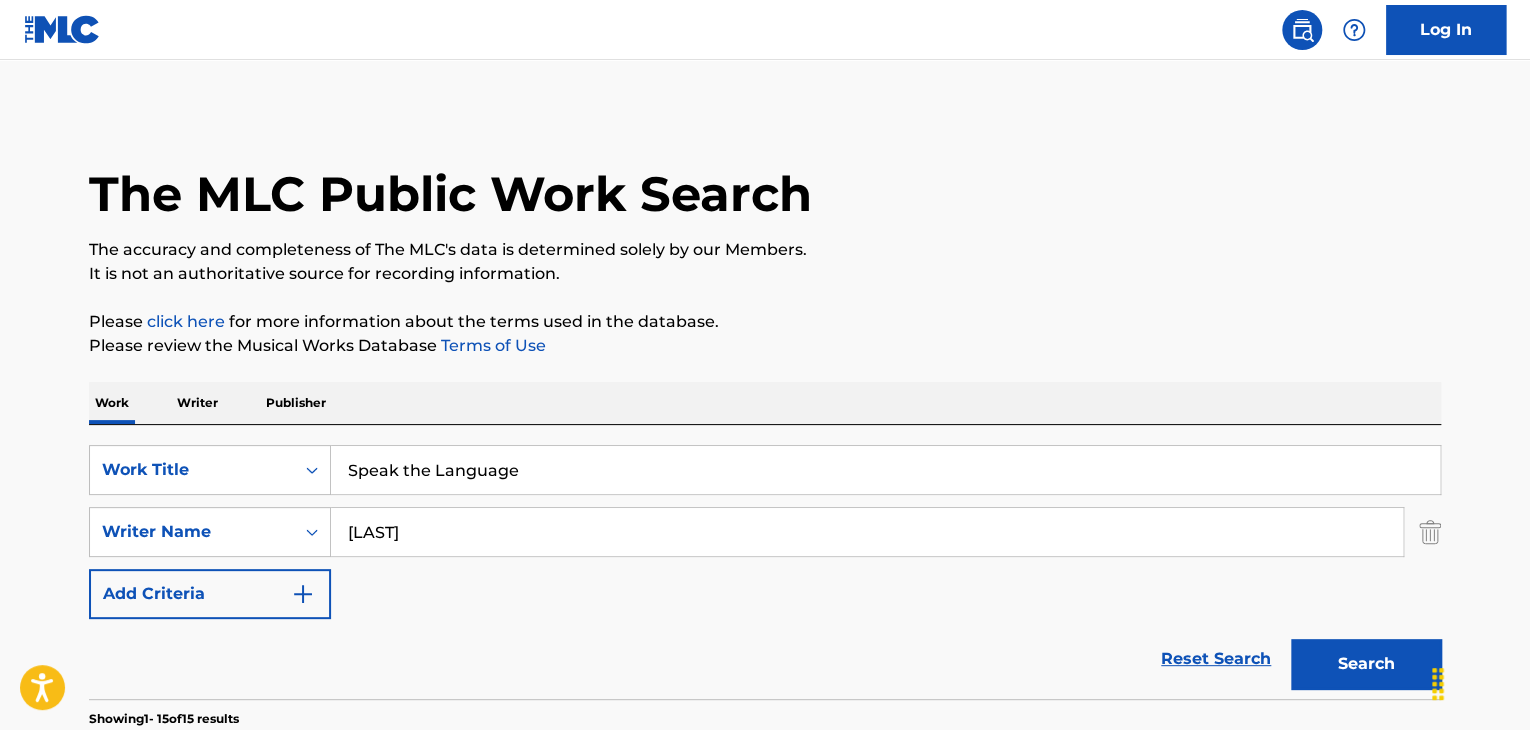 click on "Speak the Language" at bounding box center (885, 470) 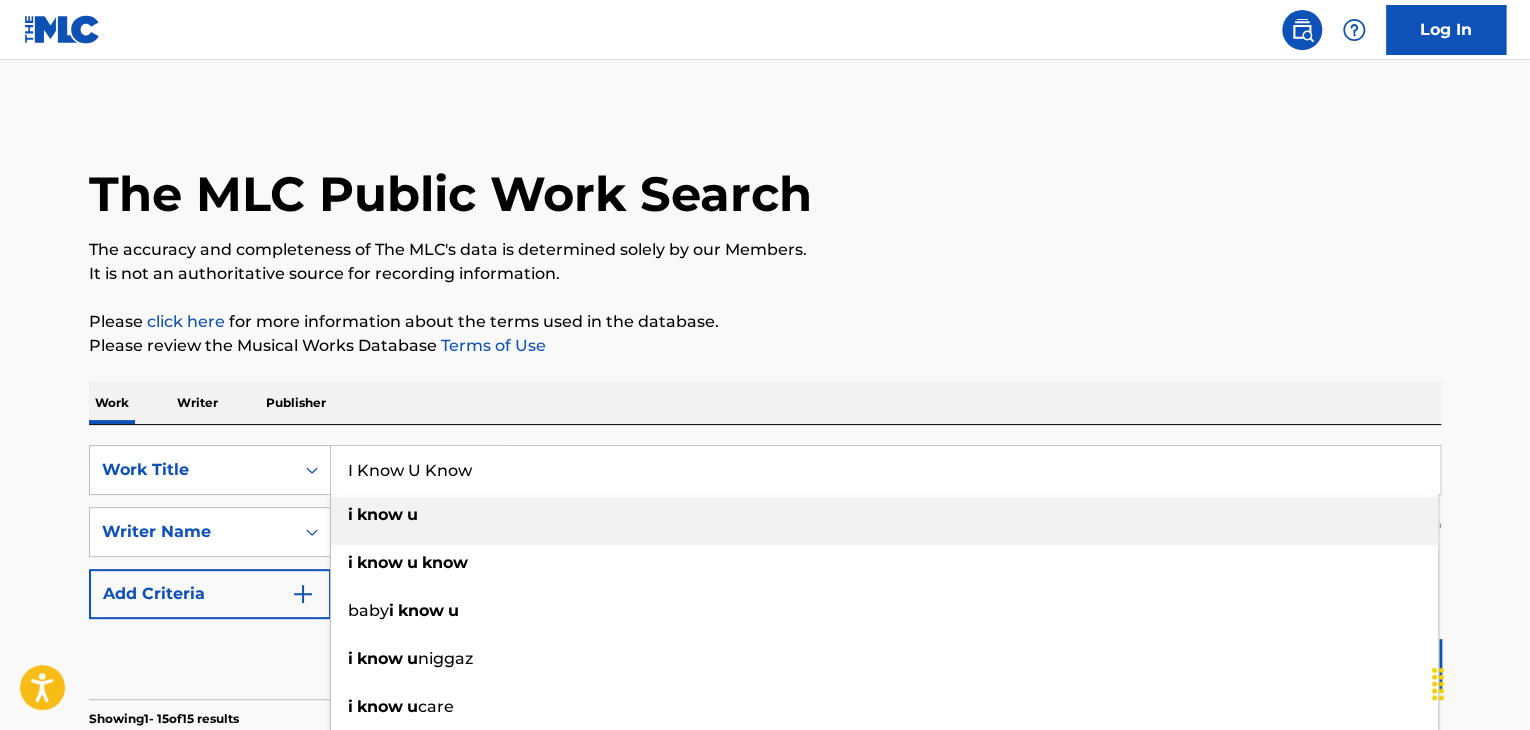 type on "I Know U Know" 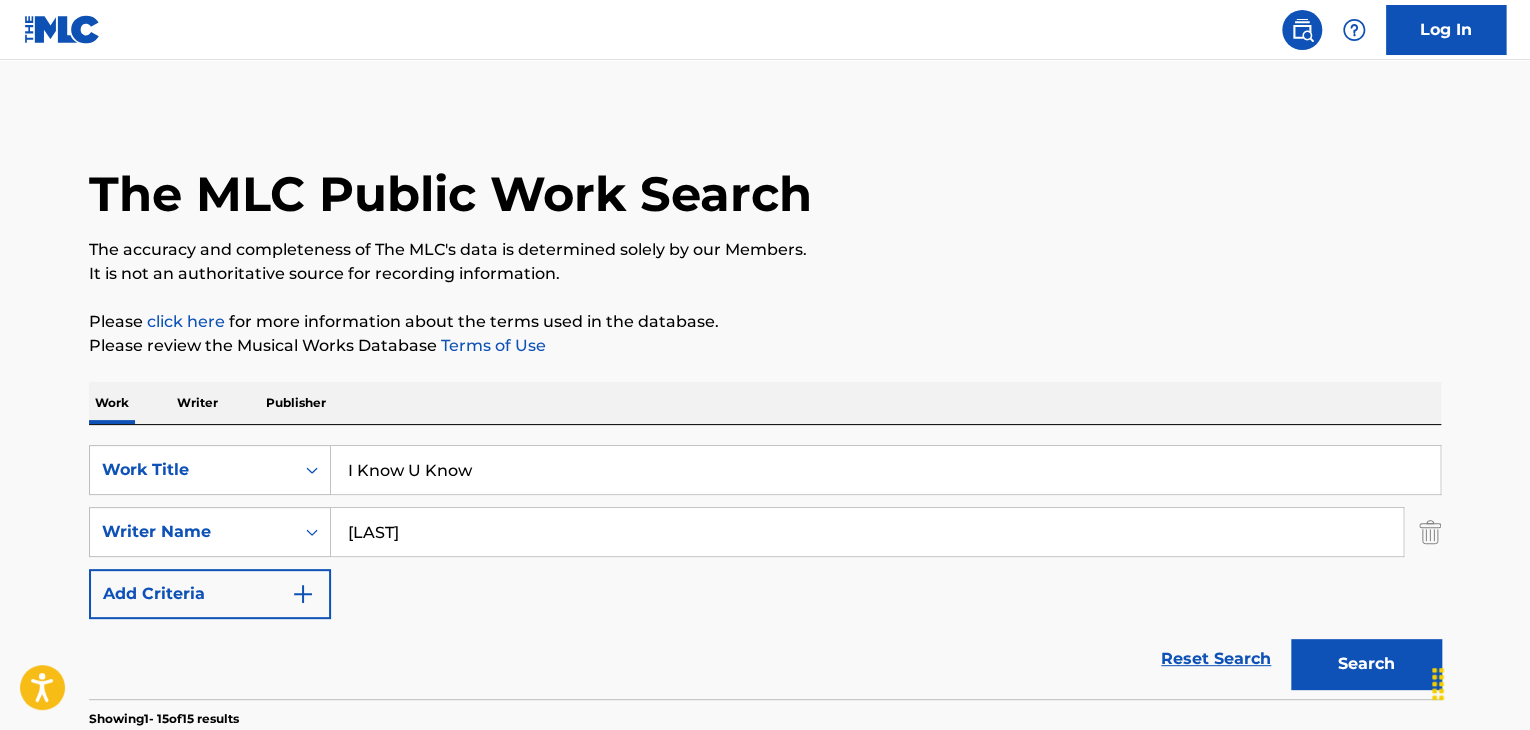 drag, startPoint x: 1402, startPoint y: 677, endPoint x: 1348, endPoint y: 625, distance: 74.96666 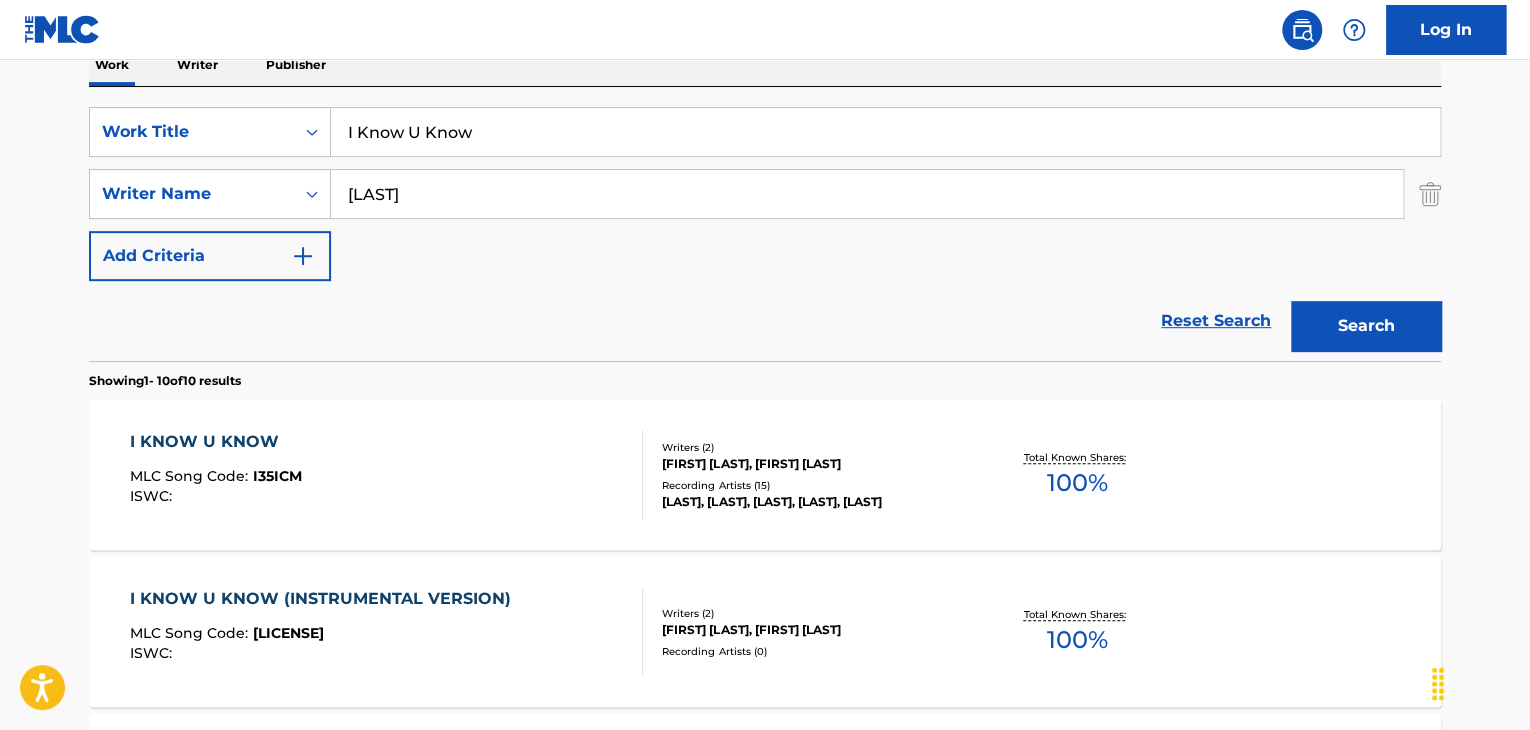 scroll, scrollTop: 400, scrollLeft: 0, axis: vertical 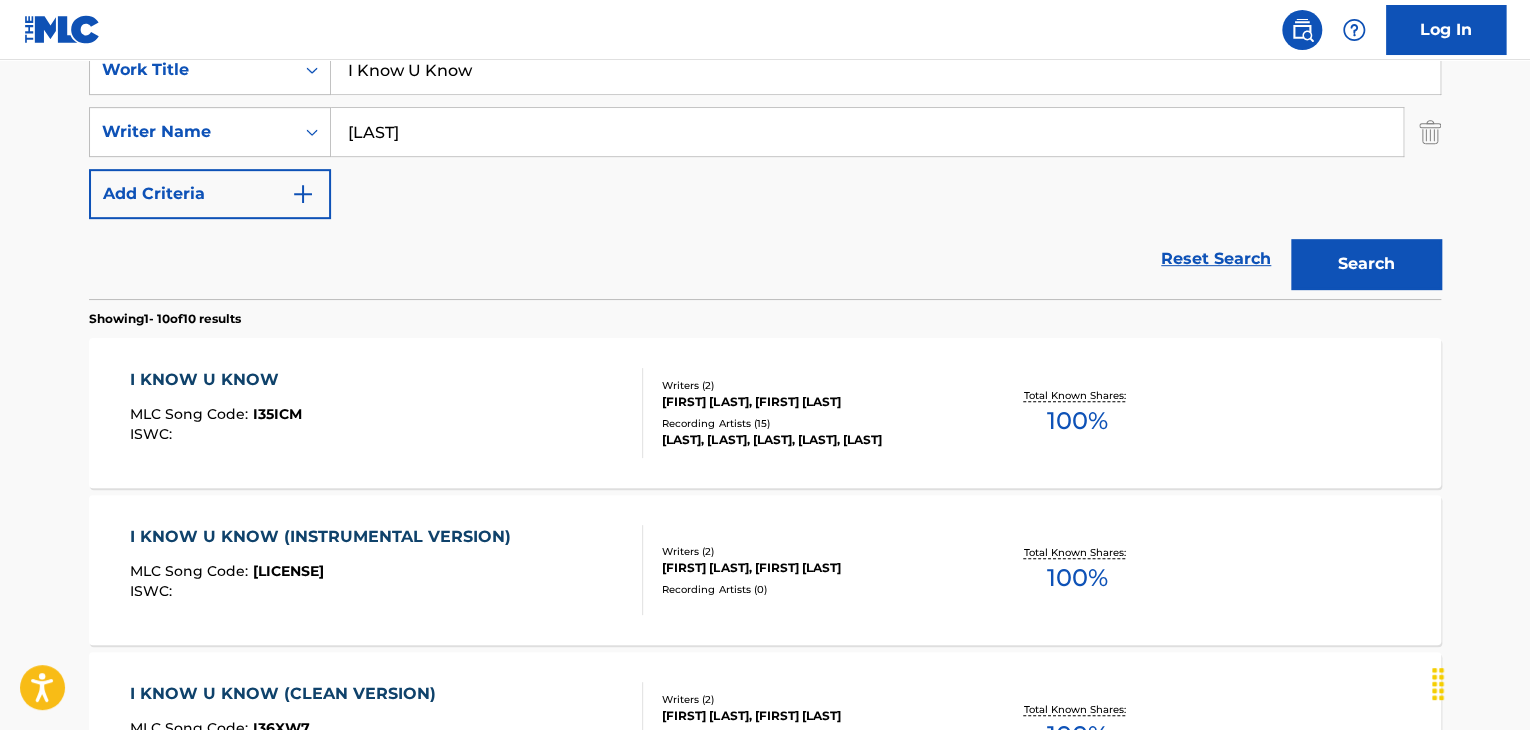 click on "[FIRST] [LAST], [FIRST] [LAST]" at bounding box center (813, 402) 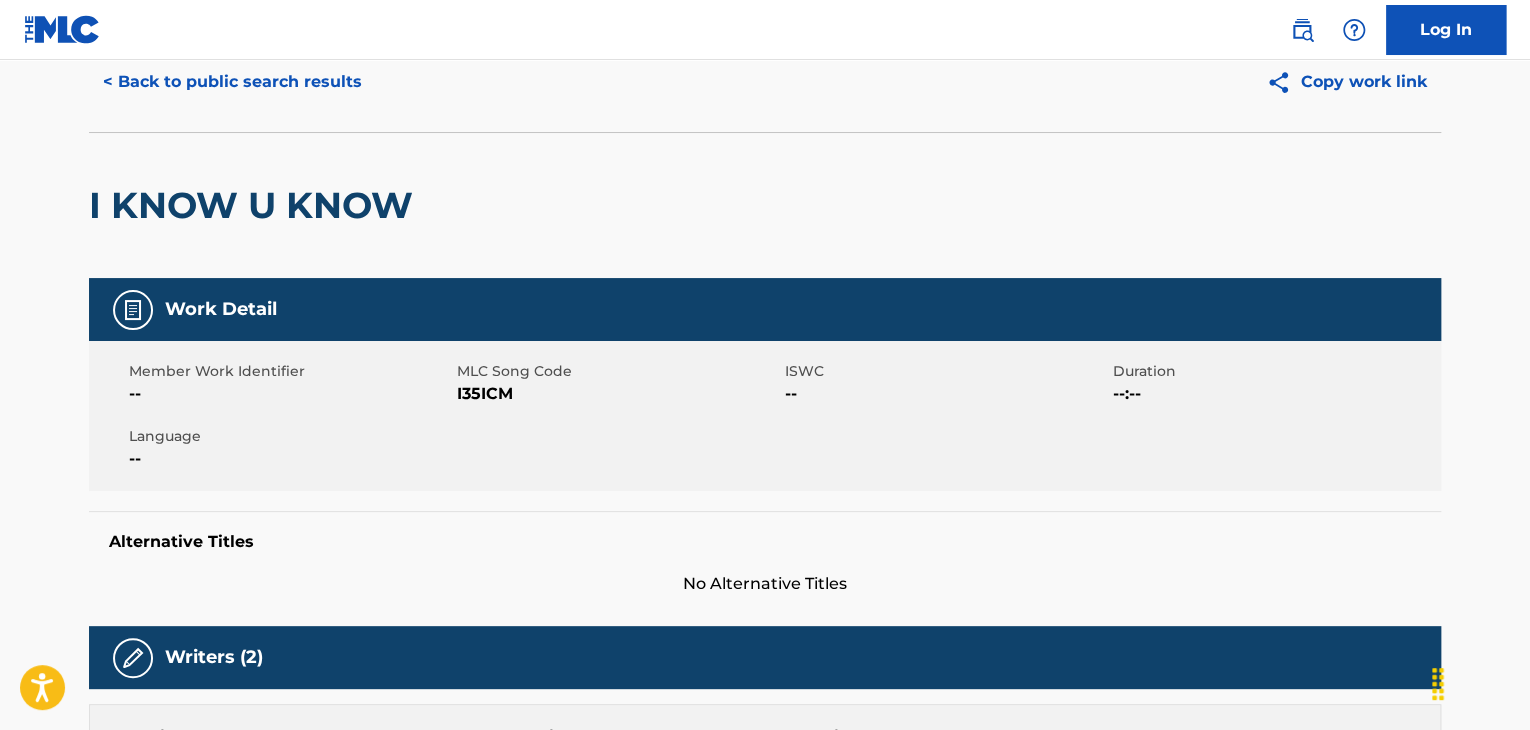 scroll, scrollTop: 100, scrollLeft: 0, axis: vertical 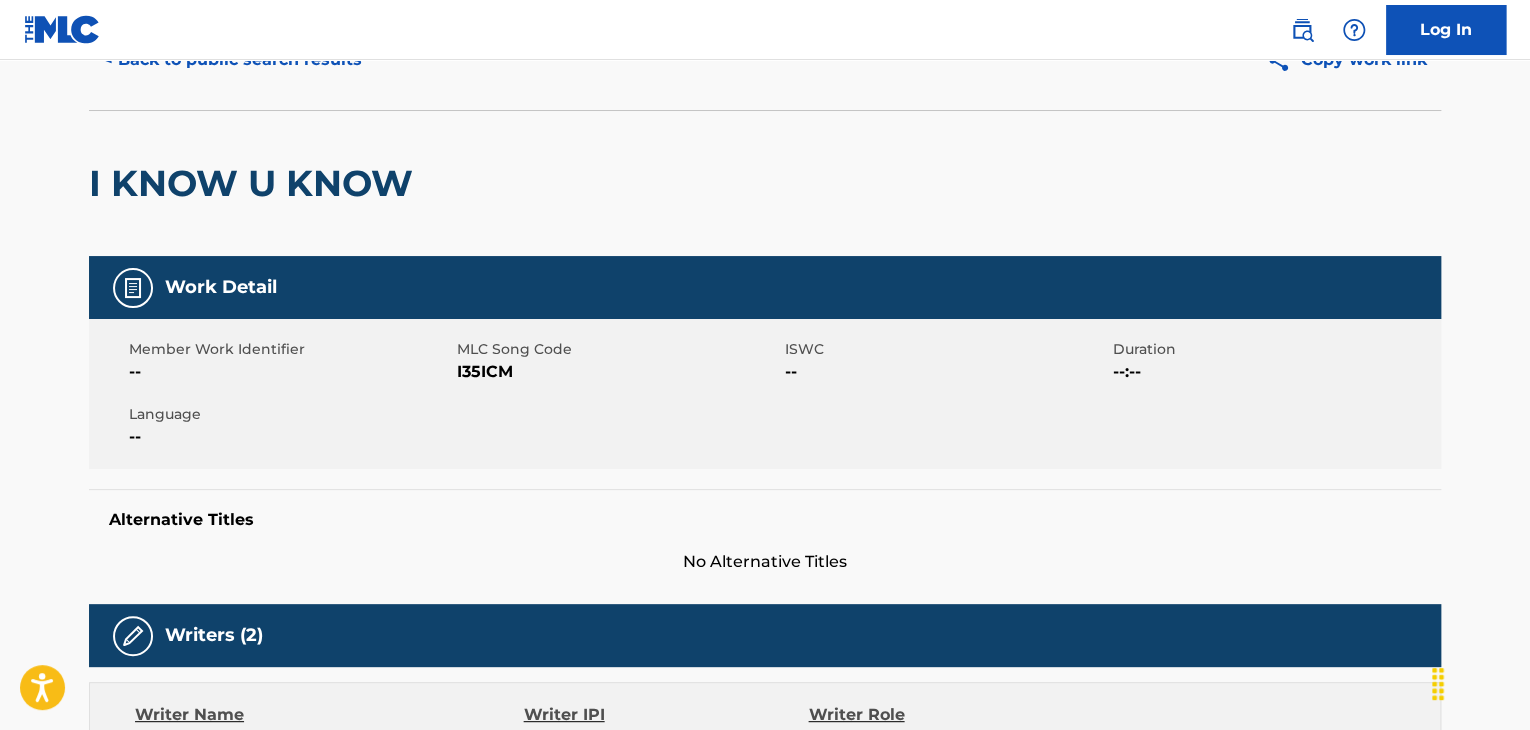 click on "[CODE]" at bounding box center (618, 372) 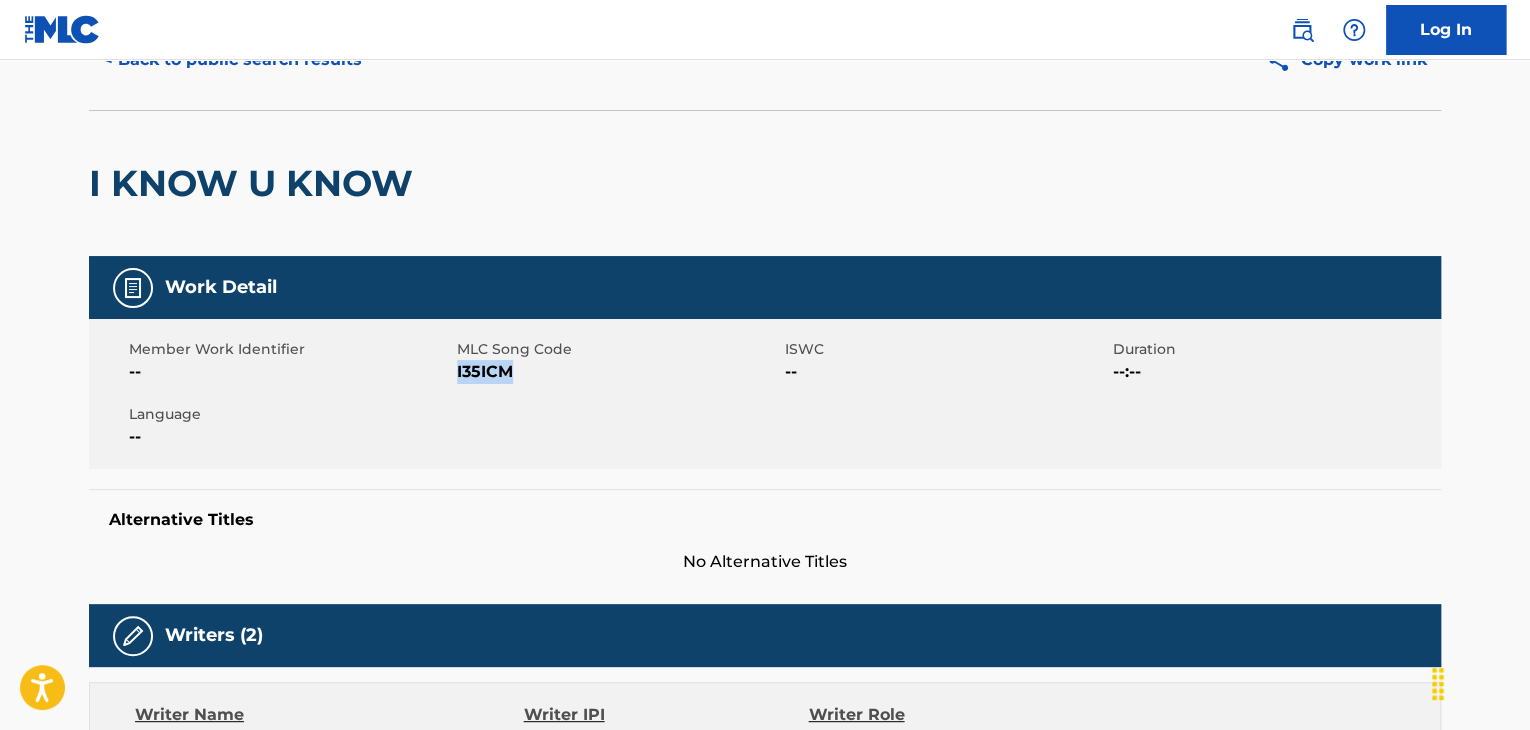 click on "[CODE]" at bounding box center (618, 372) 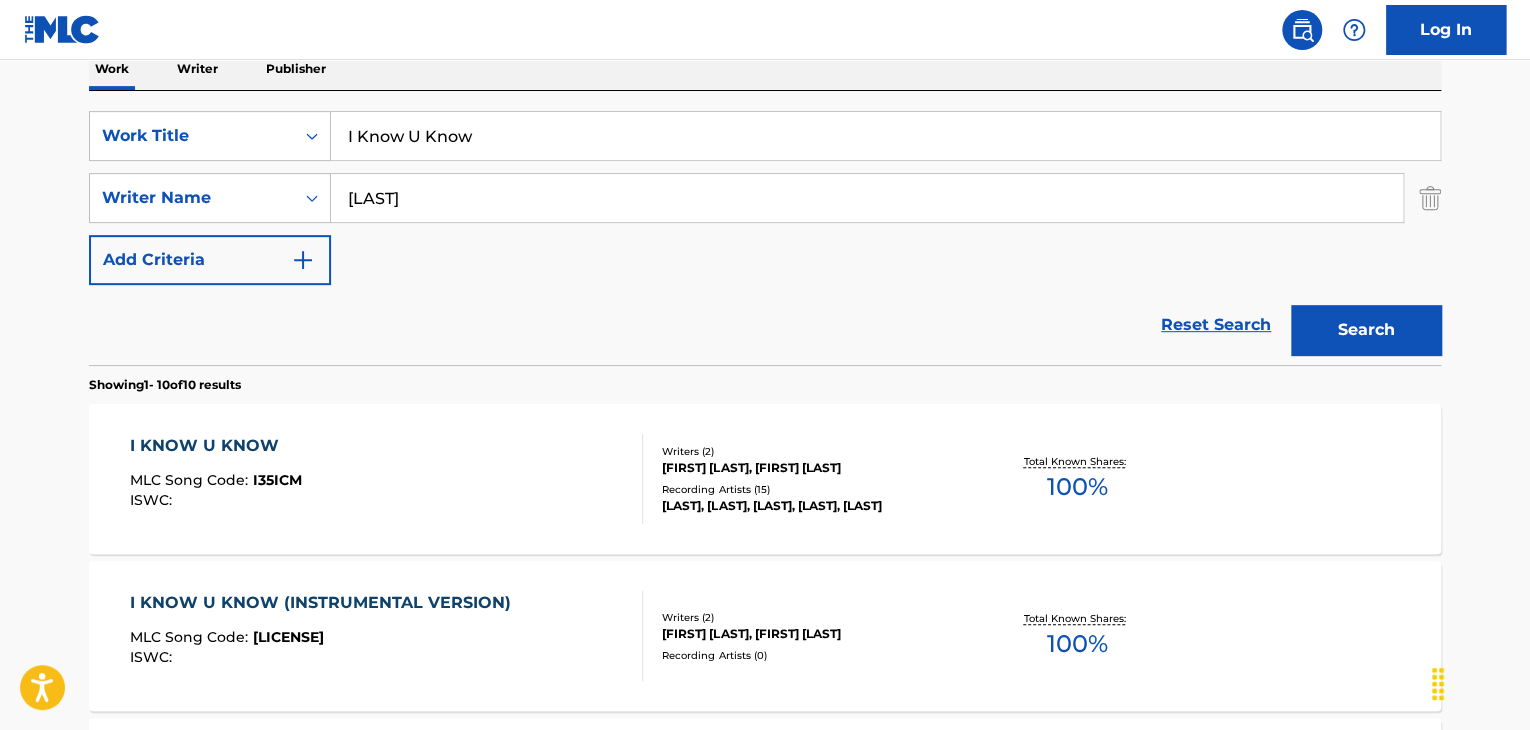 scroll, scrollTop: 200, scrollLeft: 0, axis: vertical 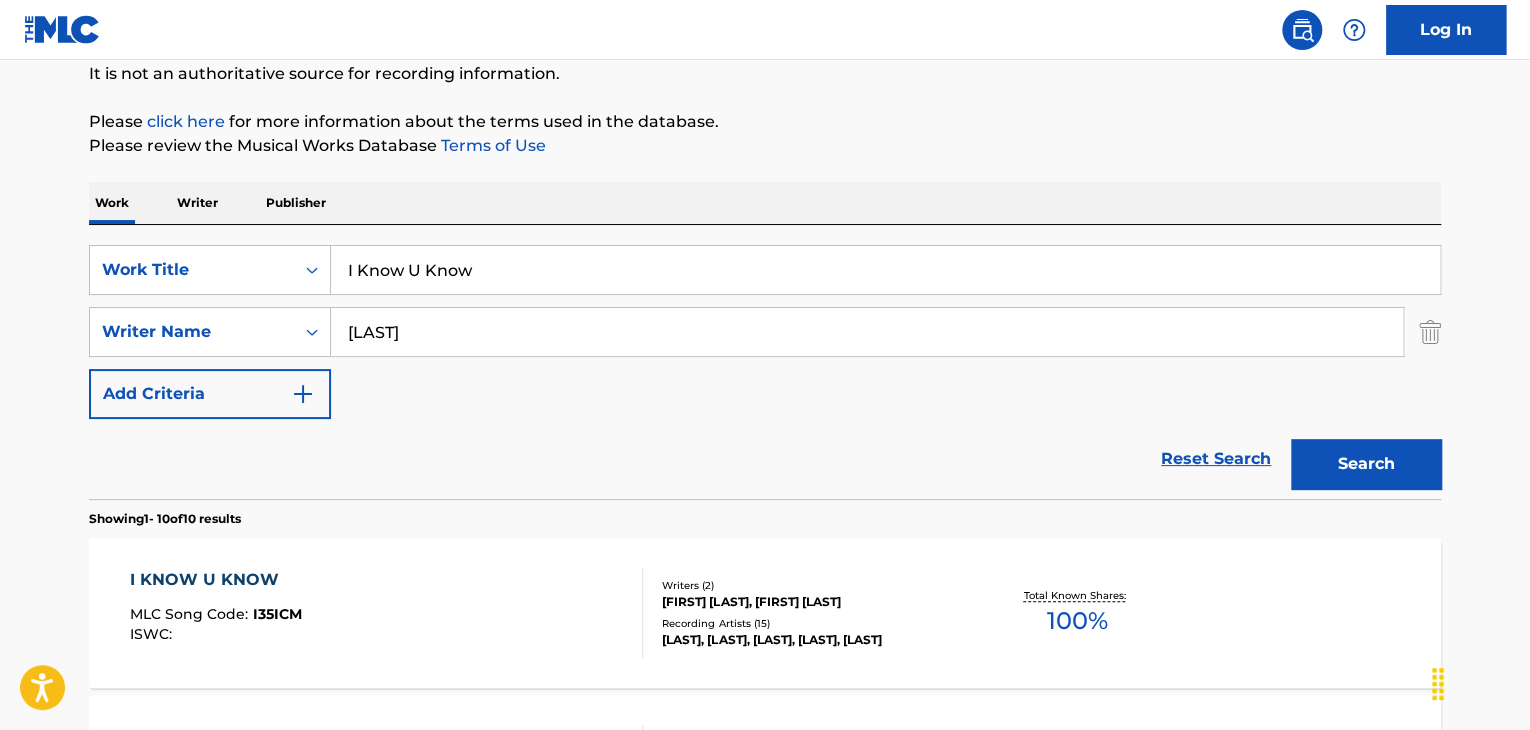 click on "I Know U Know" at bounding box center [885, 270] 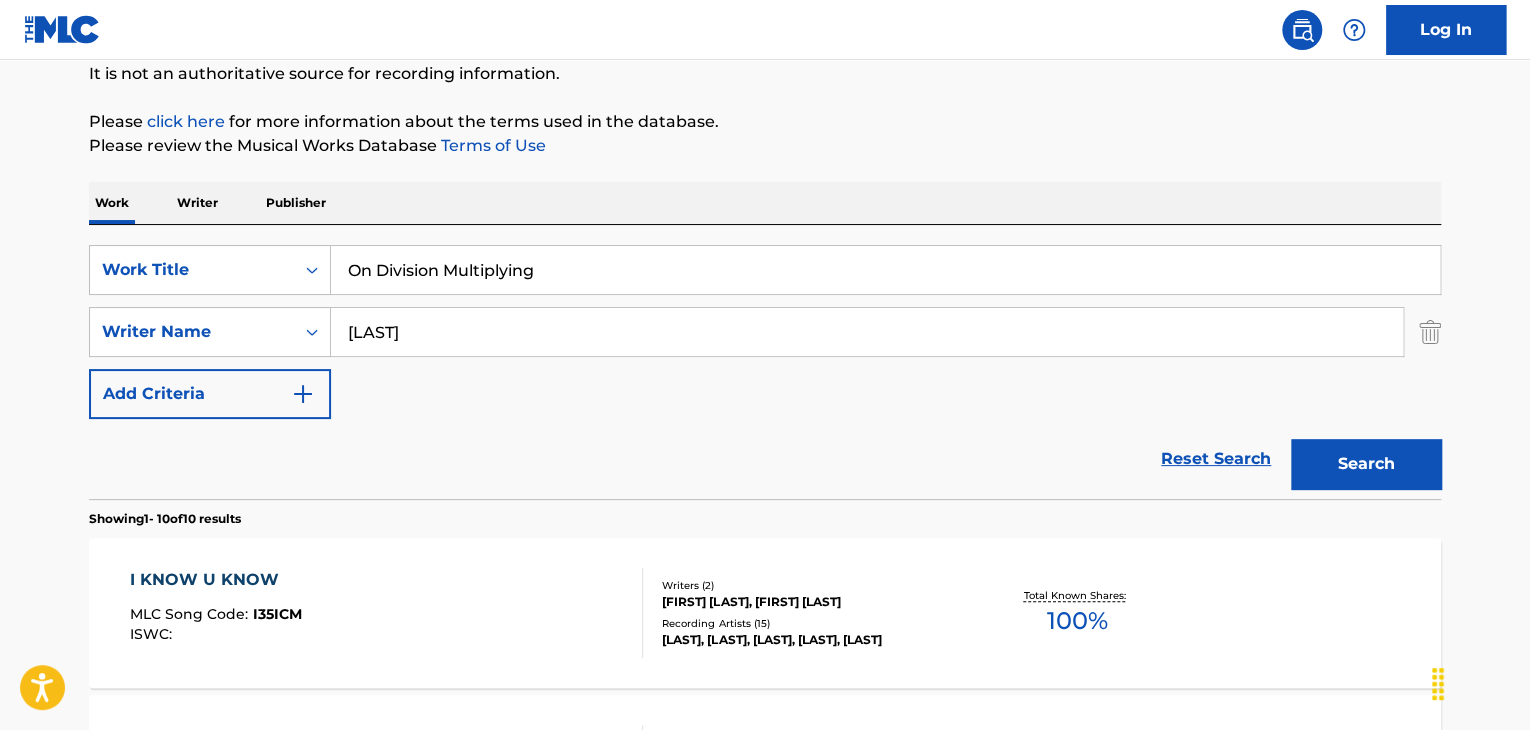 type on "On Division Multiplying" 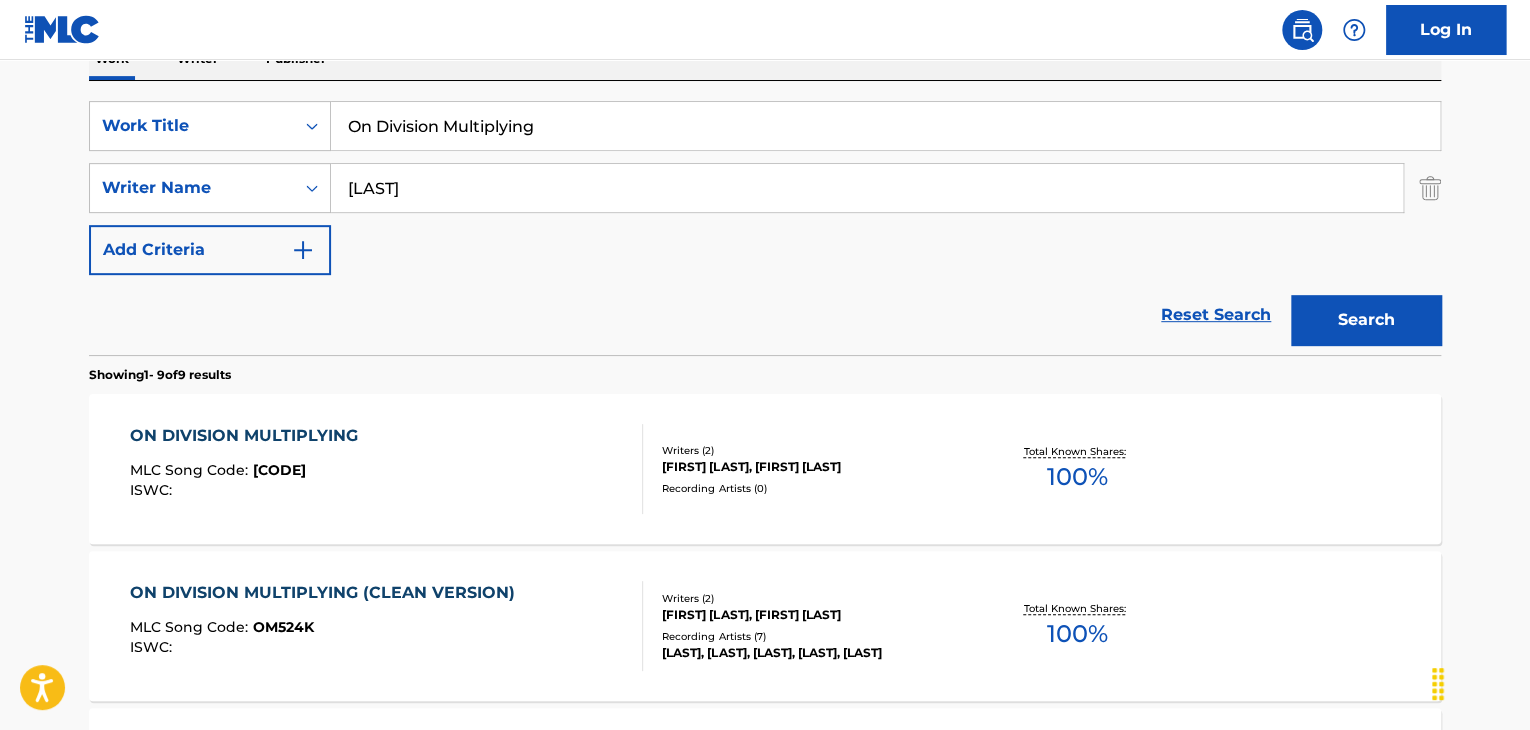 scroll, scrollTop: 300, scrollLeft: 0, axis: vertical 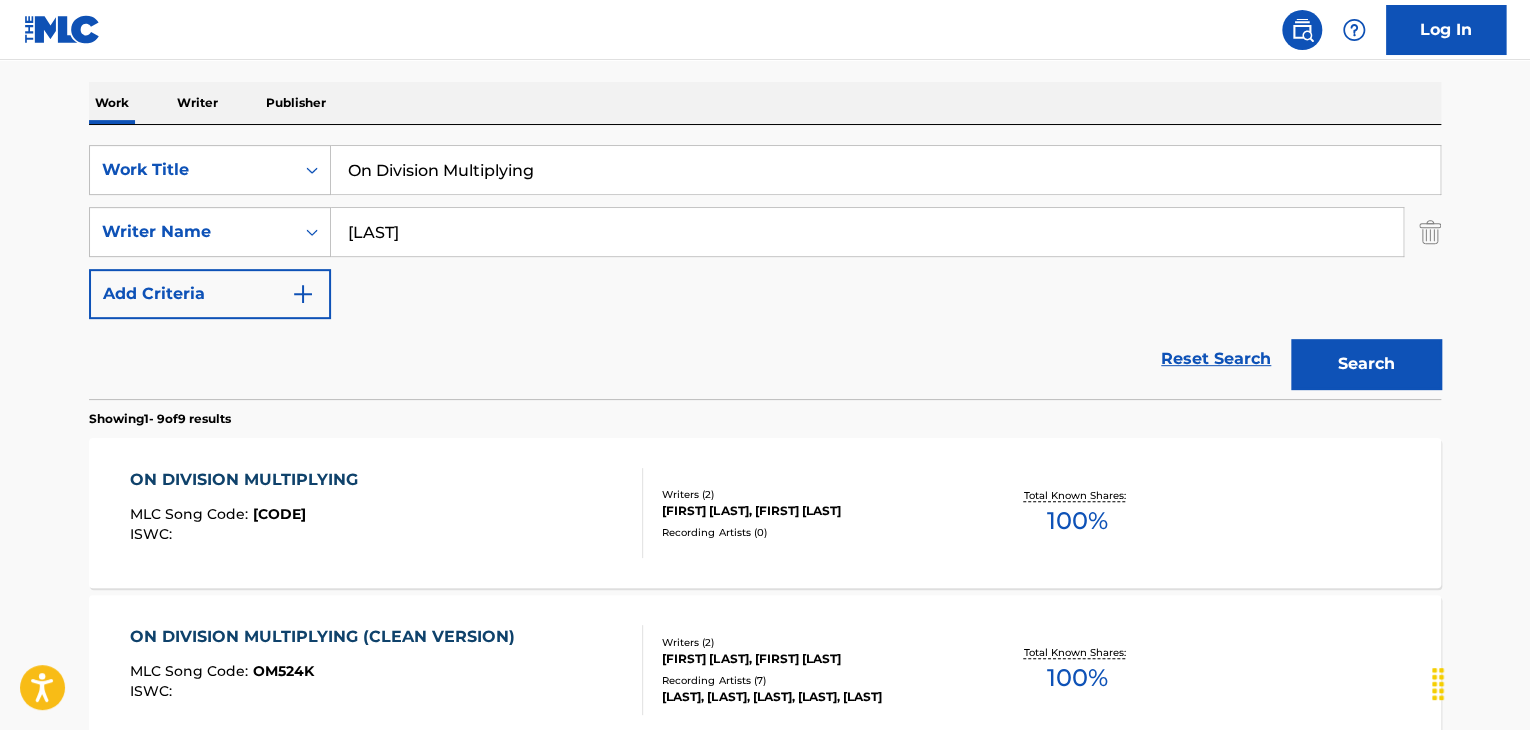 click on "Writers ( 2 )" at bounding box center (813, 494) 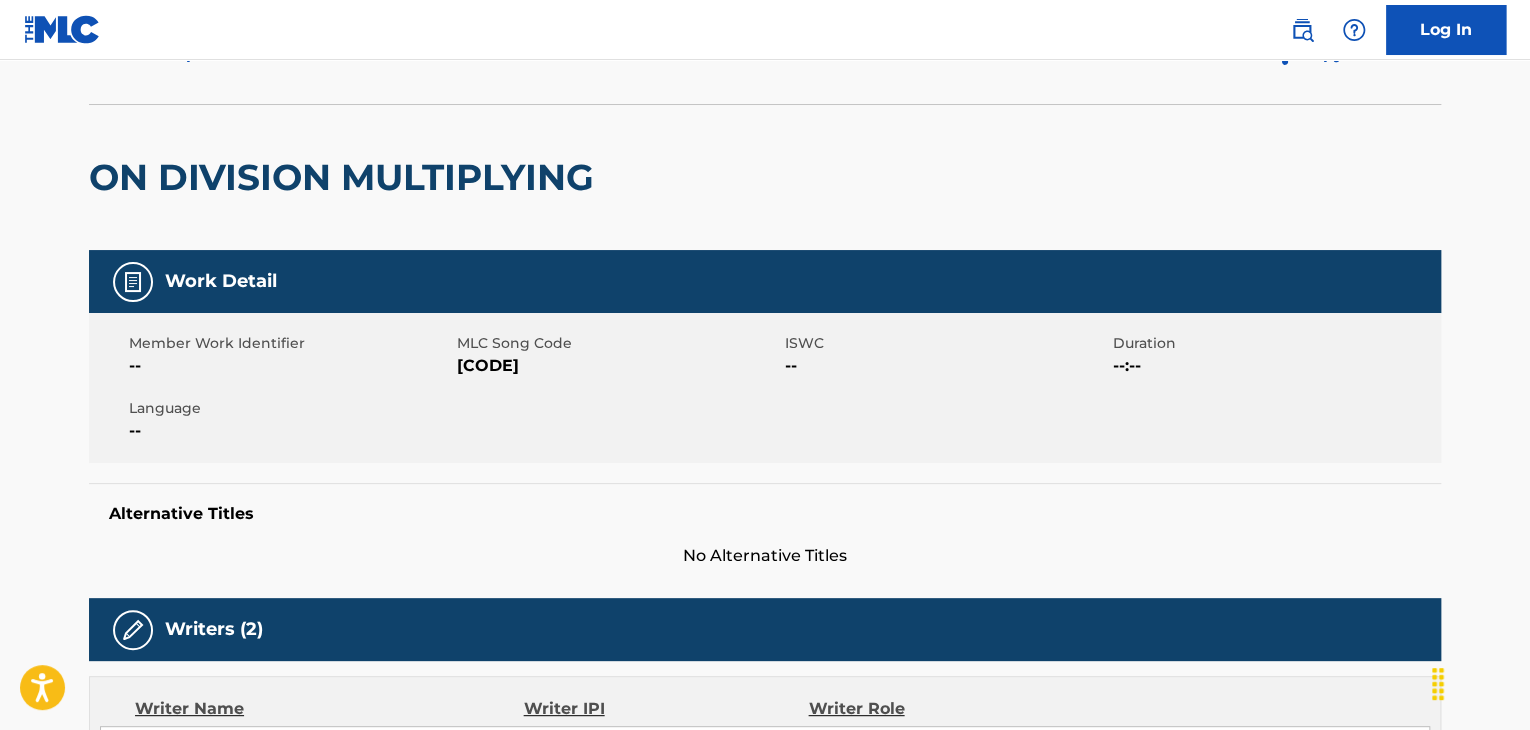 scroll, scrollTop: 200, scrollLeft: 0, axis: vertical 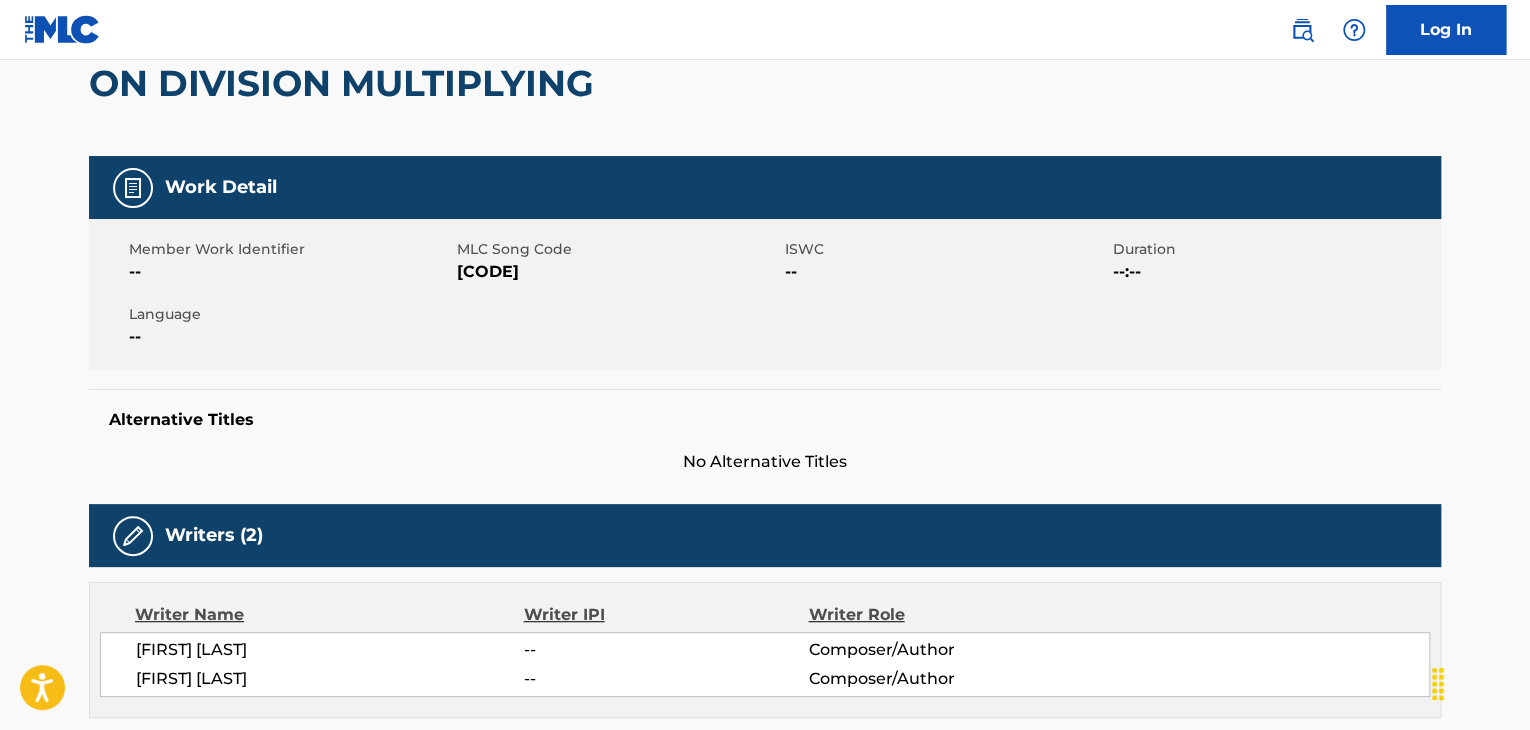 click on "[STATE][NUMBER]" at bounding box center (618, 272) 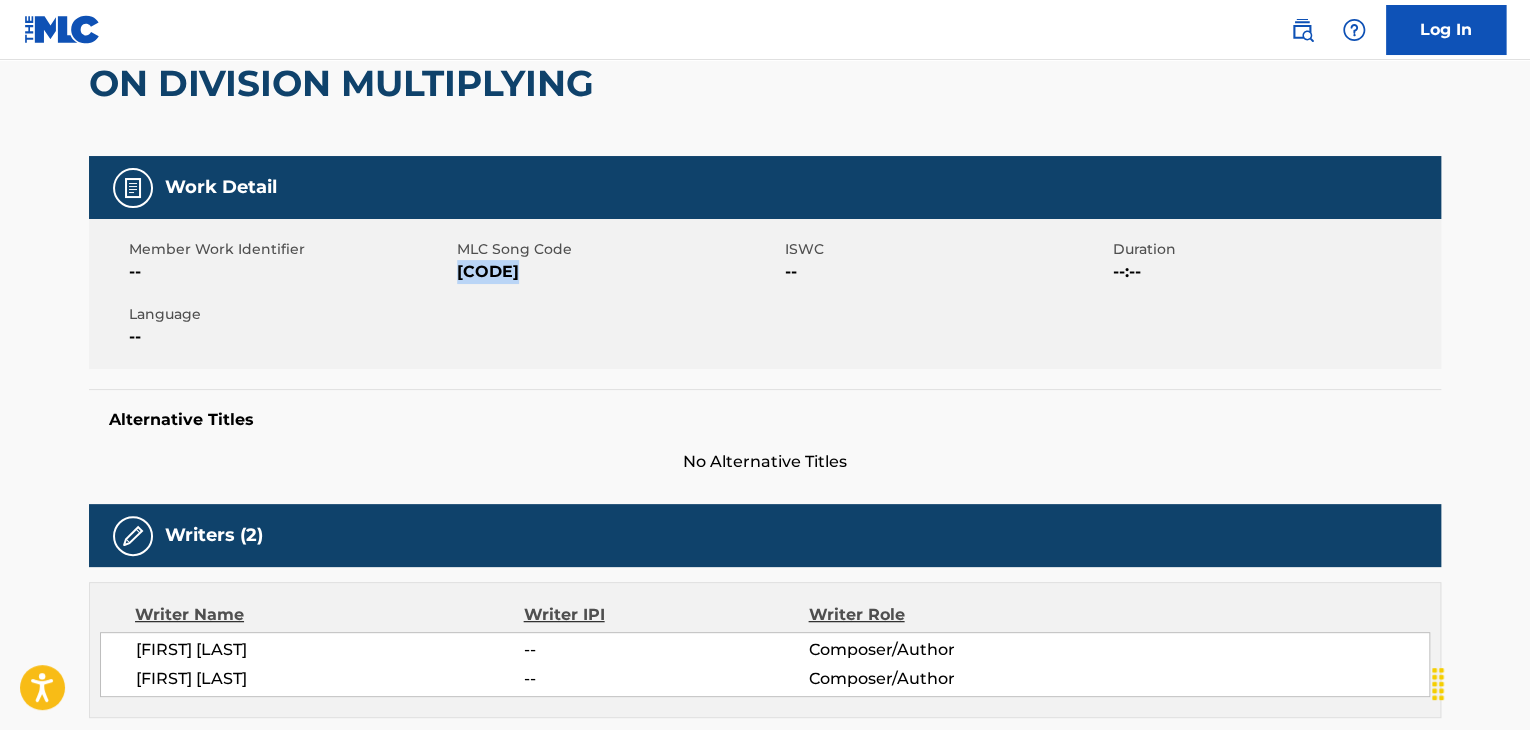 click on "[STATE][NUMBER]" at bounding box center [618, 272] 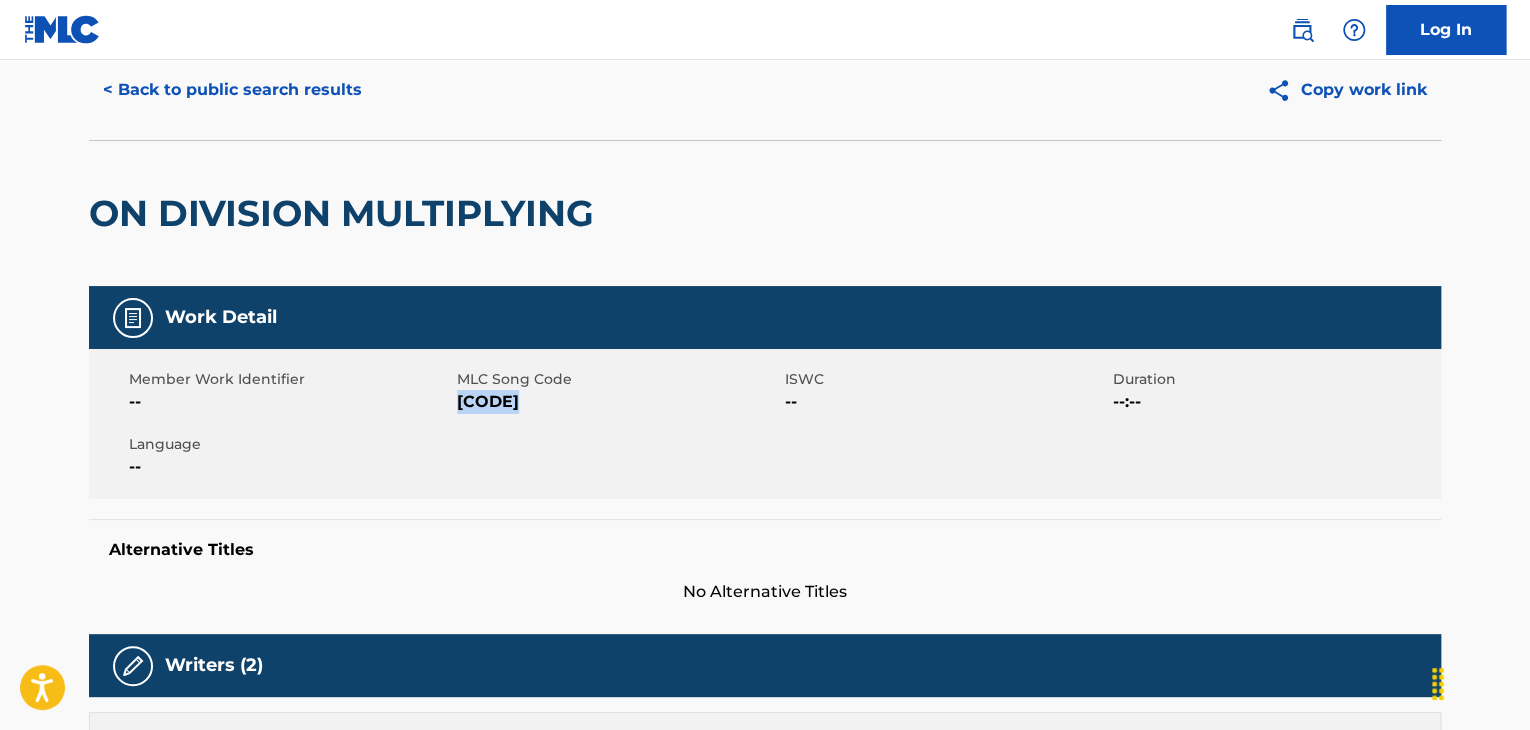 scroll, scrollTop: 0, scrollLeft: 0, axis: both 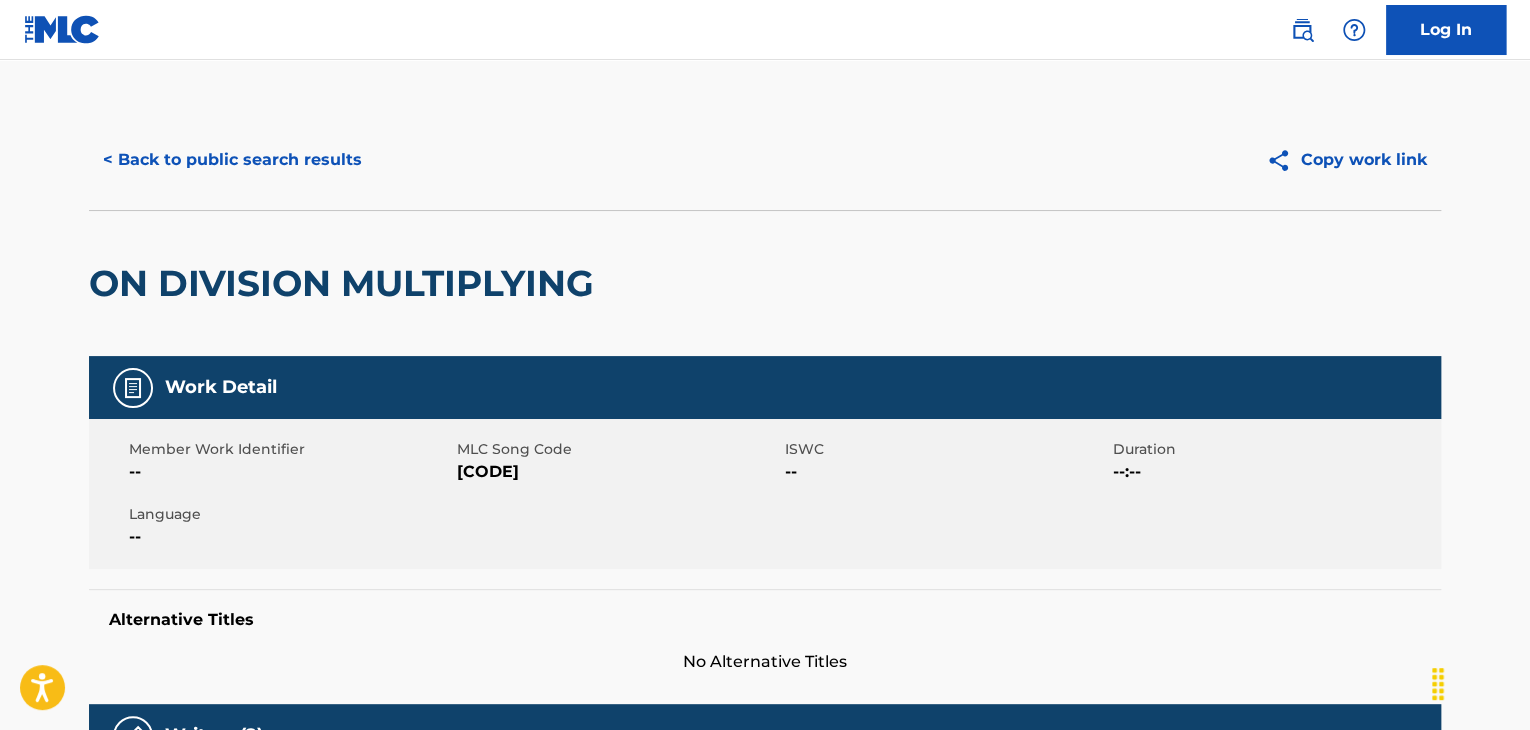click on "< Back to public search results Copy work link" at bounding box center (765, 160) 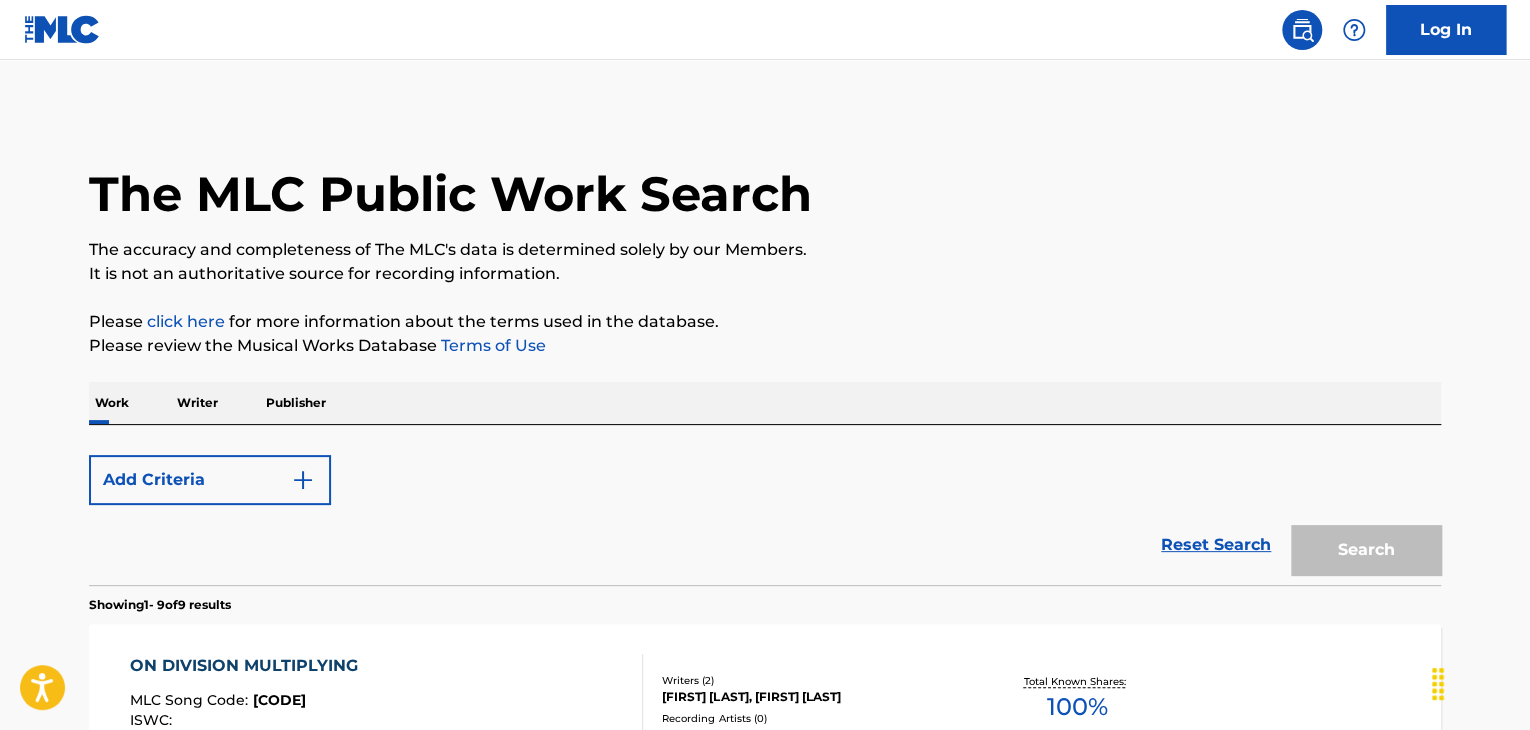 scroll, scrollTop: 300, scrollLeft: 0, axis: vertical 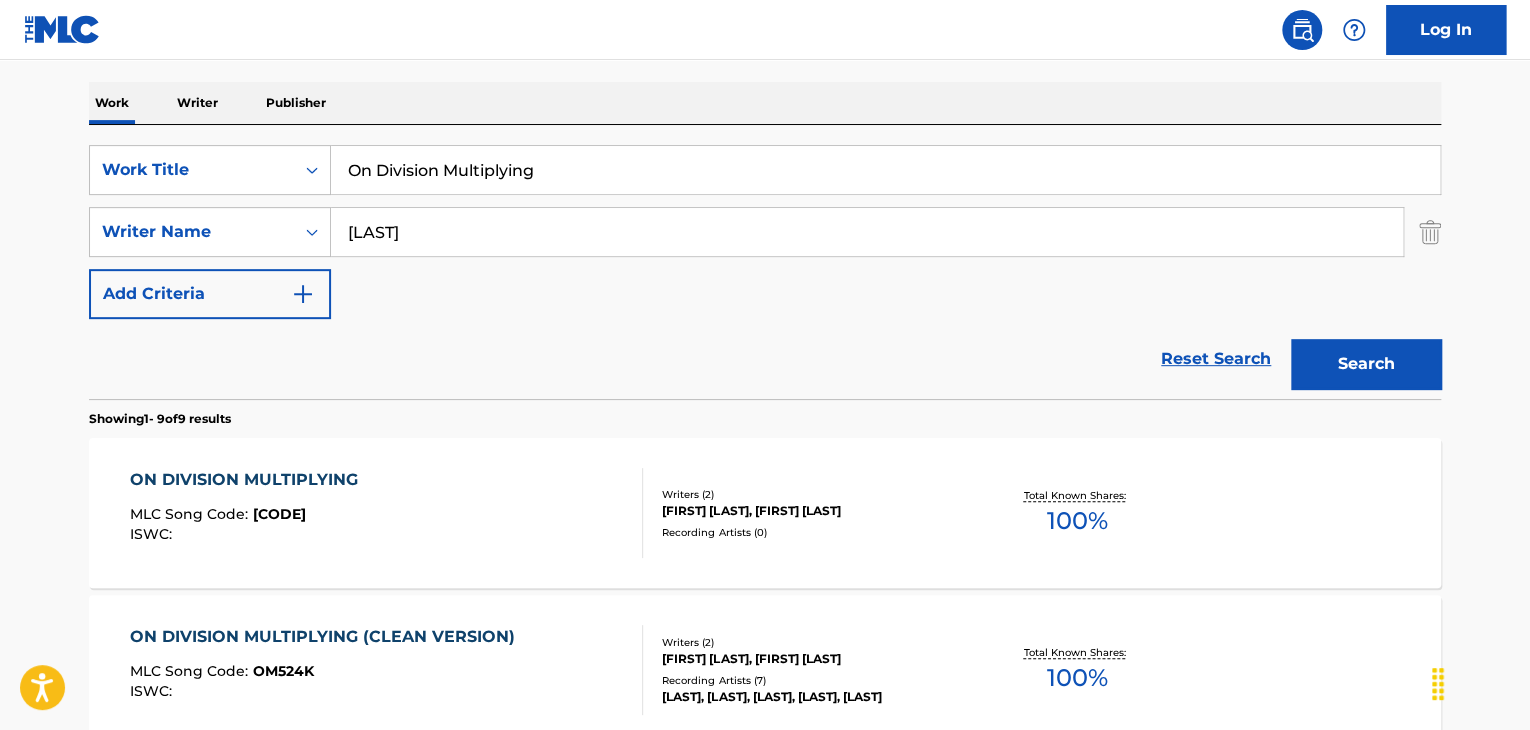 drag, startPoint x: 579, startPoint y: 161, endPoint x: 389, endPoint y: 161, distance: 190 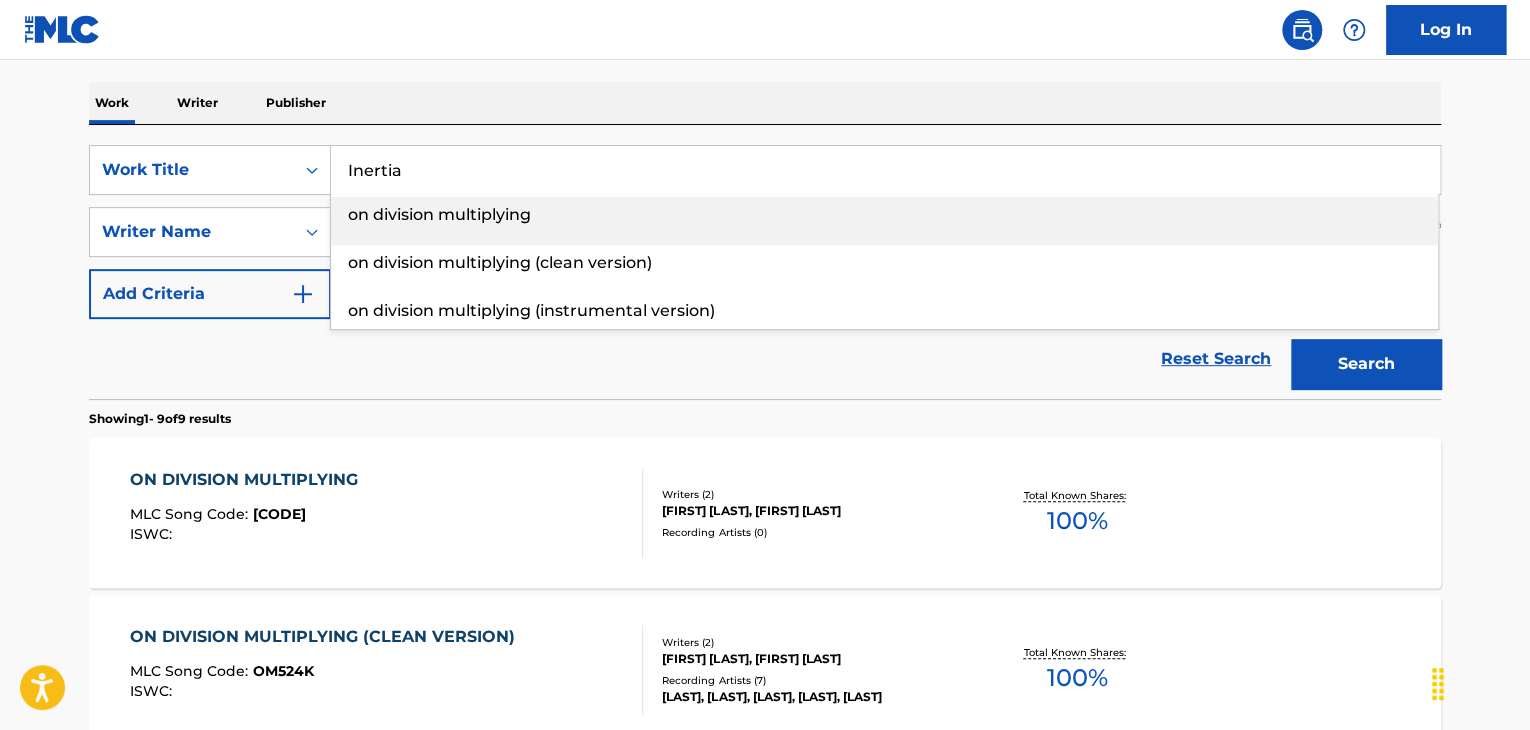 click on "Search" at bounding box center (1366, 364) 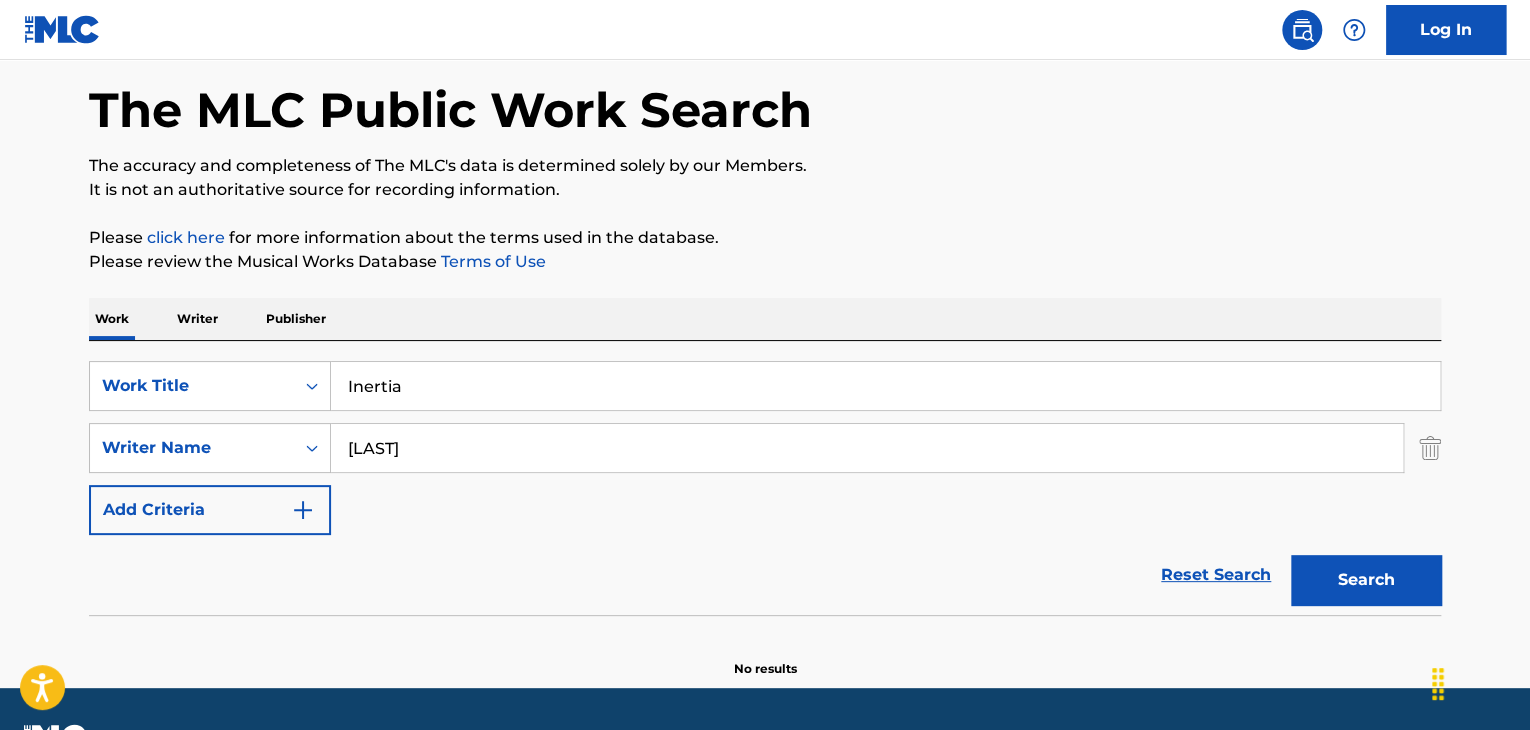 scroll, scrollTop: 0, scrollLeft: 0, axis: both 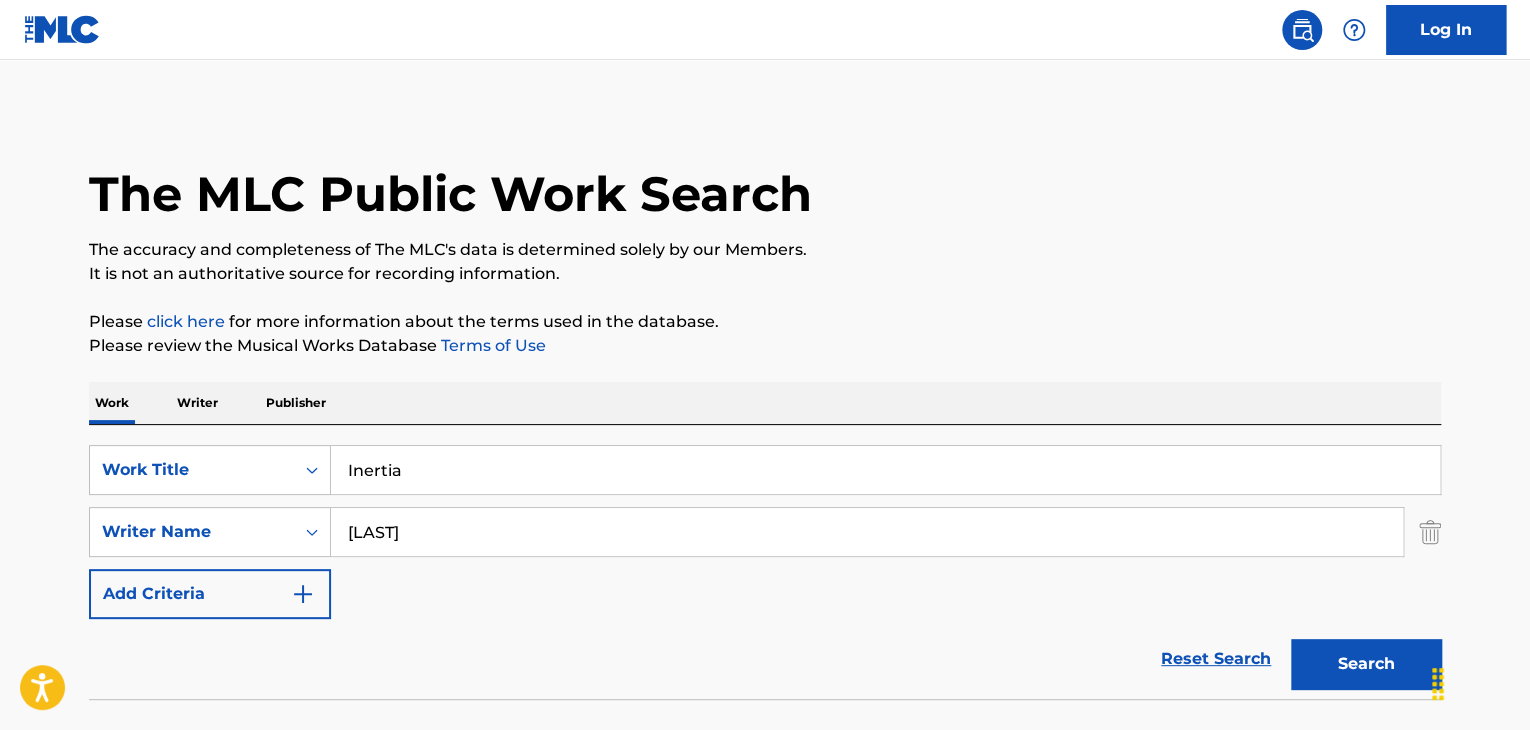 click on "Inertia" at bounding box center (885, 470) 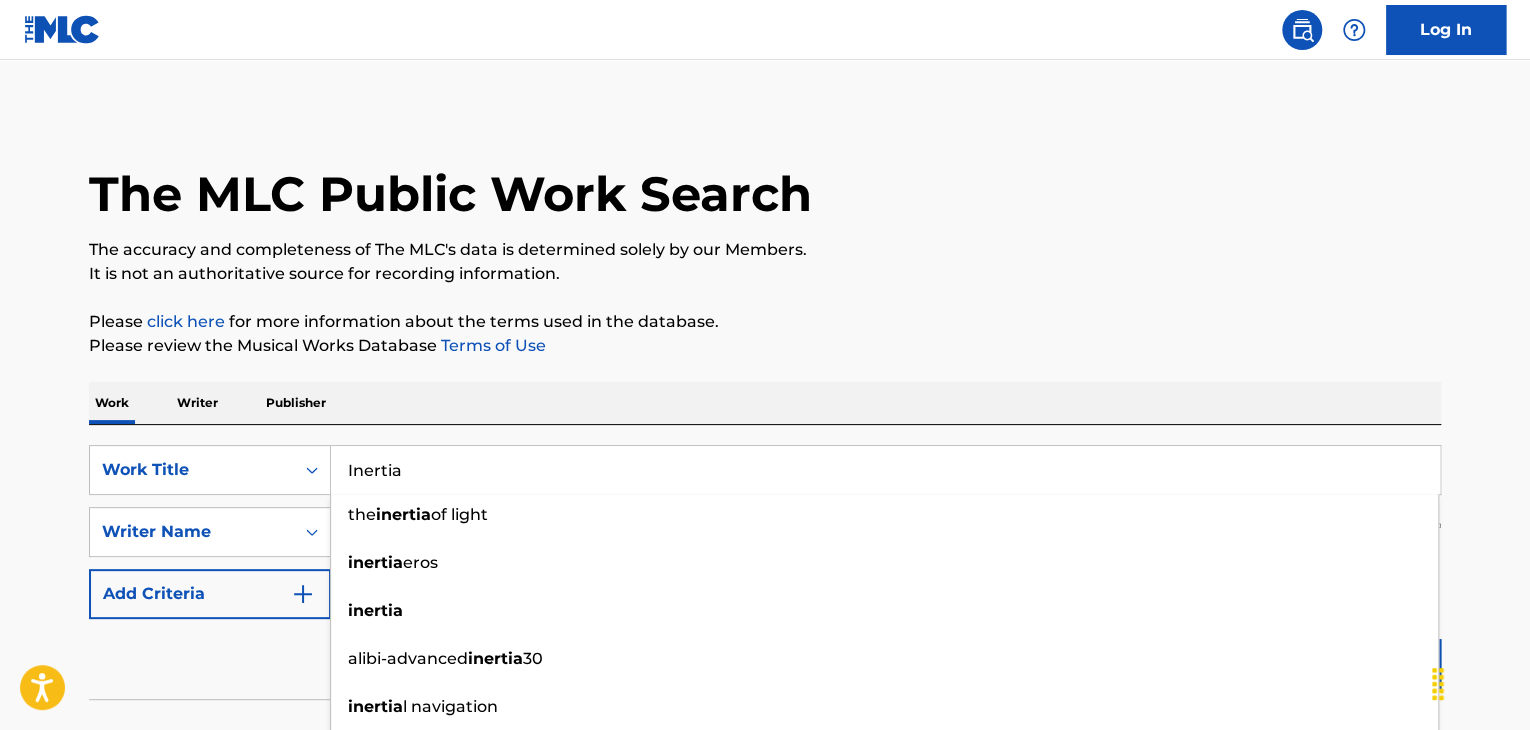 paste on "Dividend Yield" 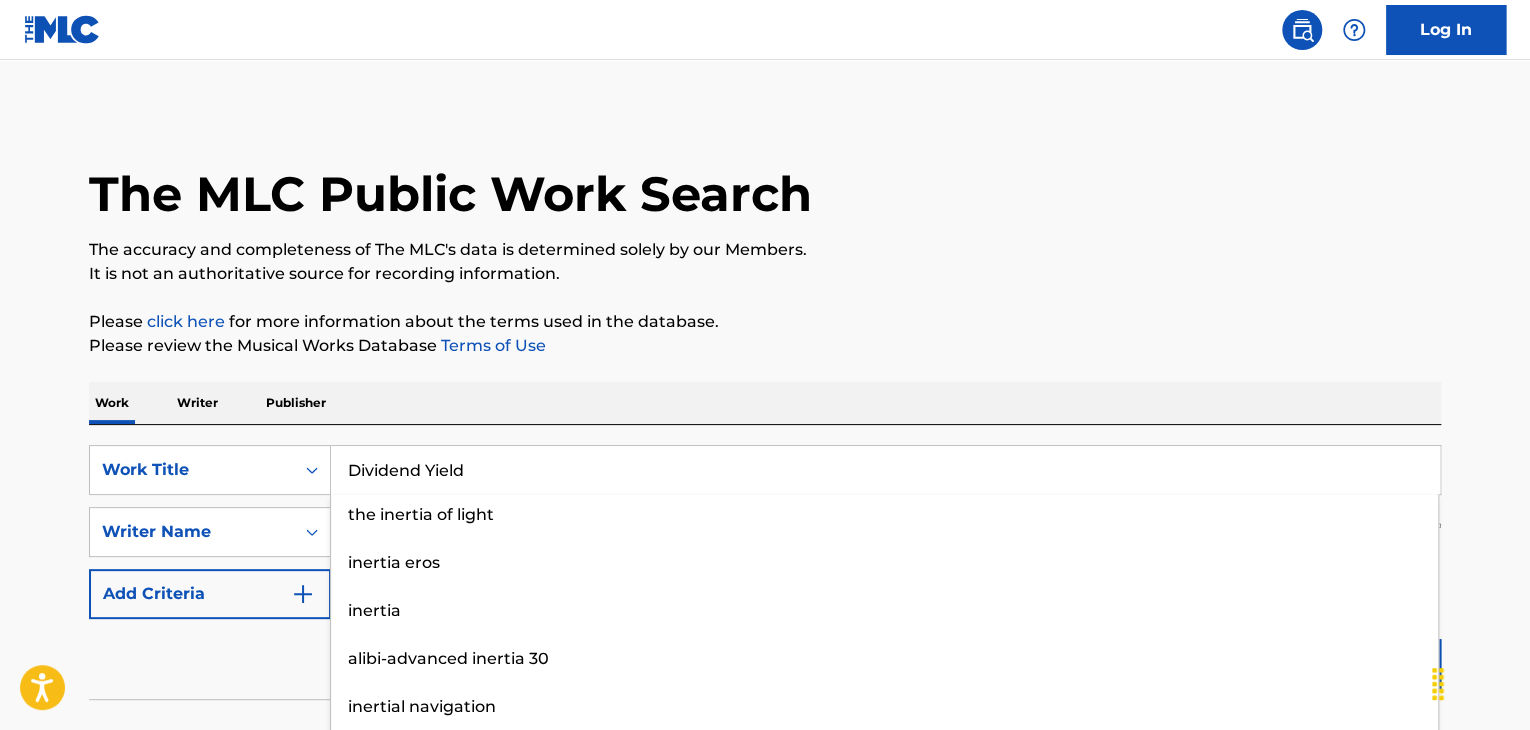 type on "Dividend Yield" 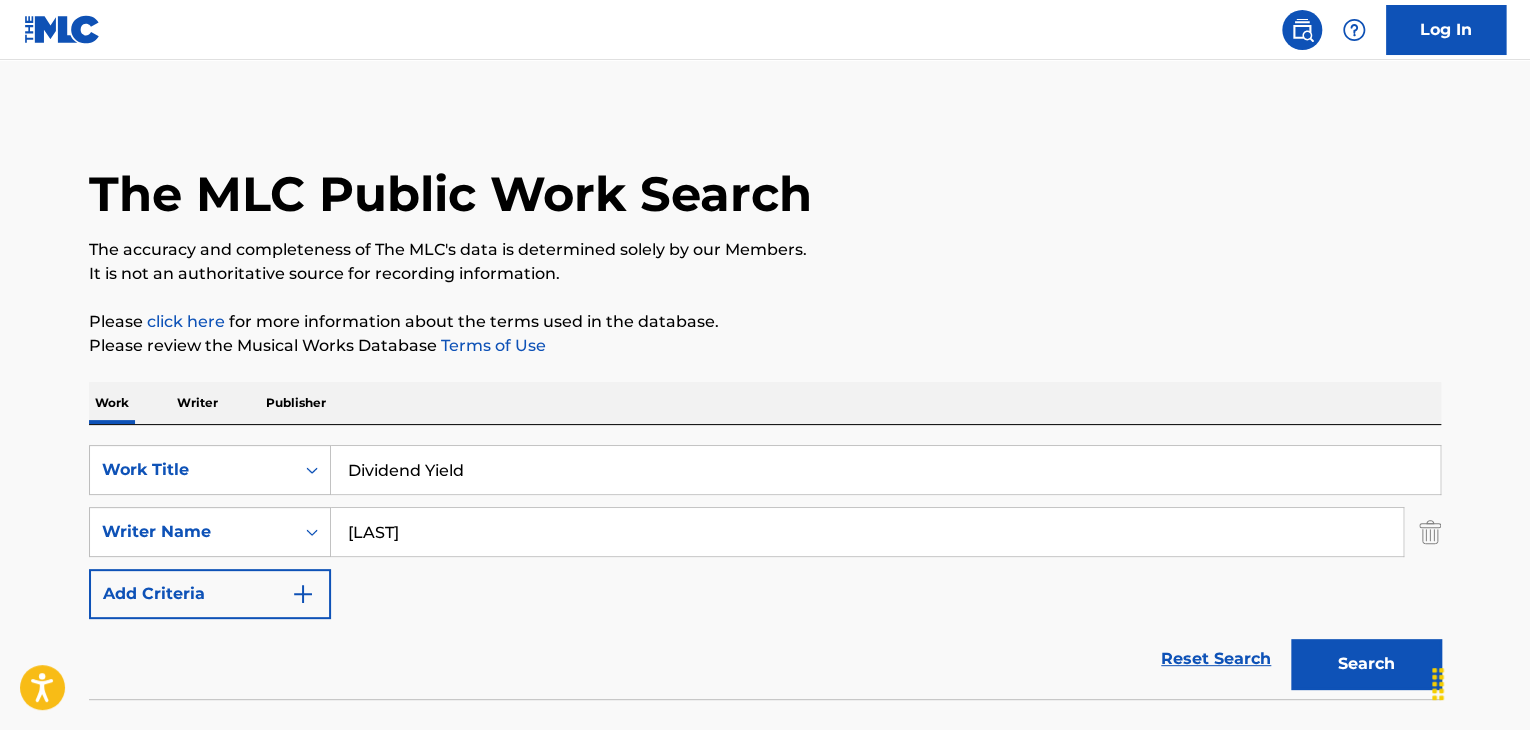 drag, startPoint x: 1392, startPoint y: 677, endPoint x: 1356, endPoint y: 628, distance: 60.80296 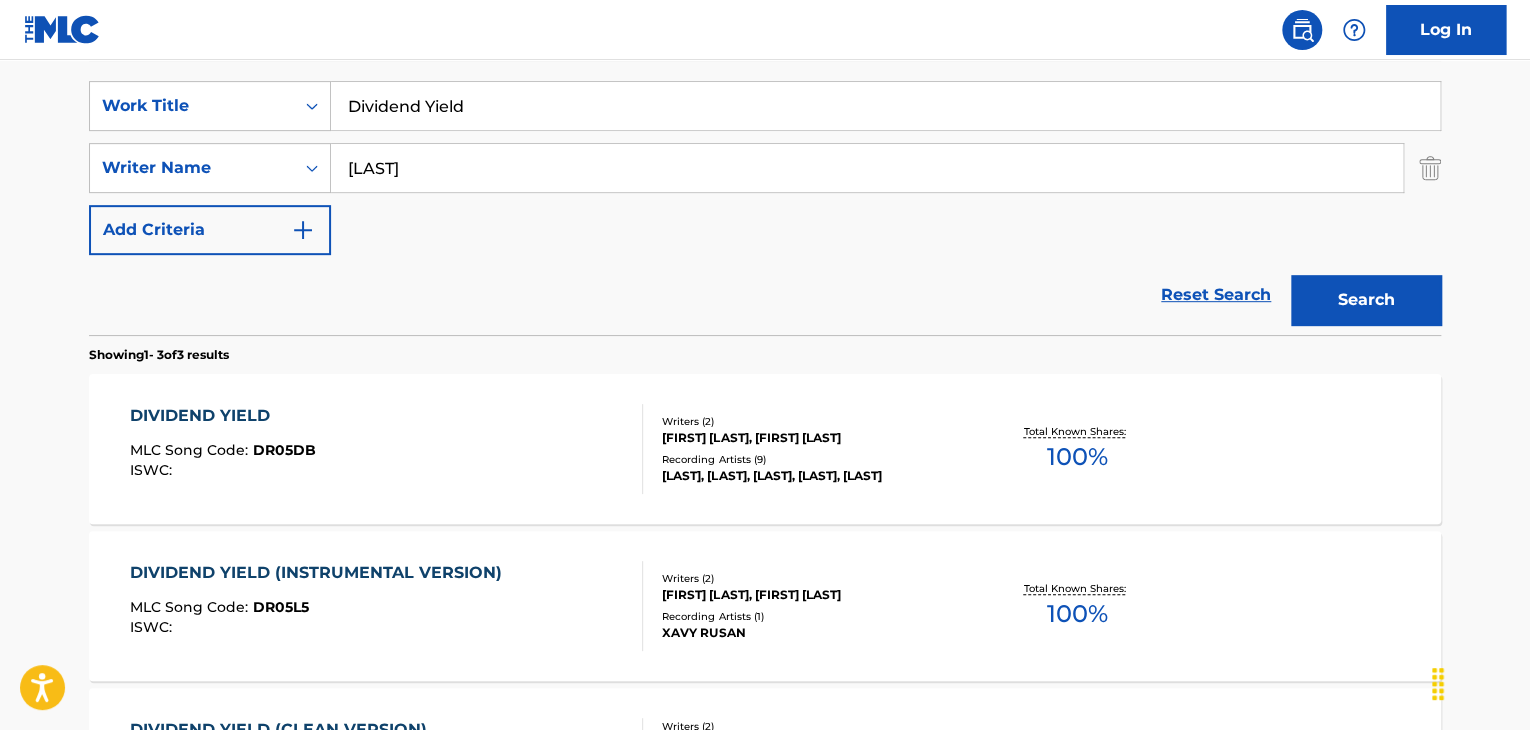 scroll, scrollTop: 400, scrollLeft: 0, axis: vertical 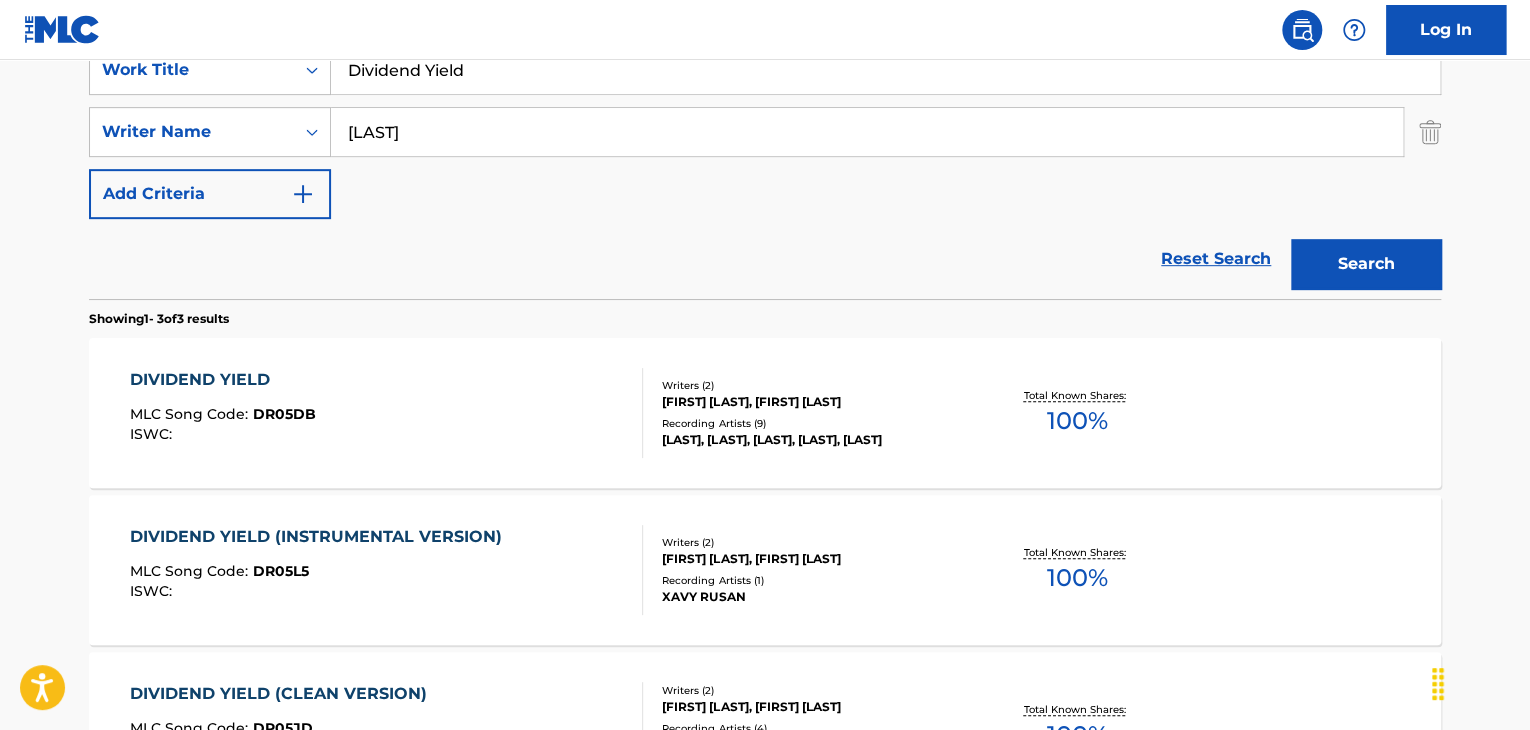click on "[FIRST] [LAST], [FIRST] [LAST]" at bounding box center (813, 402) 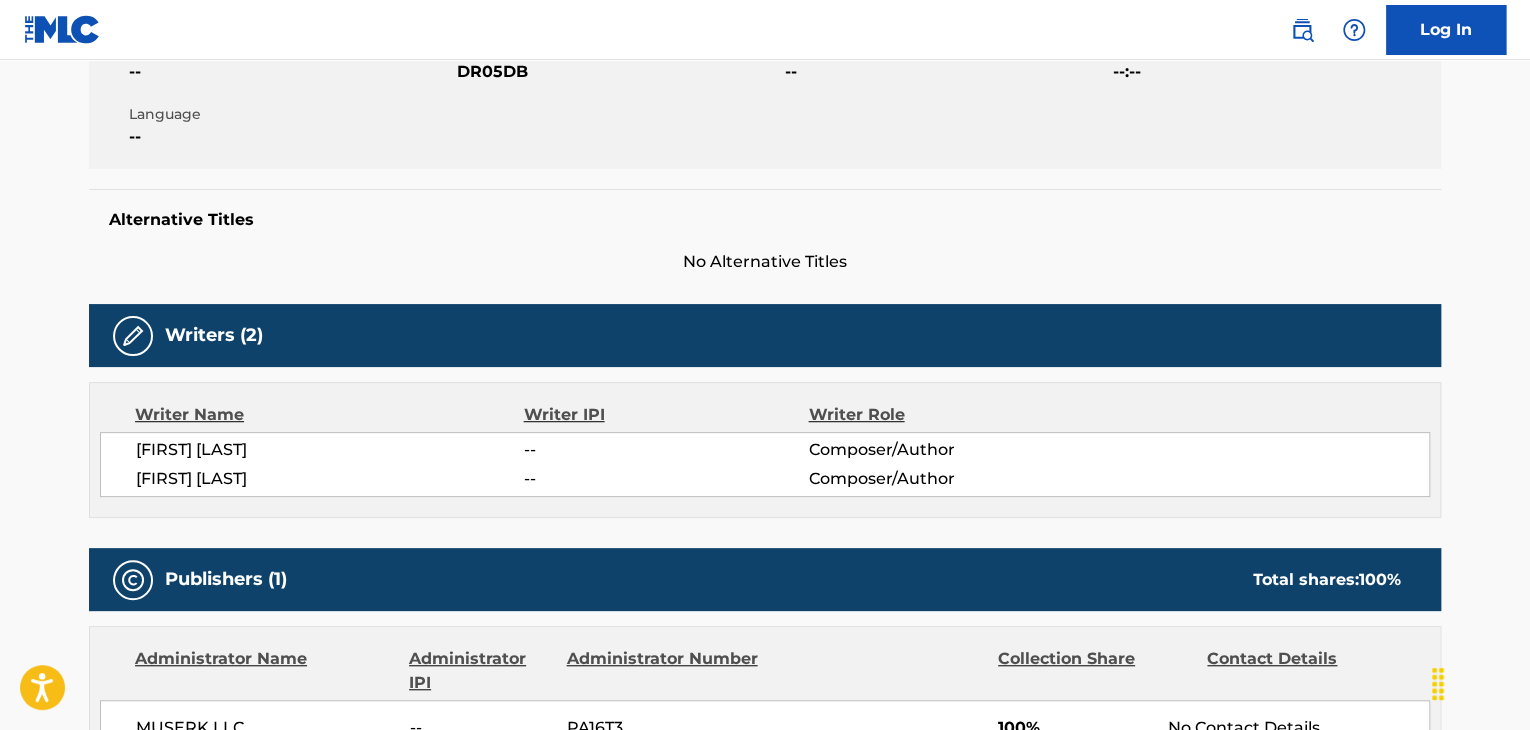 scroll, scrollTop: 0, scrollLeft: 0, axis: both 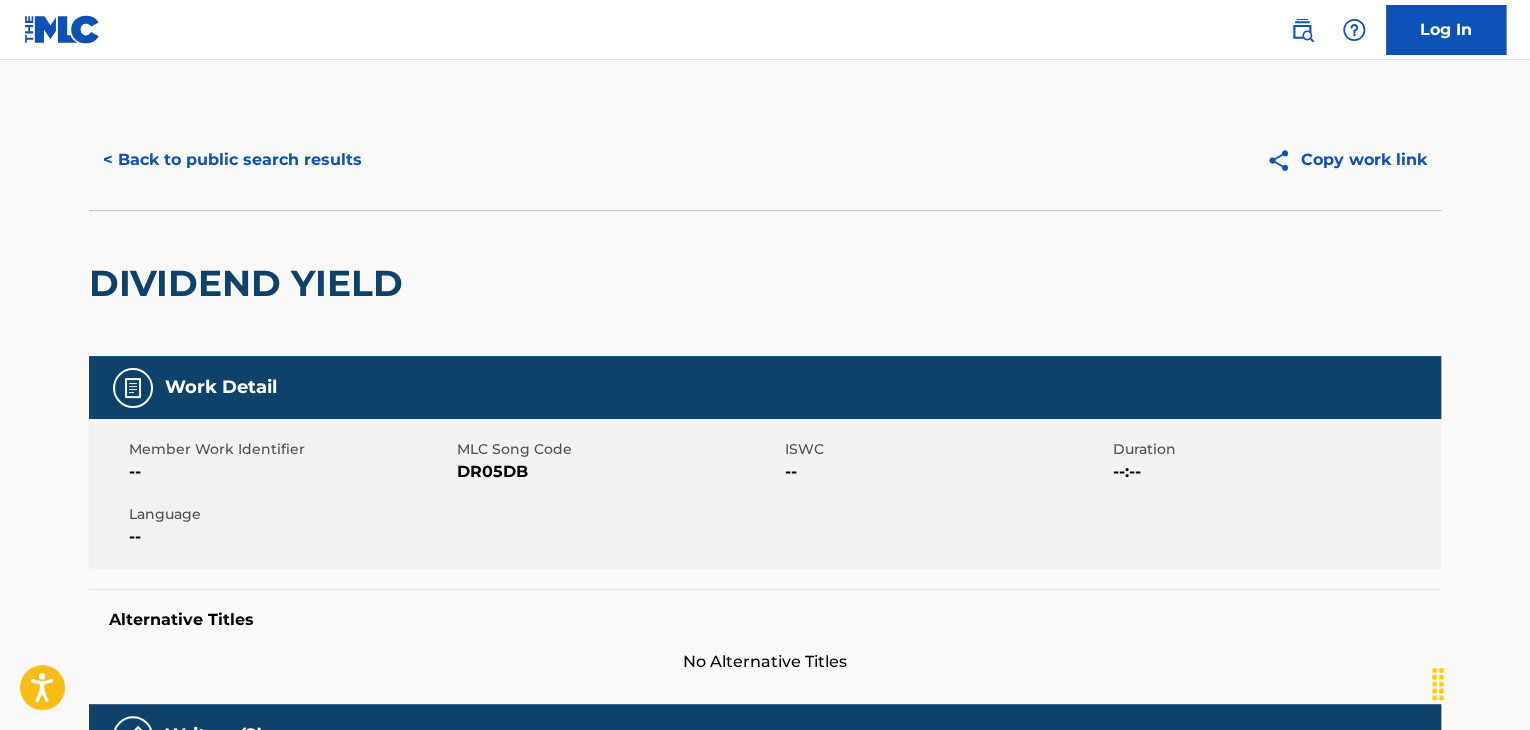 click on "DR05DB" at bounding box center (618, 472) 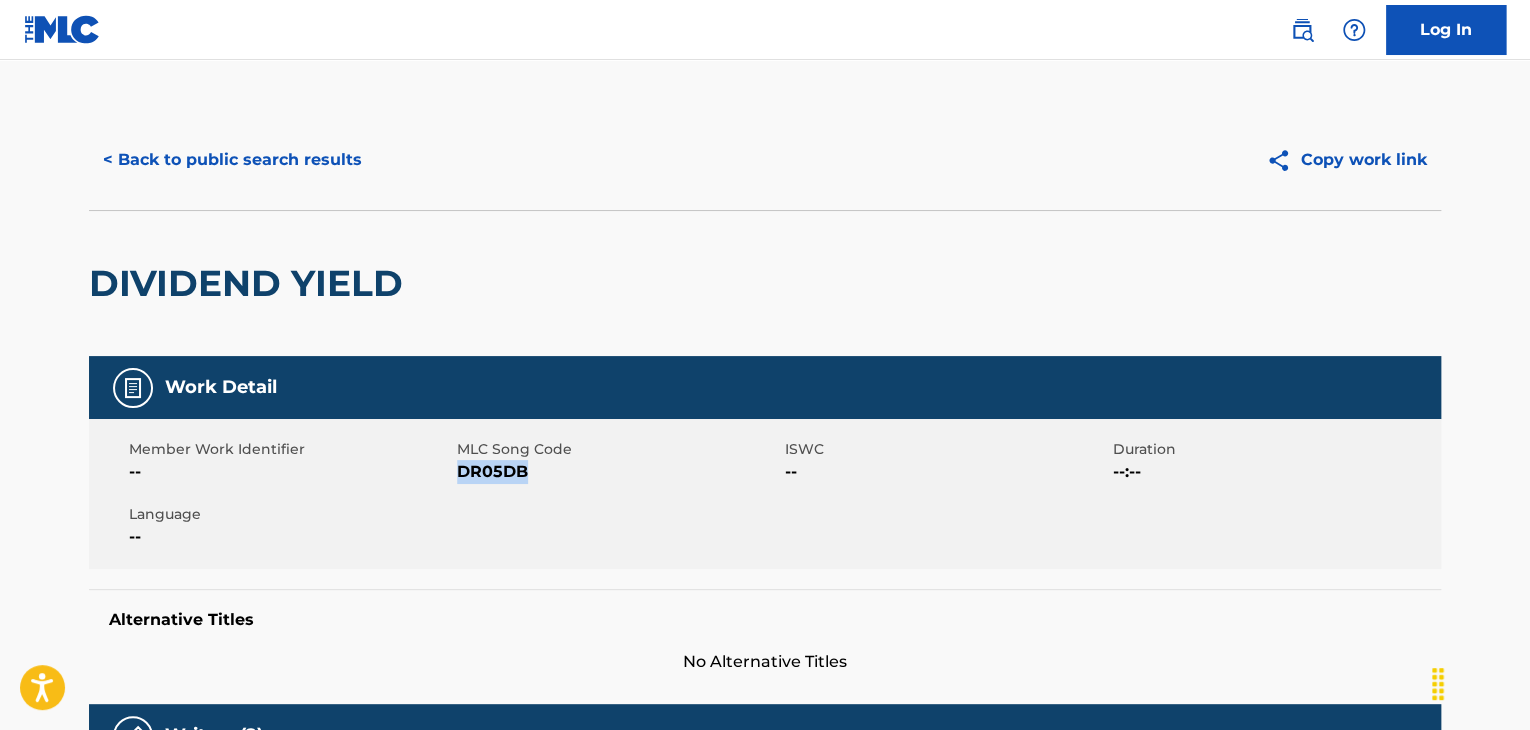 click on "DR05DB" at bounding box center [618, 472] 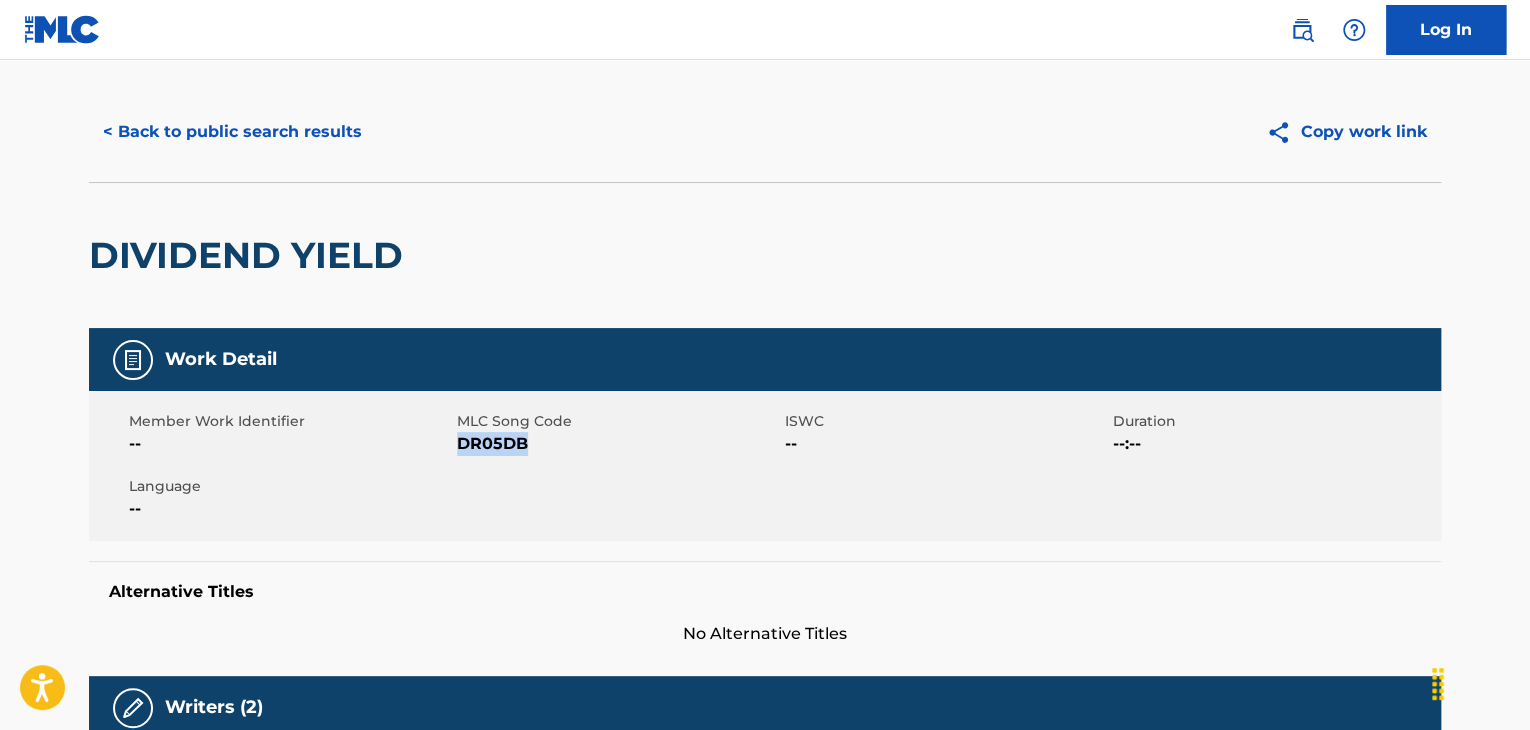 scroll, scrollTop: 0, scrollLeft: 0, axis: both 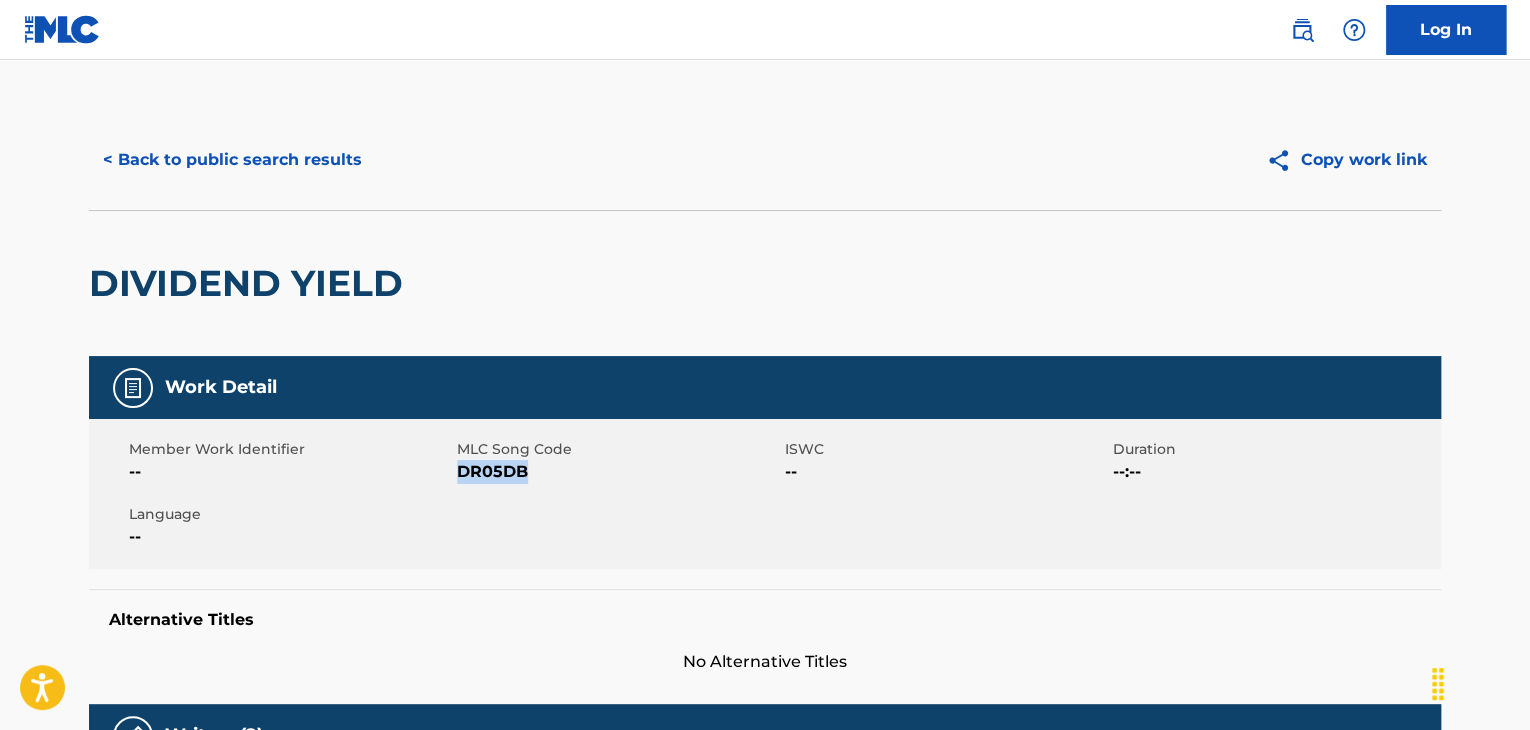 click on "< Back to public search results" at bounding box center (232, 160) 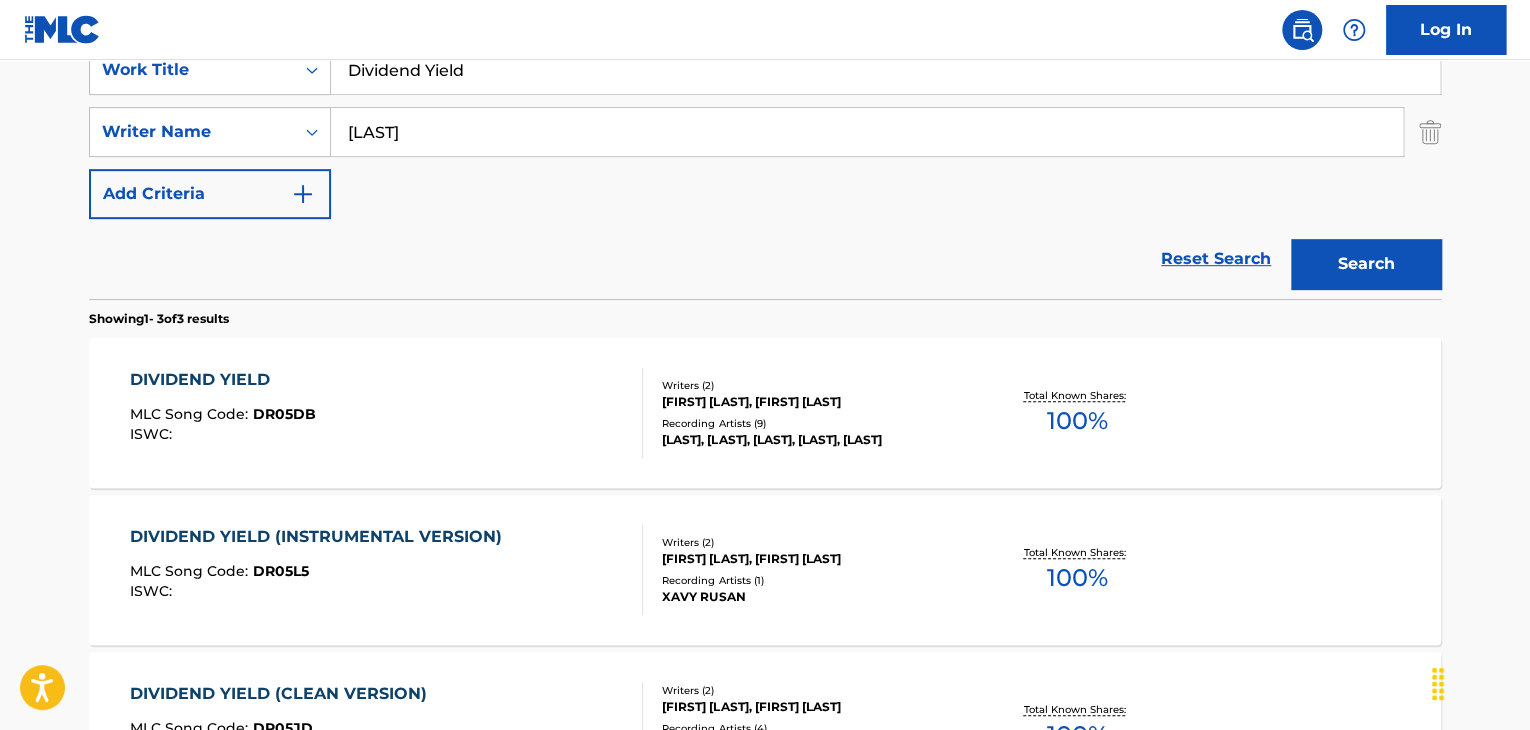 scroll, scrollTop: 300, scrollLeft: 0, axis: vertical 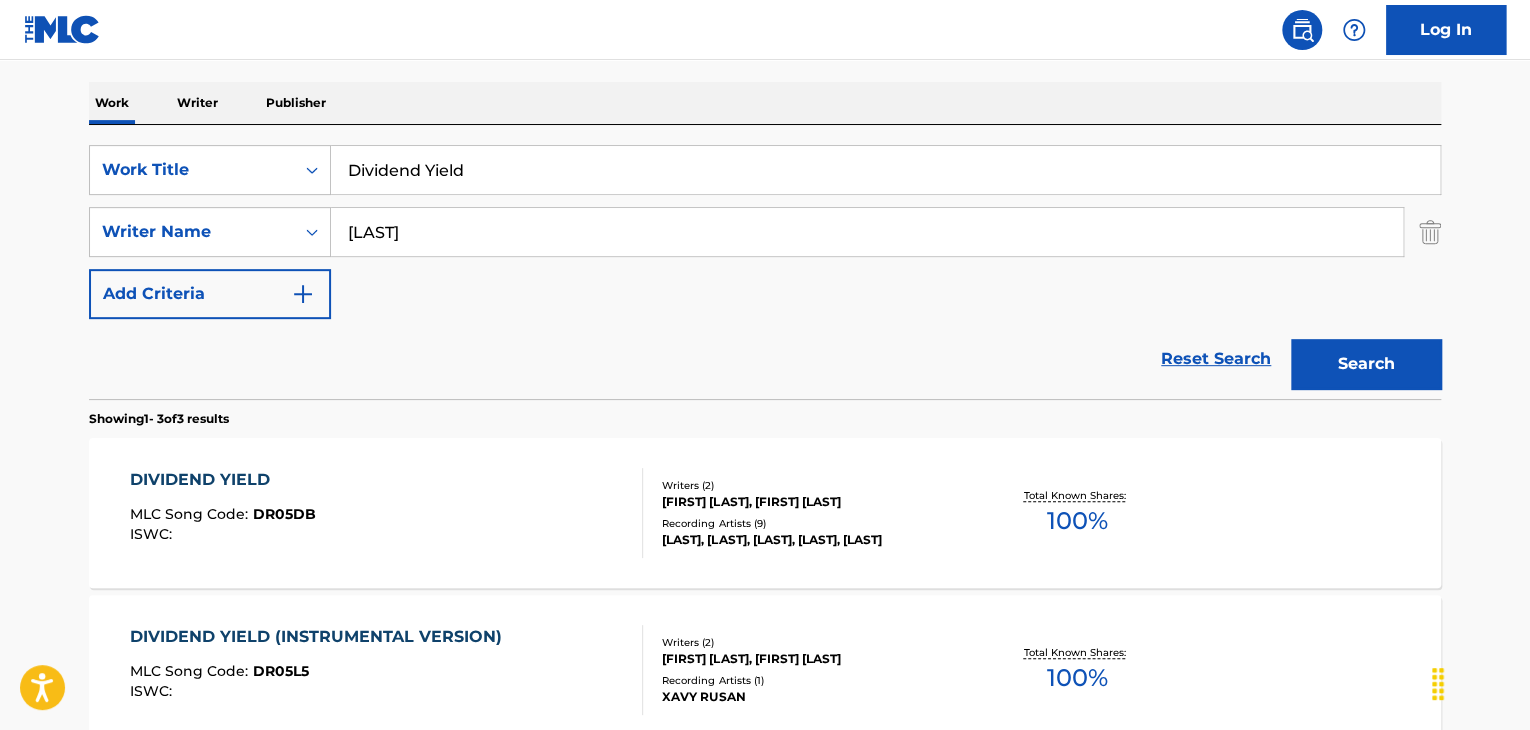 click on "Dividend Yield" at bounding box center [885, 170] 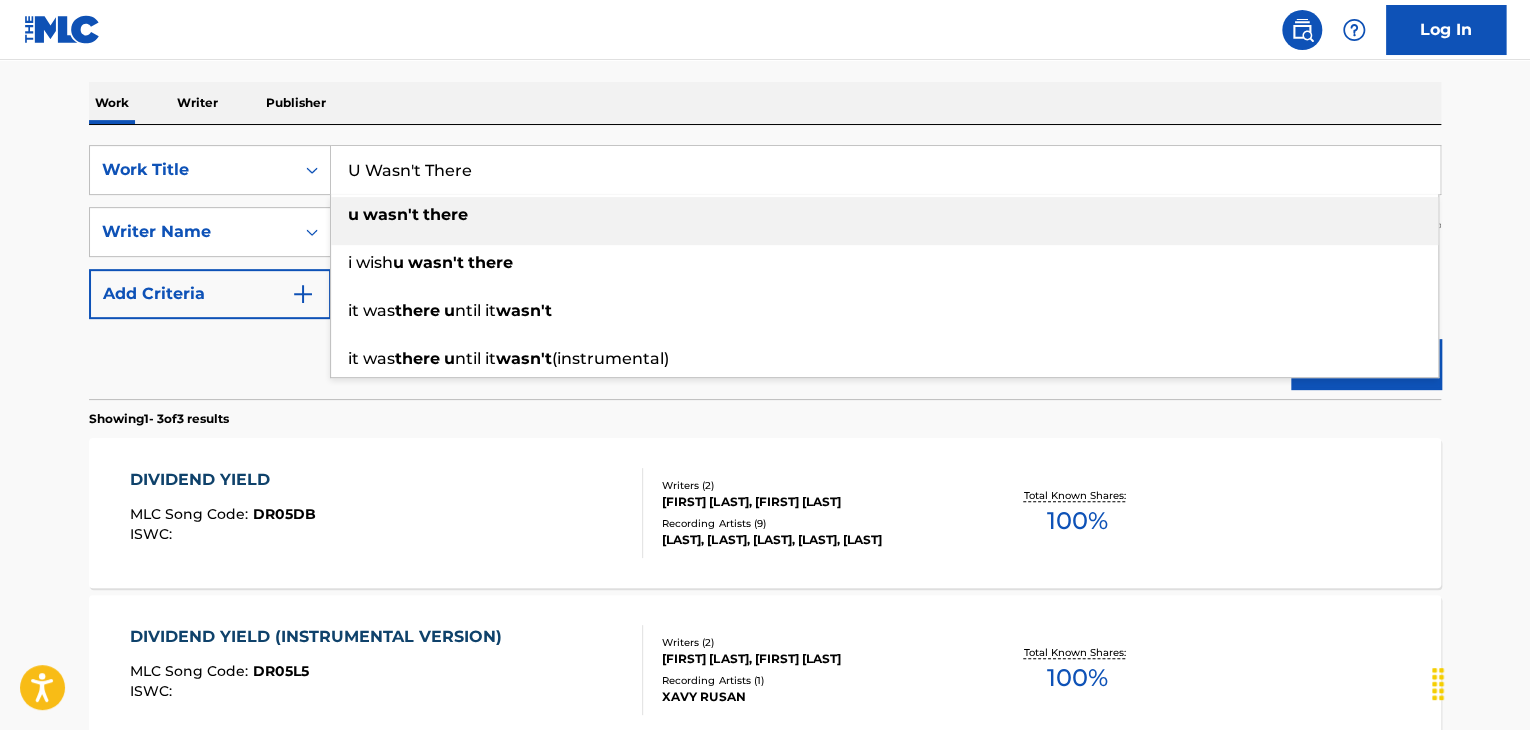 click on "The MLC Public Work Search The accuracy and completeness of The MLC's data is determined solely by our Members. It is not an authoritative source for recording information. Please   click here   for more information about the terms used in the database. Please review the Musical Works Database   Terms of Use Work Writer Publisher SearchWithCriteriaee7da08f-4569-41f1-9502-ad37d15a4048 Work Title U Wasn't There u   wasn't   there i wish  u   wasn't   there it was  there   u ntil it  wasn't it was  there   u ntil it  wasn't  (instrumental) SearchWithCriteria39d3dab6-4d2e-4c50-bd1c-776ab5ccfe5f Writer Name Westerfield Add Criteria Reset Search Search Showing  1  -   3  of  3   results   DIVIDEND YIELD MLC Song Code : DR05DB ISWC : Writers ( 2 ) MICHAEL WESTERFIELD, ANTHONY HOLLINGSHED Recording Artists ( 9 ) XAVY RUSAN, XAVY RUSAN, XAVY RUSAN, XAVY RUSAN, XAVY RUSAN Total Known Shares: 100 % DIVIDEND YIELD (INSTRUMENTAL VERSION) MLC Song Code : DR05L5 ISWC : Writers ( 2 ) MICHAEL WESTERFIELD, ANTHONY HOLLINGSHED" at bounding box center (765, 383) 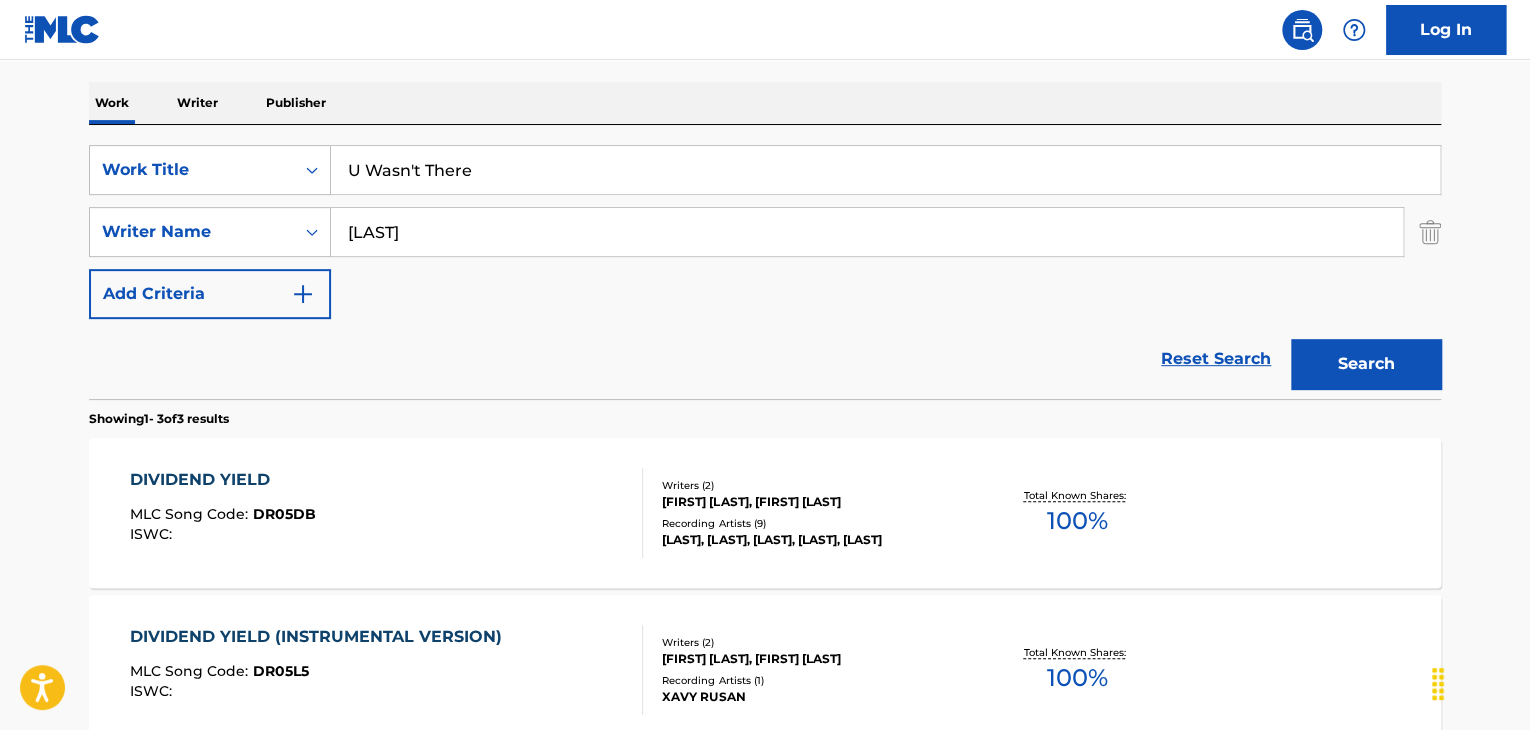 click on "Search" at bounding box center [1366, 364] 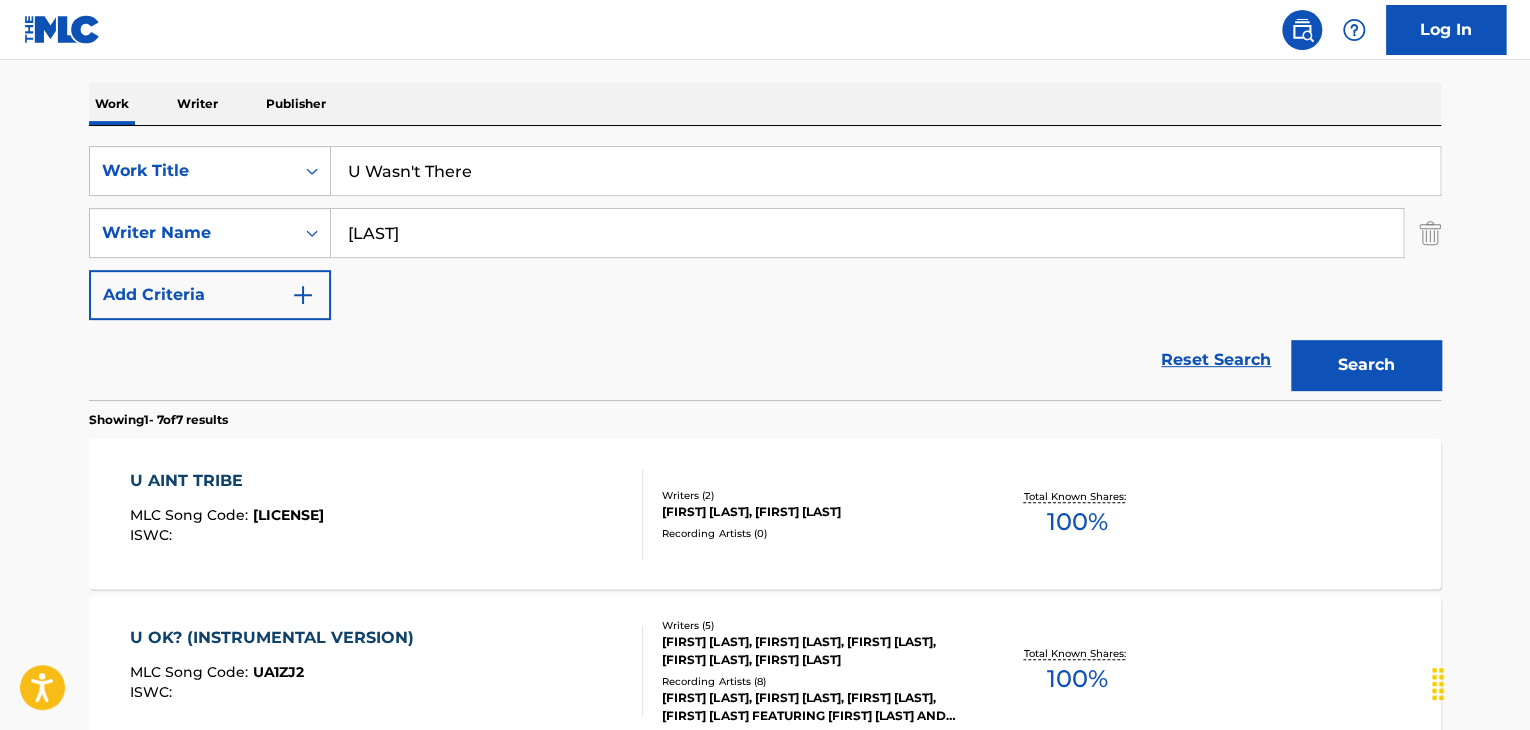scroll, scrollTop: 200, scrollLeft: 0, axis: vertical 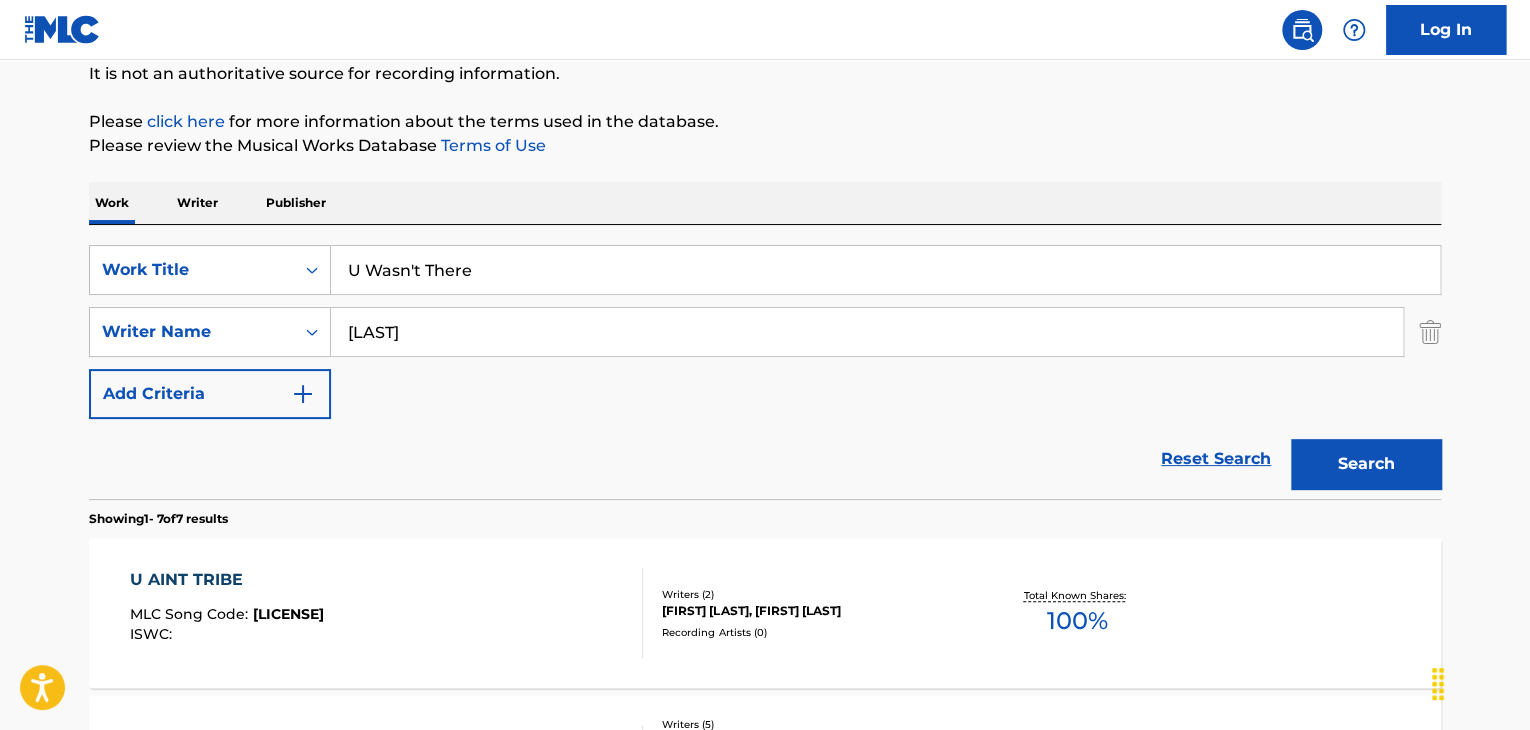 click on "U Wasn't There" at bounding box center (885, 270) 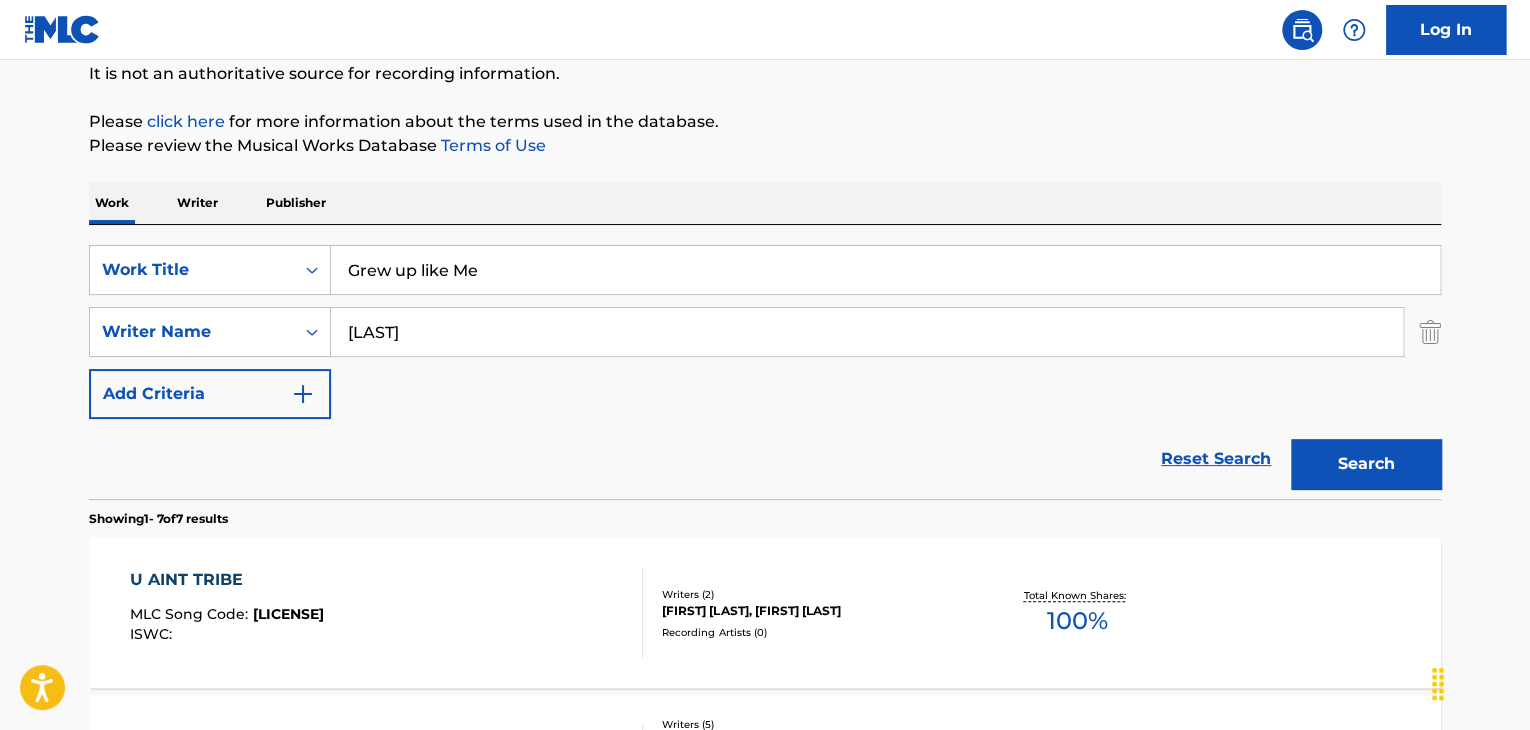 type on "Grew up like Me" 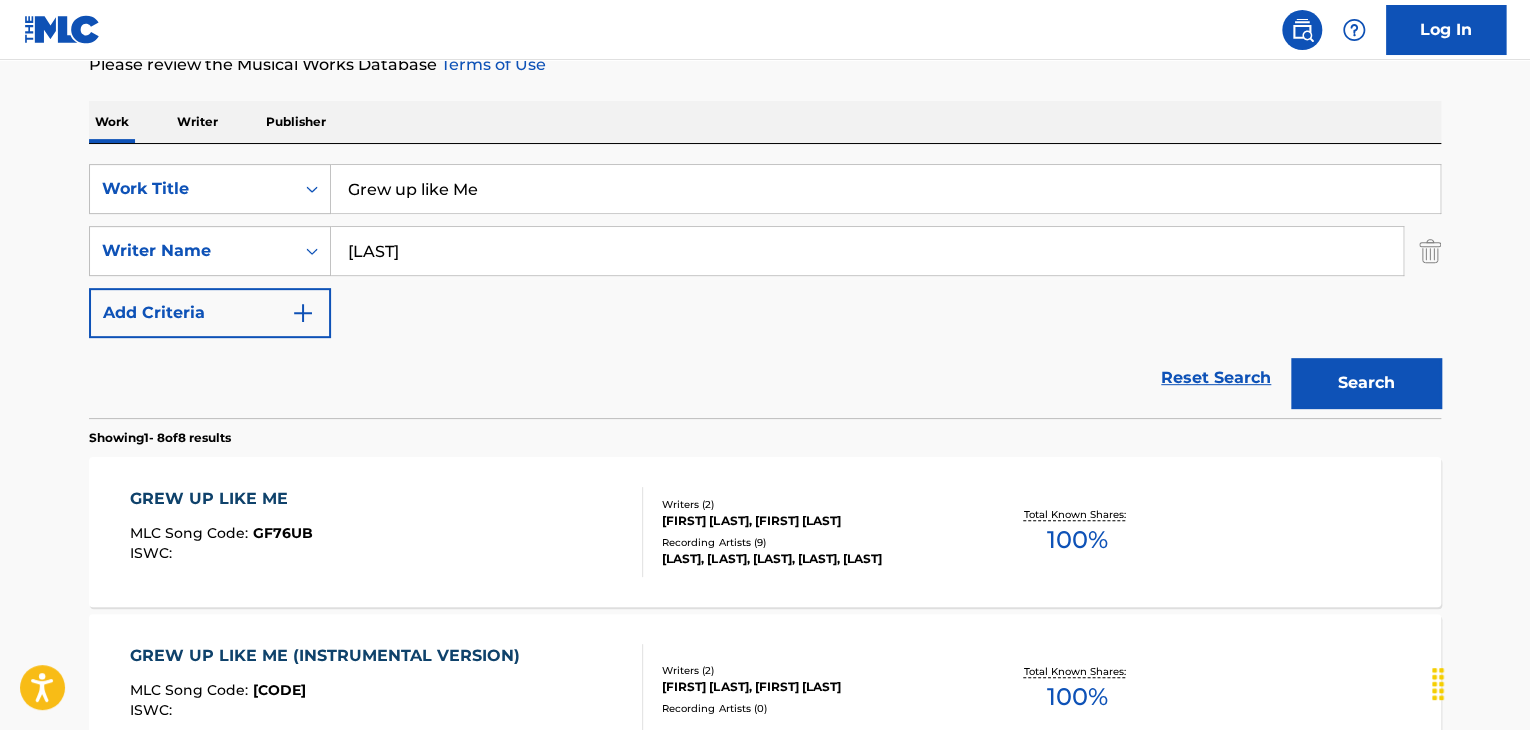 scroll, scrollTop: 400, scrollLeft: 0, axis: vertical 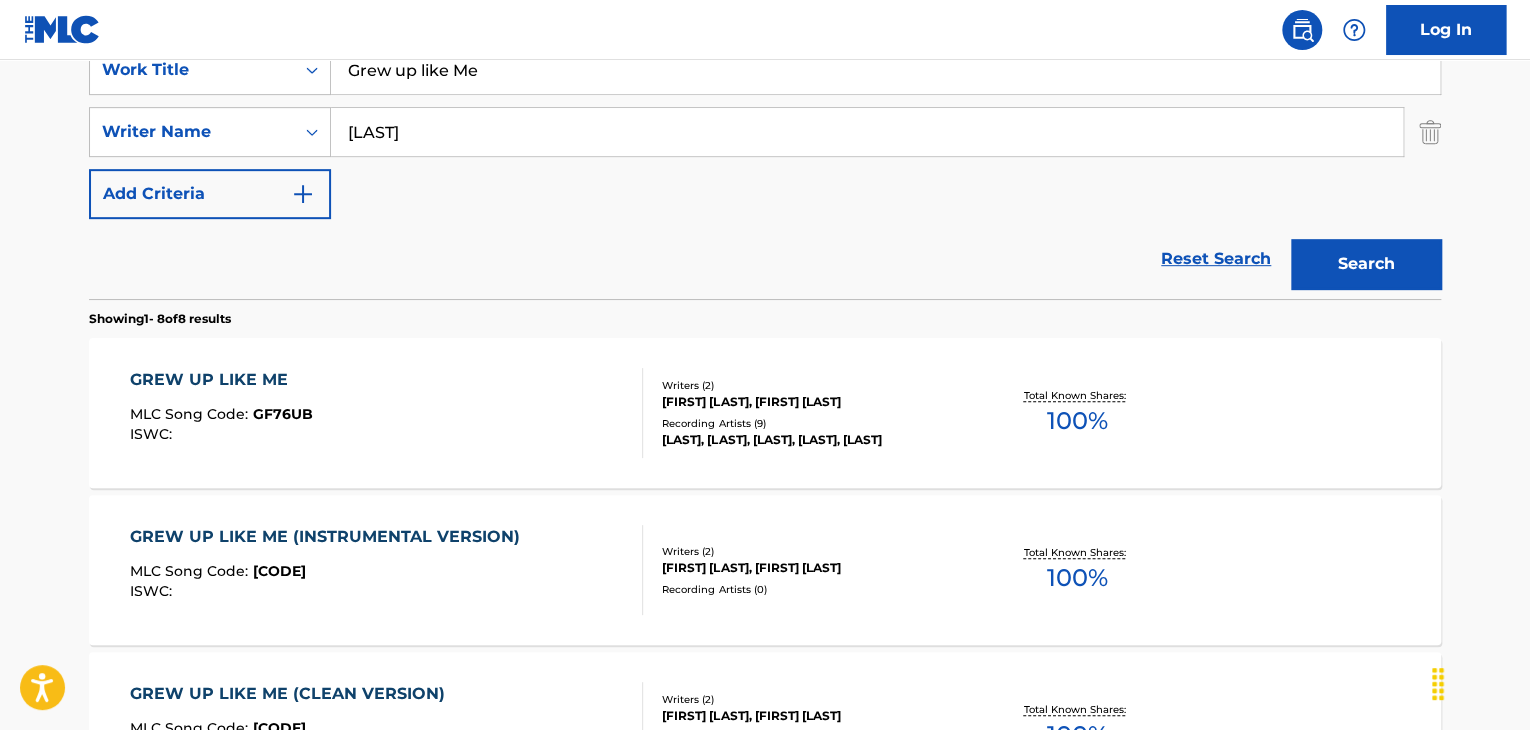 click on "[FIRST] [LAST], [FIRST] [LAST]" at bounding box center (813, 402) 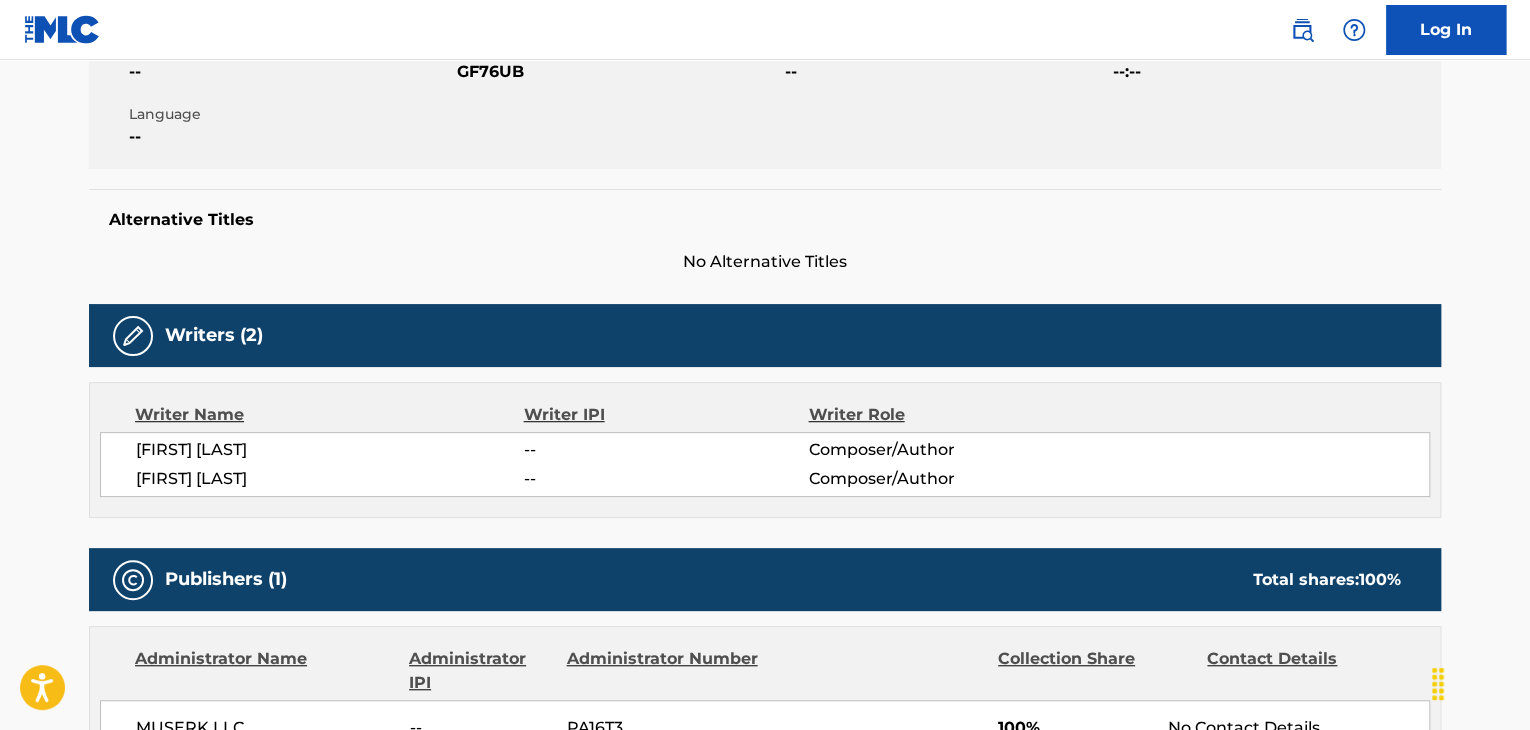 scroll, scrollTop: 0, scrollLeft: 0, axis: both 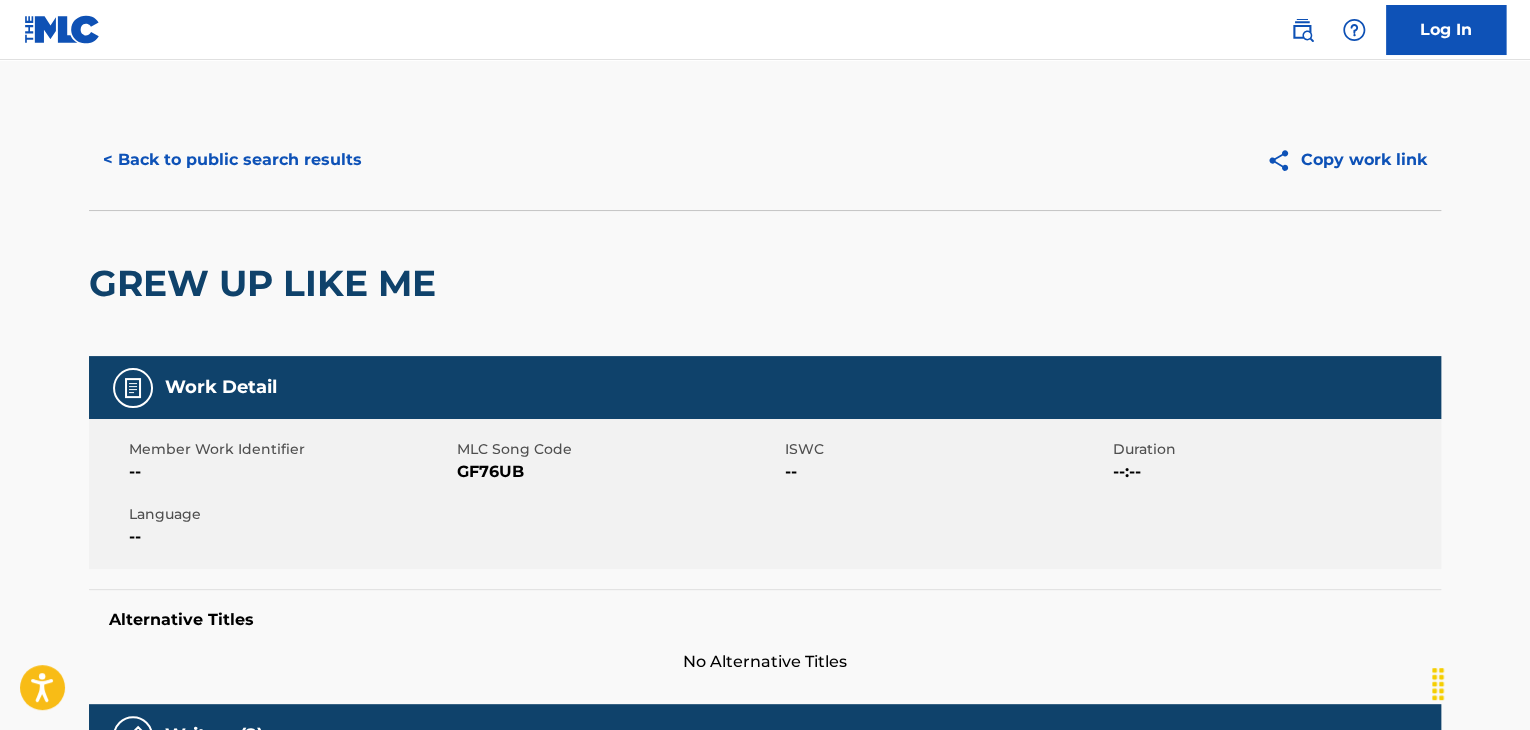 click on "Member Work Identifier -- MLC Song Code GF76UB ISWC -- Duration --:-- Language --" at bounding box center (765, 494) 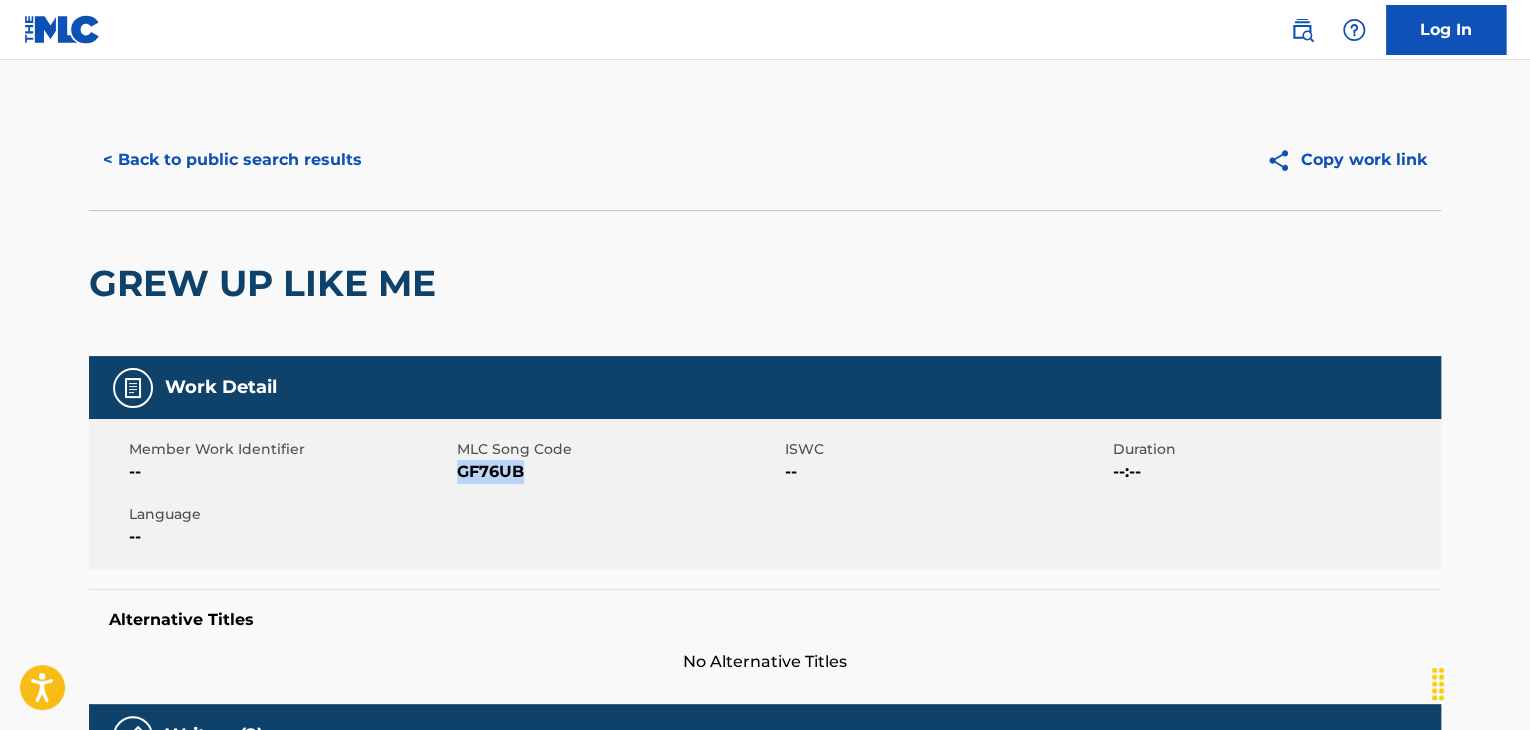click on "Member Work Identifier -- MLC Song Code GF76UB ISWC -- Duration --:-- Language --" at bounding box center (765, 494) 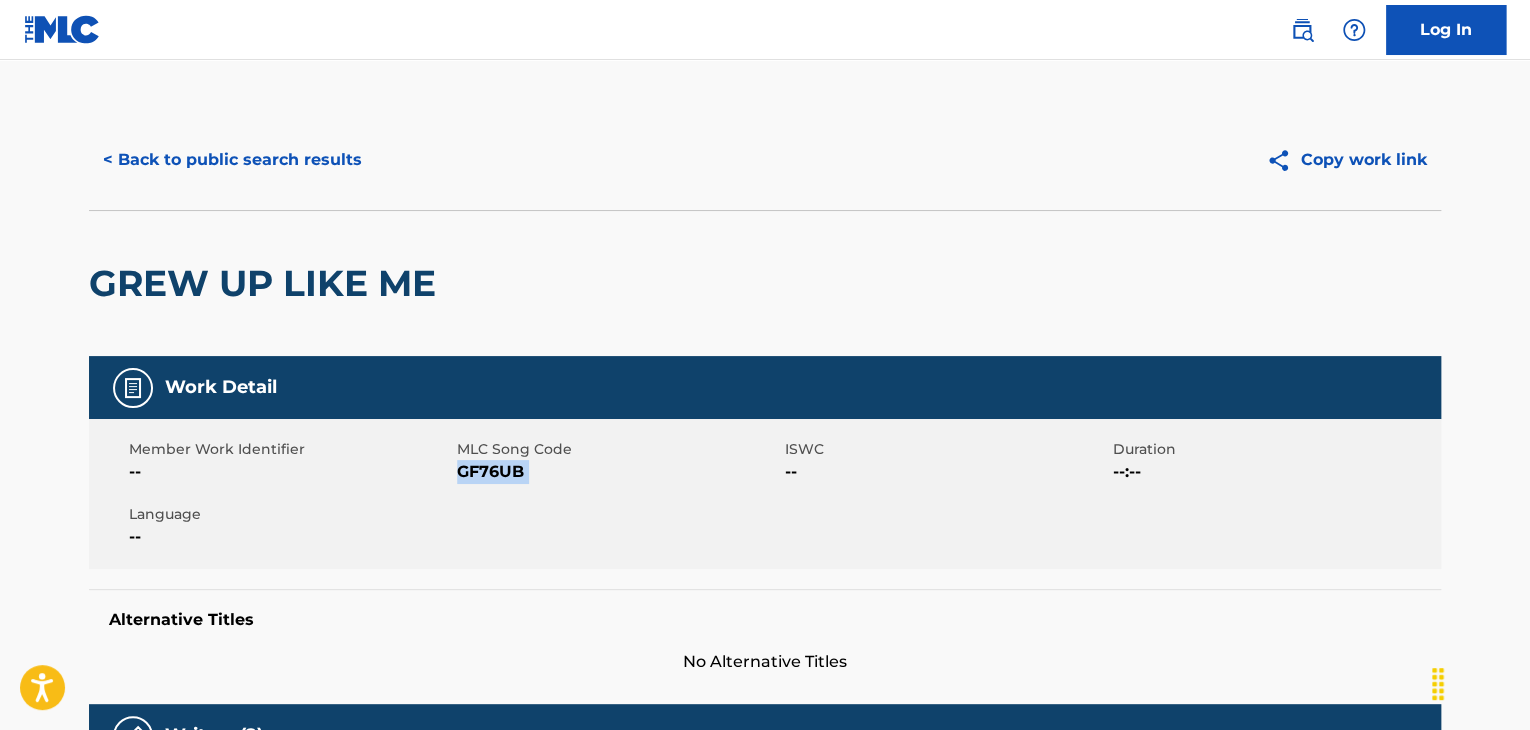 click on "GF76UB" at bounding box center (618, 472) 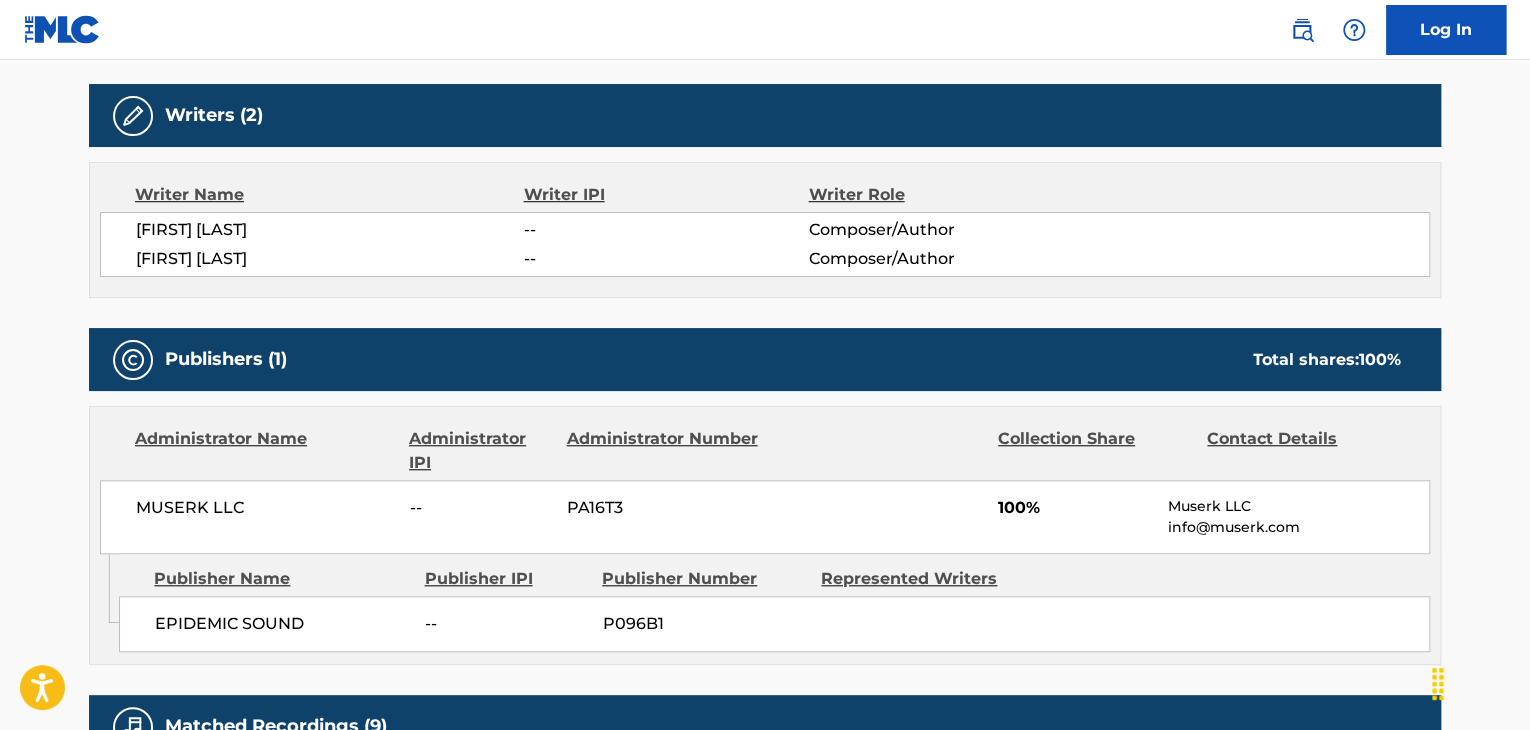 scroll, scrollTop: 501, scrollLeft: 0, axis: vertical 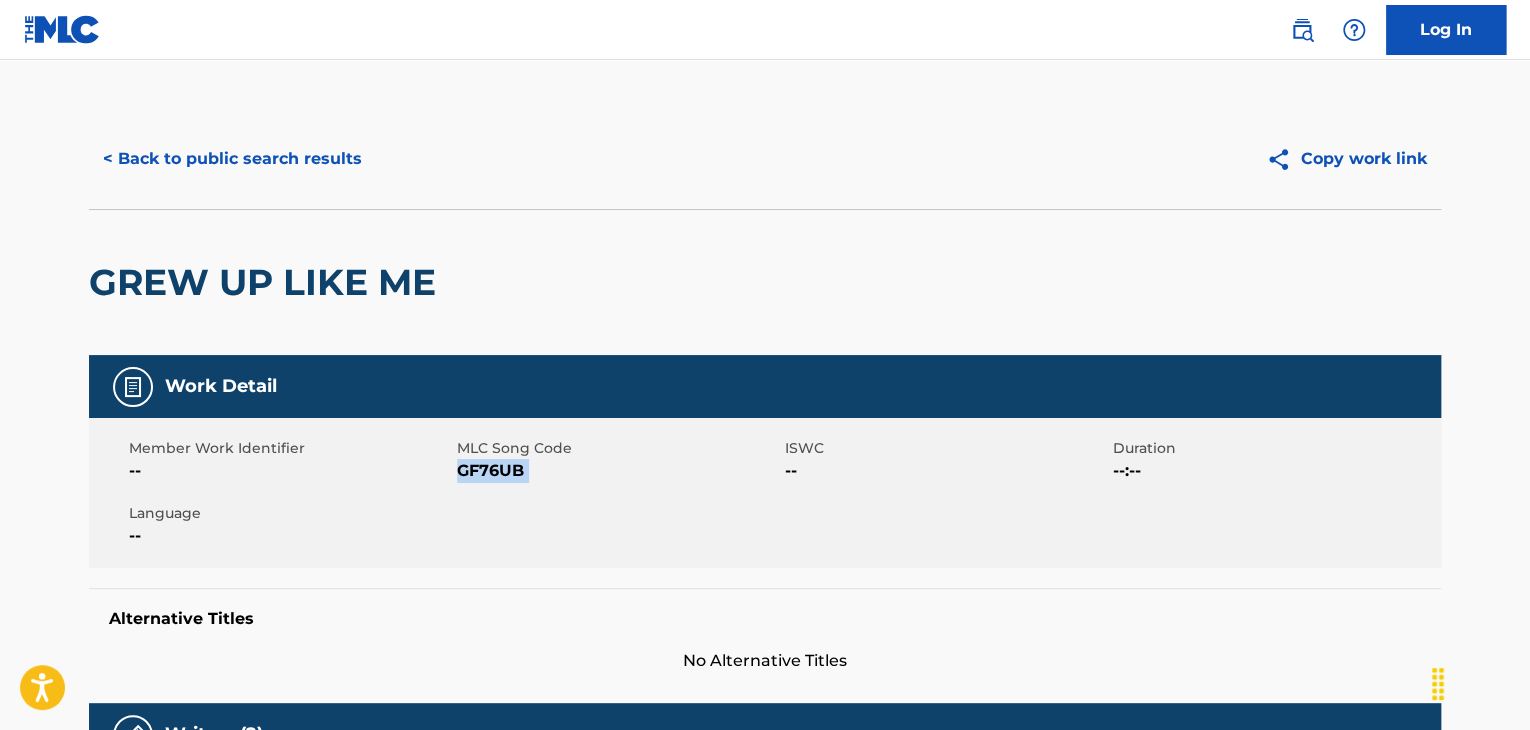 click on "< Back to public search results" at bounding box center [232, 159] 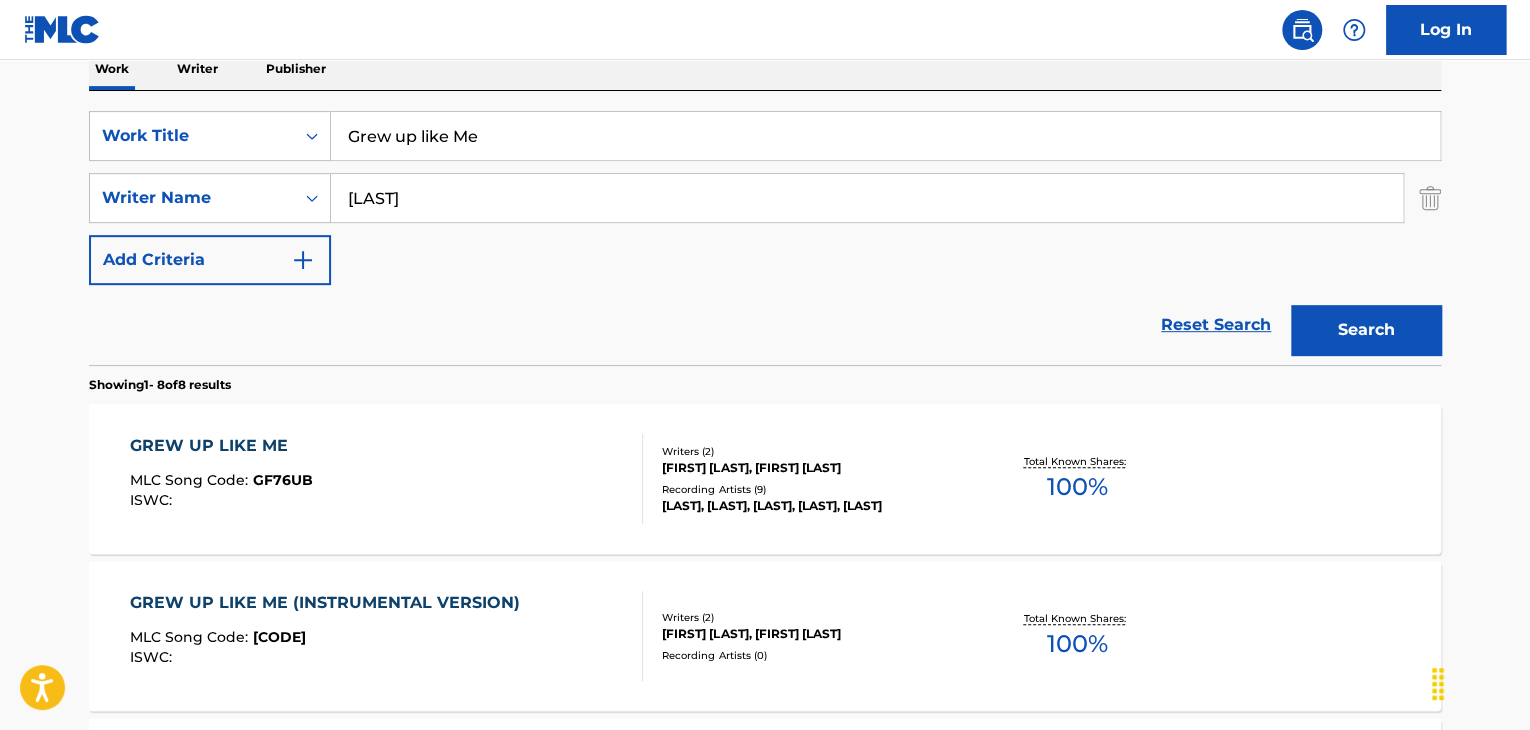 scroll, scrollTop: 300, scrollLeft: 0, axis: vertical 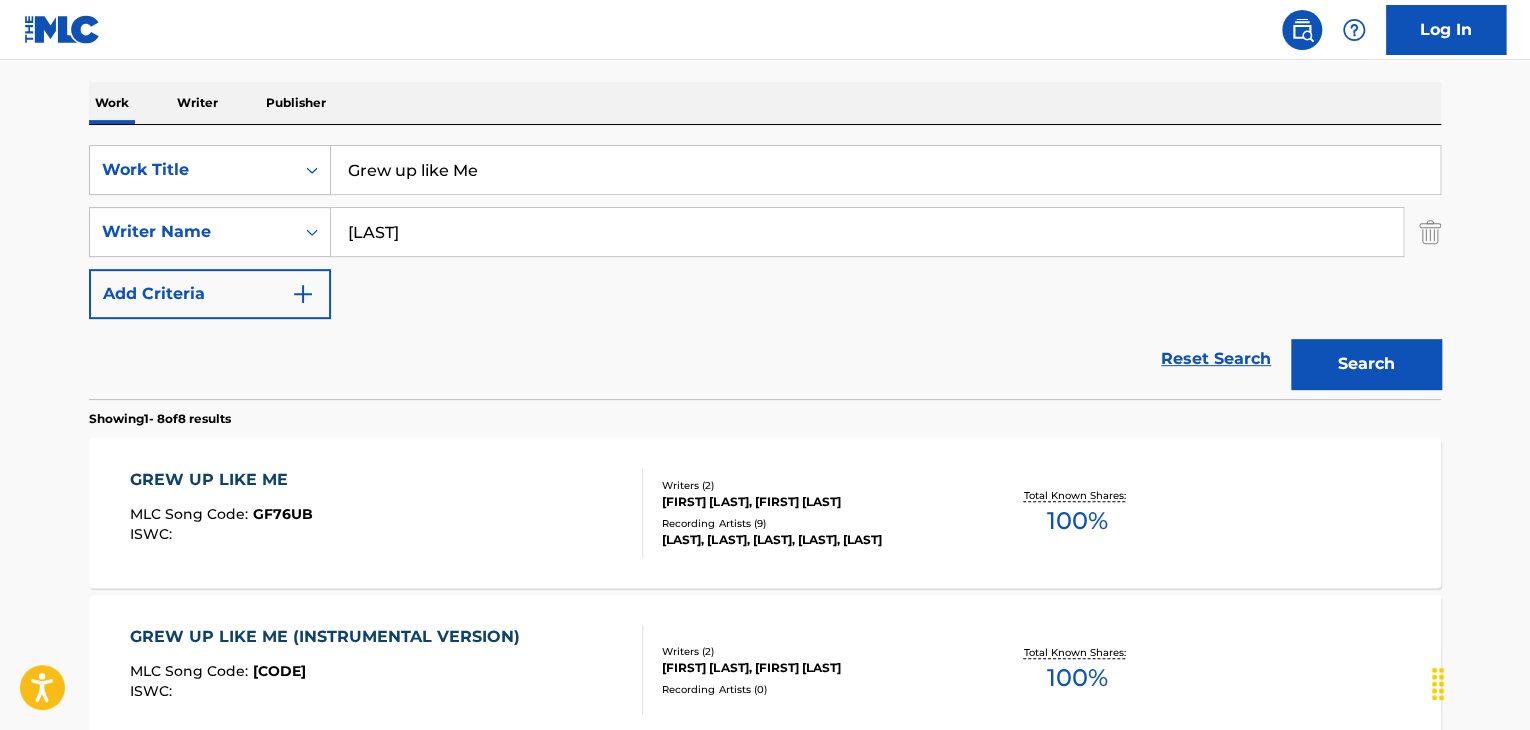 click on "Grew up like Me" at bounding box center (885, 170) 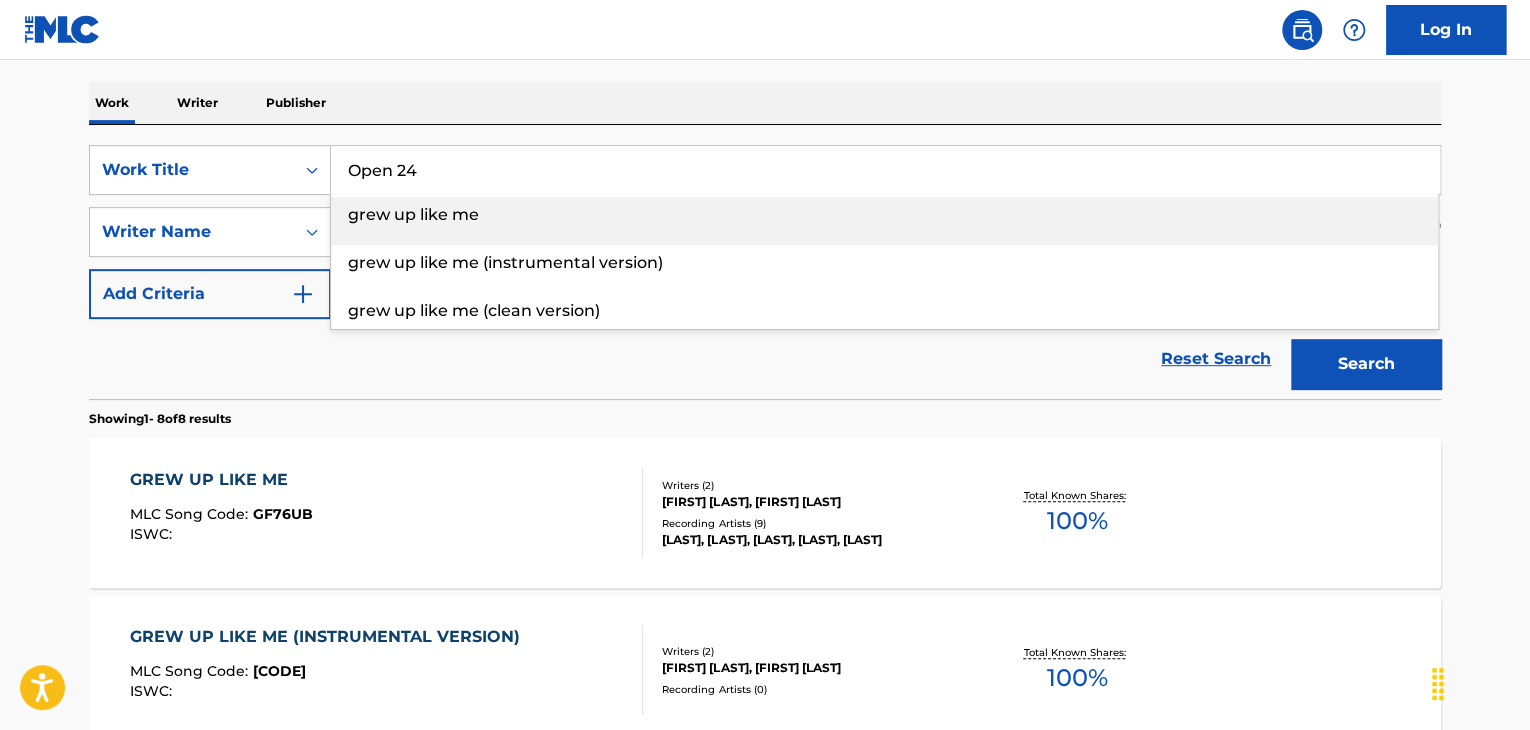 type on "Open 24" 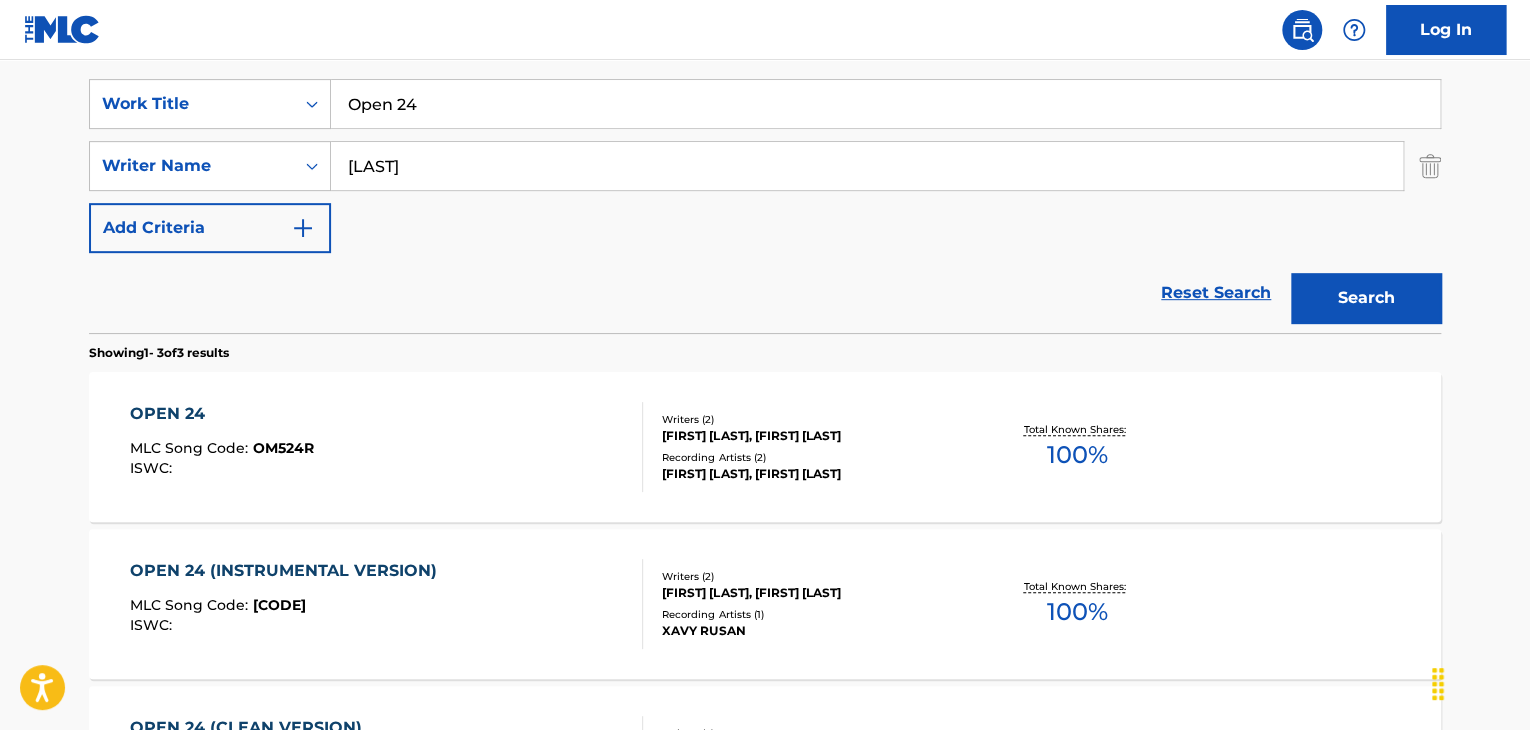scroll, scrollTop: 400, scrollLeft: 0, axis: vertical 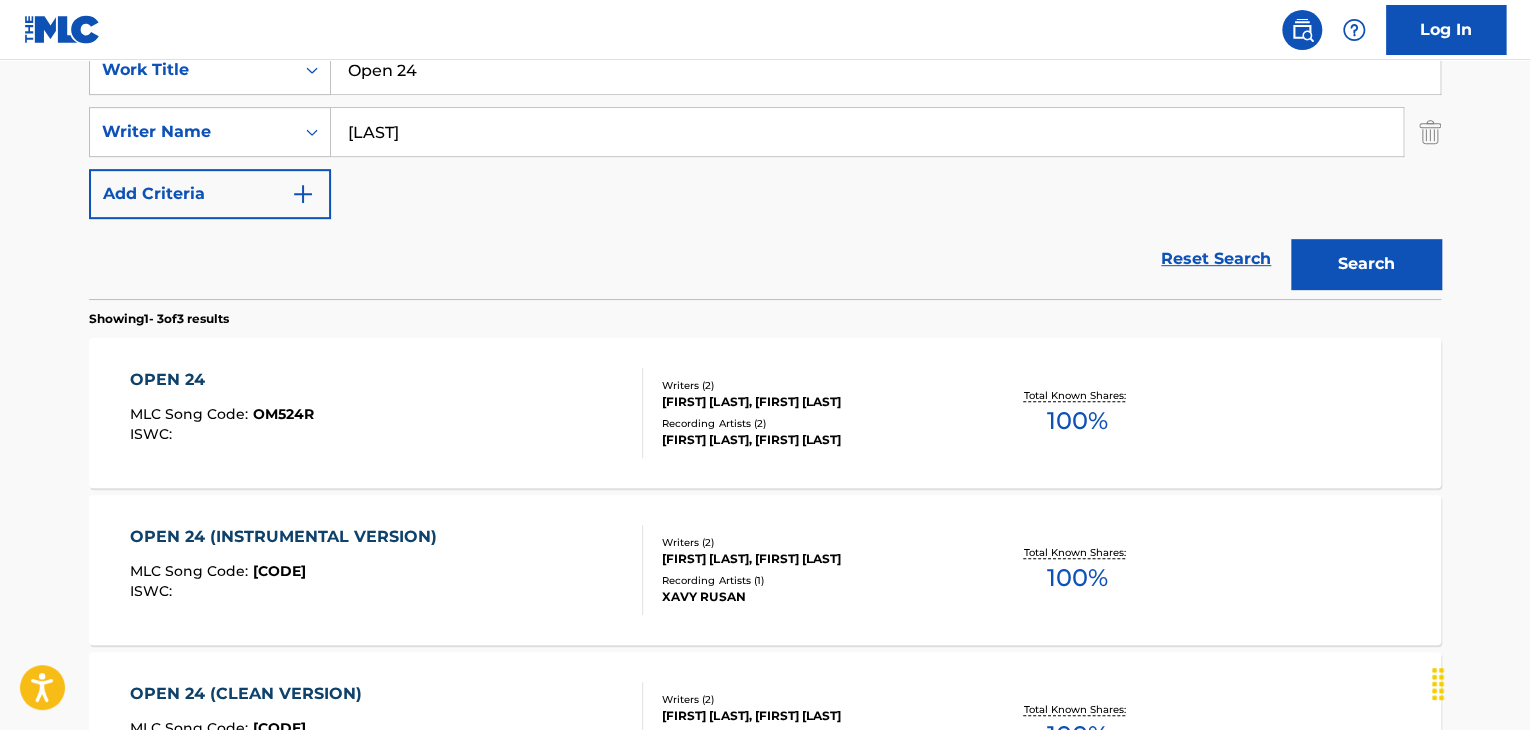 click on "[FIRST] [LAST], [FIRST] [LAST]" at bounding box center (813, 402) 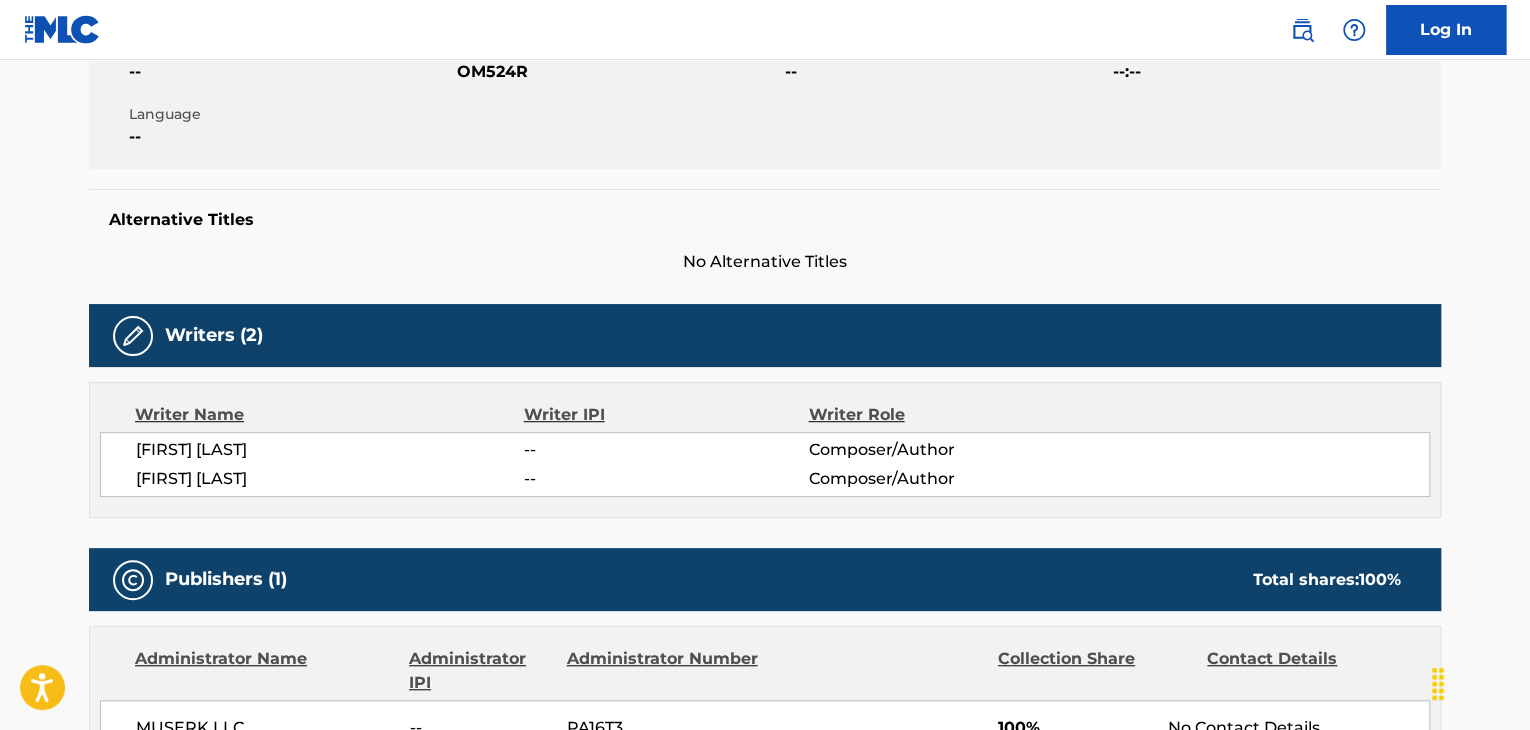 scroll, scrollTop: 0, scrollLeft: 0, axis: both 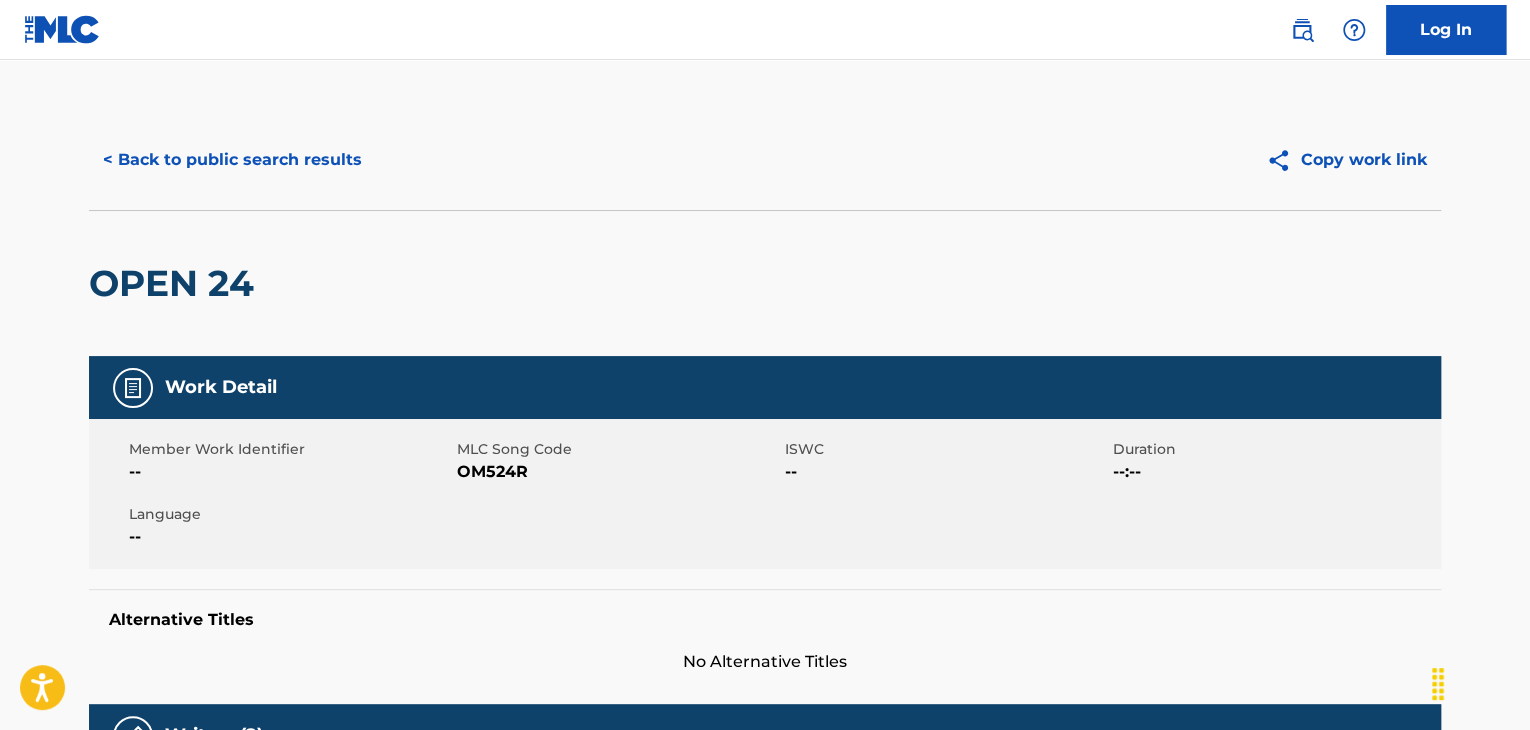 click on "OM524R" at bounding box center (618, 472) 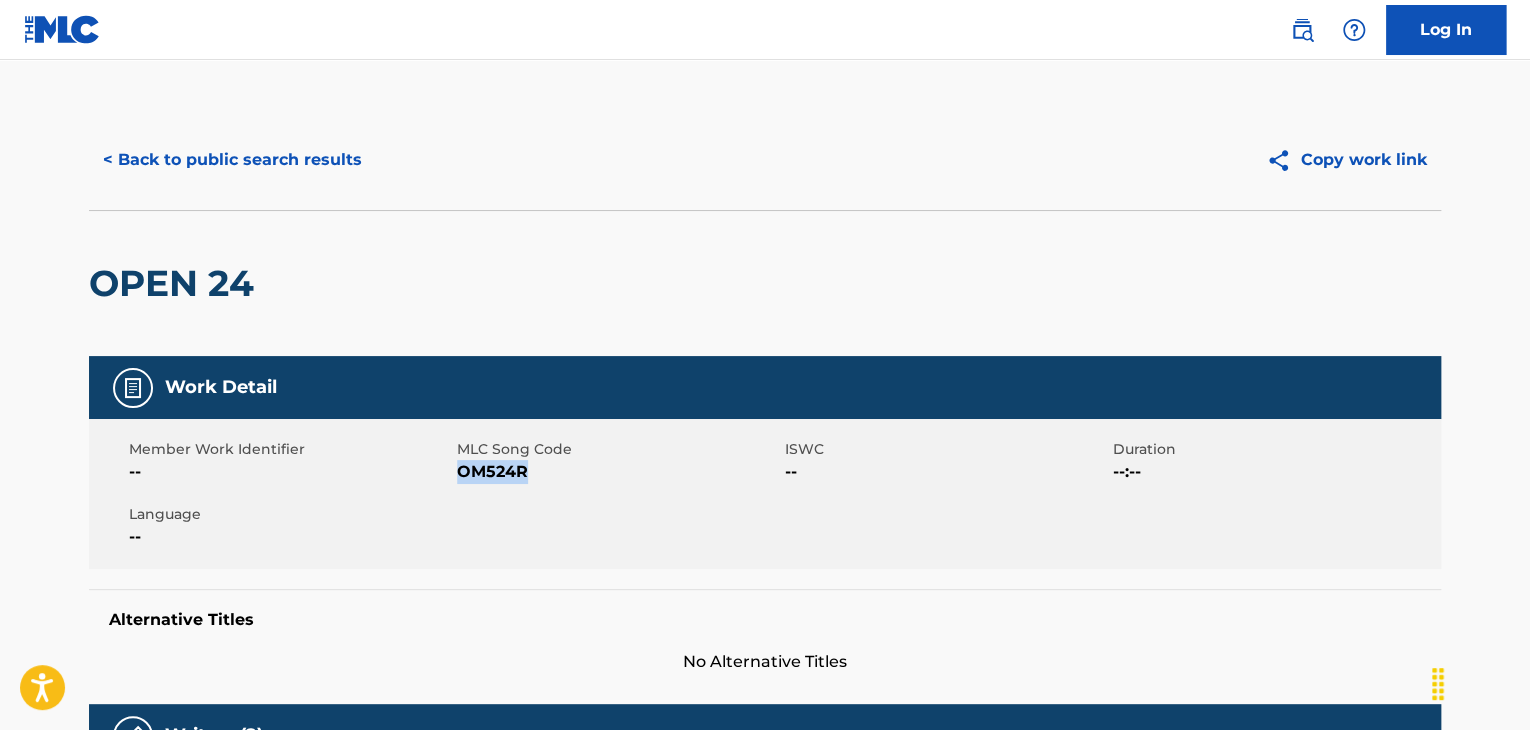 click on "OM524R" at bounding box center (618, 472) 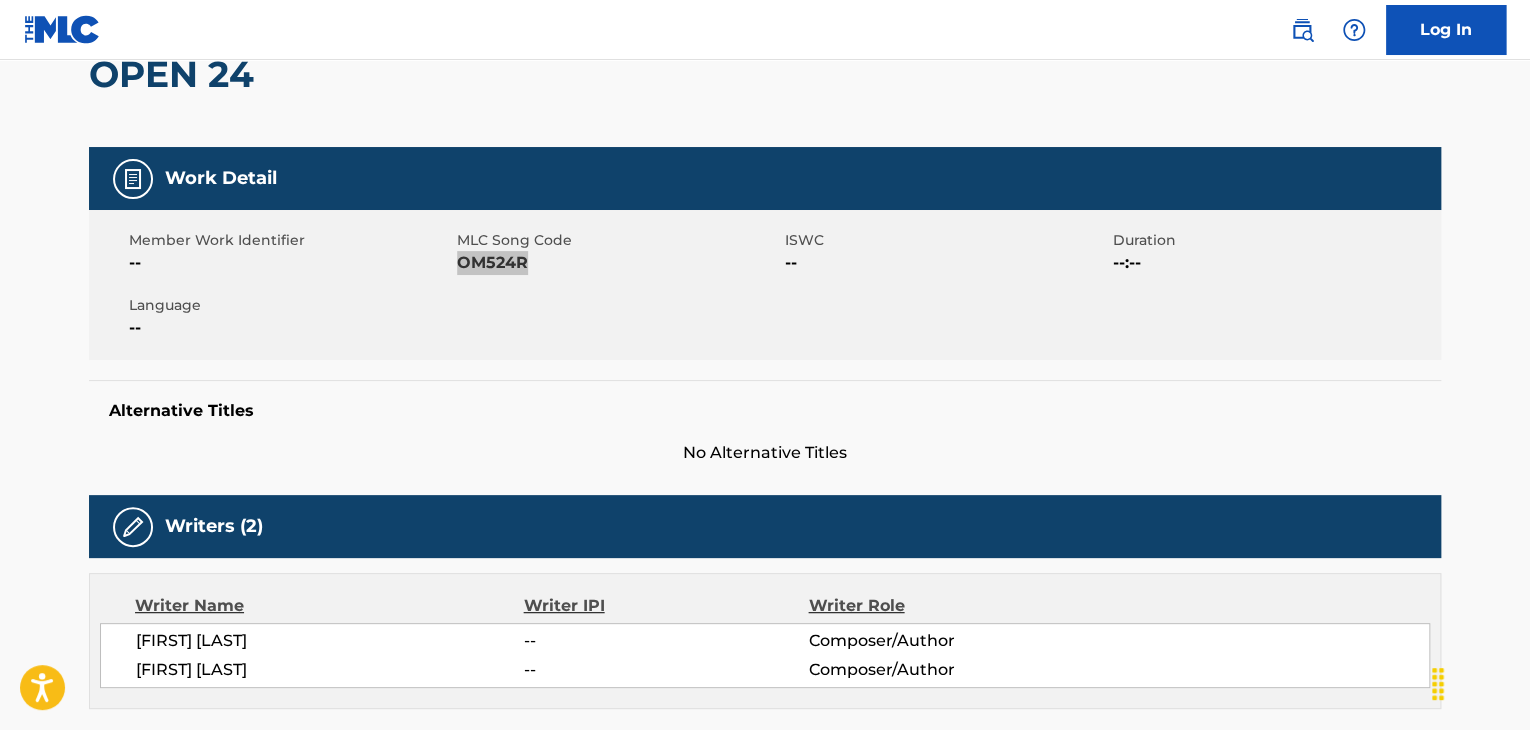 scroll, scrollTop: 0, scrollLeft: 0, axis: both 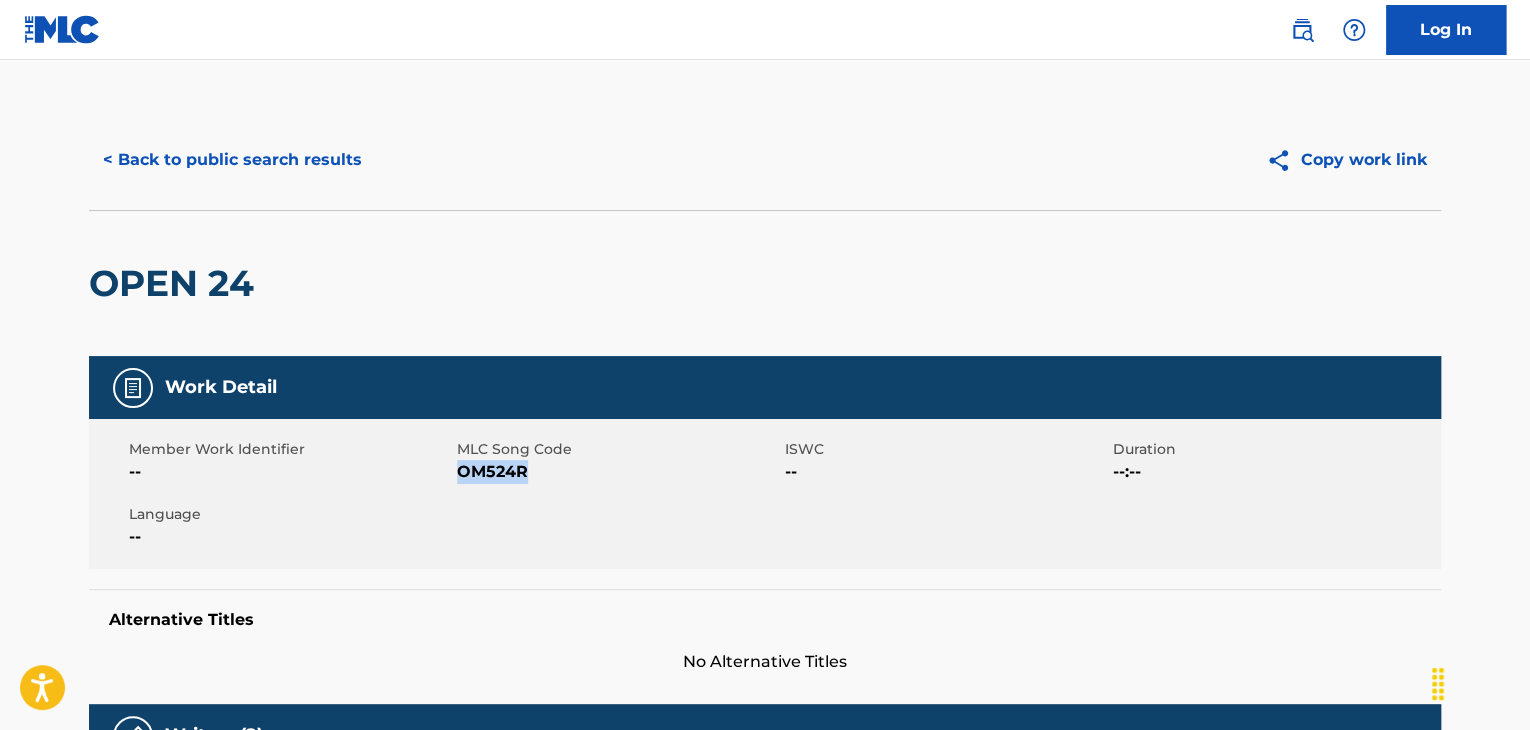 click on "< Back to public search results" at bounding box center (232, 160) 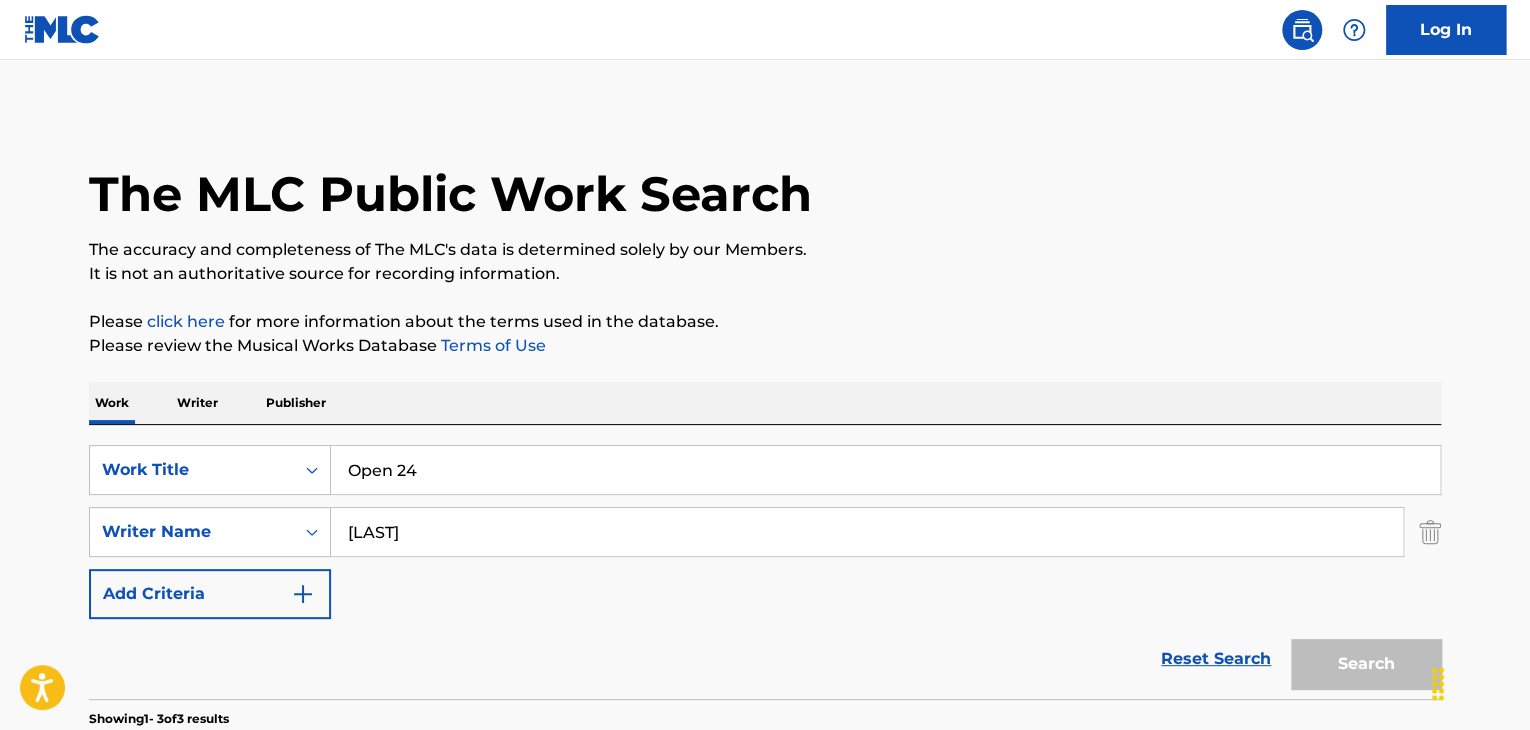 scroll, scrollTop: 400, scrollLeft: 0, axis: vertical 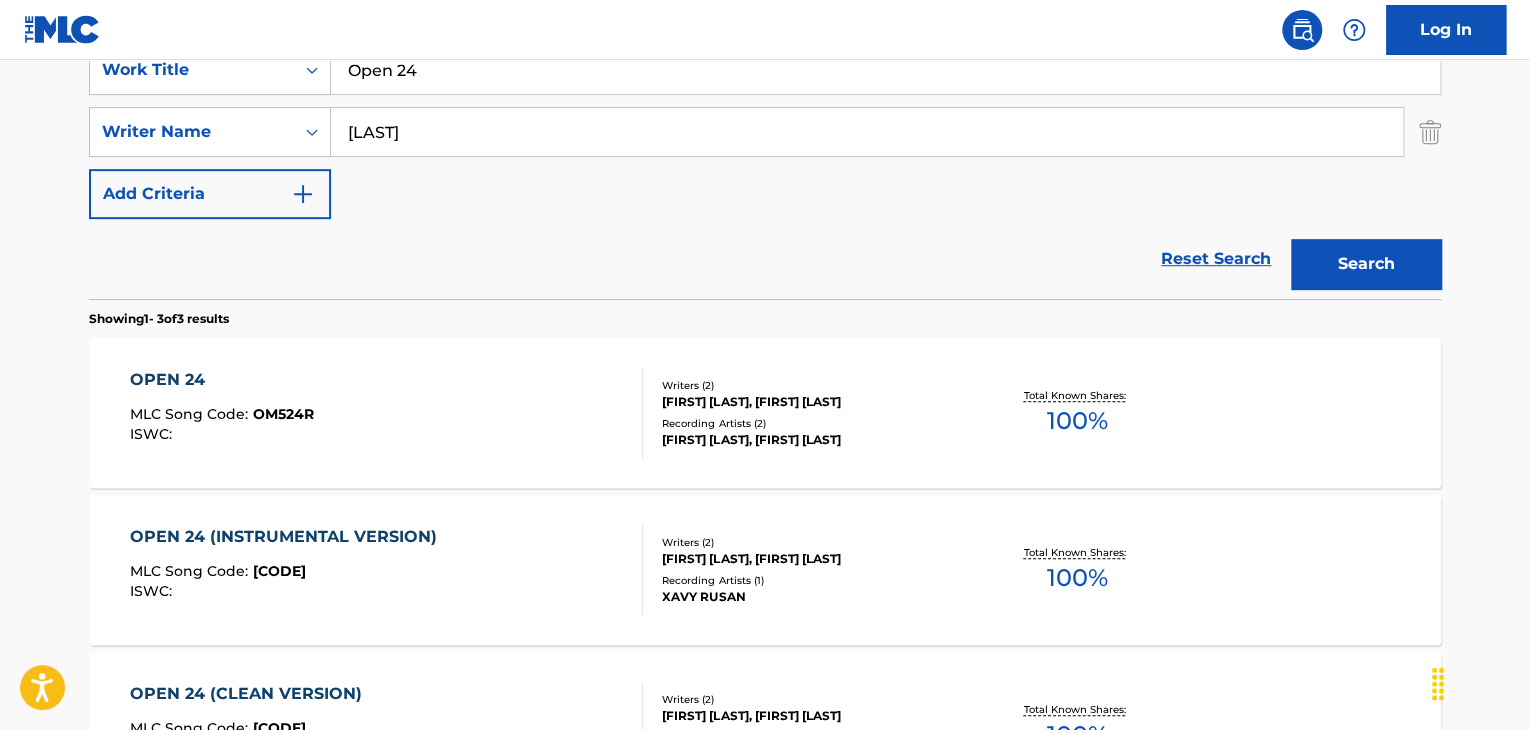click on "Open 24" at bounding box center [885, 70] 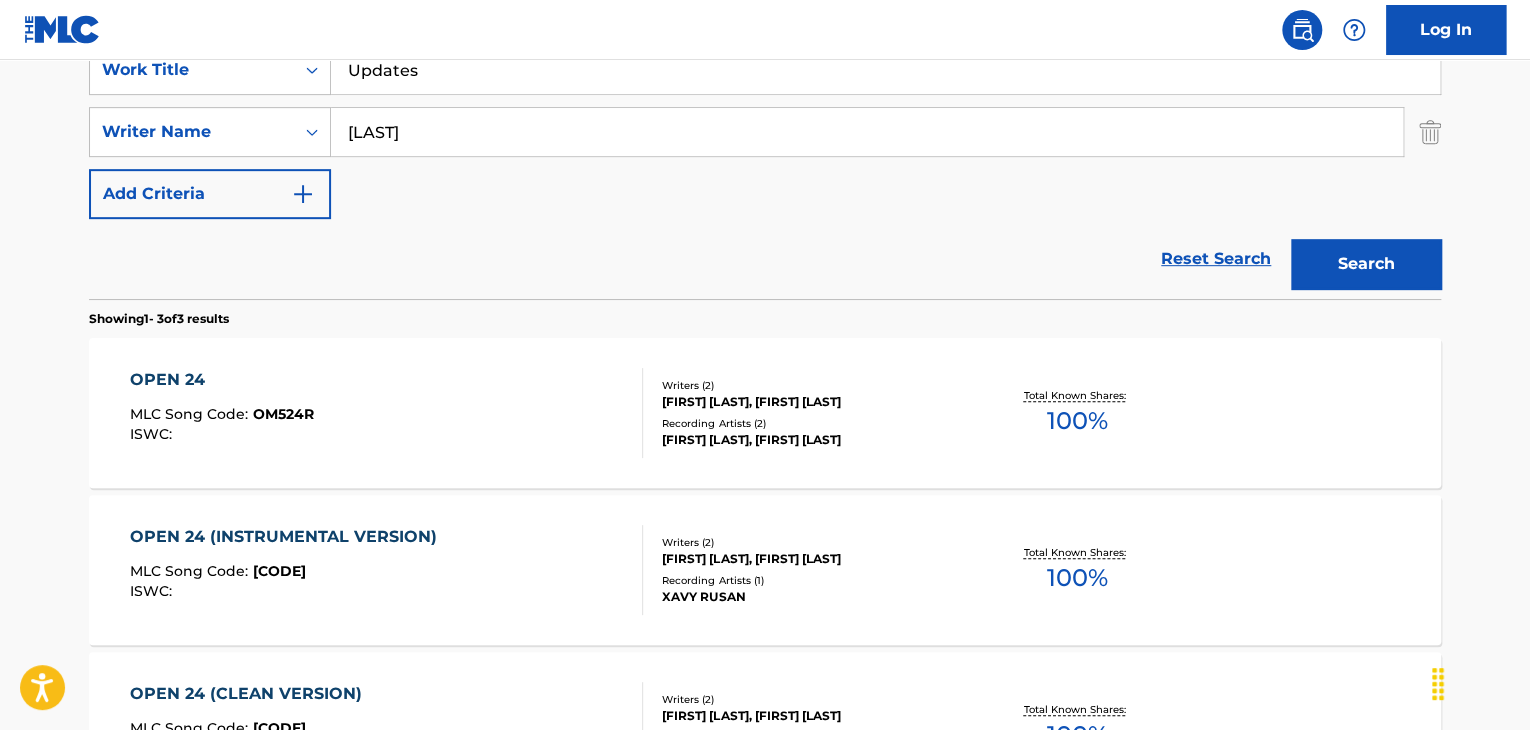 type on "Updates" 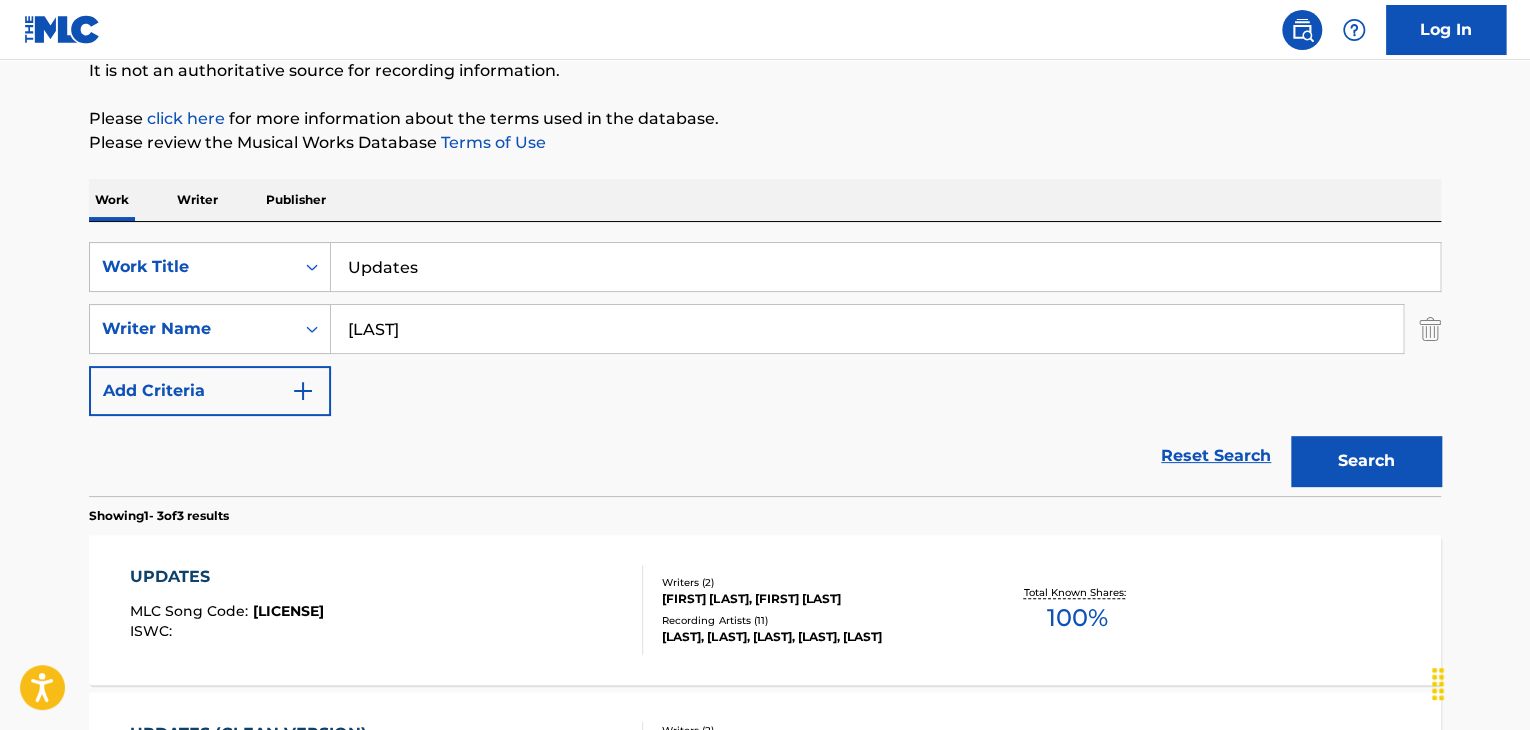 scroll, scrollTop: 400, scrollLeft: 0, axis: vertical 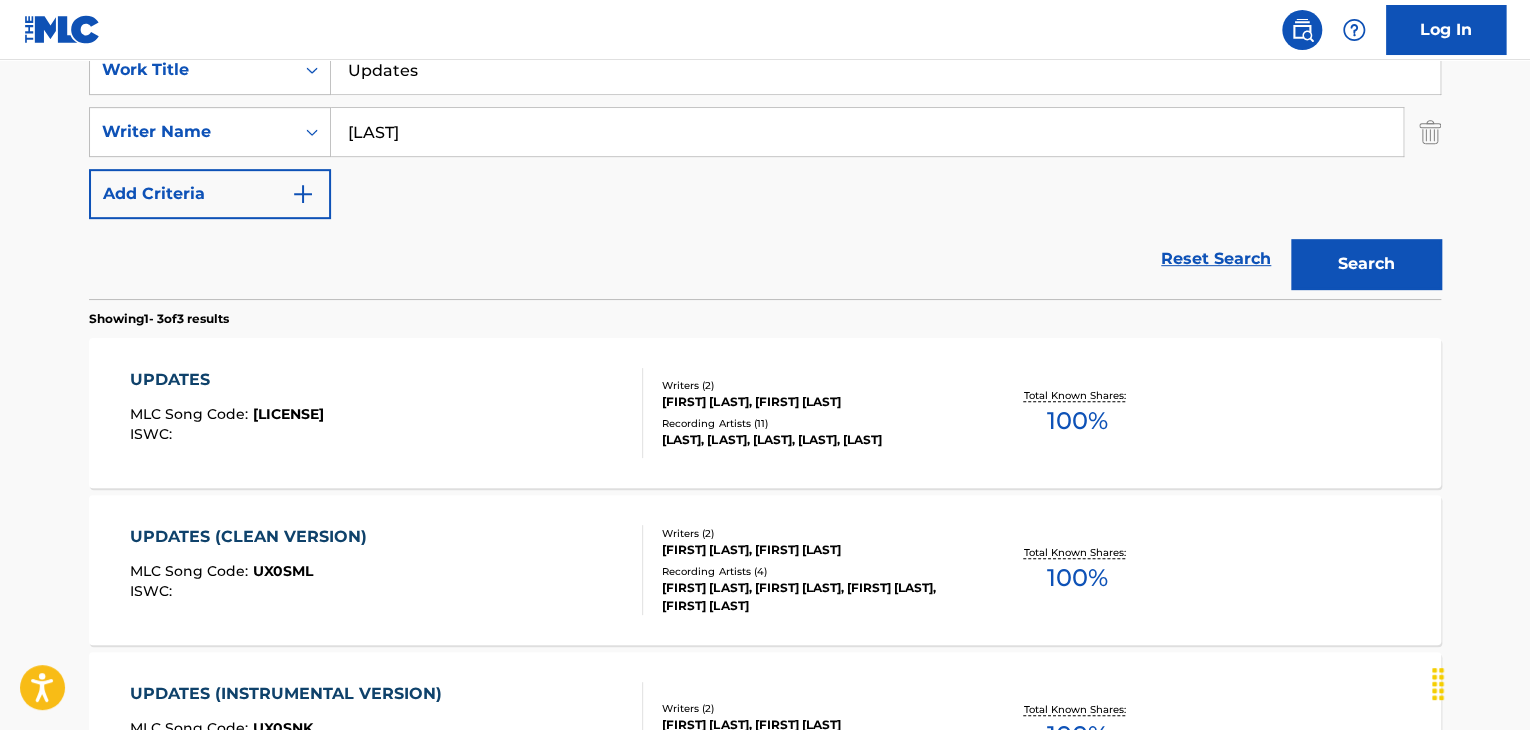 click on "UPDATES MLC Song Code : UX0SNY ISWC :" at bounding box center (387, 413) 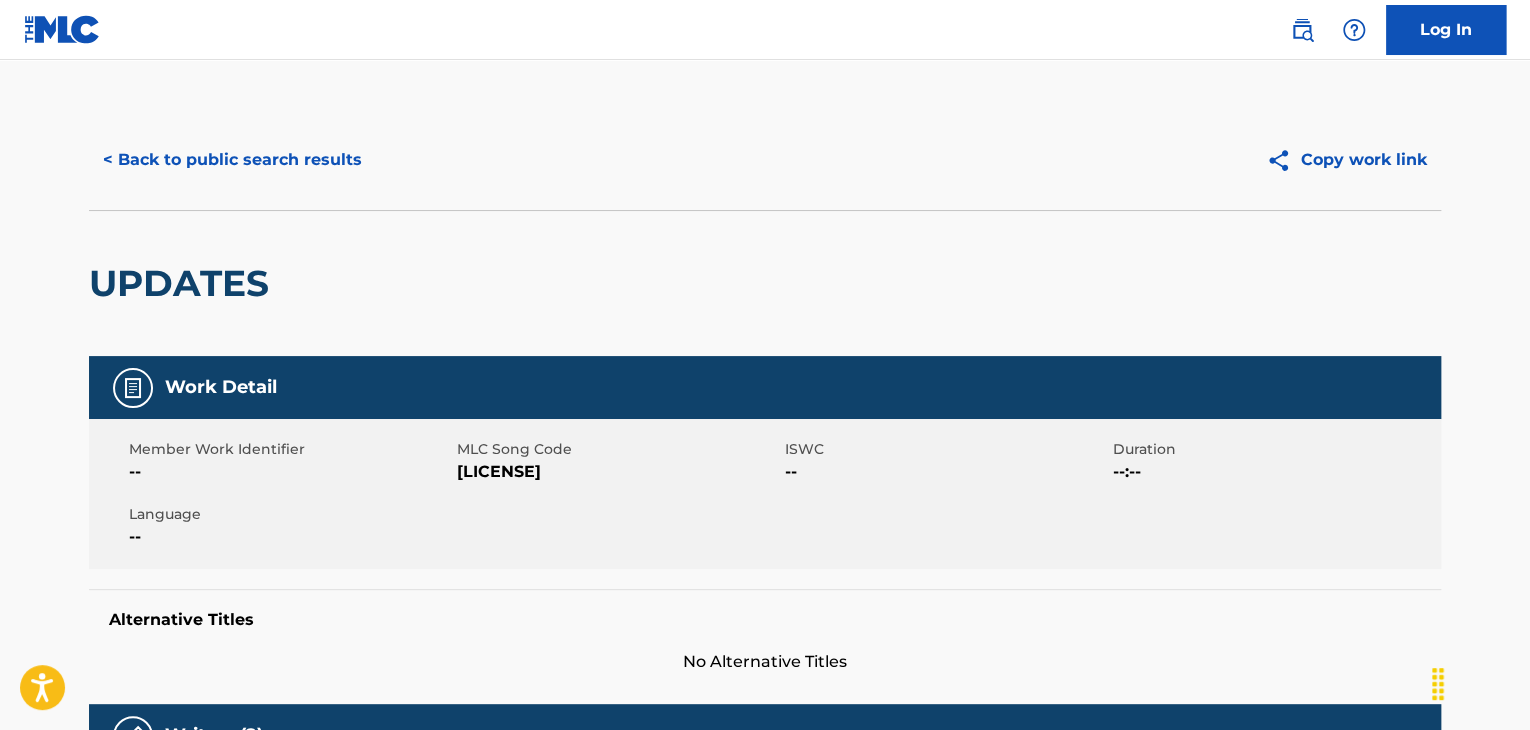 click on "UX0SNY" at bounding box center (618, 472) 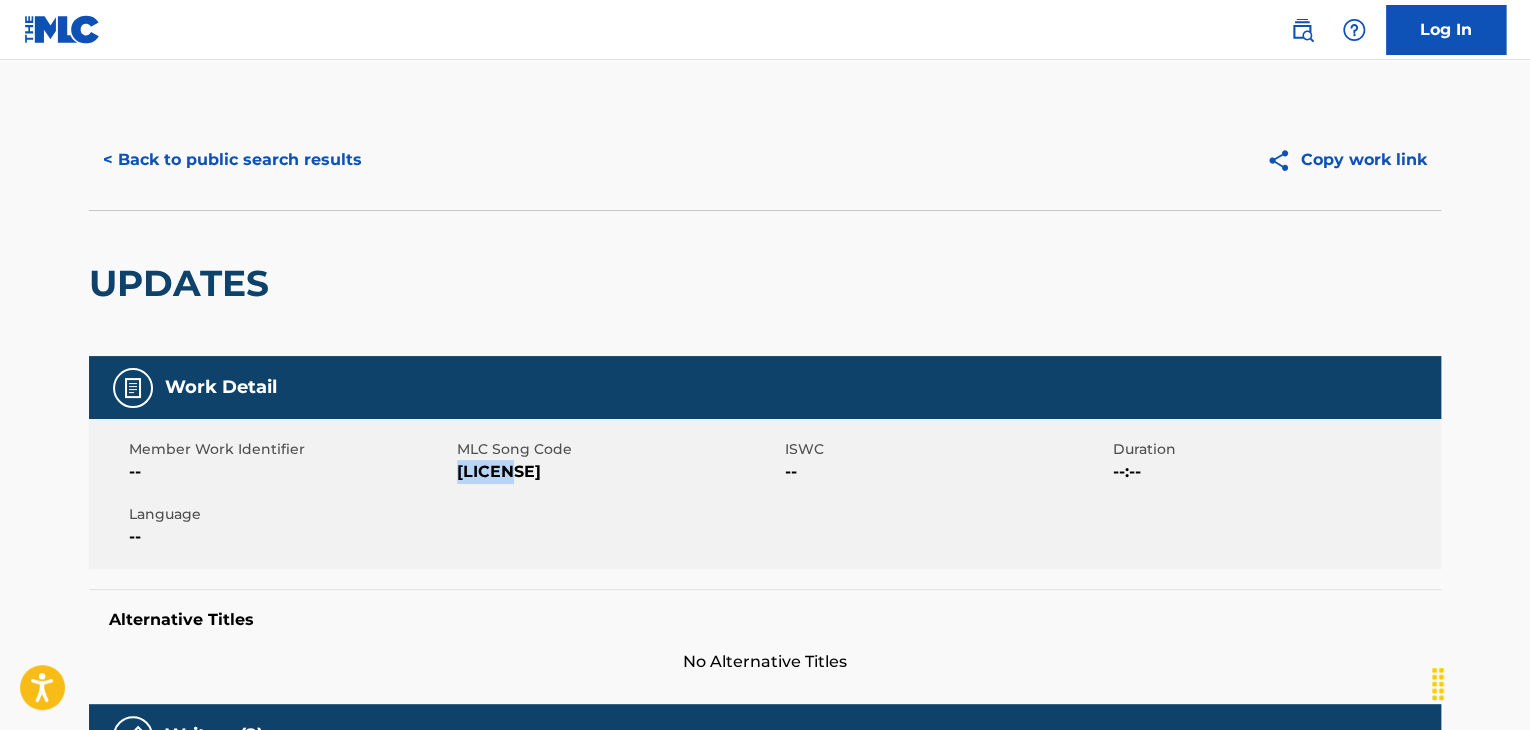 click on "UX0SNY" at bounding box center [618, 472] 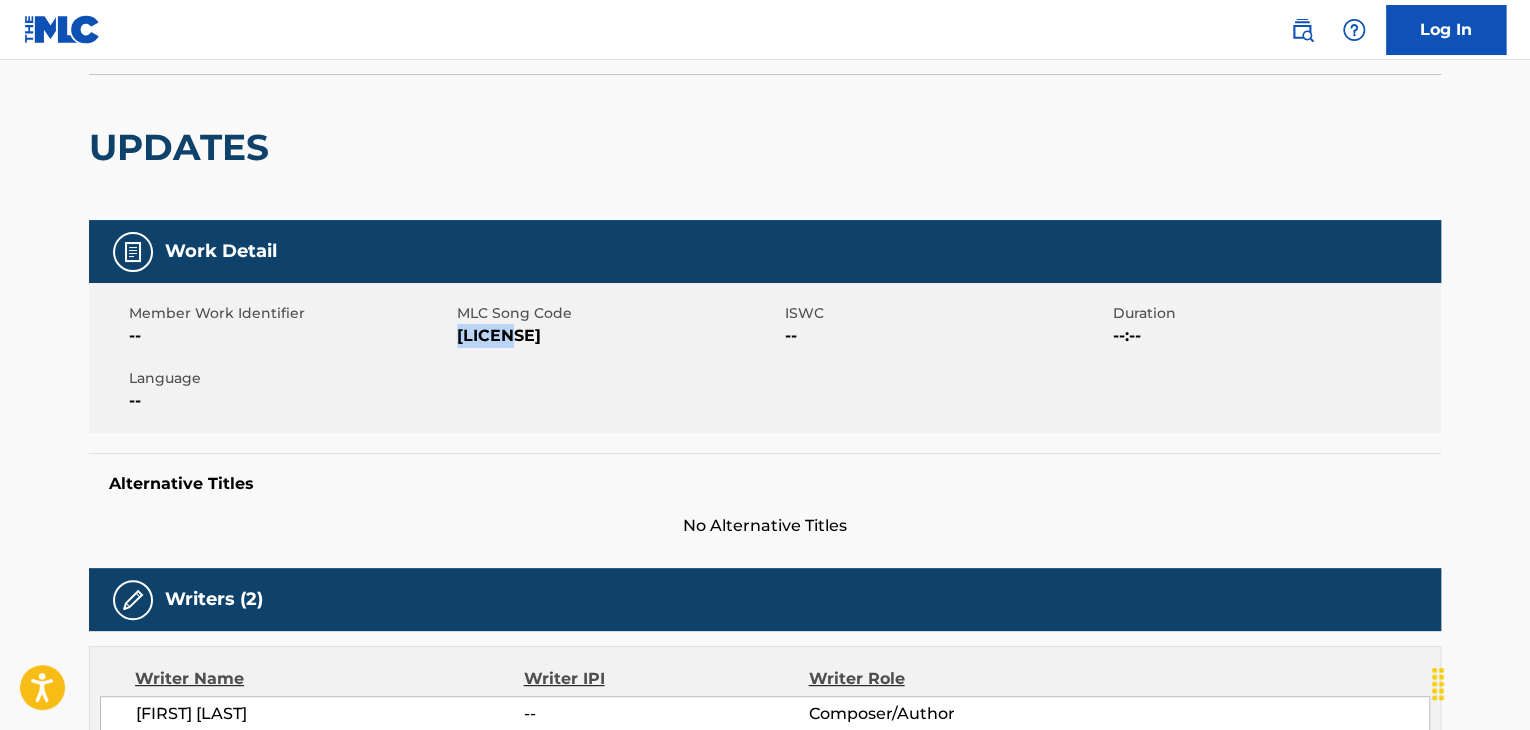 scroll, scrollTop: 0, scrollLeft: 0, axis: both 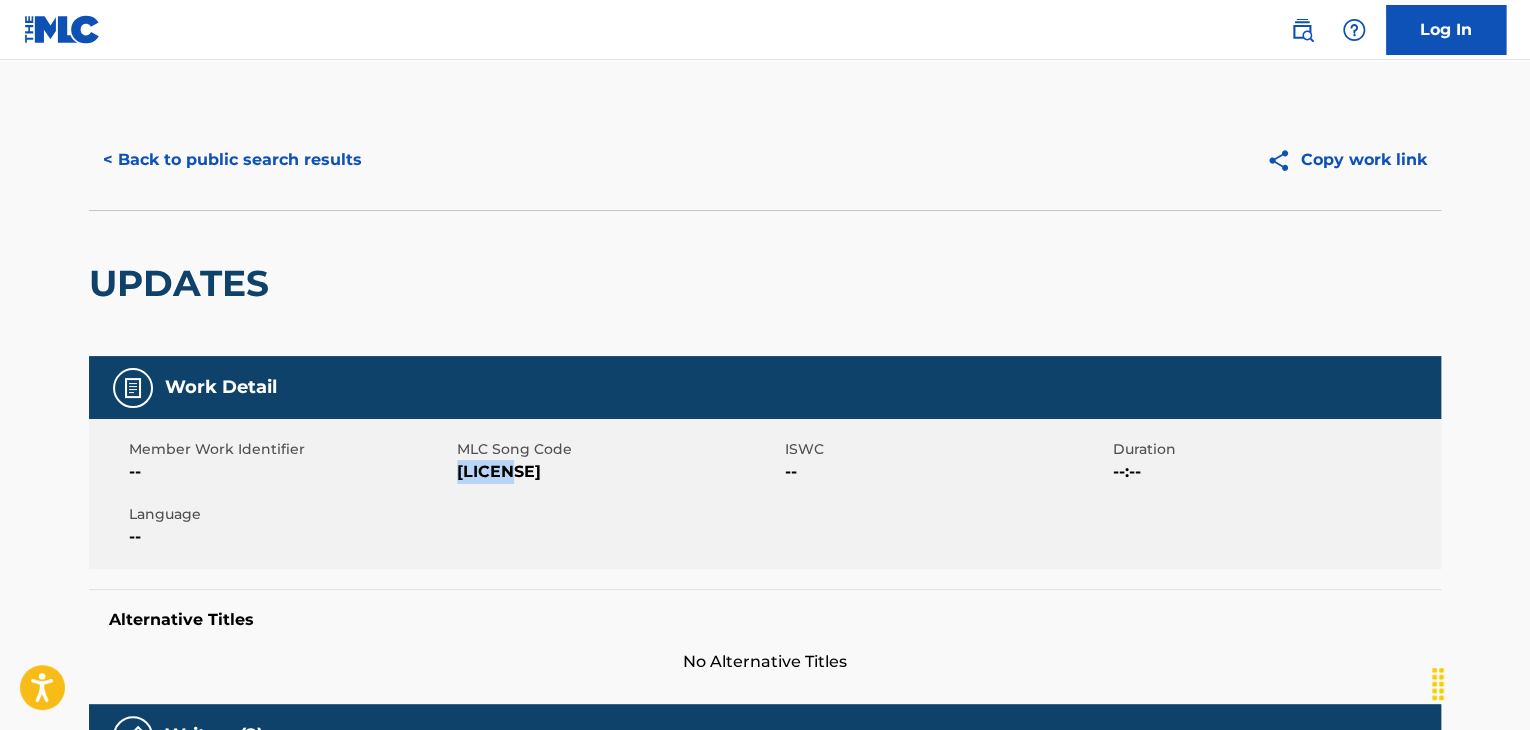 click on "< Back to public search results" at bounding box center (232, 160) 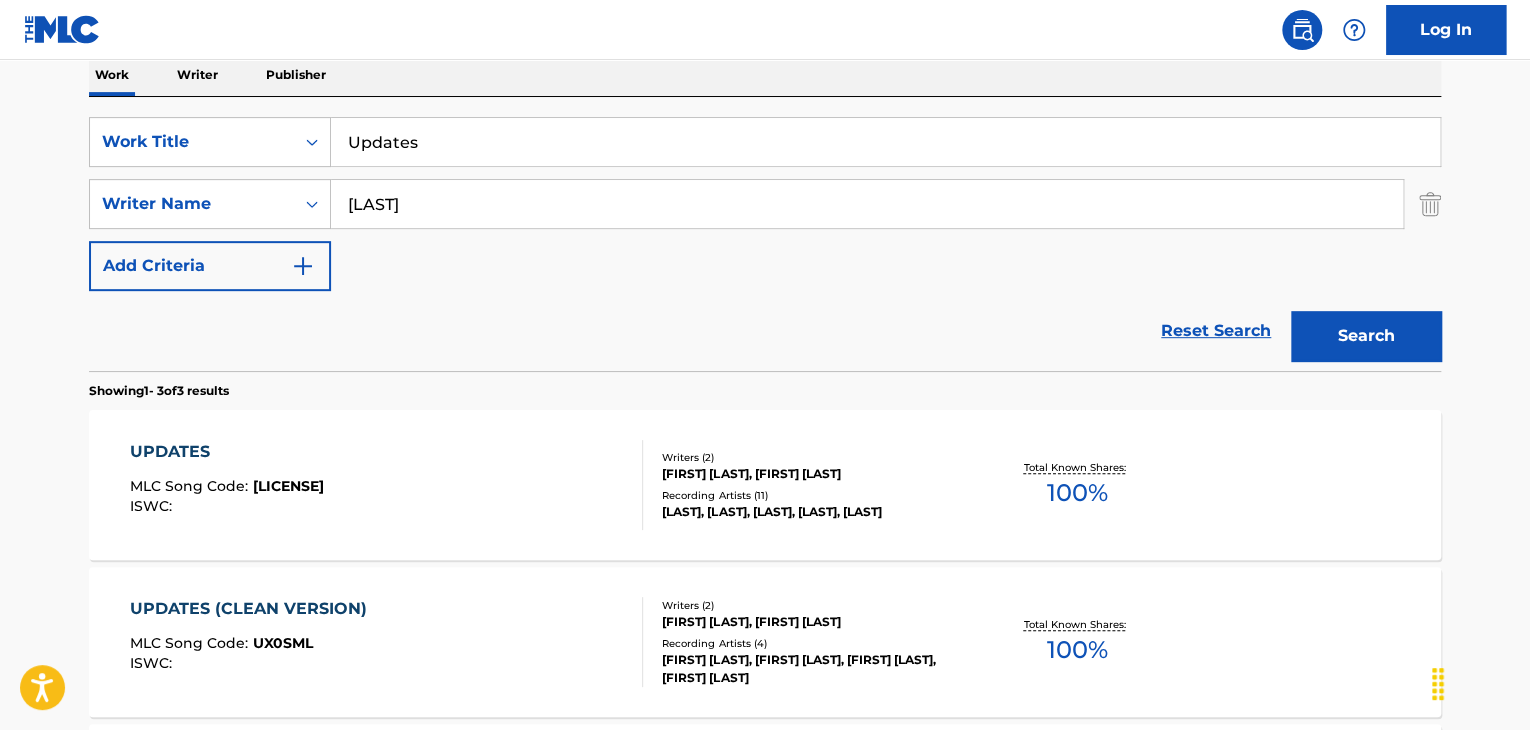 scroll, scrollTop: 300, scrollLeft: 0, axis: vertical 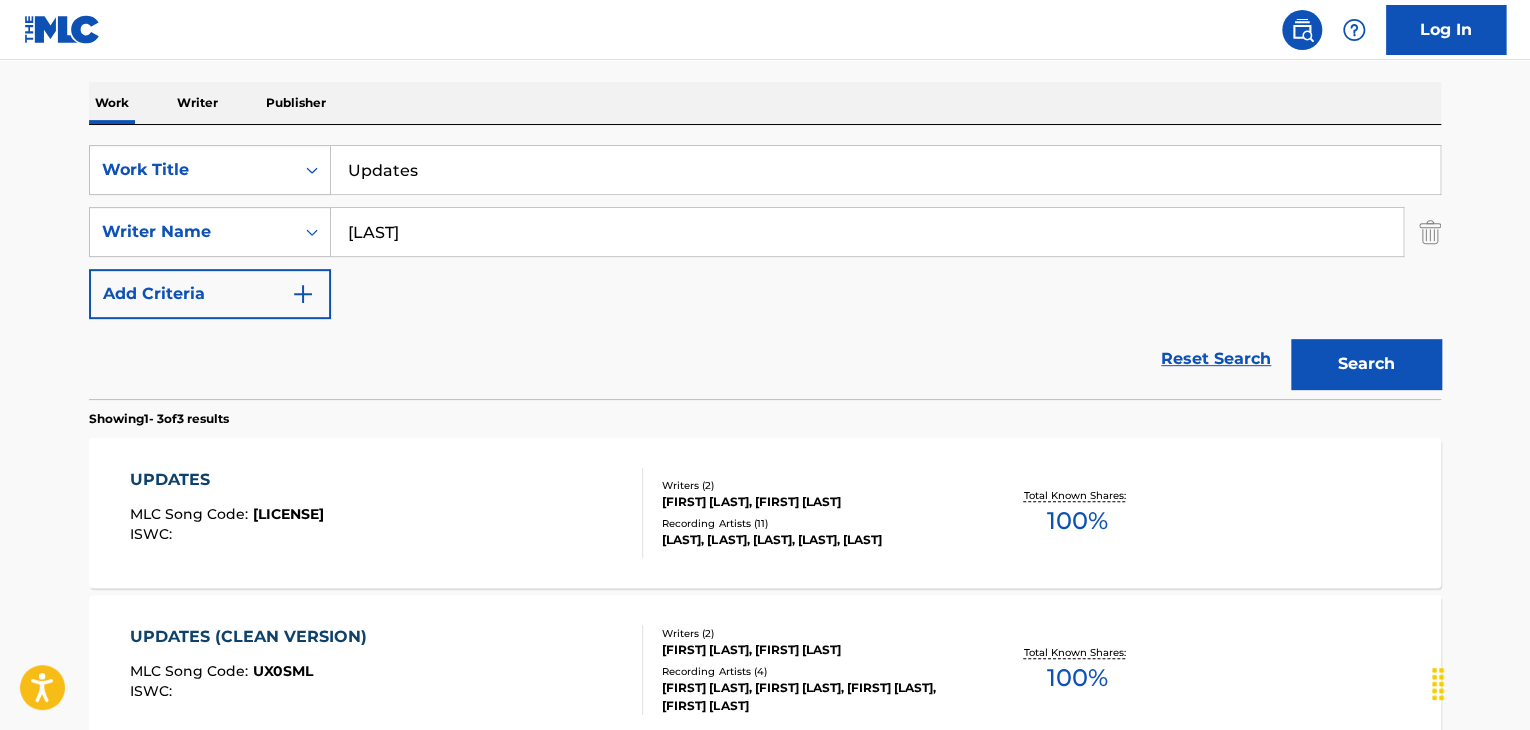 click on "Updates" at bounding box center [885, 170] 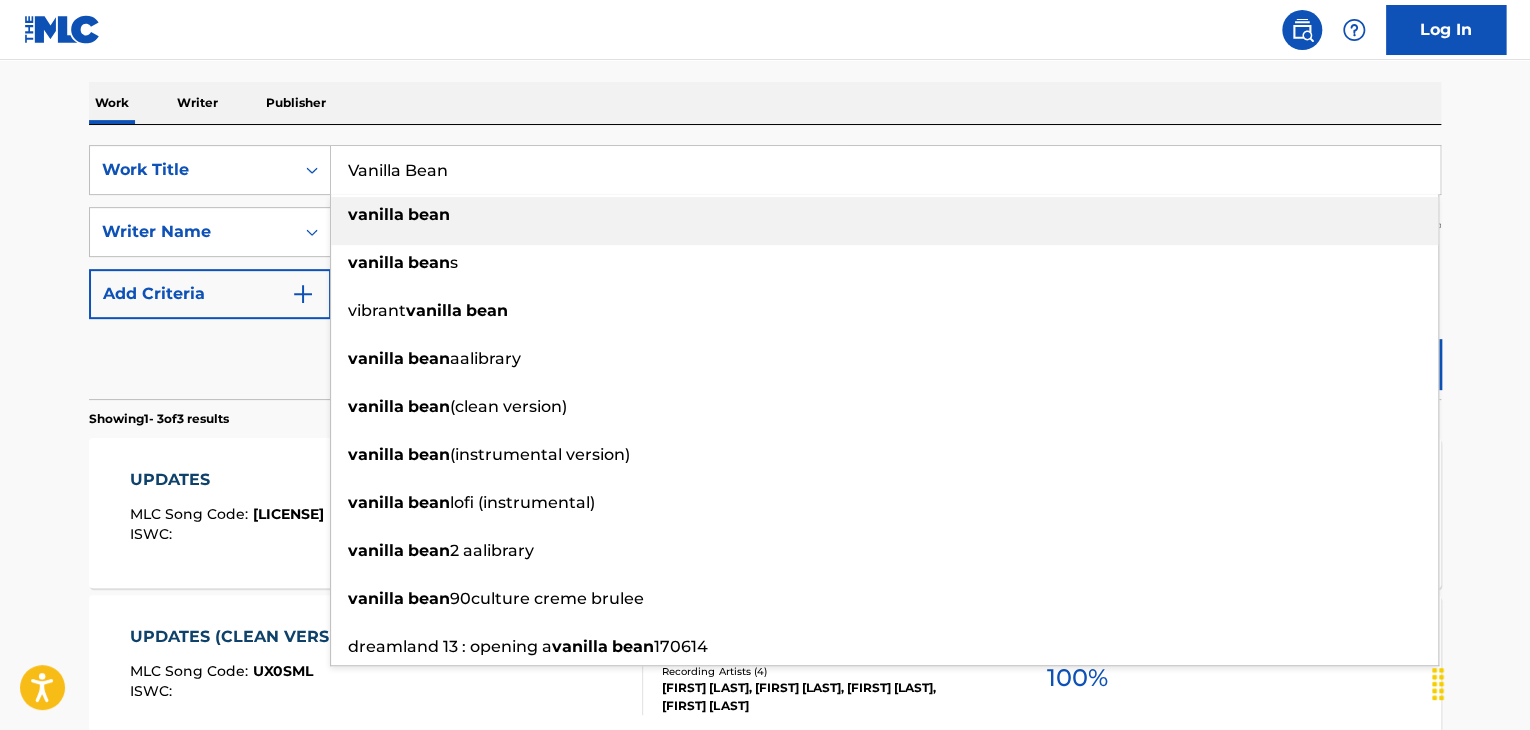 type on "Vanilla Bean" 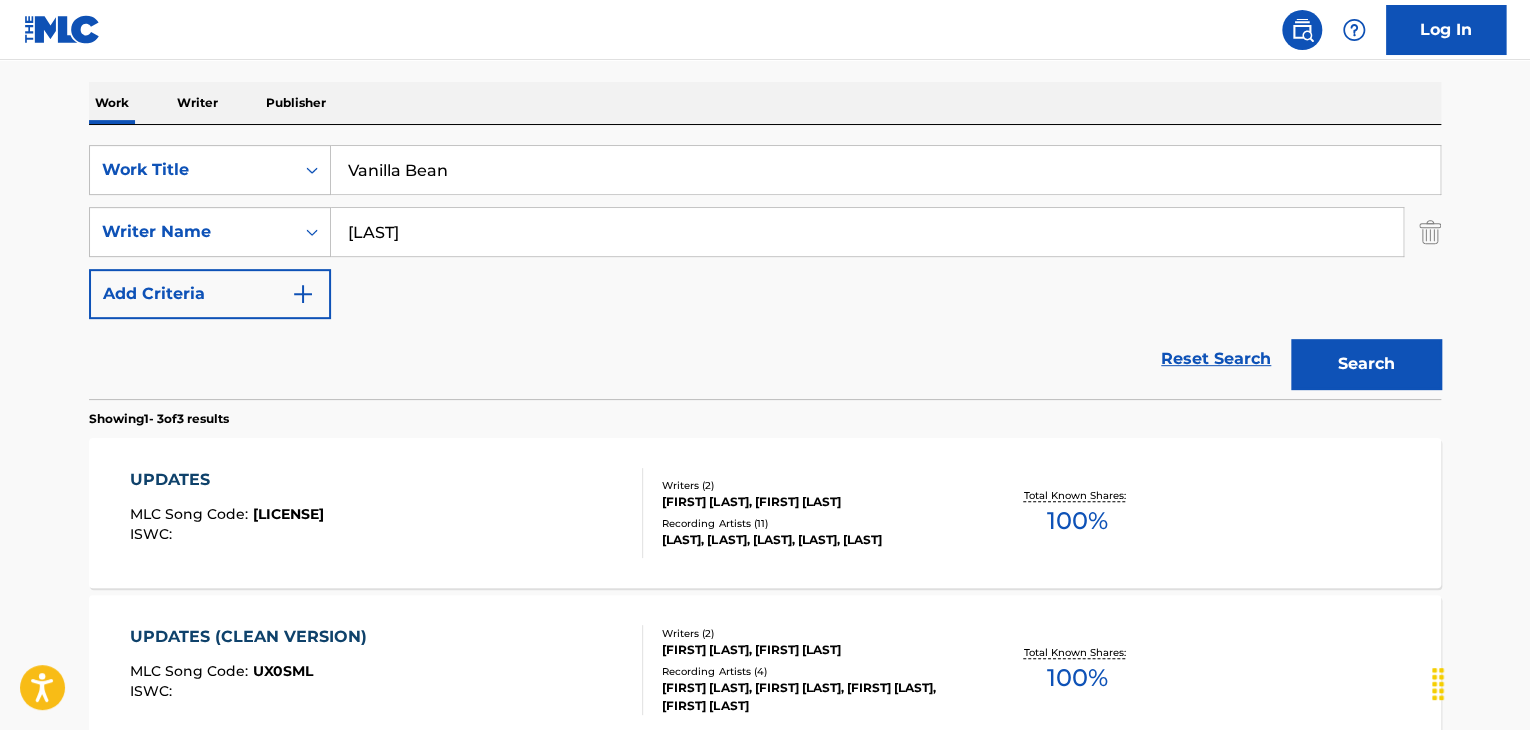 click on "The MLC Public Work Search The accuracy and completeness of The MLC's data is determined solely by our Members. It is not an authoritative source for recording information. Please   click here   for more information about the terms used in the database. Please review the Musical Works Database   Terms of Use Work Writer Publisher SearchWithCriteriaee7da08f-4569-41f1-9502-ad37d15a4048 Work Title Vanilla Bean SearchWithCriteria39d3dab6-4d2e-4c50-bd1c-776ab5ccfe5f Writer Name Westerfield Add Criteria Reset Search Search Showing  1  -   3  of  3   results   UPDATES MLC Song Code : UX0SNY ISWC : Writers ( 2 ) MICHAEL WESTERFIELD, ANTHONY HOLLINGSHED Recording Artists ( 11 ) XAVY RUSAN, XAVY RUSAN, XAVY RUSAN, XAVY RUSAN, XAVY RUSAN Total Known Shares: 100 % UPDATES (CLEAN VERSION) MLC Song Code : UX0SML ISWC : Writers ( 2 ) MICHAEL WESTERFIELD, ANTHONY HOLLINGSHED Recording Artists ( 4 ) XAVY RUSAN, XAVY RUSAN, XAVY RUSAN, XAVY RUSAN Total Known Shares: 100 % UPDATES (INSTRUMENTAL VERSION) MLC Song Code : UX0SNK" at bounding box center [765, 383] 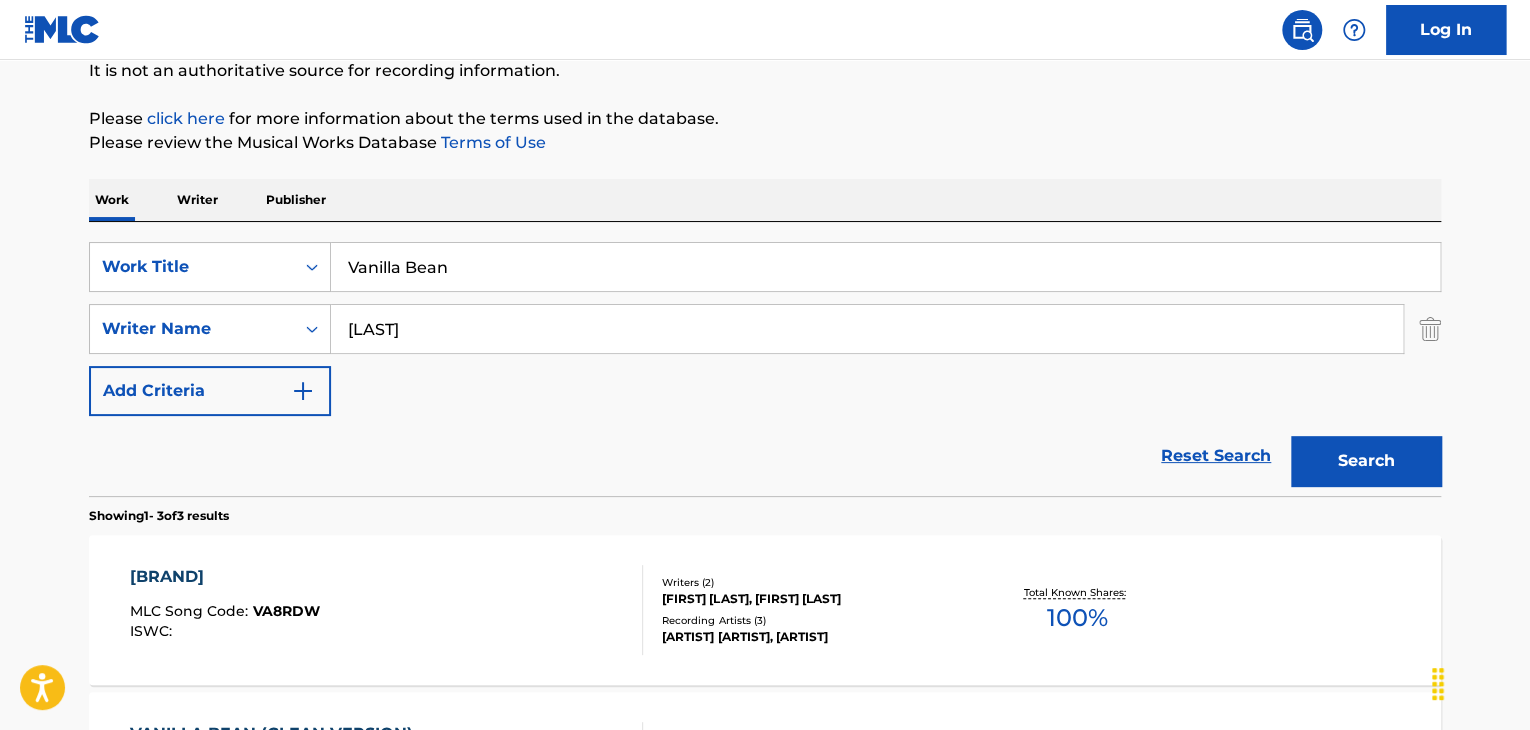 scroll, scrollTop: 300, scrollLeft: 0, axis: vertical 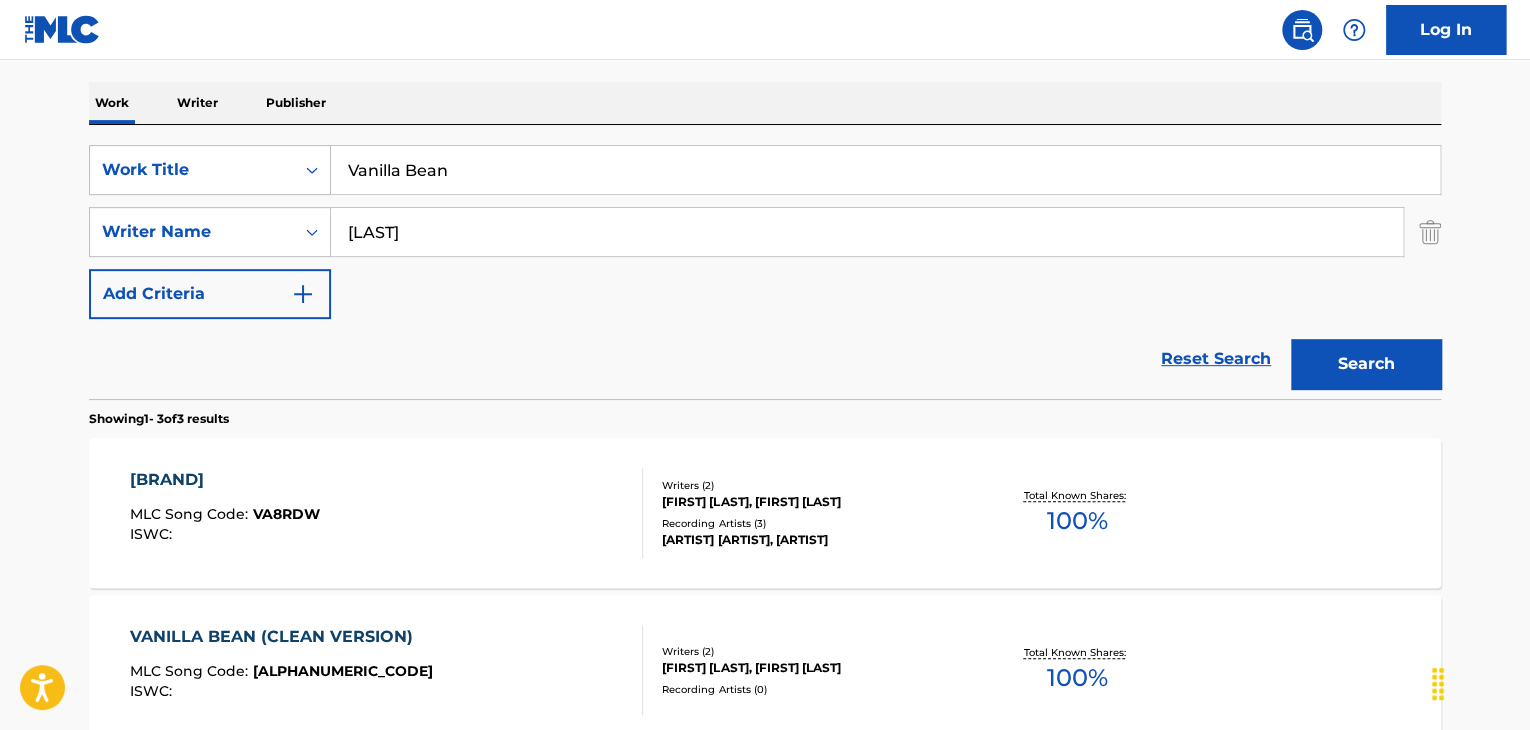 click on "[FIRST] [LAST], [FIRST] [LAST]" at bounding box center (813, 502) 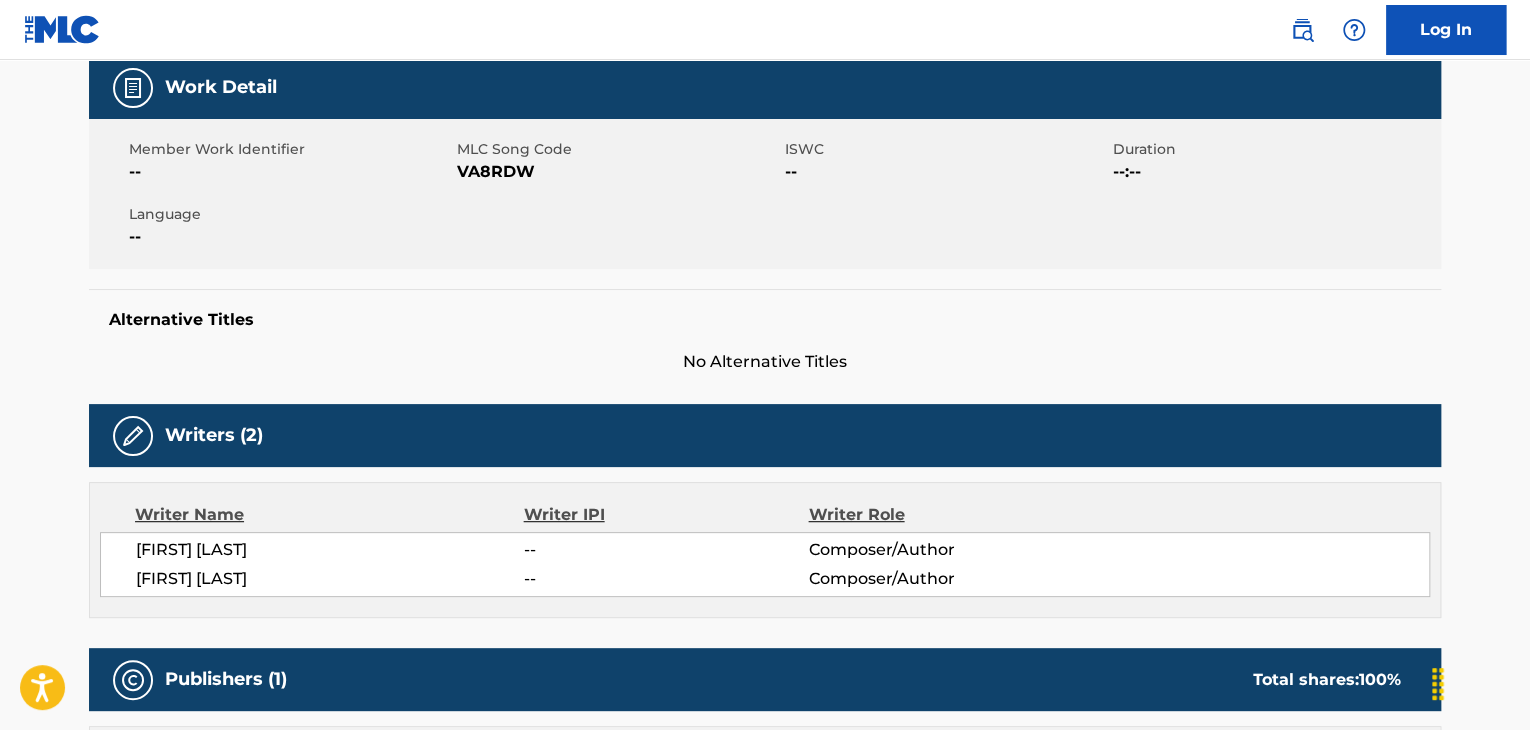 scroll, scrollTop: 0, scrollLeft: 0, axis: both 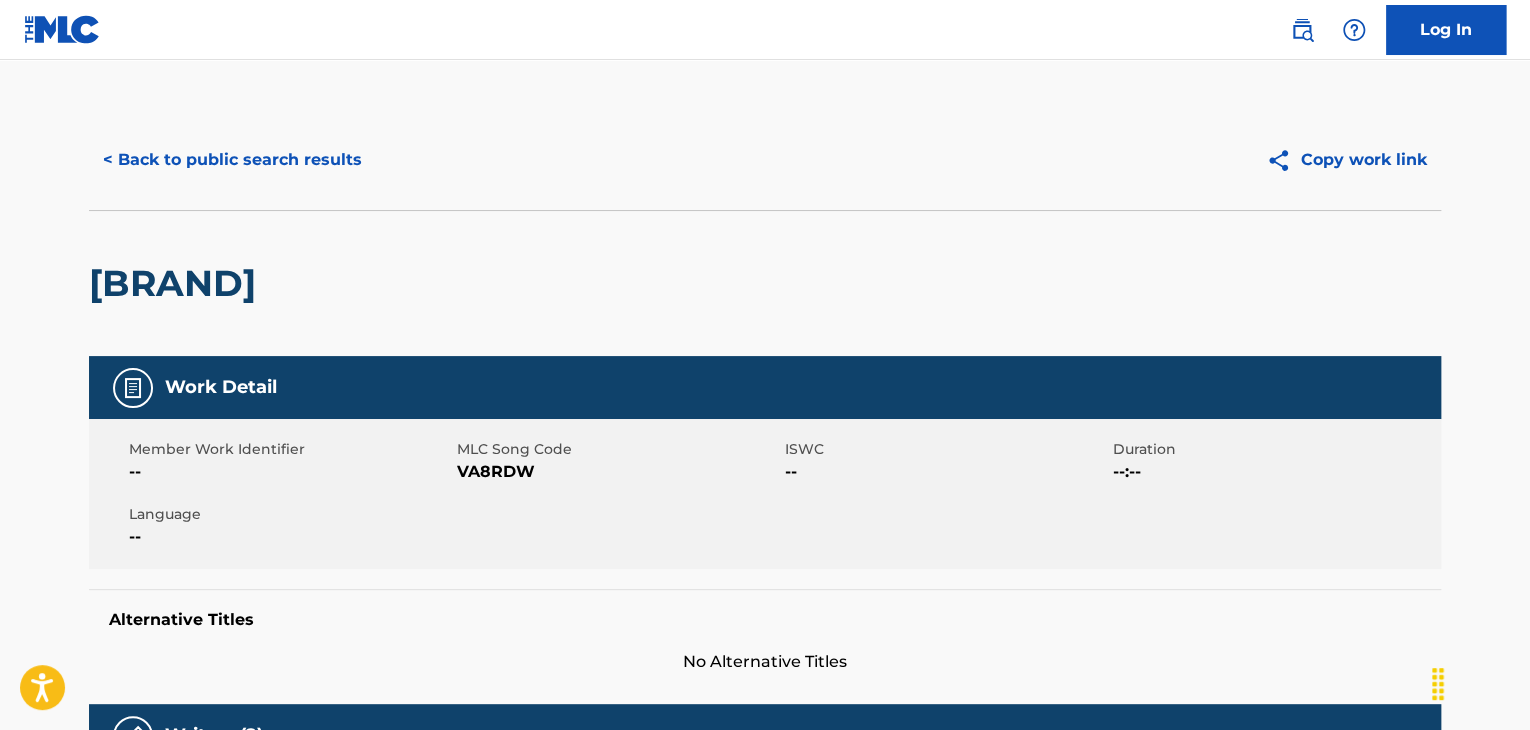 click on "VA8RDW" at bounding box center (618, 472) 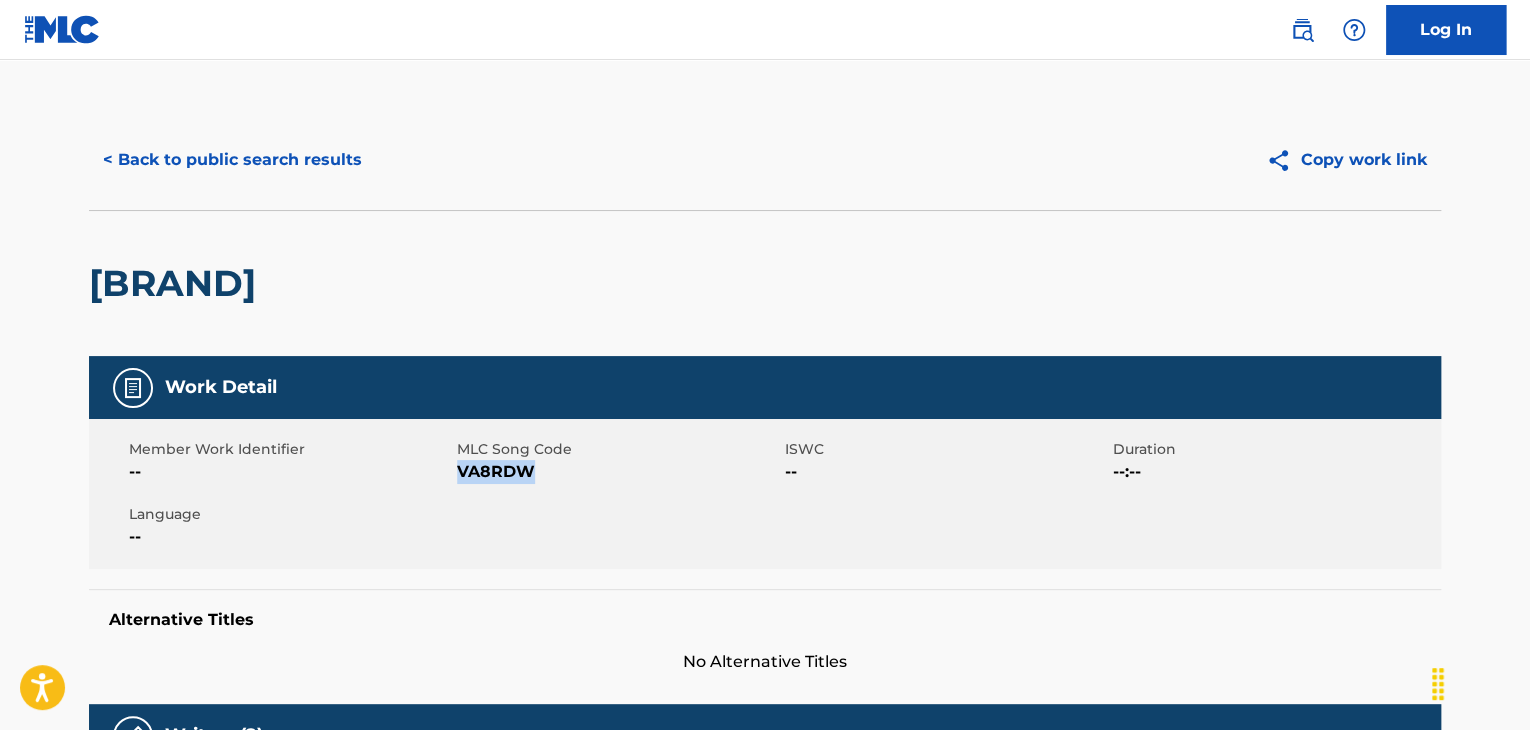 click on "VA8RDW" at bounding box center (618, 472) 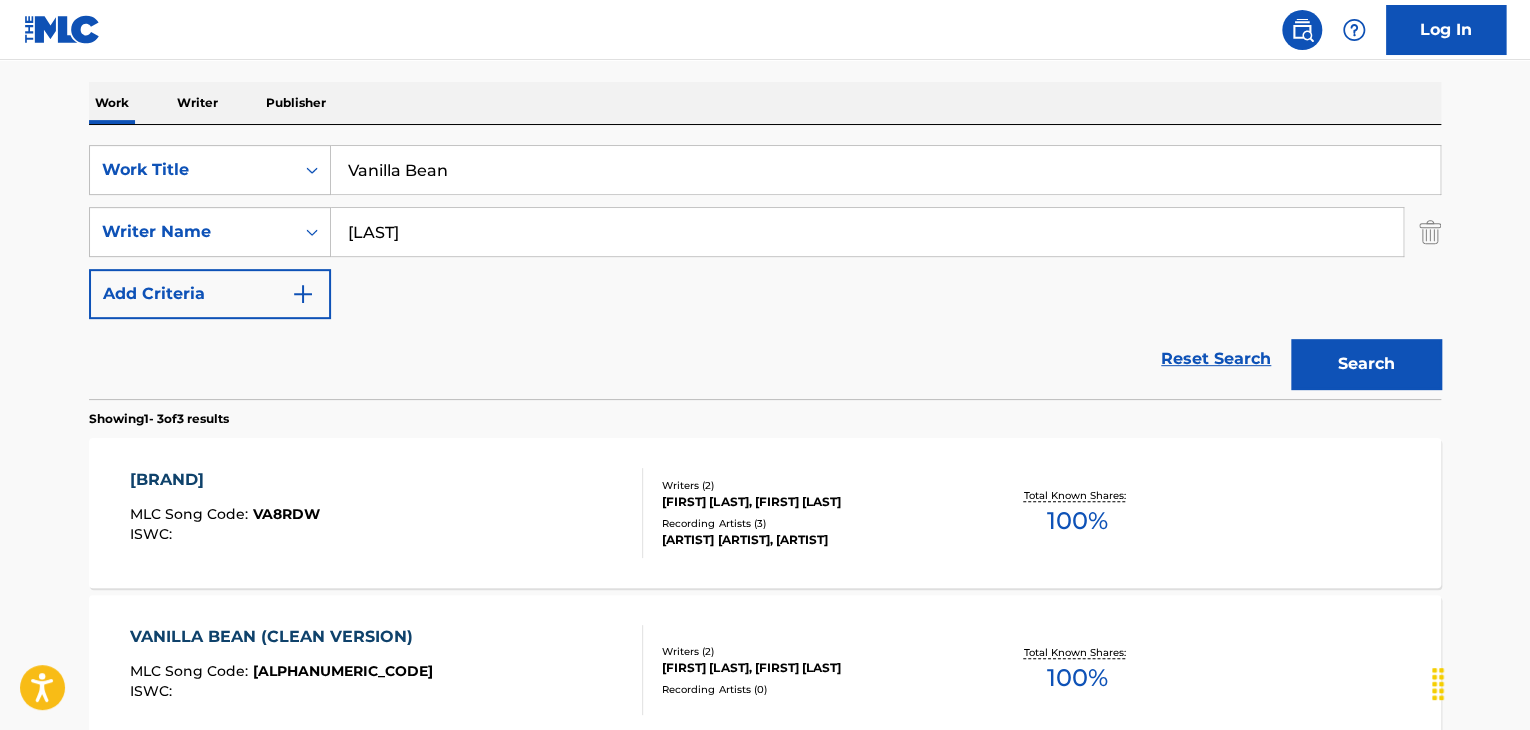 click on "Vanilla Bean" at bounding box center (885, 170) 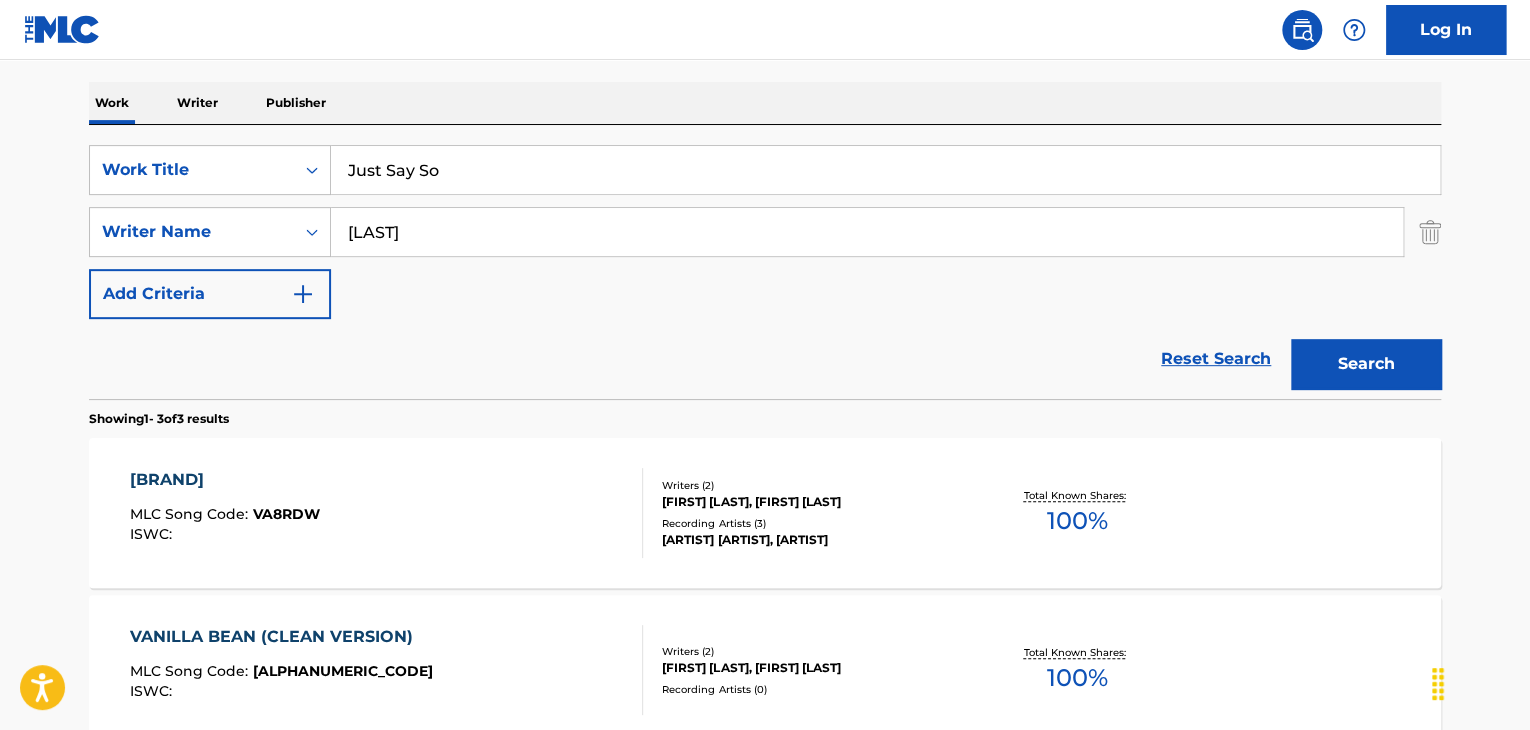 type on "Just Say So" 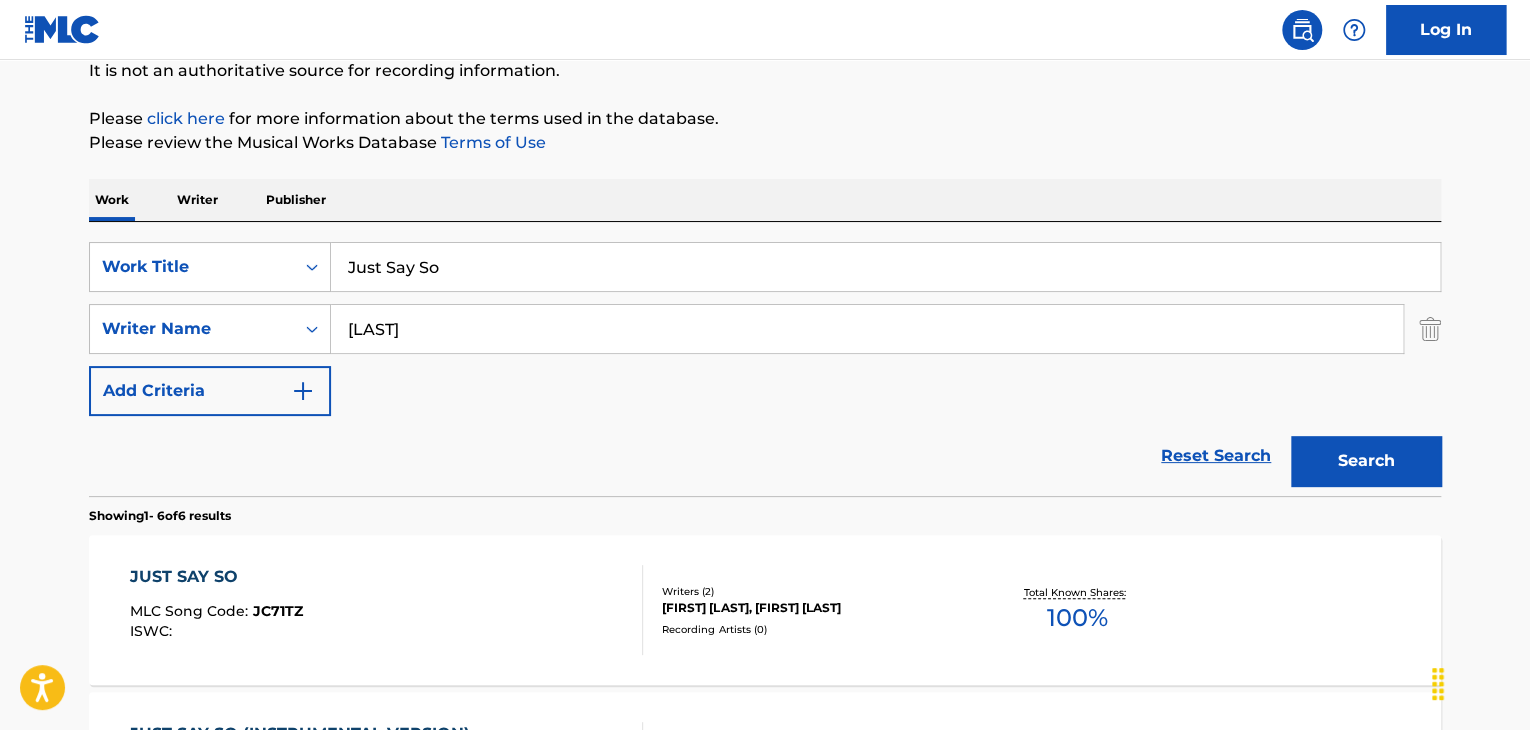 scroll, scrollTop: 300, scrollLeft: 0, axis: vertical 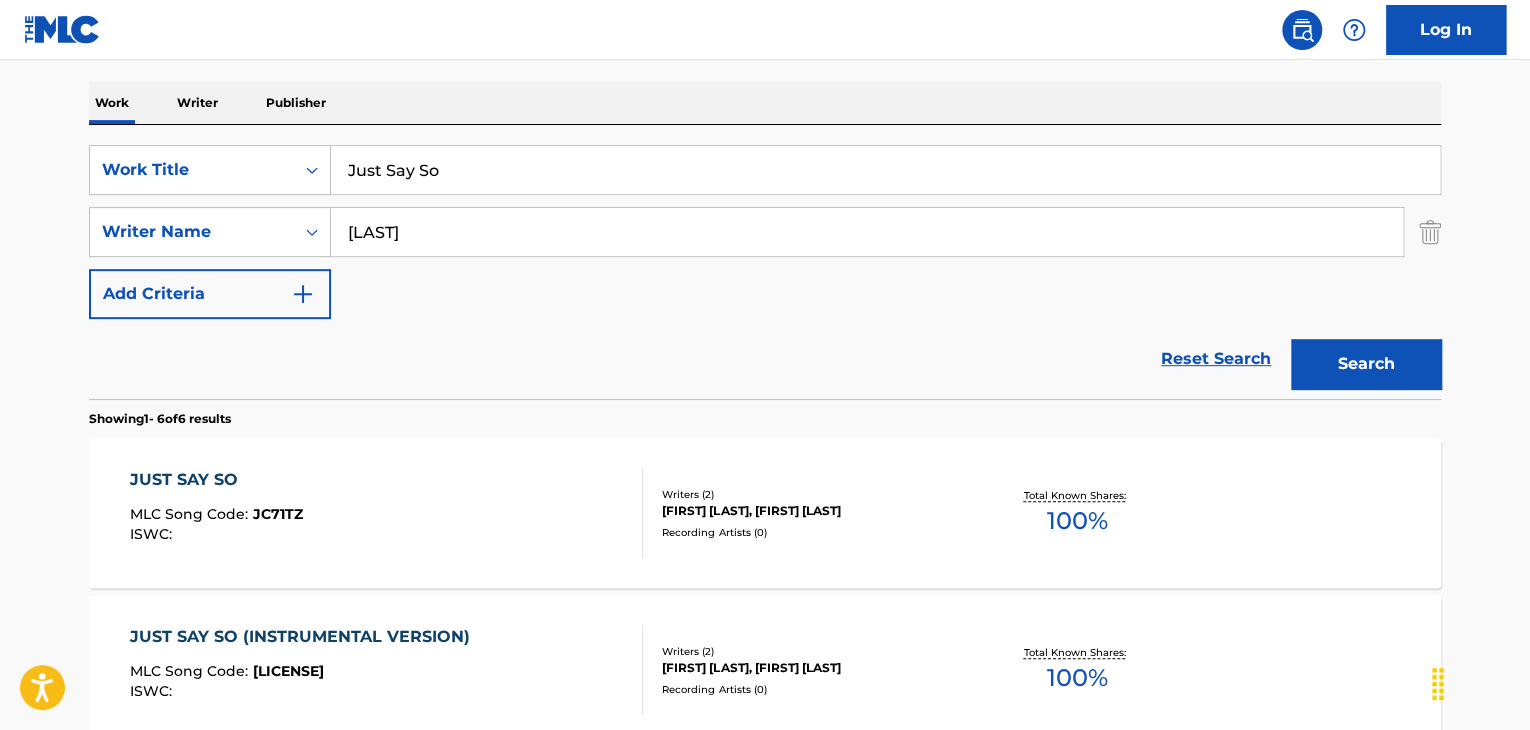 click on "[FIRST] [LAST], [FIRST] [LAST]" at bounding box center [813, 511] 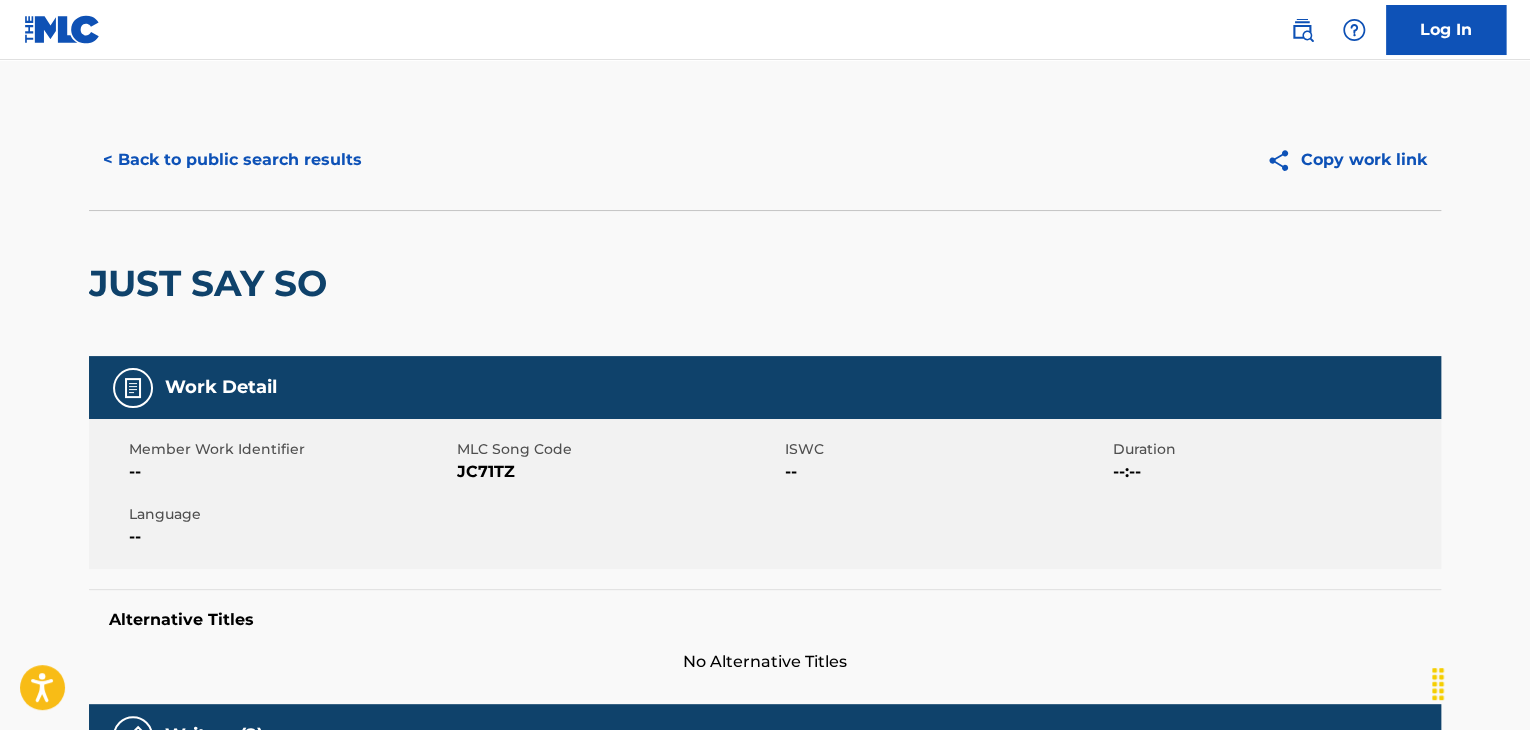 click on "JC71TZ" at bounding box center [618, 472] 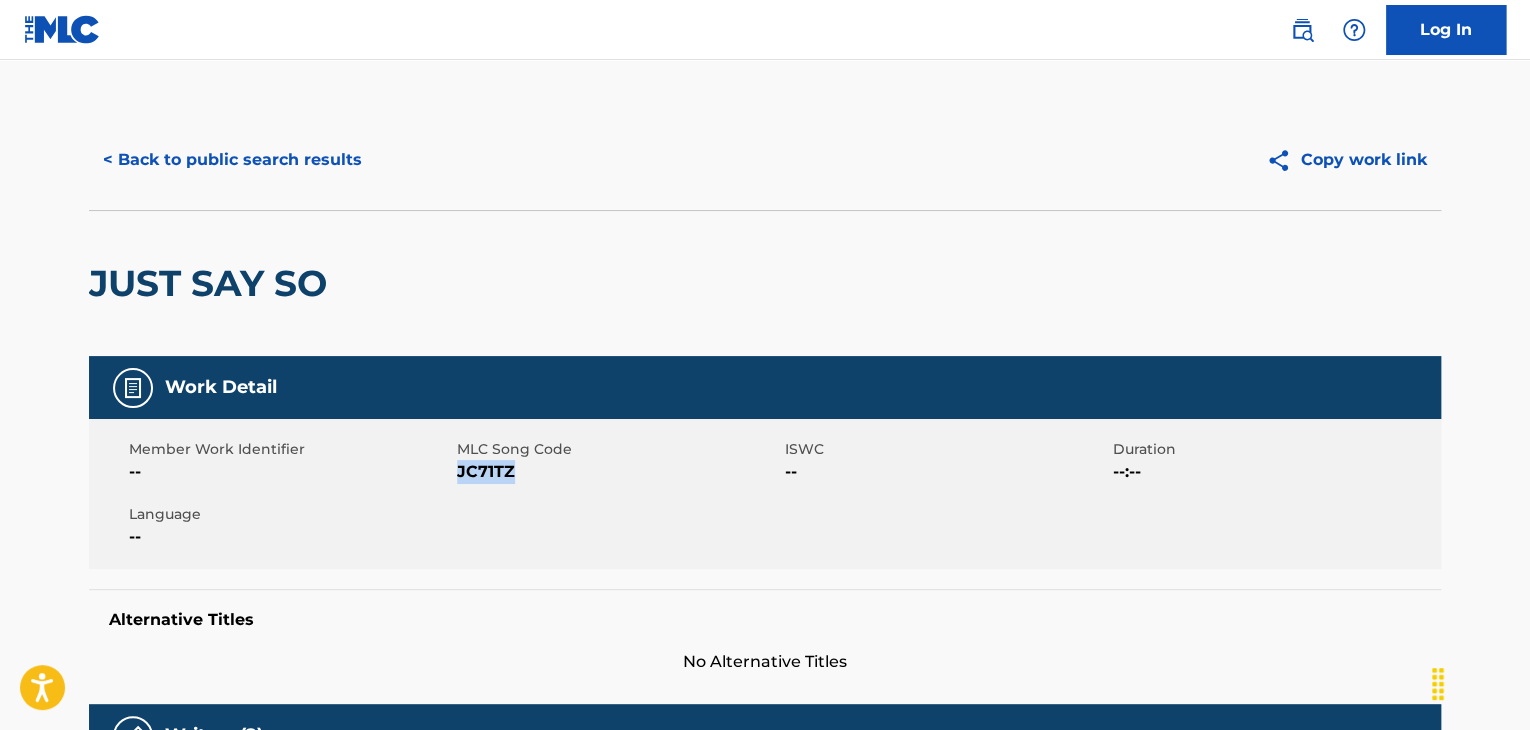 click on "JC71TZ" at bounding box center (618, 472) 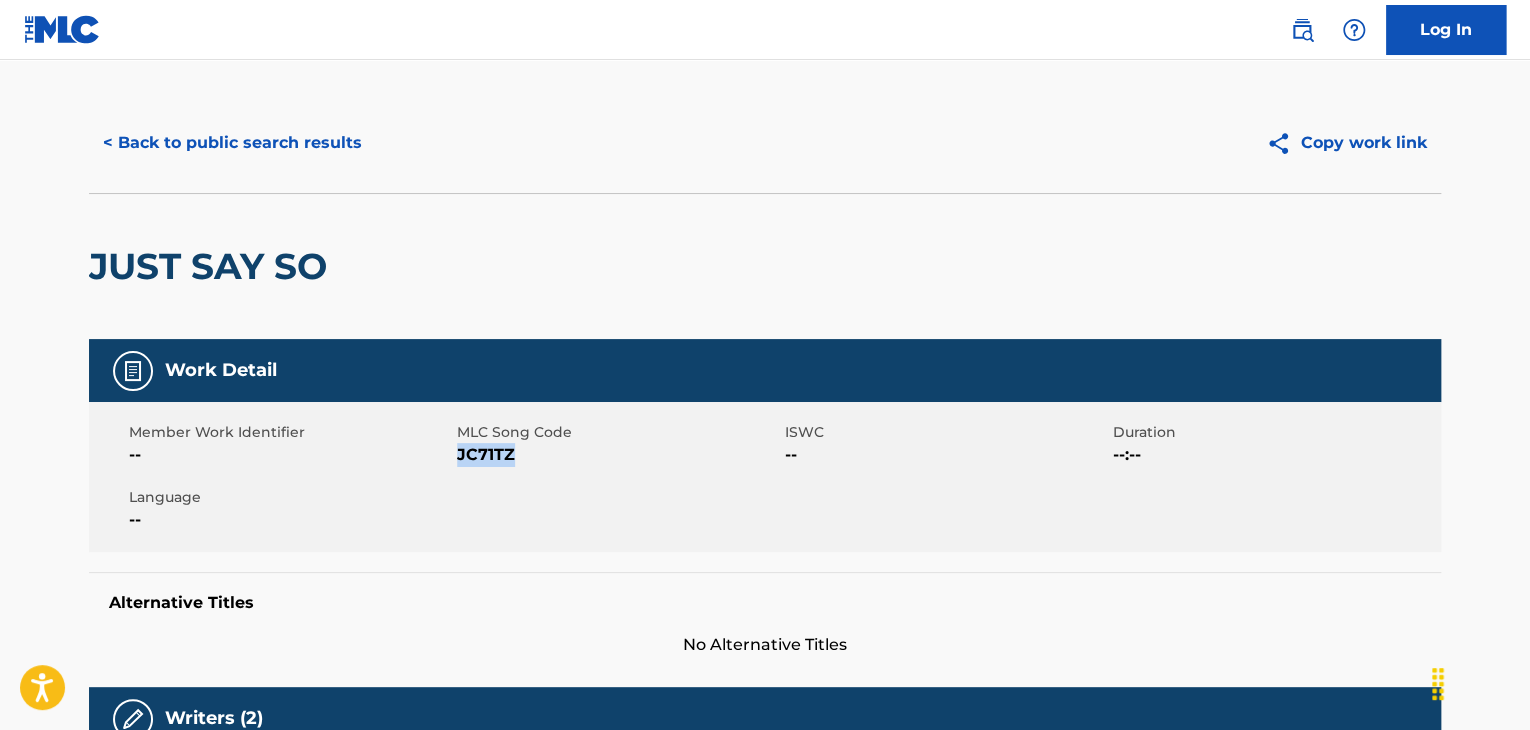 scroll, scrollTop: 0, scrollLeft: 0, axis: both 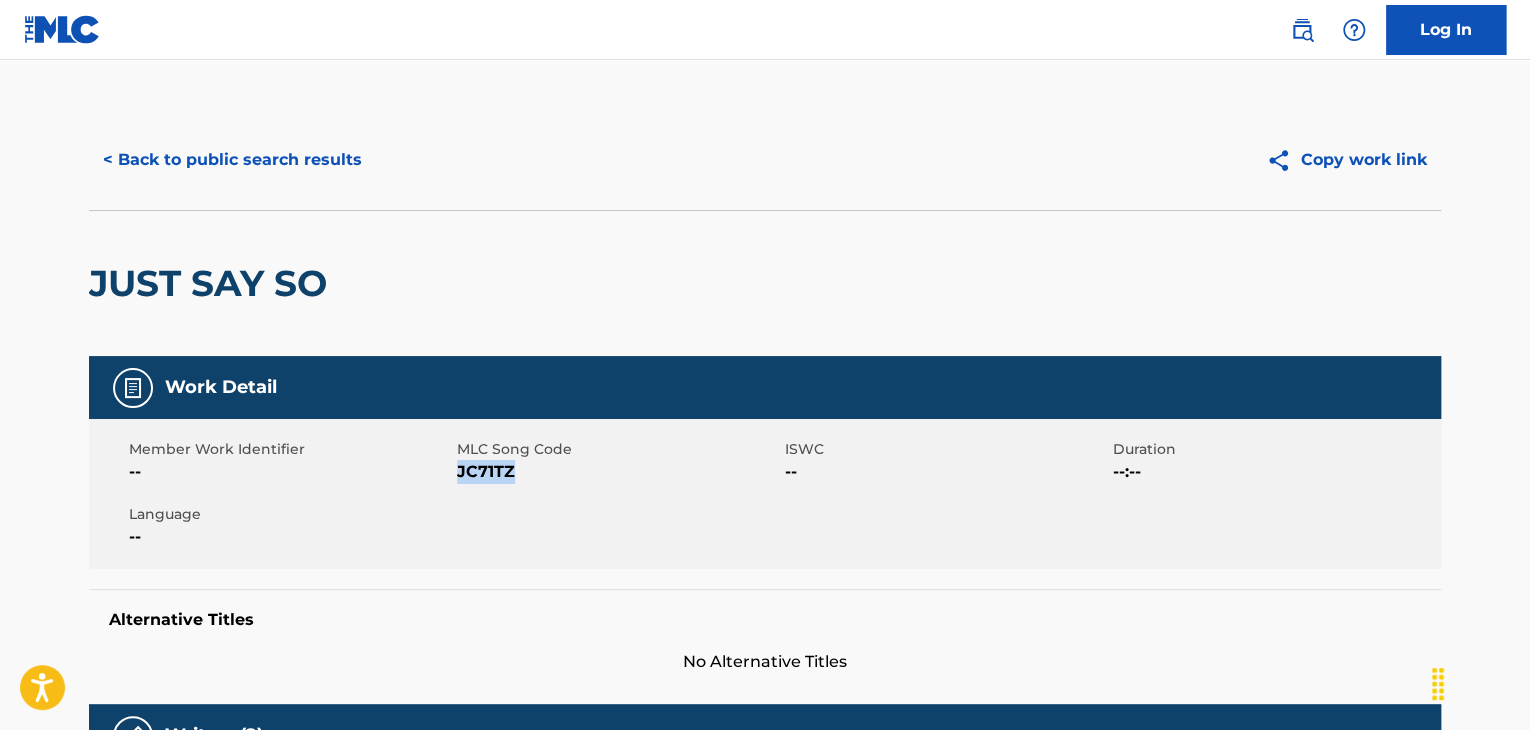 click on "< Back to public search results" at bounding box center [232, 160] 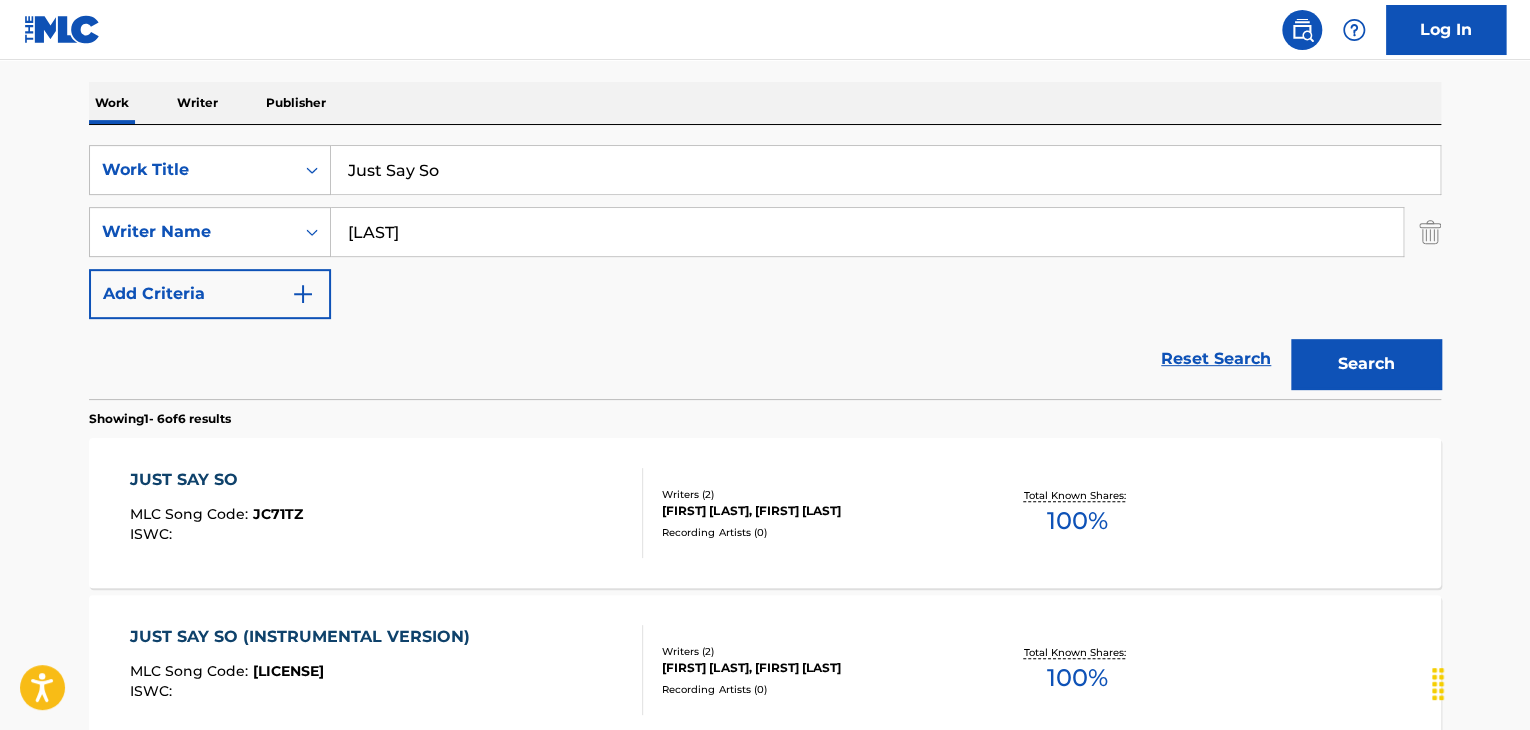 click on "Just Say So" at bounding box center (885, 170) 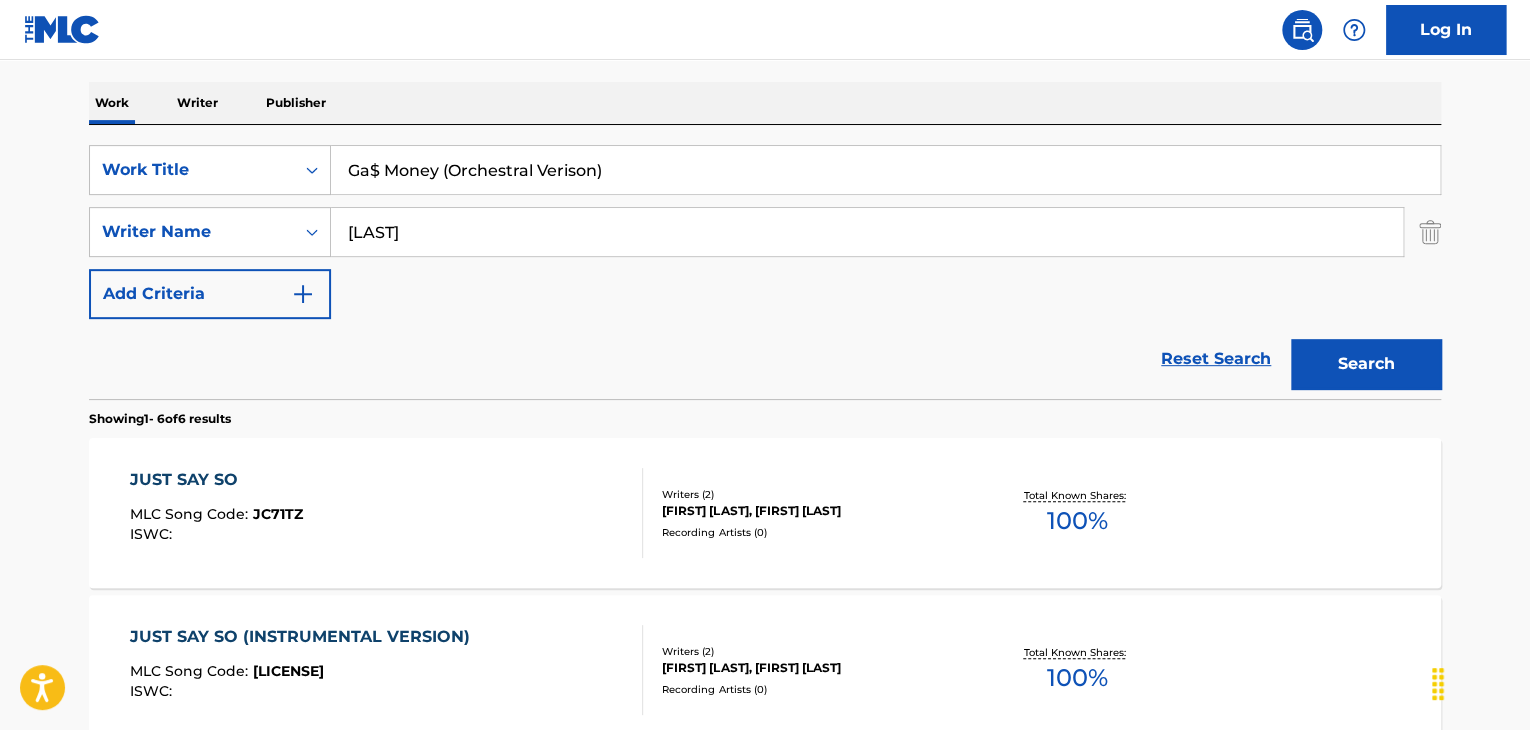 type on "Ga$ Money (Orchestral Verison)" 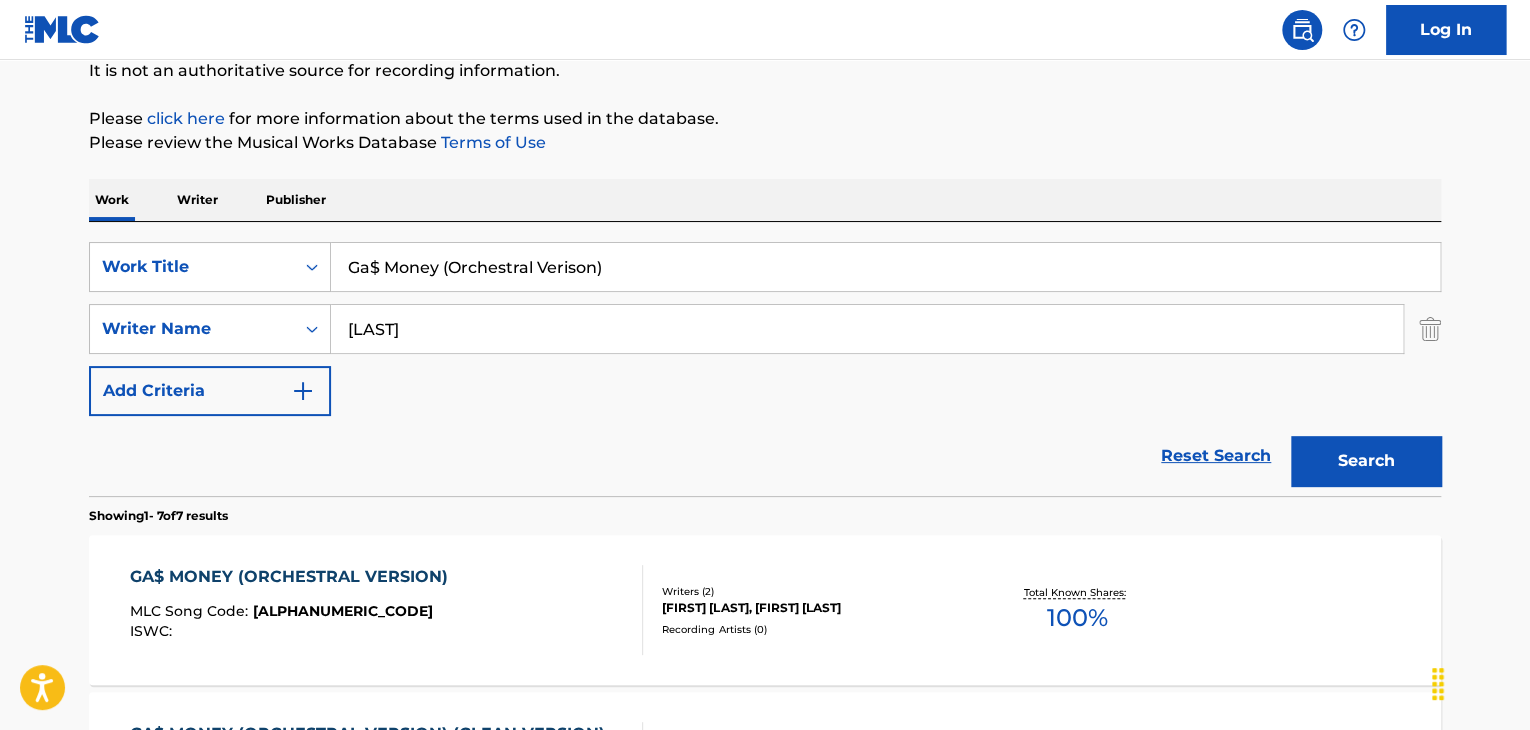 scroll, scrollTop: 300, scrollLeft: 0, axis: vertical 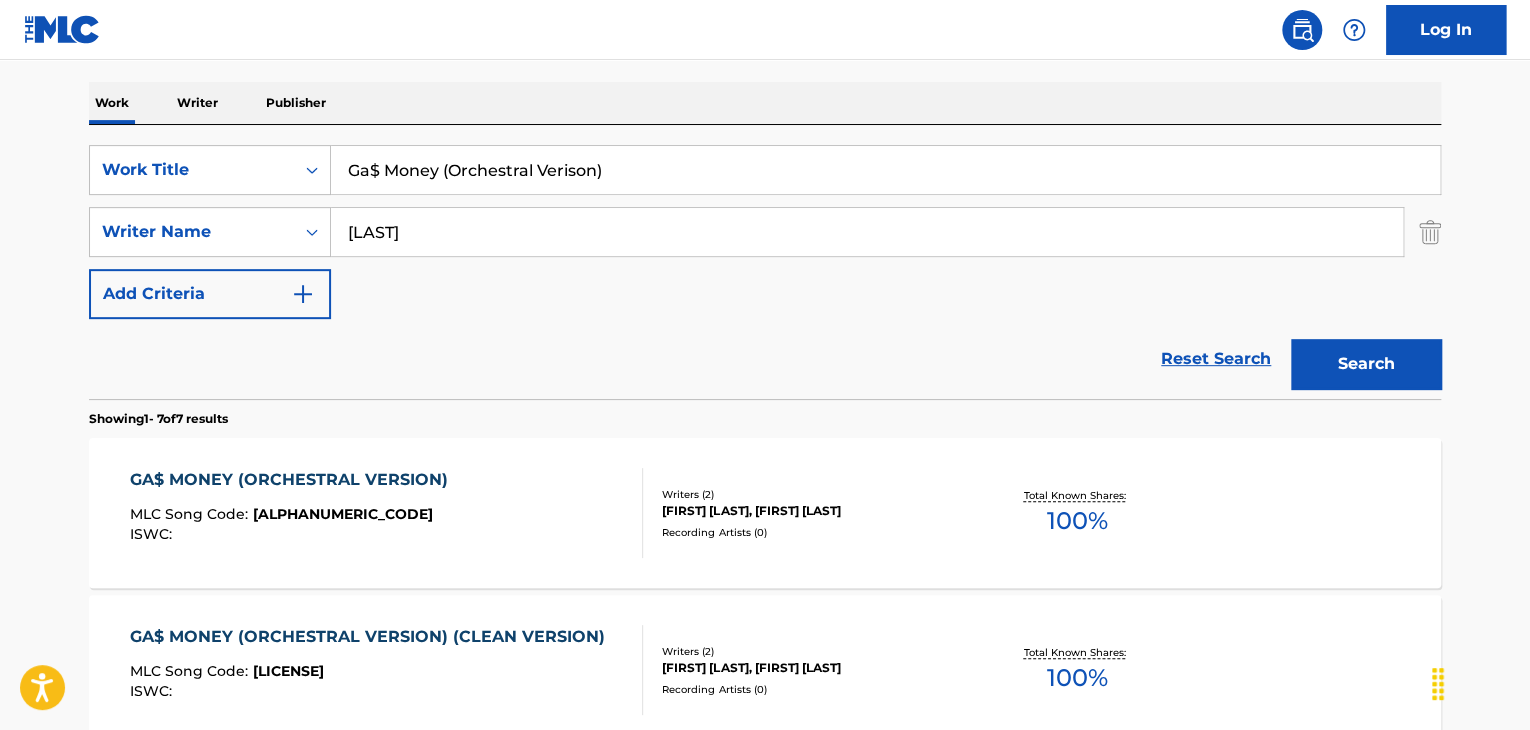 click on "[FIRST] [LAST], [FIRST] [LAST]" at bounding box center [813, 511] 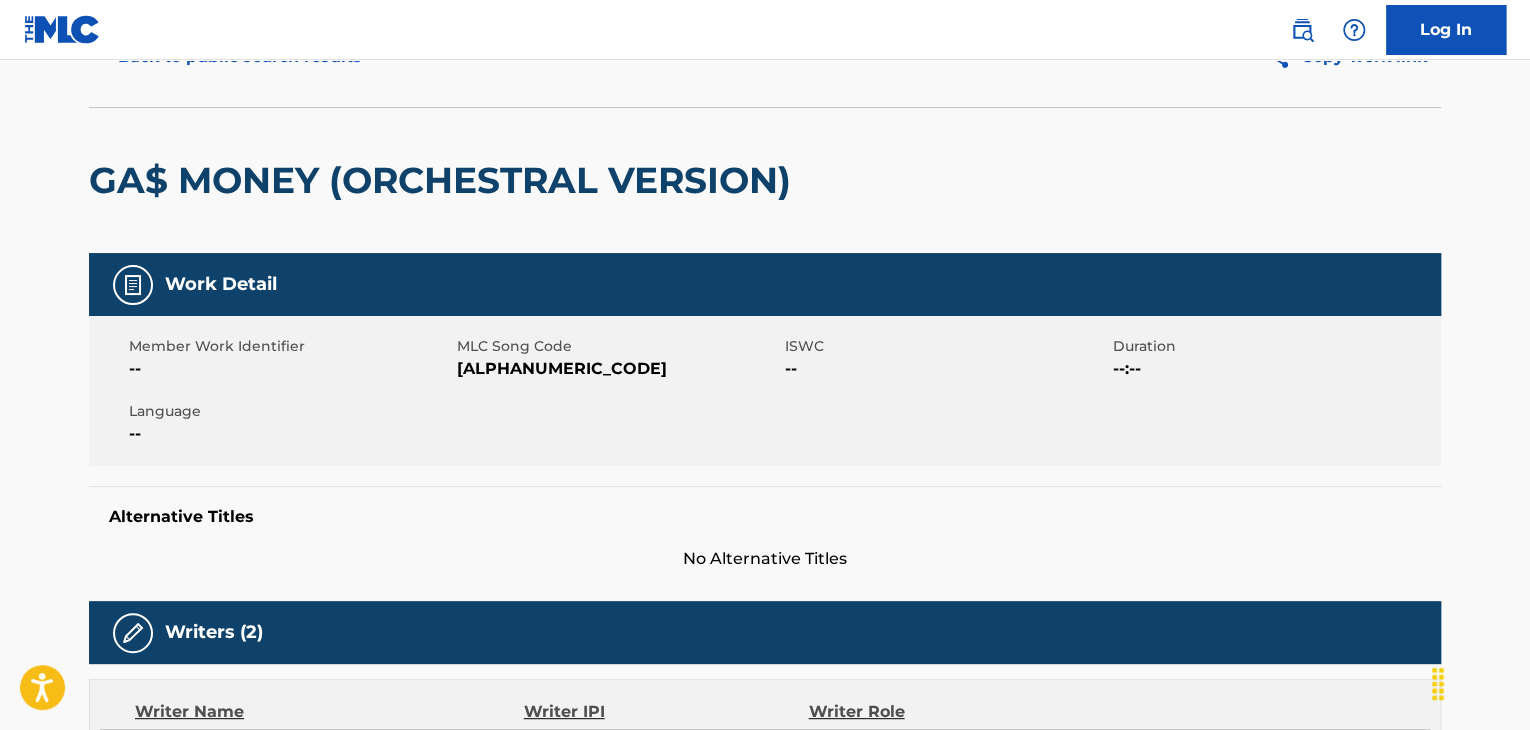 scroll, scrollTop: 100, scrollLeft: 0, axis: vertical 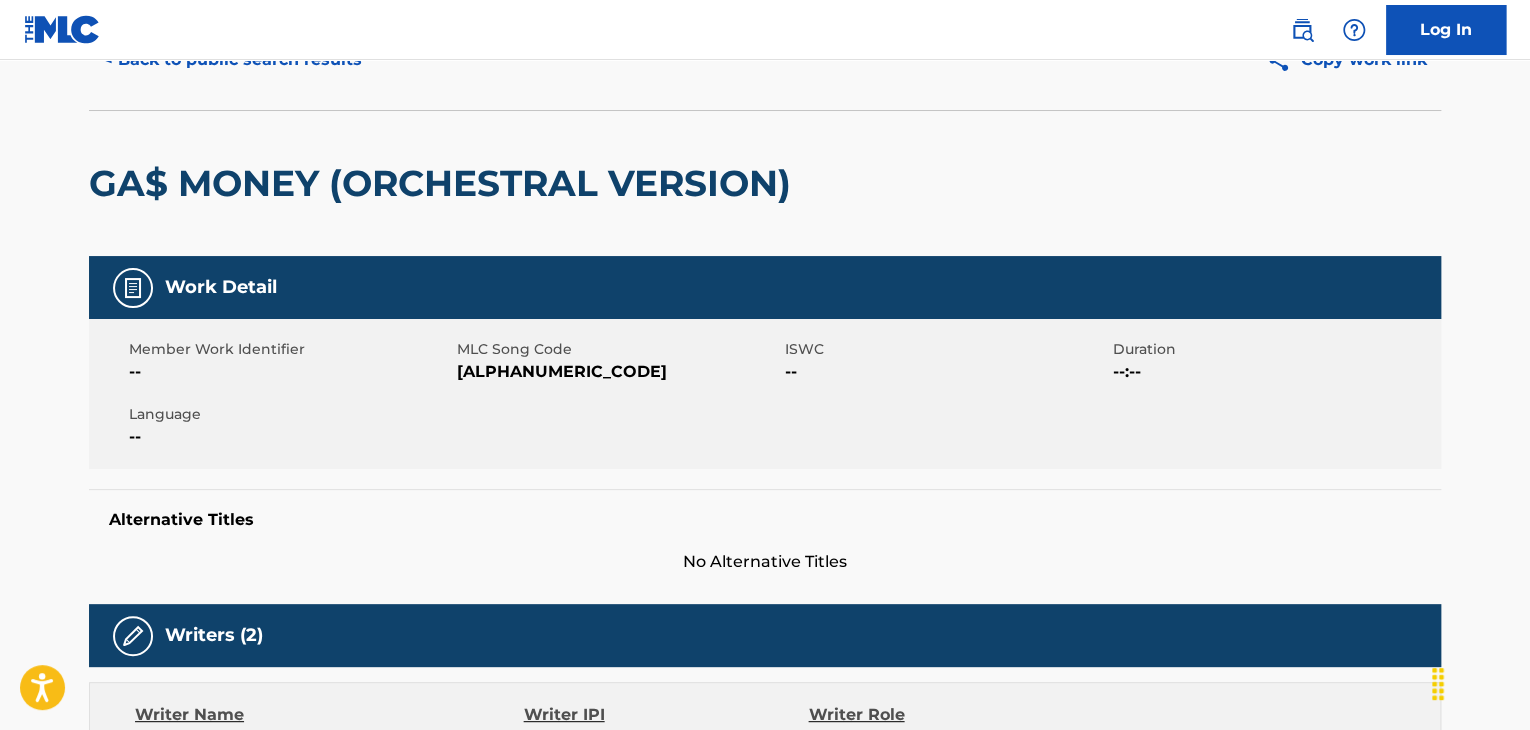 click on "GD8THH" at bounding box center [618, 372] 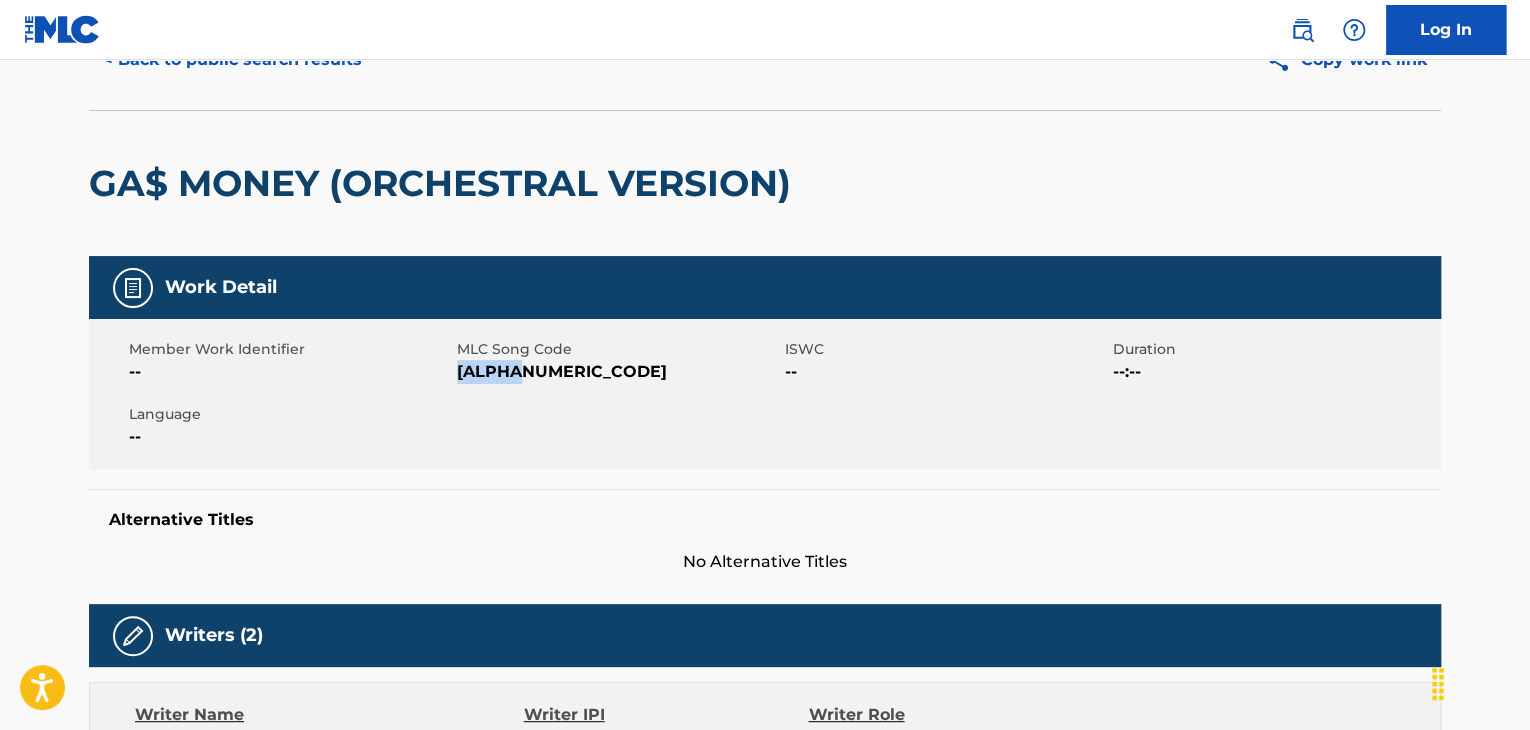 click on "GD8THH" at bounding box center (618, 372) 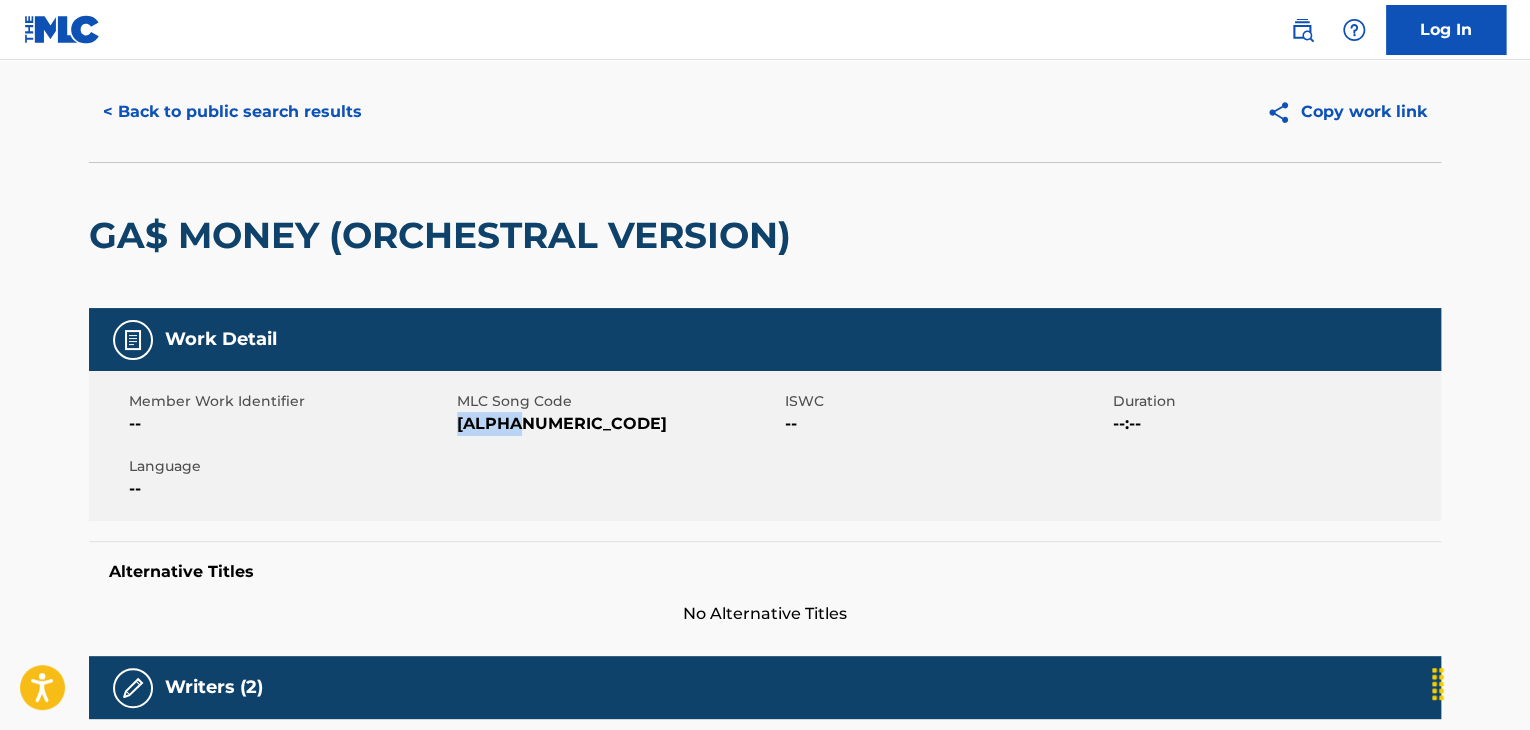 scroll, scrollTop: 0, scrollLeft: 0, axis: both 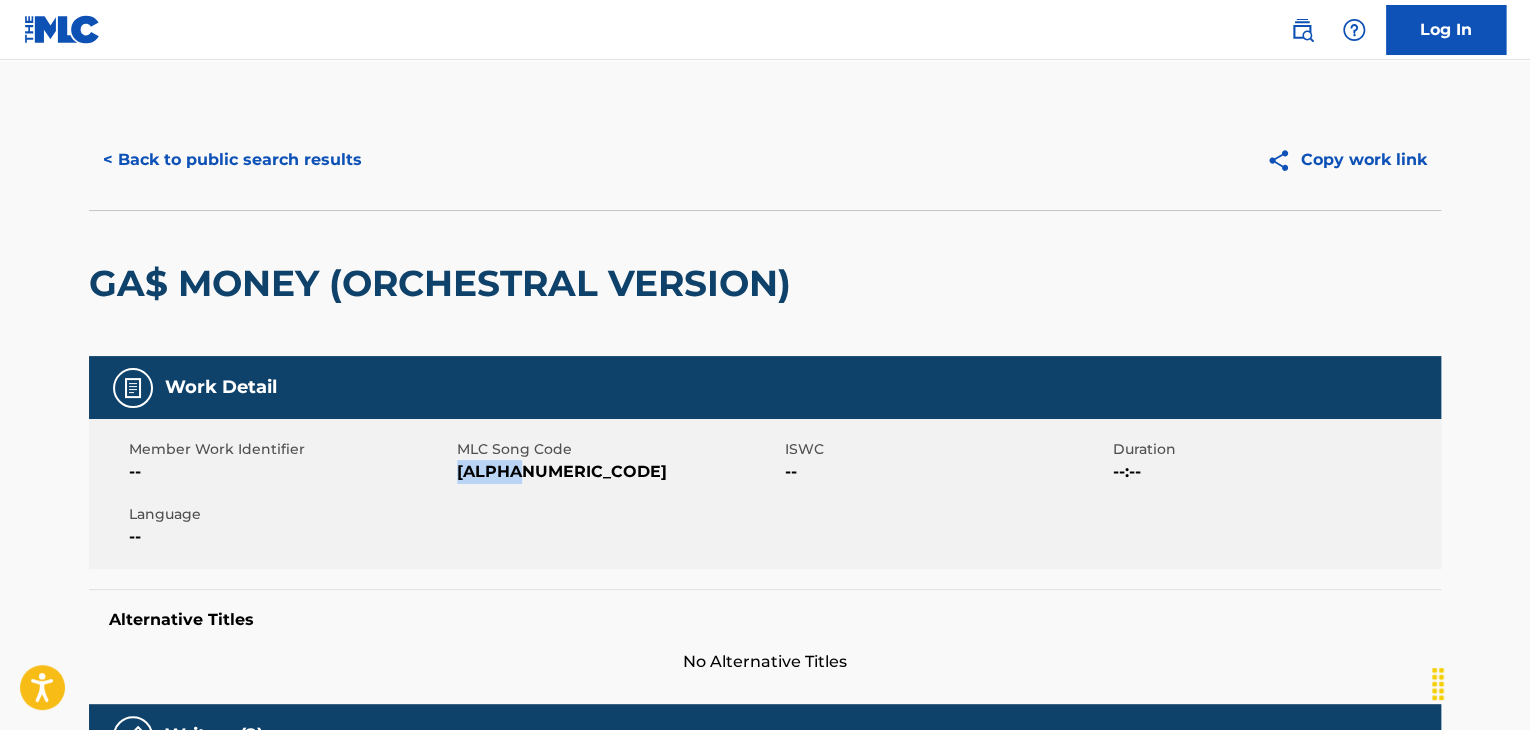 click on "< Back to public search results" at bounding box center (232, 160) 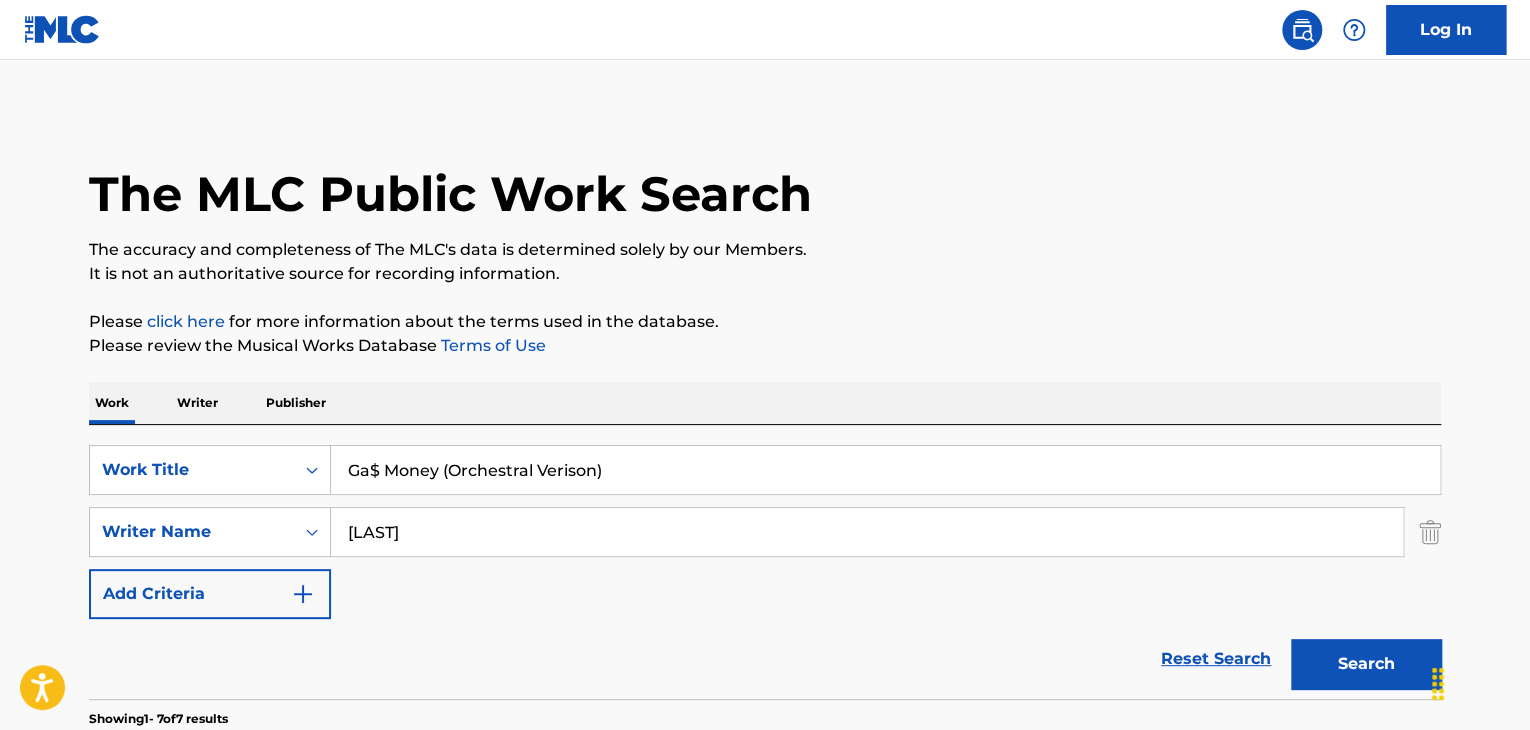 scroll, scrollTop: 300, scrollLeft: 0, axis: vertical 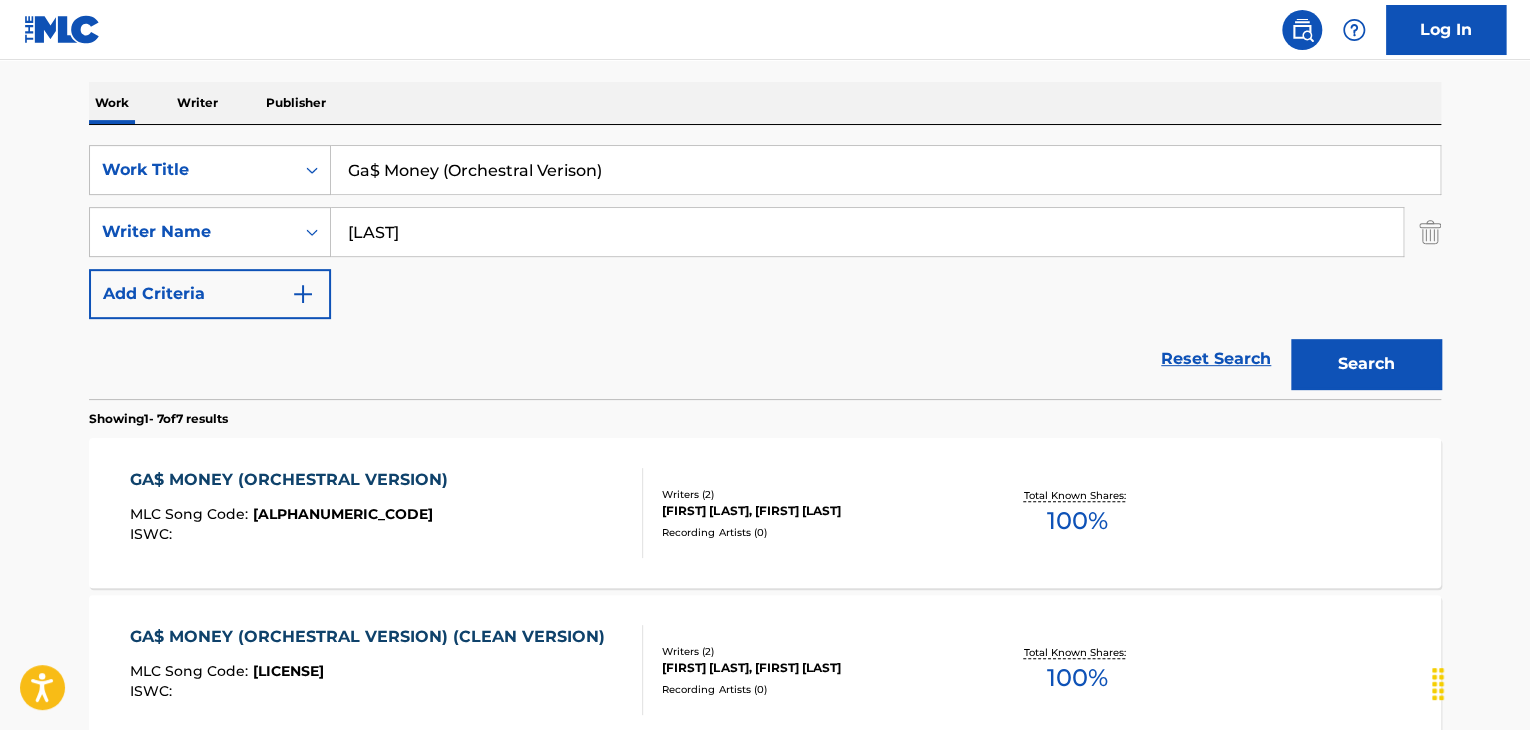 click on "Ga$ Money (Orchestral Verison)" at bounding box center [885, 170] 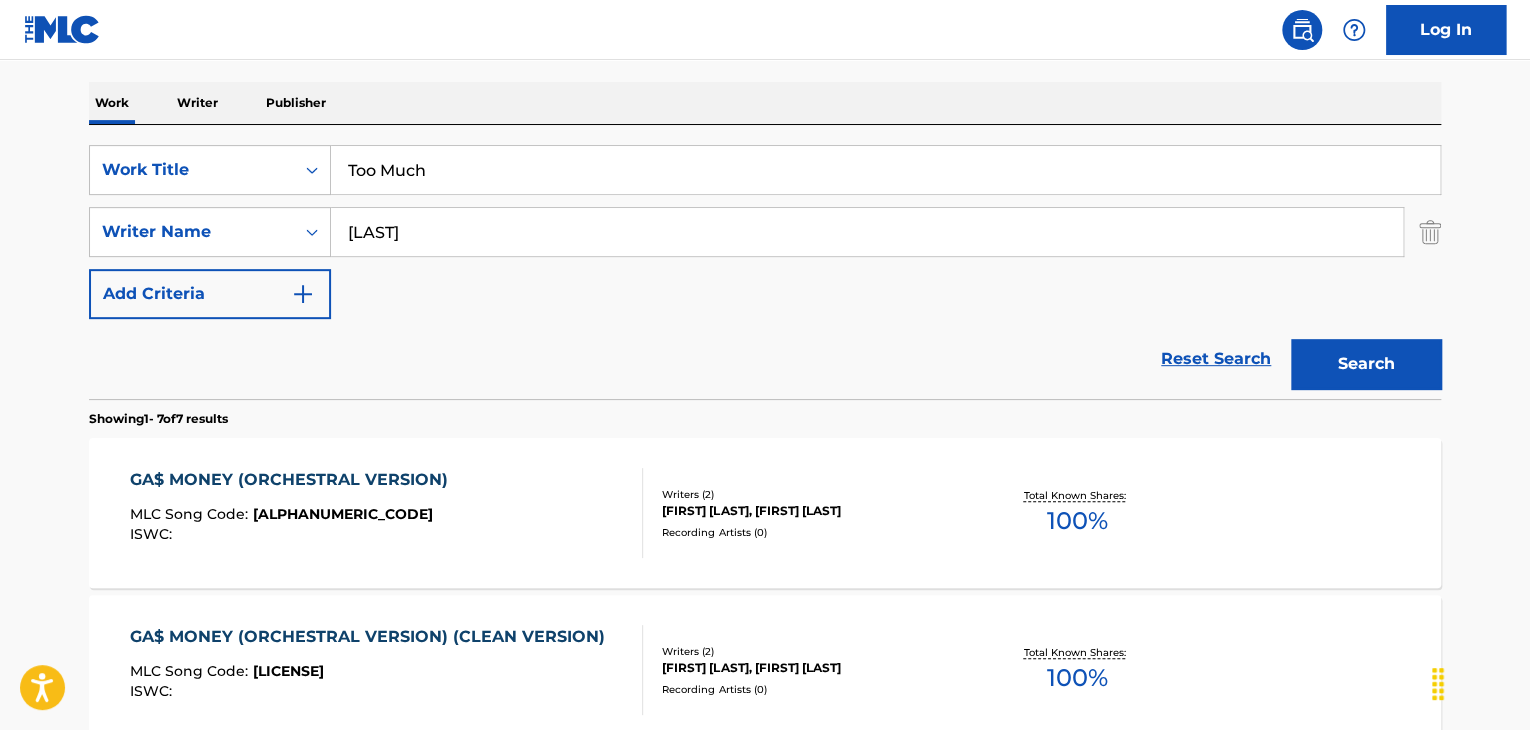 click on "Search" at bounding box center (1366, 364) 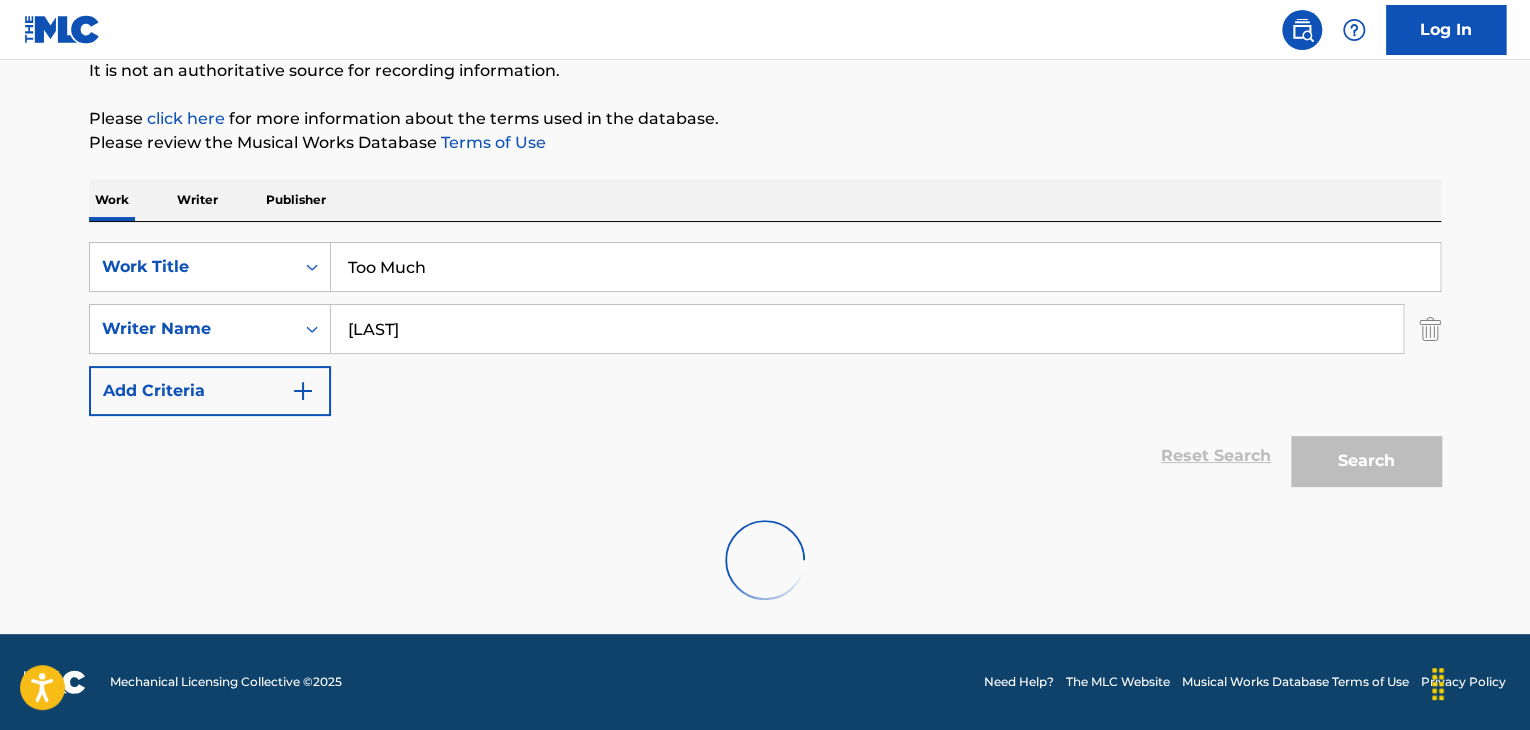 scroll, scrollTop: 138, scrollLeft: 0, axis: vertical 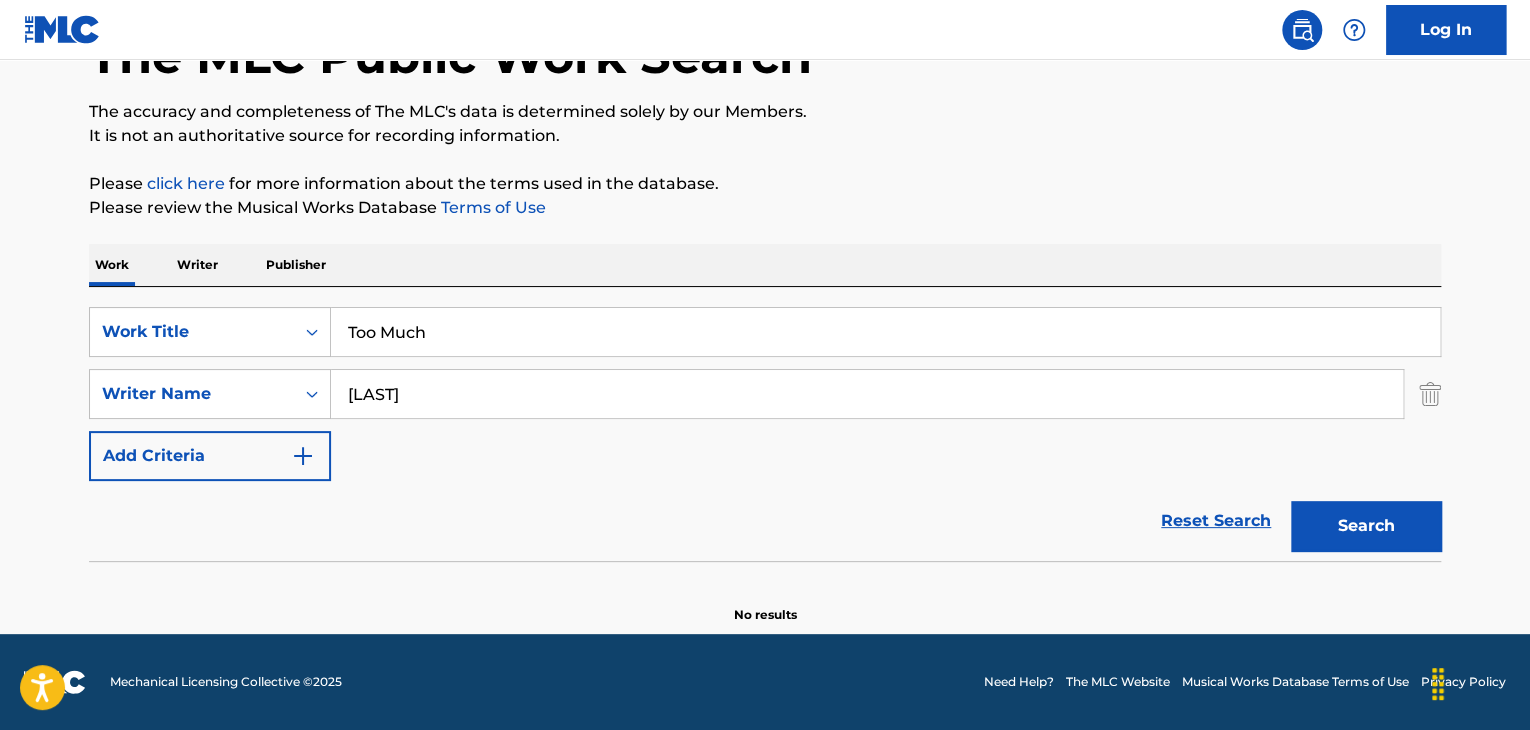 click on "Too Much" at bounding box center [885, 332] 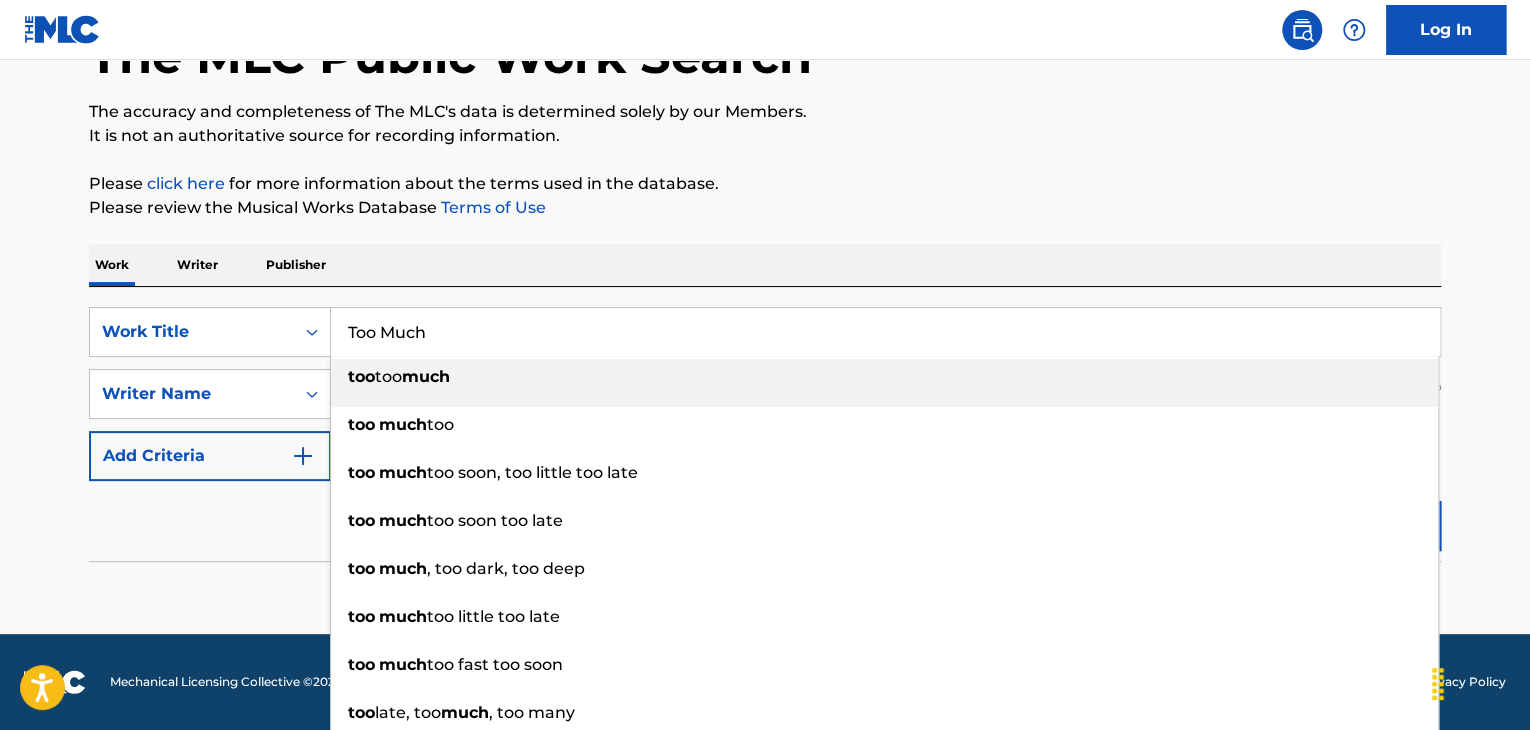 paste on "Silent" 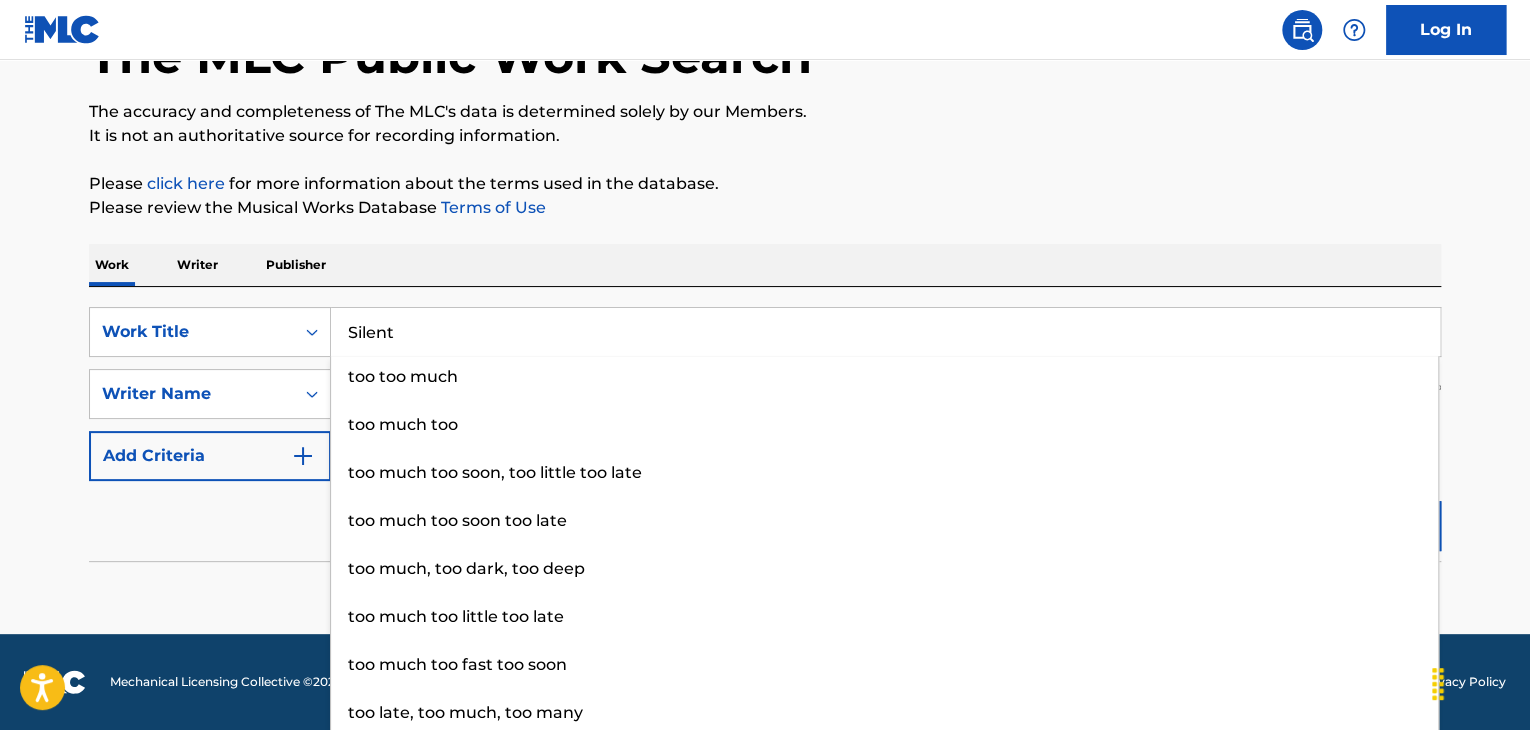 drag, startPoint x: 1298, startPoint y: 195, endPoint x: 1304, endPoint y: 281, distance: 86.209045 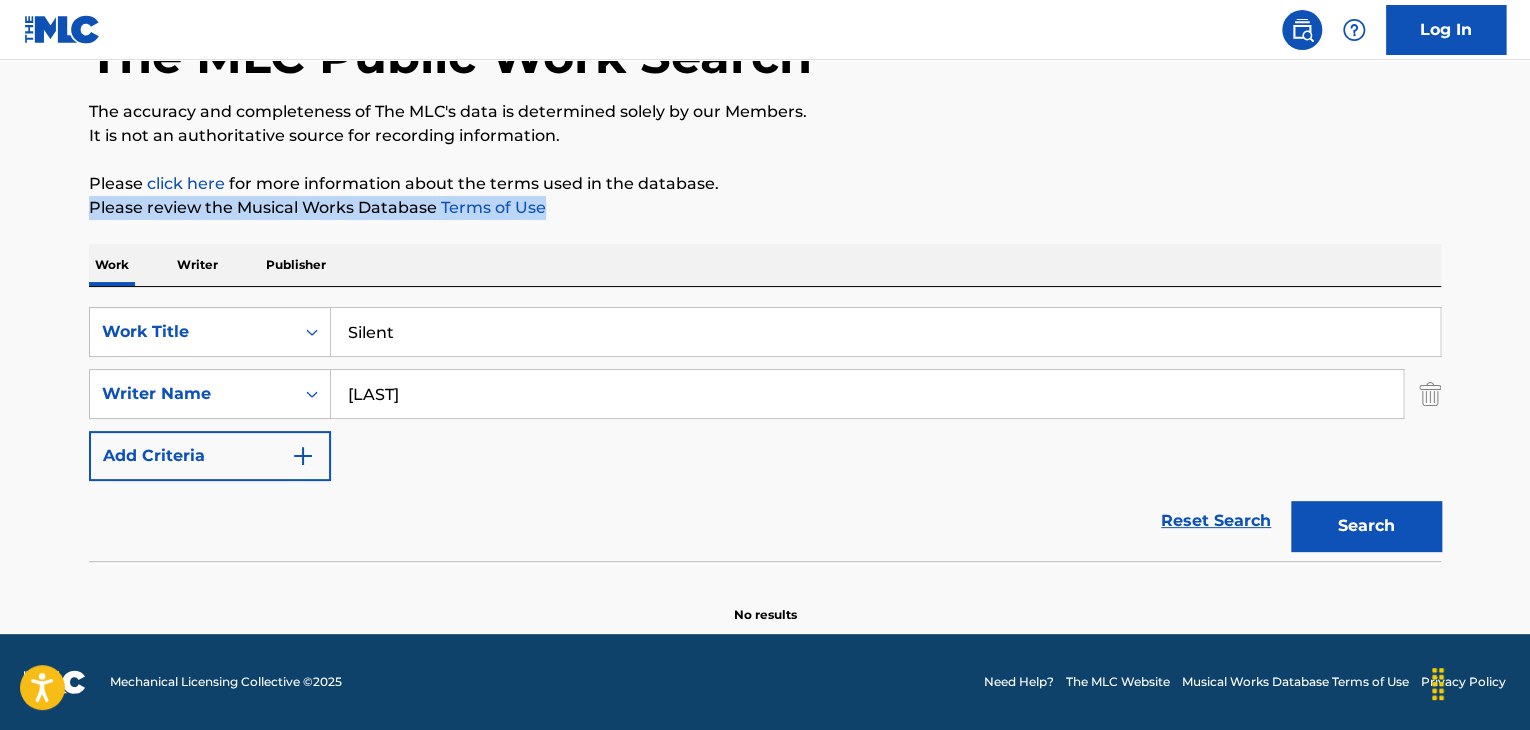 drag, startPoint x: 1375, startPoint y: 537, endPoint x: 1140, endPoint y: 308, distance: 328.12497 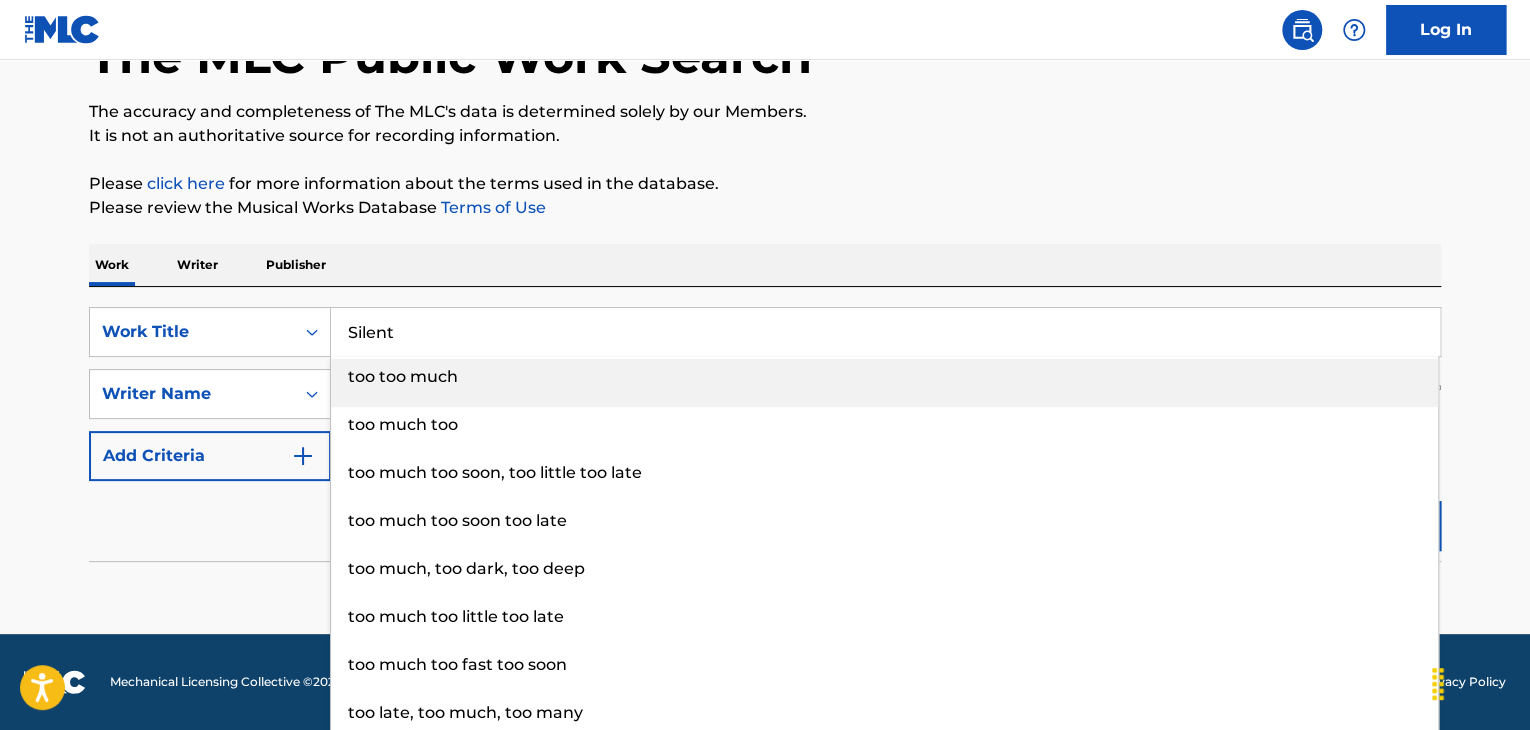 click on "Silent" at bounding box center [885, 332] 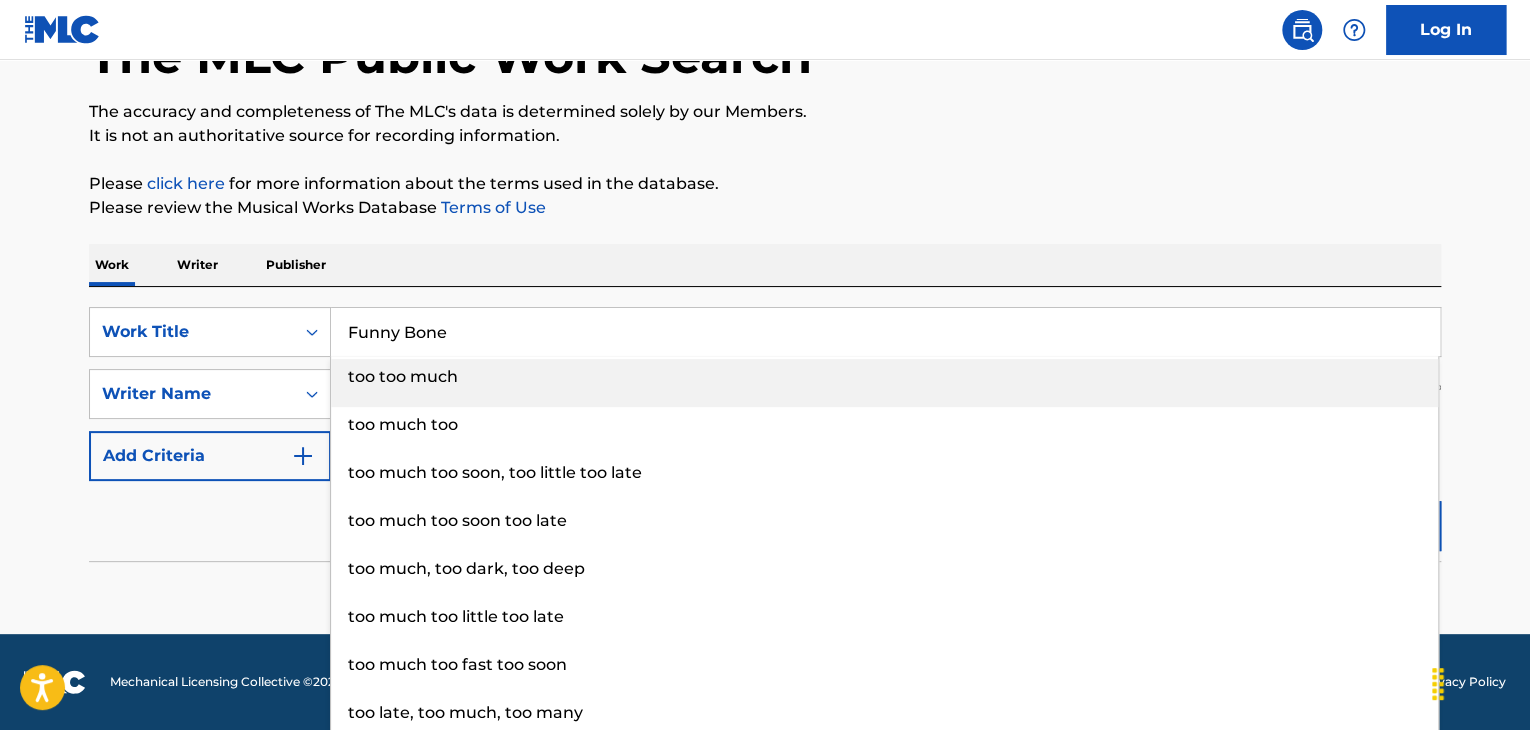 type on "Funny Bone" 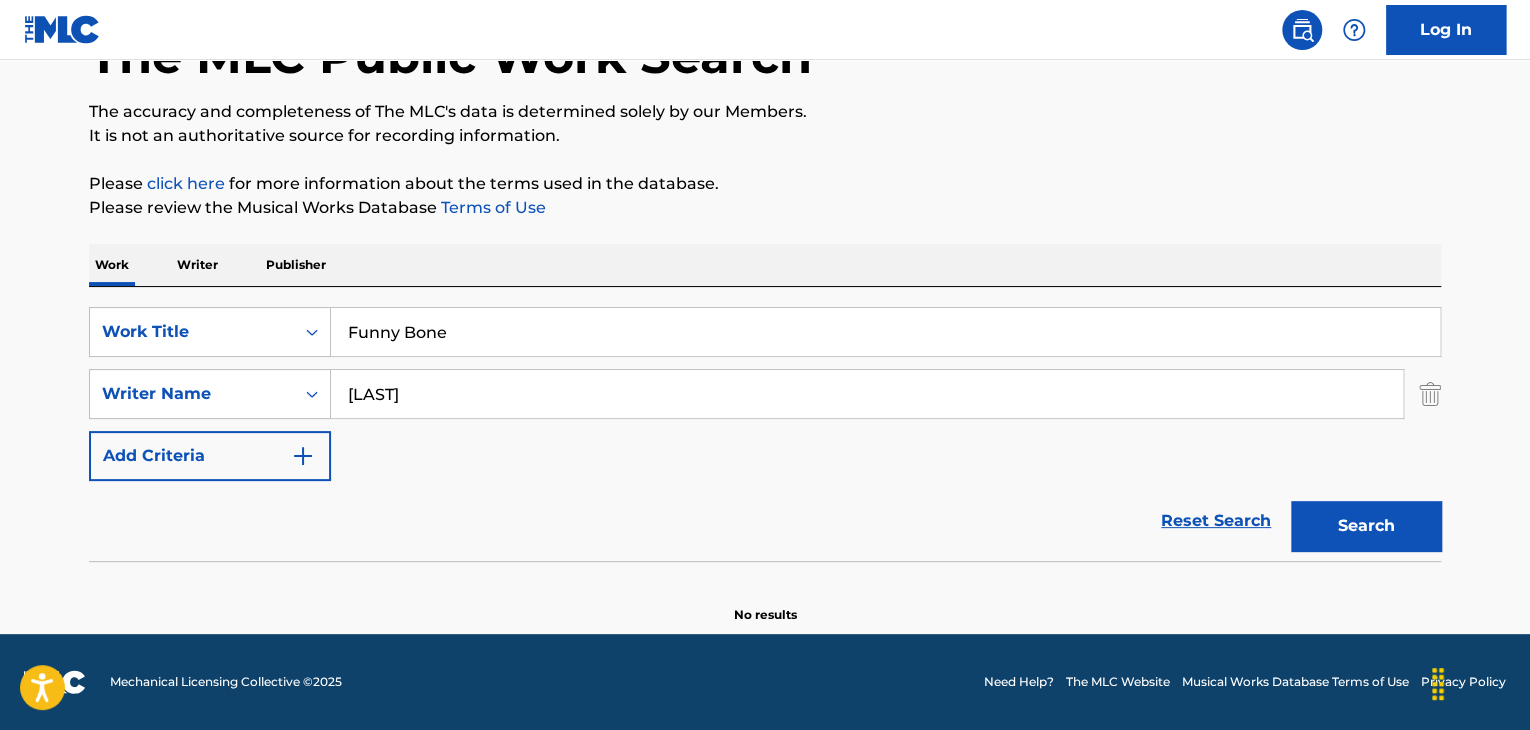 click on "The MLC Public Work Search The accuracy and completeness of The MLC's data is determined solely by our Members. It is not an authoritative source for recording information. Please   click here   for more information about the terms used in the database. Please review the Musical Works Database   Terms of Use Work Writer Publisher SearchWithCriteriaee7da08f-4569-41f1-9502-ad37d15a4048 Work Title Funny Bone SearchWithCriteria39d3dab6-4d2e-4c50-bd1c-776ab5ccfe5f Writer Name Westerfield Add Criteria Reset Search Search No results" at bounding box center (765, 298) 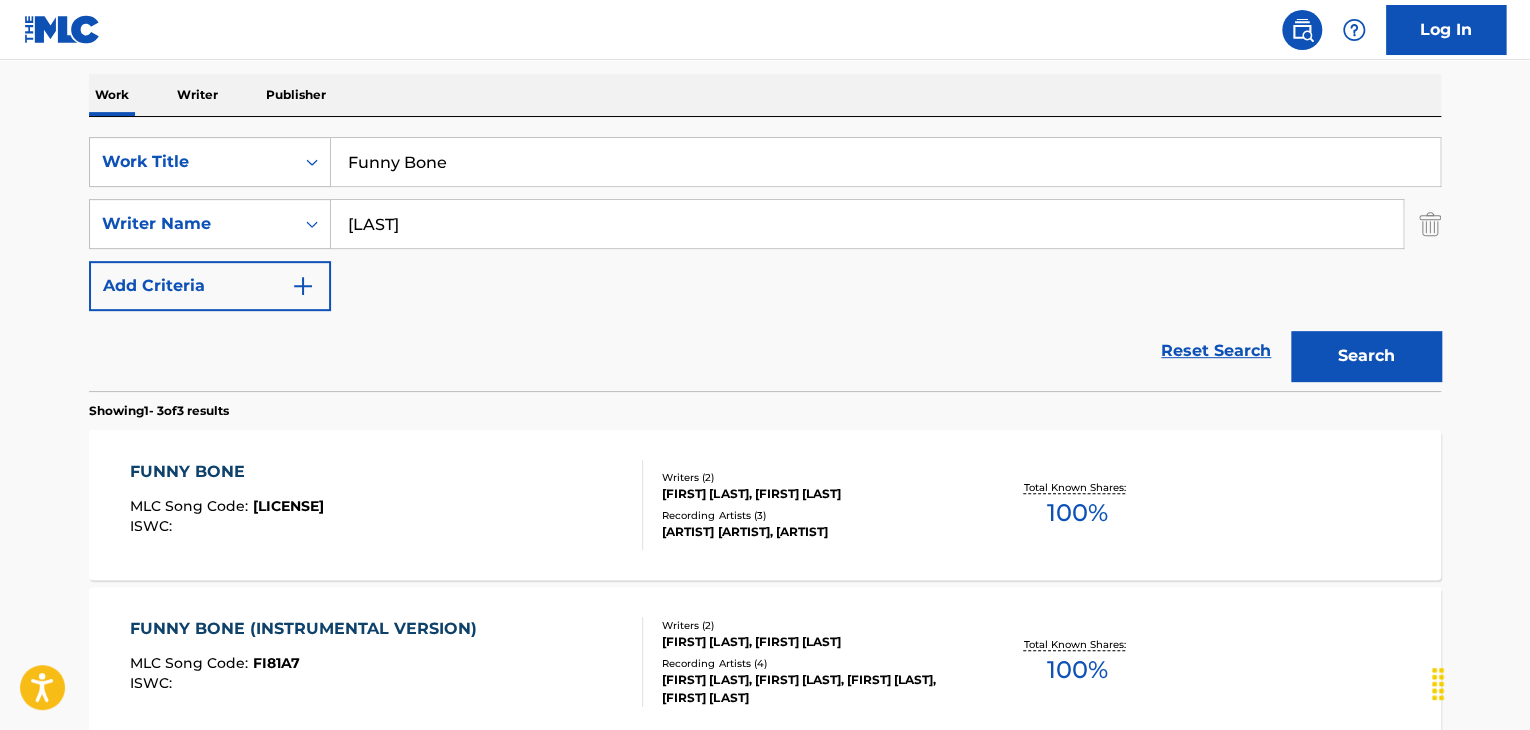 scroll, scrollTop: 438, scrollLeft: 0, axis: vertical 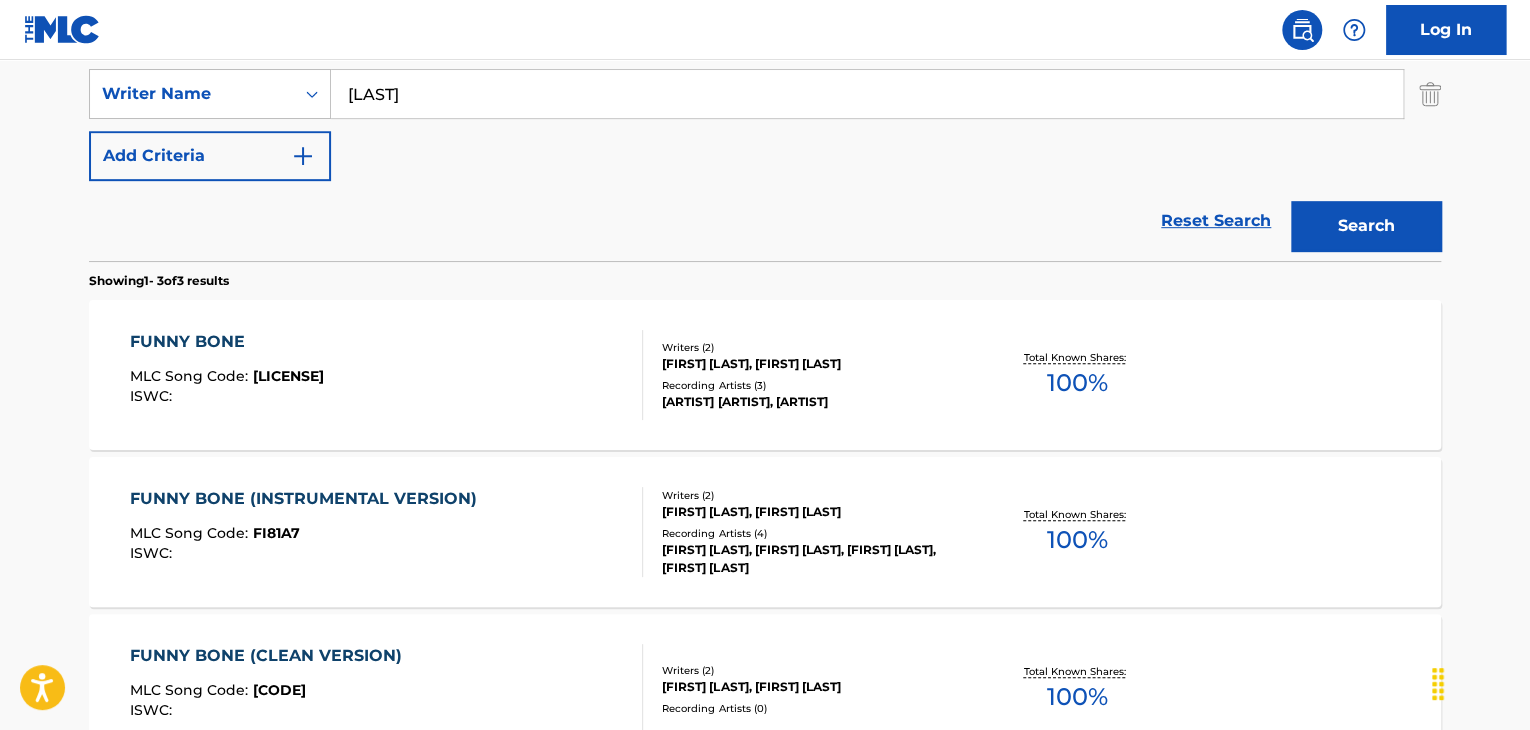 click on "[FIRST] [LAST], [FIRST] [LAST]" at bounding box center [813, 364] 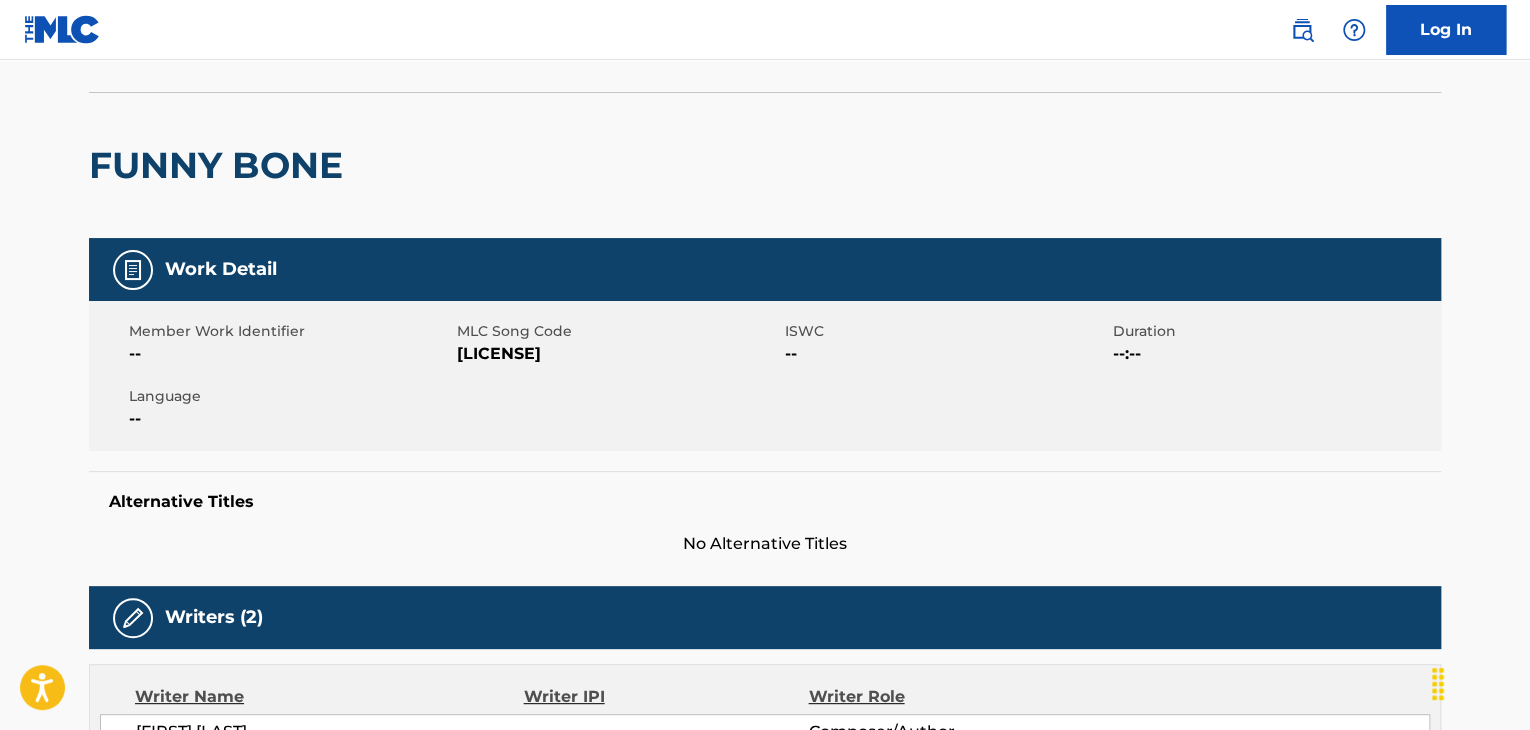 scroll, scrollTop: 200, scrollLeft: 0, axis: vertical 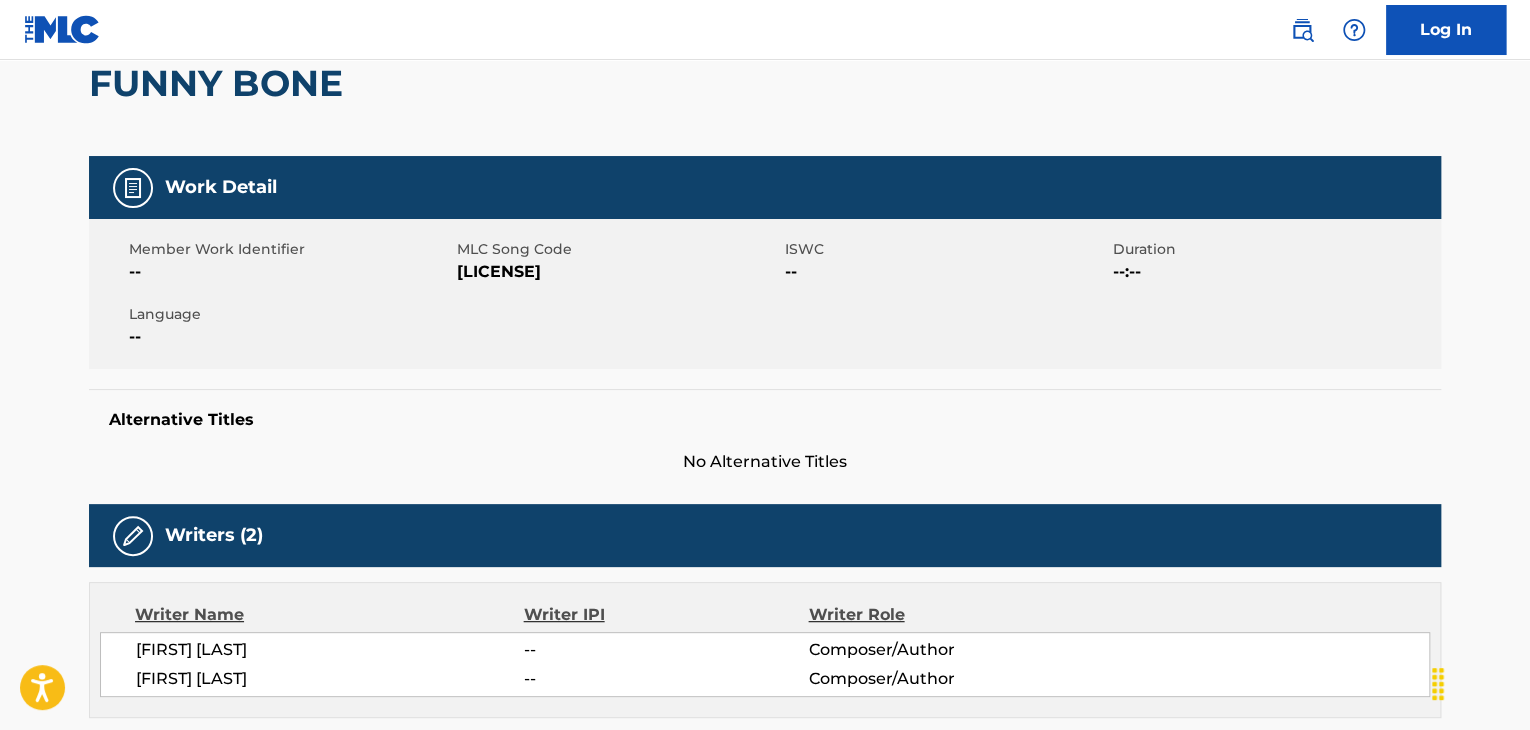 click on "FI81A8" at bounding box center (618, 272) 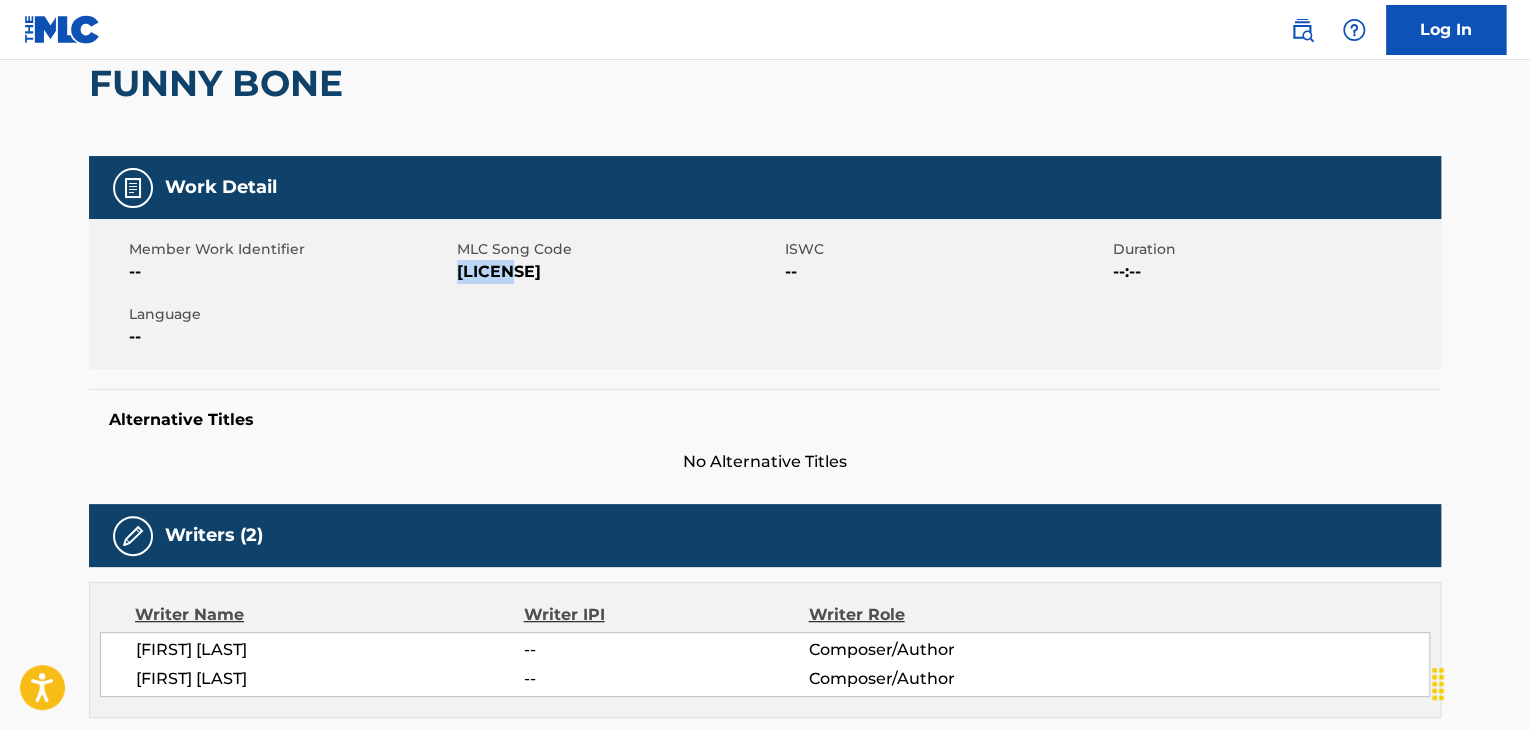 click on "FI81A8" at bounding box center (618, 272) 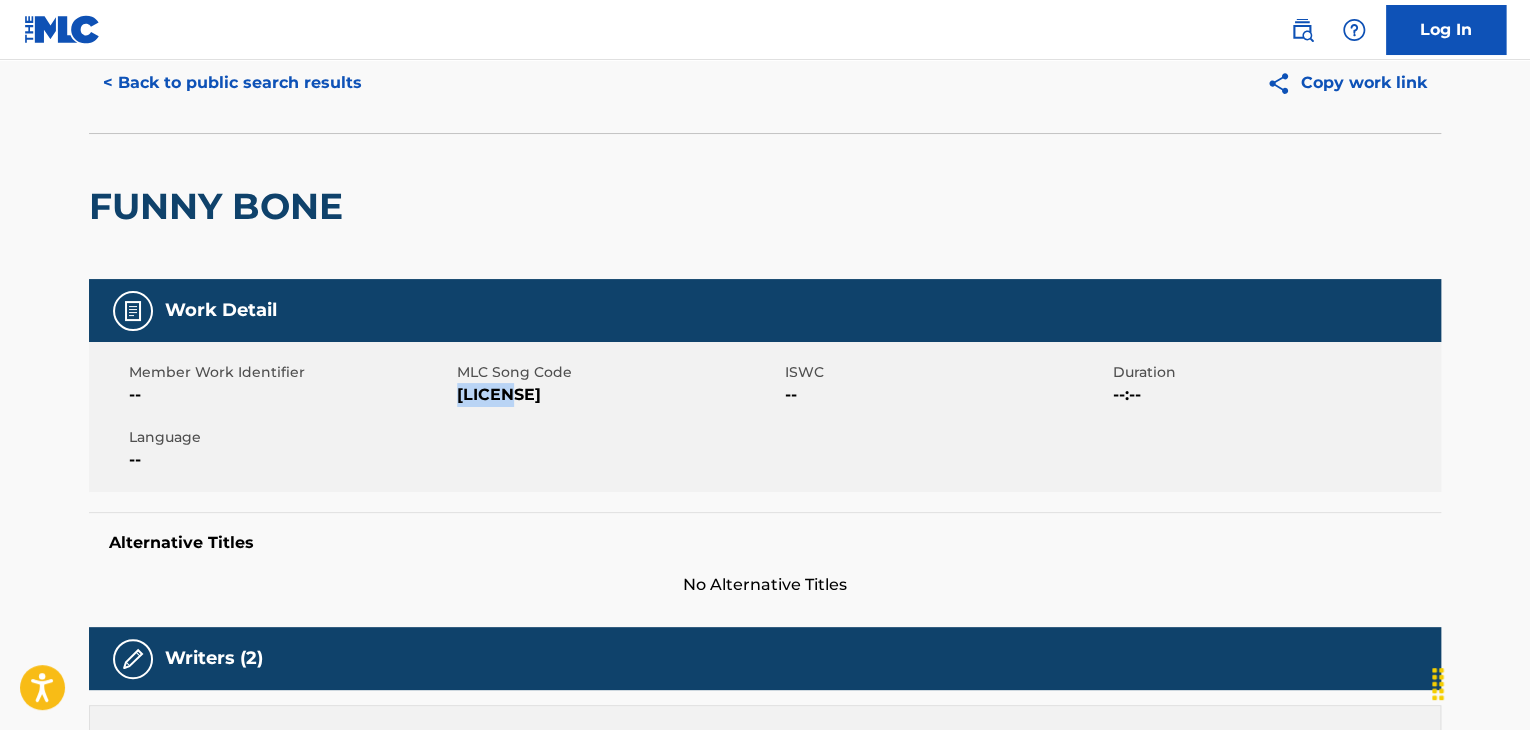 scroll, scrollTop: 0, scrollLeft: 0, axis: both 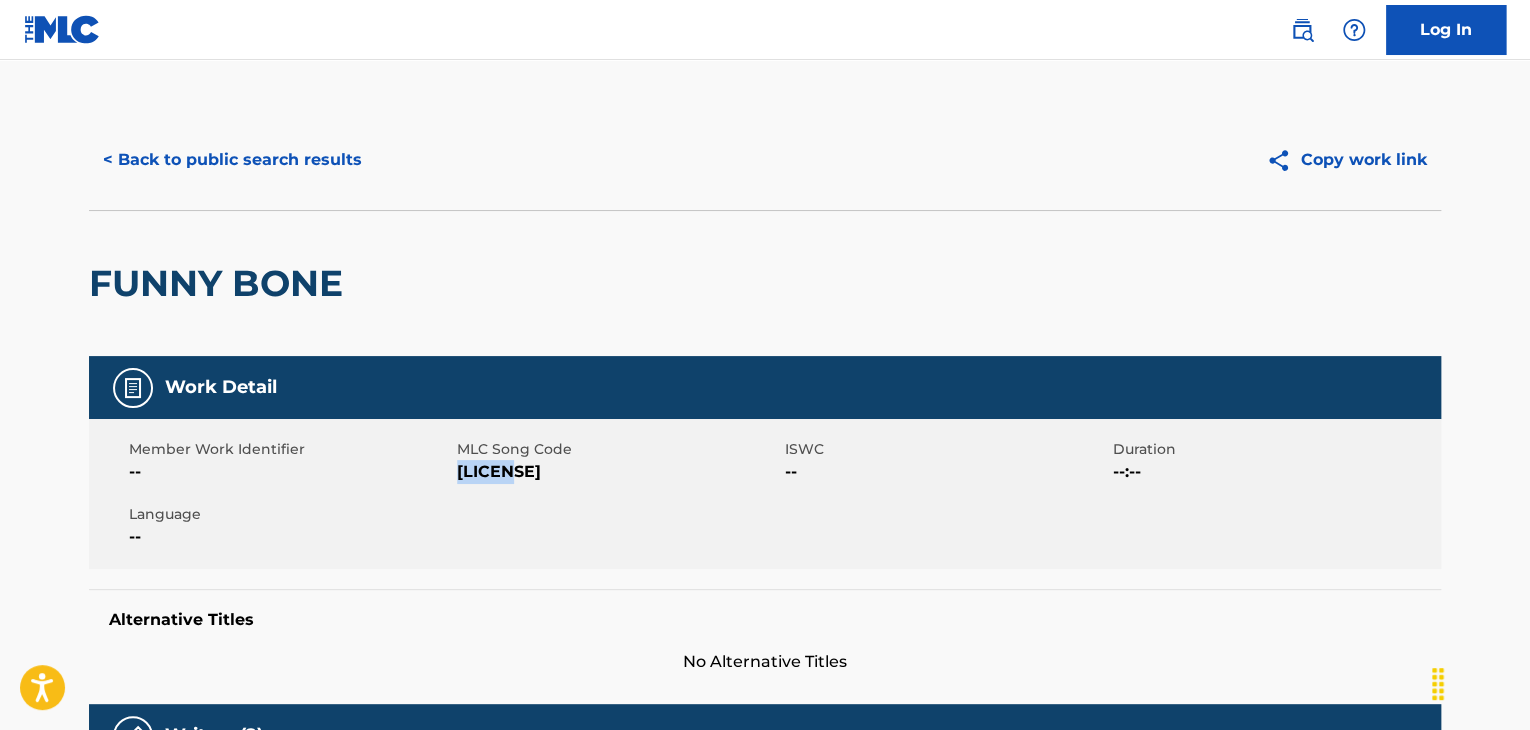 click on "< Back to public search results" at bounding box center [232, 160] 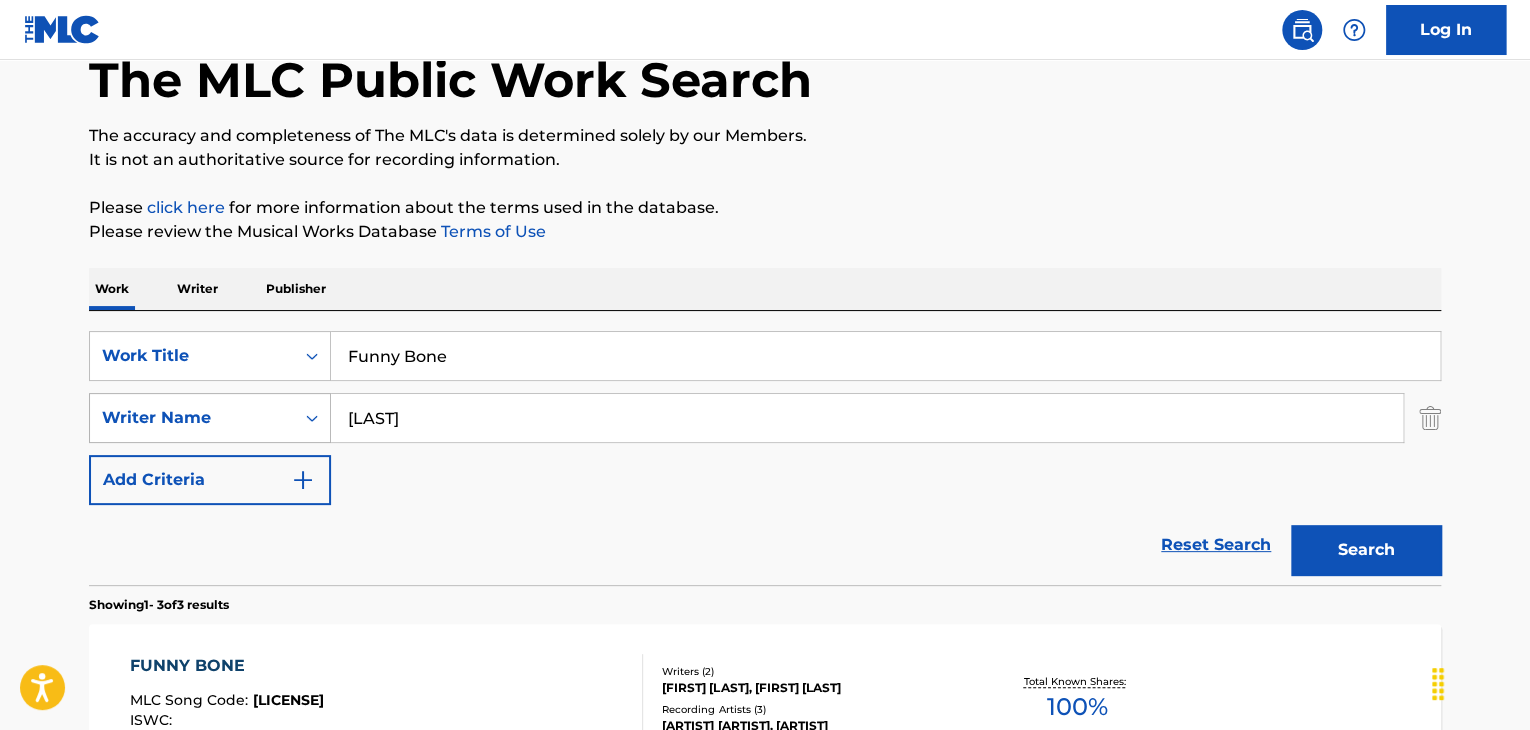 scroll, scrollTop: 200, scrollLeft: 0, axis: vertical 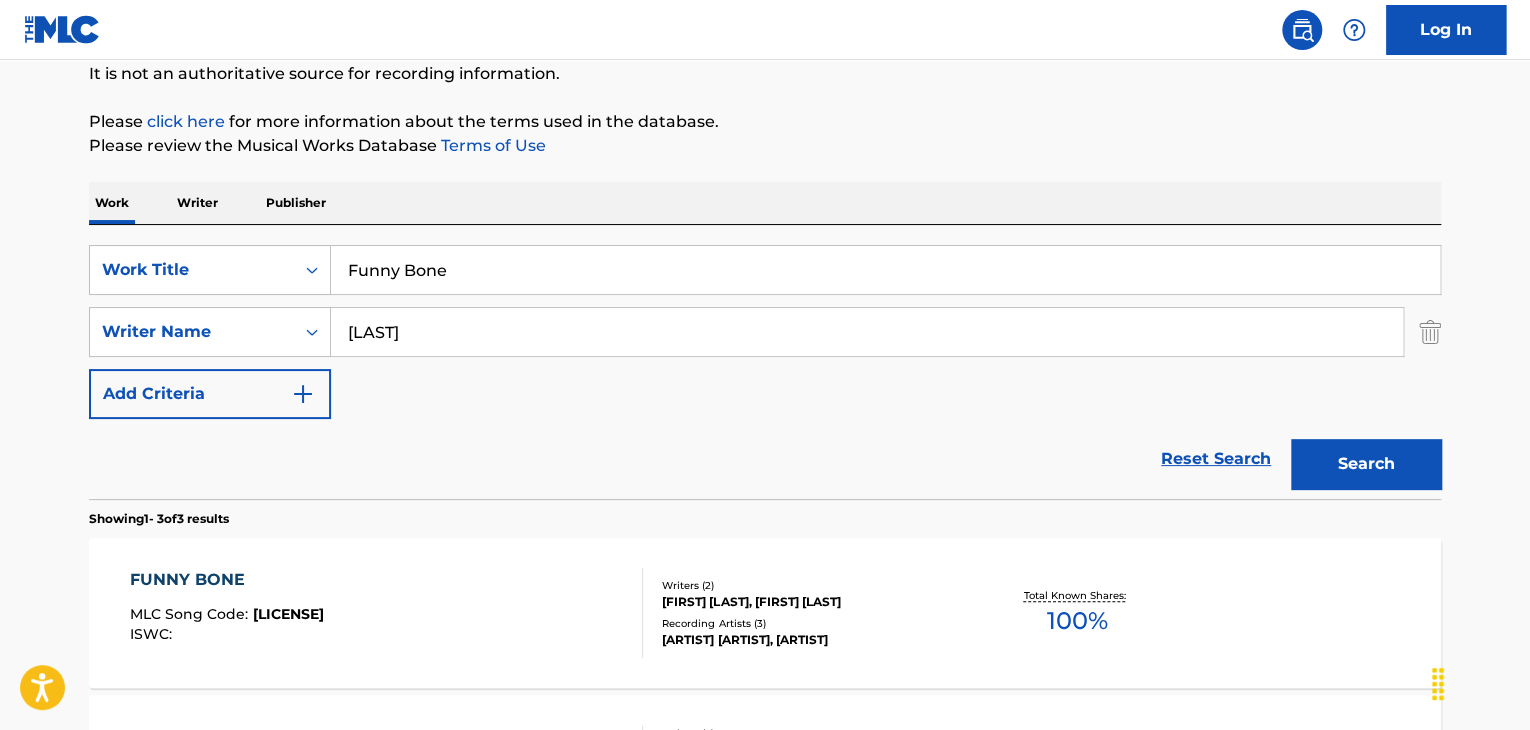 click on "Funny Bone" at bounding box center [885, 270] 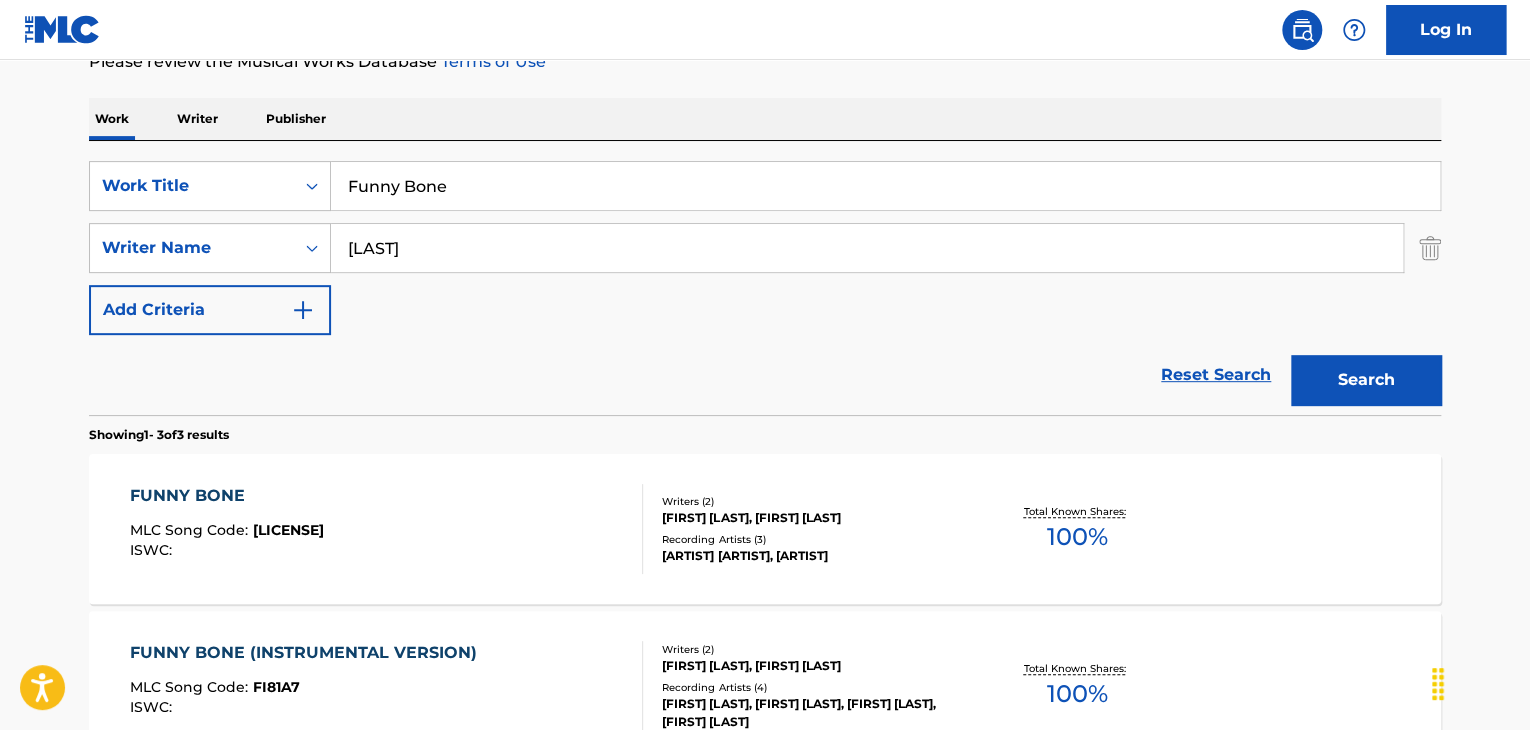 scroll, scrollTop: 300, scrollLeft: 0, axis: vertical 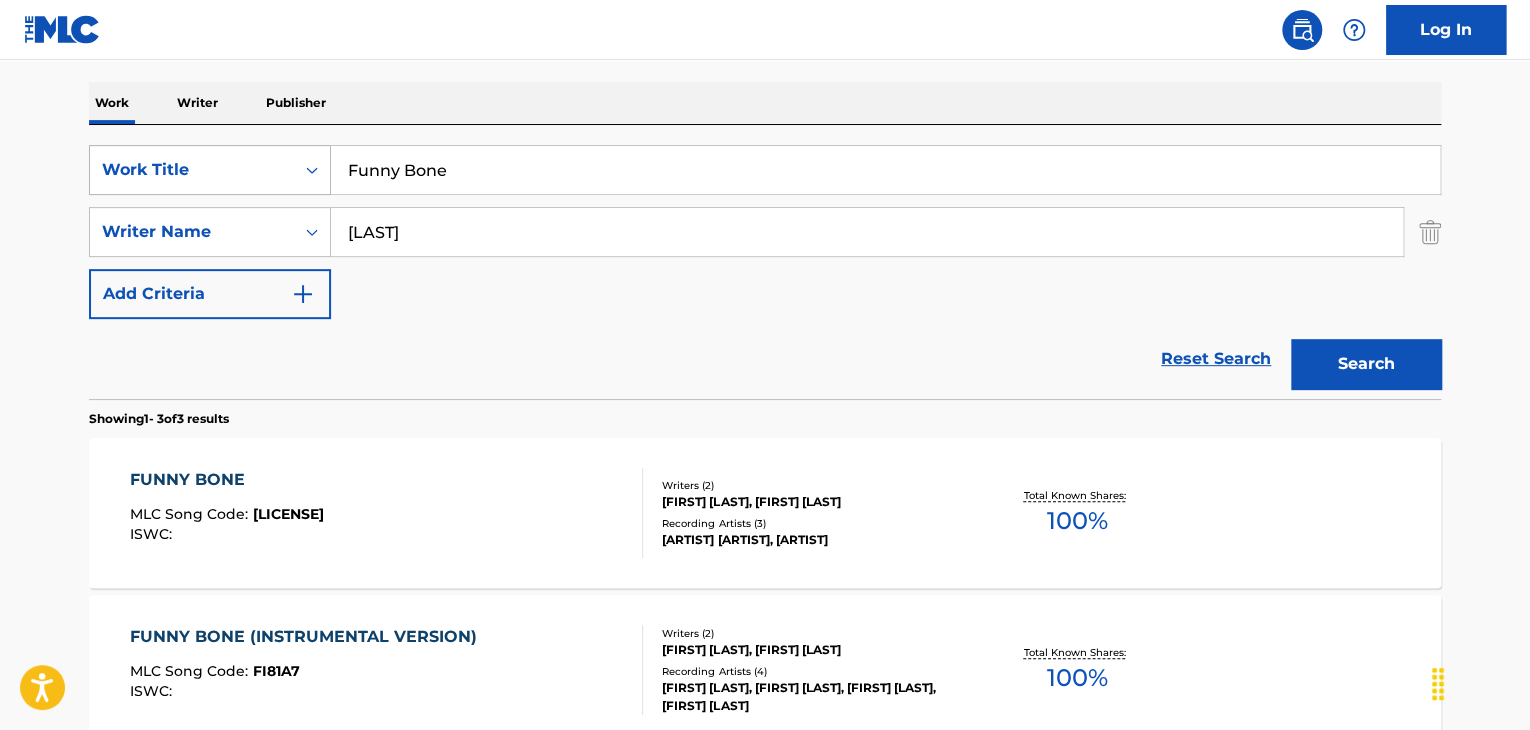 drag, startPoint x: 558, startPoint y: 177, endPoint x: 283, endPoint y: 174, distance: 275.01636 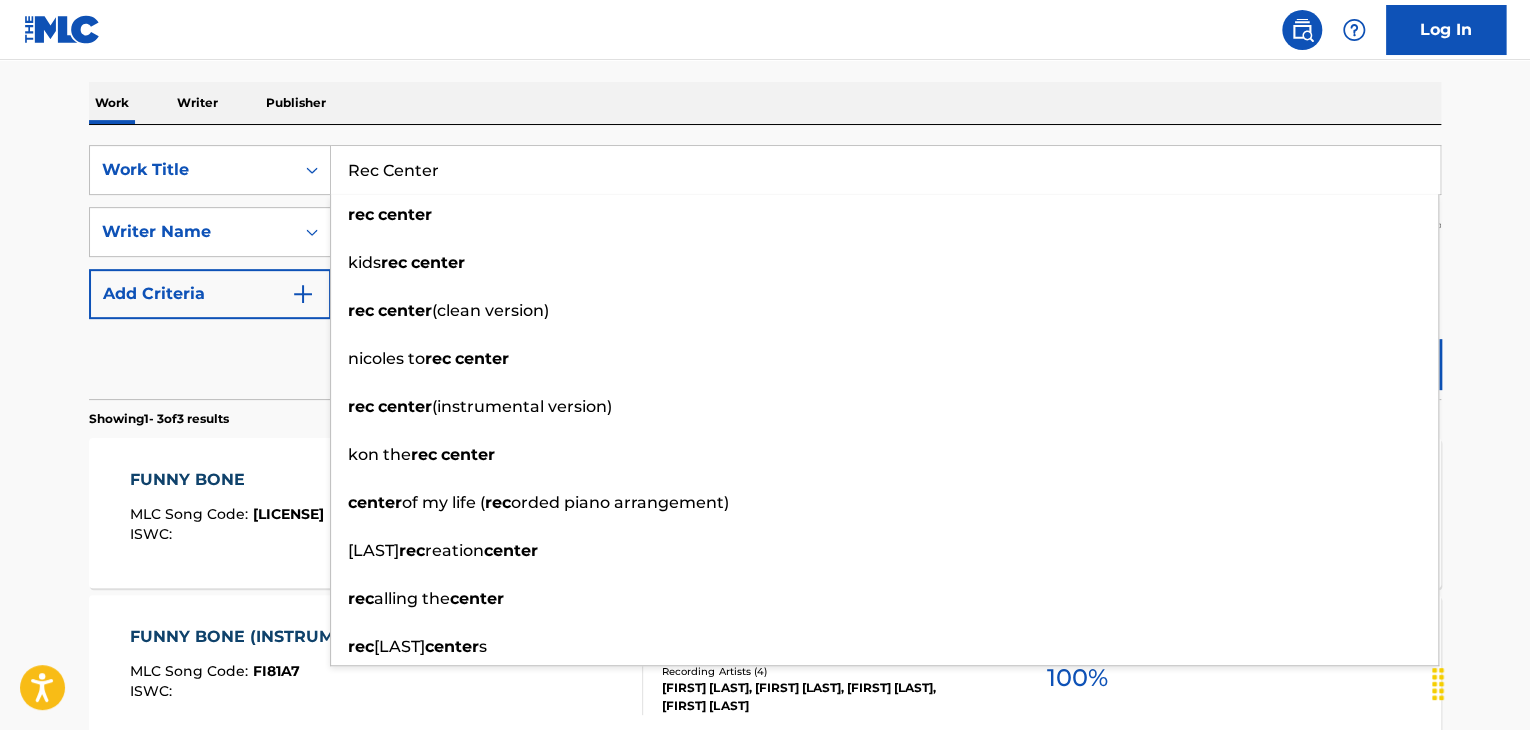 type on "Rec Center" 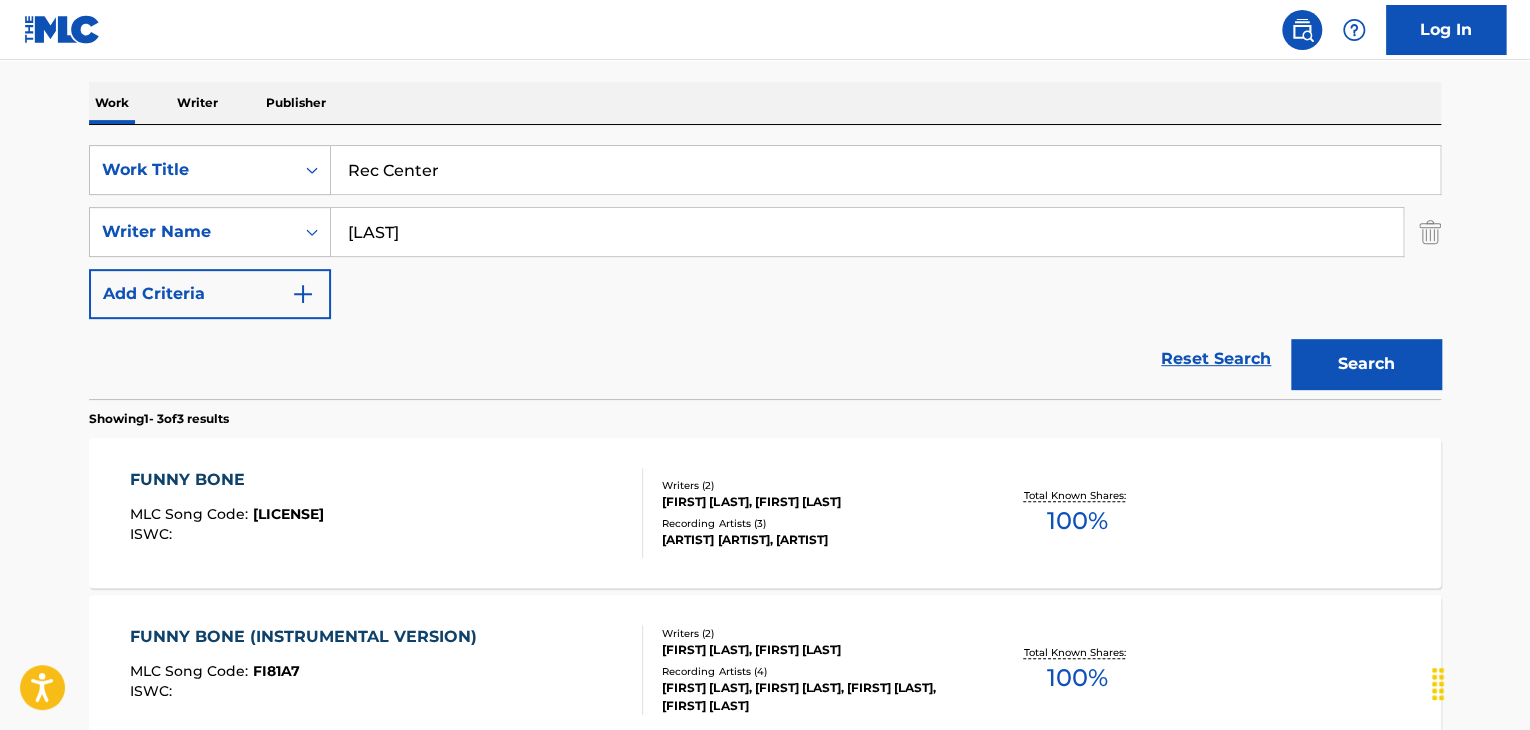 click on "Search" at bounding box center (1366, 364) 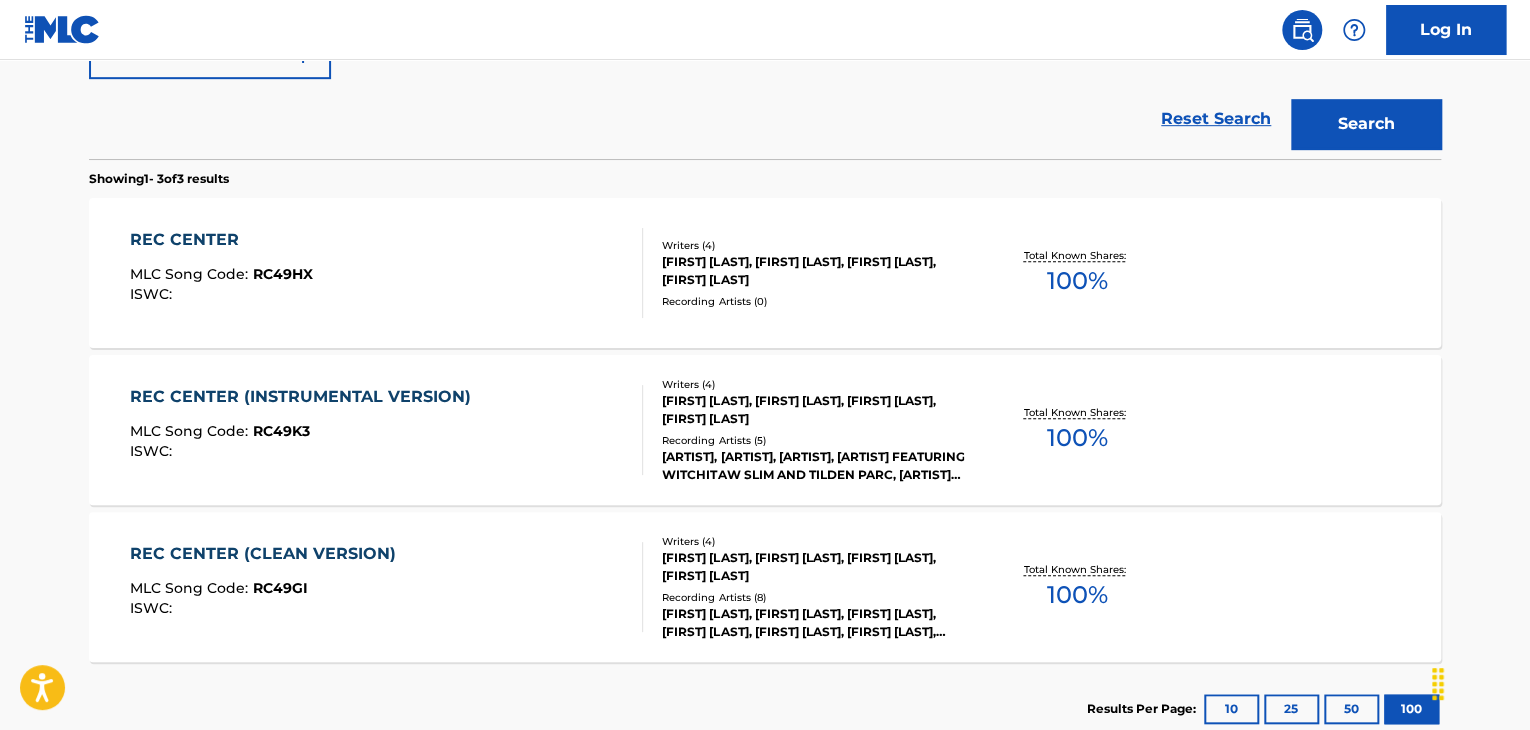 scroll, scrollTop: 572, scrollLeft: 0, axis: vertical 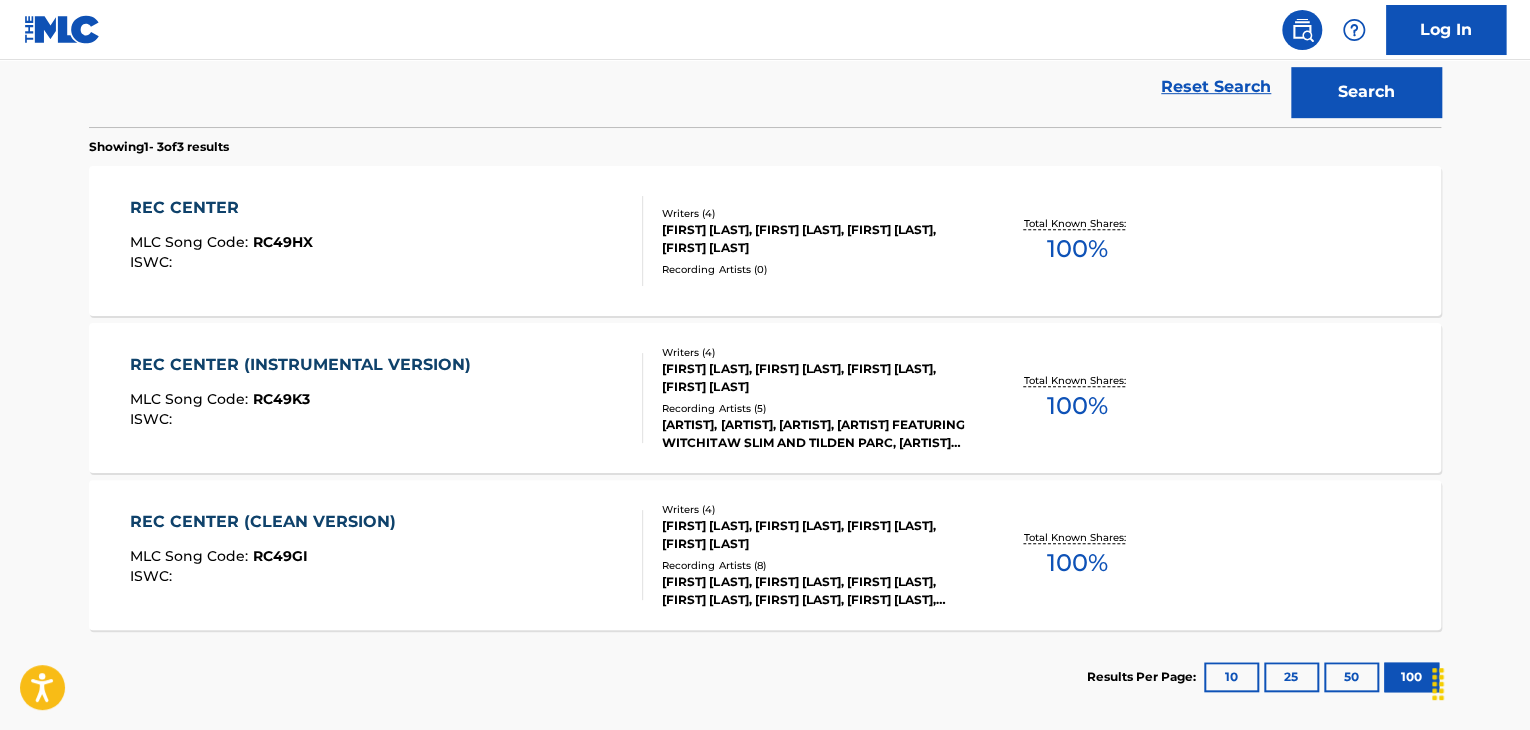 click on "100" at bounding box center (1411, 677) 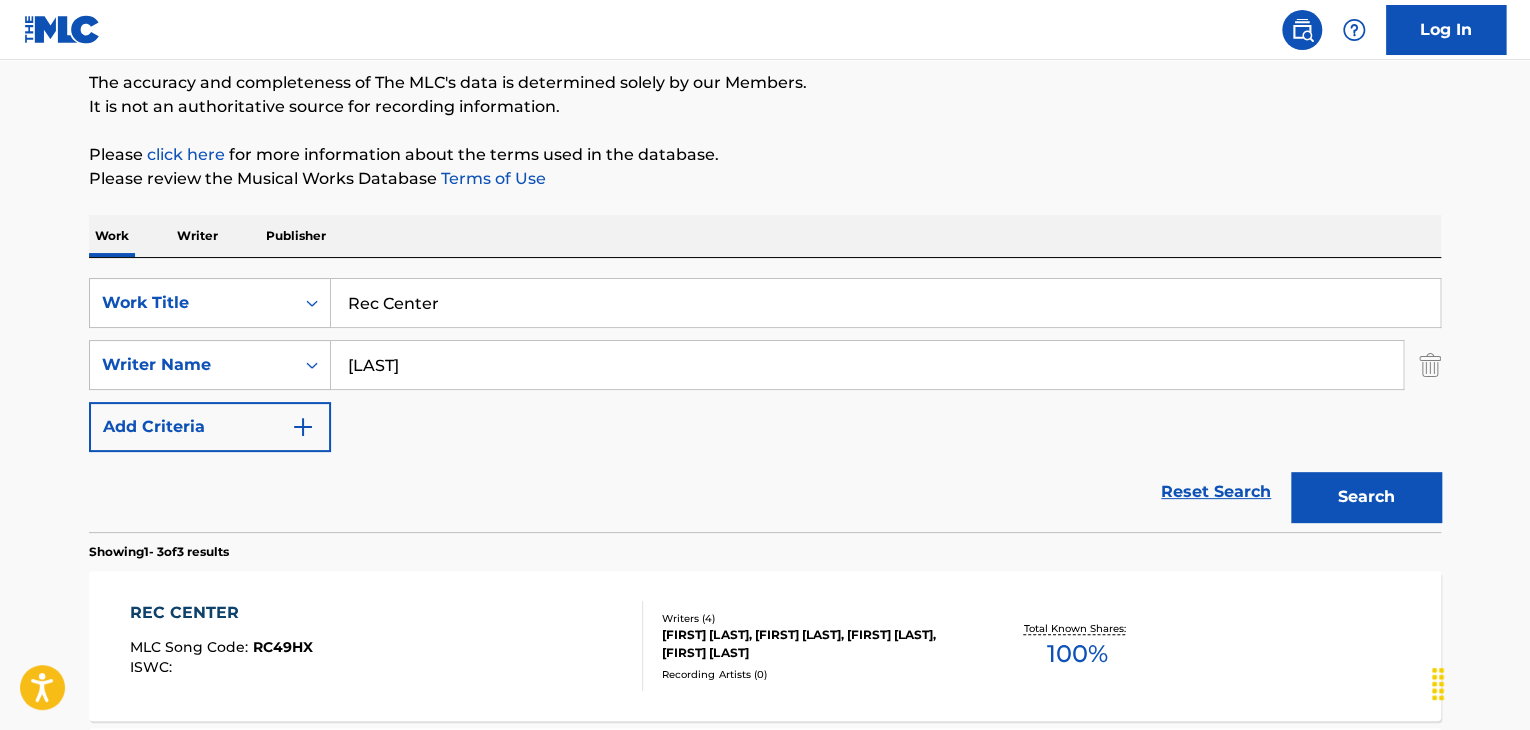 scroll, scrollTop: 610, scrollLeft: 0, axis: vertical 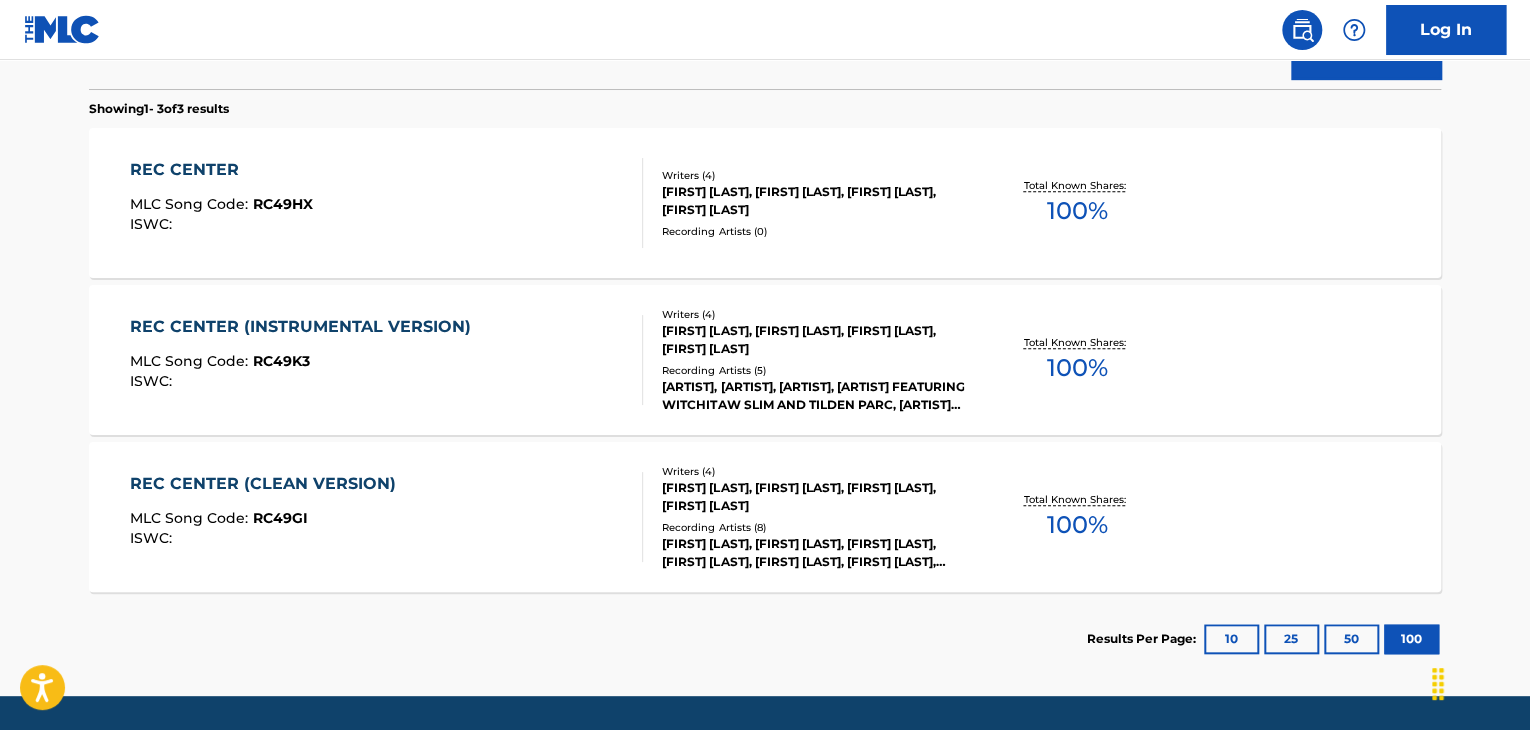 click on "[FIRST] [LAST], [FIRST] [LAST], [FIRST] [LAST], [FIRST] [LAST]" at bounding box center [813, 201] 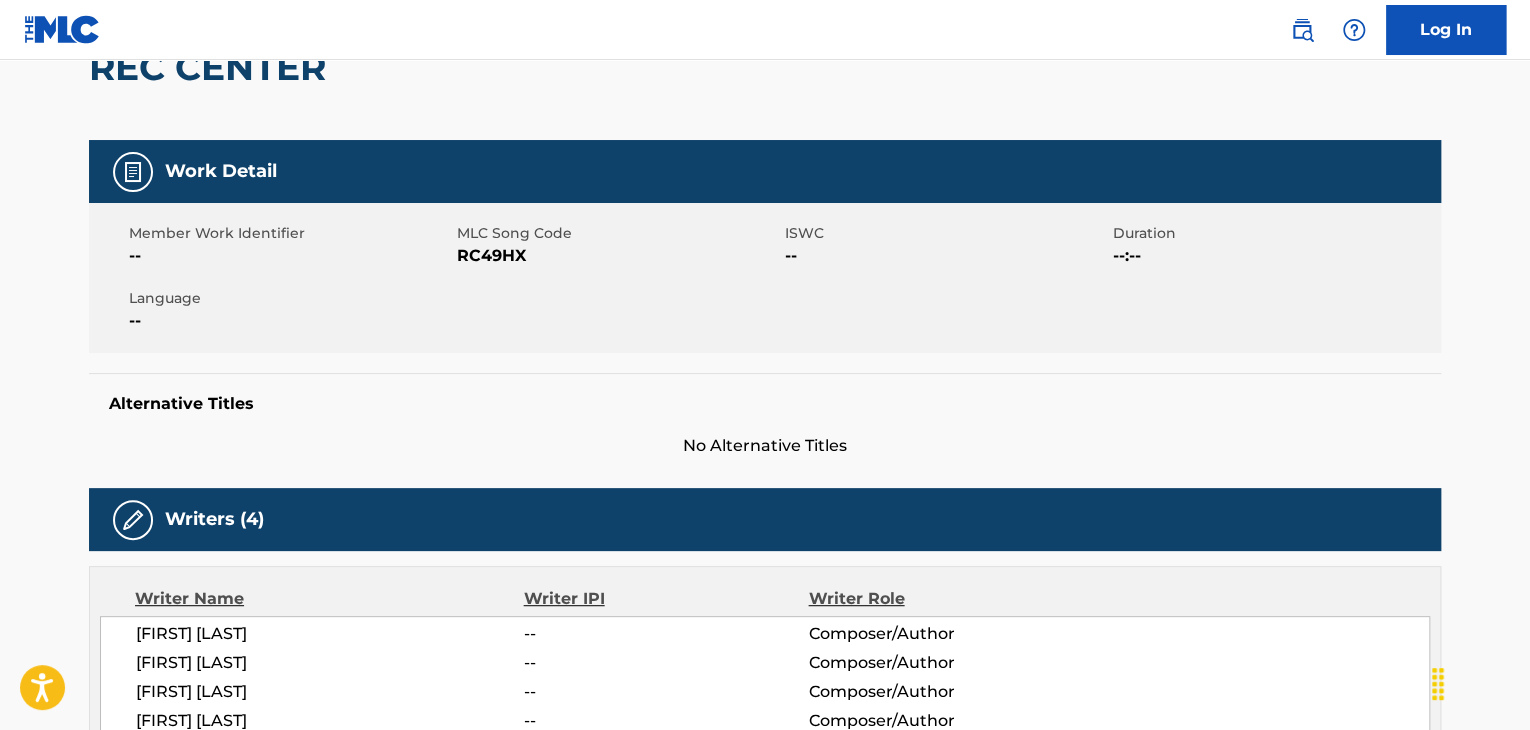 scroll, scrollTop: 0, scrollLeft: 0, axis: both 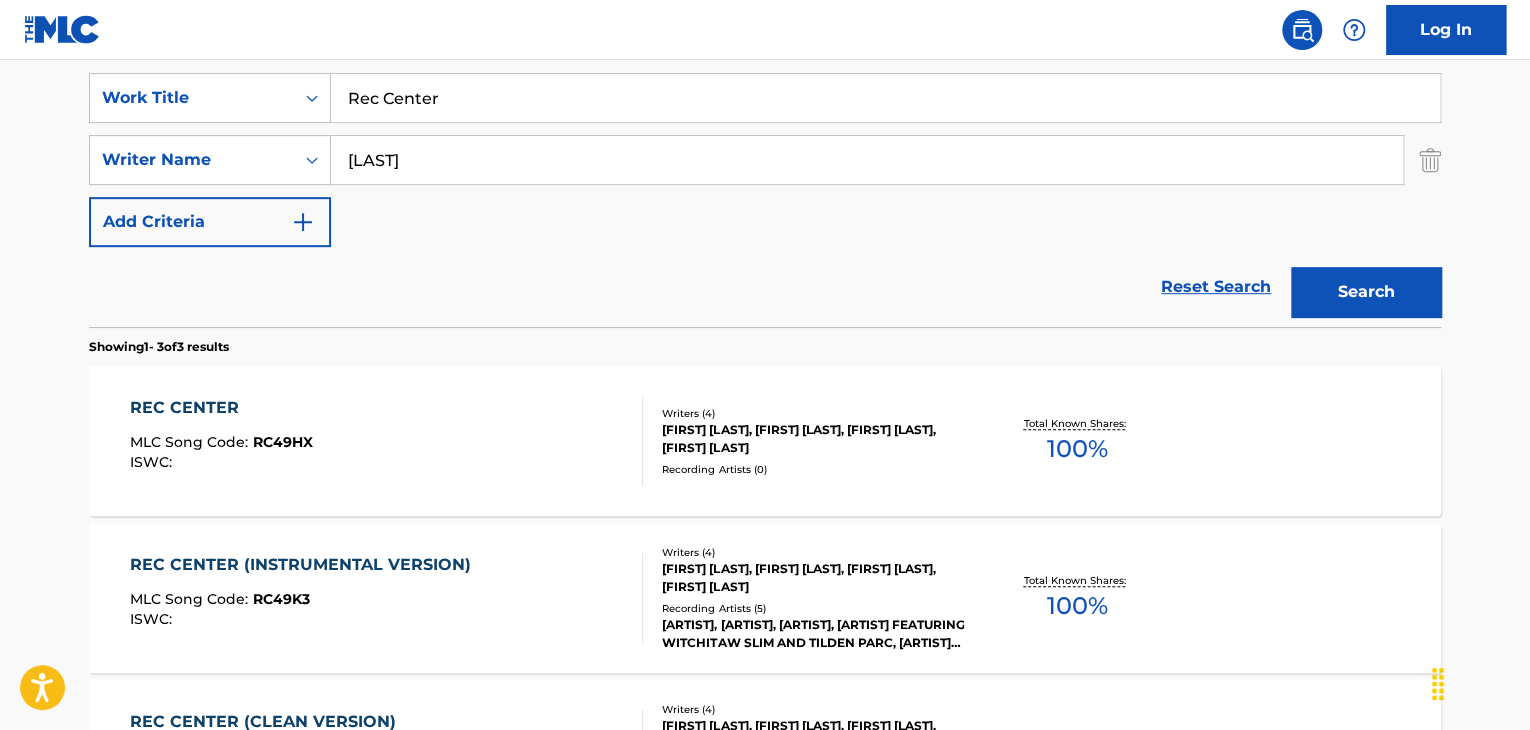 click on "[FIRST] [LAST], [FIRST] [LAST], [FIRST] [LAST], [FIRST] [LAST]" at bounding box center [813, 578] 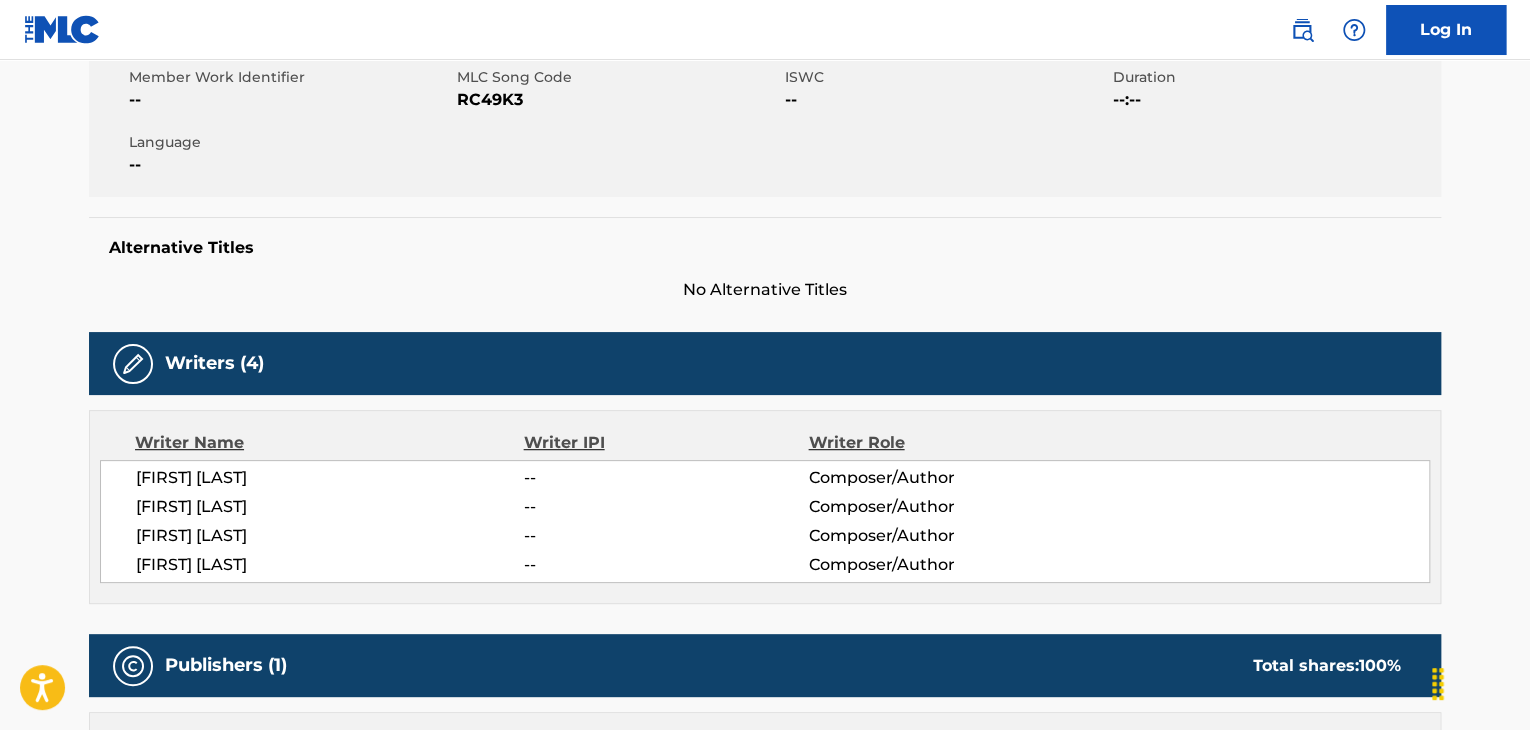 scroll, scrollTop: 0, scrollLeft: 0, axis: both 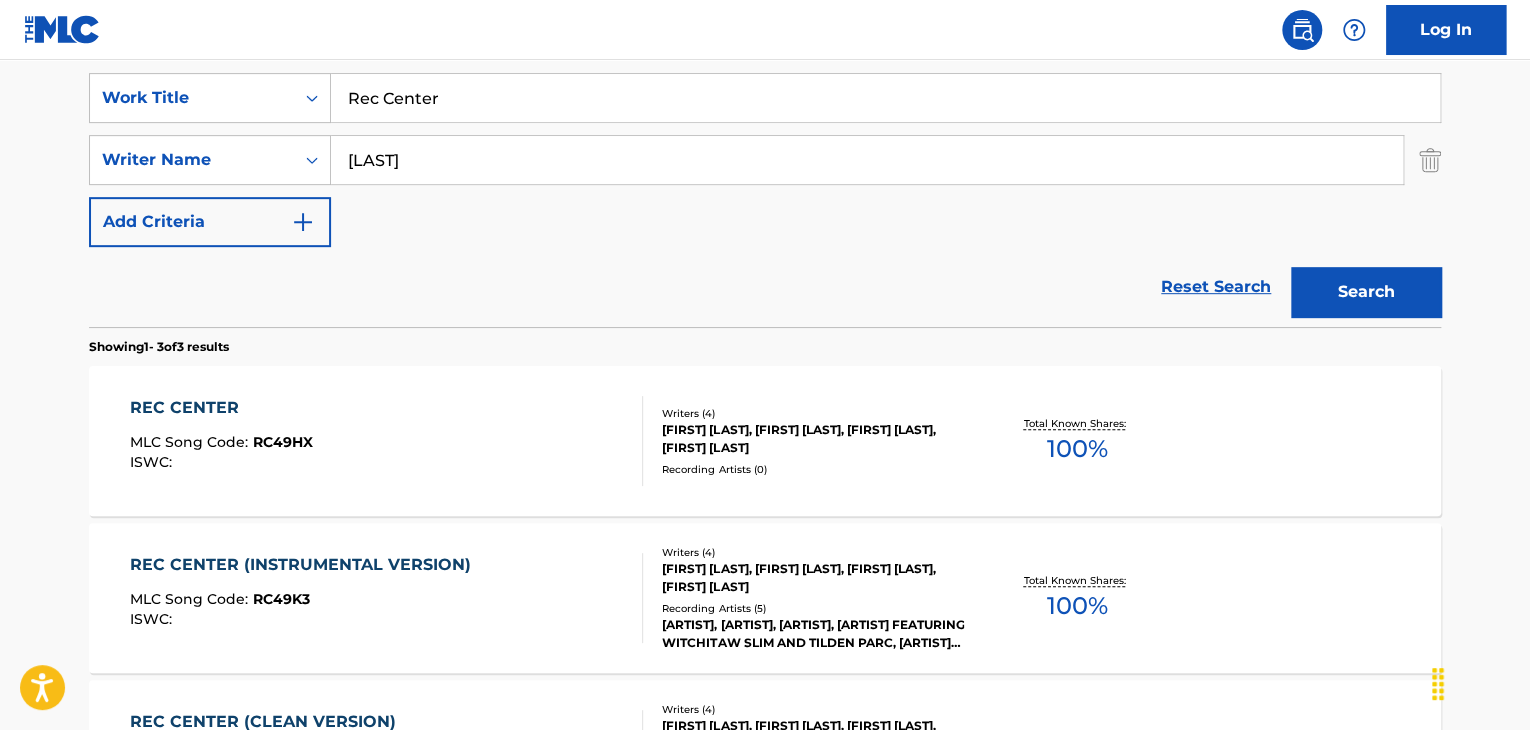 click on "[FIRST] [LAST], [FIRST] [LAST], [FIRST] [LAST], [FIRST] [LAST]" at bounding box center (813, 439) 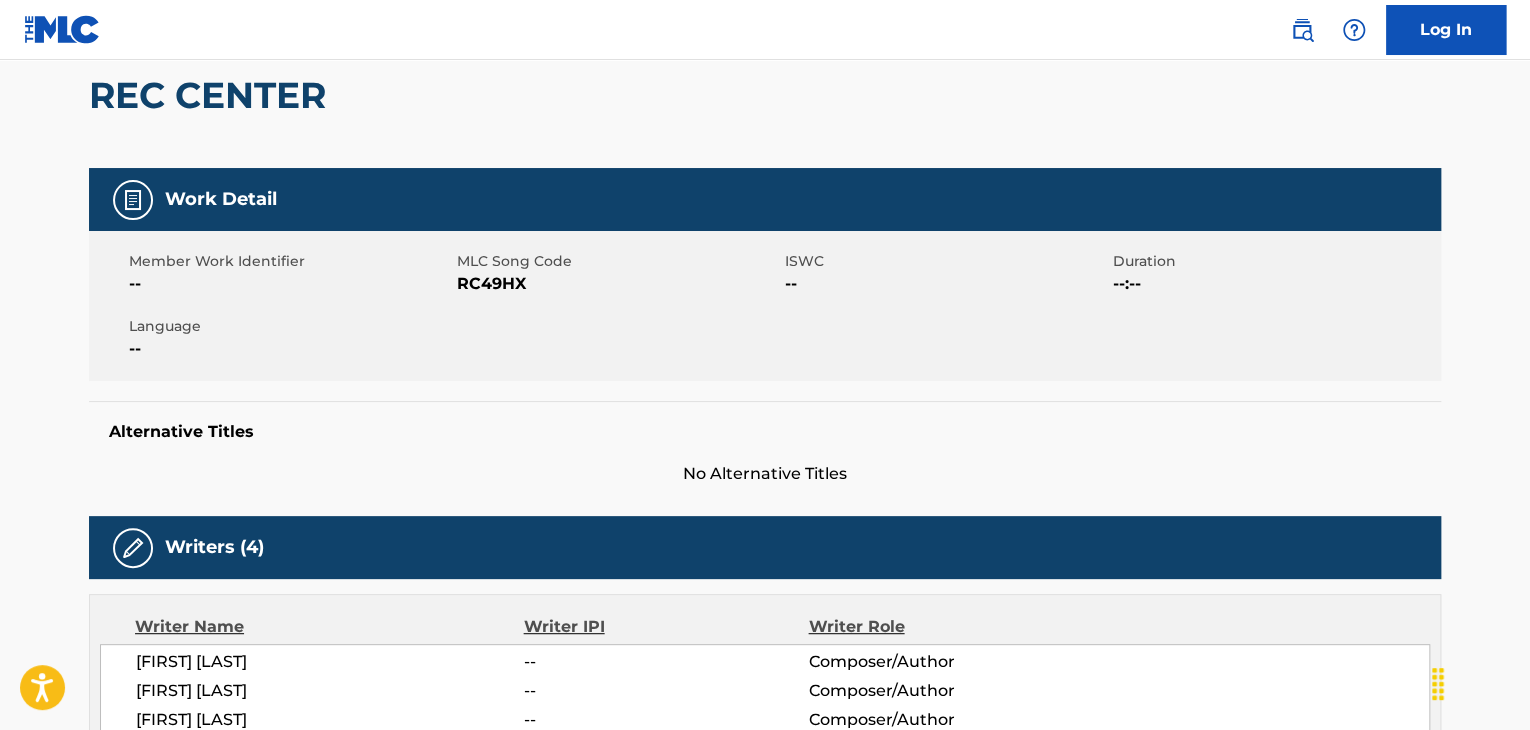 scroll, scrollTop: 300, scrollLeft: 0, axis: vertical 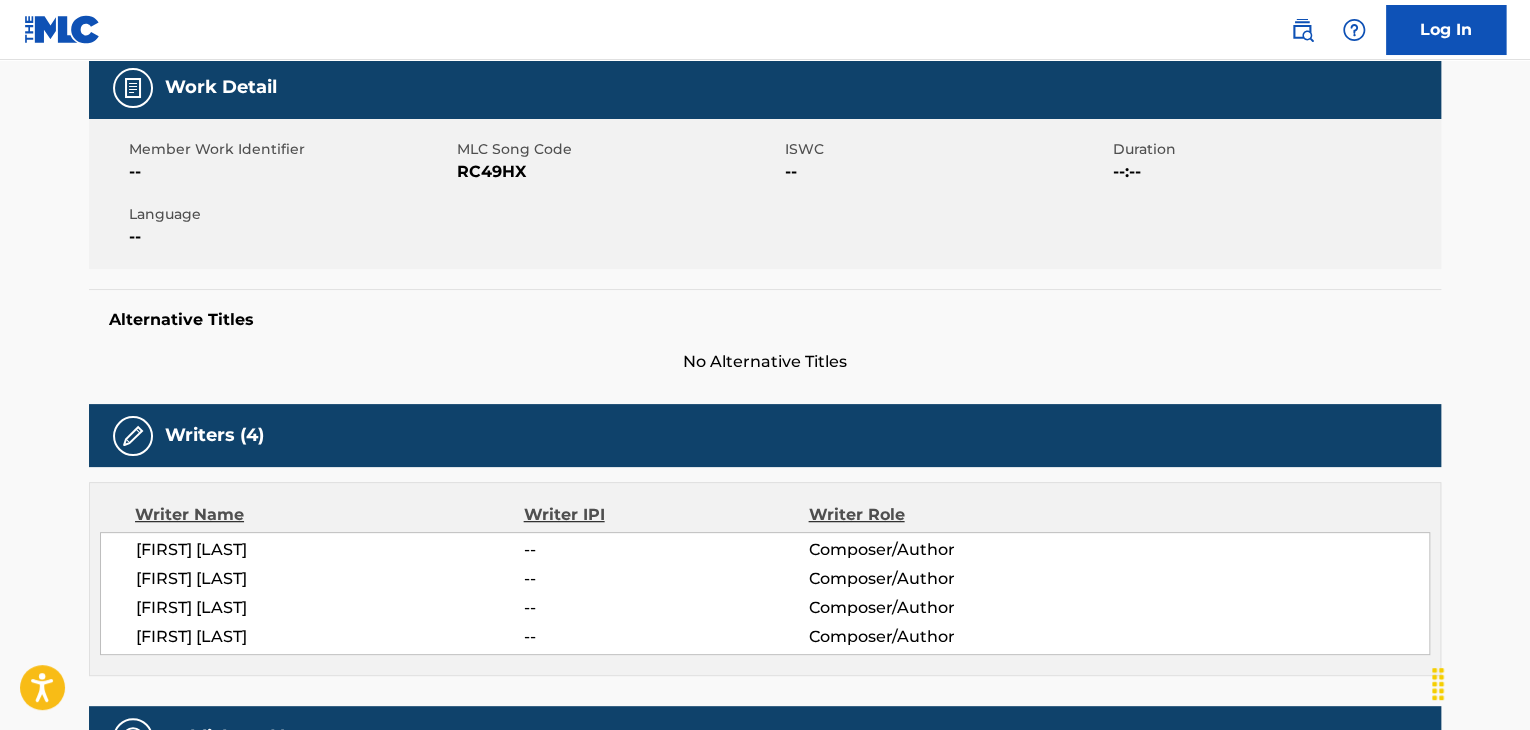 click on "RC49HX" at bounding box center [618, 172] 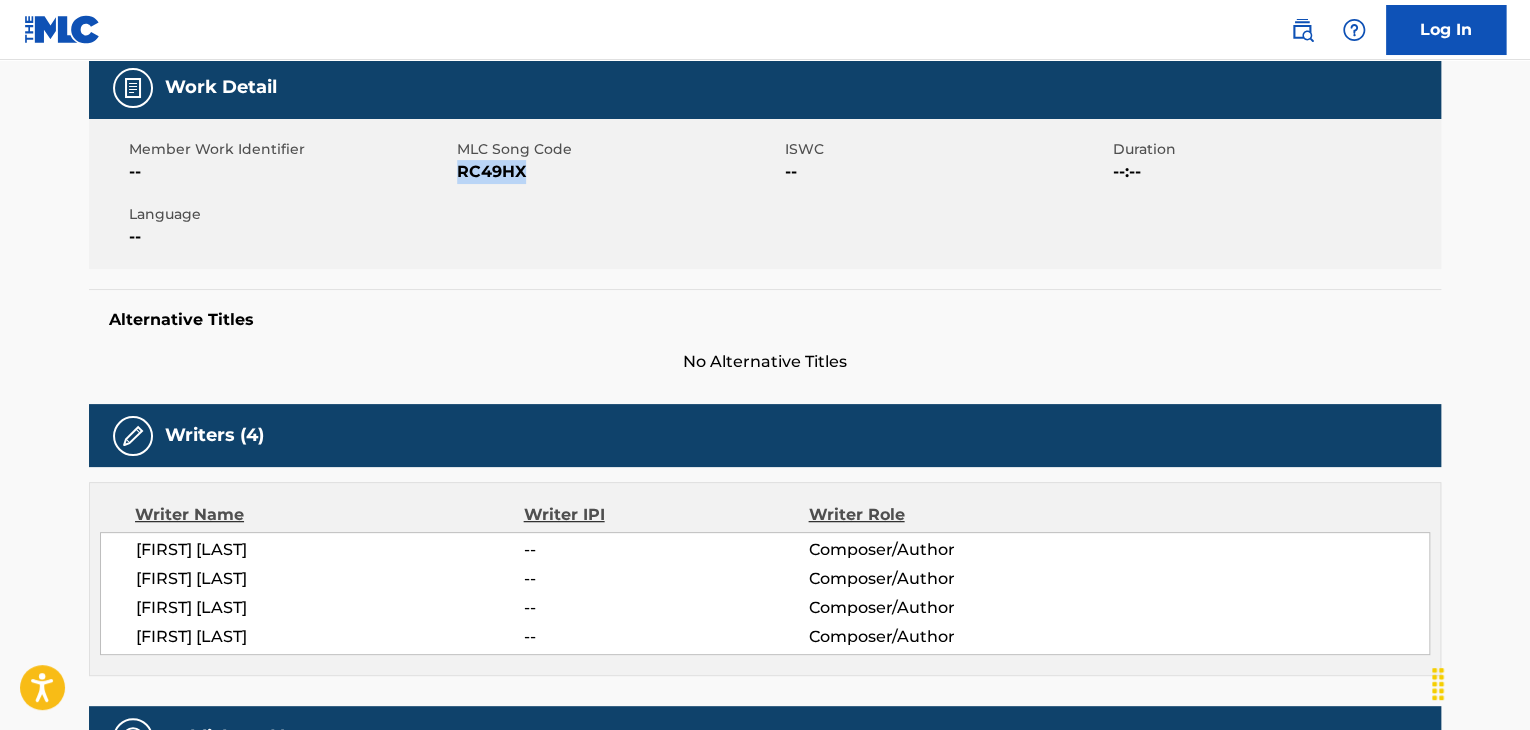click on "RC49HX" at bounding box center (618, 172) 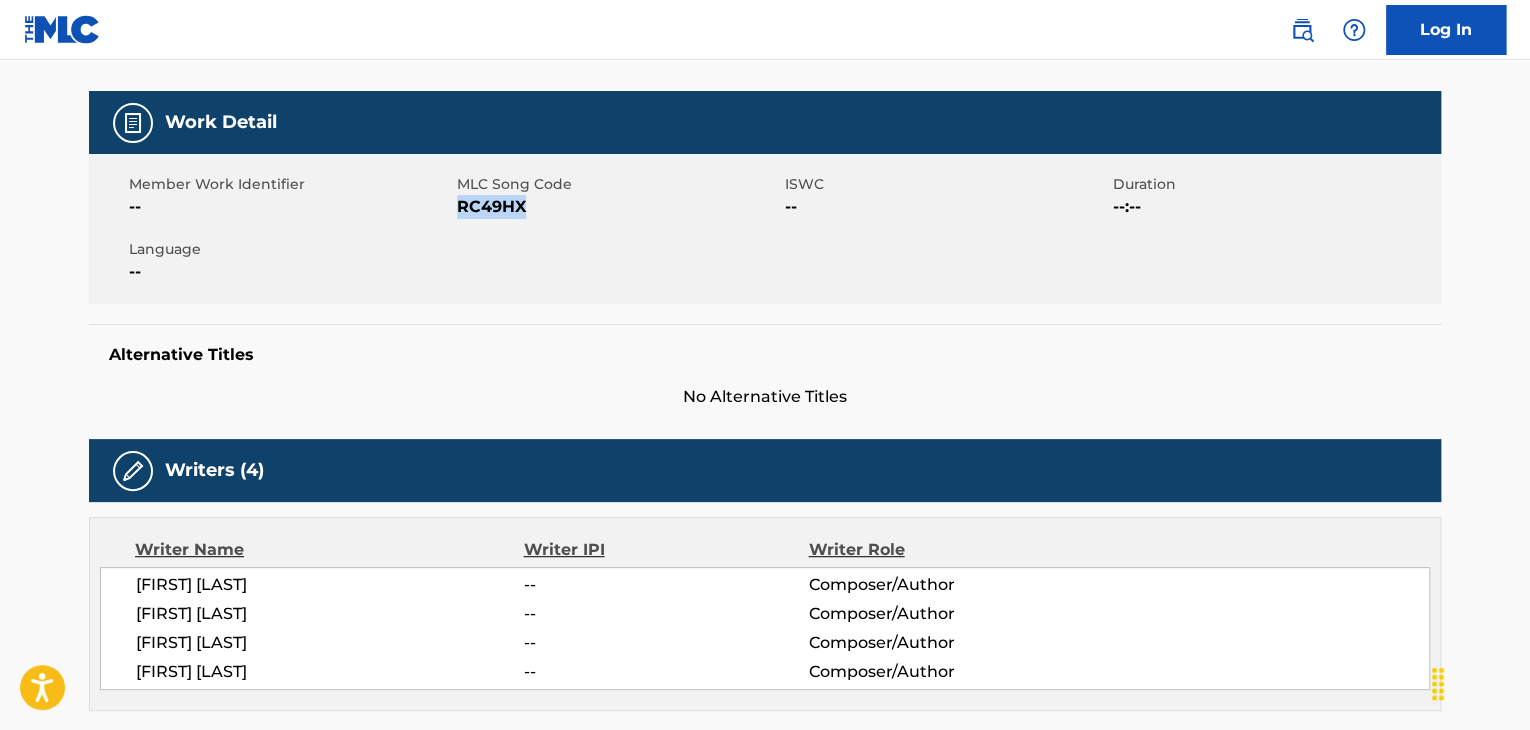 scroll, scrollTop: 0, scrollLeft: 0, axis: both 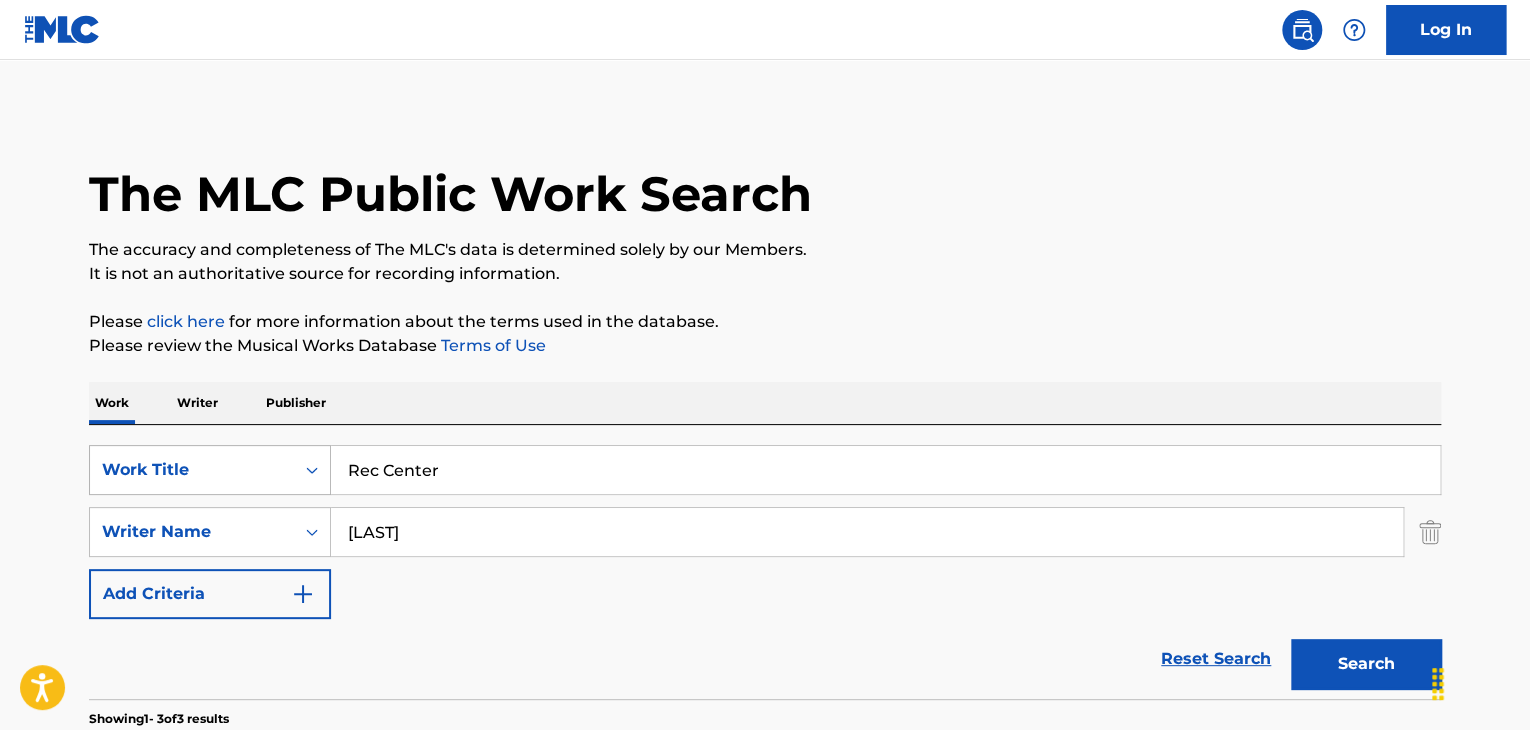drag, startPoint x: 476, startPoint y: 463, endPoint x: 309, endPoint y: 460, distance: 167.02695 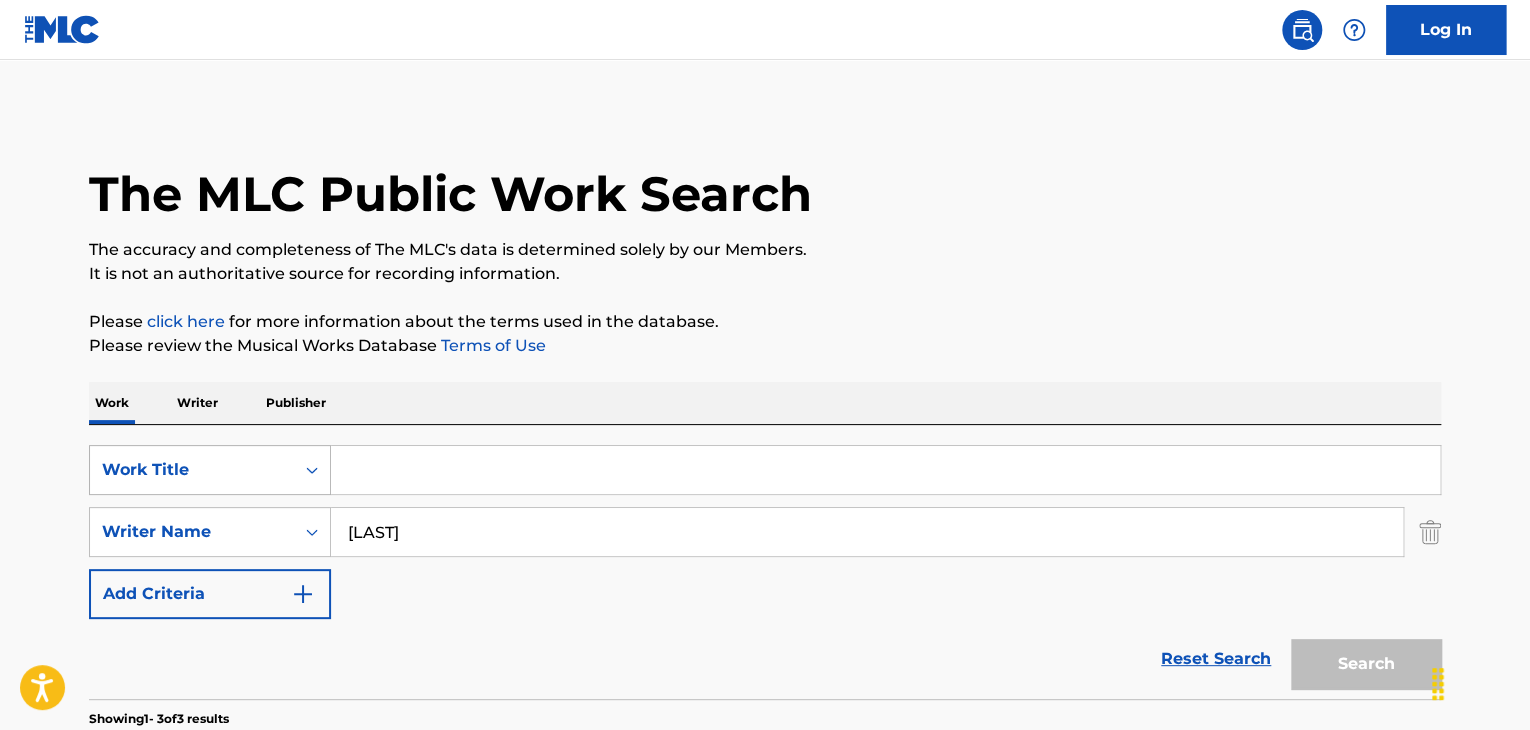 paste on "Wine Tasting" 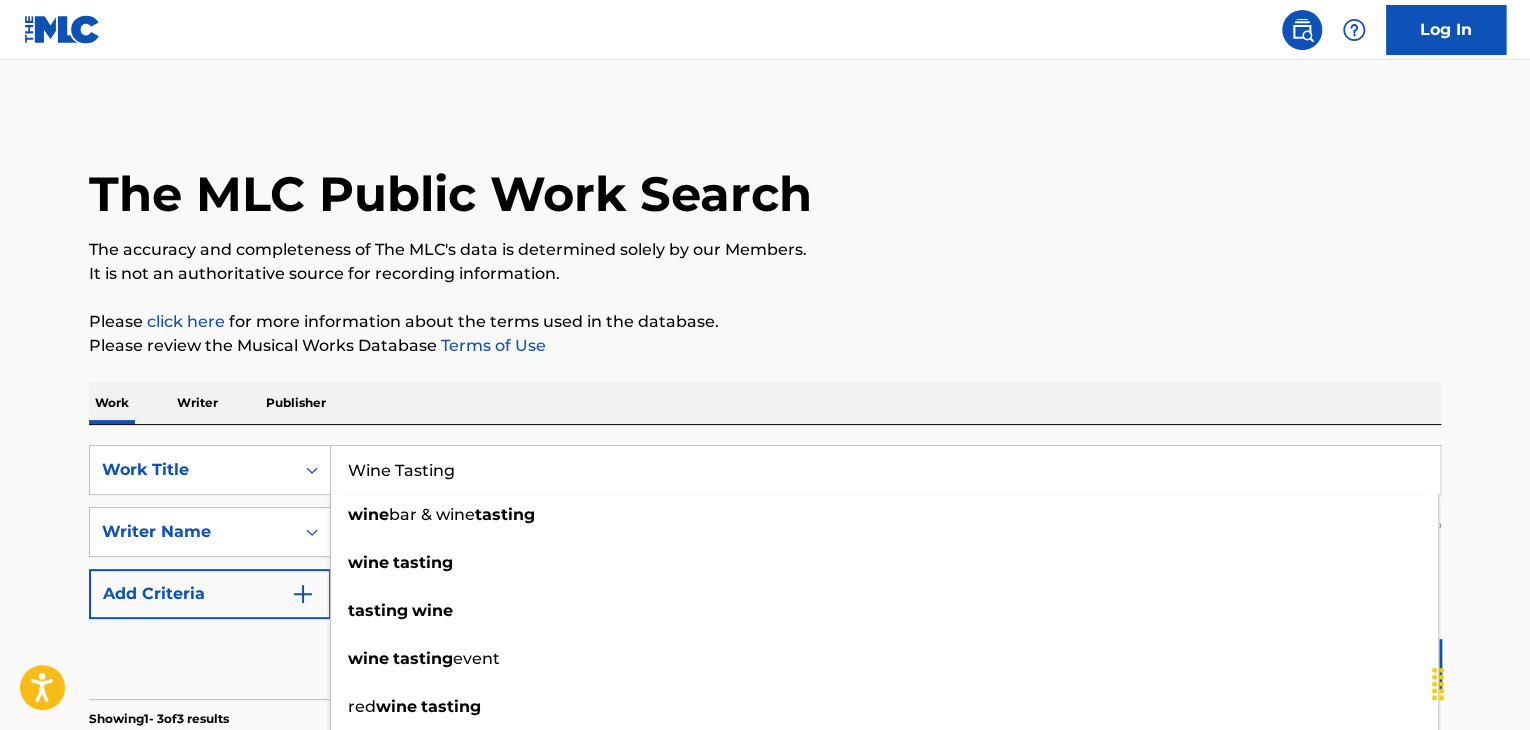 type on "Wine Tasting" 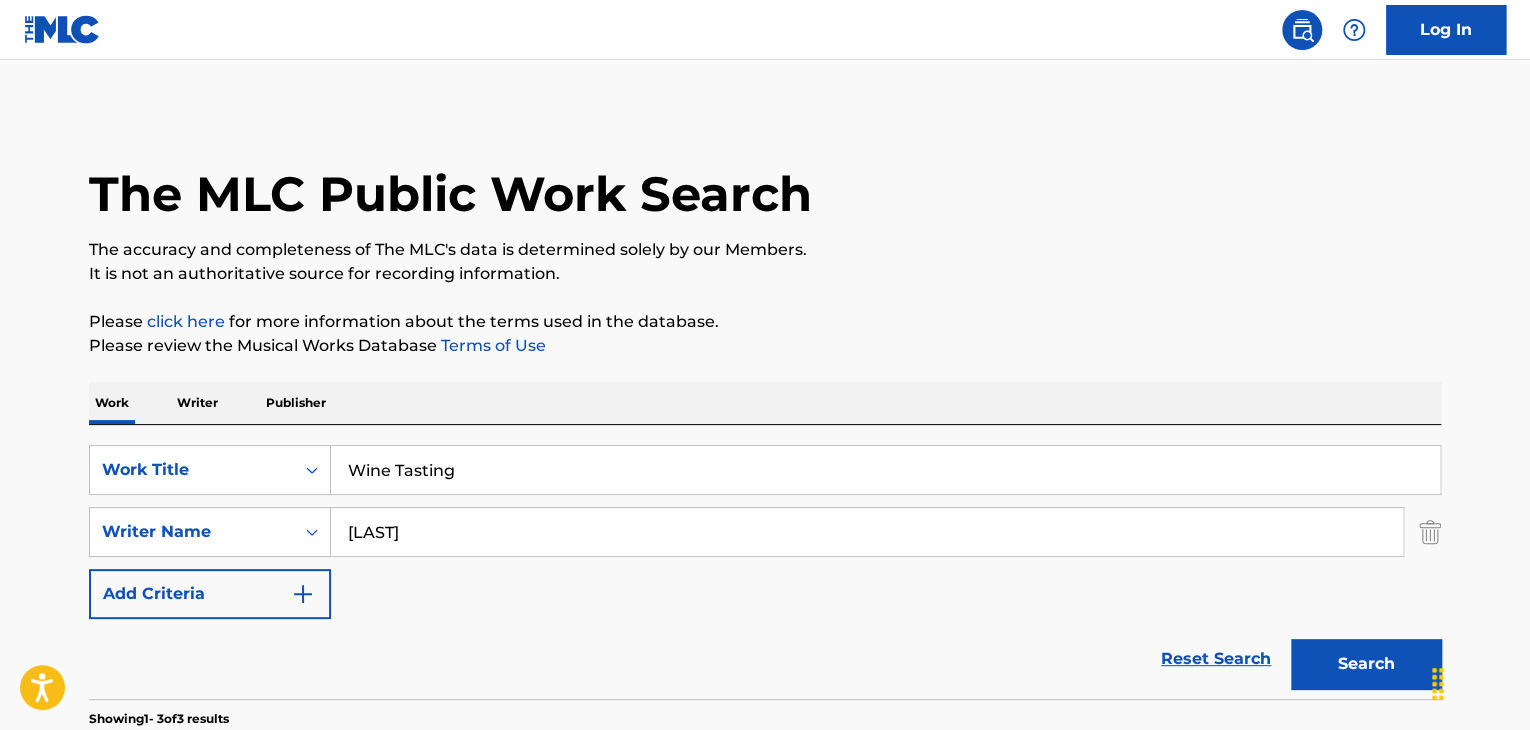 click on "Search" at bounding box center (1366, 664) 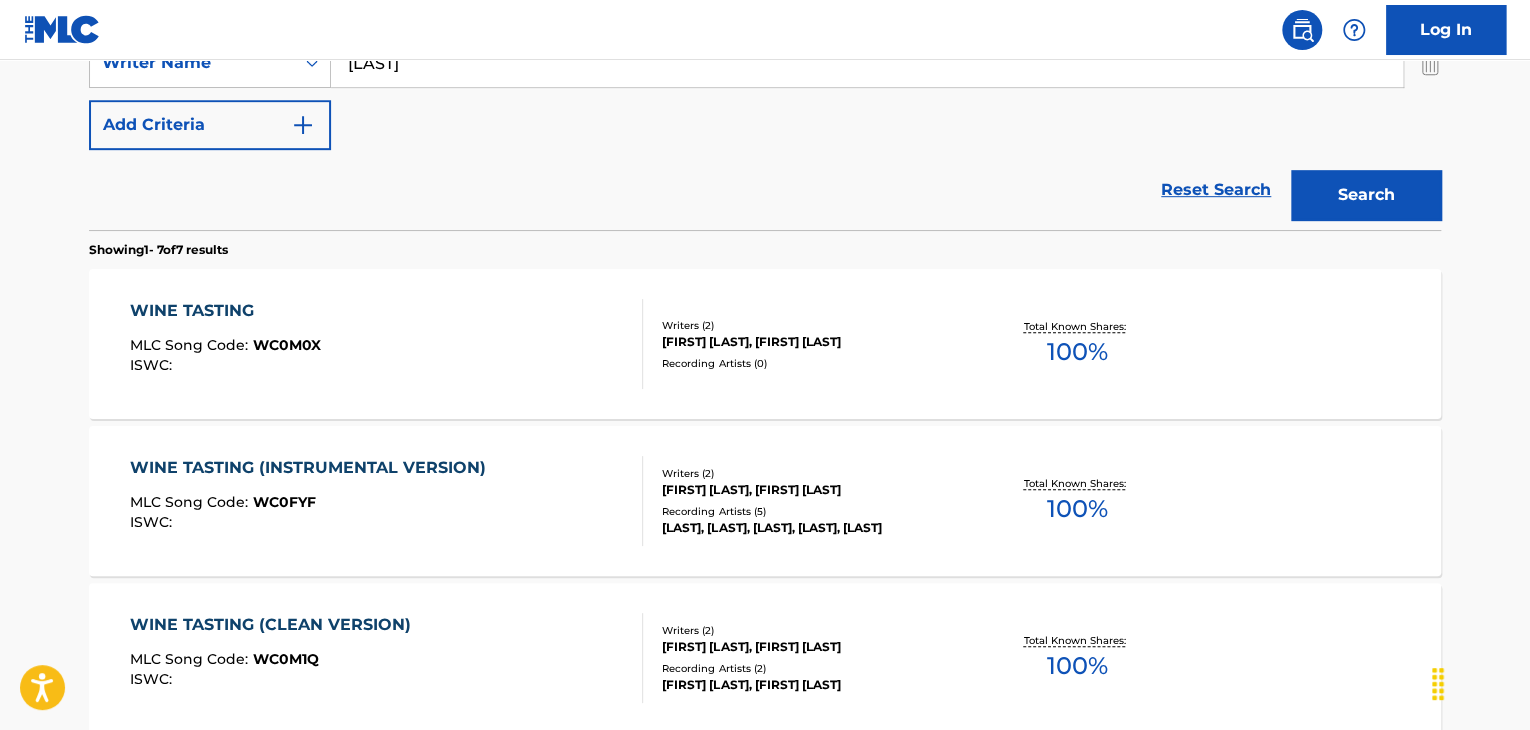 scroll, scrollTop: 500, scrollLeft: 0, axis: vertical 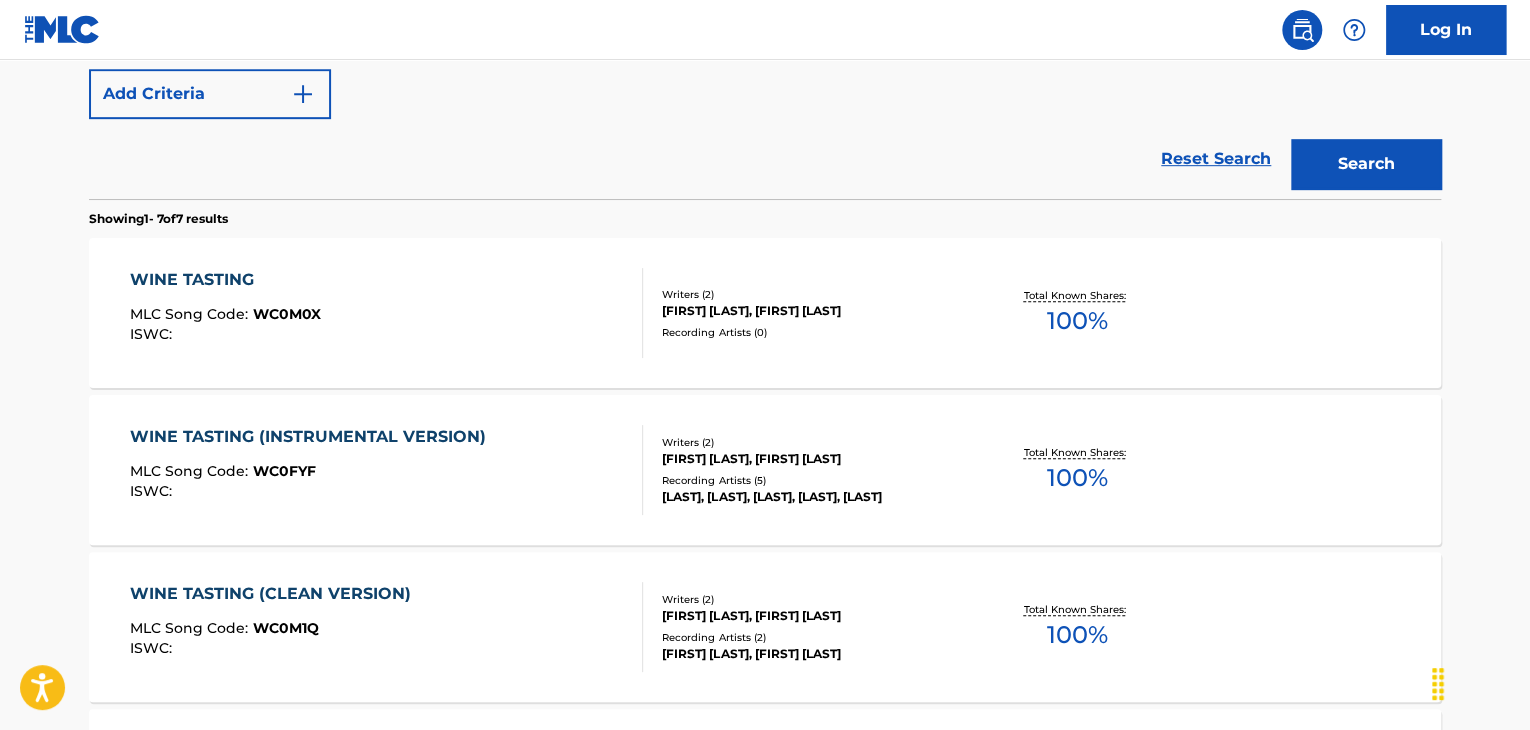 click on "WC0M0X" at bounding box center (287, 314) 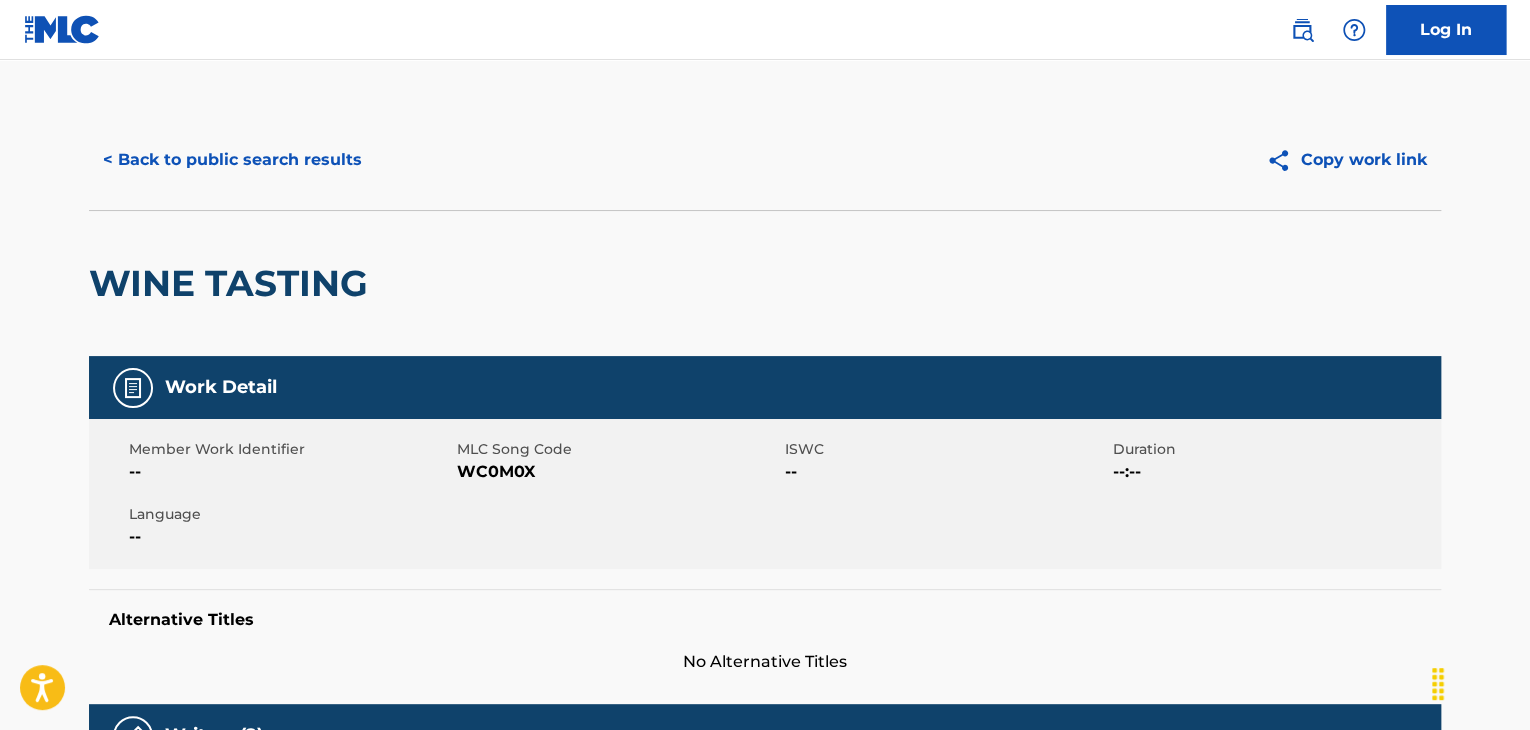 click on "WC0M0X" at bounding box center [618, 472] 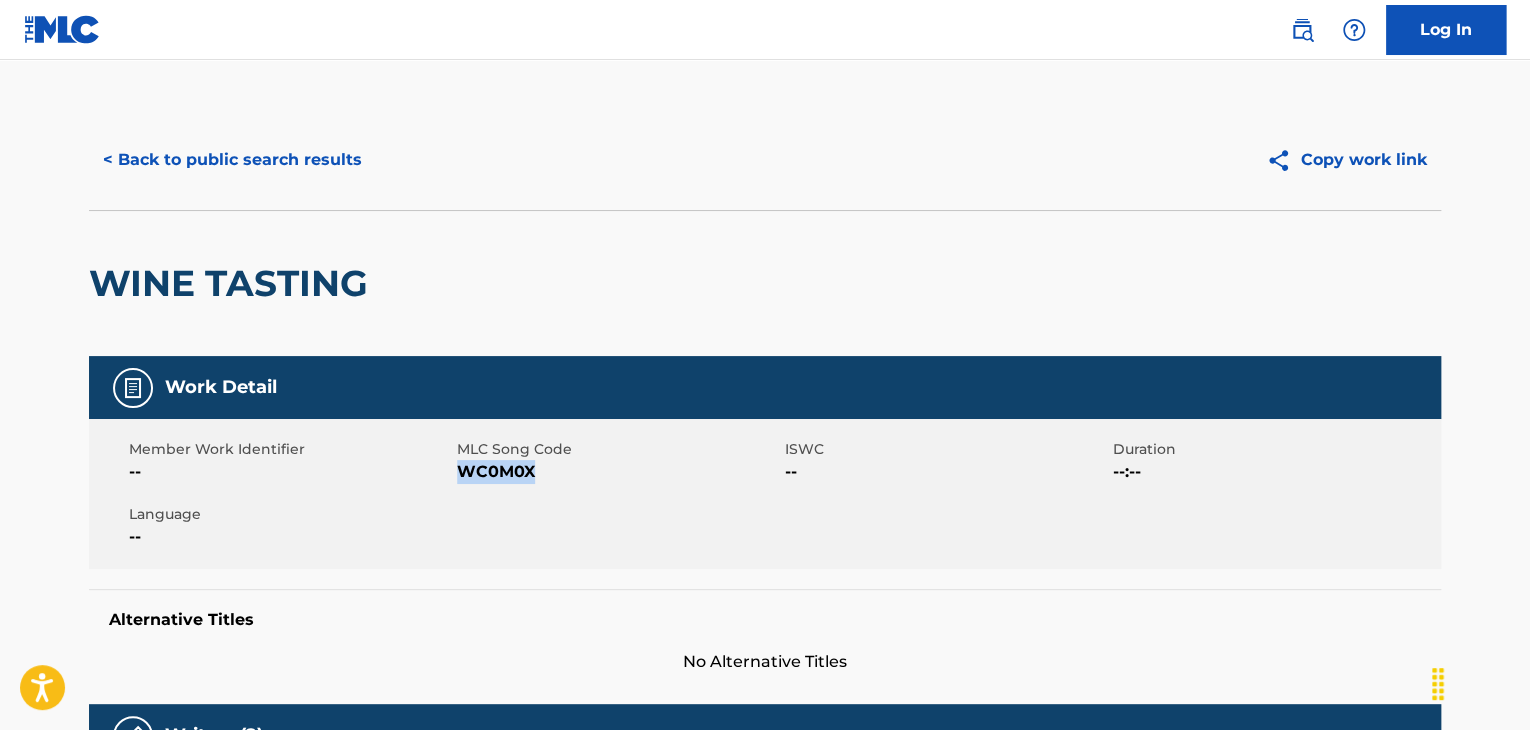 click on "WC0M0X" at bounding box center (618, 472) 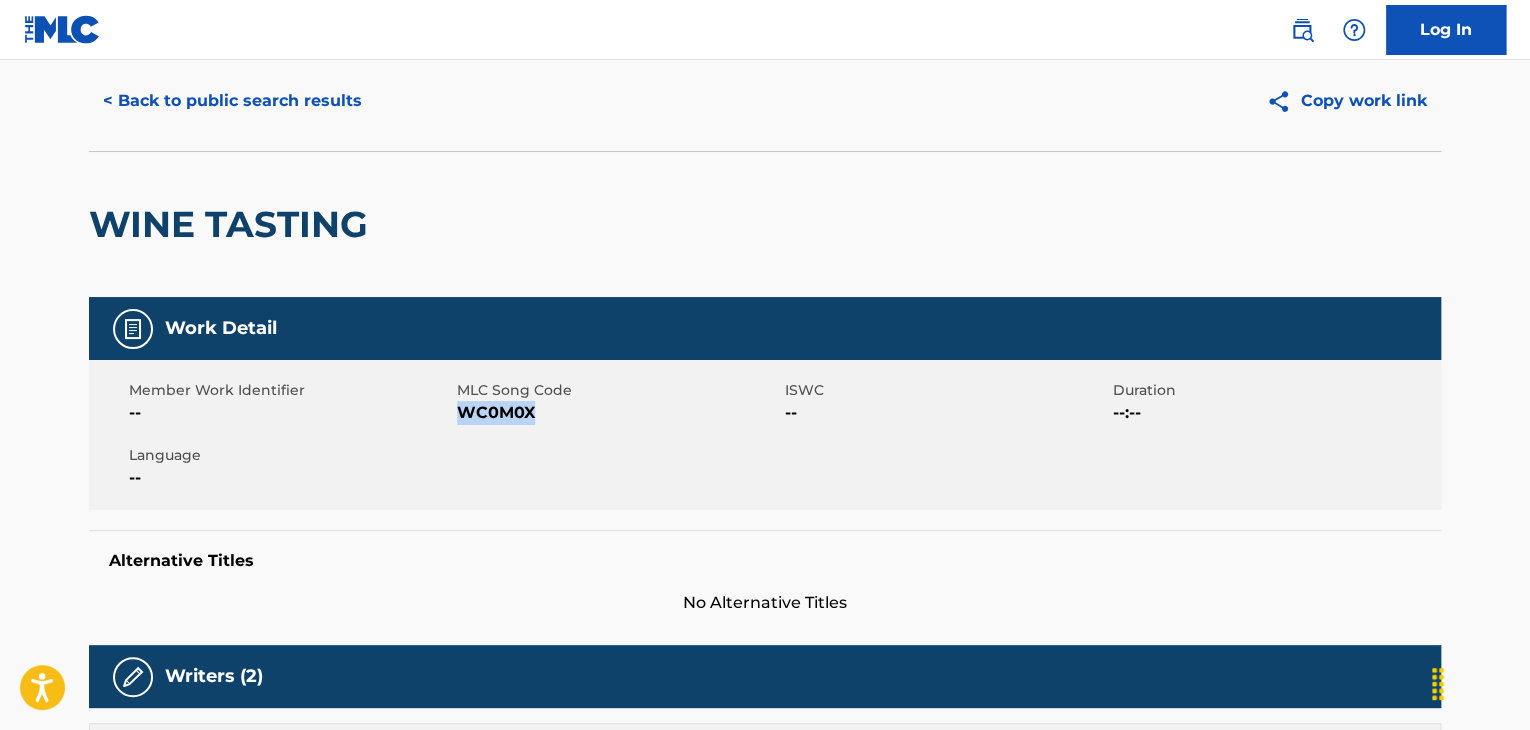scroll, scrollTop: 0, scrollLeft: 0, axis: both 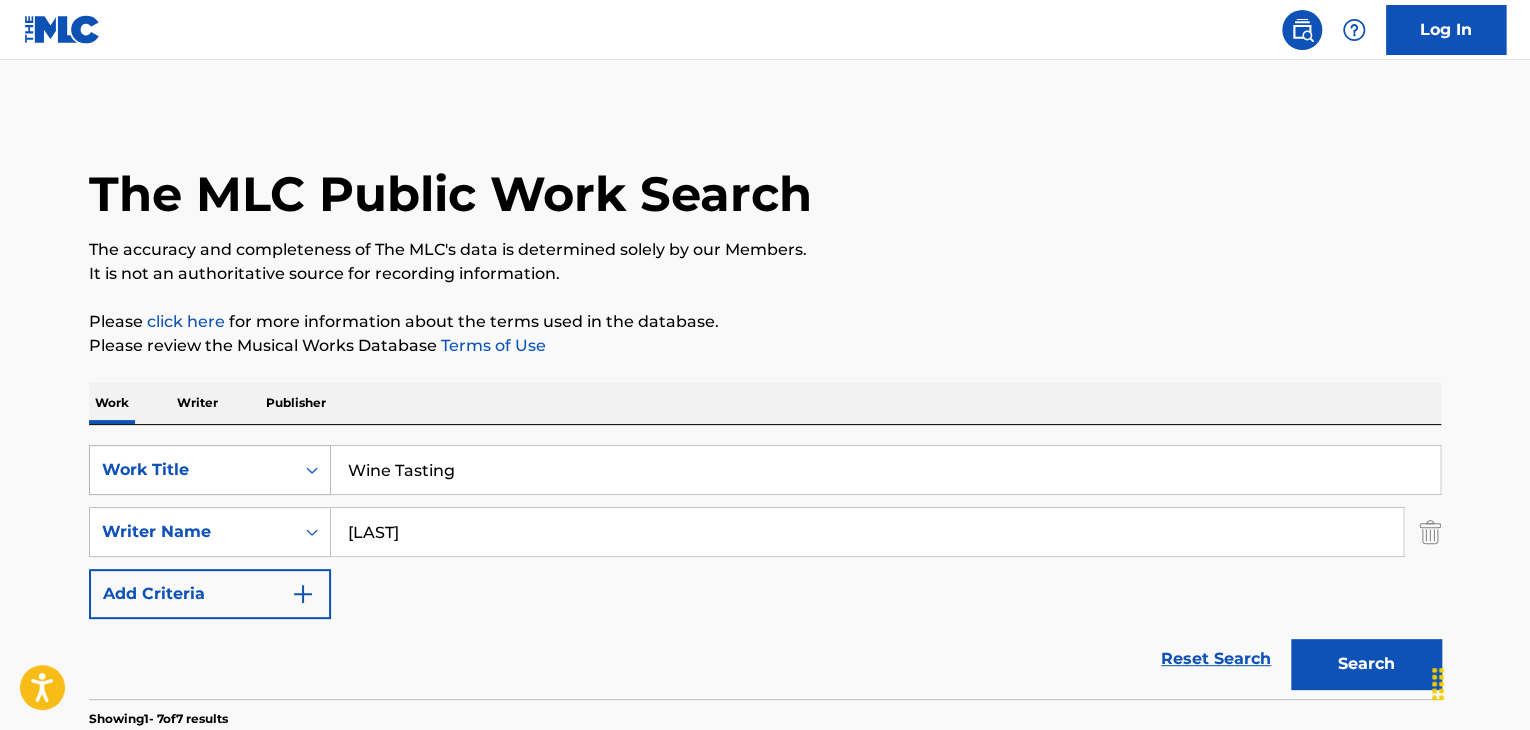 drag, startPoint x: 520, startPoint y: 483, endPoint x: 183, endPoint y: 471, distance: 337.2136 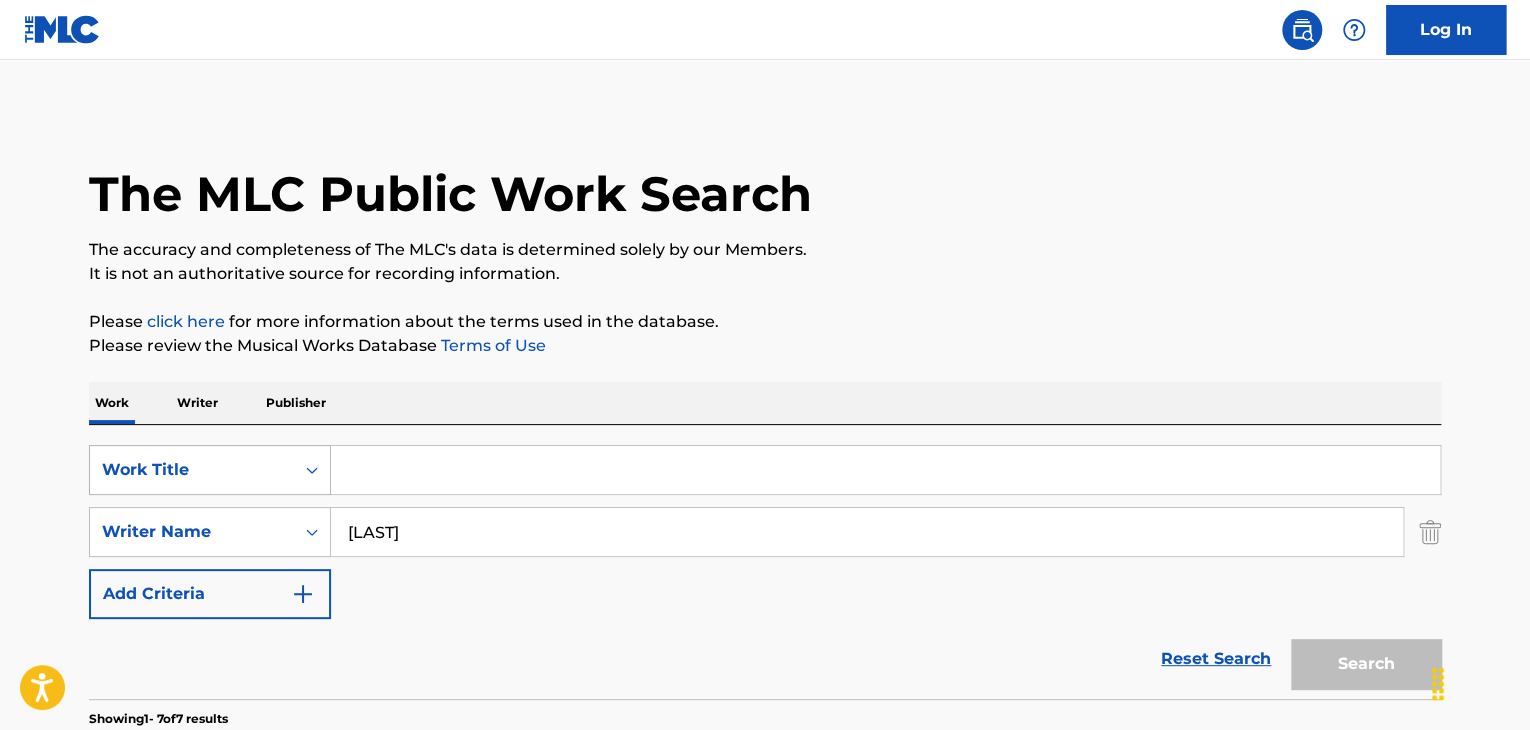 paste on "The Legends" 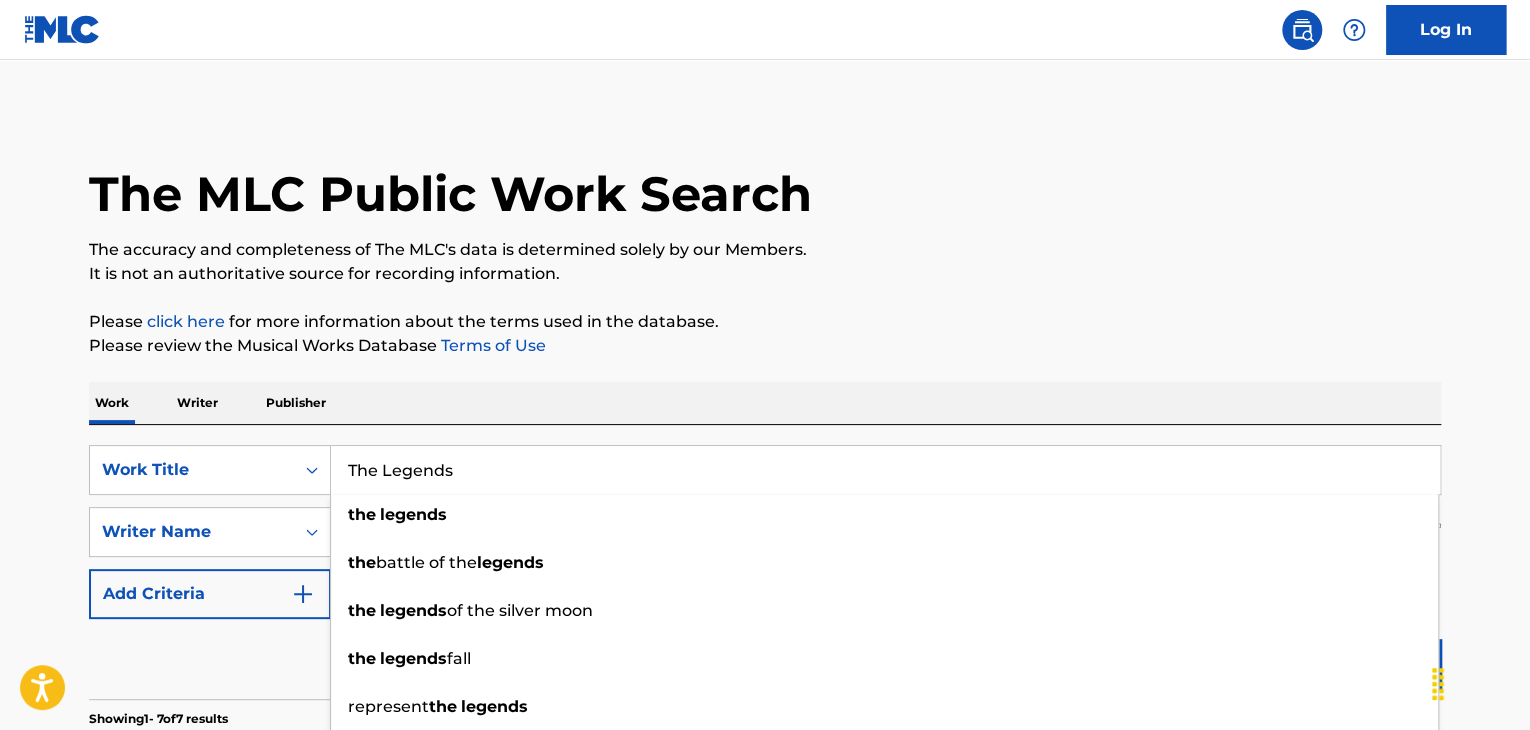 type on "The Legends" 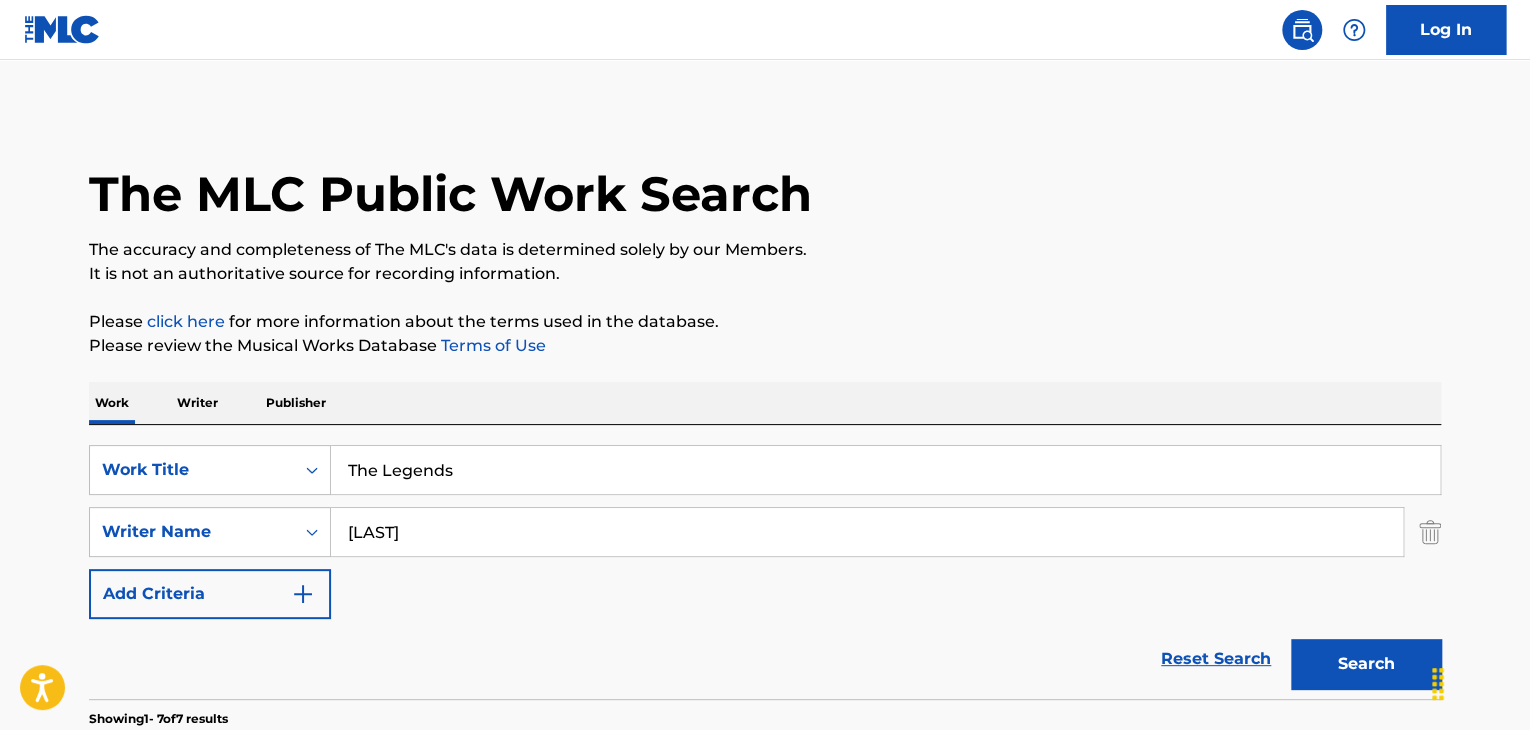 click on "Search" at bounding box center [1366, 664] 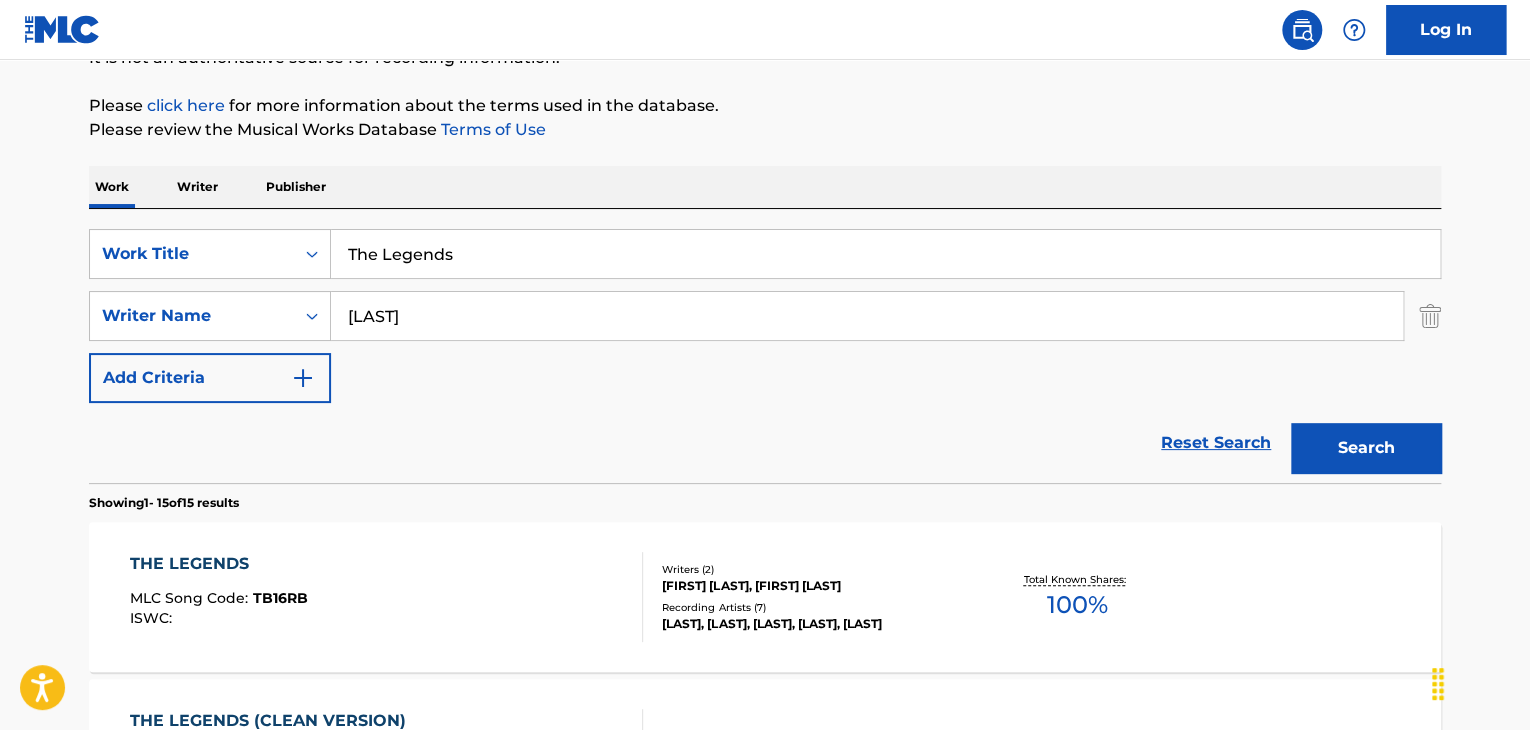 scroll, scrollTop: 300, scrollLeft: 0, axis: vertical 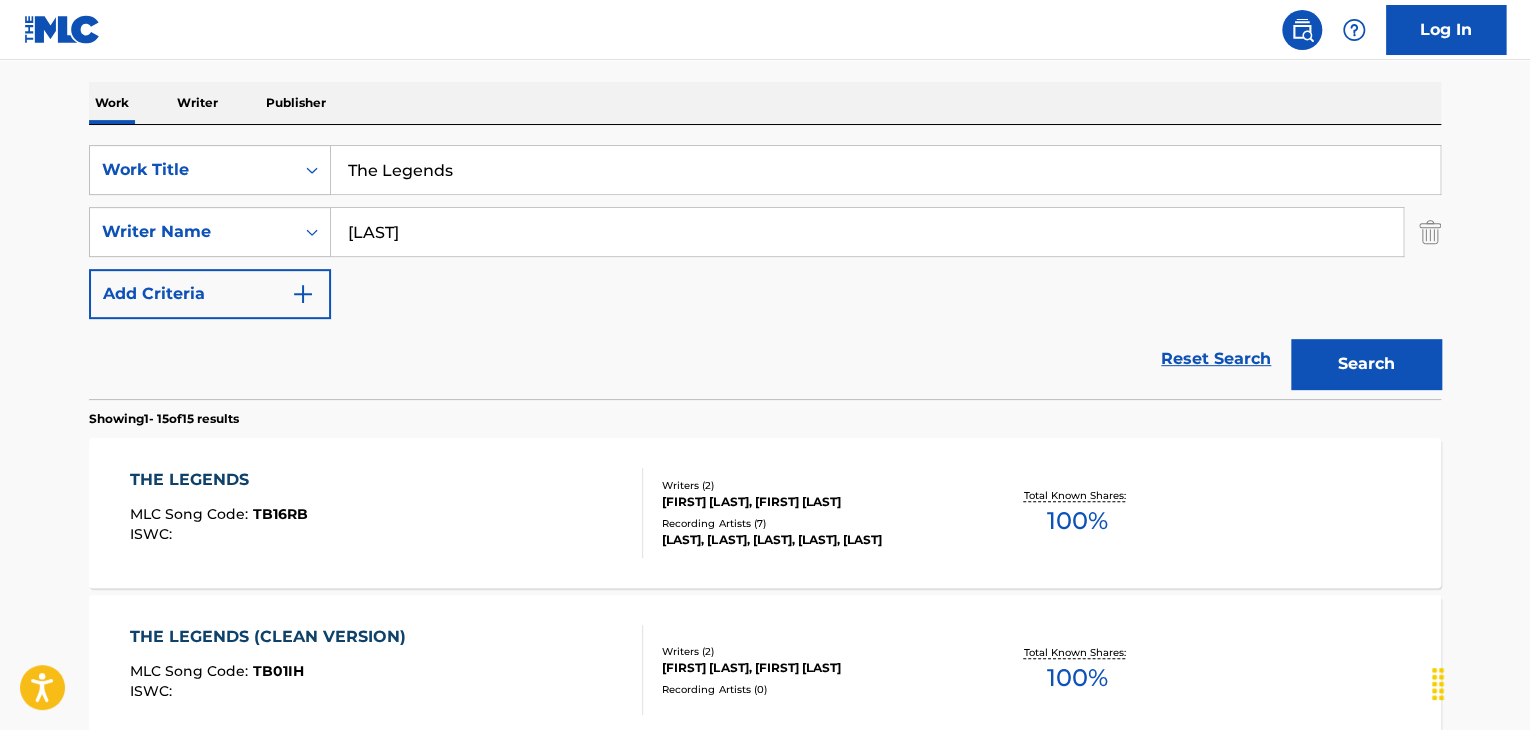 click on "TB16RB" at bounding box center [280, 514] 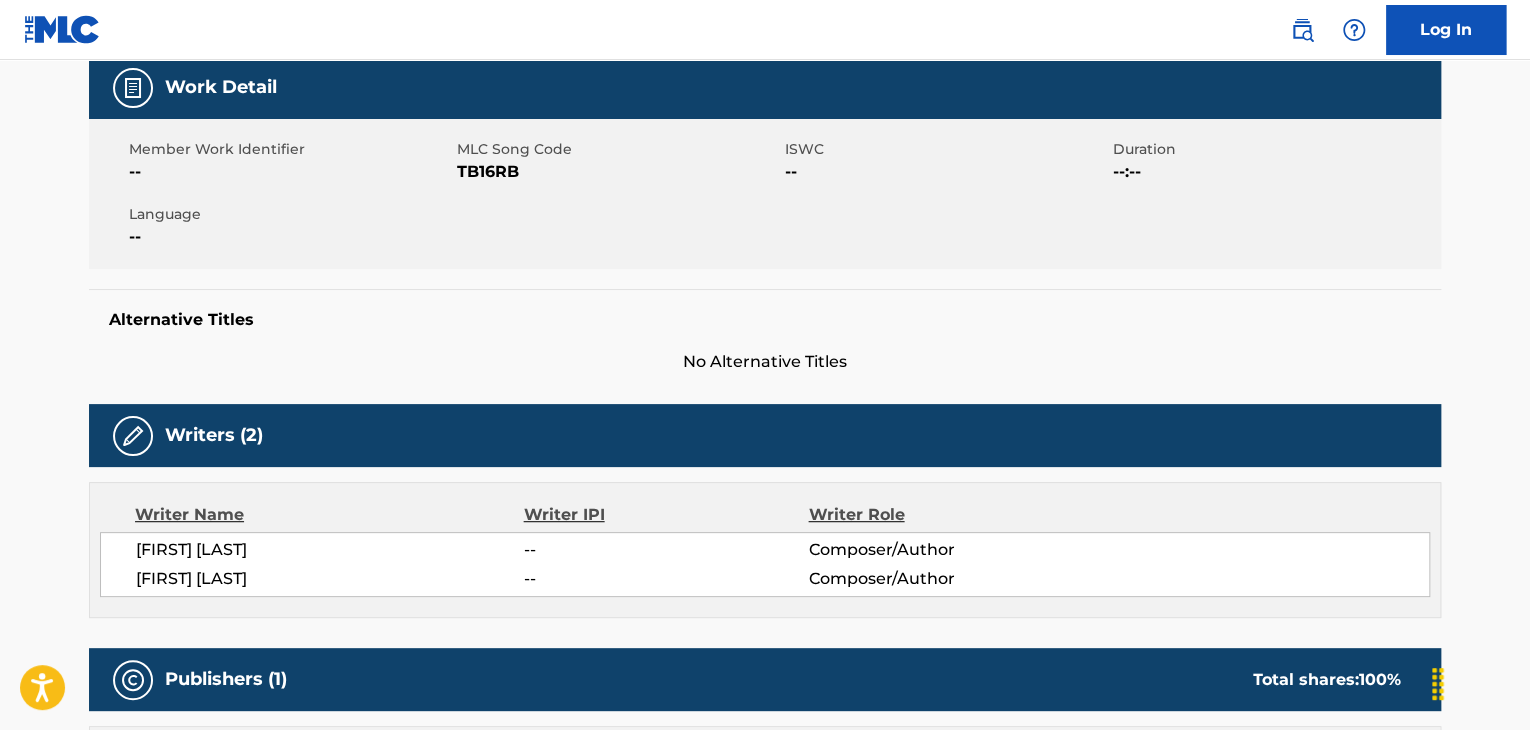 scroll, scrollTop: 0, scrollLeft: 0, axis: both 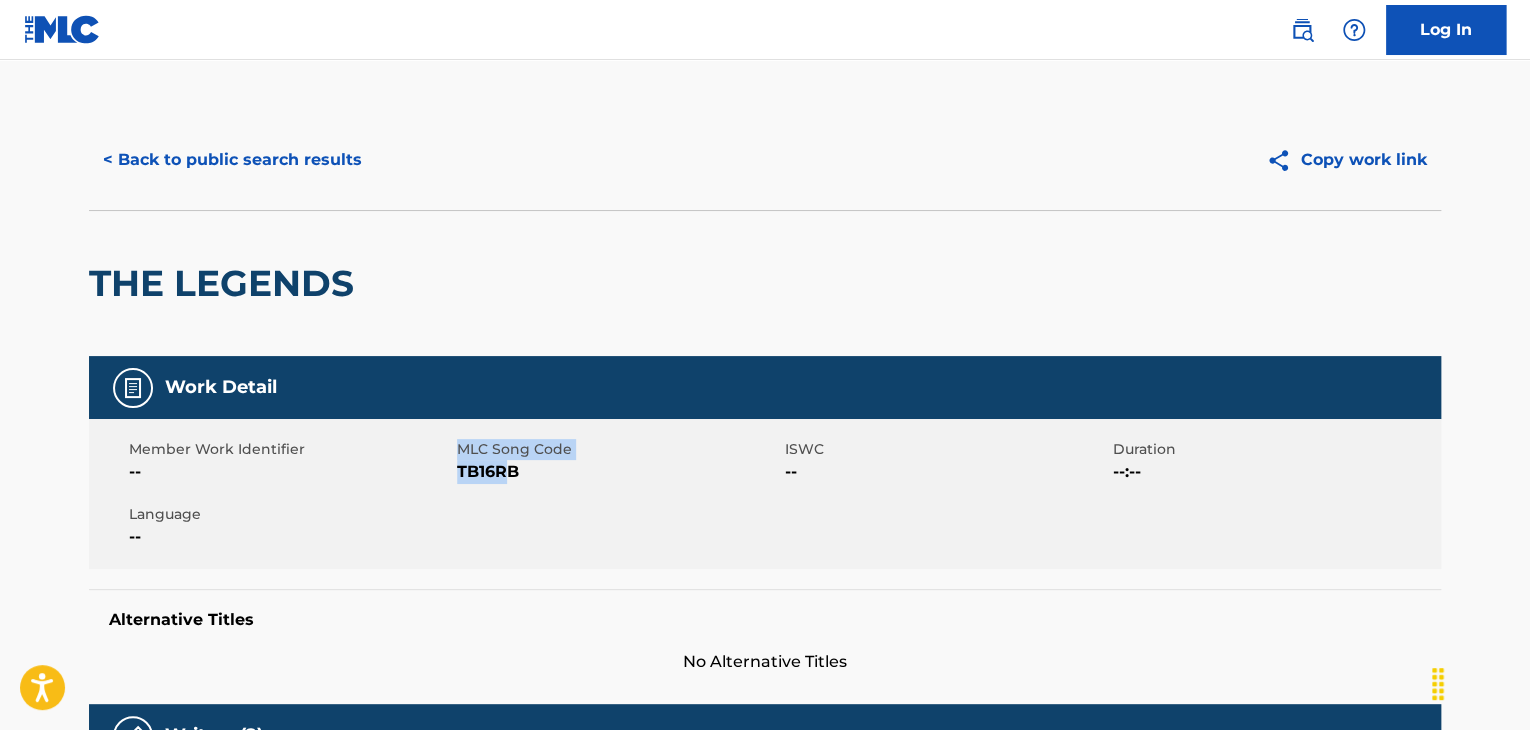 drag, startPoint x: 455, startPoint y: 465, endPoint x: 590, endPoint y: 480, distance: 135.83078 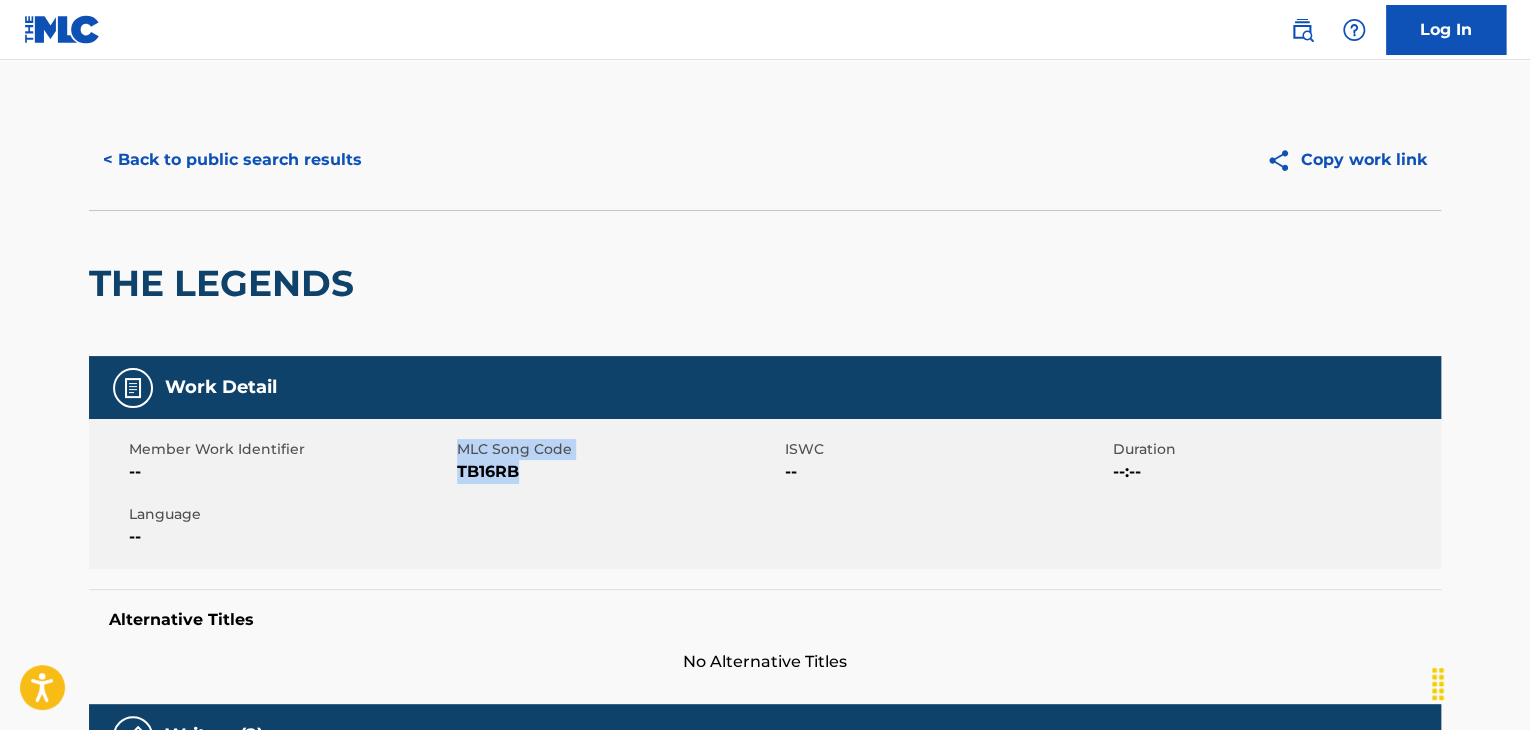 click on "Member Work Identifier -- MLC Song Code TB16RB ISWC -- Duration --:-- Language --" at bounding box center [765, 494] 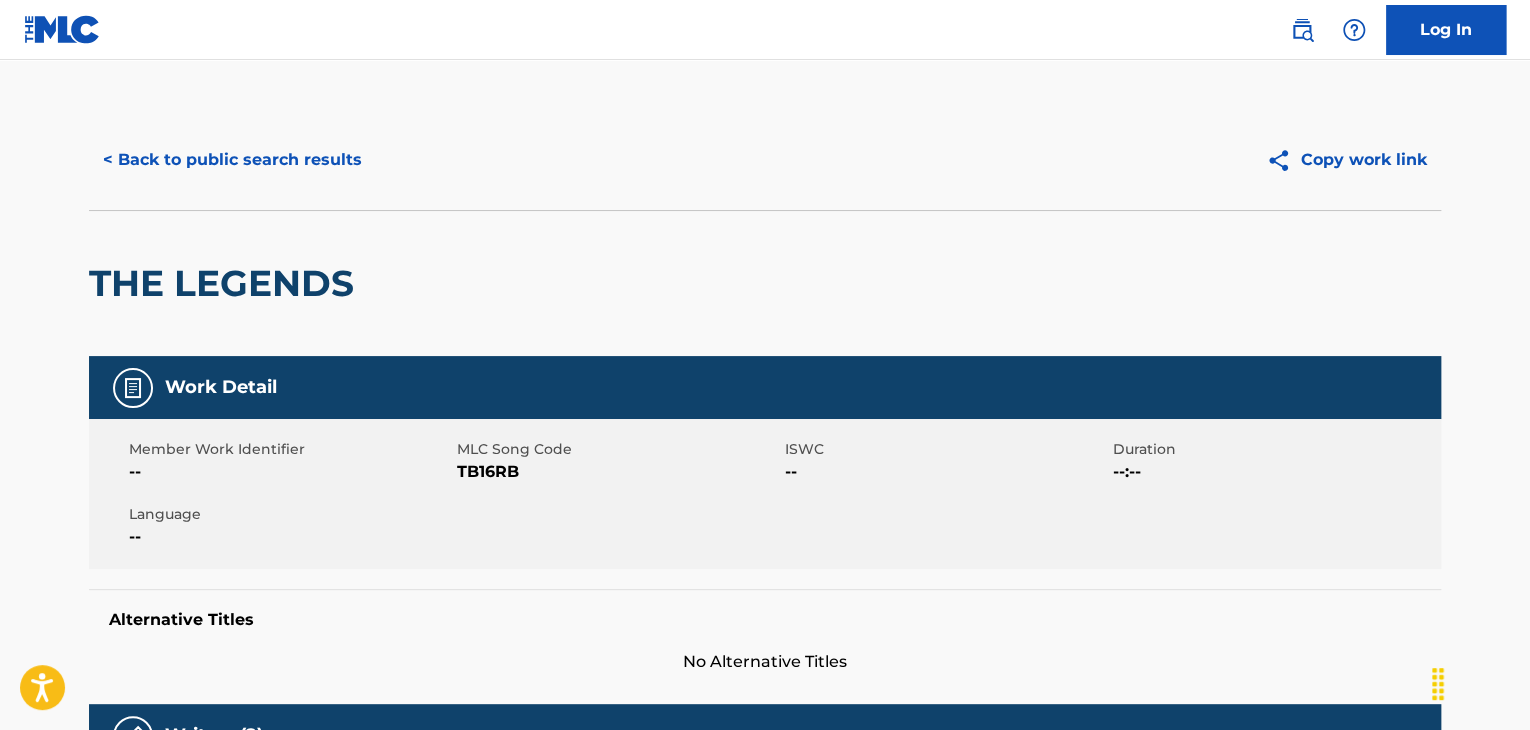 click on "TB16RB" at bounding box center [618, 472] 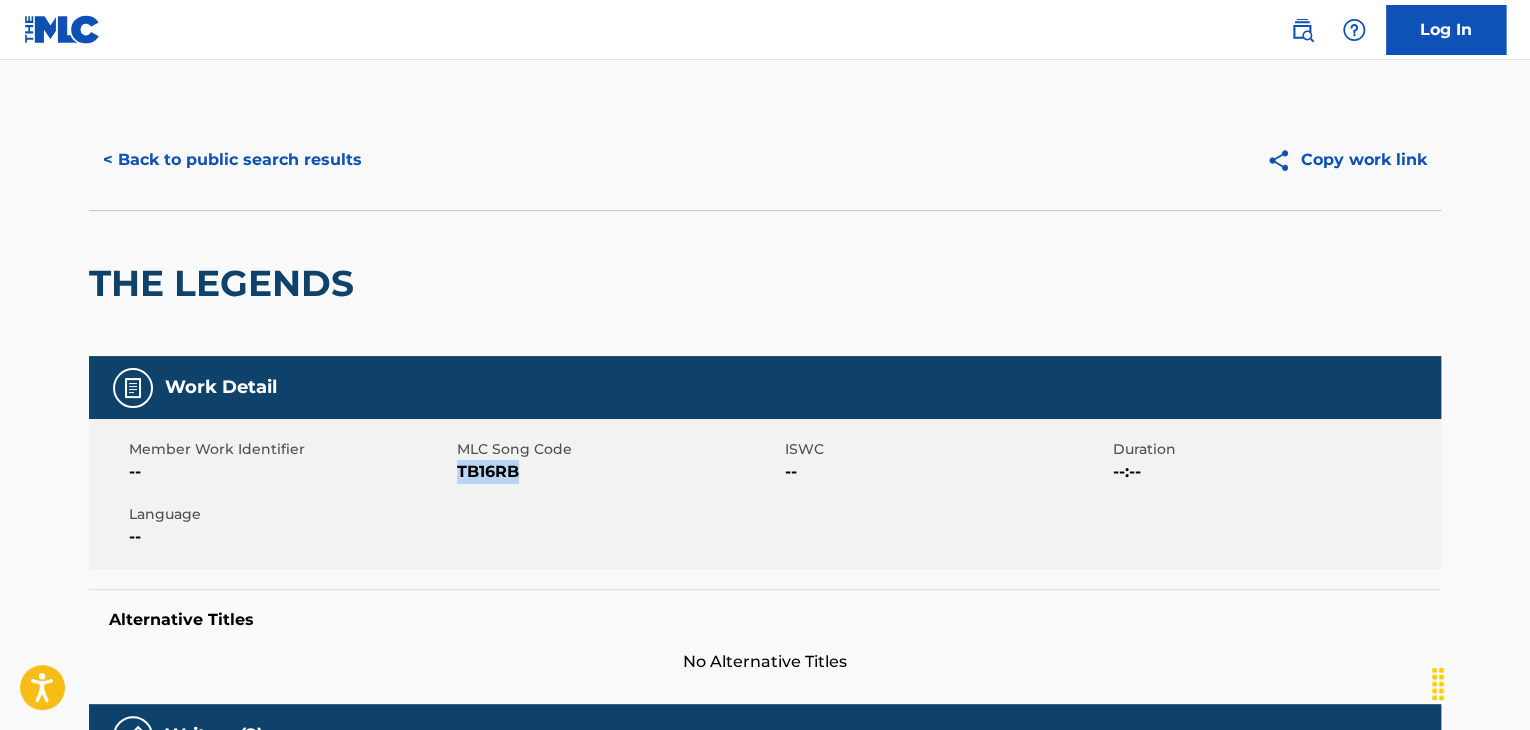 click on "TB16RB" at bounding box center [618, 472] 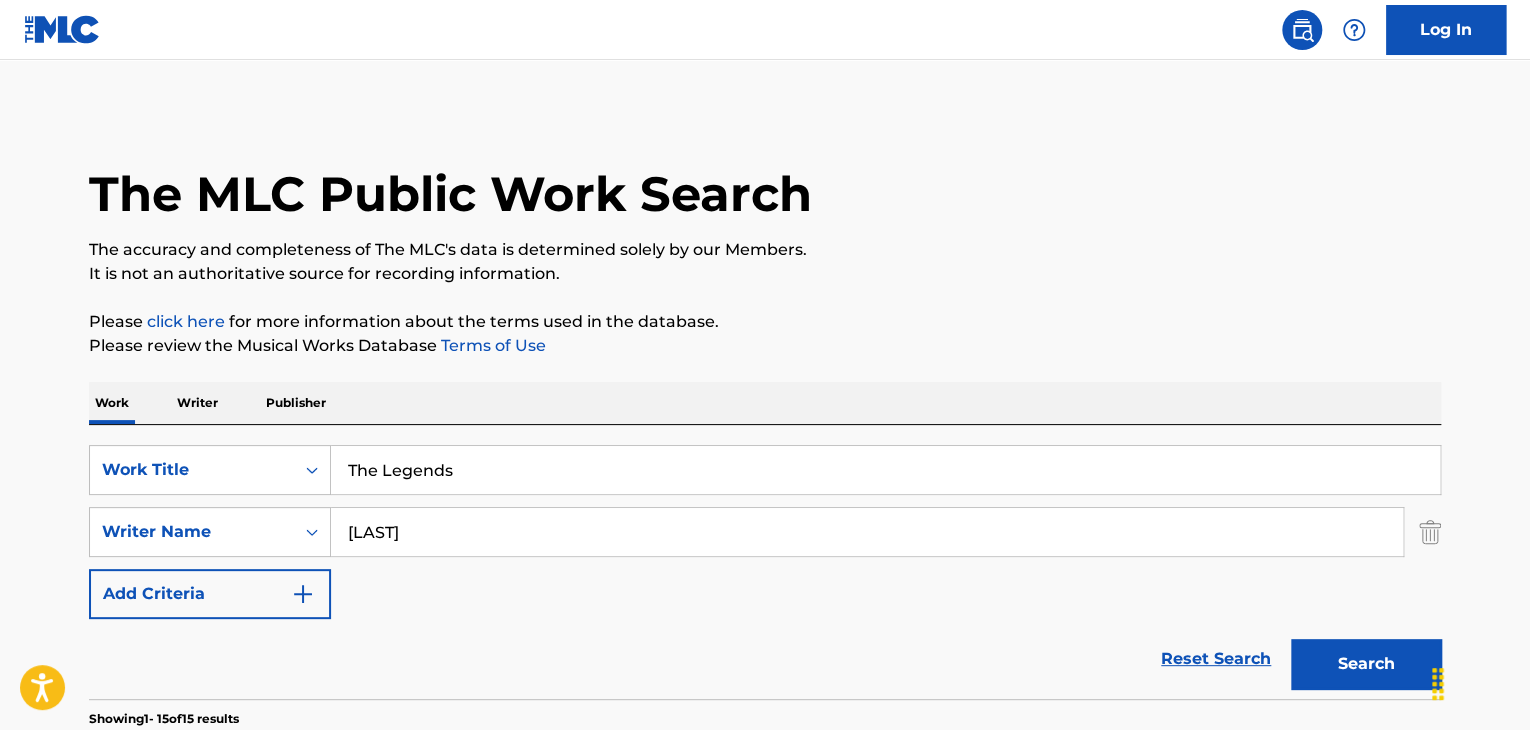 scroll, scrollTop: 300, scrollLeft: 0, axis: vertical 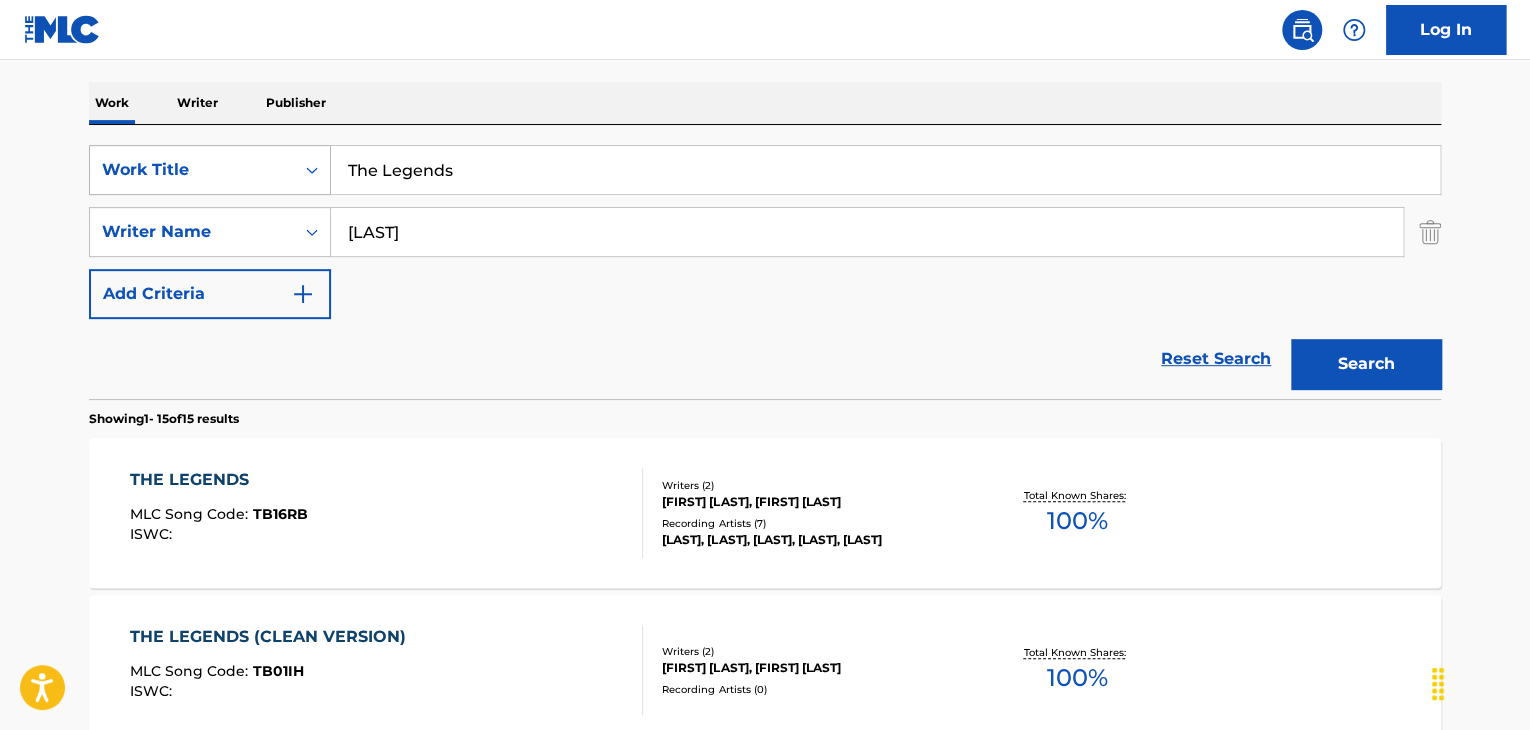 drag, startPoint x: 516, startPoint y: 186, endPoint x: 253, endPoint y: 187, distance: 263.0019 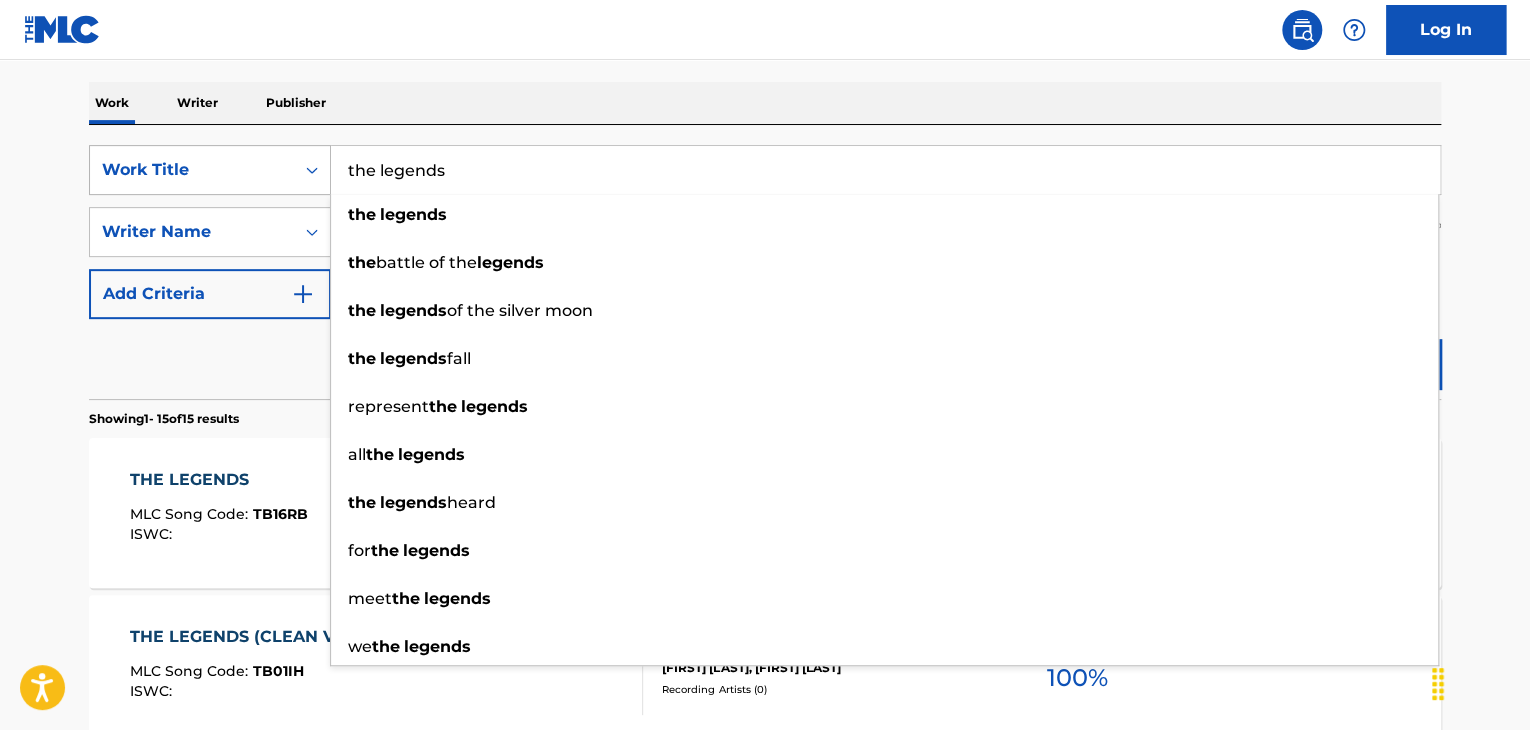 drag, startPoint x: 501, startPoint y: 165, endPoint x: 201, endPoint y: 181, distance: 300.42636 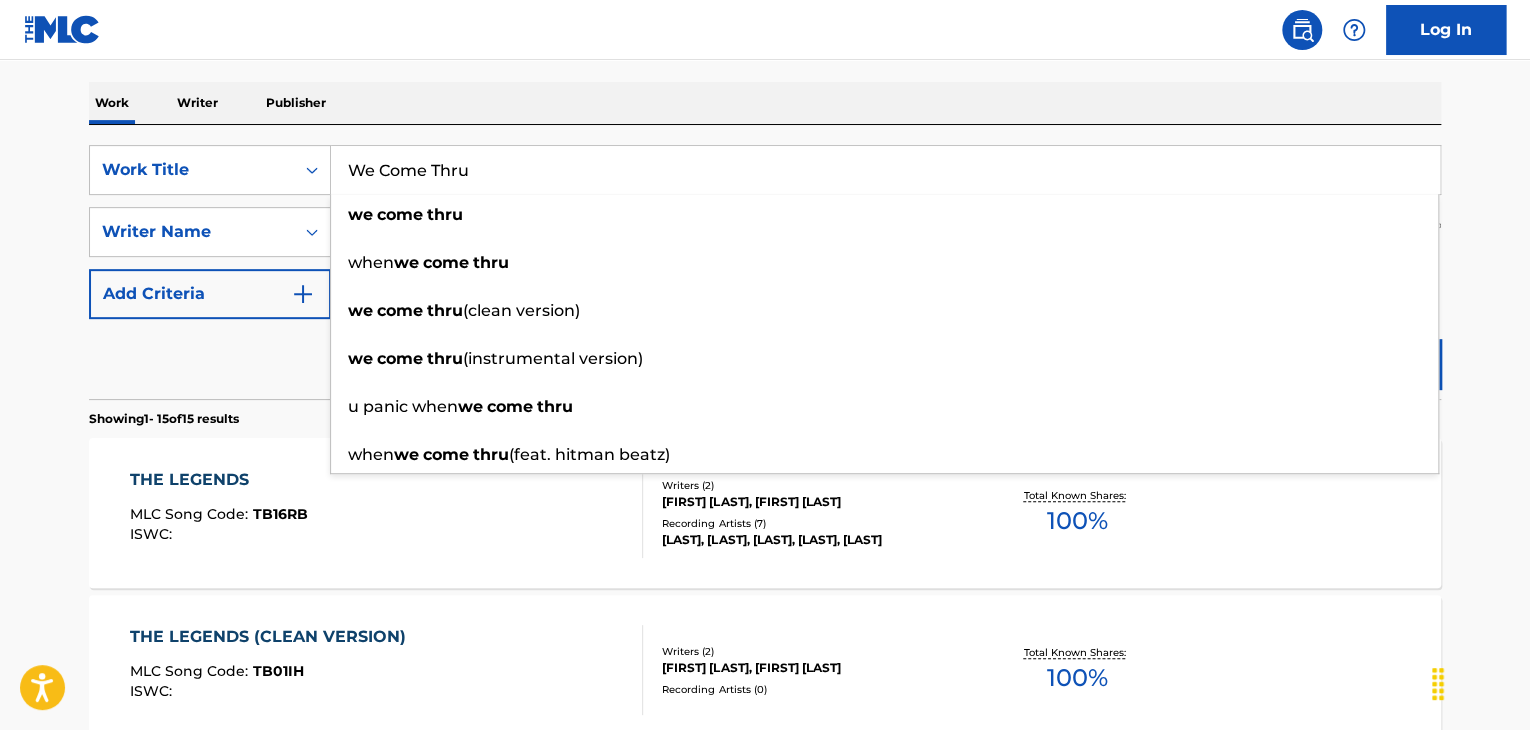 type on "We Come Thru" 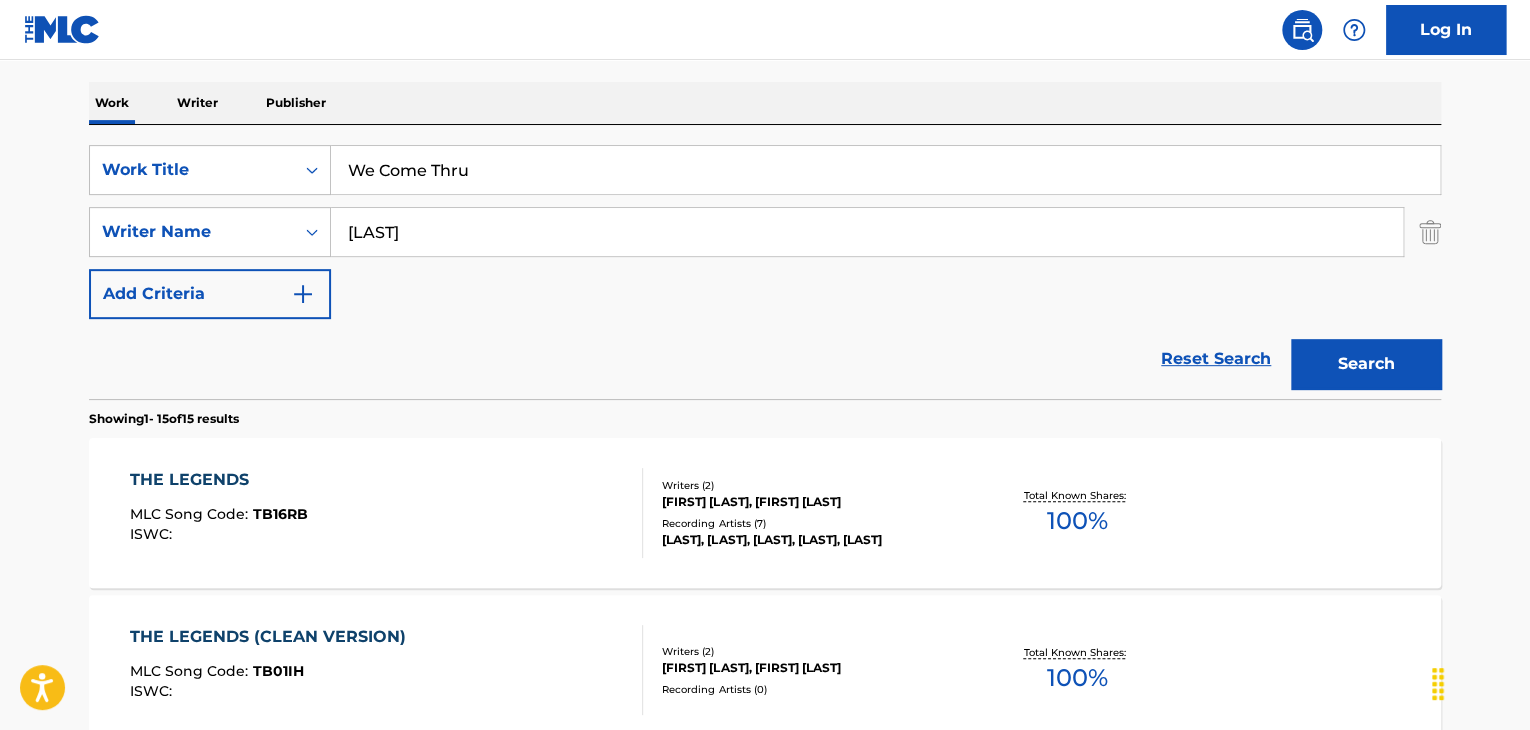 click on "Search" at bounding box center (1366, 364) 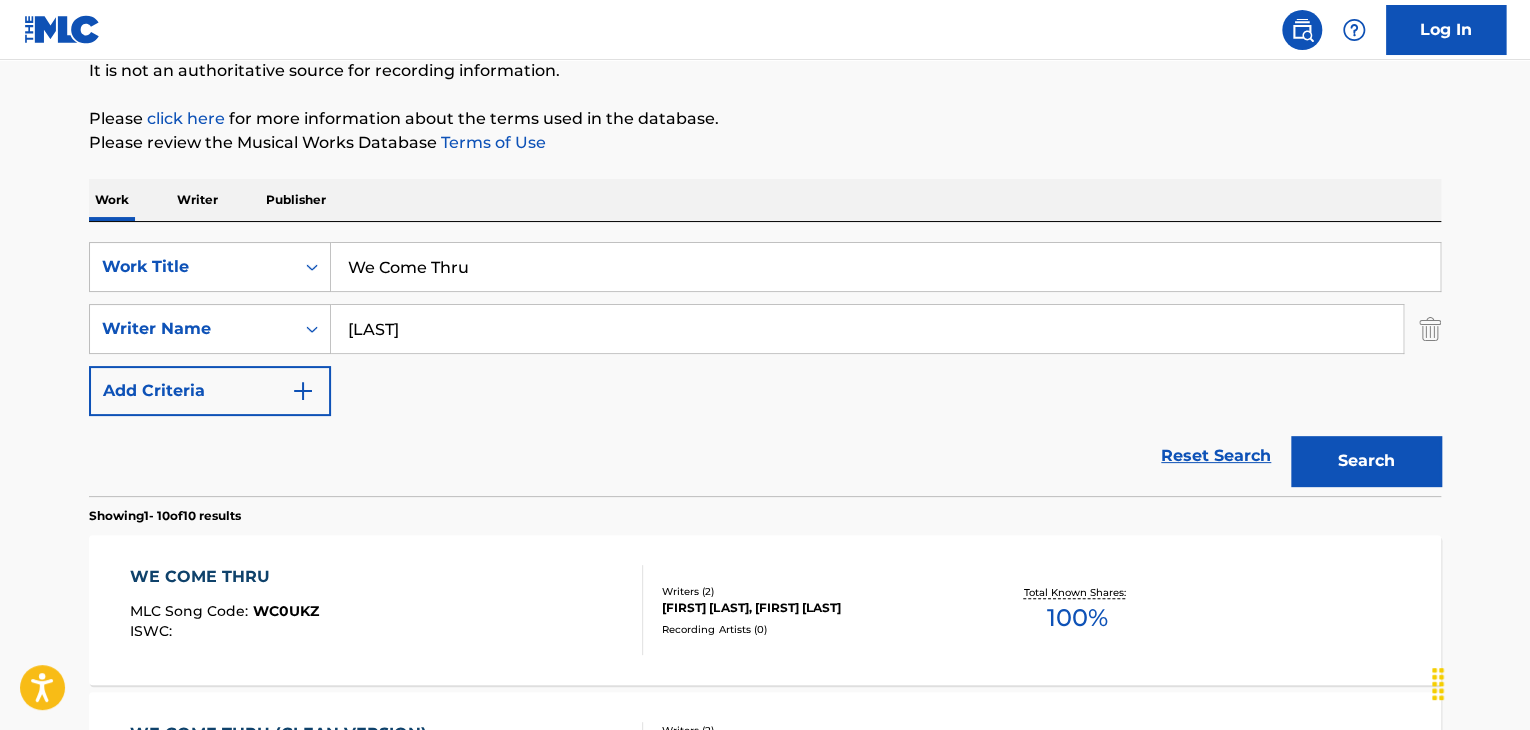 scroll, scrollTop: 300, scrollLeft: 0, axis: vertical 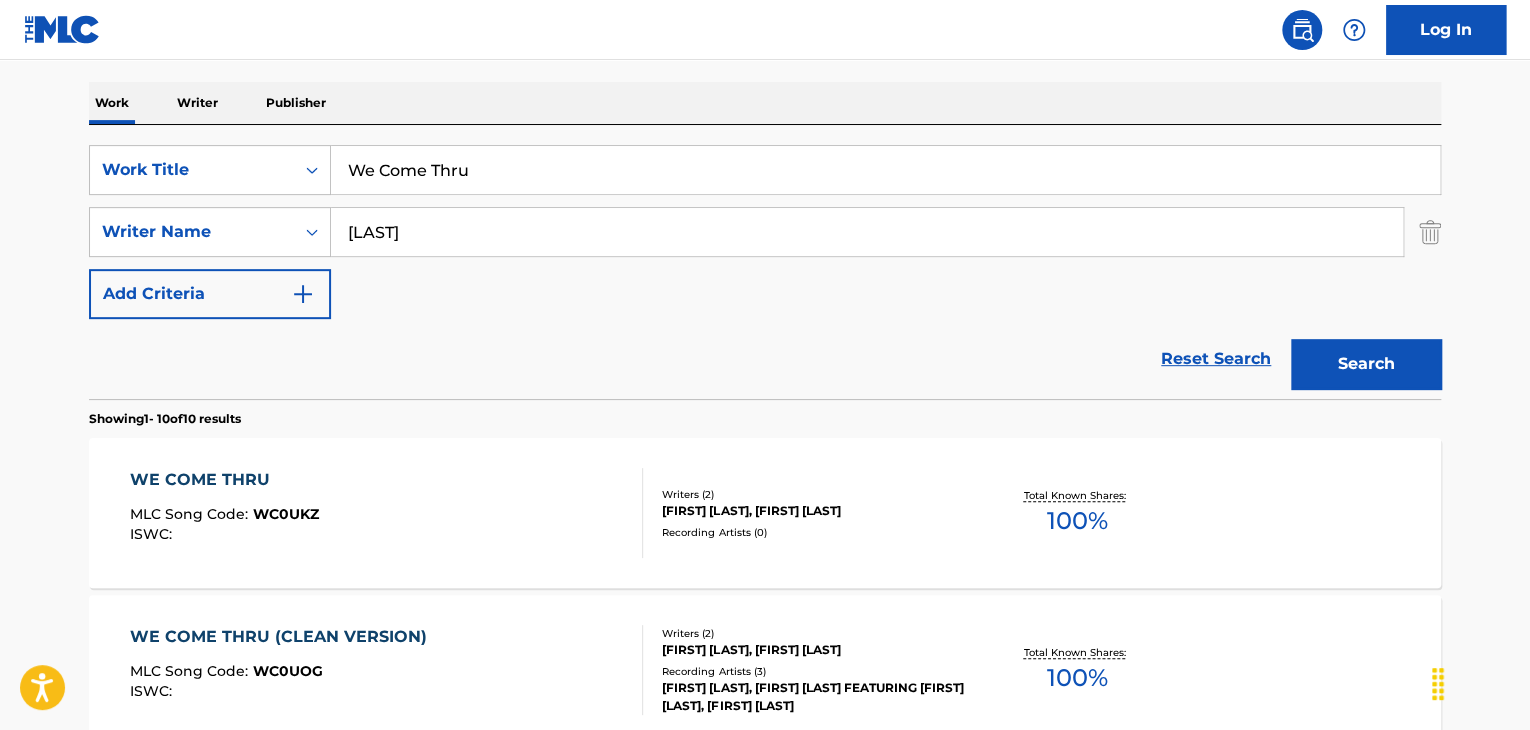 click on "[FIRST] [LAST], [FIRST] [LAST]" at bounding box center [813, 511] 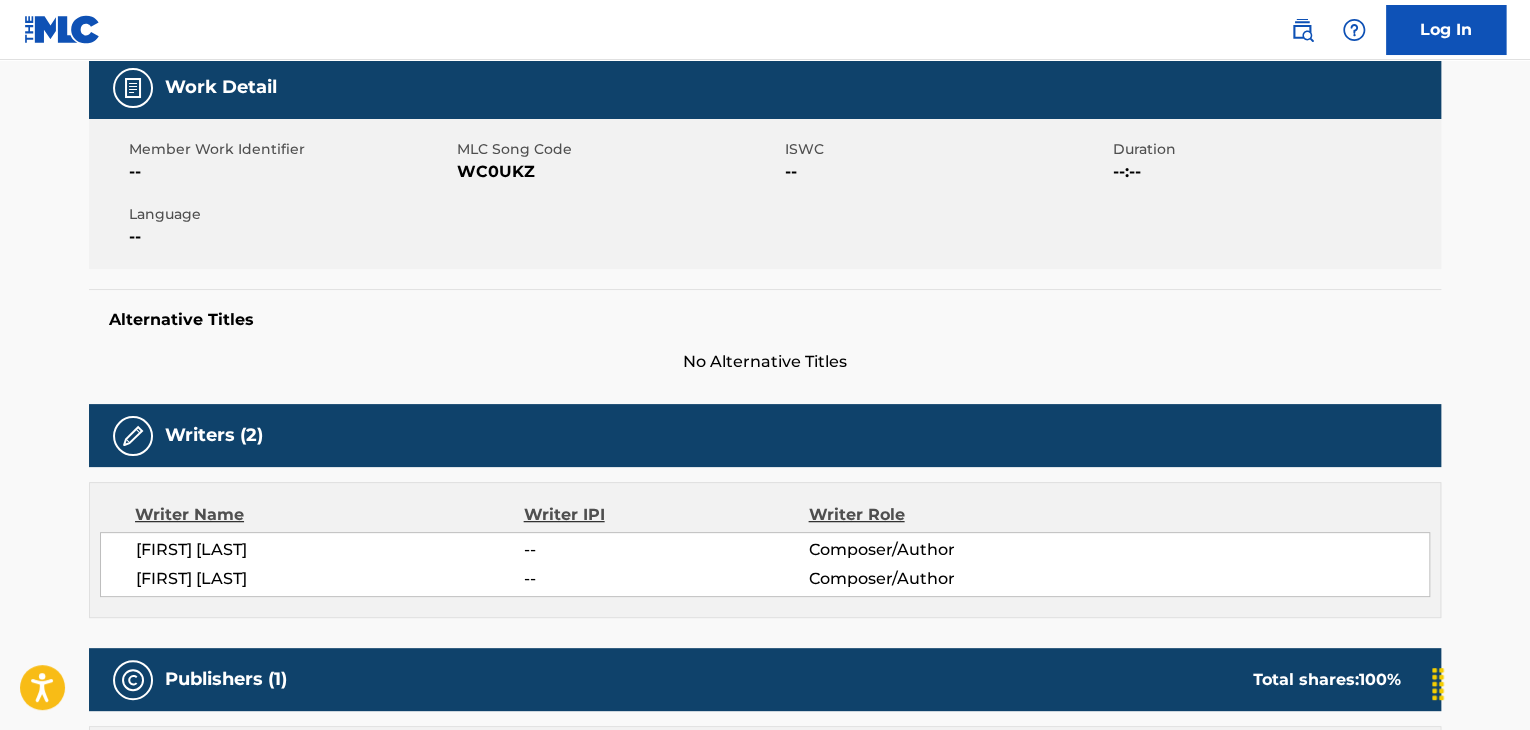 scroll, scrollTop: 0, scrollLeft: 0, axis: both 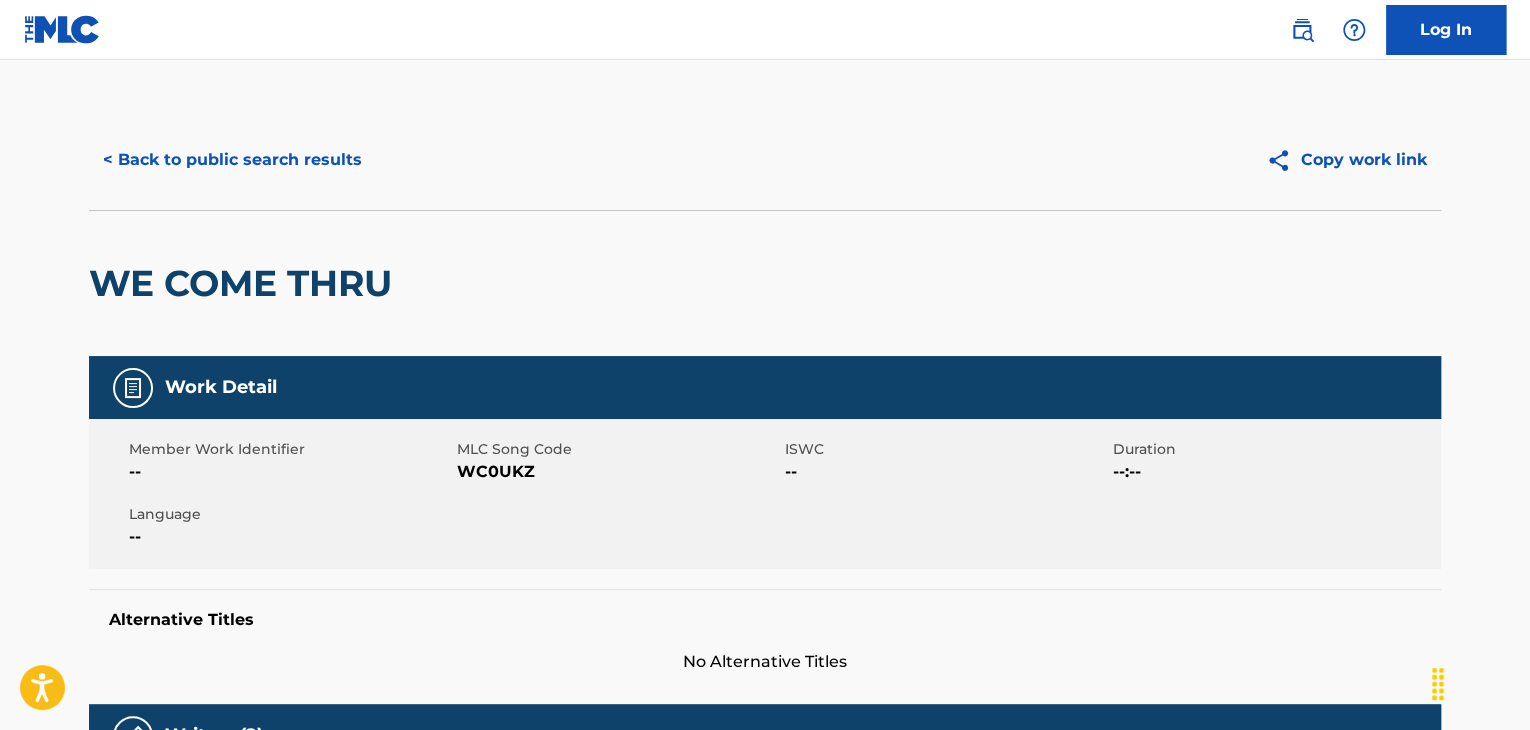 click on "WC0UKZ" at bounding box center (618, 472) 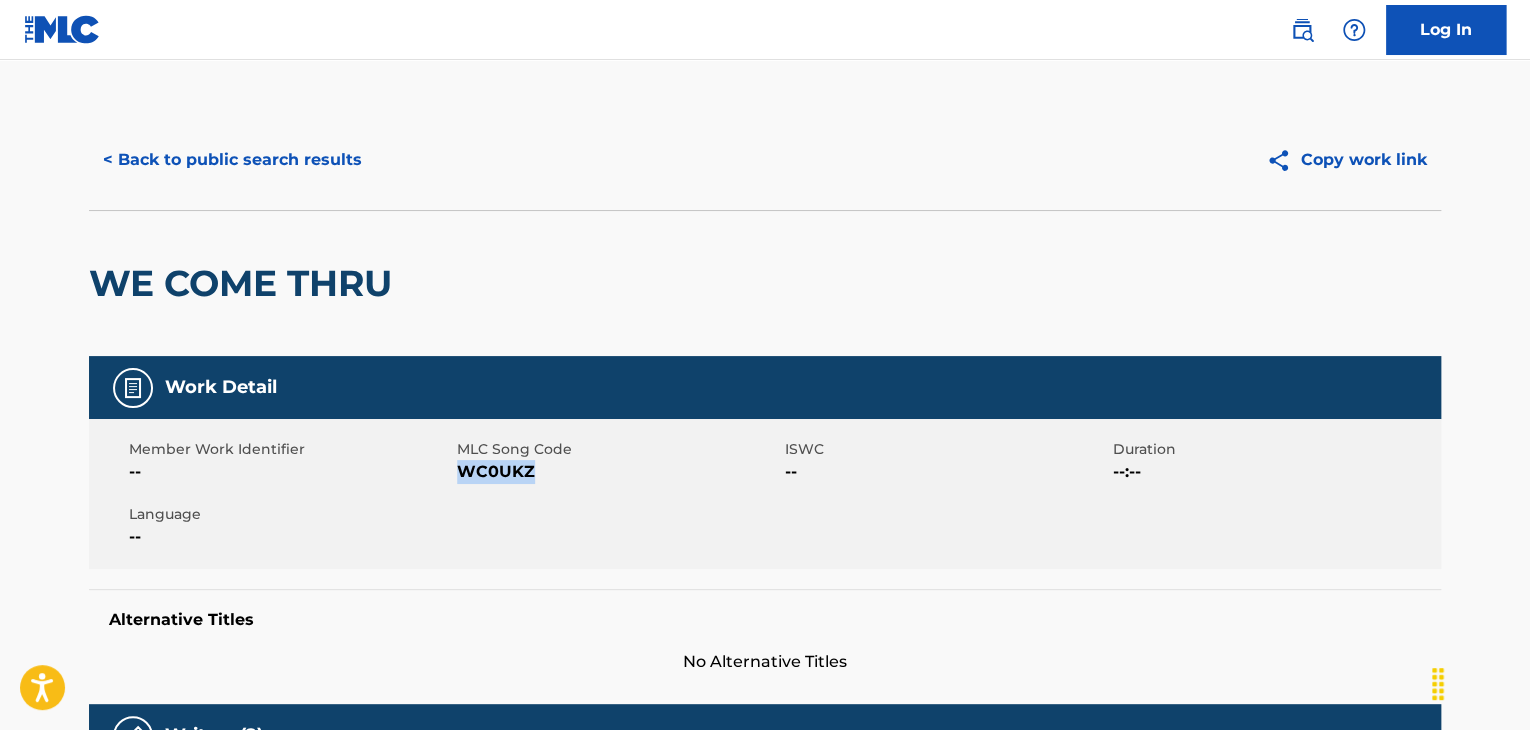 click on "WC0UKZ" at bounding box center (618, 472) 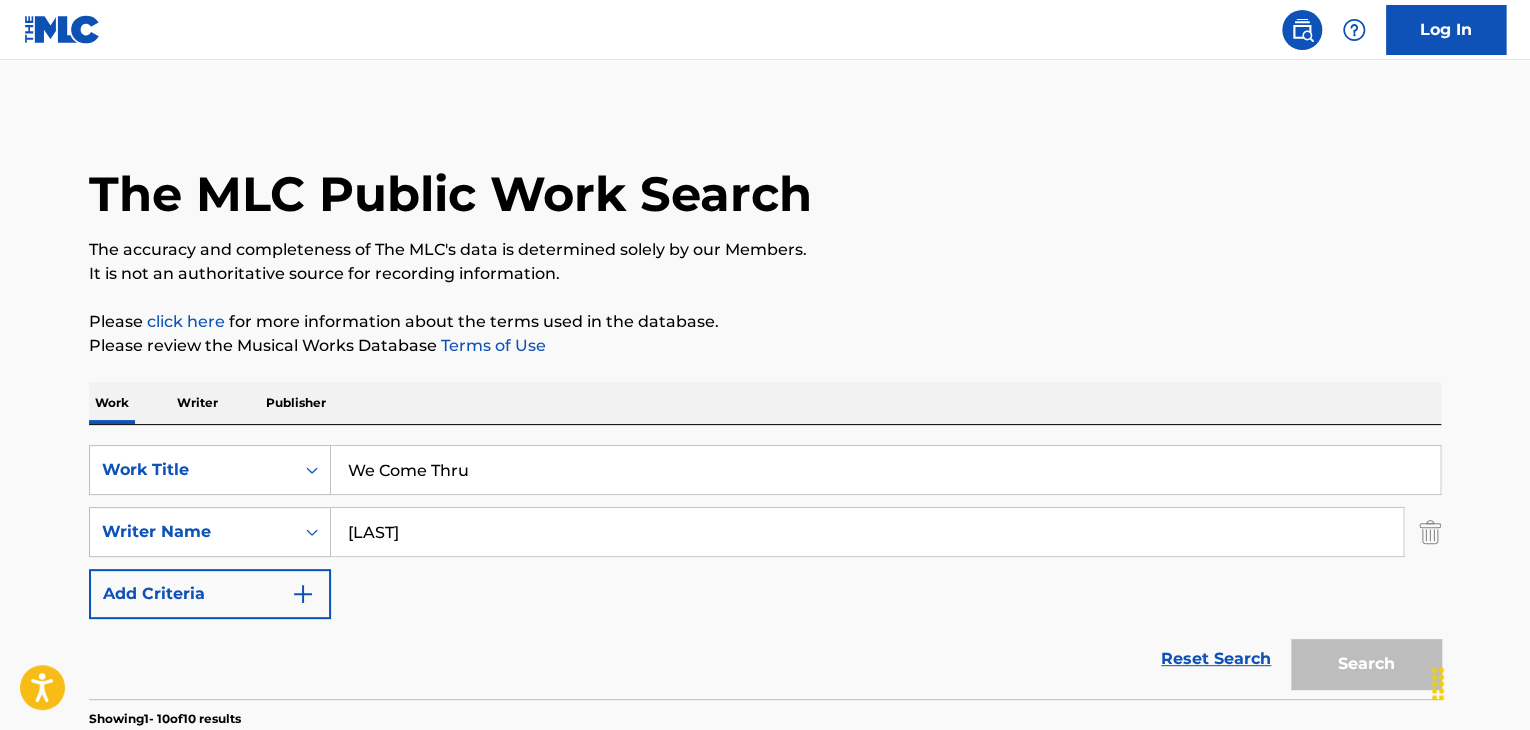 scroll, scrollTop: 300, scrollLeft: 0, axis: vertical 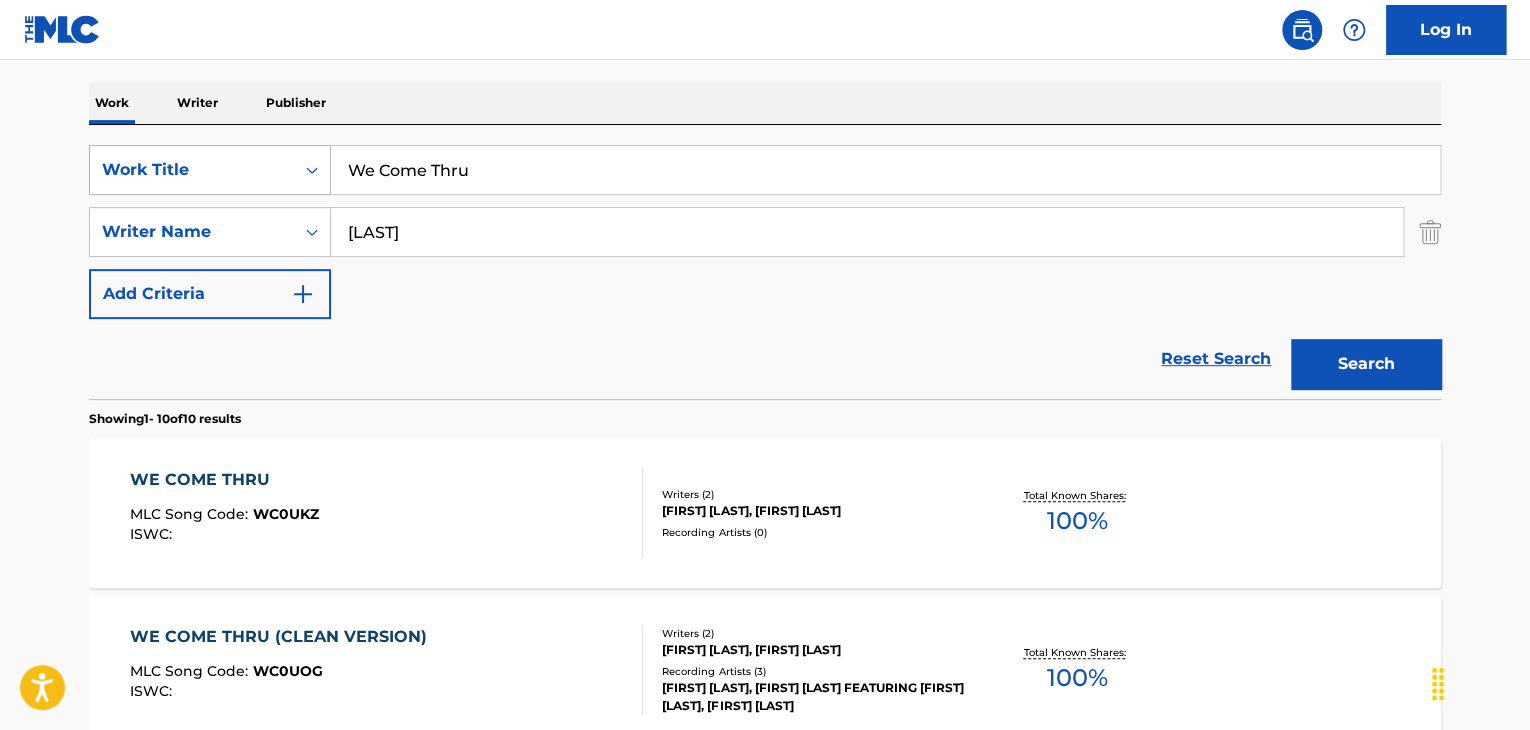 drag, startPoint x: 525, startPoint y: 169, endPoint x: 210, endPoint y: 176, distance: 315.07776 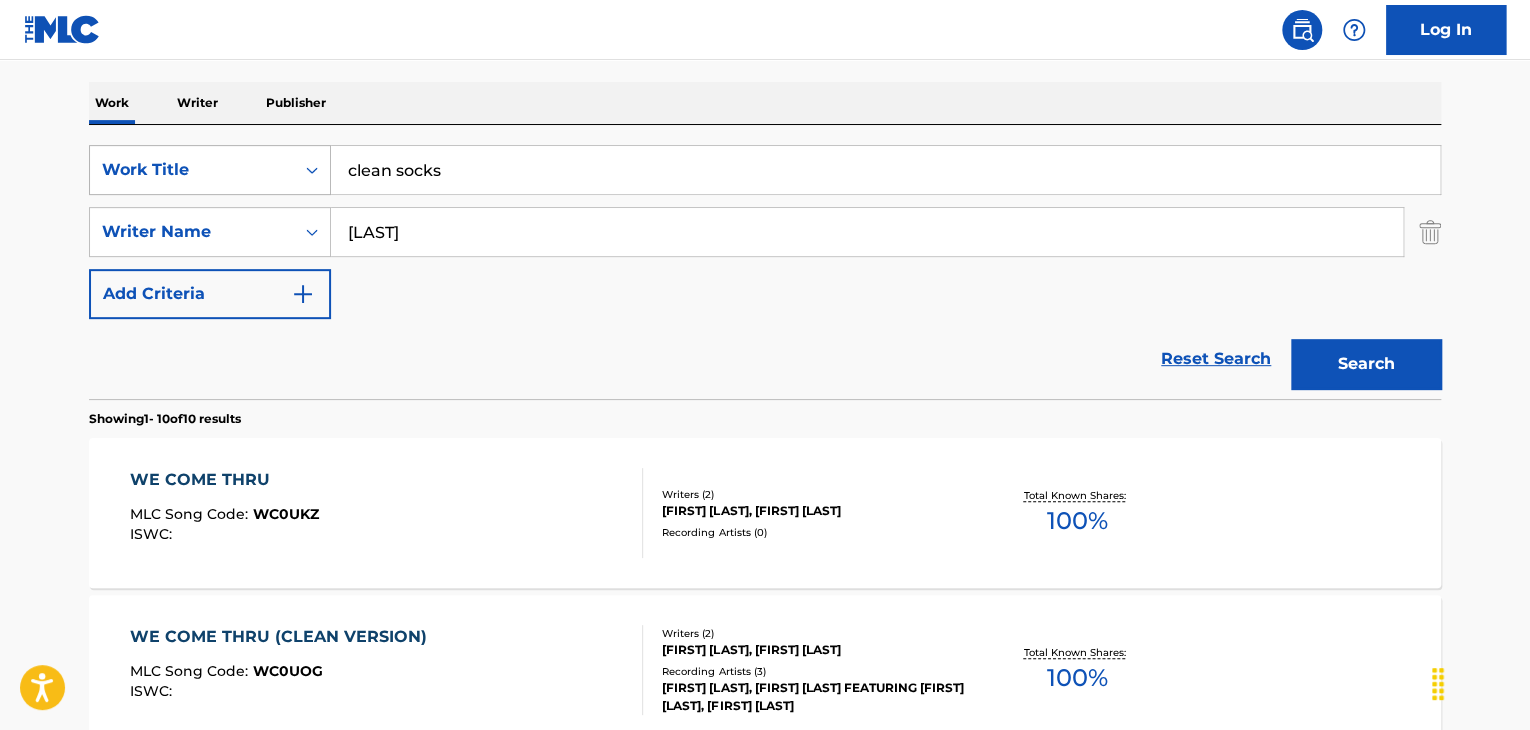 drag, startPoint x: 468, startPoint y: 150, endPoint x: 207, endPoint y: 182, distance: 262.95438 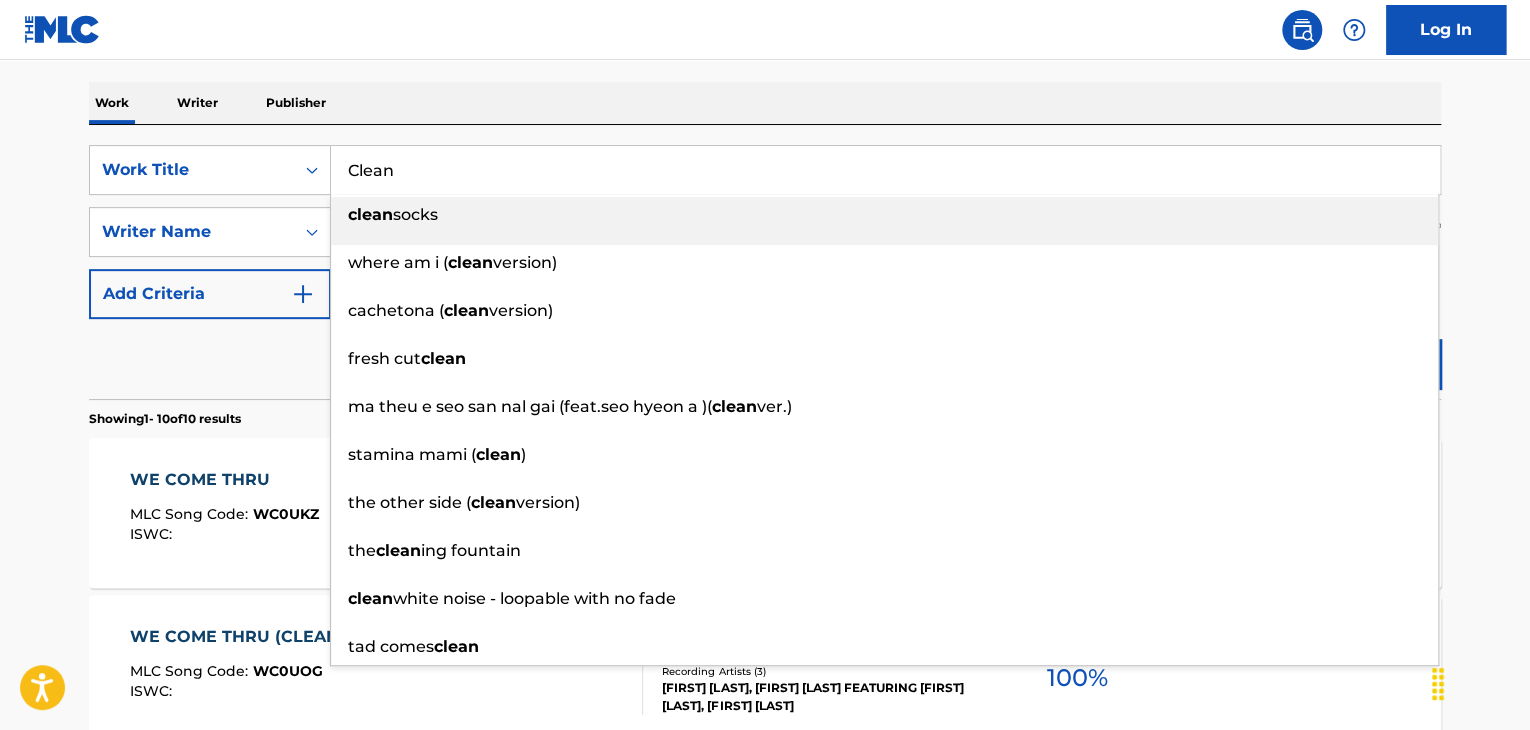 type on "Clean" 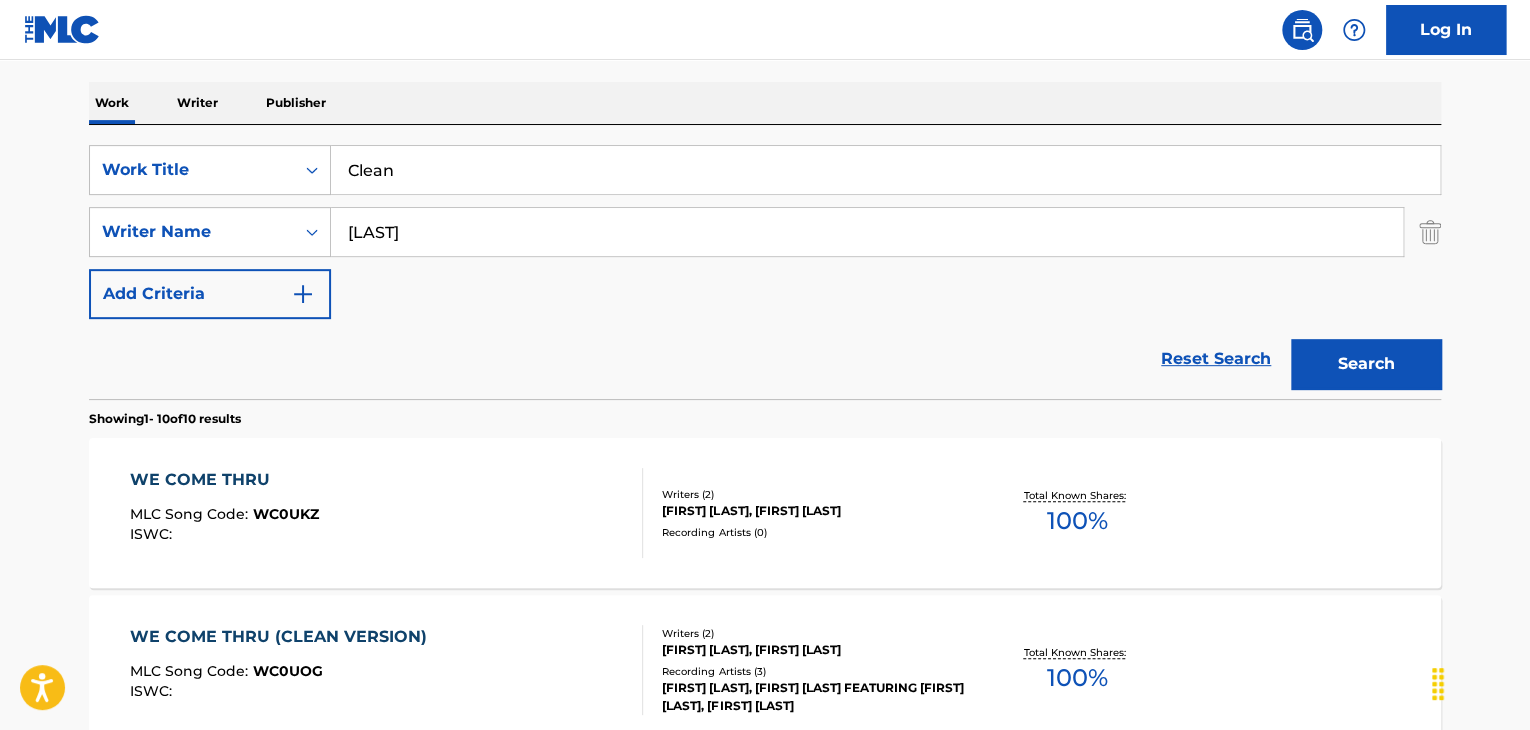 click on "Search" at bounding box center [1366, 364] 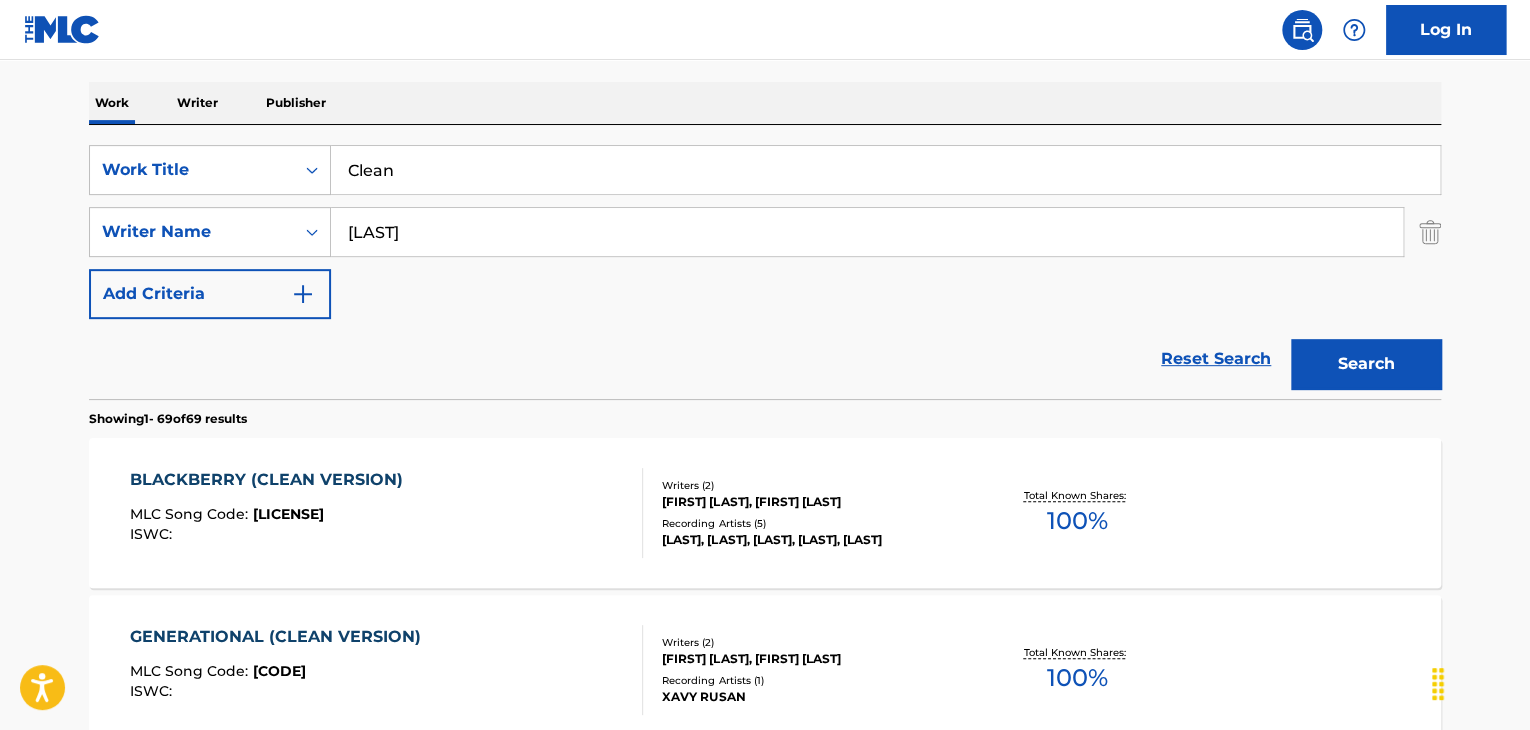 scroll, scrollTop: 400, scrollLeft: 0, axis: vertical 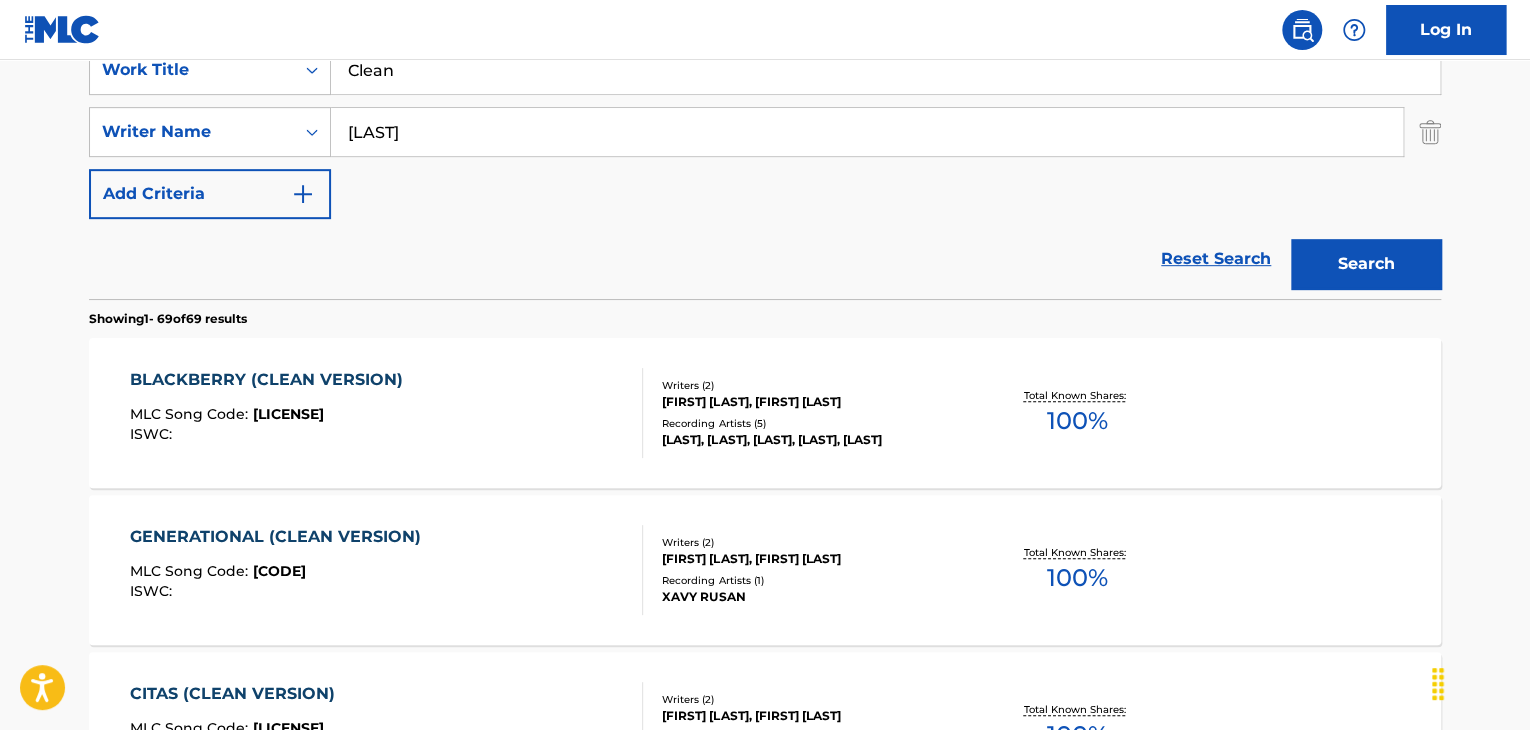 click on "[FIRST] [LAST], [FIRST] [LAST]" at bounding box center (813, 402) 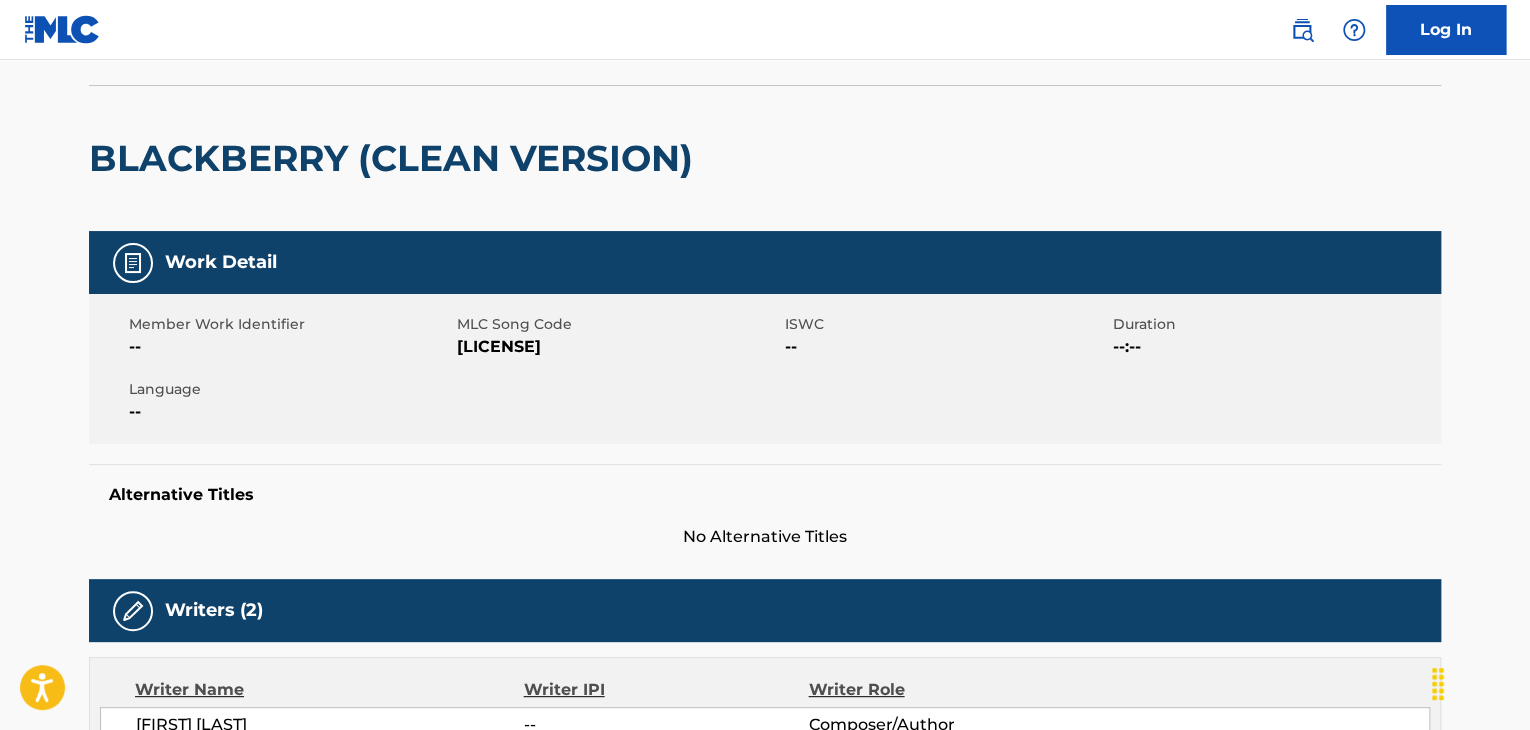 scroll, scrollTop: 100, scrollLeft: 0, axis: vertical 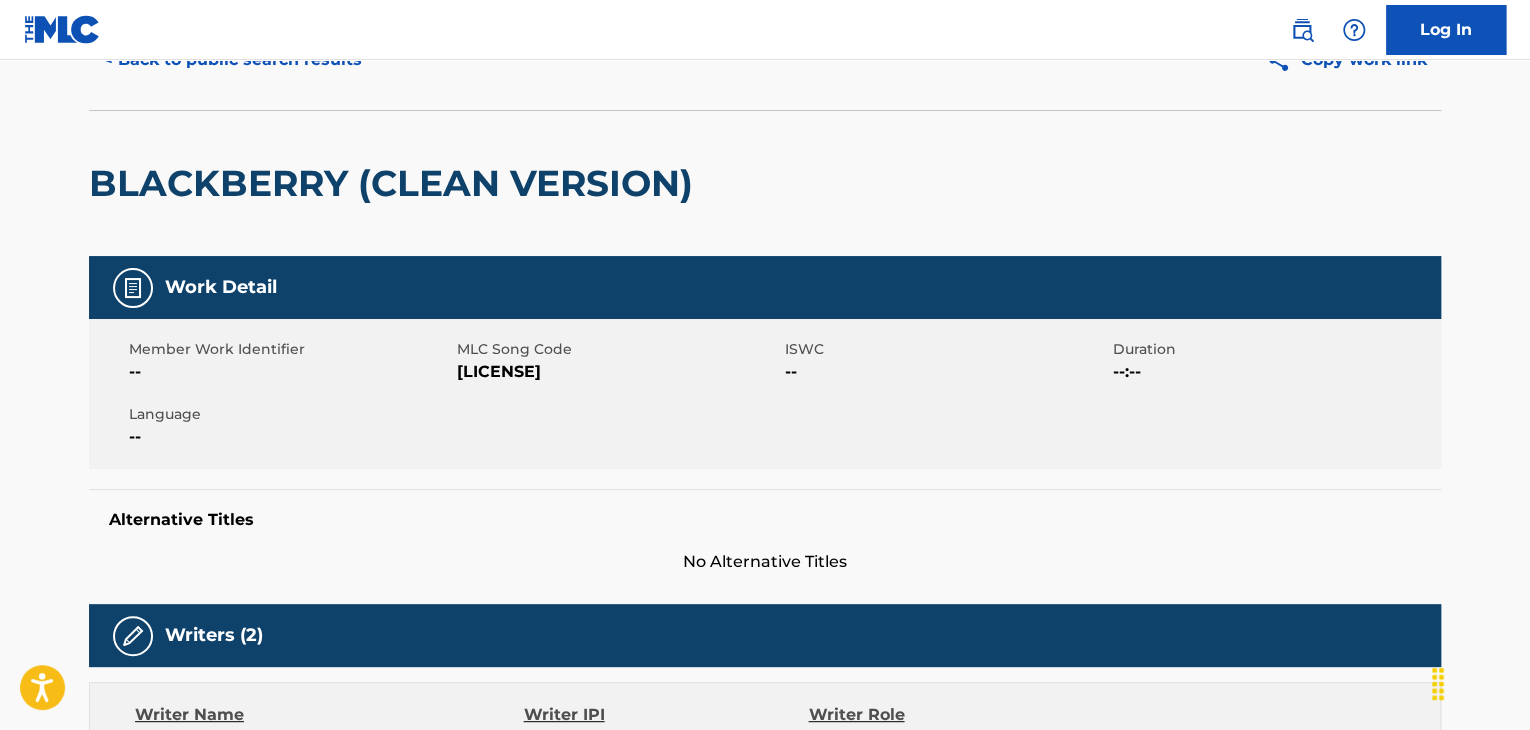 click on "[CODE]" at bounding box center (618, 372) 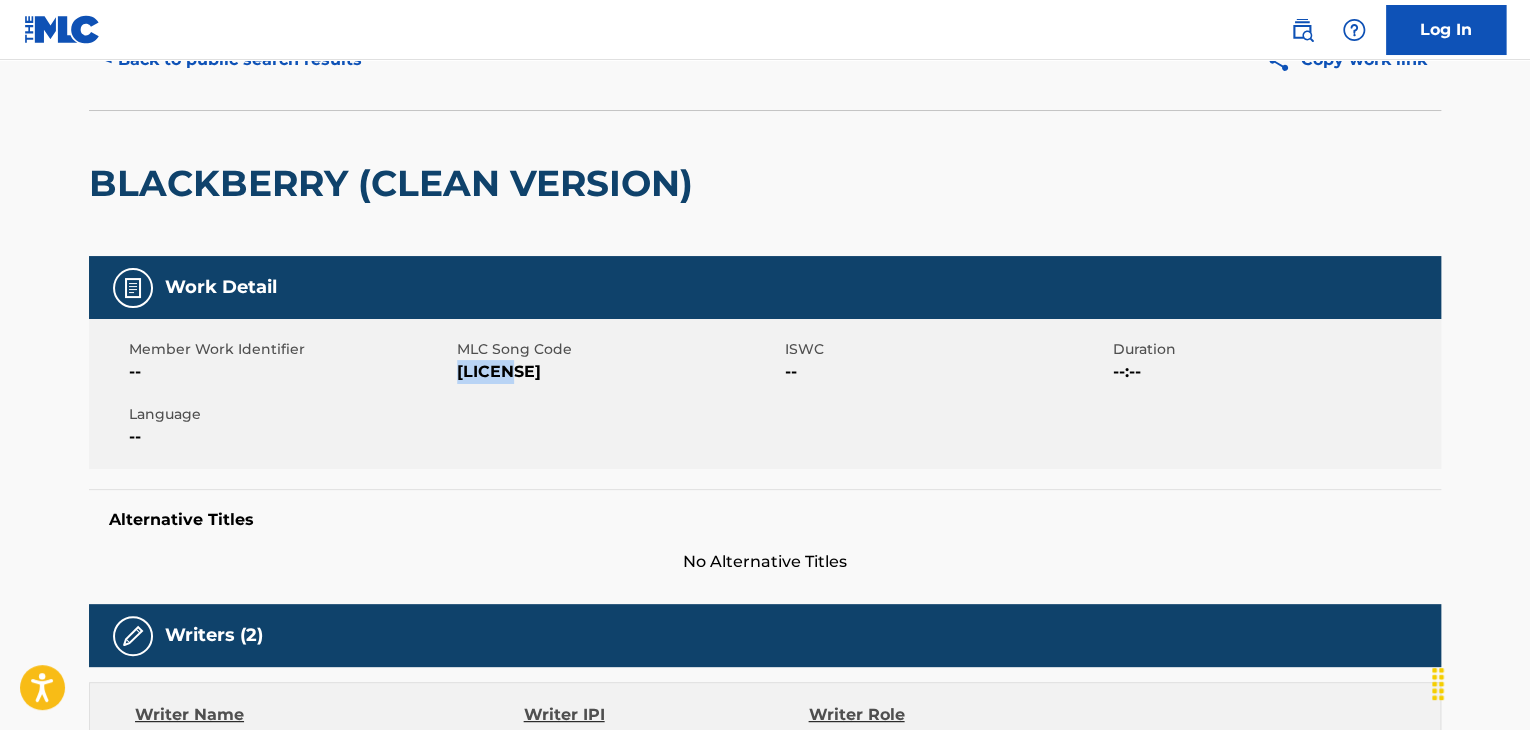 click on "[CODE]" at bounding box center (618, 372) 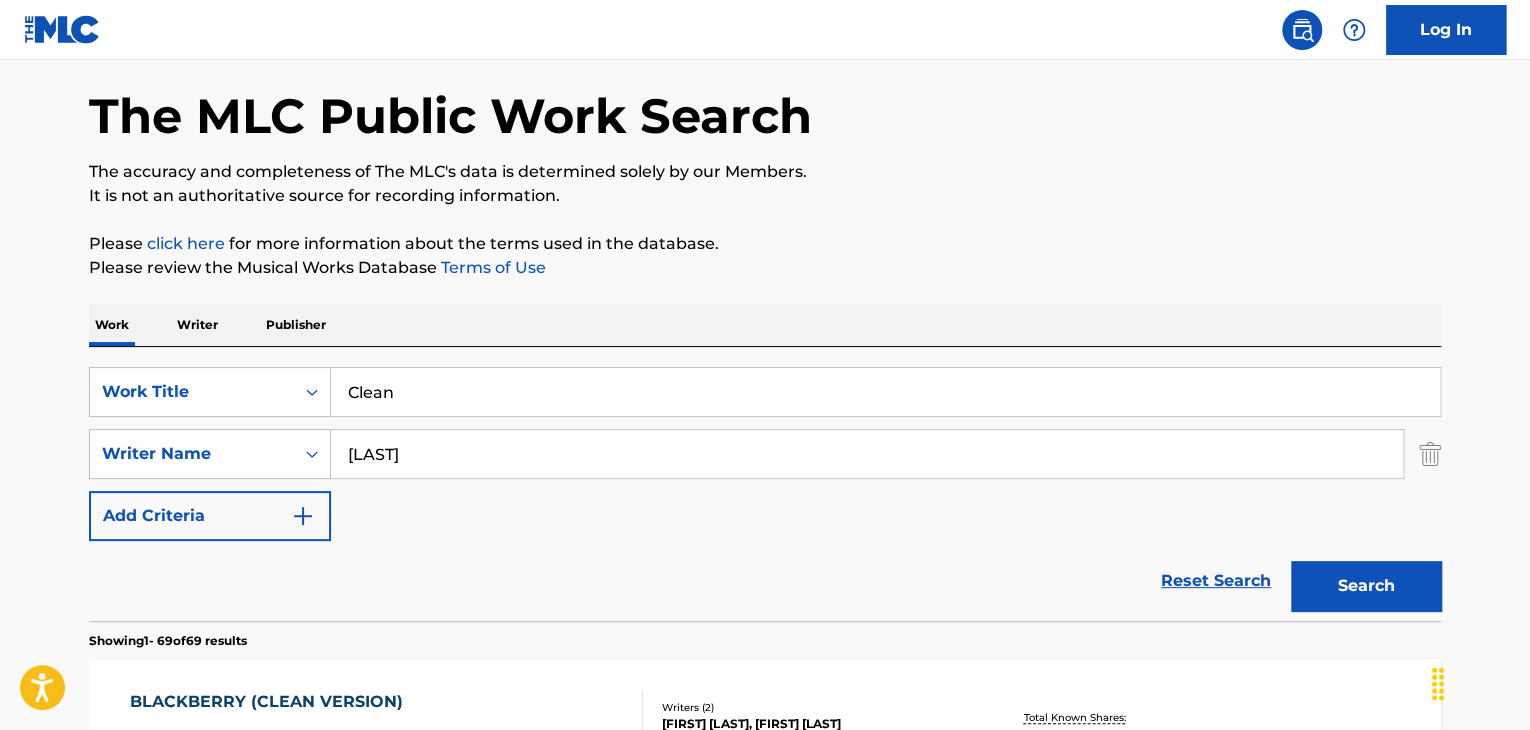 scroll, scrollTop: 0, scrollLeft: 0, axis: both 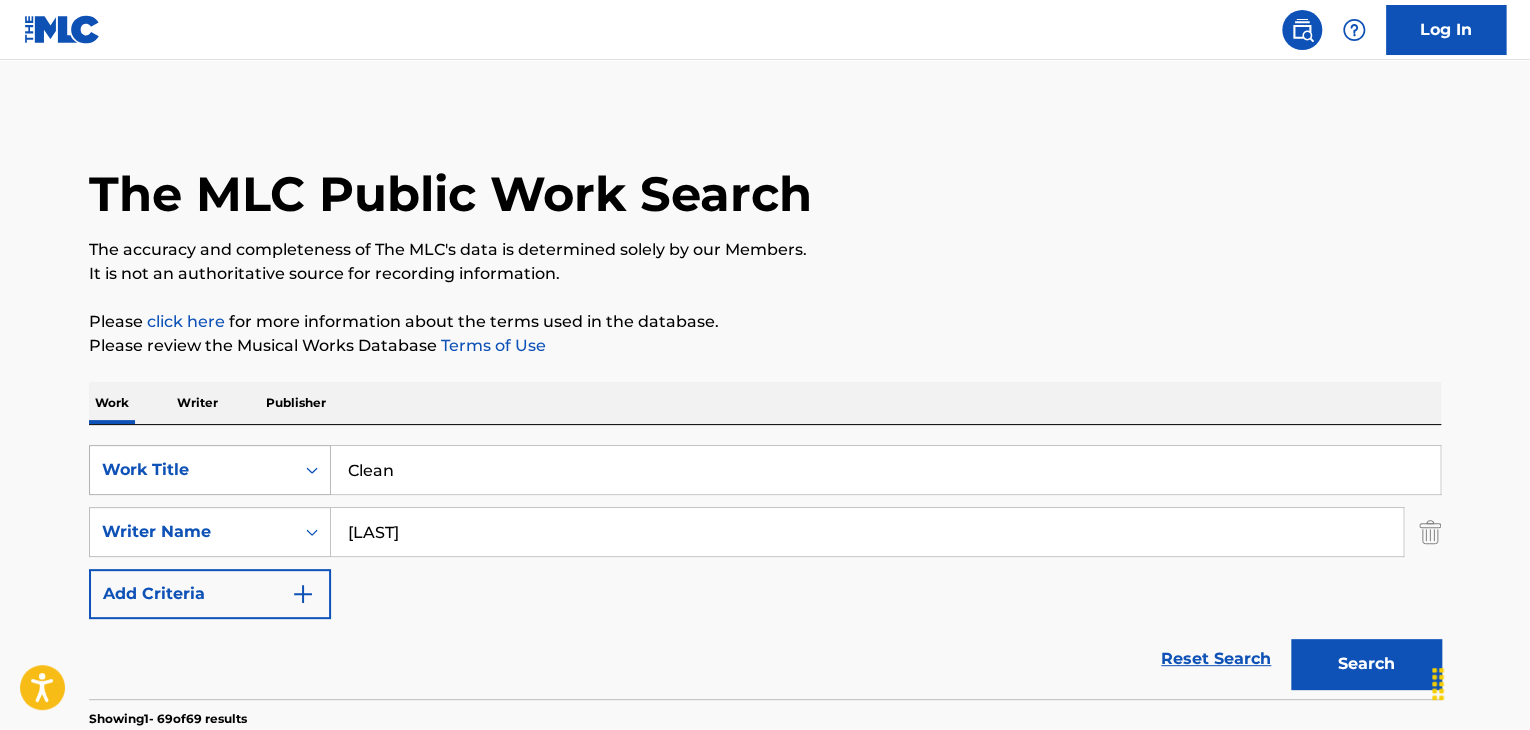 drag, startPoint x: 480, startPoint y: 488, endPoint x: 236, endPoint y: 479, distance: 244.16592 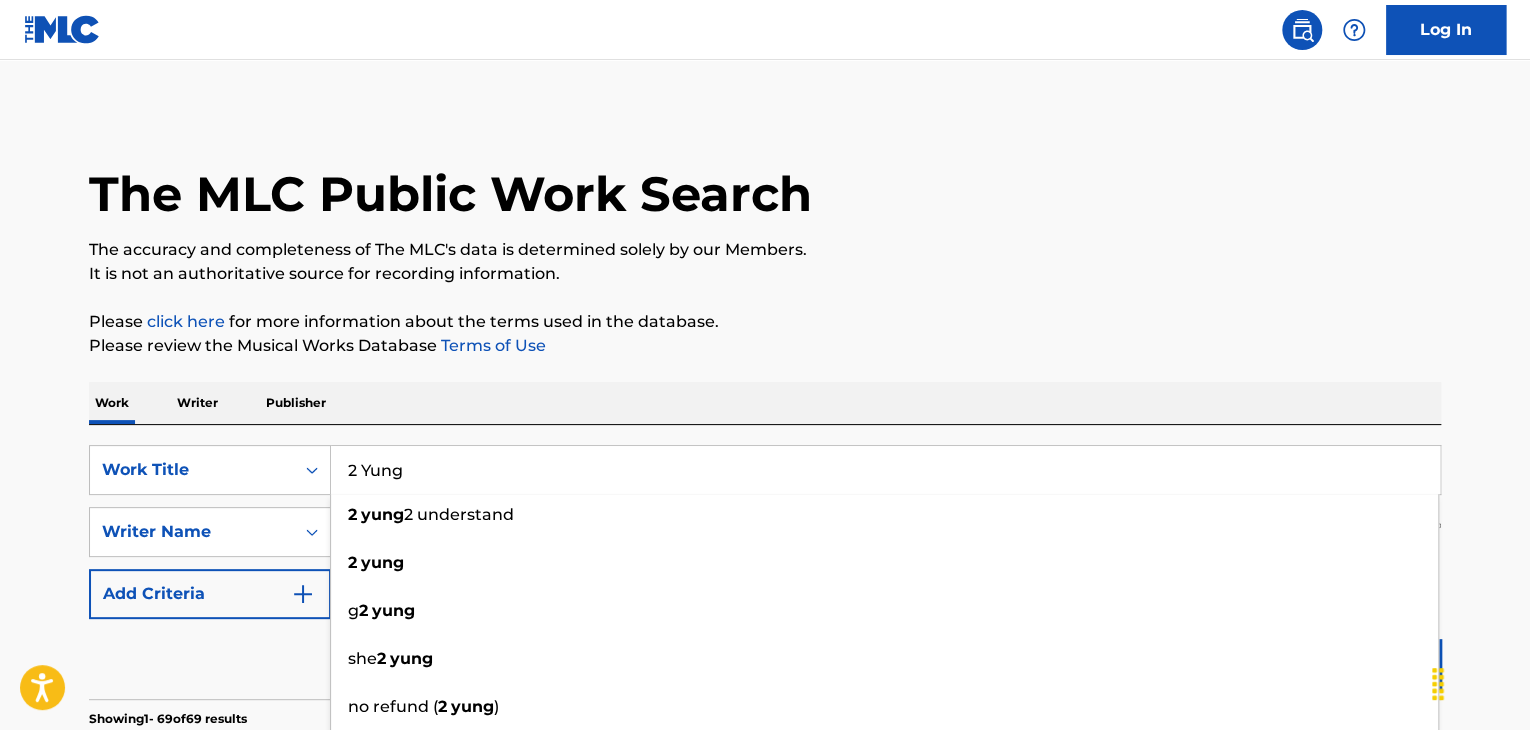 type on "2 Yung" 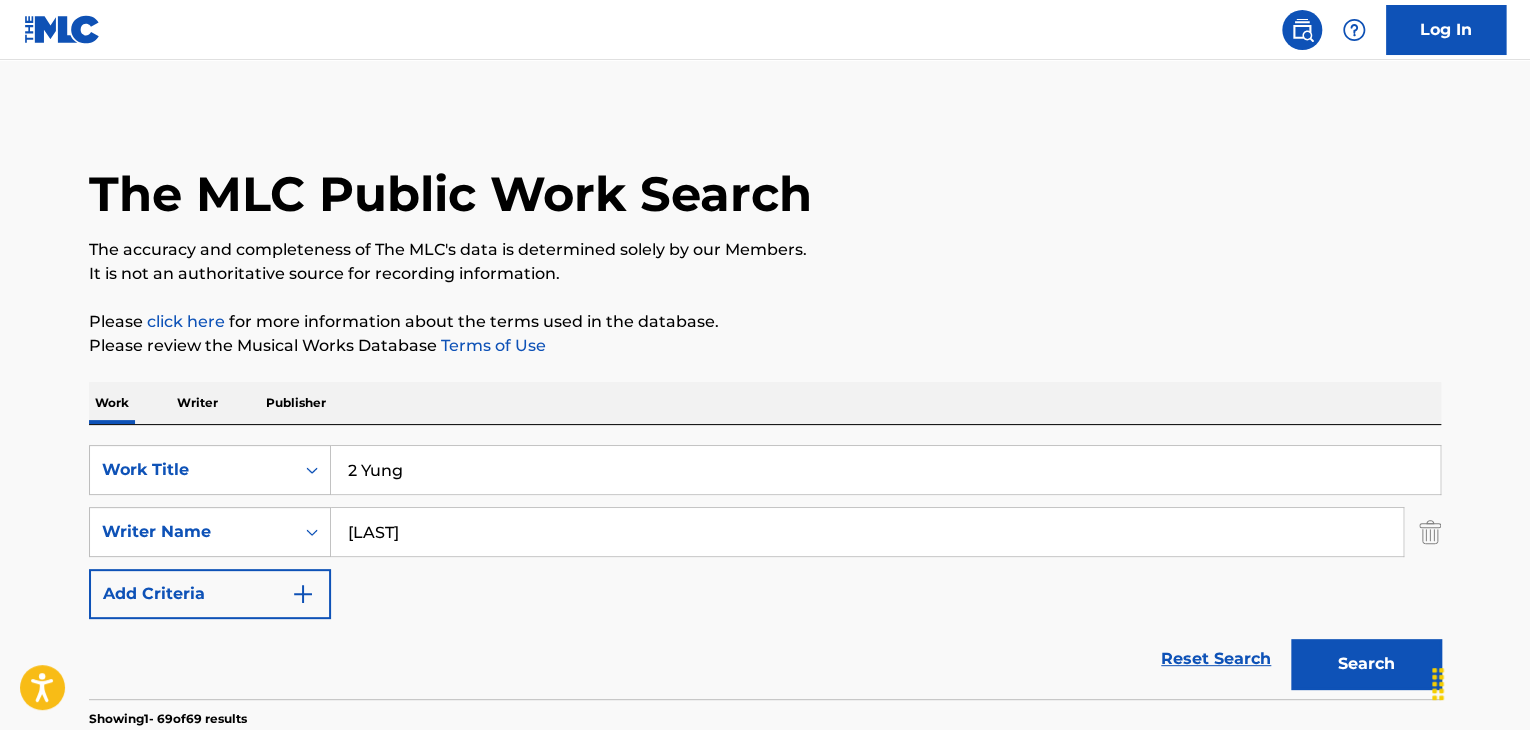 click on "Search" at bounding box center (1366, 664) 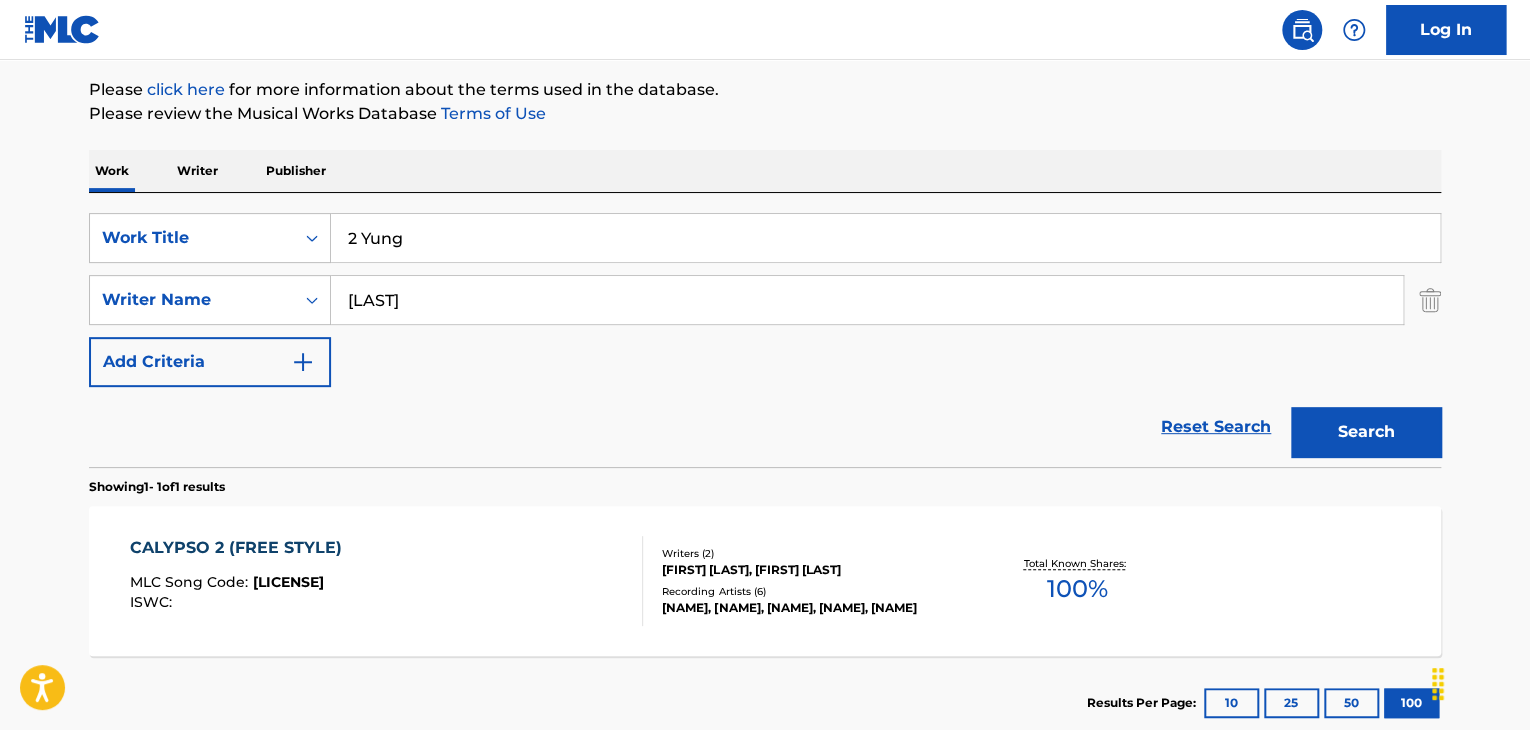 scroll, scrollTop: 300, scrollLeft: 0, axis: vertical 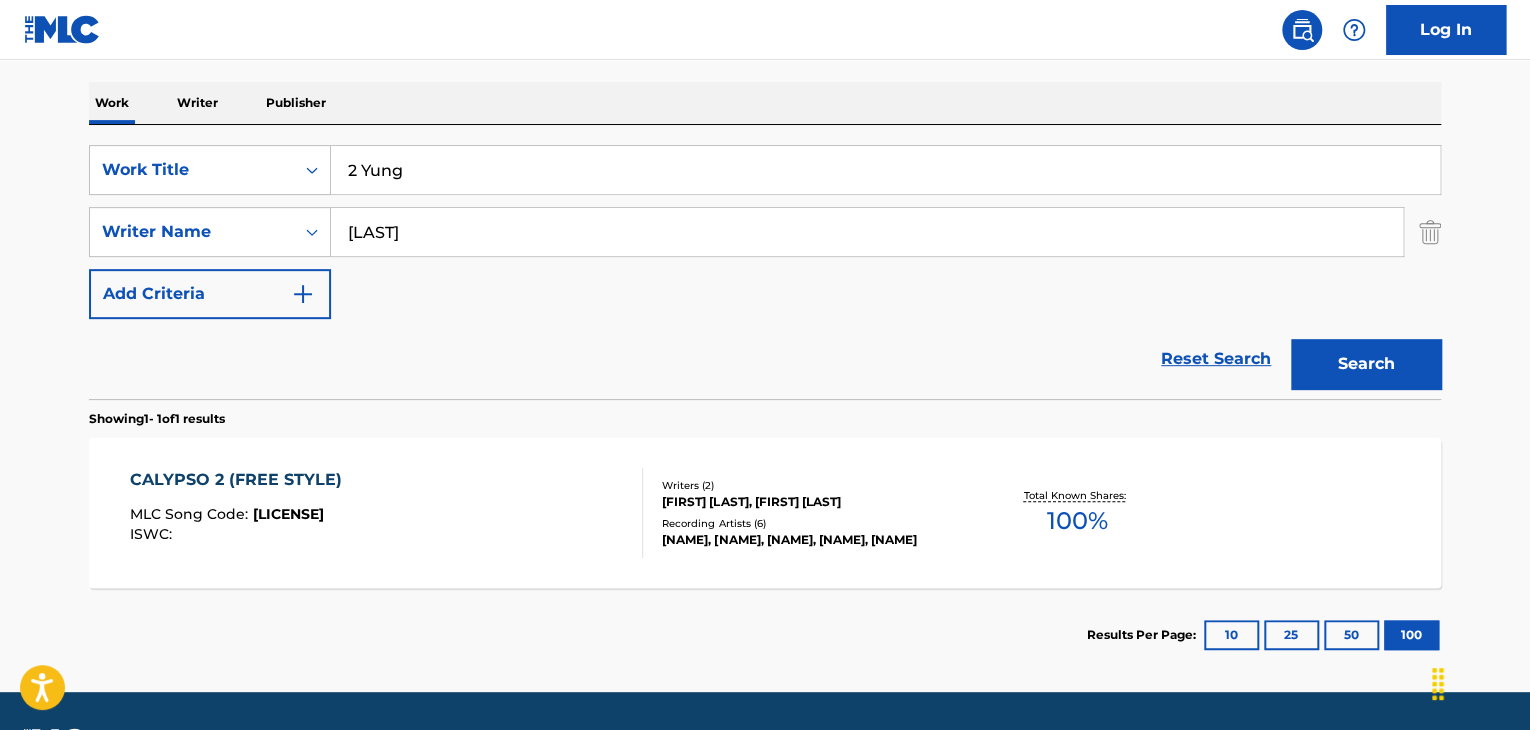 click on "[FIRST] [LAST], [FIRST] [LAST]" at bounding box center [813, 502] 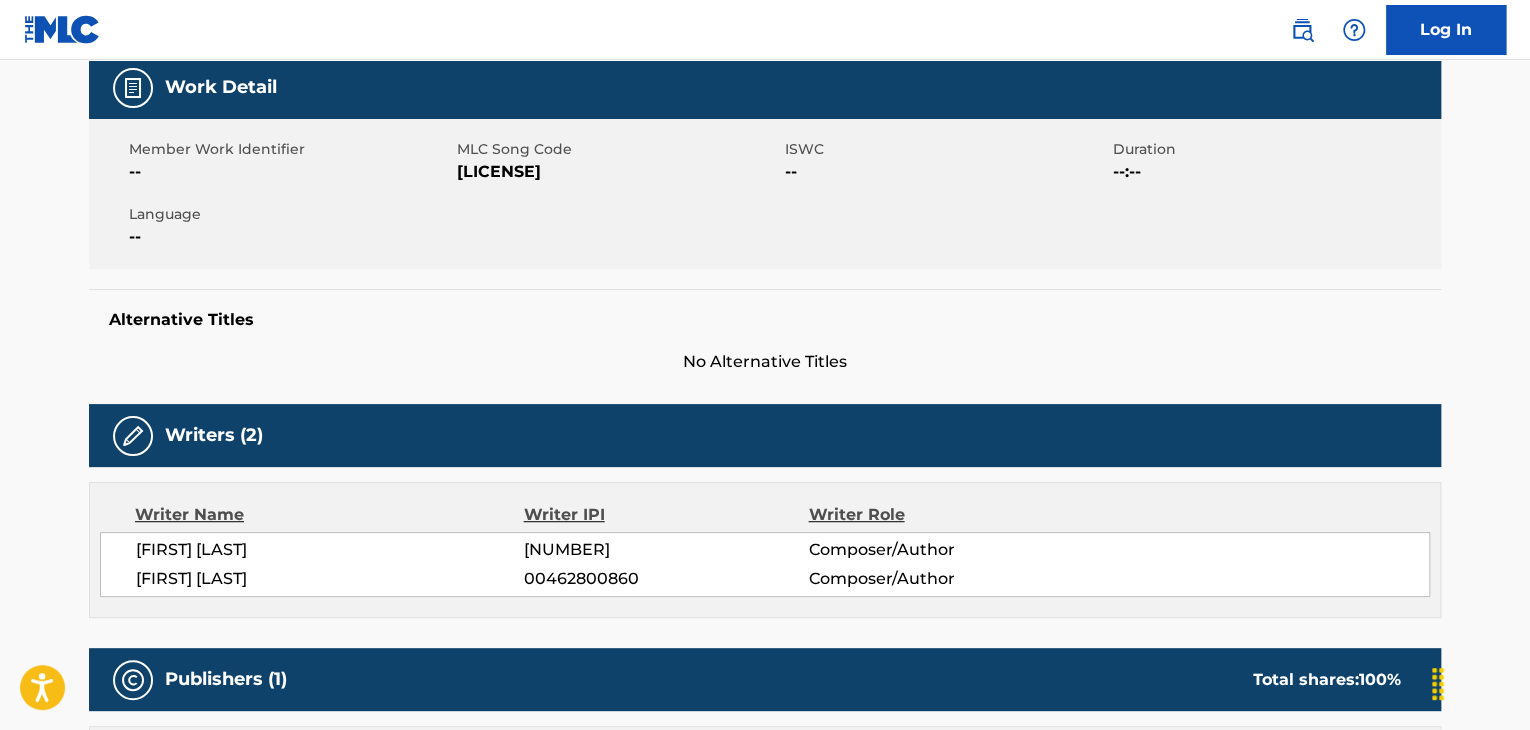 scroll, scrollTop: 0, scrollLeft: 0, axis: both 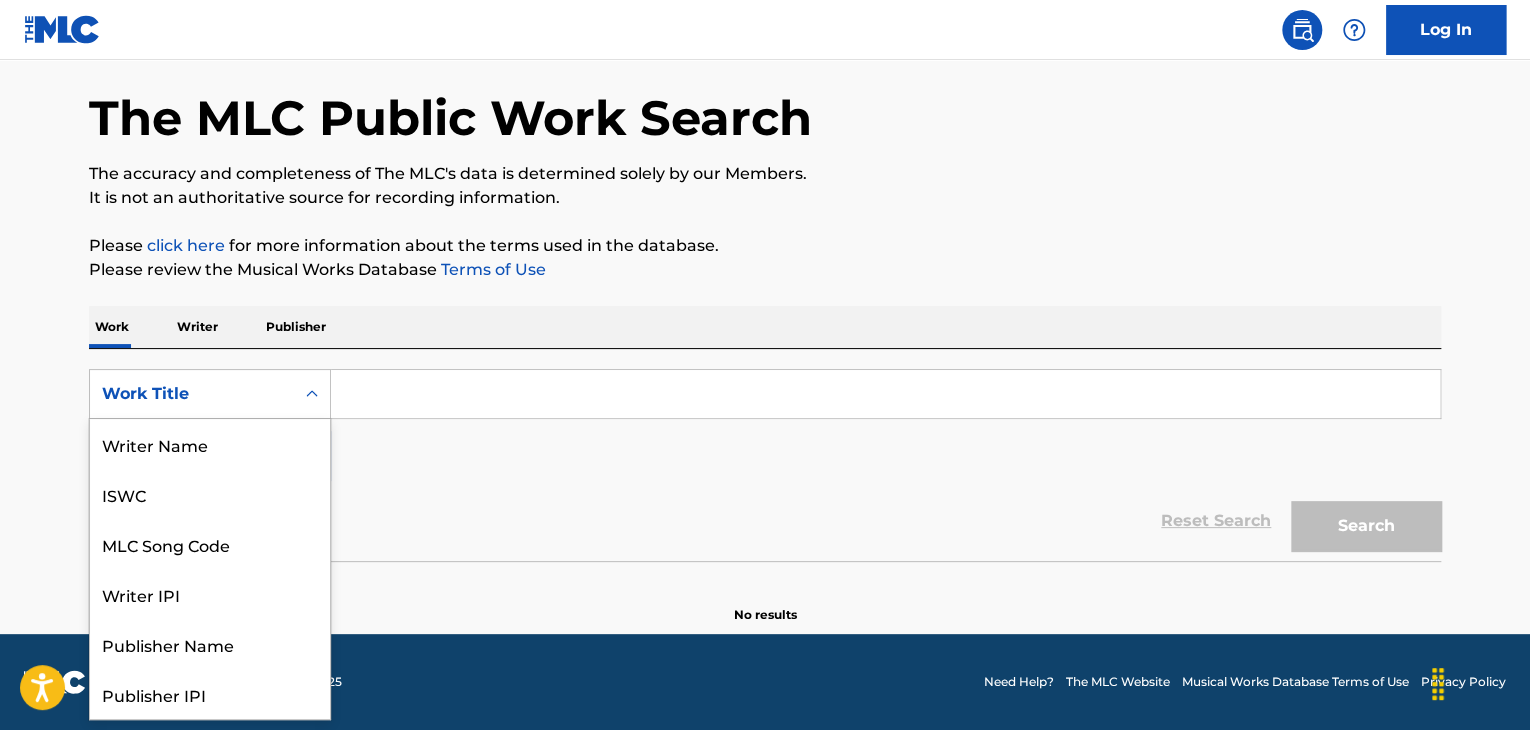 click 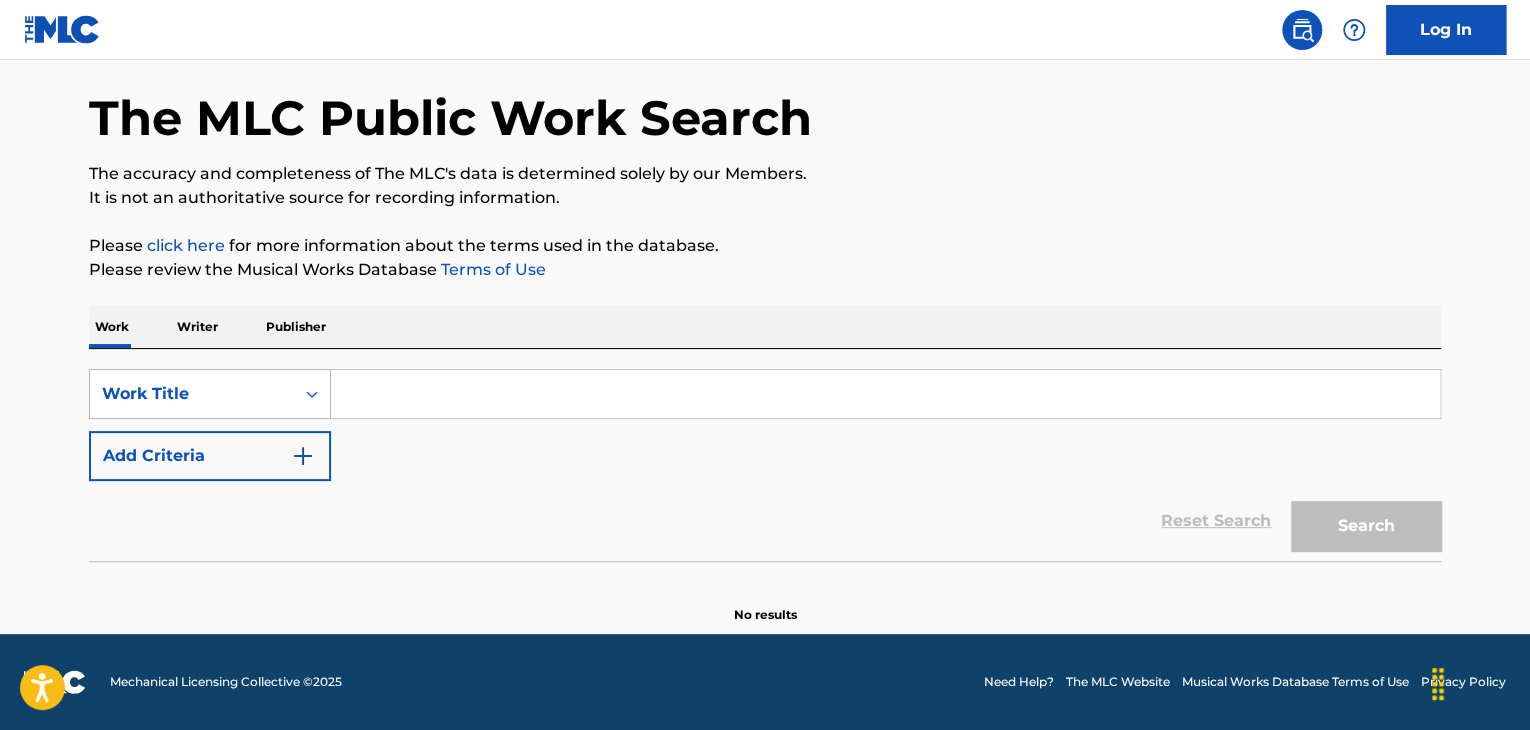 click 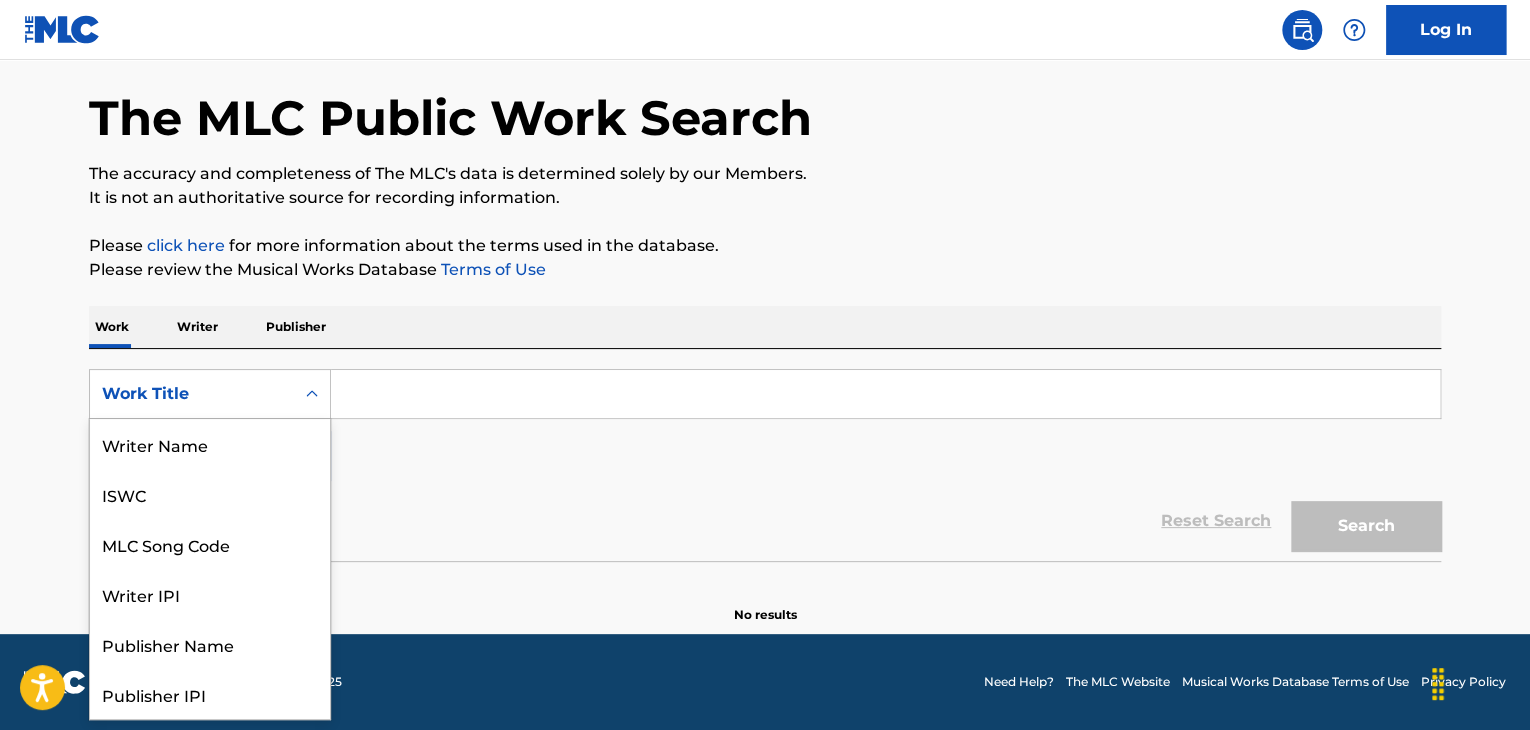 scroll, scrollTop: 100, scrollLeft: 0, axis: vertical 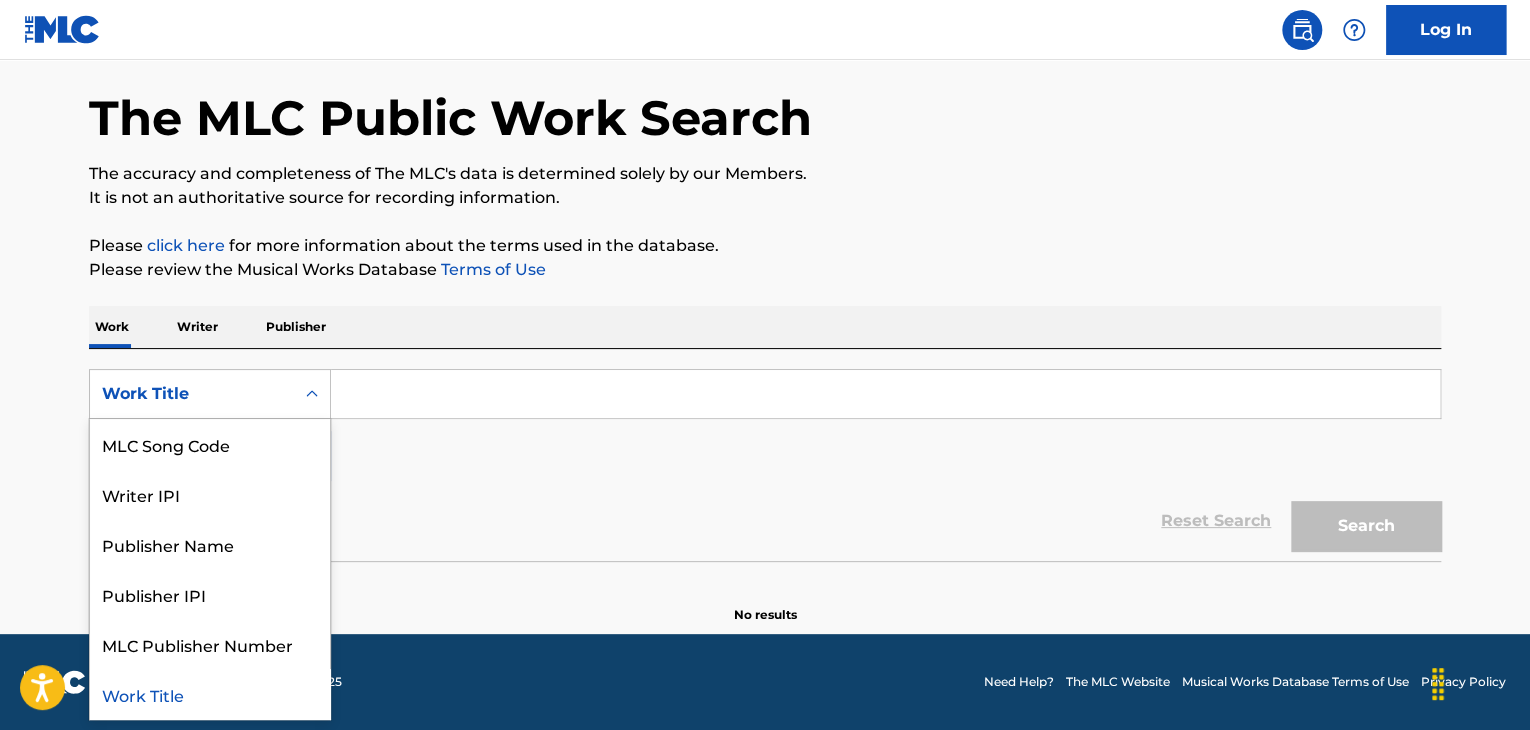 click on "Reset Search Search" at bounding box center [765, 521] 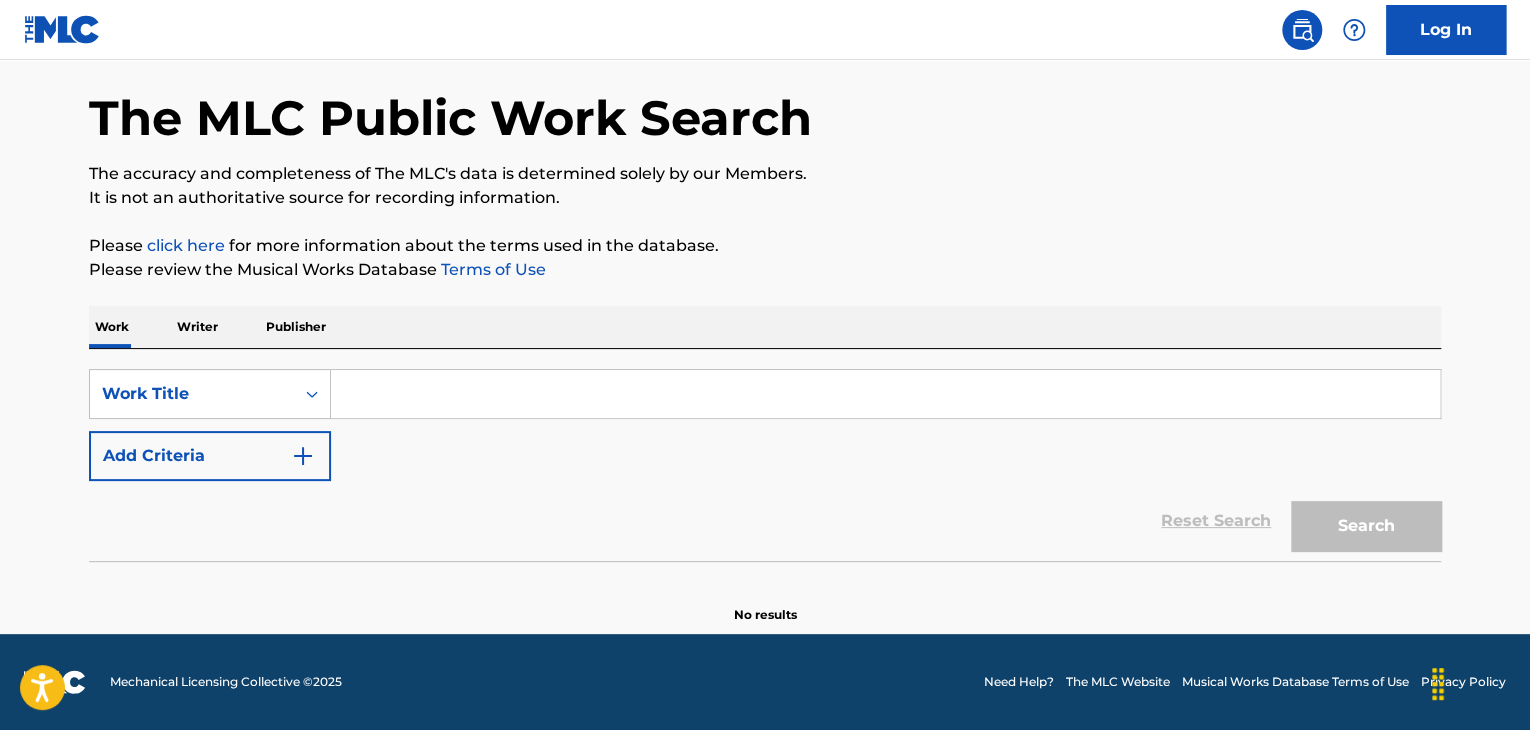 click at bounding box center (303, 456) 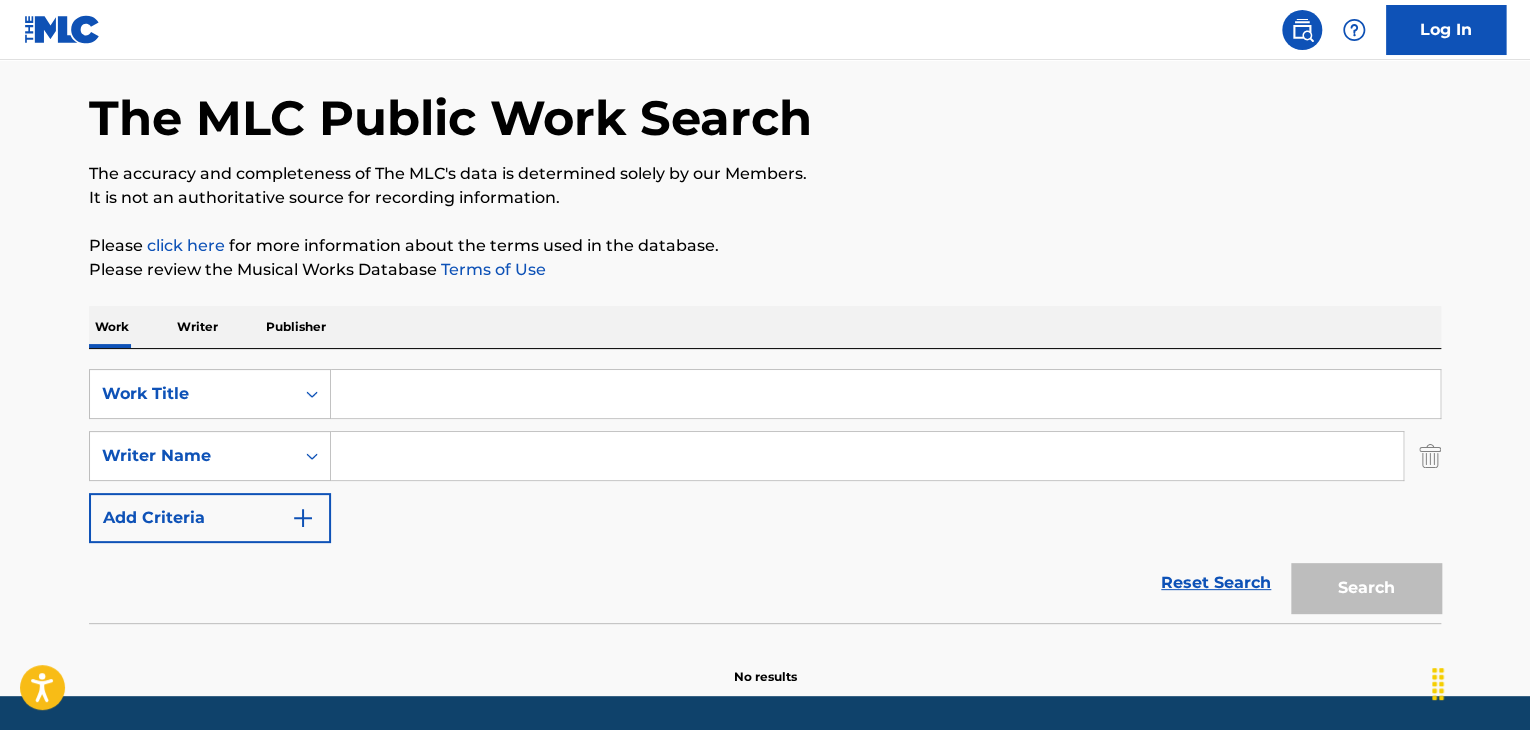 click at bounding box center (303, 518) 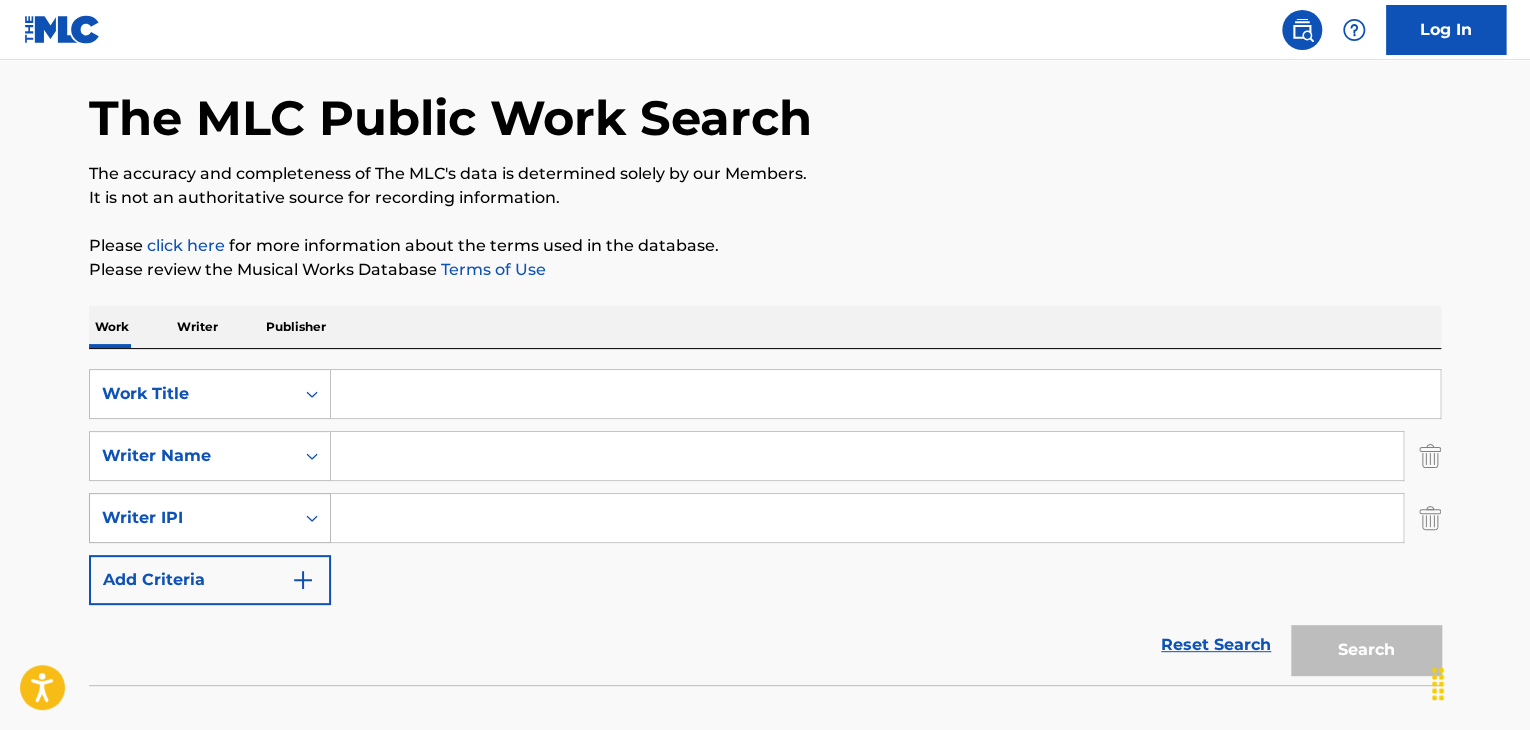 click at bounding box center (312, 518) 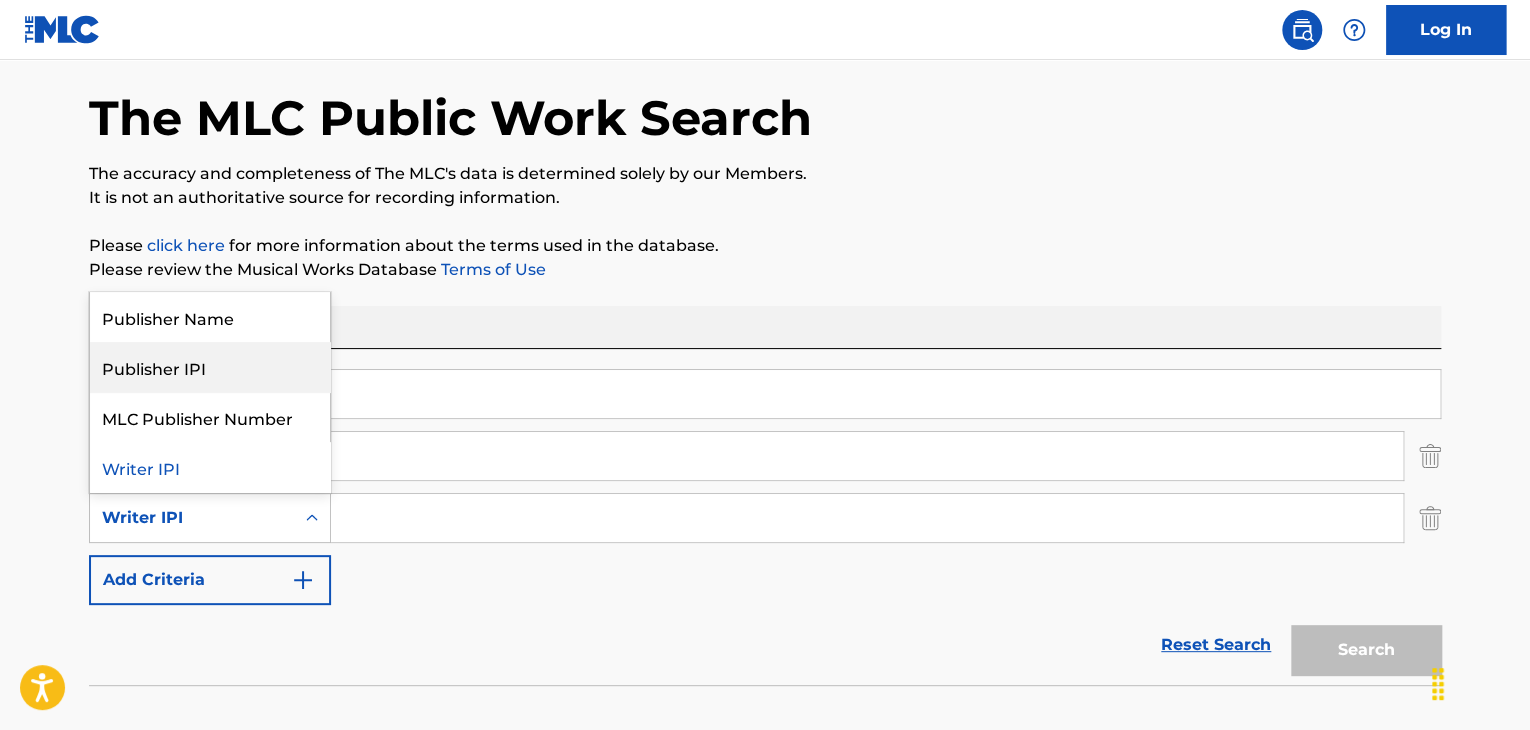click on "Reset Search Search" at bounding box center [765, 645] 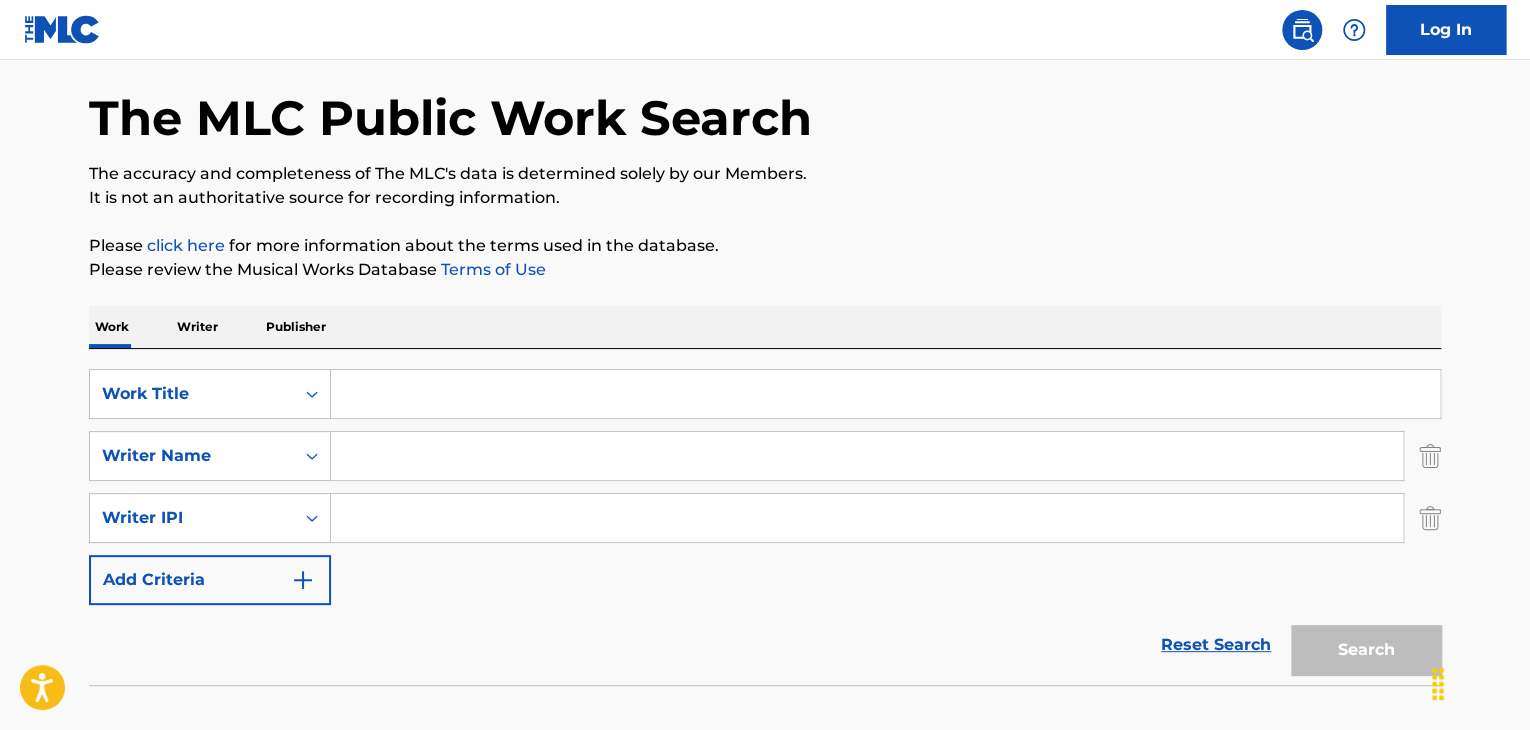 click at bounding box center [885, 394] 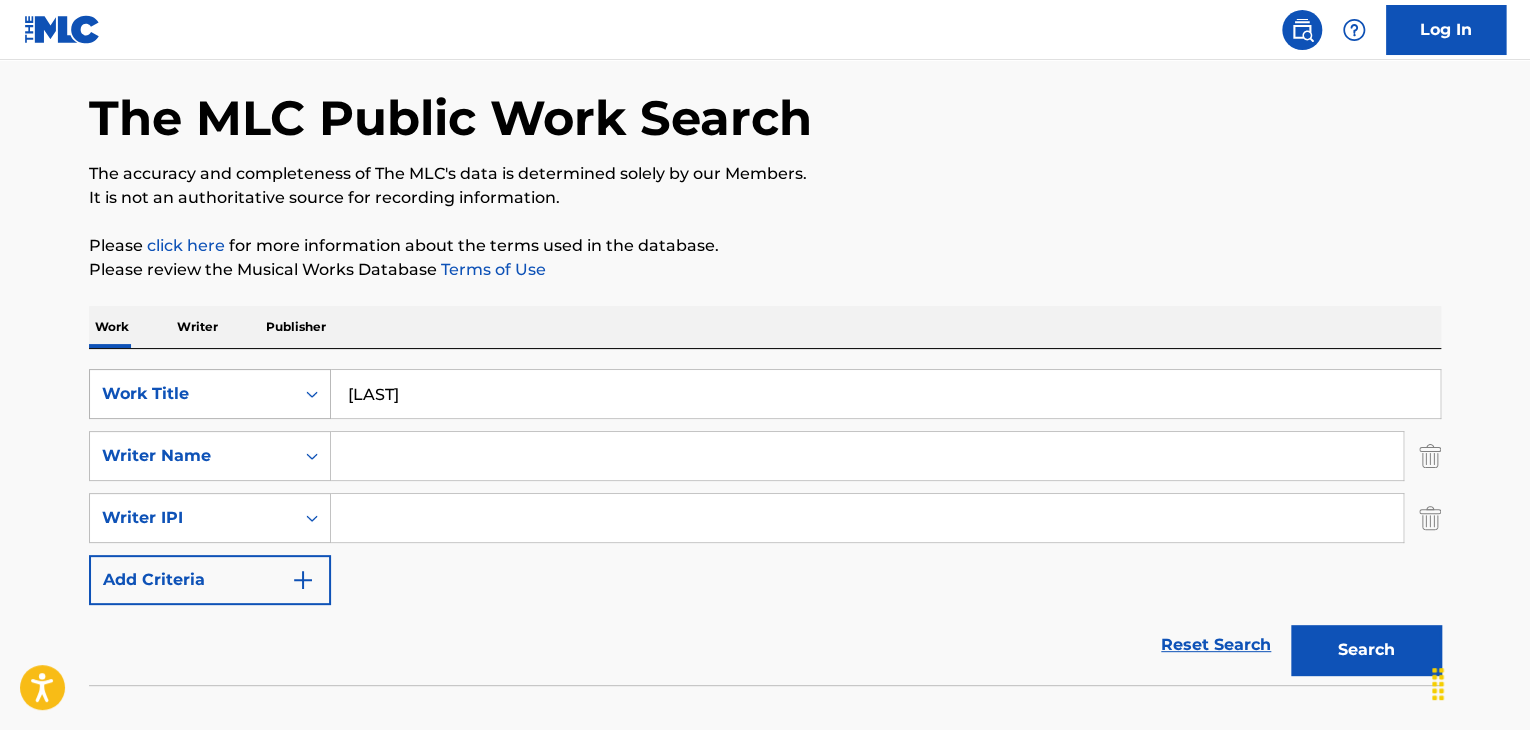 drag, startPoint x: 448, startPoint y: 396, endPoint x: 294, endPoint y: 396, distance: 154 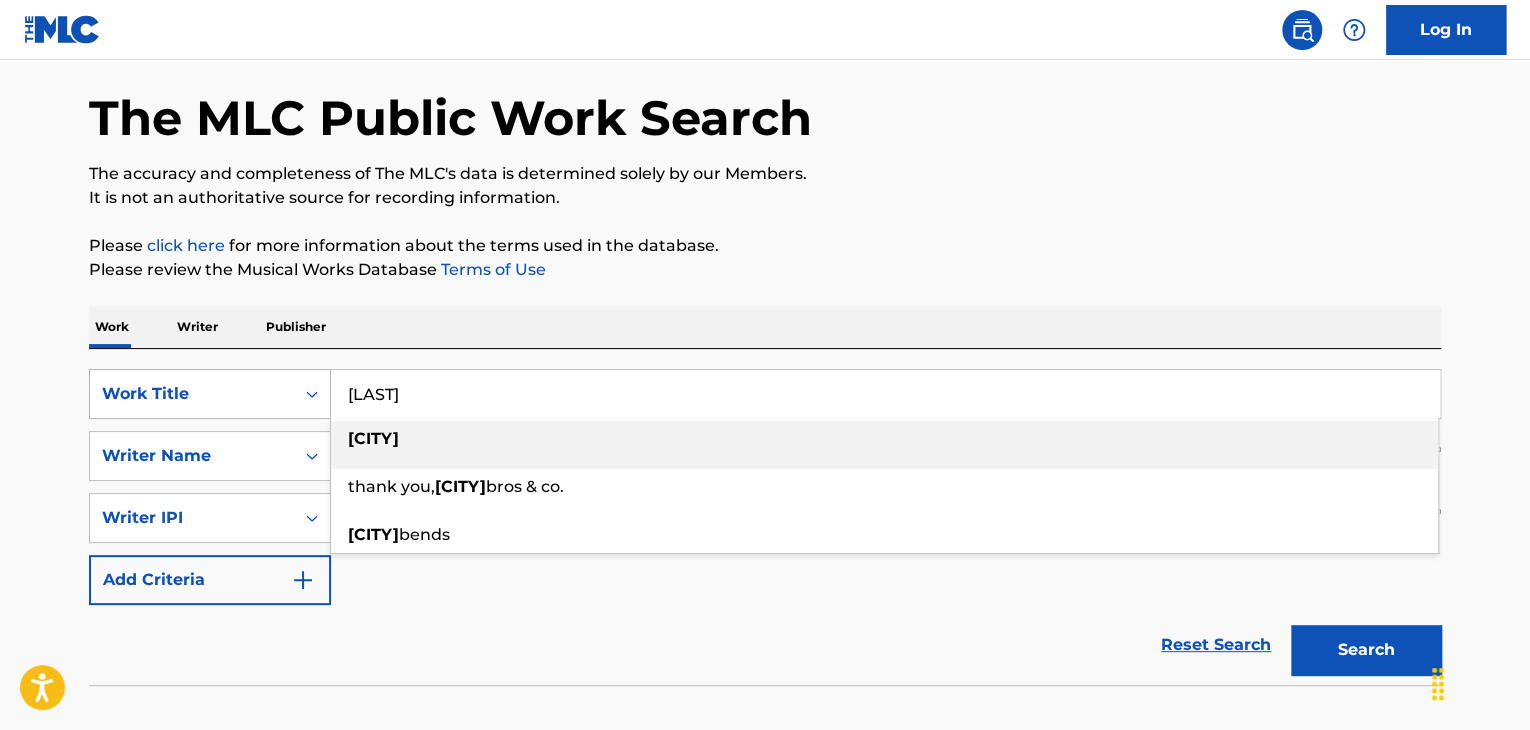 type 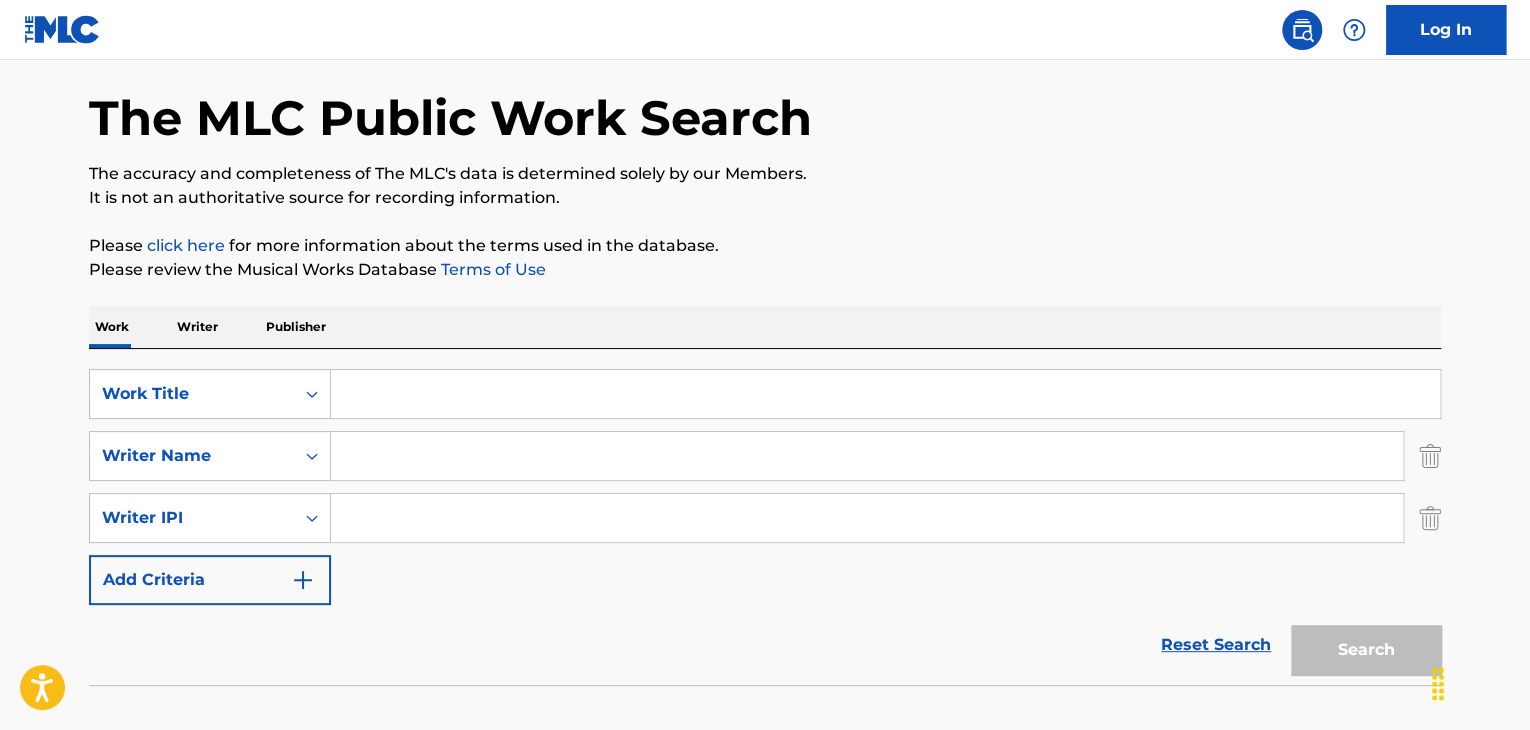 click at bounding box center (867, 456) 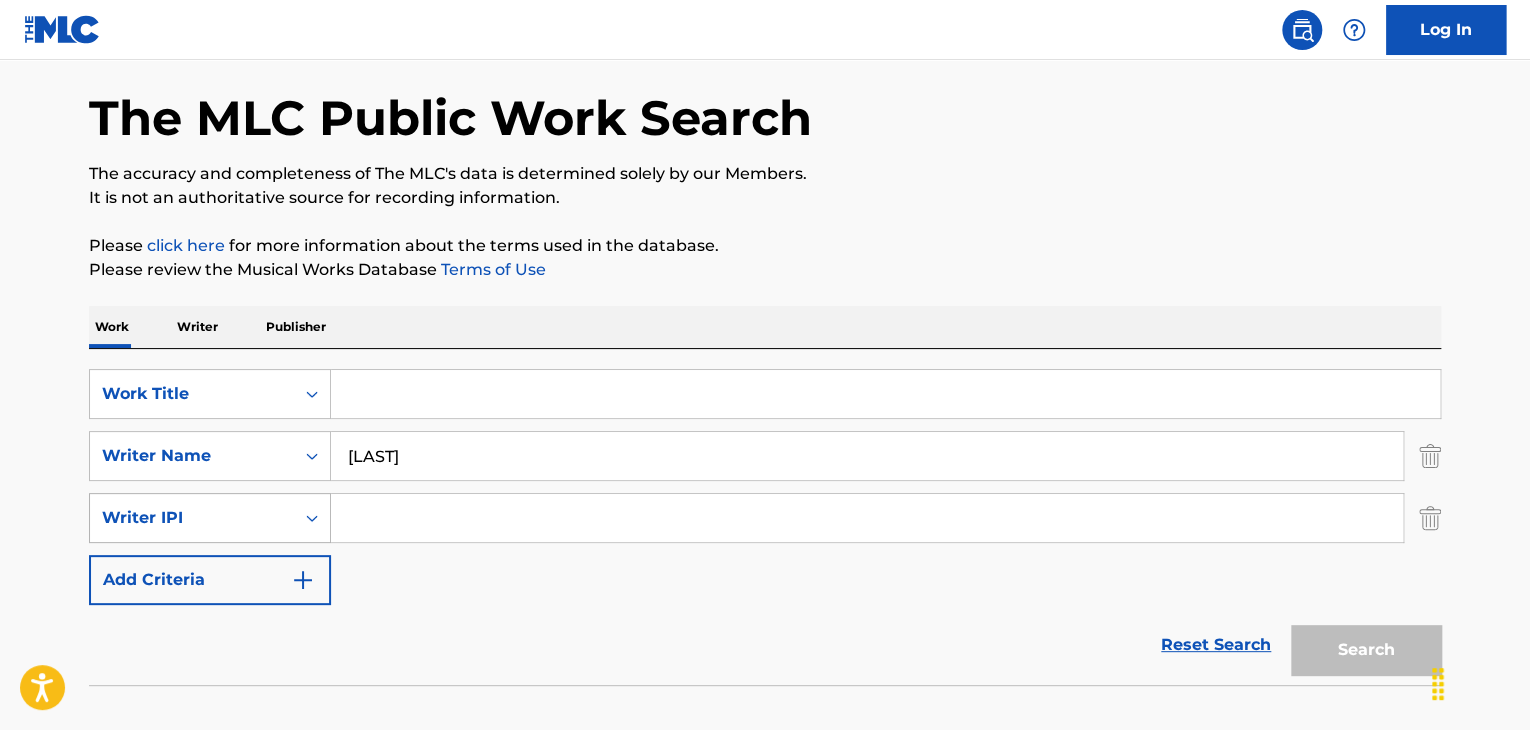 type on "[LAST]" 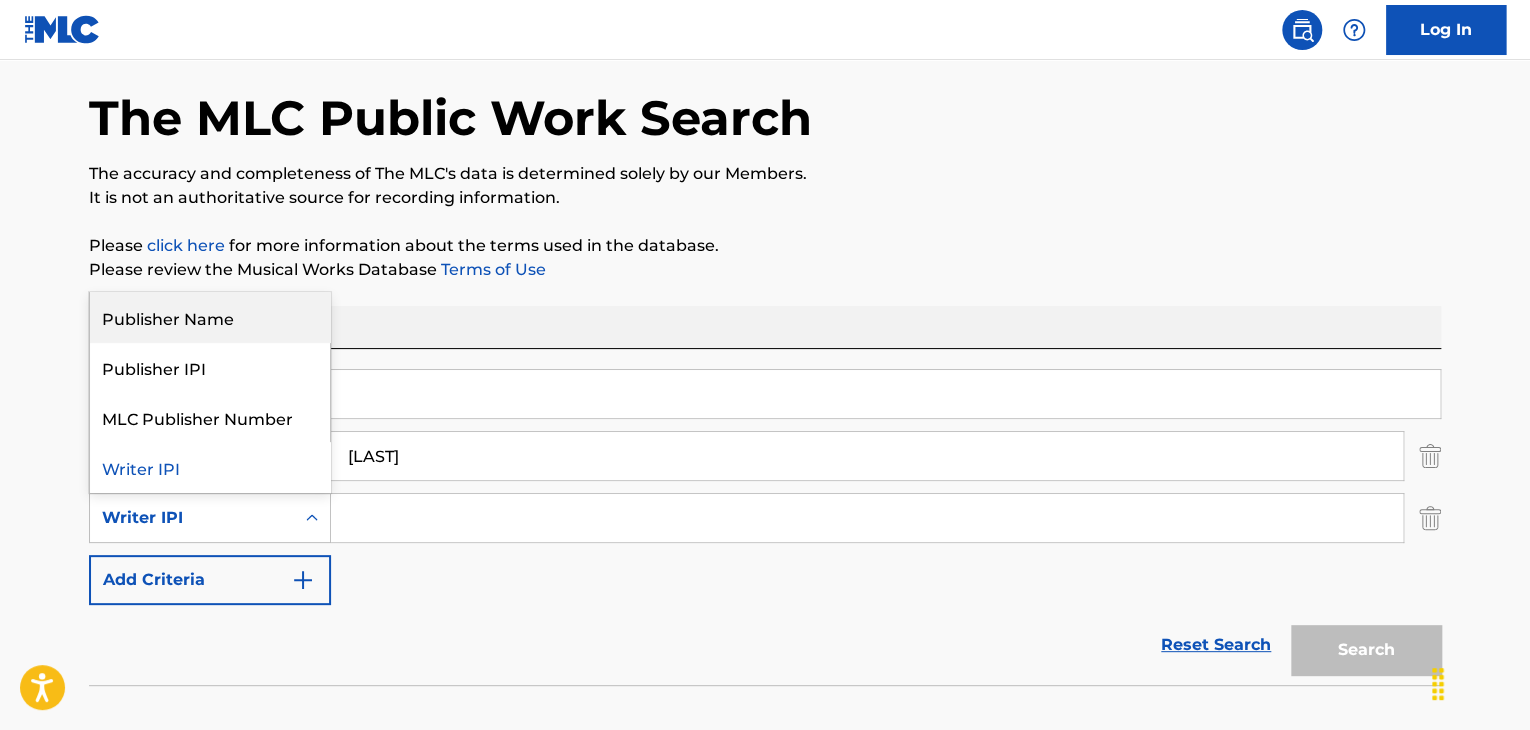 click on "Publisher Name" at bounding box center (210, 317) 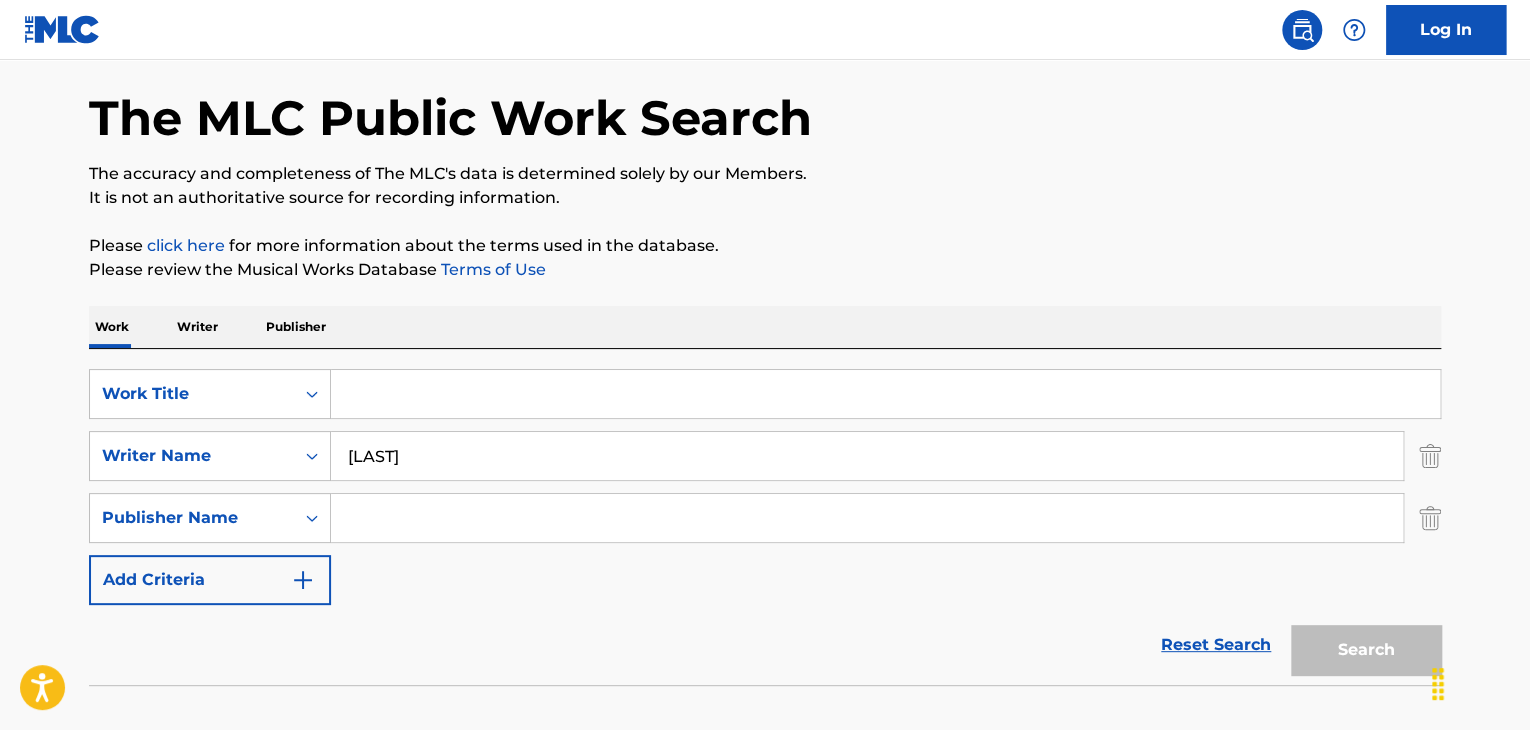 click at bounding box center [867, 518] 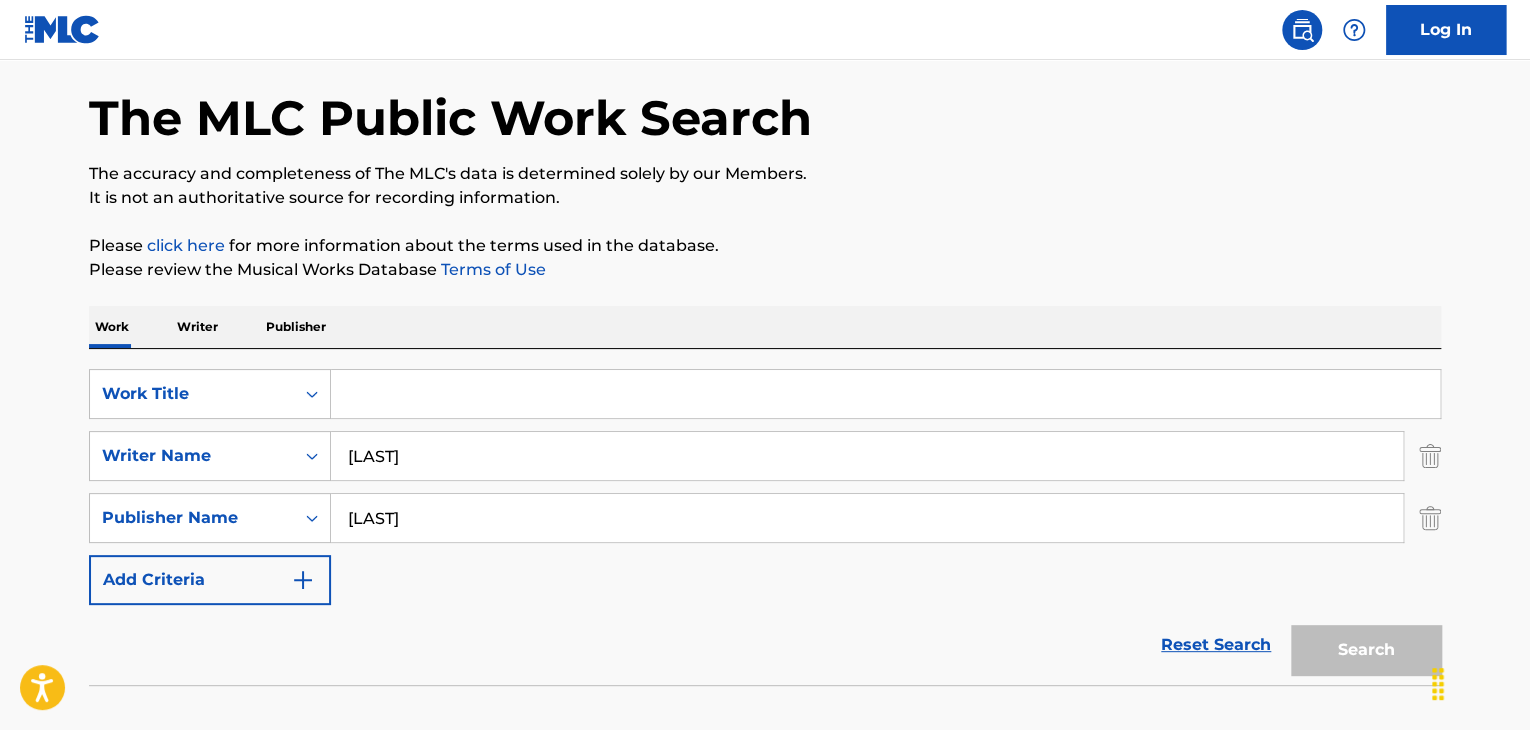 drag, startPoint x: 464, startPoint y: 497, endPoint x: 201, endPoint y: 546, distance: 267.5257 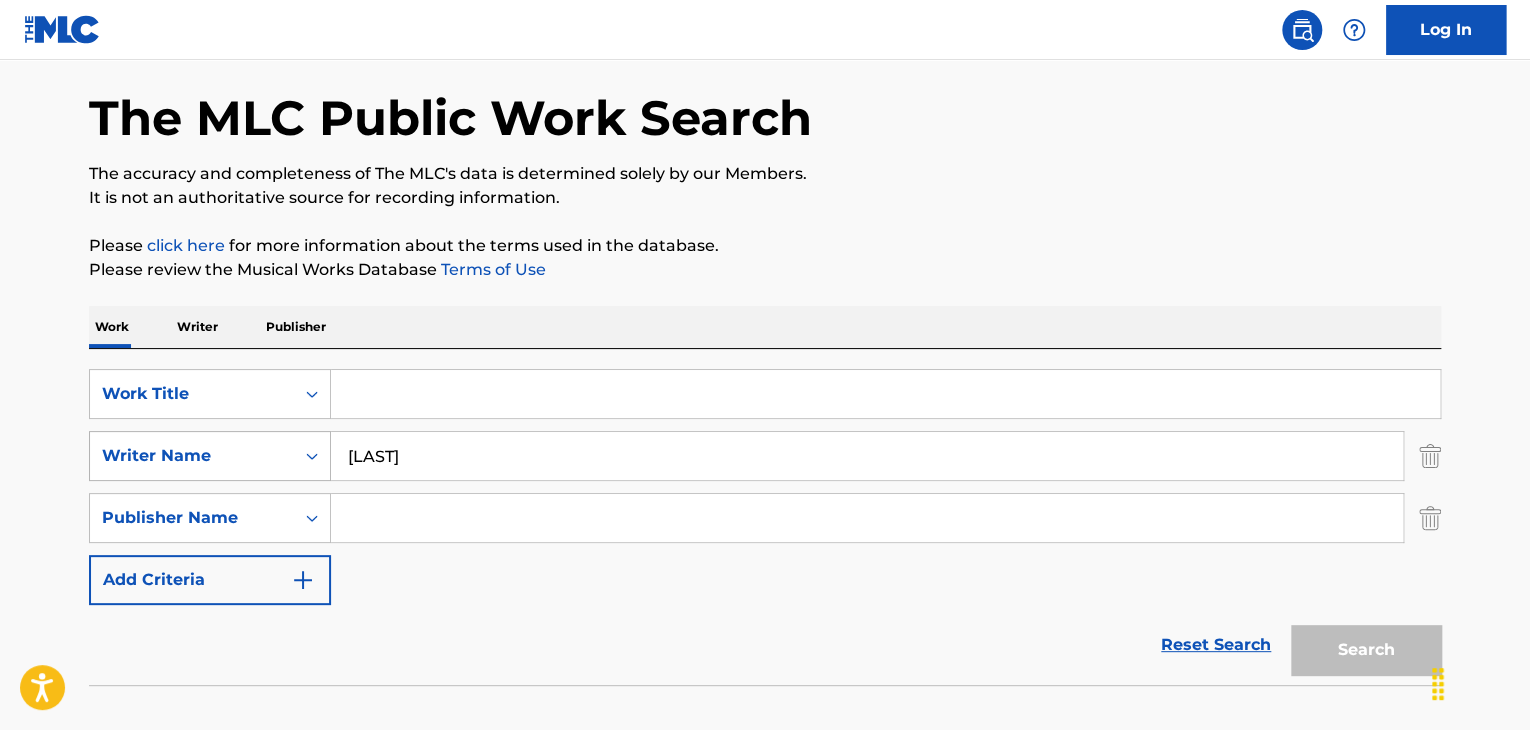drag, startPoint x: 516, startPoint y: 457, endPoint x: 160, endPoint y: 457, distance: 356 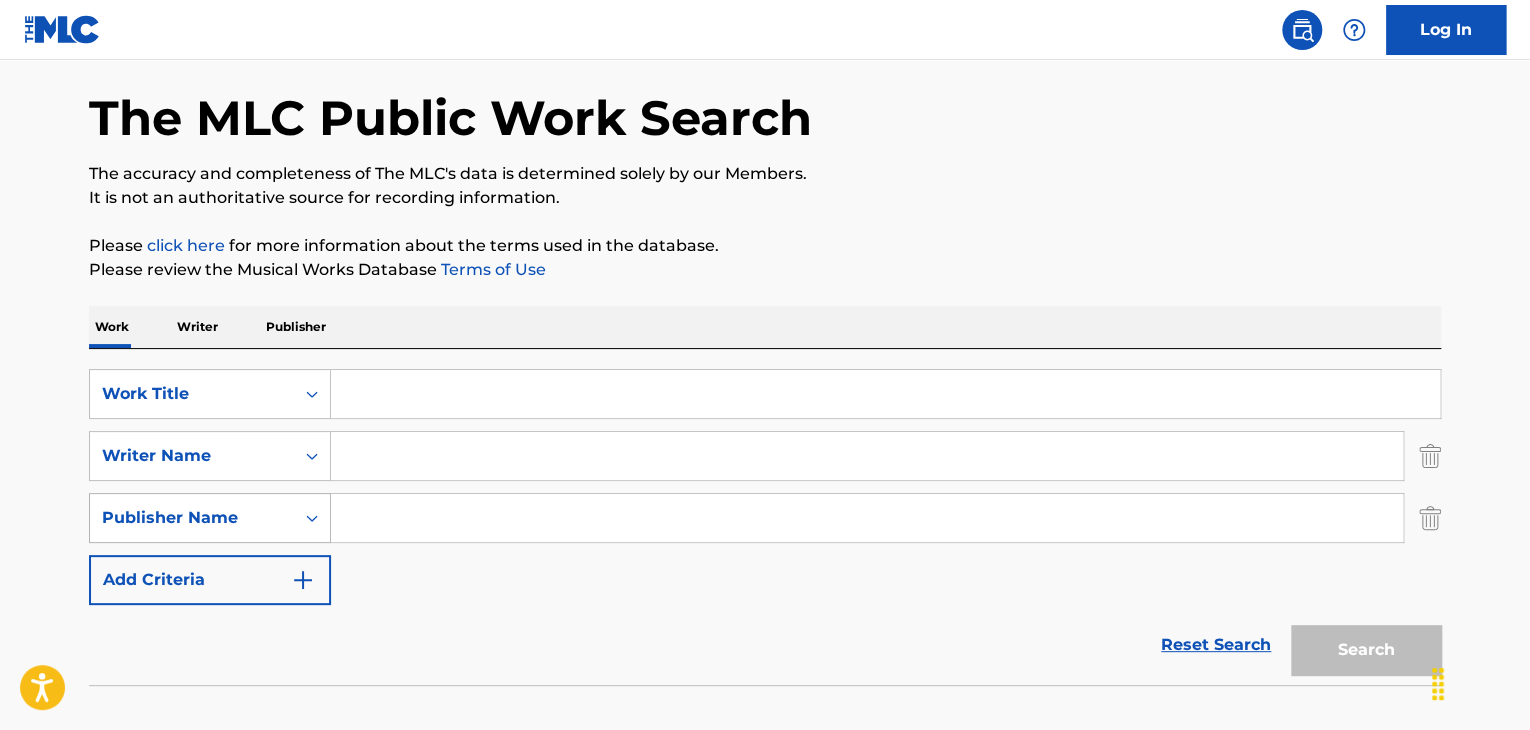 type 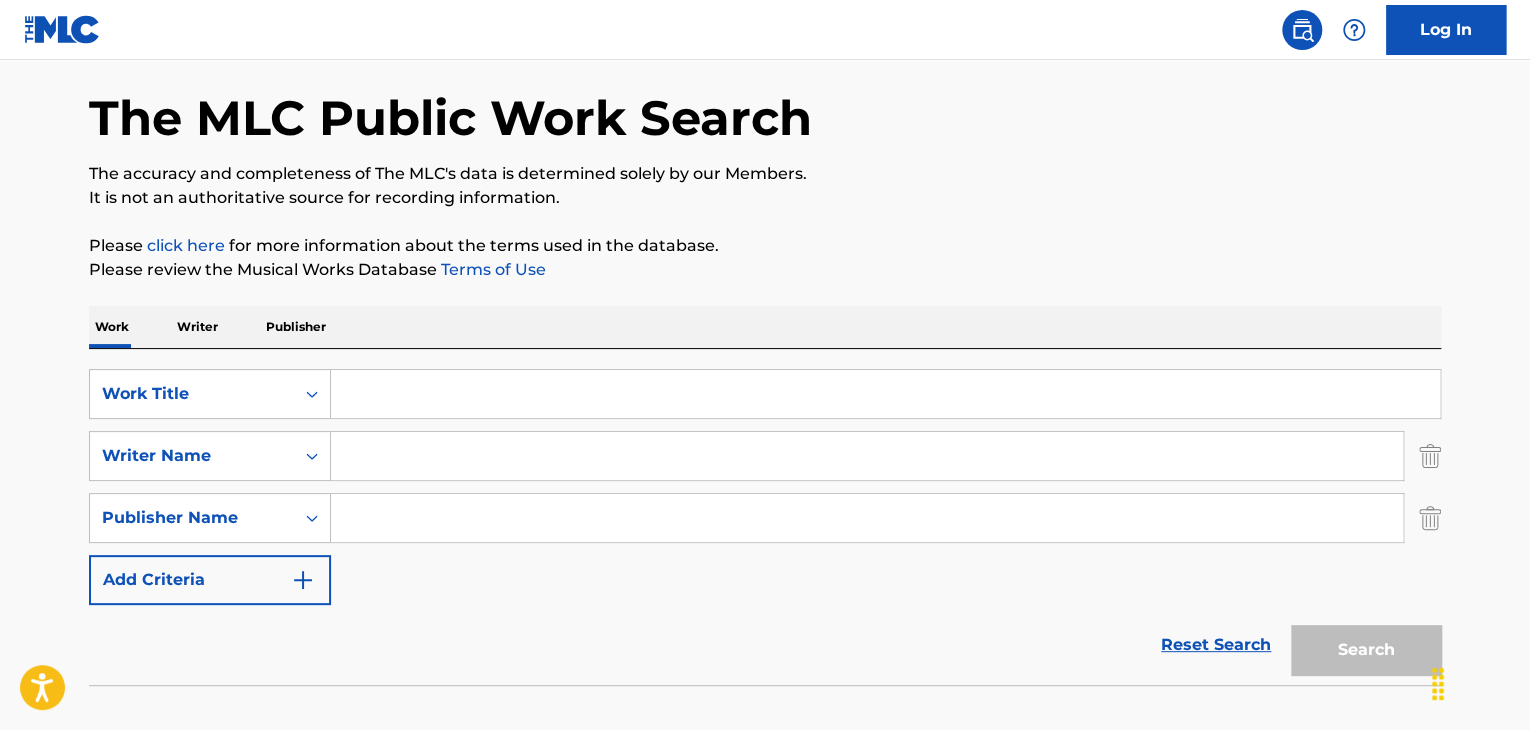click at bounding box center (885, 394) 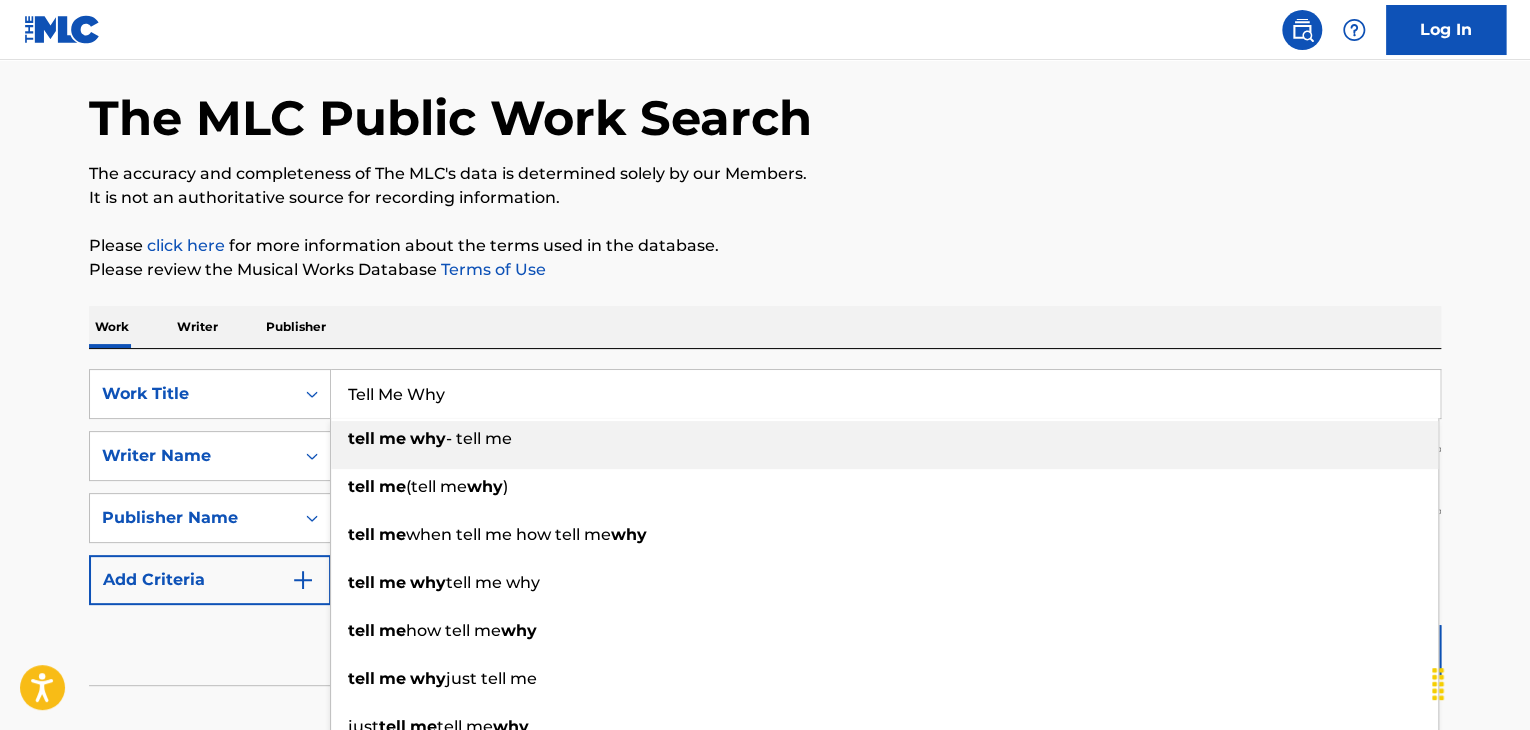 type on "Tell Me Why" 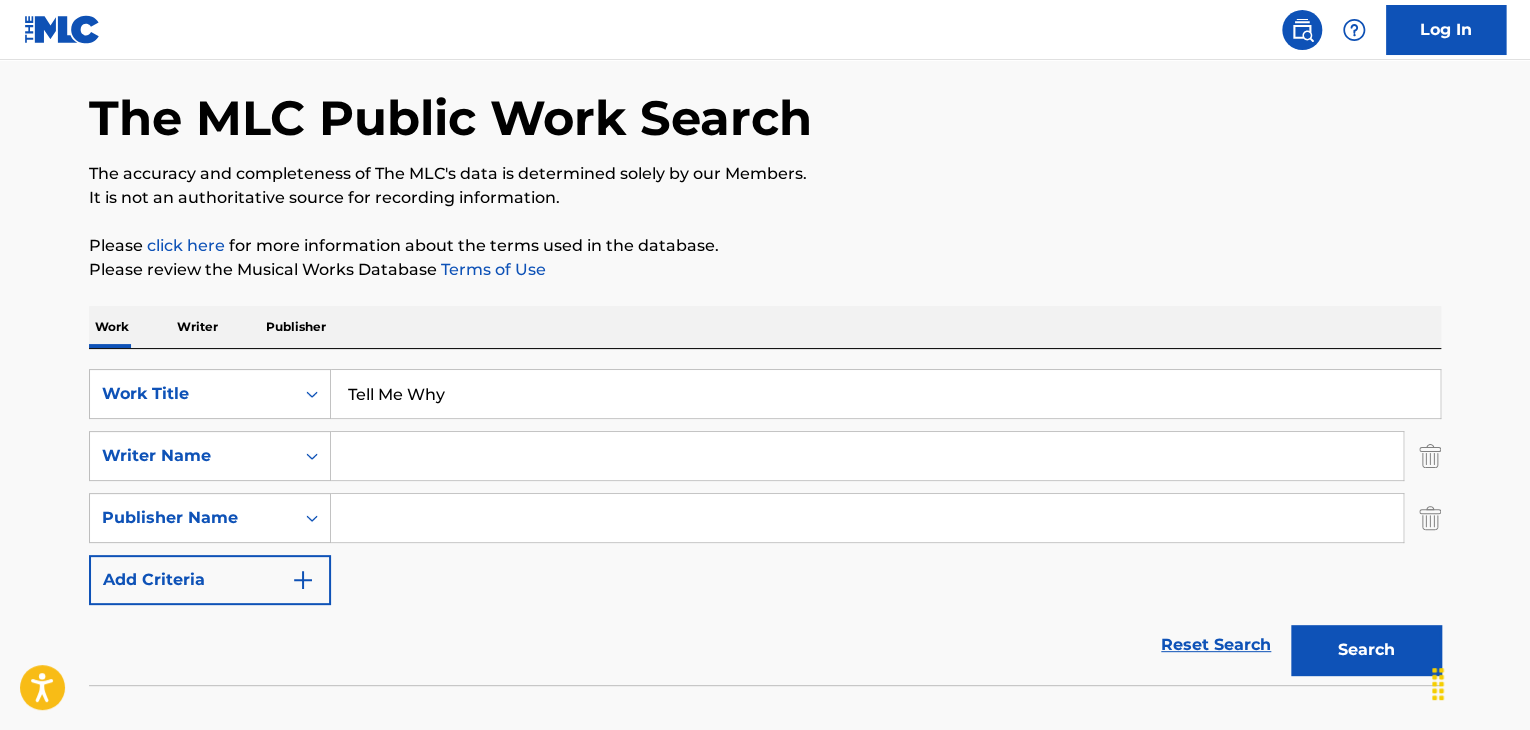 click at bounding box center (1430, 518) 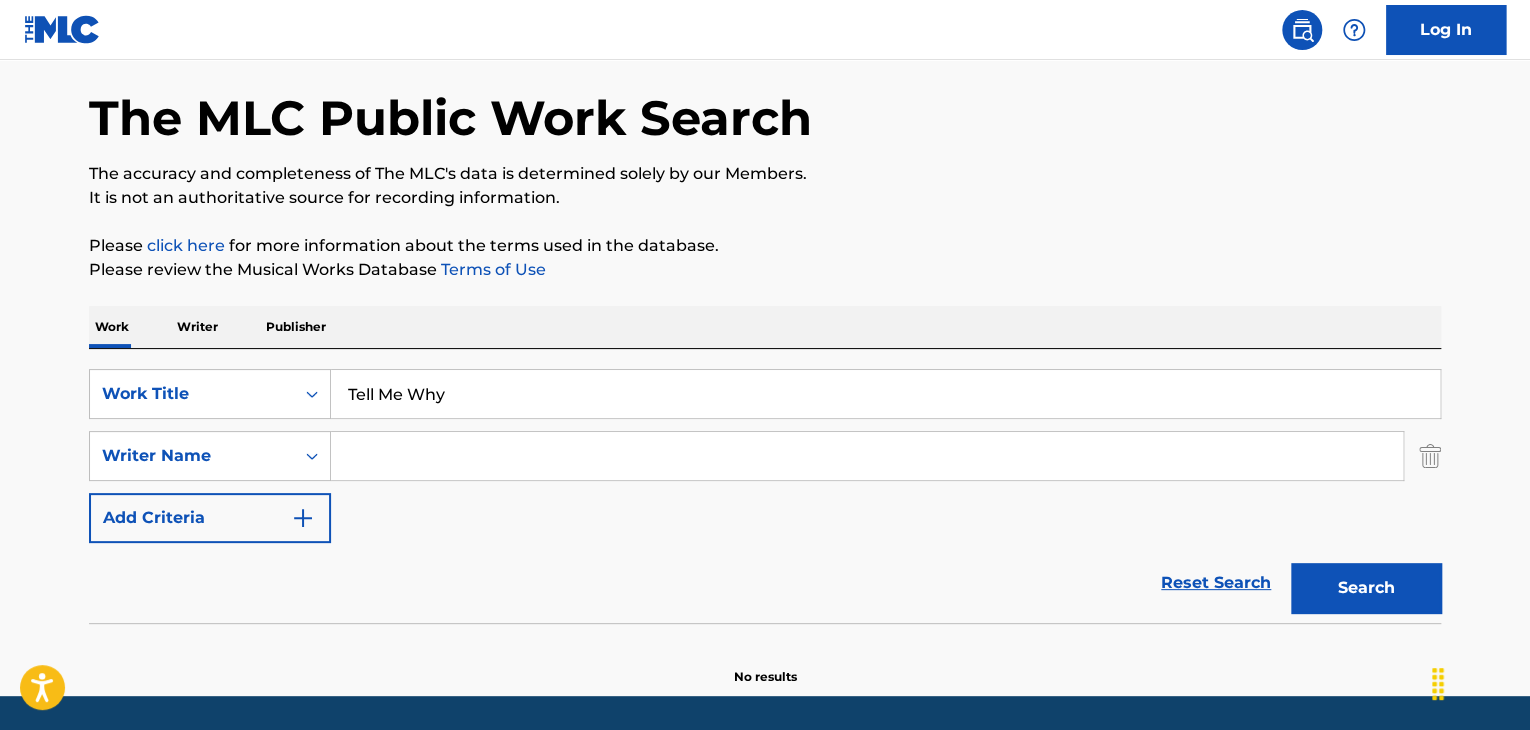 click at bounding box center (867, 456) 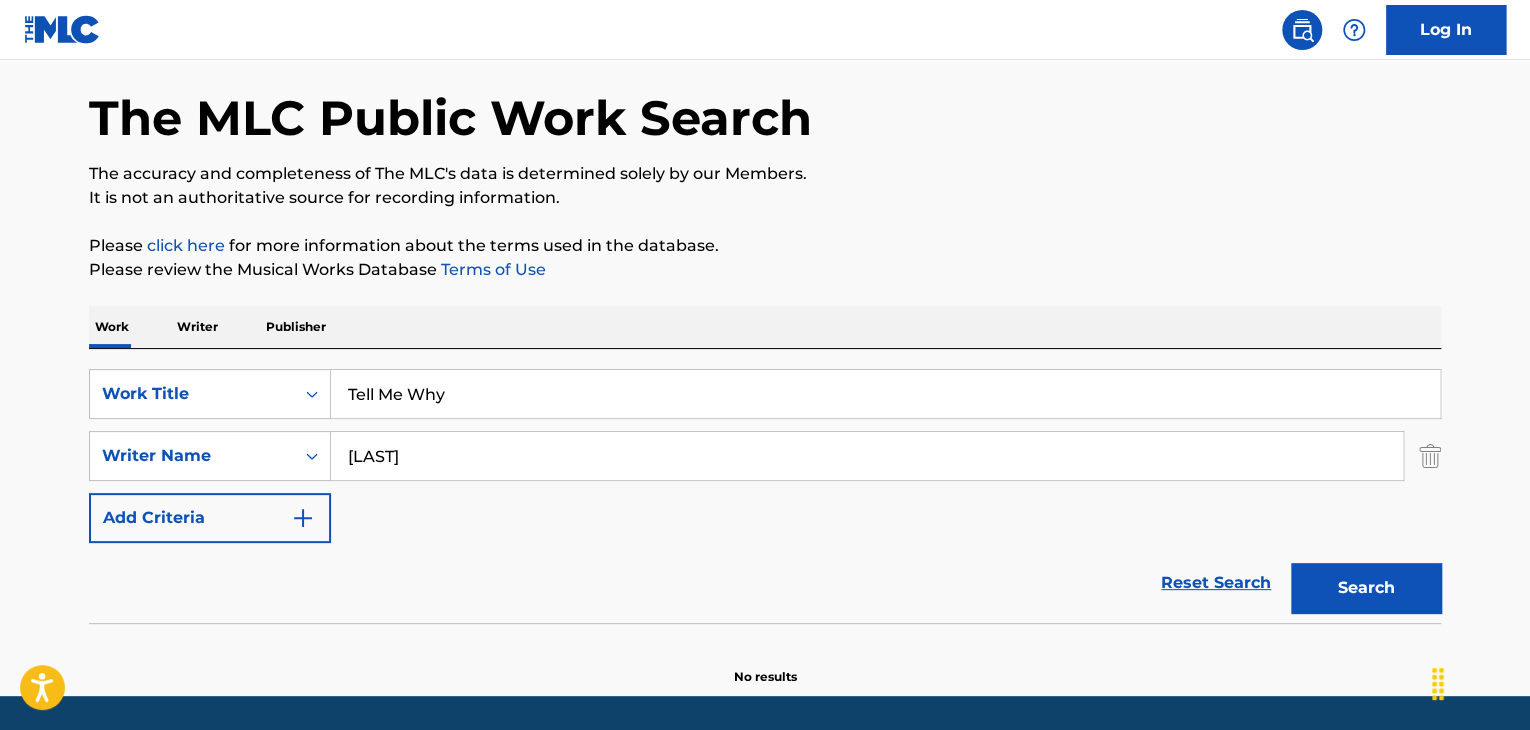 type on "[LAST]" 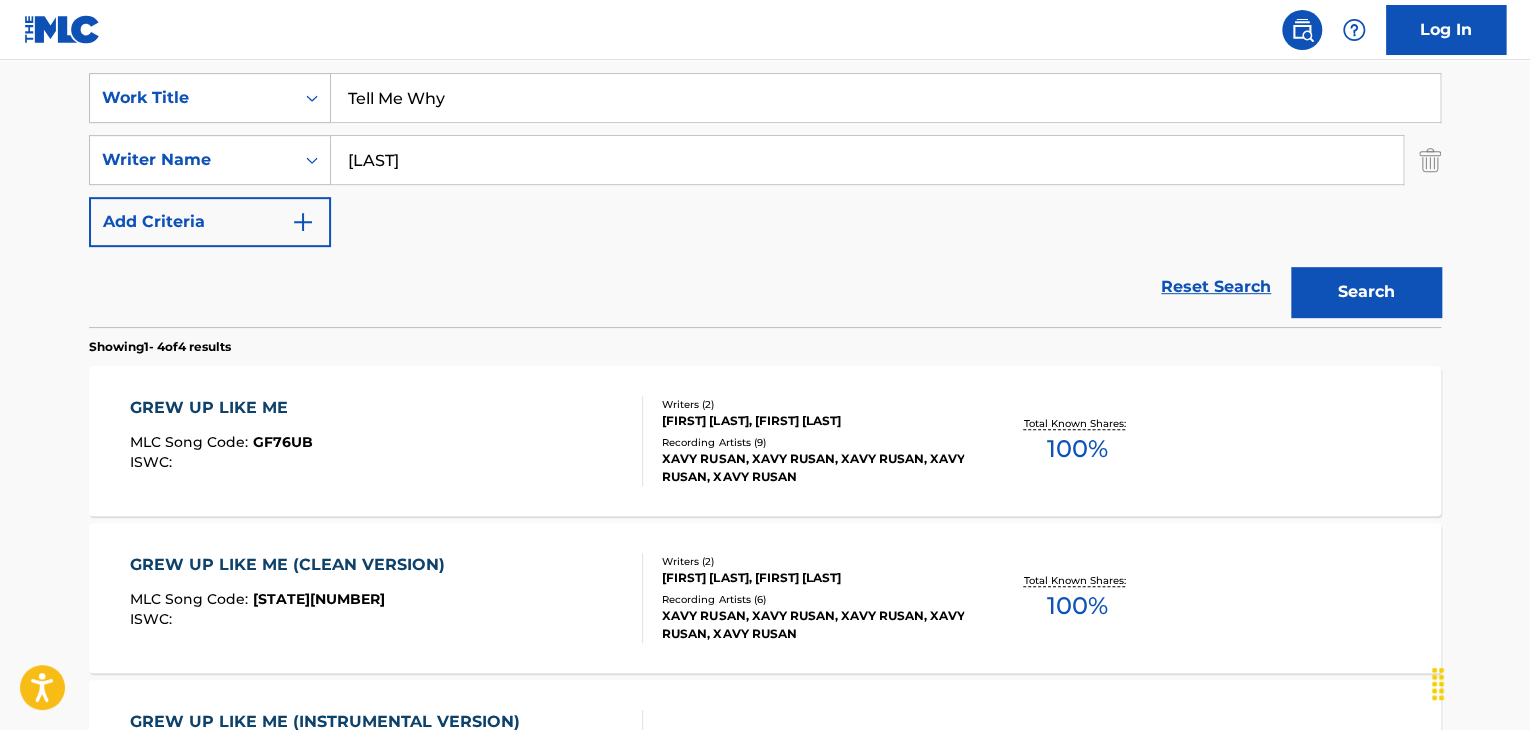 scroll, scrollTop: 376, scrollLeft: 0, axis: vertical 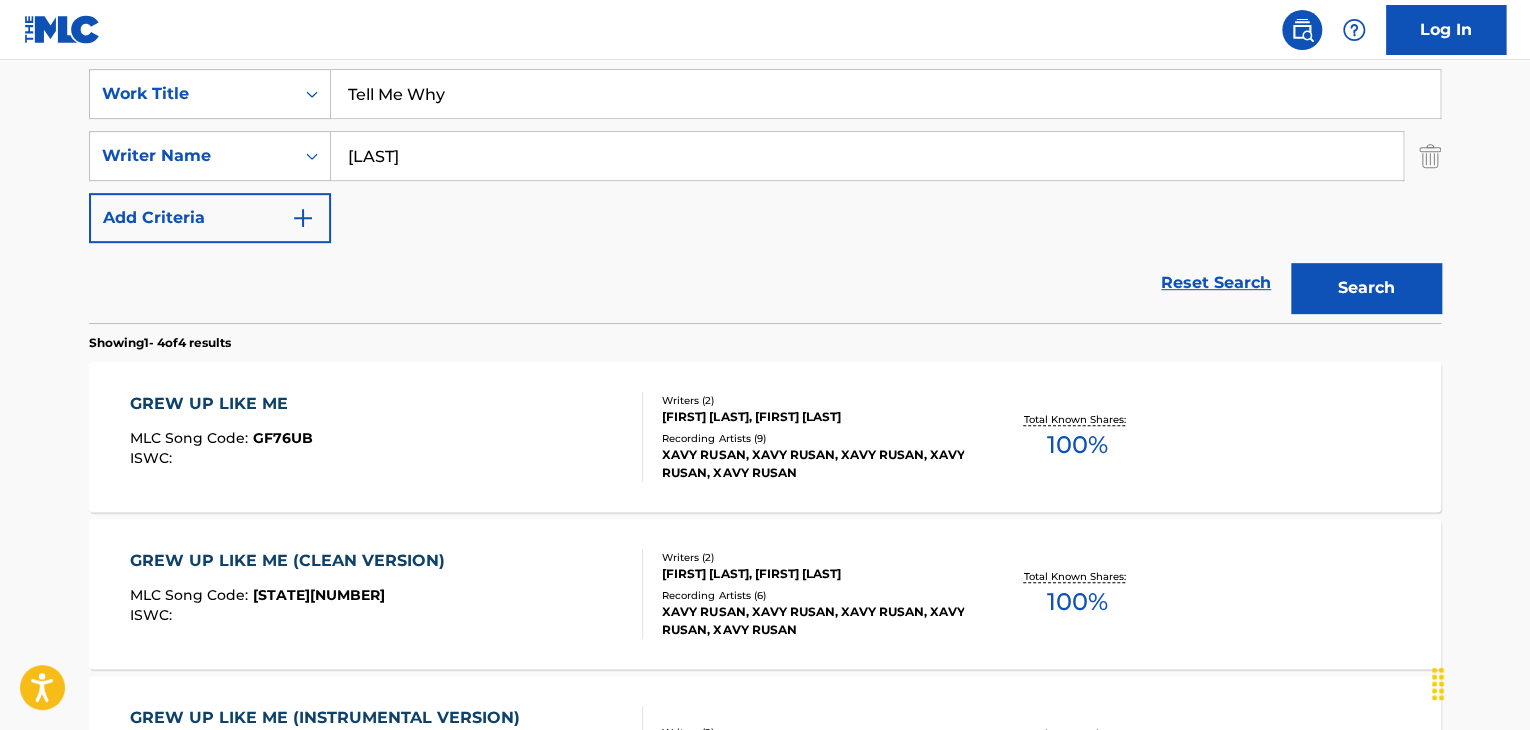 click on "[FIRST] [LAST], [FIRST] [LAST]" at bounding box center (813, 417) 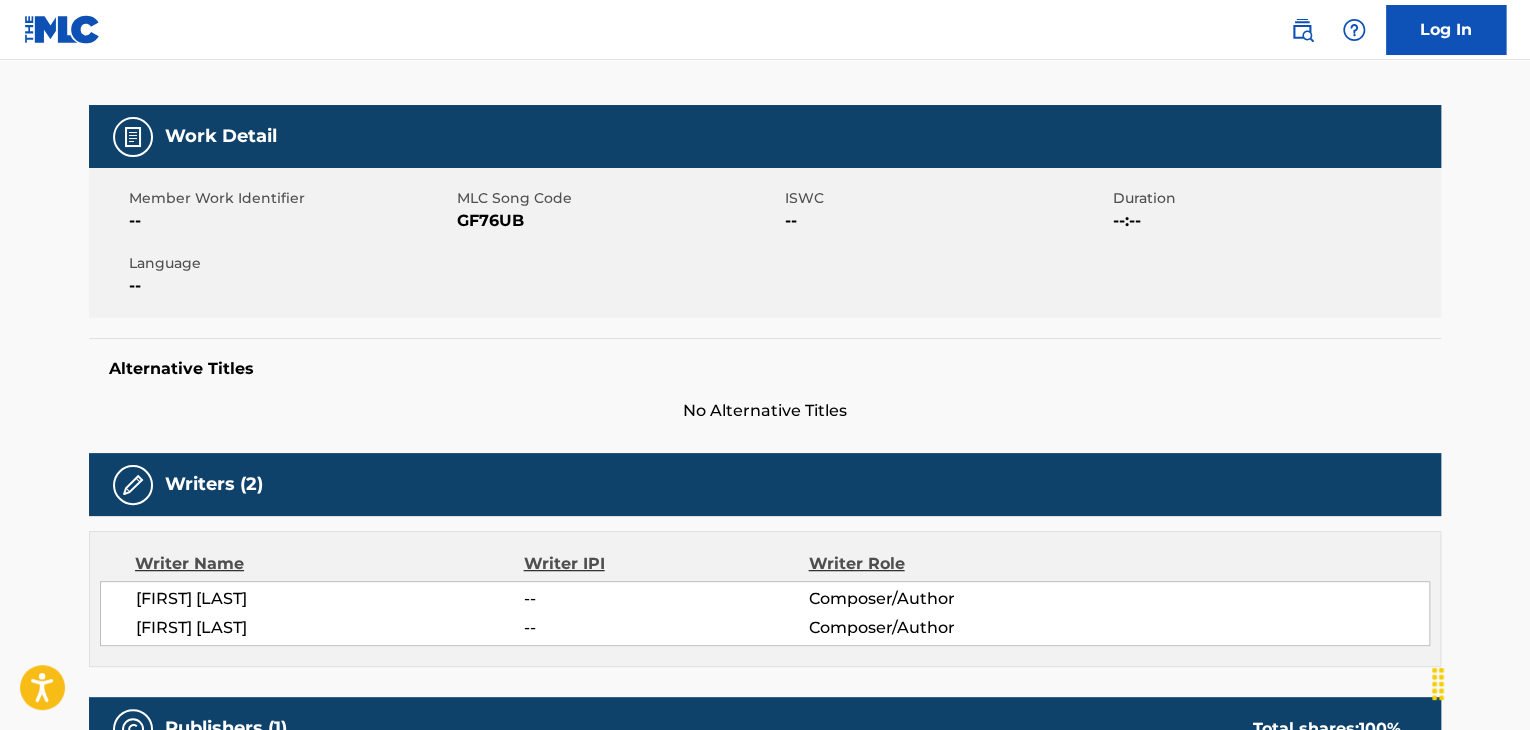 scroll, scrollTop: 300, scrollLeft: 0, axis: vertical 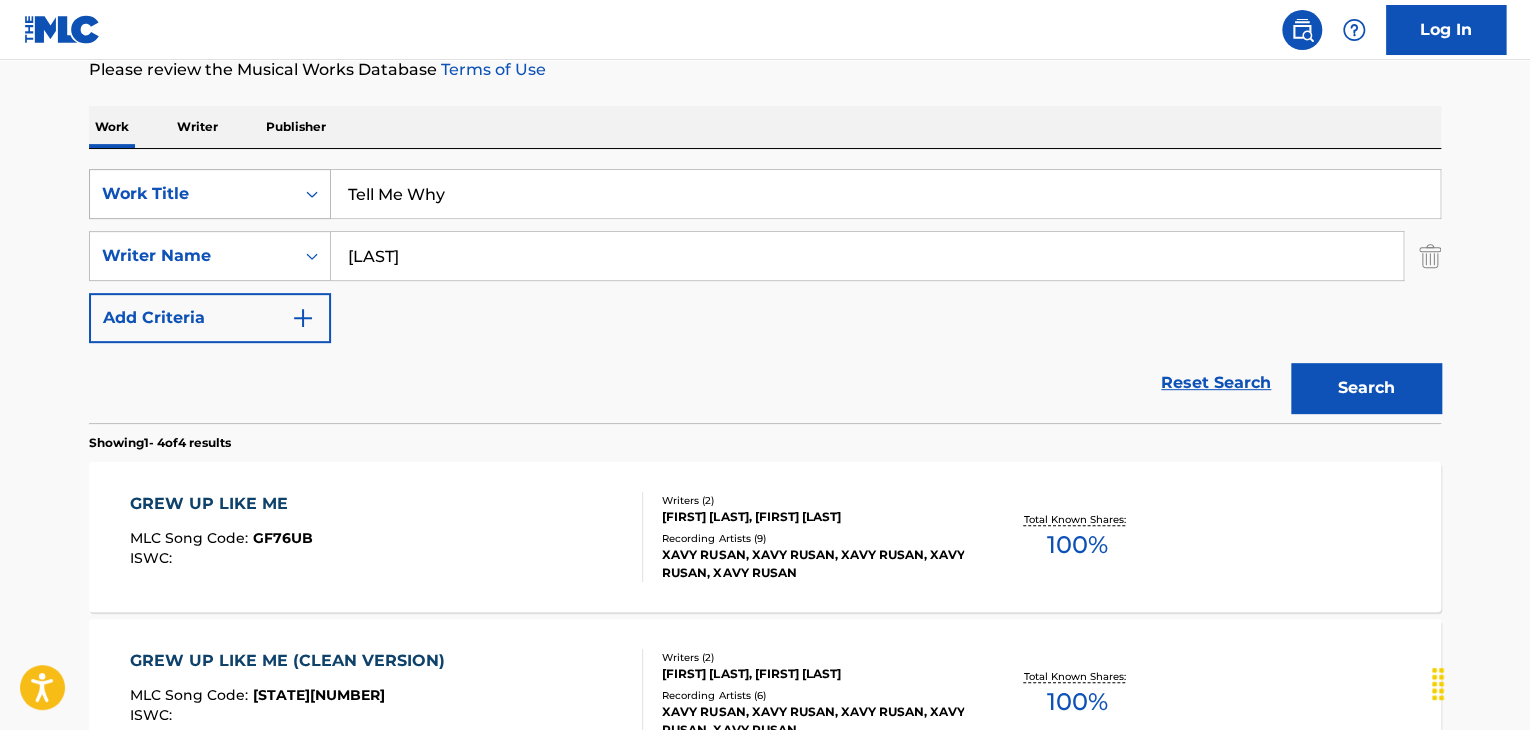 drag, startPoint x: 508, startPoint y: 192, endPoint x: 102, endPoint y: 192, distance: 406 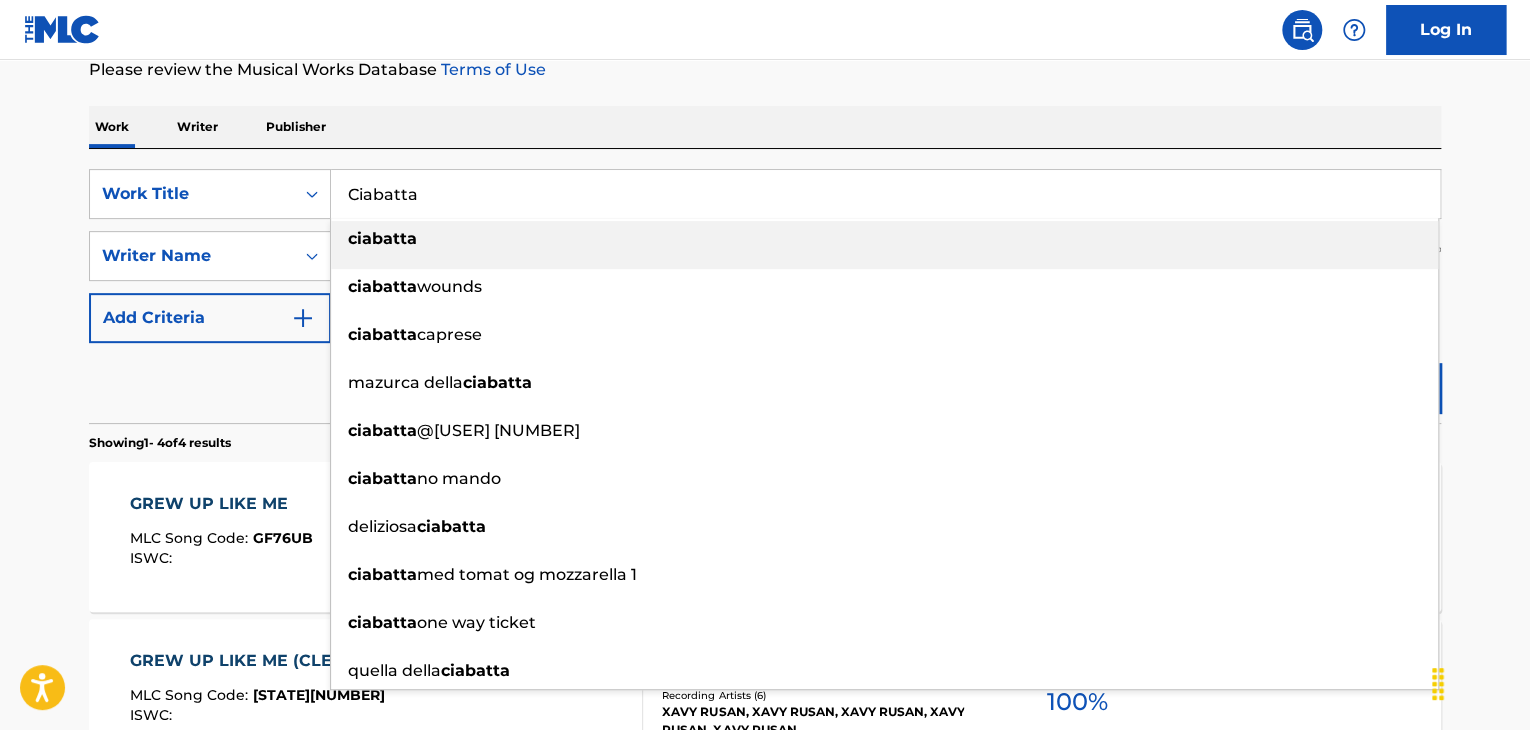 type on "Ciabatta" 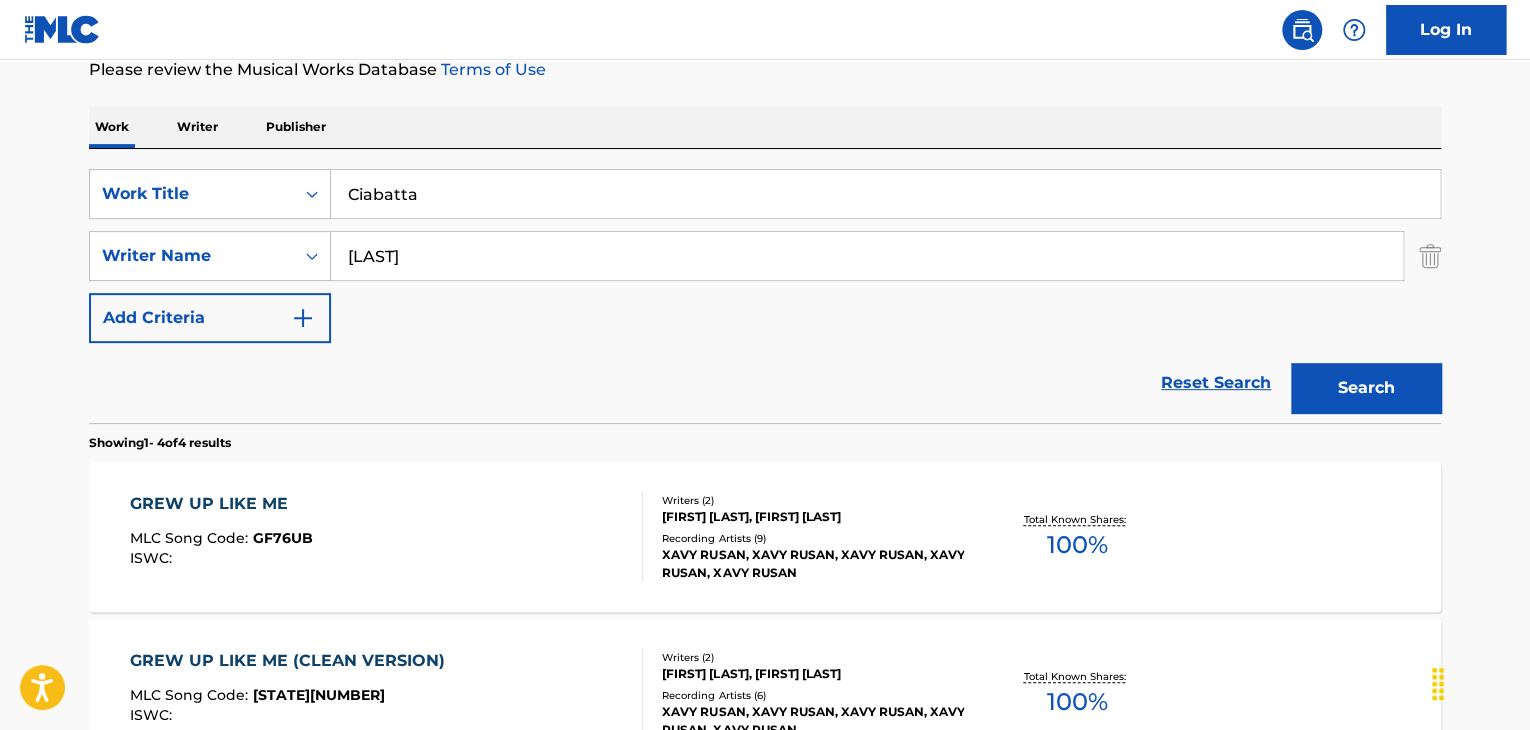 click on "Search" at bounding box center [1366, 388] 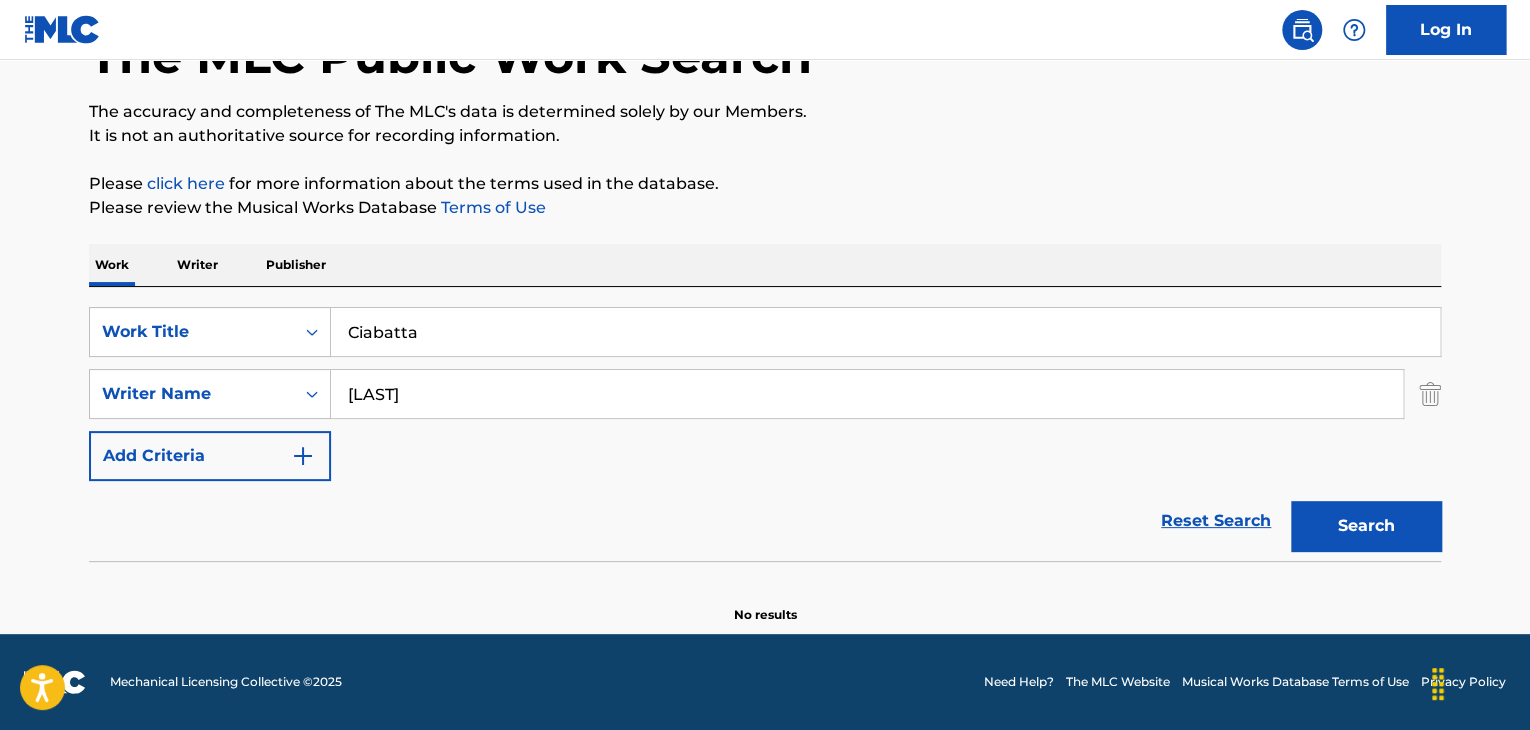 scroll, scrollTop: 138, scrollLeft: 0, axis: vertical 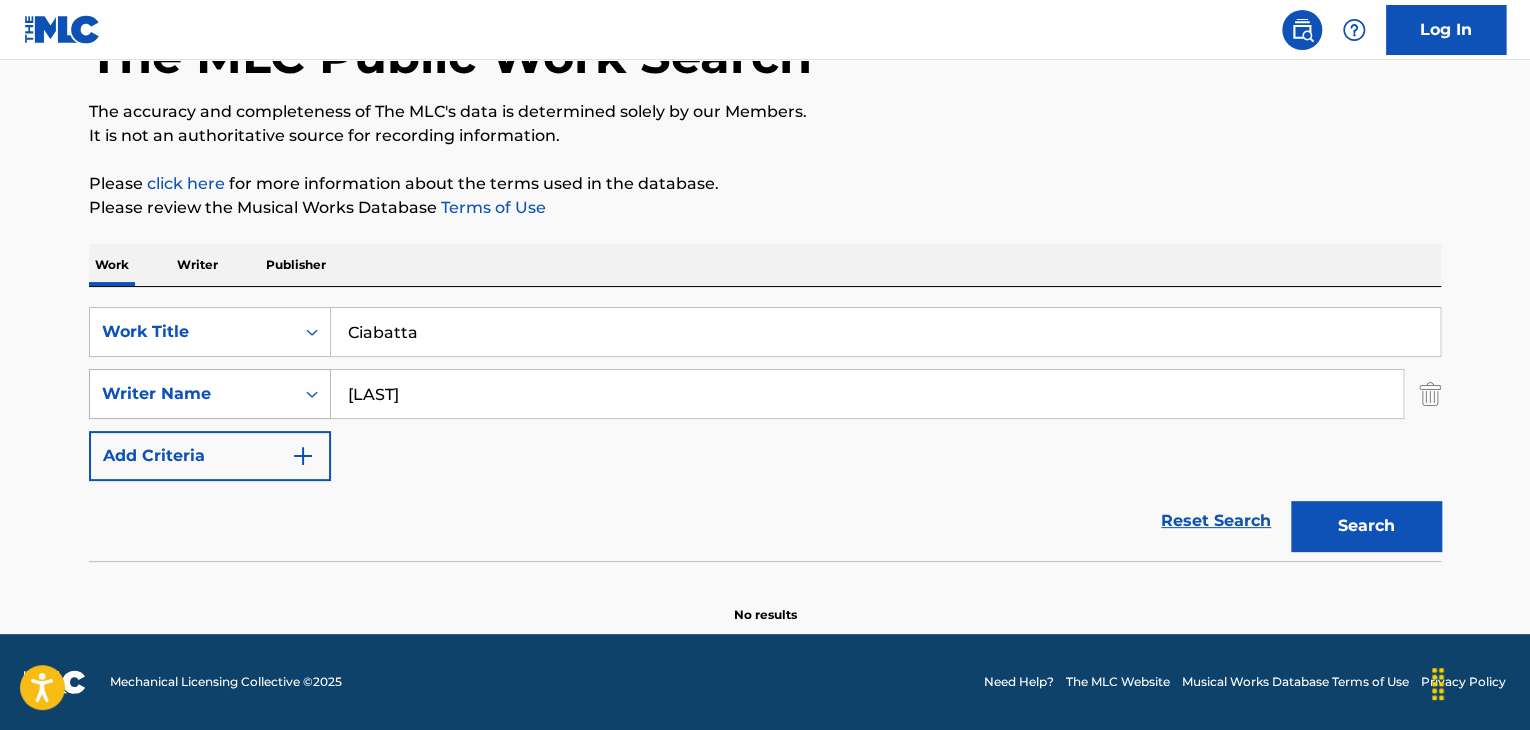 click 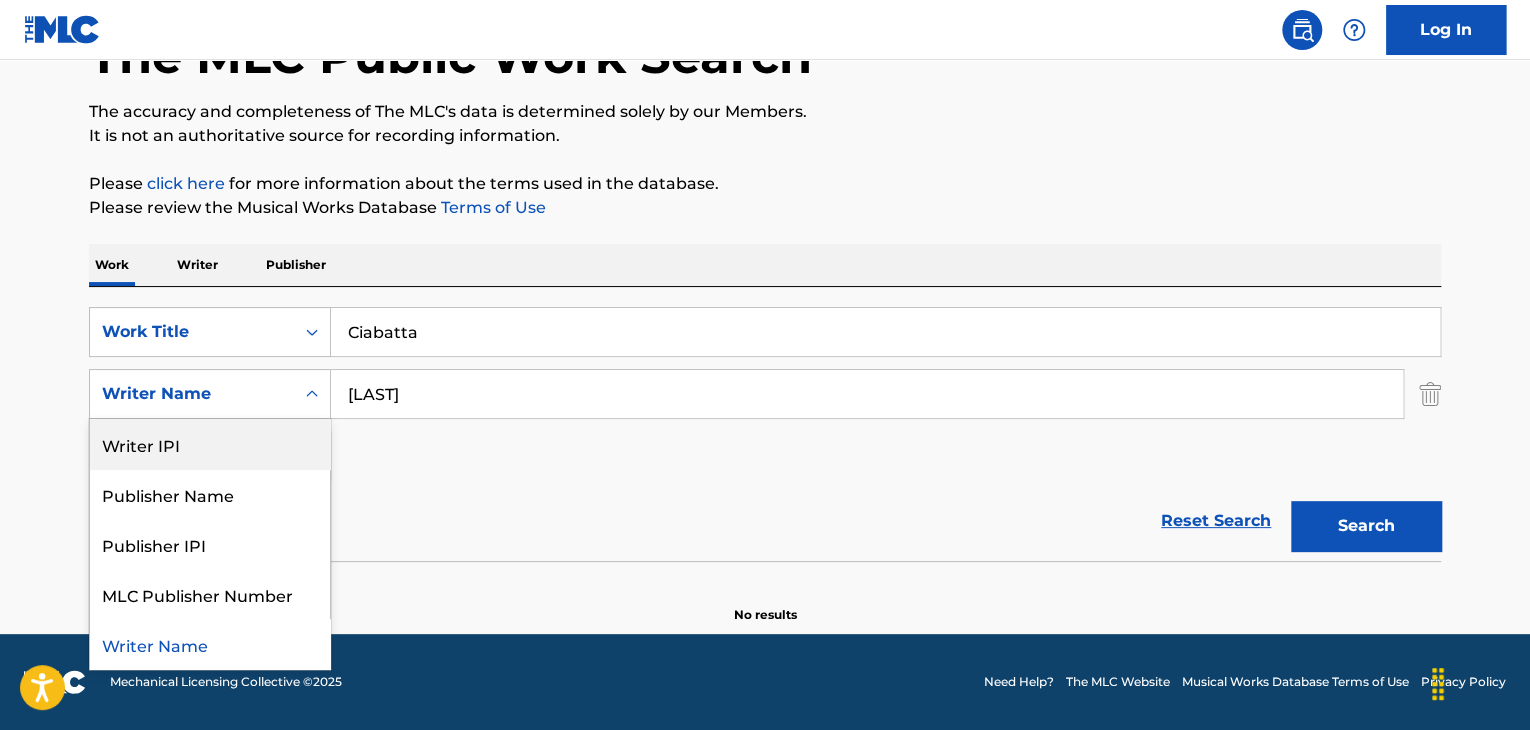 click on "Writer IPI" at bounding box center [210, 444] 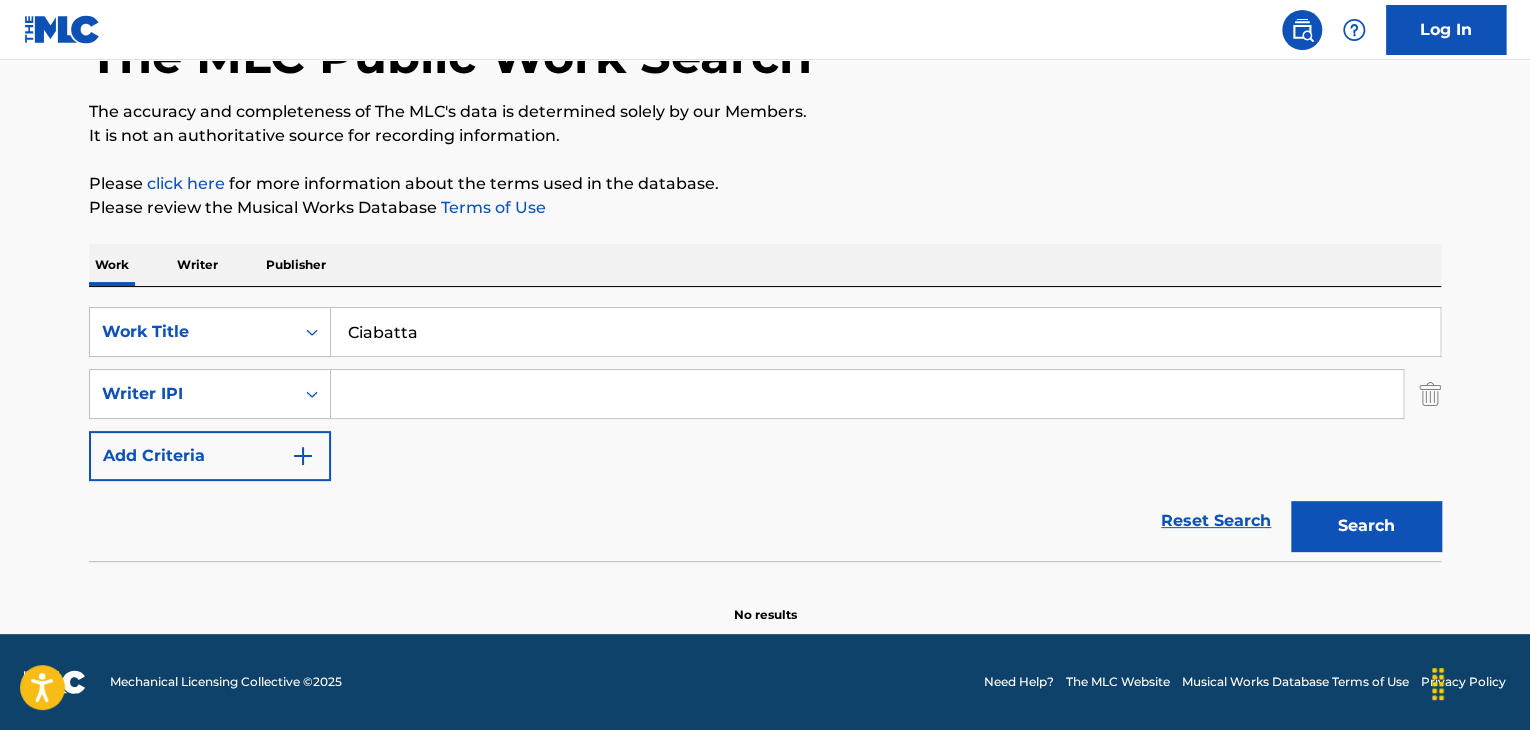 click at bounding box center [867, 394] 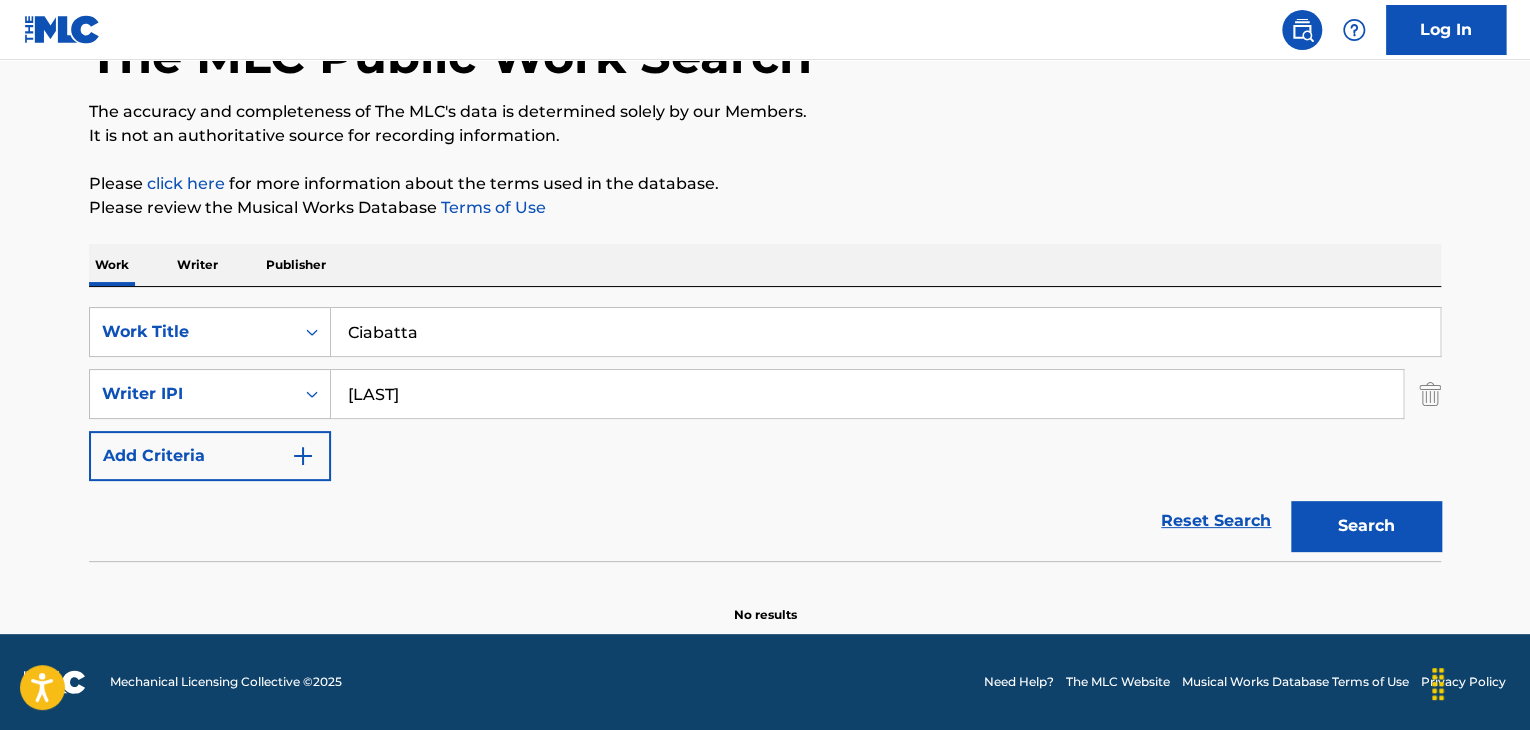 type on "[LAST]" 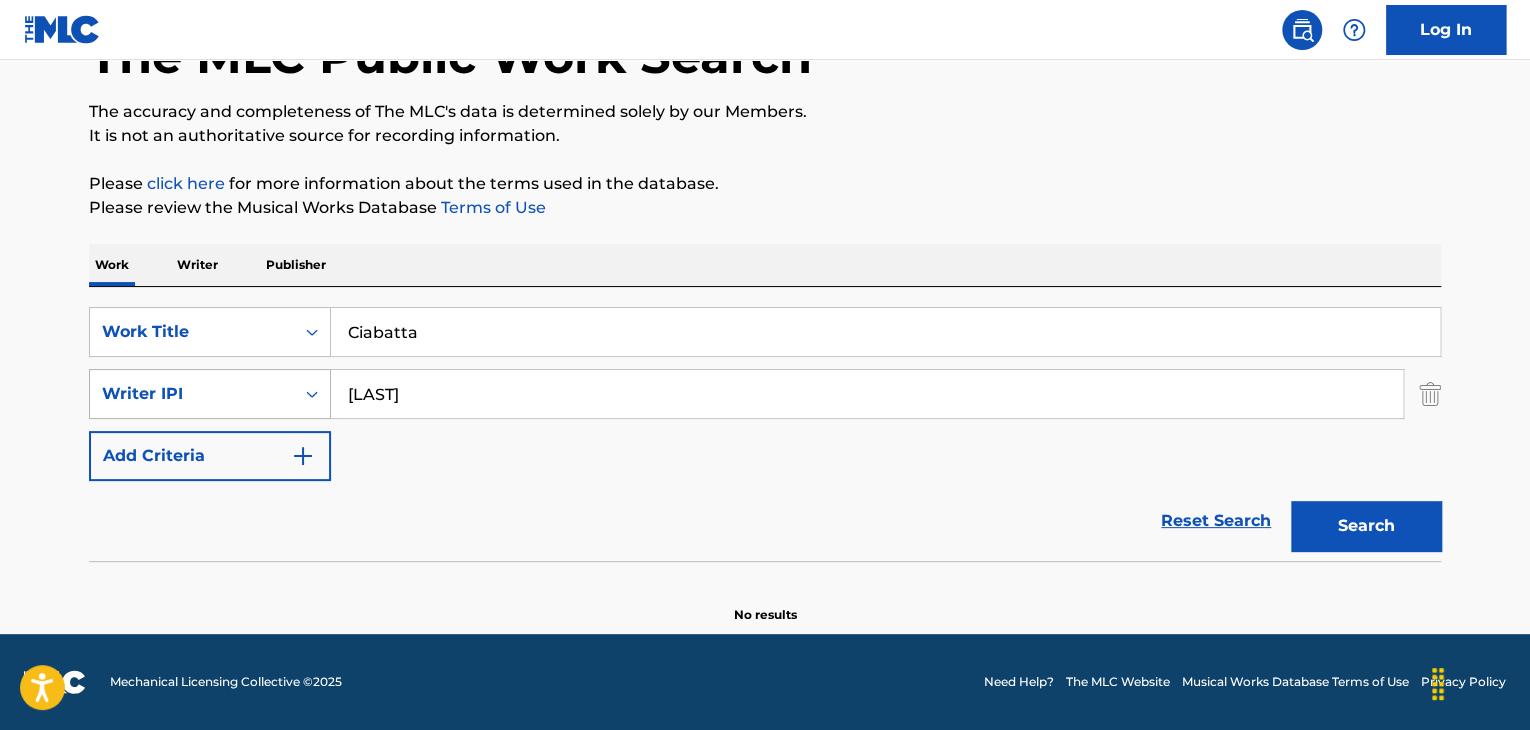 drag, startPoint x: 492, startPoint y: 394, endPoint x: 128, endPoint y: 414, distance: 364.54904 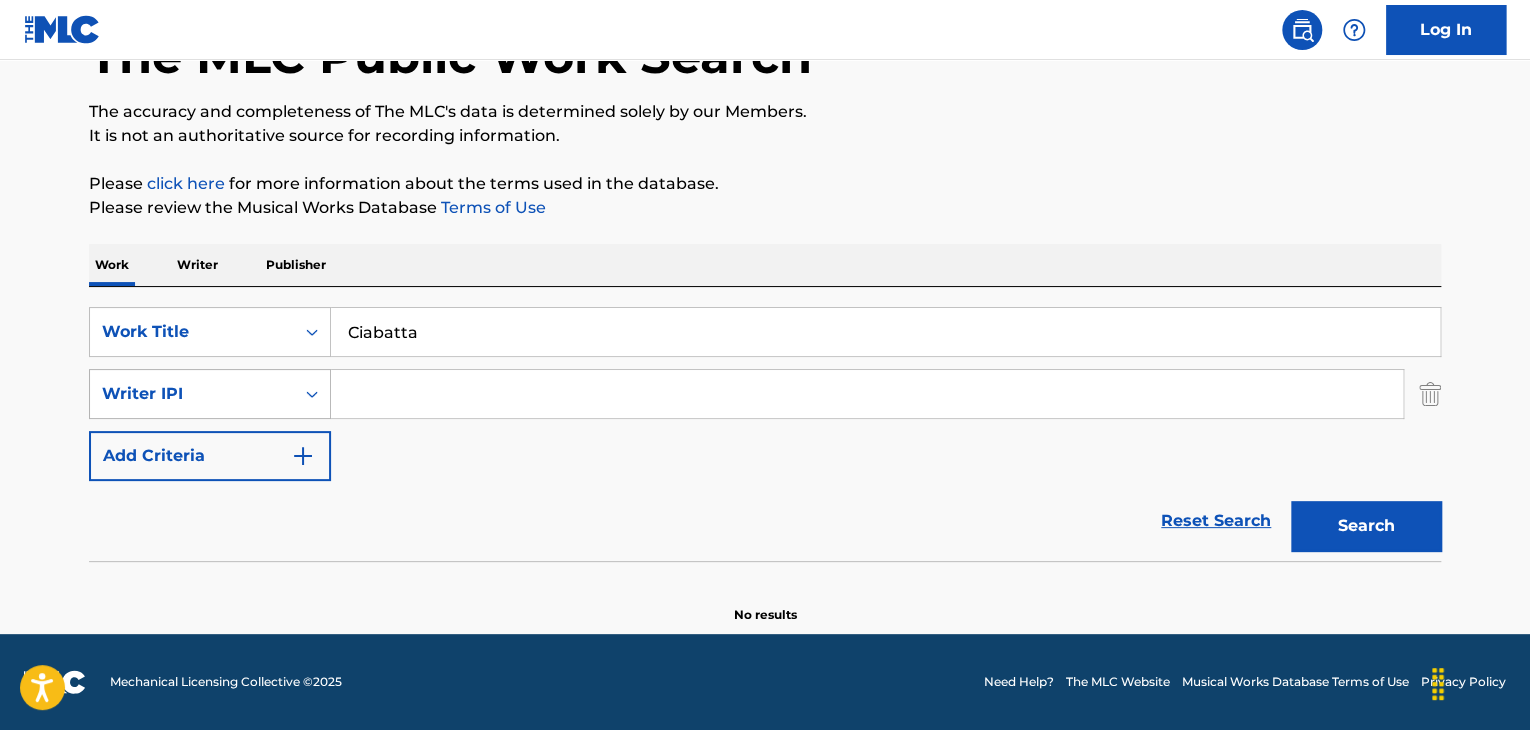 type 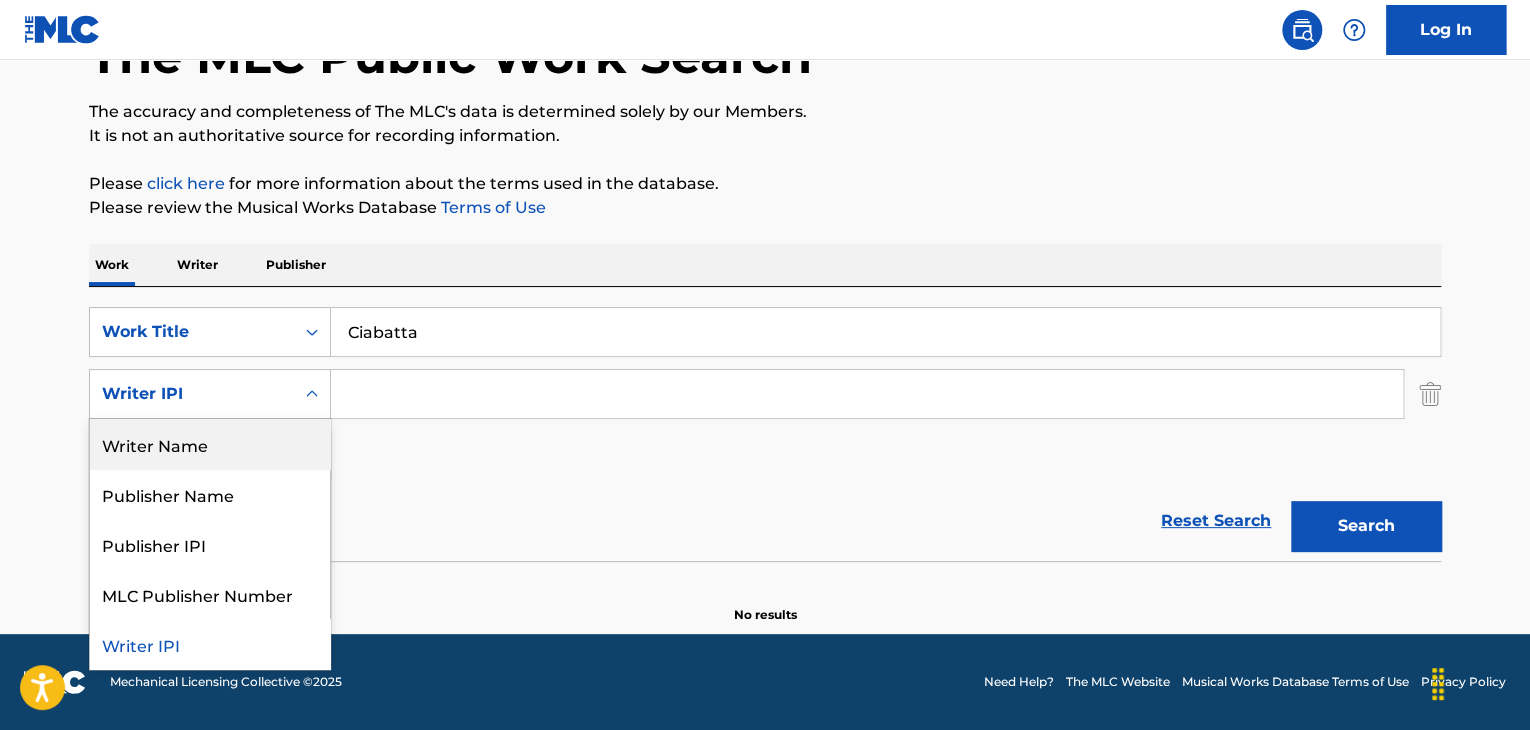 click on "Writer Name" at bounding box center (210, 444) 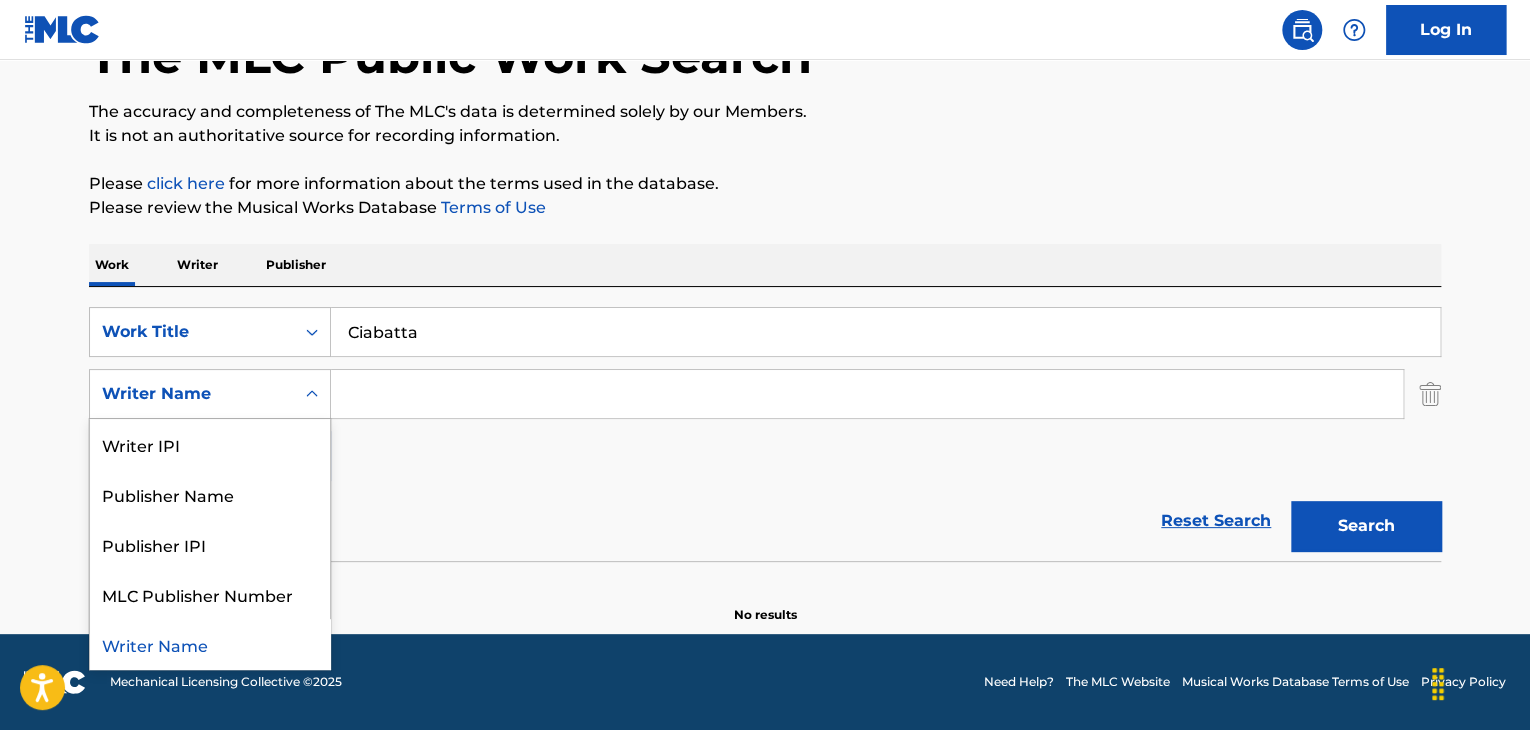 click at bounding box center (312, 394) 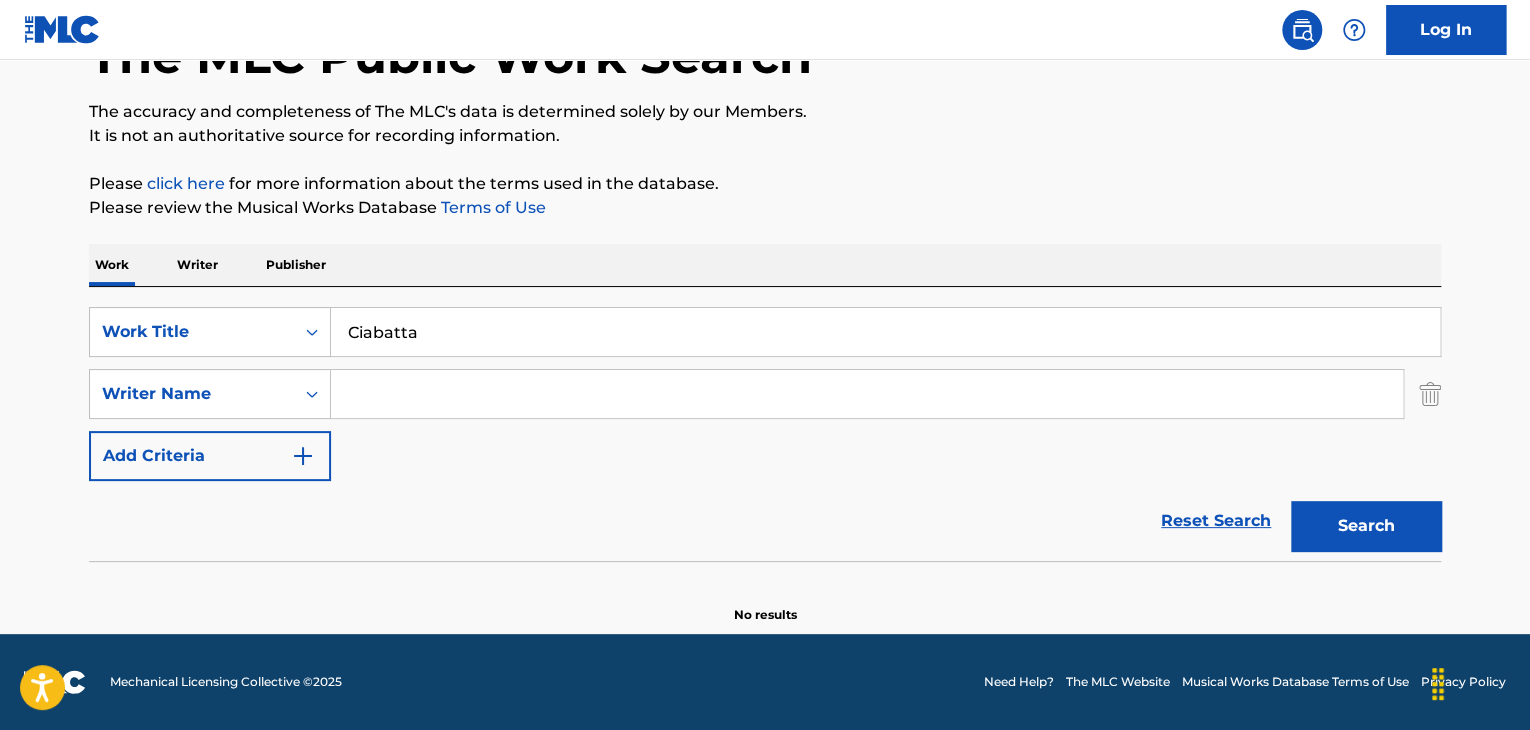 click at bounding box center [312, 394] 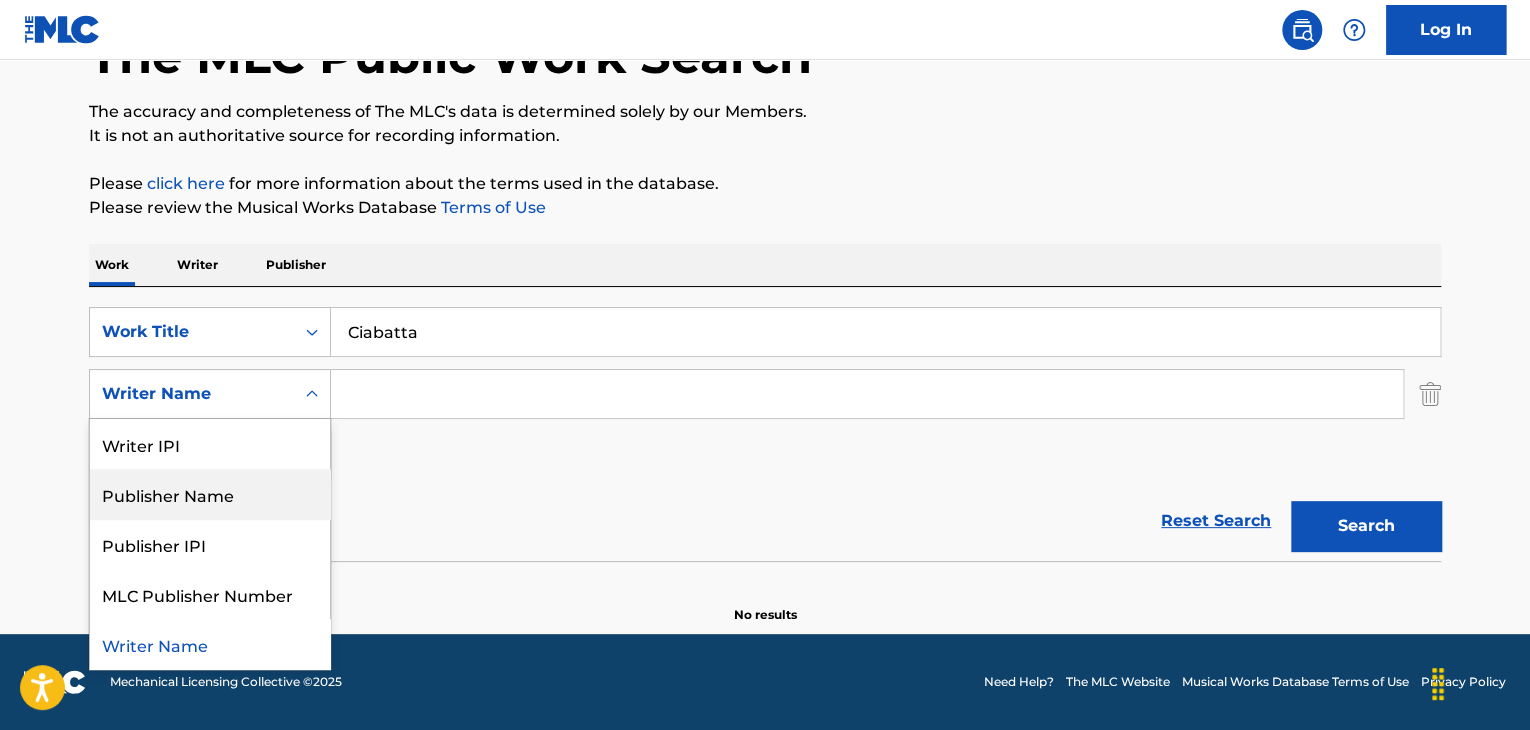 click on "Publisher Name" at bounding box center (210, 494) 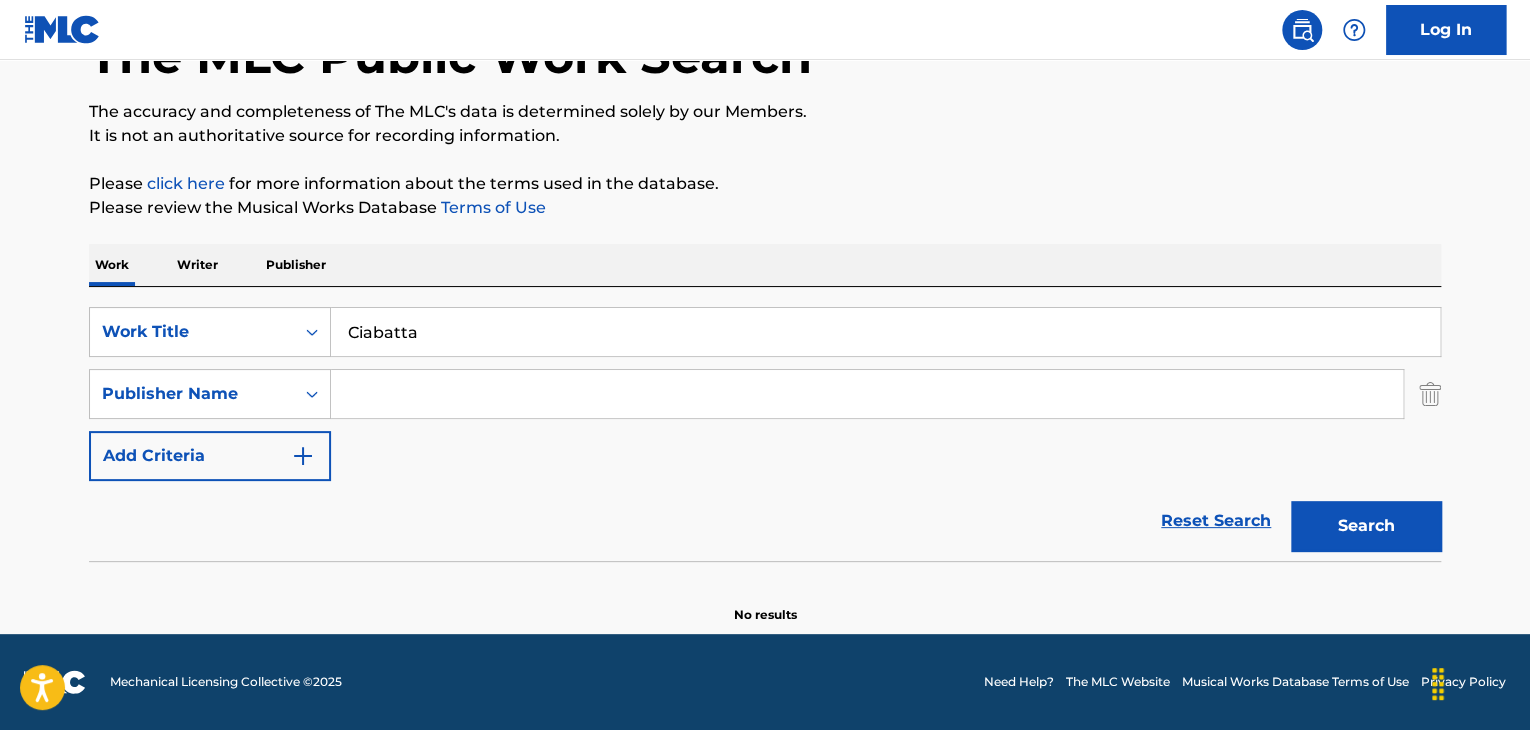 drag, startPoint x: 468, startPoint y: 386, endPoint x: 498, endPoint y: 371, distance: 33.54102 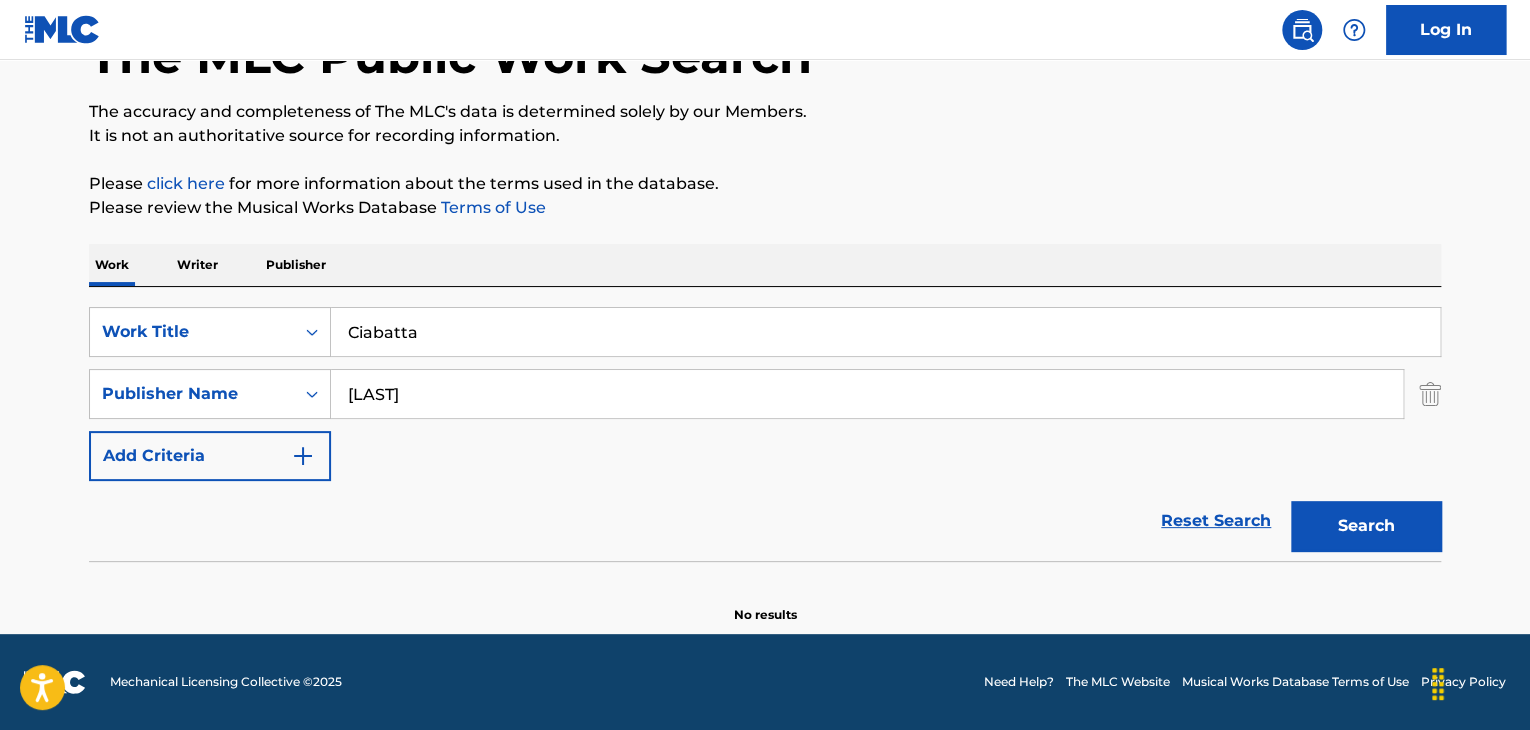 type on "[LAST]" 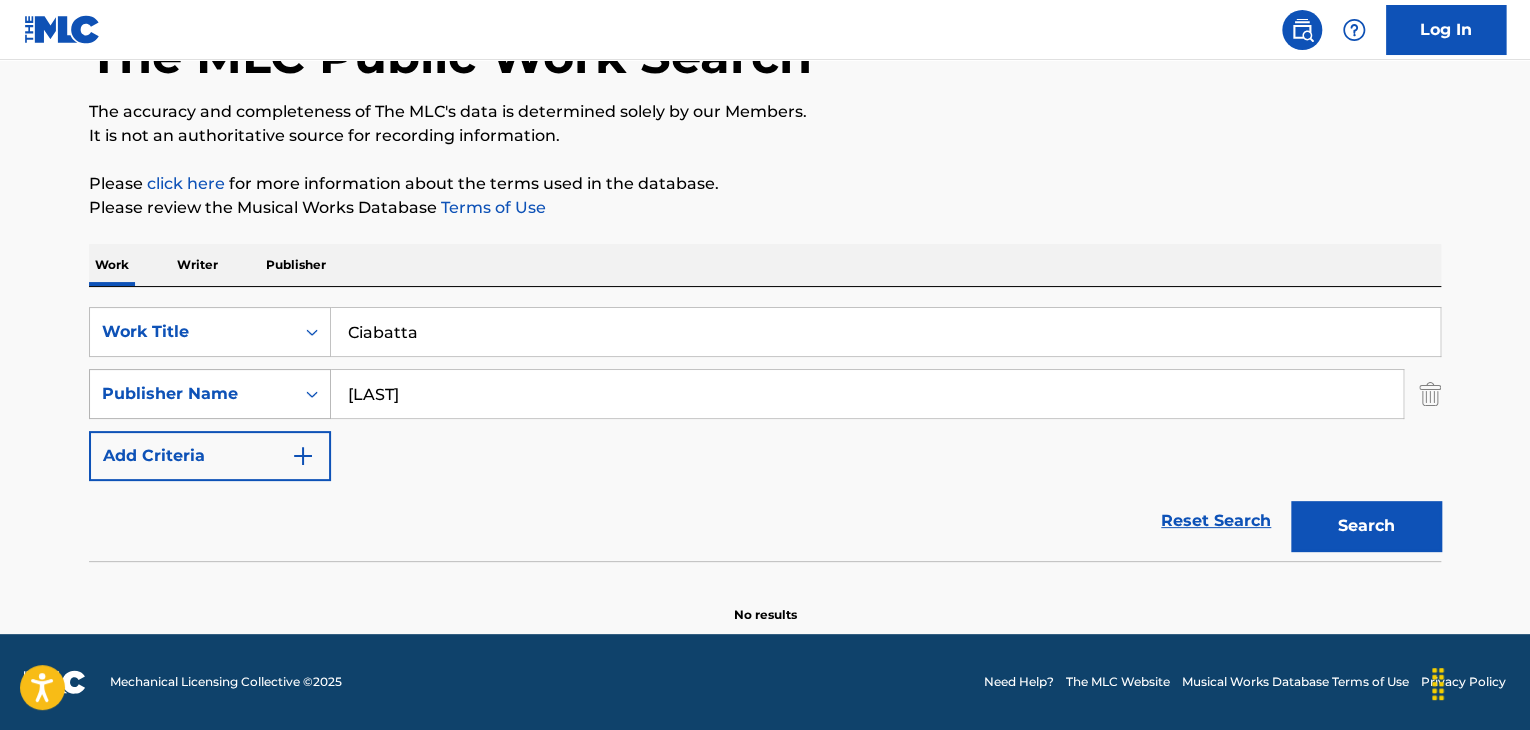 click 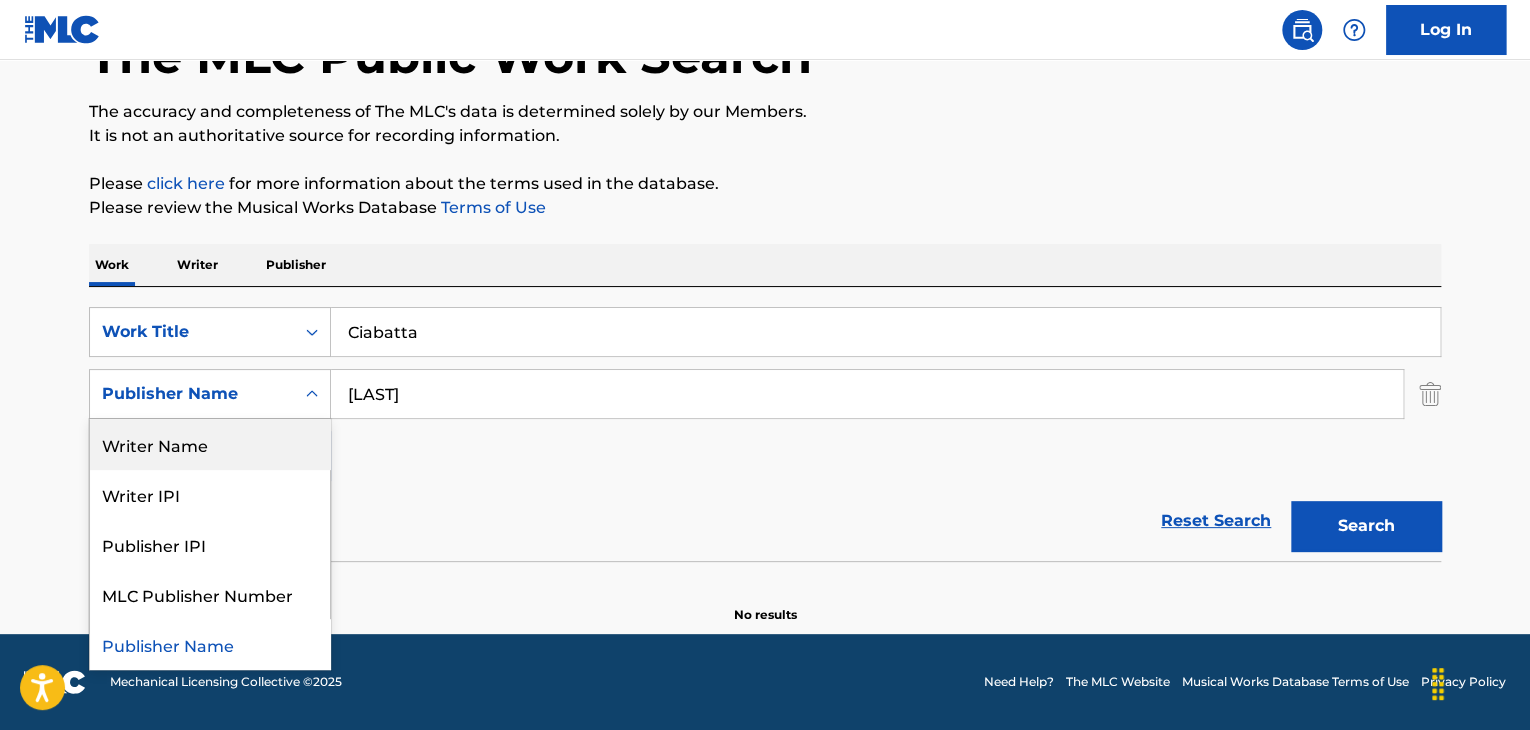click on "Writer Name" at bounding box center [210, 444] 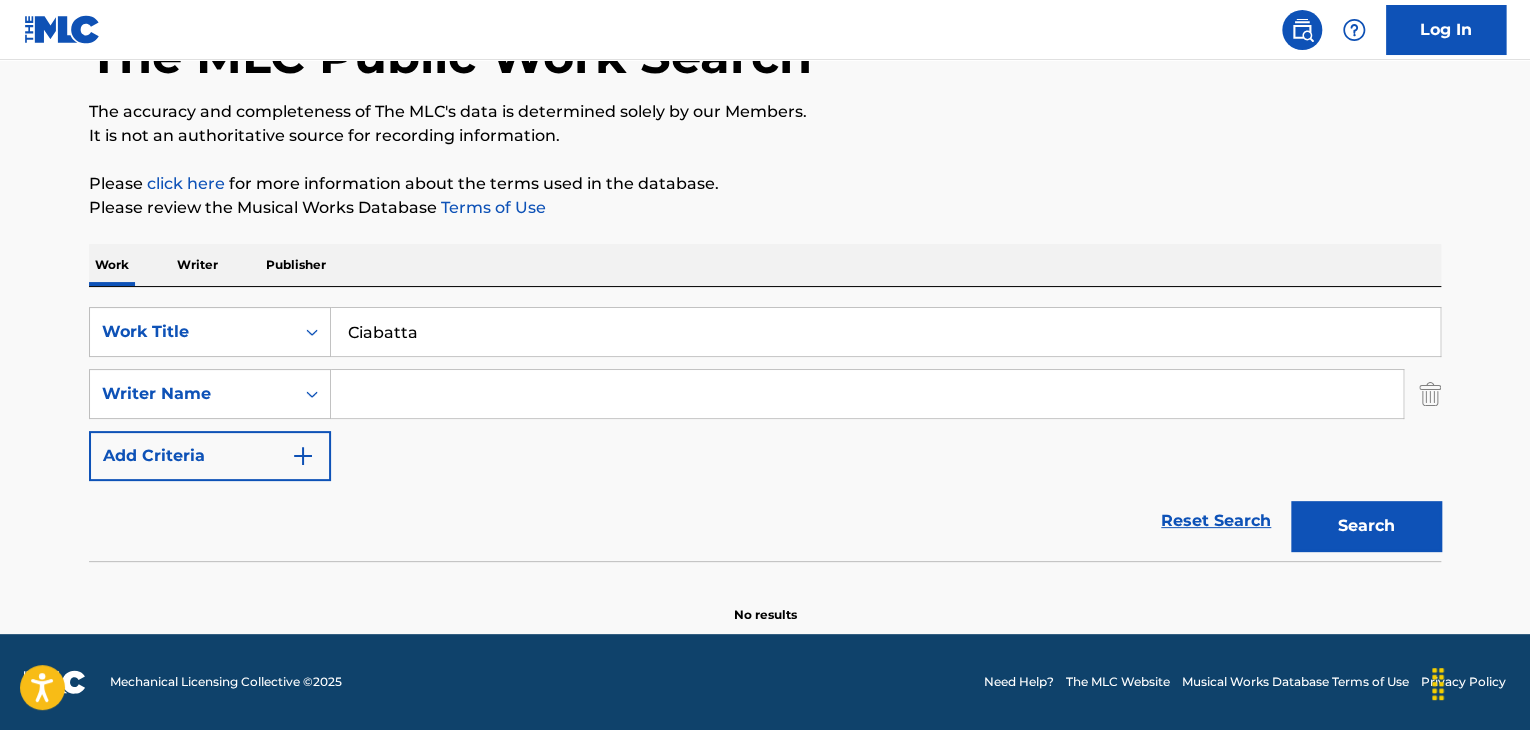 click at bounding box center (867, 394) 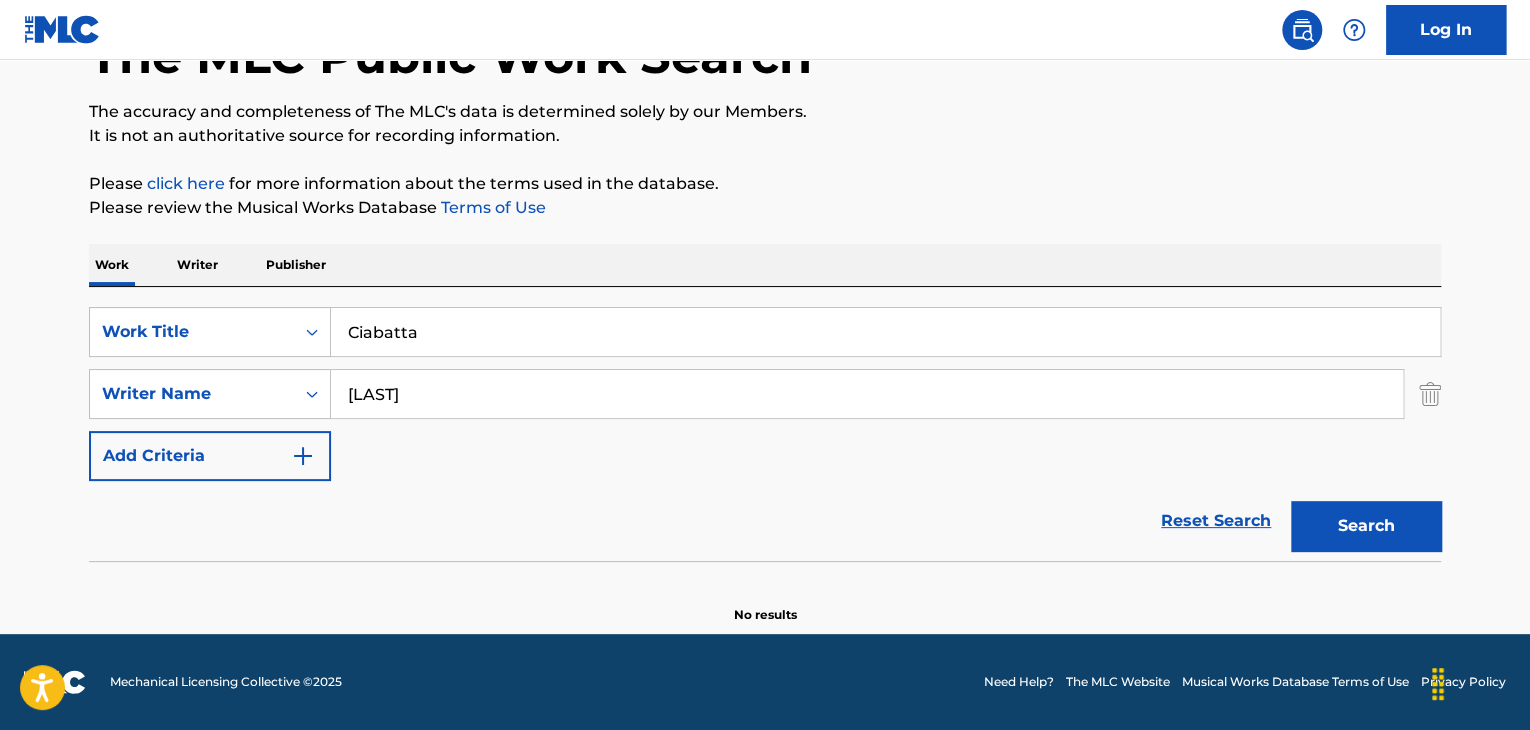 type on "[LAST]" 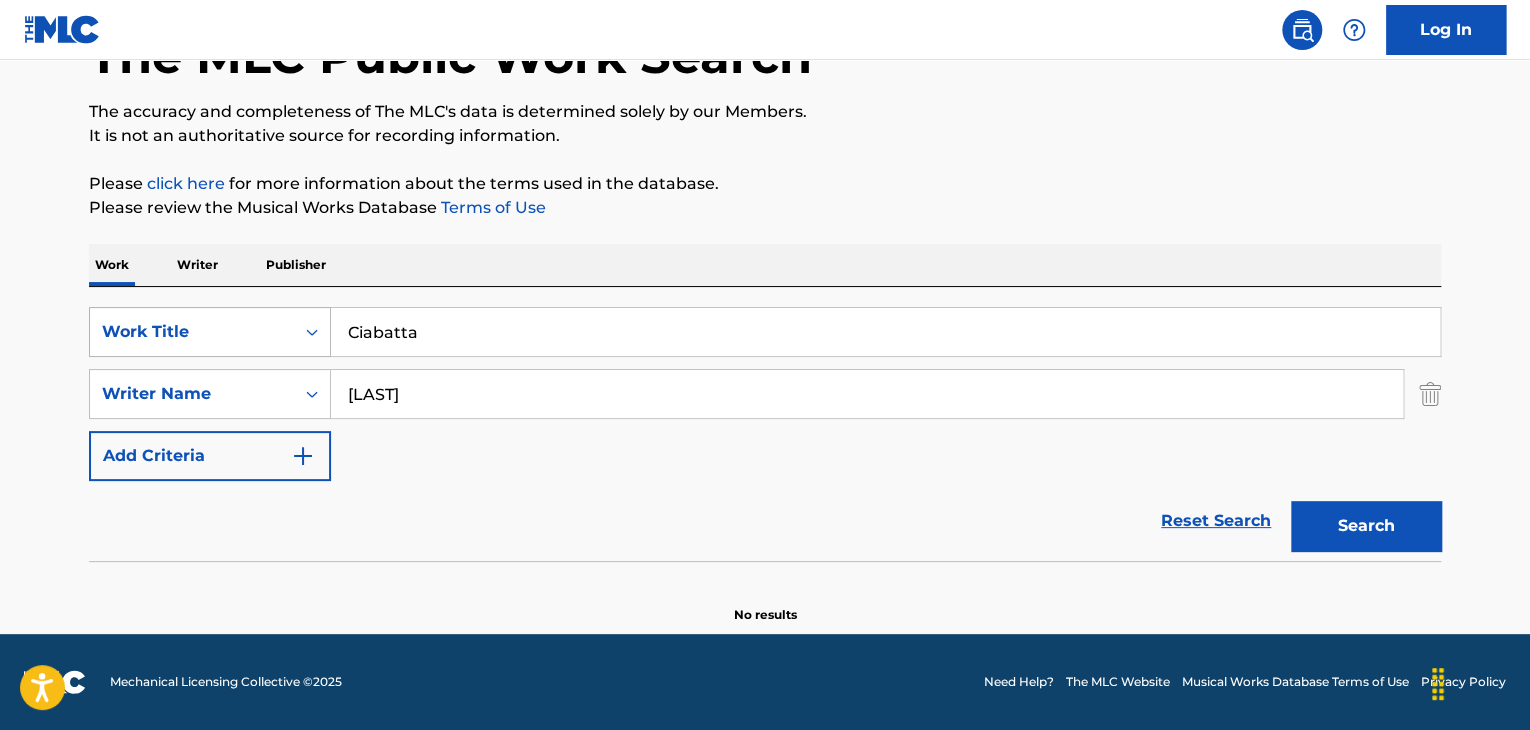 click 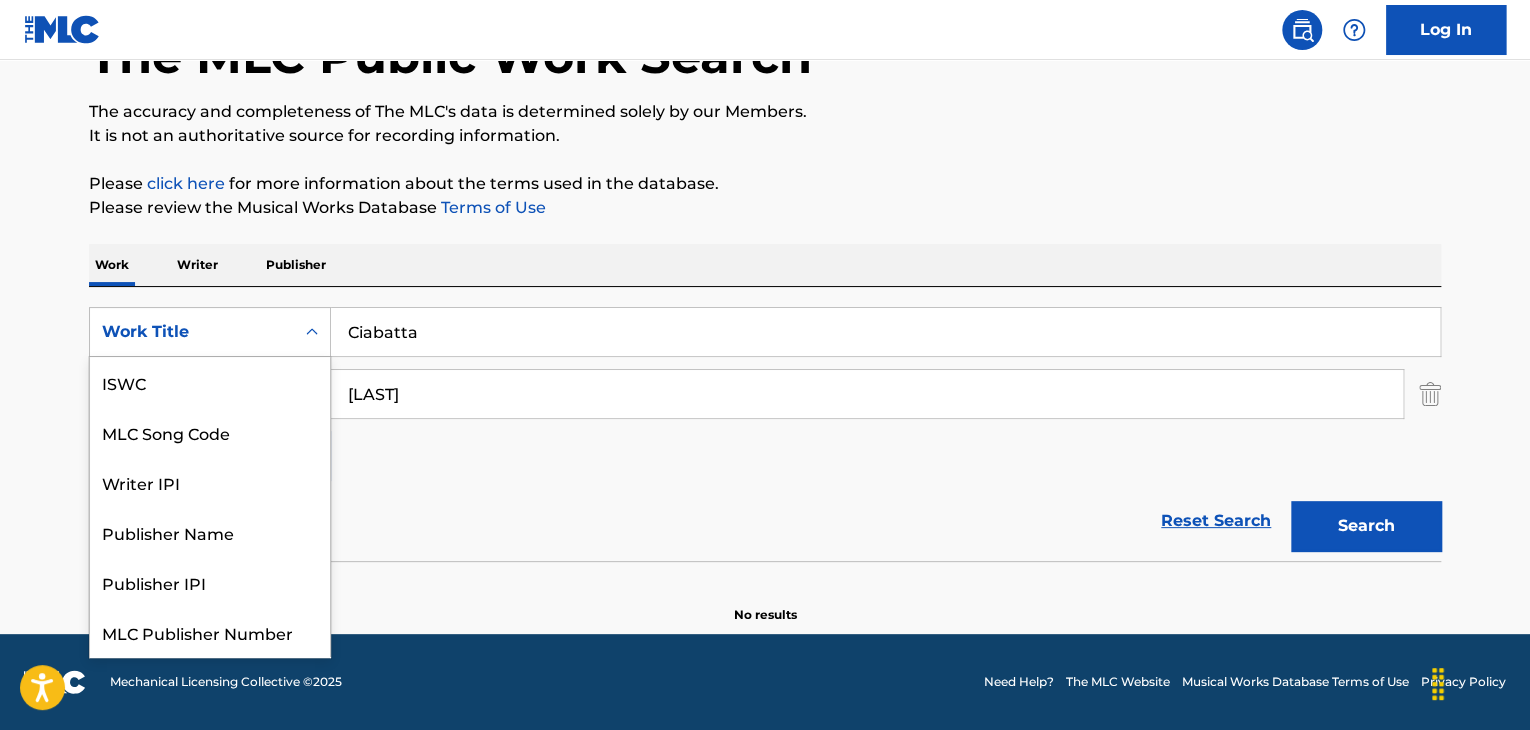 scroll, scrollTop: 50, scrollLeft: 0, axis: vertical 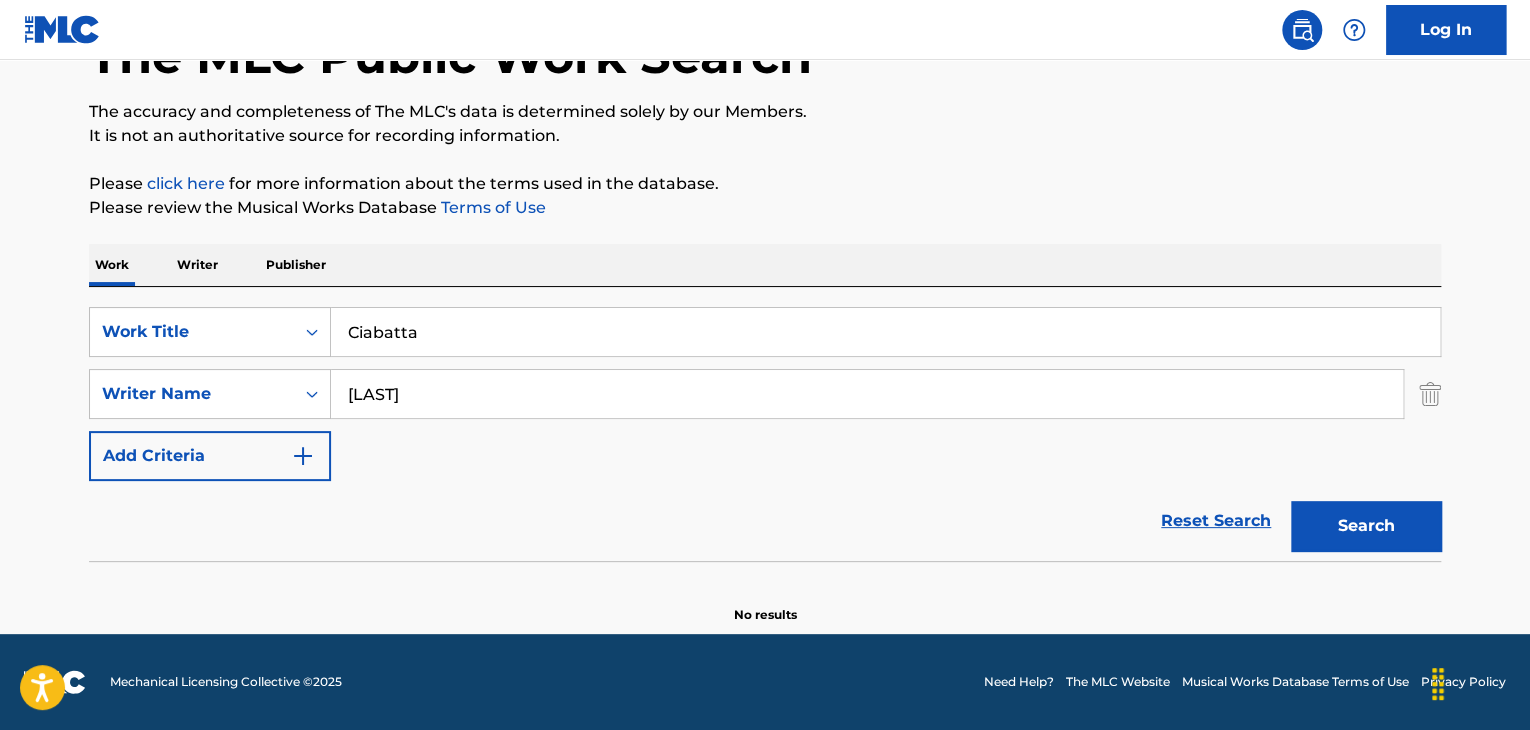 click on "Ciabatta" at bounding box center (885, 332) 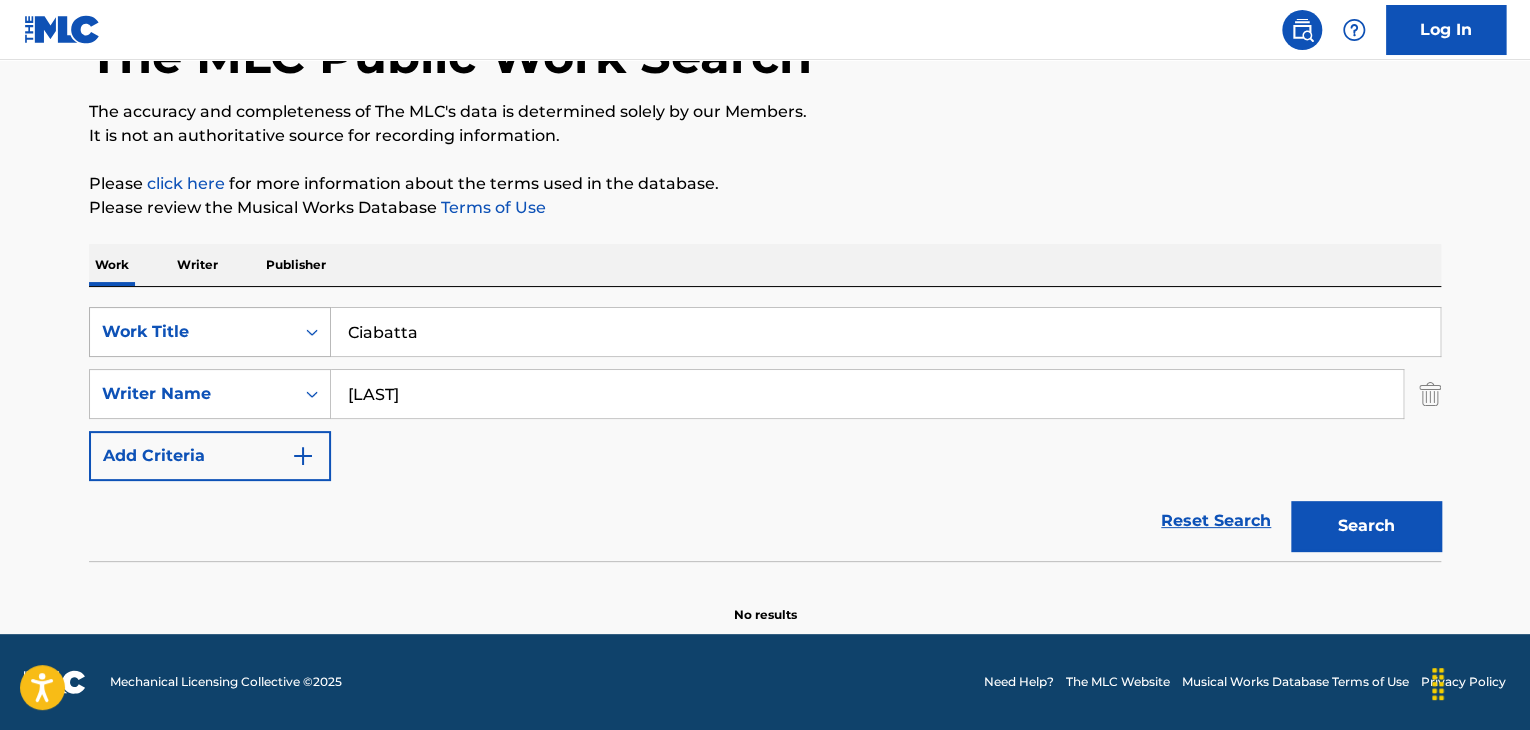 drag, startPoint x: 514, startPoint y: 313, endPoint x: 321, endPoint y: 331, distance: 193.83755 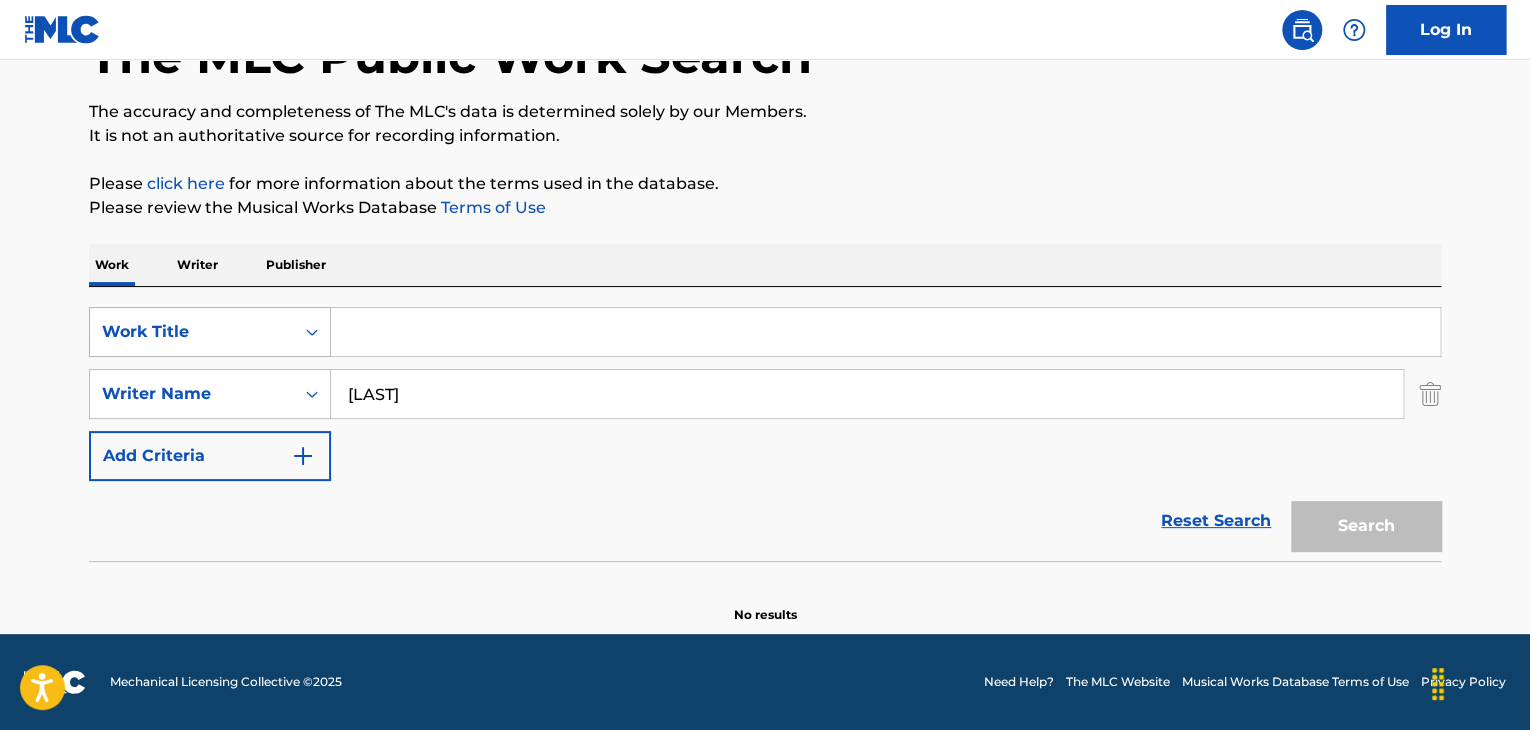 paste on "Ciabatta" 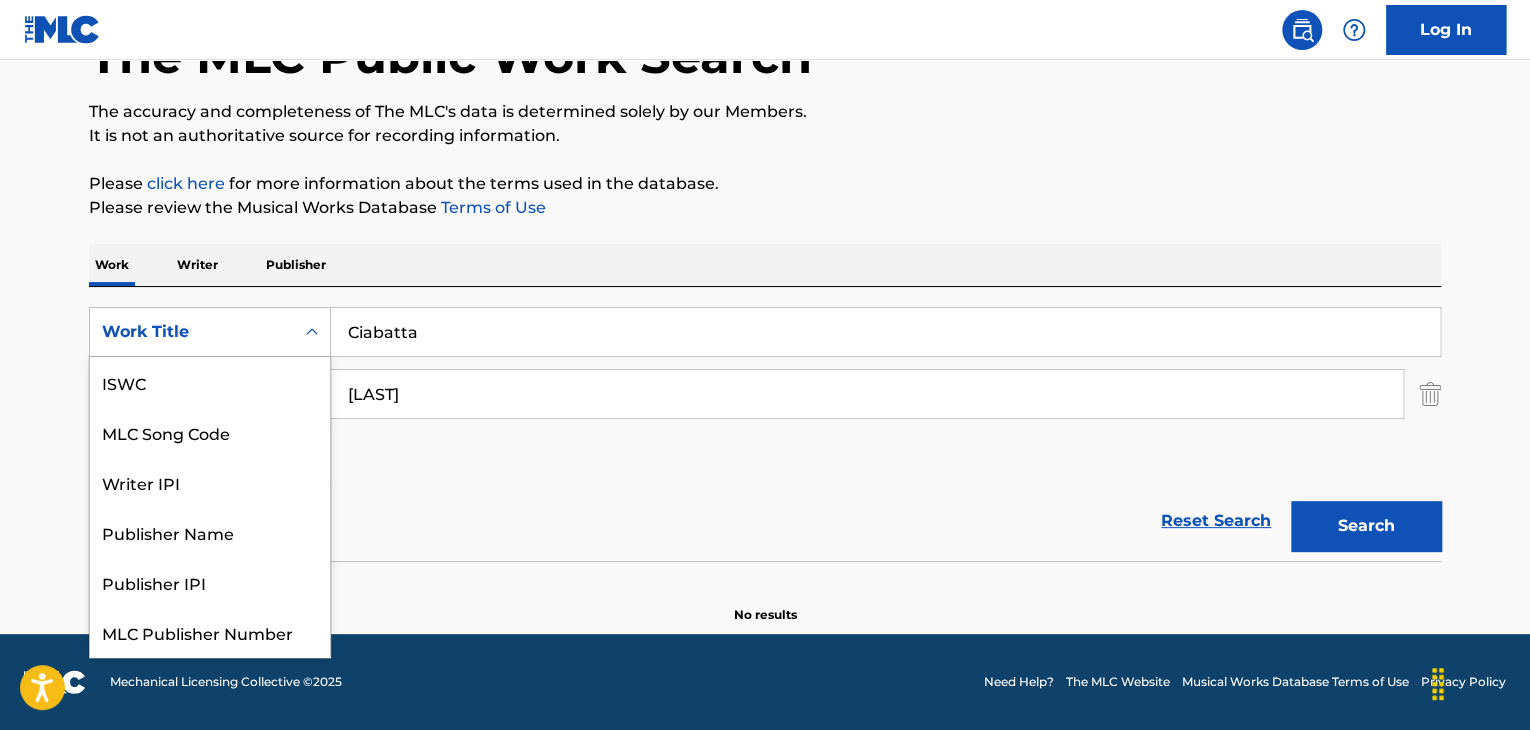 click 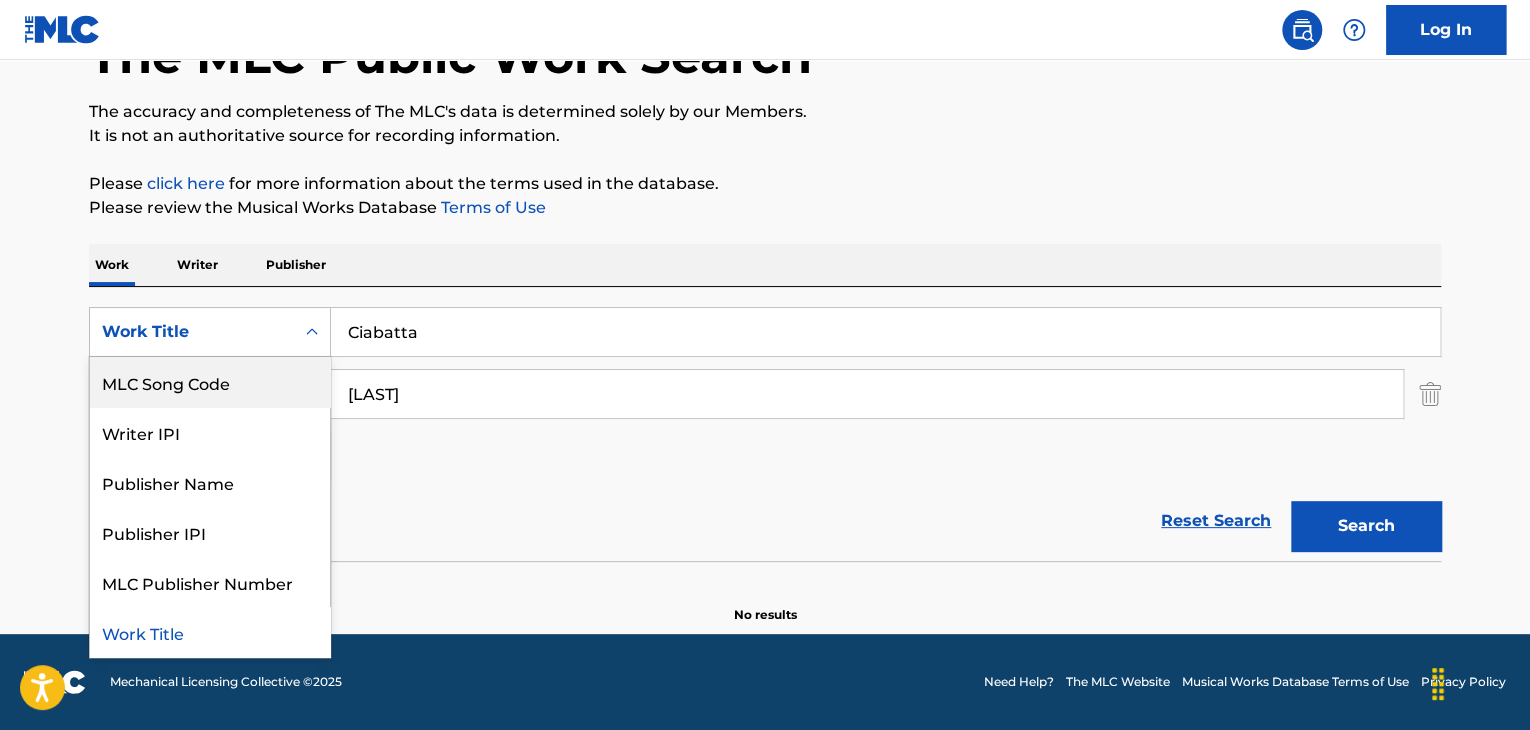 click on "Ciabatta" at bounding box center [885, 332] 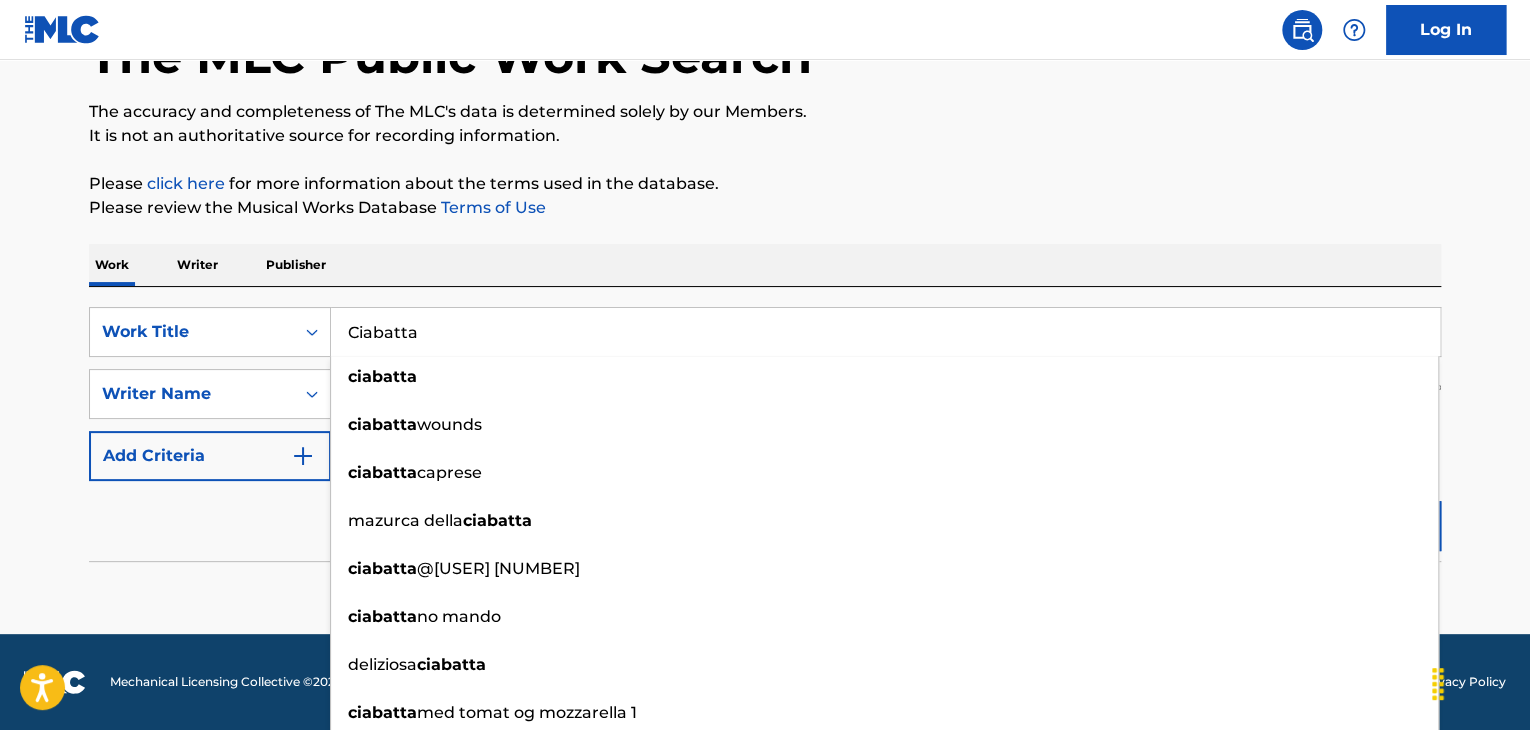 click on "Please   click here   for more information about the terms used in the database." at bounding box center (765, 184) 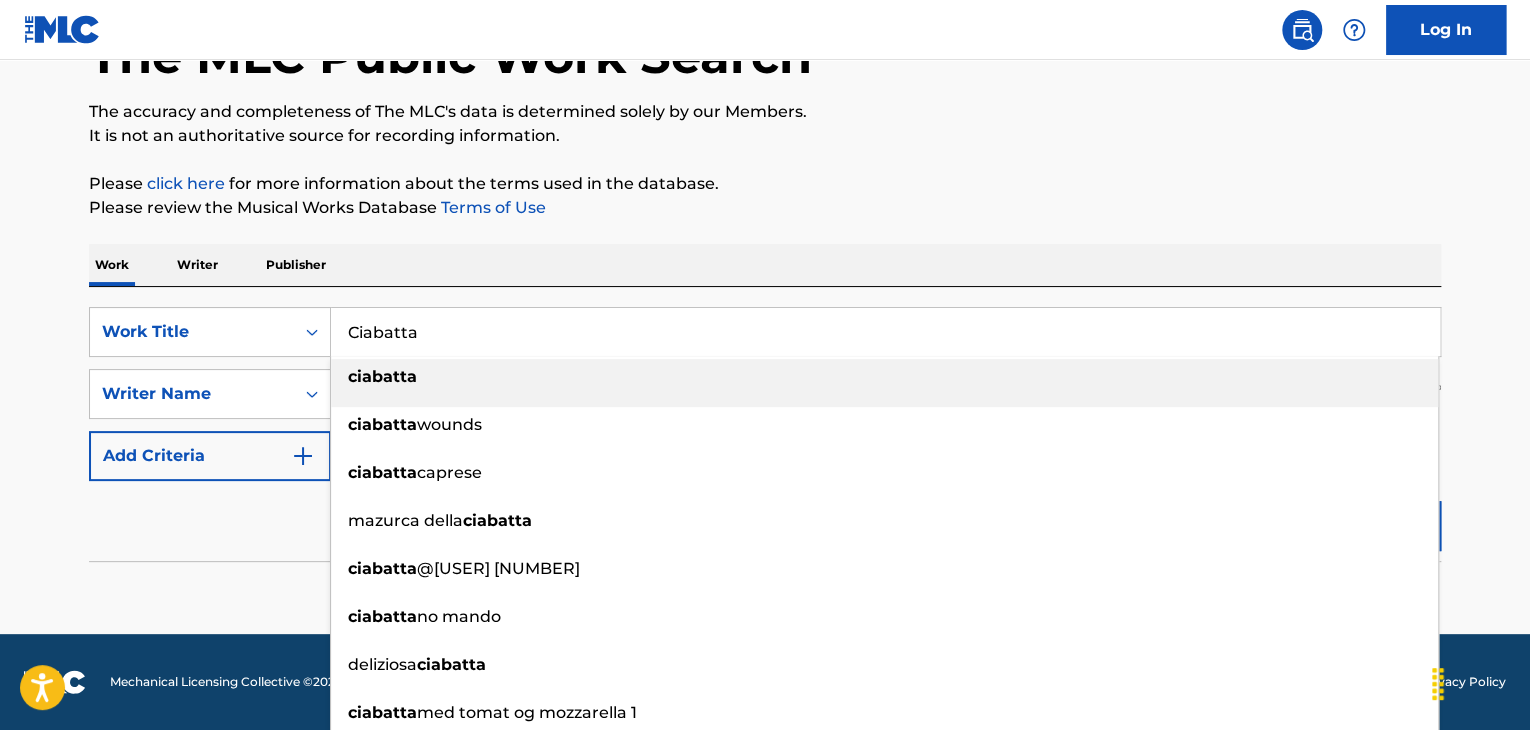 drag, startPoint x: 468, startPoint y: 315, endPoint x: 67, endPoint y: 324, distance: 401.10098 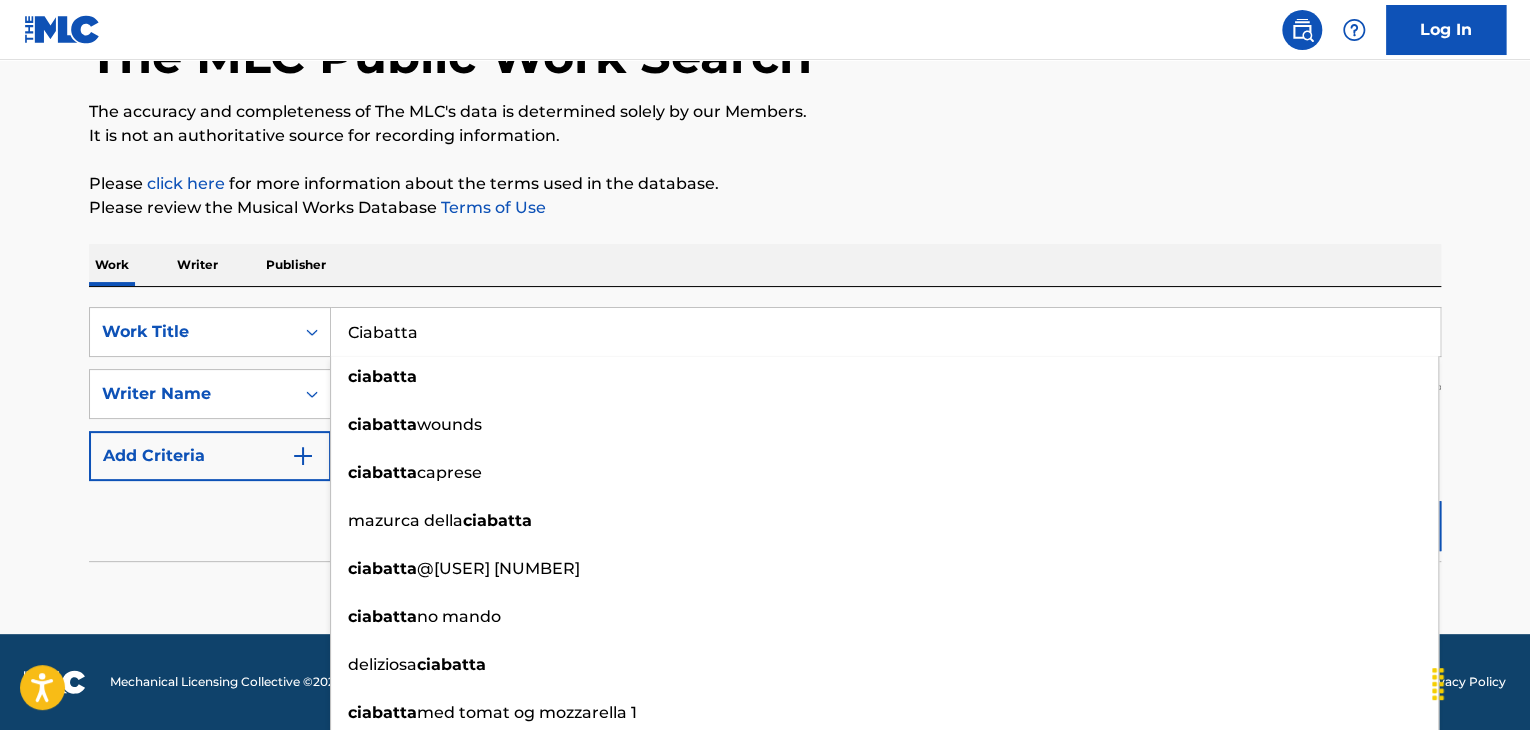 click on "The MLC Public Work Search The accuracy and completeness of The MLC's data is determined solely by our Members. It is not an authoritative source for recording information. Please   click here   for more information about the terms used in the database. Please review the Musical Works Database   Terms of Use Work Writer Publisher SearchWithCriteriaaa817376-d798-4426-bcfe-63d5a4522a53 Work Title Ciabatta ciabatta ciabatta  wounds ciabatta  caprese mazurca della  ciabatta ciabatta  @usabeatss 96 ciabatta  no mando deliziosa  ciabatta ciabatta  med tomat og mozzarella 1 ciabatta  one way ticket quella della  ciabatta SearchWithCriteria65a98e3e-c872-4602-8014-928421f3132e Writer Name Westerfield Add Criteria Reset Search Search No results" at bounding box center [765, 298] 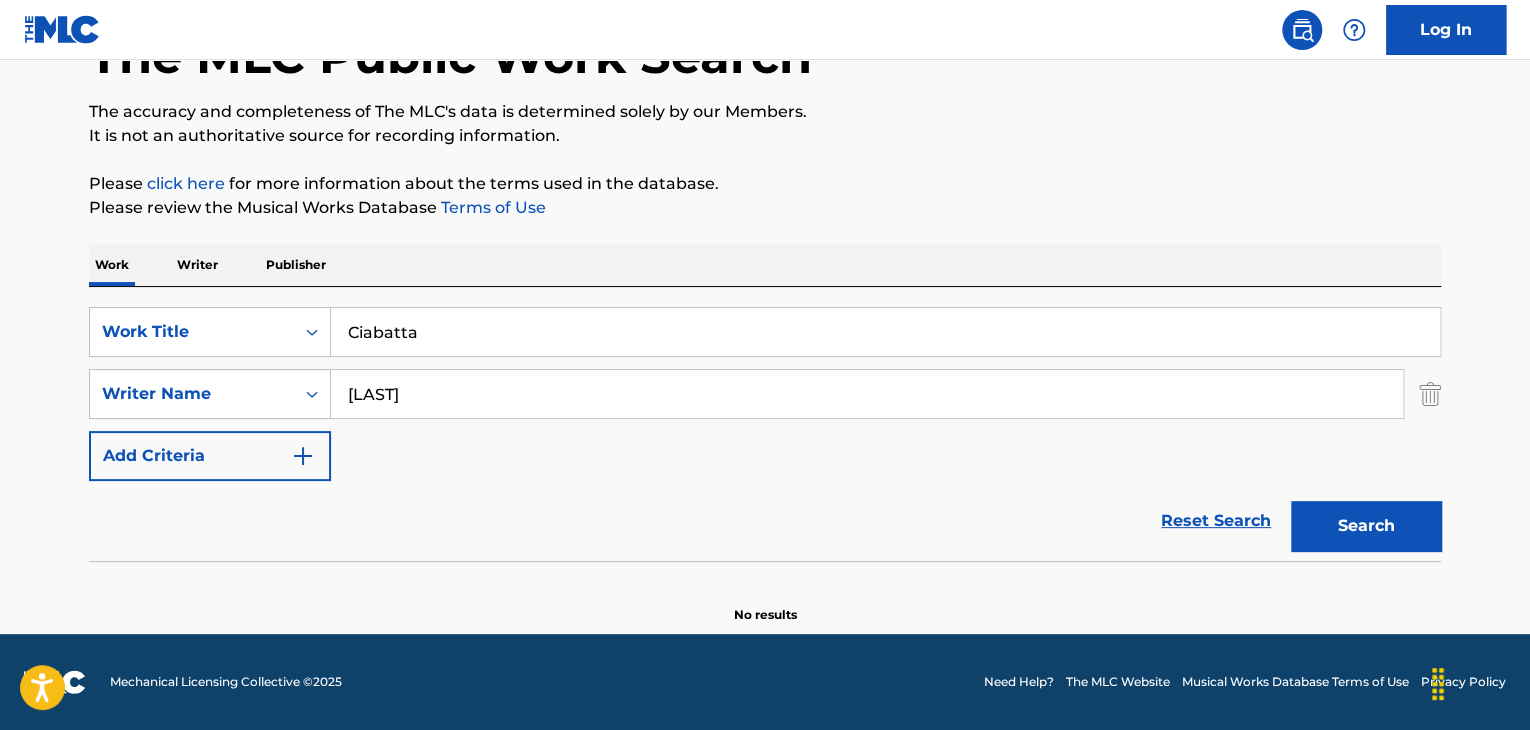 click on "Search" at bounding box center [1366, 526] 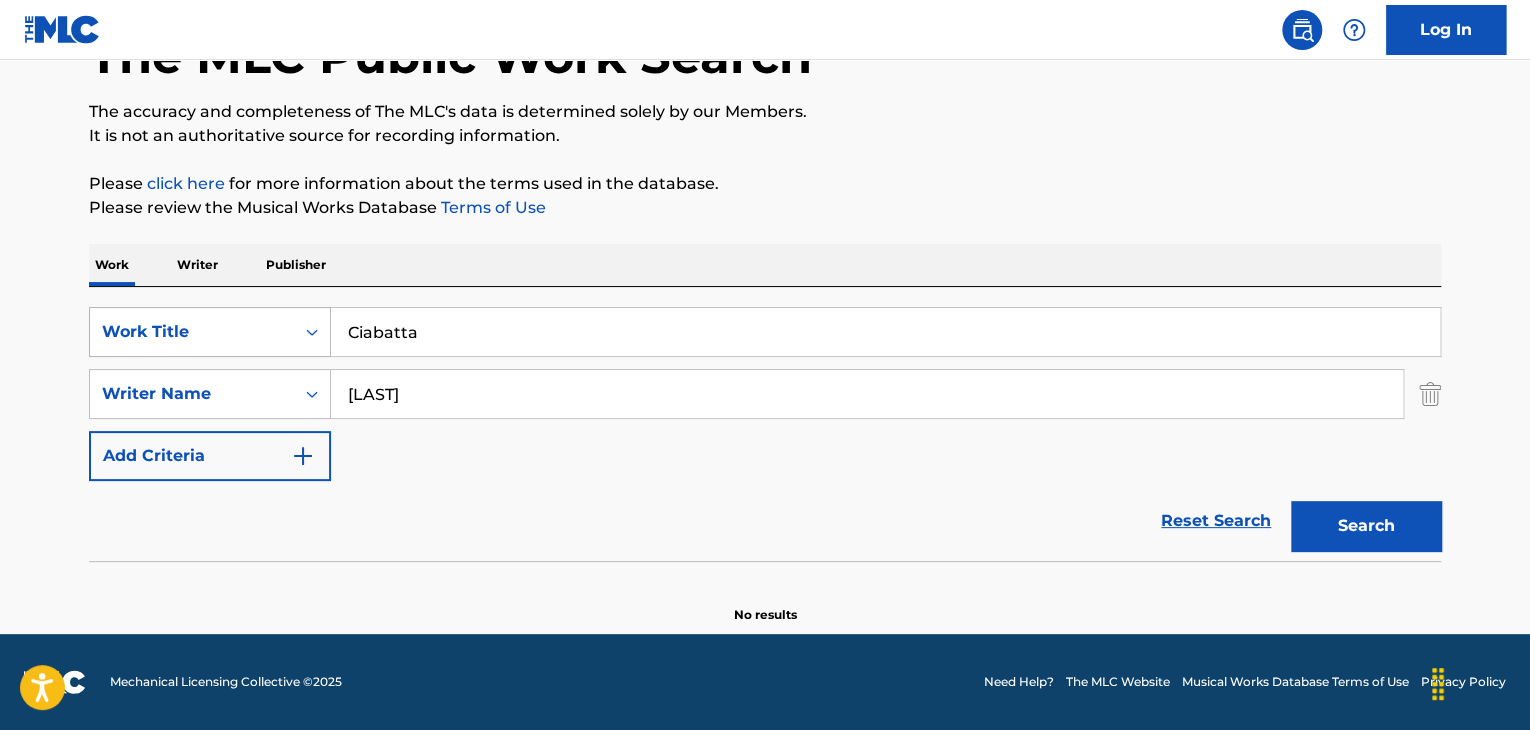 drag, startPoint x: 438, startPoint y: 329, endPoint x: 259, endPoint y: 337, distance: 179.17868 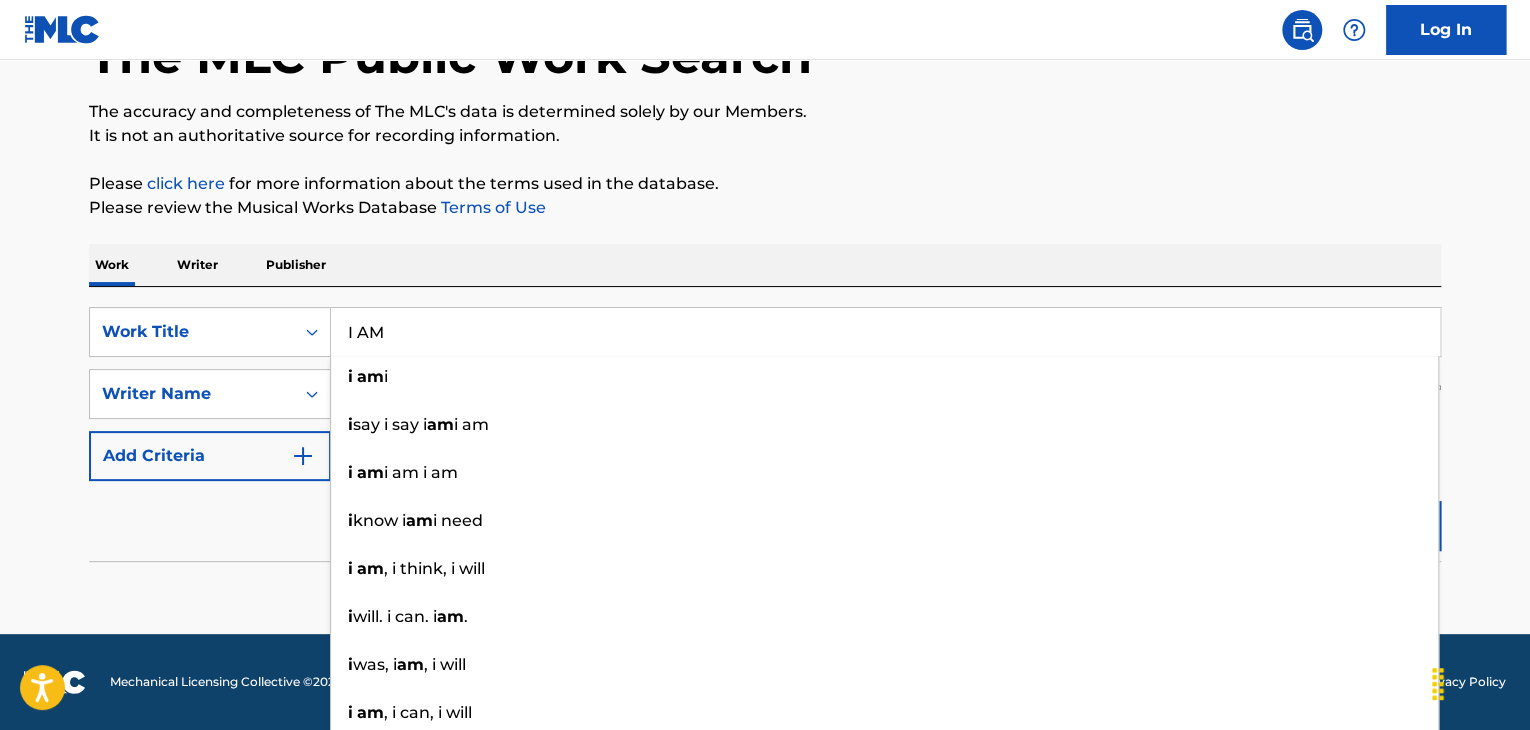 type on "I AM" 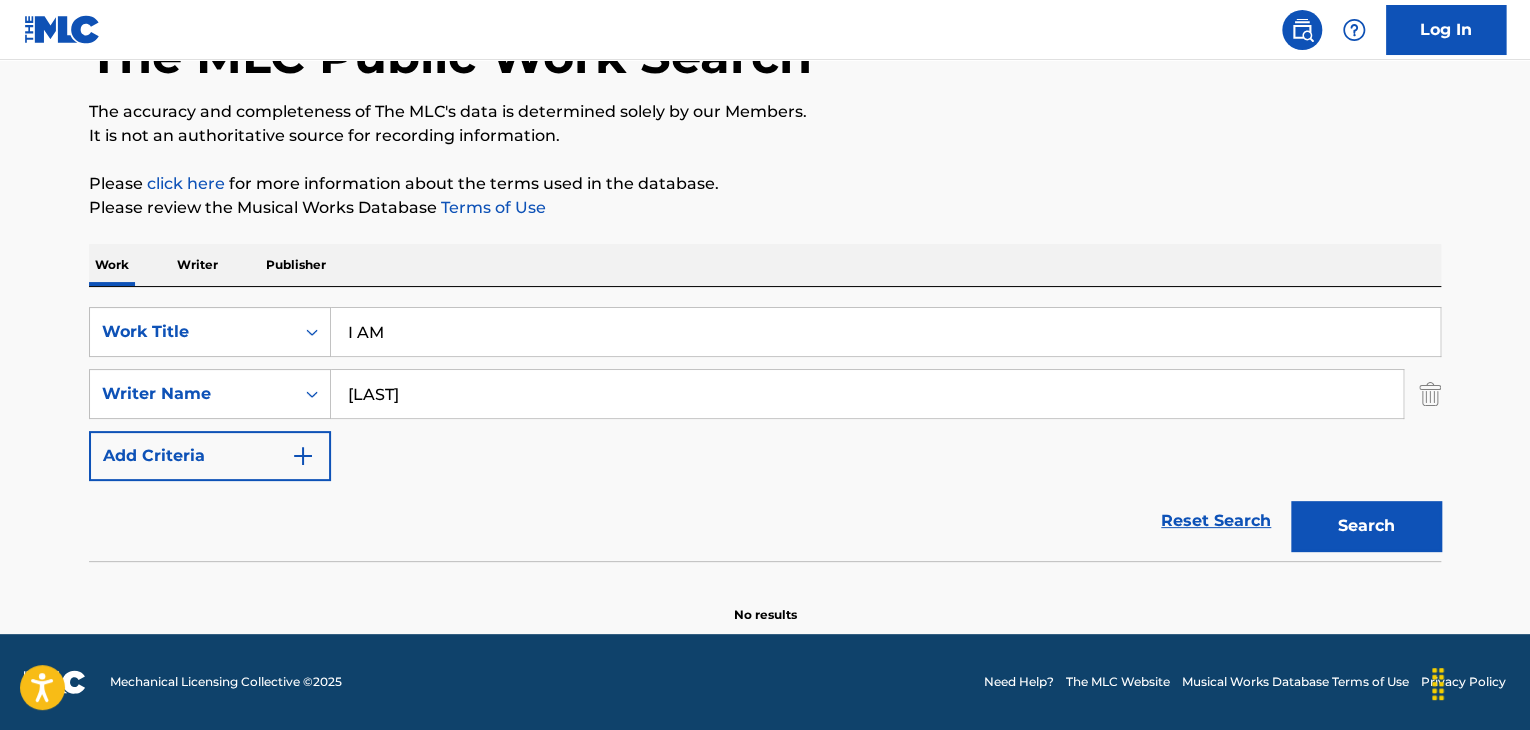 click on "Search" at bounding box center [1366, 526] 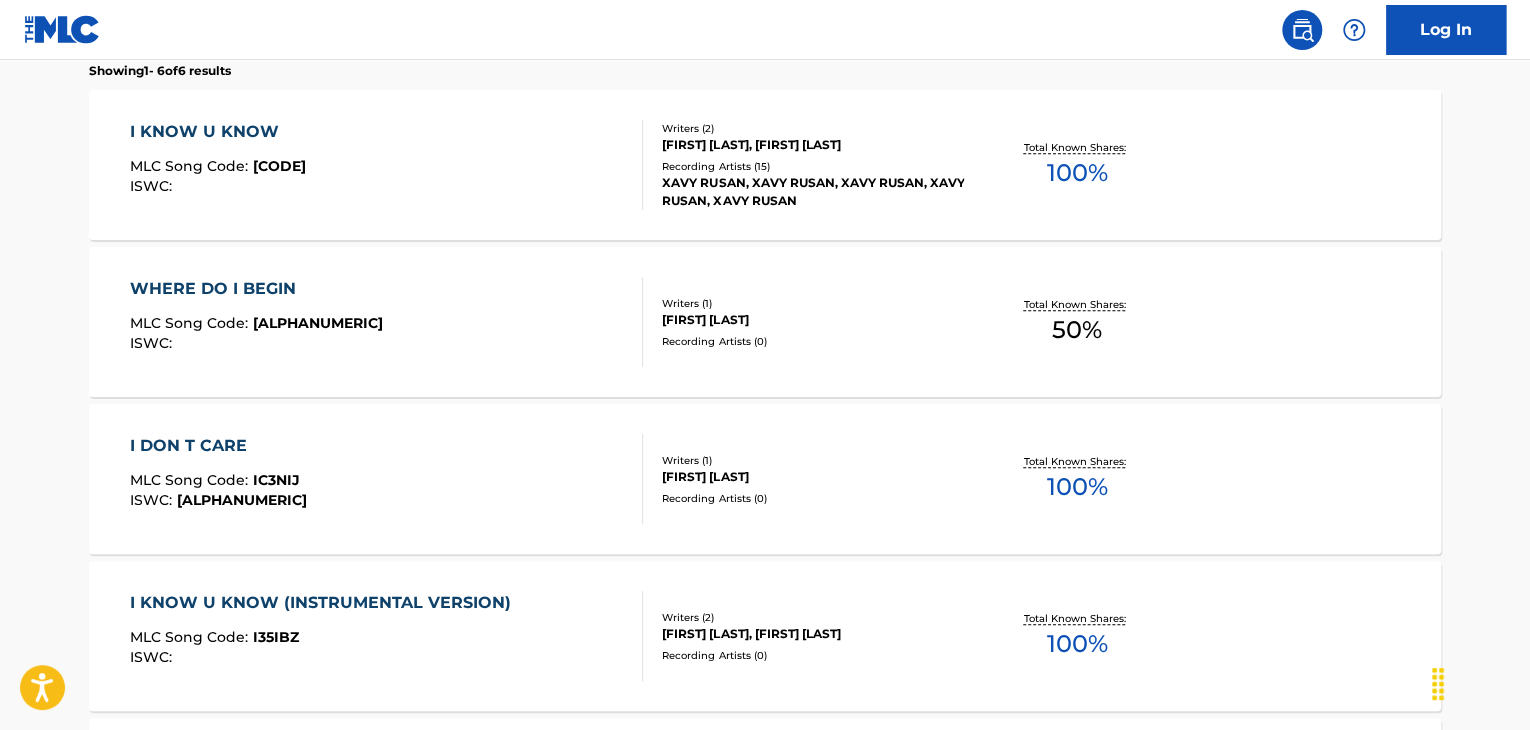 scroll, scrollTop: 638, scrollLeft: 0, axis: vertical 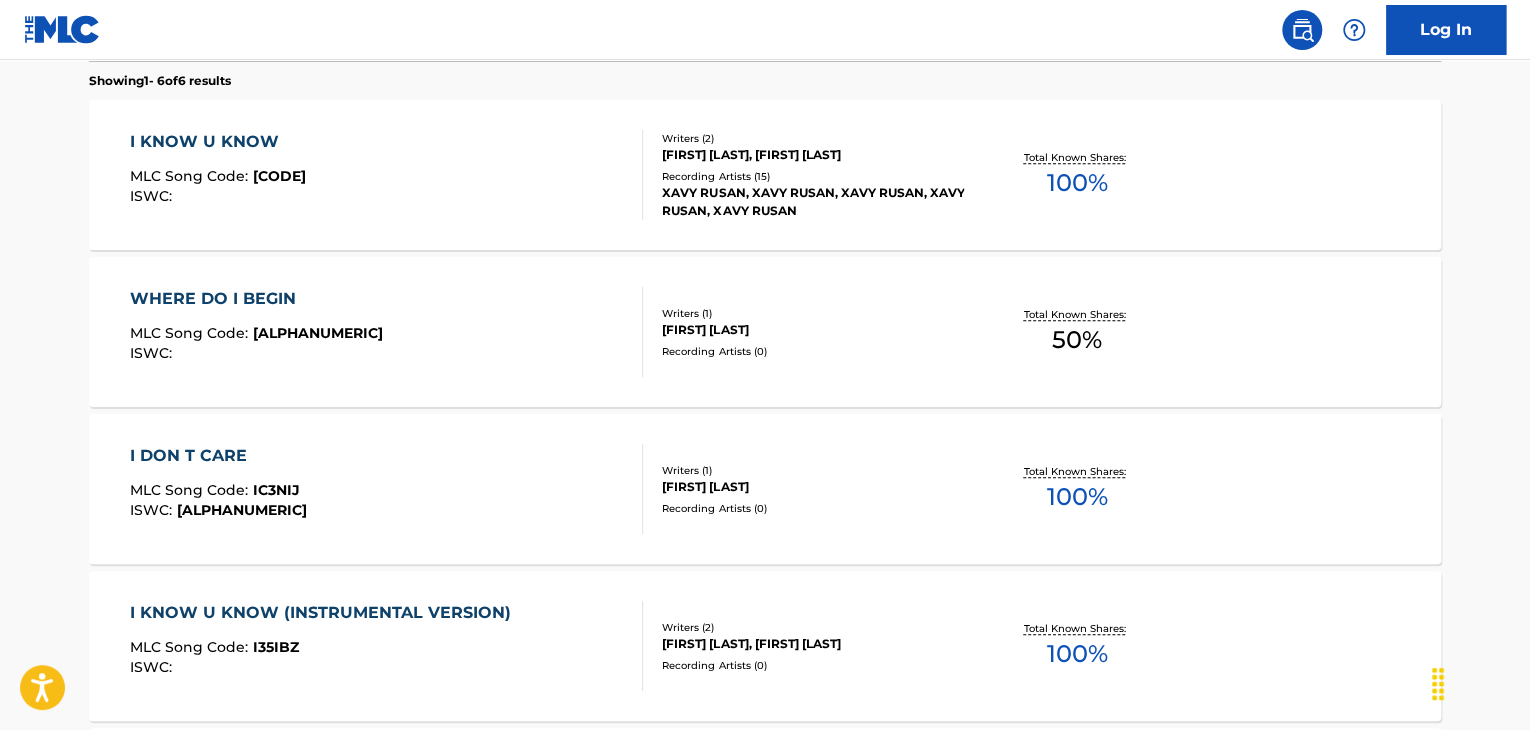 click on "[FIRST] [LAST], [FIRST] [LAST]" at bounding box center (813, 155) 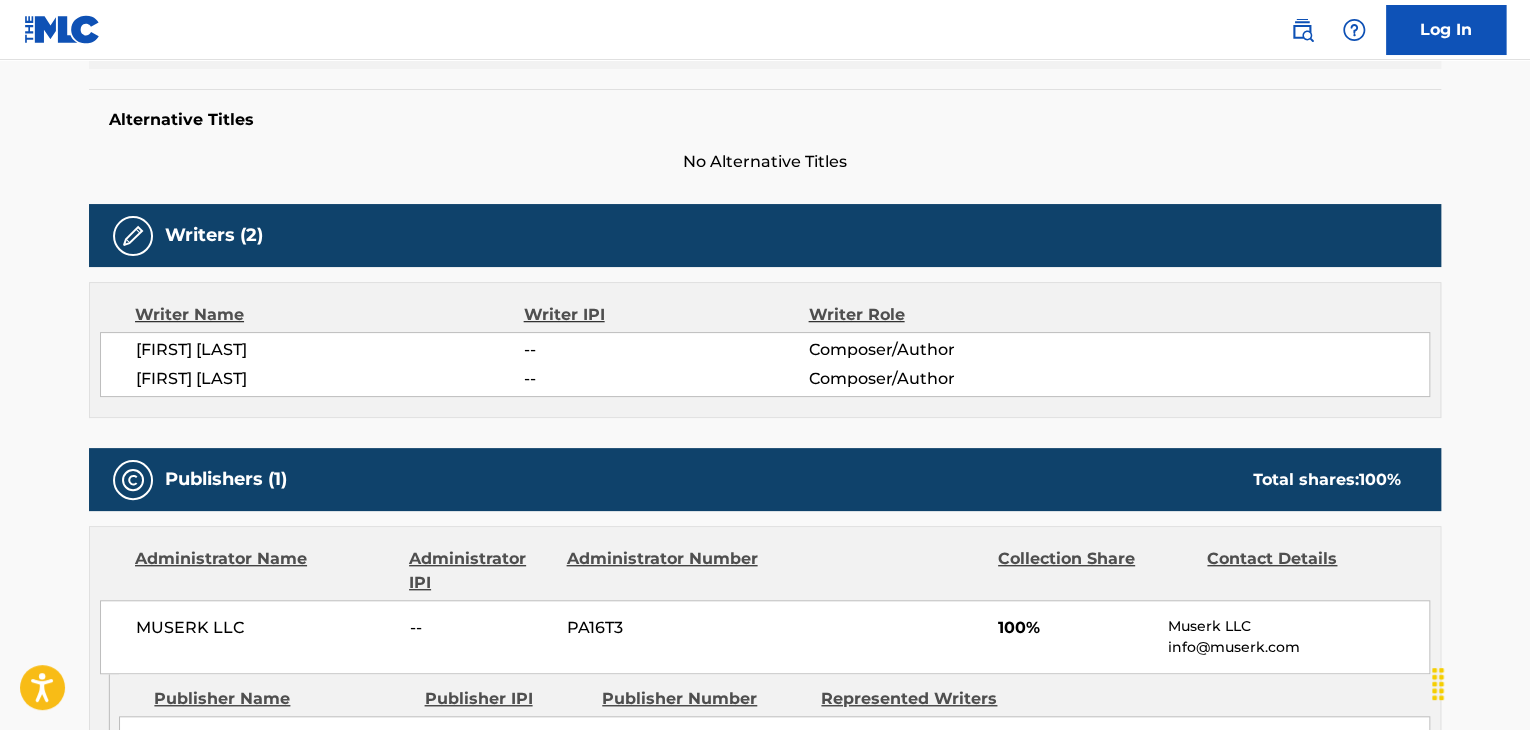 scroll, scrollTop: 600, scrollLeft: 0, axis: vertical 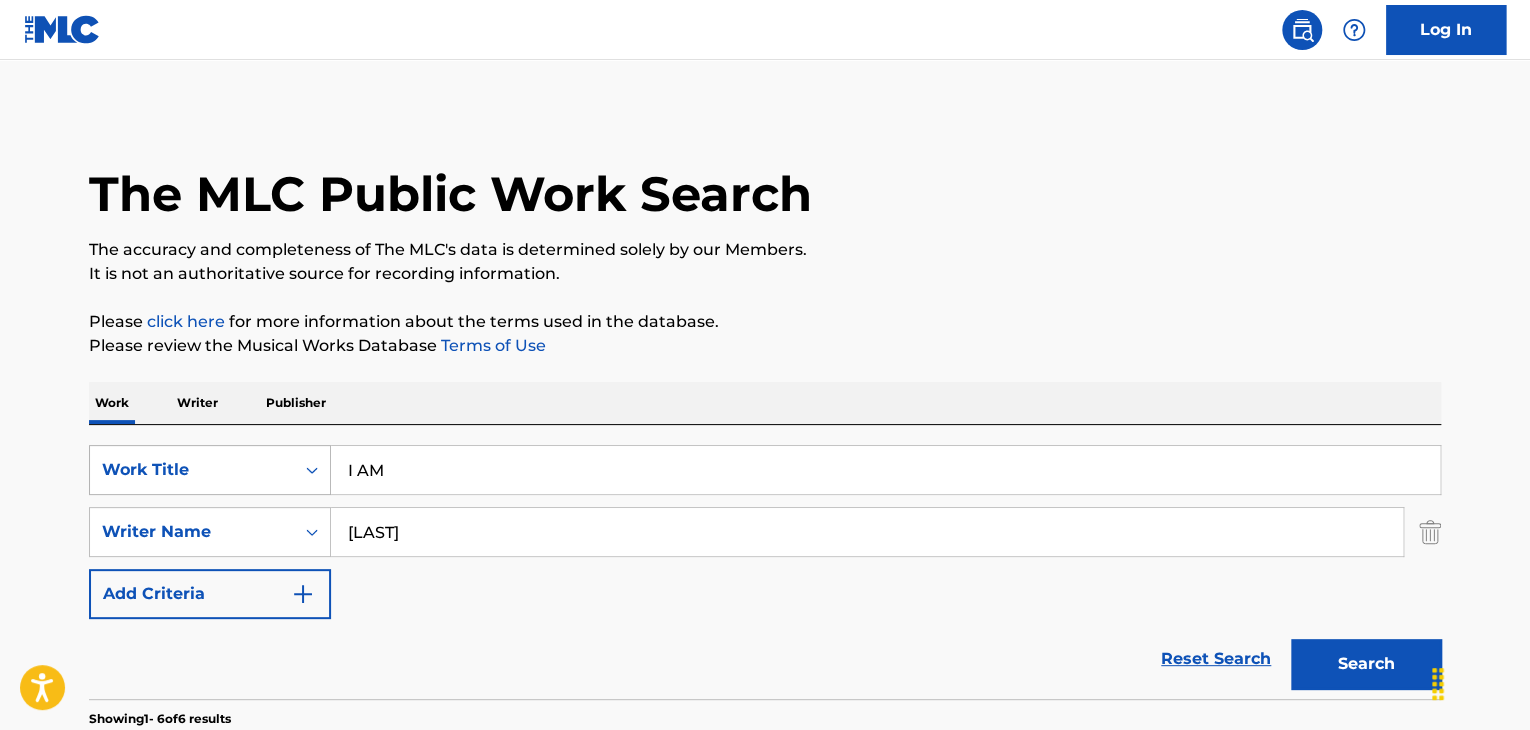 drag, startPoint x: 464, startPoint y: 482, endPoint x: 232, endPoint y: 481, distance: 232.00215 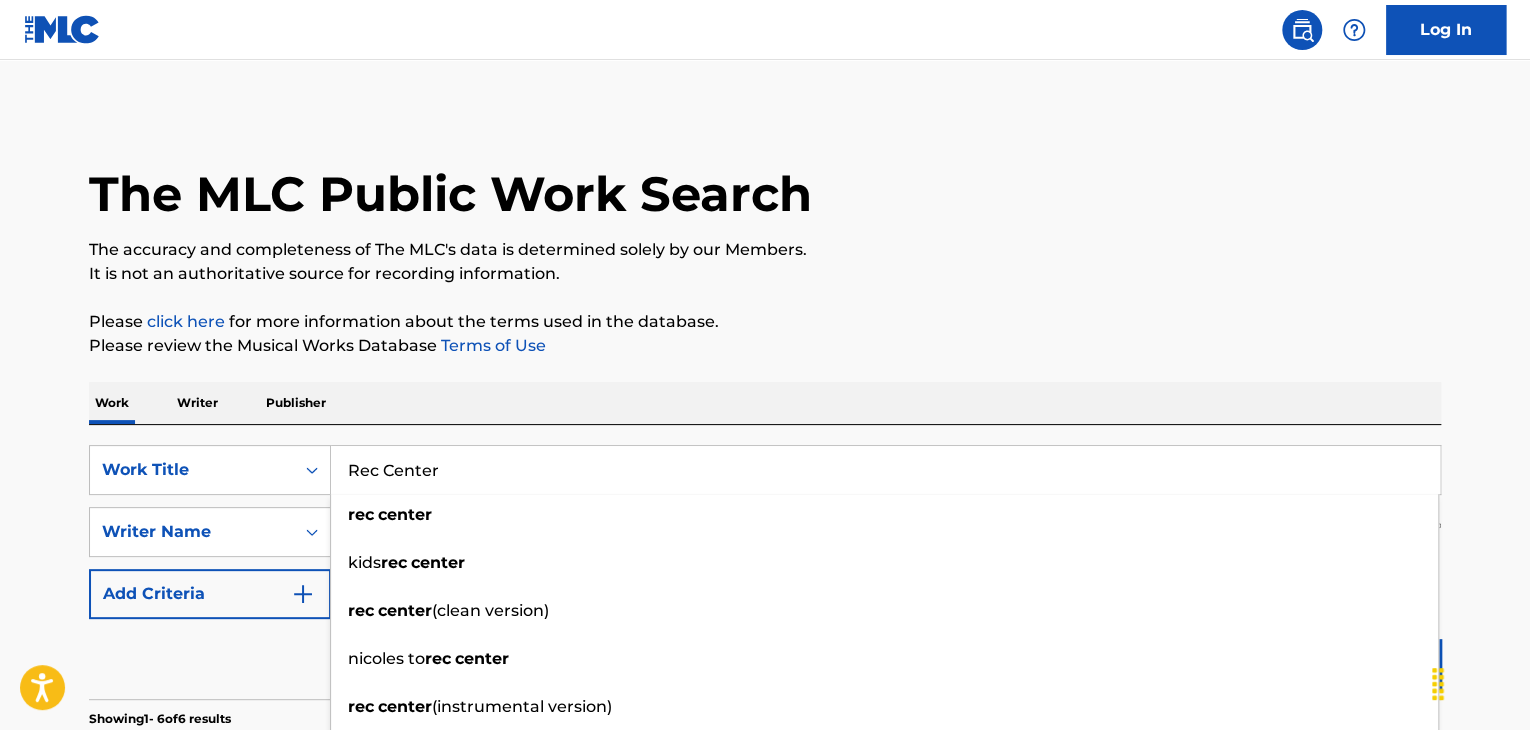 type on "Rec Center" 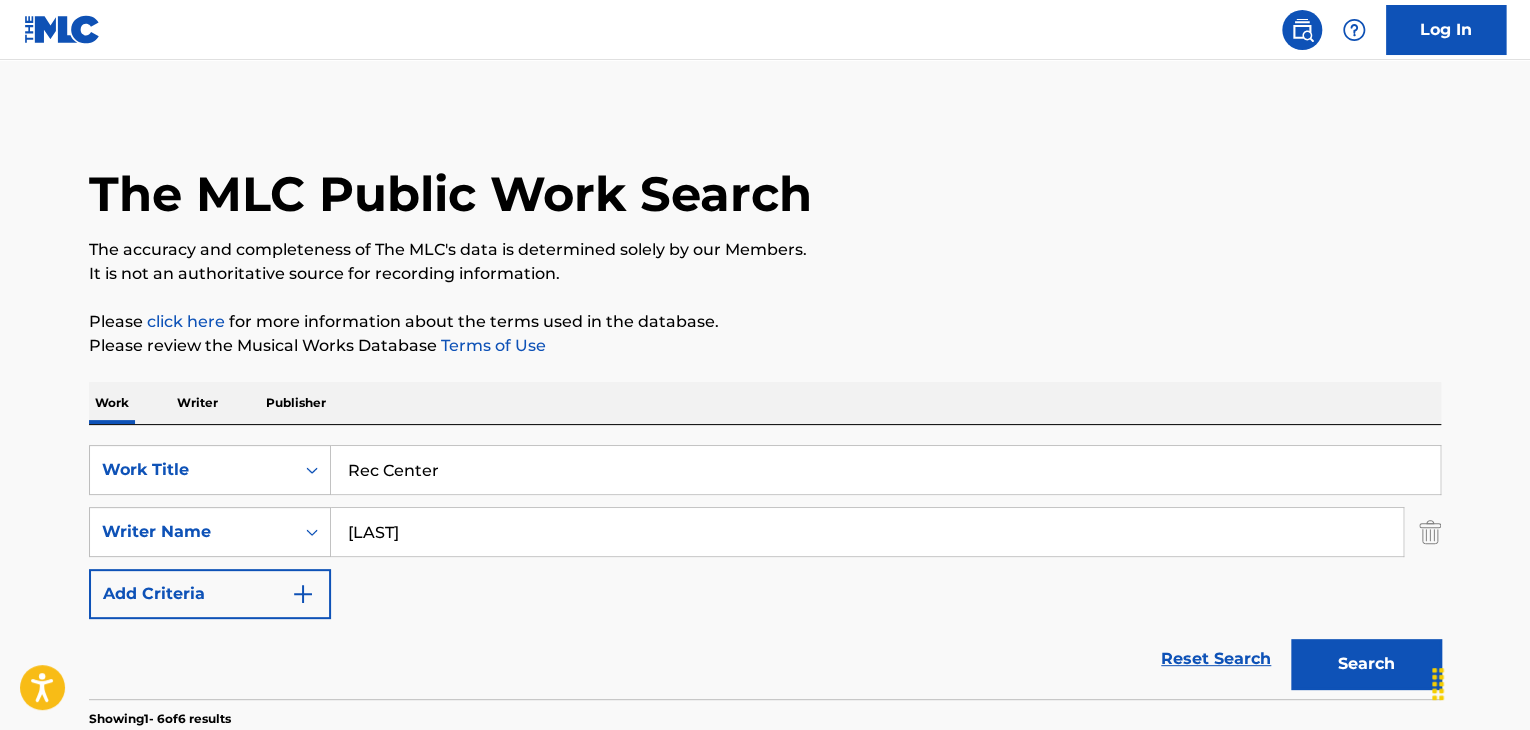 click on "Search" at bounding box center [1366, 664] 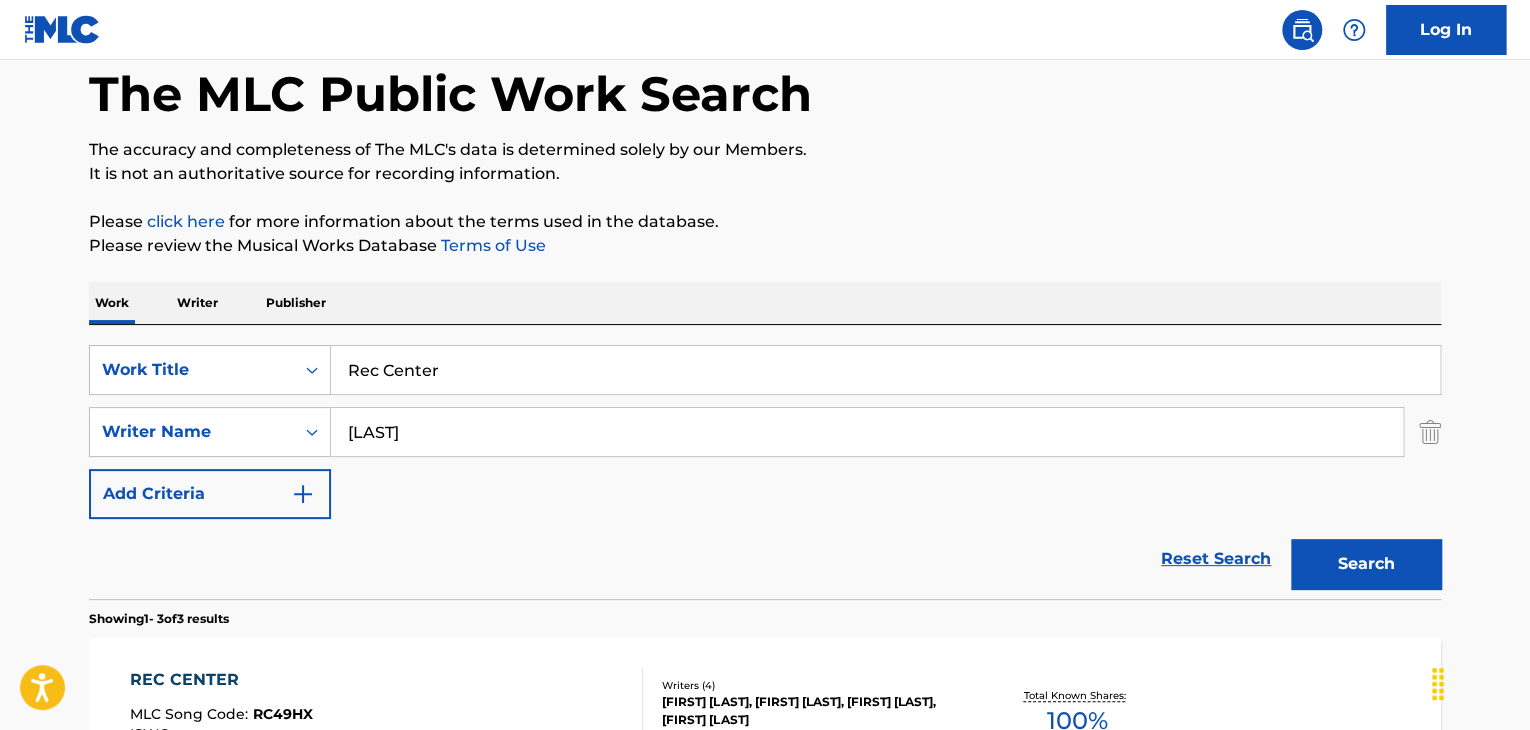 scroll, scrollTop: 200, scrollLeft: 0, axis: vertical 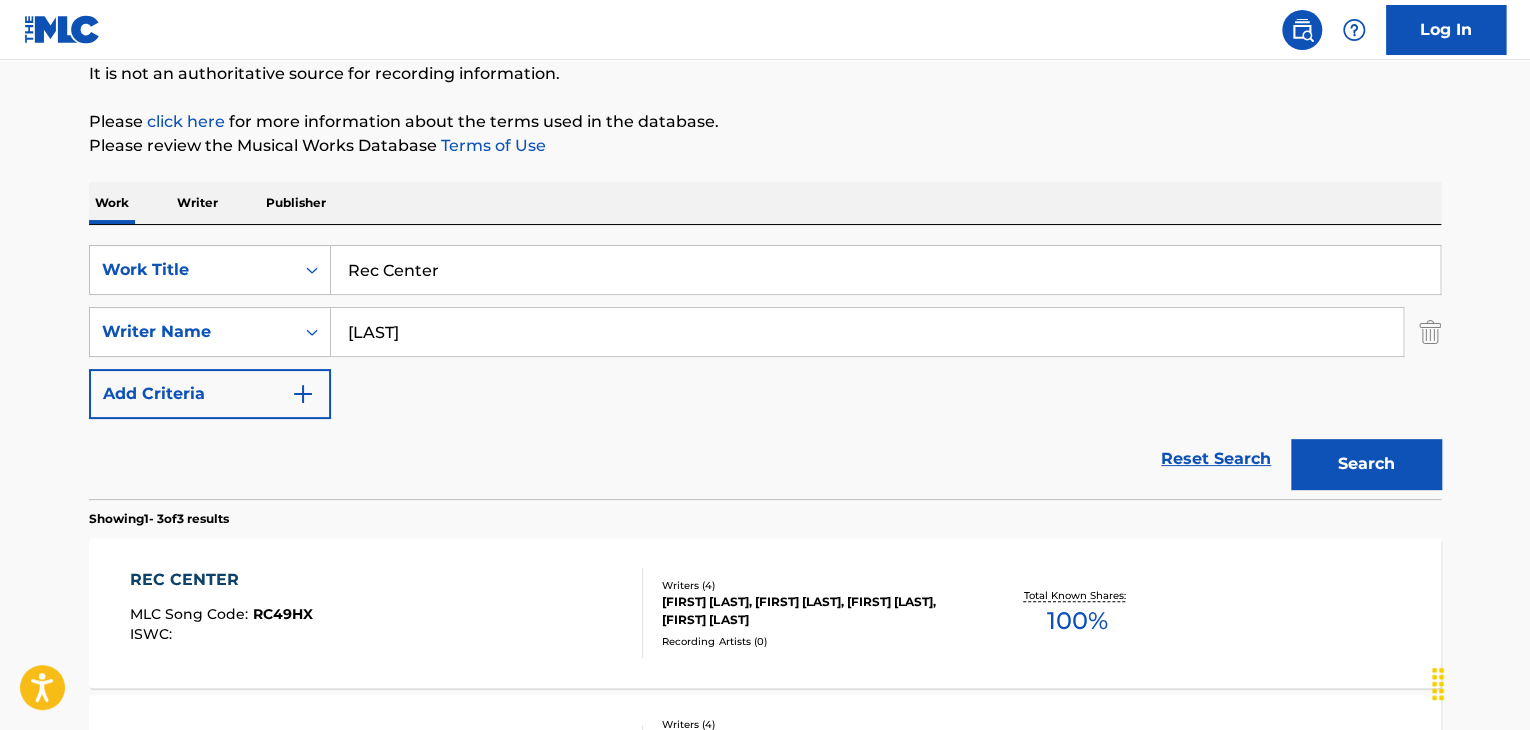 click on "[FIRST] [LAST], [FIRST] [LAST], [FIRST] [LAST], [FIRST] [LAST]" at bounding box center [813, 611] 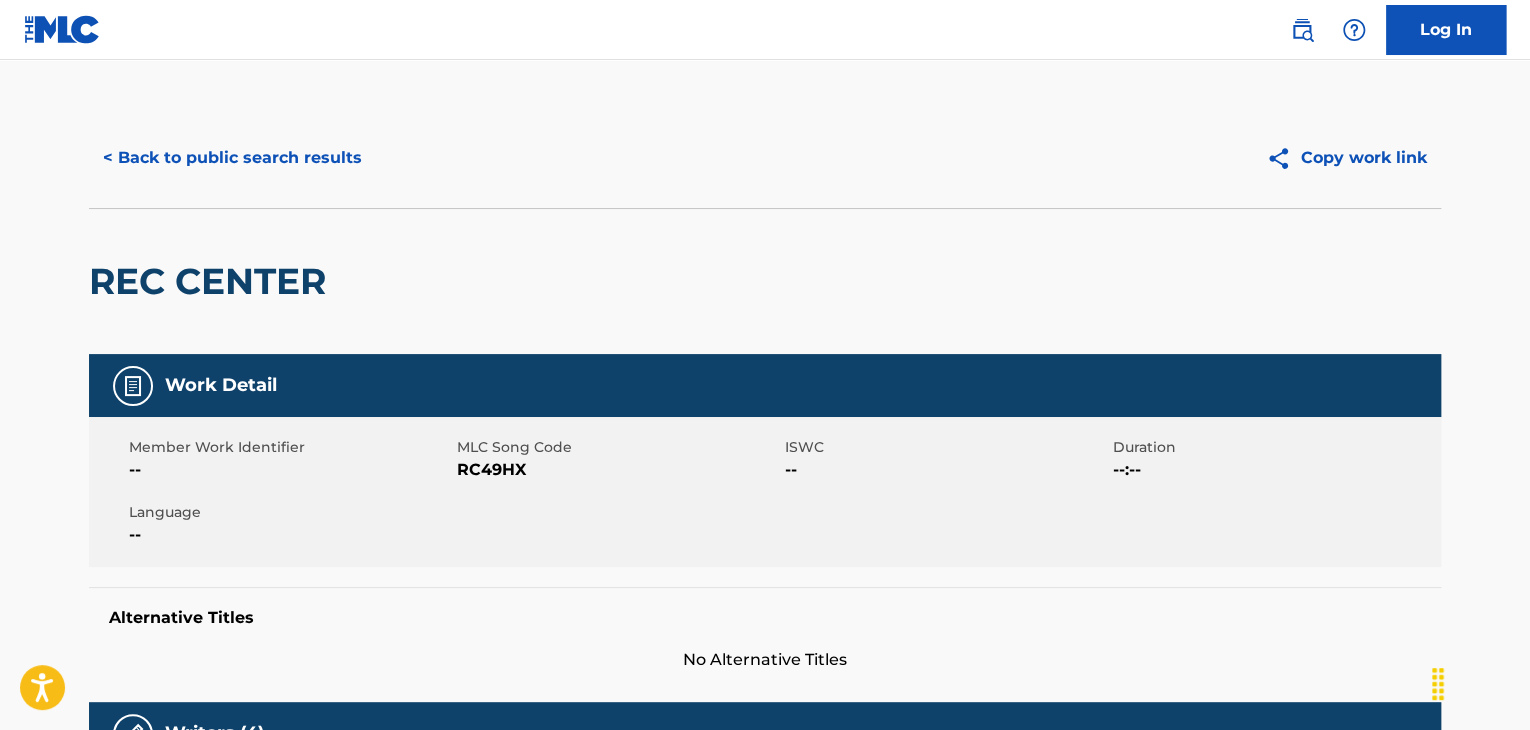 scroll, scrollTop: 0, scrollLeft: 0, axis: both 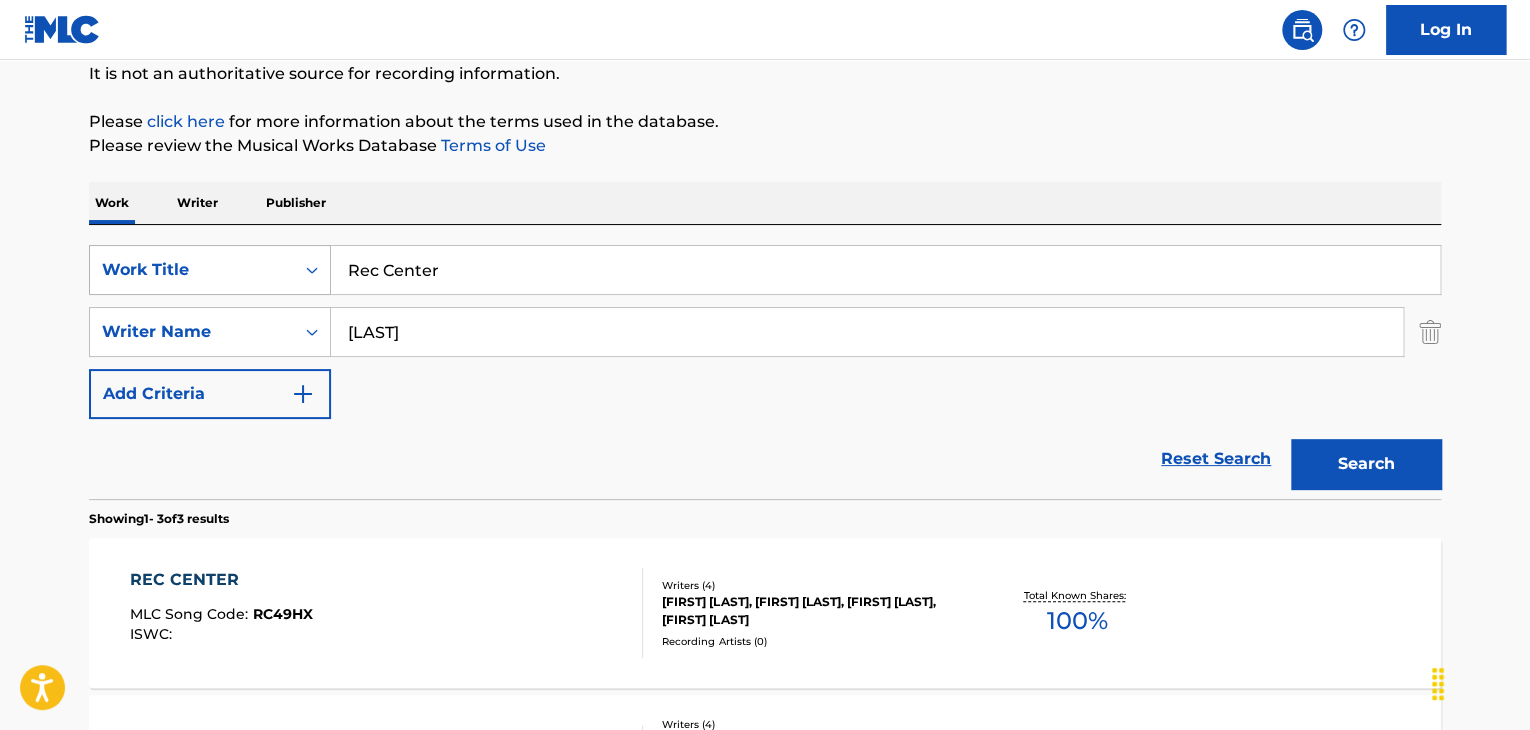 drag, startPoint x: 476, startPoint y: 275, endPoint x: 306, endPoint y: 283, distance: 170.18813 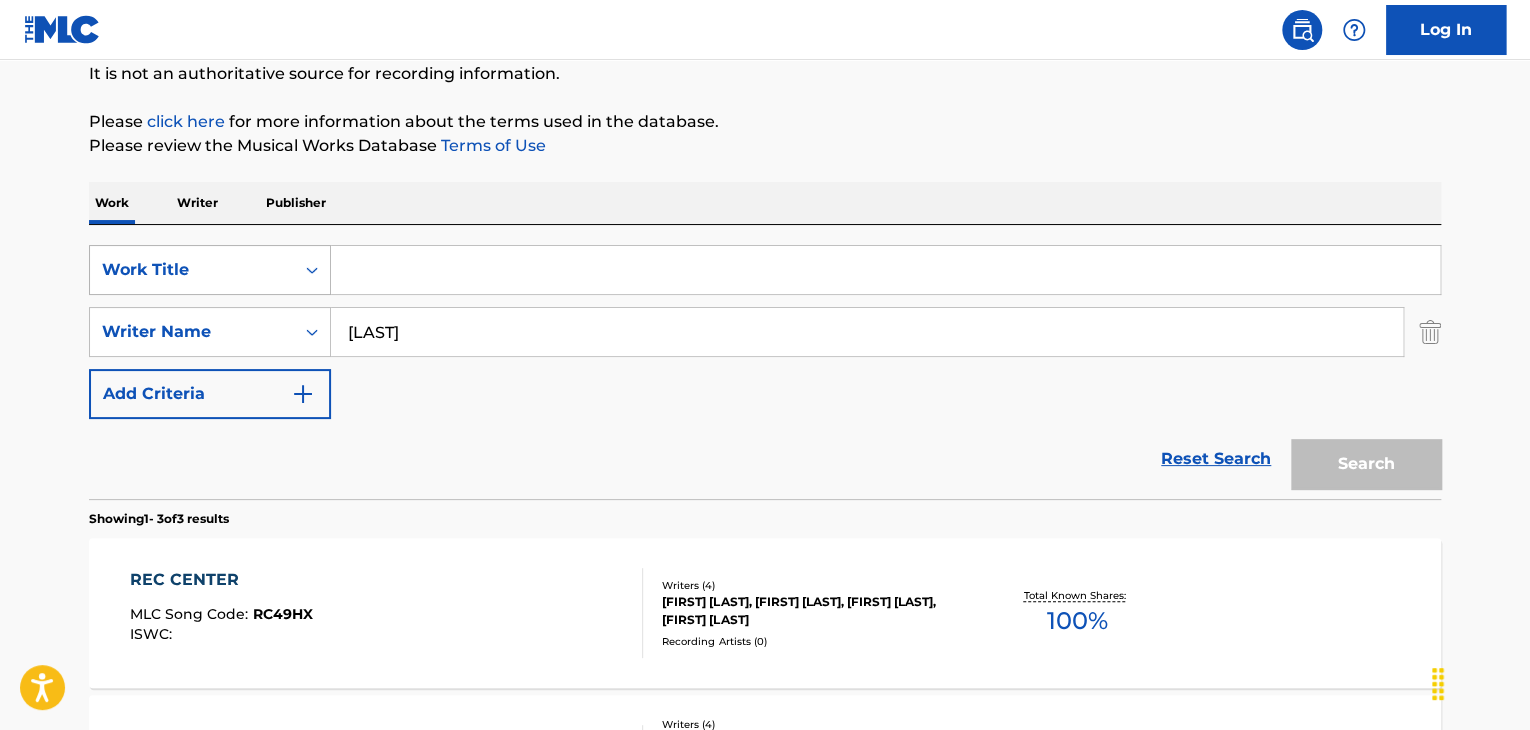 paste on "Infinite Ethers" 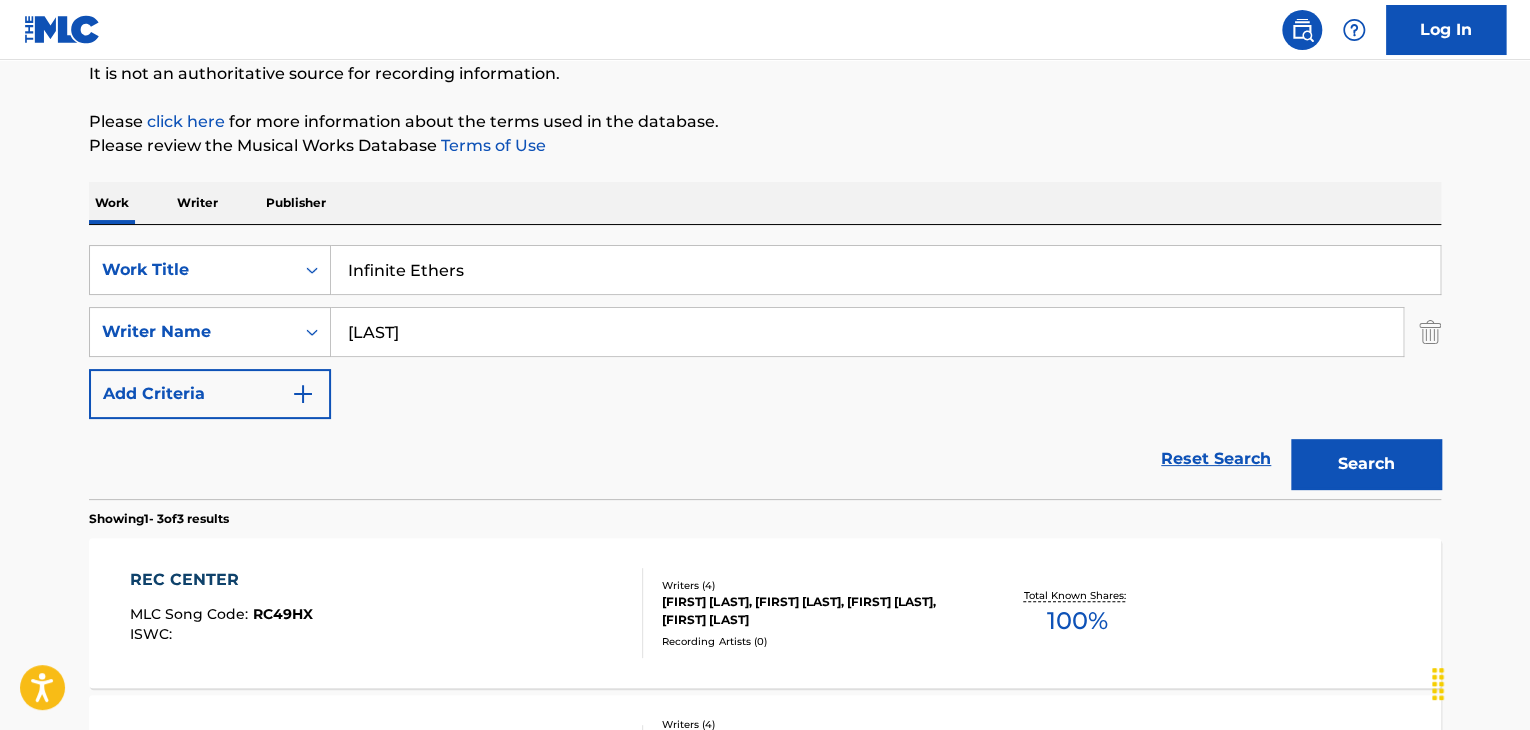 click on "Please review the Musical Works Database   Terms of Use" at bounding box center (765, 146) 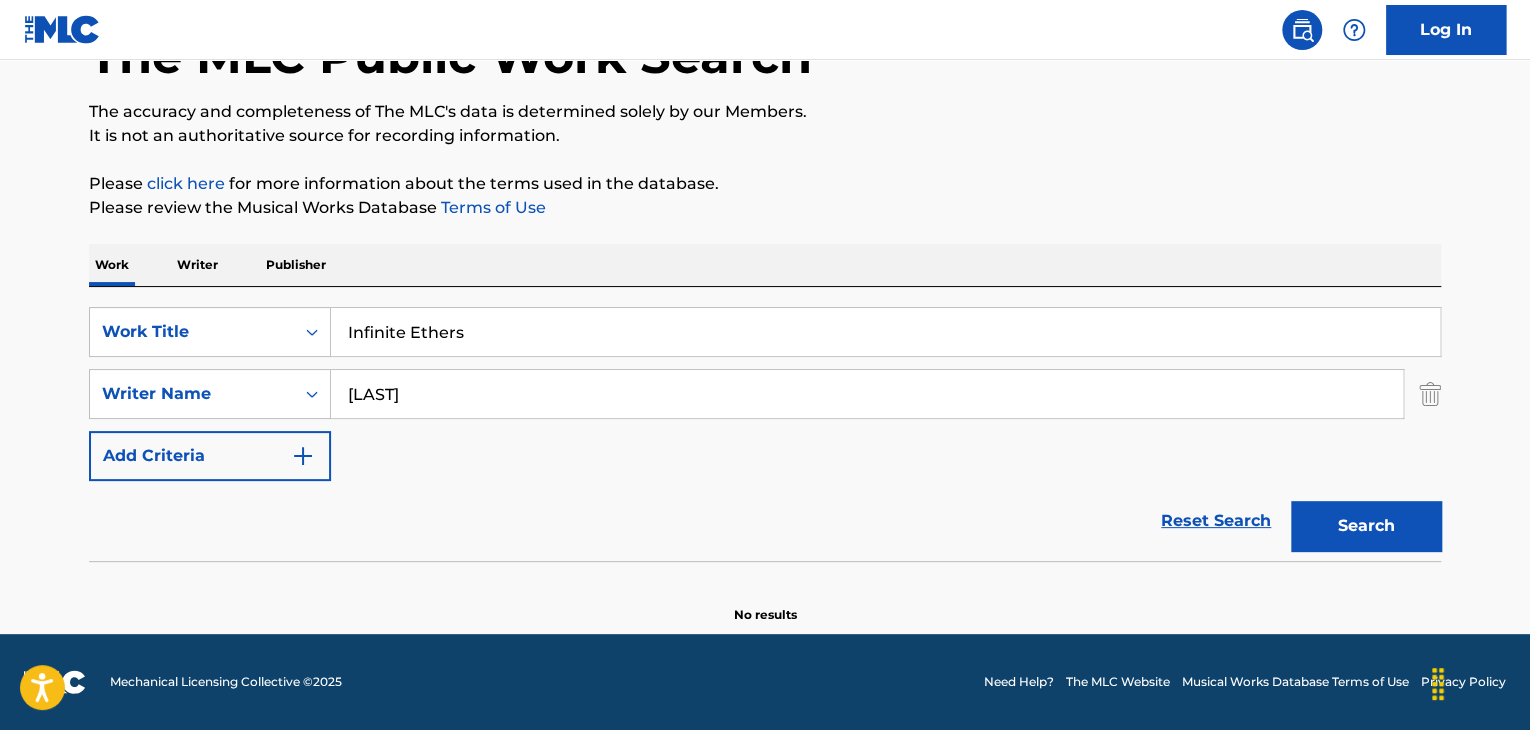 scroll, scrollTop: 138, scrollLeft: 0, axis: vertical 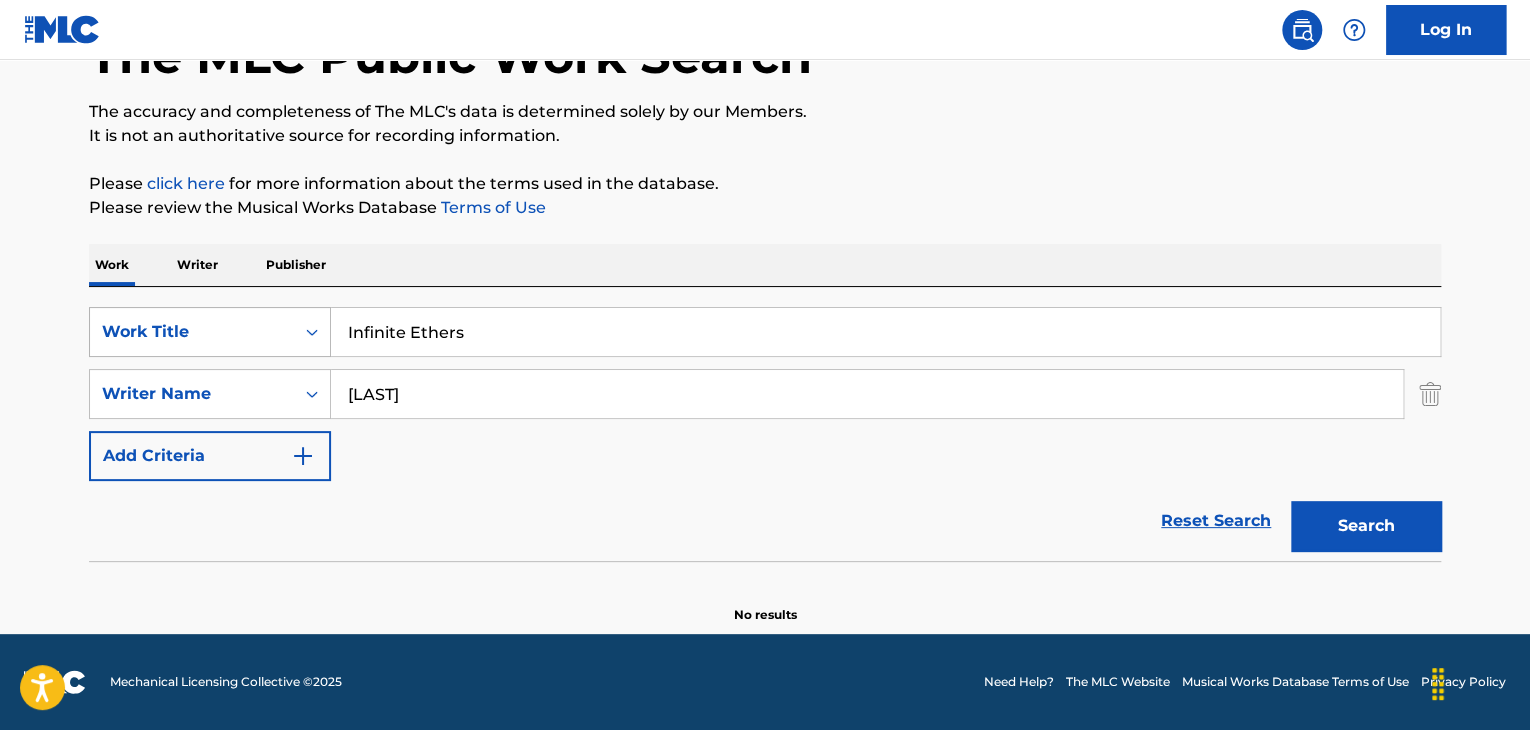 drag, startPoint x: 514, startPoint y: 339, endPoint x: 190, endPoint y: 342, distance: 324.0139 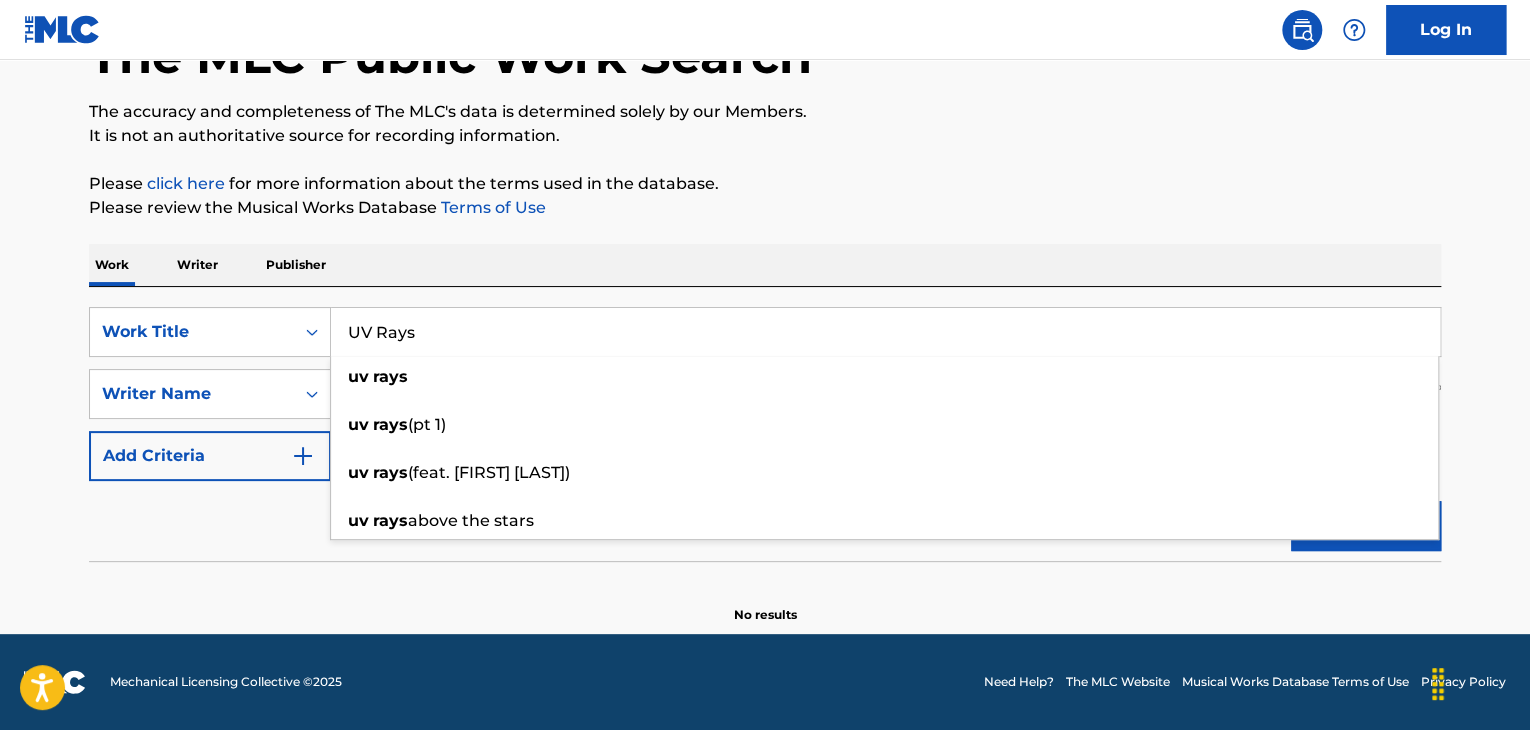click on "The MLC Public Work Search The accuracy and completeness of The MLC's data is determined solely by our Members. It is not an authoritative source for recording information. Please   click here   for more information about the terms used in the database. Please review the Musical Works Database   Terms of Use Work Writer Publisher SearchWithCriteriaaa817376-d798-4426-bcfe-63d5a4522a53 Work Title UV Rays uv   rays uv   rays  (pt 1) uv   rays  (feat. [FIRST] [LAST]) uv   rays  above the stars SearchWithCriteria65a98e3e-c872-4602-8014-928421f3132e Writer Name [LAST] Add Criteria Reset Search Search No results" at bounding box center (765, 278) 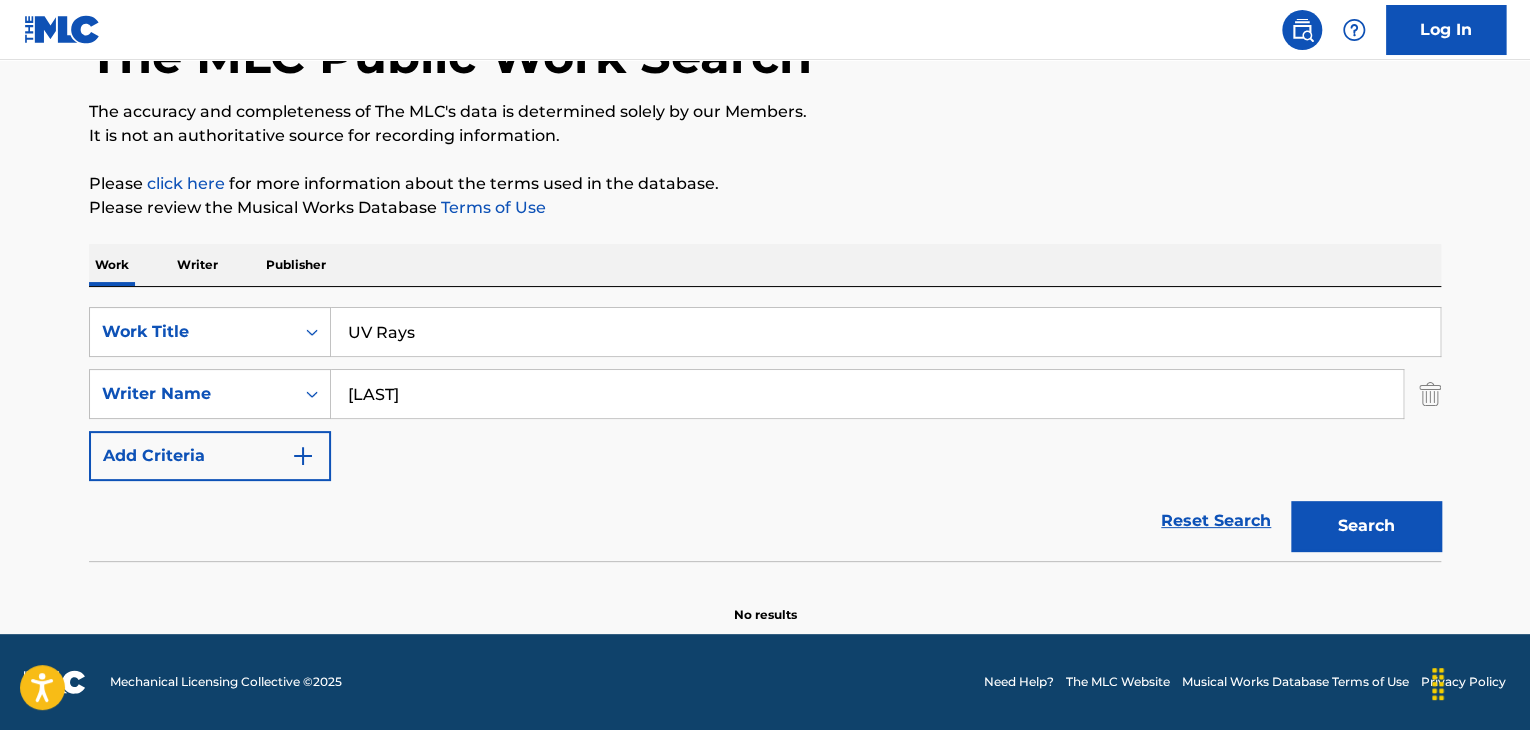 click on "Search" at bounding box center [1366, 526] 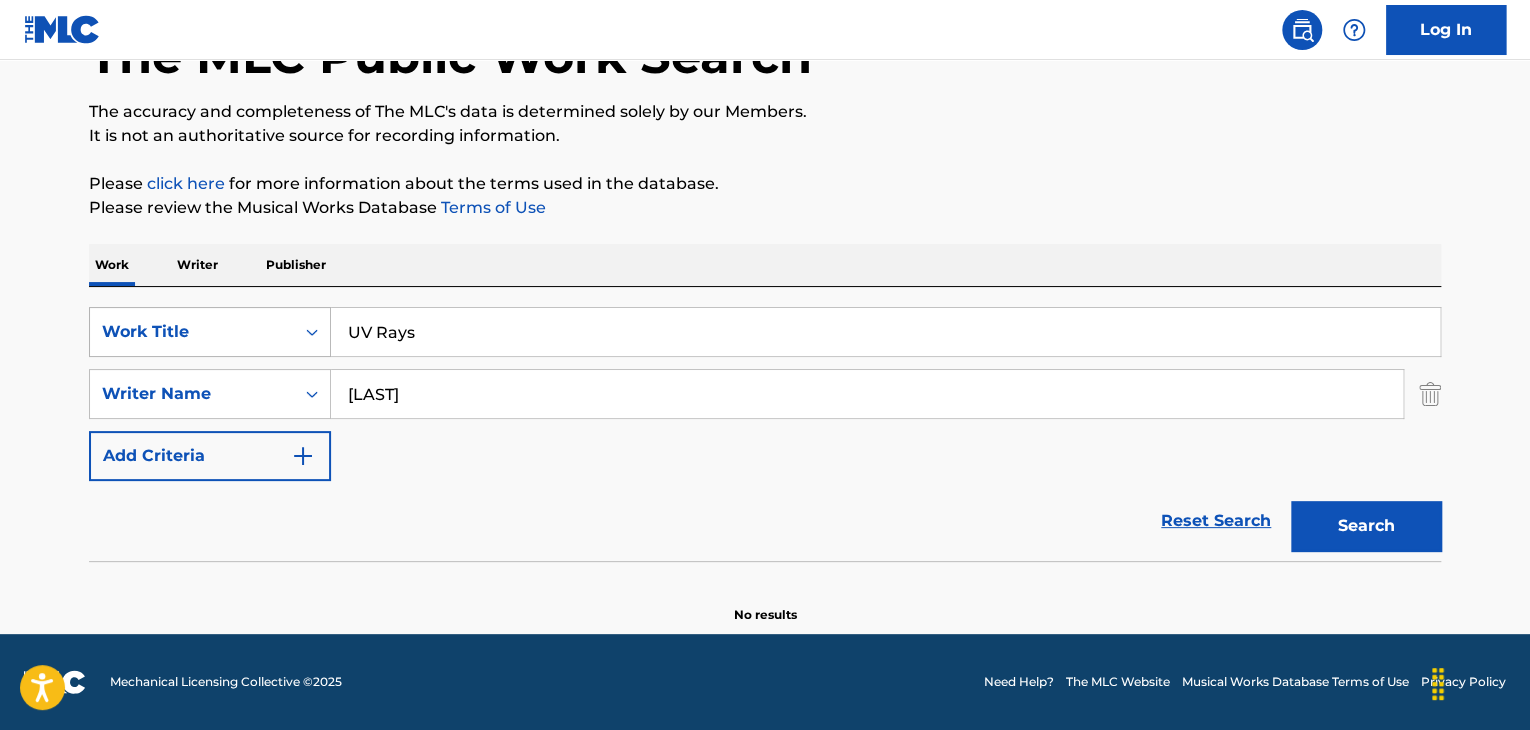click on "[FIRST] [LAST] Work Title UV Rays" at bounding box center [765, 332] 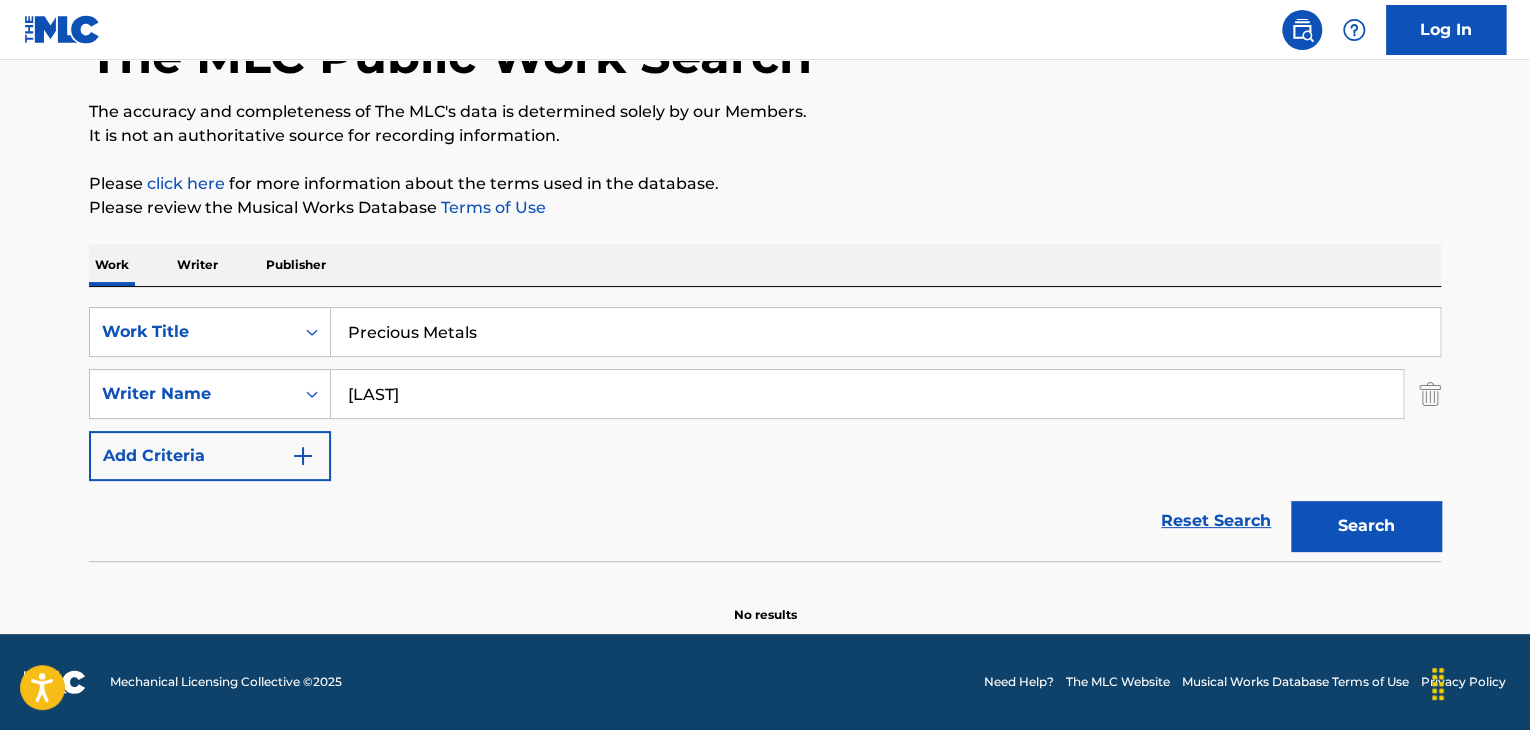 click on "It is not an authoritative source for recording information." at bounding box center [765, 136] 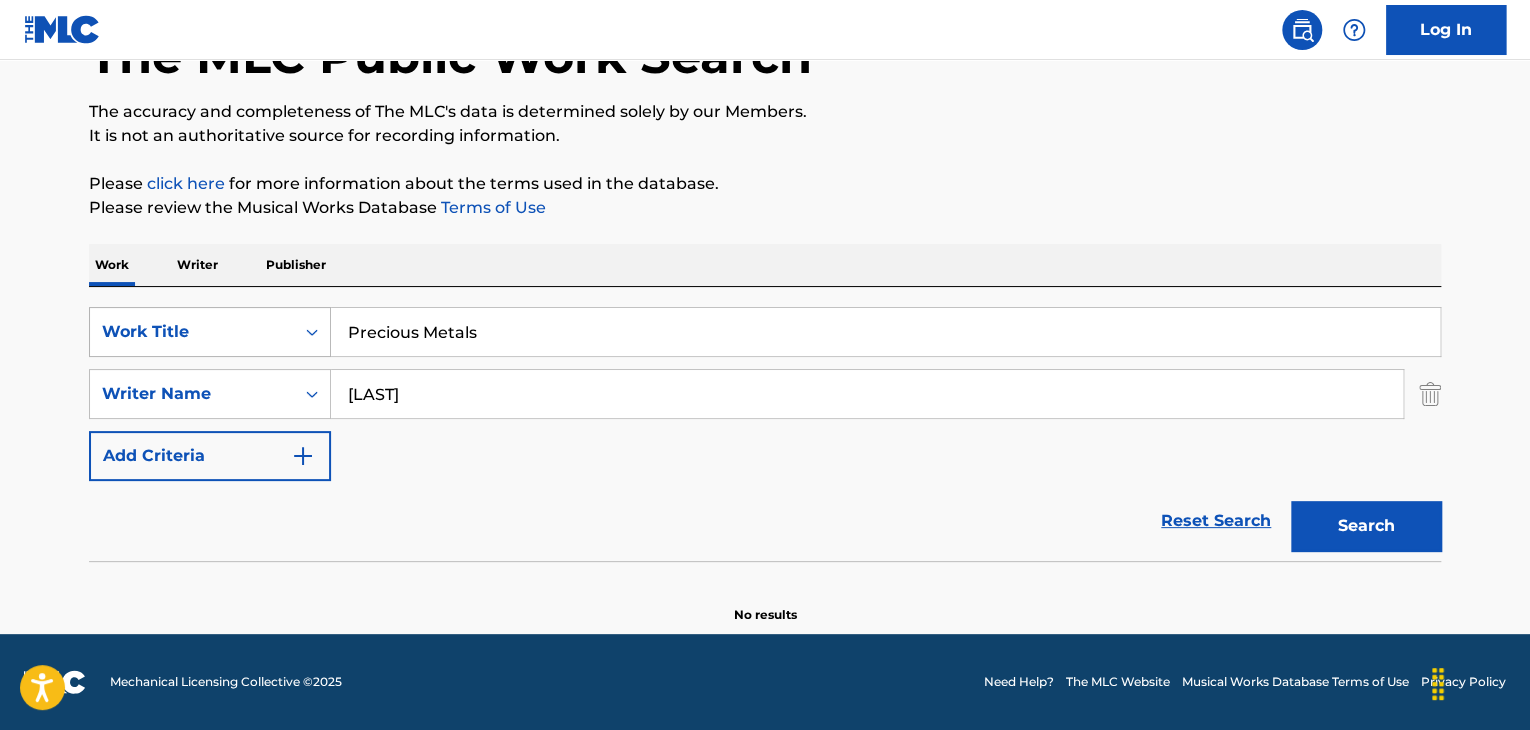 drag, startPoint x: 514, startPoint y: 332, endPoint x: 212, endPoint y: 331, distance: 302.00165 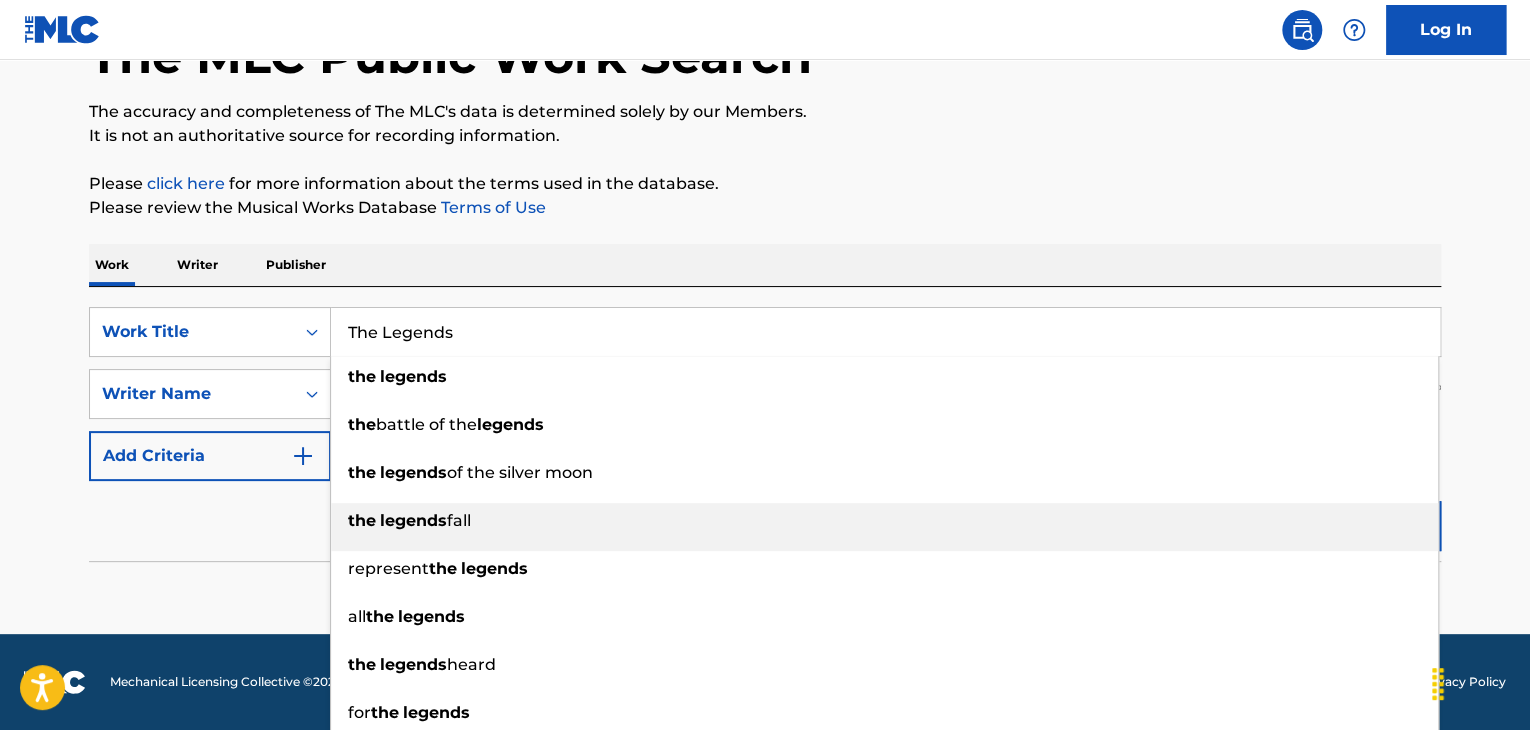 click on "the  legends  fall" at bounding box center (884, 521) 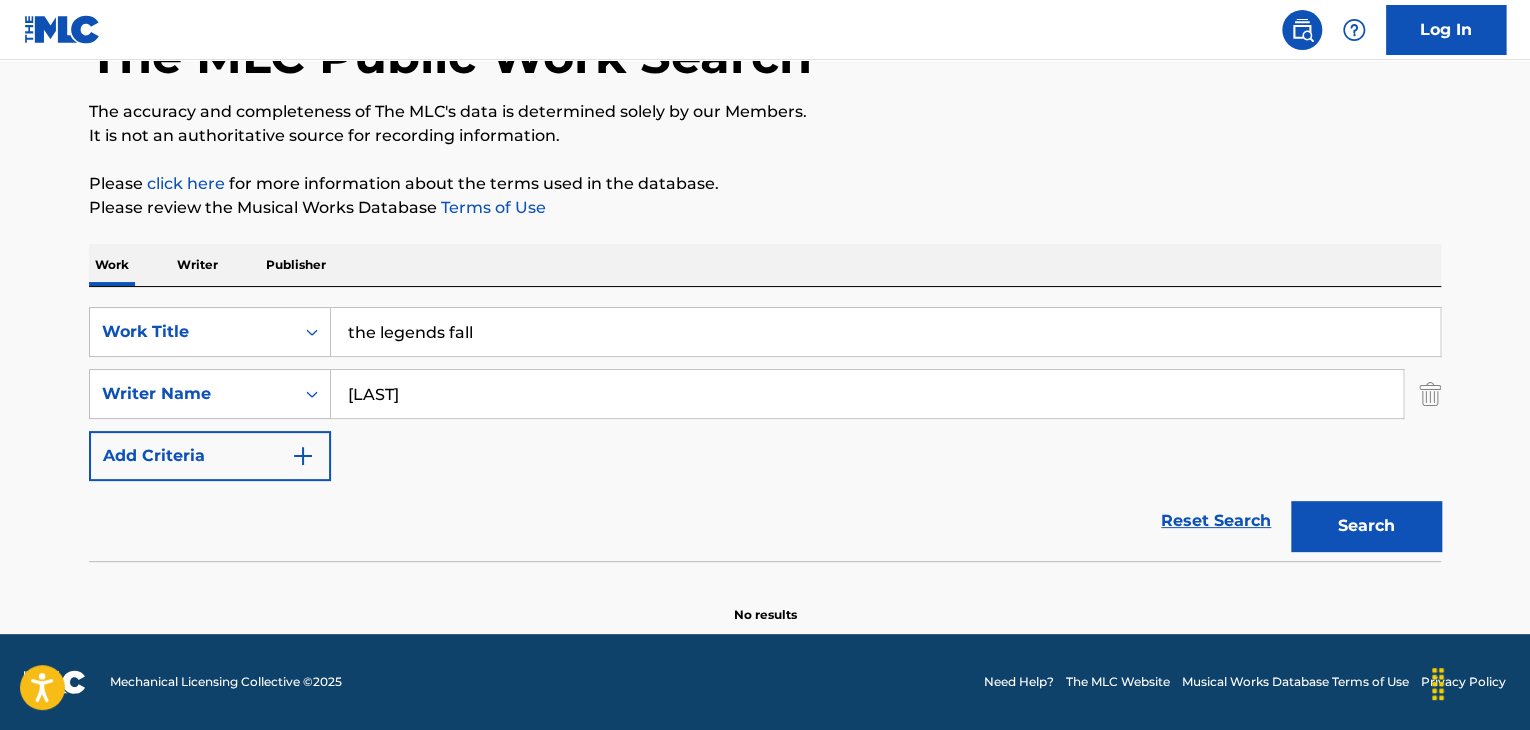 click on "Search" at bounding box center [1366, 526] 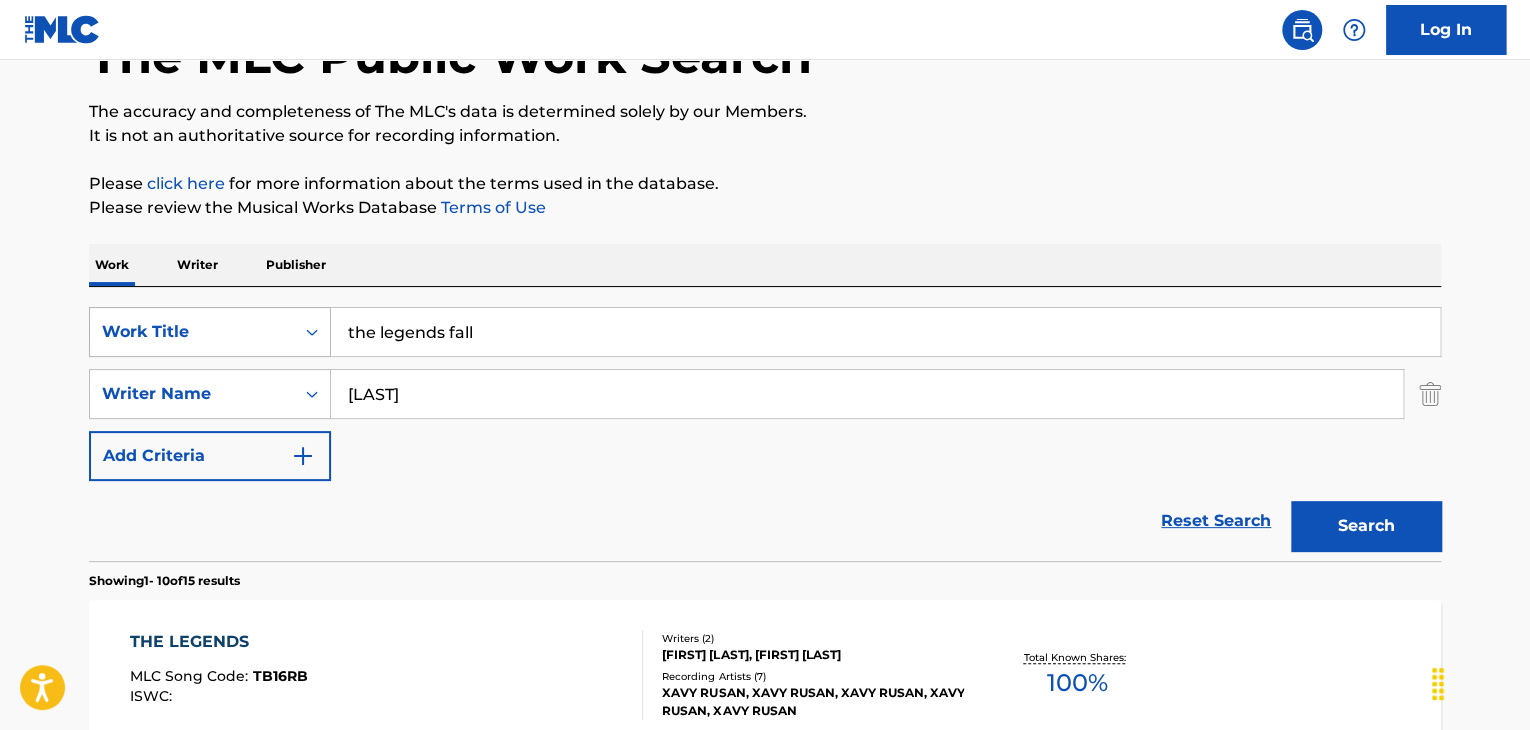 drag, startPoint x: 536, startPoint y: 336, endPoint x: 184, endPoint y: 336, distance: 352 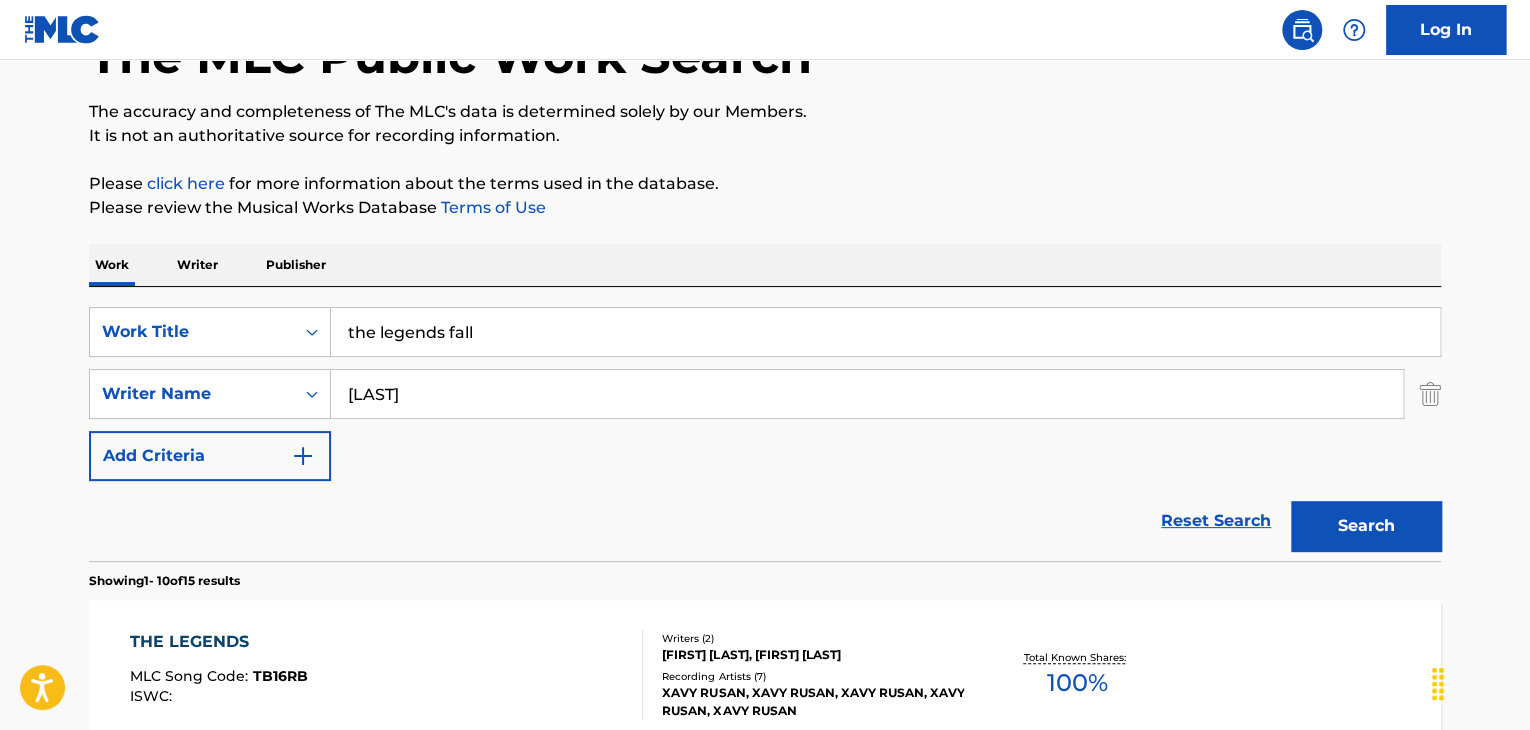 paste on "The Legends" 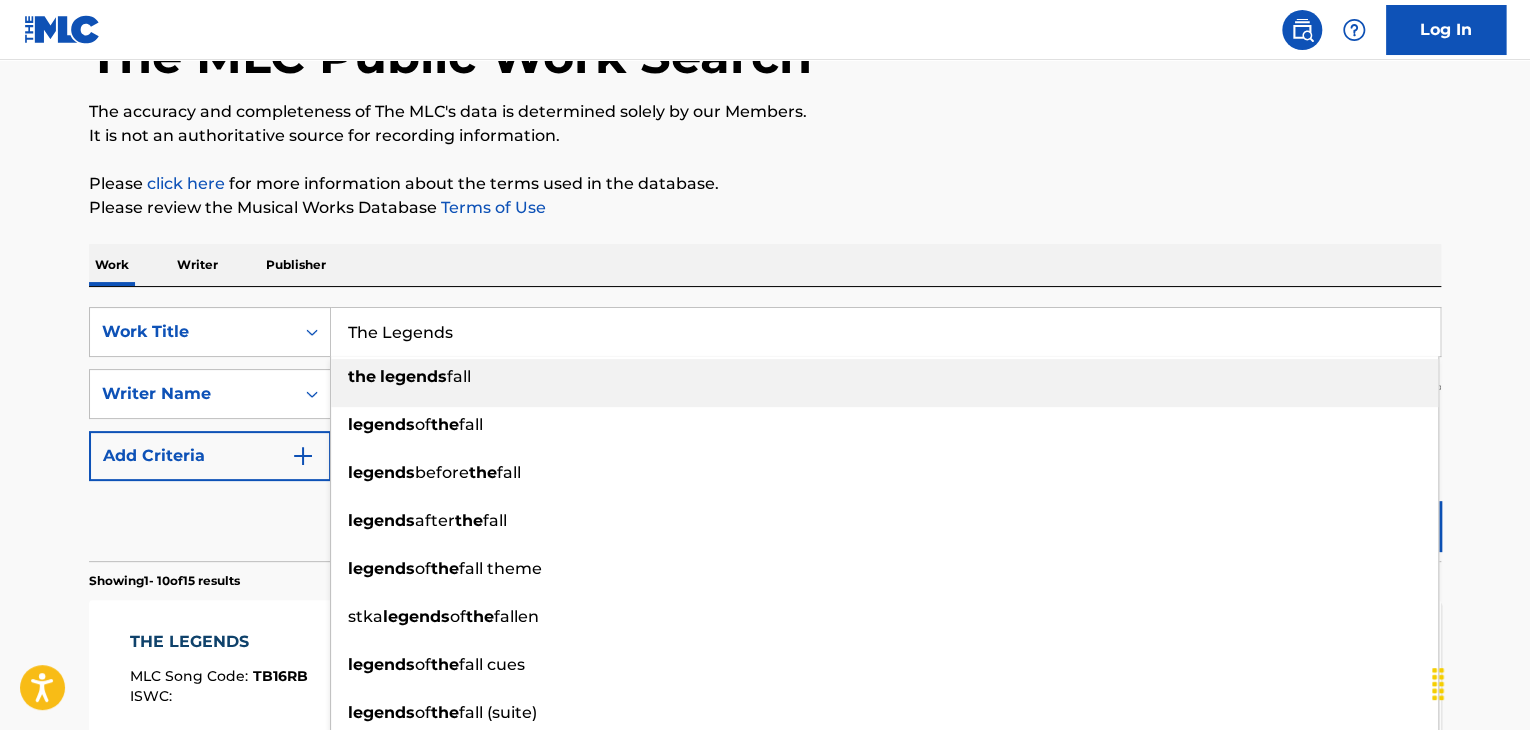 click on "Work Writer Publisher" at bounding box center [765, 265] 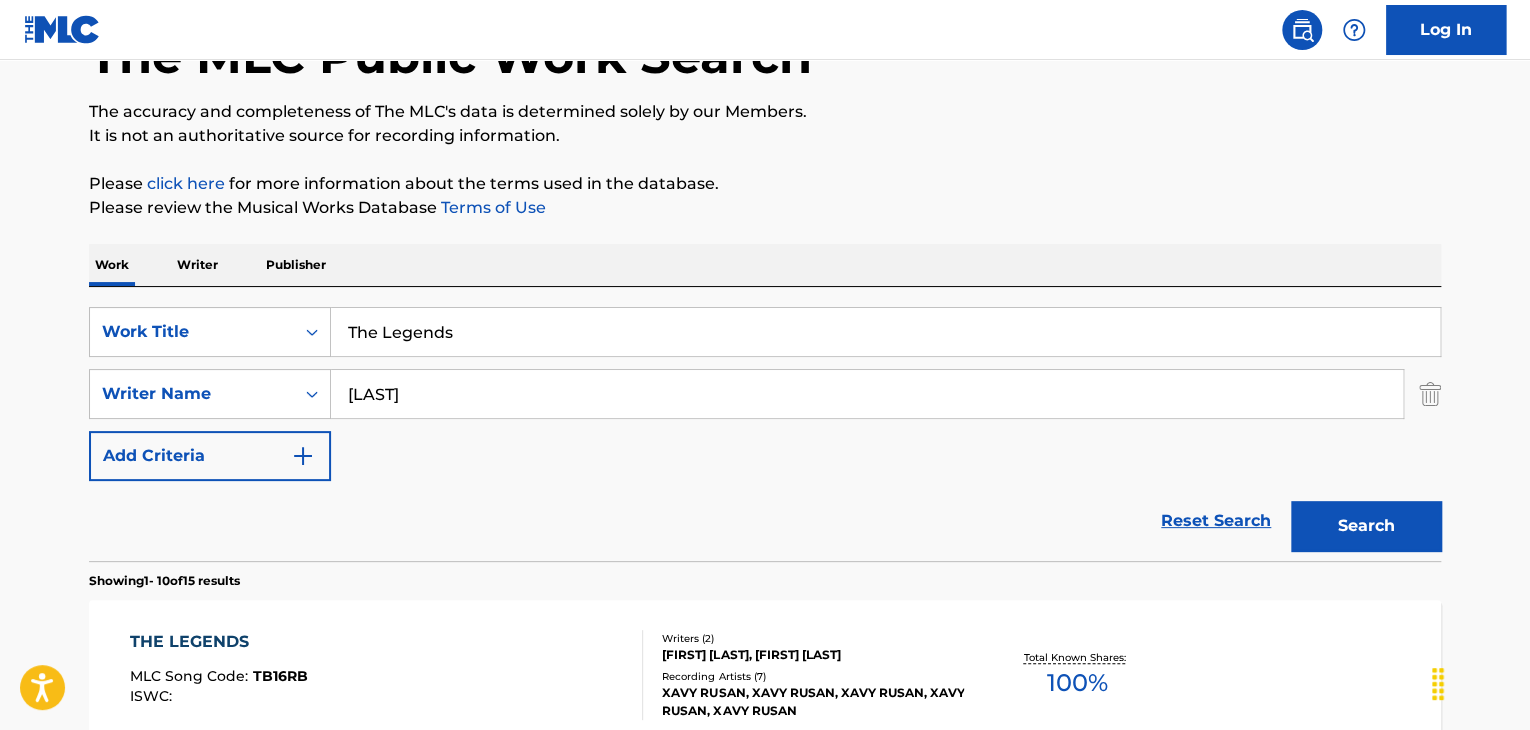 click on "Search" at bounding box center (1366, 526) 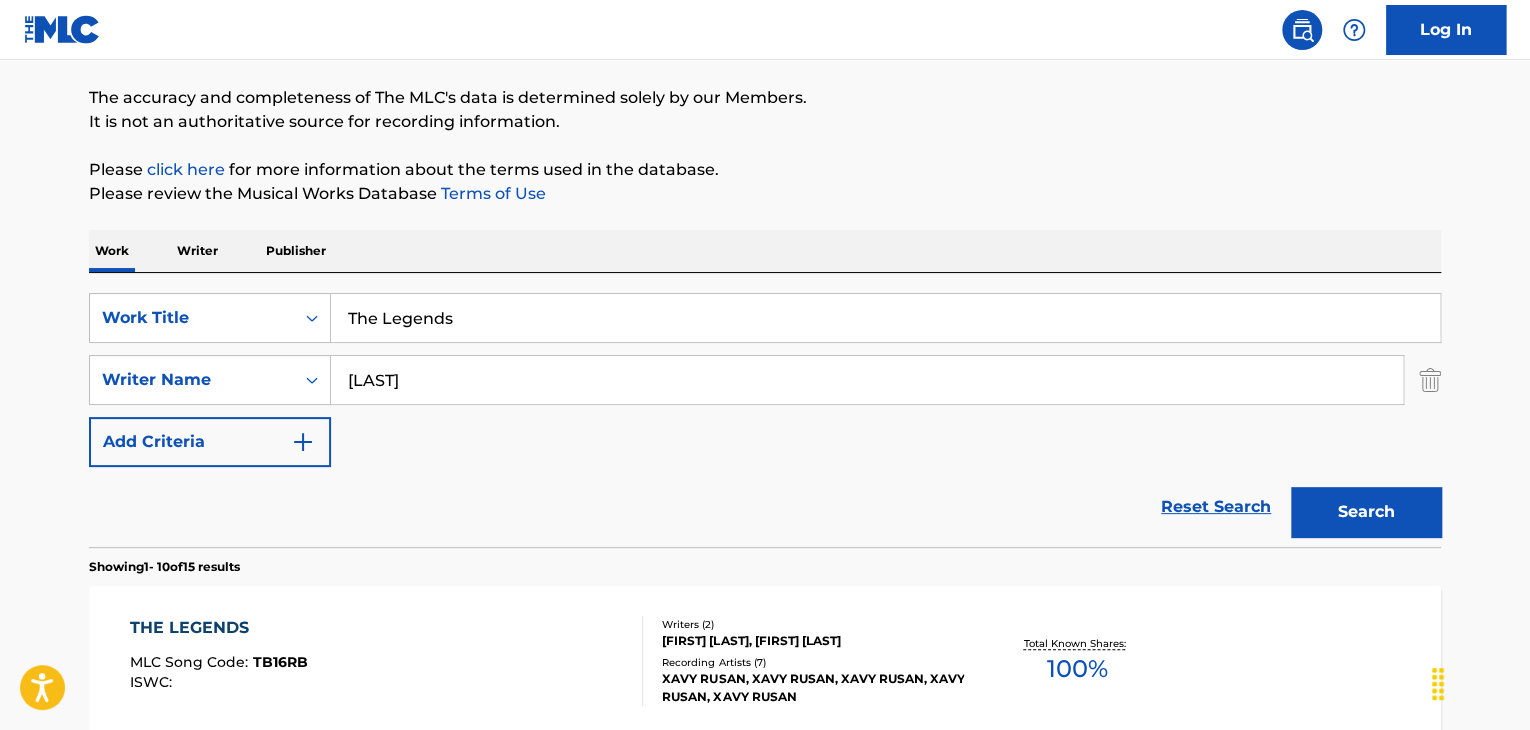 scroll, scrollTop: 238, scrollLeft: 0, axis: vertical 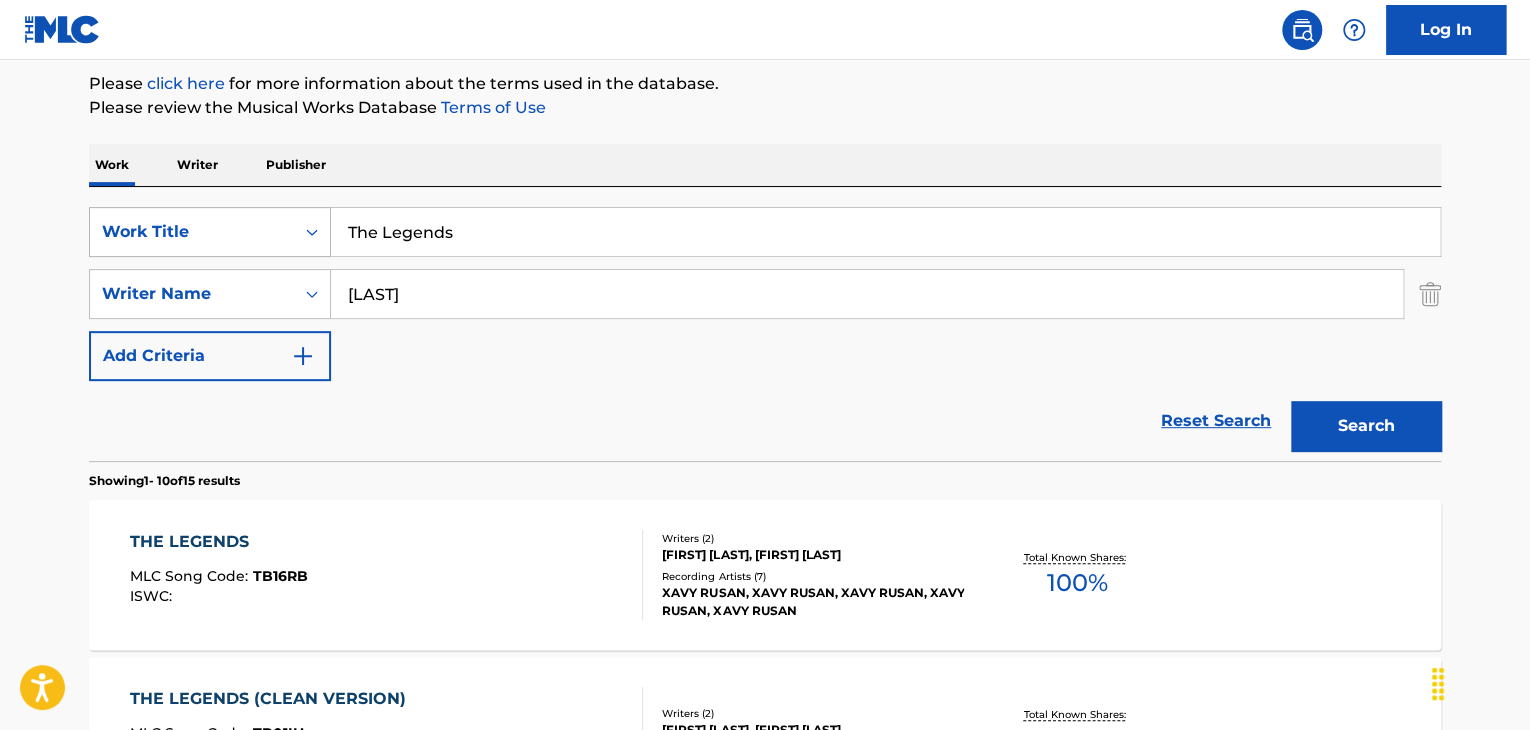 drag, startPoint x: 375, startPoint y: 226, endPoint x: 281, endPoint y: 226, distance: 94 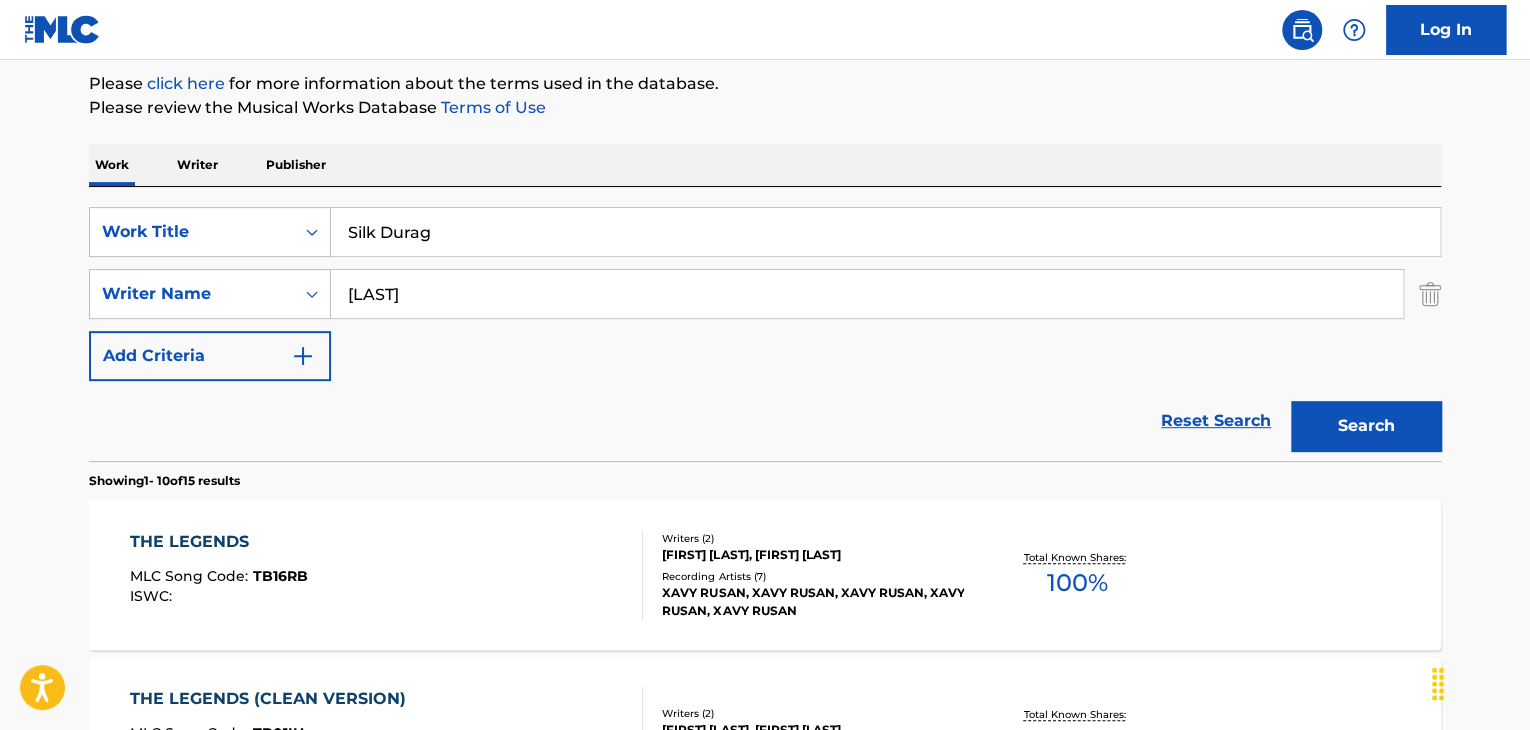click on "Work Writer Publisher" at bounding box center [765, 165] 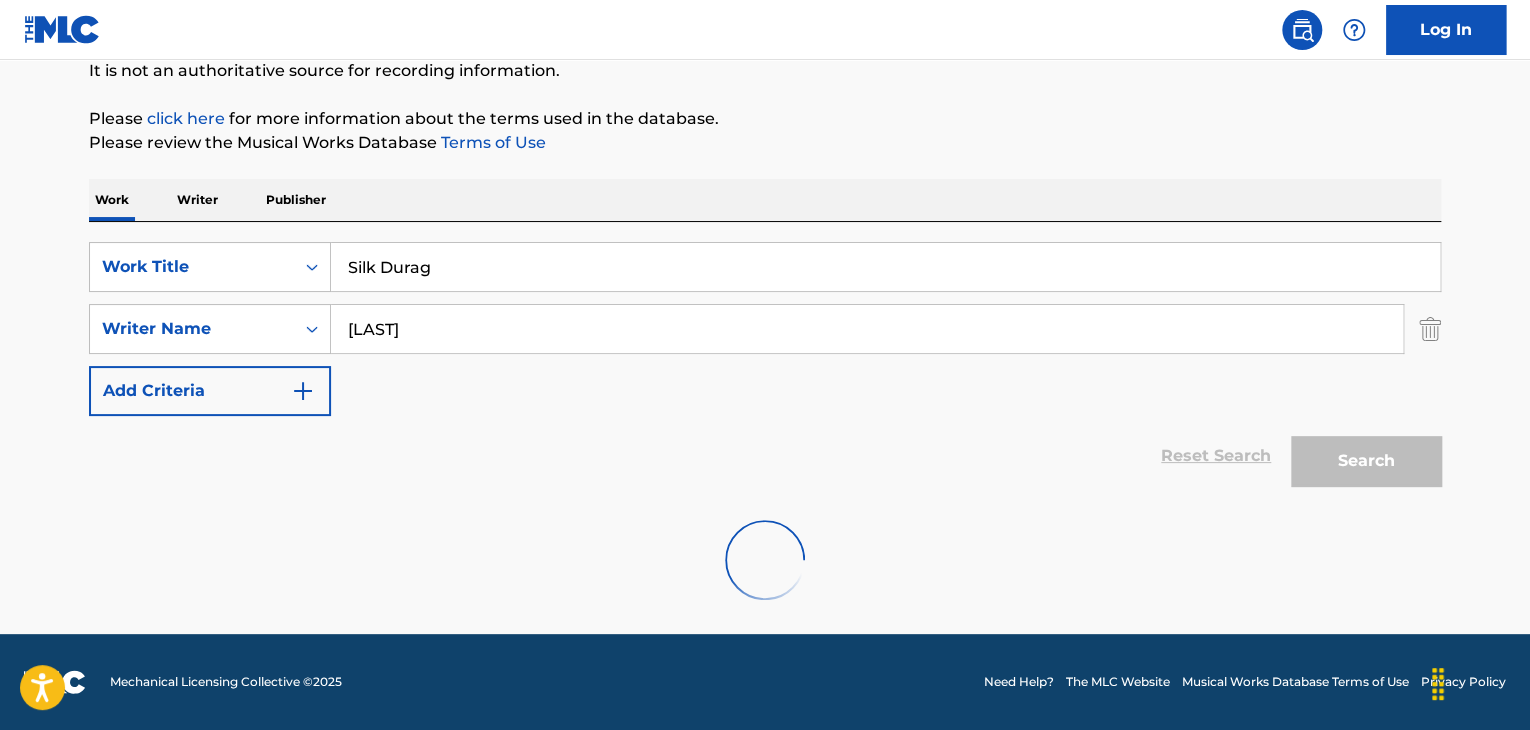scroll, scrollTop: 138, scrollLeft: 0, axis: vertical 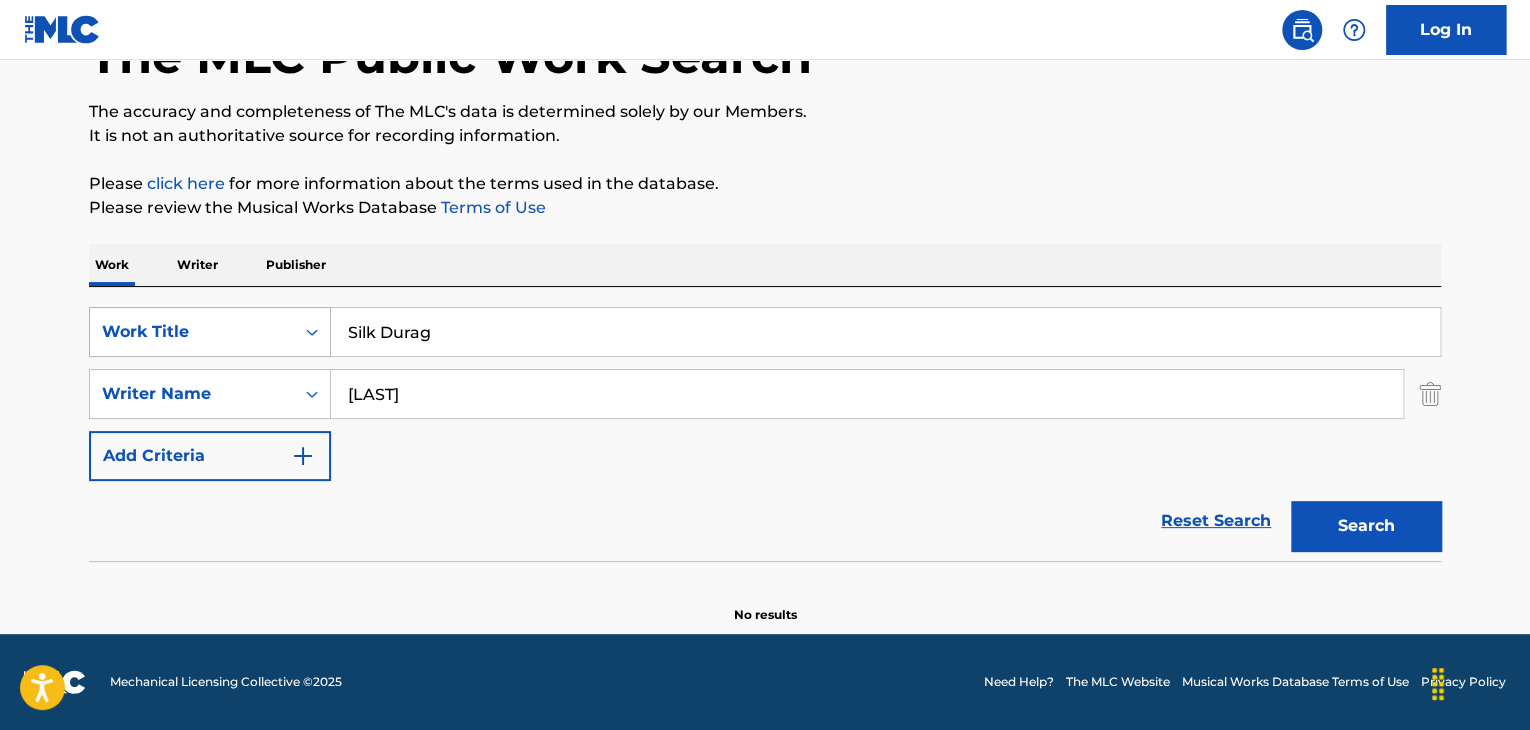 drag, startPoint x: 440, startPoint y: 330, endPoint x: 279, endPoint y: 341, distance: 161.37534 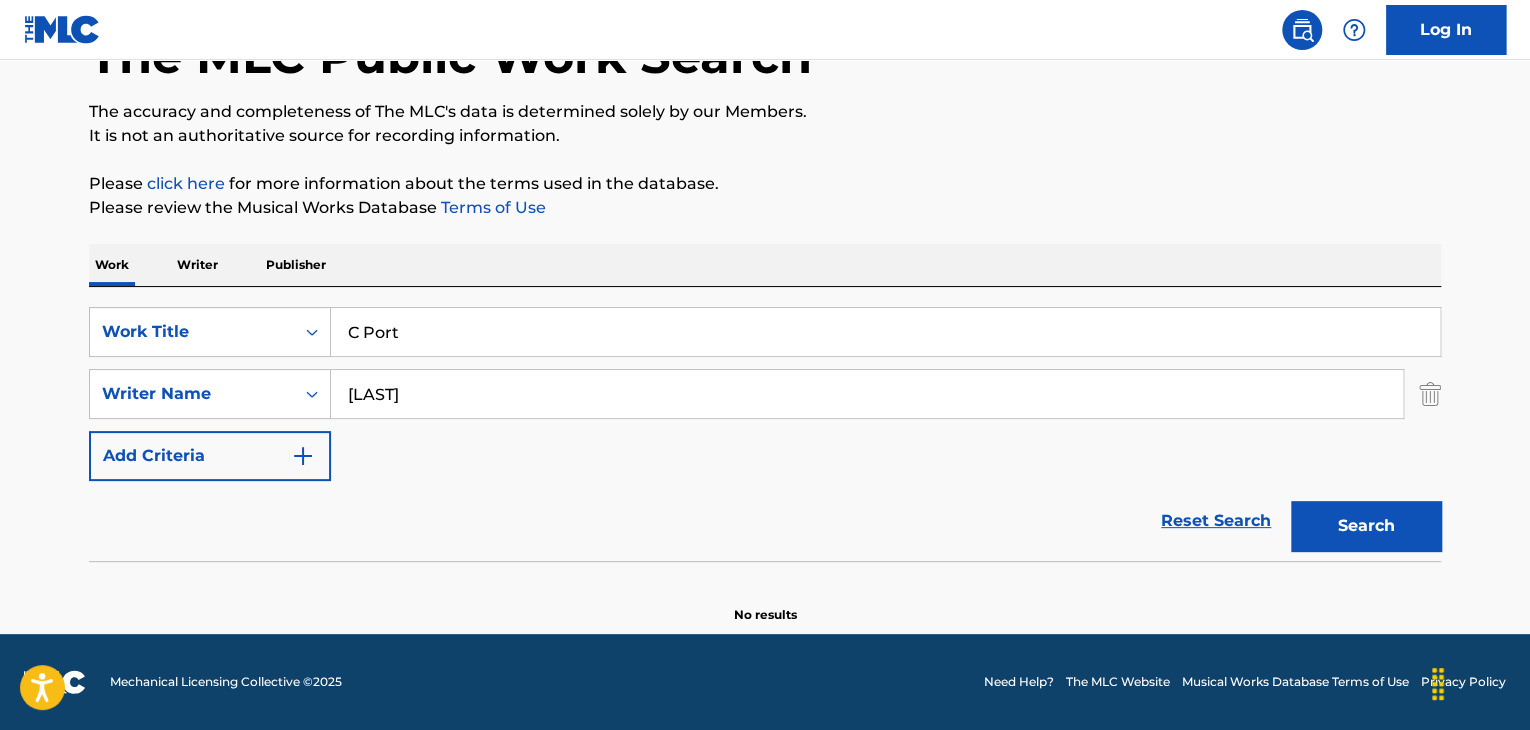 click on "The MLC Public Work Search The accuracy and completeness of The MLC's data is determined solely by our Members. It is not an authoritative source for recording information. Please   click here   for more information about the terms used in the database. Please review the Musical Works Database   Terms of Use Work Writer Publisher SearchWithCriteriaaa817376-d798-4426-bcfe-63d5a4522a53 Work Title C Port SearchWithCriteria65a98e3e-c872-4602-8014-928421f3132e Writer Name [LAST] Add Criteria Reset Search Search No results" at bounding box center [765, 298] 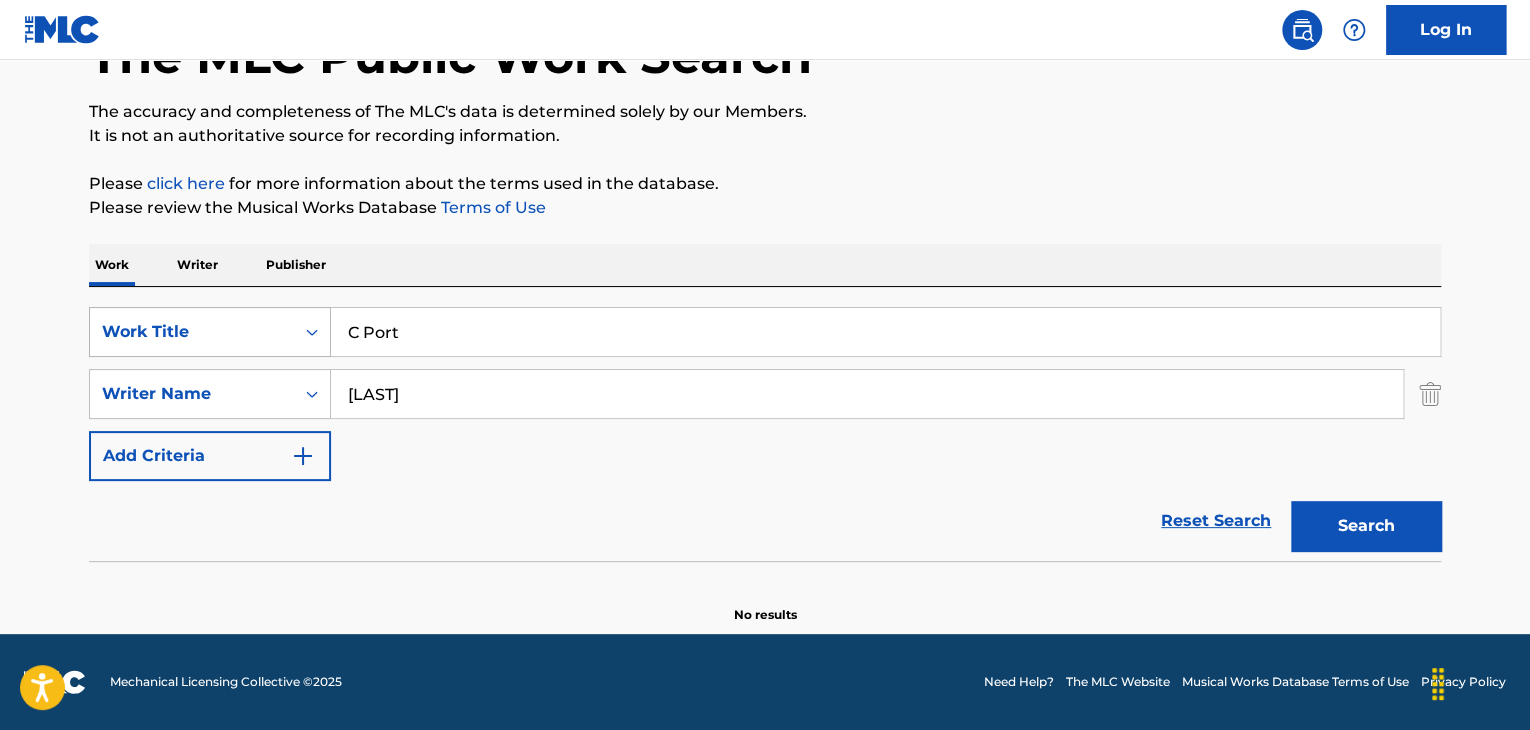 drag, startPoint x: 578, startPoint y: 329, endPoint x: 225, endPoint y: 327, distance: 353.00568 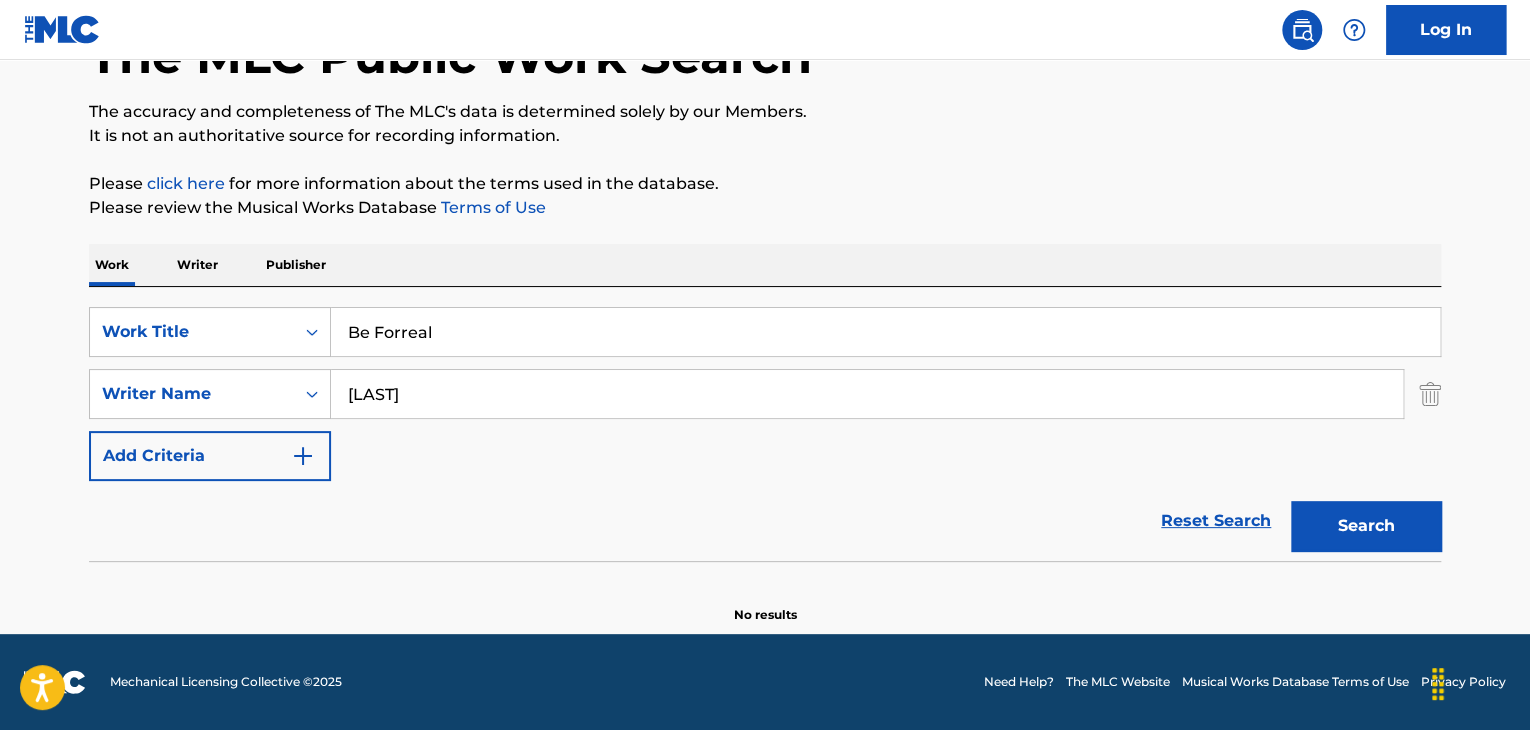 click on "Please review the Musical Works Database   Terms of Use" at bounding box center (765, 208) 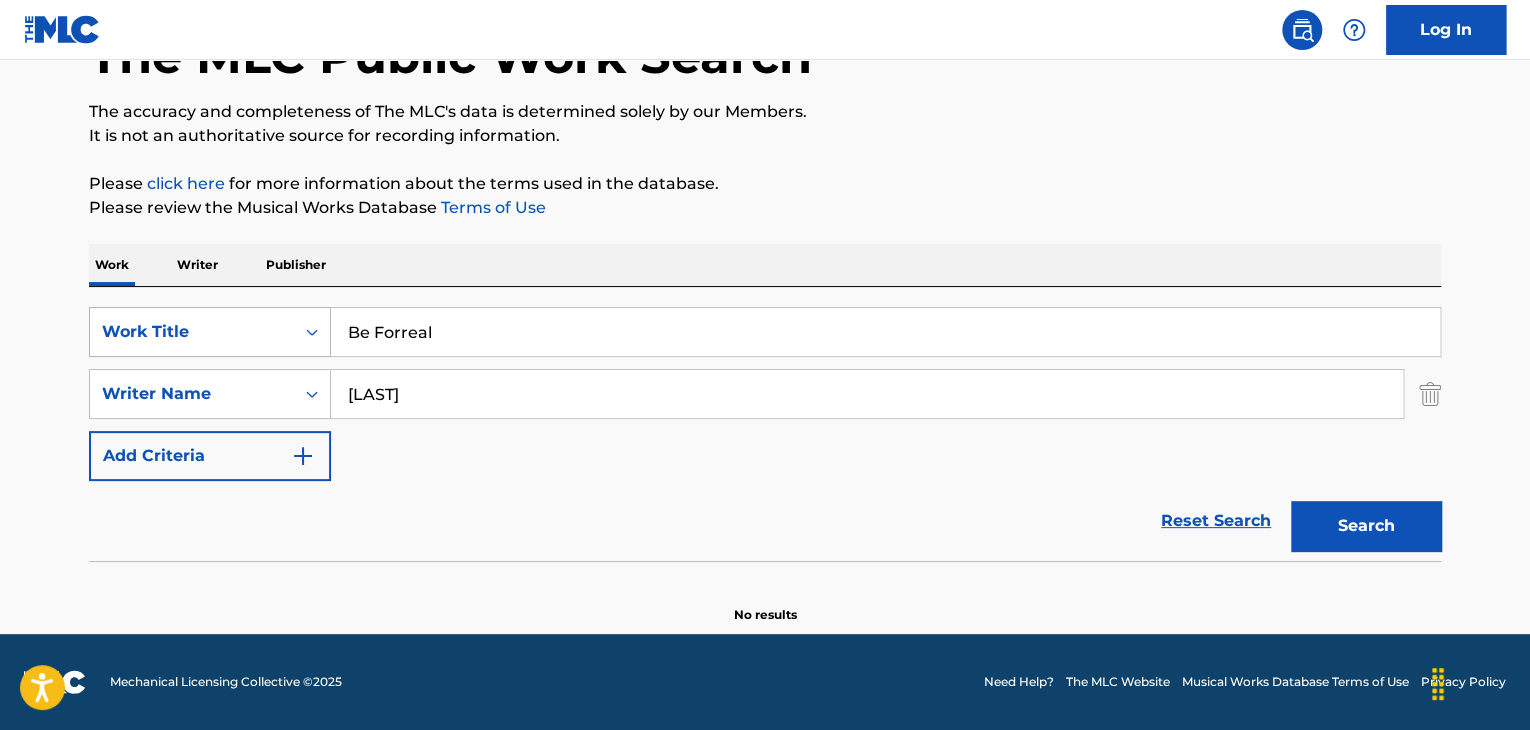 drag, startPoint x: 284, startPoint y: 329, endPoint x: 256, endPoint y: 329, distance: 28 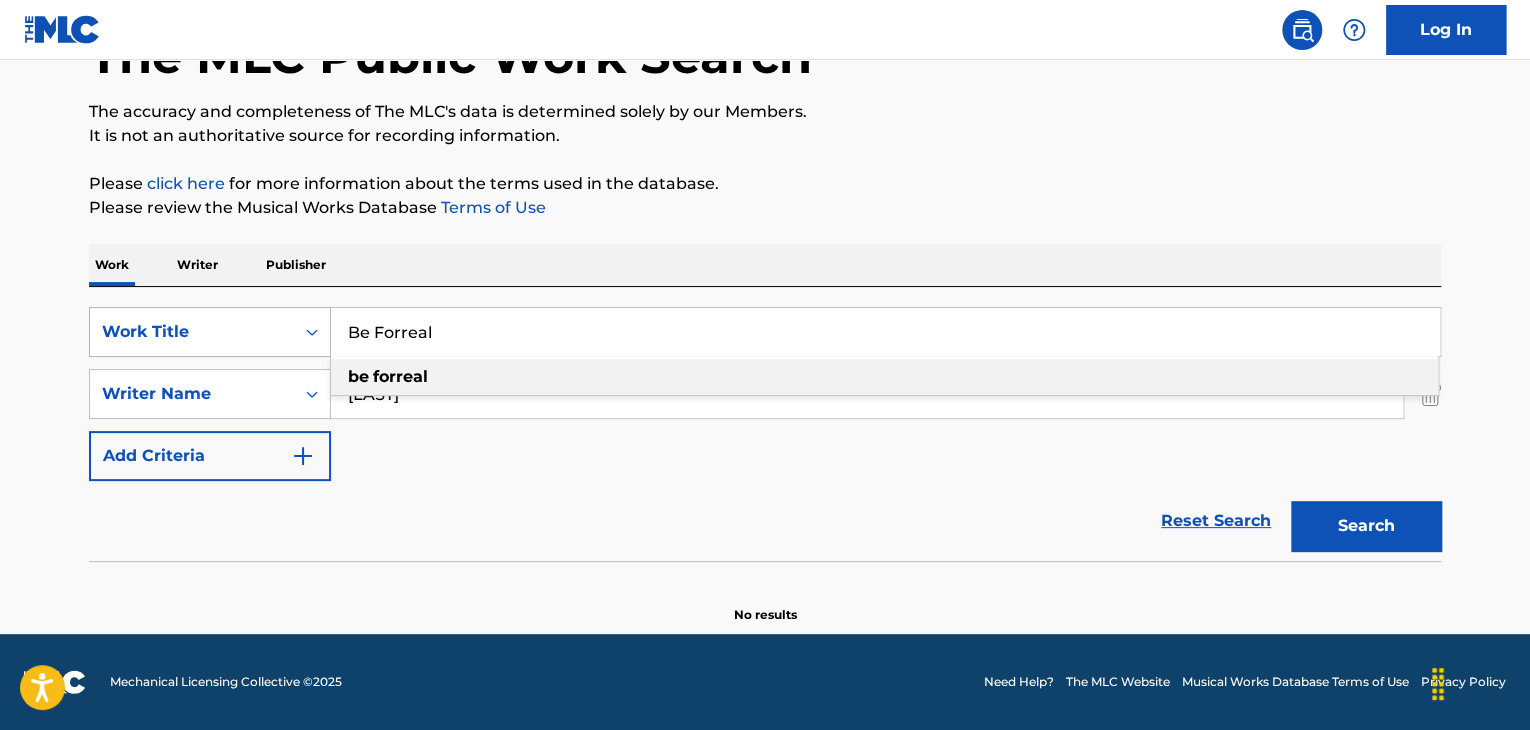 paste on "10-14" 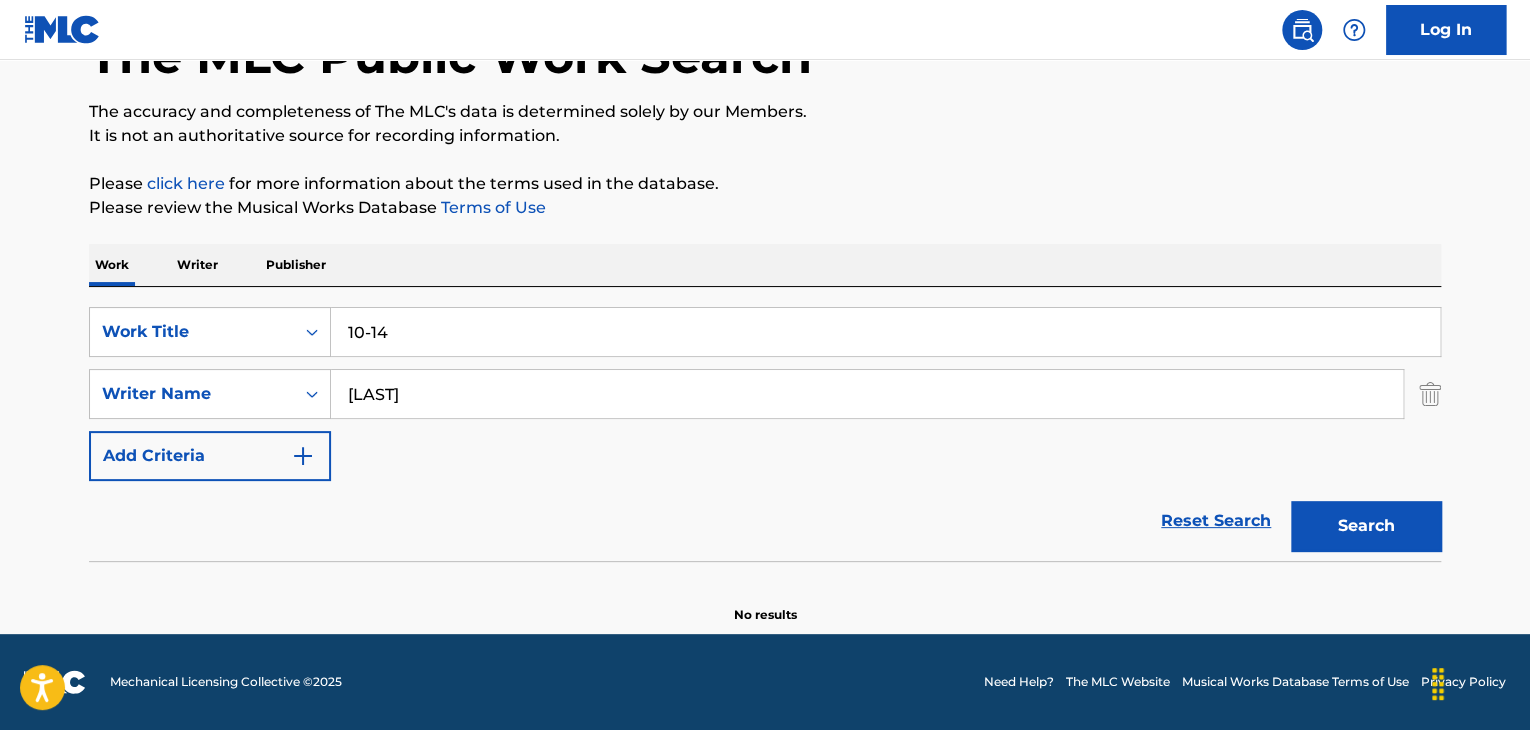 click on "The MLC Public Work Search The accuracy and completeness of The MLC's data is determined solely by our Members. It is not an authoritative source for recording information. Please   click here   for more information about the terms used in the database. Please review the Musical Works Database   Terms of Use Work Writer Publisher [FIRST] [LAST] Work Title 10-14 [FIRST] [LAST] Writer Name Westerfield Add Criteria Reset Search Search No results" at bounding box center (765, 298) 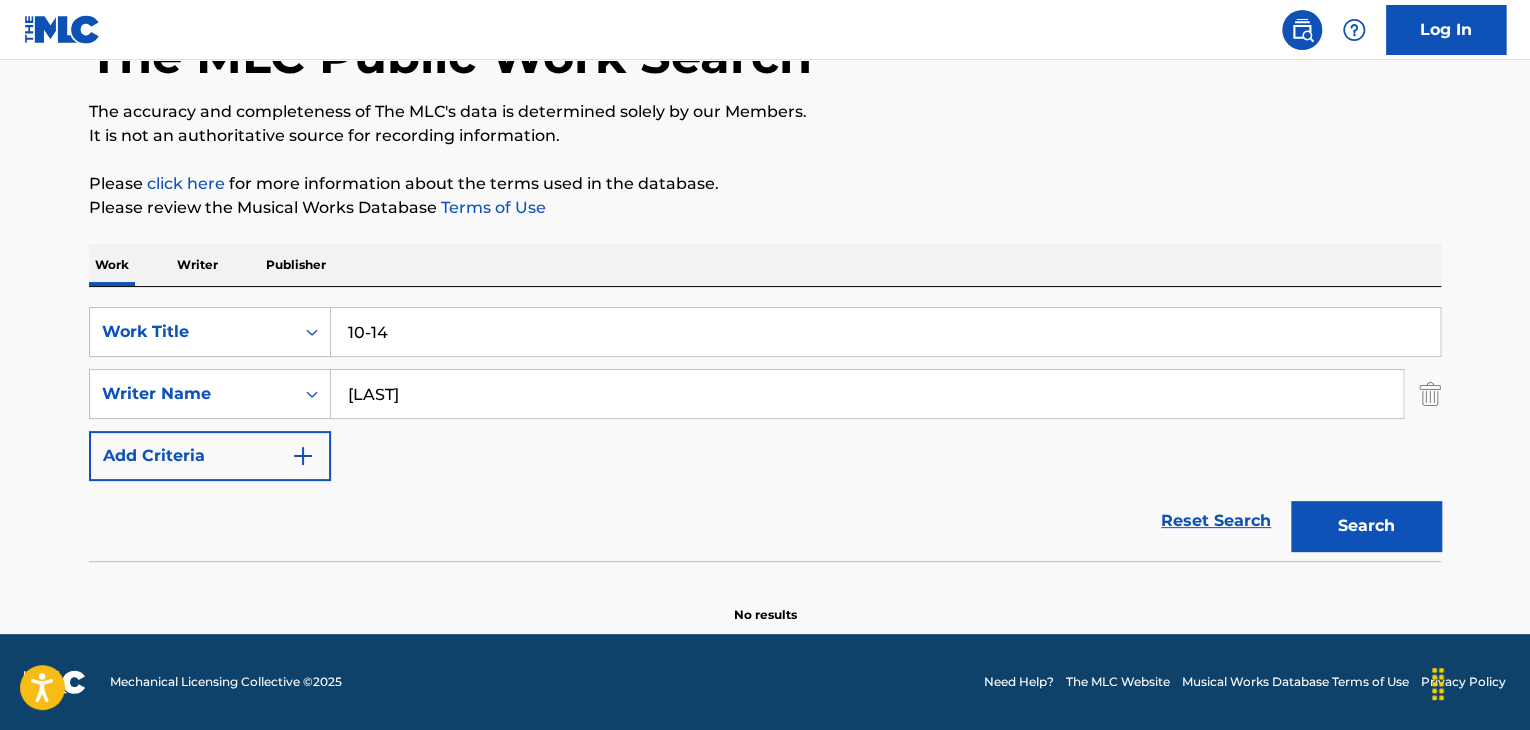 drag, startPoint x: 514, startPoint y: 321, endPoint x: 224, endPoint y: 365, distance: 293.31894 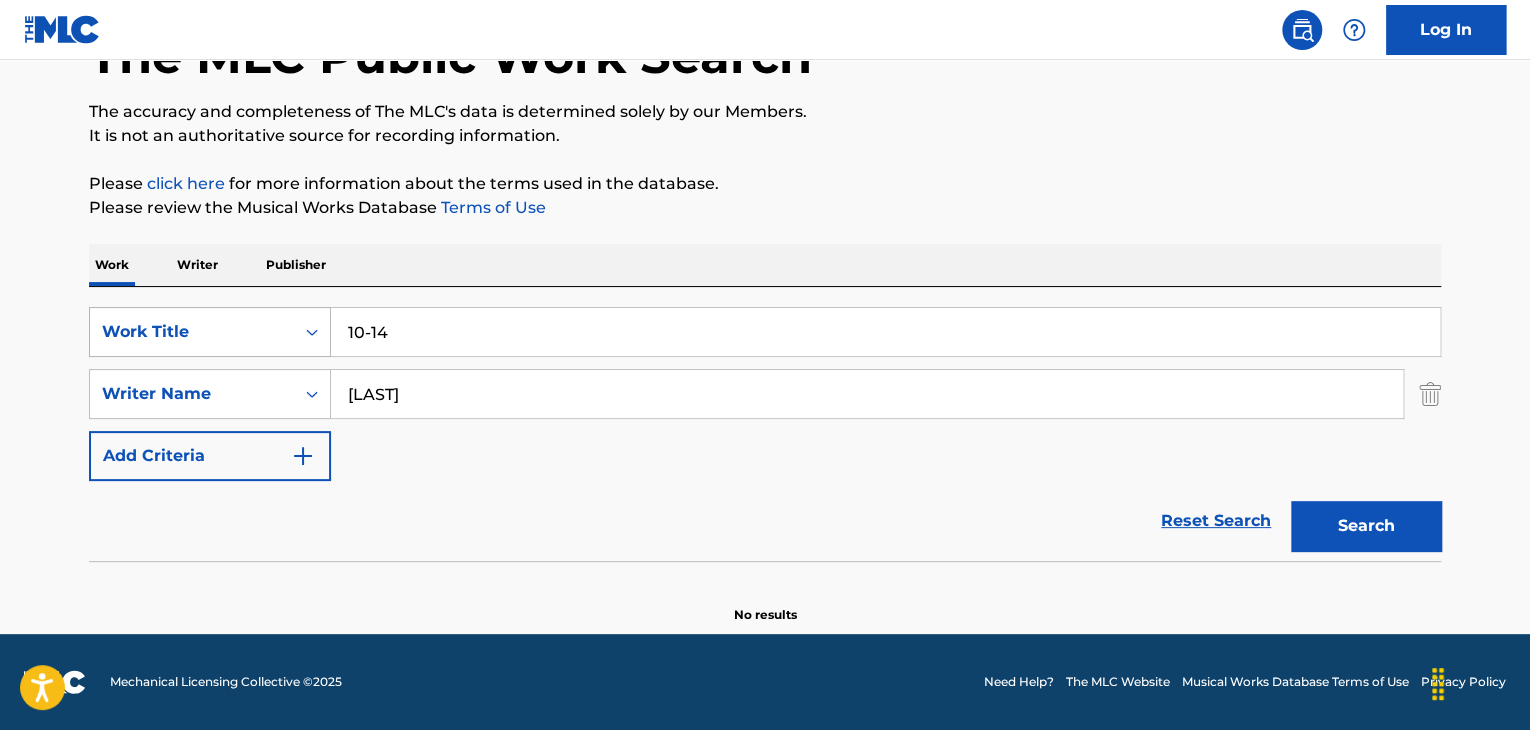 paste on "Eight Day Trip" 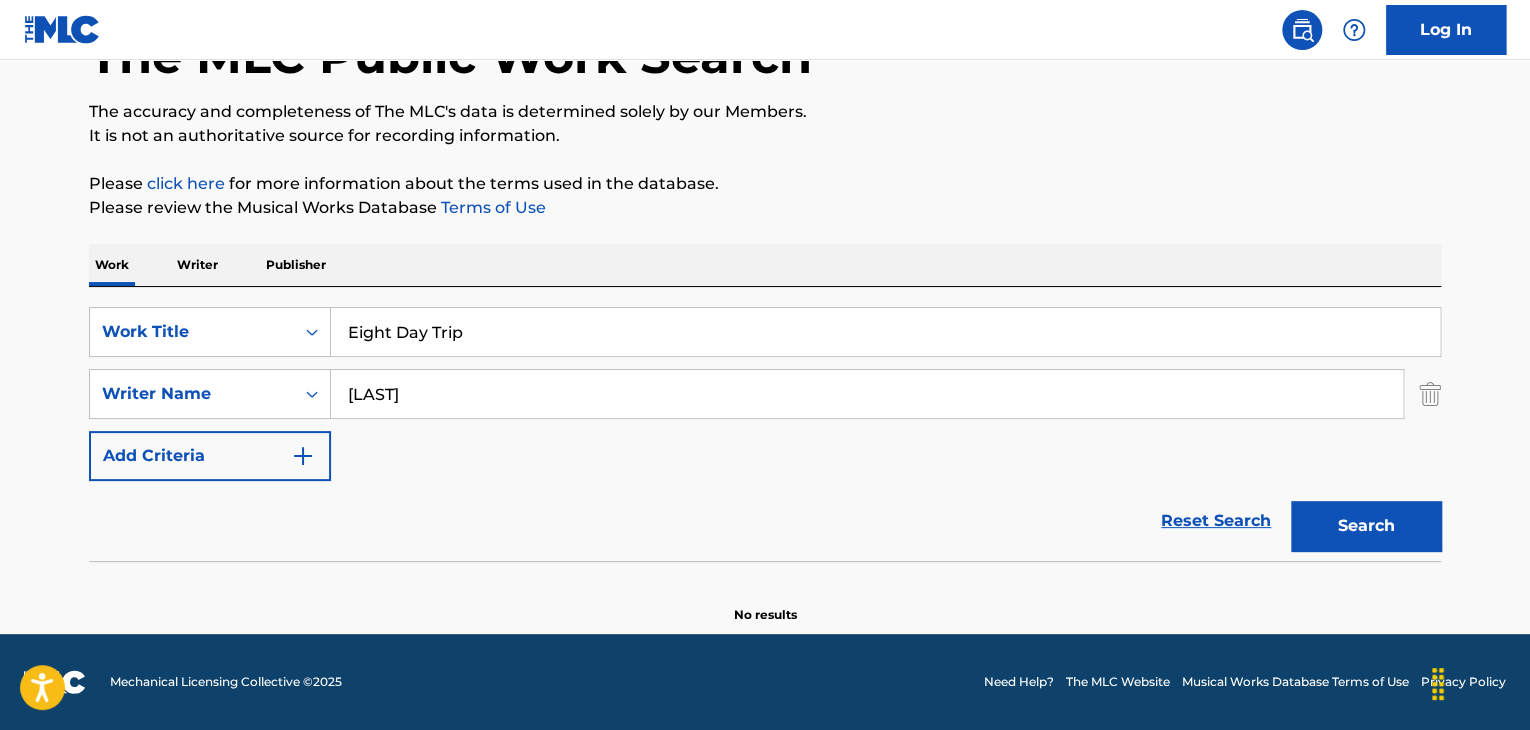 type on "Eight Day Trip" 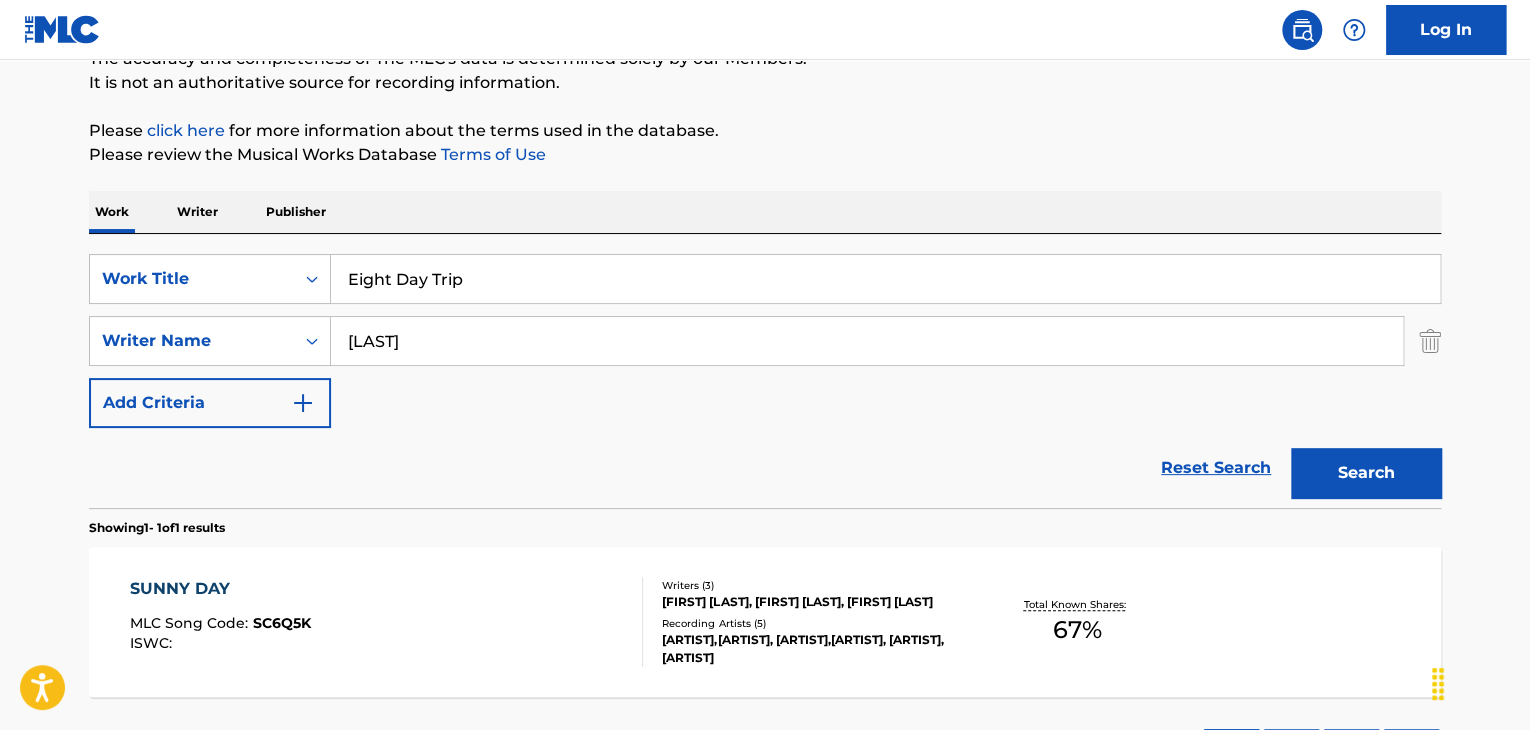 scroll, scrollTop: 238, scrollLeft: 0, axis: vertical 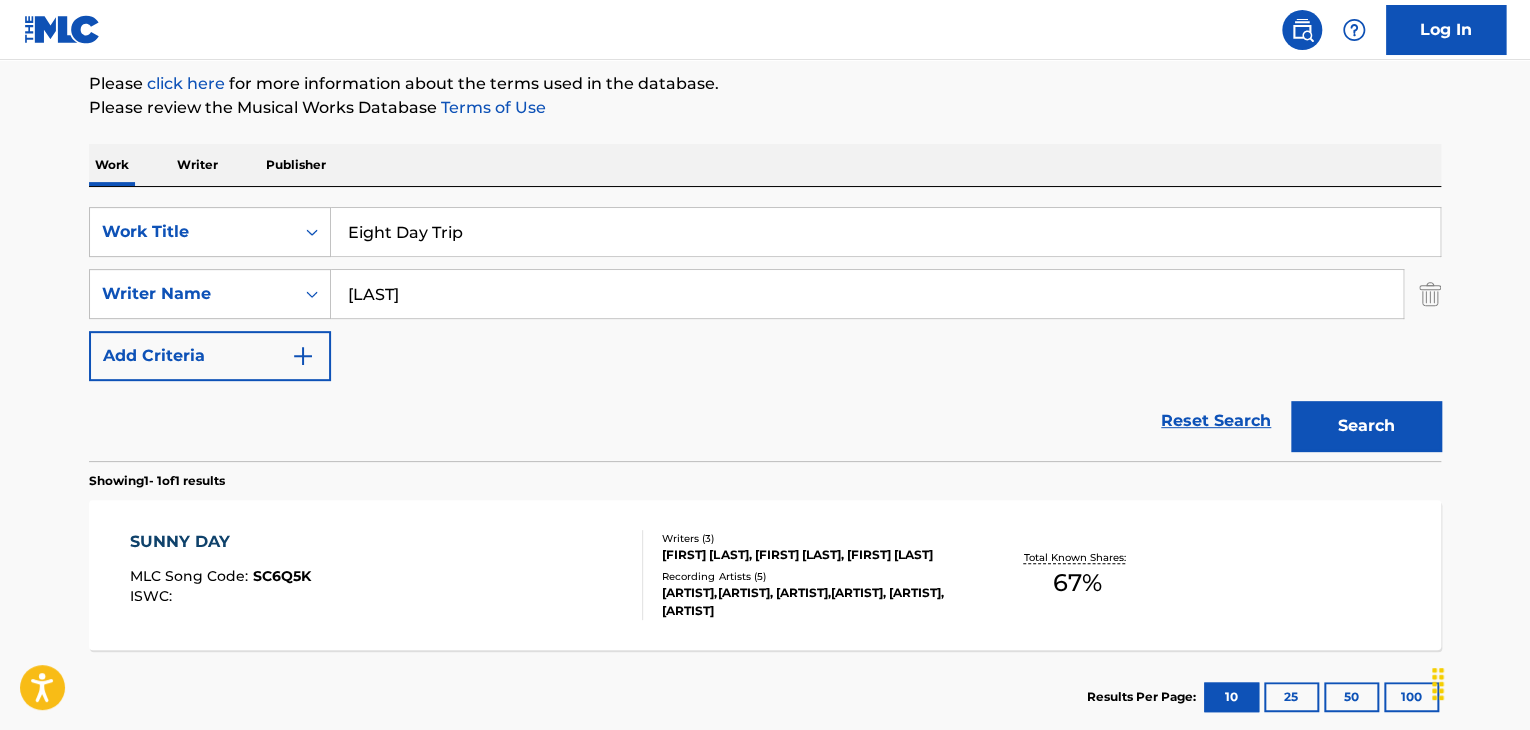 click on "[FIRST] [LAST], [FIRST] [LAST], [FIRST] [LAST]" at bounding box center (813, 555) 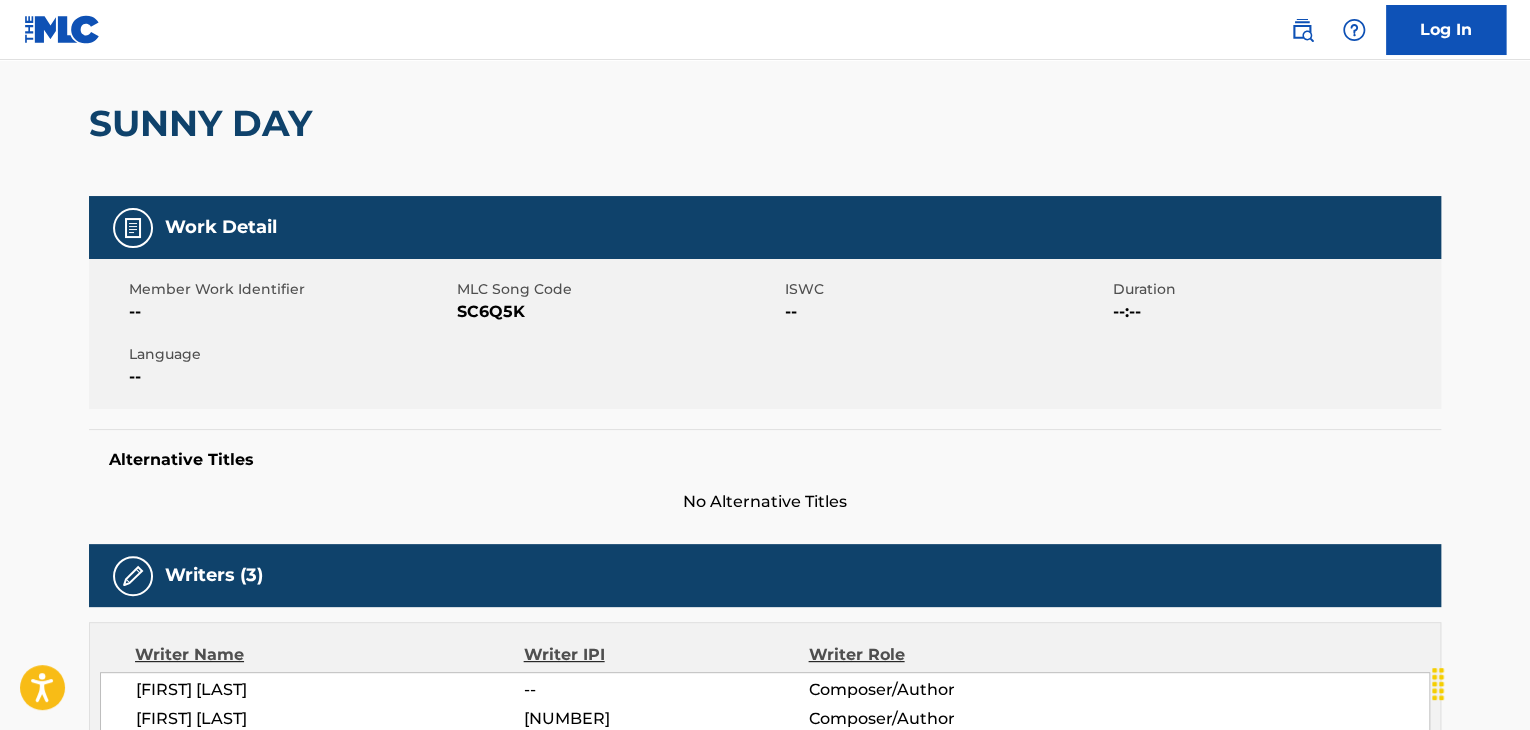 scroll, scrollTop: 0, scrollLeft: 0, axis: both 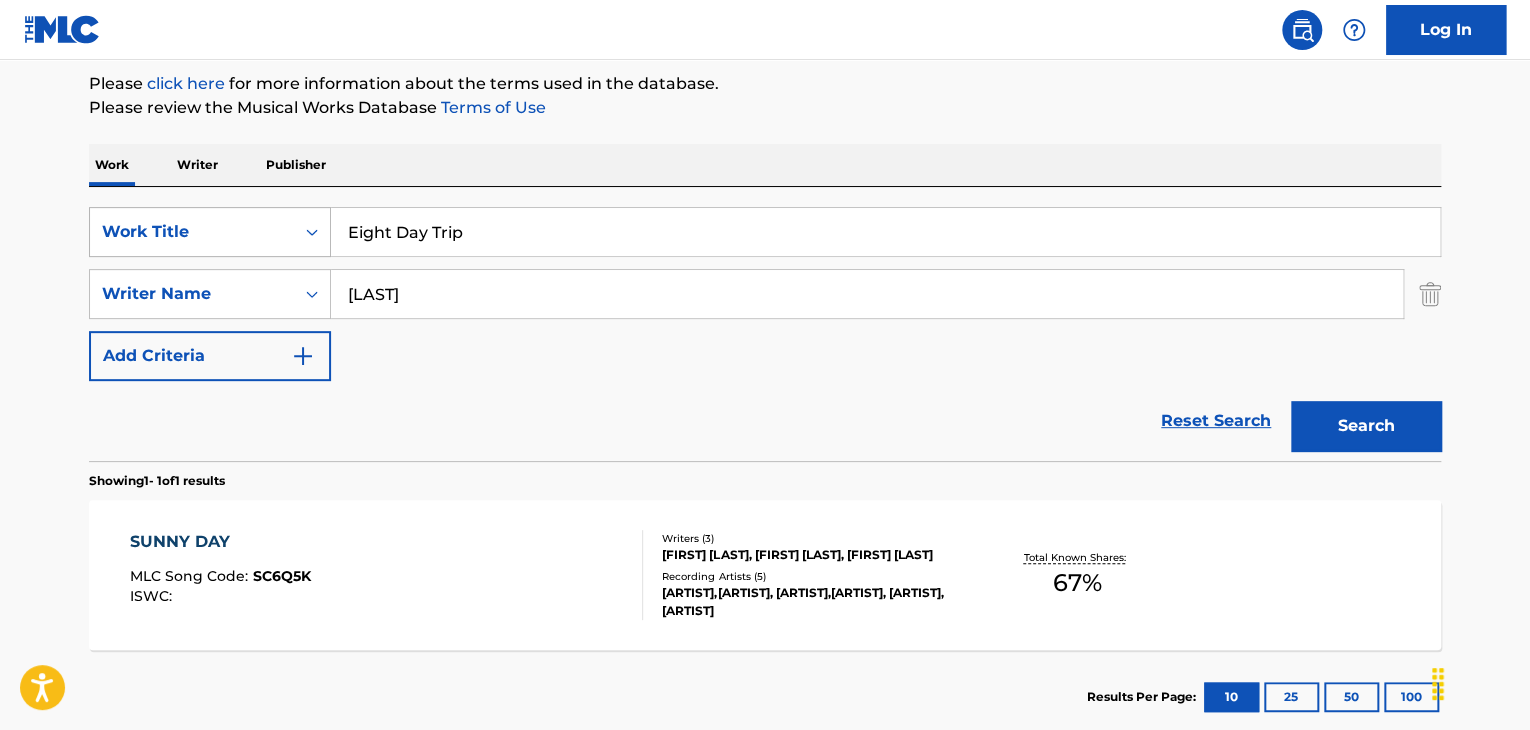 drag, startPoint x: 666, startPoint y: 249, endPoint x: 220, endPoint y: 249, distance: 446 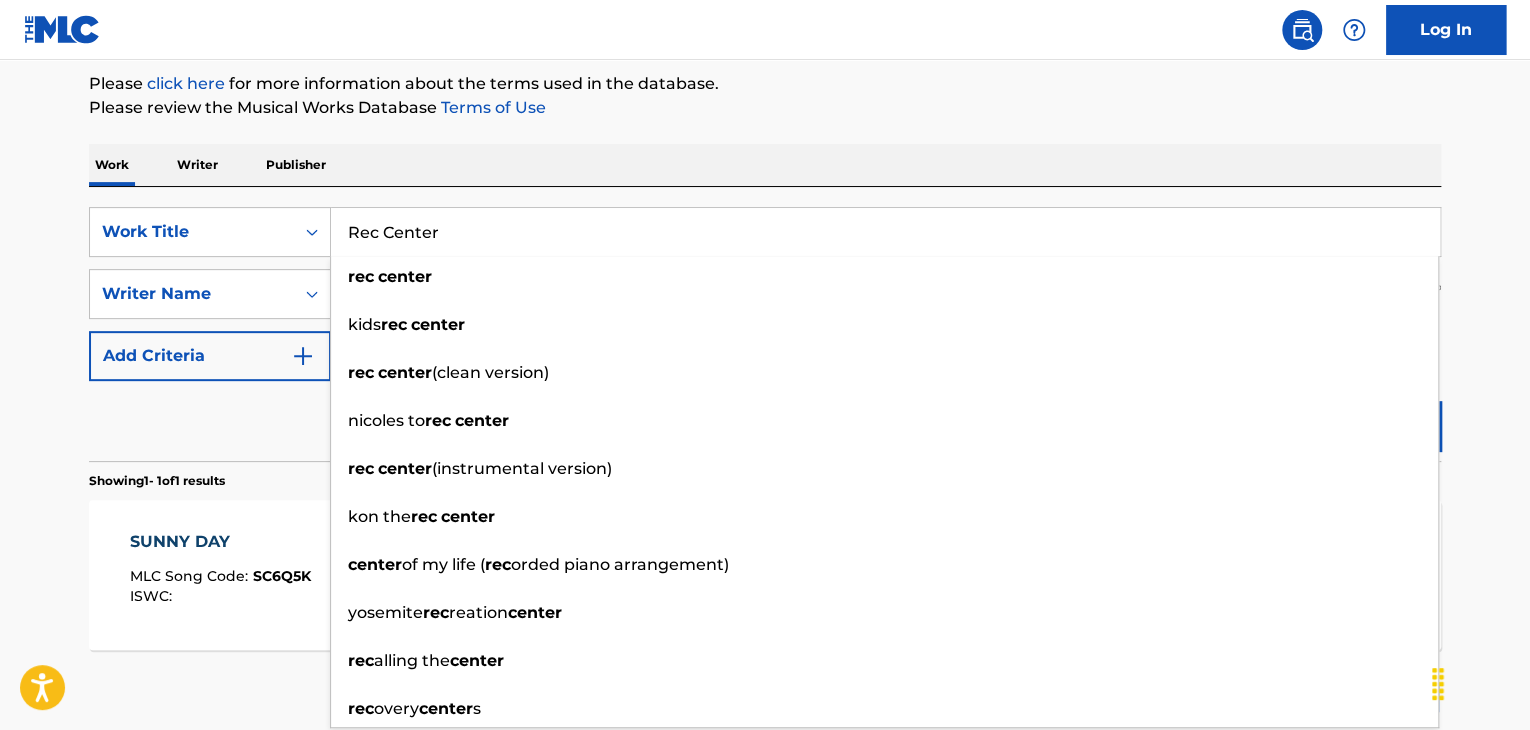 type on "Rec Center" 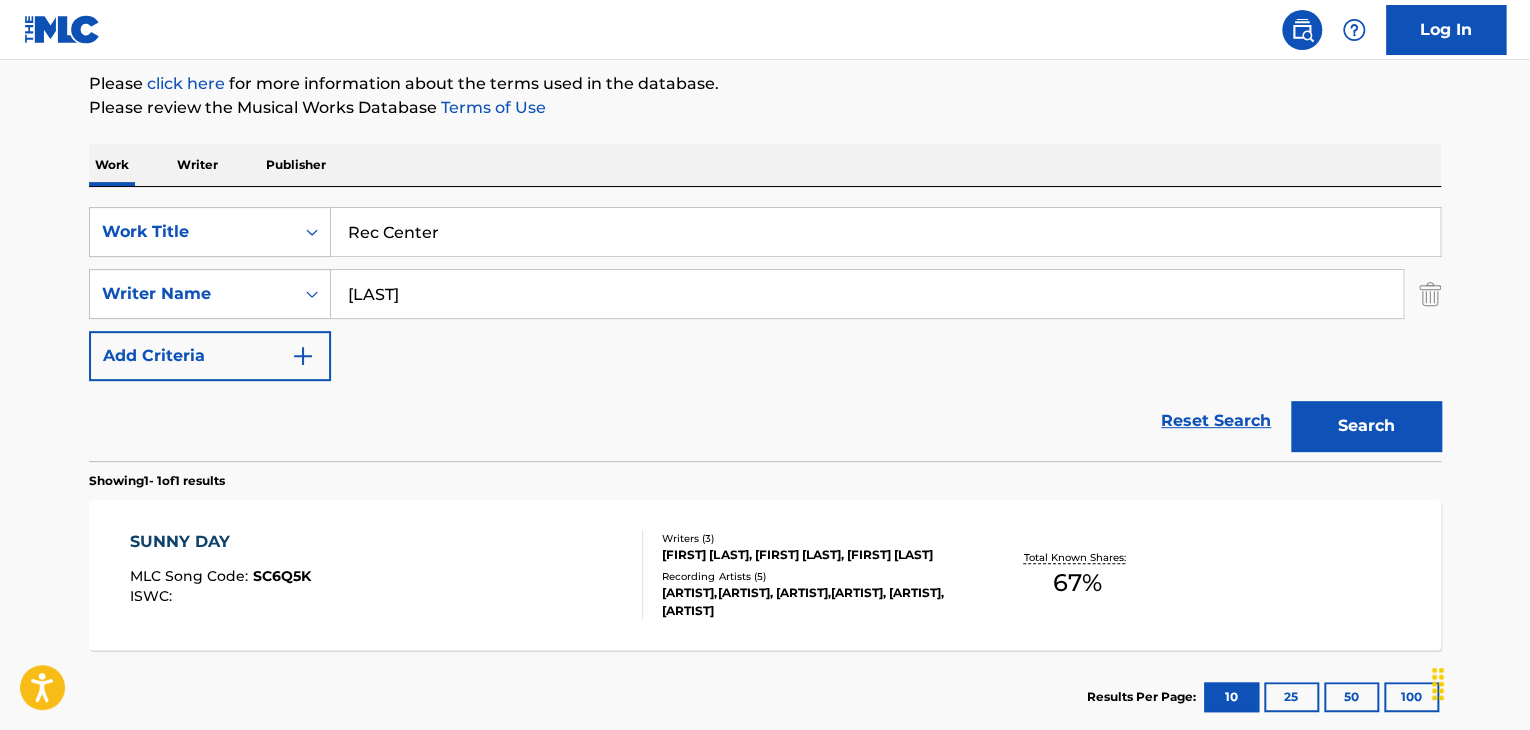 click on "Search" at bounding box center (1366, 426) 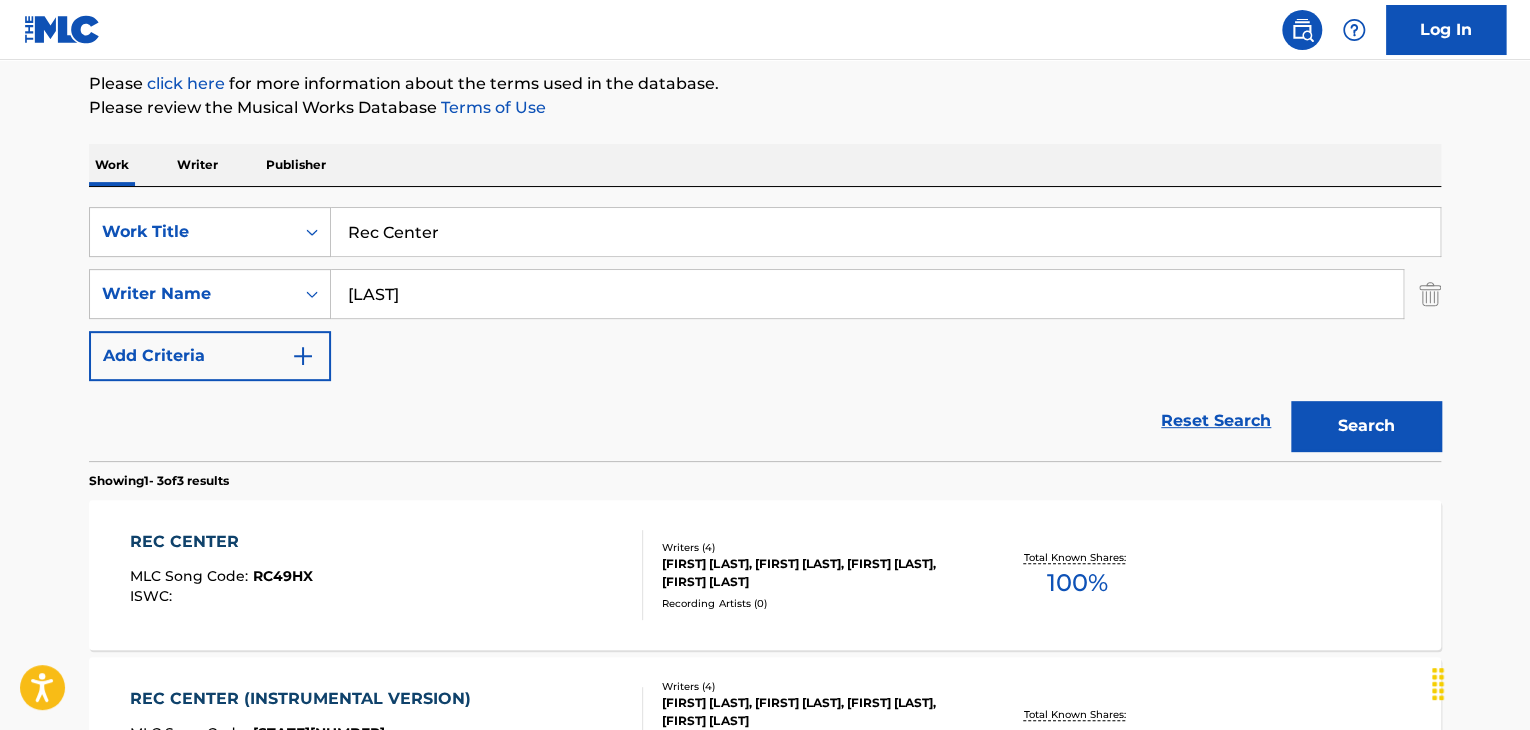 scroll, scrollTop: 438, scrollLeft: 0, axis: vertical 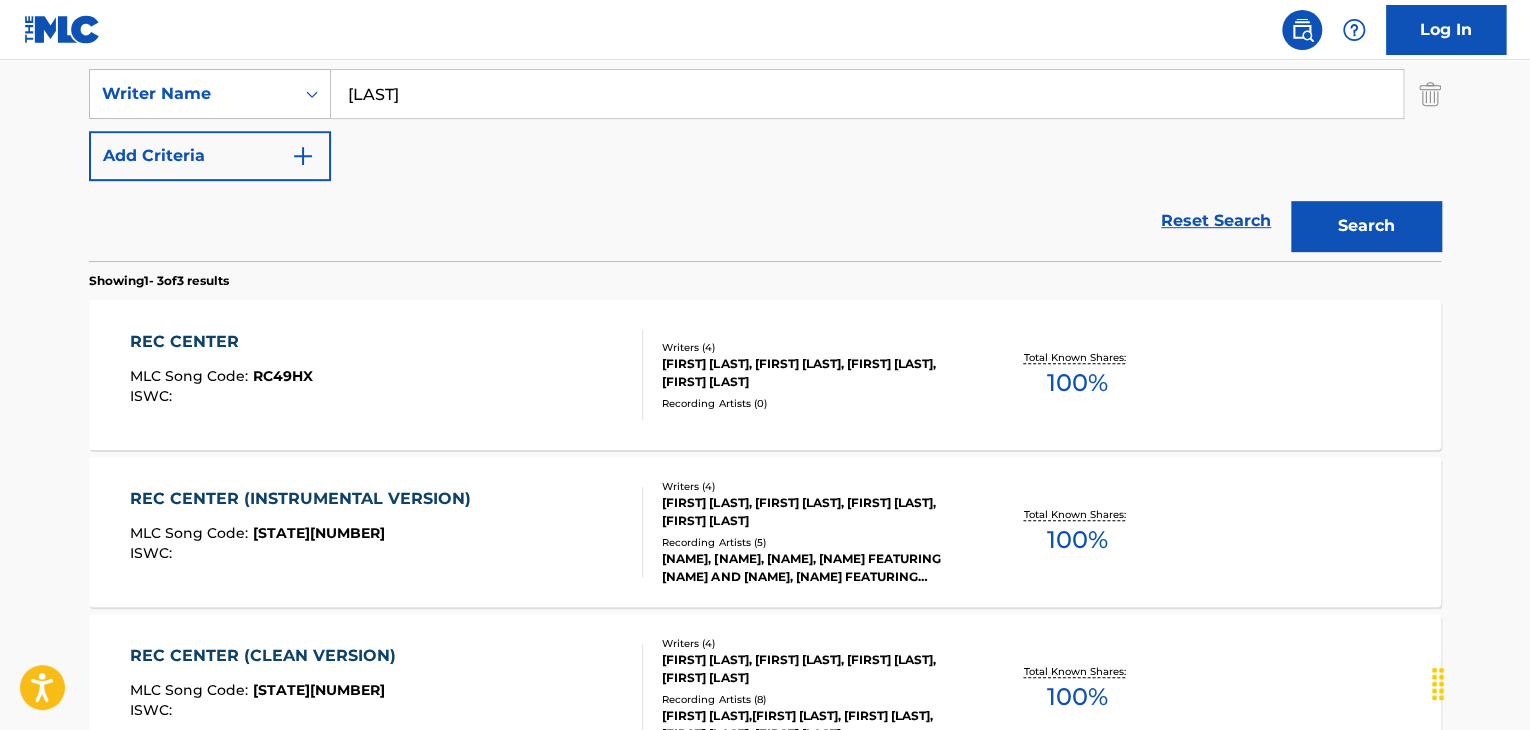 click on "[FIRST] [LAST], [FIRST] [LAST], [FIRST] [LAST], [FIRST] [LAST]" at bounding box center [813, 373] 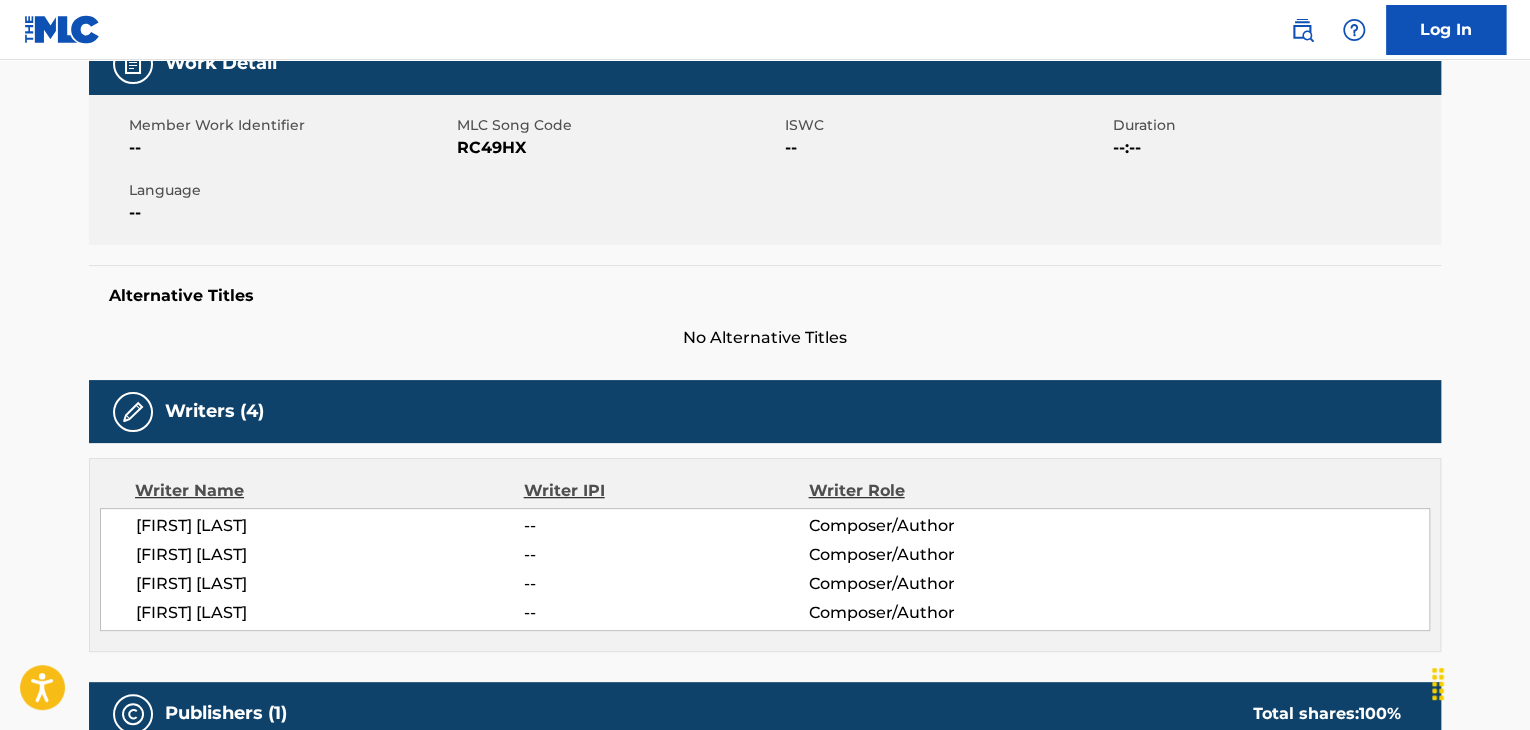 scroll, scrollTop: 200, scrollLeft: 0, axis: vertical 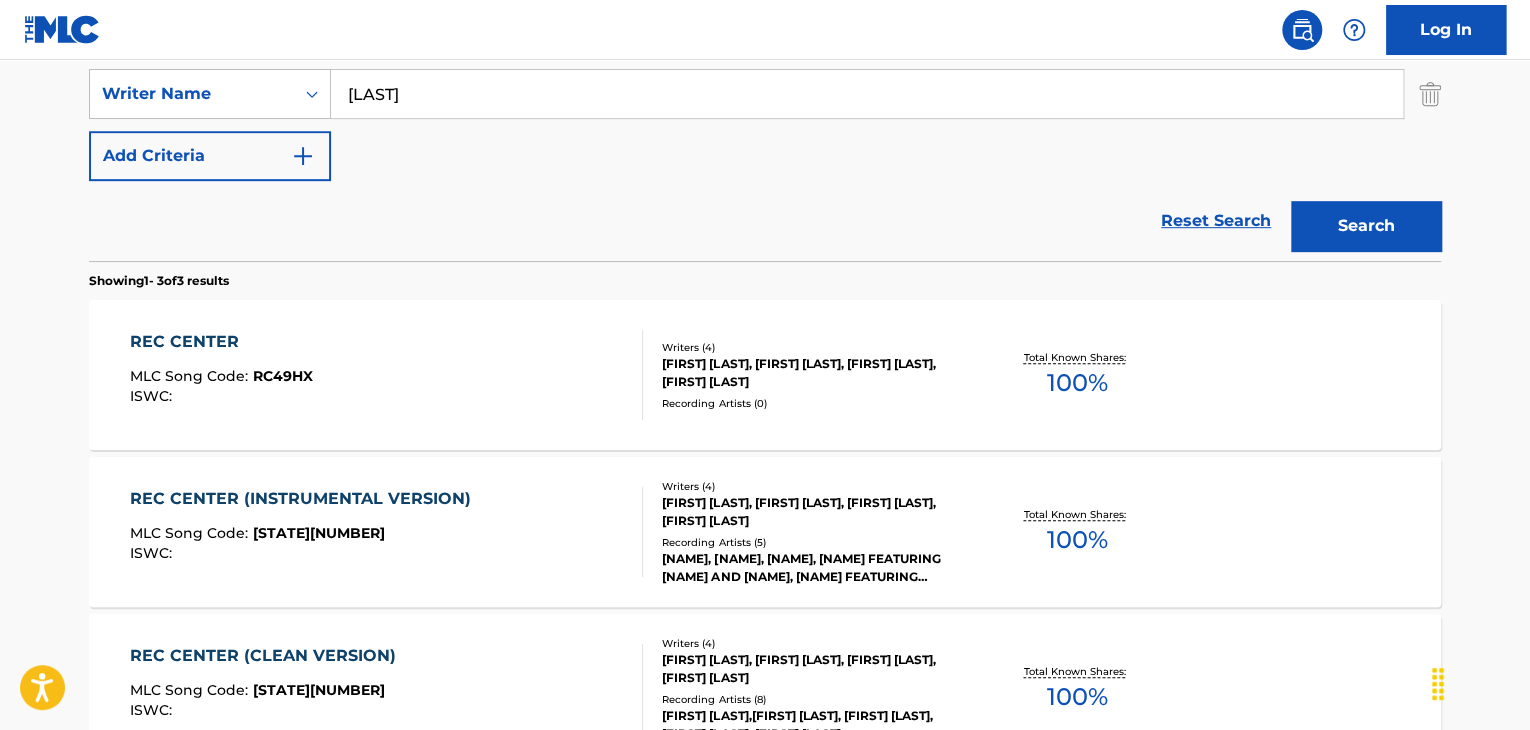 drag, startPoint x: 483, startPoint y: 98, endPoint x: 189, endPoint y: 121, distance: 294.8983 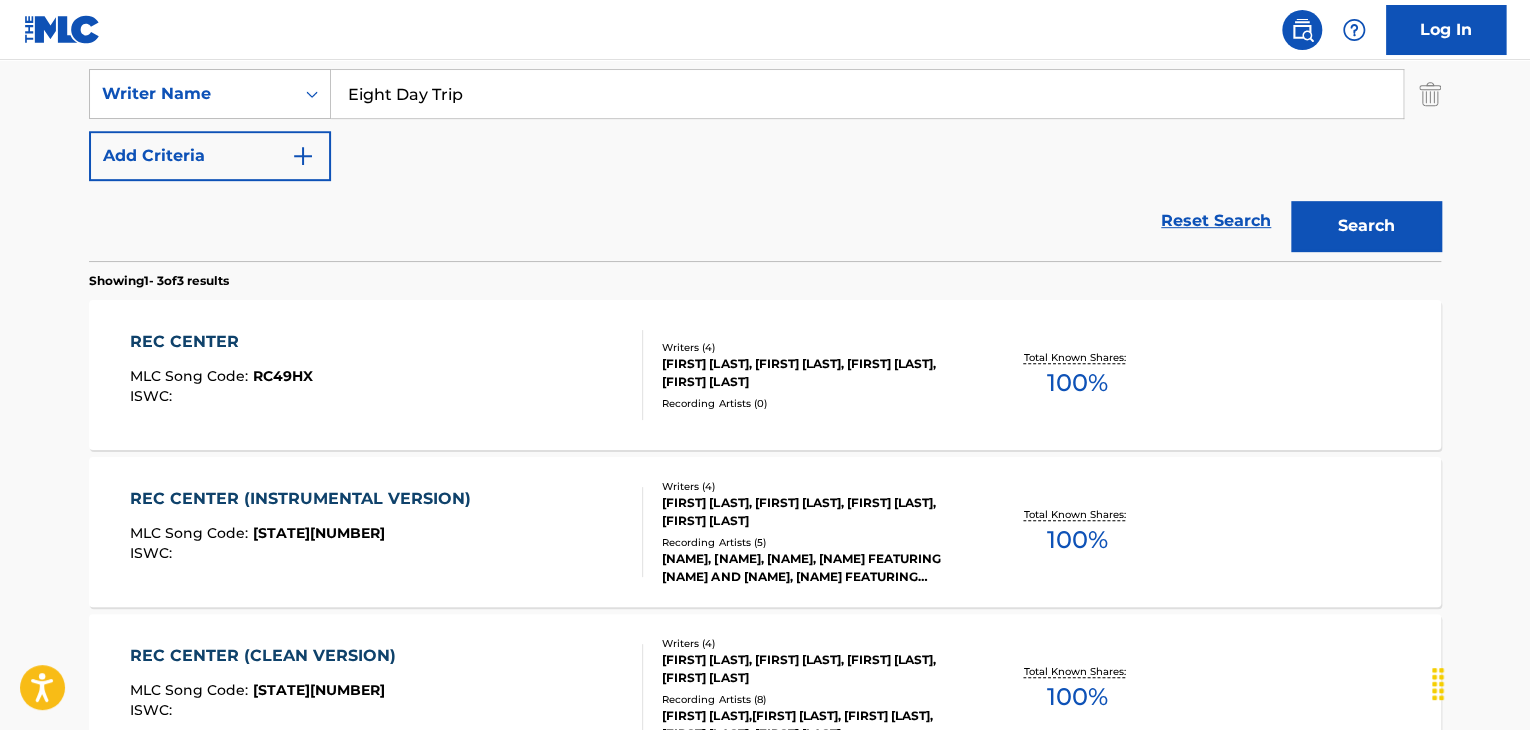 type on "Eight Day Trip" 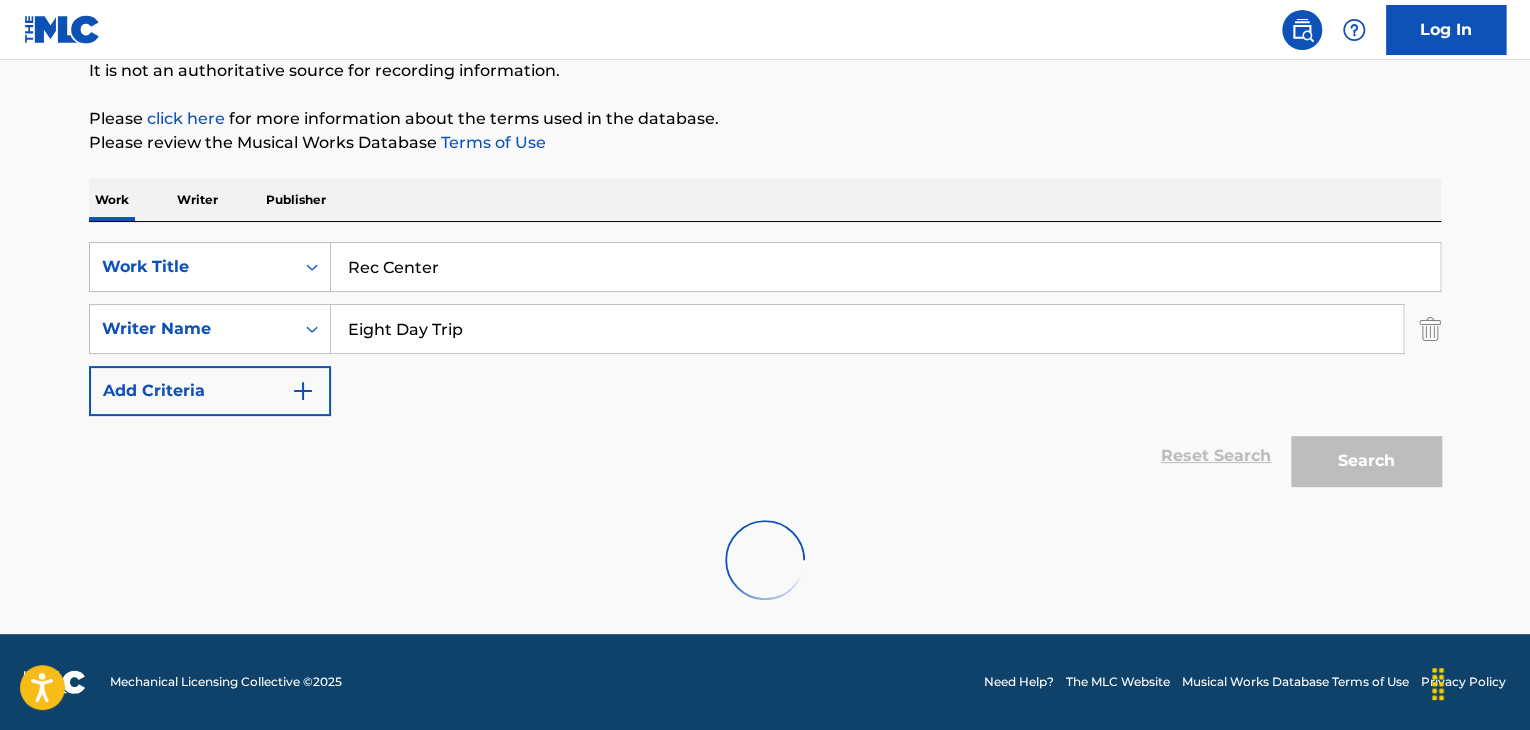 scroll, scrollTop: 138, scrollLeft: 0, axis: vertical 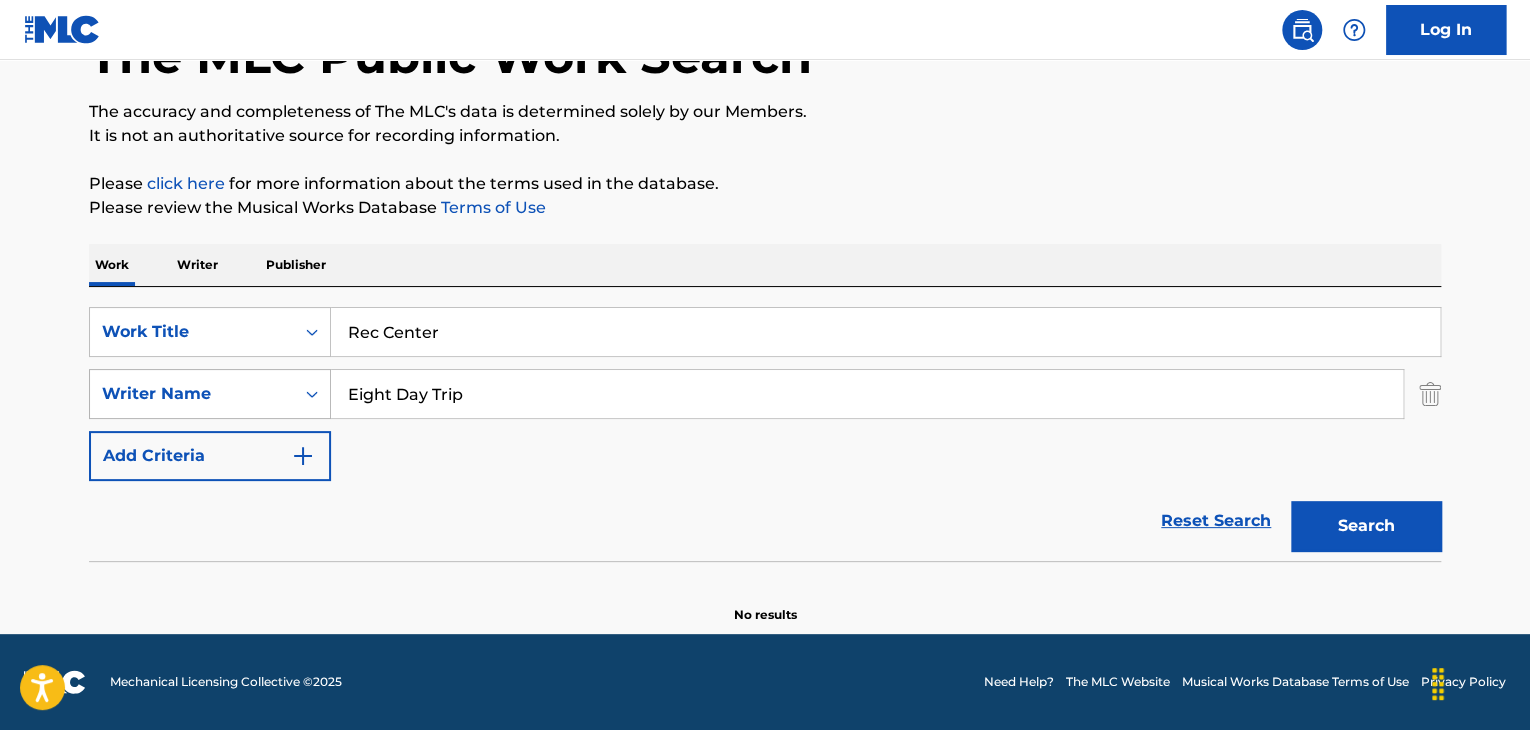 drag, startPoint x: 532, startPoint y: 402, endPoint x: 244, endPoint y: 402, distance: 288 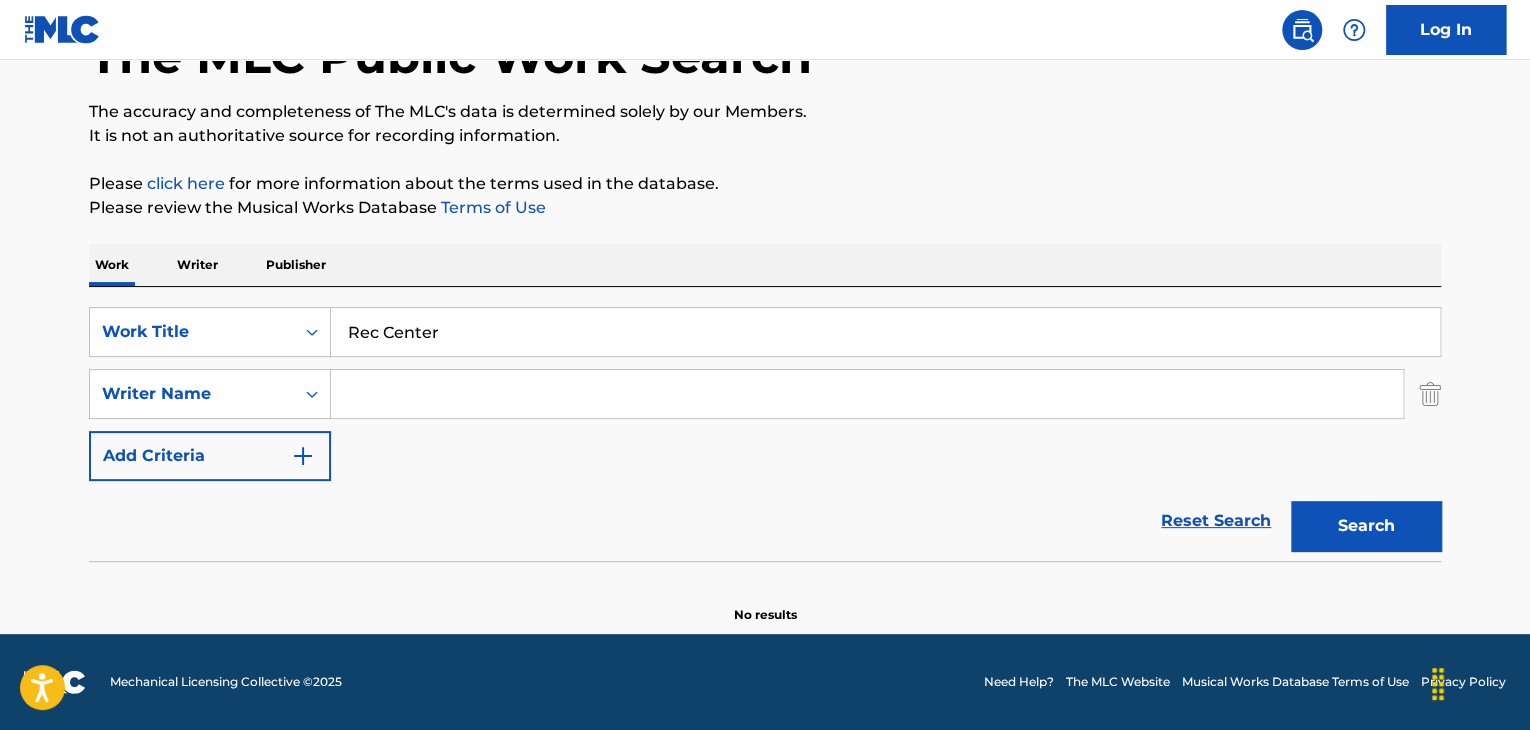 click at bounding box center (867, 394) 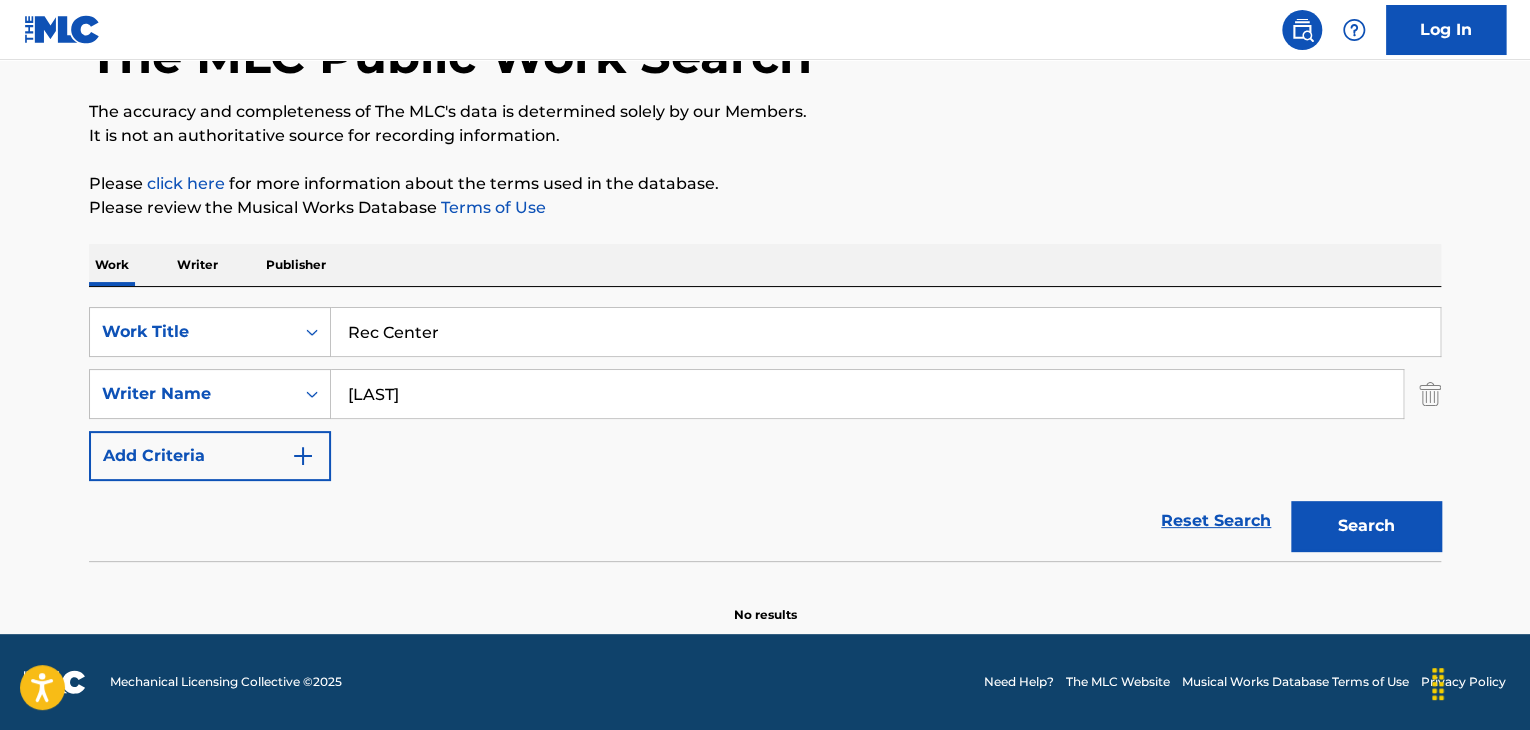 type on "[LAST]" 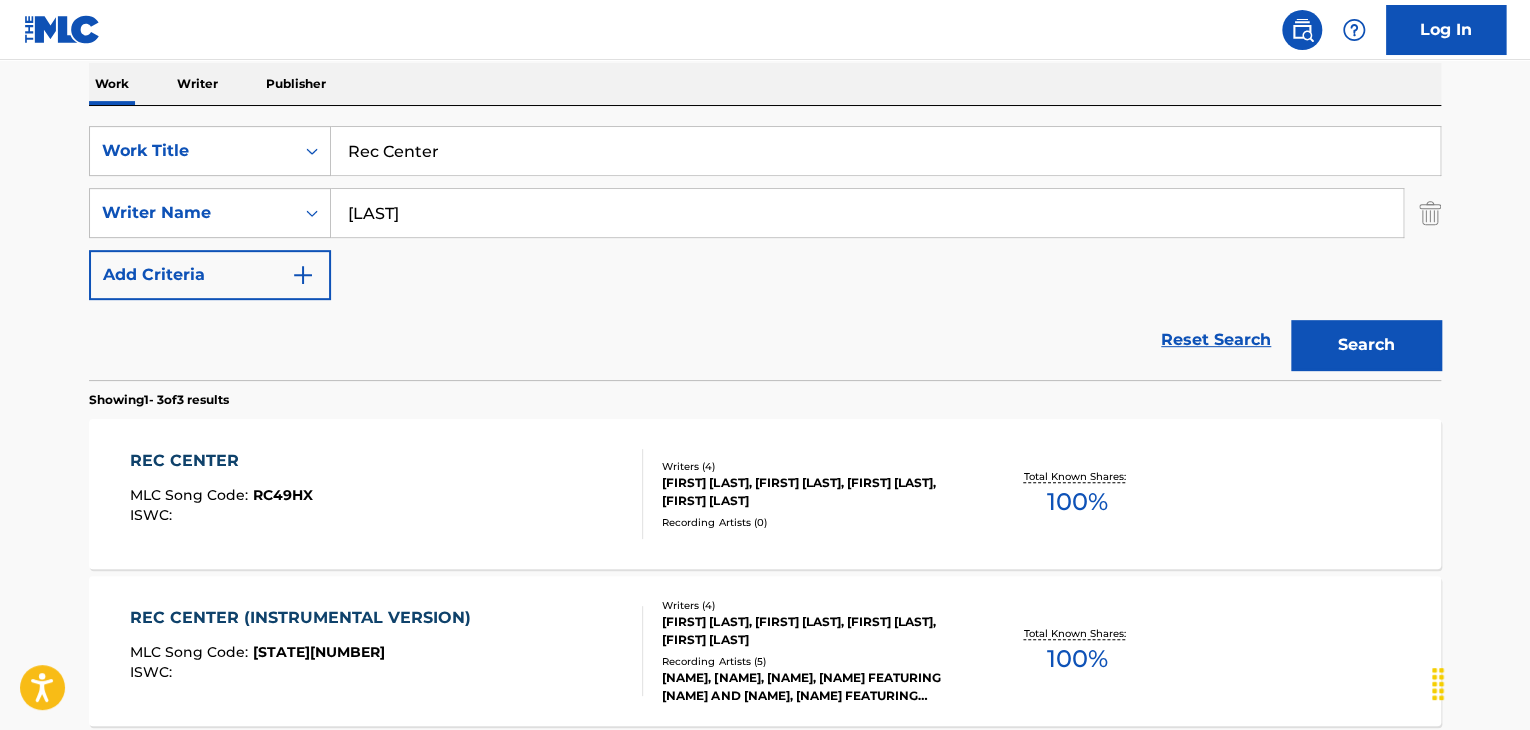 scroll, scrollTop: 338, scrollLeft: 0, axis: vertical 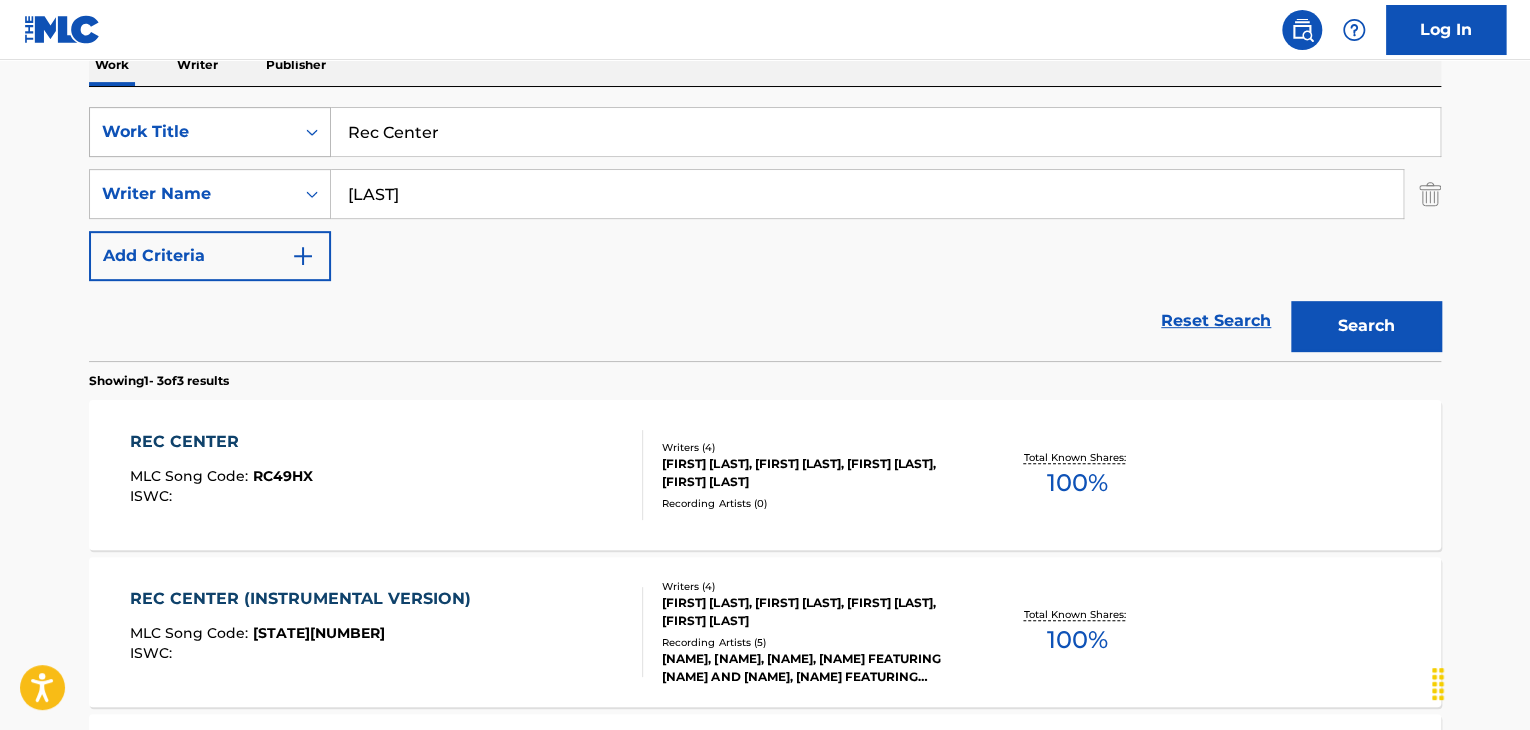 drag, startPoint x: 378, startPoint y: 132, endPoint x: 235, endPoint y: 134, distance: 143.01399 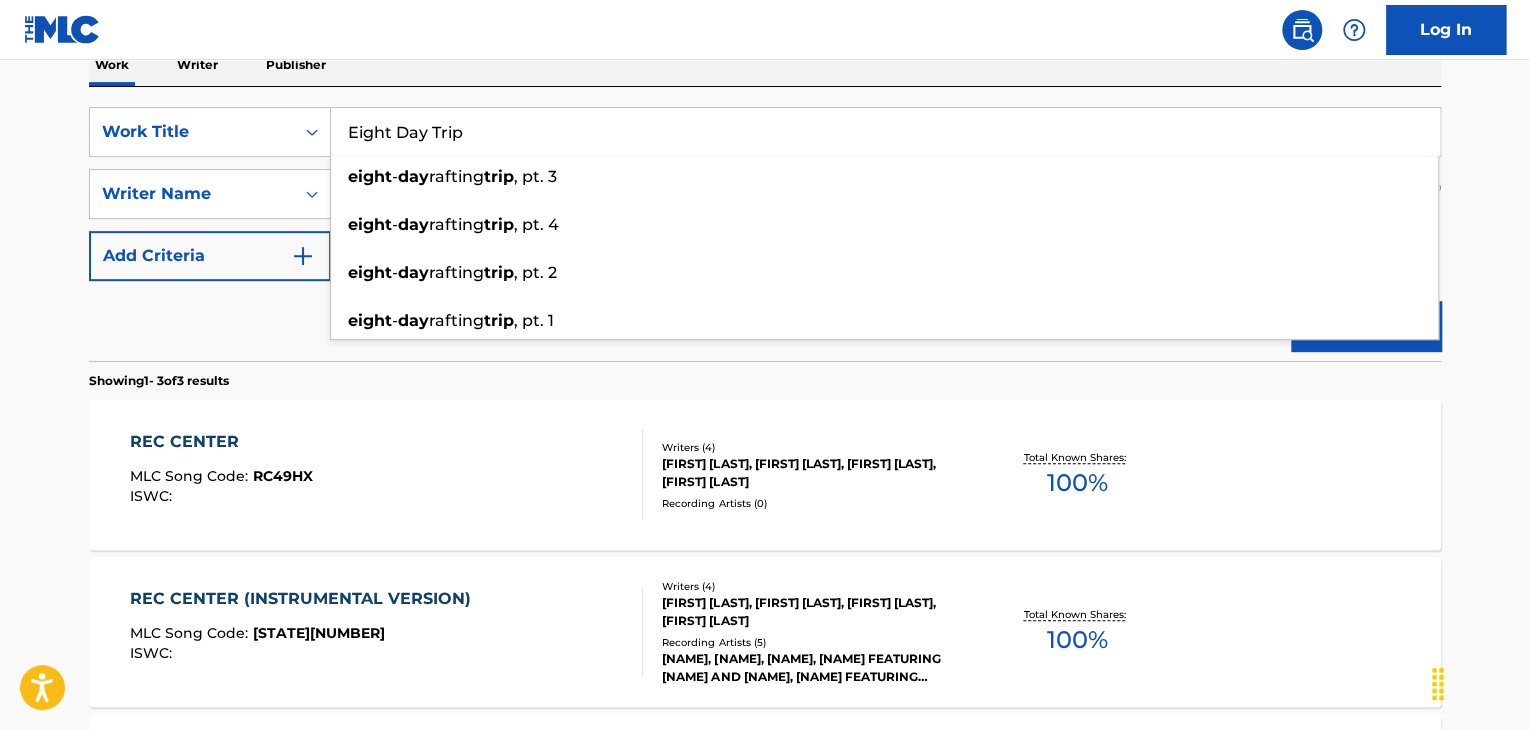 type on "Eight Day Trip" 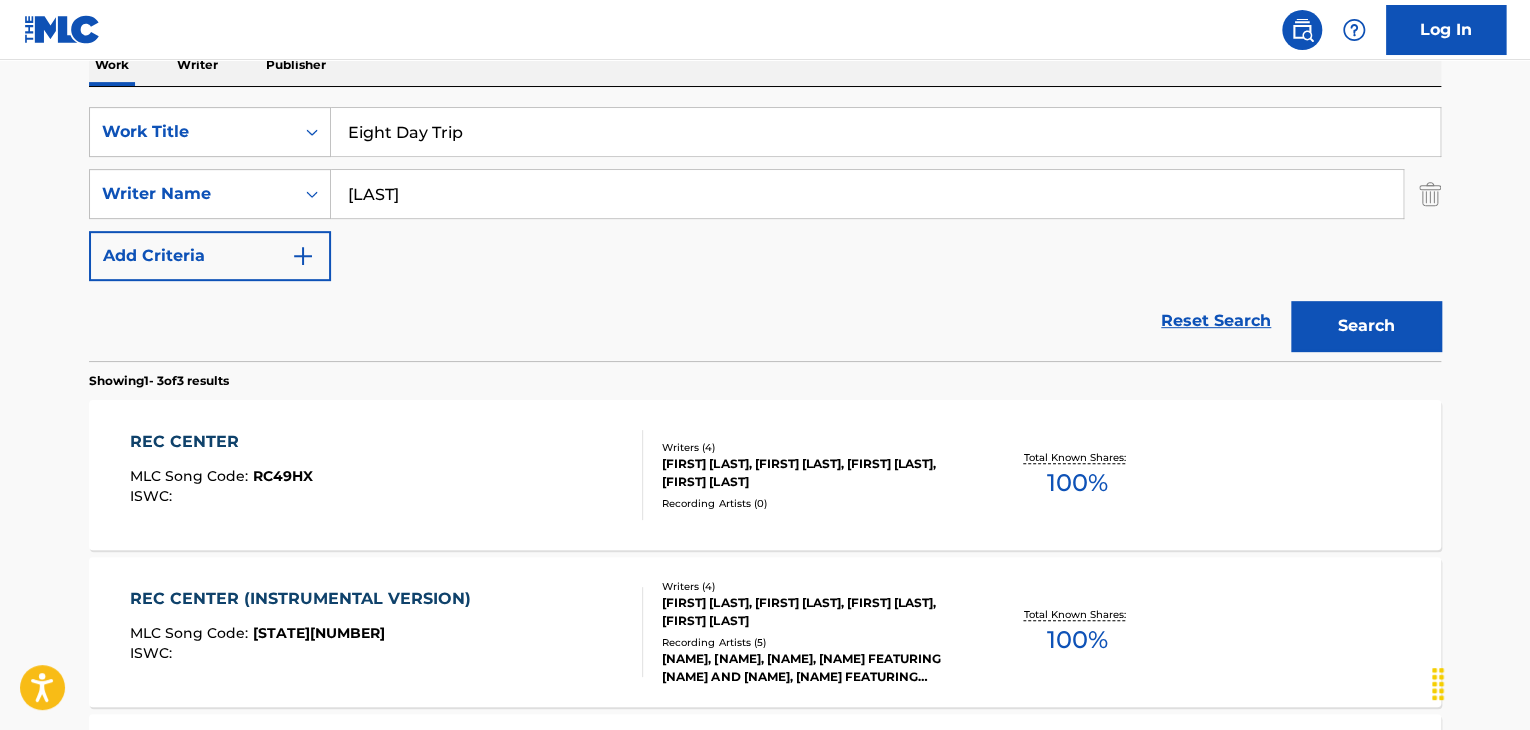 click on "Search" at bounding box center [1366, 326] 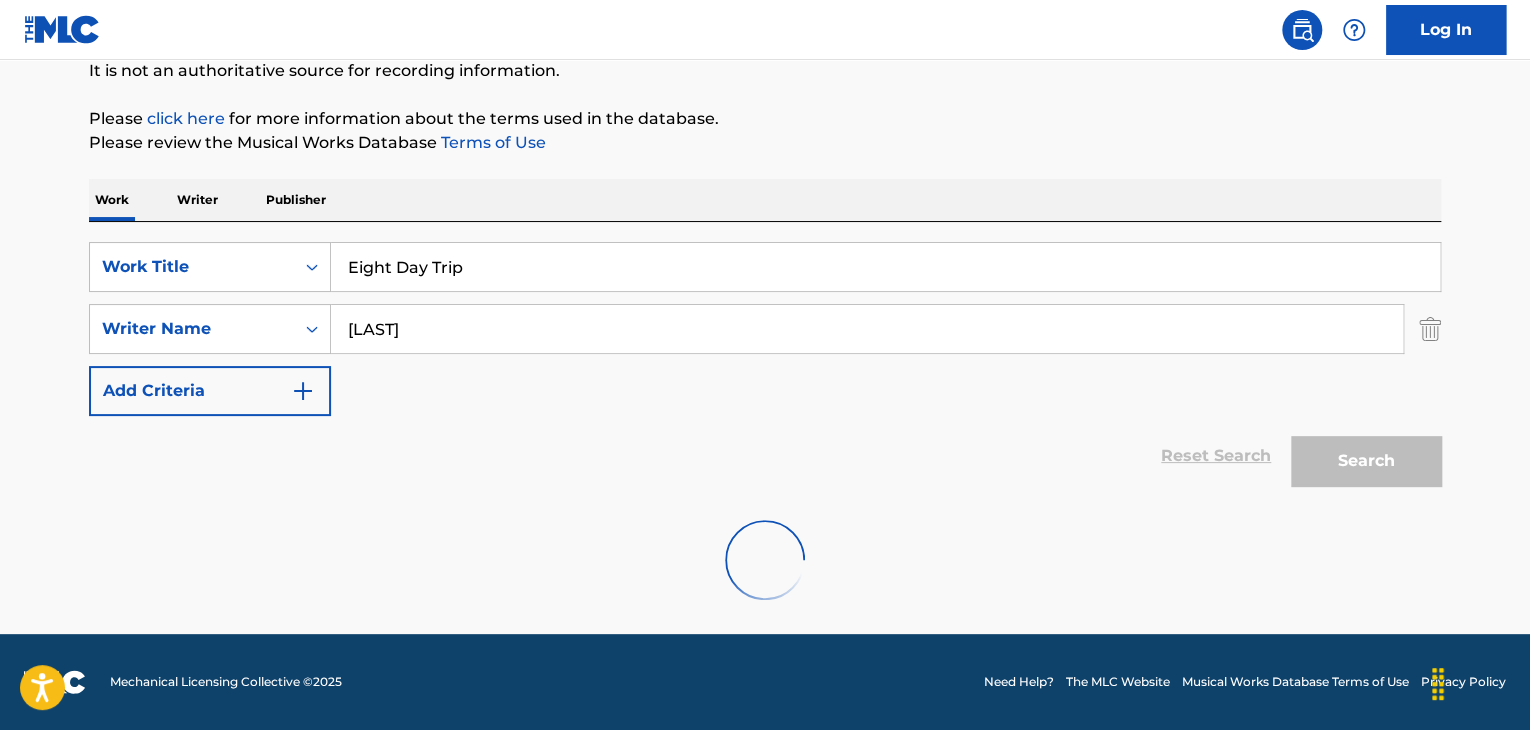 scroll, scrollTop: 338, scrollLeft: 0, axis: vertical 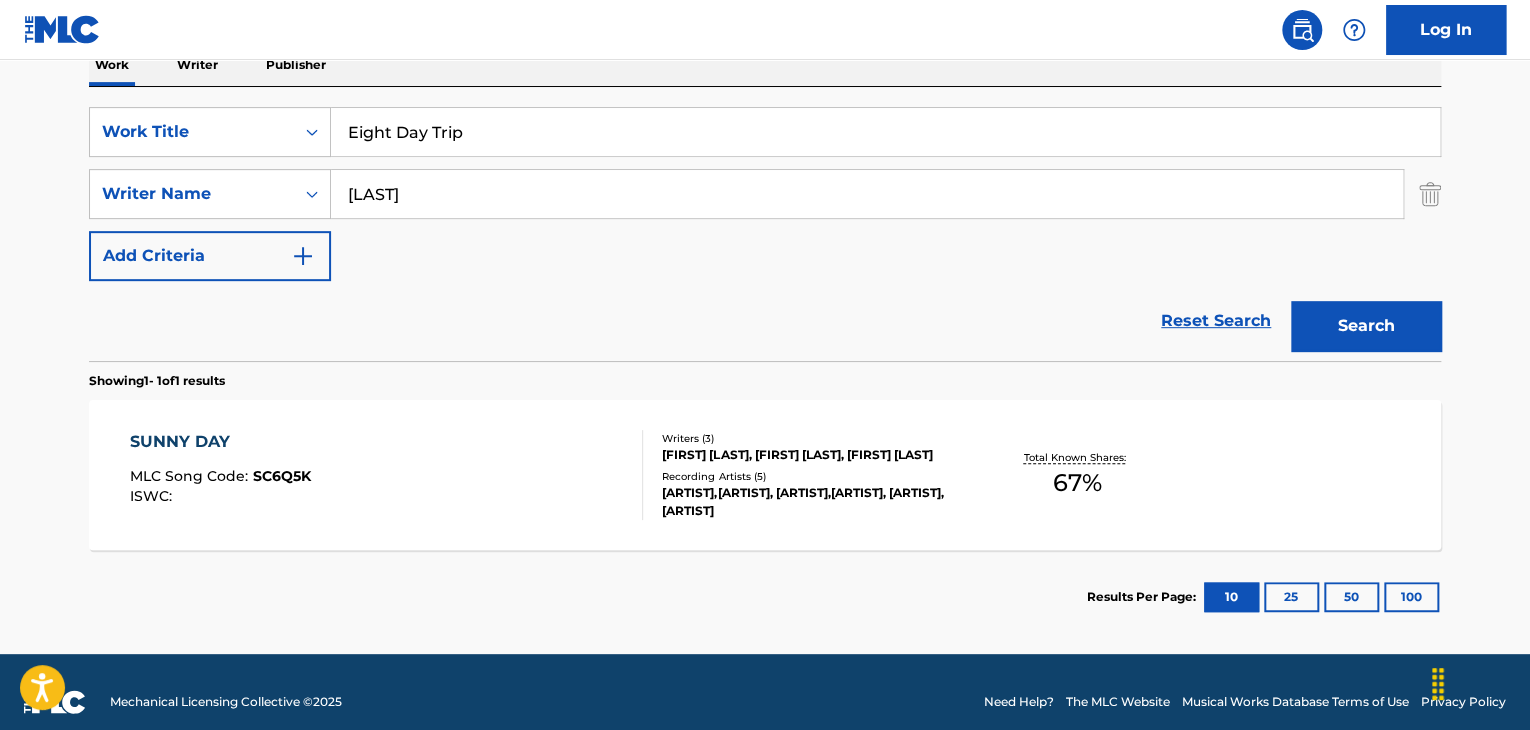 click on "[FIRST] [LAST], [FIRST] [LAST], [FIRST] [LAST]" at bounding box center (813, 455) 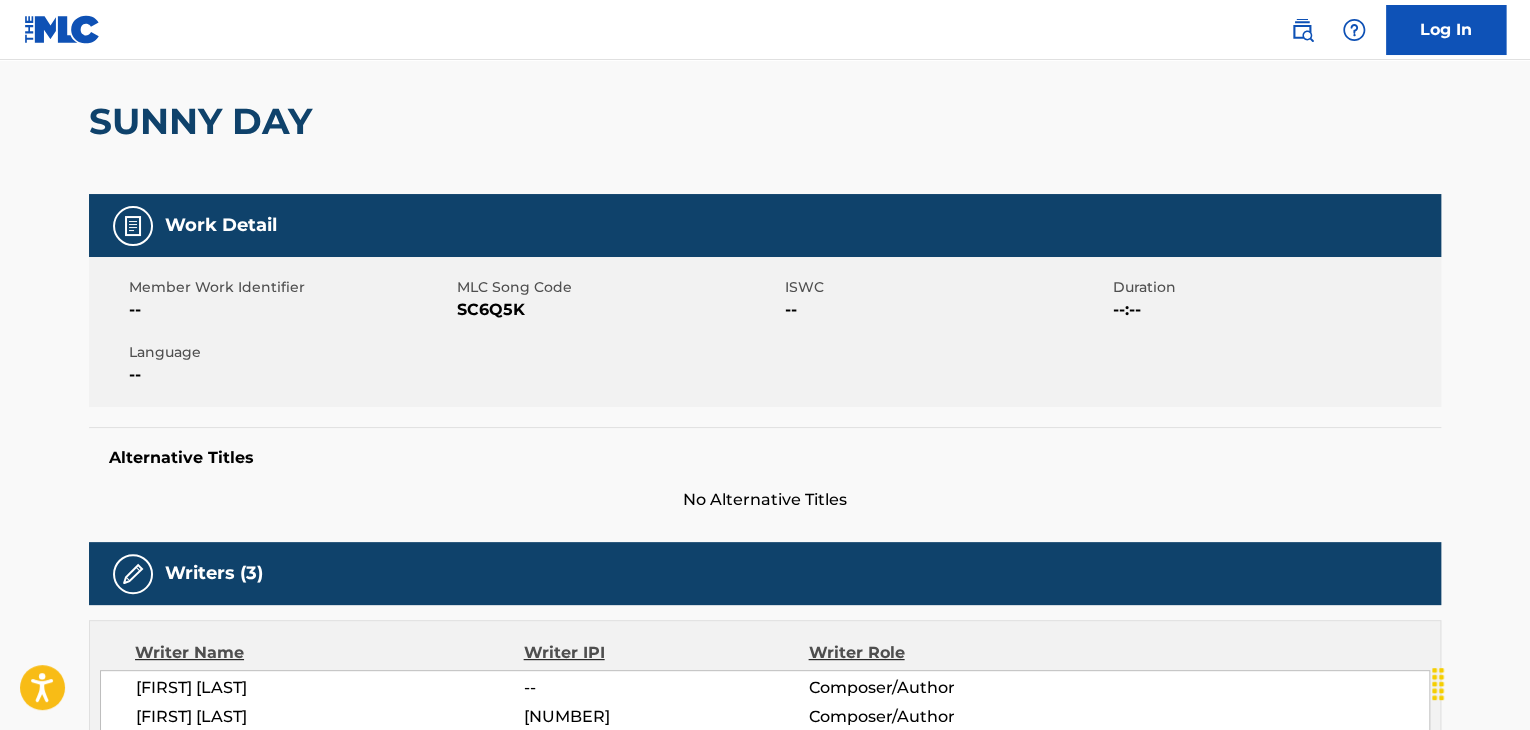 scroll, scrollTop: 0, scrollLeft: 0, axis: both 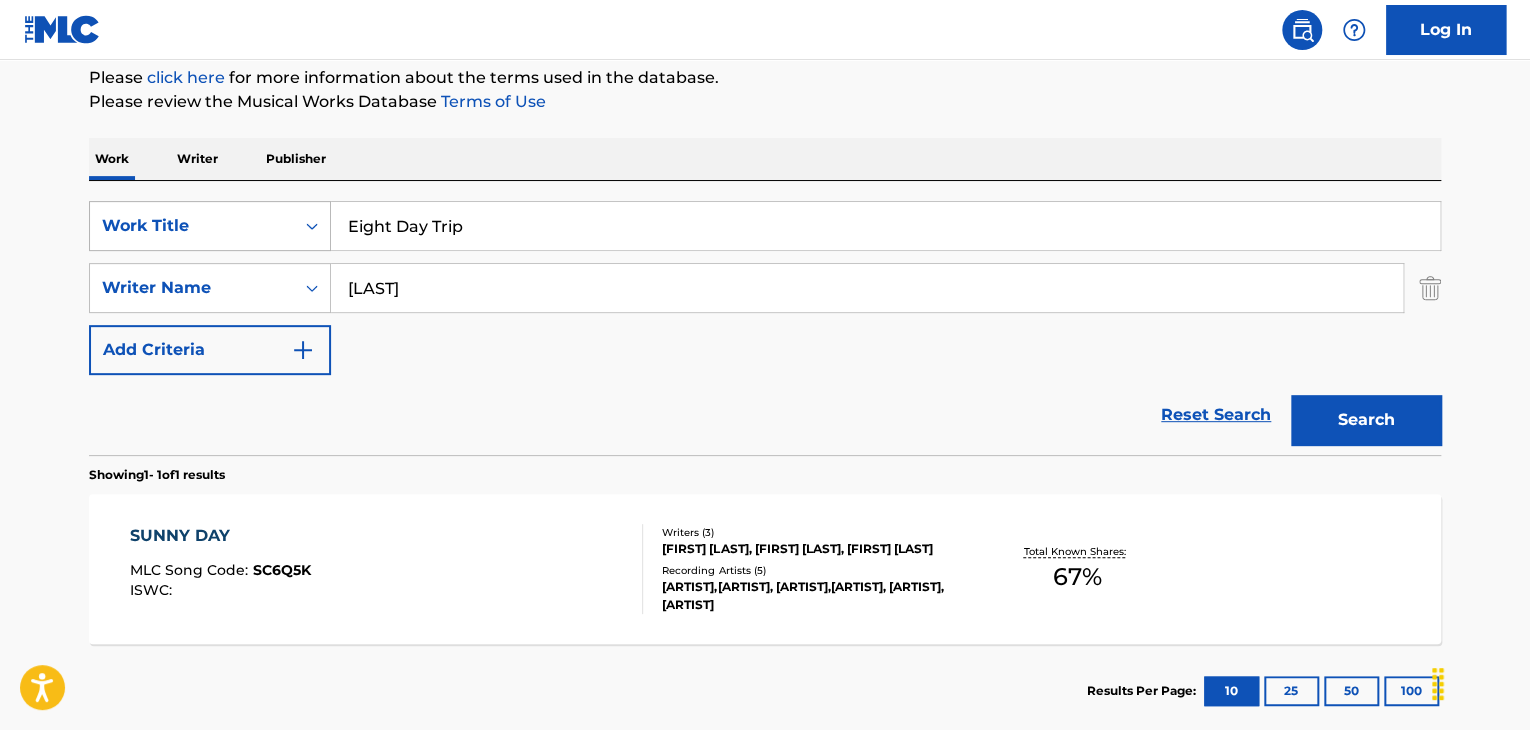 drag, startPoint x: 499, startPoint y: 229, endPoint x: 272, endPoint y: 233, distance: 227.03523 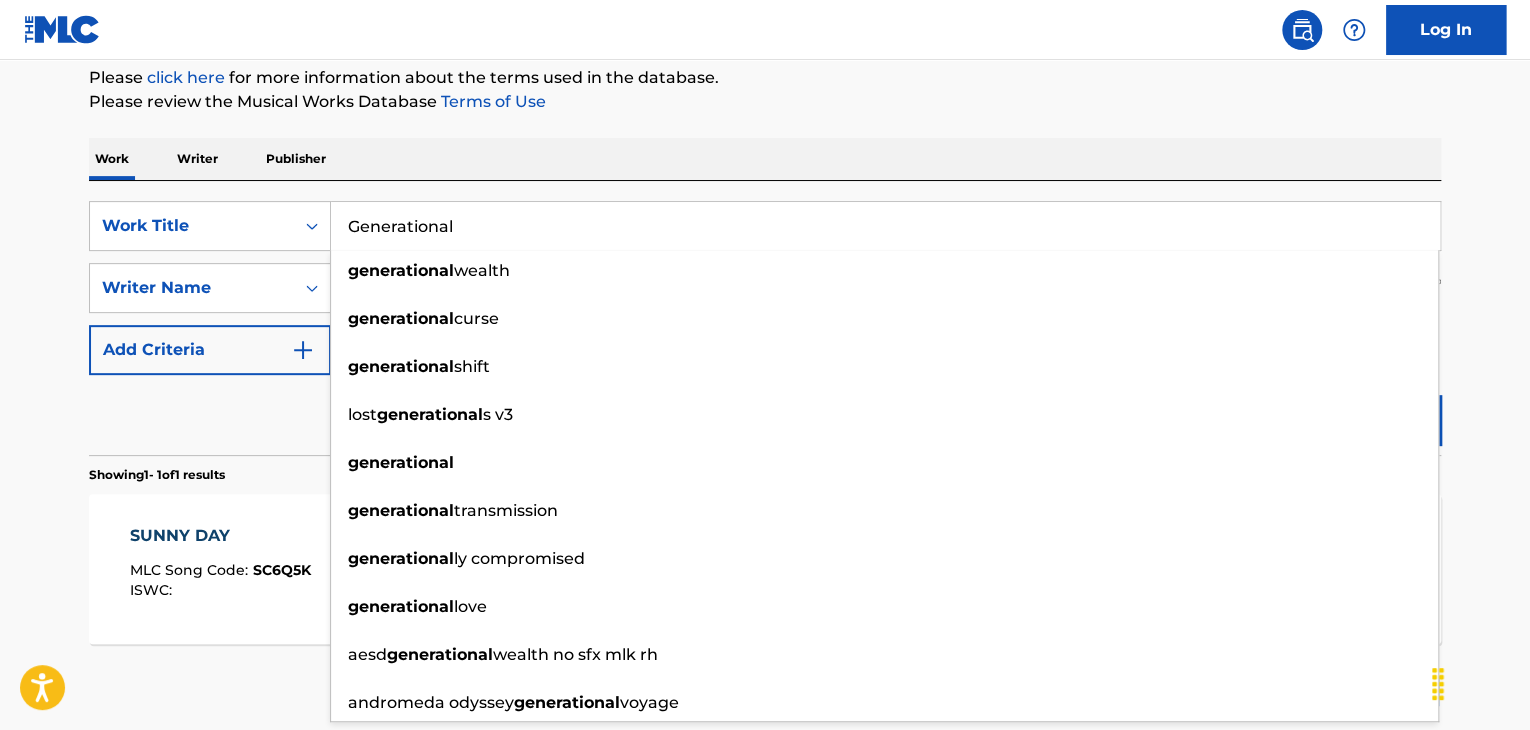 type on "Generational" 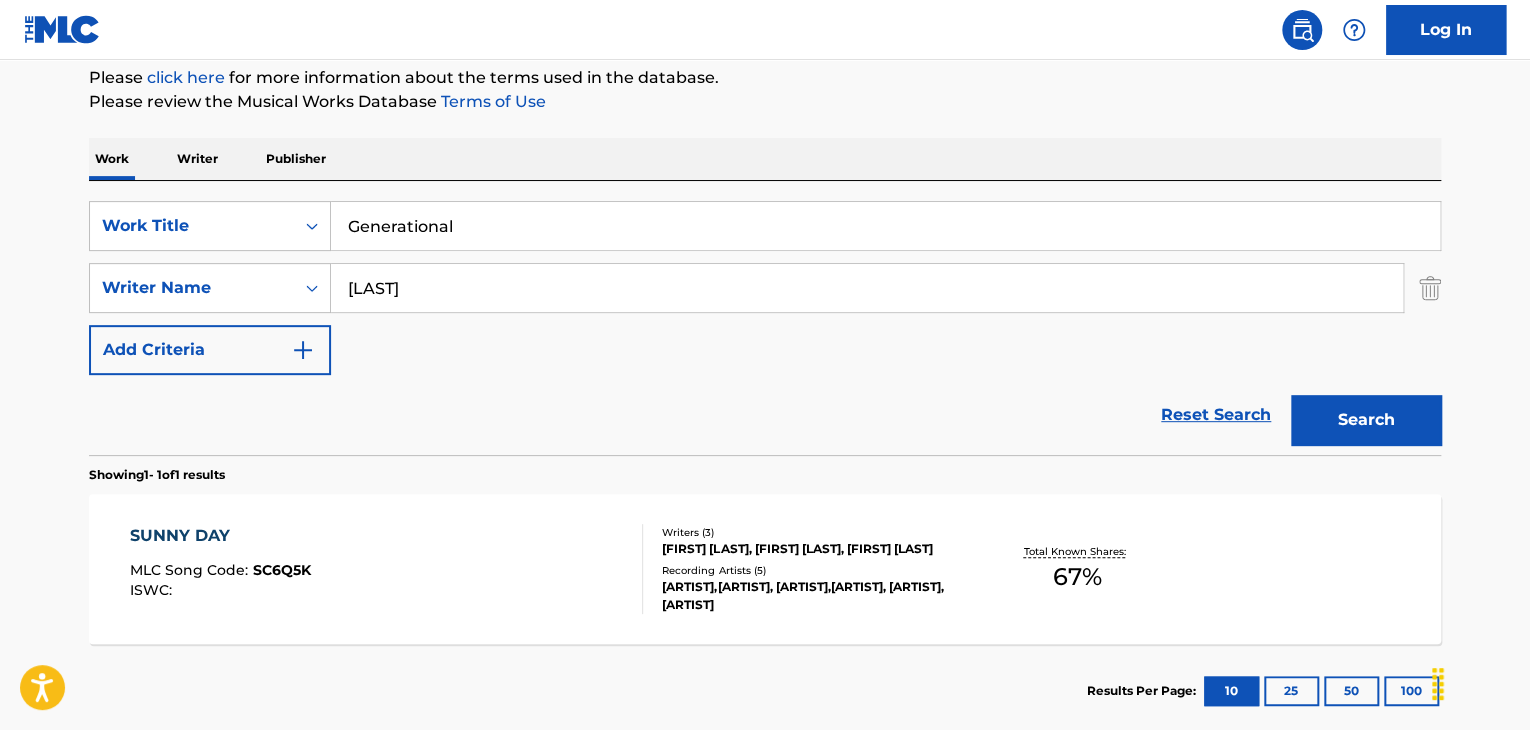 click on "Search" at bounding box center [1366, 420] 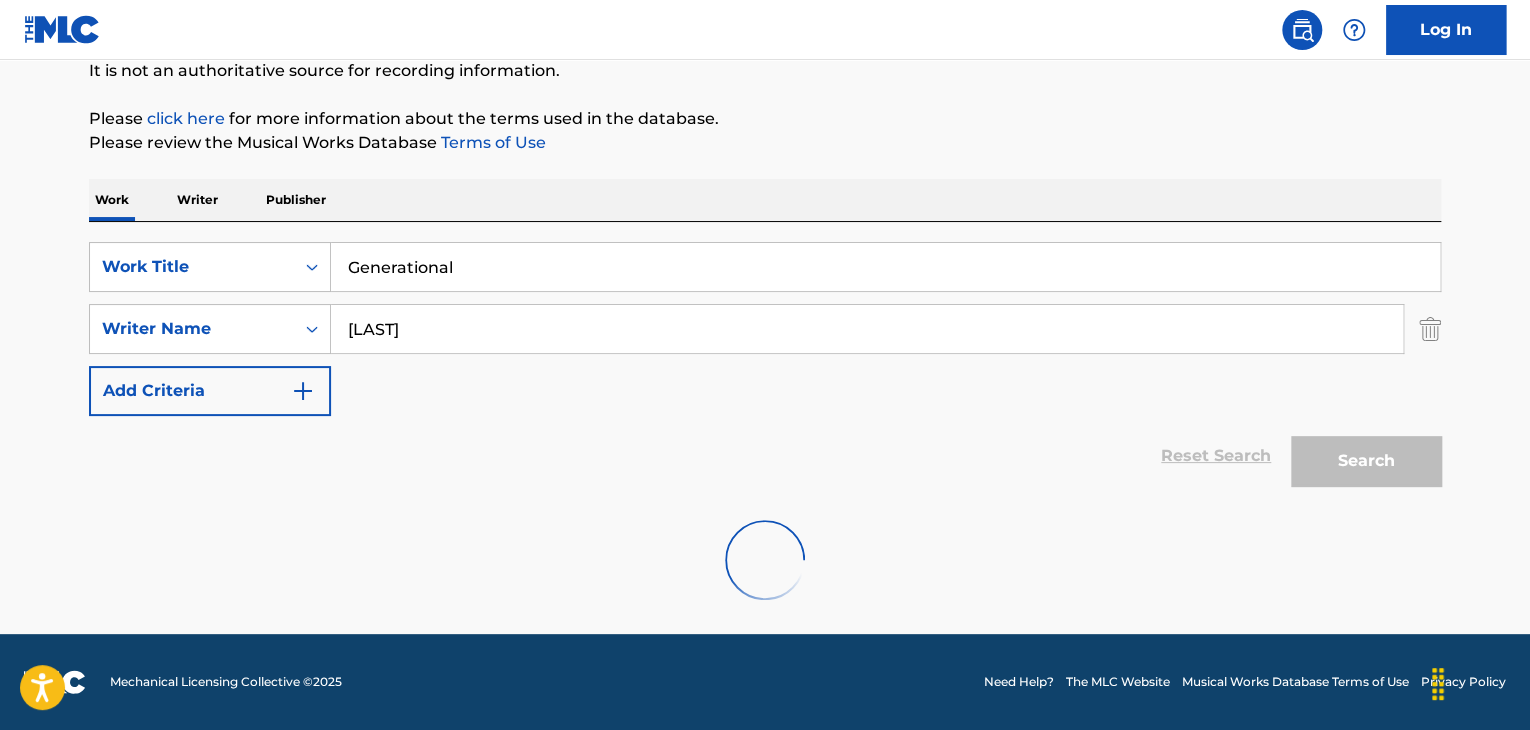 scroll, scrollTop: 244, scrollLeft: 0, axis: vertical 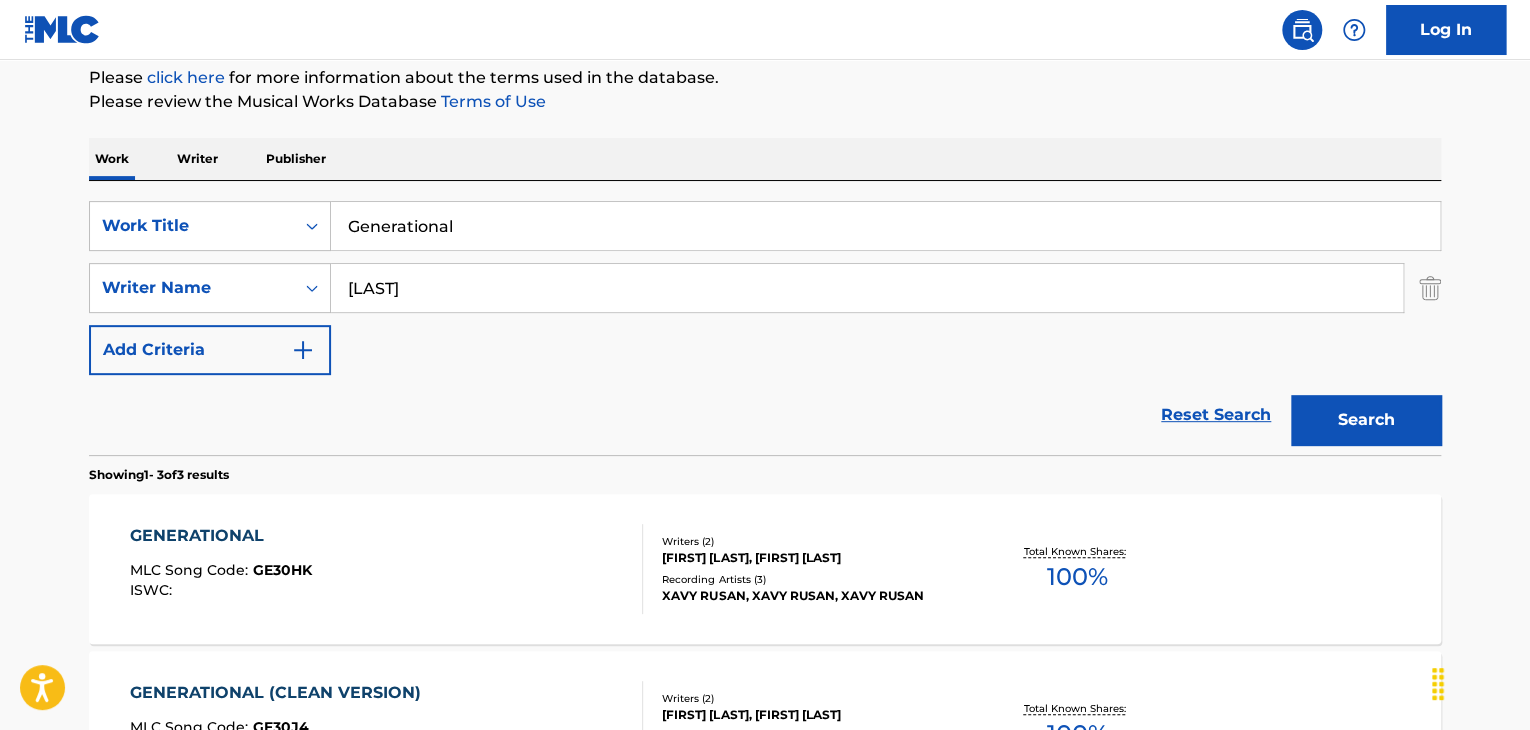click on "GE30HK" at bounding box center (282, 570) 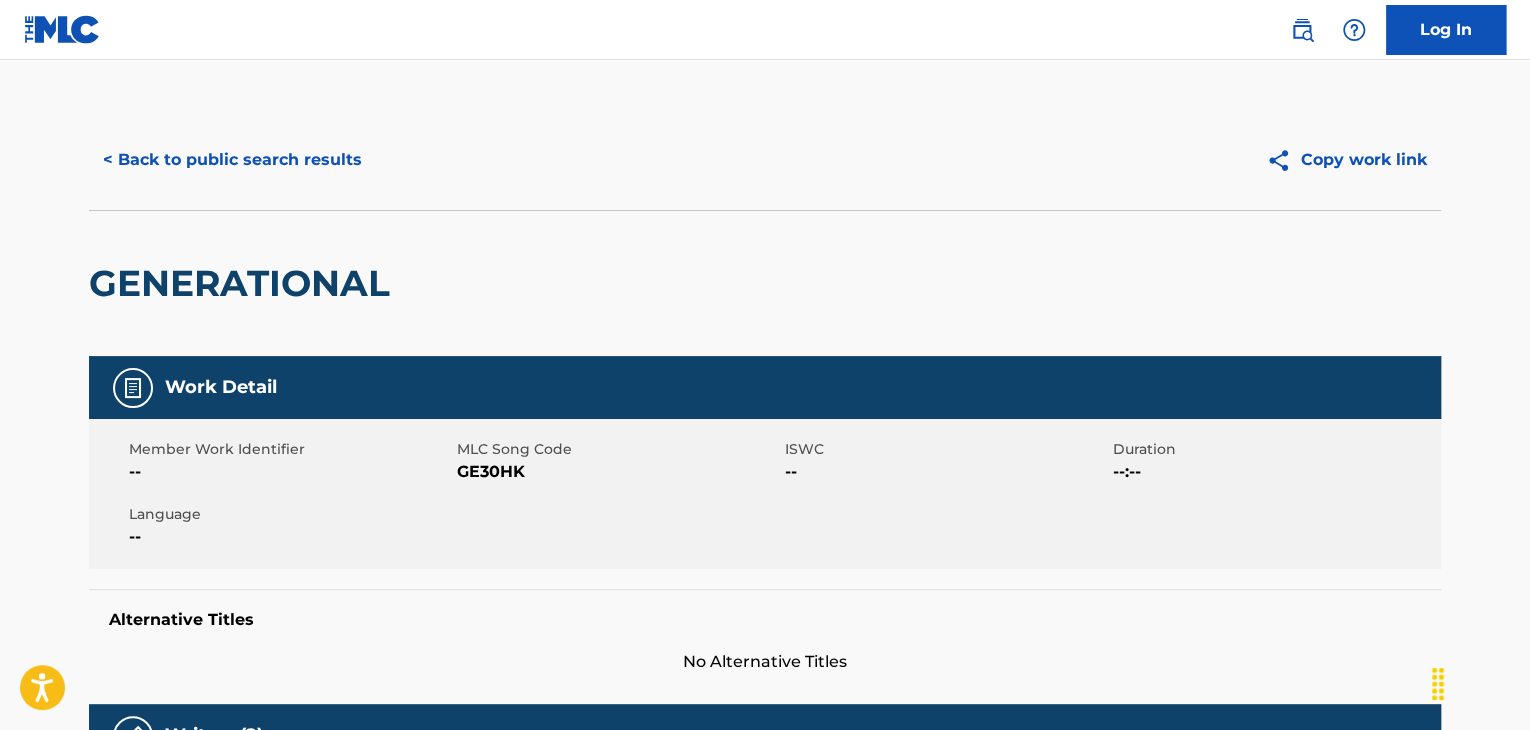 click on "GE30HK" at bounding box center [618, 472] 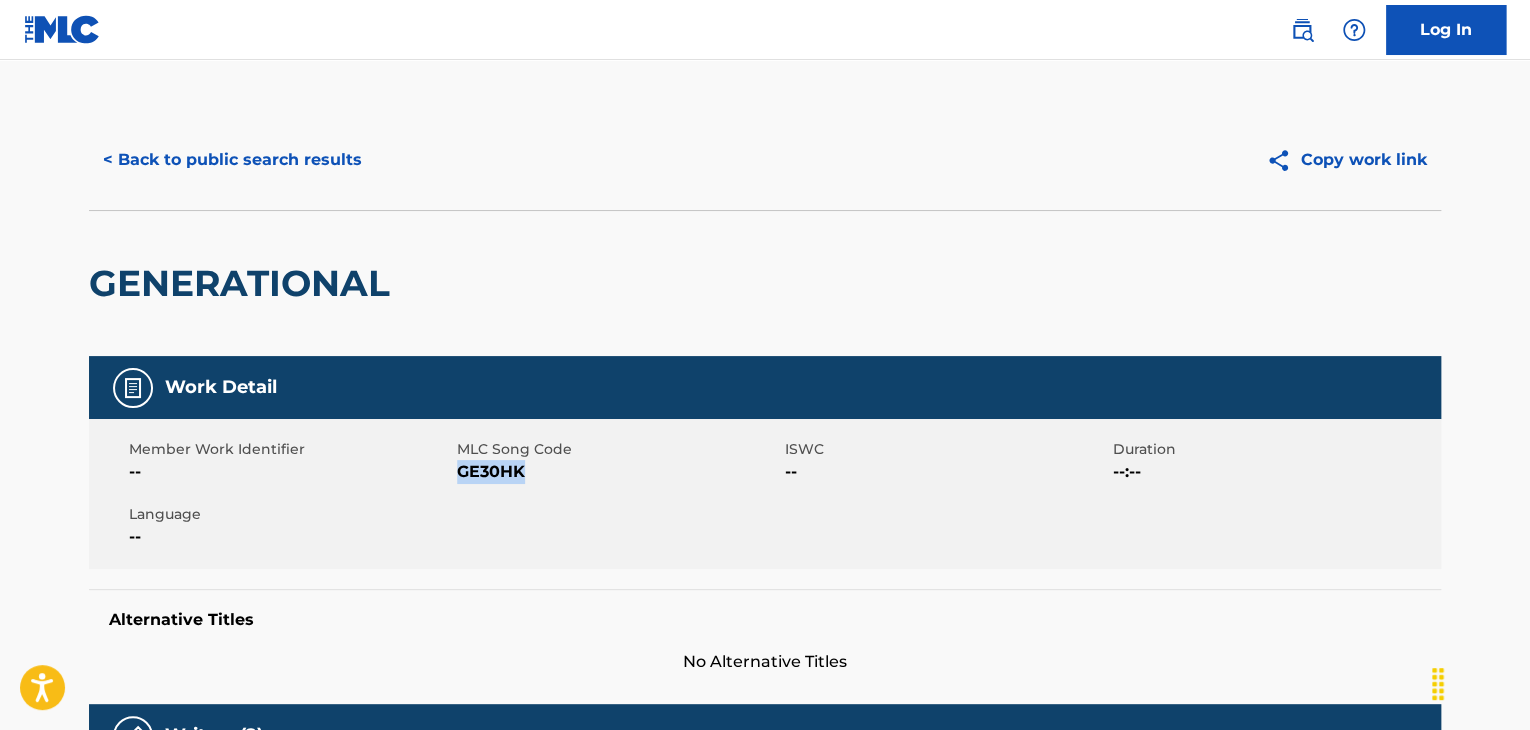 click on "GE30HK" at bounding box center [618, 472] 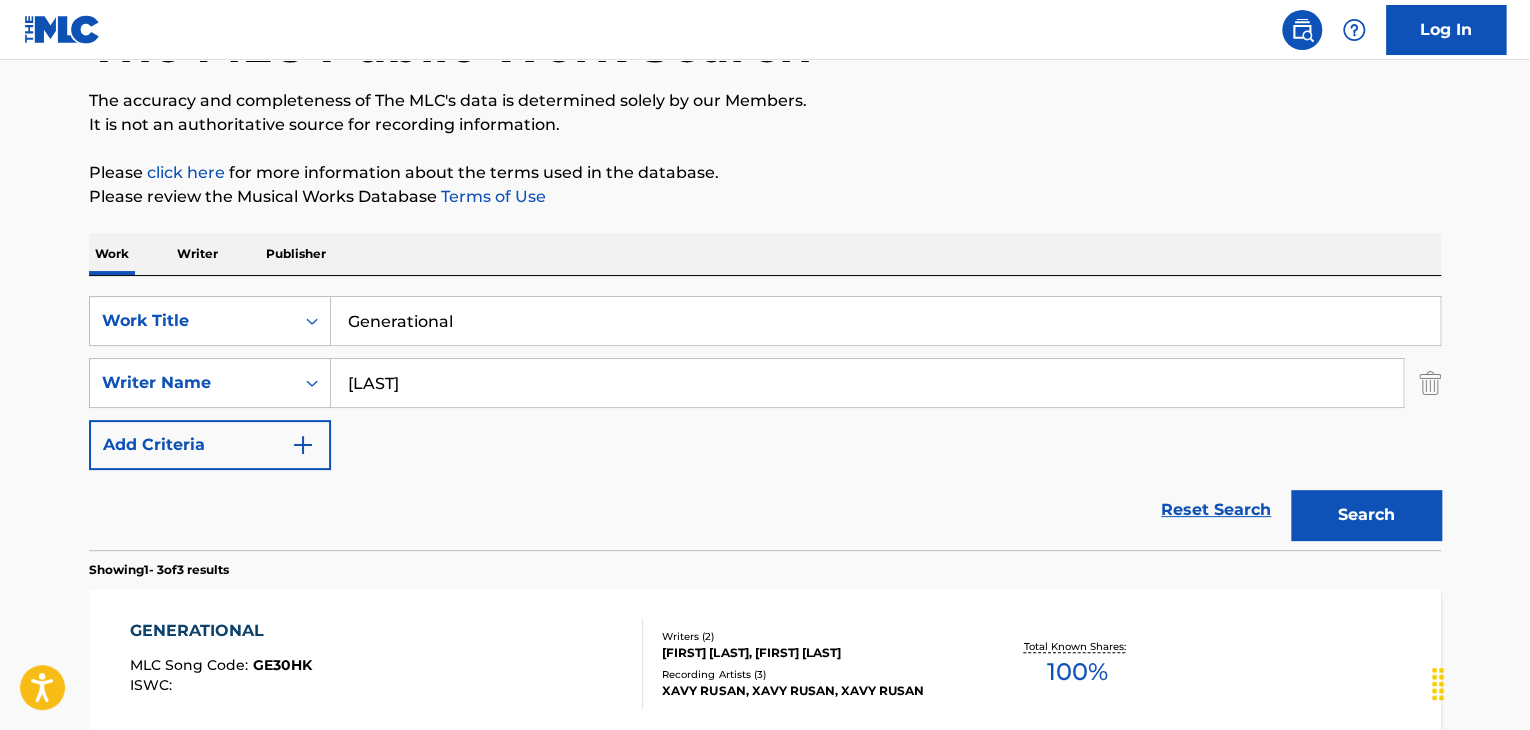 scroll, scrollTop: 44, scrollLeft: 0, axis: vertical 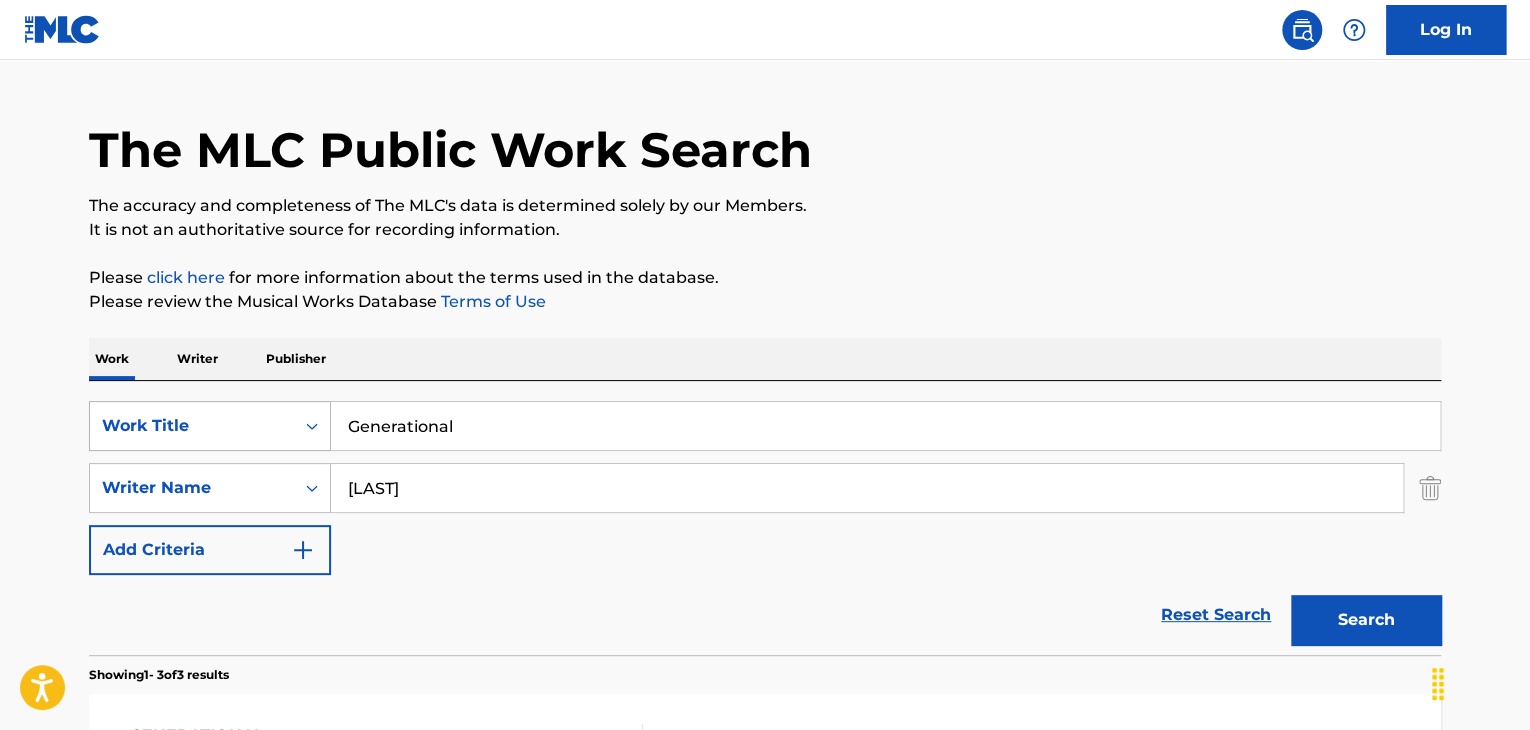 drag, startPoint x: 503, startPoint y: 421, endPoint x: 216, endPoint y: 421, distance: 287 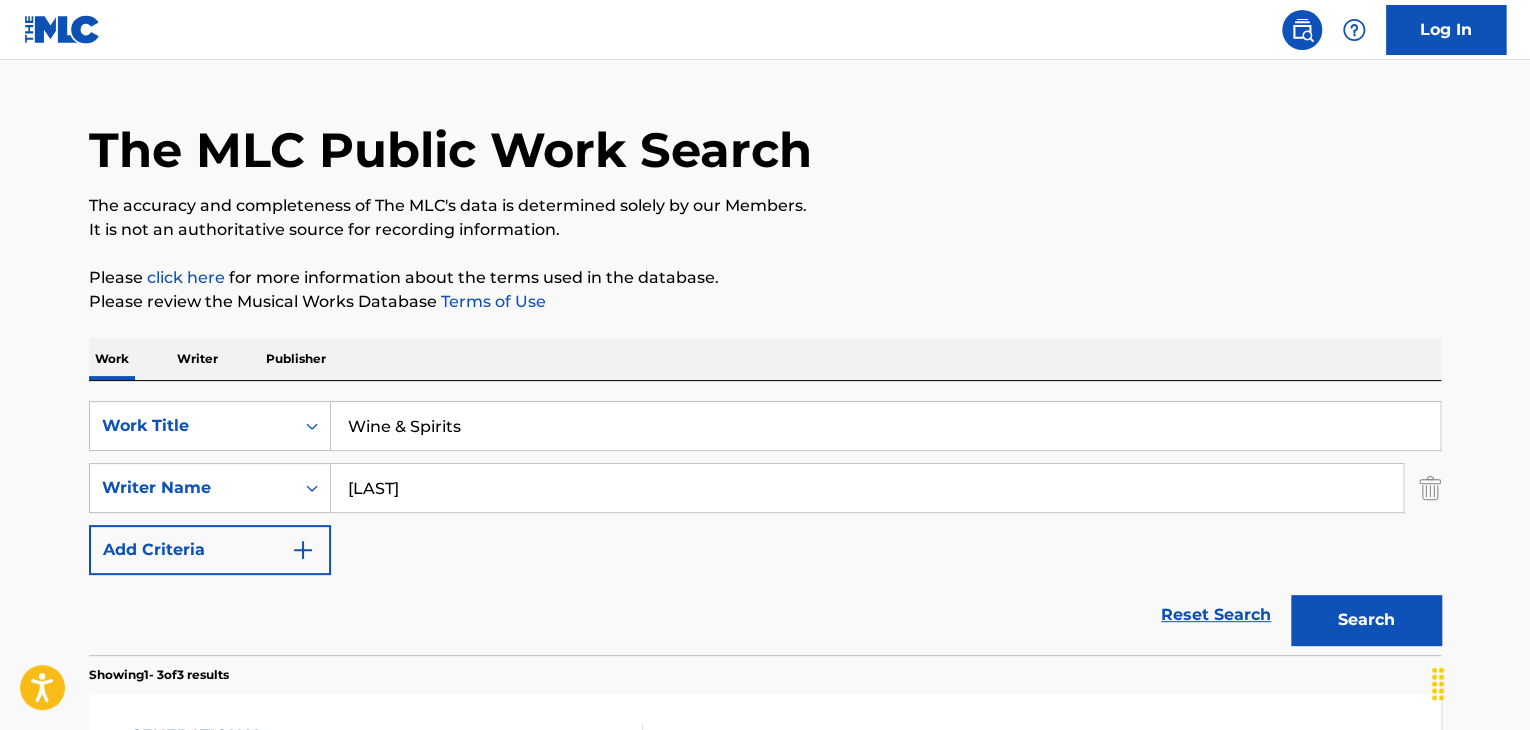 type on "Wine & Spirits" 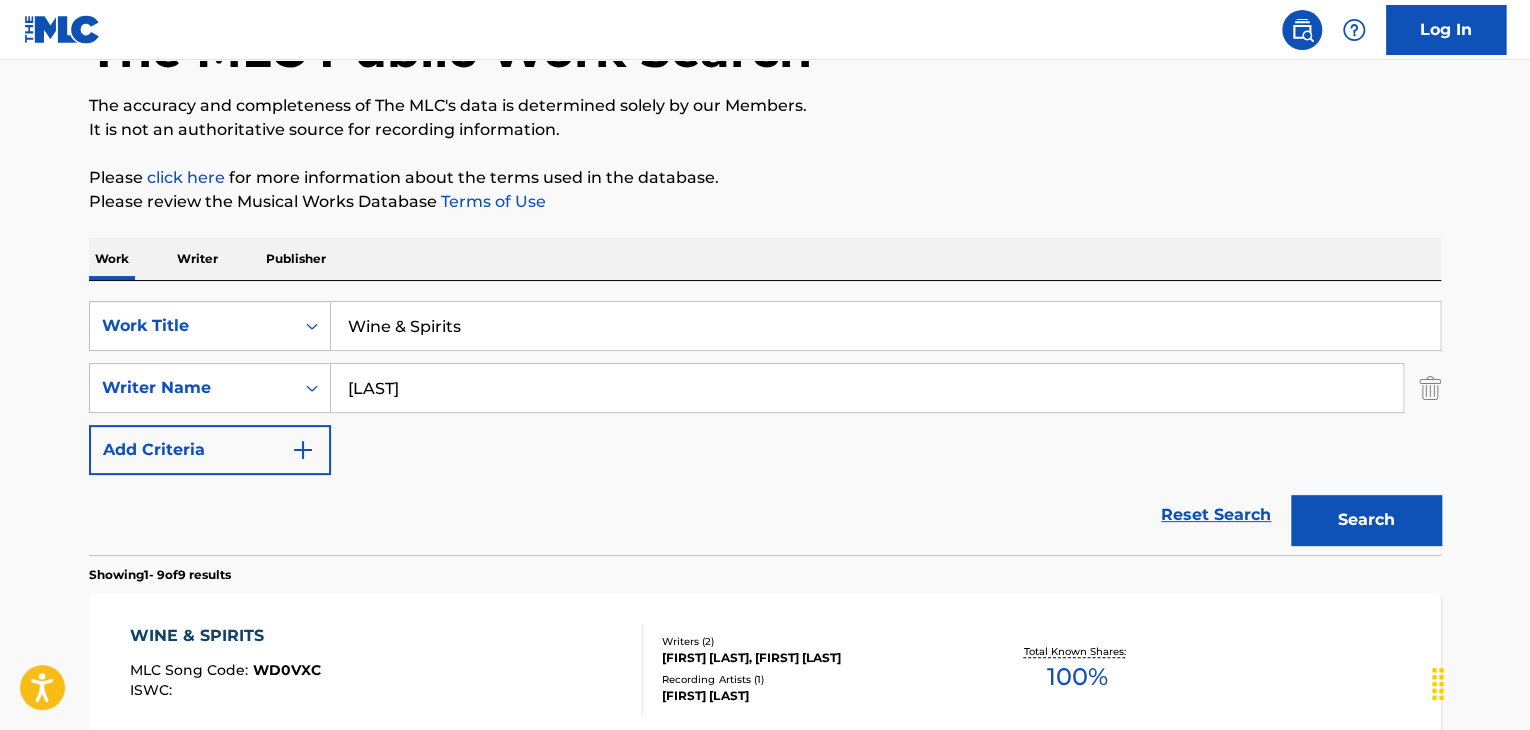 scroll, scrollTop: 244, scrollLeft: 0, axis: vertical 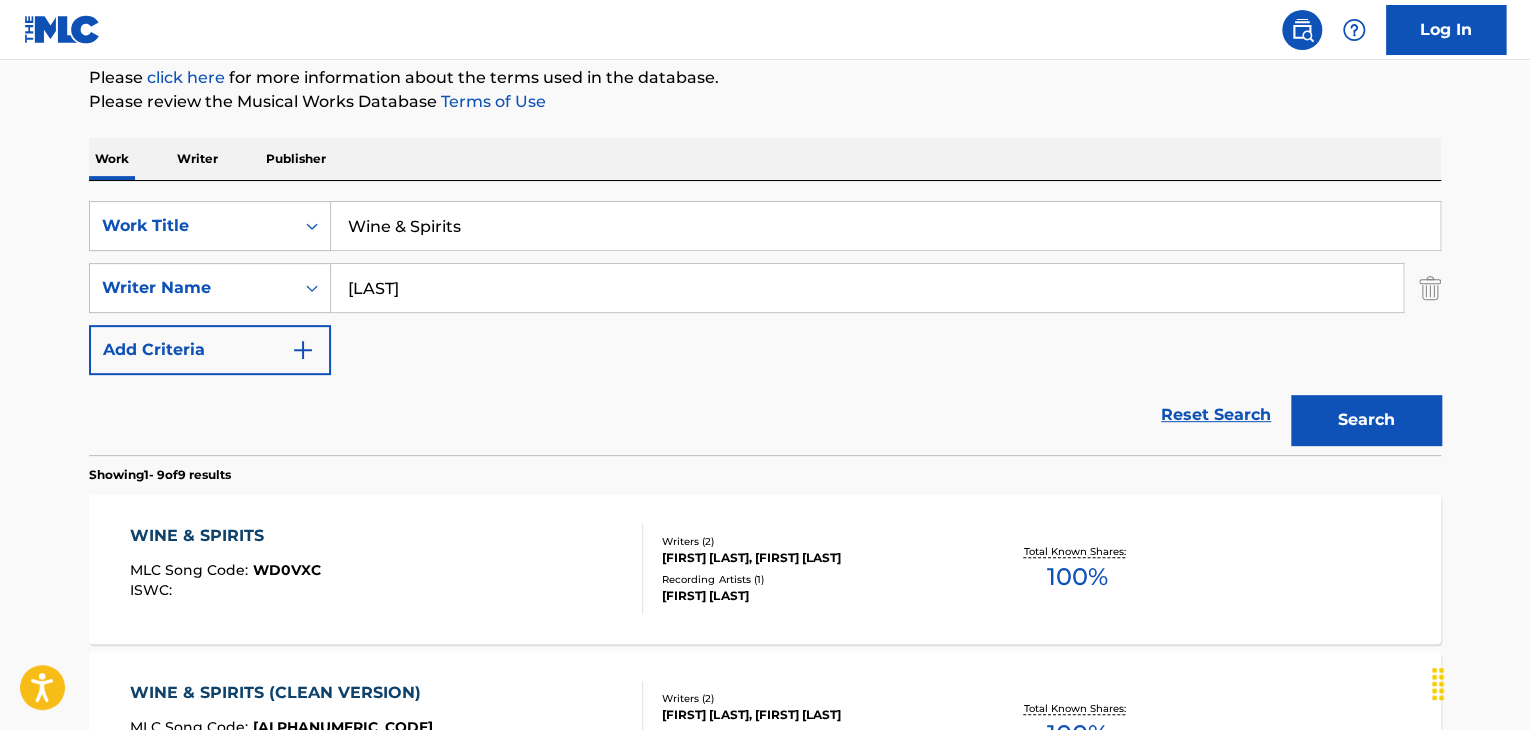 click on "WD0VXC" at bounding box center [287, 570] 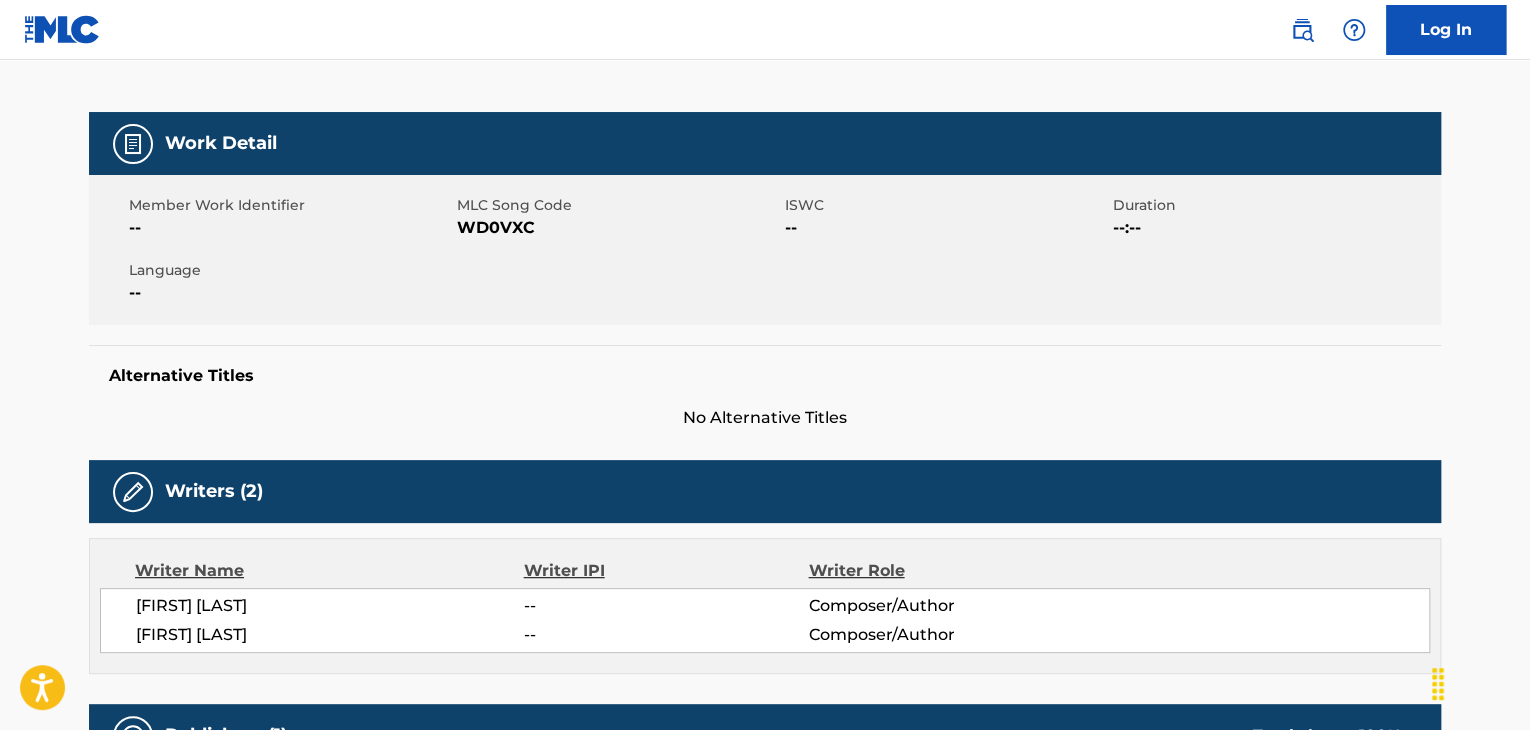 scroll, scrollTop: 0, scrollLeft: 0, axis: both 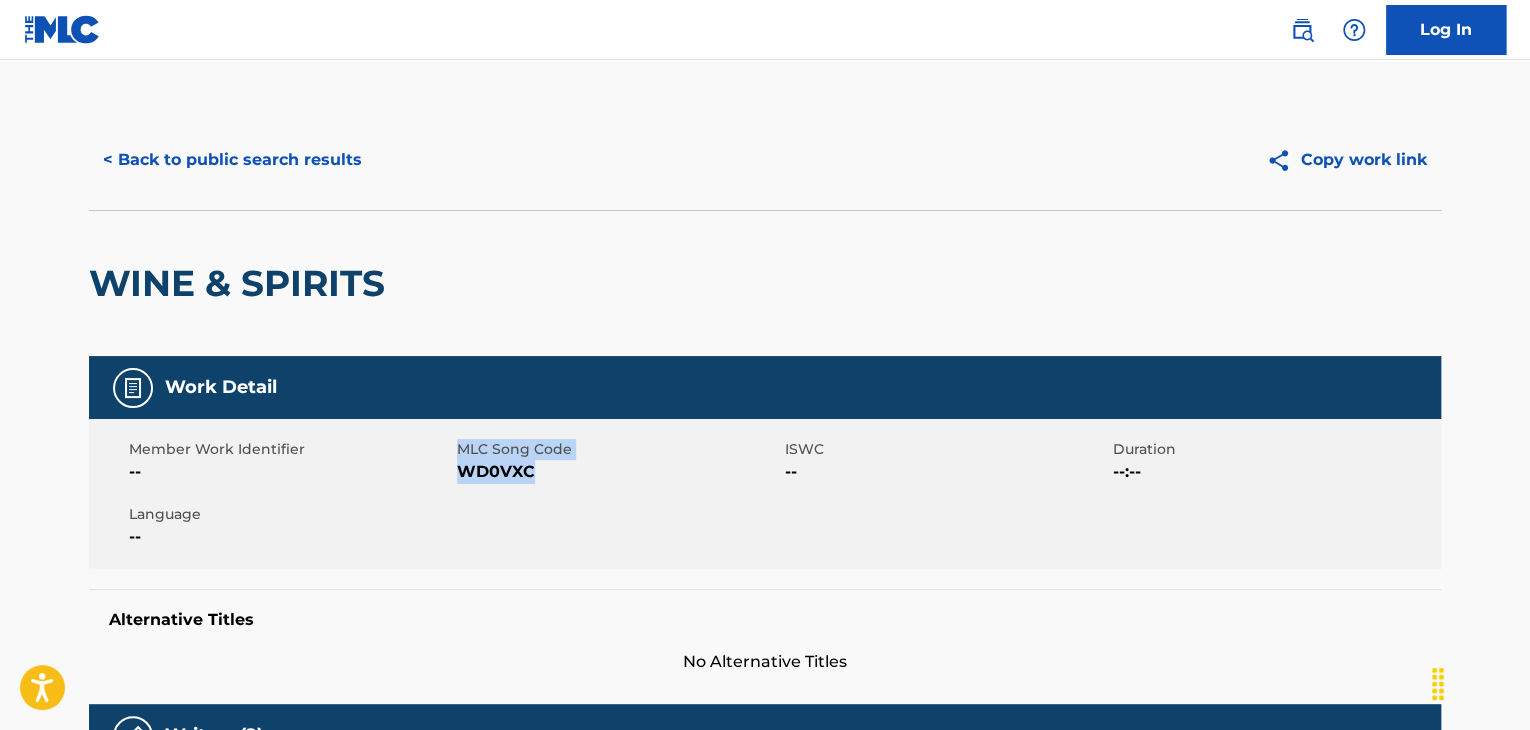 drag, startPoint x: 539, startPoint y: 469, endPoint x: 411, endPoint y: 471, distance: 128.01562 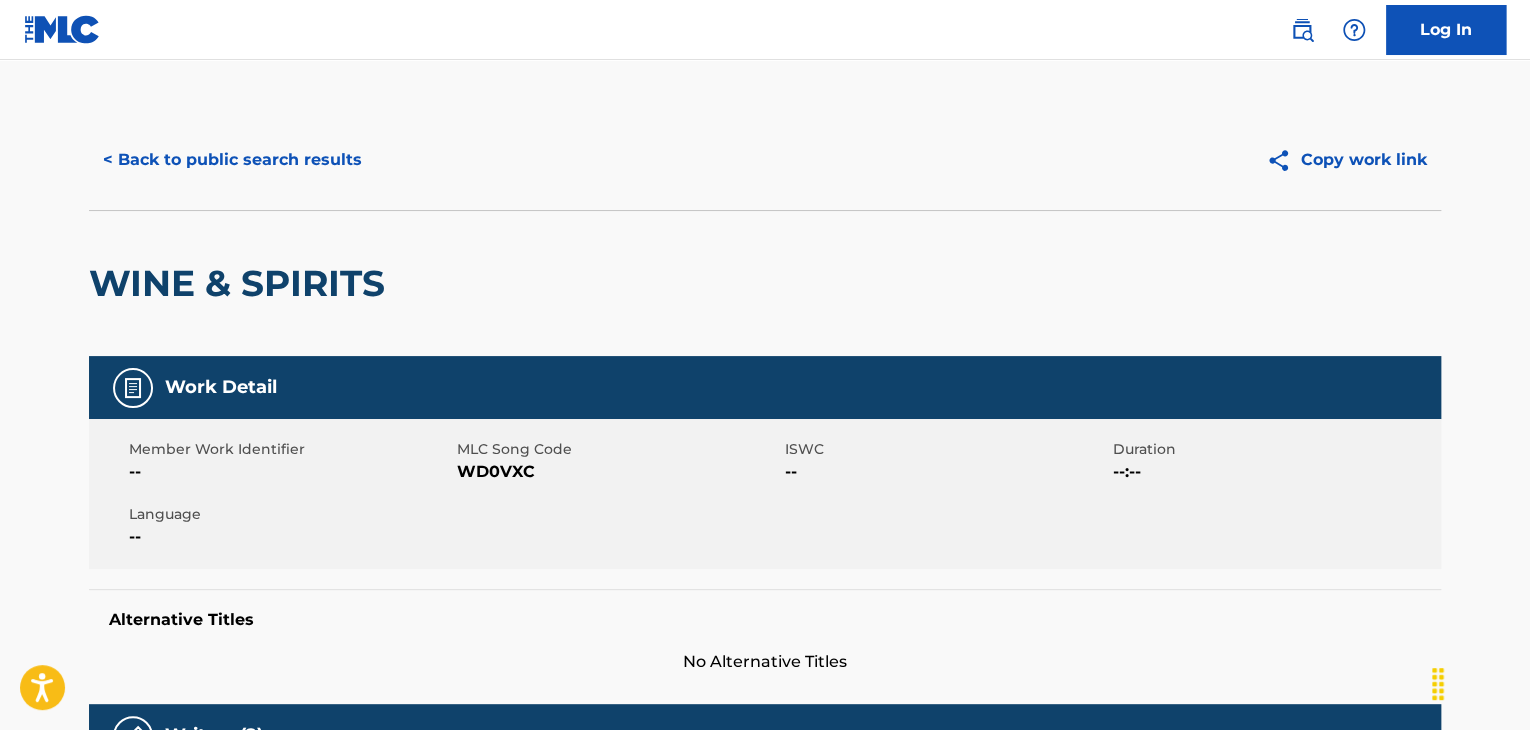 click on "WD0VXC" at bounding box center (618, 472) 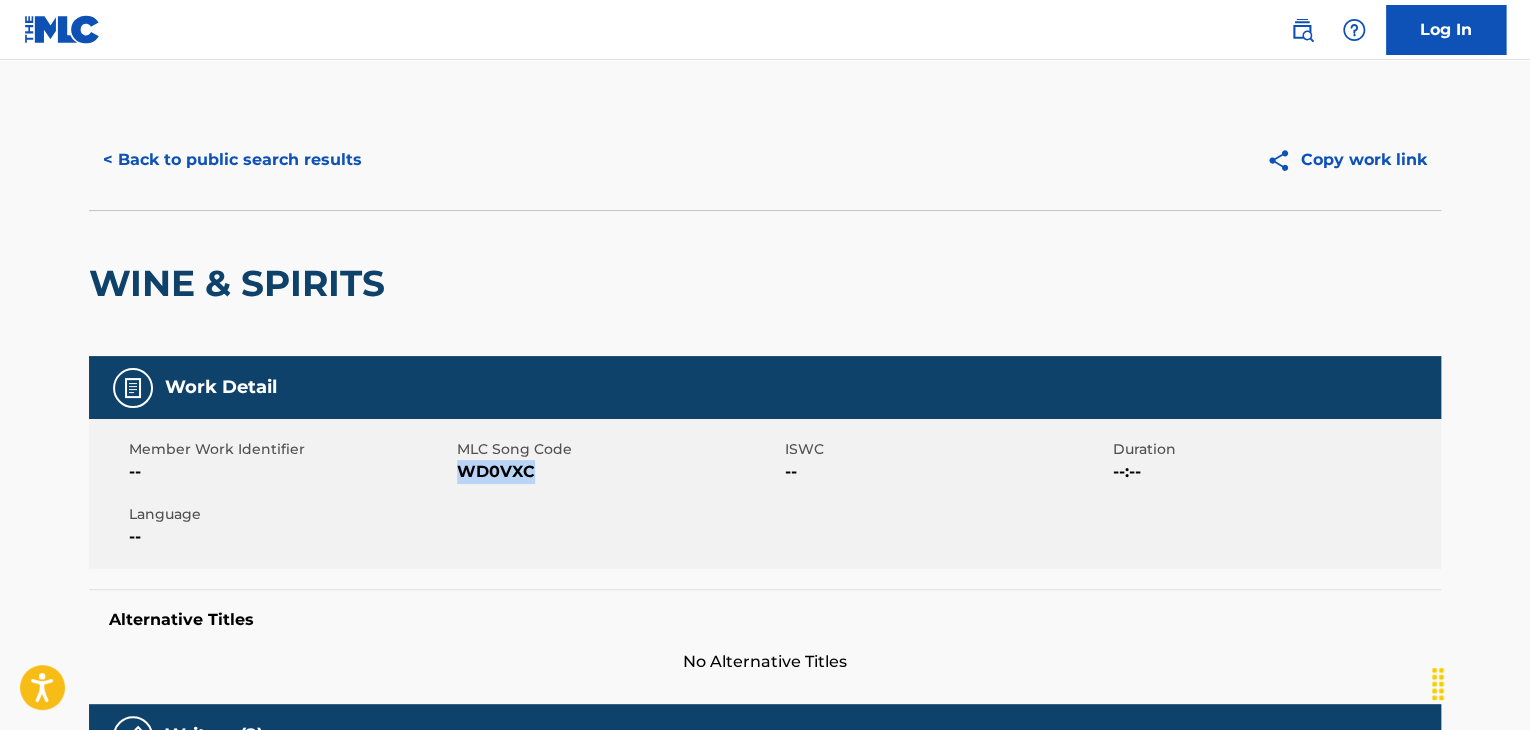 click on "WD0VXC" at bounding box center (618, 472) 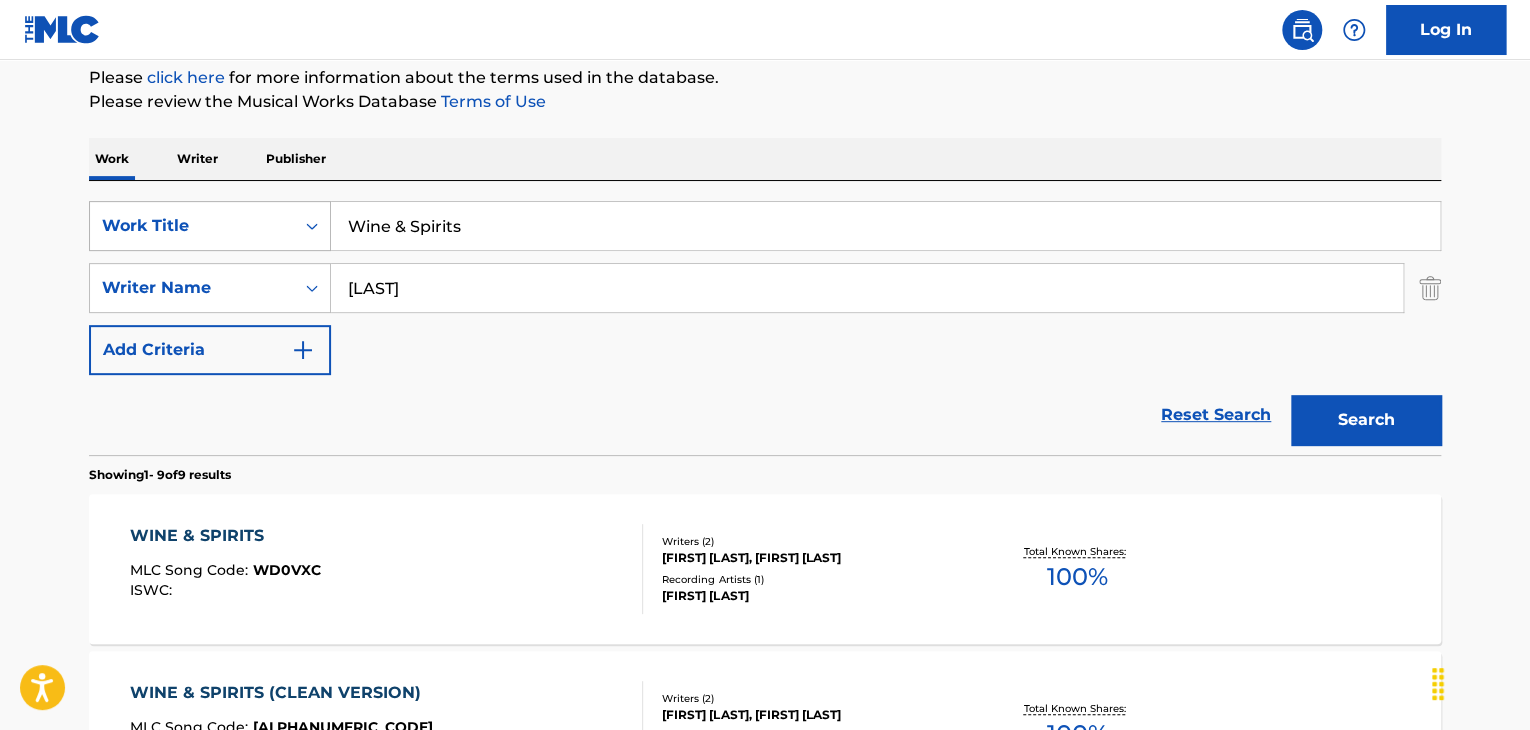 drag, startPoint x: 524, startPoint y: 209, endPoint x: 212, endPoint y: 209, distance: 312 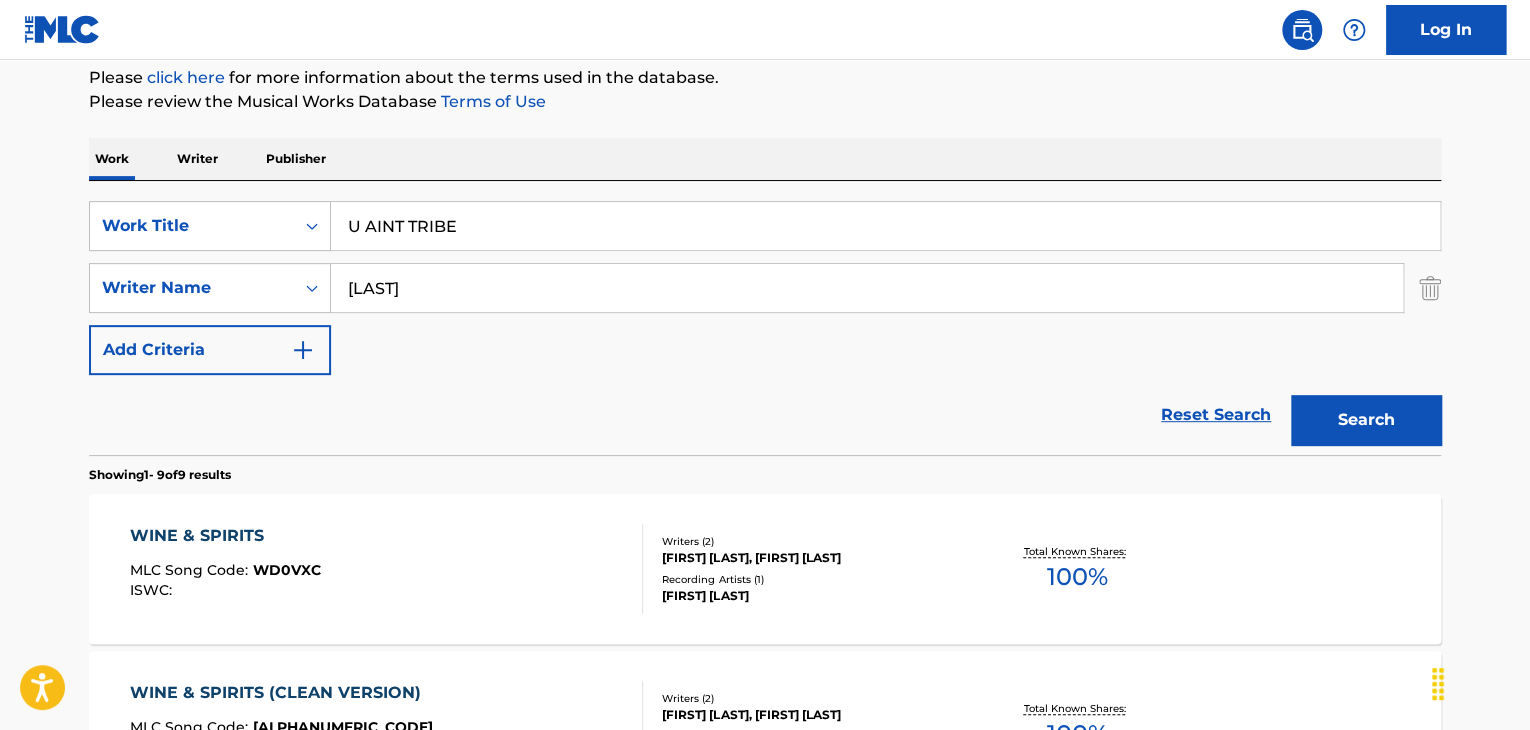 type on "U AINT TRIBE" 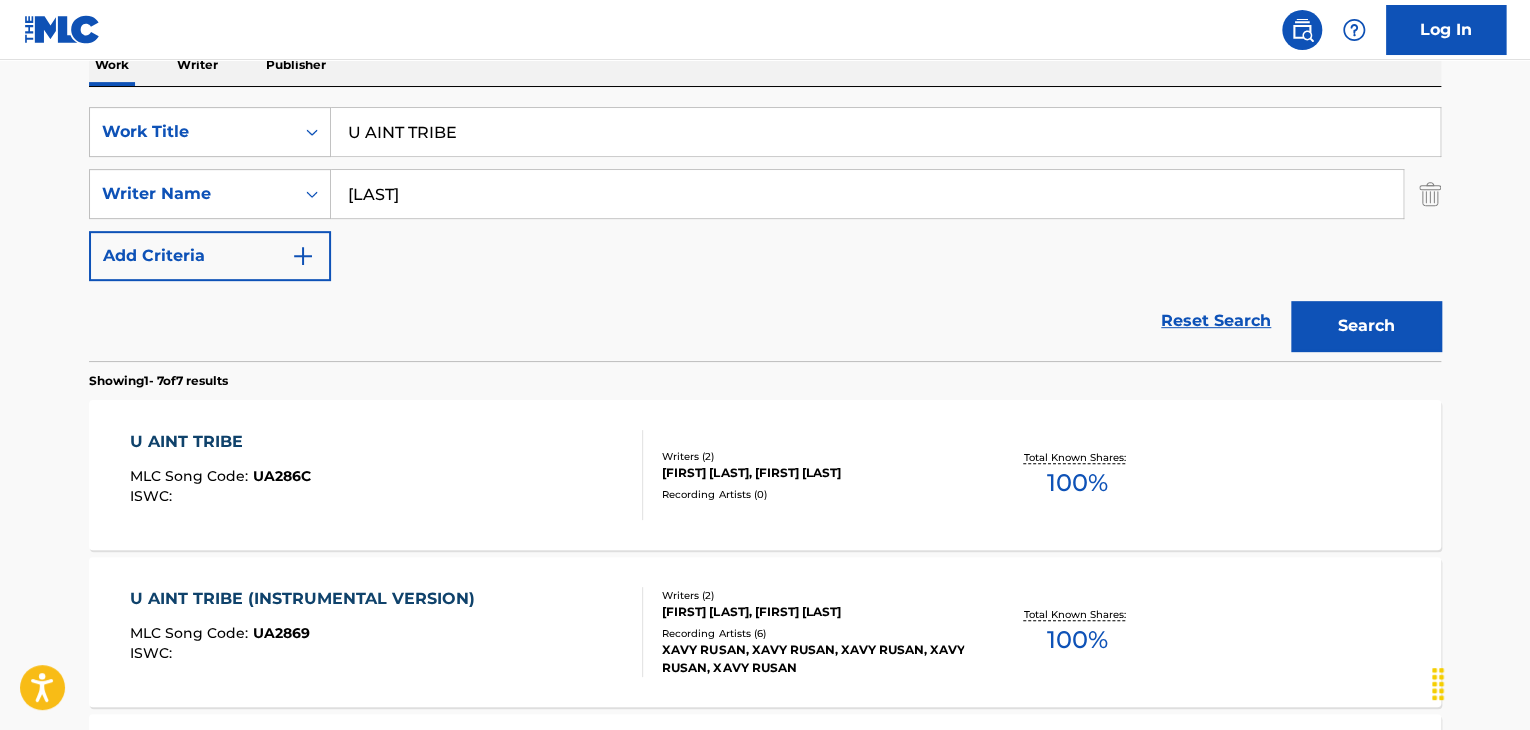 scroll, scrollTop: 444, scrollLeft: 0, axis: vertical 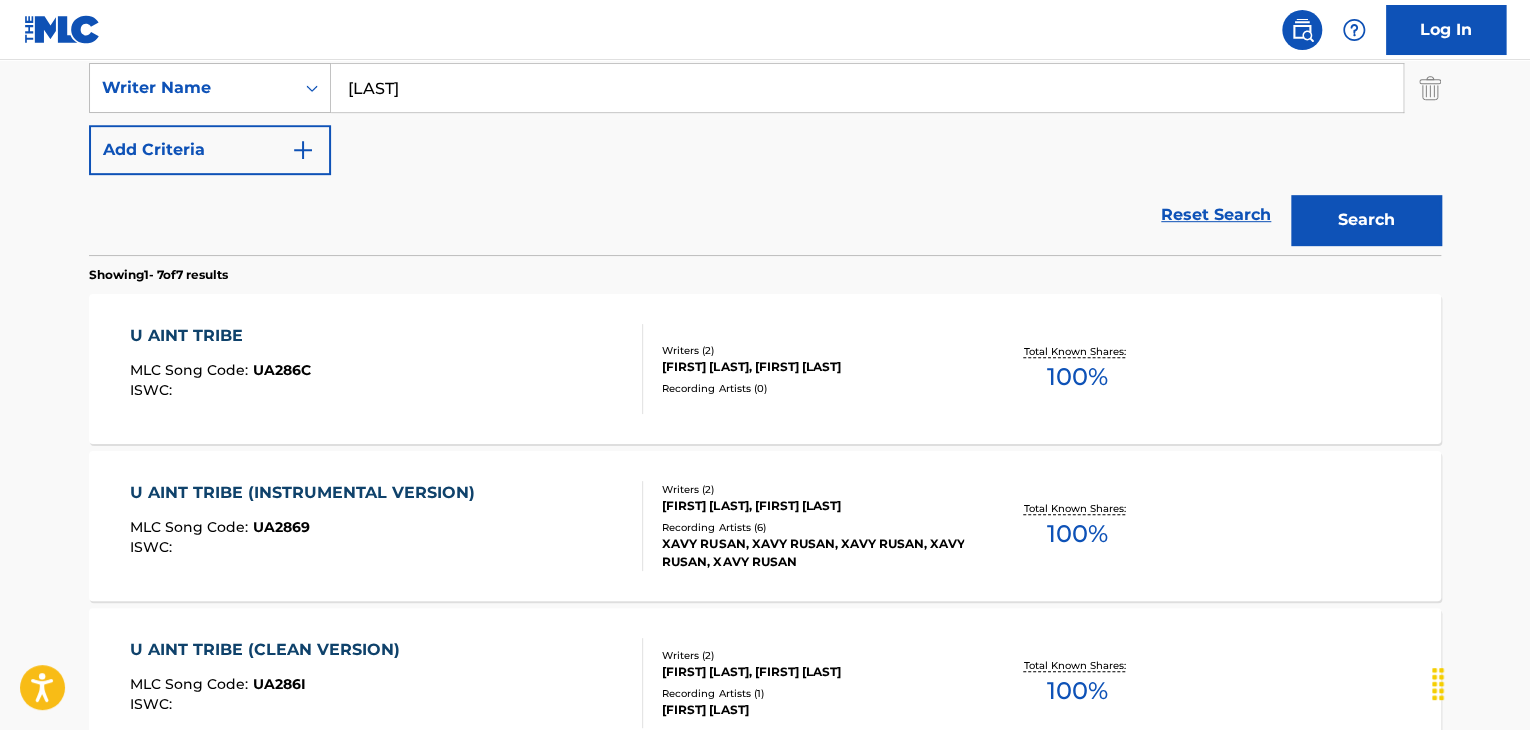 click on "UA286C" at bounding box center [282, 370] 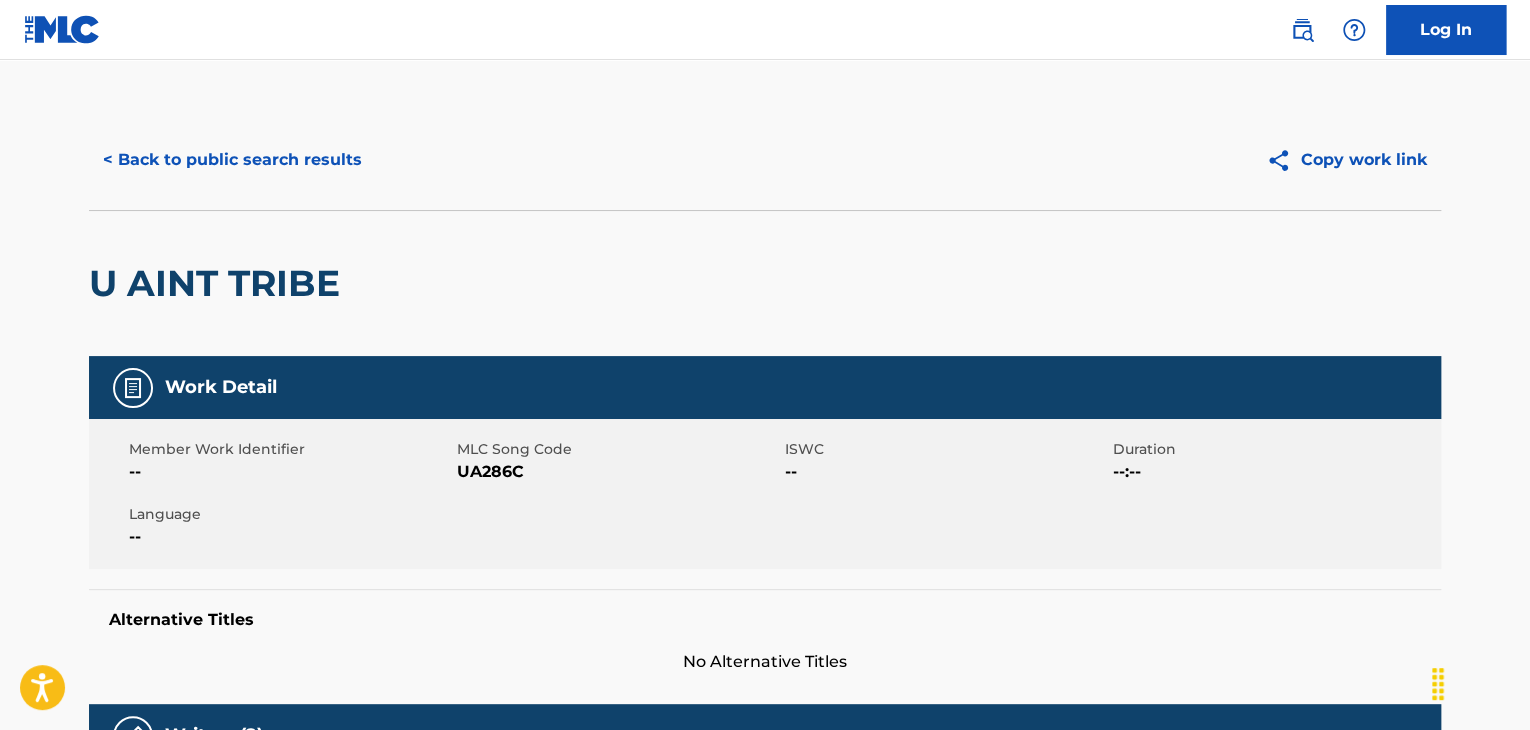 click on "UA286C" at bounding box center (618, 472) 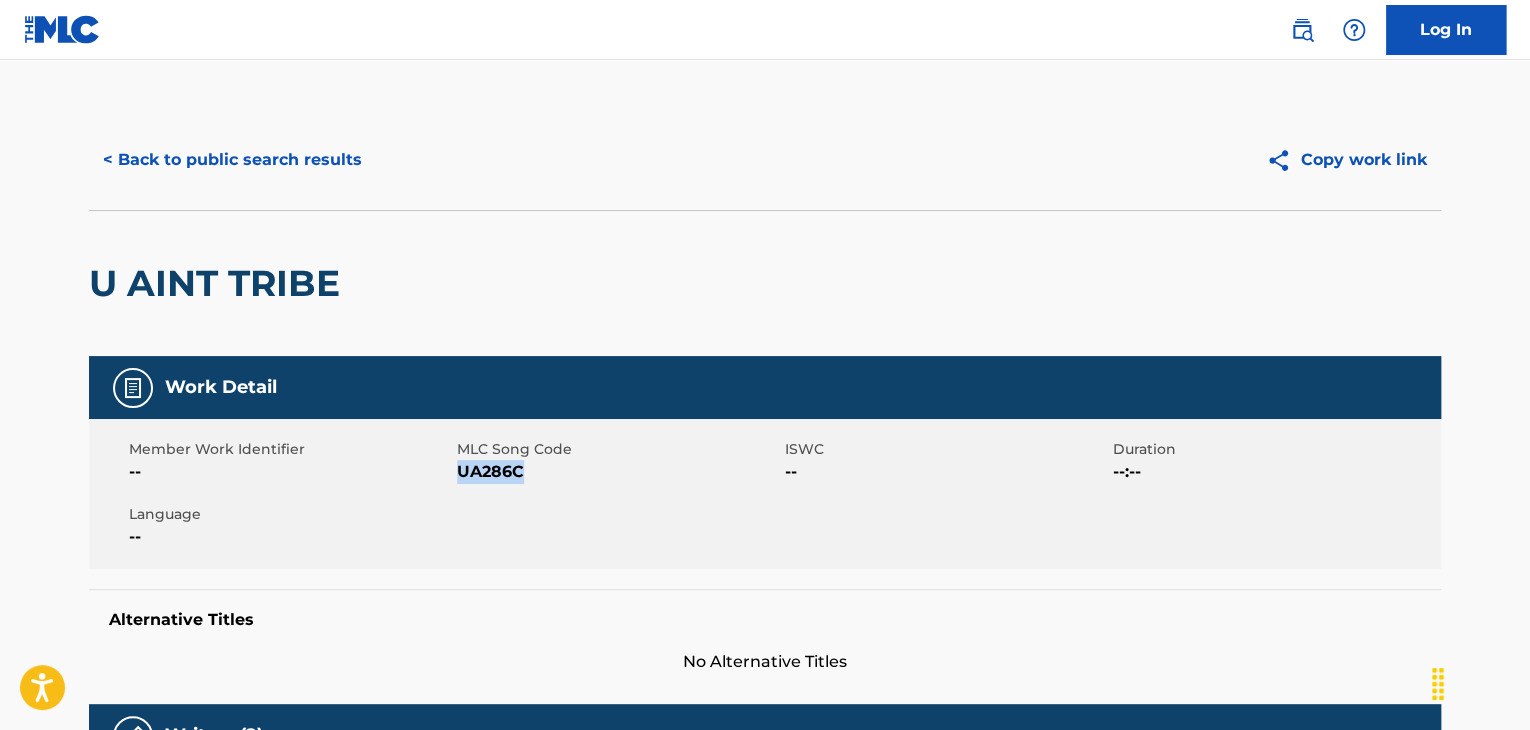 click on "UA286C" at bounding box center [618, 472] 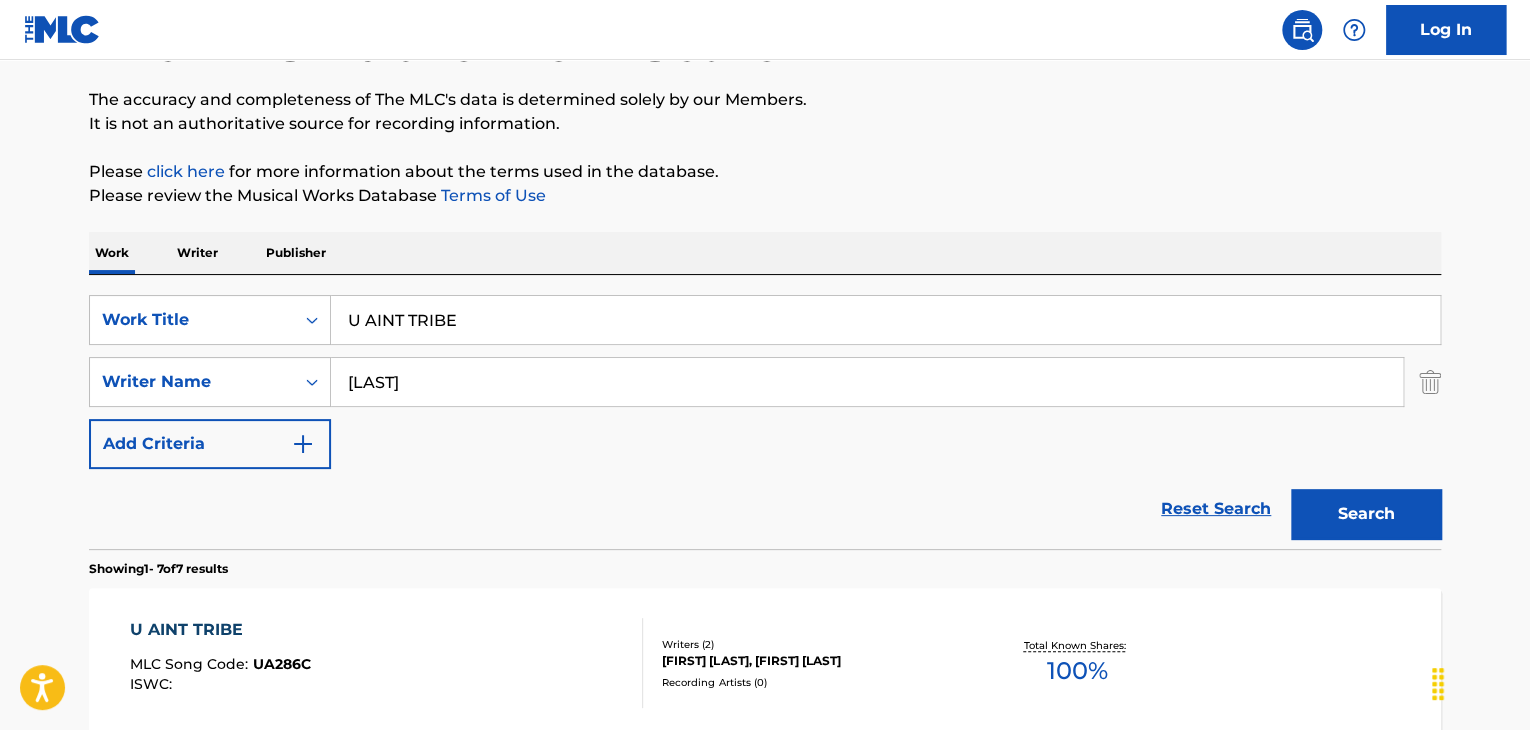 scroll, scrollTop: 144, scrollLeft: 0, axis: vertical 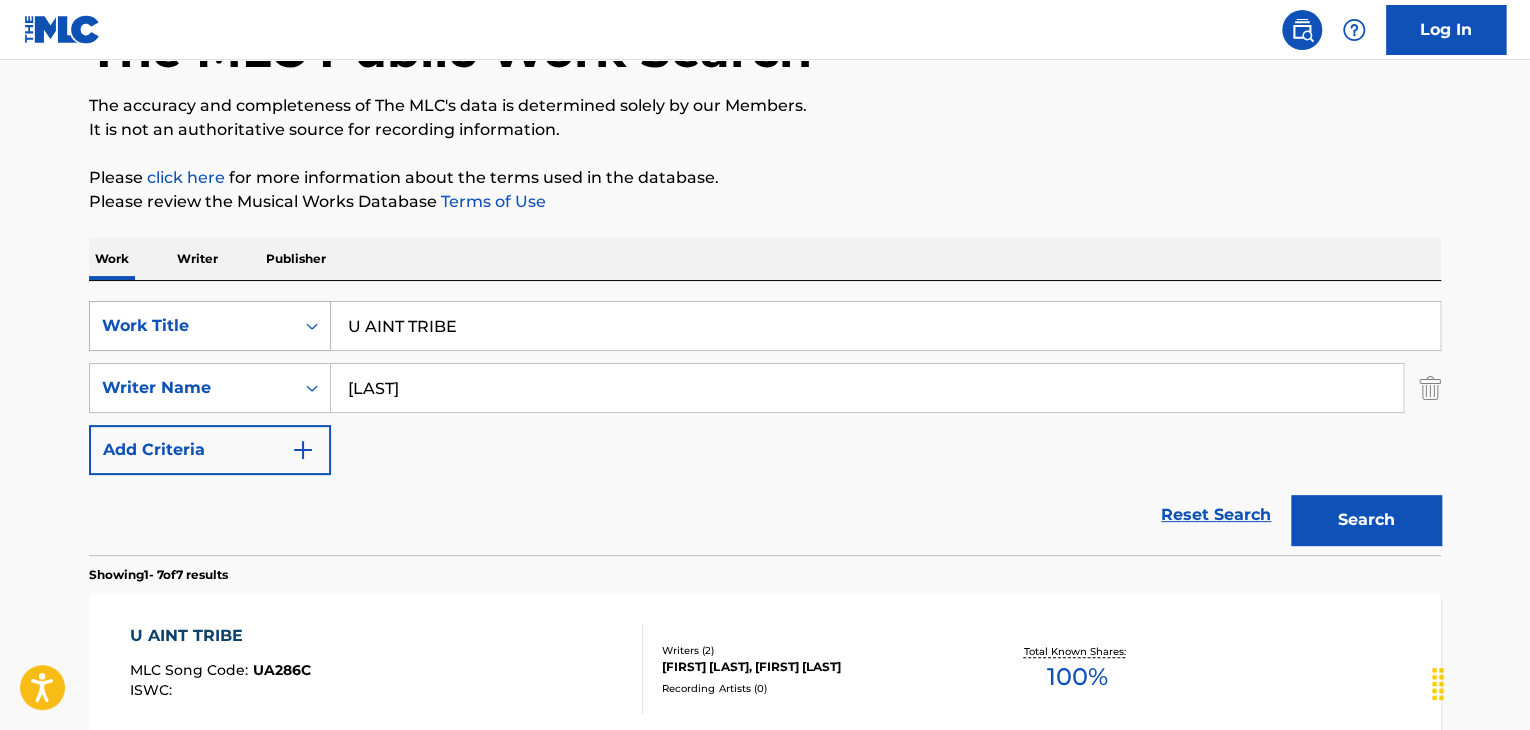 drag, startPoint x: 500, startPoint y: 334, endPoint x: 209, endPoint y: 336, distance: 291.00687 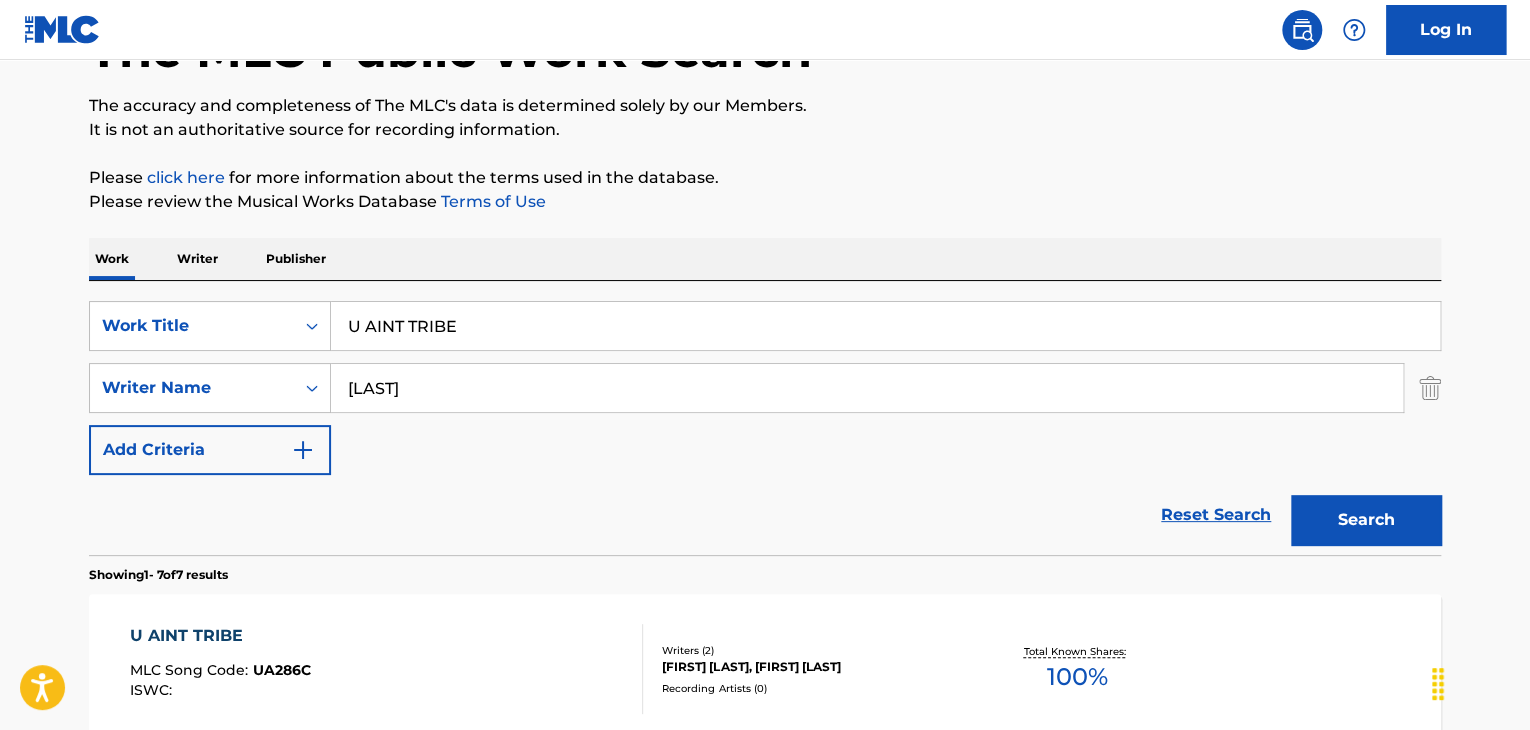 paste on "Mojo Bag" 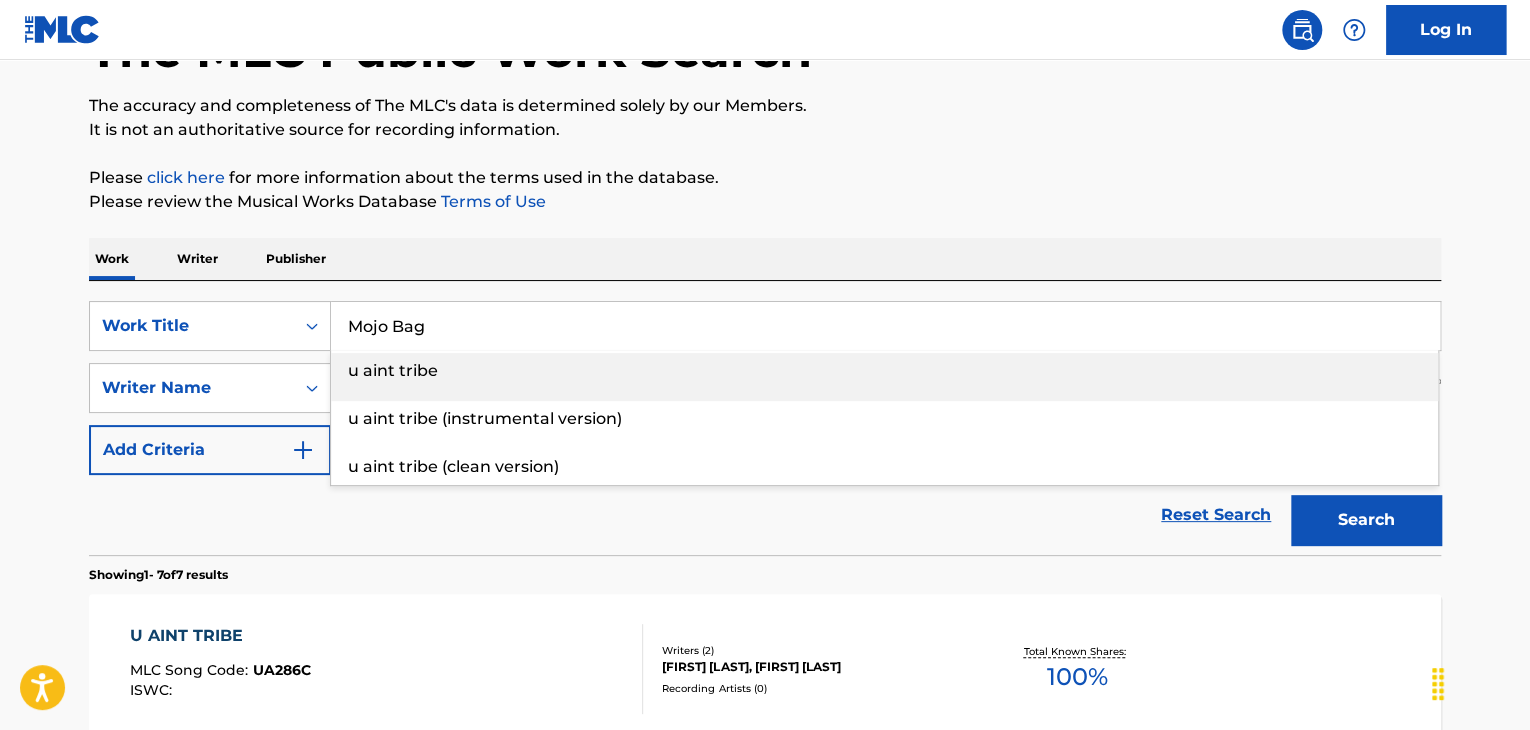 type on "Mojo Bag" 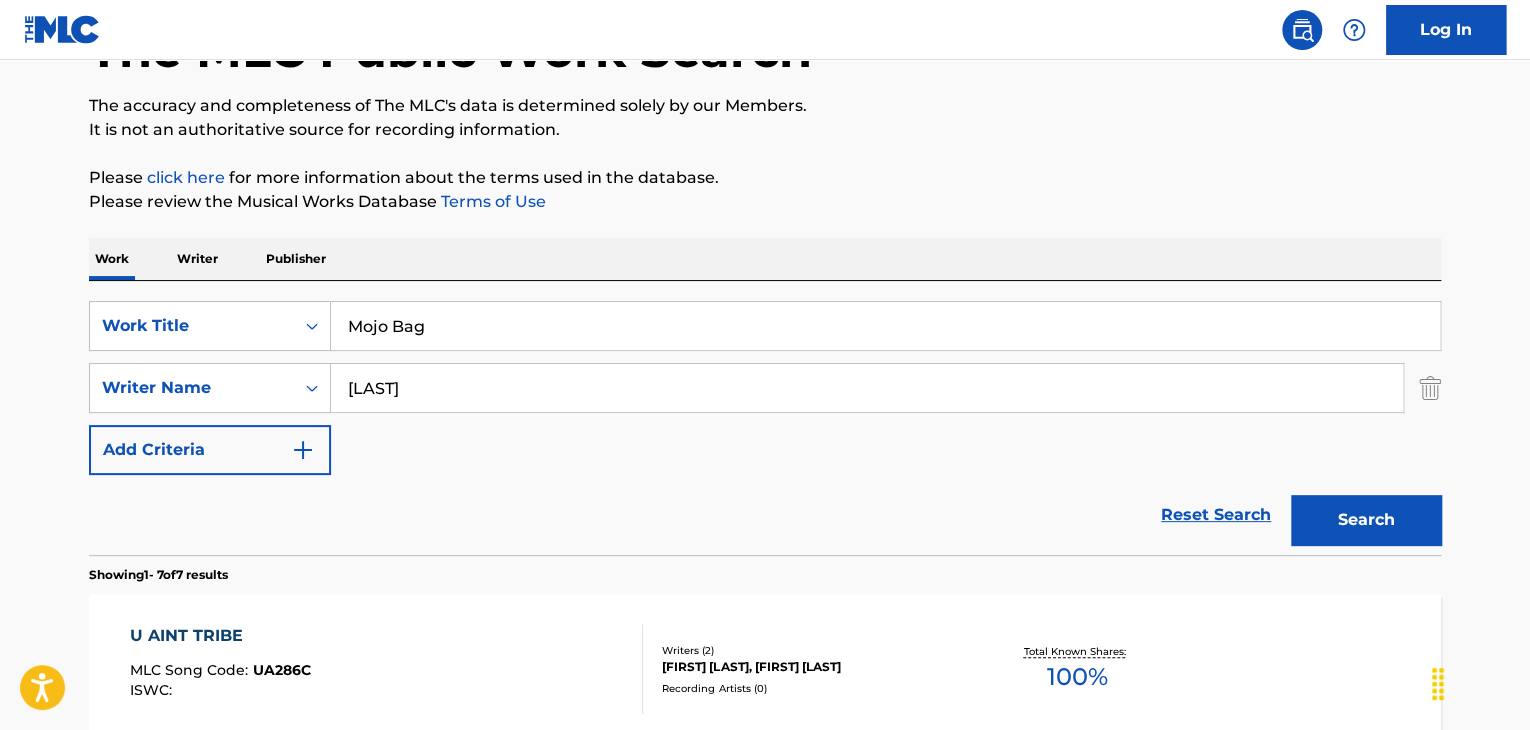 click on "The MLC Public Work Search The accuracy and completeness of The MLC's data is determined solely by our Members. It is not an authoritative source for recording information. Please   click here   for more information about the terms used in the database. Please review the Musical Works Database   Terms of Use Work Writer Publisher SearchWithCriteriaaa817376-d798-4426-bcfe-63d5a4522a53 Work Title Mojo Bag SearchWithCriteria65a98e3e-c872-4602-8014-928421f3132e Writer Name [LAST] Add Criteria Reset Search Search Showing  1  -   7  of  7   results   U AINT TRIBE MLC Song Code : UA286C ISWC : Writers ( 2 ) [FIRST] [LAST], [FIRST] [LAST] Recording Artists ( 0 ) Total Known Shares: 100 % U AINT TRIBE (INSTRUMENTAL VERSION) MLC Song Code : UA2869 ISWC : Writers ( 2 ) [FIRST] [LAST], [FIRST] [LAST] Recording Artists ( 6 ) [FIRST] [LAST], [FIRST] [LAST], [FIRST] [LAST], [FIRST] [LAST], [FIRST] [LAST] Total Known Shares: 100 % U AINT TRIBE (CLEAN VERSION) MLC Song Code : UA286I ISWC : 2" at bounding box center (765, 873) 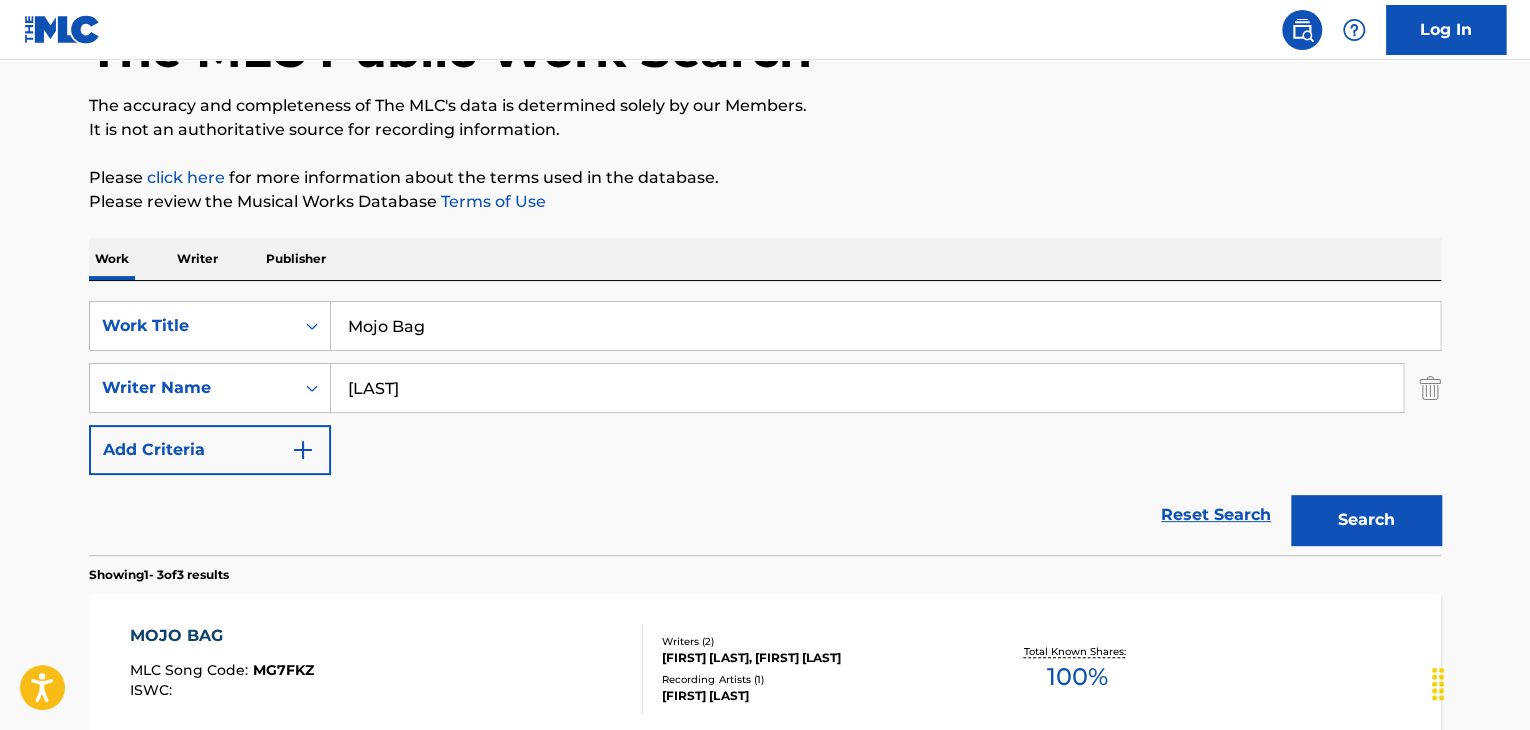 scroll, scrollTop: 244, scrollLeft: 0, axis: vertical 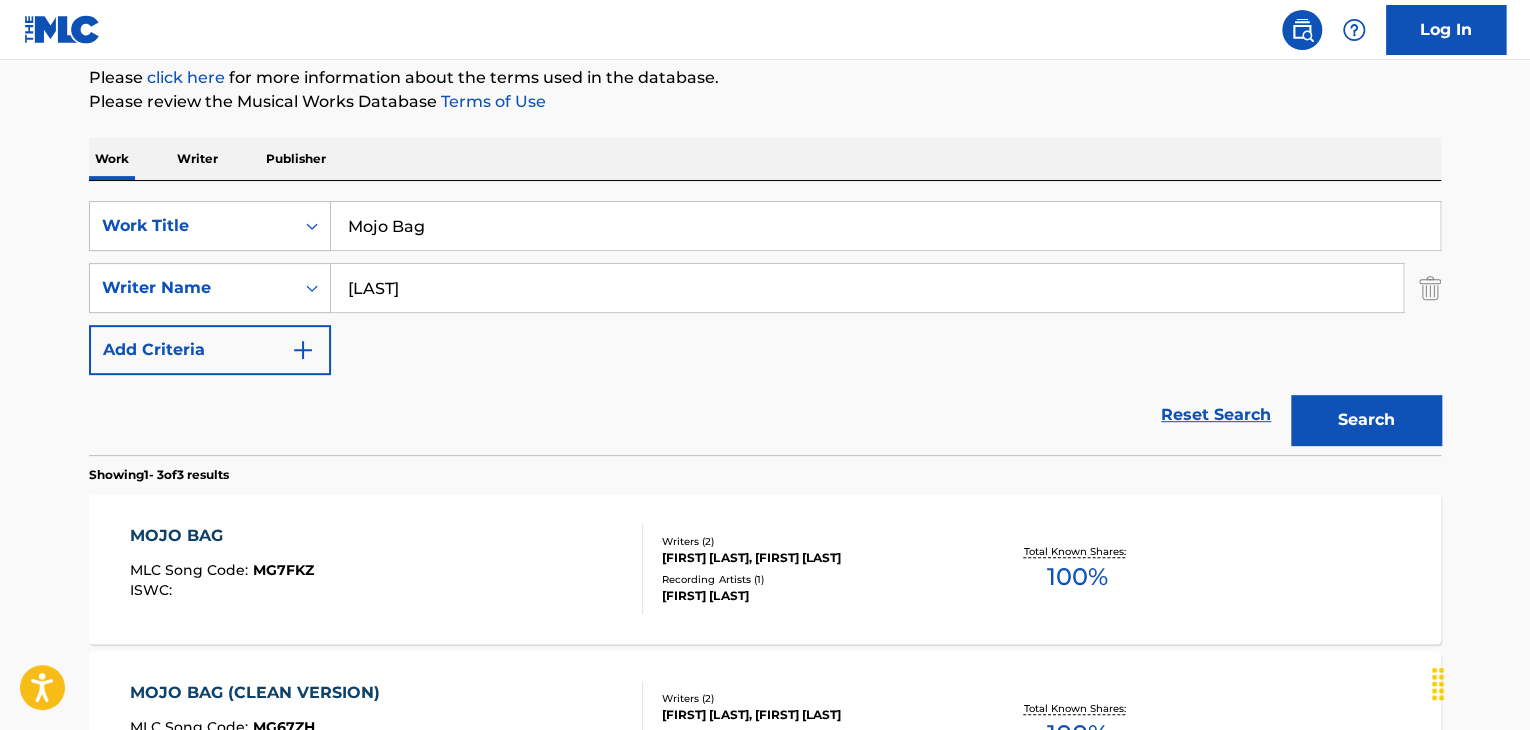 drag, startPoint x: 304, startPoint y: 568, endPoint x: 263, endPoint y: 569, distance: 41.01219 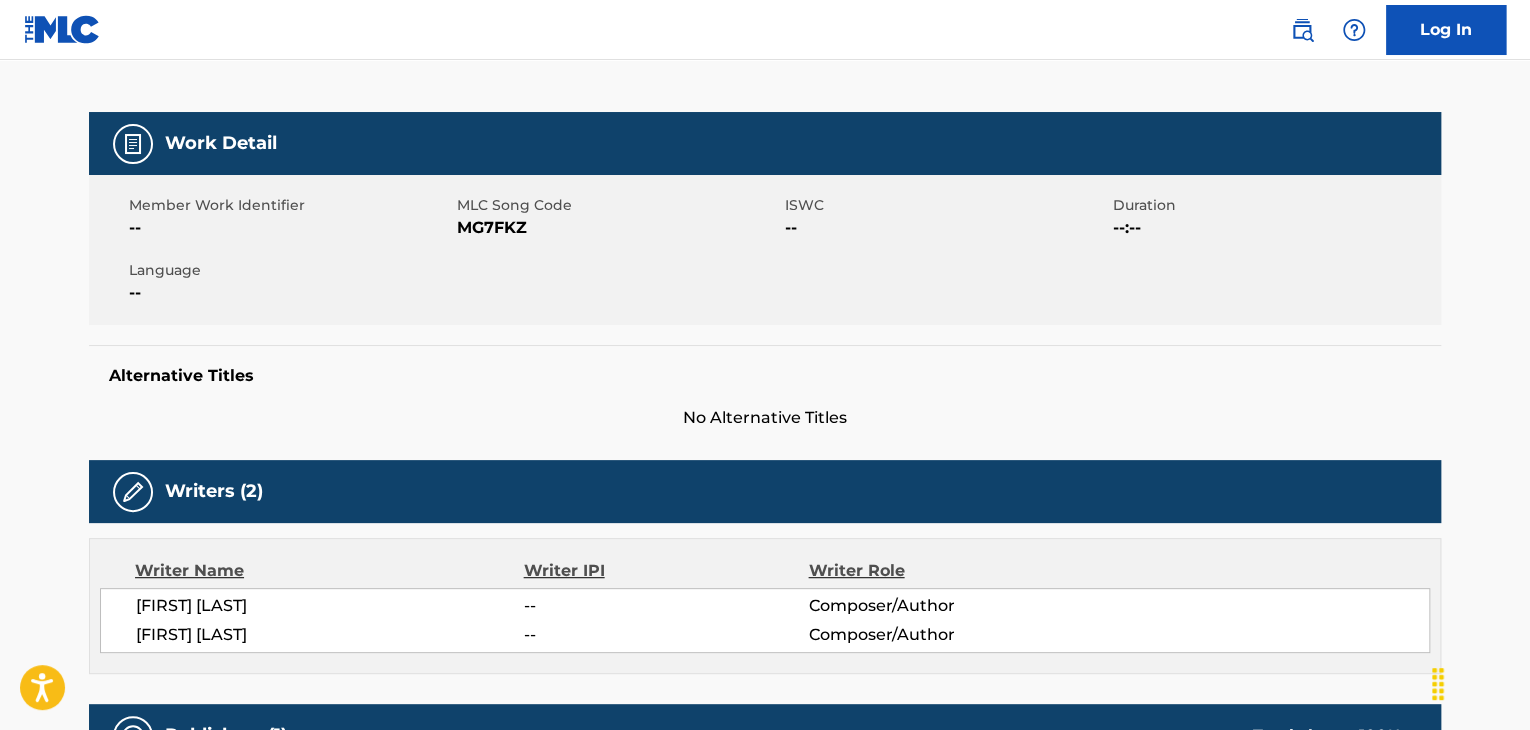 scroll, scrollTop: 0, scrollLeft: 0, axis: both 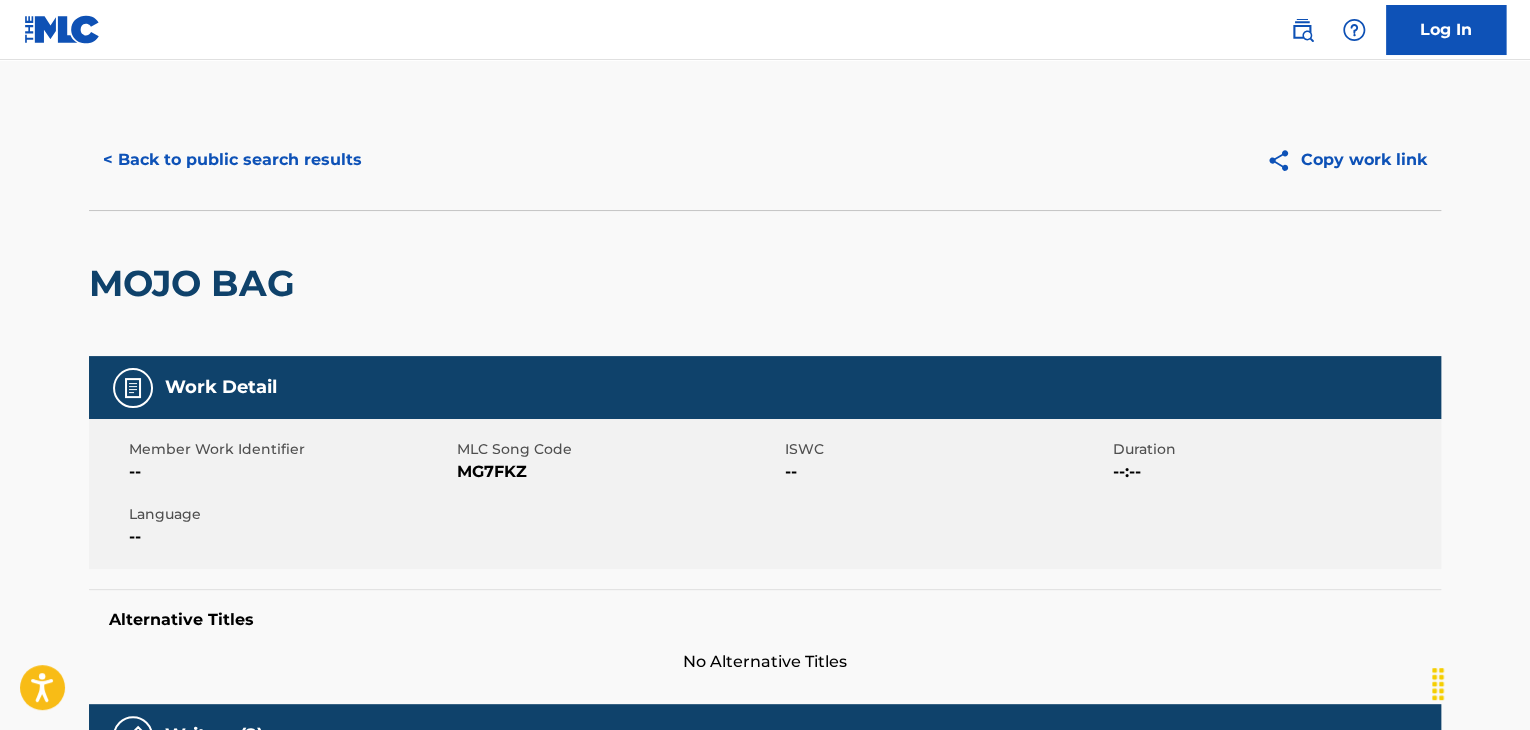 click on "MG7FKZ" at bounding box center [618, 472] 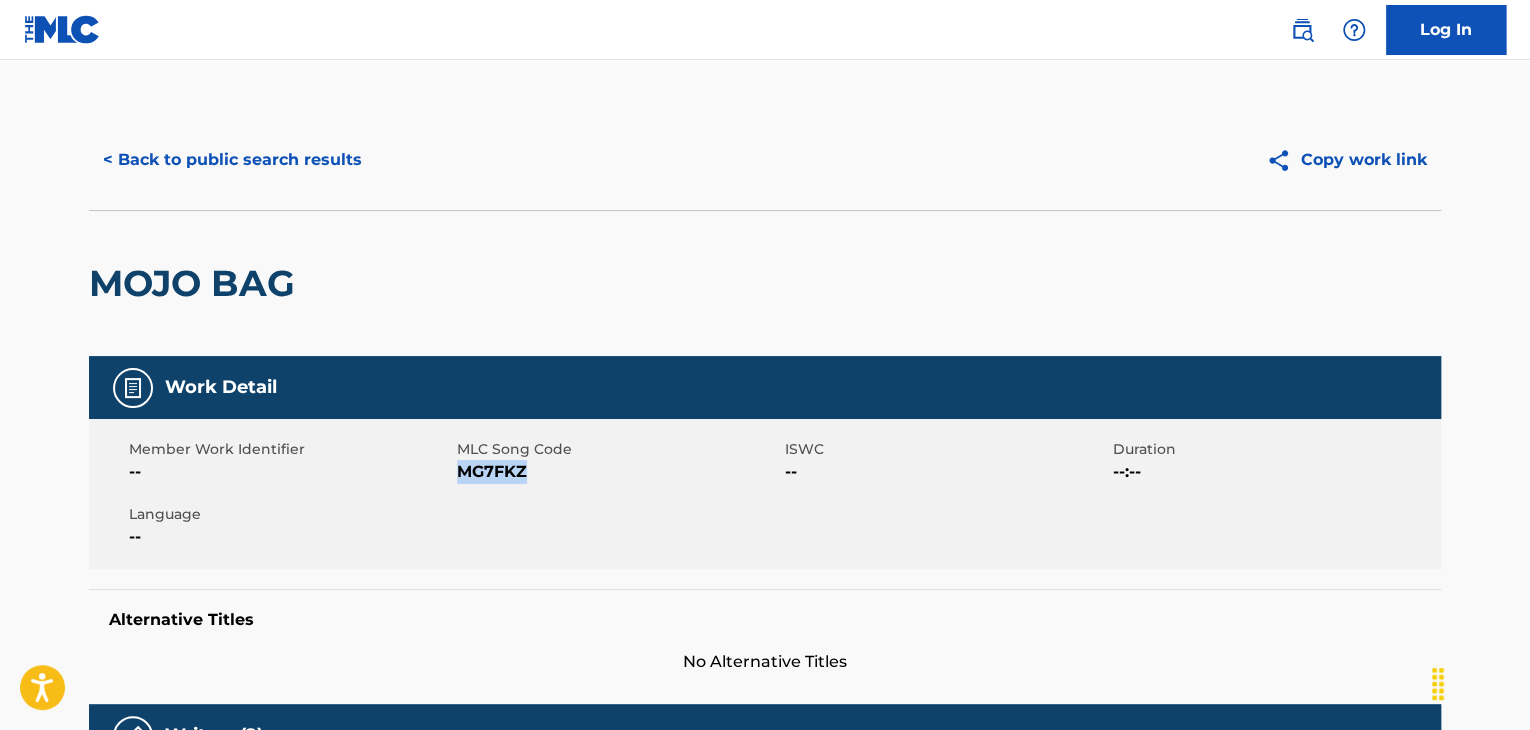click on "MG7FKZ" at bounding box center [618, 472] 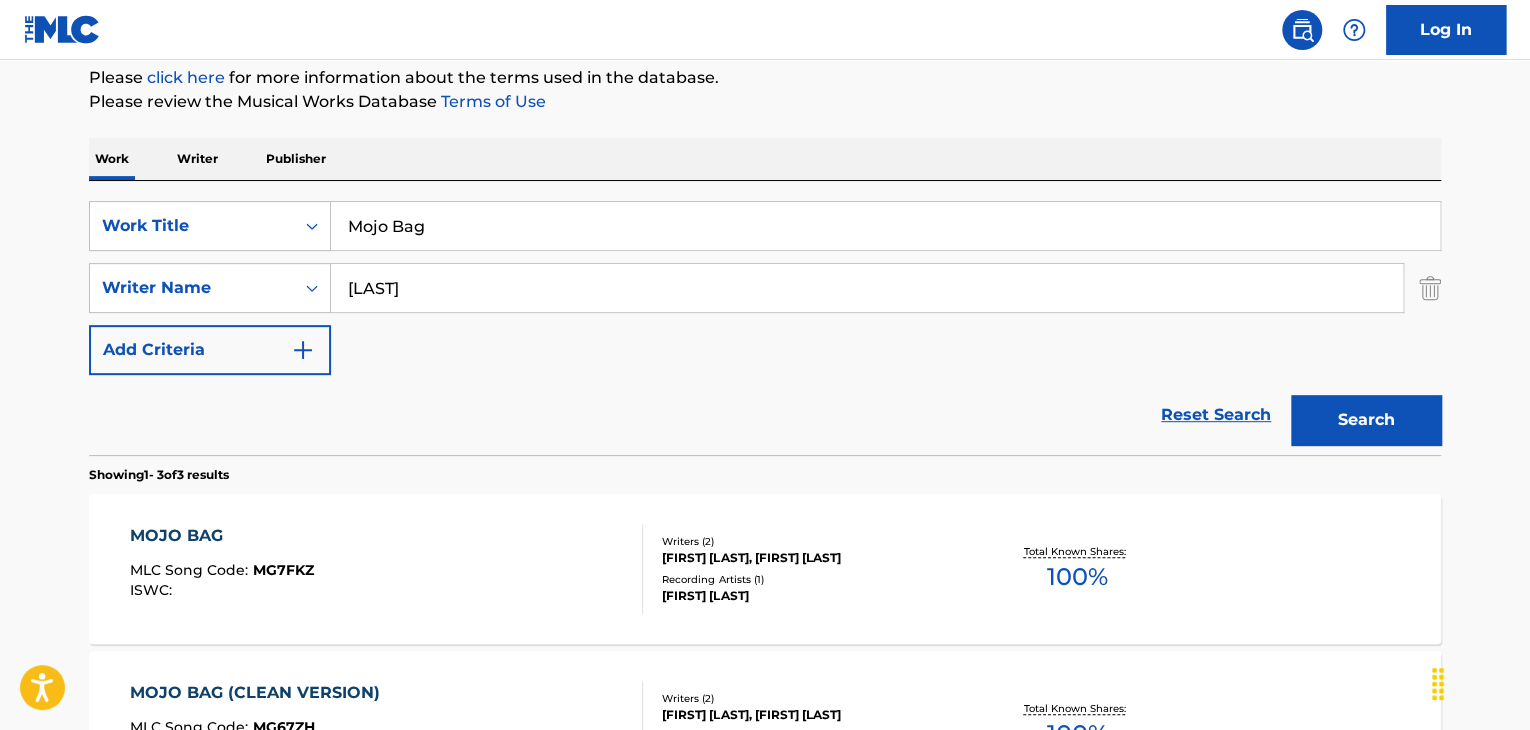 scroll, scrollTop: 0, scrollLeft: 0, axis: both 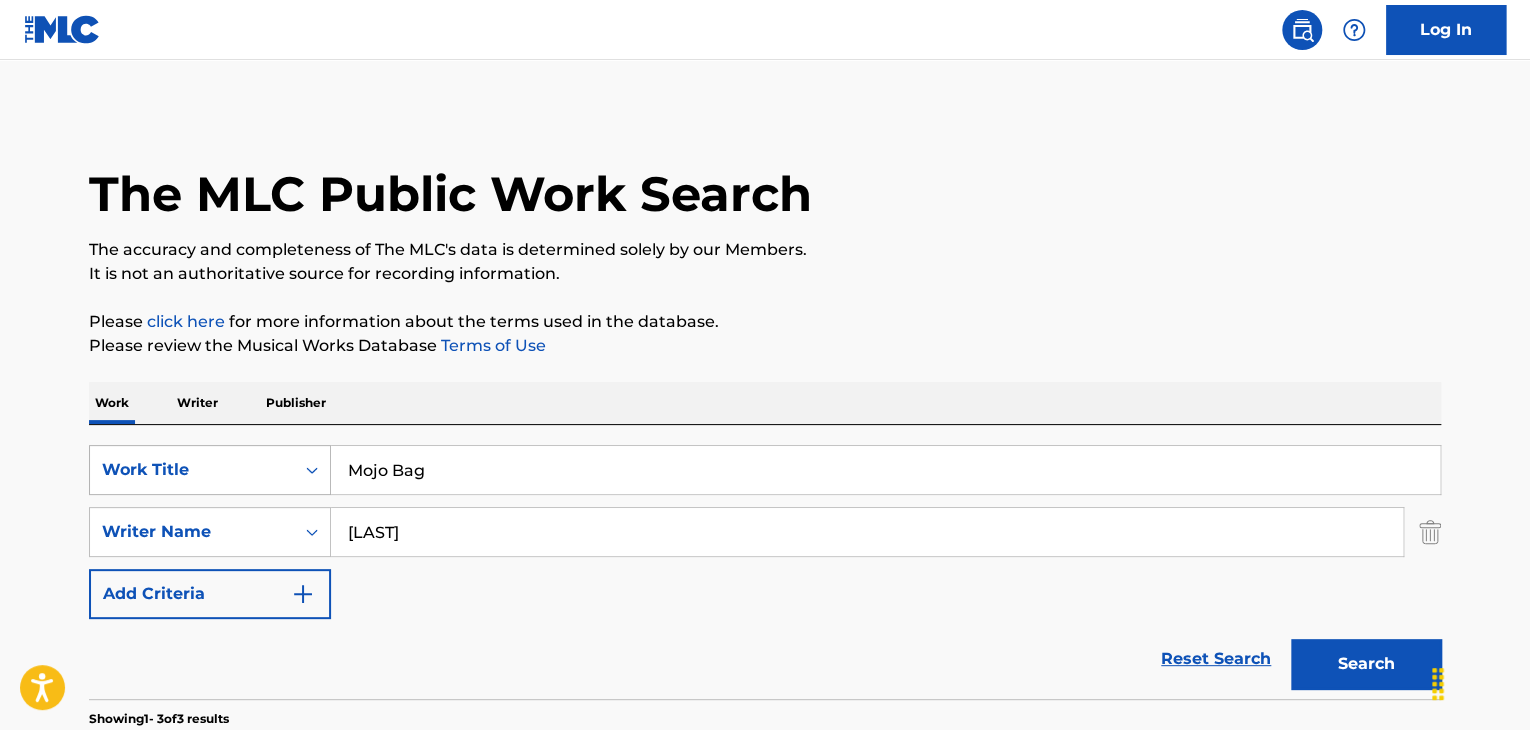 drag, startPoint x: 482, startPoint y: 479, endPoint x: 260, endPoint y: 476, distance: 222.02026 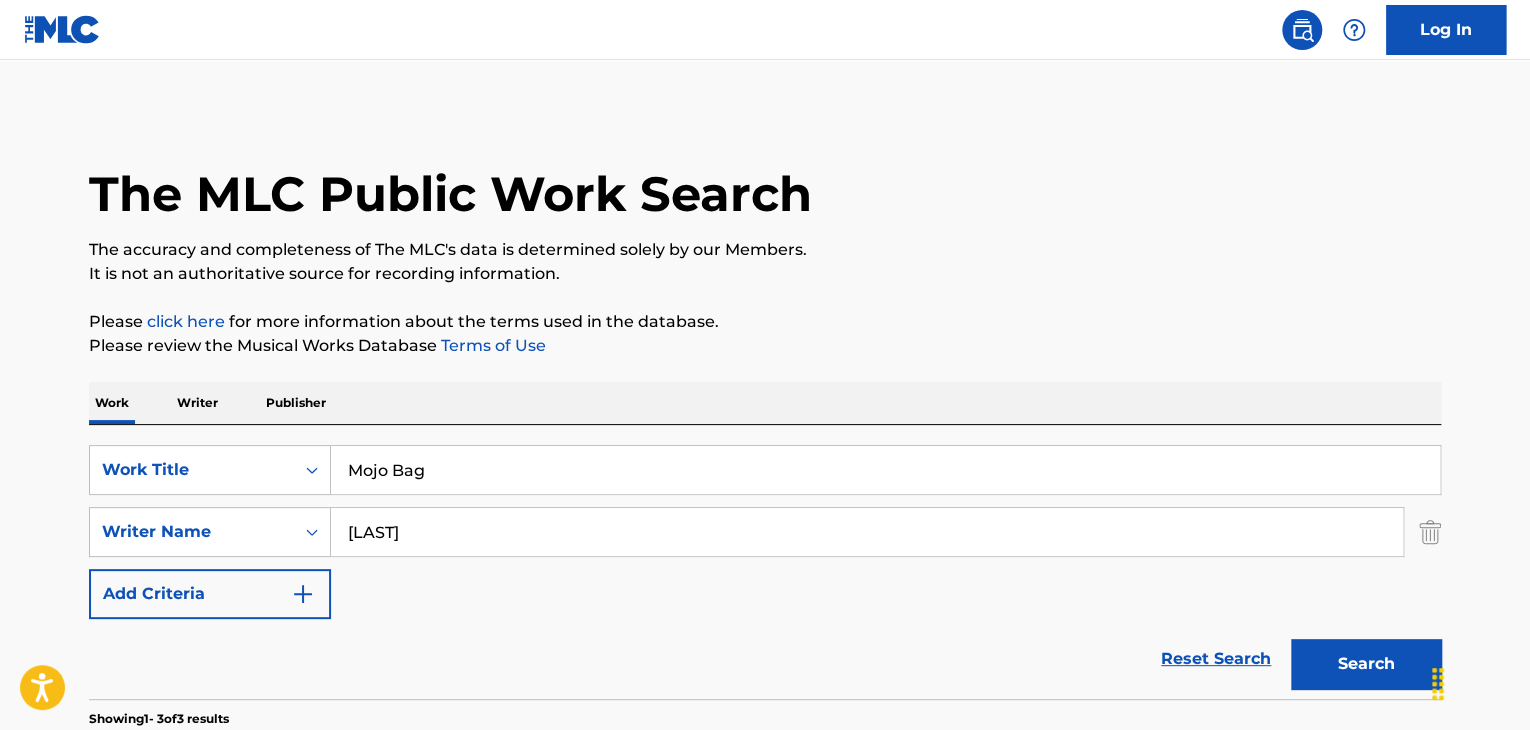 paste on "New Moon" 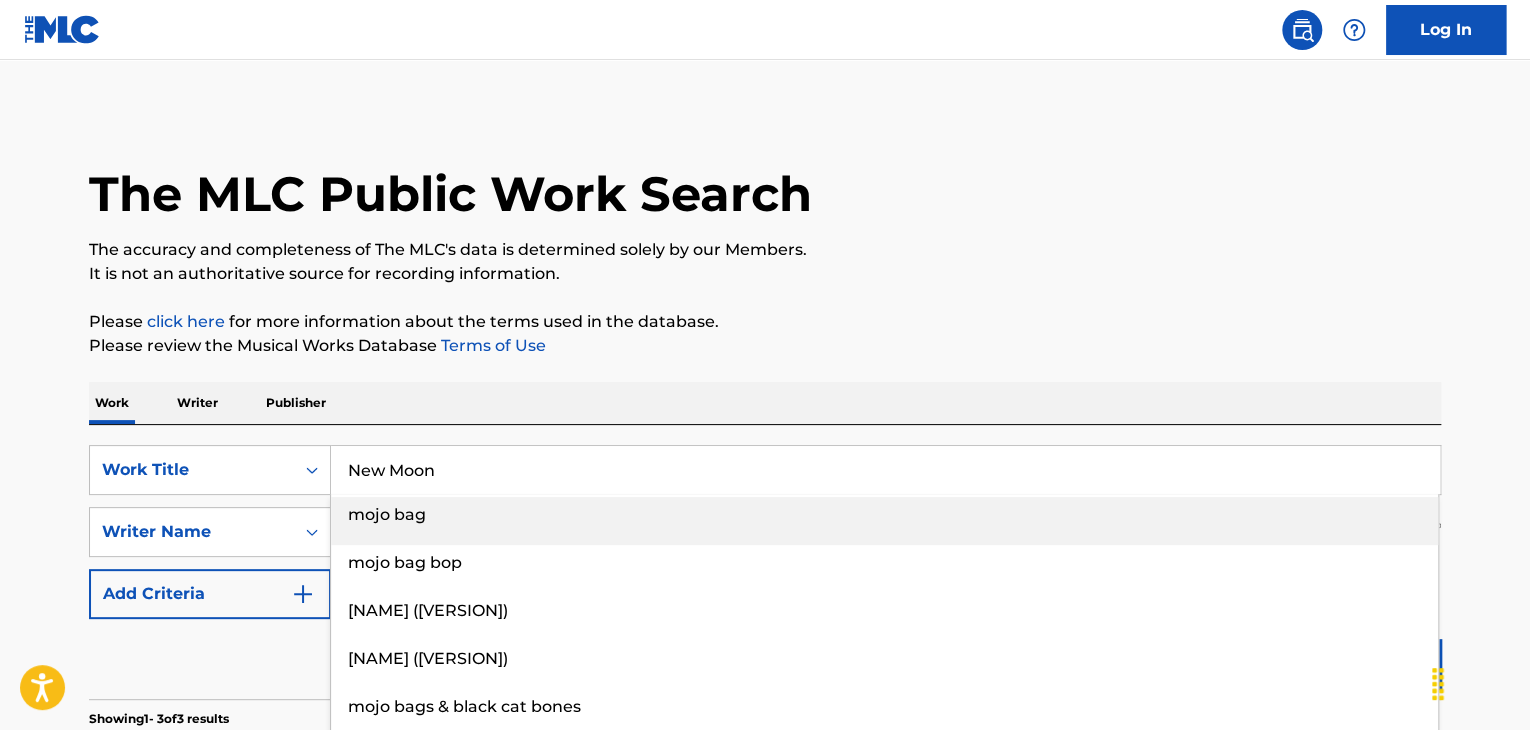 type on "New Moon" 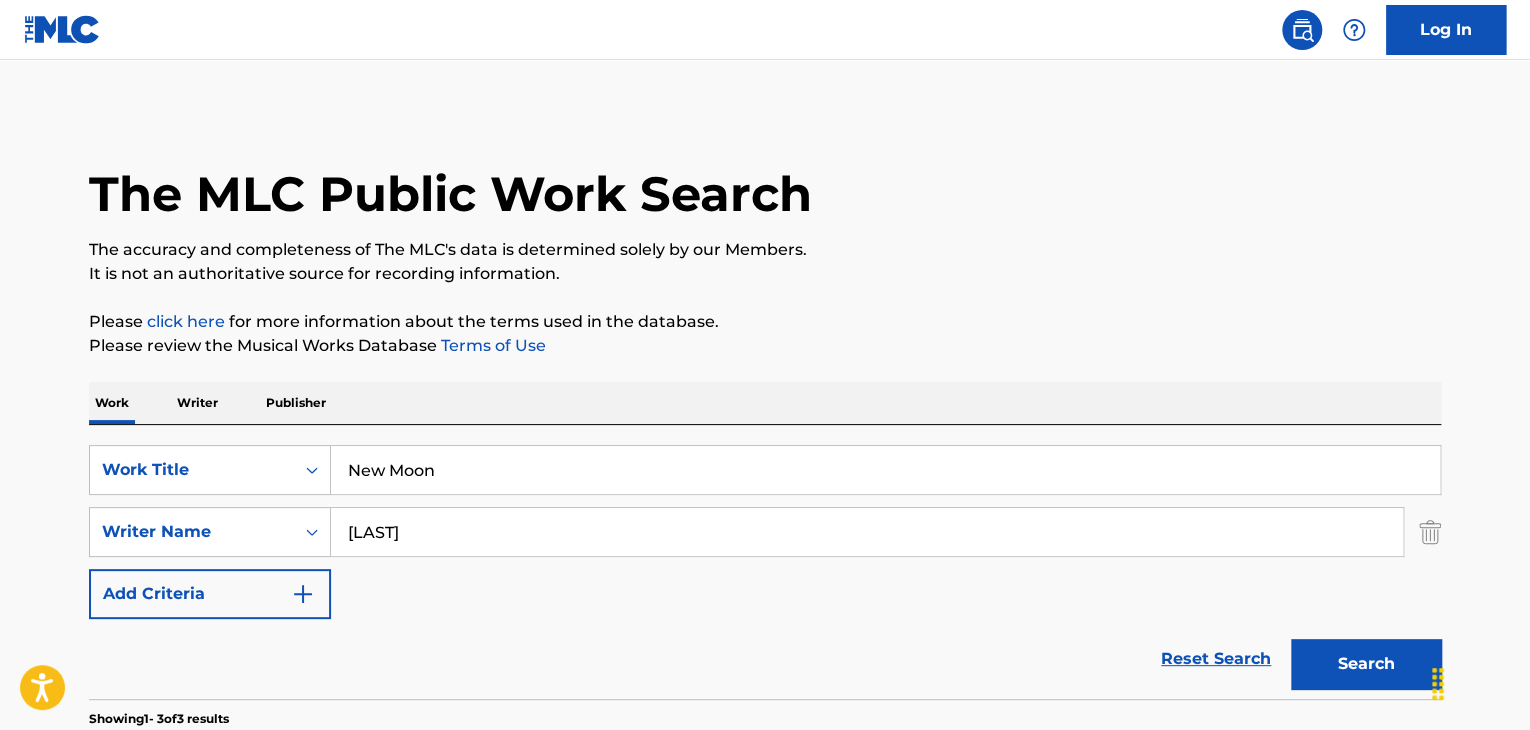 click on "Search" at bounding box center (1366, 664) 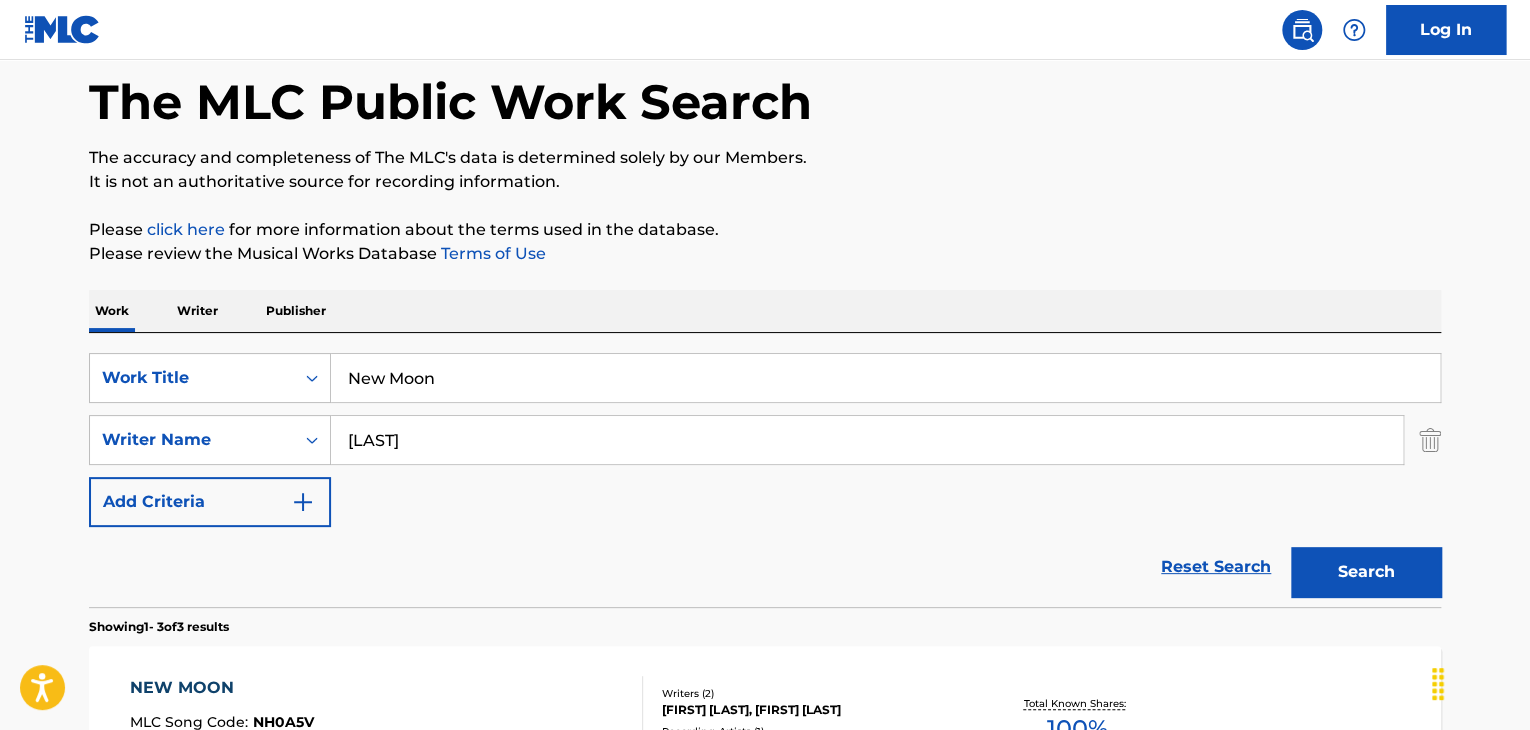 scroll, scrollTop: 200, scrollLeft: 0, axis: vertical 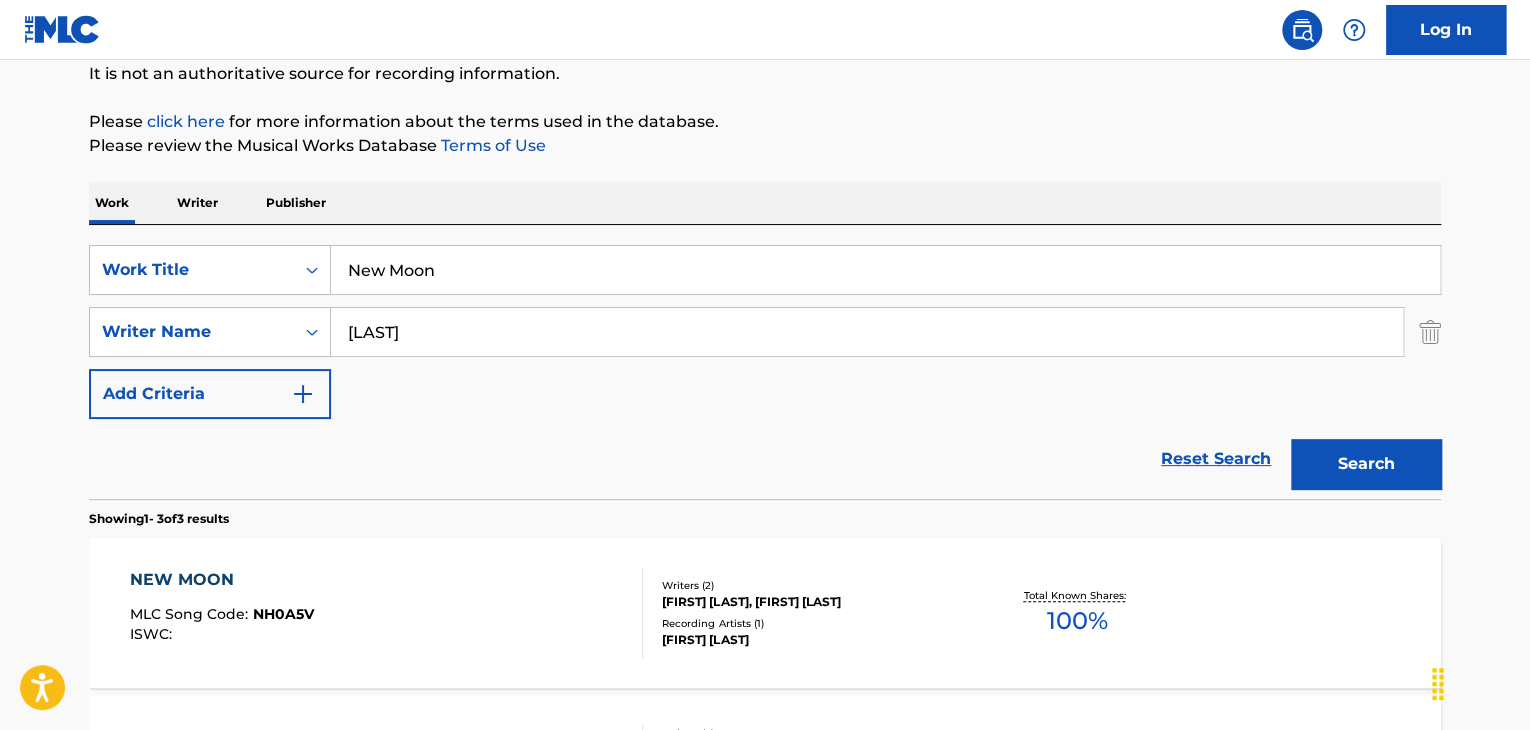 click on "NH0A5V" at bounding box center [283, 614] 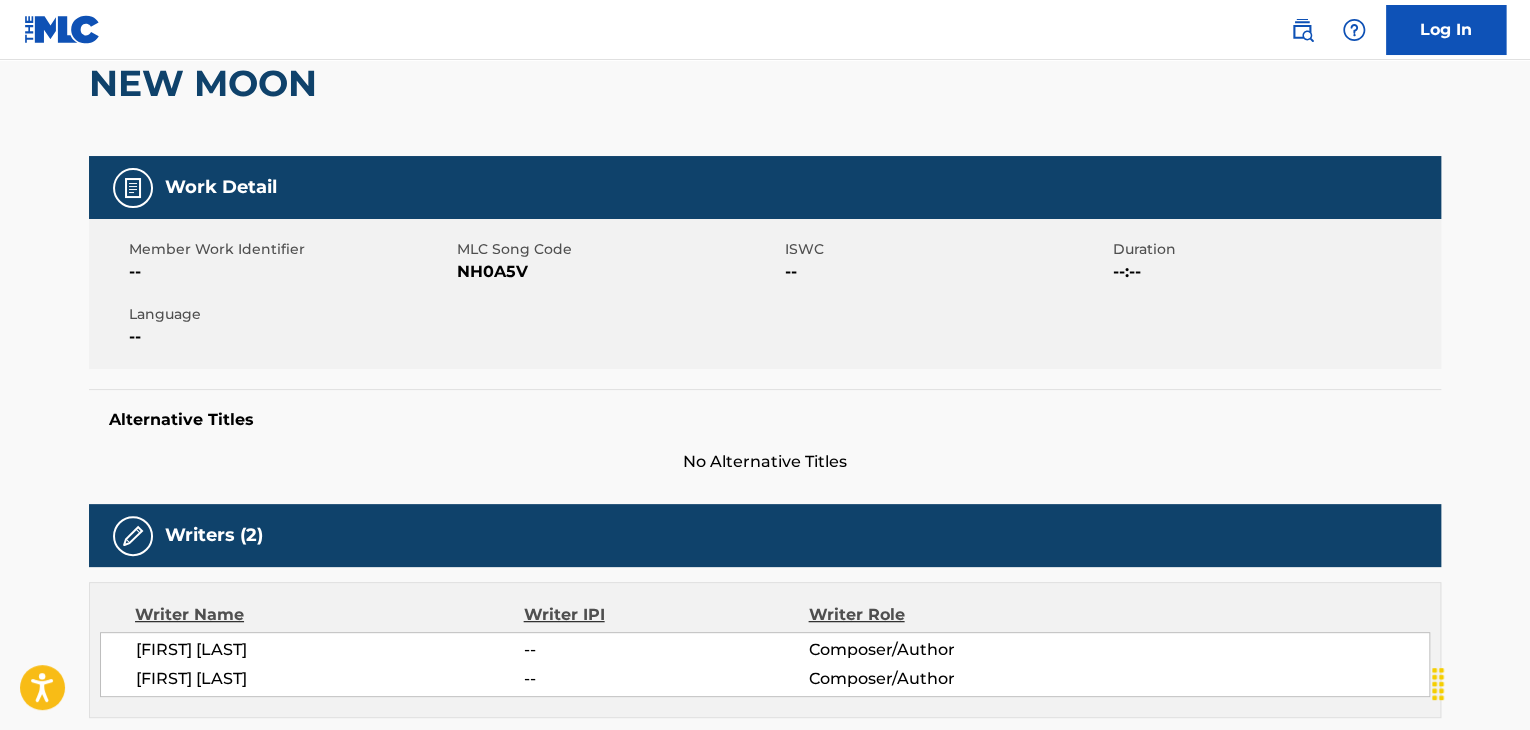 scroll, scrollTop: 0, scrollLeft: 0, axis: both 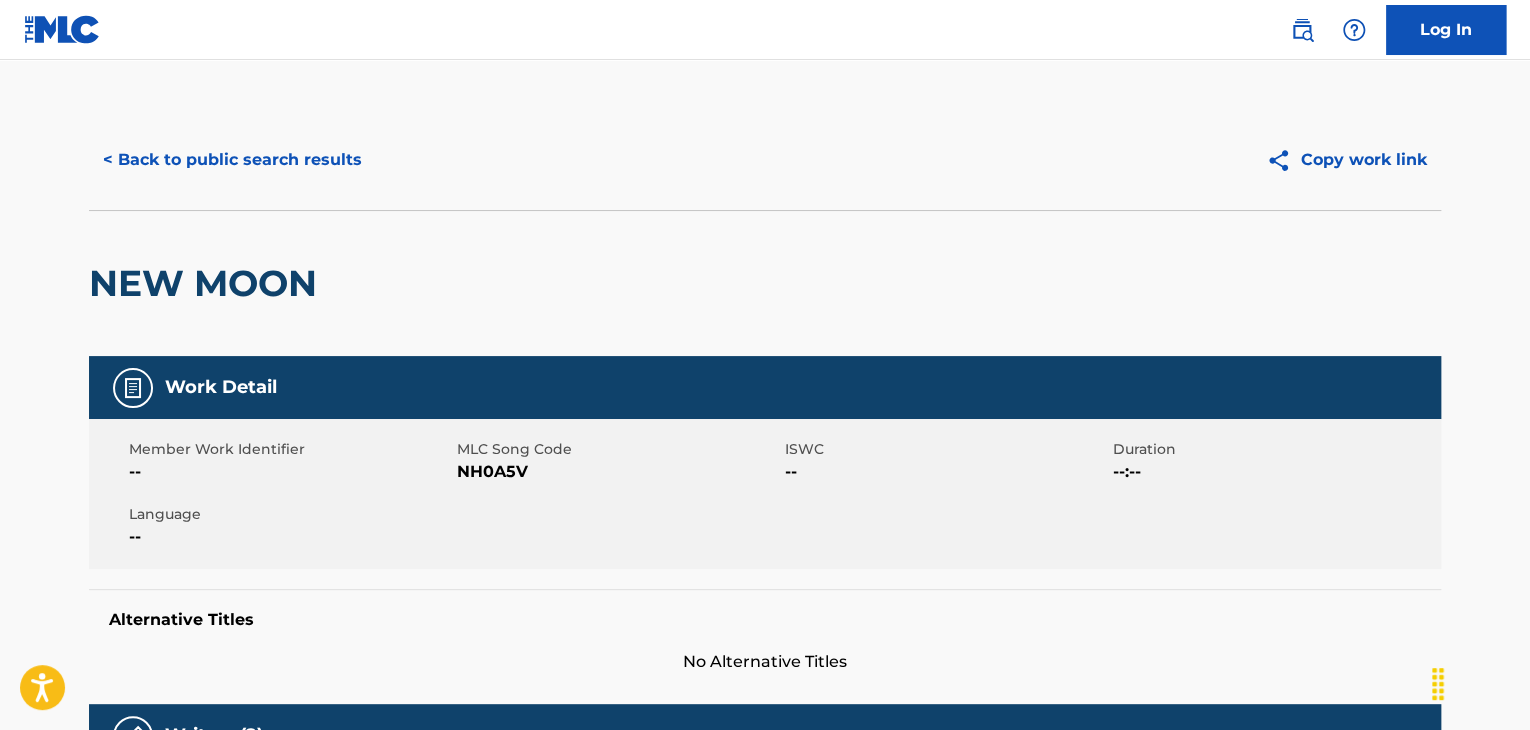 click on "NH0A5V" at bounding box center [618, 472] 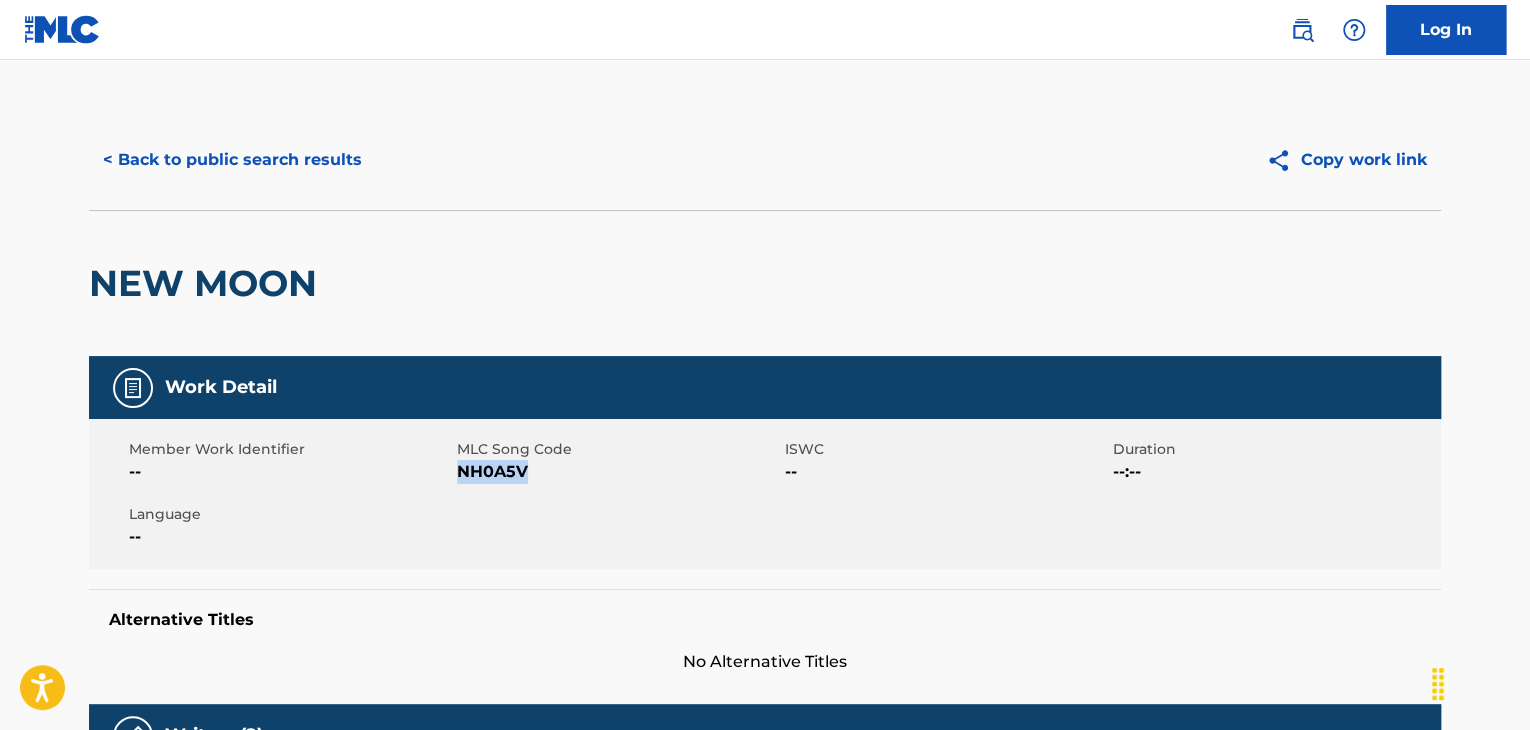 click on "NH0A5V" at bounding box center (618, 472) 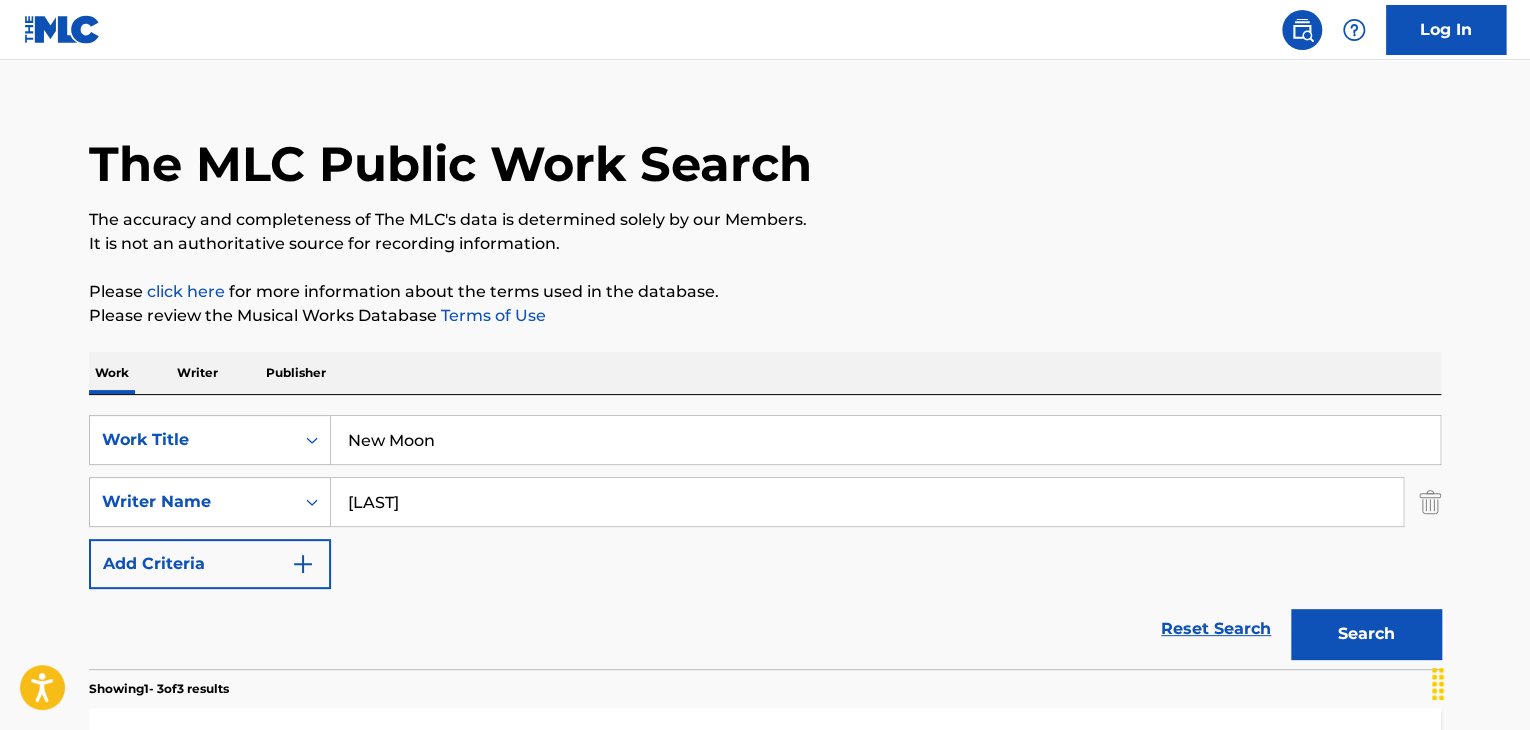 scroll, scrollTop: 0, scrollLeft: 0, axis: both 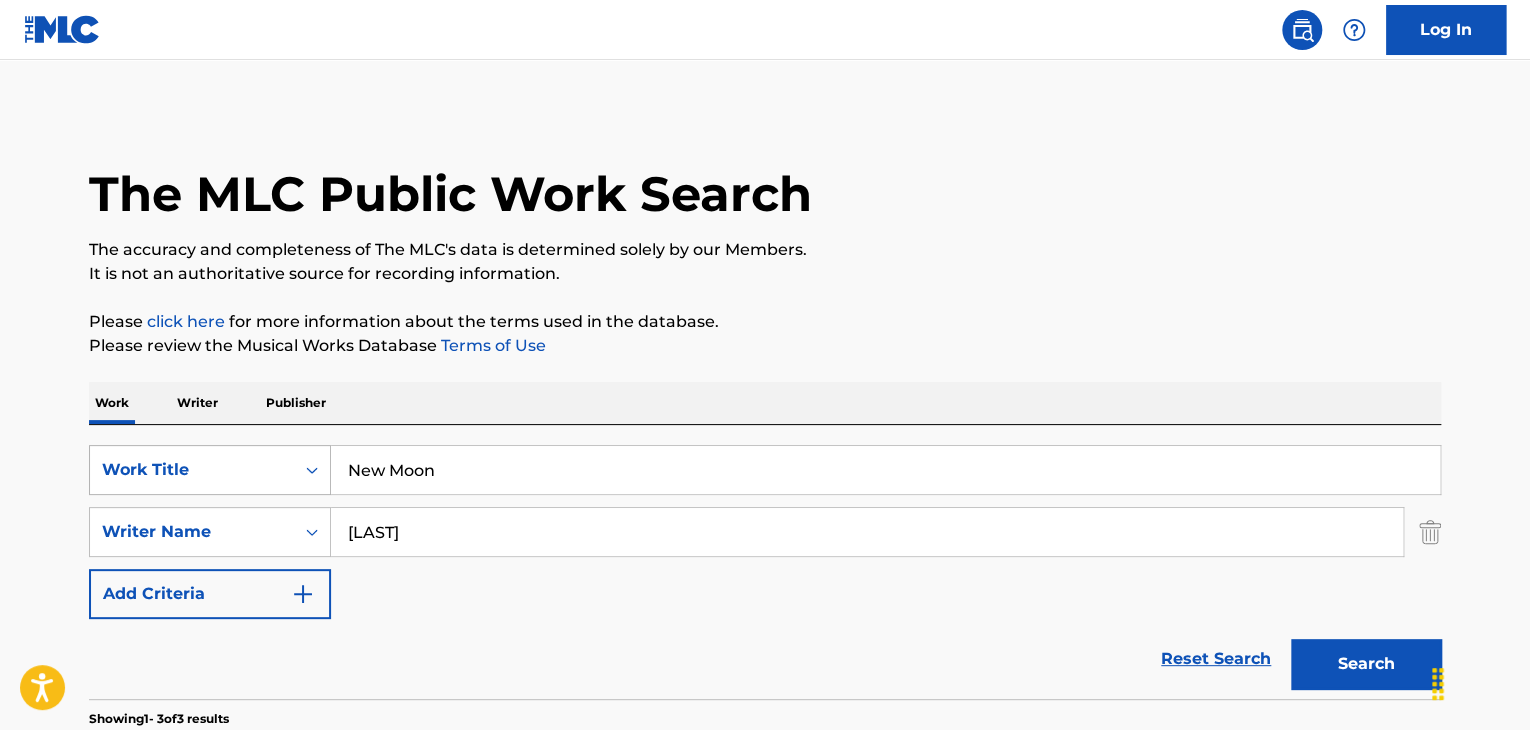 drag, startPoint x: 540, startPoint y: 489, endPoint x: 229, endPoint y: 481, distance: 311.10287 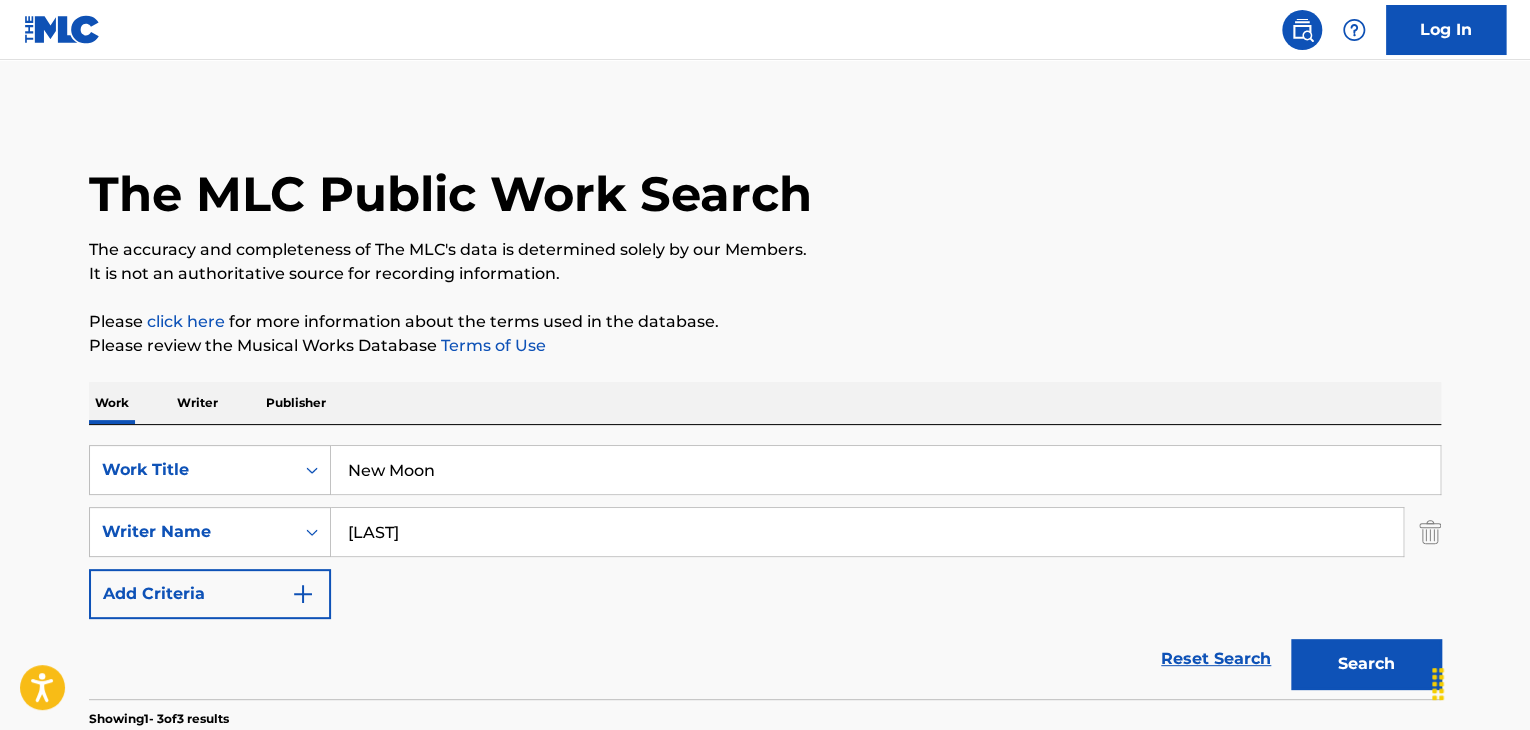 paste on "Hoodoo Ma" 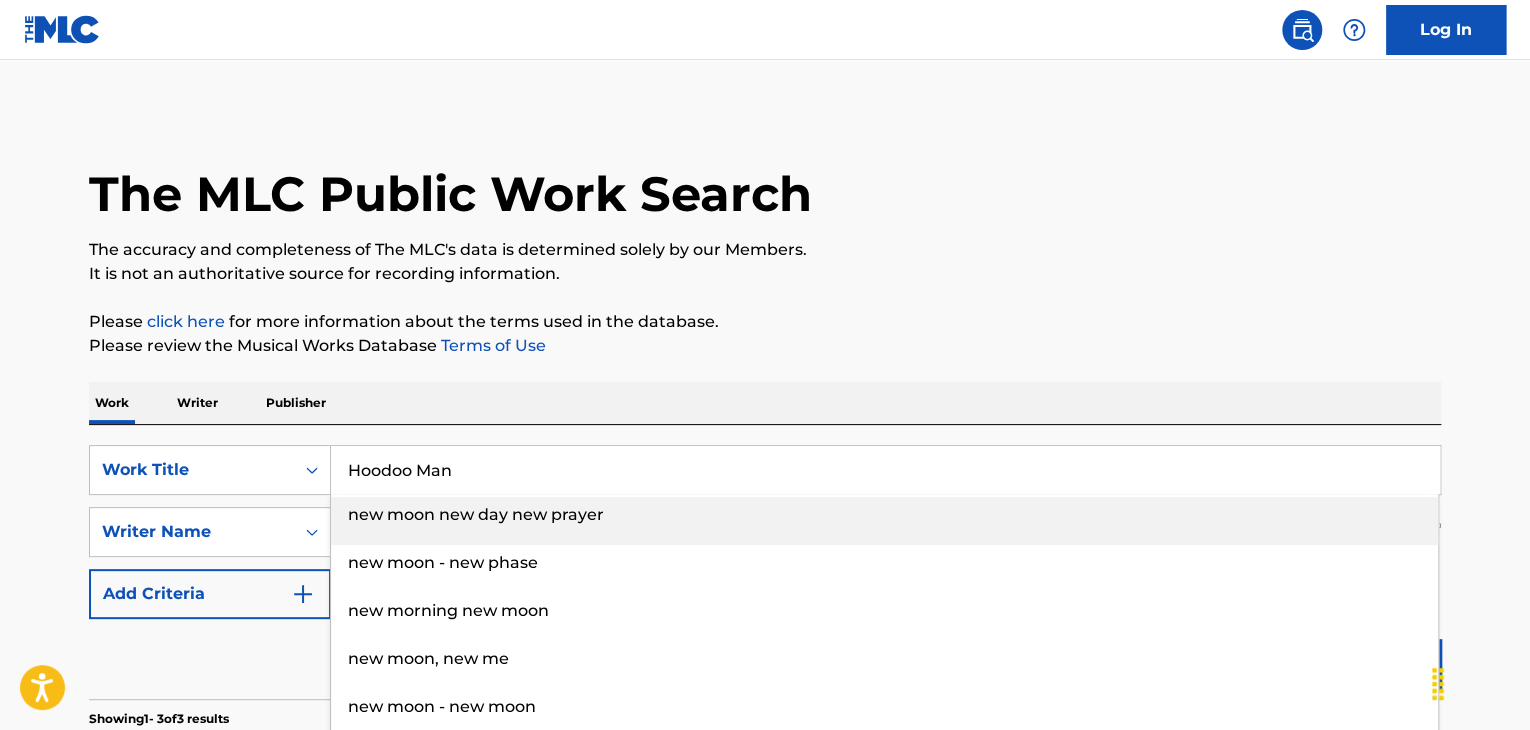 type on "Hoodoo Man" 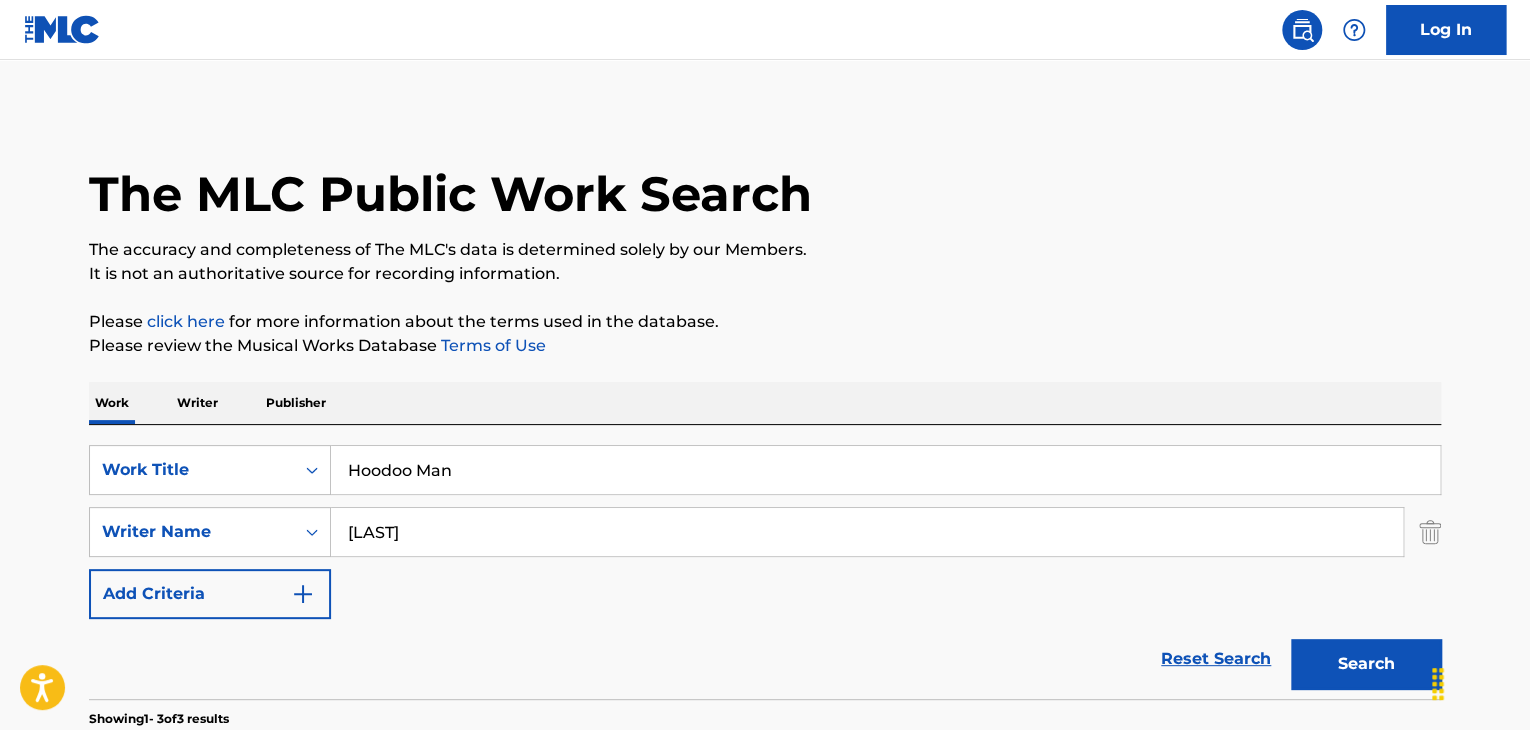 click on "Search" at bounding box center [1366, 664] 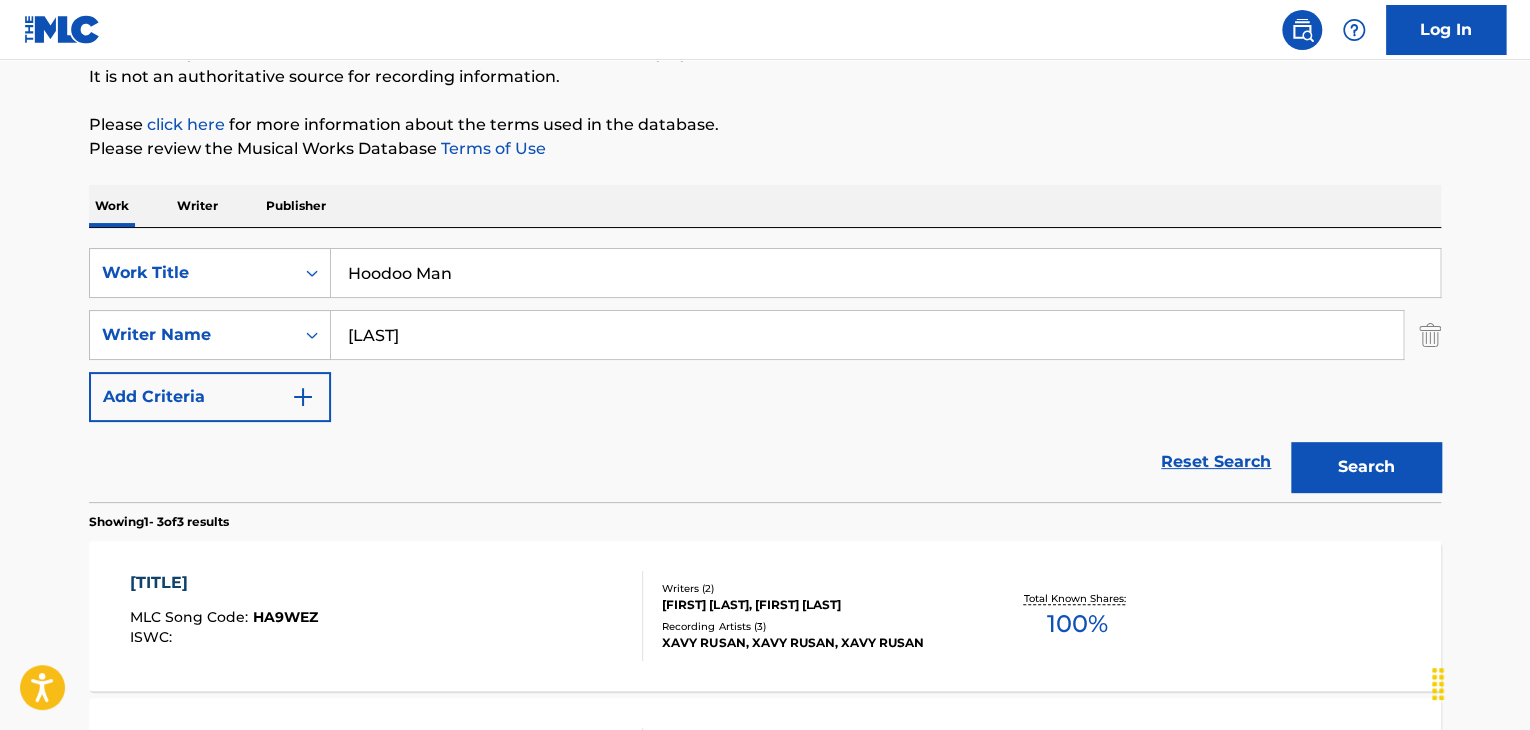 scroll, scrollTop: 200, scrollLeft: 0, axis: vertical 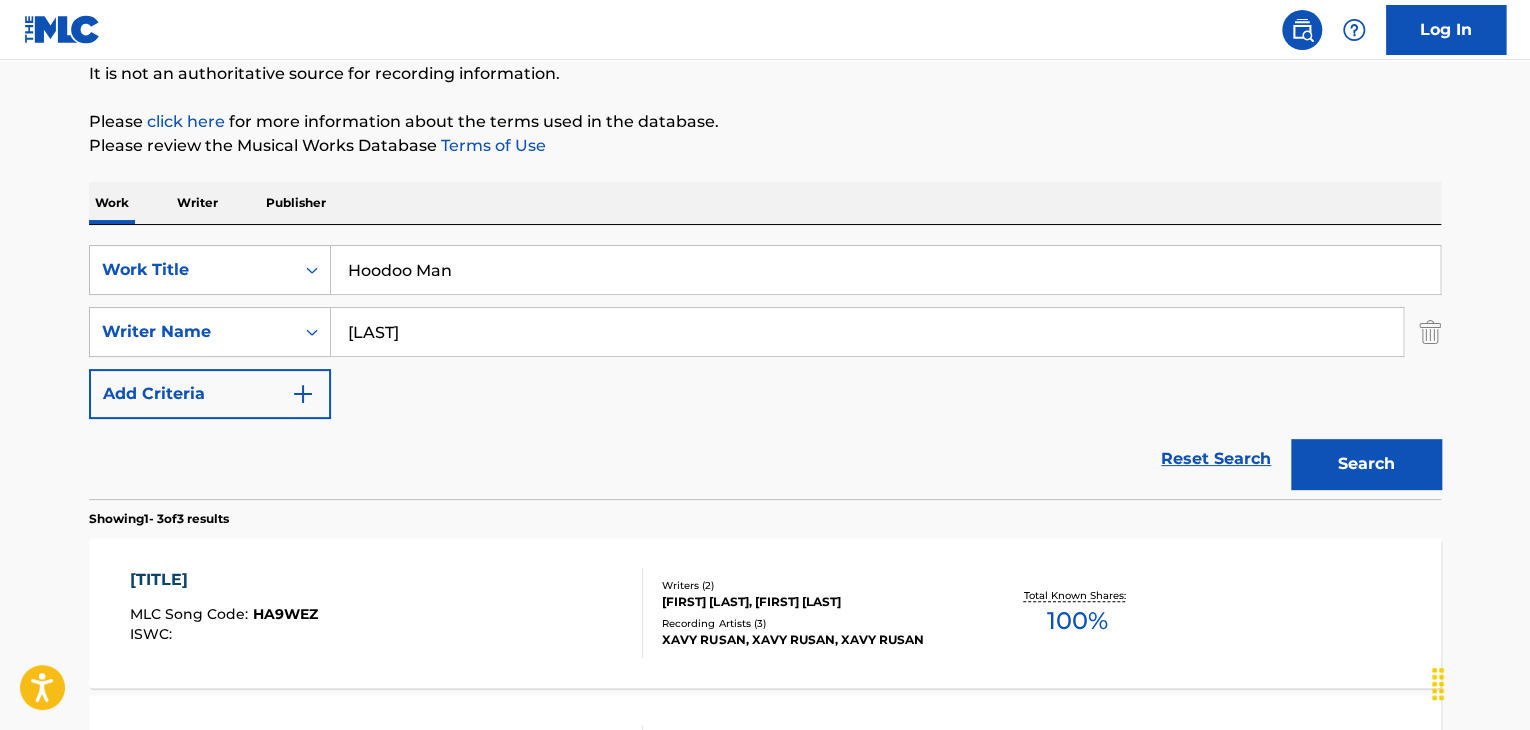 click on "HA9WEZ" at bounding box center (285, 614) 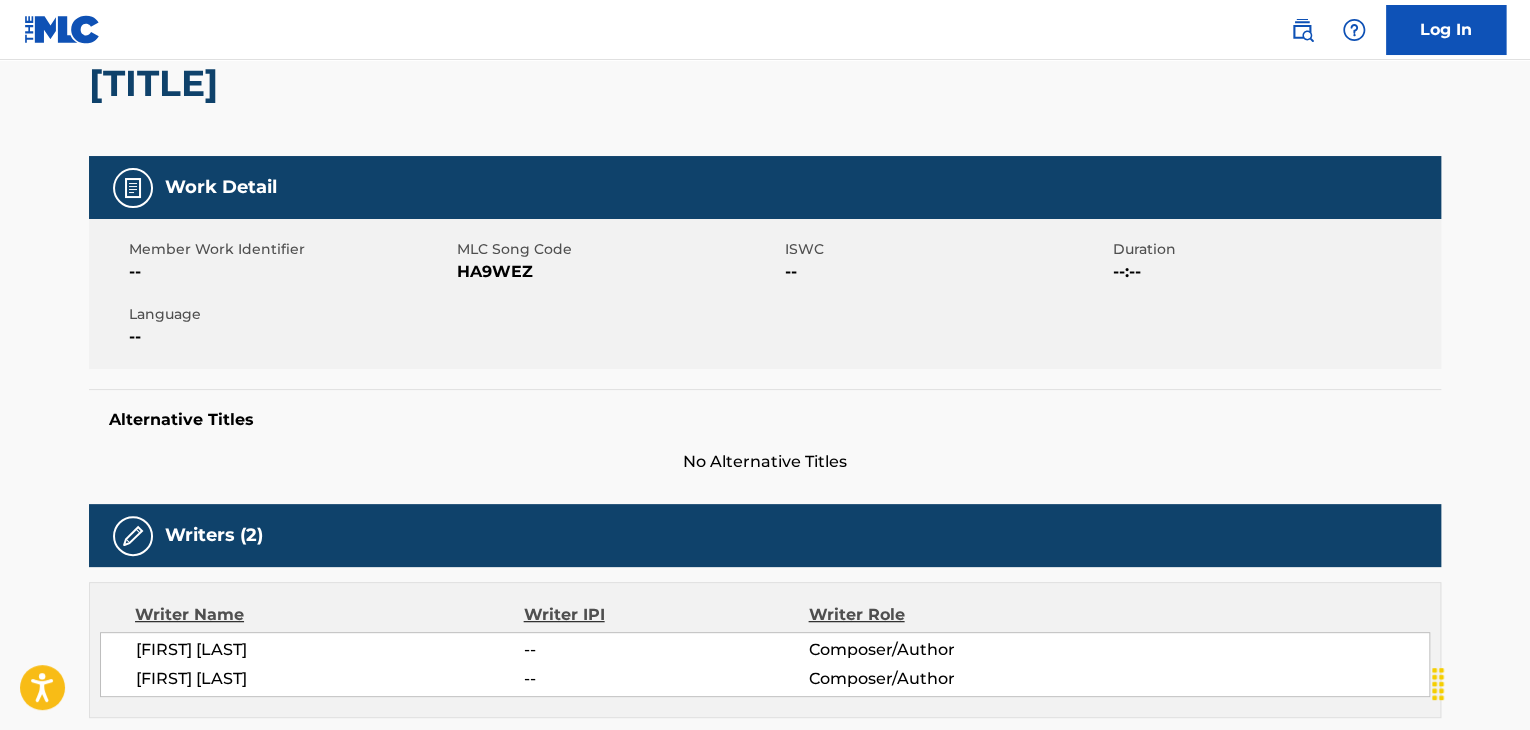 scroll, scrollTop: 0, scrollLeft: 0, axis: both 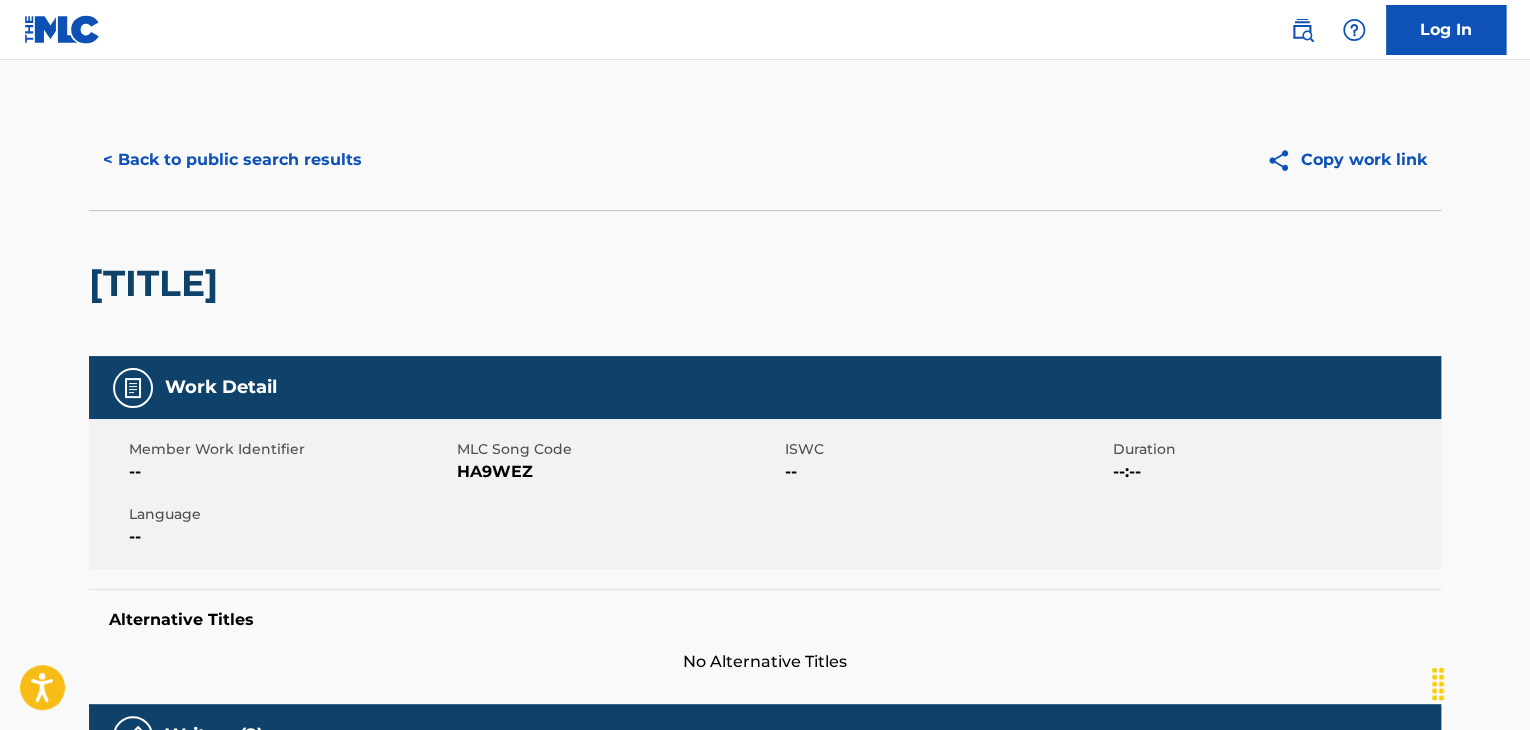 click on "HA9WEZ" at bounding box center [618, 472] 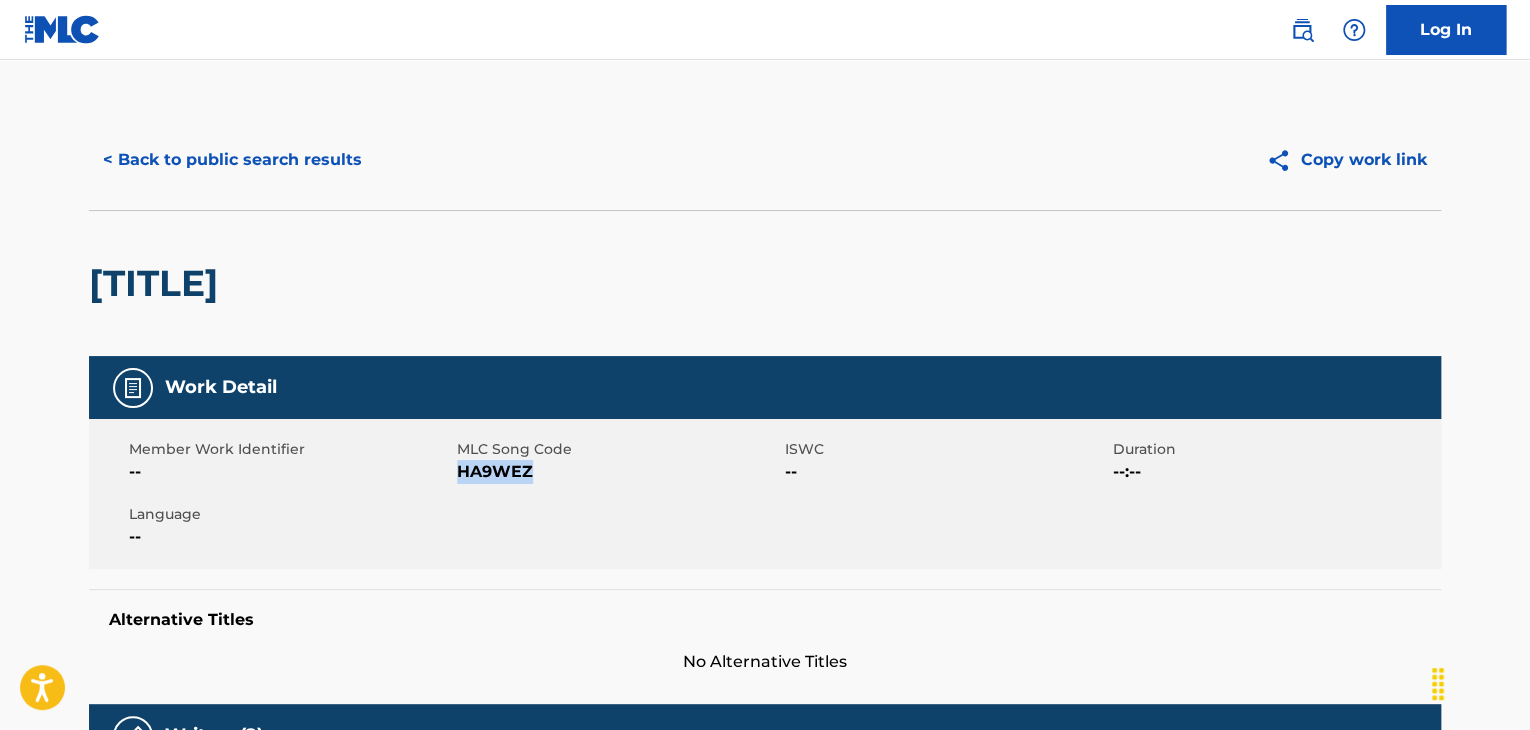 click on "HA9WEZ" at bounding box center [618, 472] 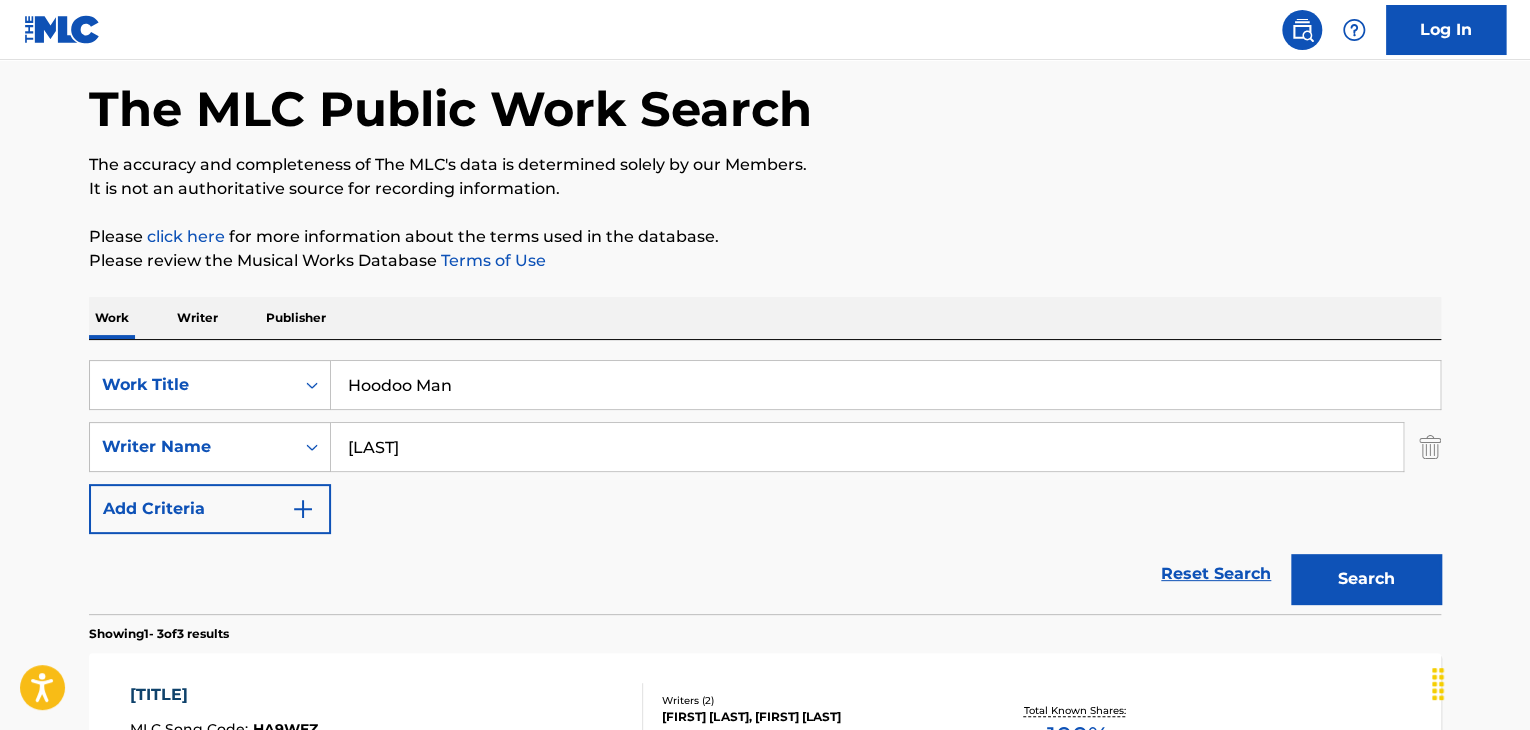 scroll, scrollTop: 0, scrollLeft: 0, axis: both 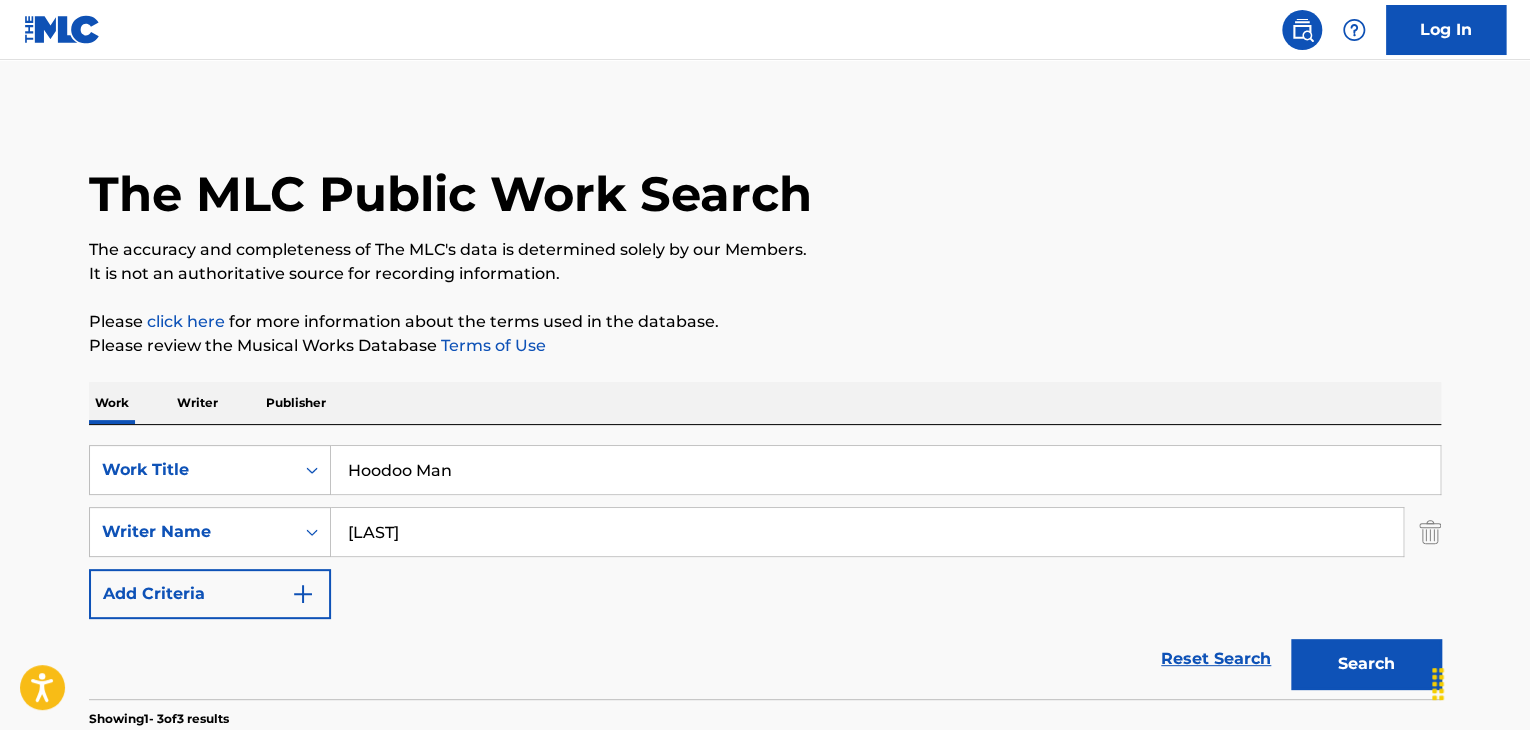 click on "SearchWithCriteriaaa817376-d798-4426-bcfe-63d5a4522a53 Work Title Hoodoo Man SearchWithCriteria65a98e3e-c872-4602-8014-928421f3132e Writer Name [LAST] Add Criteria" at bounding box center (765, 532) 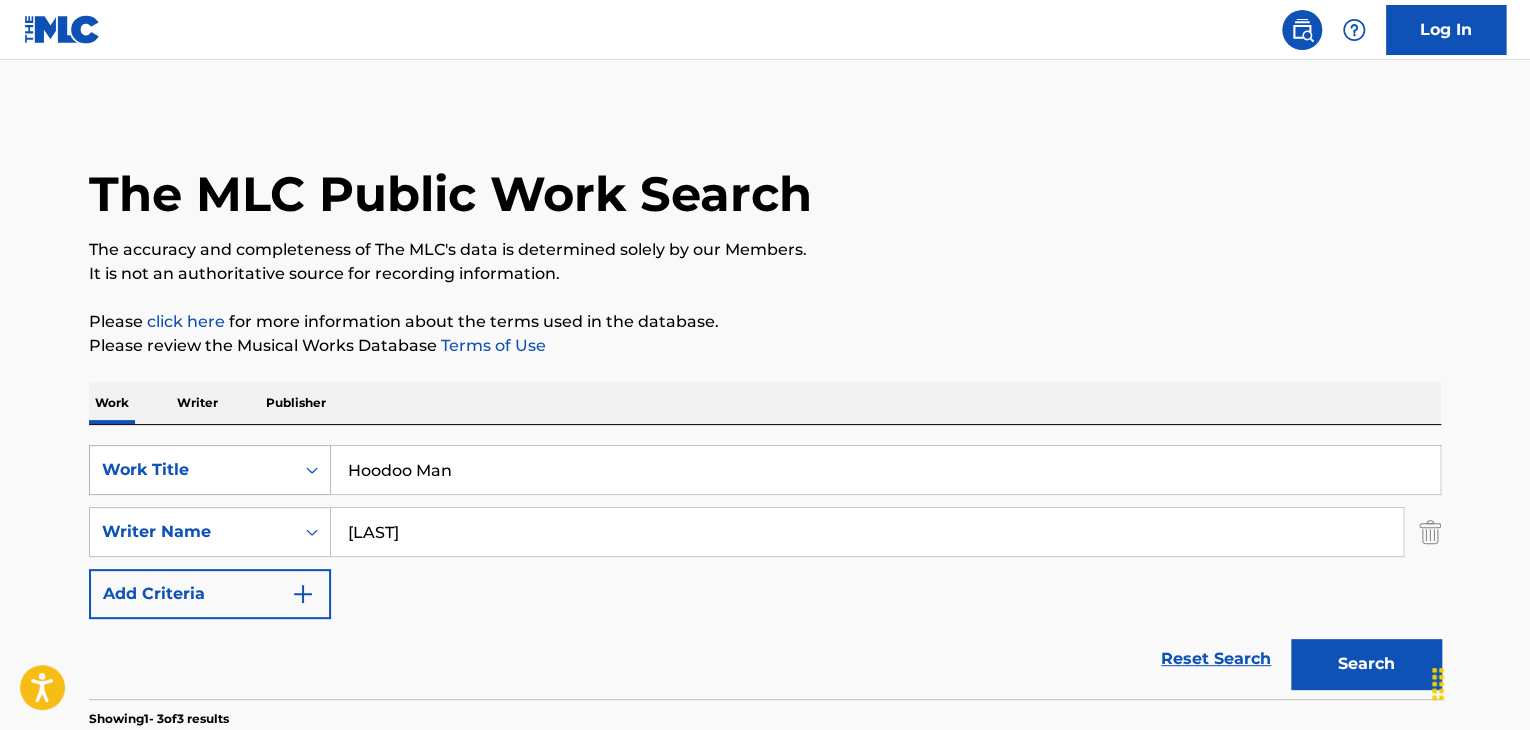drag, startPoint x: 532, startPoint y: 477, endPoint x: 312, endPoint y: 473, distance: 220.03636 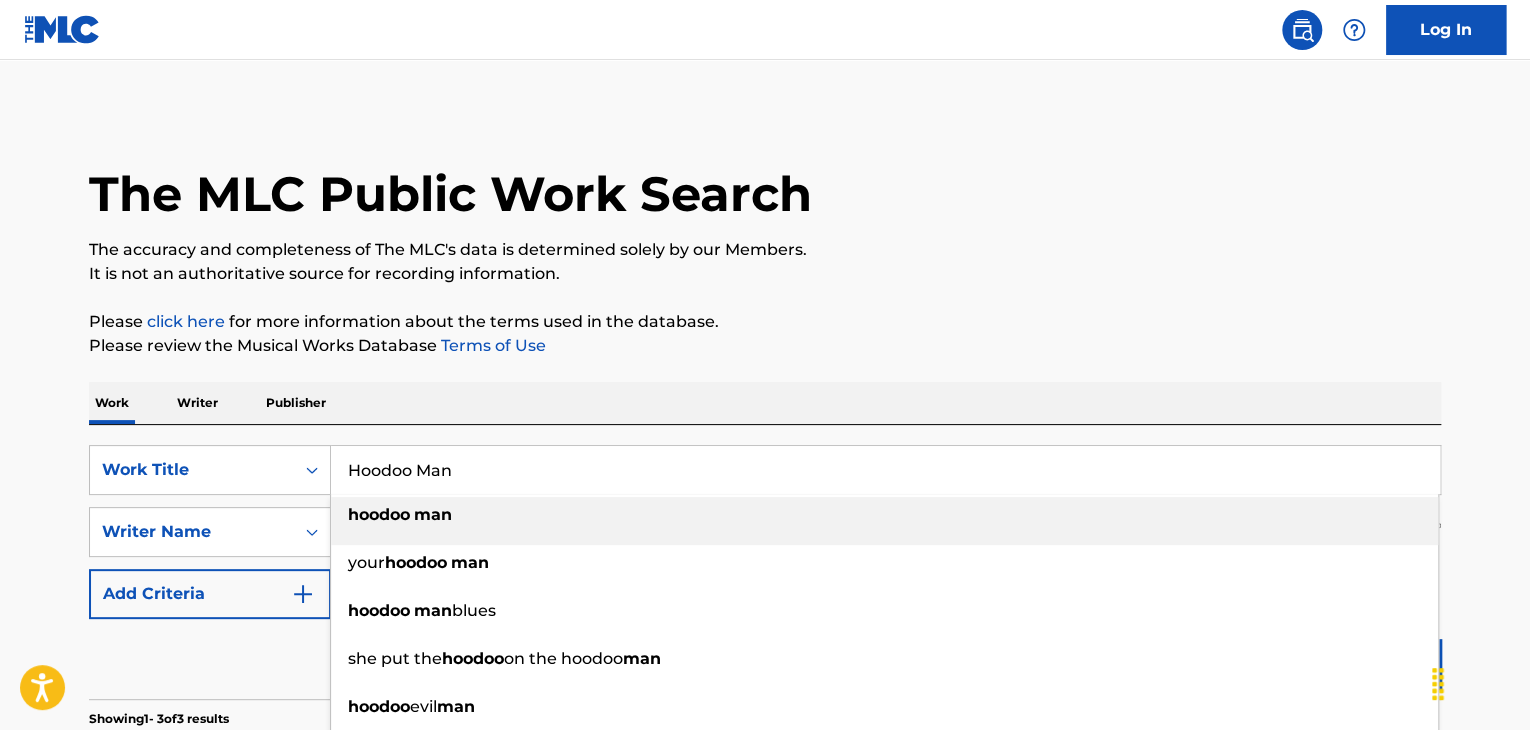 paste on "Ribs" 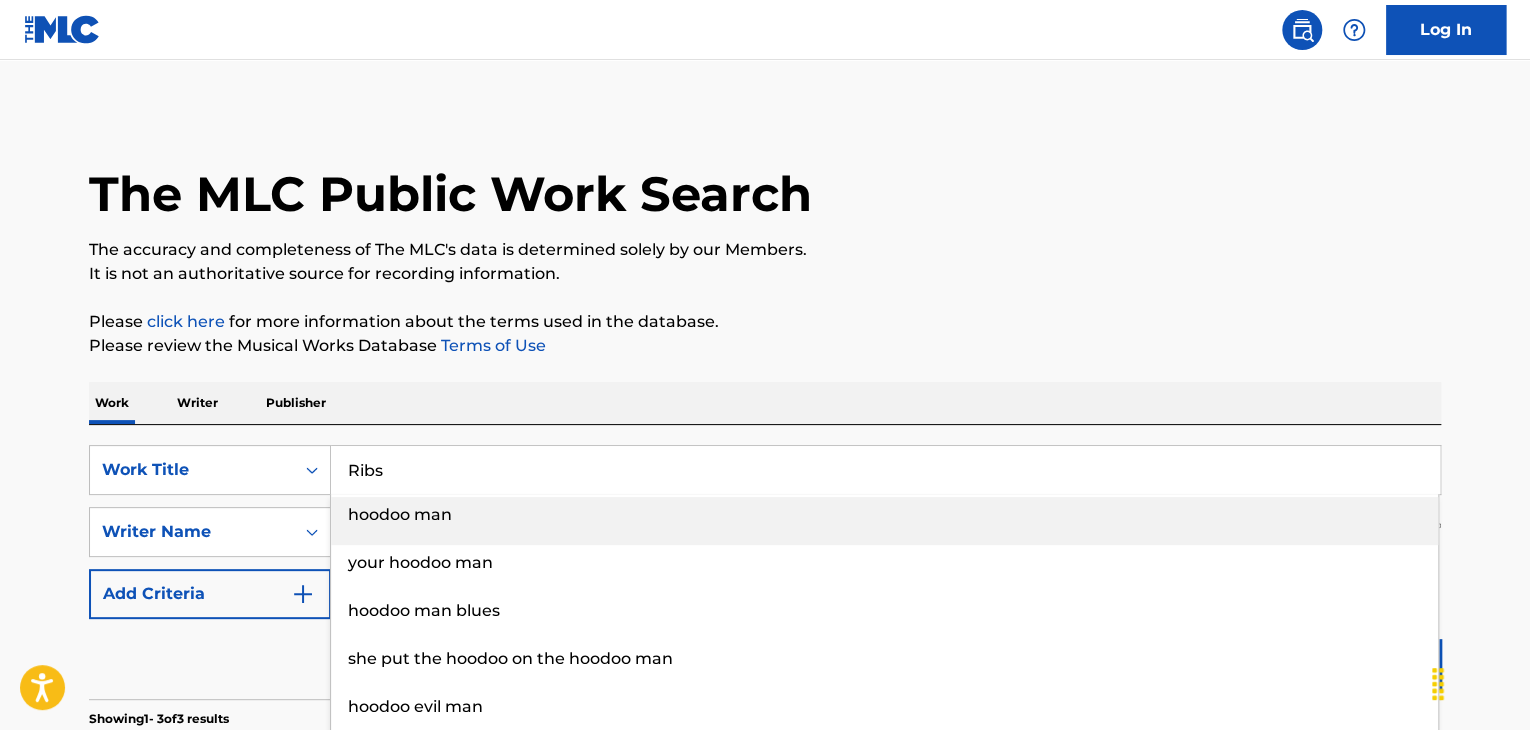 type on "Ribs" 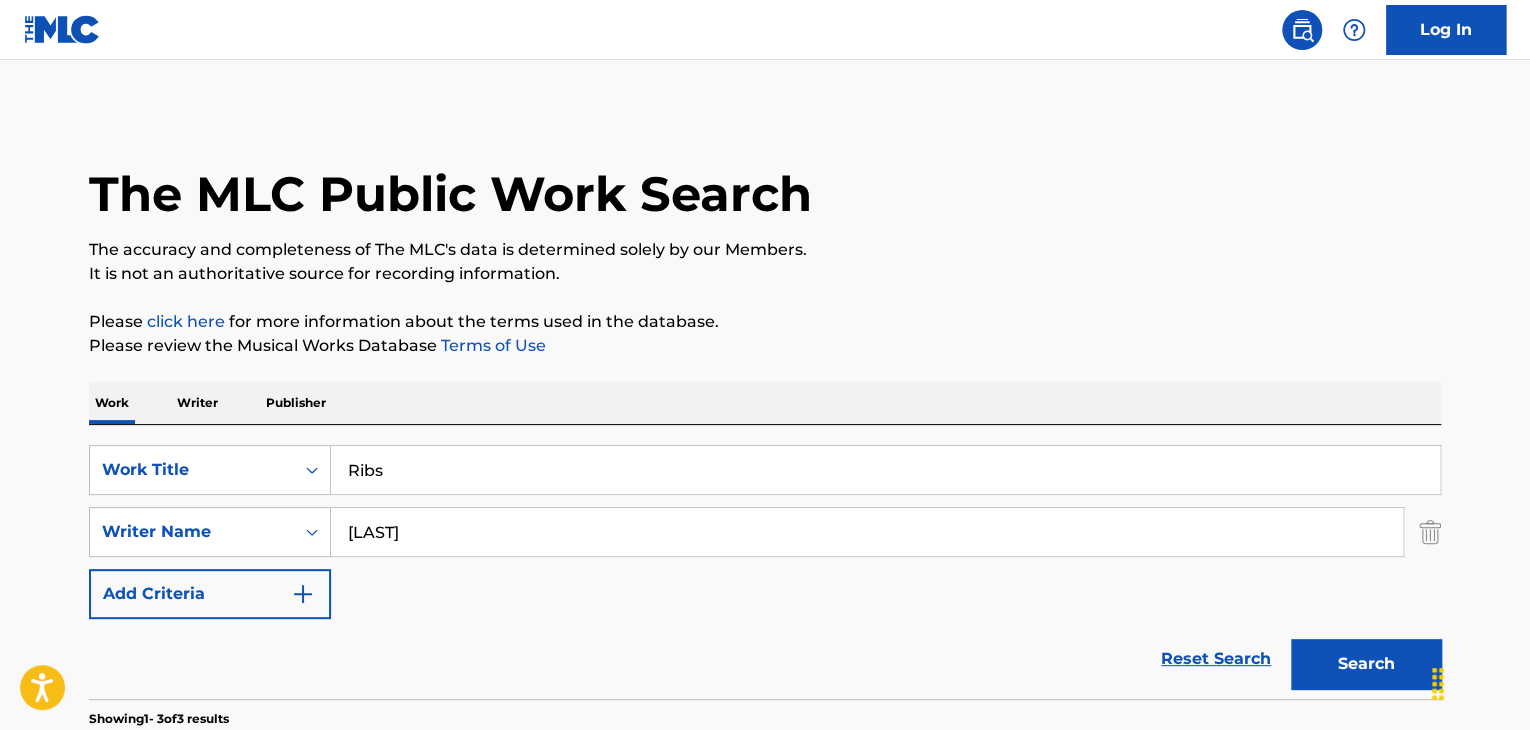 click on "The MLC Public Work Search The accuracy and completeness of The MLC's data is determined solely by our Members. It is not an authoritative source for recording information. Please   click here   for more information about the terms used in the database. Please review the Musical Works Database   Terms of Use Work Writer Publisher SearchWithCriteriaaa817376-d798-4426-bcfe-63d5a4522a53 Work Title Ribs SearchWithCriteria65a98e3e-c872-4602-8014-928421f3132e Writer Name [LAST] Add Criteria Reset Search Search Showing  1  -   3  of  3   results   HOODOO MAN MLC Song Code : HA9WEZ ISWC : Writers ( 2 ) [FIRST] [LAST], [FIRST] [LAST] Recording Artists ( 3 ) [FIRST] [LAST], [FIRST] [LAST], [FIRST] [LAST] Total Known Shares: 100 % HOODOO MAN (INSTRUMENTAL VERSION) MLC Song Code : HA9WFZ ISWC : Writers ( 2 ) [FIRST] [LAST], [FIRST] [LAST] Recording Artists ( 3 ) [FIRST] [LAST], [FIRST] [LAST], [FIRST] [LAST] Total Known Shares: 100 % FUNKY OLD MAN MLC Song Code : FV7BS2 ISWC : Writers ( 5 )" at bounding box center [765, 703] 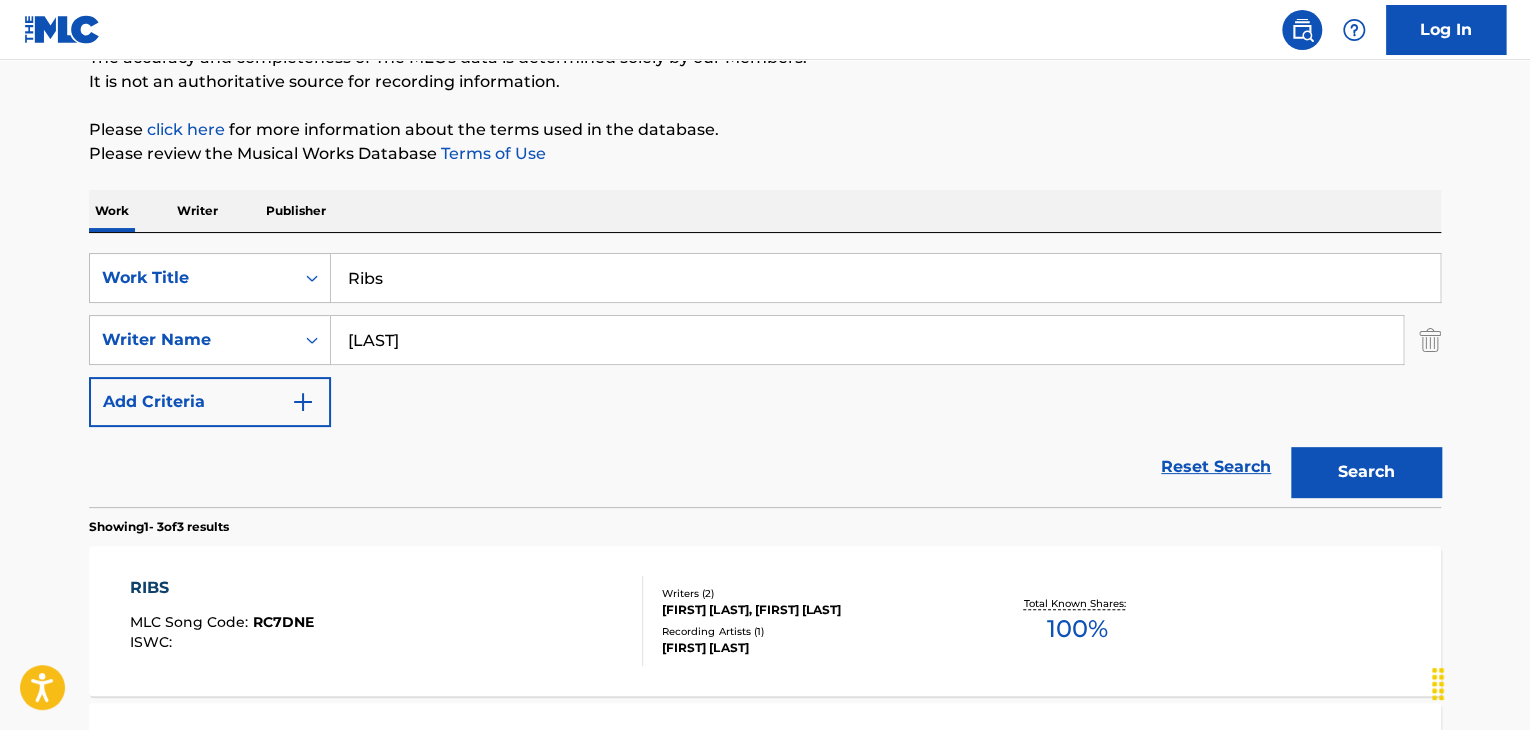 scroll, scrollTop: 200, scrollLeft: 0, axis: vertical 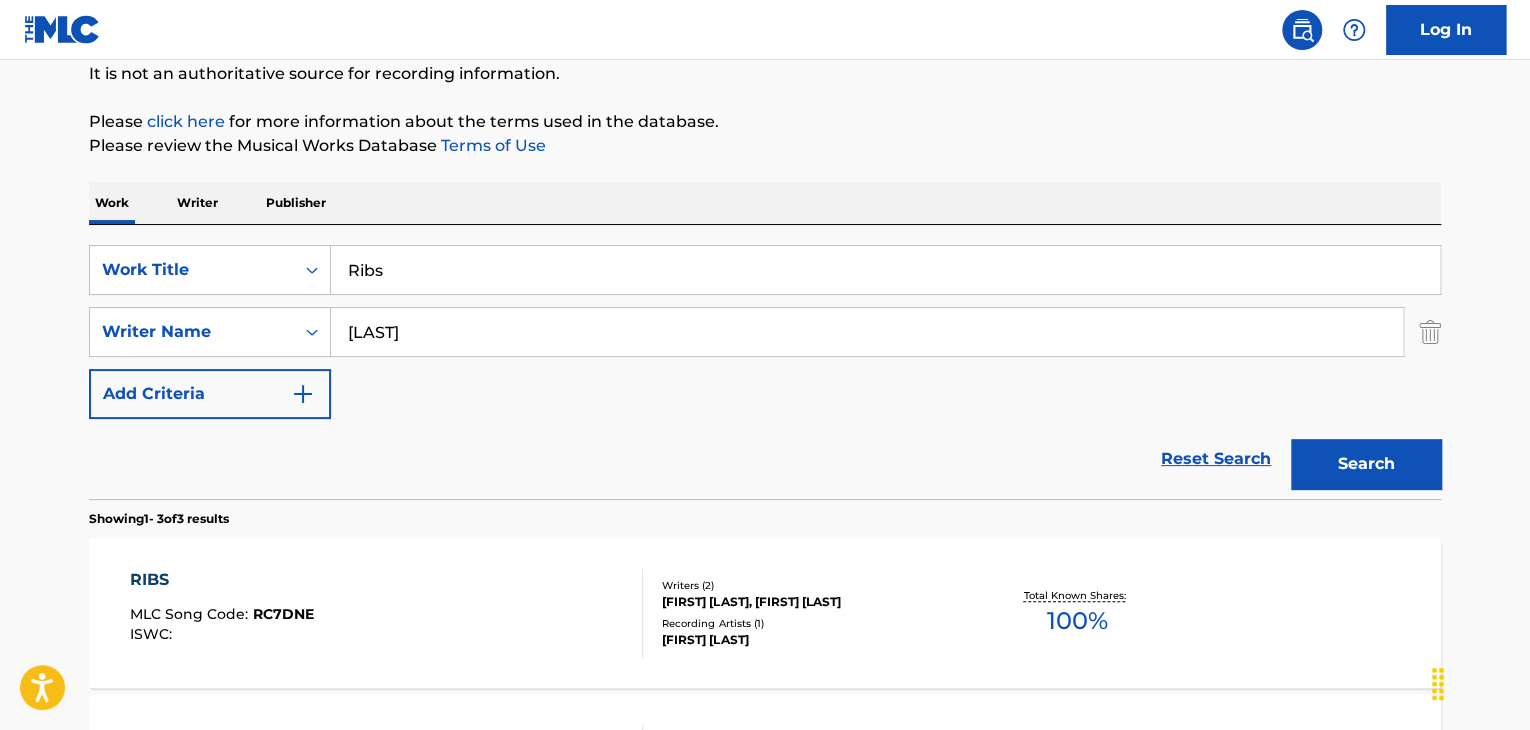 click on "RC7DNE" at bounding box center [283, 614] 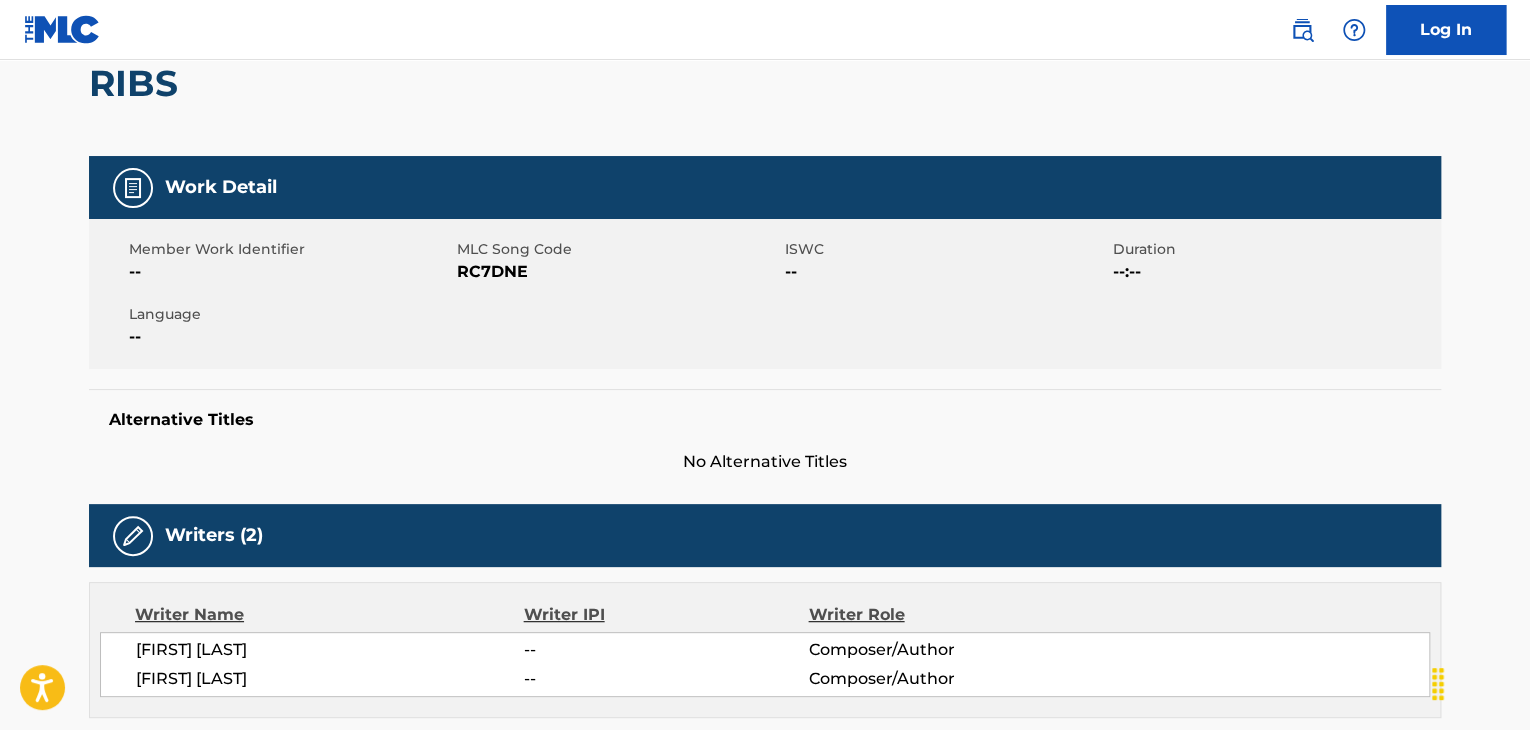 scroll, scrollTop: 0, scrollLeft: 0, axis: both 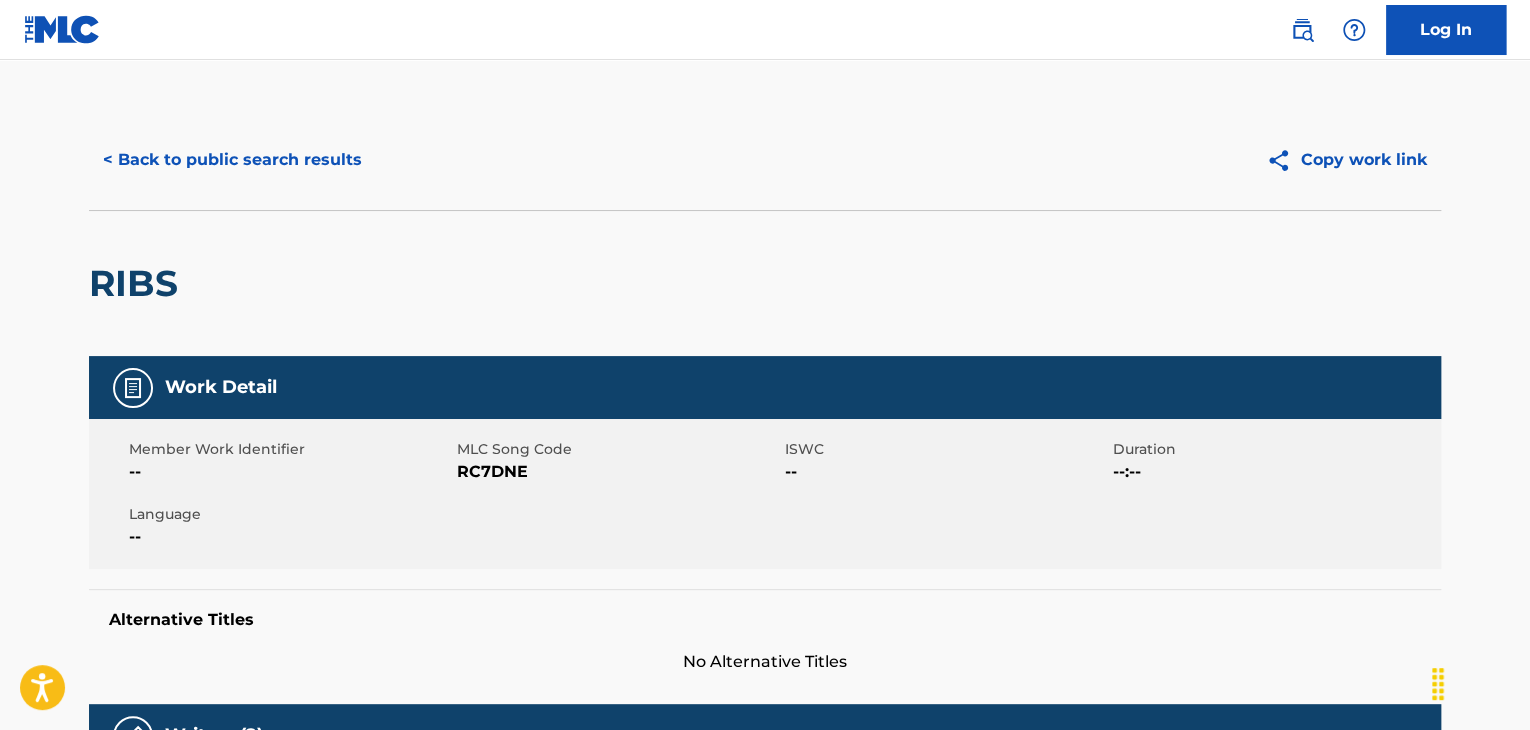 click on "RC7DNE" at bounding box center [618, 472] 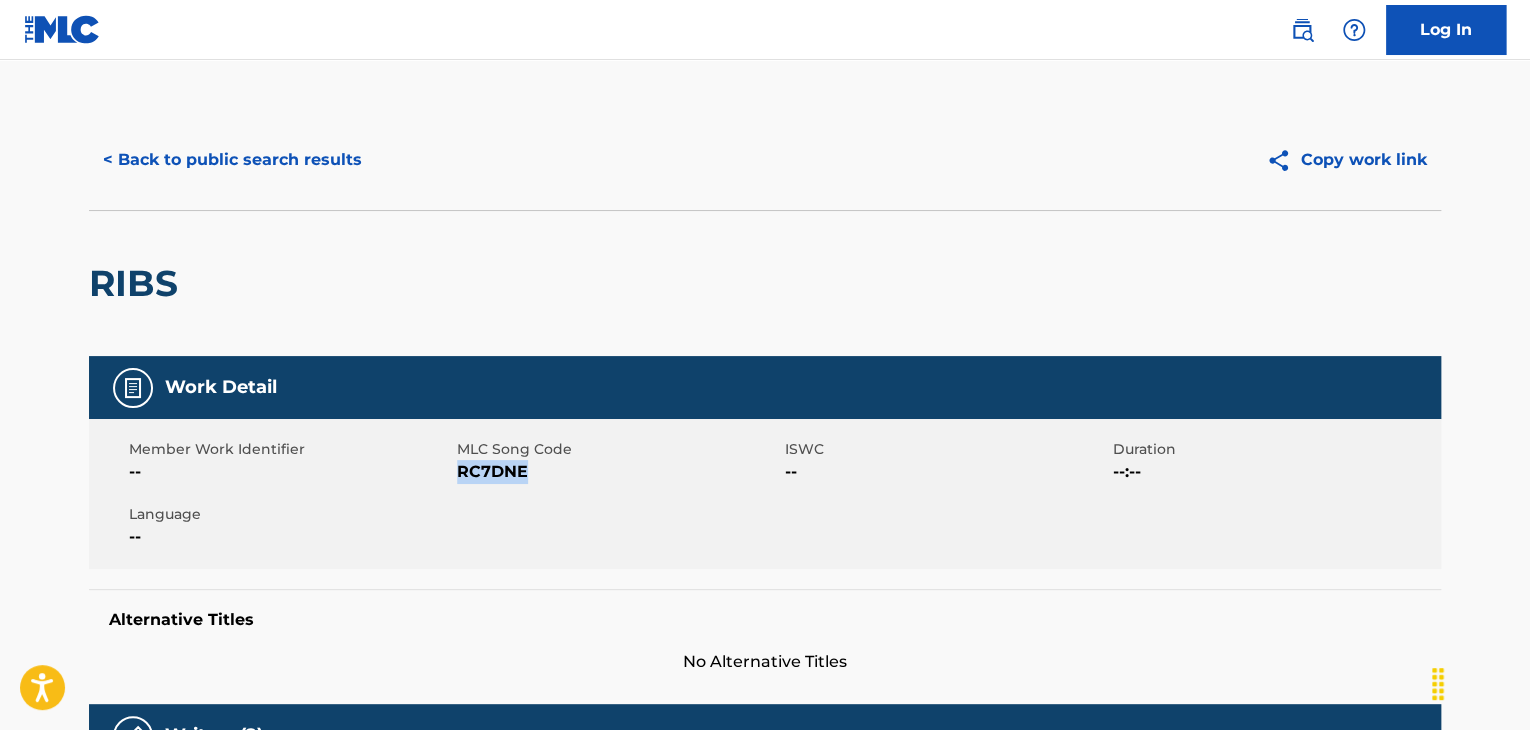 click on "RC7DNE" at bounding box center (618, 472) 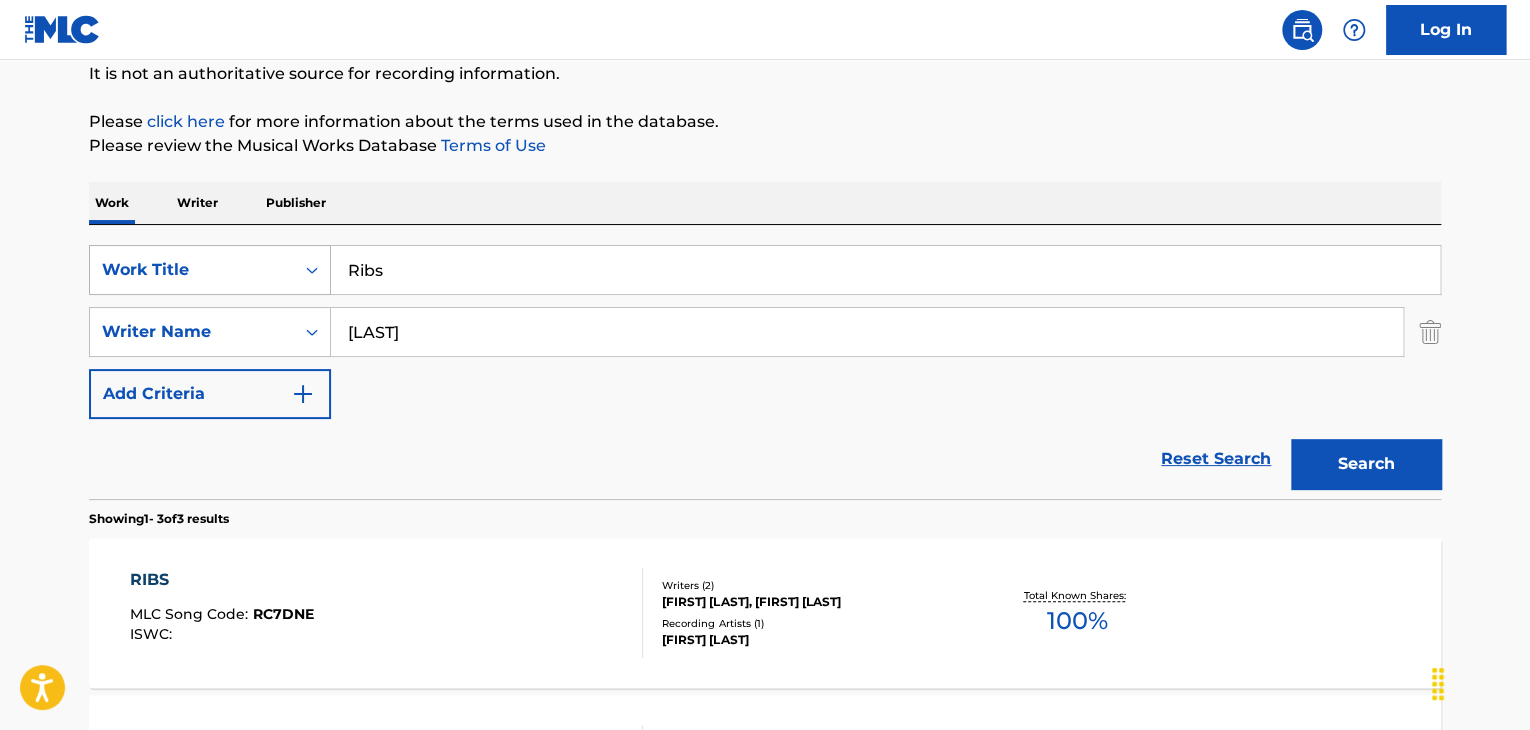 drag, startPoint x: 530, startPoint y: 283, endPoint x: 267, endPoint y: 282, distance: 263.0019 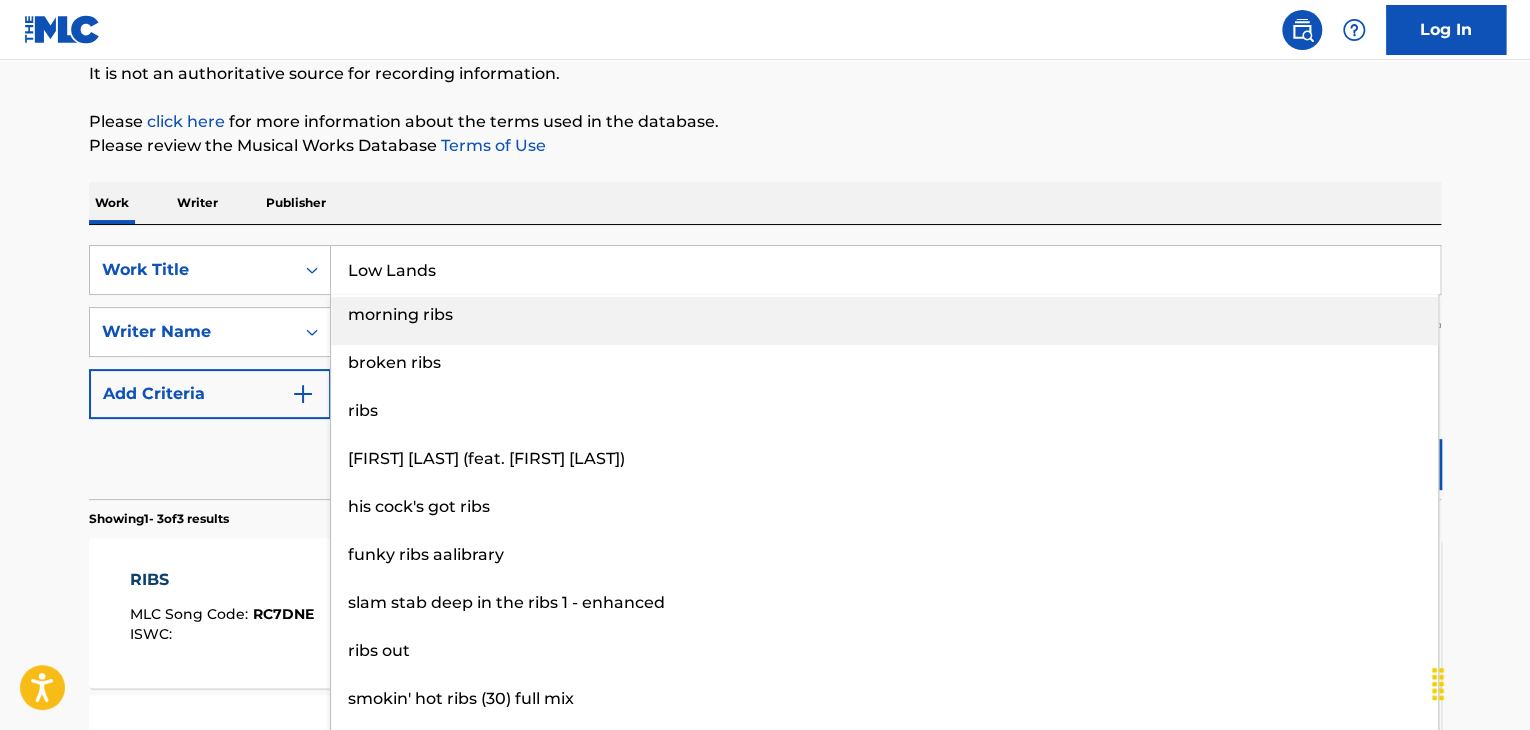 type on "Low Lands" 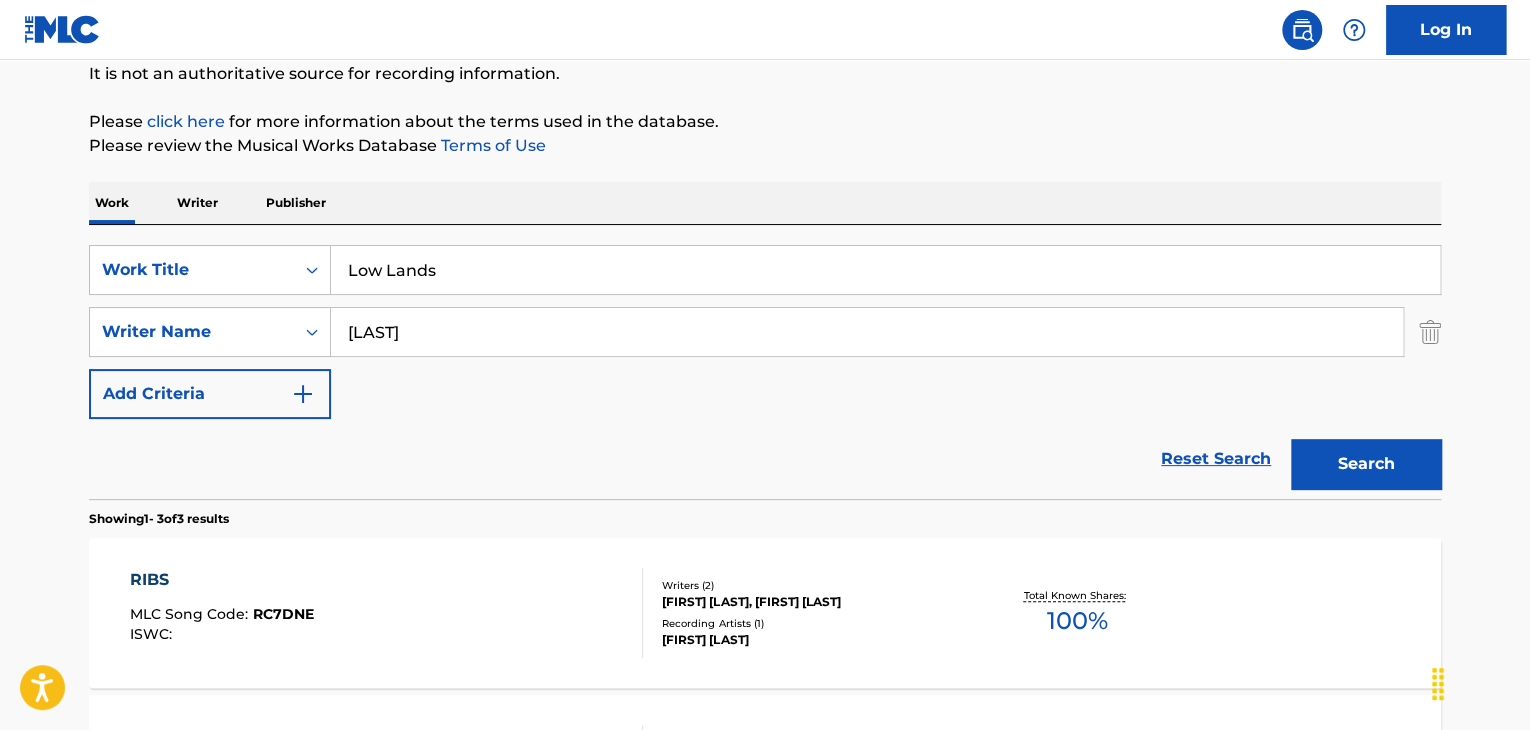 click on "Search" at bounding box center (1366, 464) 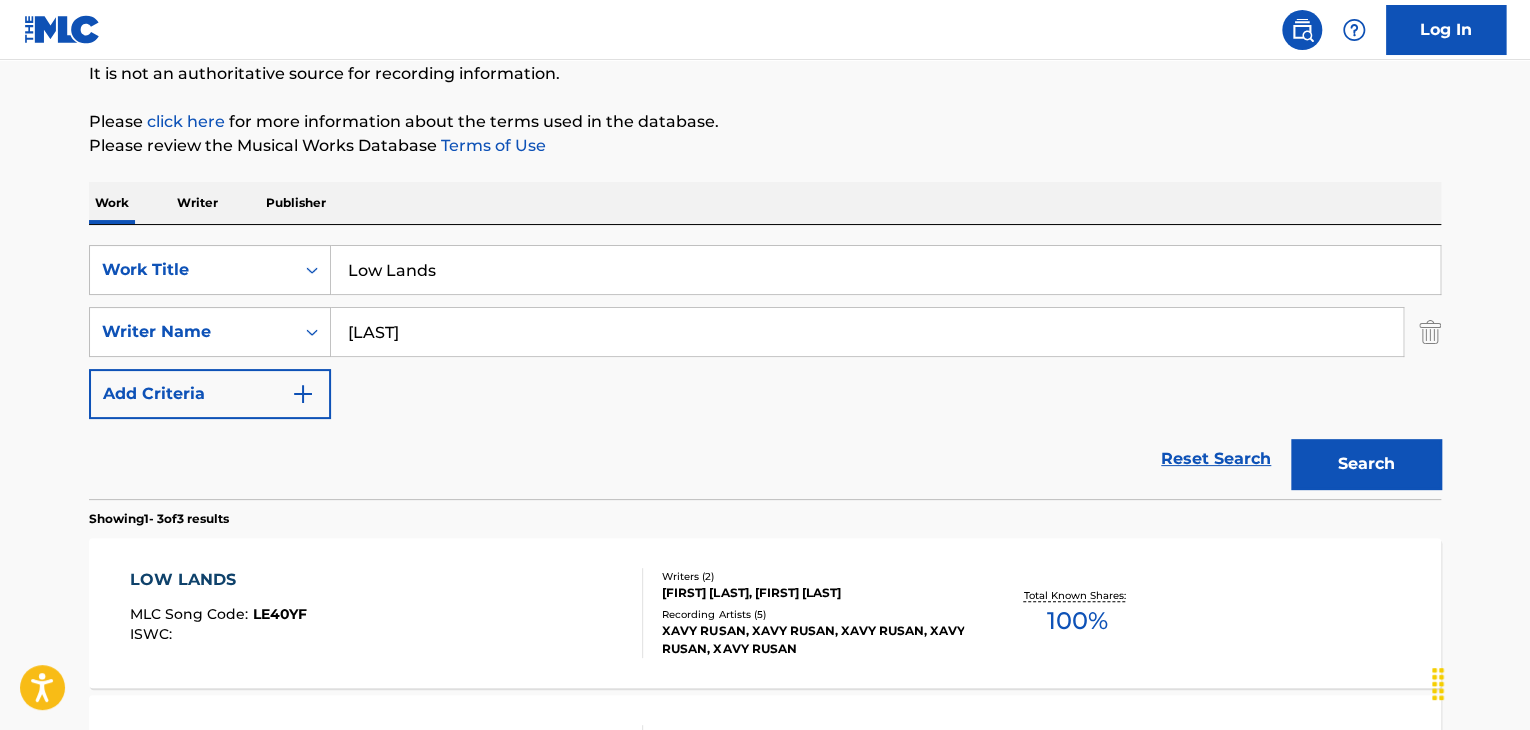 click on "LE40YF" at bounding box center [280, 614] 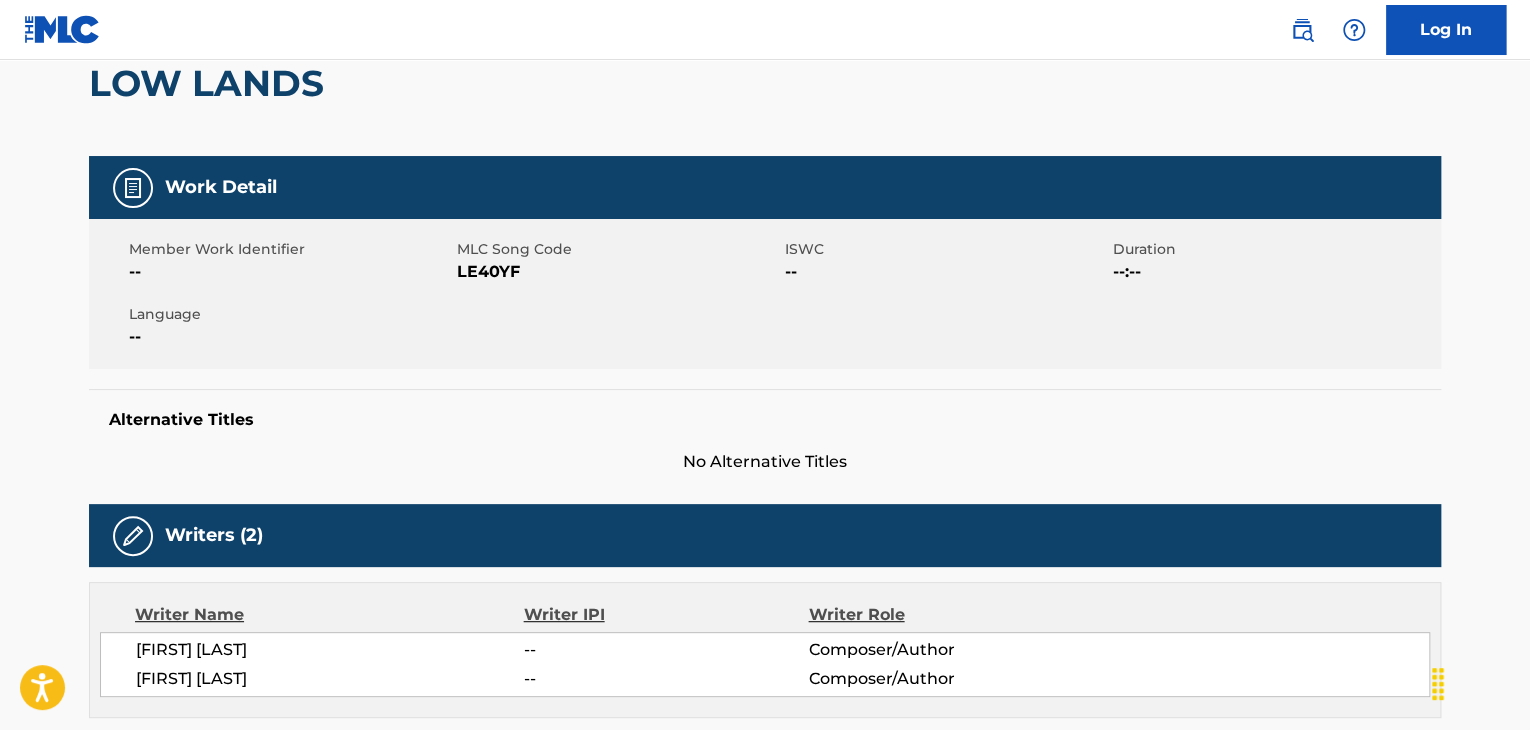 scroll, scrollTop: 0, scrollLeft: 0, axis: both 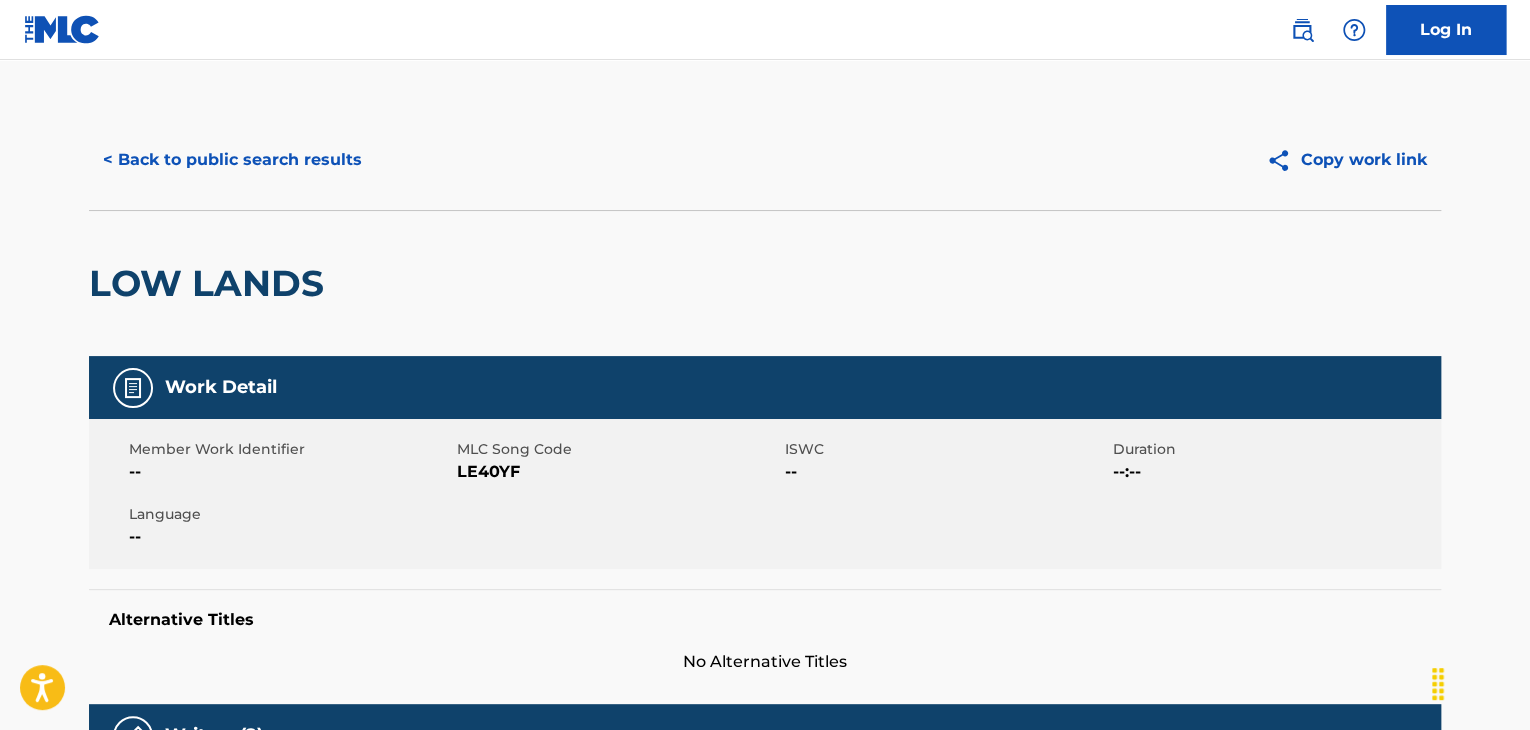click on "LE40YF" at bounding box center (618, 472) 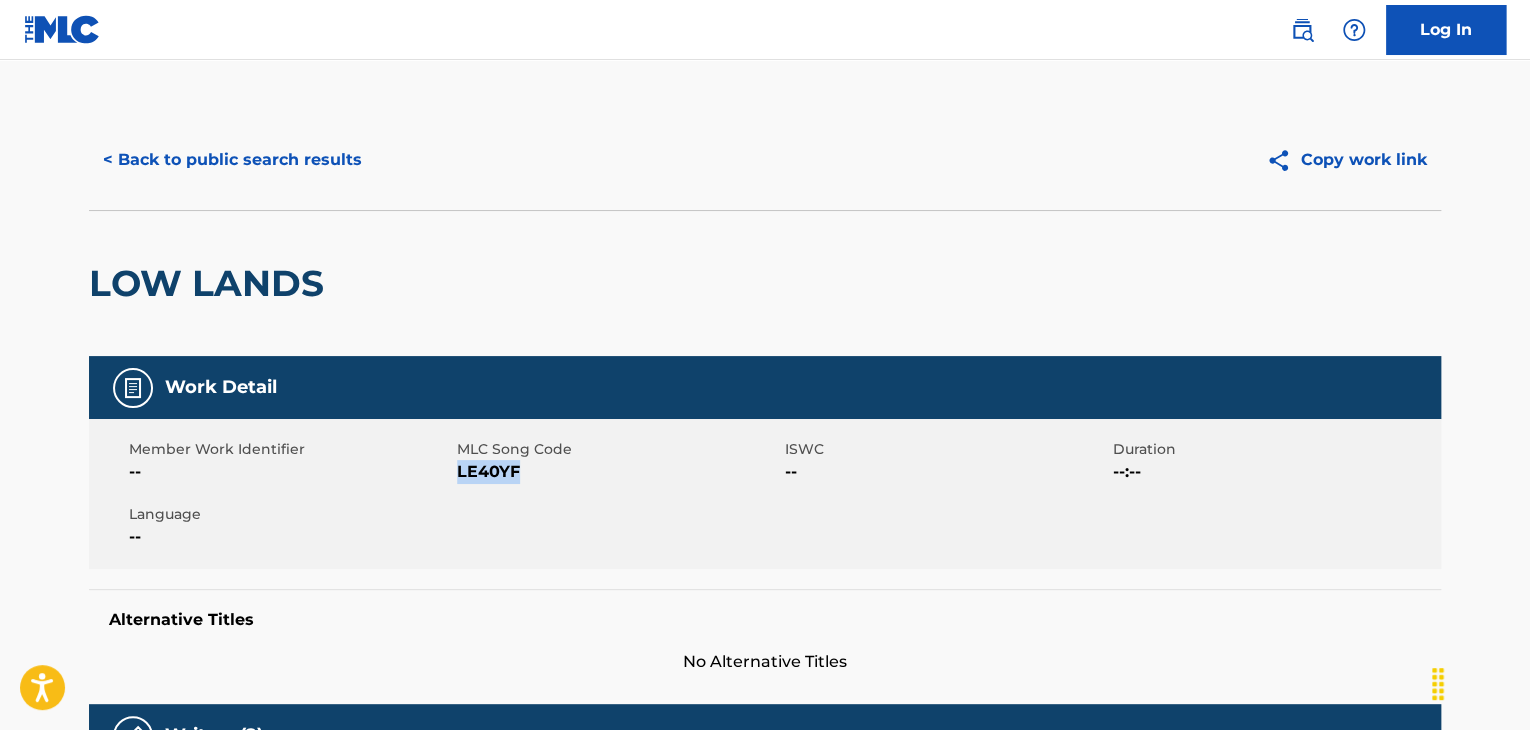 click on "LE40YF" at bounding box center (618, 472) 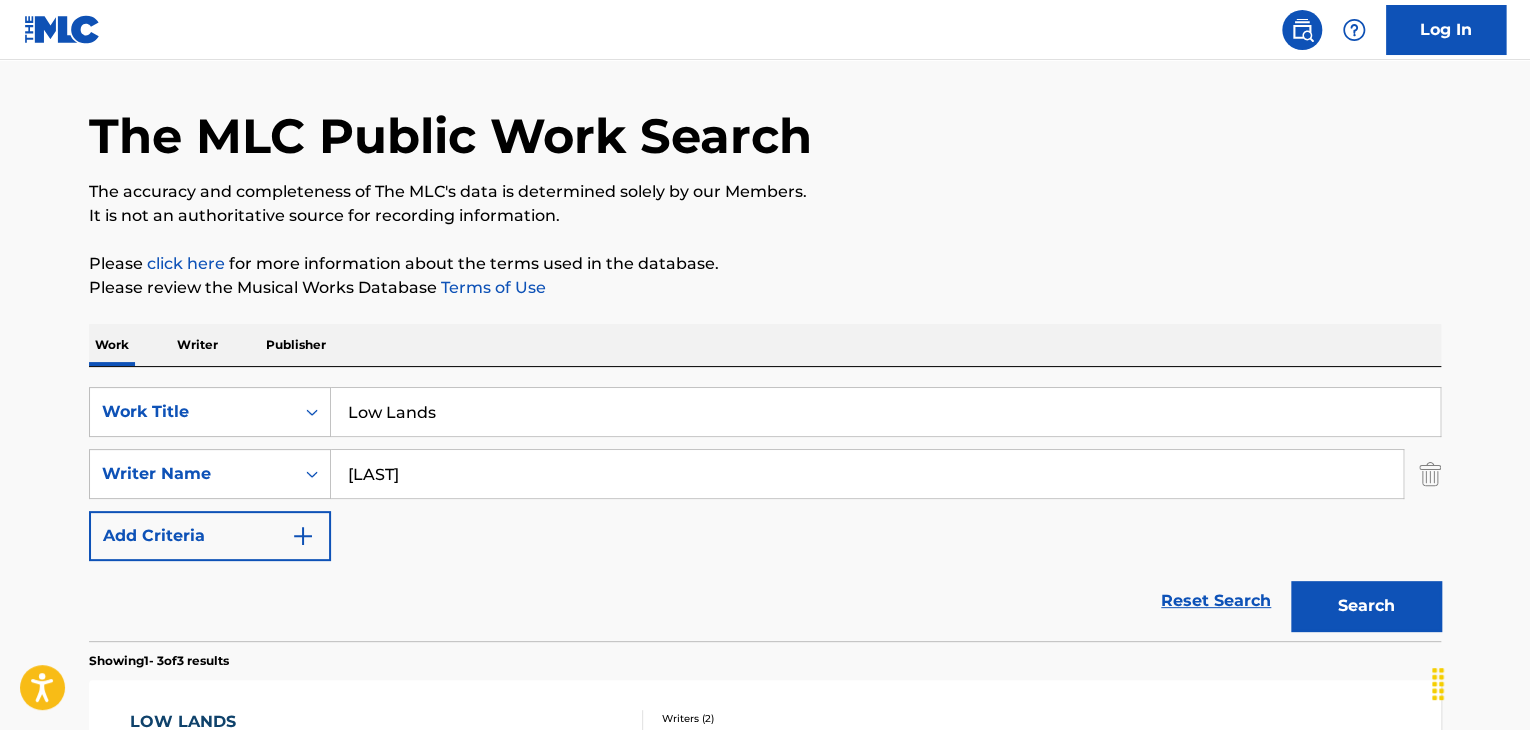 scroll, scrollTop: 0, scrollLeft: 0, axis: both 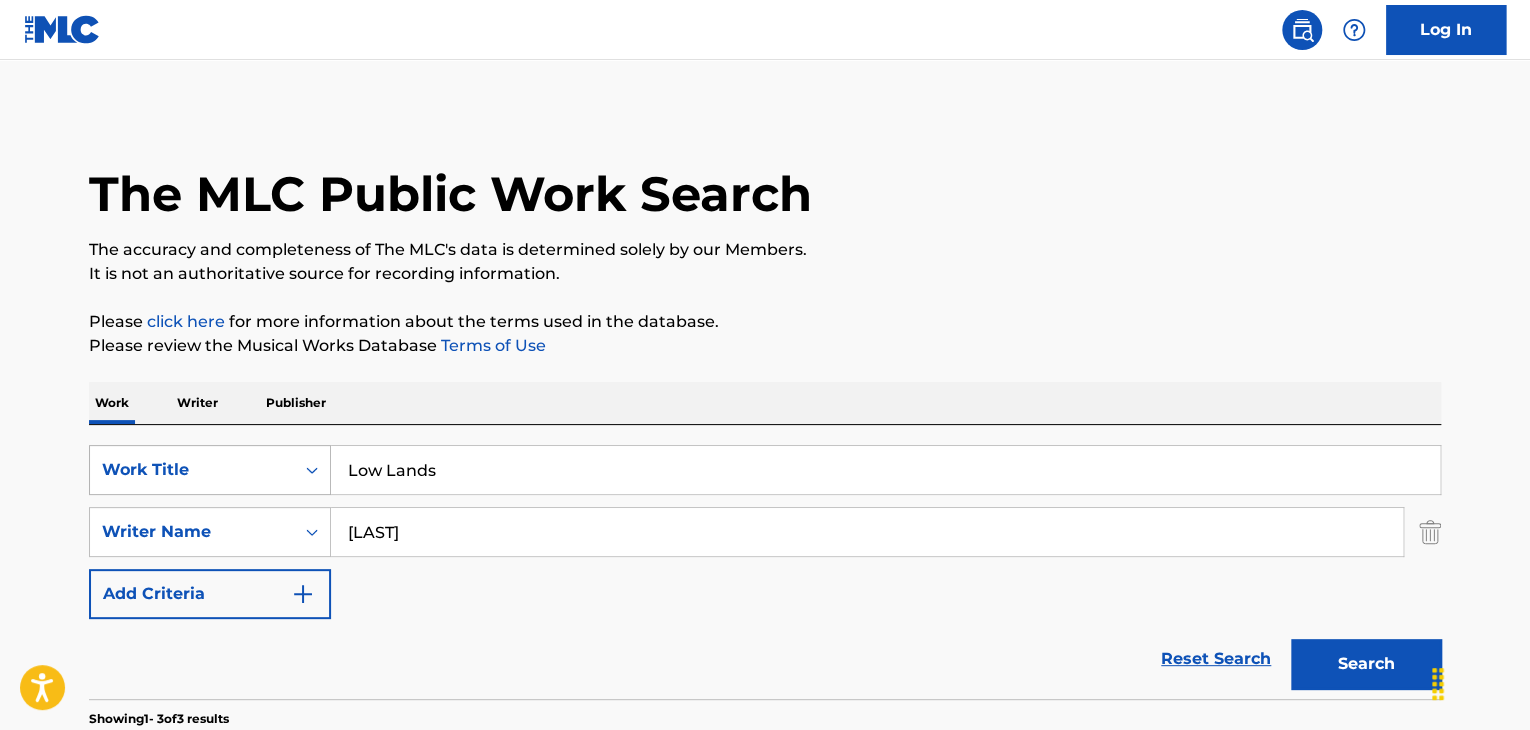 drag, startPoint x: 487, startPoint y: 489, endPoint x: 194, endPoint y: 477, distance: 293.24564 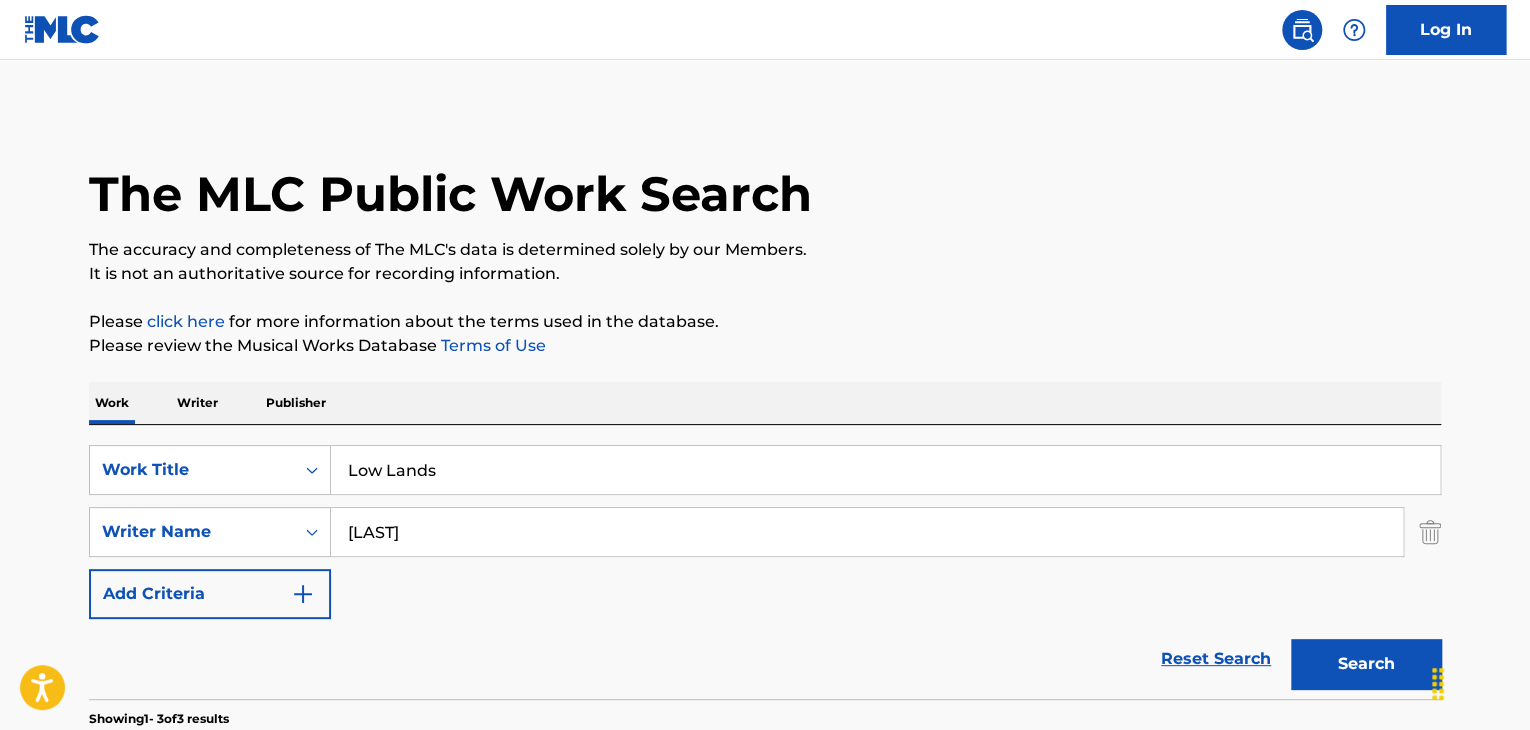 paste on "ibation" 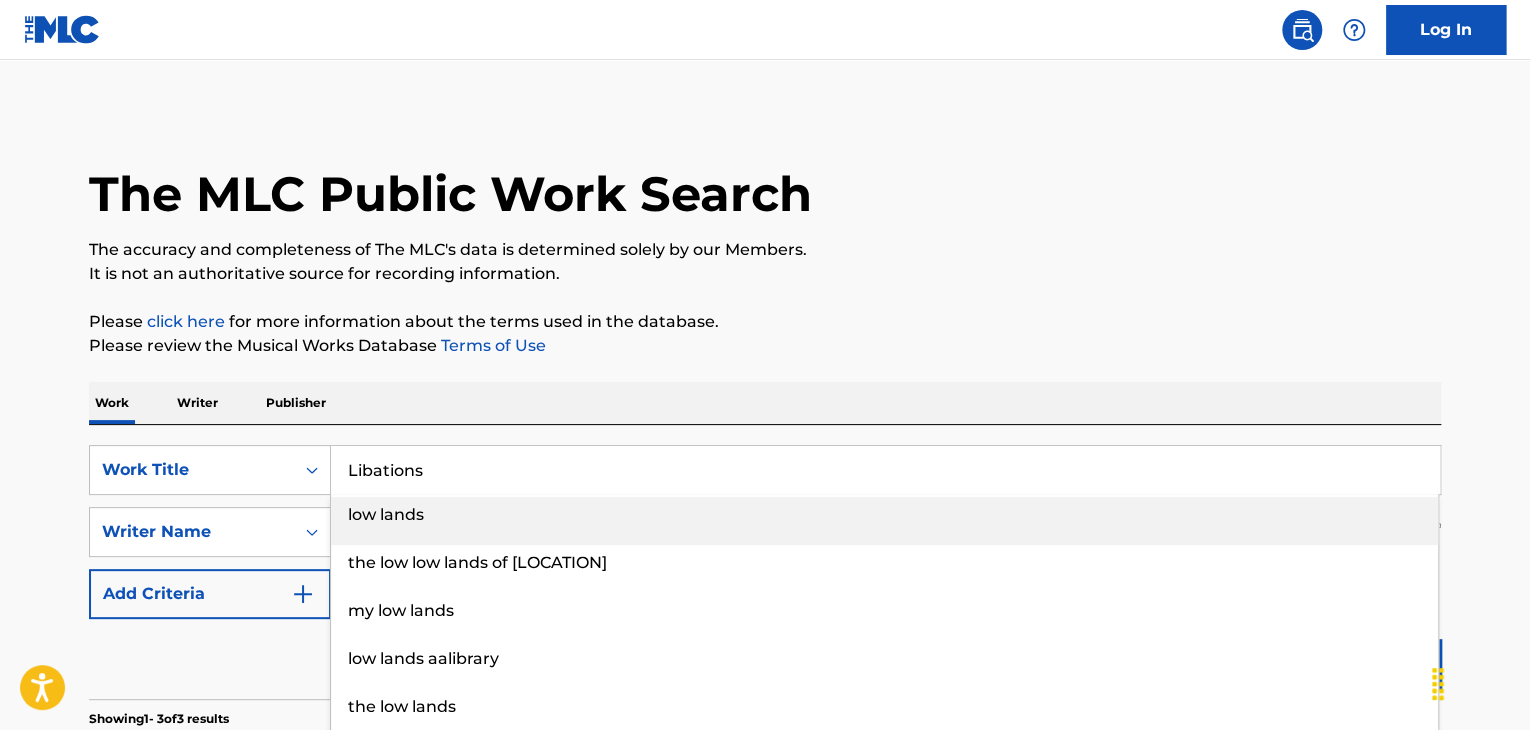type on "Libations" 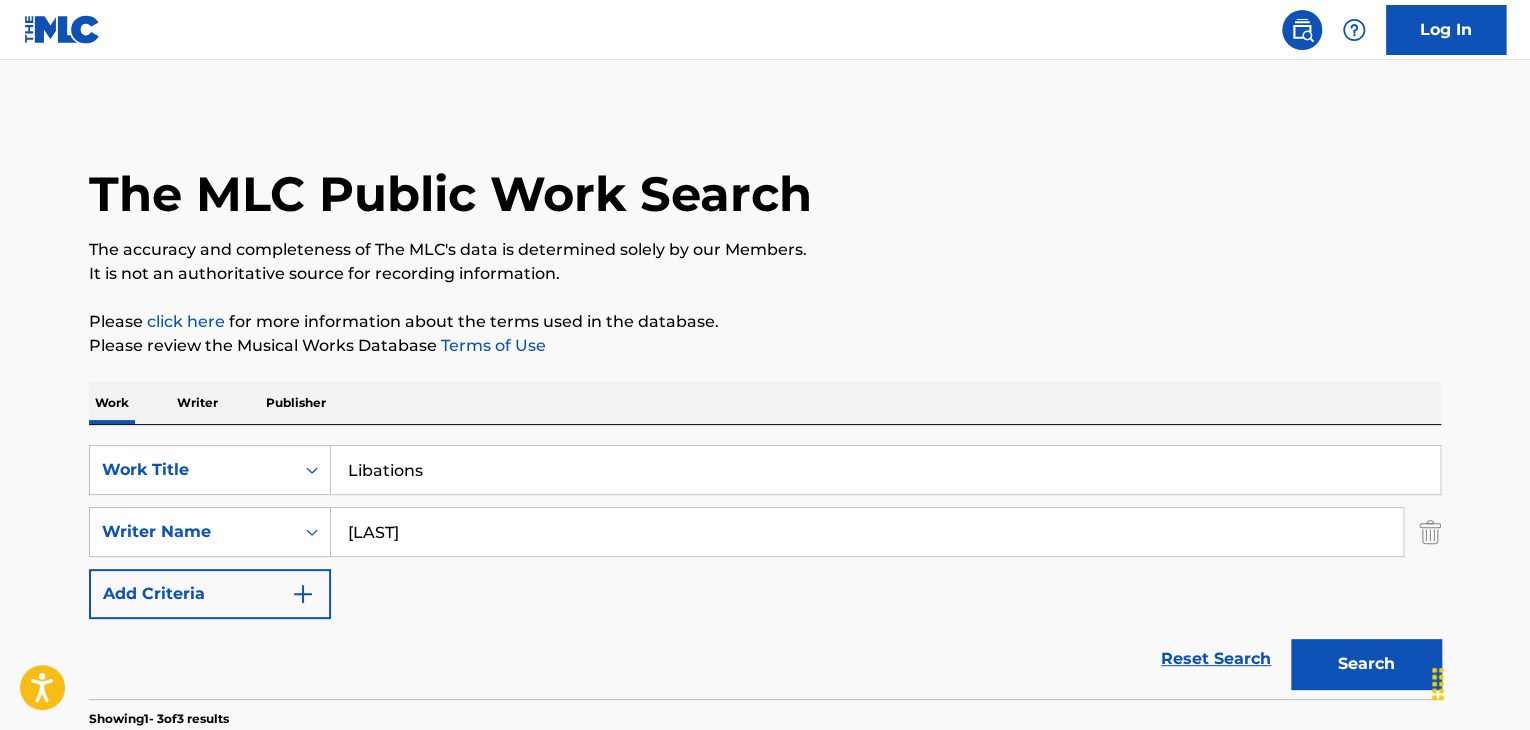 click on "Search" at bounding box center (1366, 664) 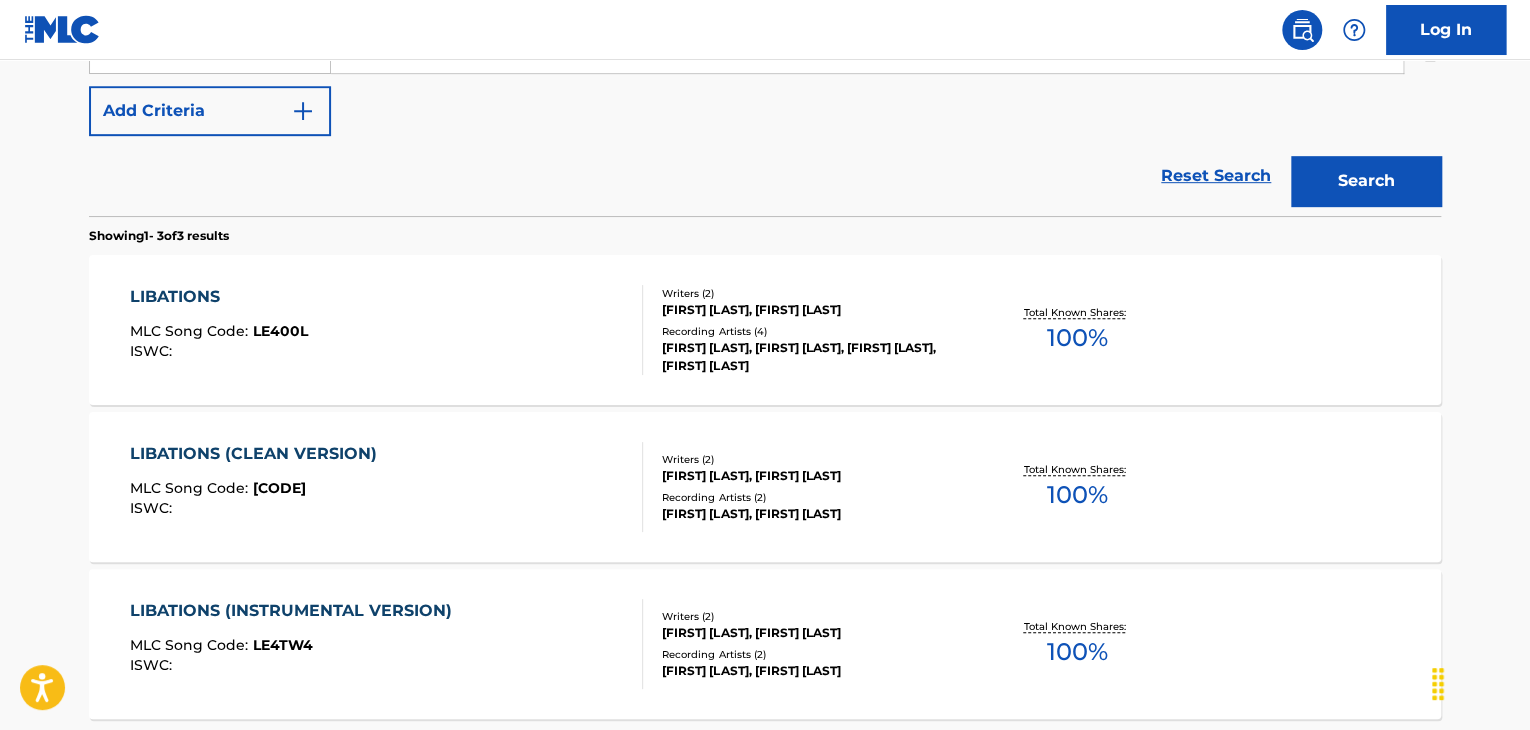 scroll, scrollTop: 500, scrollLeft: 0, axis: vertical 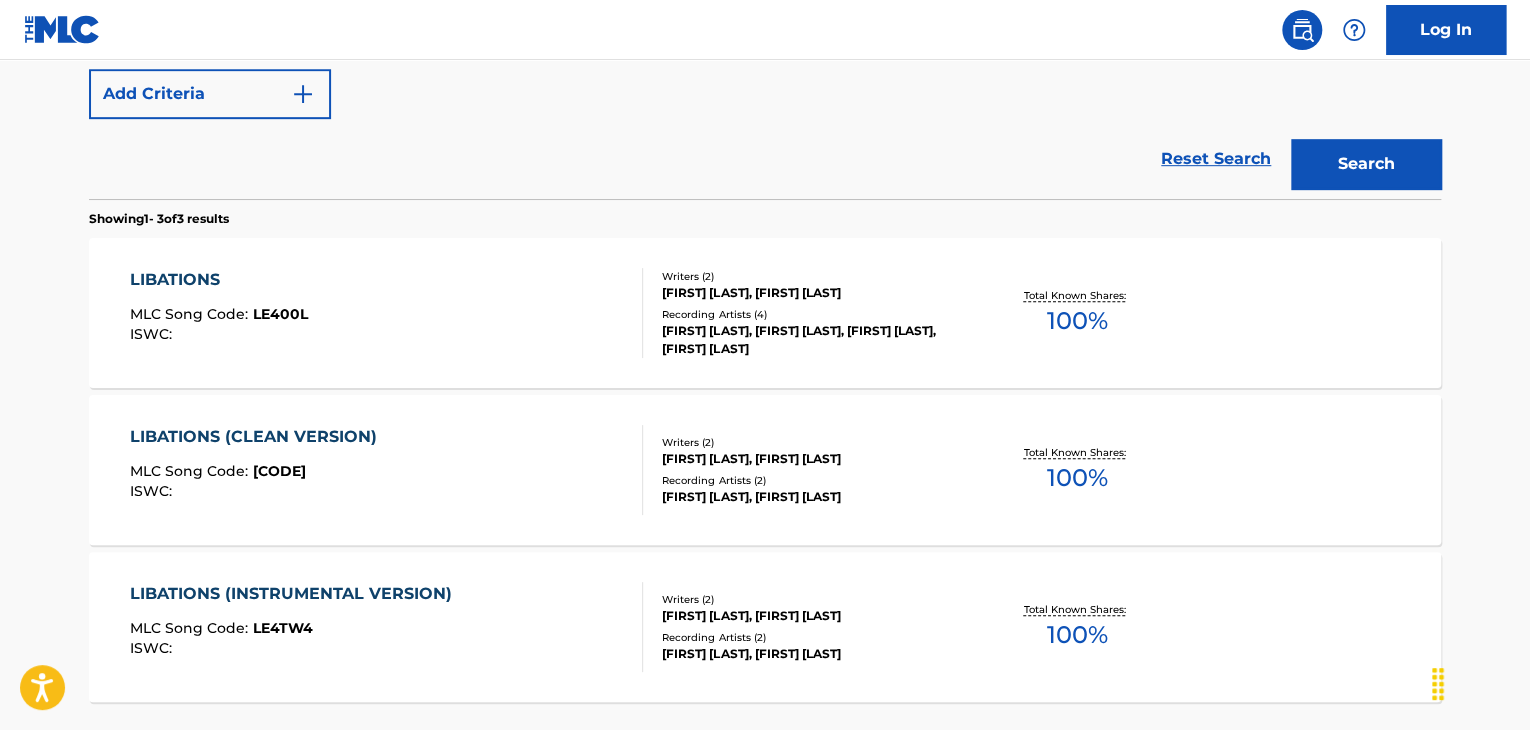 click on "LE400L" at bounding box center [280, 314] 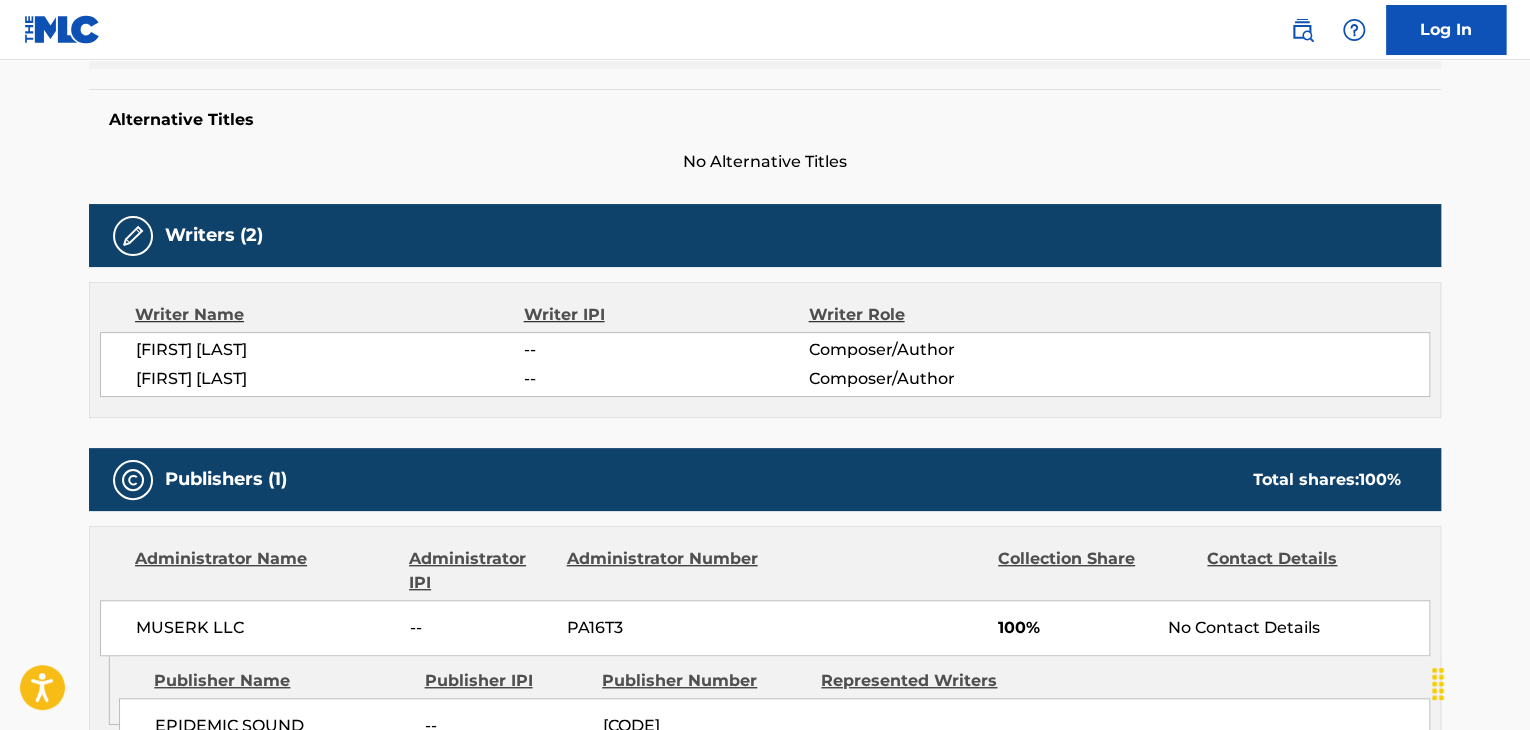 scroll, scrollTop: 0, scrollLeft: 0, axis: both 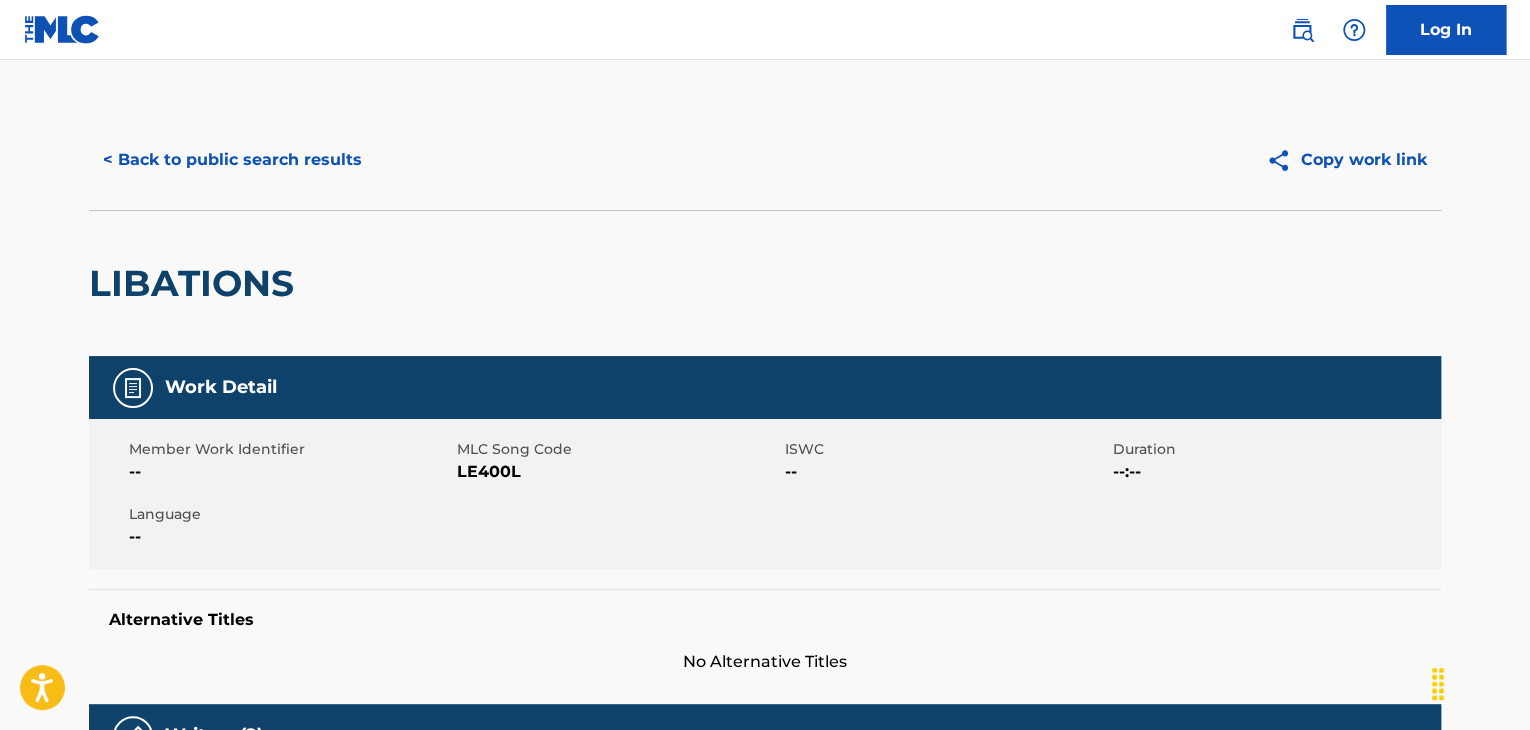 click on "LE400L" at bounding box center [618, 472] 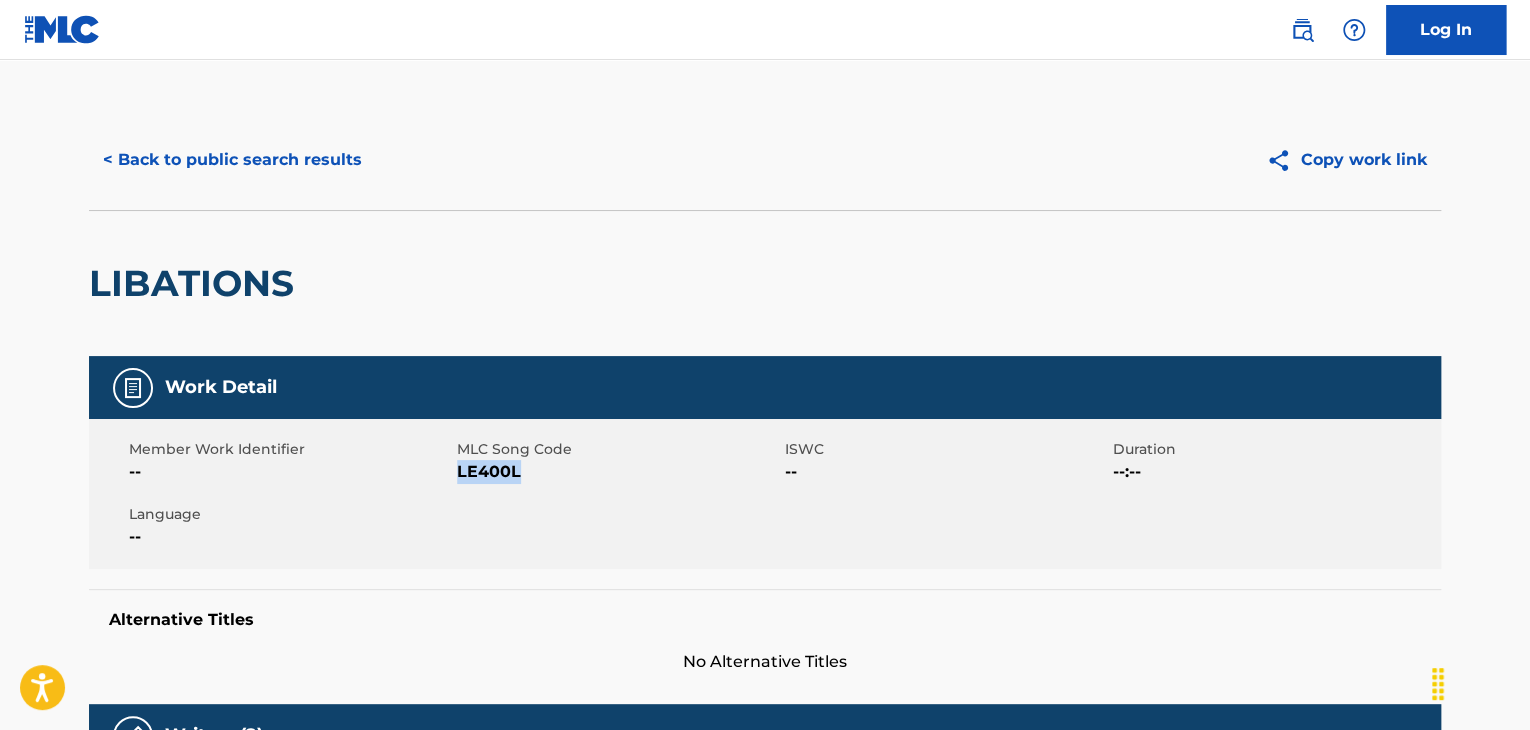 click on "LE400L" at bounding box center [618, 472] 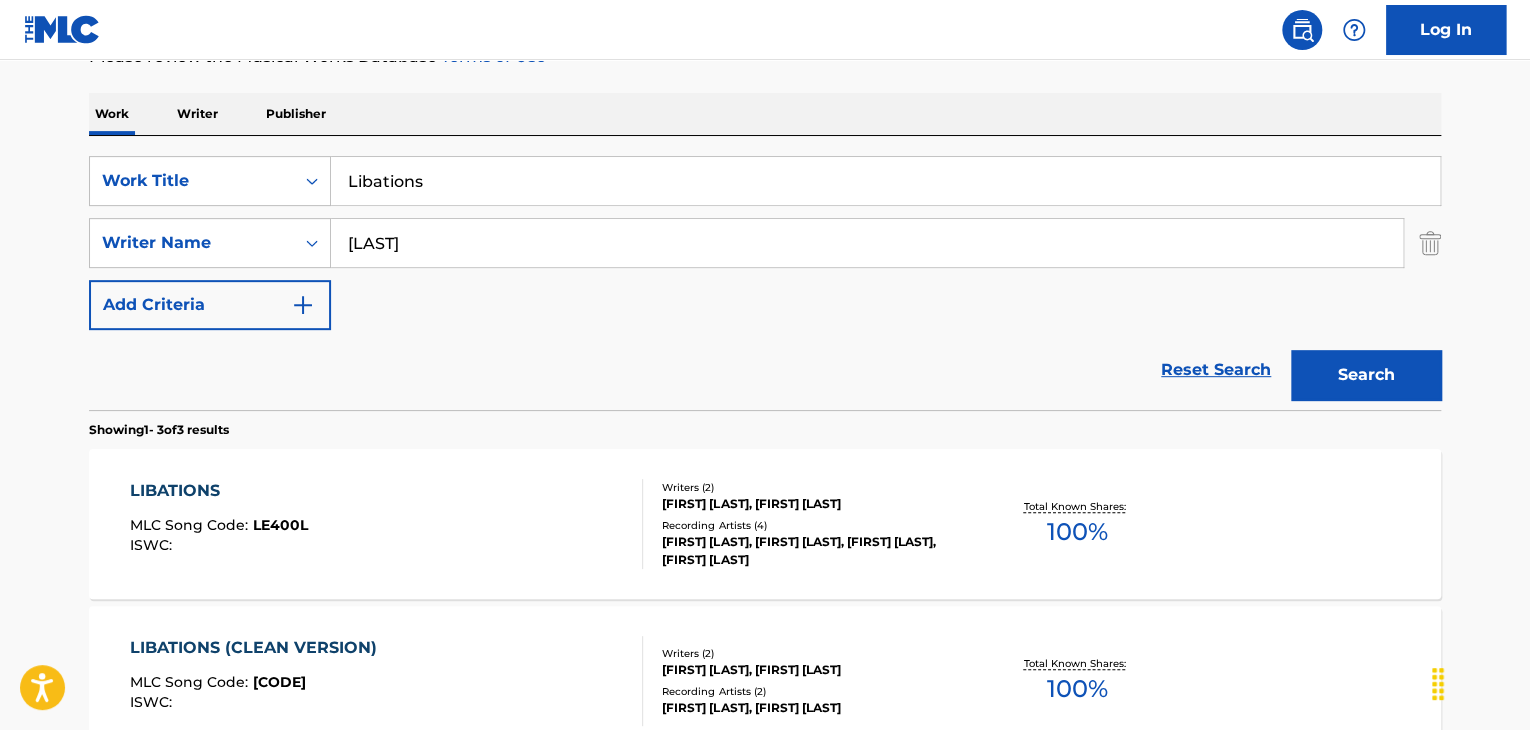 scroll, scrollTop: 213, scrollLeft: 0, axis: vertical 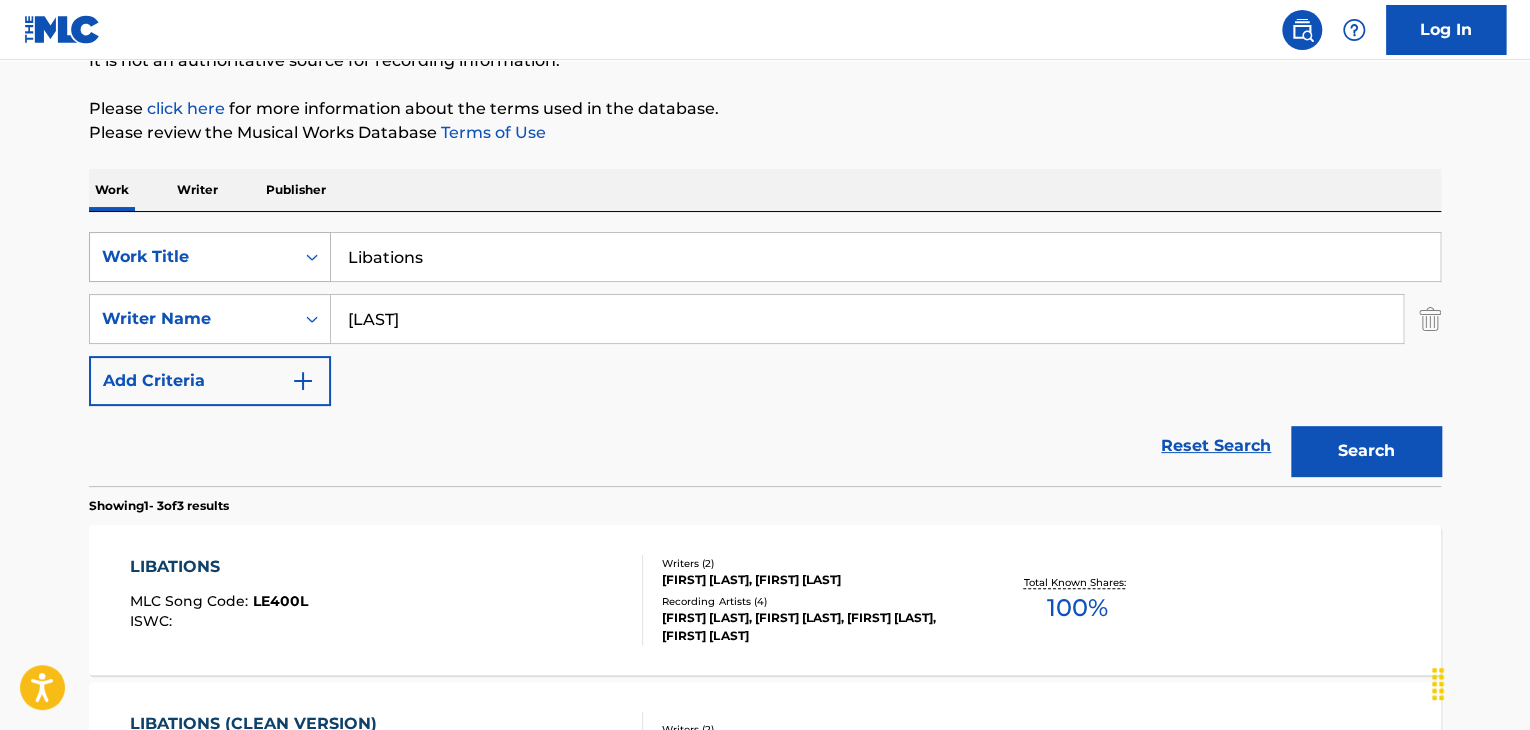 drag, startPoint x: 377, startPoint y: 273, endPoint x: 284, endPoint y: 258, distance: 94.20191 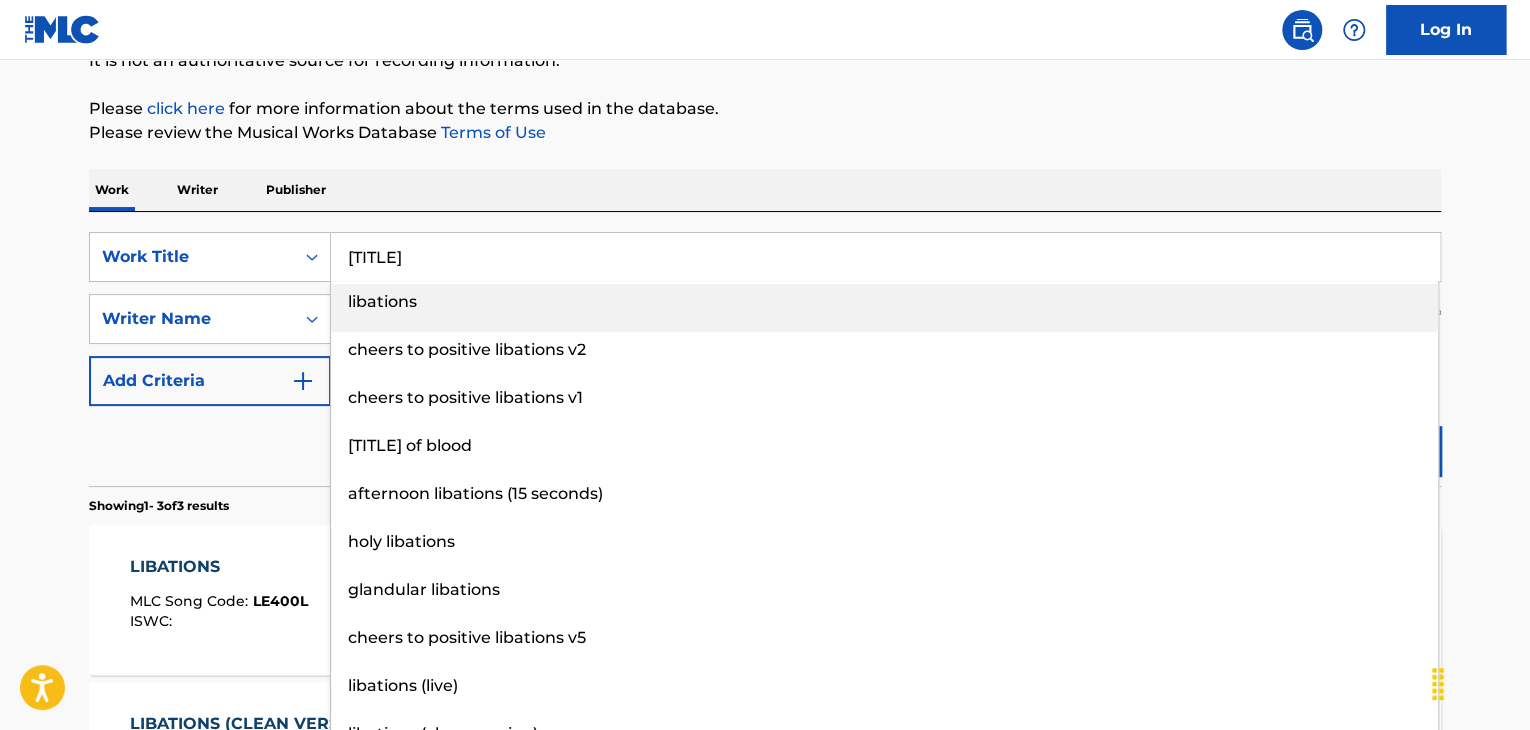 type on "[TITLE]" 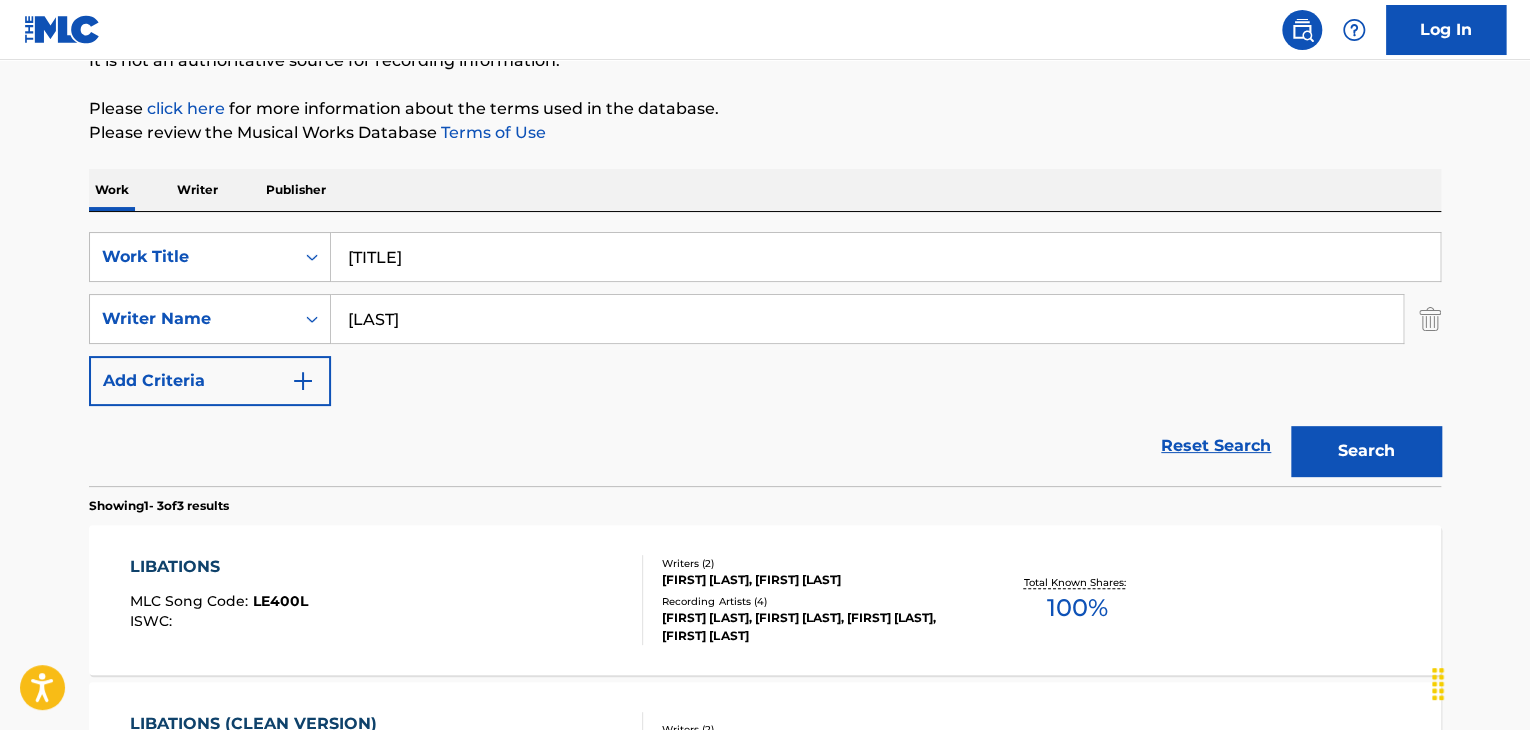click on "Search" at bounding box center (1366, 451) 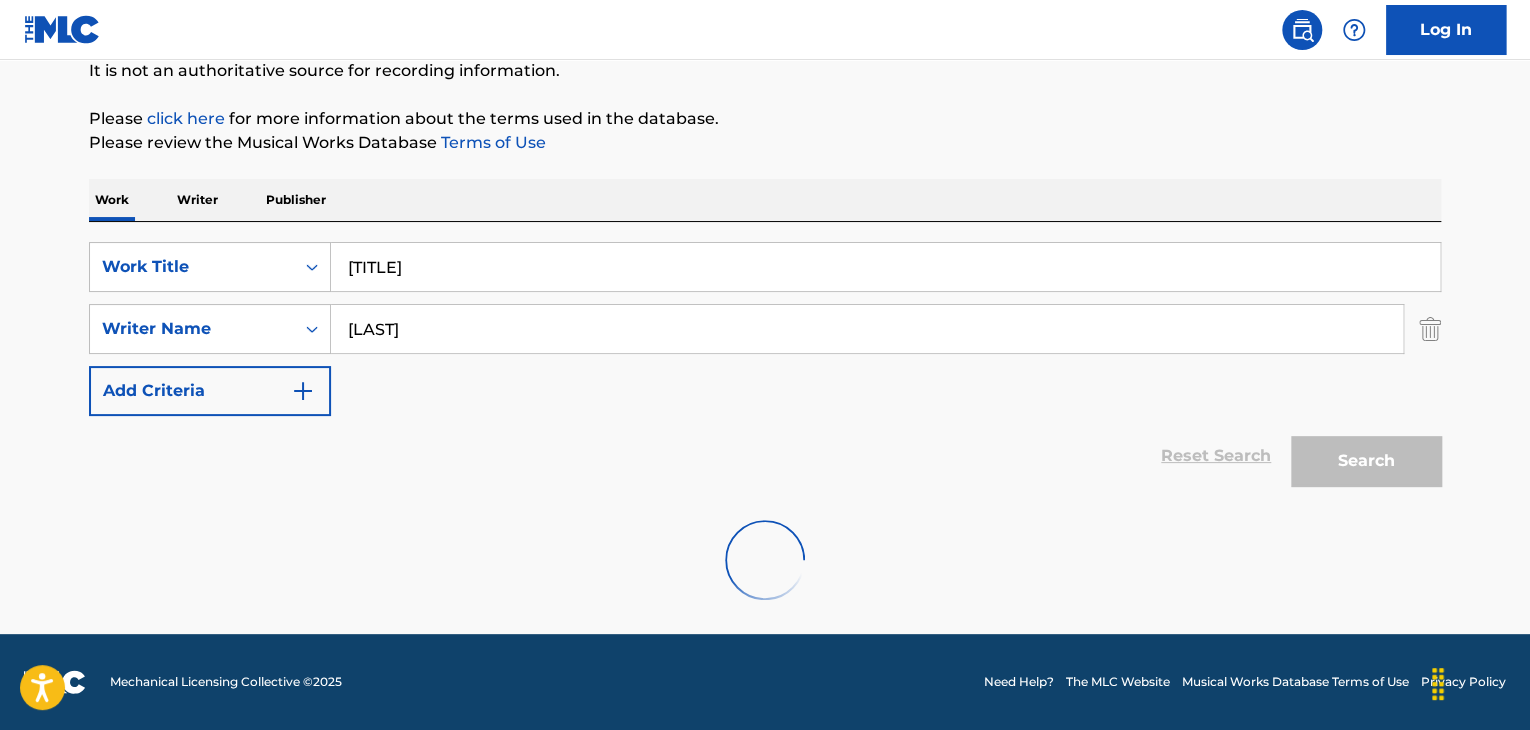 scroll, scrollTop: 213, scrollLeft: 0, axis: vertical 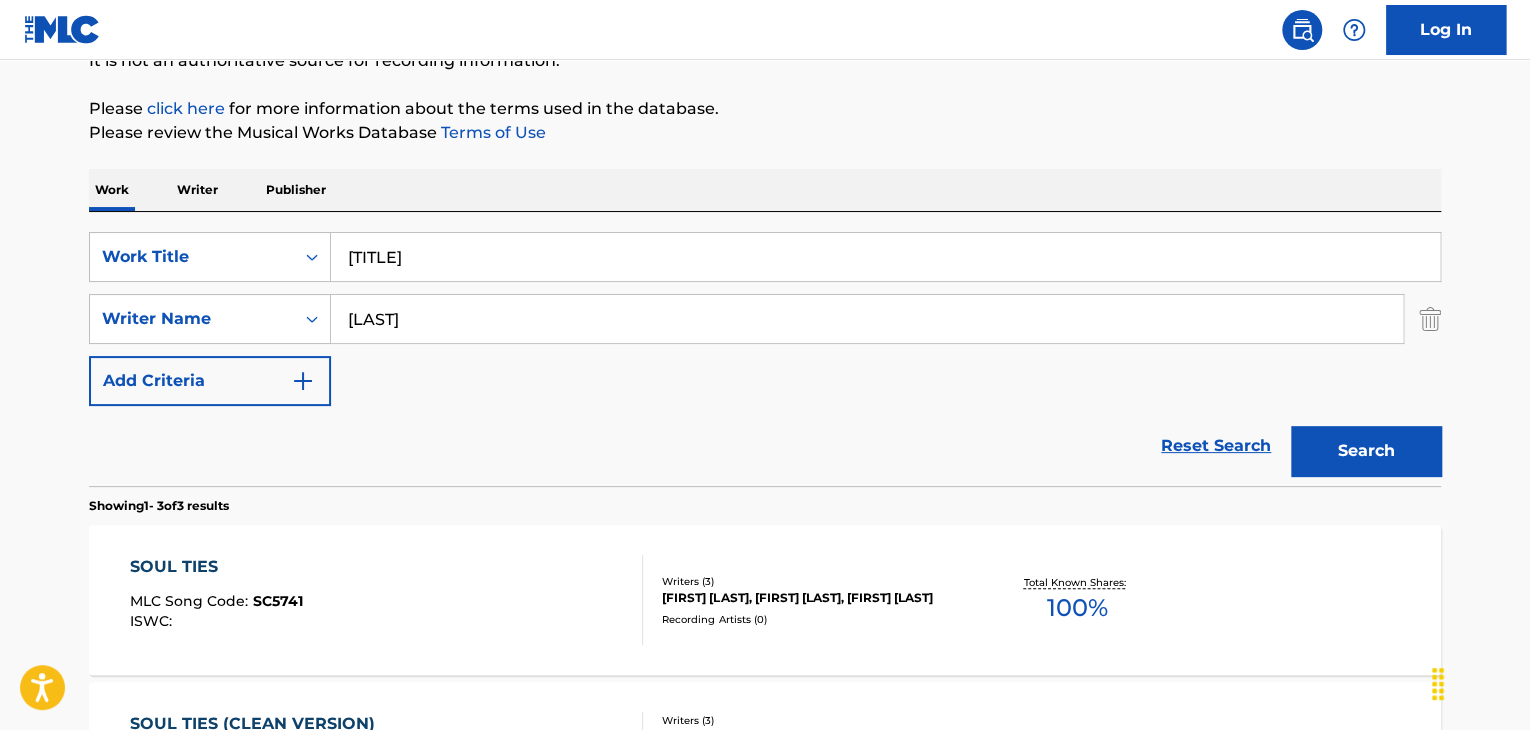 click on "SC5741" at bounding box center [278, 601] 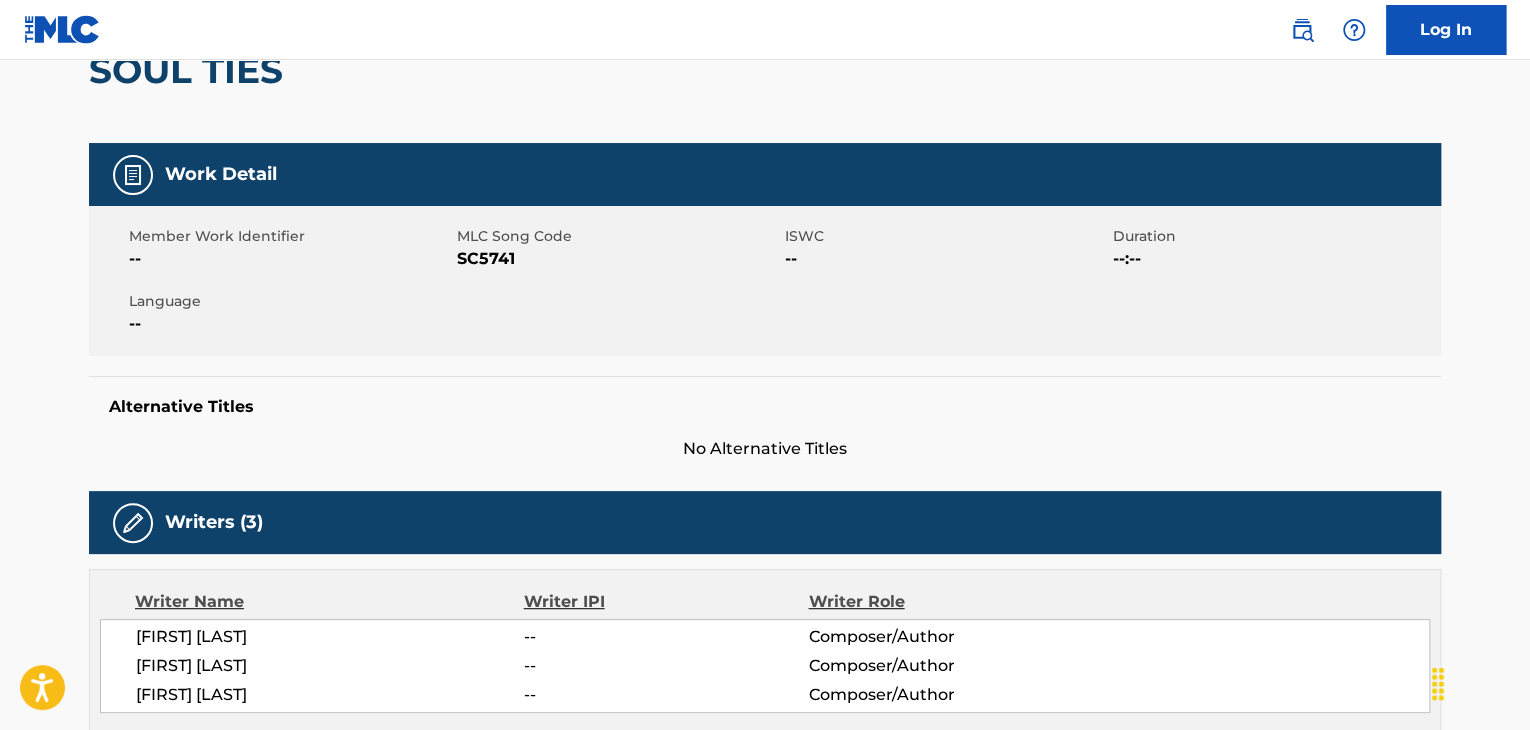 scroll, scrollTop: 0, scrollLeft: 0, axis: both 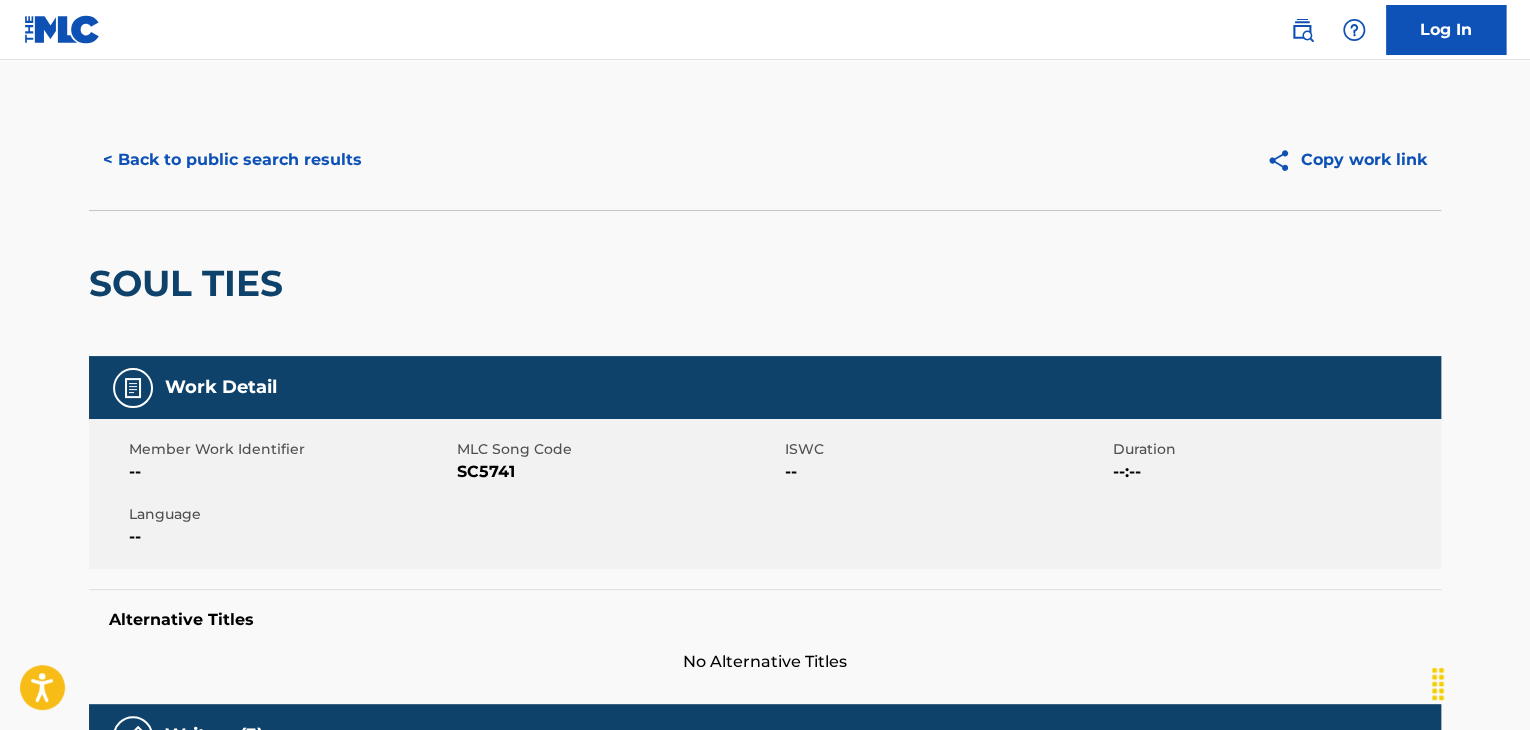 click on "SC5741" at bounding box center [618, 472] 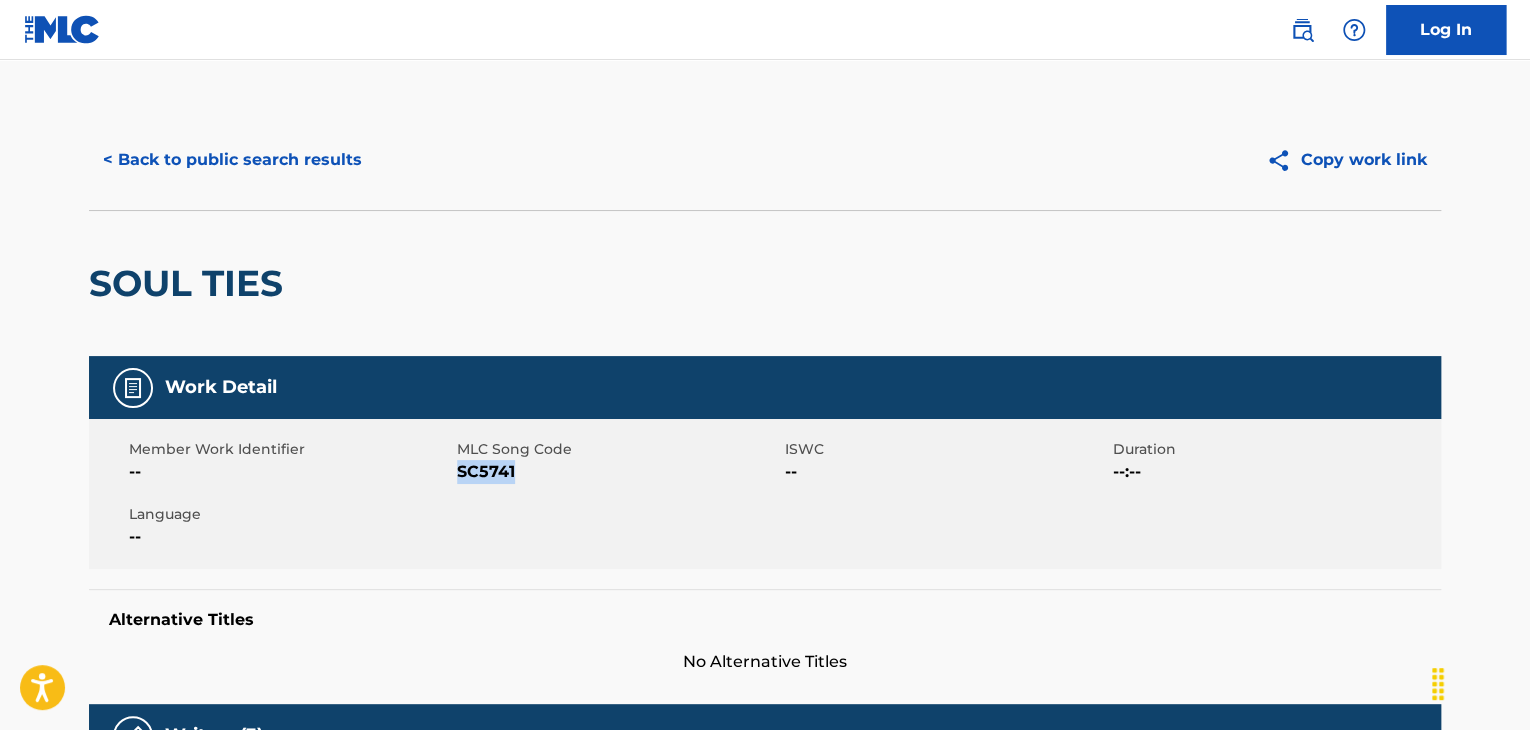 click on "SC5741" at bounding box center [618, 472] 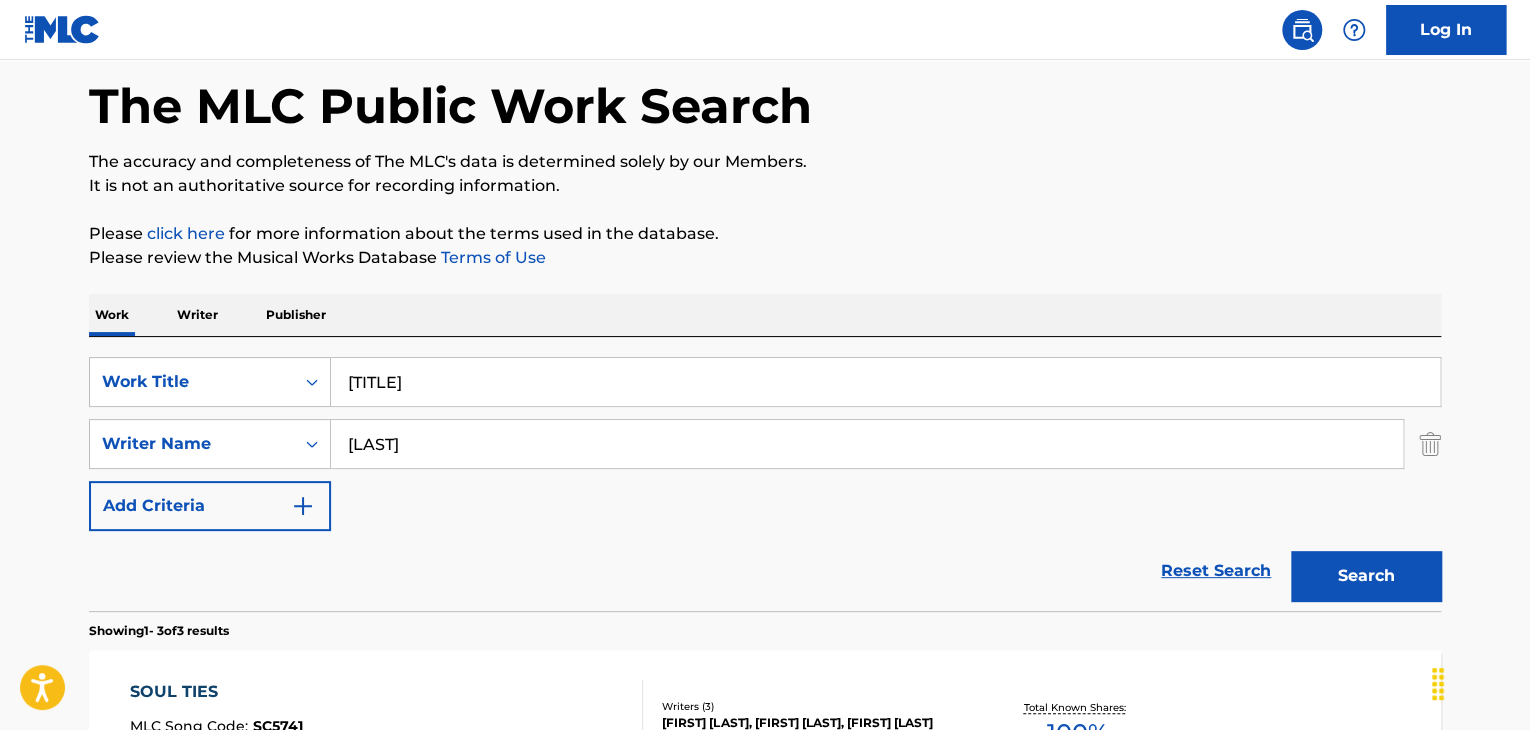 scroll, scrollTop: 0, scrollLeft: 0, axis: both 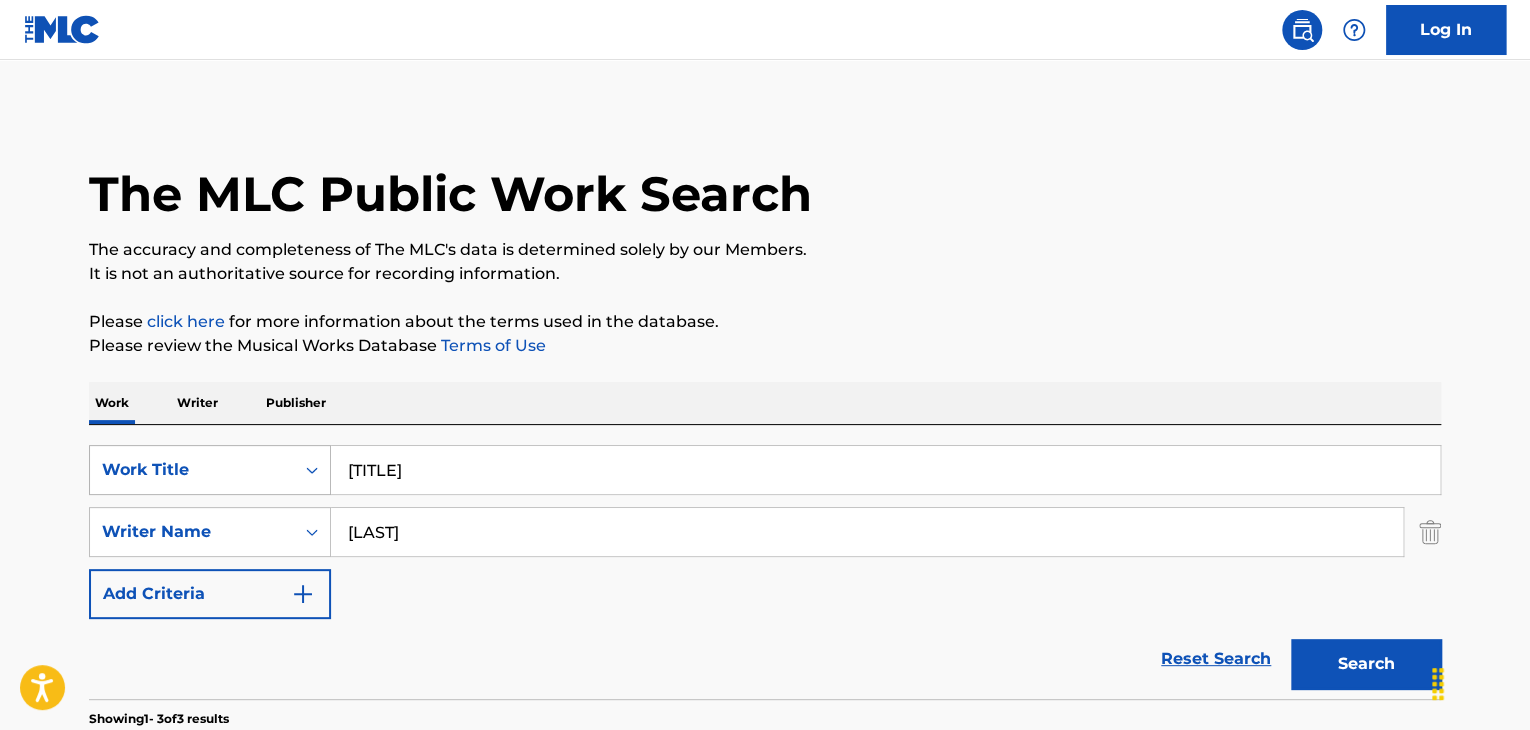 drag, startPoint x: 536, startPoint y: 476, endPoint x: 224, endPoint y: 469, distance: 312.07852 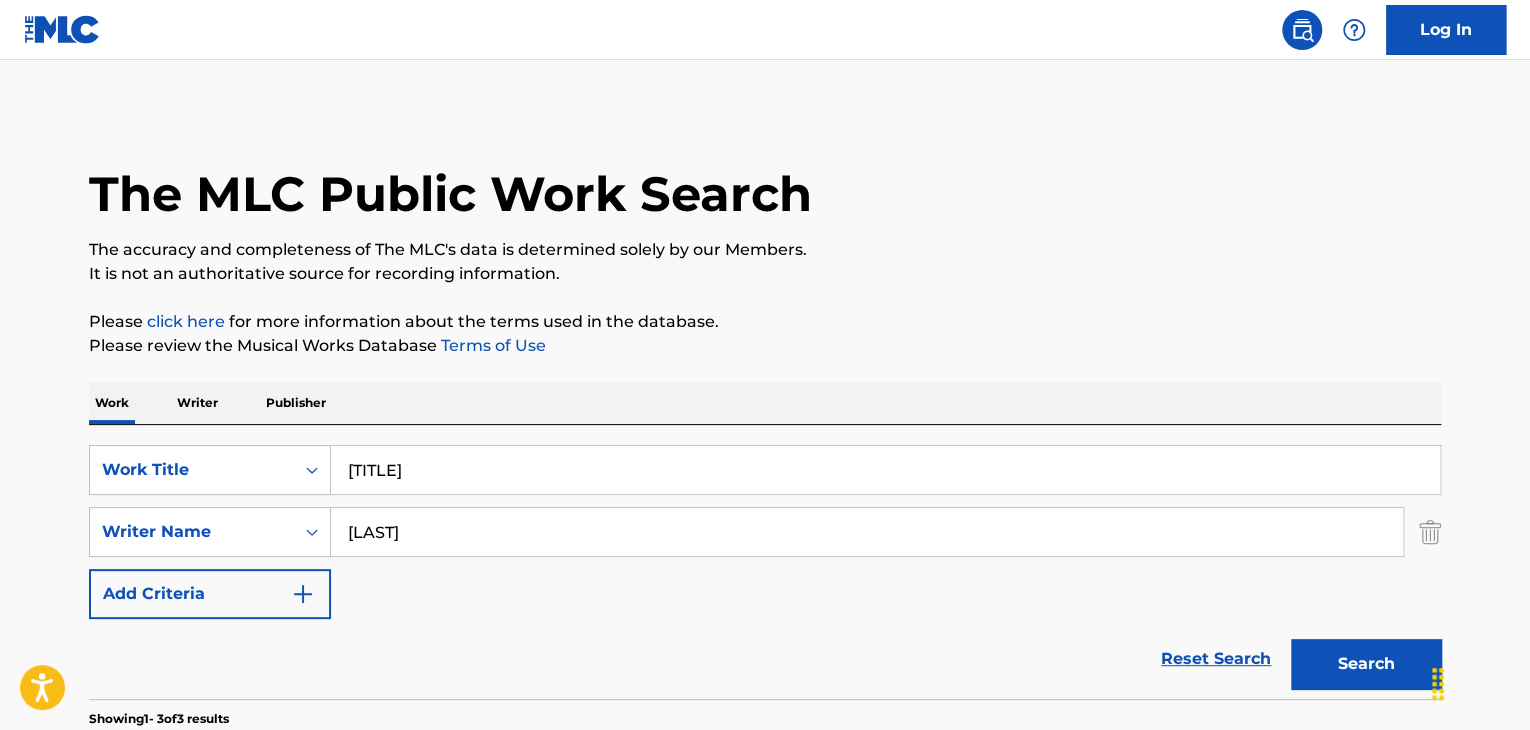 paste on "Lords of the Land" 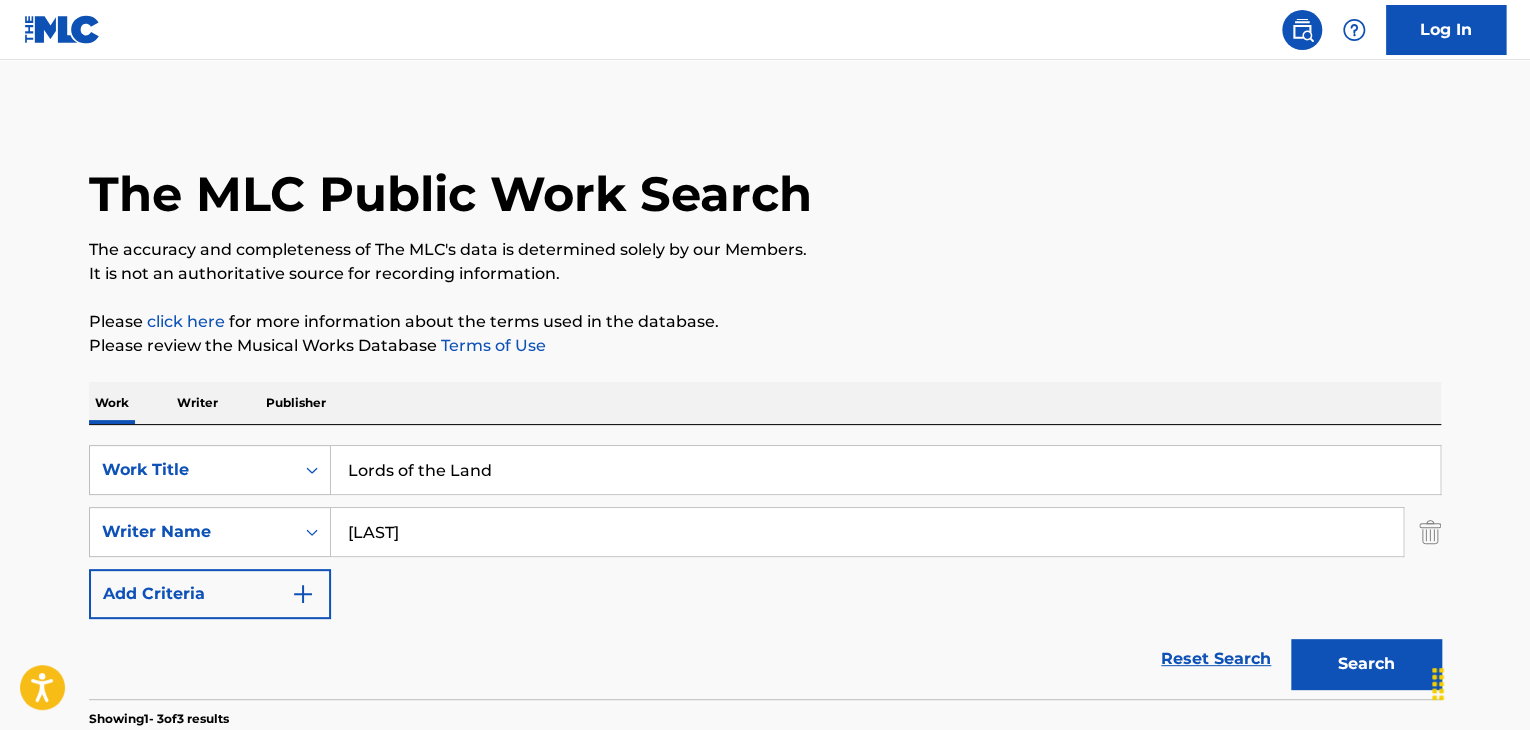 type on "Lords of the Land" 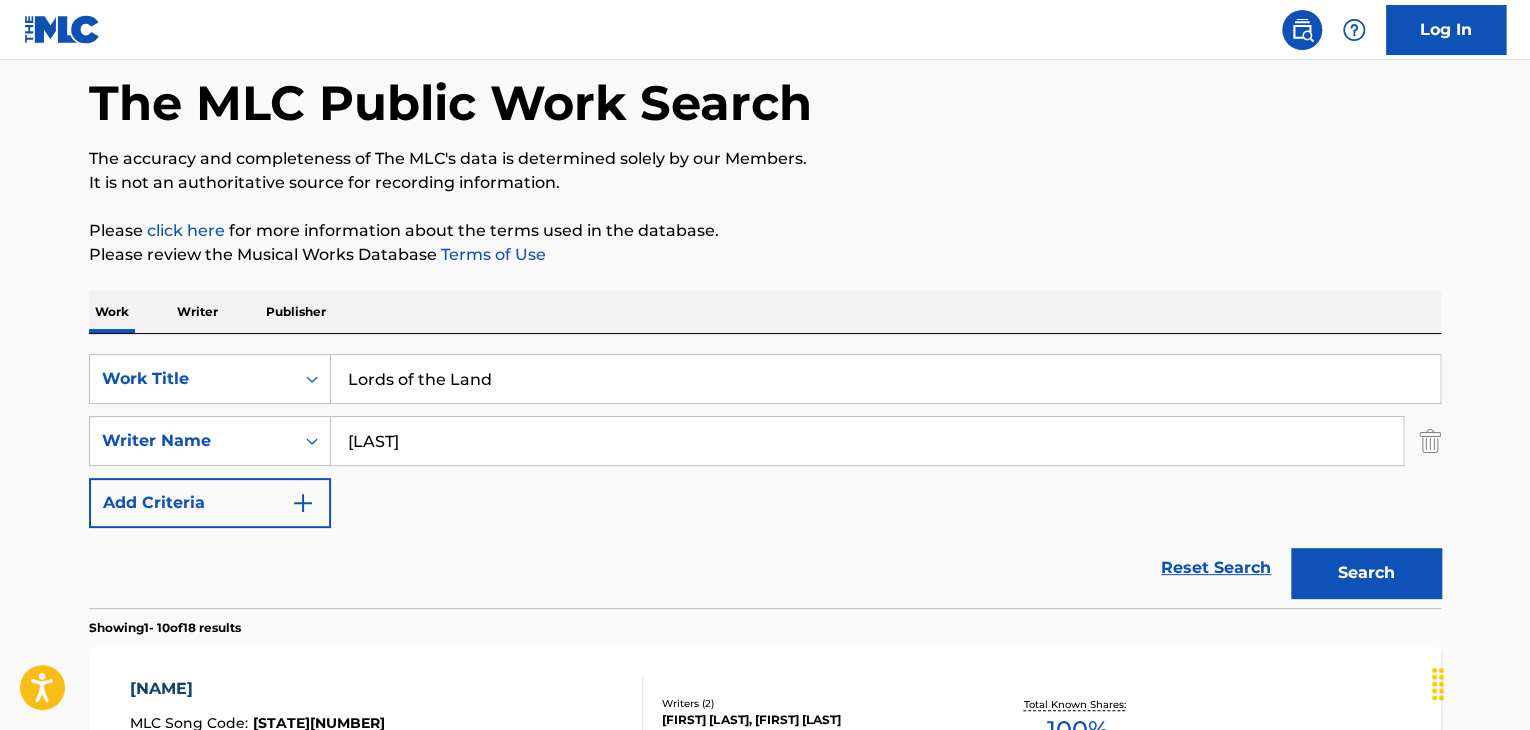 scroll, scrollTop: 200, scrollLeft: 0, axis: vertical 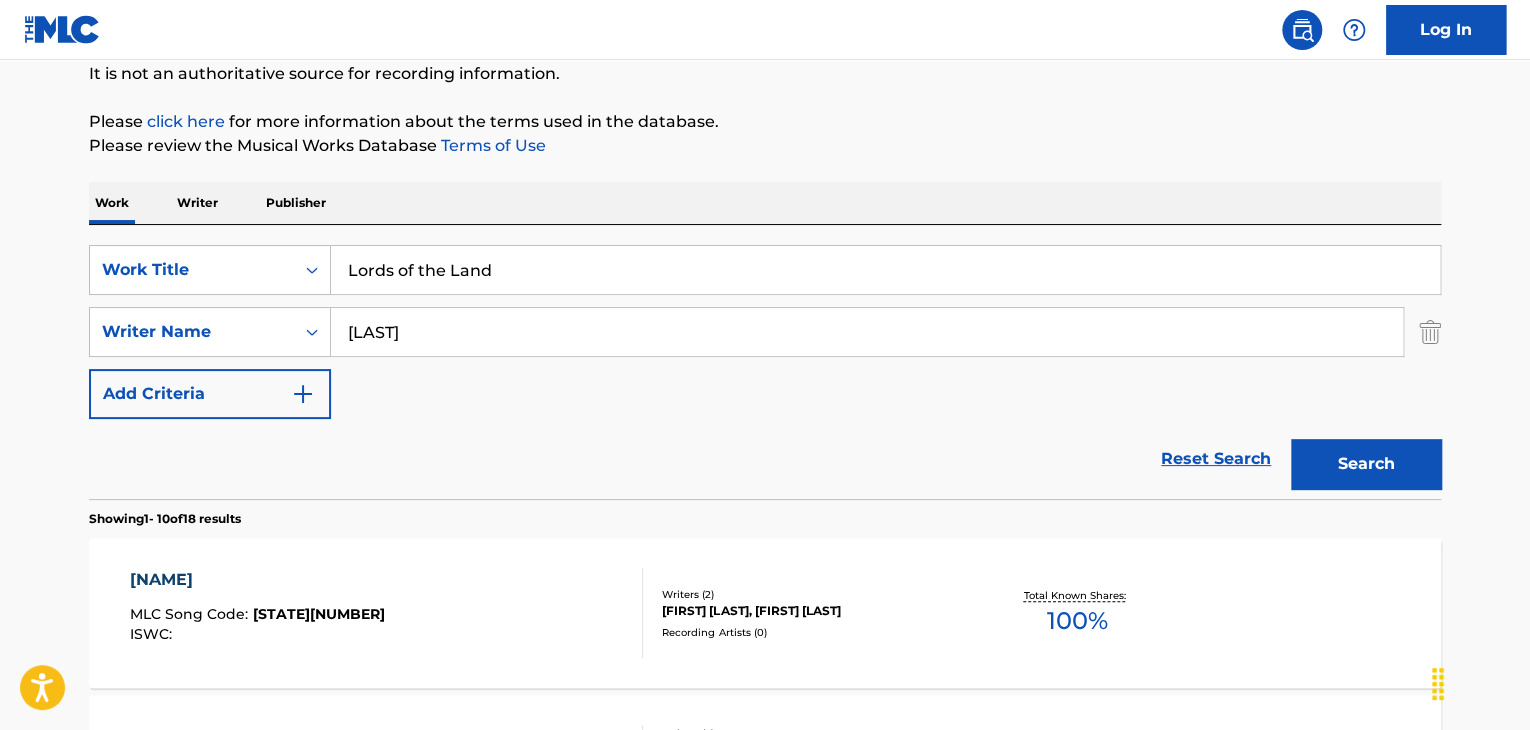 click on "[STATE][NUMBER]" at bounding box center [319, 614] 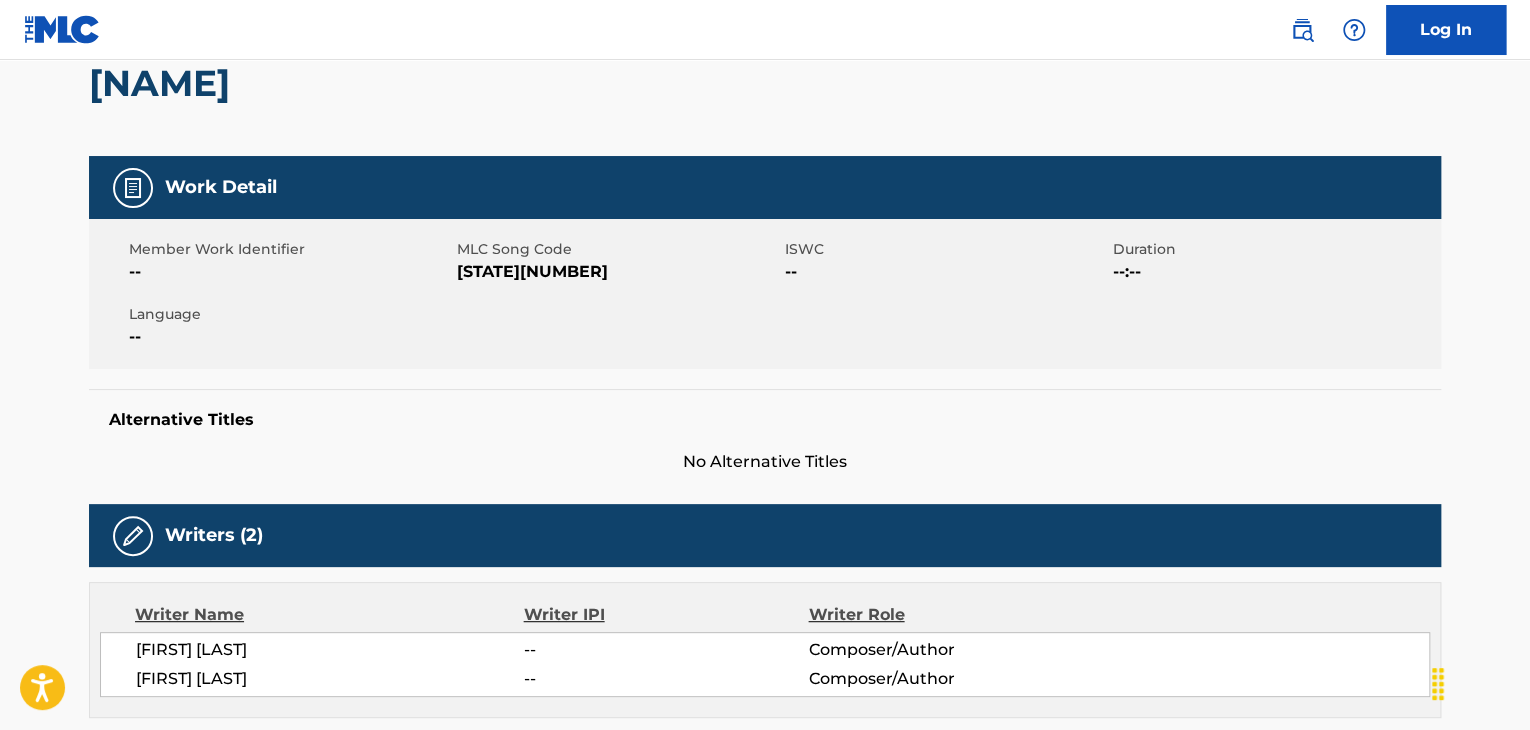 scroll, scrollTop: 0, scrollLeft: 0, axis: both 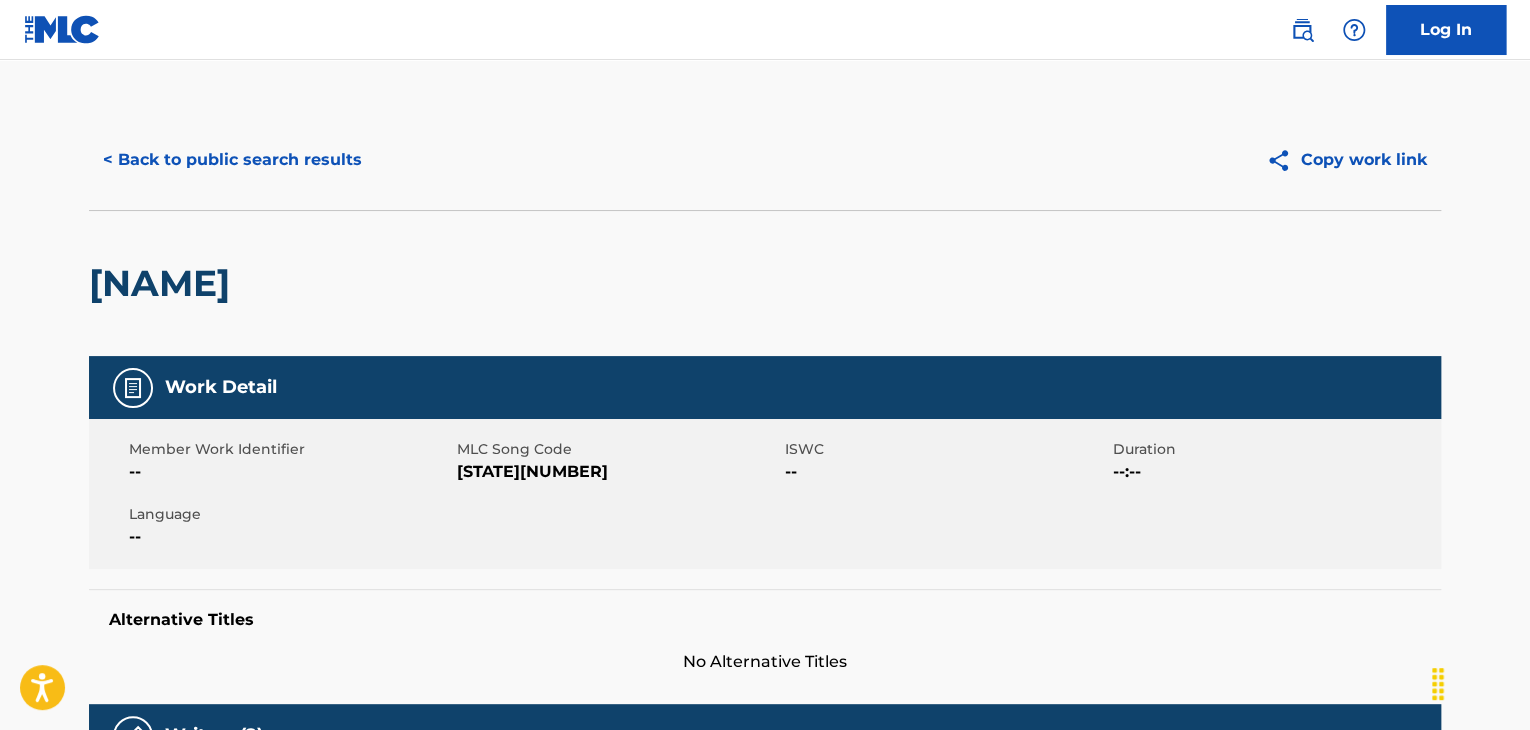 click on "[STATE][NUMBER]" at bounding box center (618, 472) 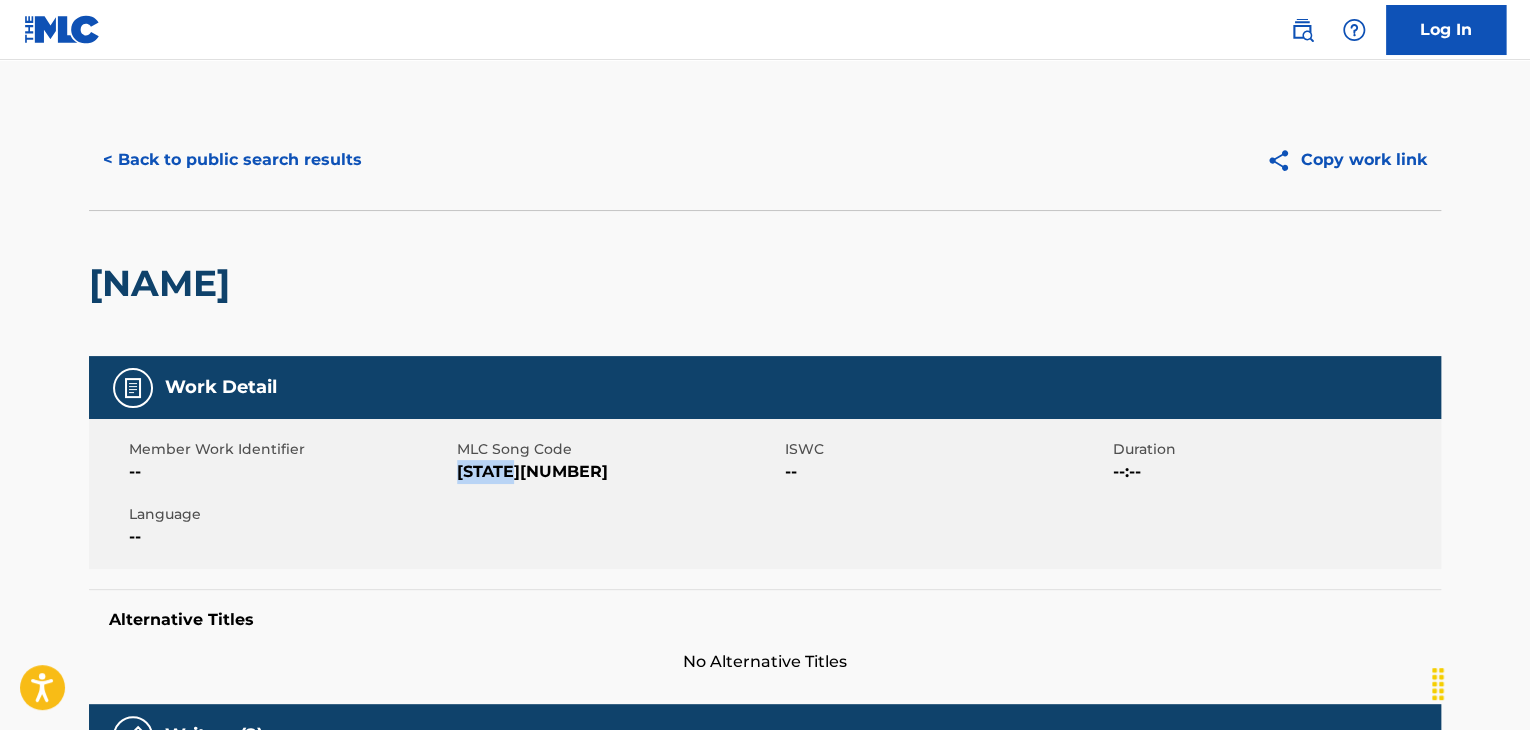 click on "[STATE][NUMBER]" at bounding box center (618, 472) 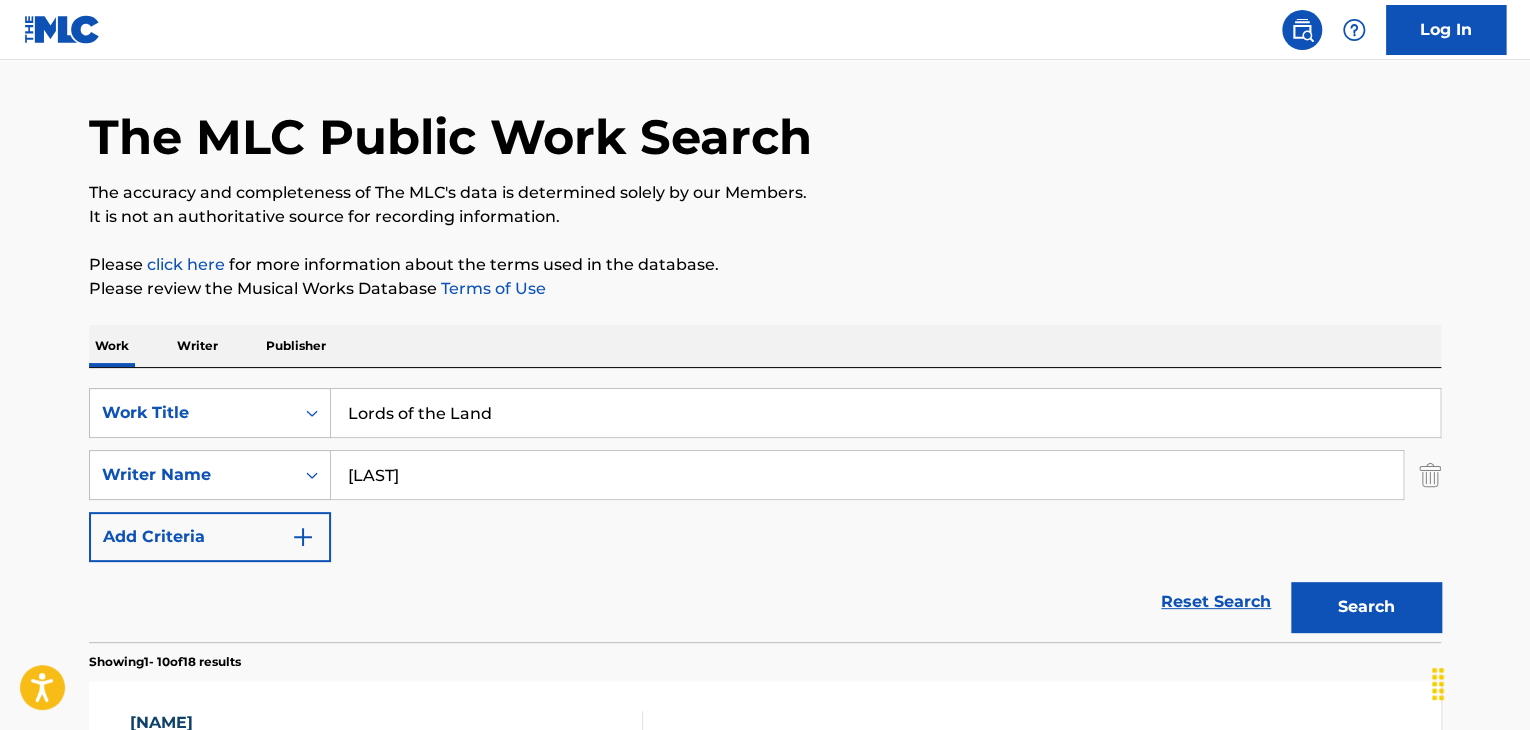 scroll, scrollTop: 0, scrollLeft: 0, axis: both 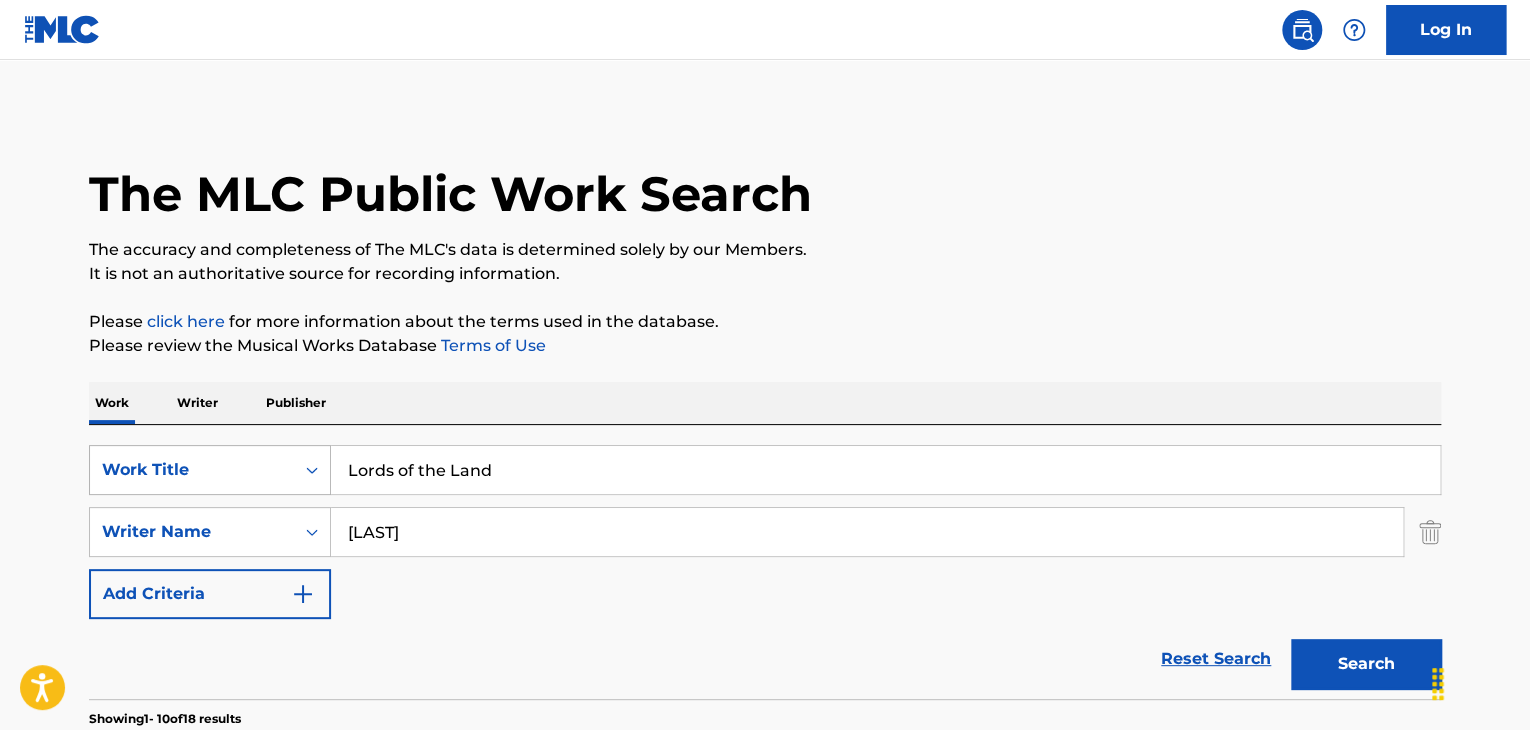 drag, startPoint x: 551, startPoint y: 480, endPoint x: 276, endPoint y: 478, distance: 275.00726 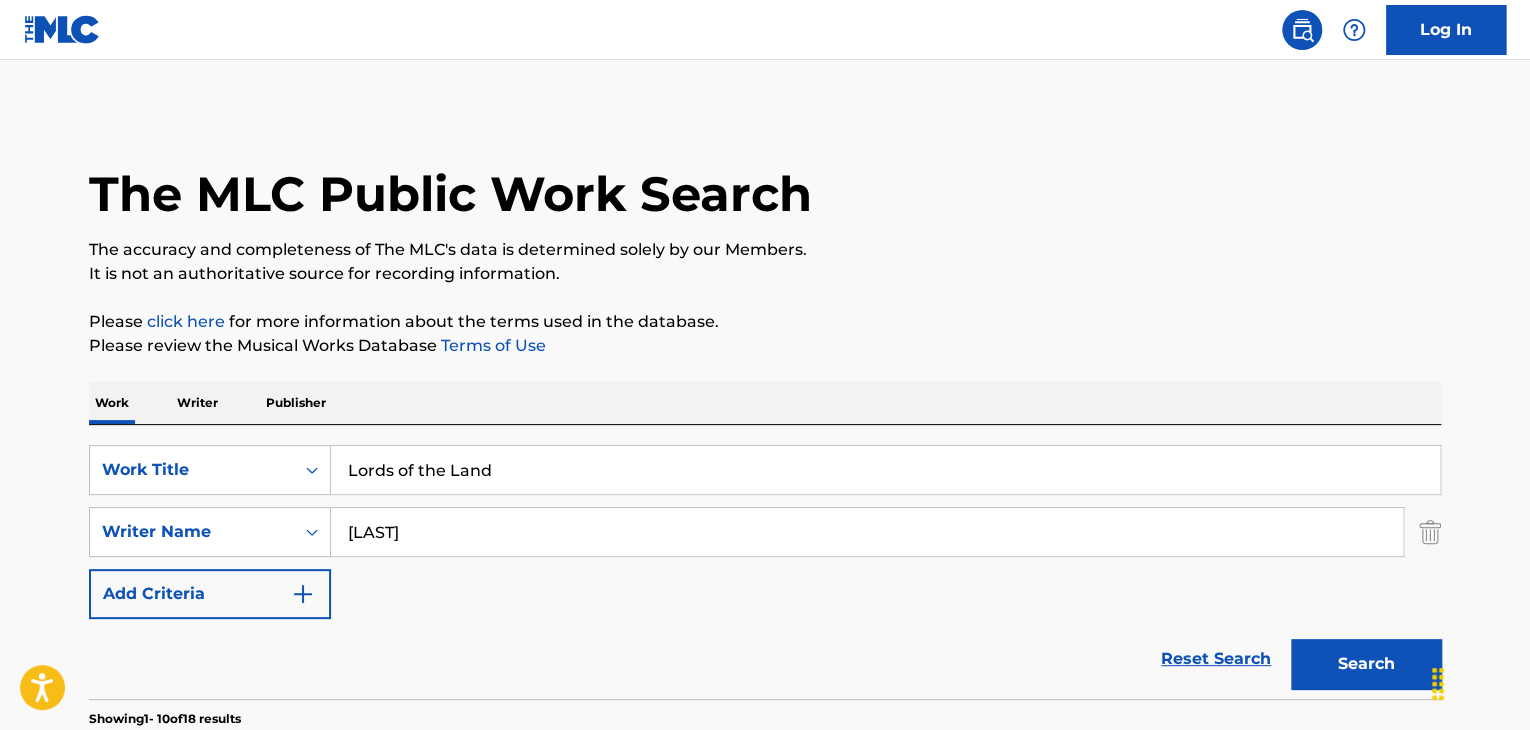 paste on "Blackberry" 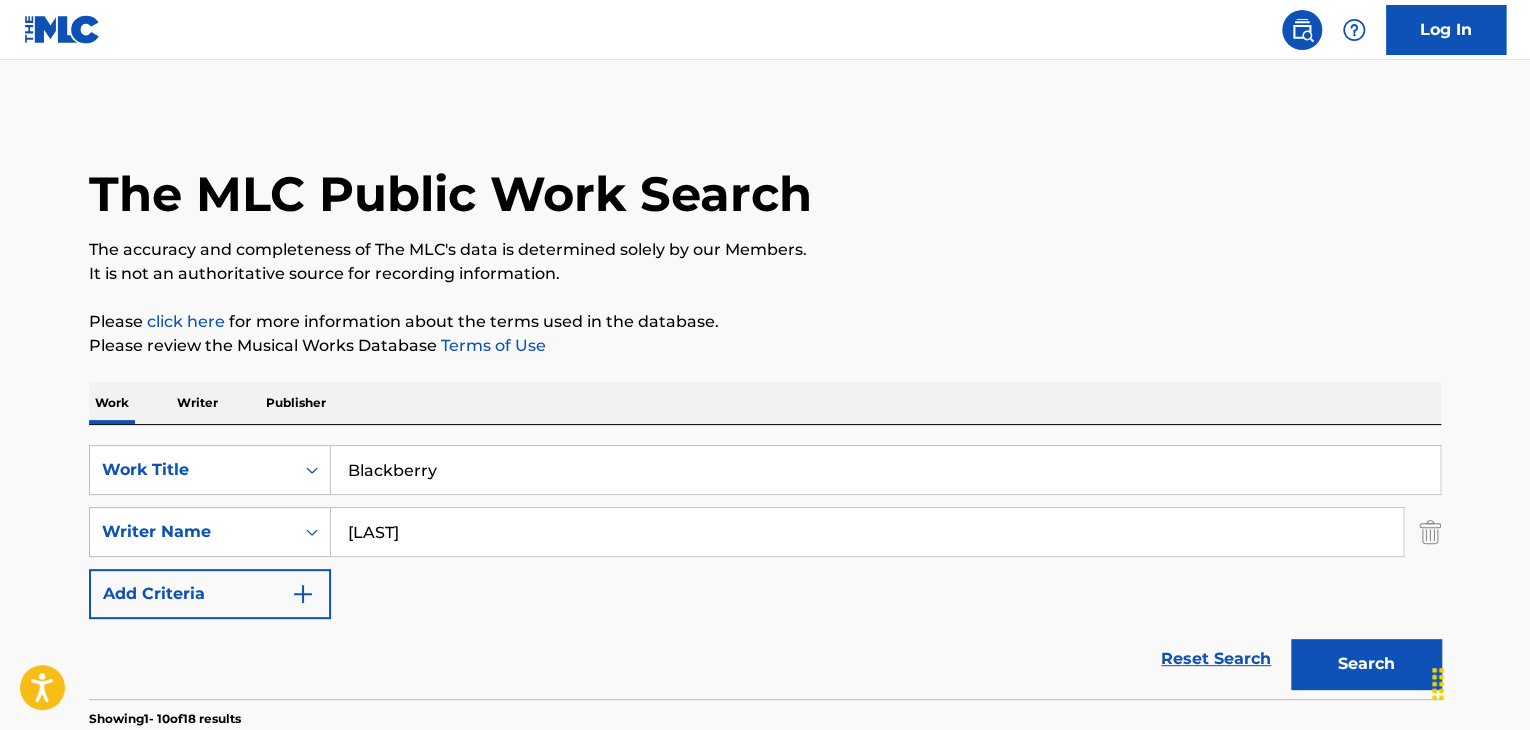 type on "Blackberry" 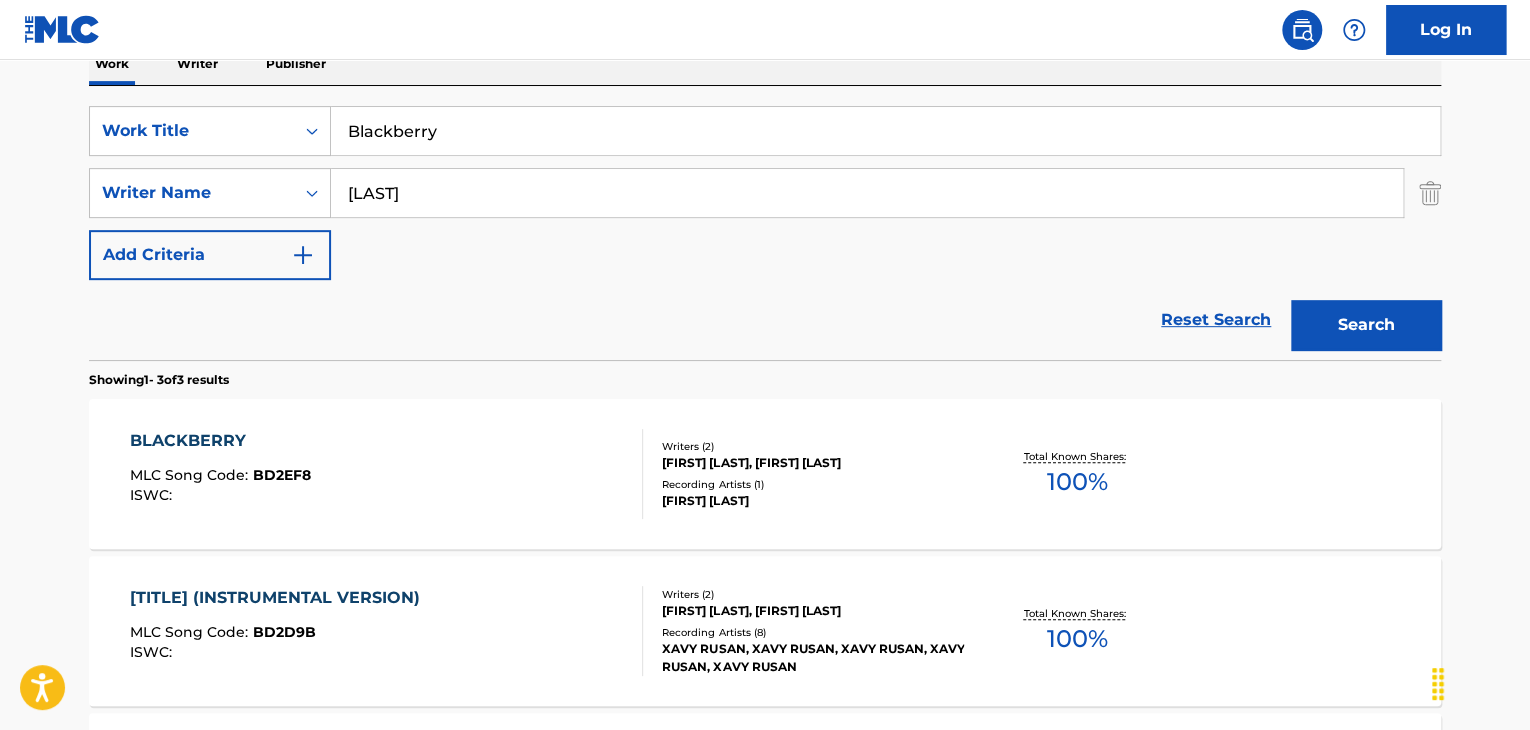 scroll, scrollTop: 400, scrollLeft: 0, axis: vertical 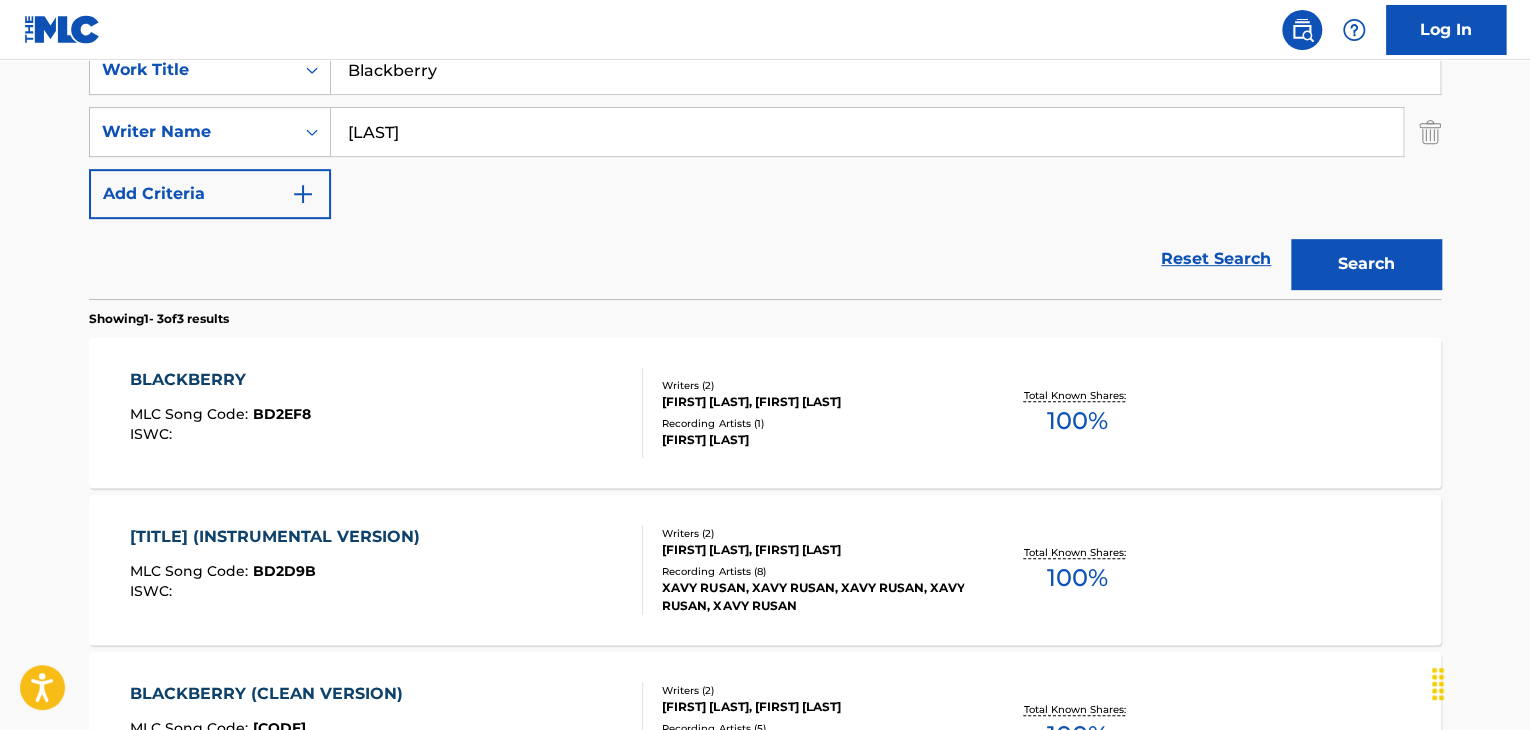 click on "BD2EF8" at bounding box center [282, 414] 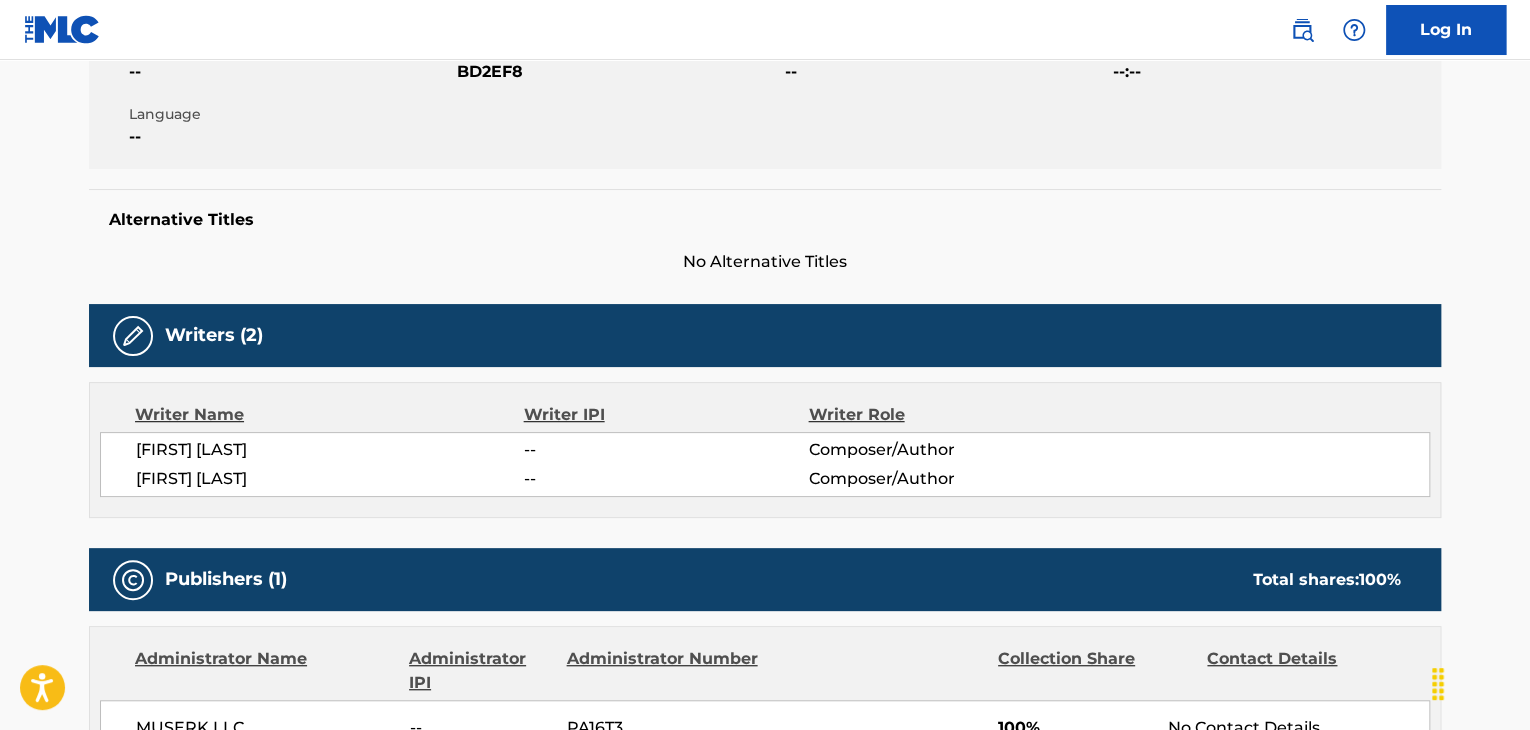 scroll, scrollTop: 0, scrollLeft: 0, axis: both 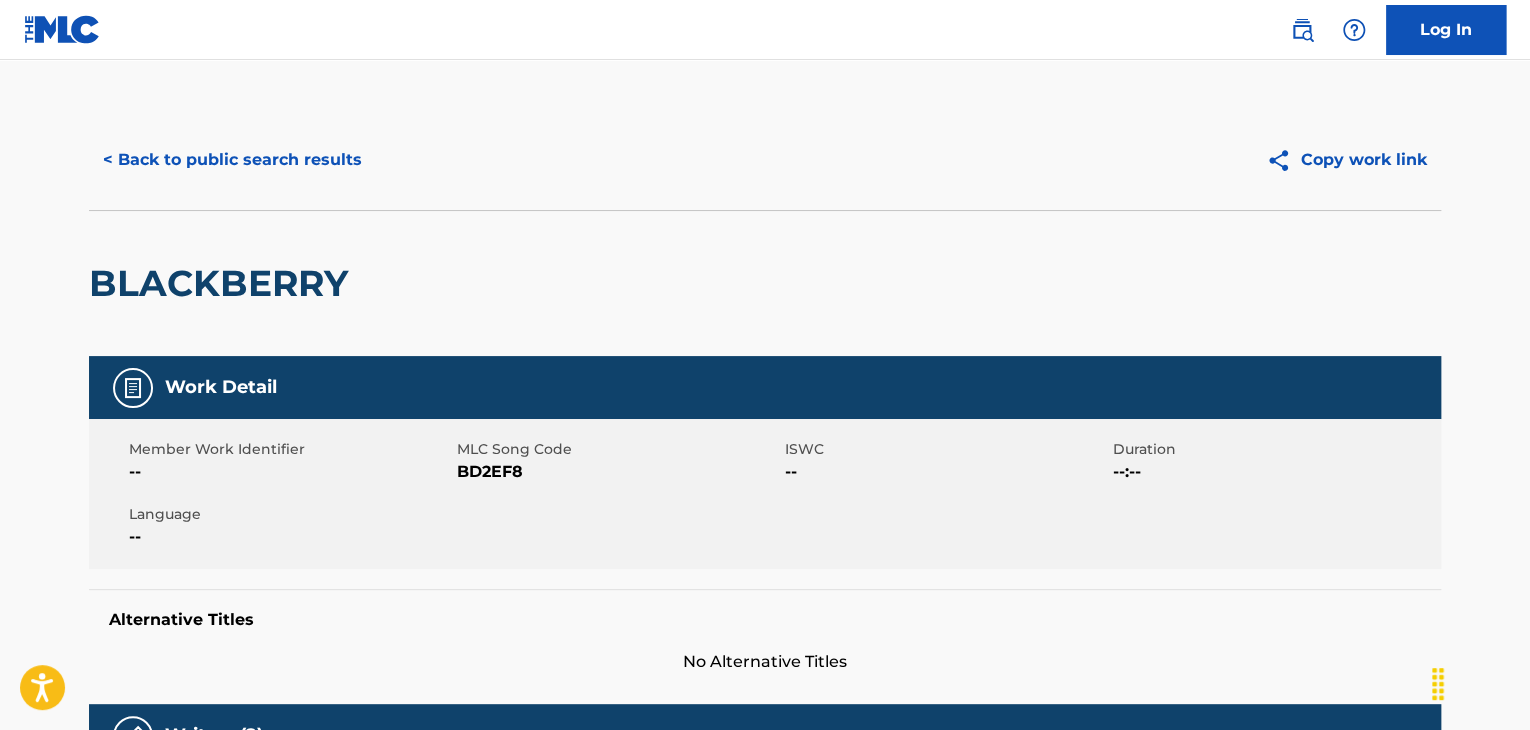 click on "BD2EF8" at bounding box center (618, 472) 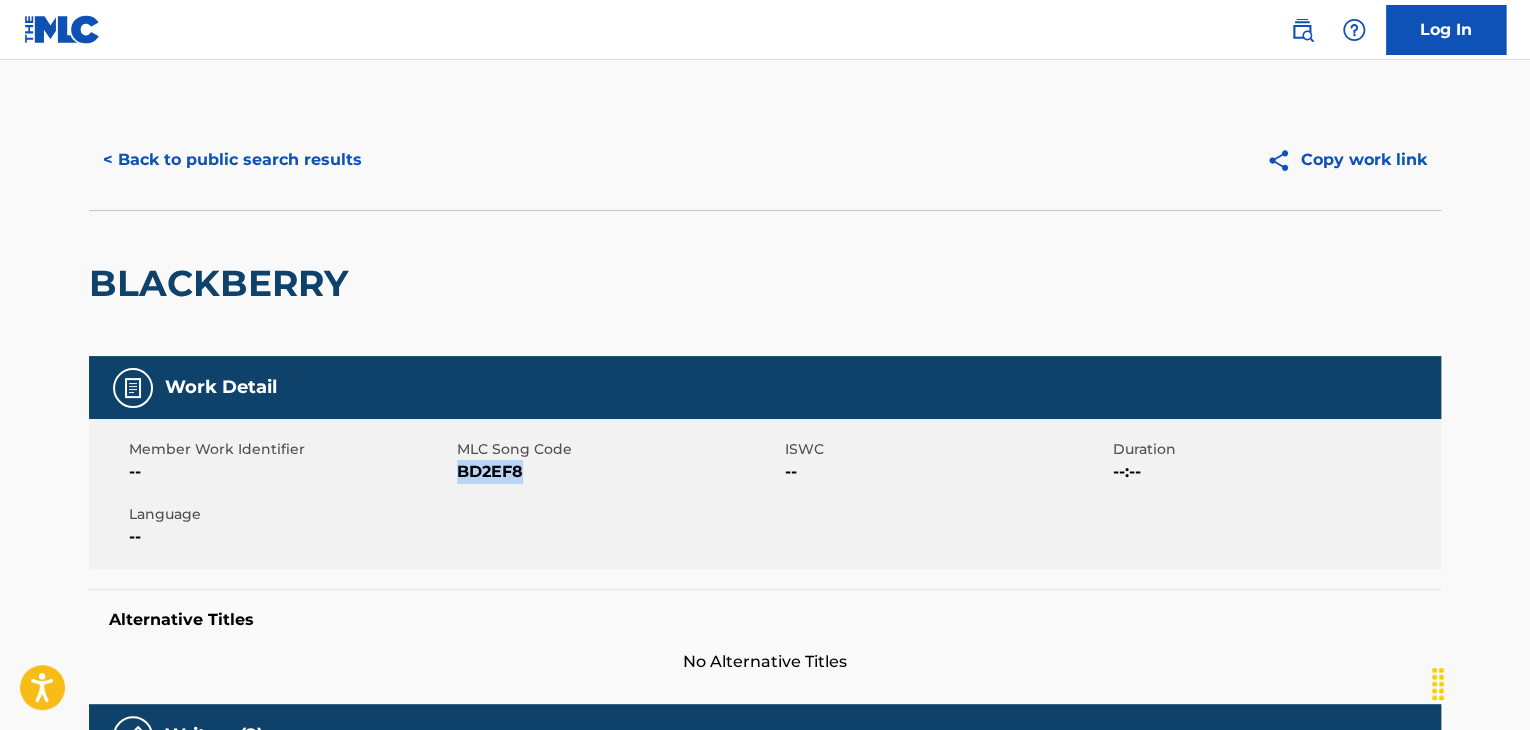 click on "BD2EF8" at bounding box center (618, 472) 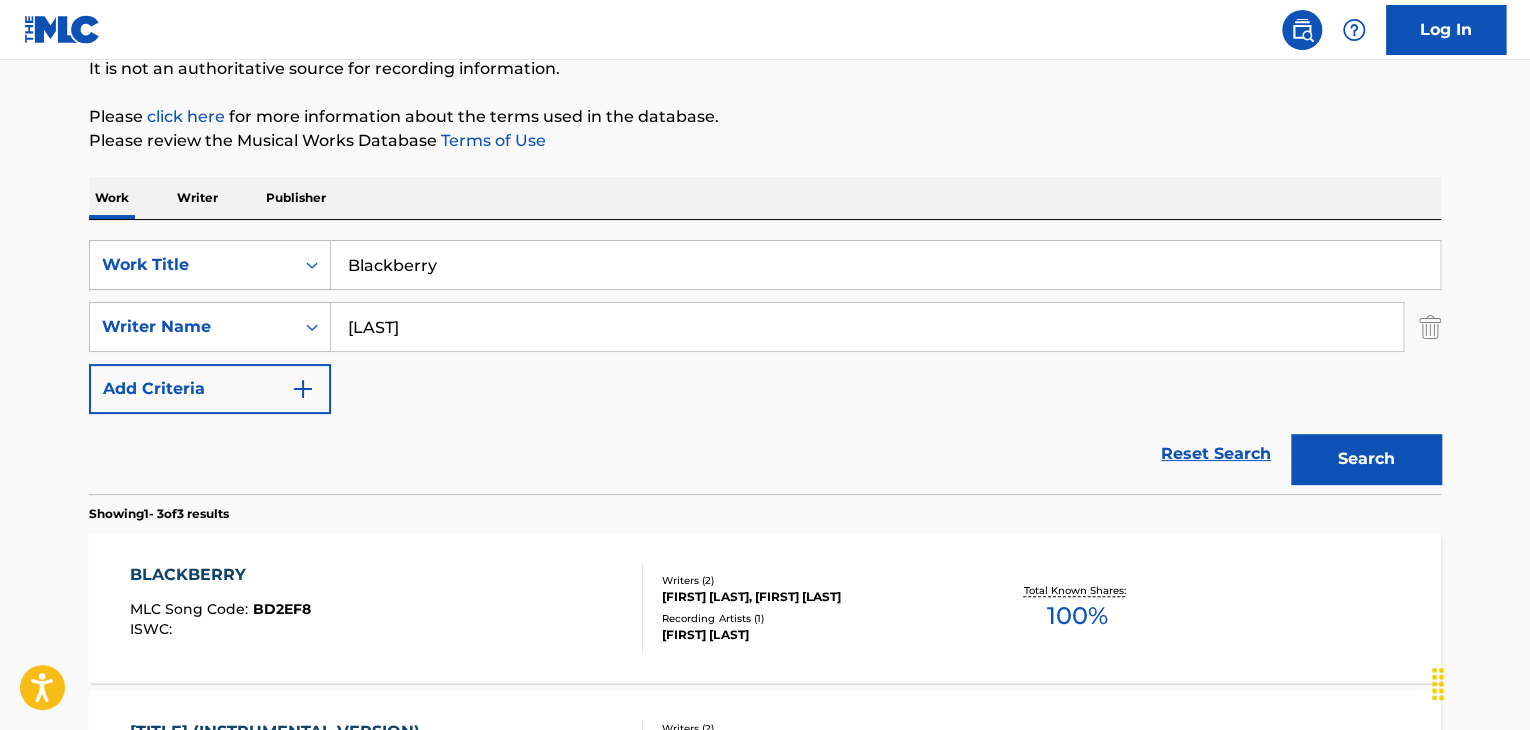 scroll, scrollTop: 200, scrollLeft: 0, axis: vertical 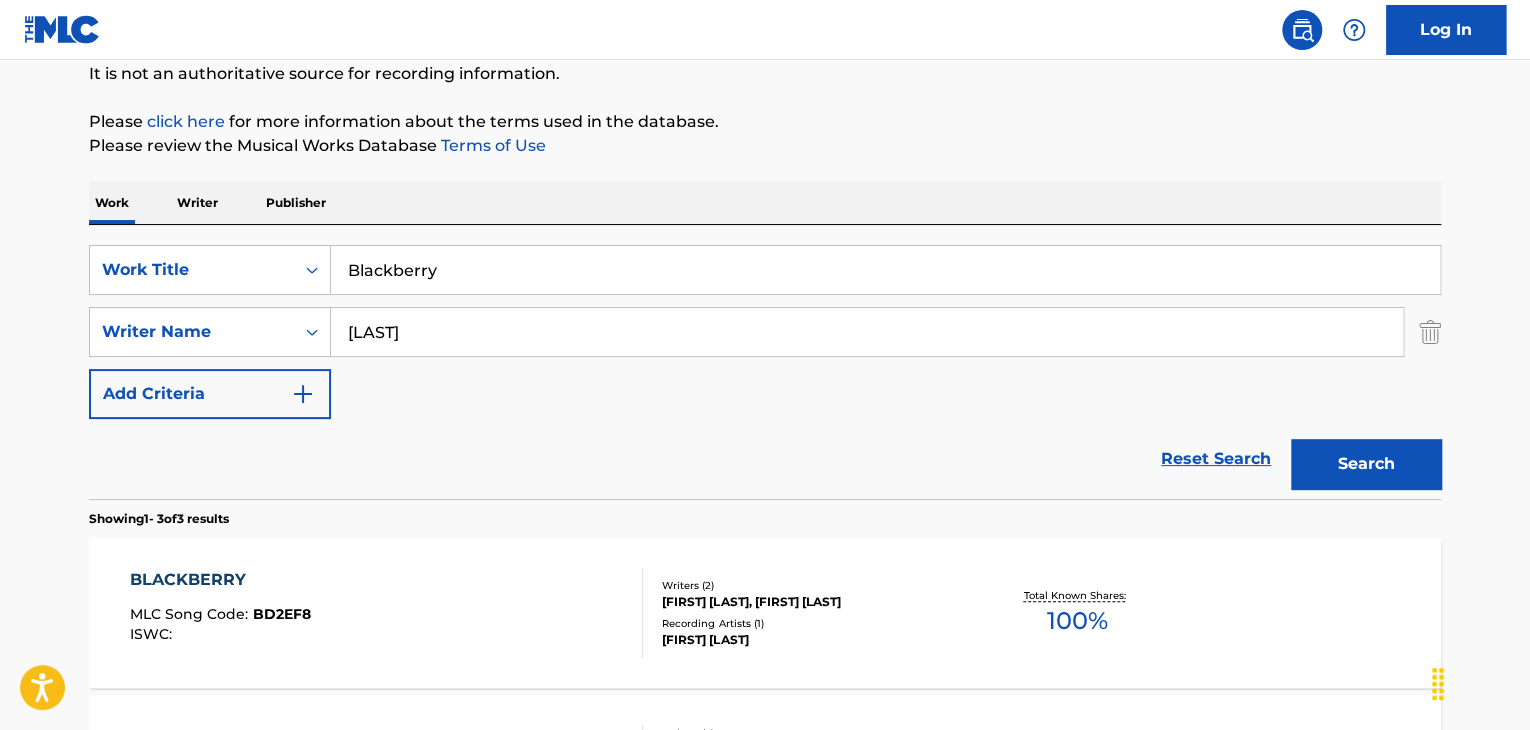 drag, startPoint x: 691, startPoint y: 292, endPoint x: 34, endPoint y: 289, distance: 657.00684 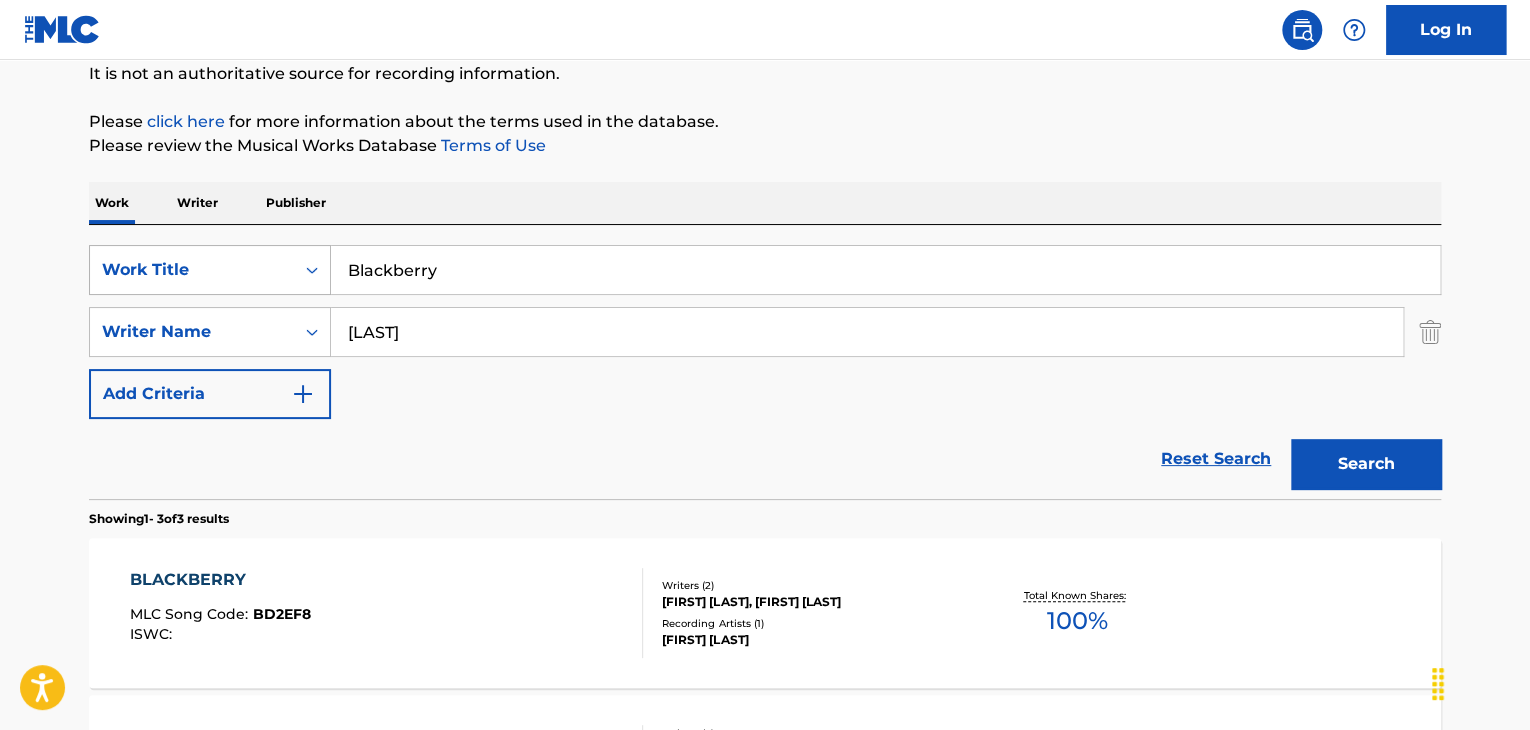 paste on "Sponge Bath" 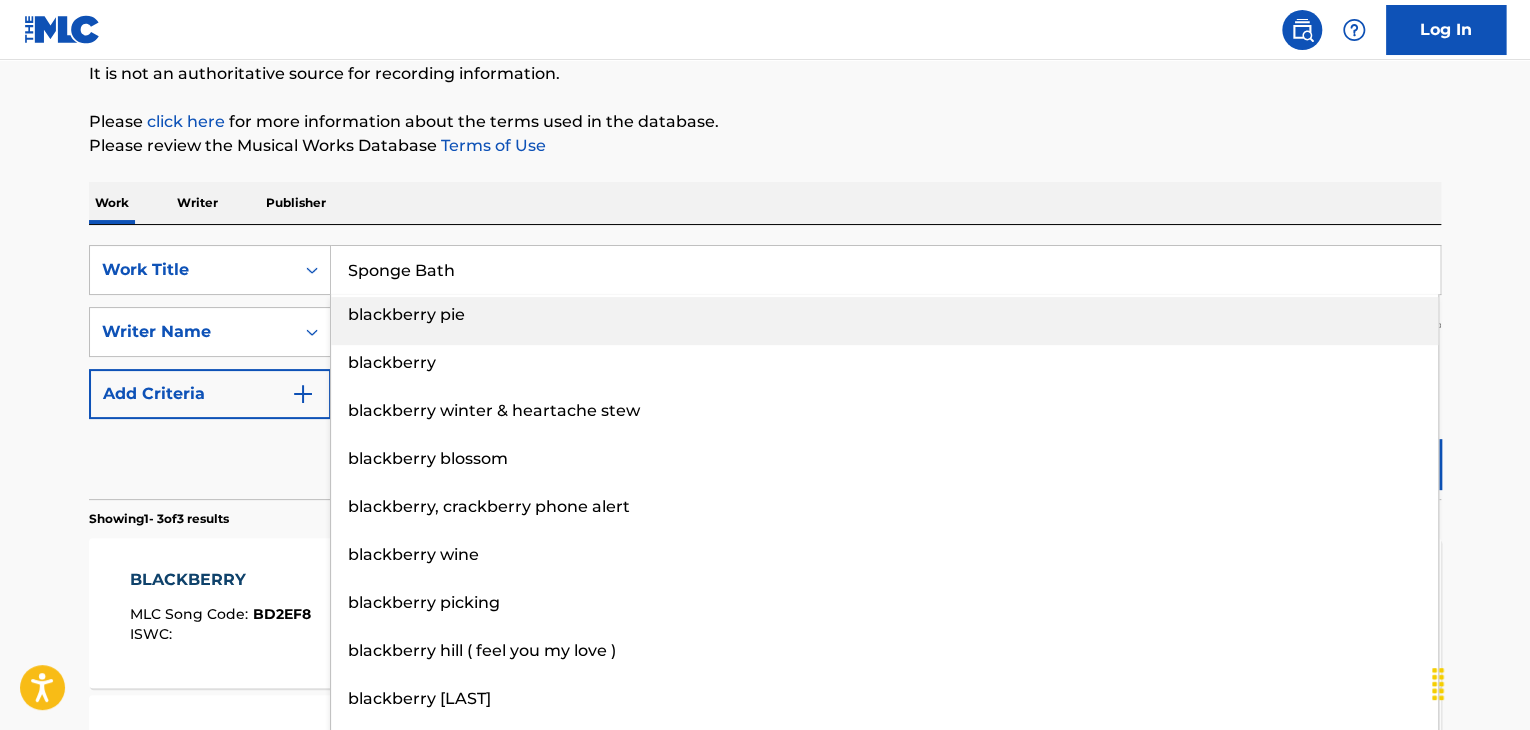 type on "Sponge Bath" 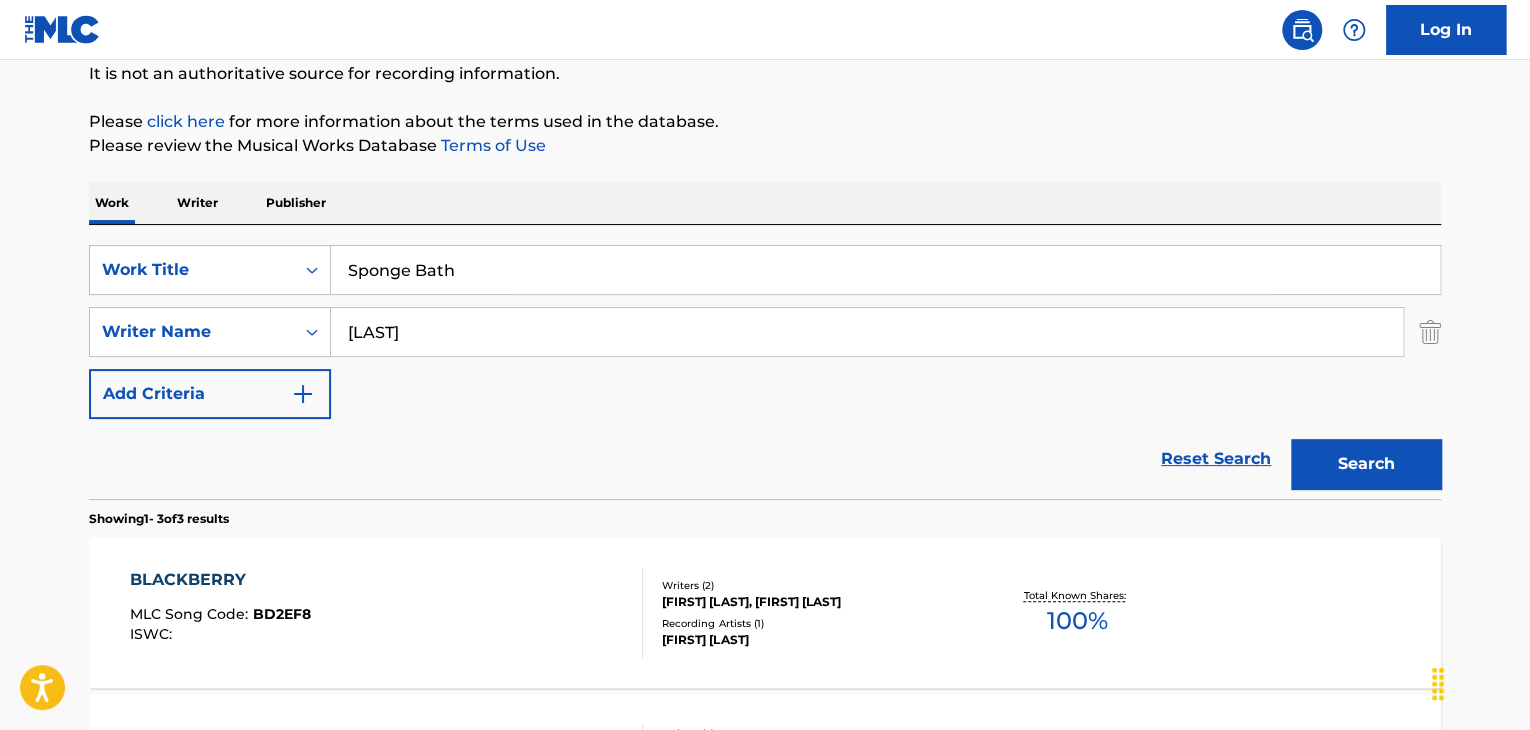 click on "Search" at bounding box center (1366, 464) 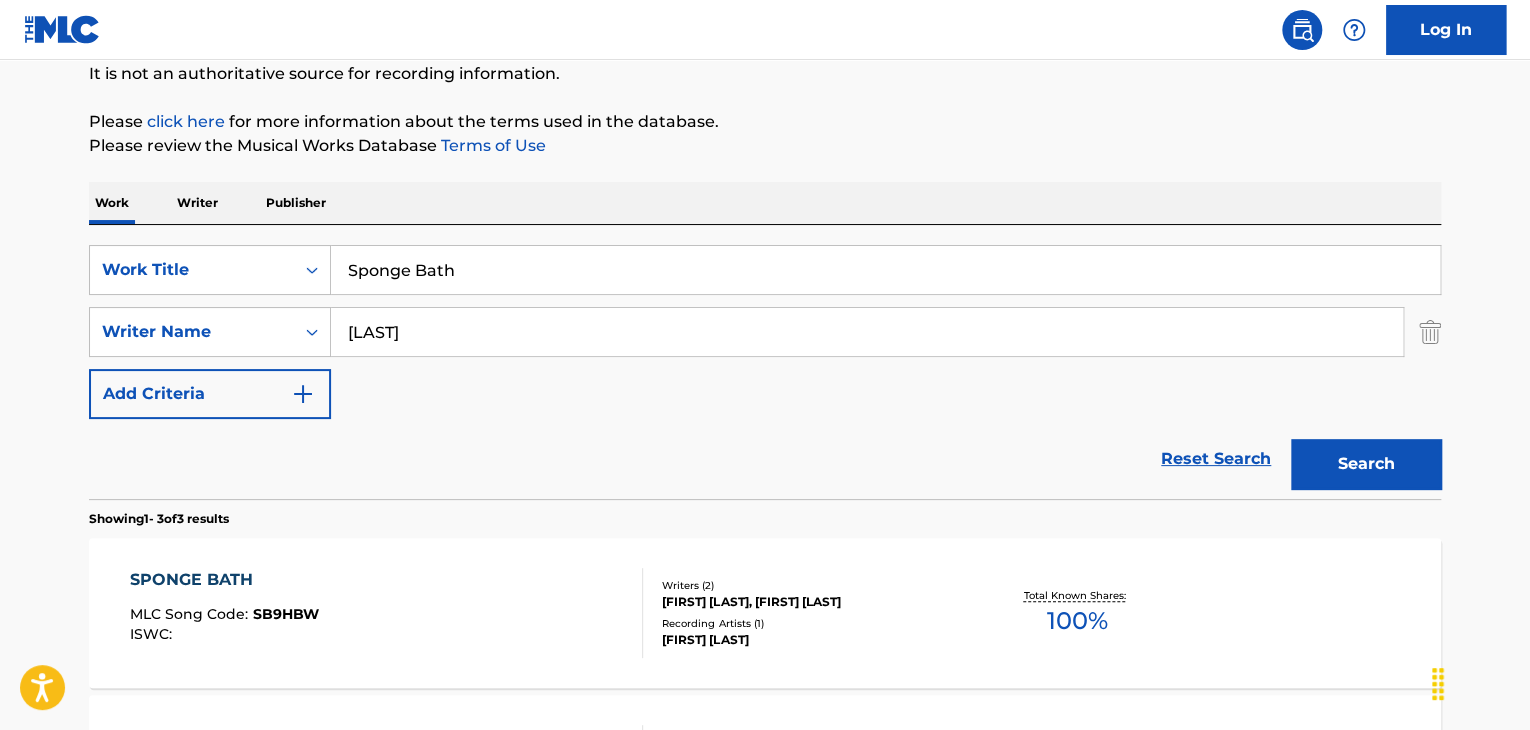 click on "SB9HBW" at bounding box center [286, 614] 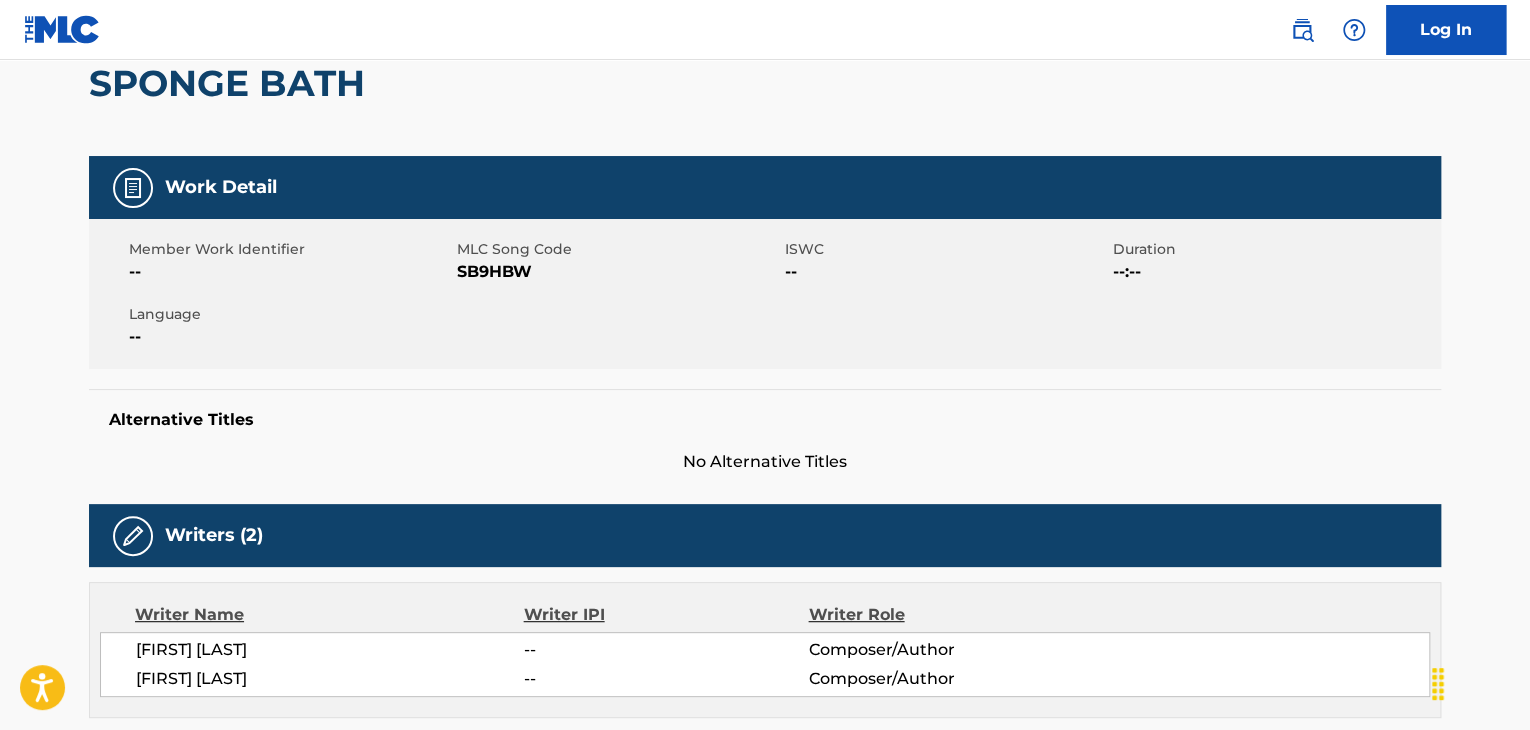 scroll, scrollTop: 0, scrollLeft: 0, axis: both 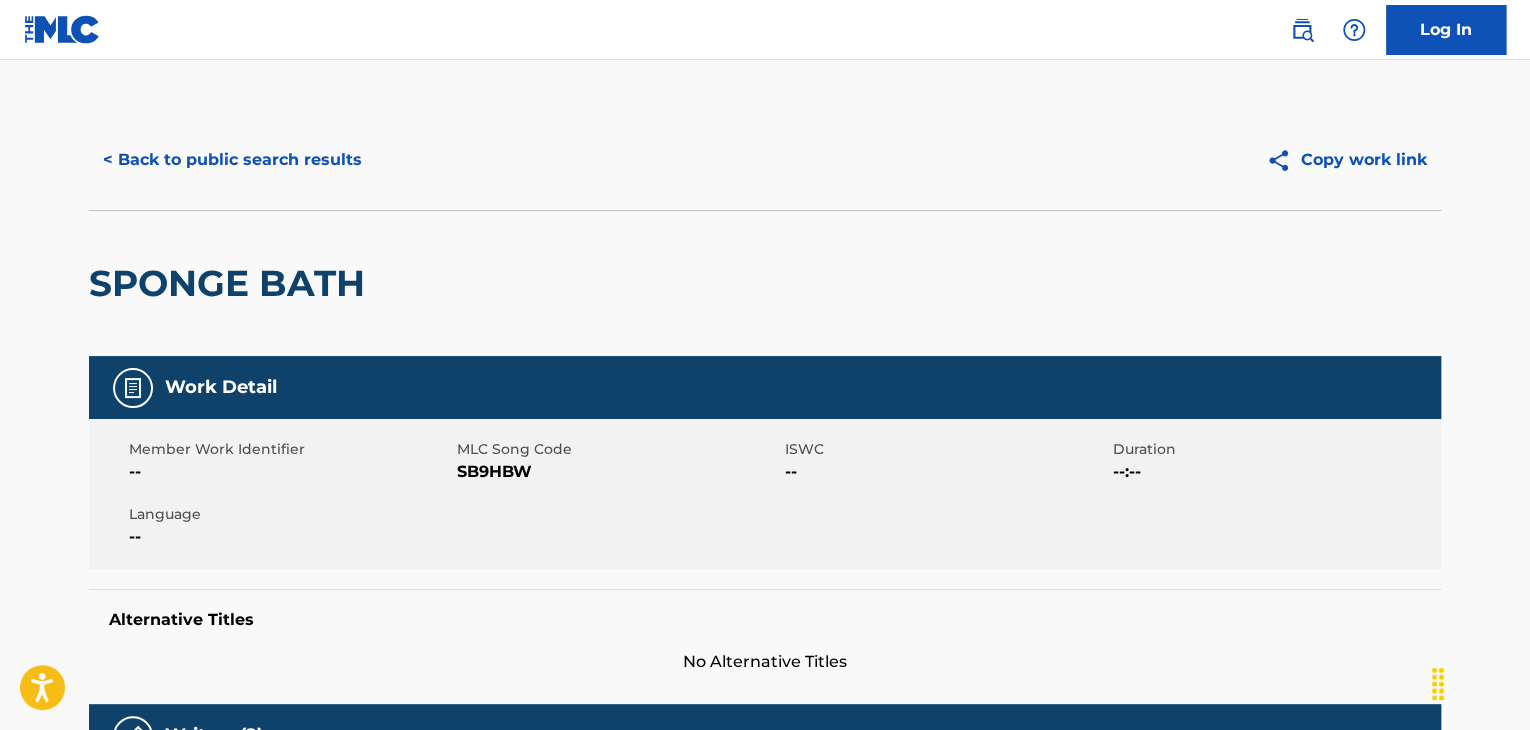 click on "SB9HBW" at bounding box center [618, 472] 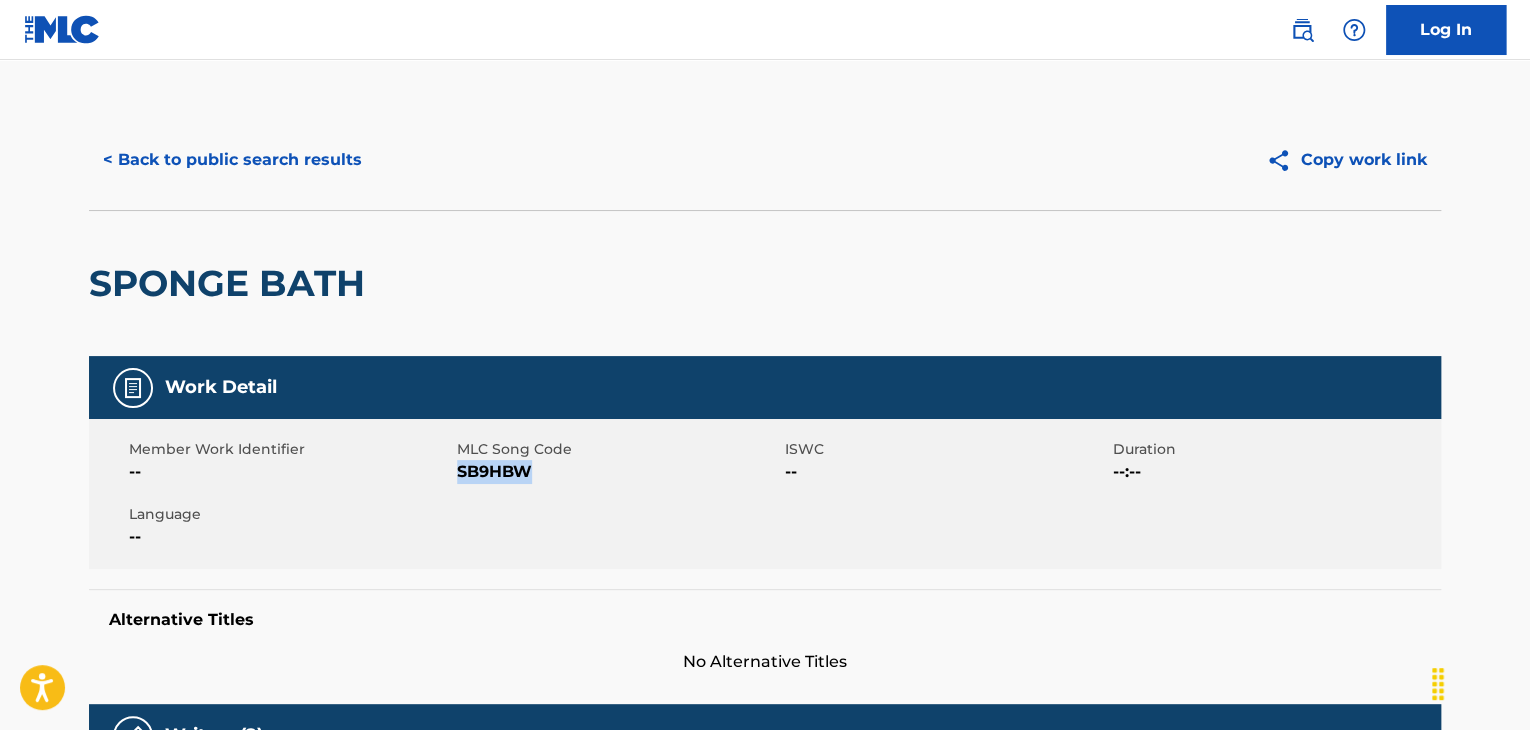 click on "SB9HBW" at bounding box center (618, 472) 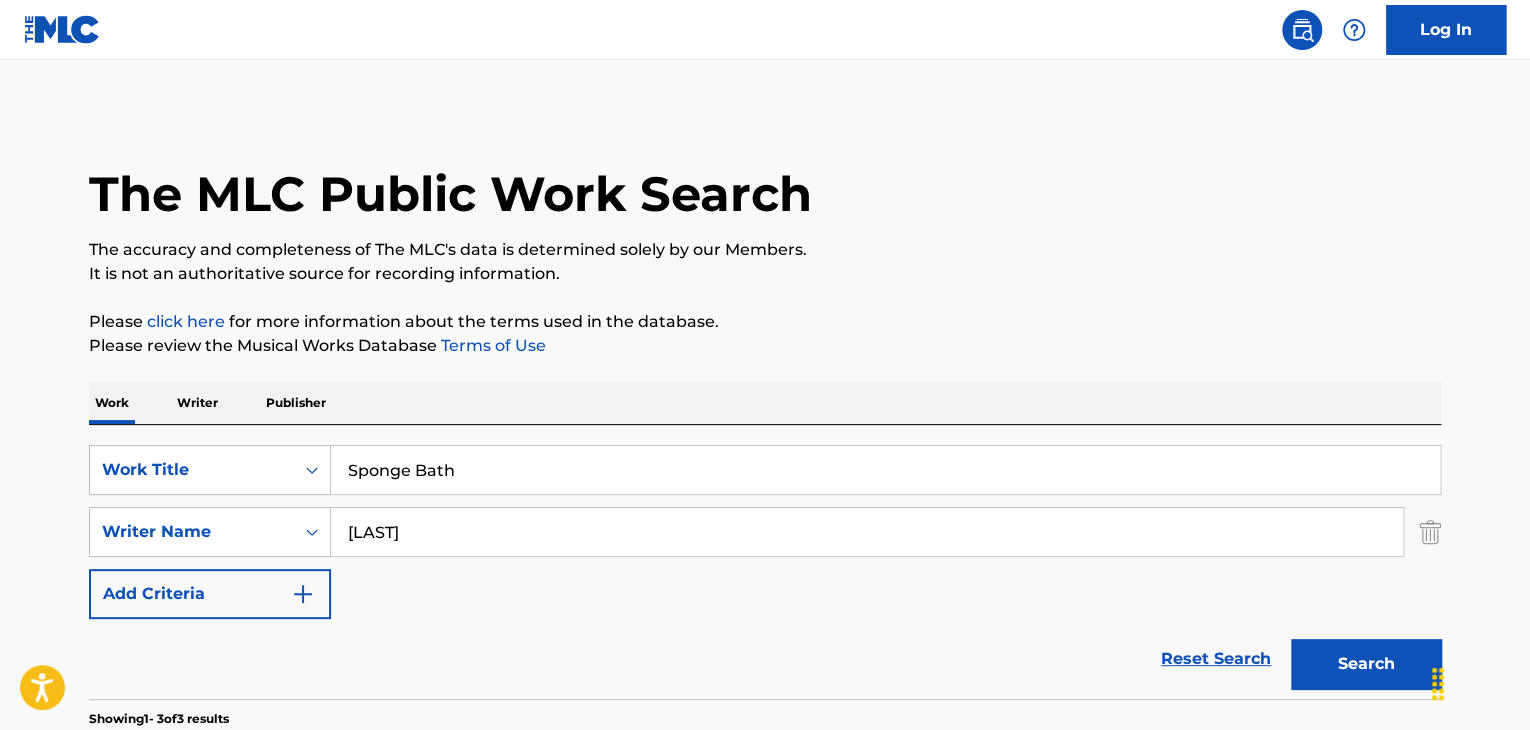 scroll, scrollTop: 200, scrollLeft: 0, axis: vertical 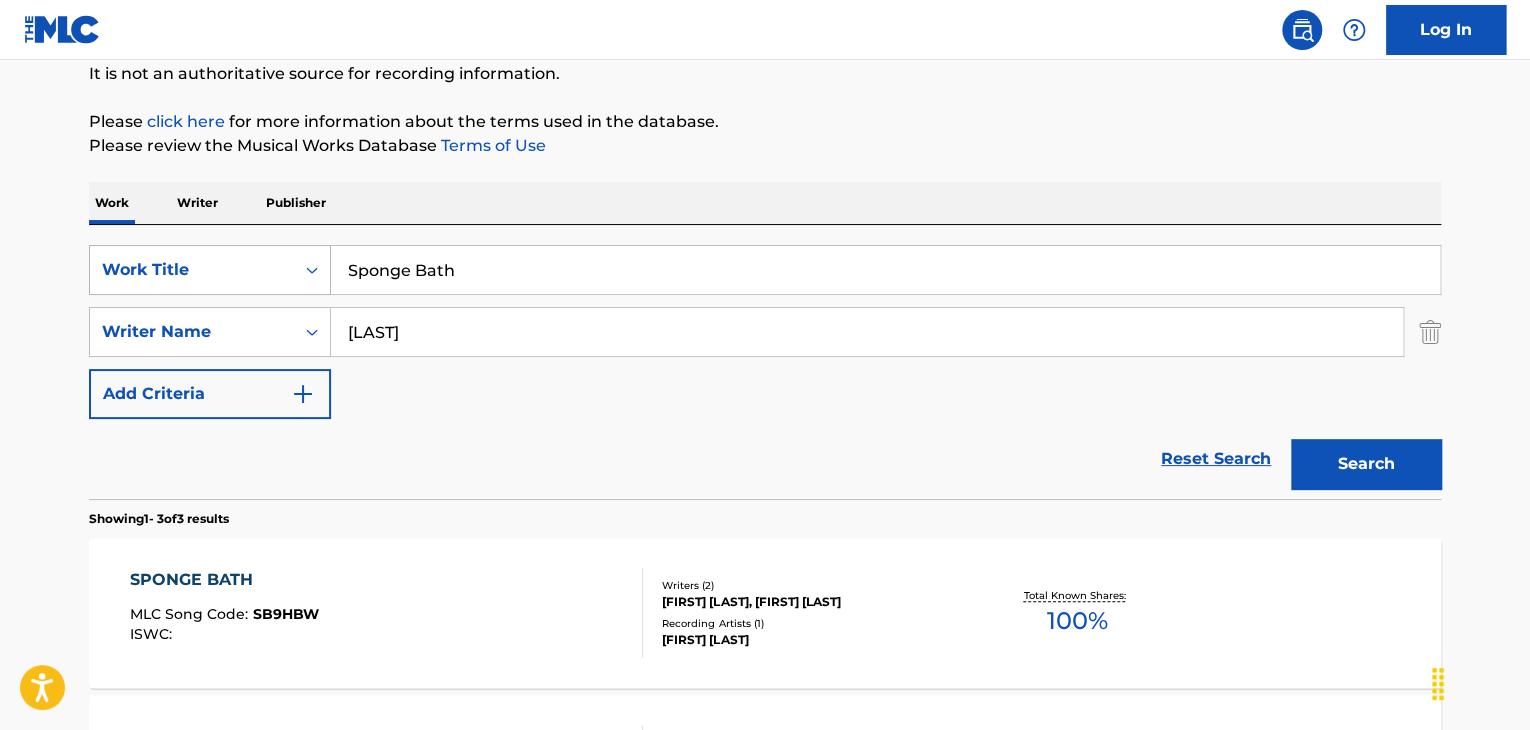 drag, startPoint x: 528, startPoint y: 275, endPoint x: 215, endPoint y: 275, distance: 313 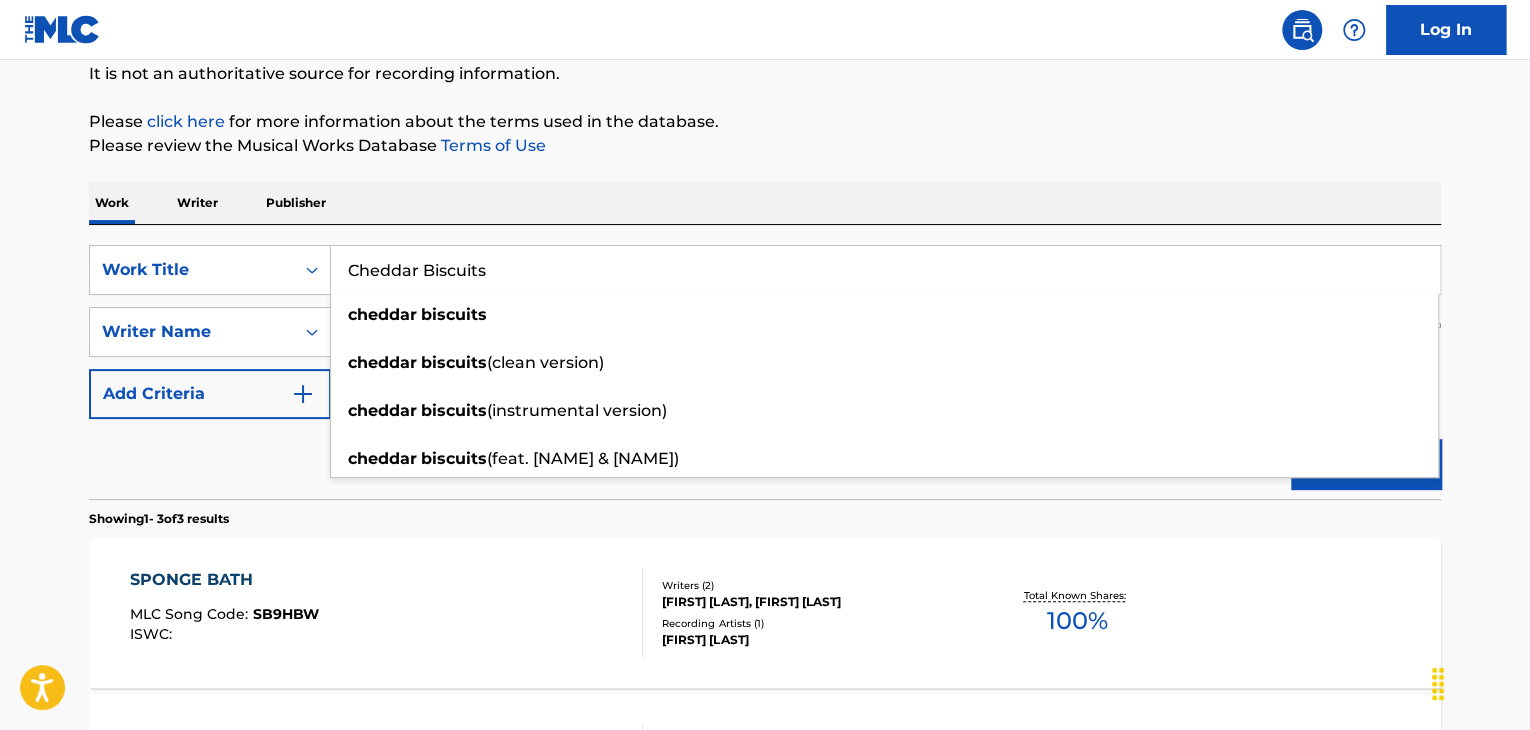 type on "Cheddar Biscuits" 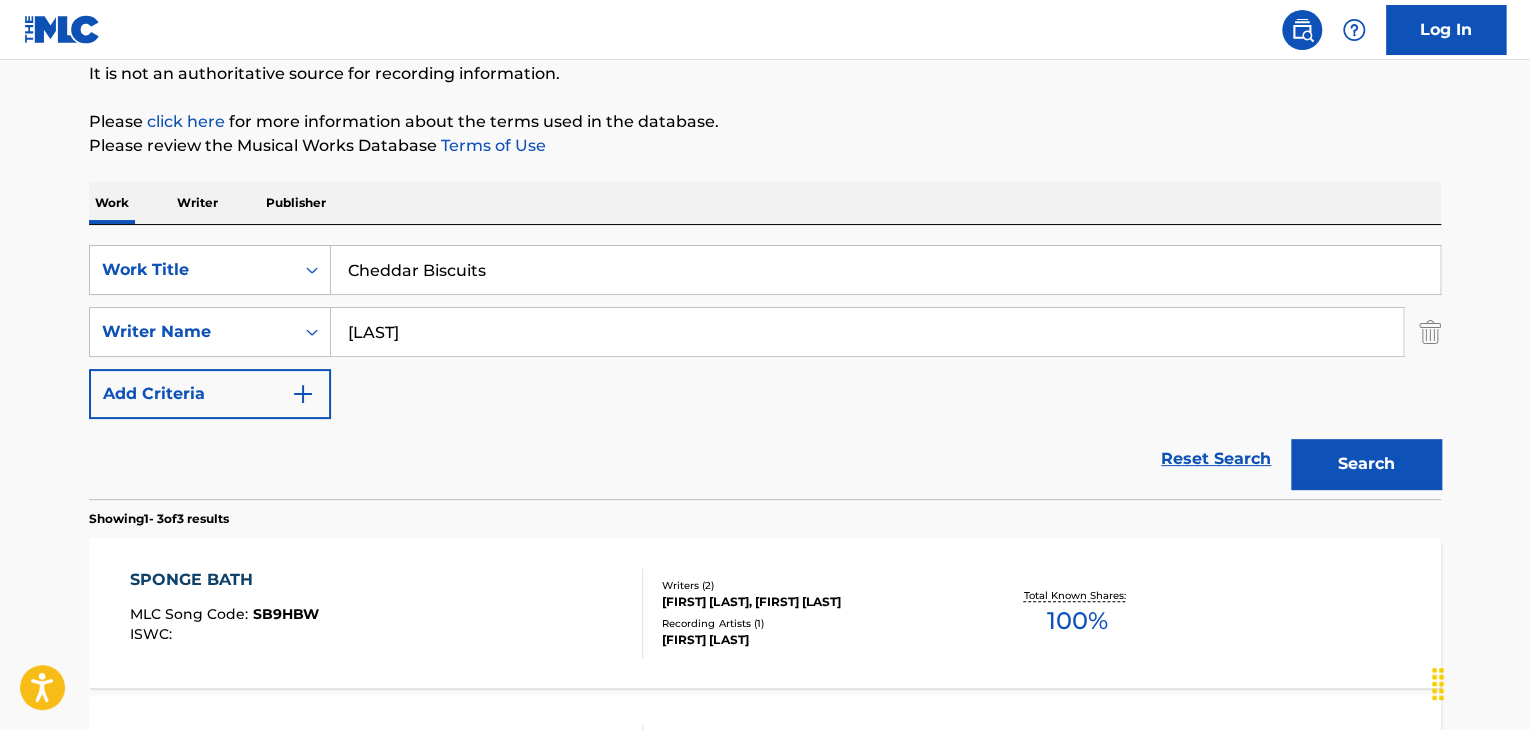 click on "The MLC Public Work Search The accuracy and completeness of The MLC's data is determined solely by our Members. It is not an authoritative source for recording information. Please   click here   for more information about the terms used in the database. Please review the Musical Works Database   Terms of Use Work Writer Publisher SearchWithCriteriaaa817376-d798-4426-bcfe-63d5a4522a53 Work Title Cheddar Biscuits SearchWithCriteria65a98e3e-c872-4602-8014-928421f3132e Writer Name [LAST], [FIRST] Recording Artists ( 1 ) [ARTIST] Total Known Shares: 100 % SPONGE BATH (CLEAN VERSION) MLC Song Code : SB89G0 ISWC : Writers ( 2 ) [FIRST] [LAST], [FIRST] [LAST] Recording Artists ( 3 ) [ARTIST], [ARTIST], [ARTIST] Total Known Shares: 100 % SPONGE BATH (INSTRUMENTAL VERSION) MLC Song Code : SB9HA0 ISWC : Writers ( 2 ) 6 ) 100 %" at bounding box center [765, 503] 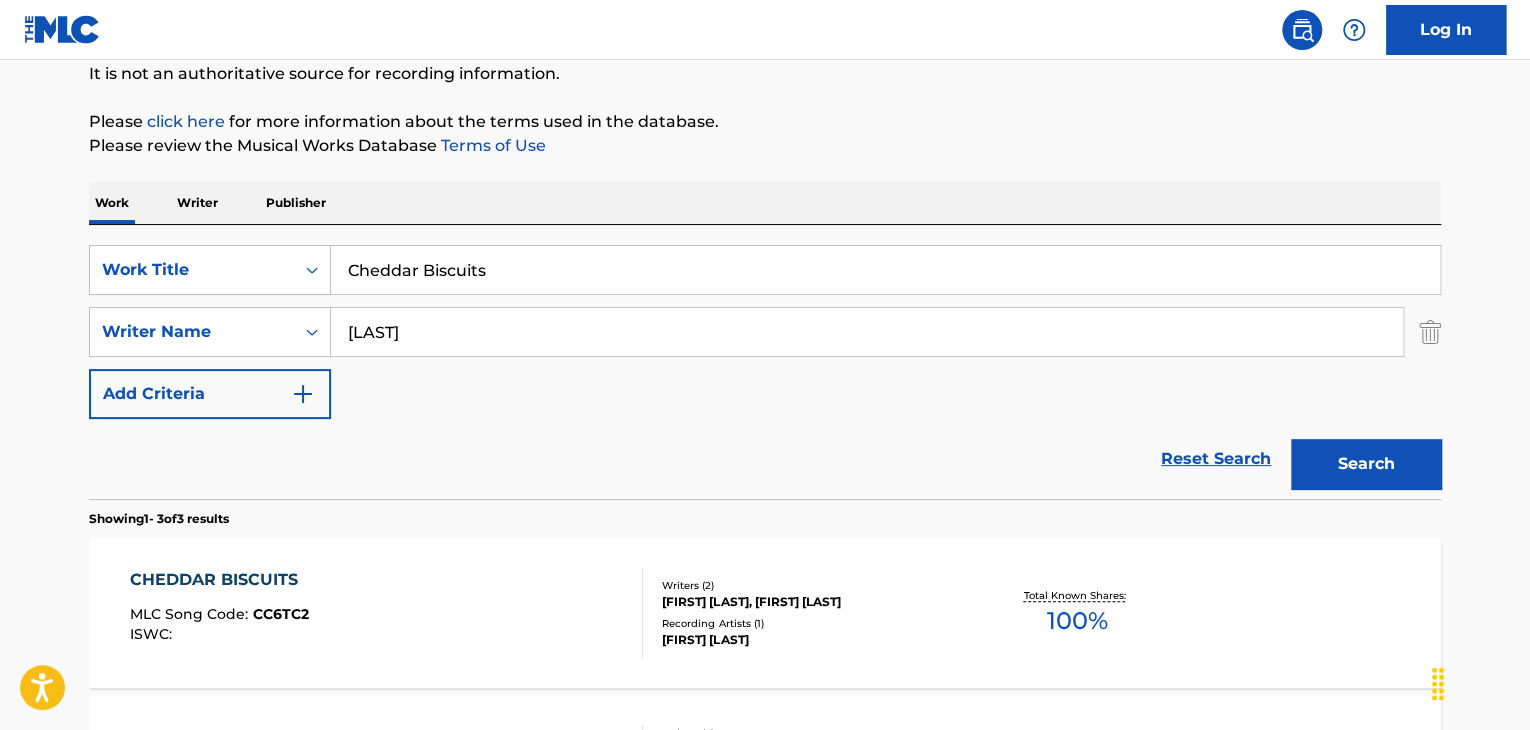 click on "CC6TC2" at bounding box center [281, 614] 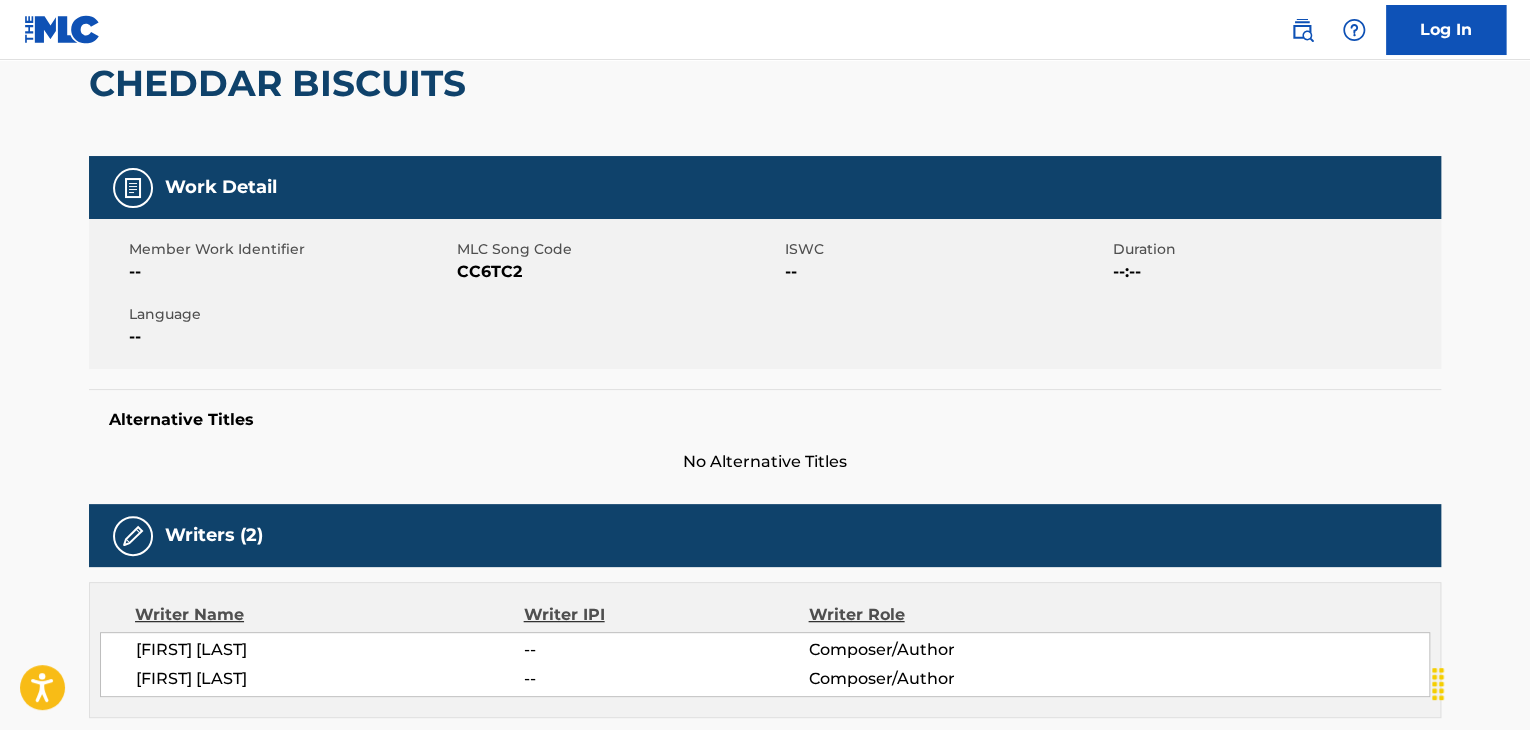 scroll, scrollTop: 0, scrollLeft: 0, axis: both 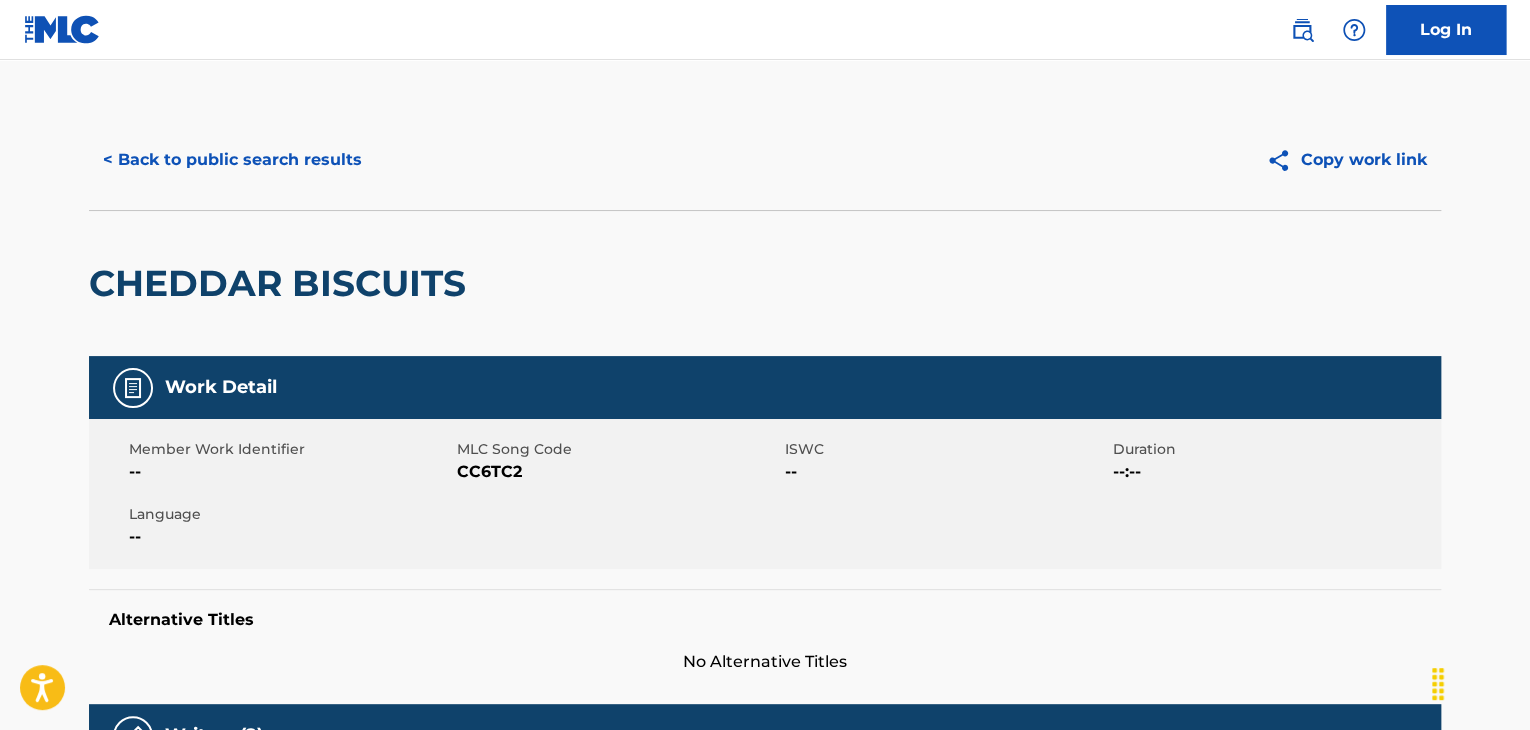 click on "CC6TC2" at bounding box center (618, 472) 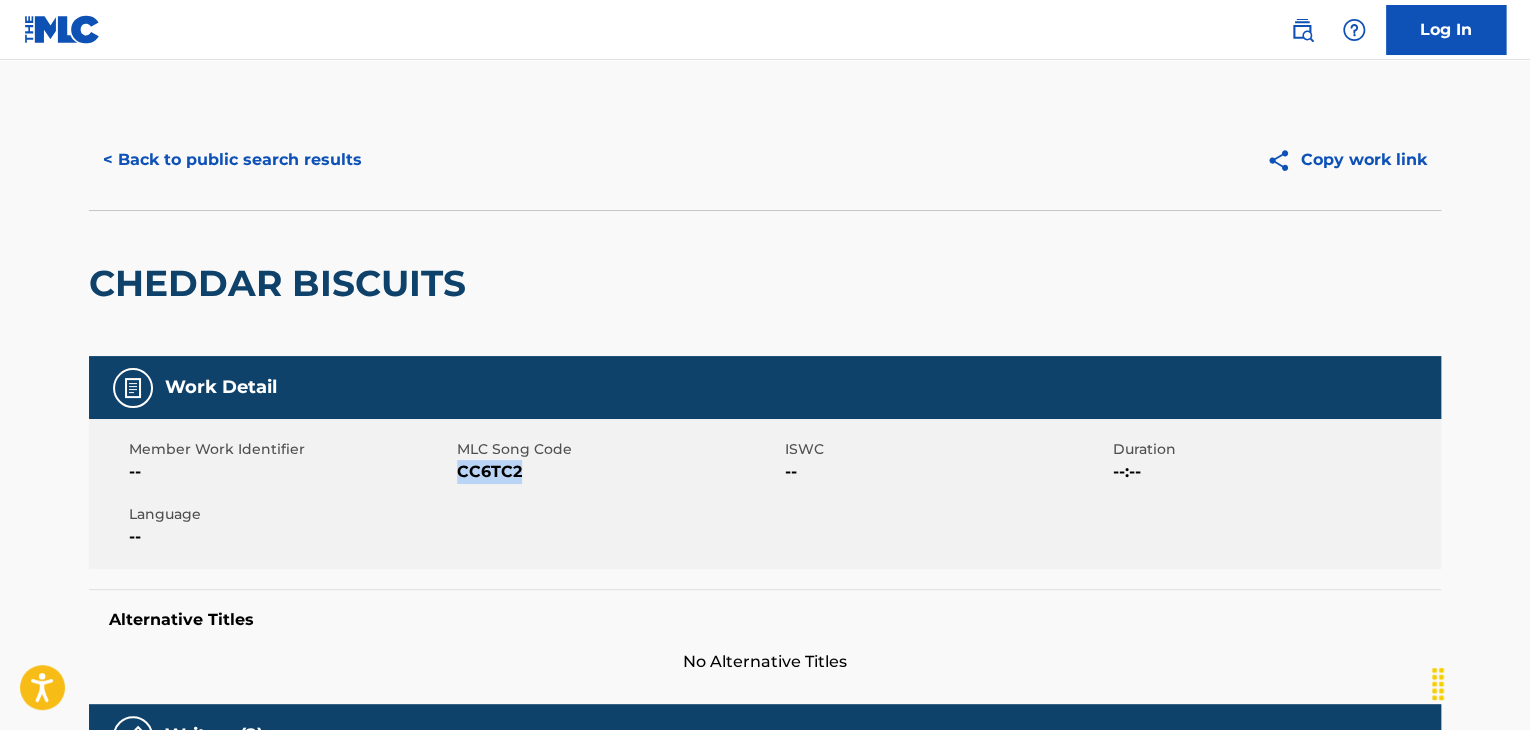 click on "CC6TC2" at bounding box center [618, 472] 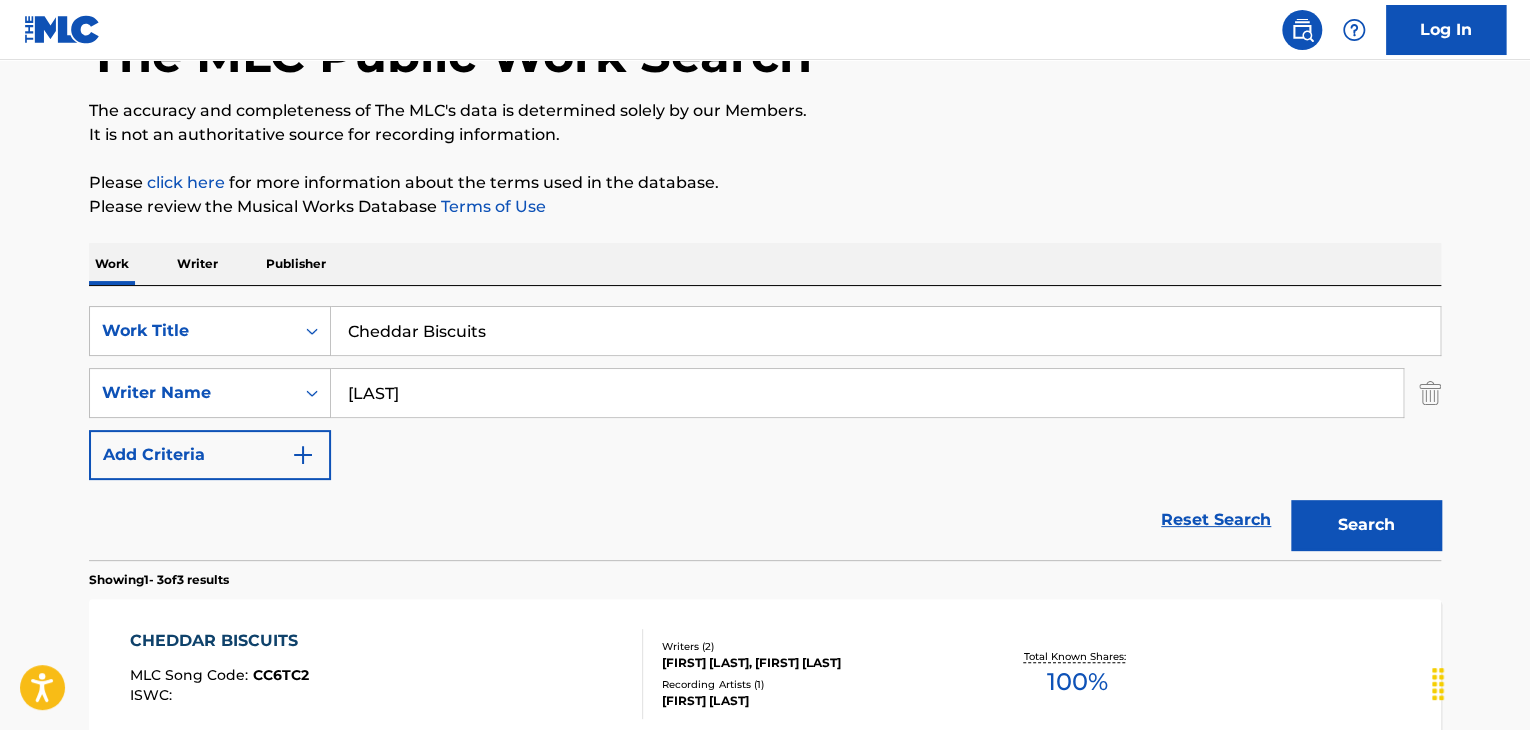 scroll, scrollTop: 0, scrollLeft: 0, axis: both 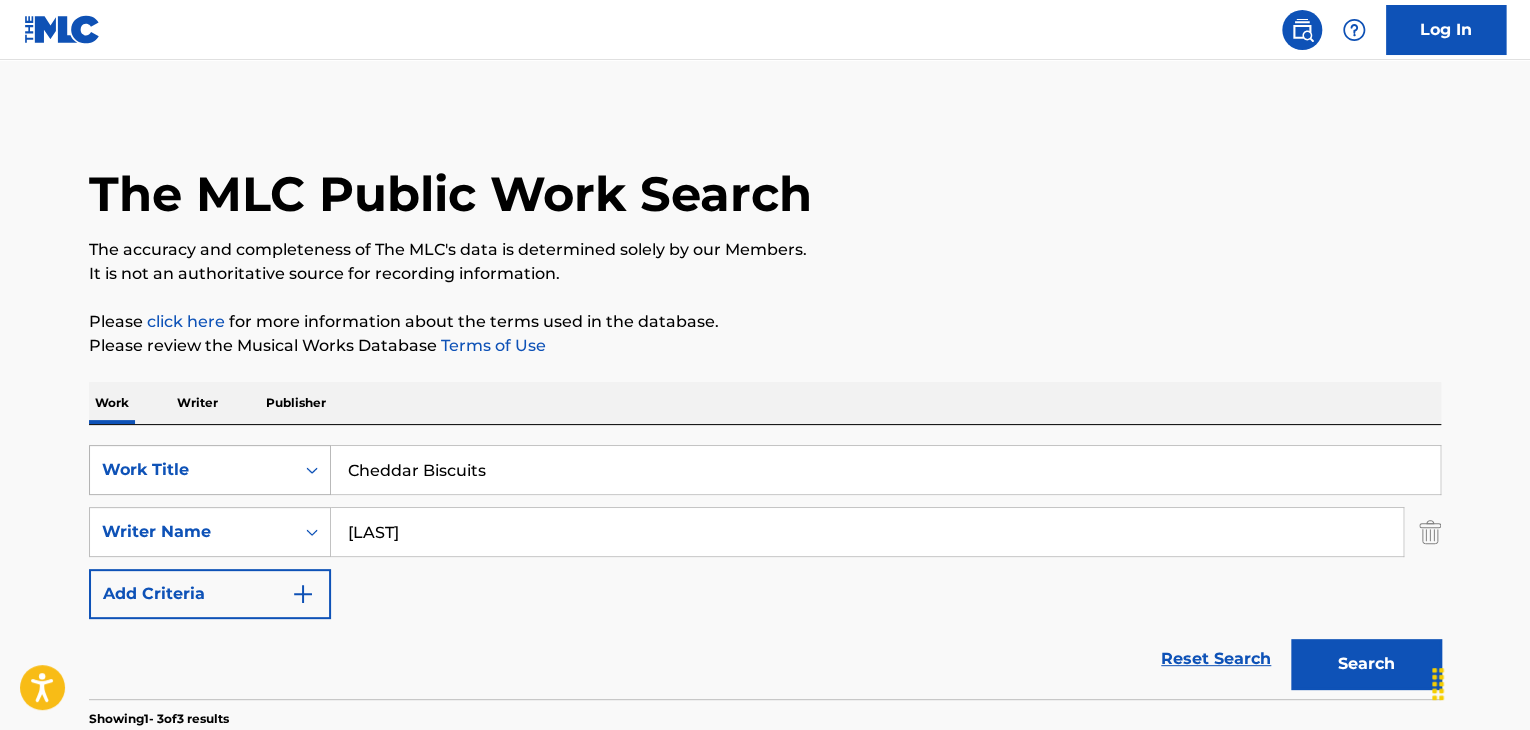 drag, startPoint x: 353, startPoint y: 479, endPoint x: 218, endPoint y: 461, distance: 136.19472 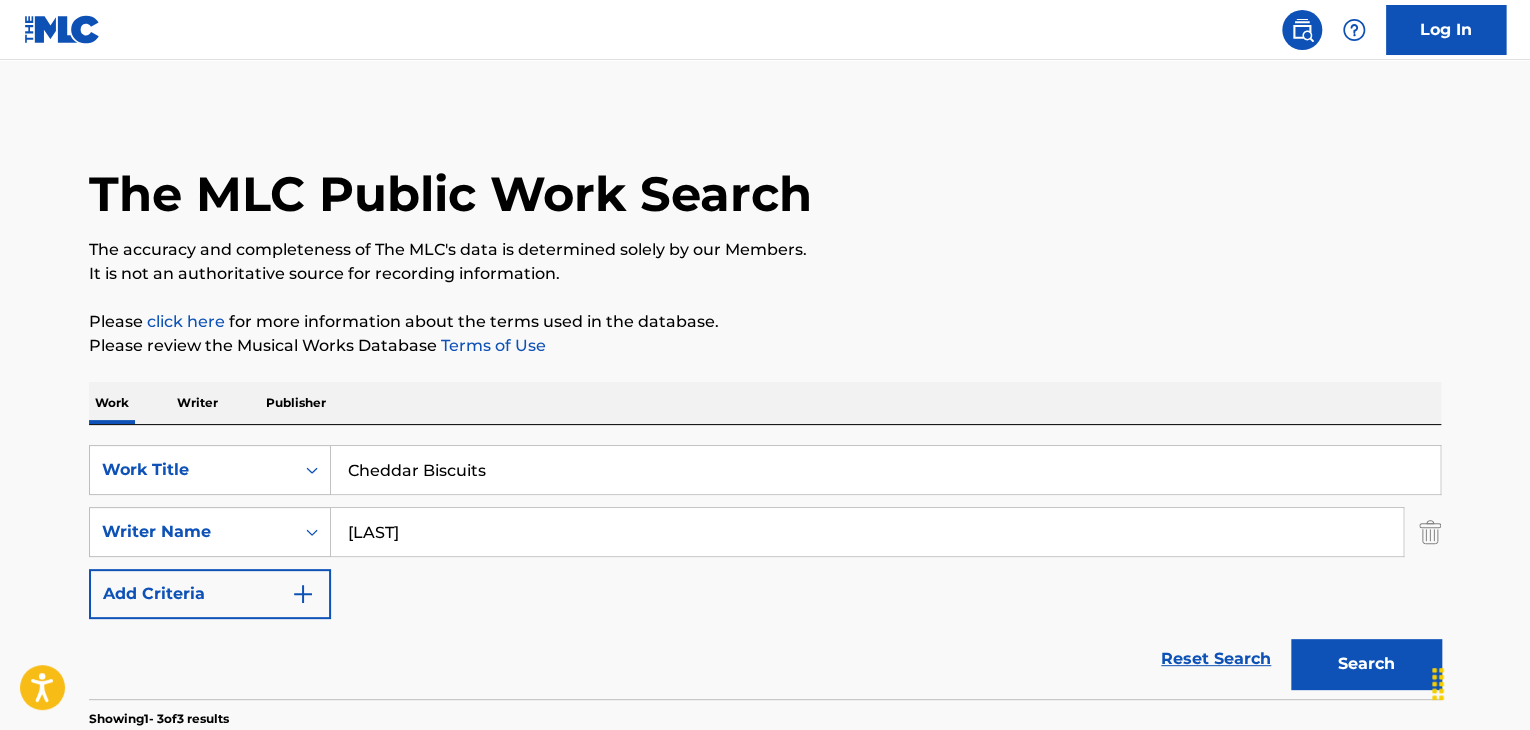 paste on "Fact Checker" 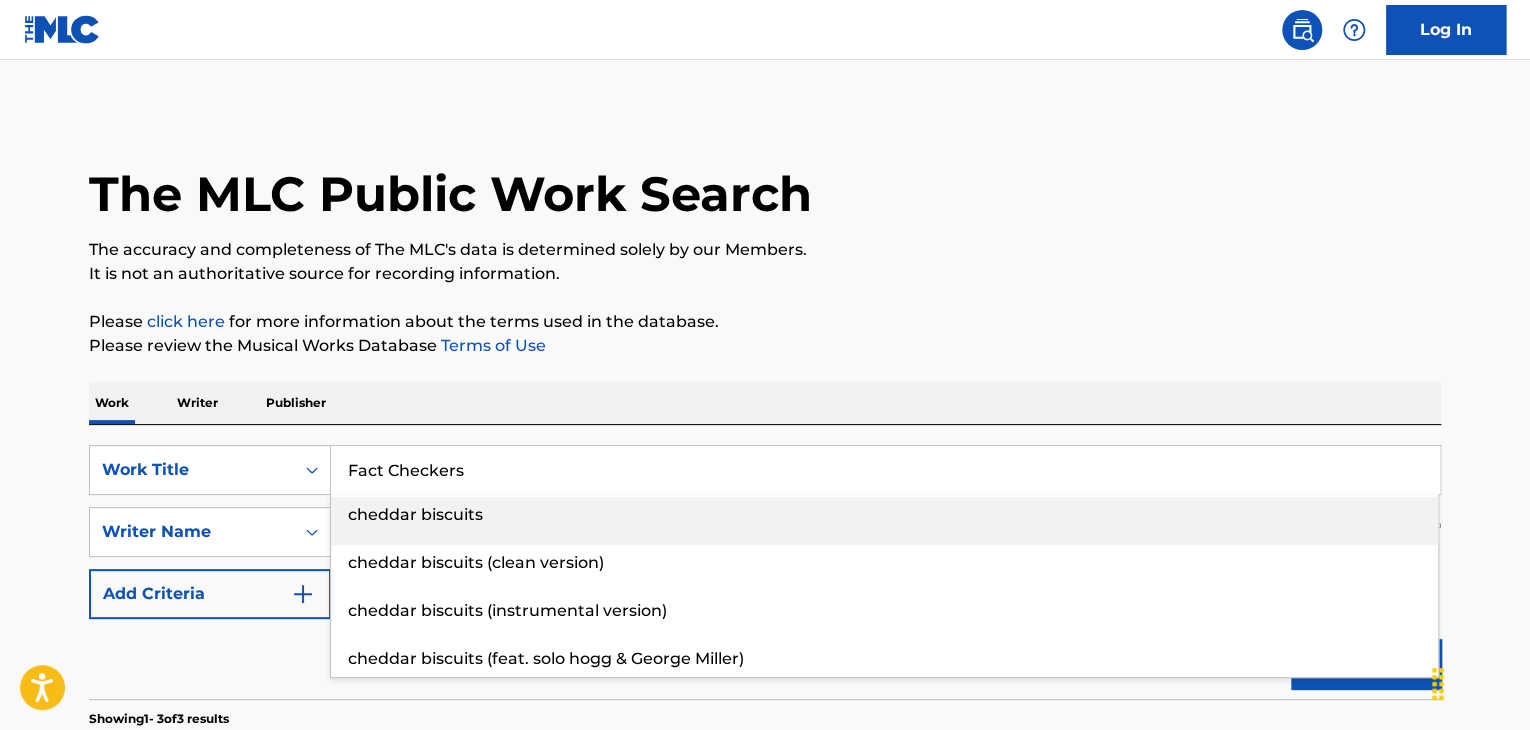 type on "Fact Checkers" 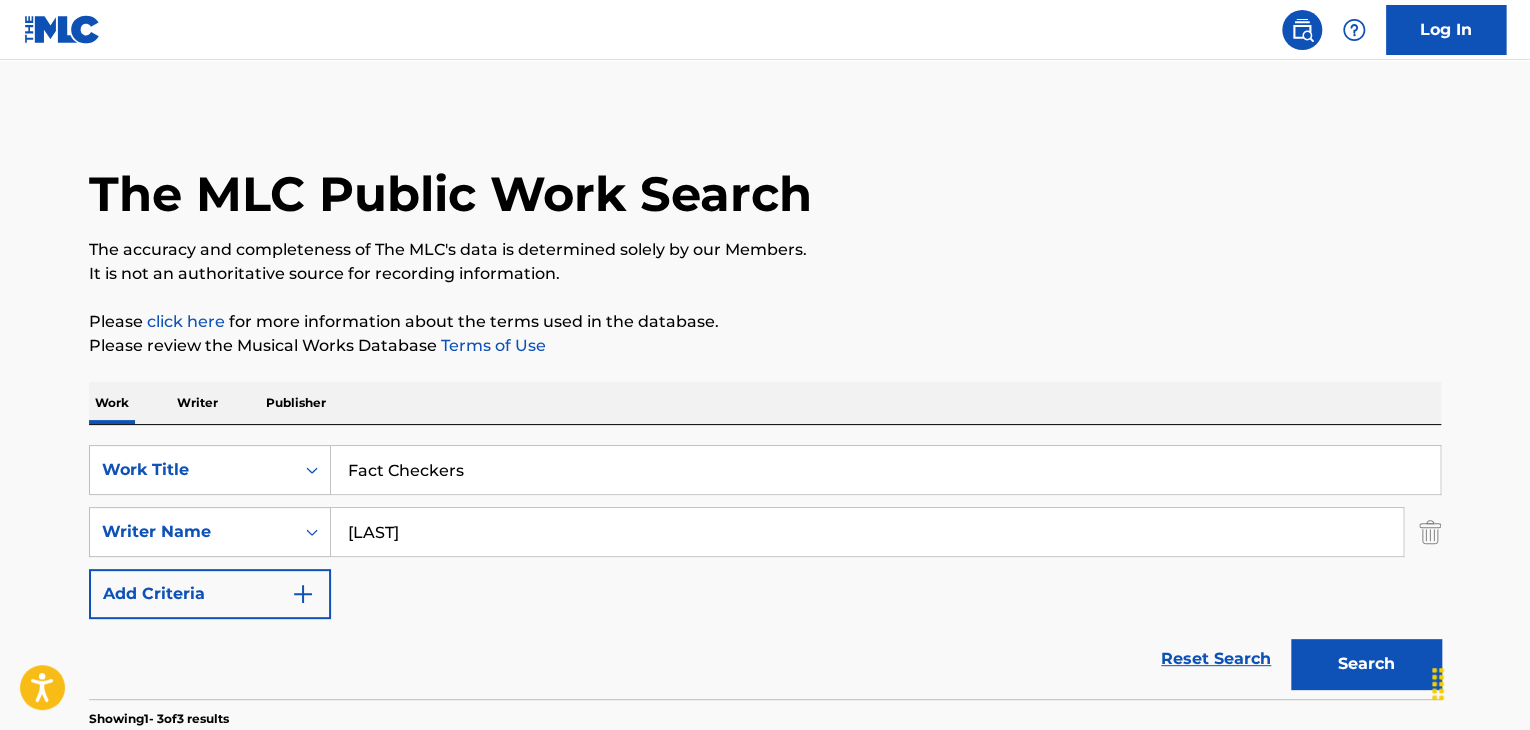 click on "Search" at bounding box center (1366, 664) 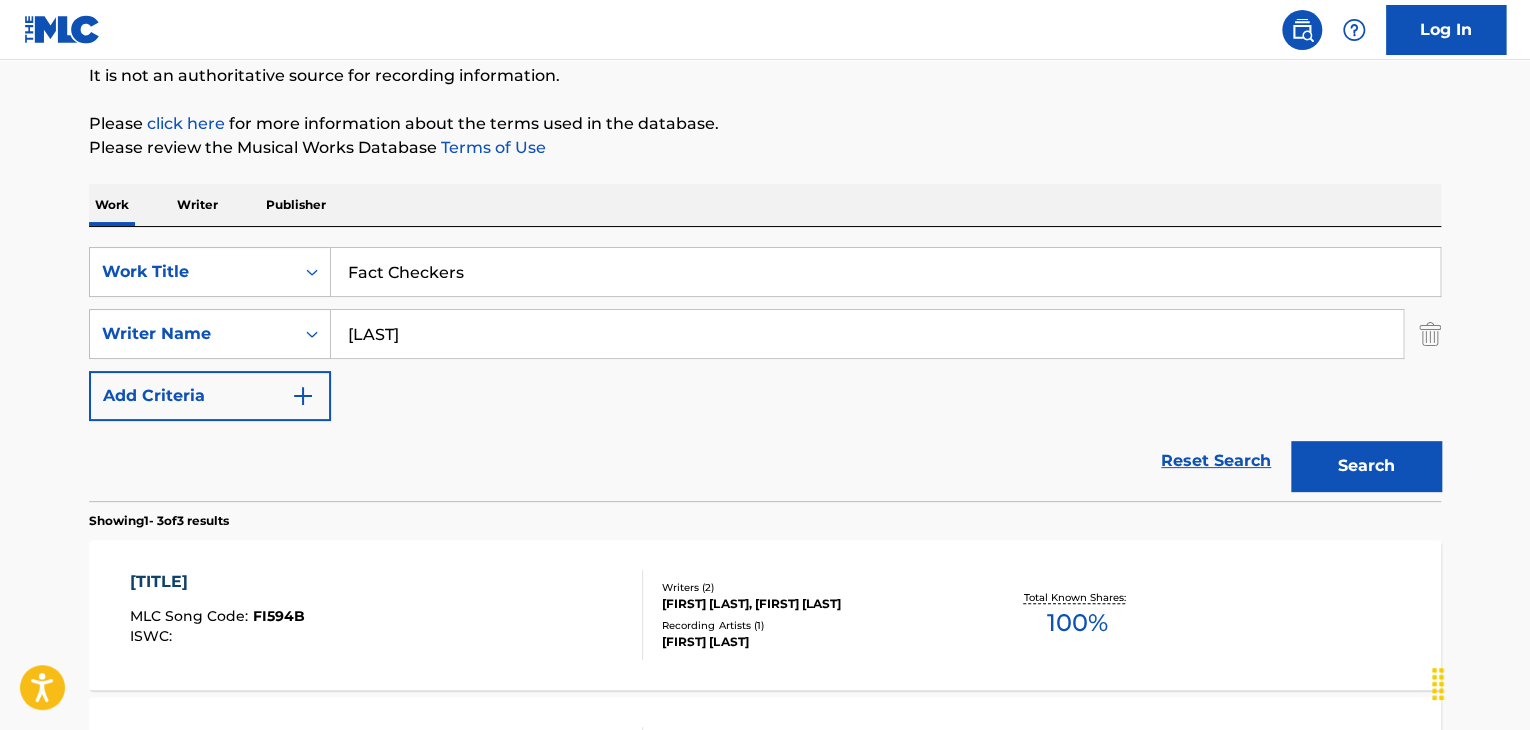 scroll, scrollTop: 200, scrollLeft: 0, axis: vertical 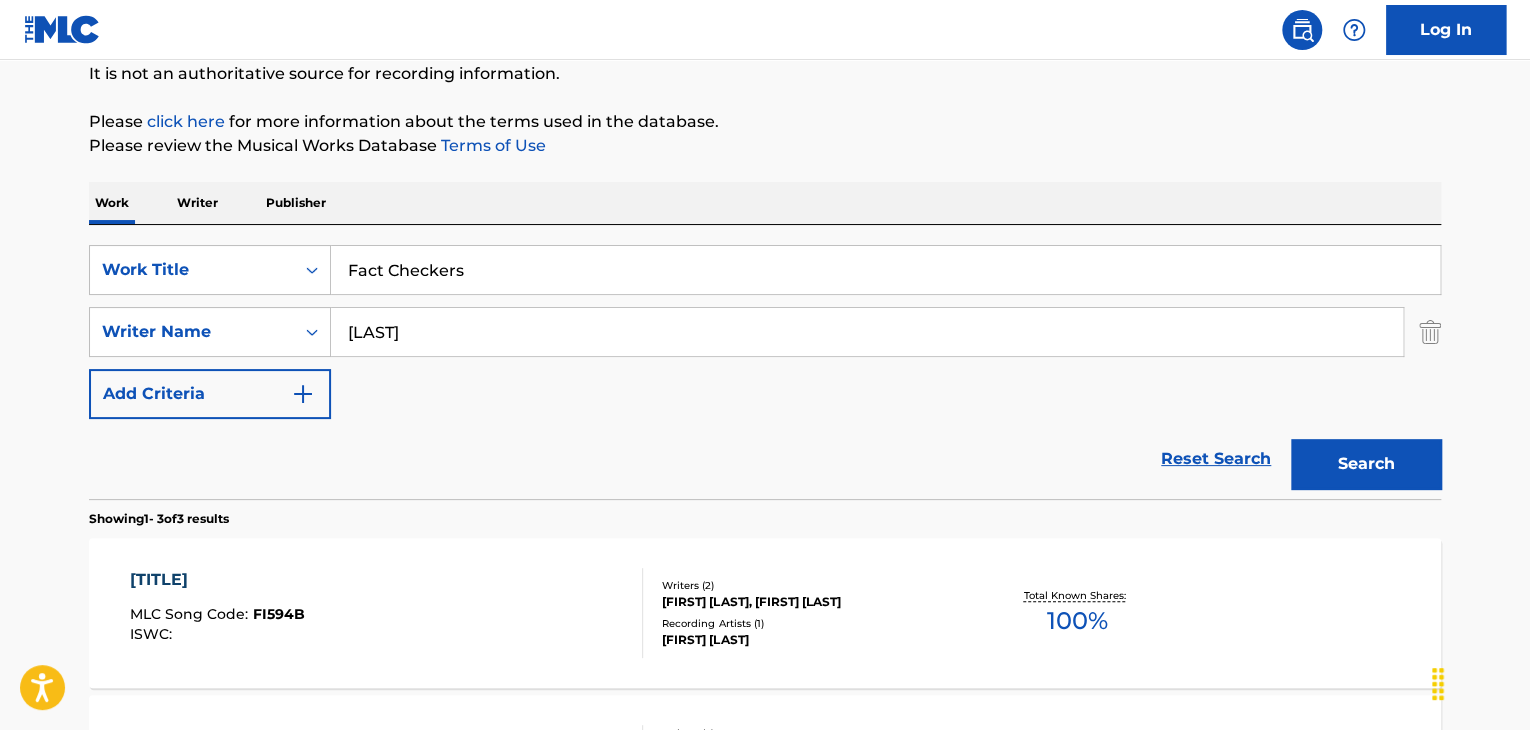 click on "FI594B" at bounding box center [279, 614] 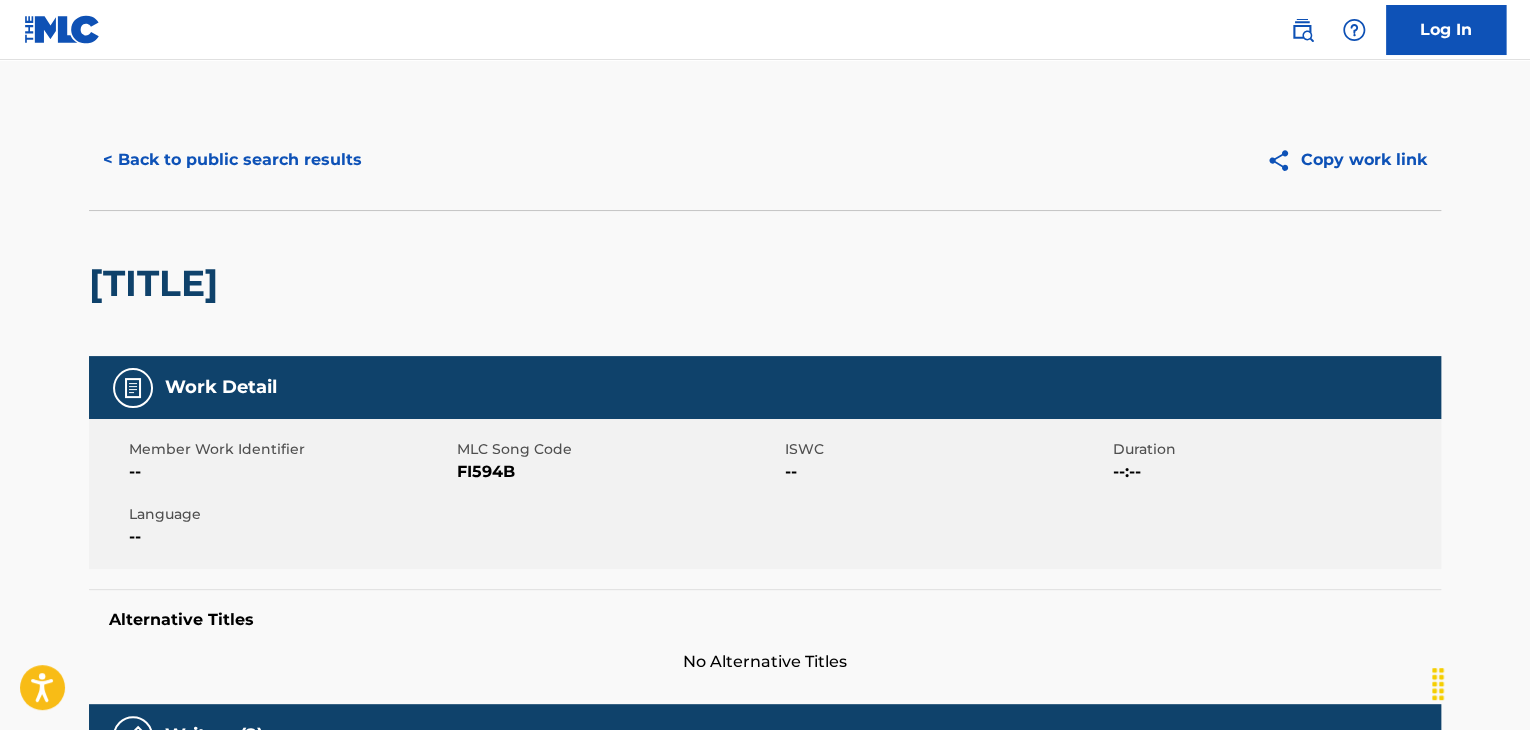 click on "FI594B" at bounding box center [618, 472] 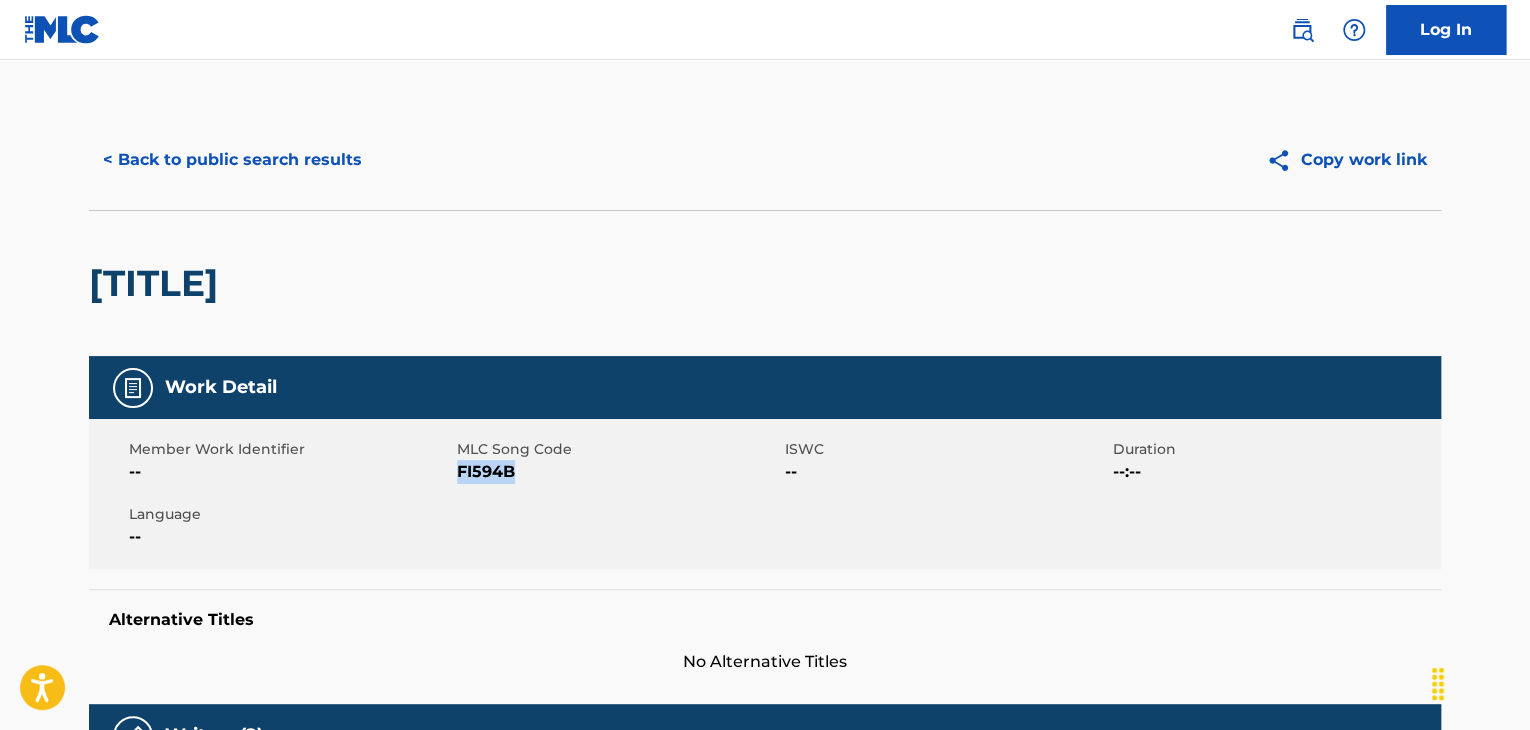 click on "FI594B" at bounding box center [618, 472] 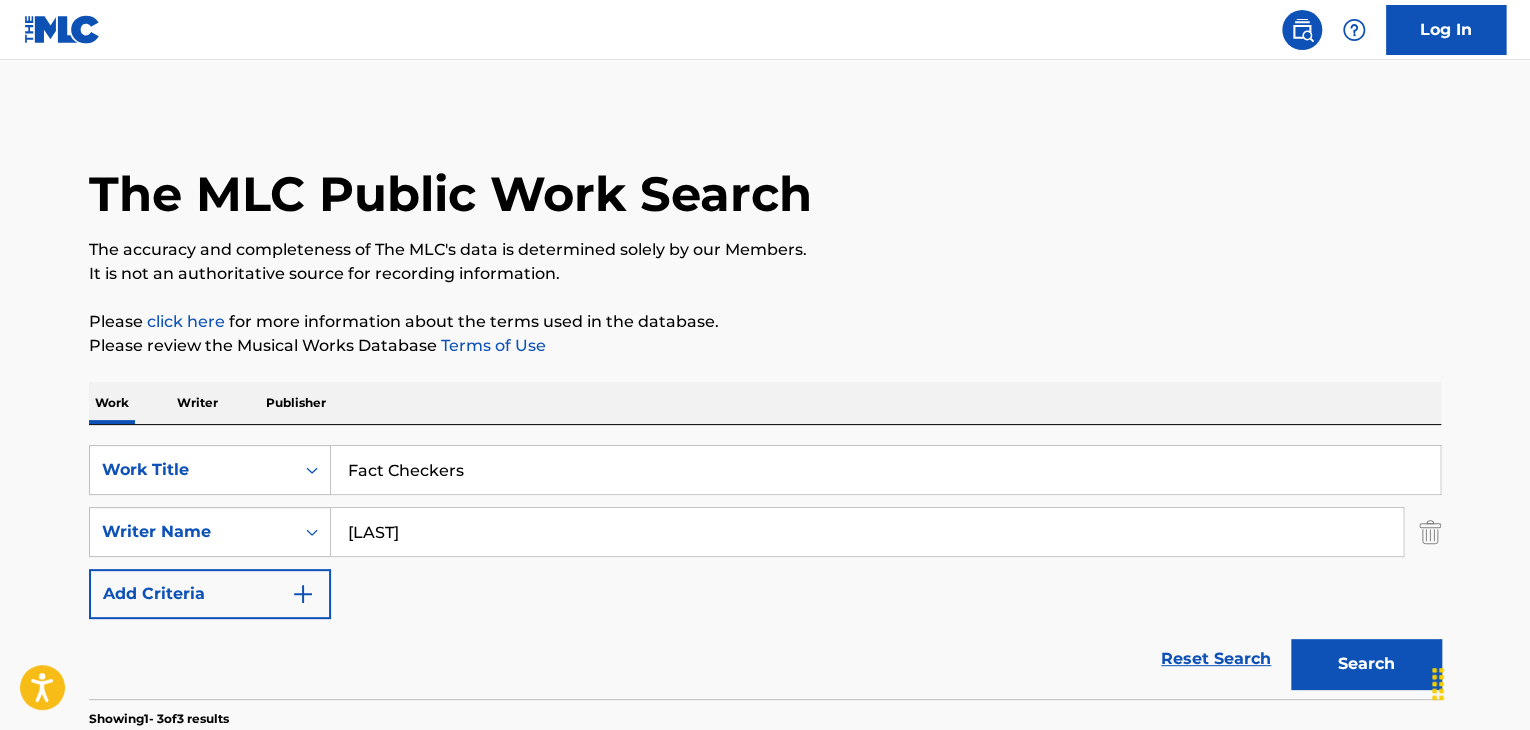 scroll, scrollTop: 200, scrollLeft: 0, axis: vertical 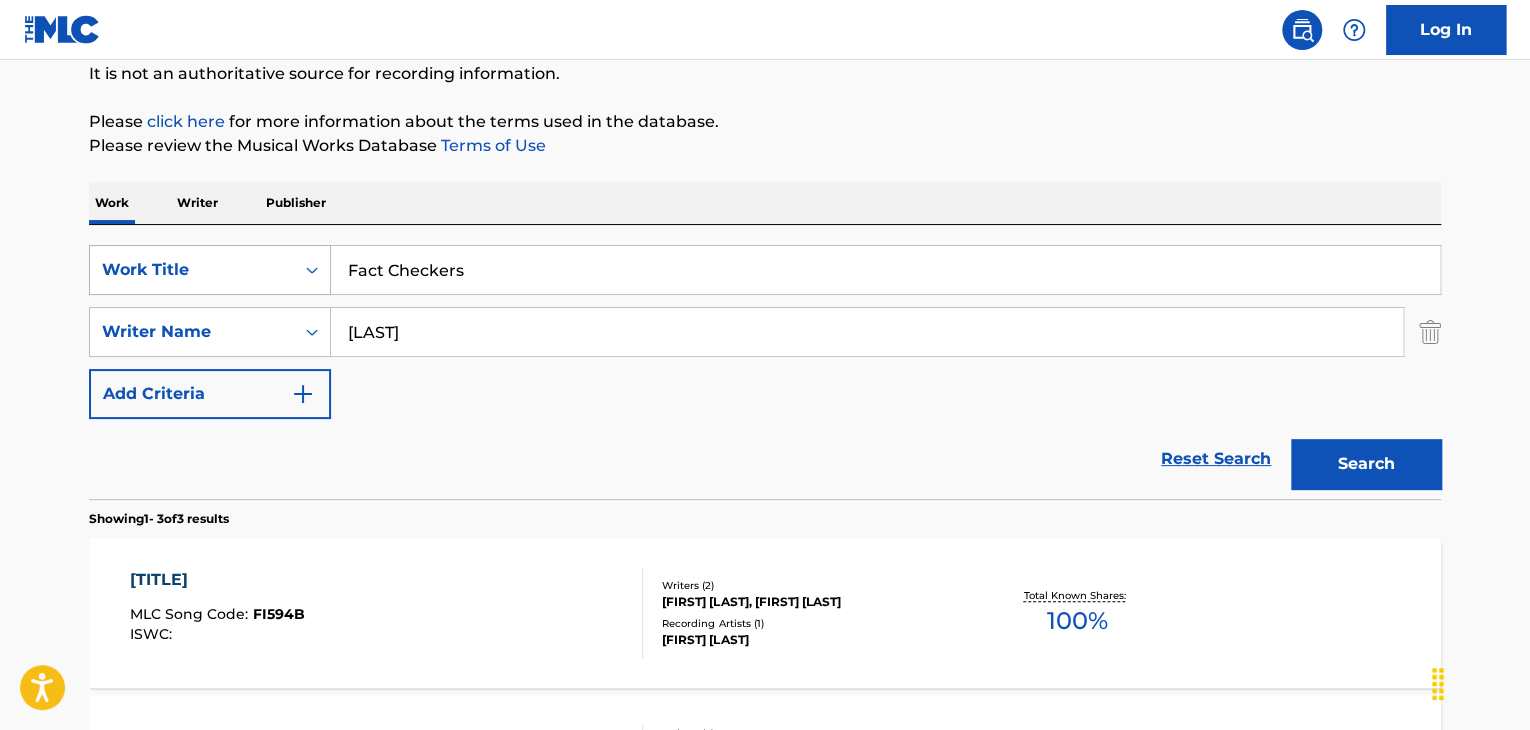 drag, startPoint x: 508, startPoint y: 261, endPoint x: 252, endPoint y: 281, distance: 256.78006 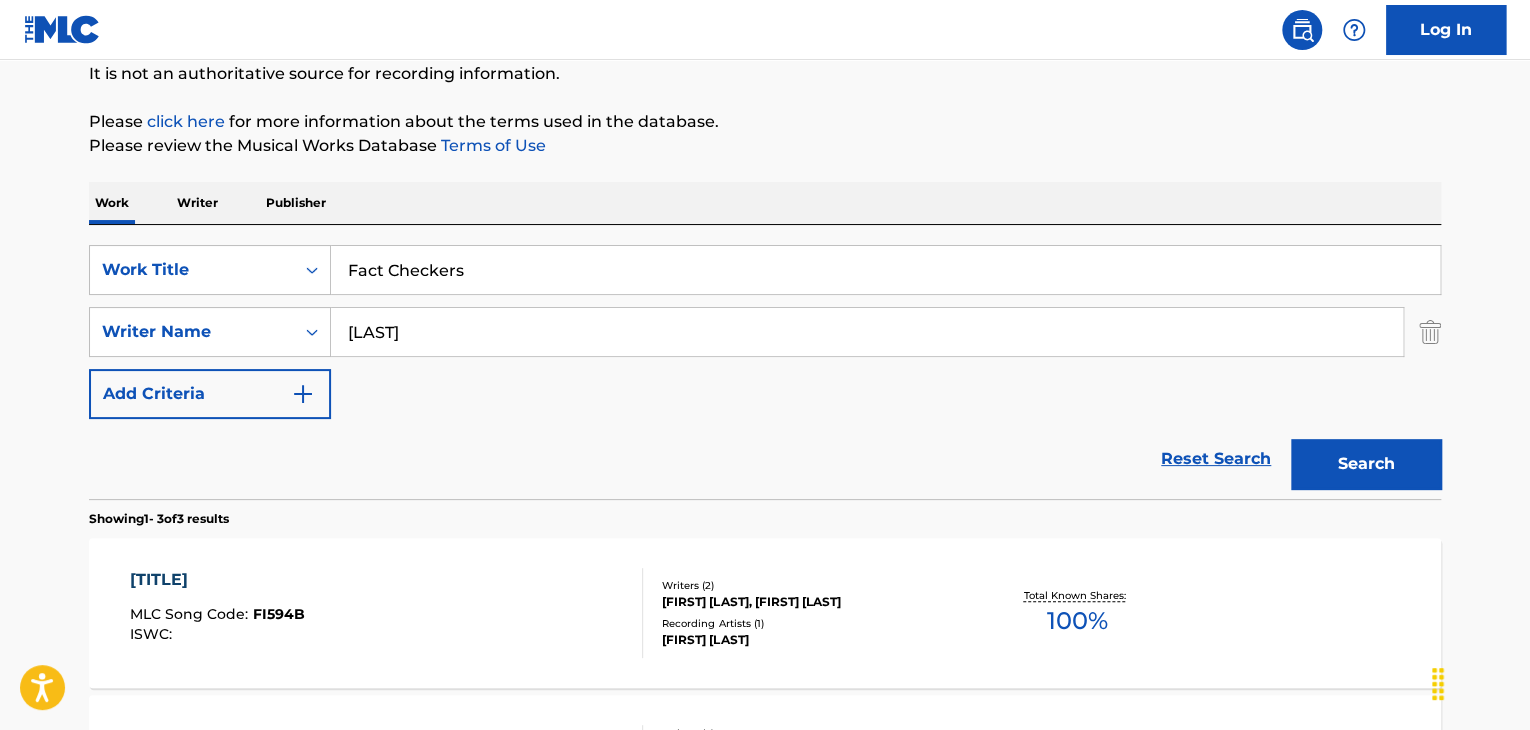 paste on "Cita" 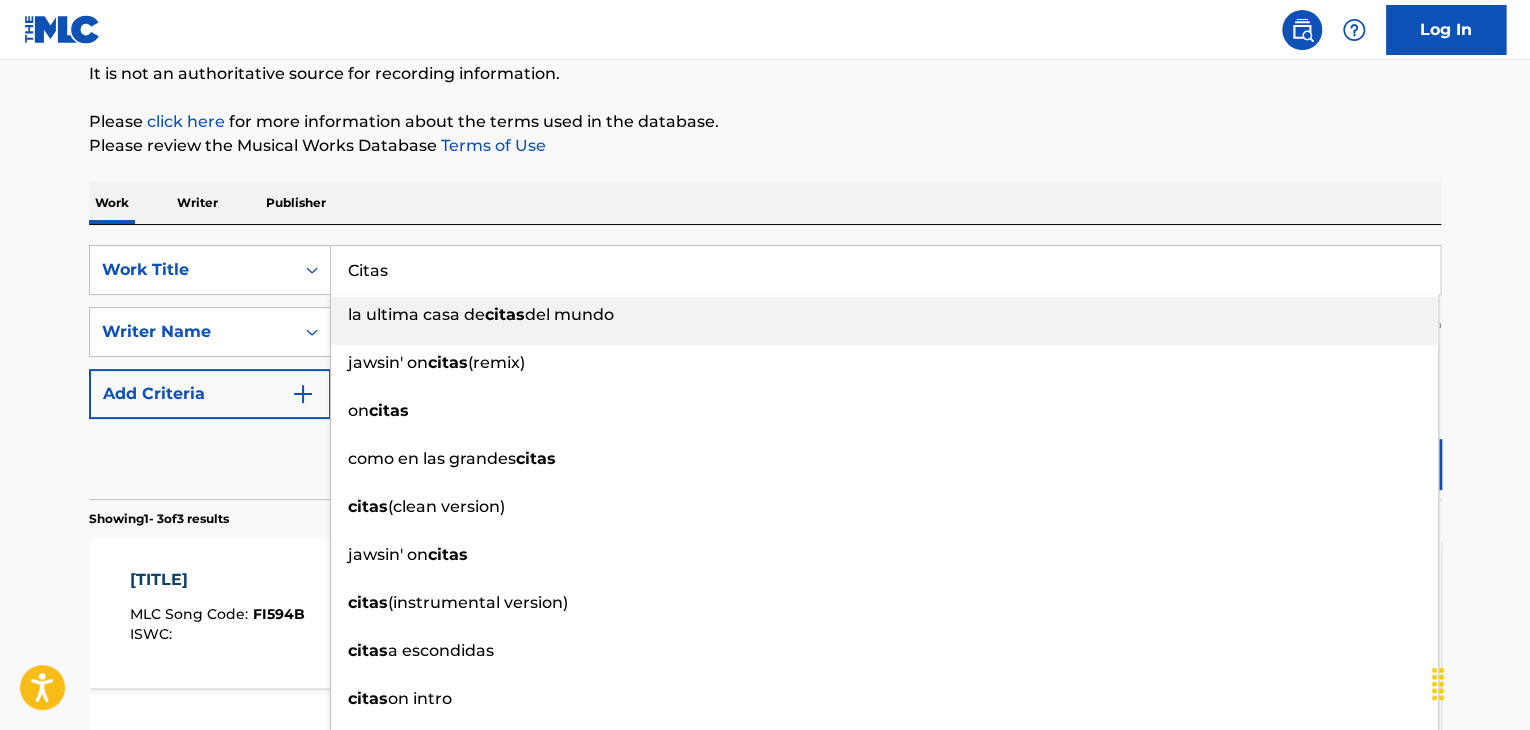 type on "la ultima casa de citas del mundo" 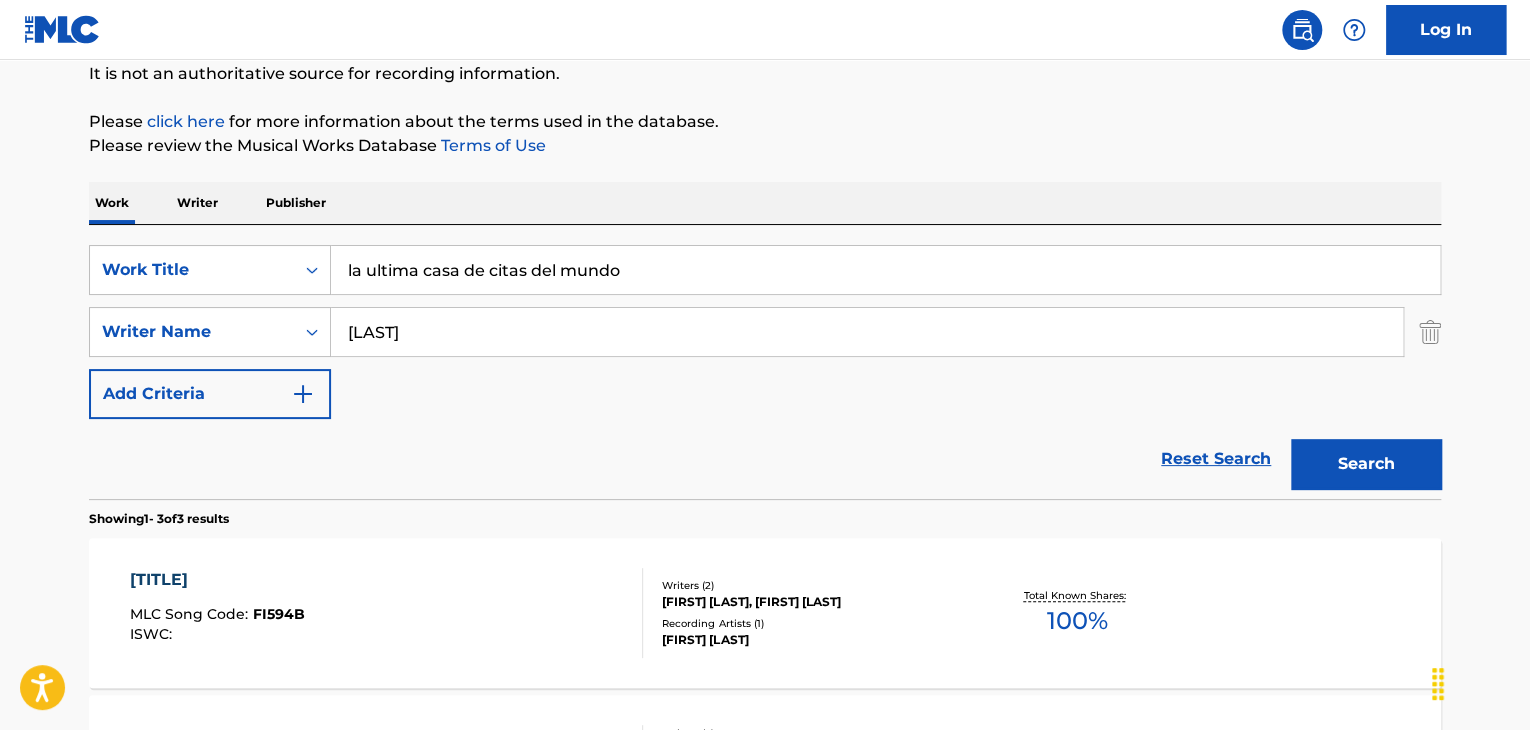 drag, startPoint x: 662, startPoint y: 269, endPoint x: 327, endPoint y: 297, distance: 336.16812 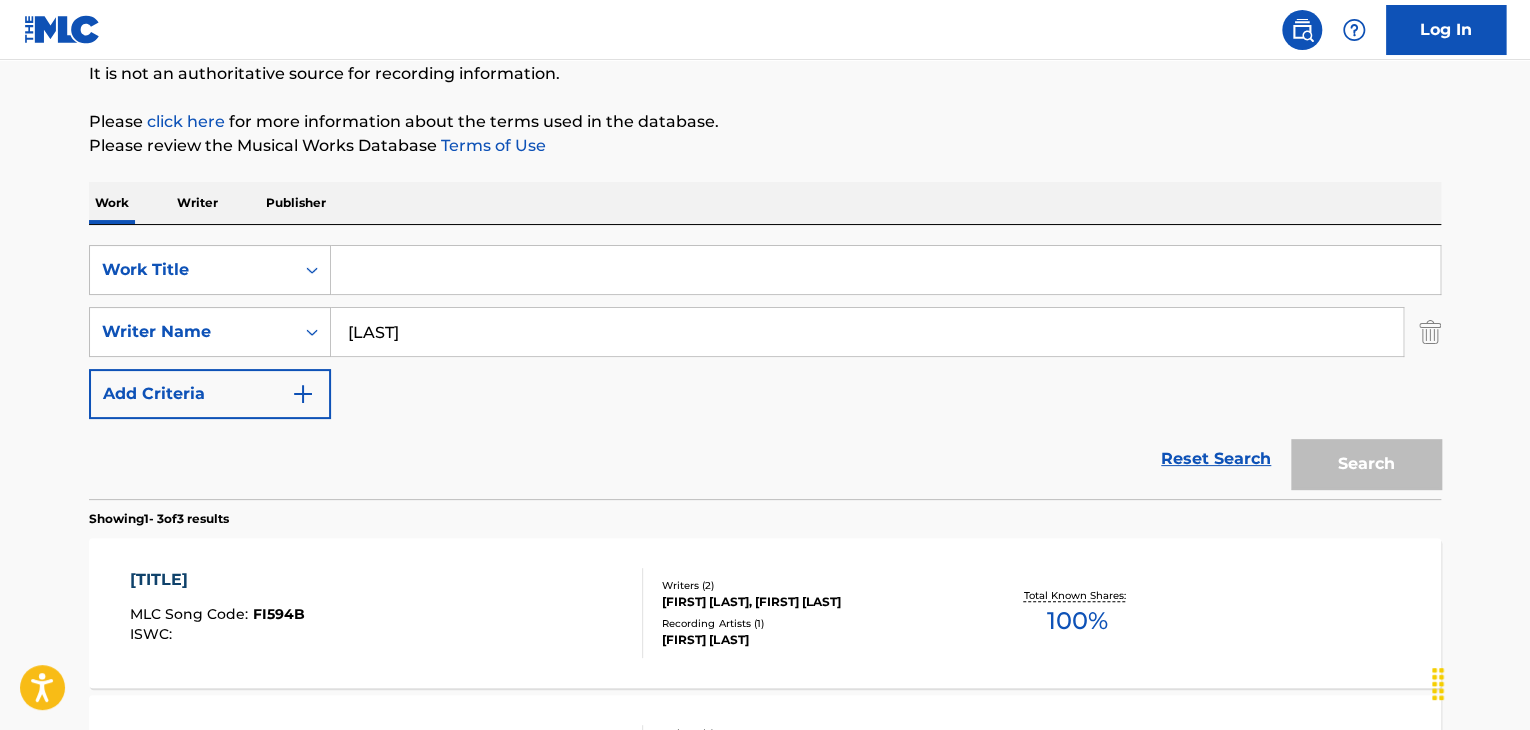 paste on "Citas" 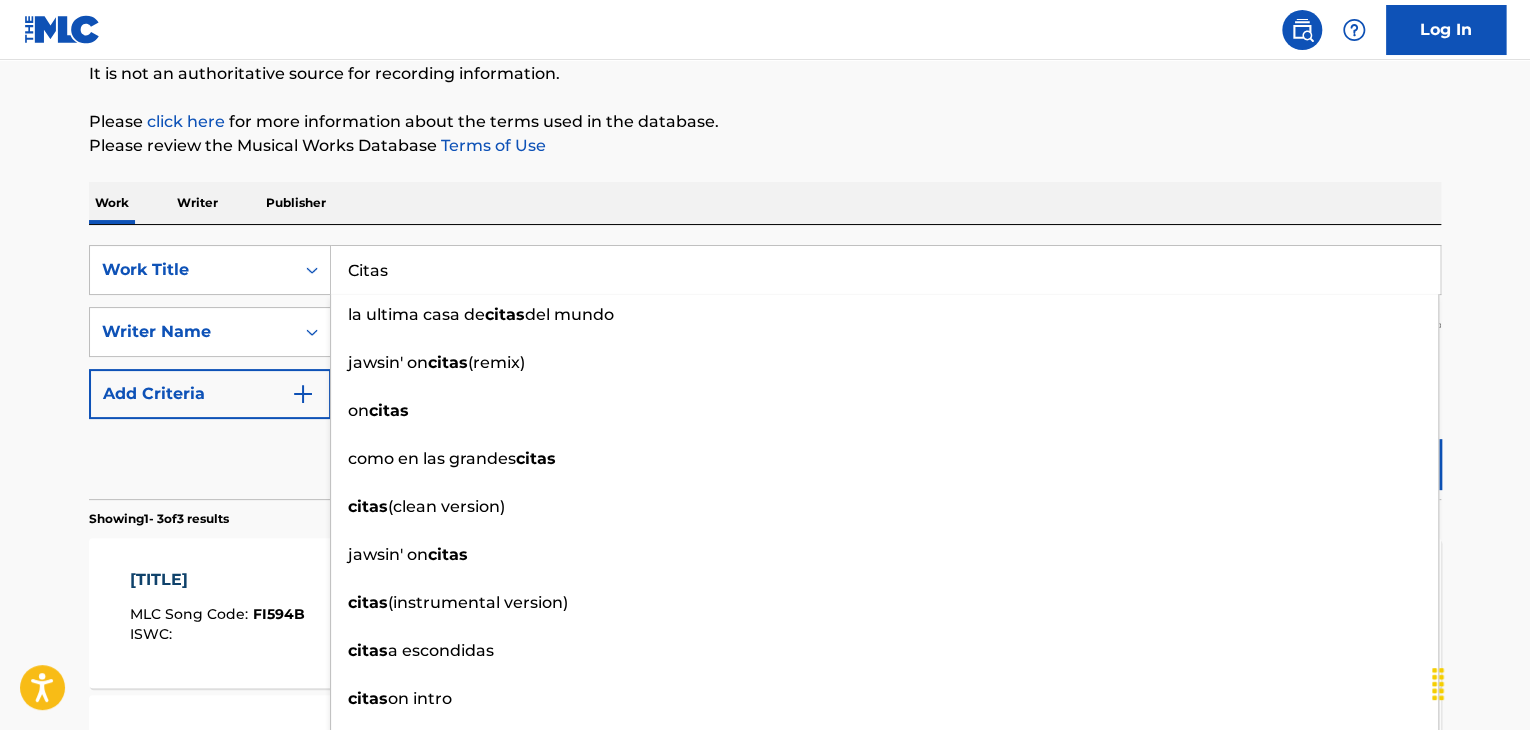 type on "Citas" 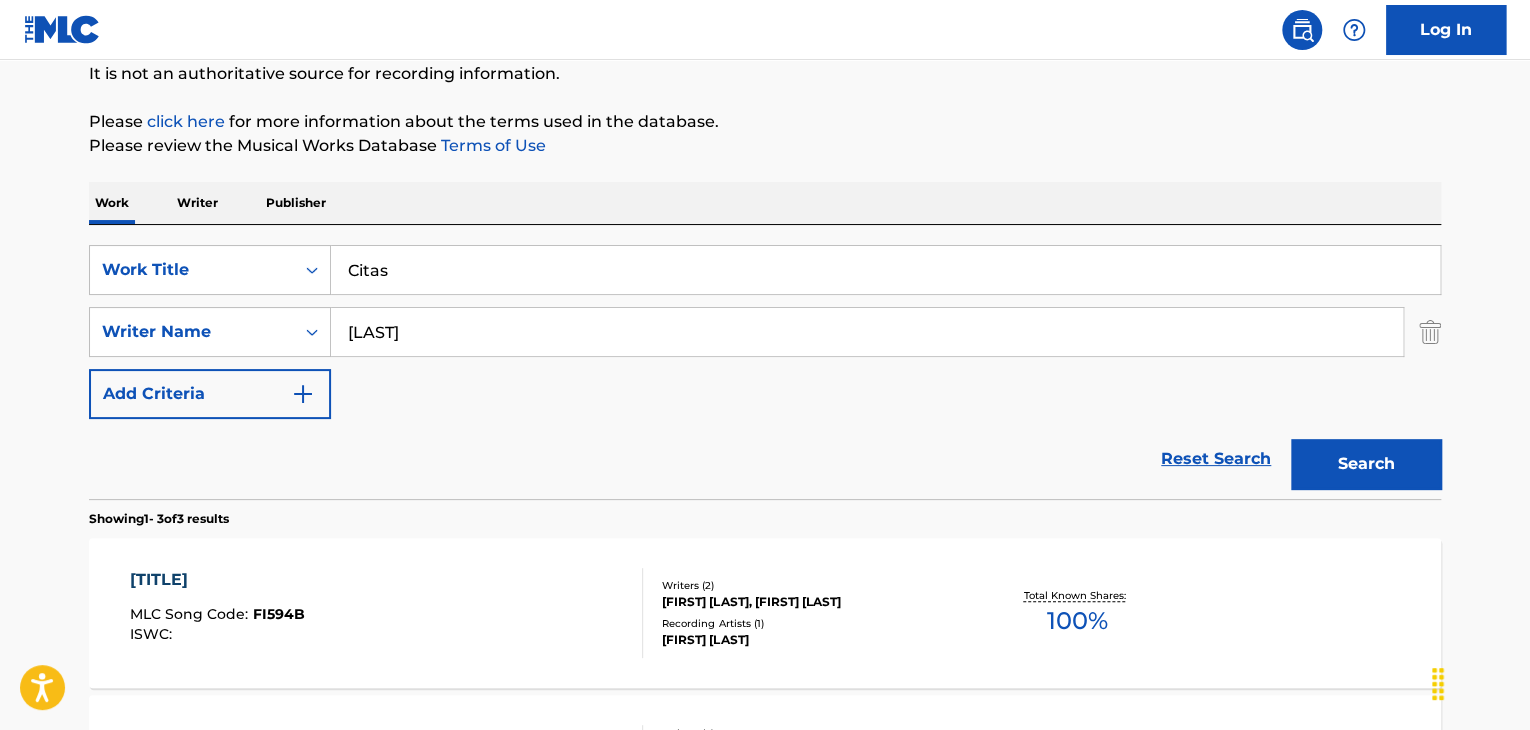 click on "Search" at bounding box center (1366, 464) 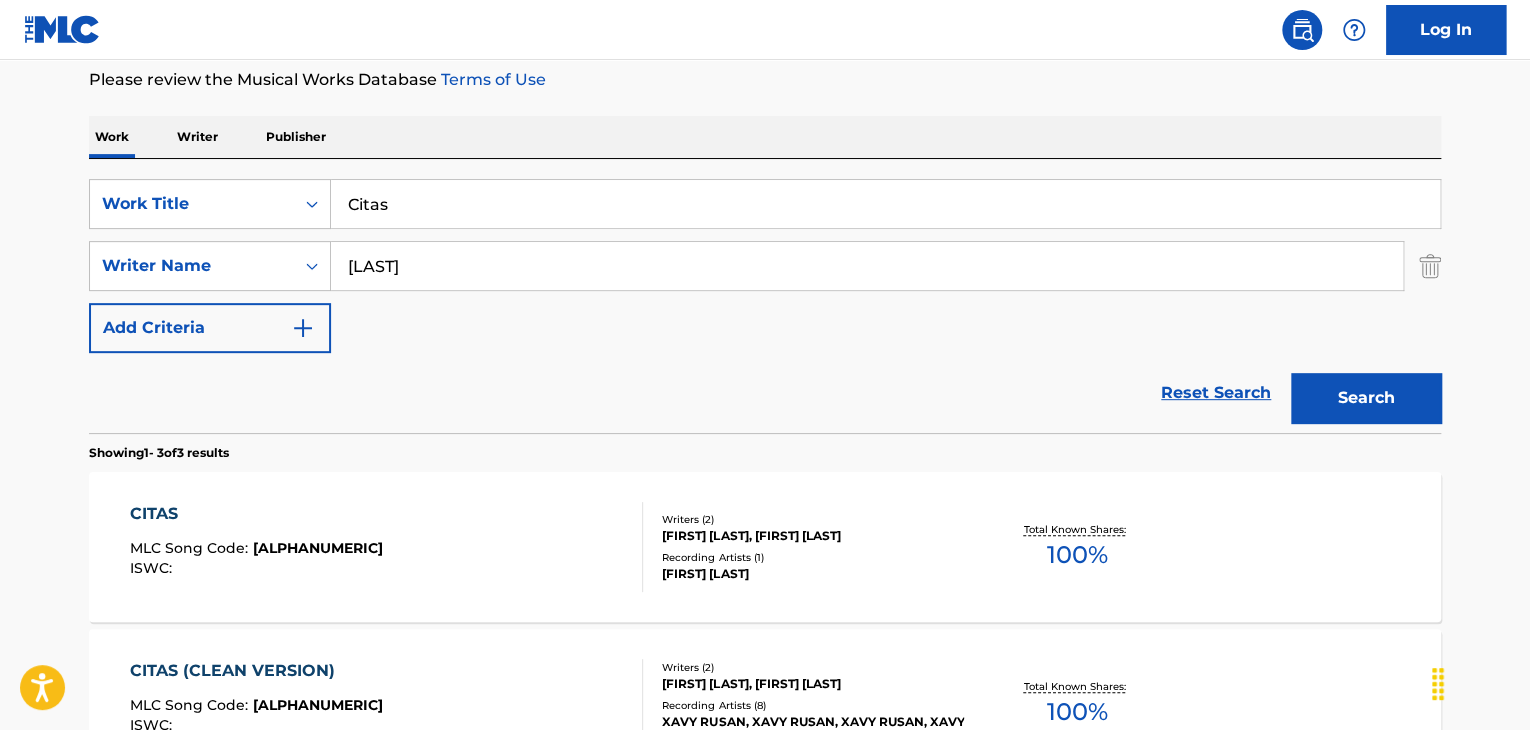 scroll, scrollTop: 300, scrollLeft: 0, axis: vertical 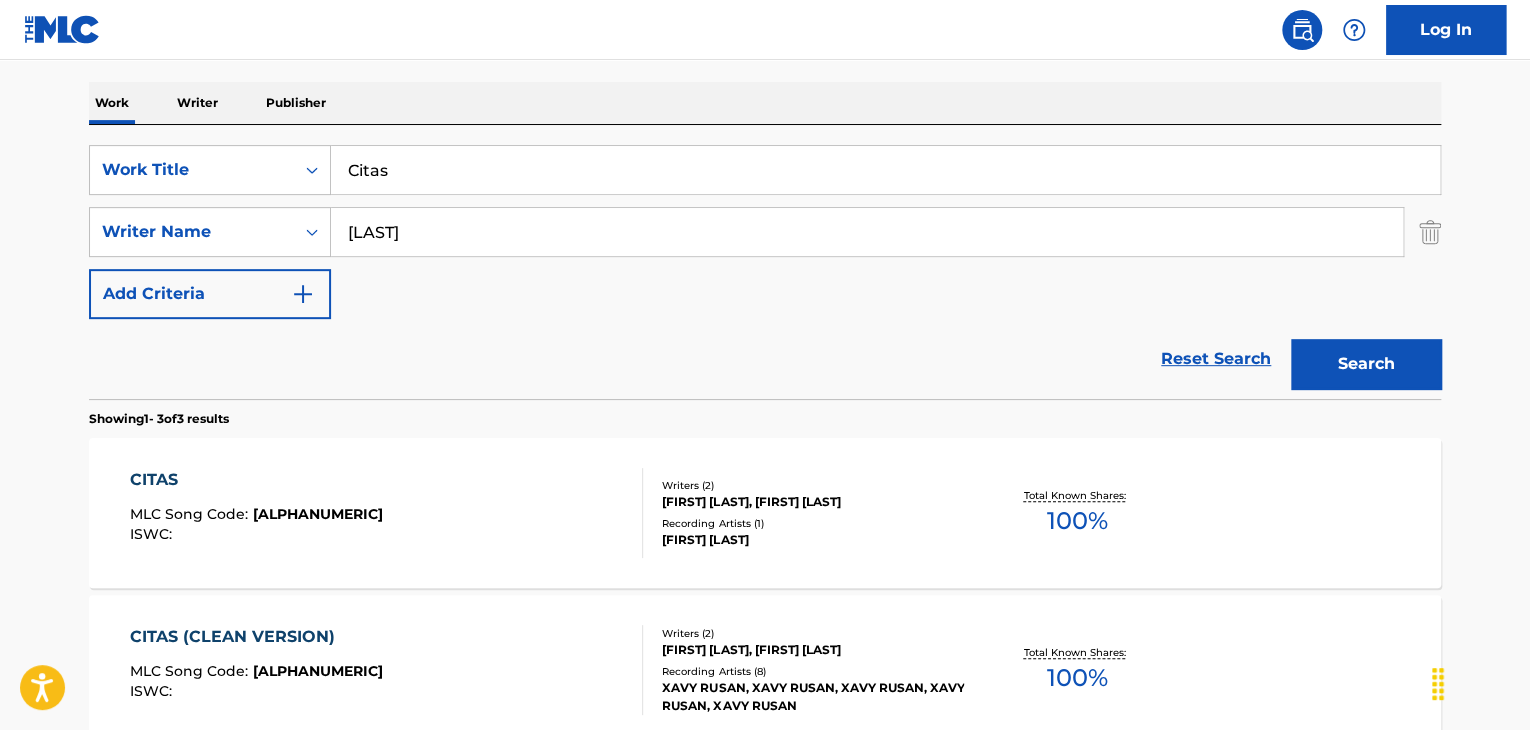 click on "[ALPHANUMERIC]" at bounding box center (318, 514) 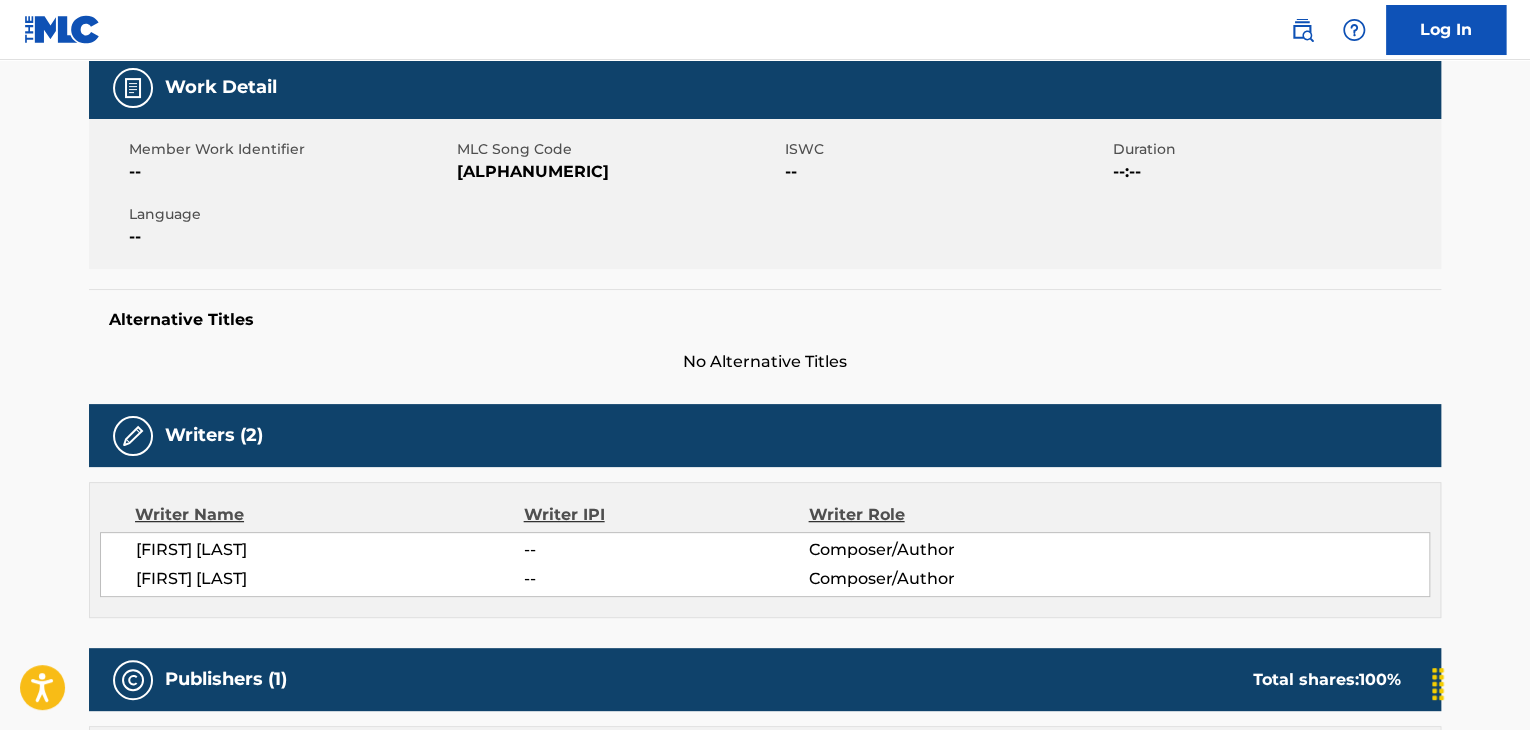 scroll, scrollTop: 0, scrollLeft: 0, axis: both 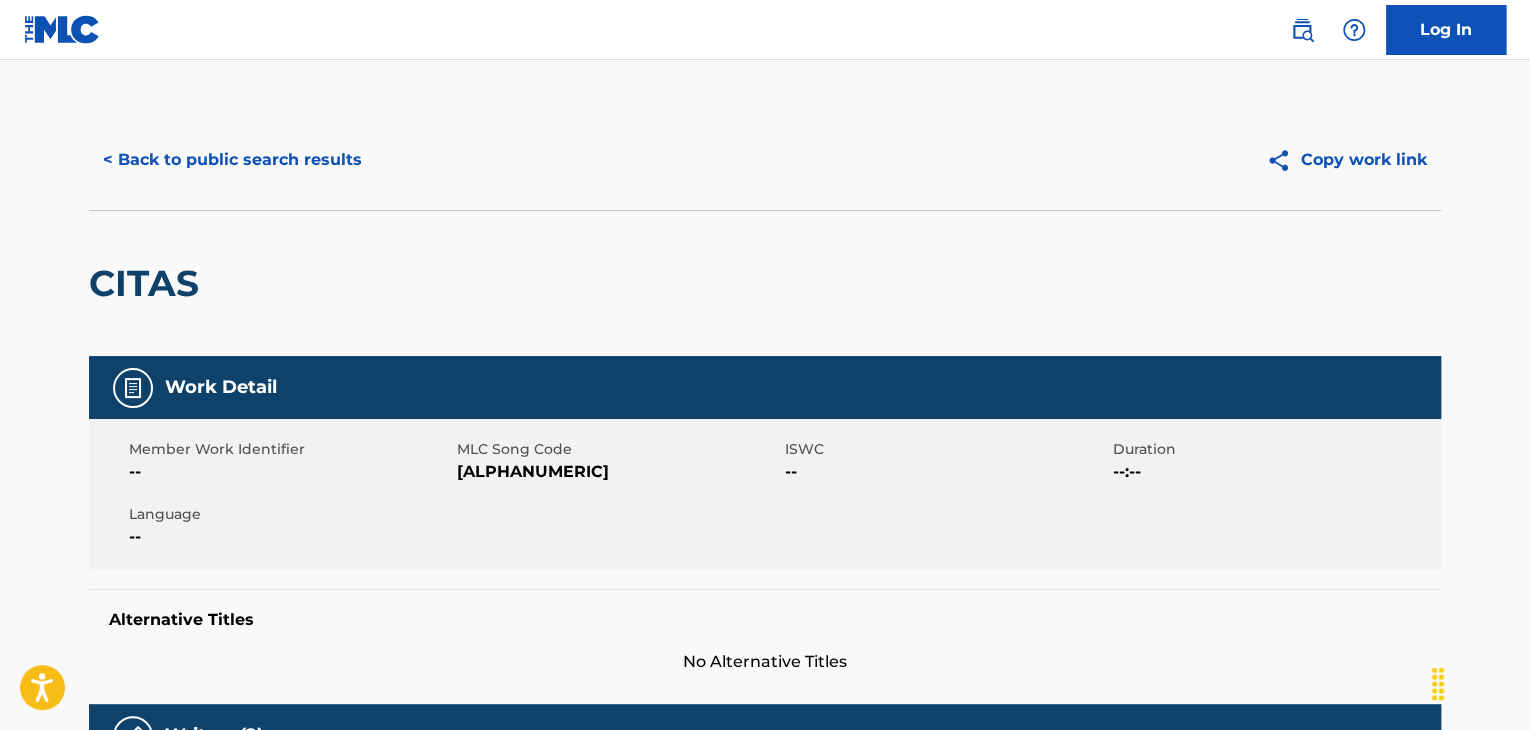 click on "[ALPHANUMERIC]" at bounding box center (618, 472) 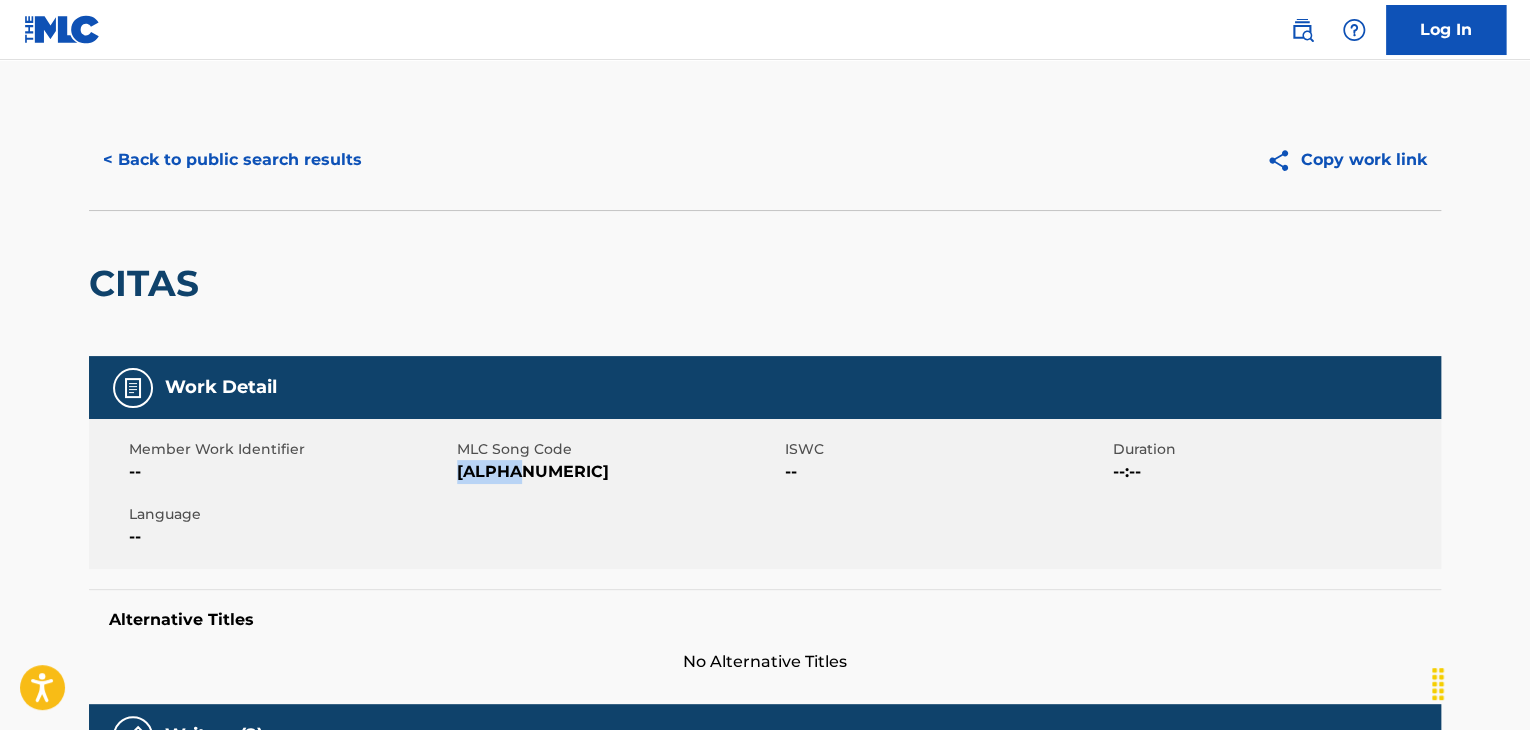 click on "[ALPHANUMERIC]" at bounding box center (618, 472) 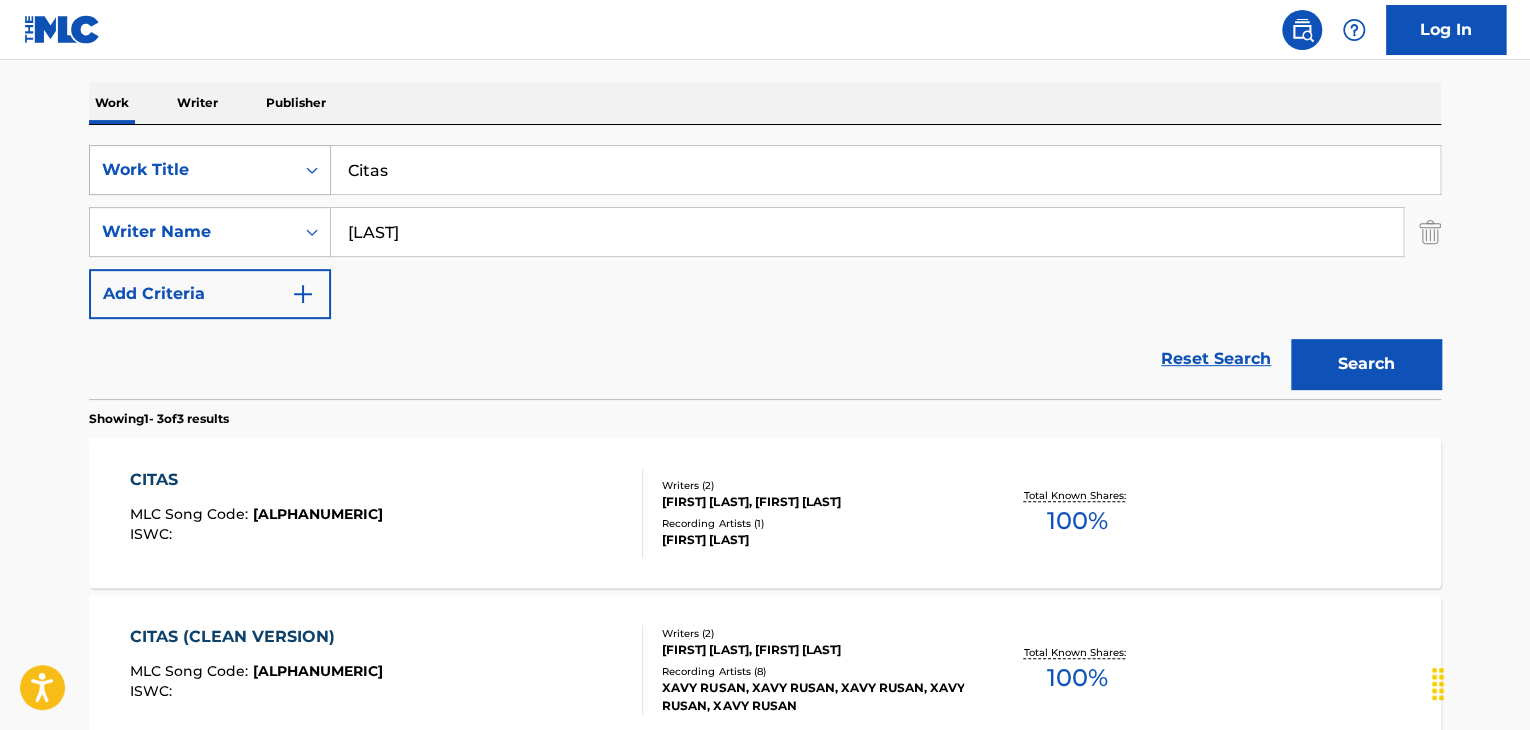 drag, startPoint x: 568, startPoint y: 189, endPoint x: 262, endPoint y: 193, distance: 306.02615 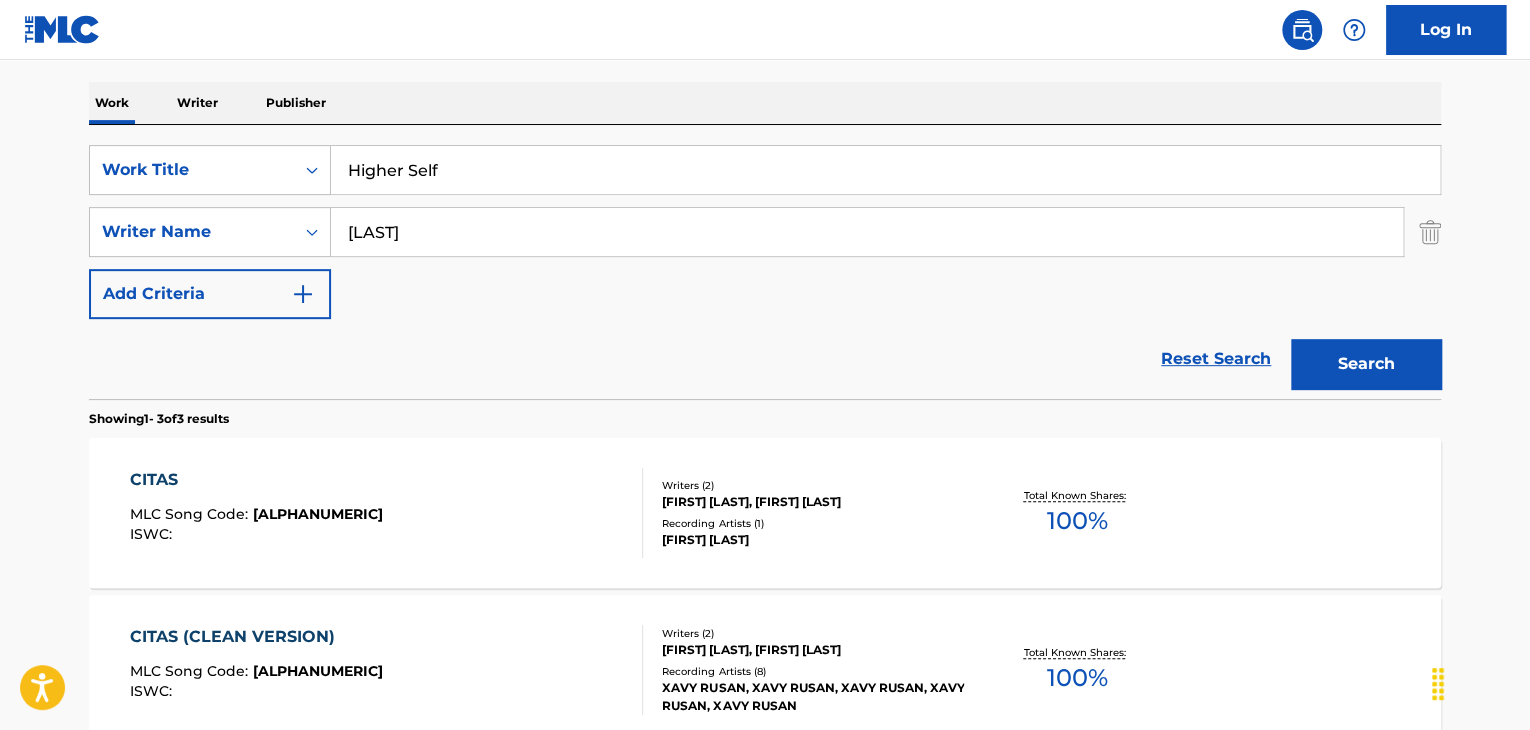 type on "Higher Self" 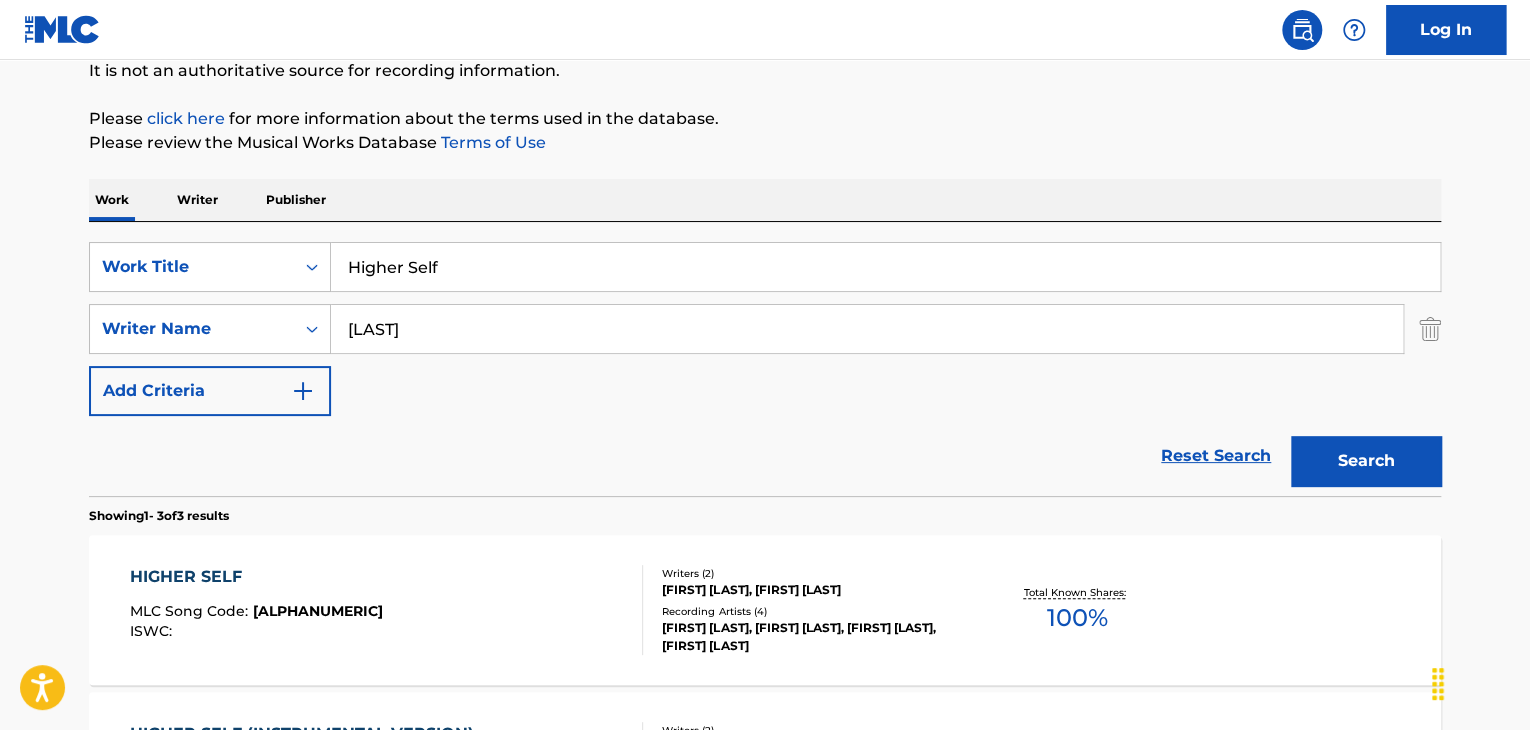 scroll, scrollTop: 300, scrollLeft: 0, axis: vertical 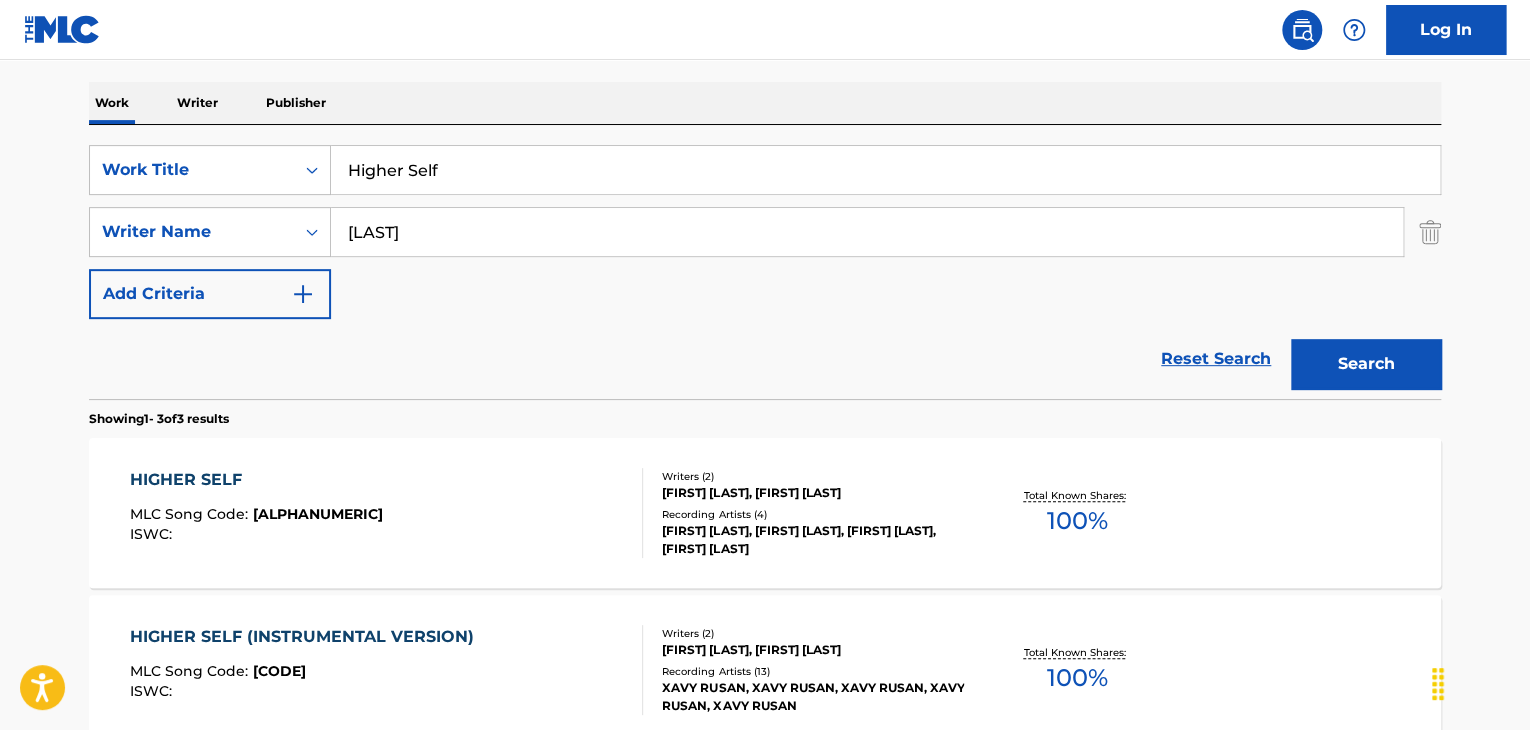 click on "[ALPHANUMERIC]" at bounding box center (318, 514) 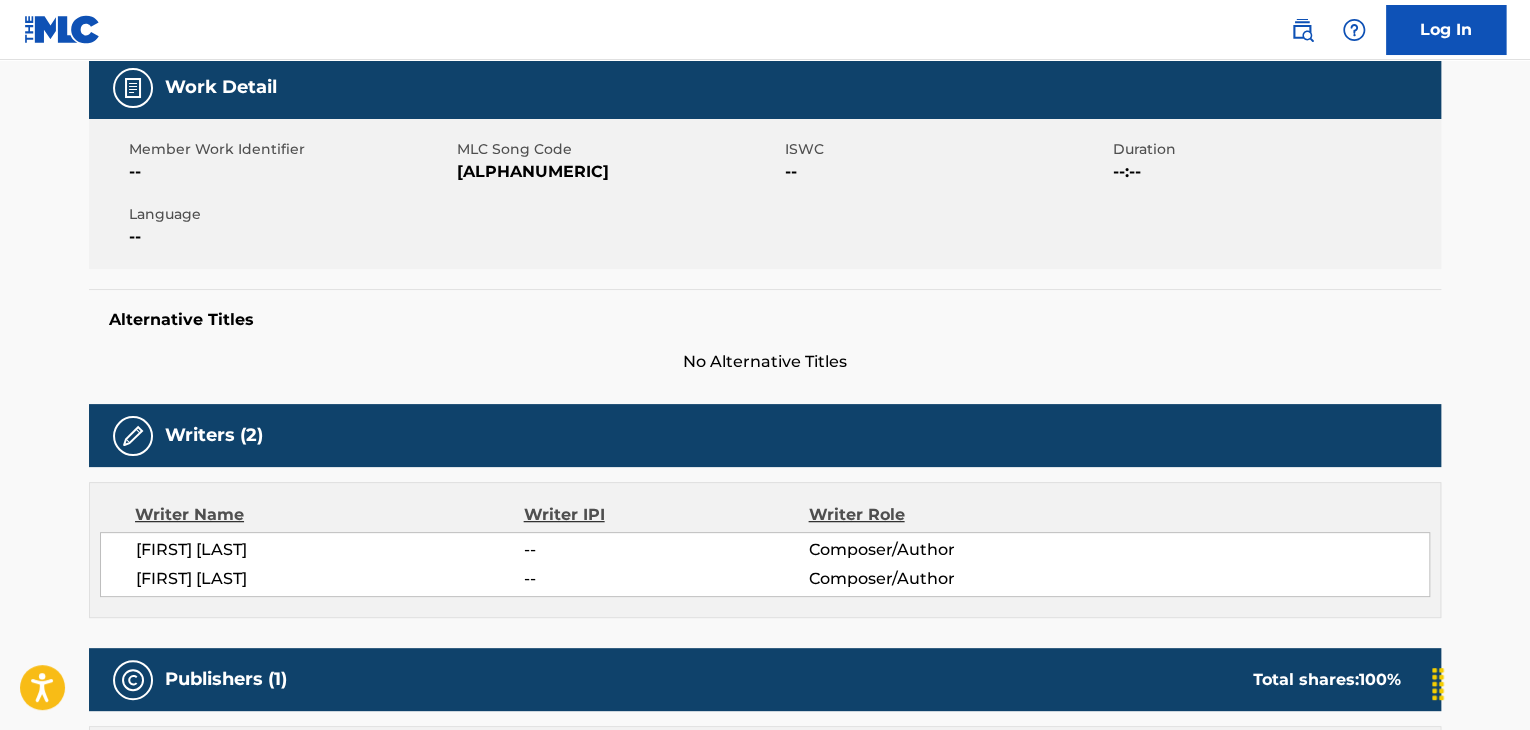 scroll, scrollTop: 0, scrollLeft: 0, axis: both 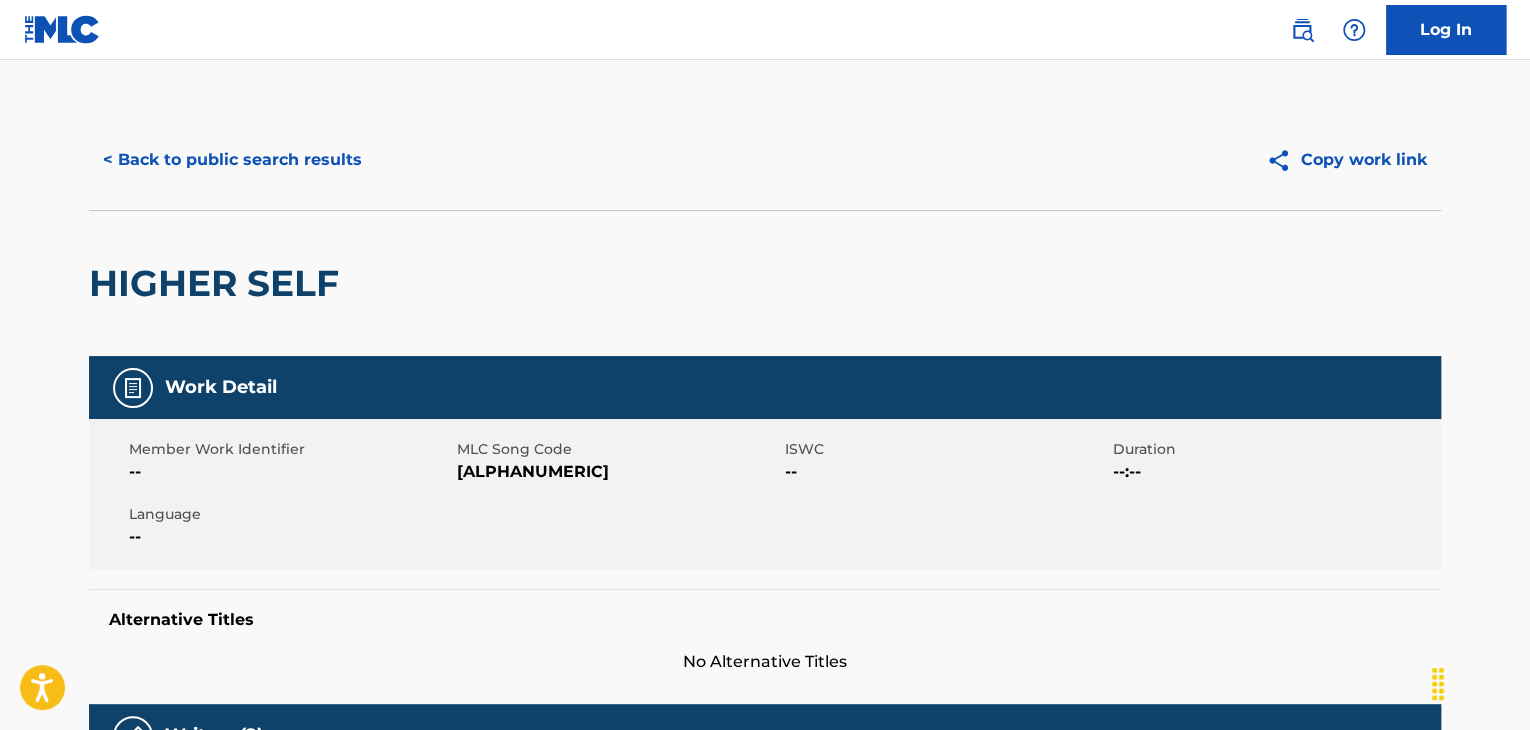 click on "[ALPHANUMERIC]" at bounding box center [618, 472] 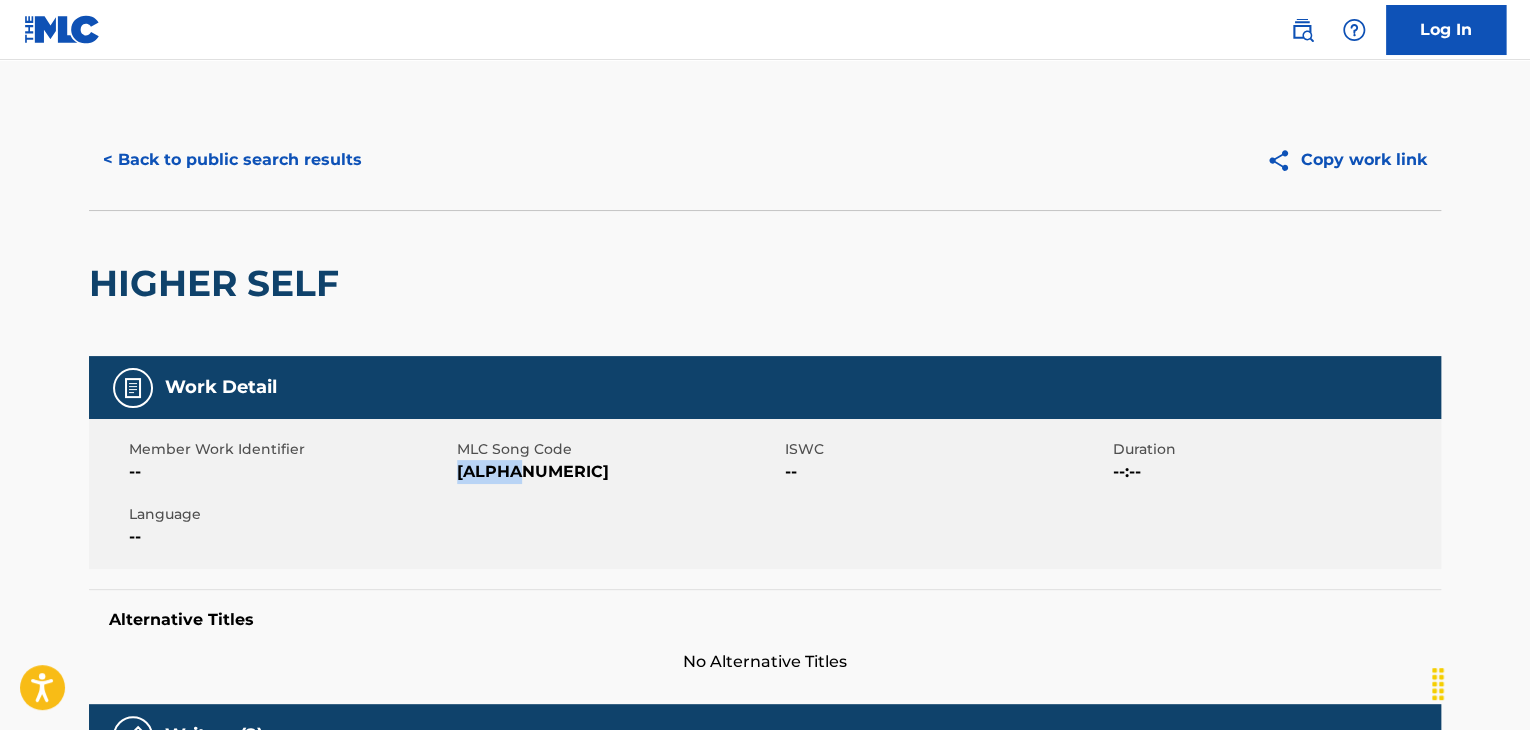 click on "[ALPHANUMERIC]" at bounding box center [618, 472] 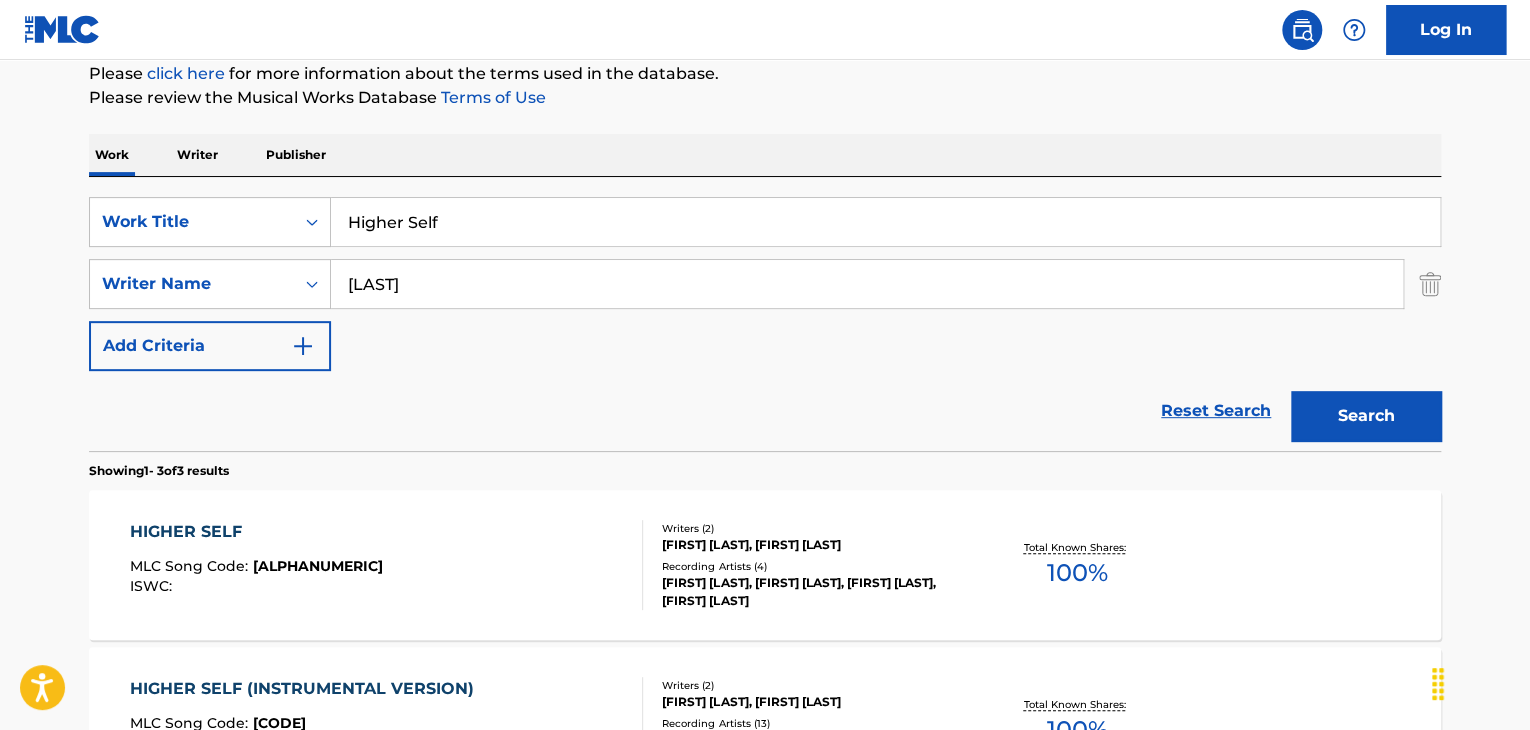 scroll, scrollTop: 200, scrollLeft: 0, axis: vertical 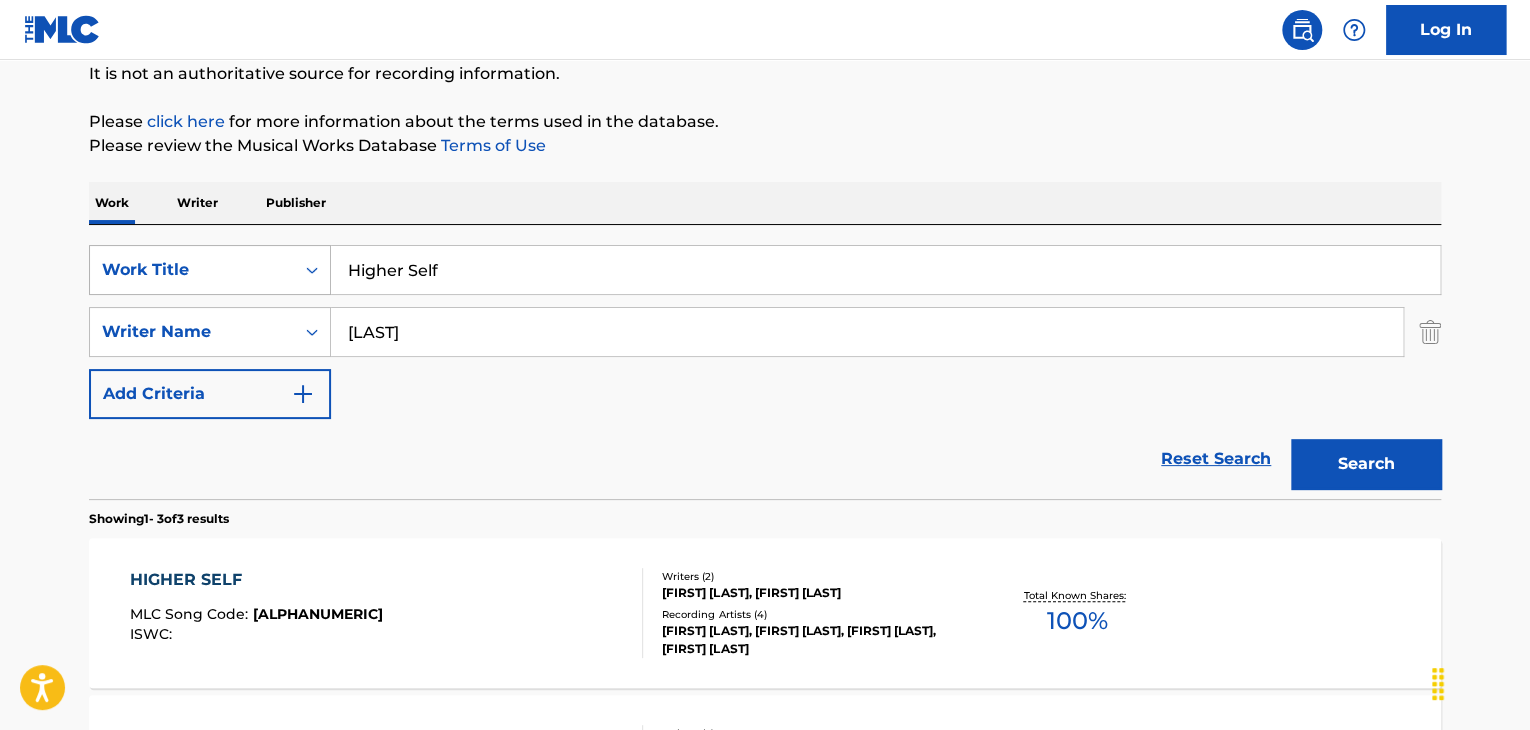drag, startPoint x: 482, startPoint y: 265, endPoint x: 179, endPoint y: 246, distance: 303.59512 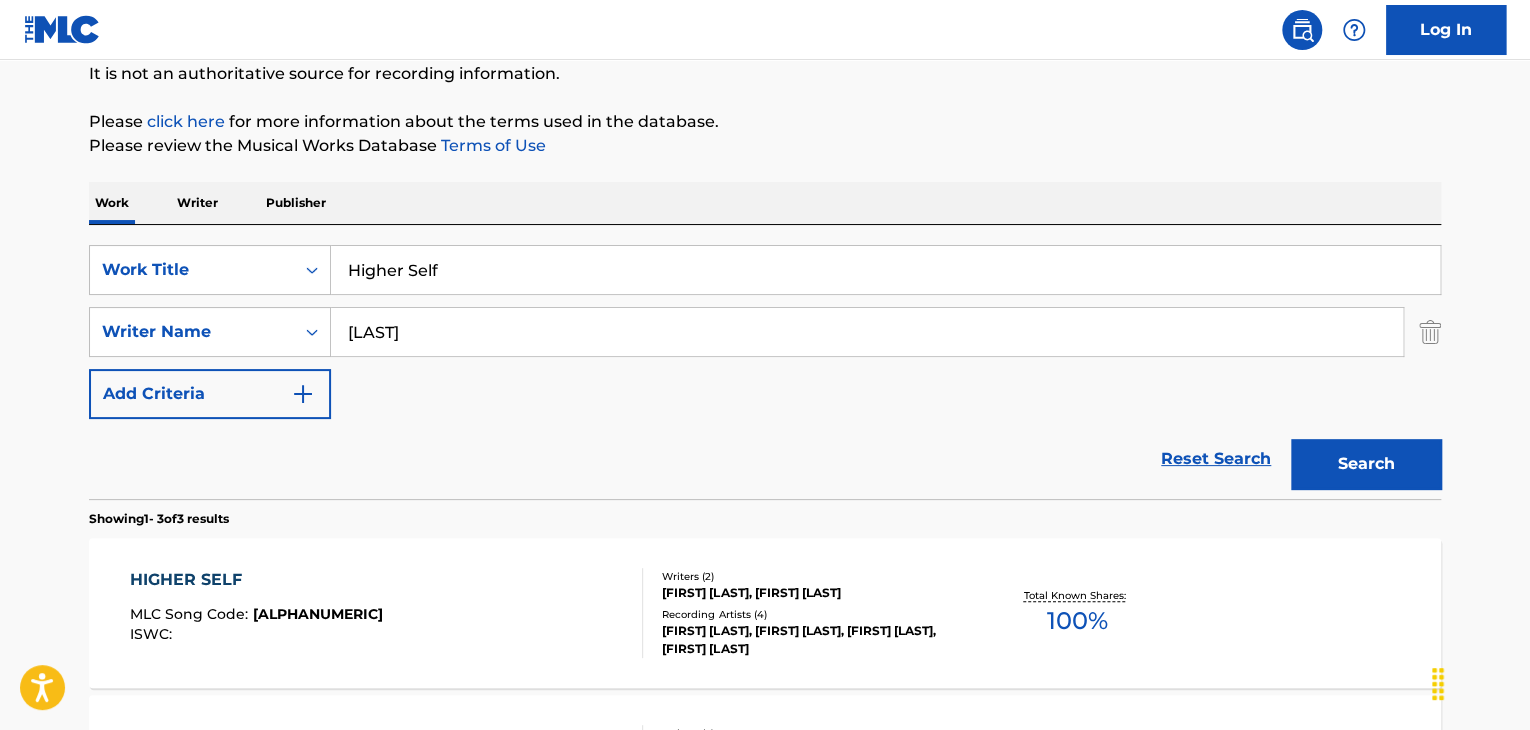 paste on "Never Met Em" 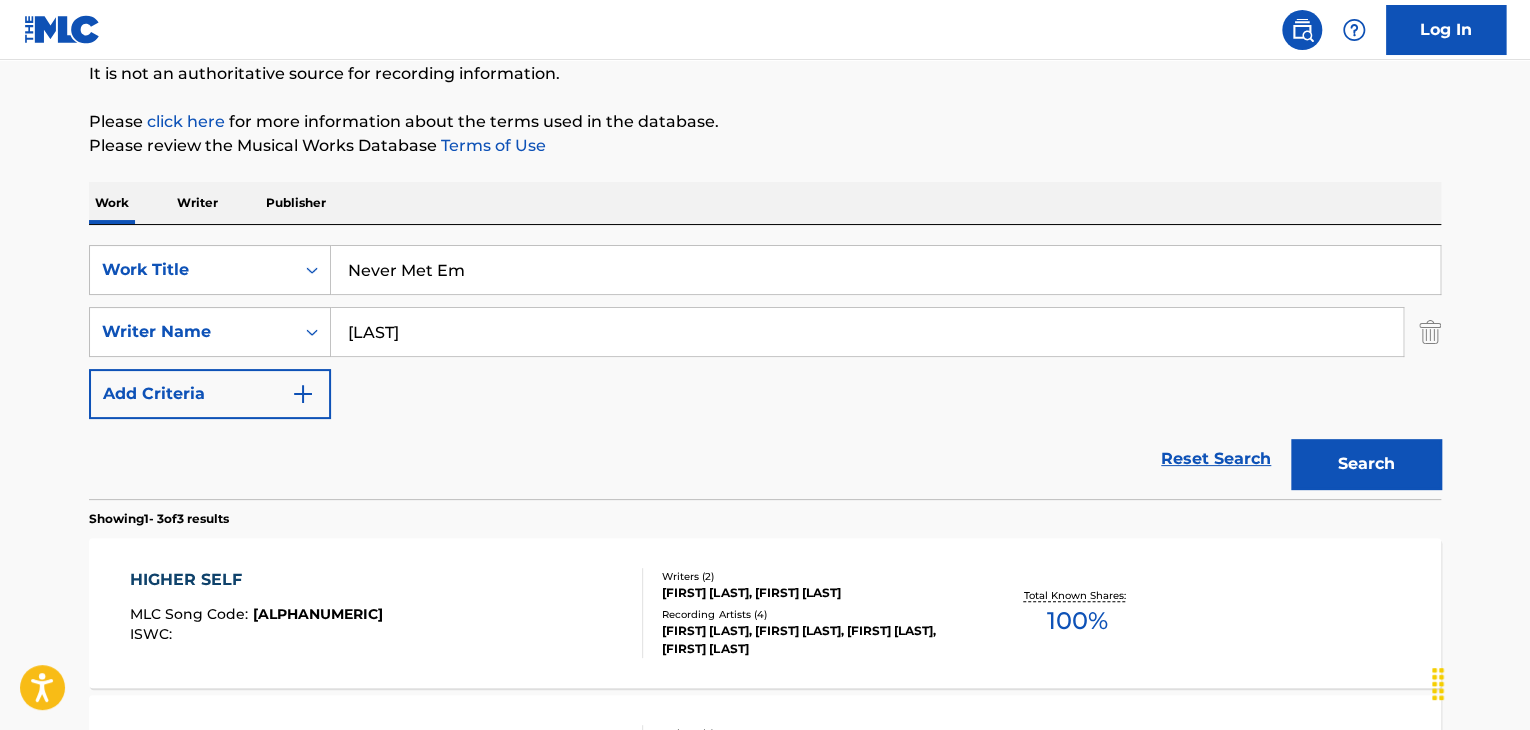 click on "Please review the Musical Works Database   Terms of Use" at bounding box center [765, 146] 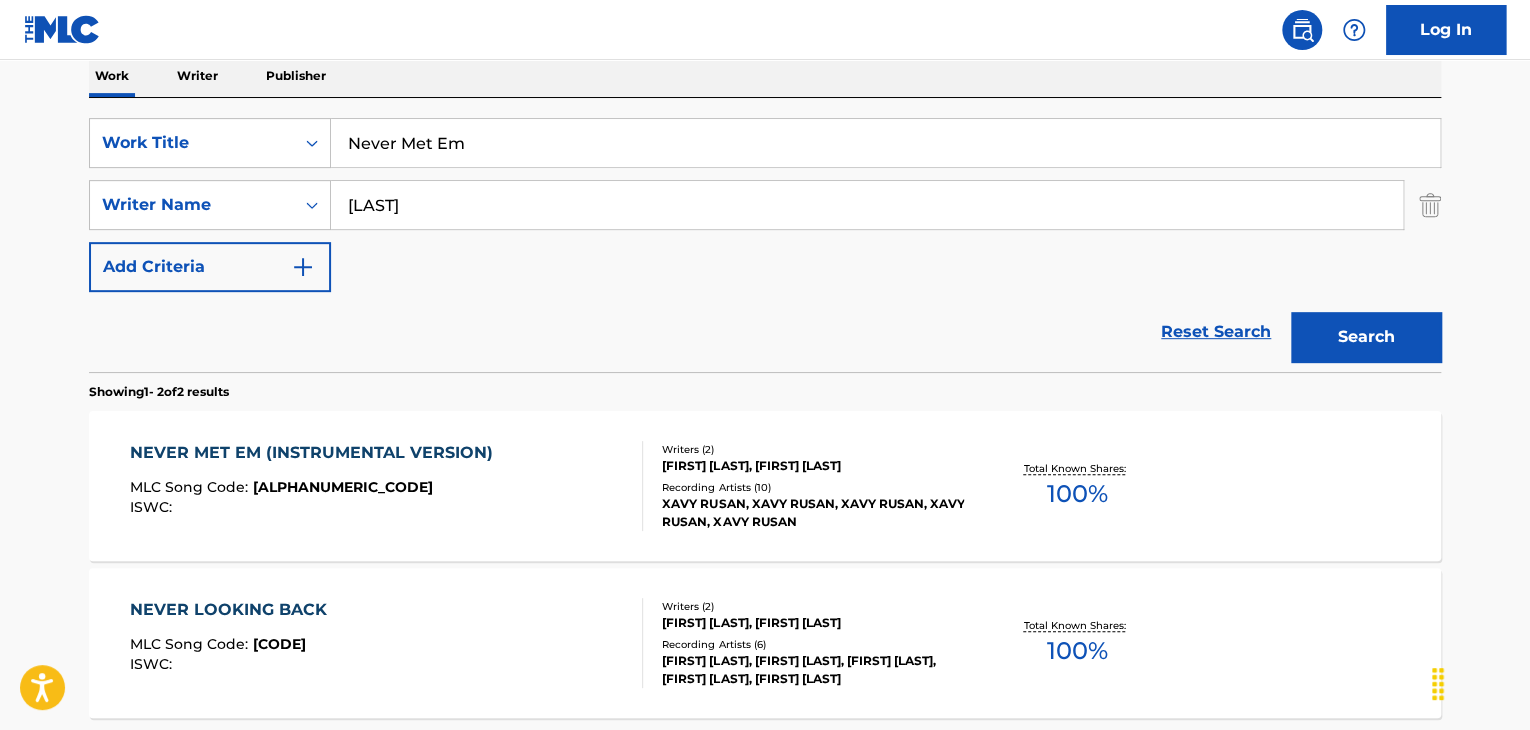 scroll, scrollTop: 315, scrollLeft: 0, axis: vertical 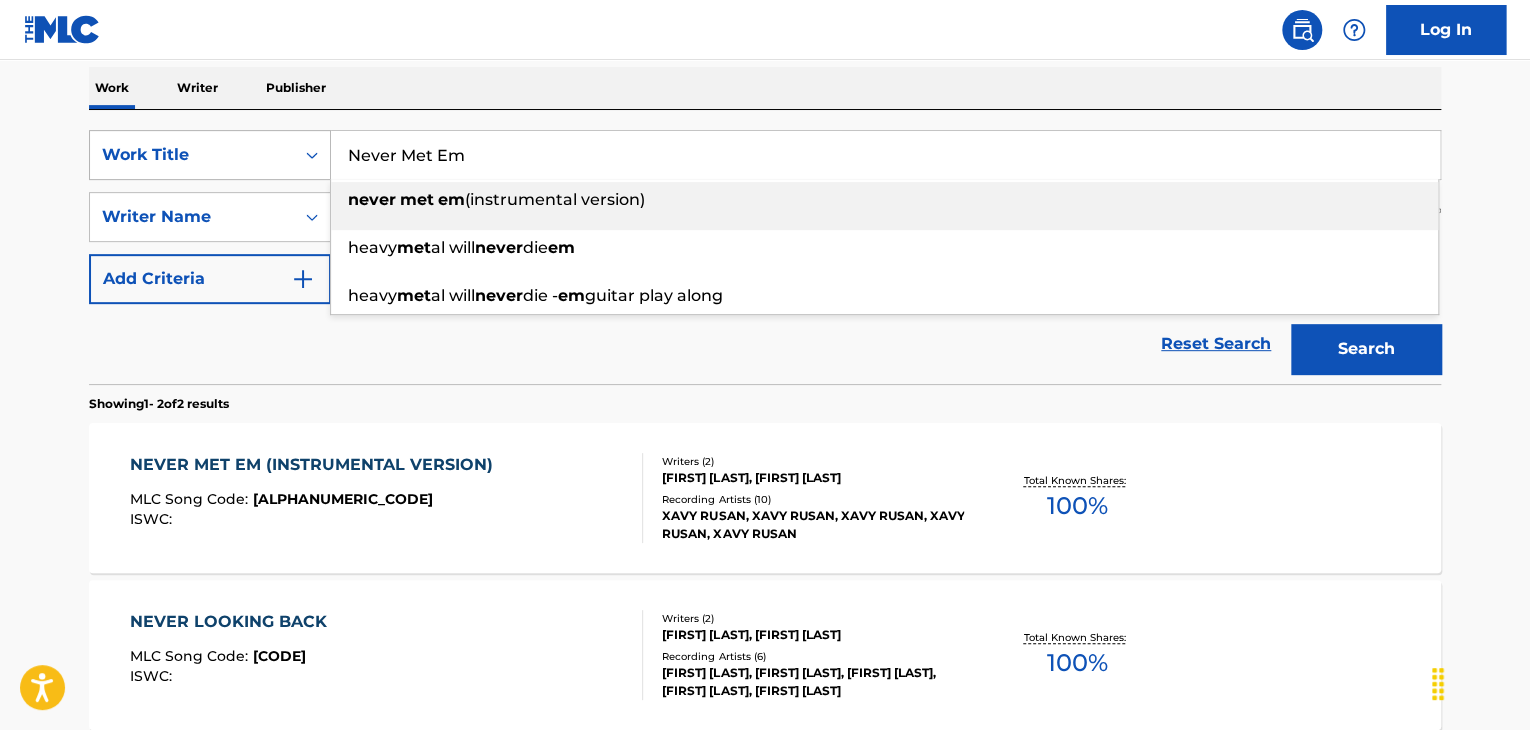 drag, startPoint x: 533, startPoint y: 149, endPoint x: 481, endPoint y: 150, distance: 52.009613 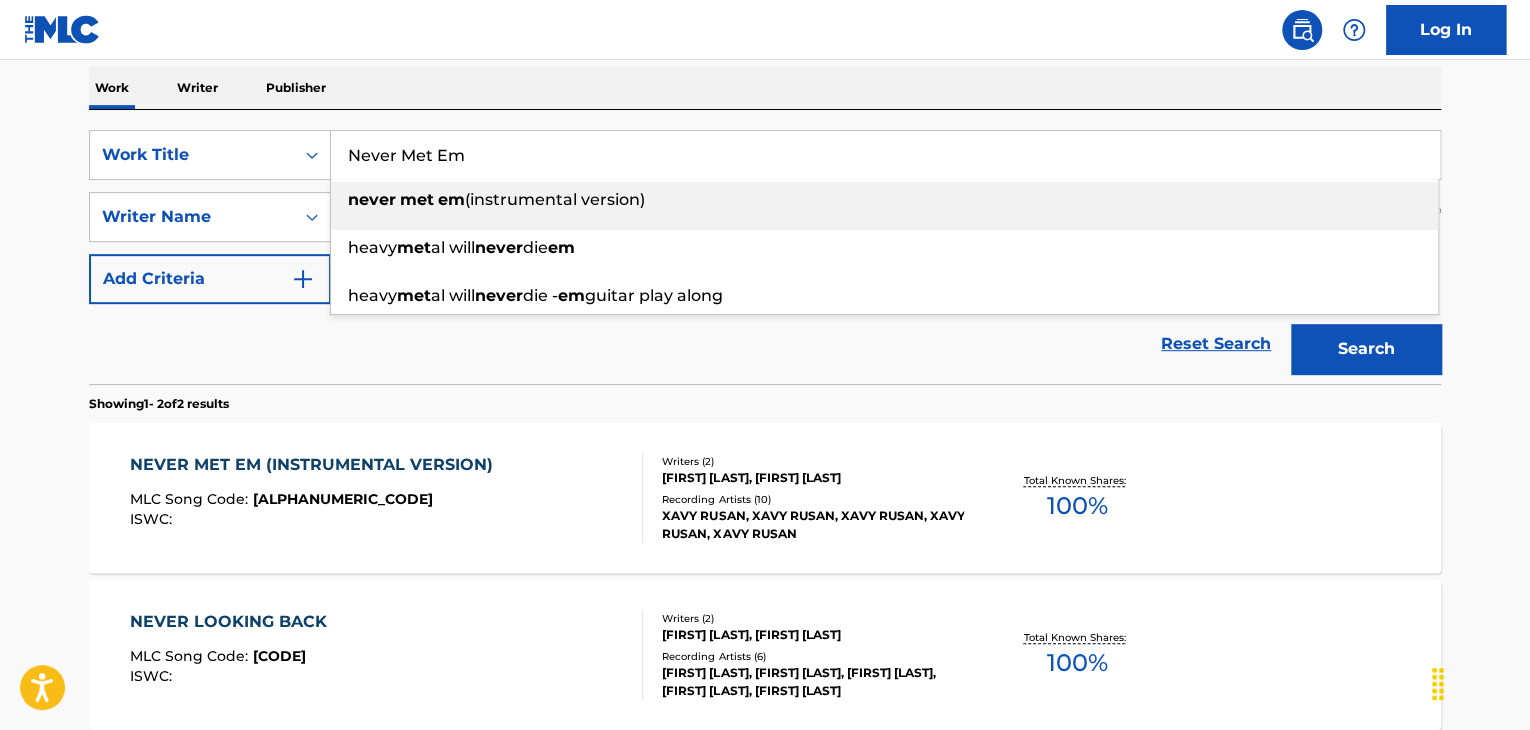 paste on "Facilitate" 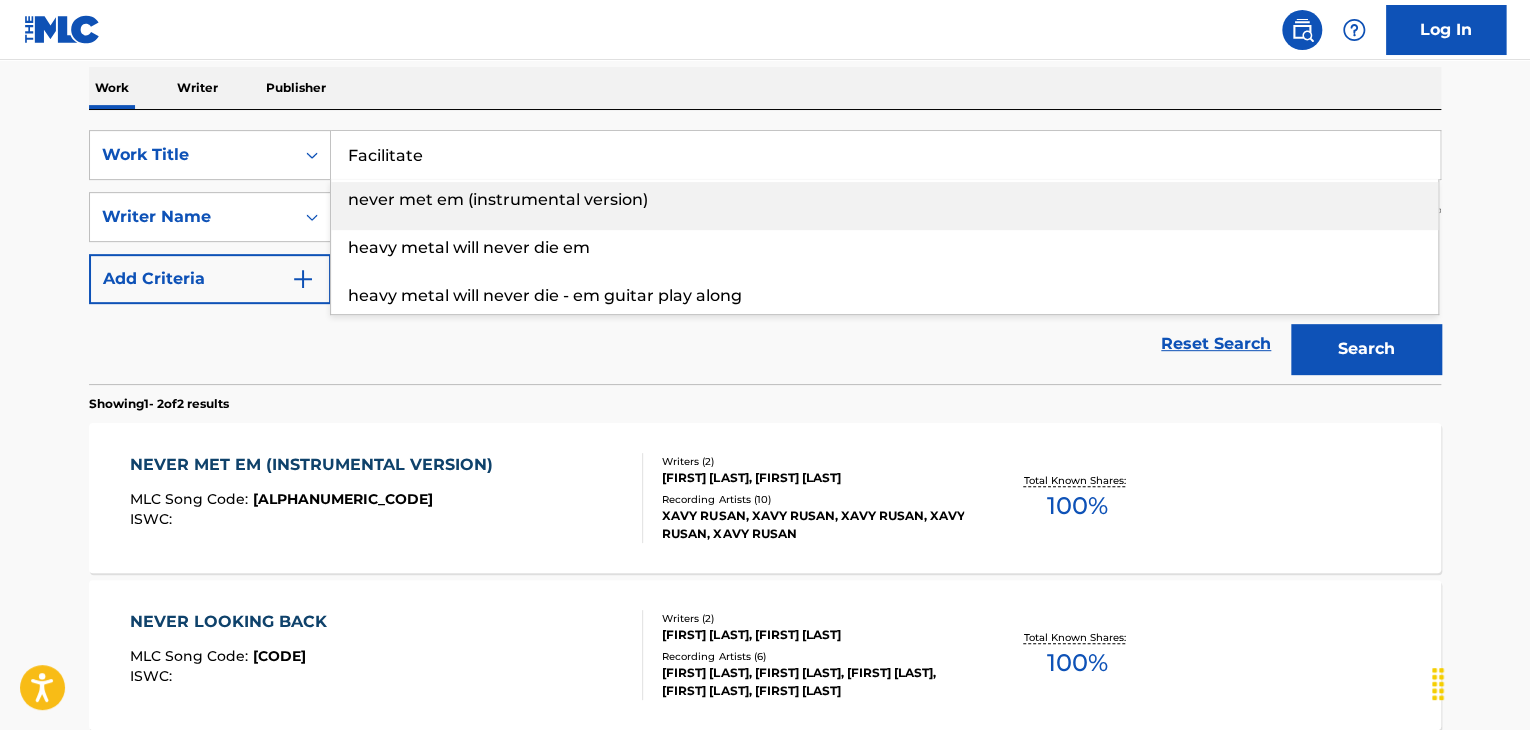 type on "Facilitate" 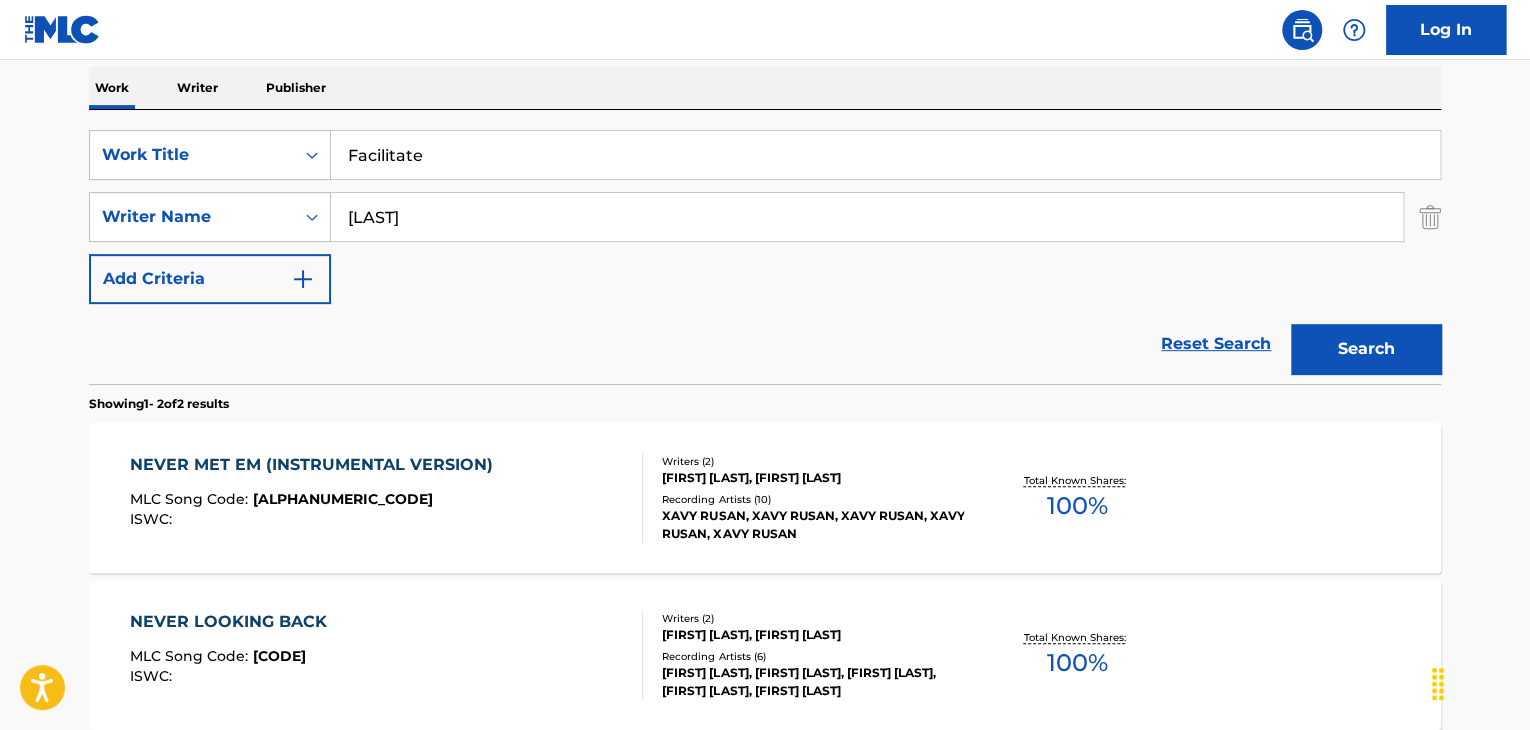 click on "Search" at bounding box center [1366, 349] 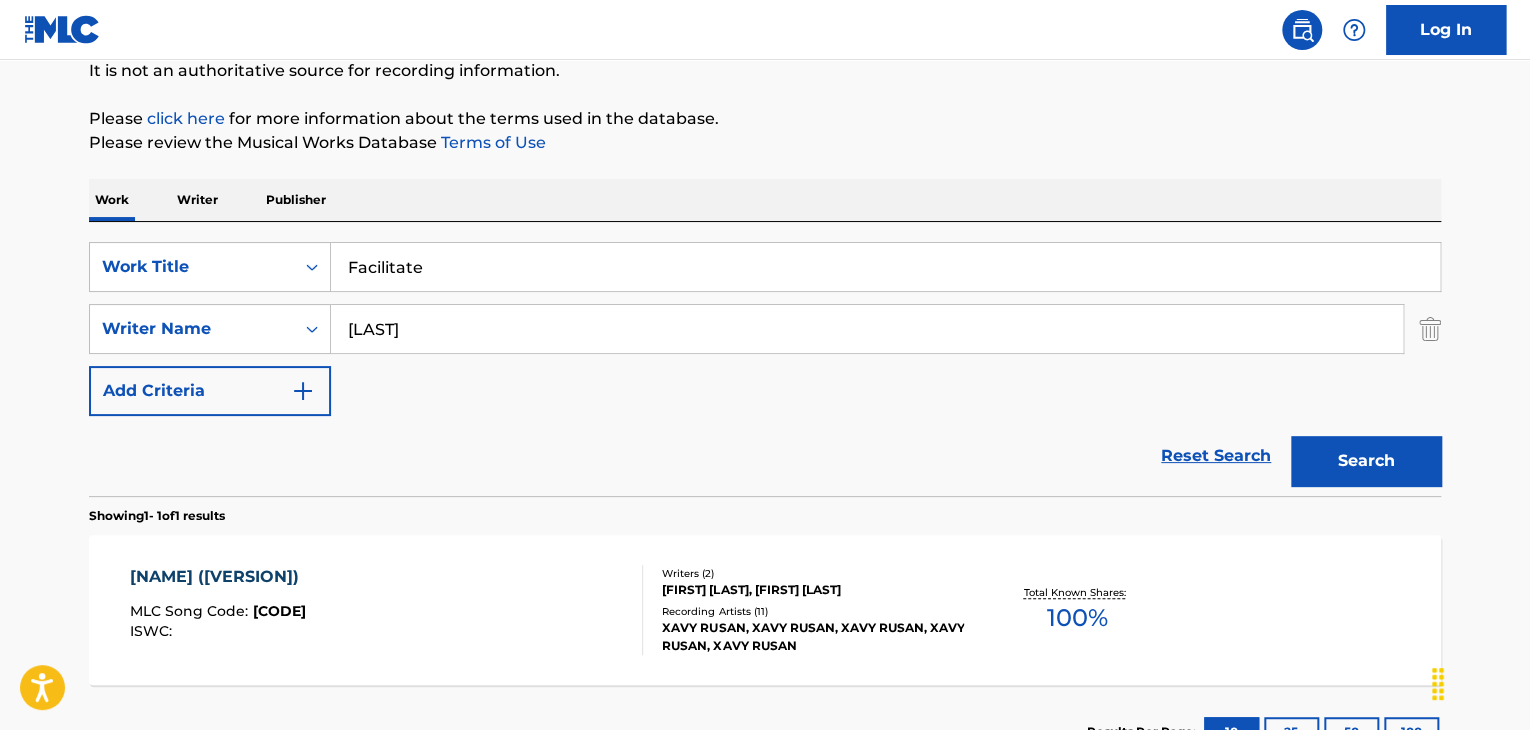 scroll, scrollTop: 315, scrollLeft: 0, axis: vertical 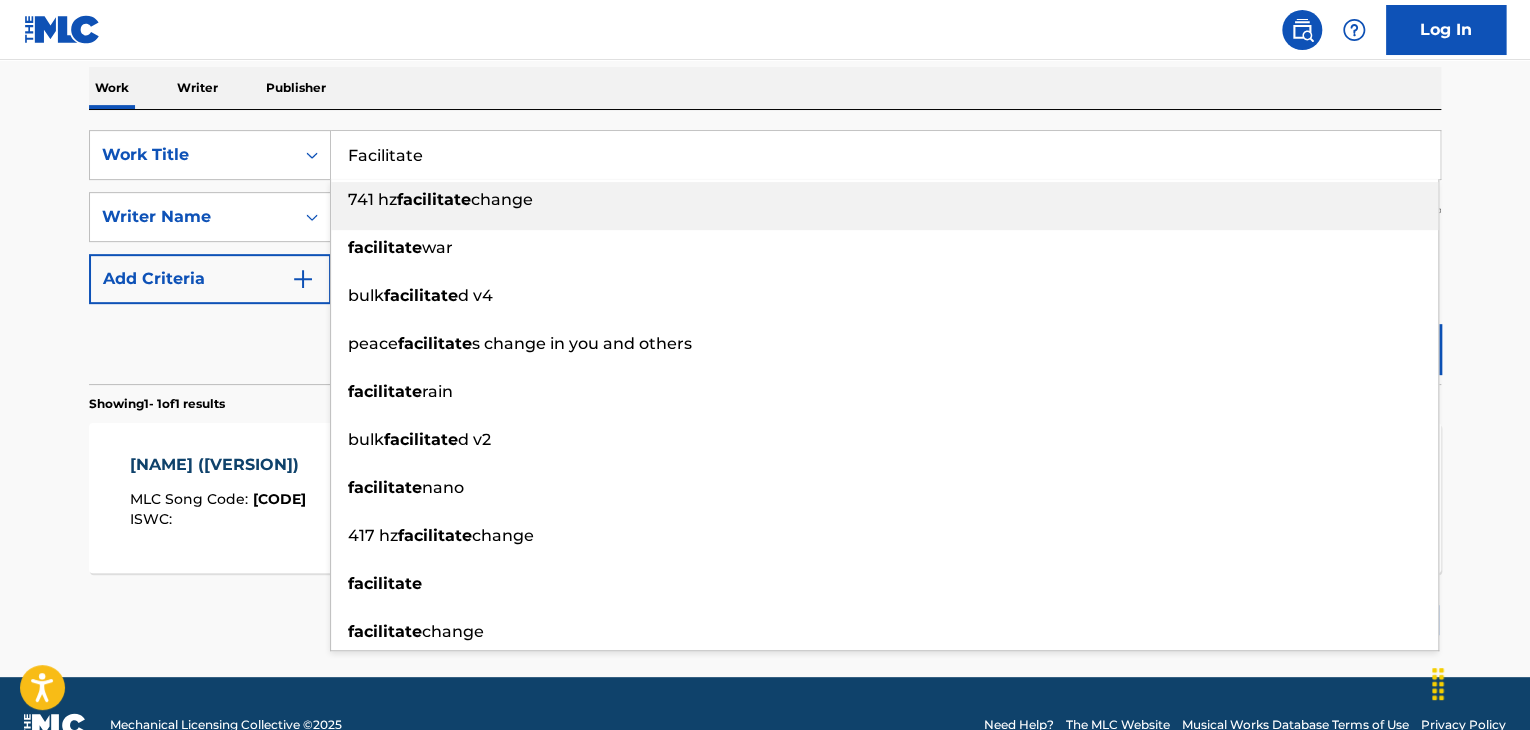drag, startPoint x: 539, startPoint y: 144, endPoint x: 64, endPoint y: 164, distance: 475.42087 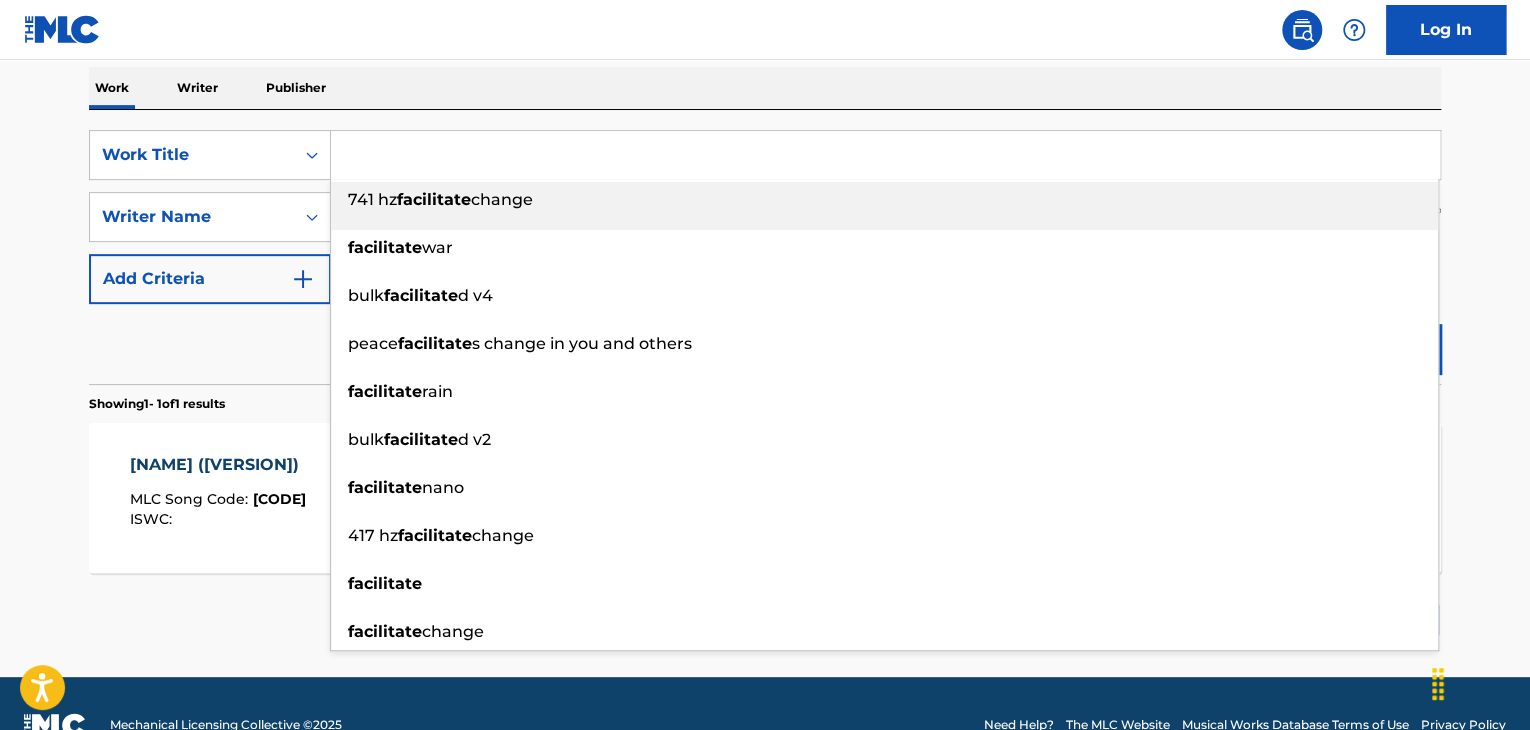 paste on "Residual" 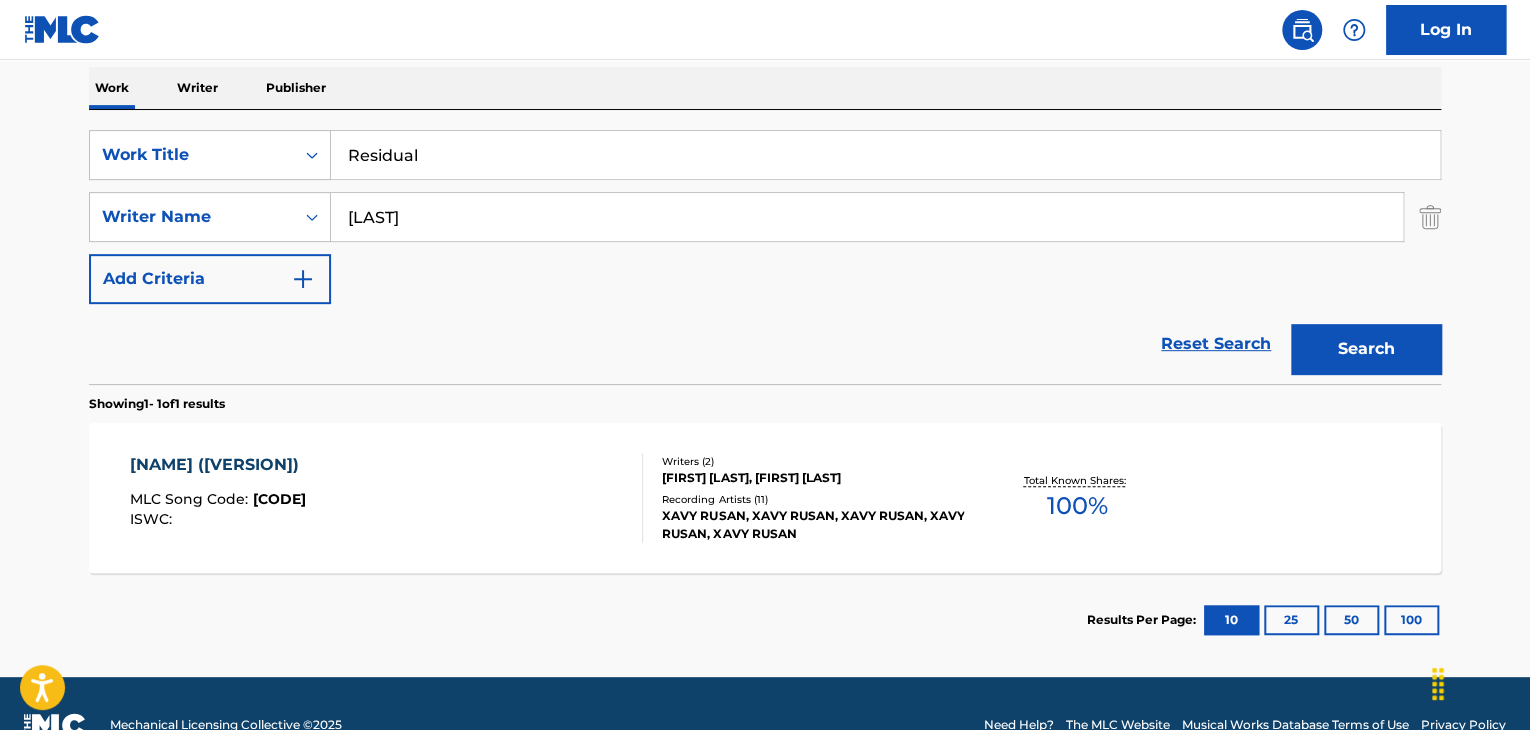 click on "Log In" at bounding box center (765, 30) 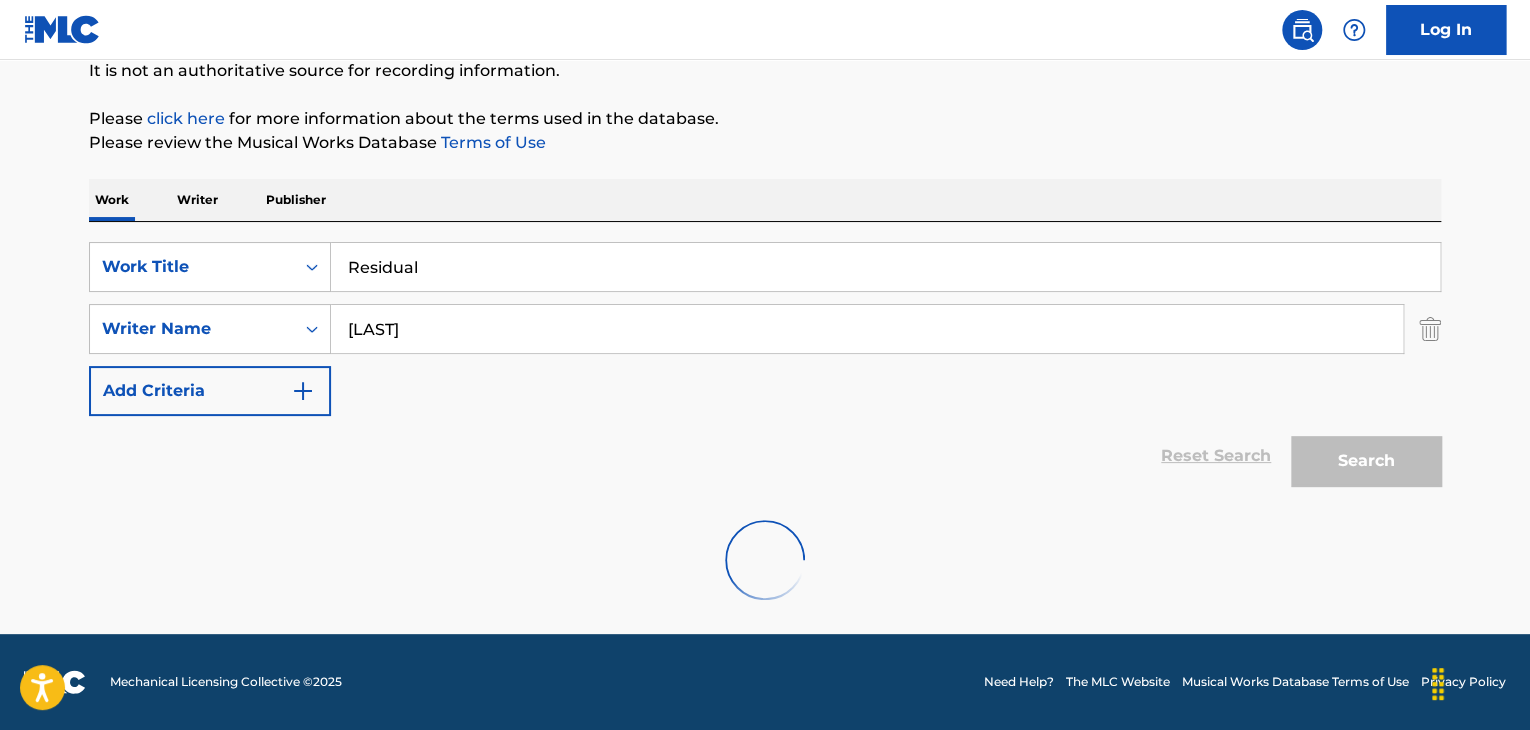scroll, scrollTop: 315, scrollLeft: 0, axis: vertical 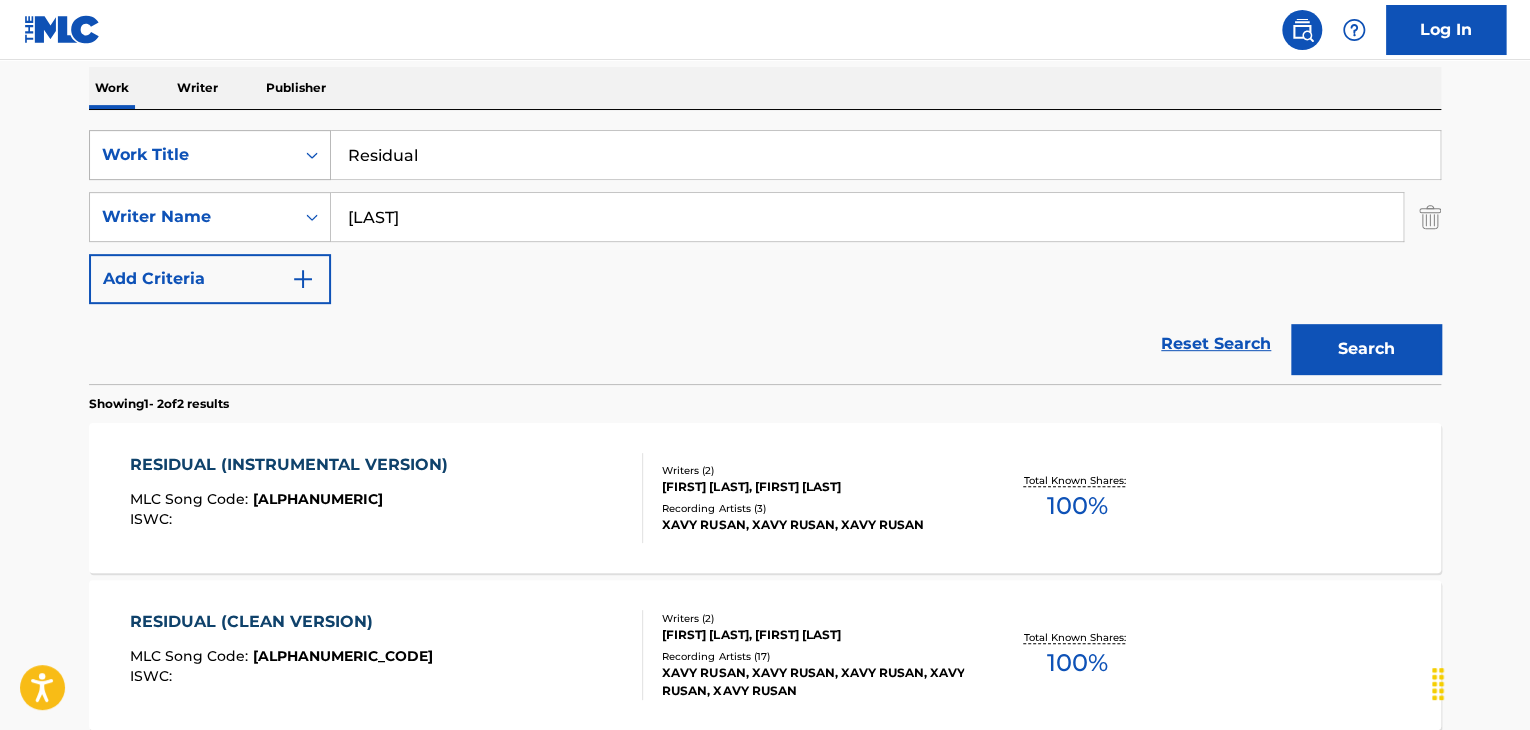 drag, startPoint x: 500, startPoint y: 153, endPoint x: 253, endPoint y: 173, distance: 247.8084 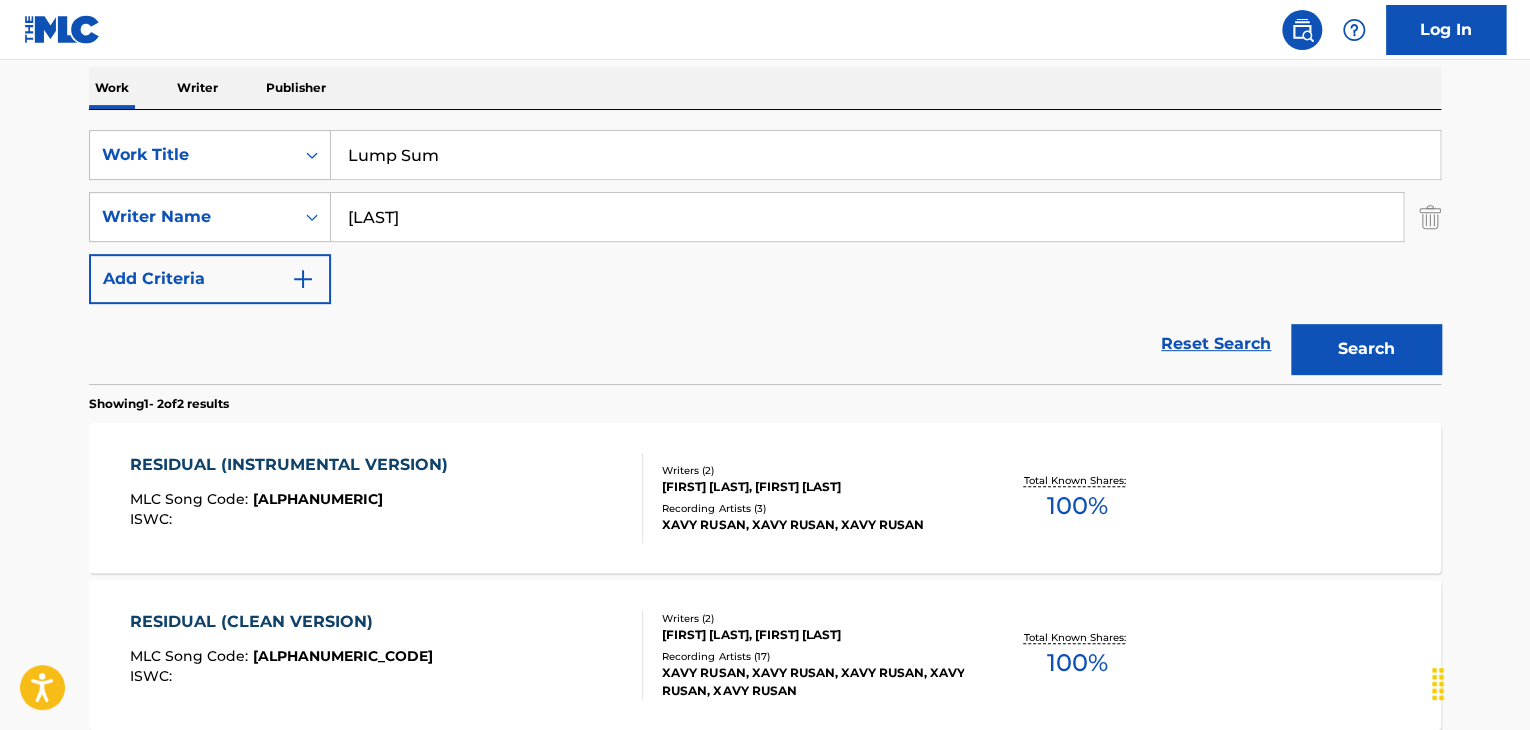 click on "Log In" at bounding box center [765, 30] 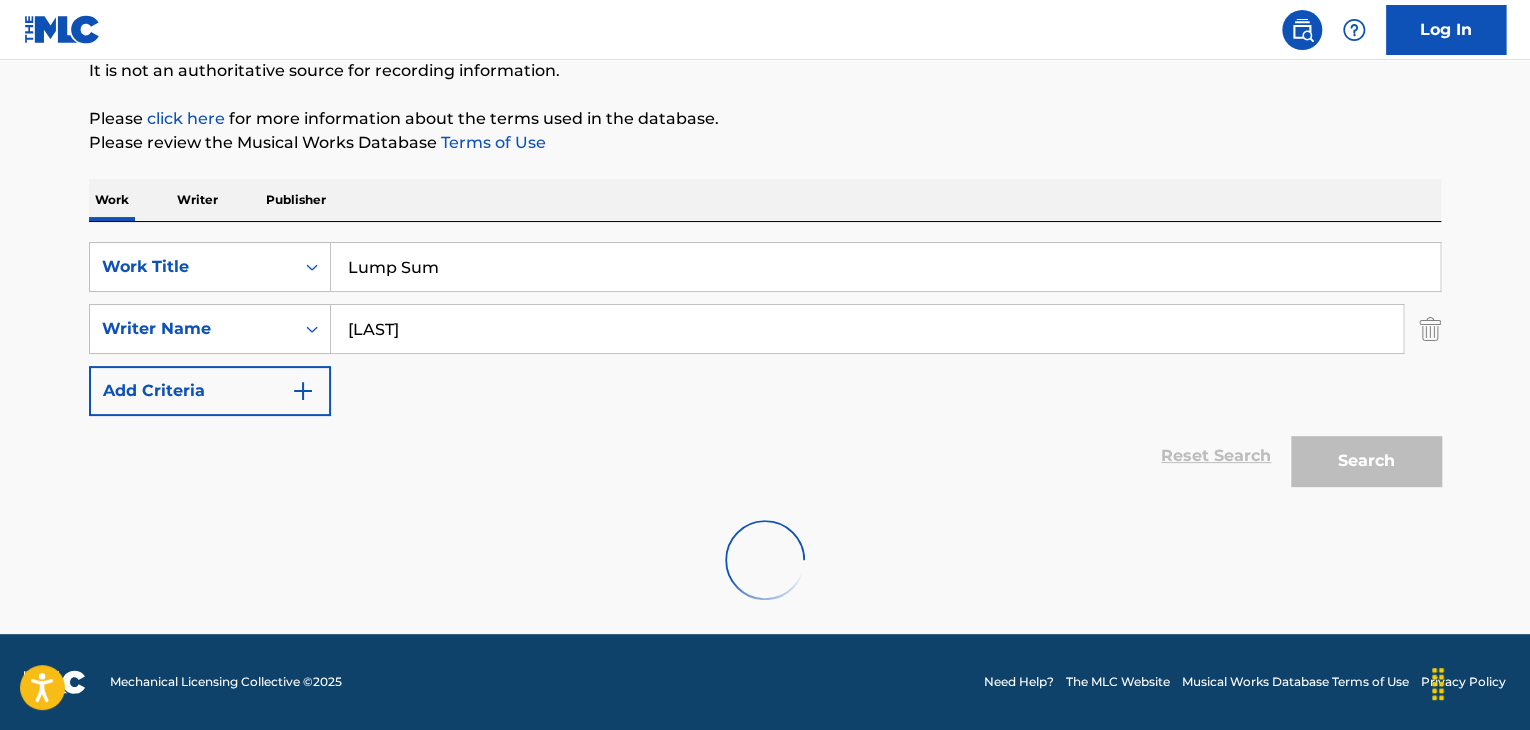 scroll, scrollTop: 315, scrollLeft: 0, axis: vertical 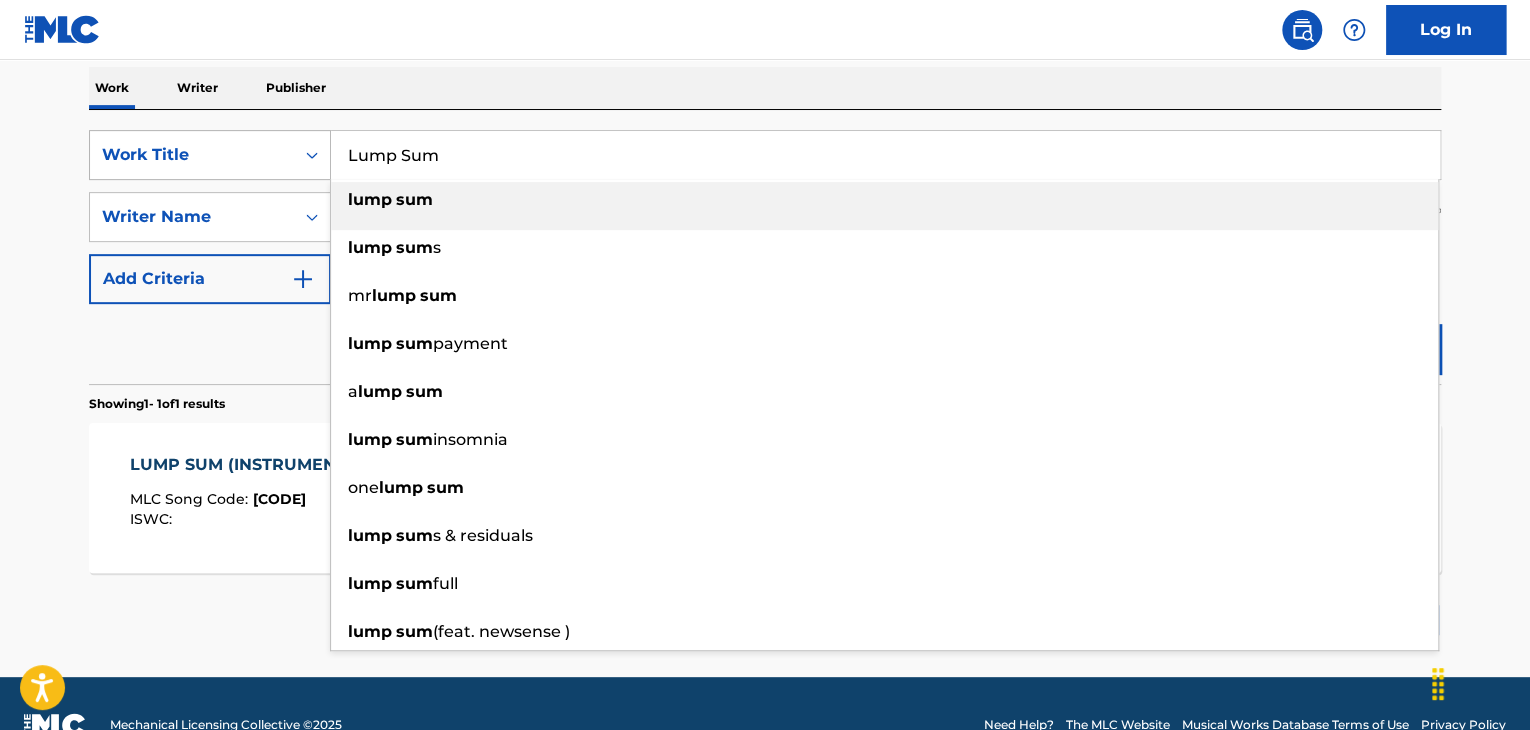 drag, startPoint x: 479, startPoint y: 146, endPoint x: 237, endPoint y: 169, distance: 243.09052 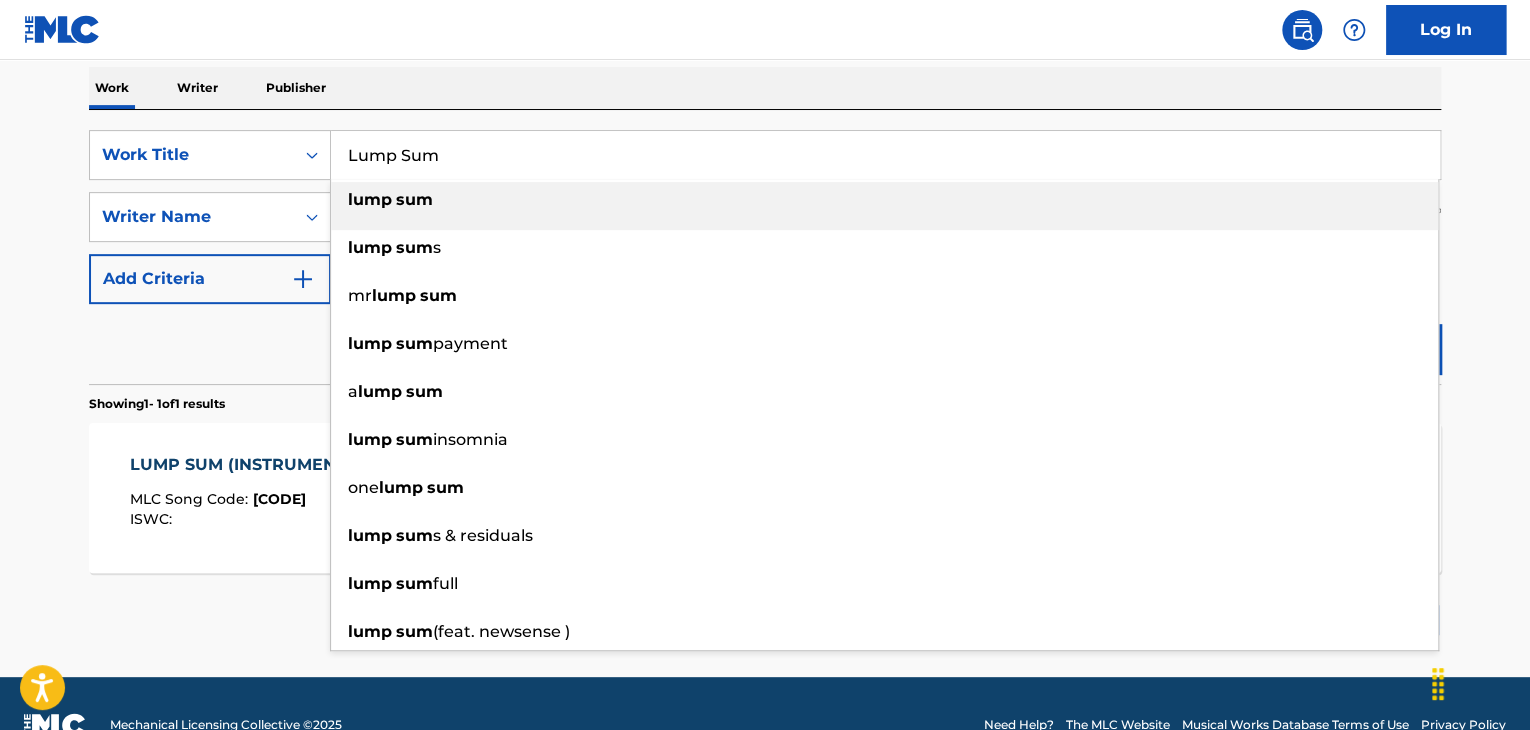 paste on "Residual" 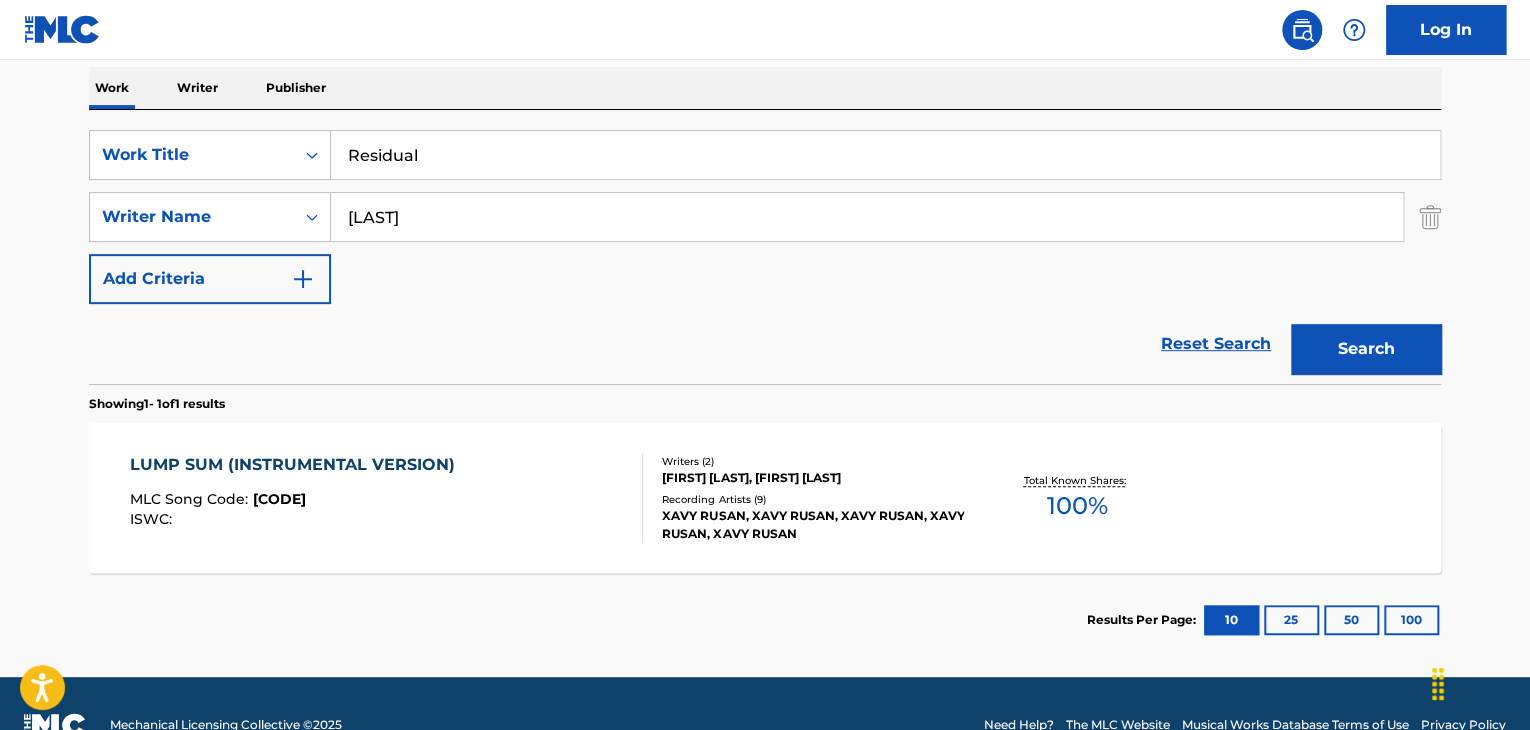 click on "Log In" at bounding box center (765, 30) 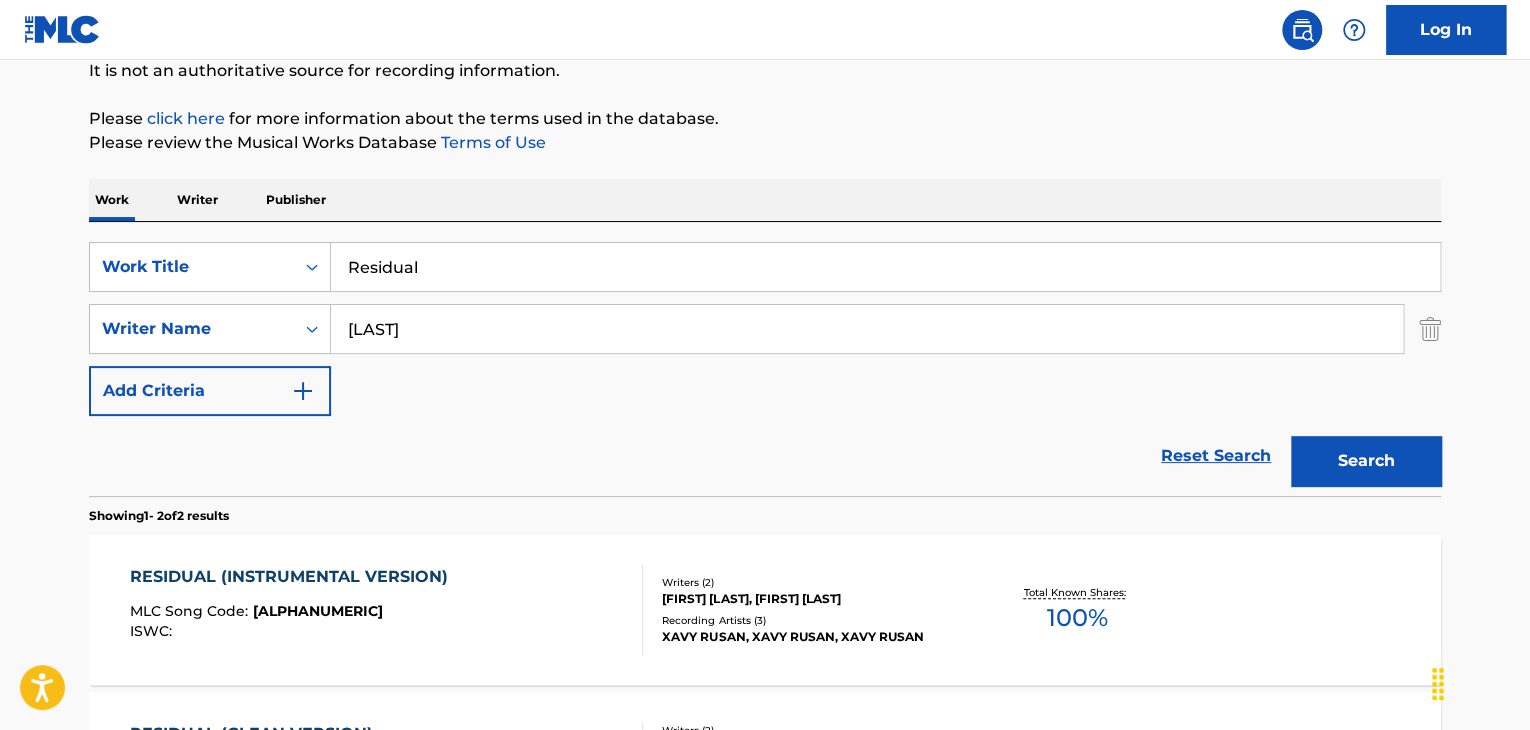 scroll, scrollTop: 315, scrollLeft: 0, axis: vertical 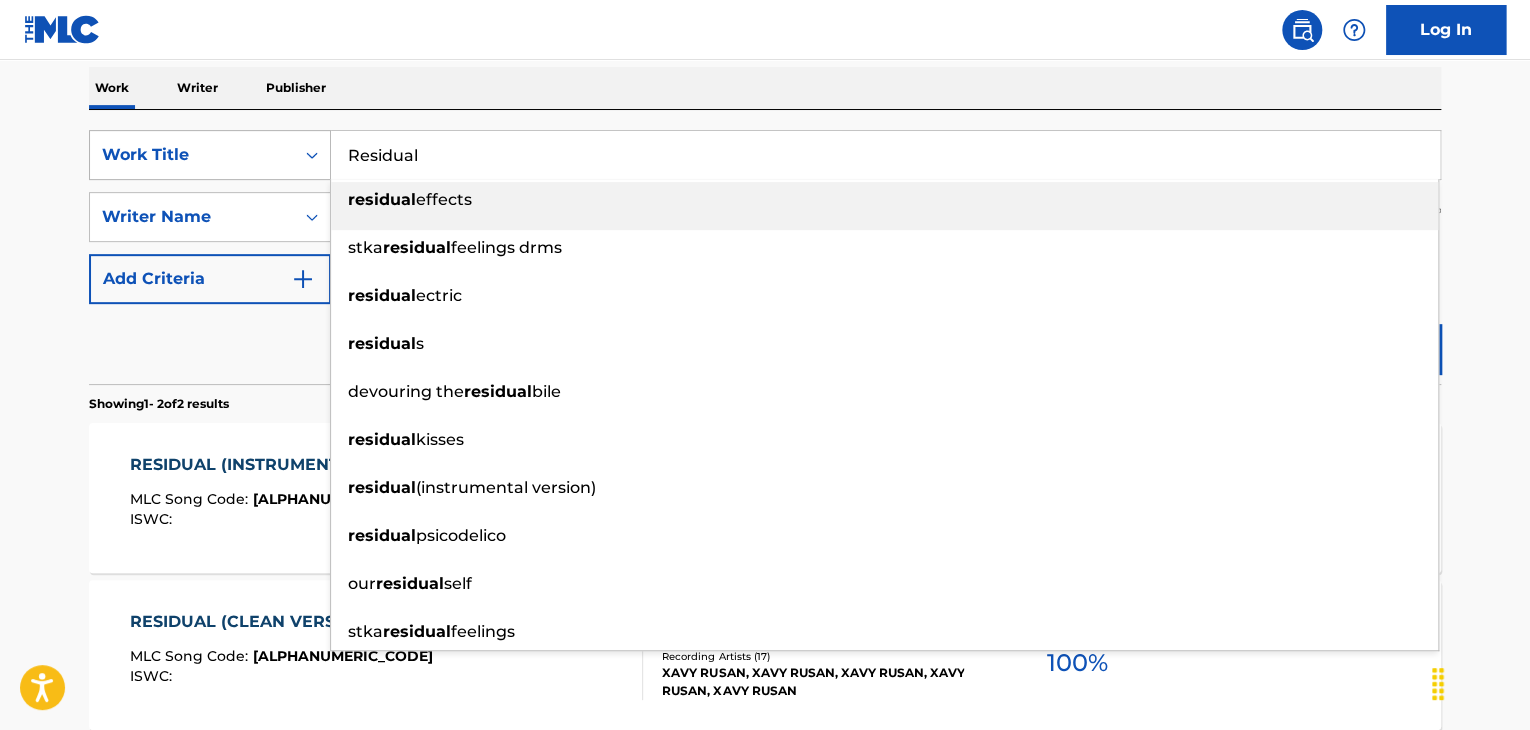 drag, startPoint x: 560, startPoint y: 164, endPoint x: 248, endPoint y: 164, distance: 312 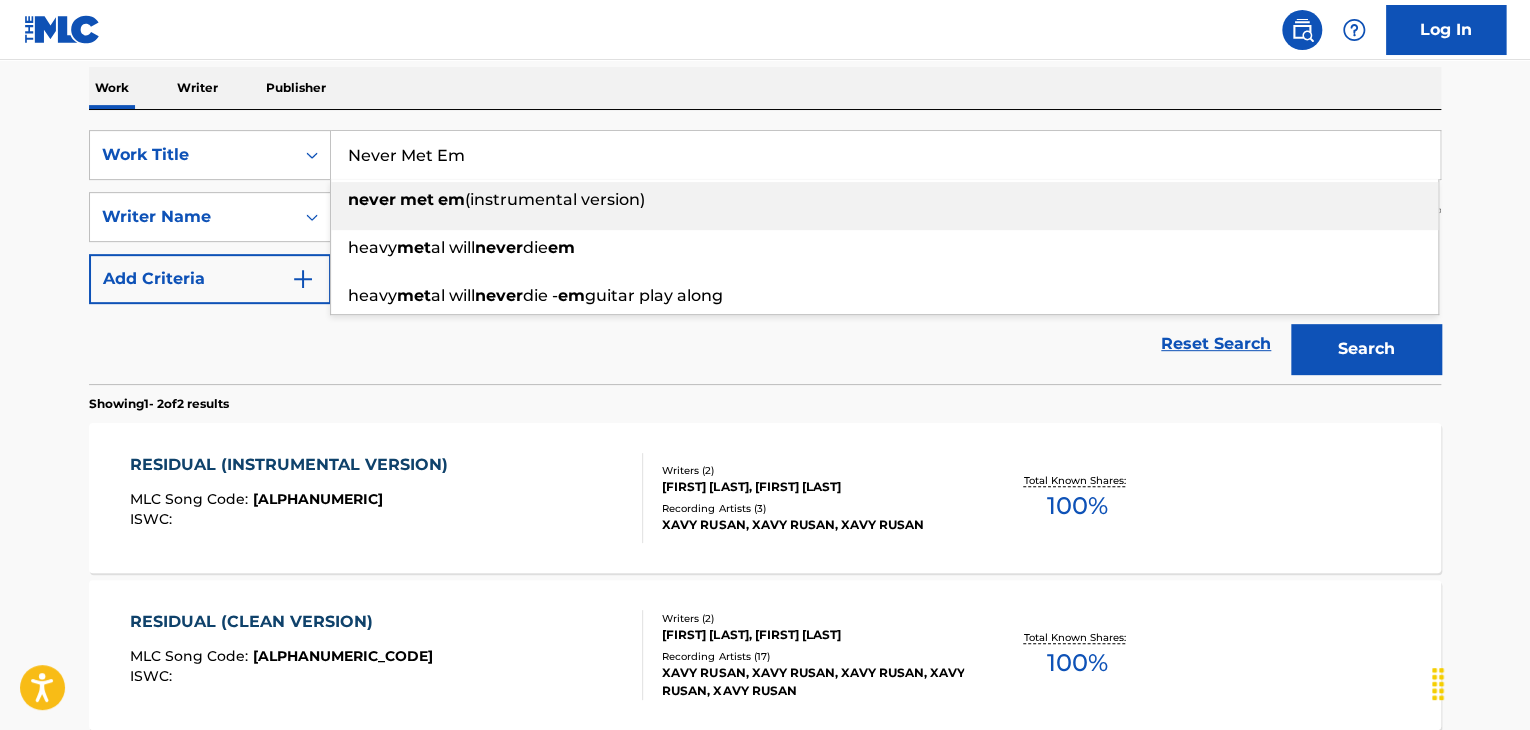 click on "Log In" at bounding box center (765, 30) 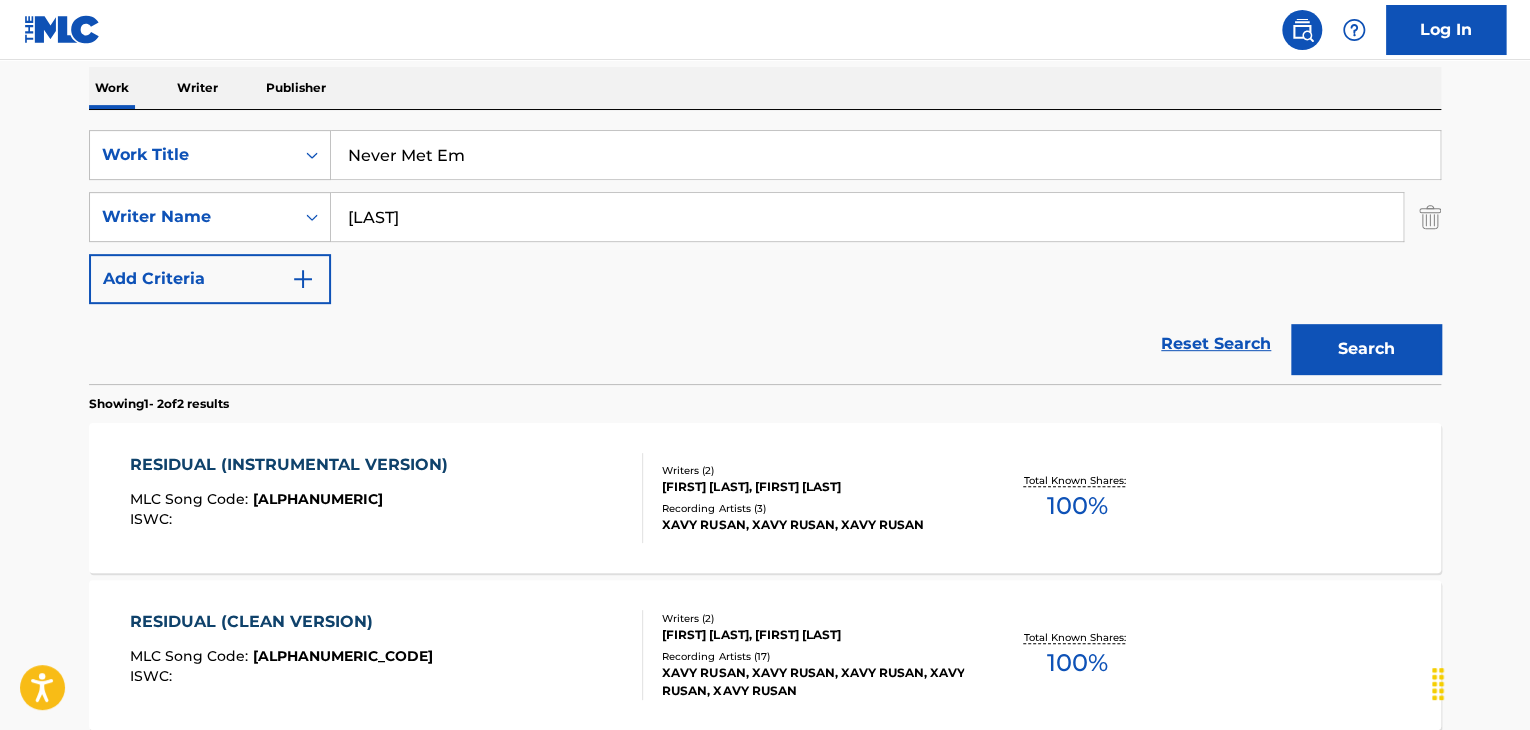 click on "Search" at bounding box center [1366, 349] 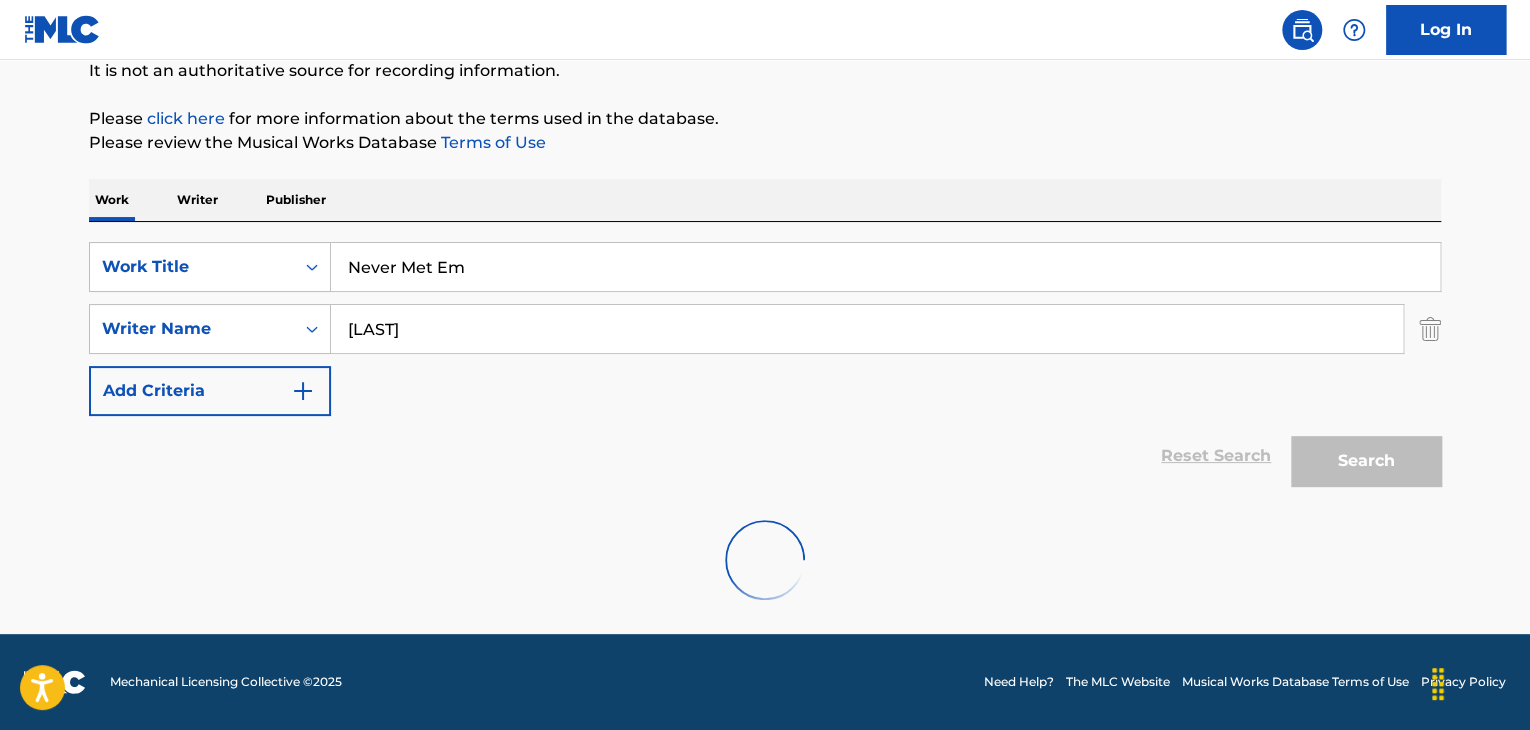 scroll, scrollTop: 315, scrollLeft: 0, axis: vertical 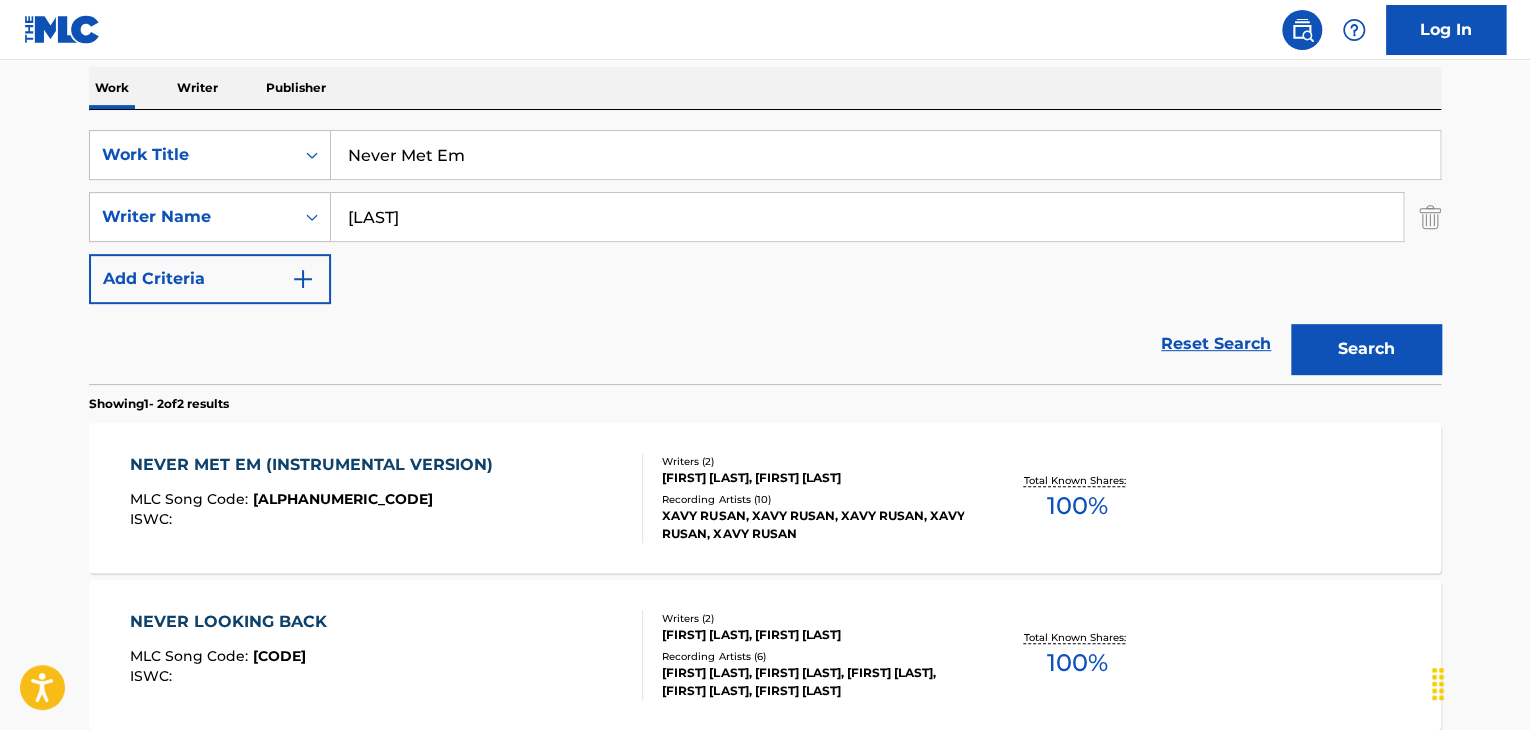 drag, startPoint x: 514, startPoint y: 151, endPoint x: 180, endPoint y: 180, distance: 335.25662 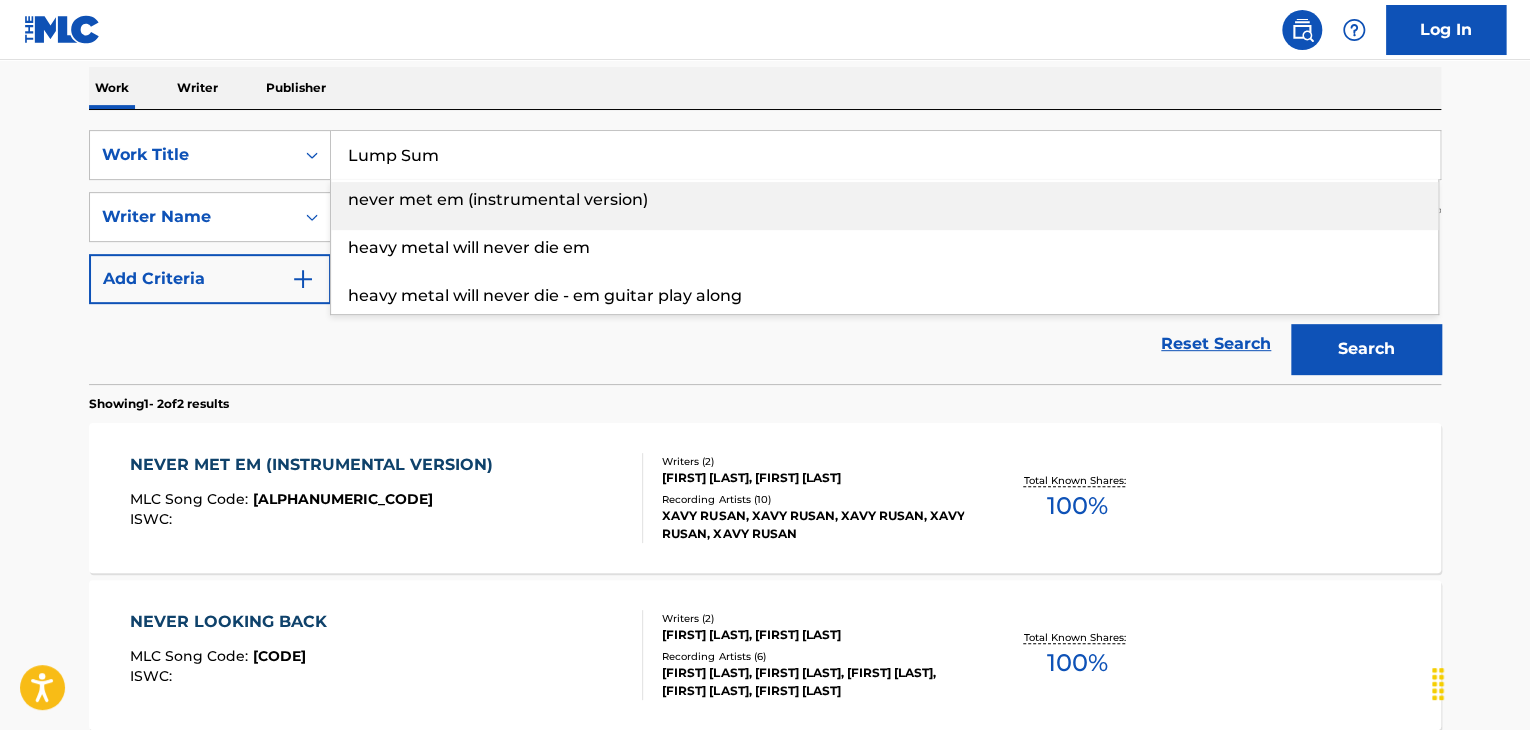 click on "Log In" at bounding box center [765, 30] 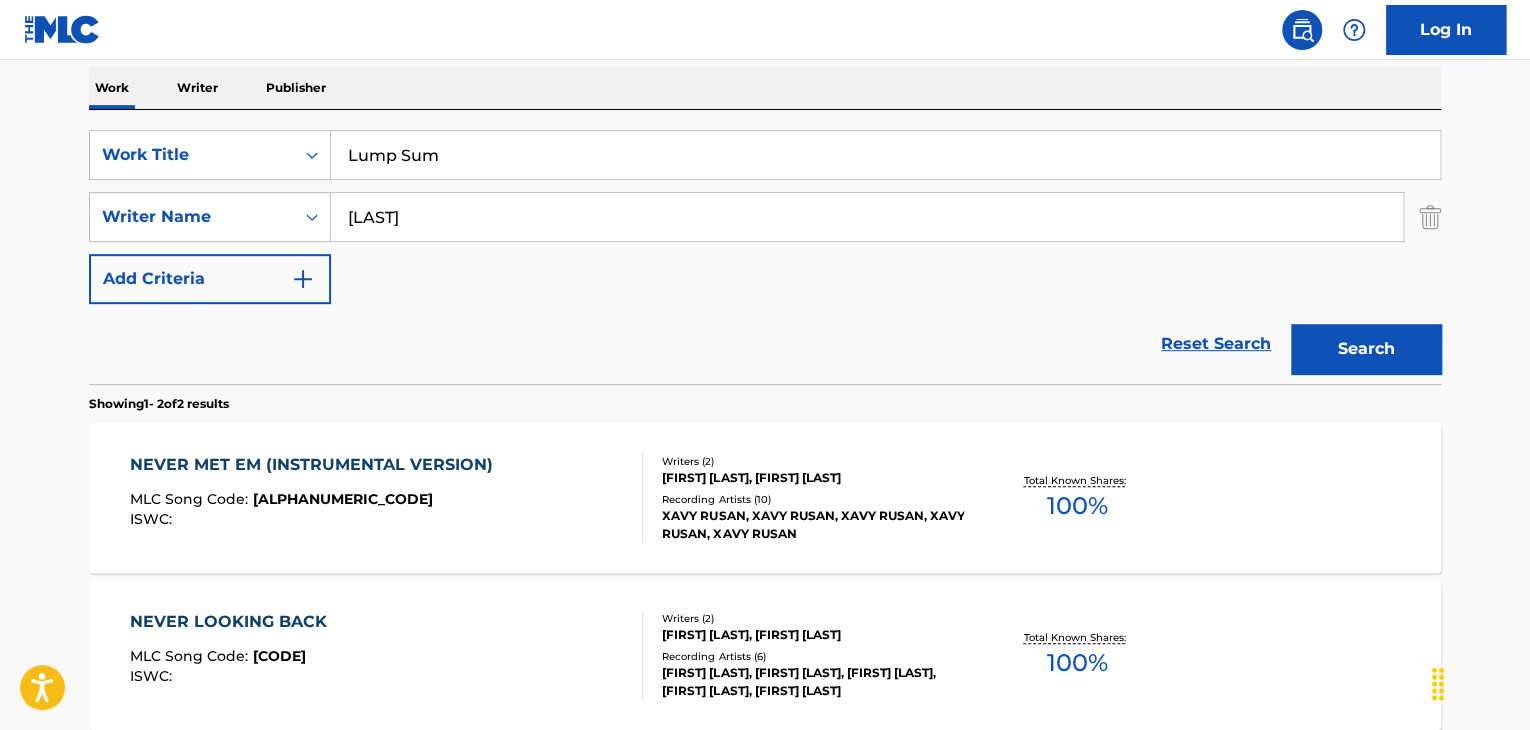 click on "Search" at bounding box center [1366, 349] 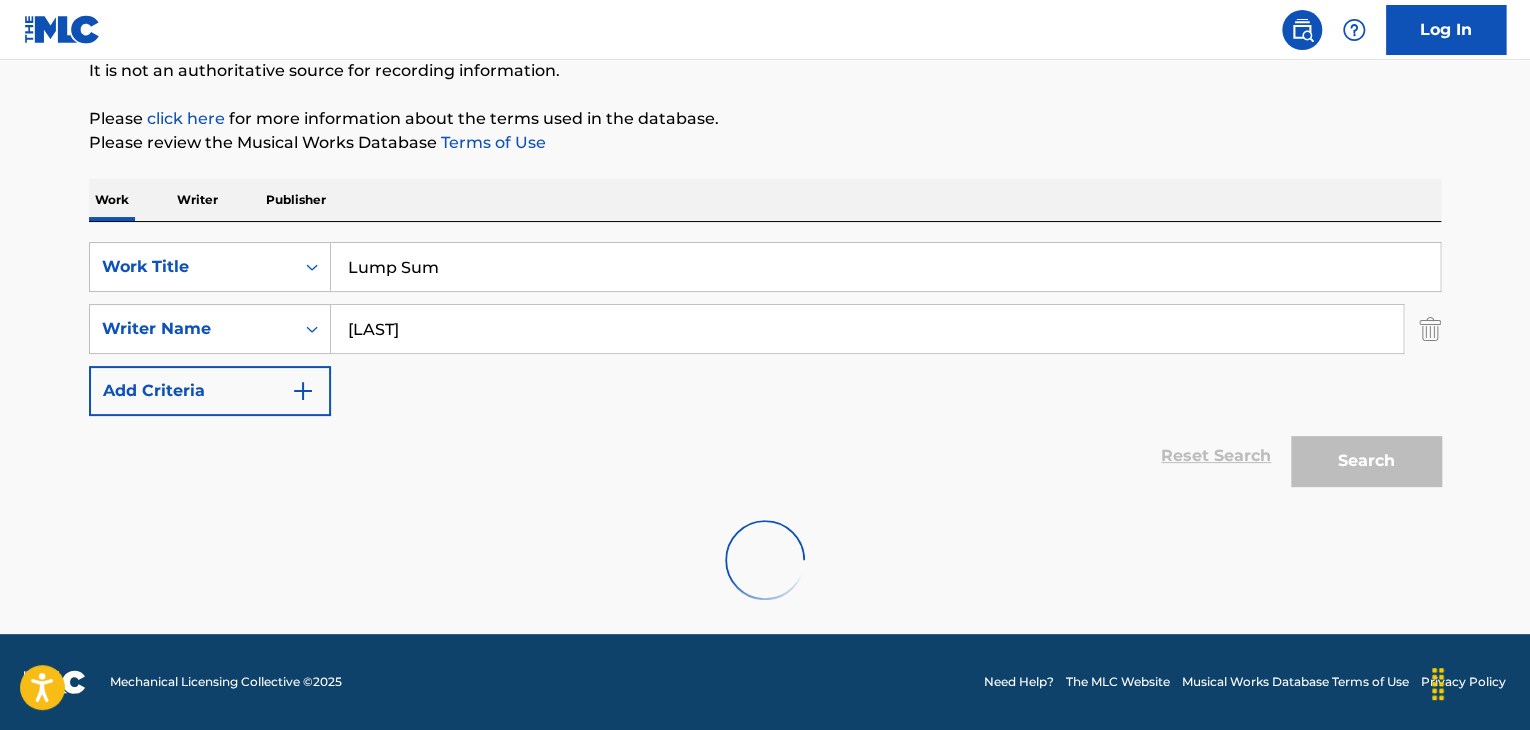 scroll, scrollTop: 315, scrollLeft: 0, axis: vertical 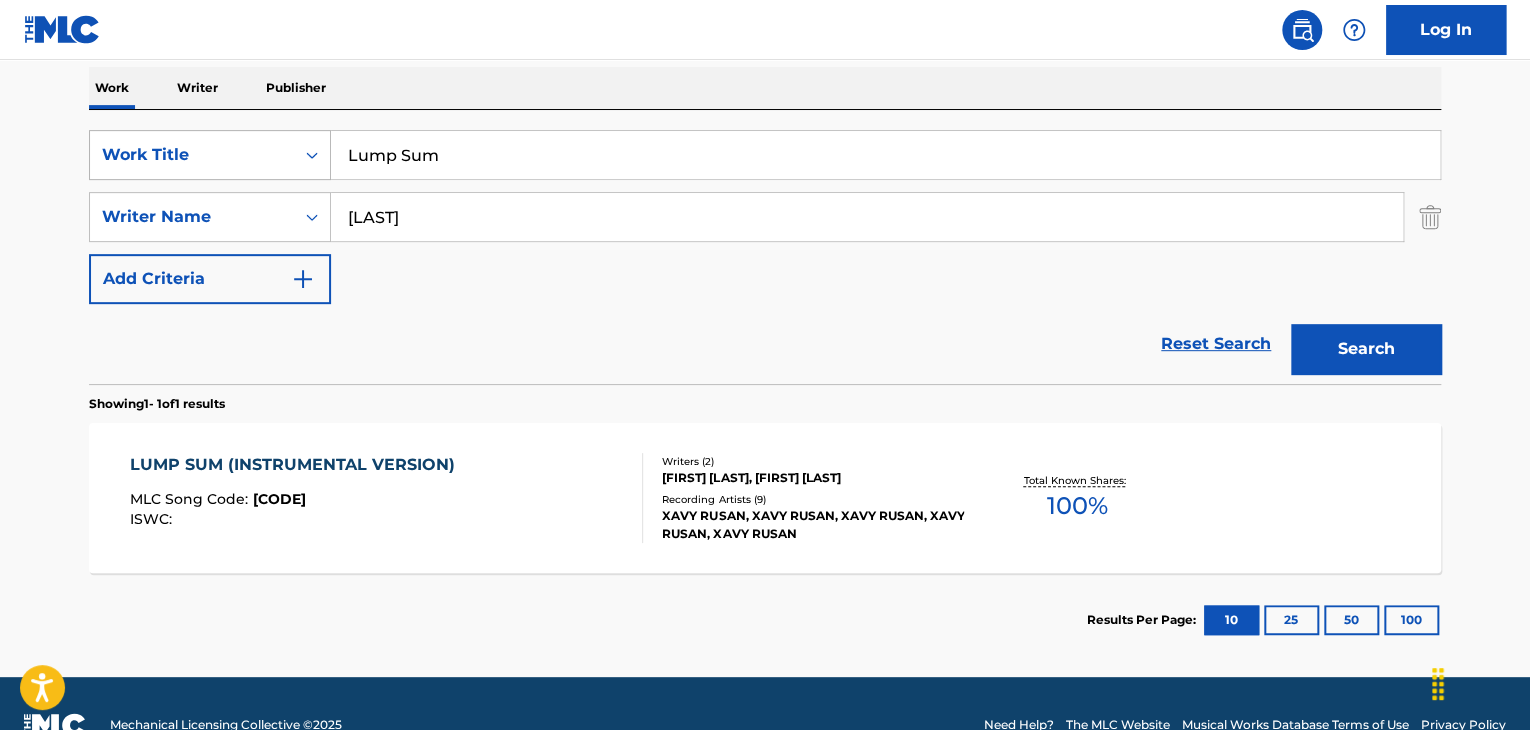 drag, startPoint x: 474, startPoint y: 149, endPoint x: 236, endPoint y: 165, distance: 238.53722 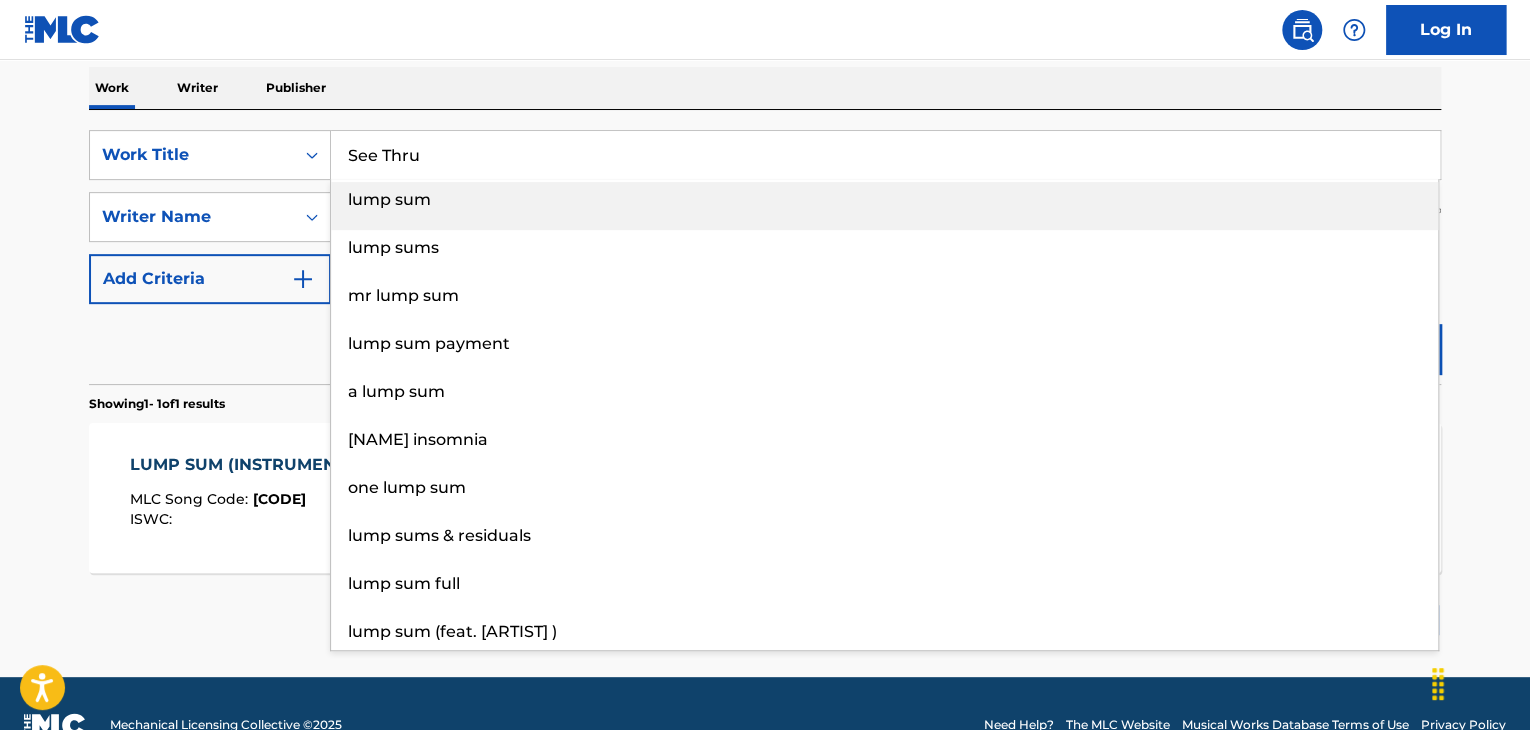 click on "Log In" at bounding box center (765, 30) 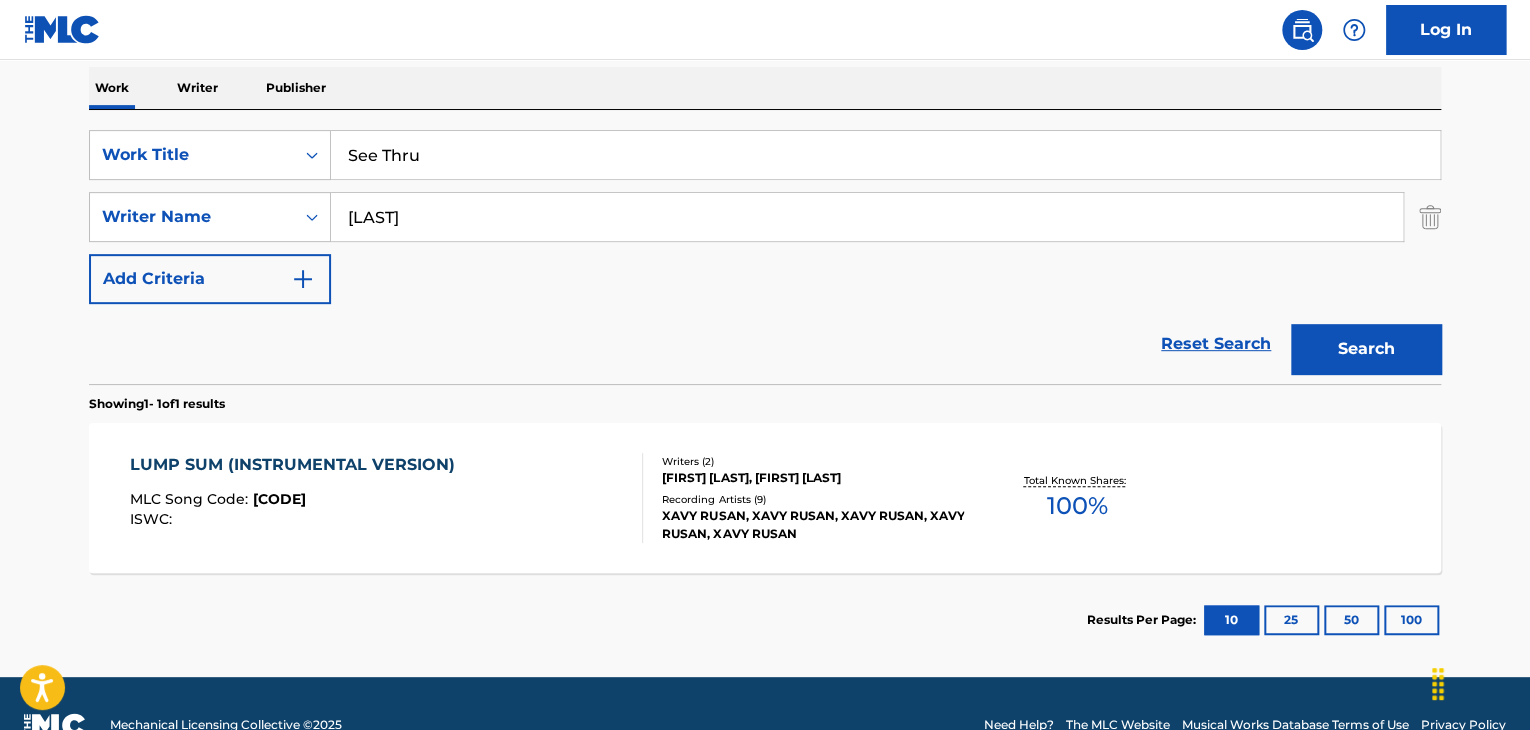 click on "Search" at bounding box center (1366, 349) 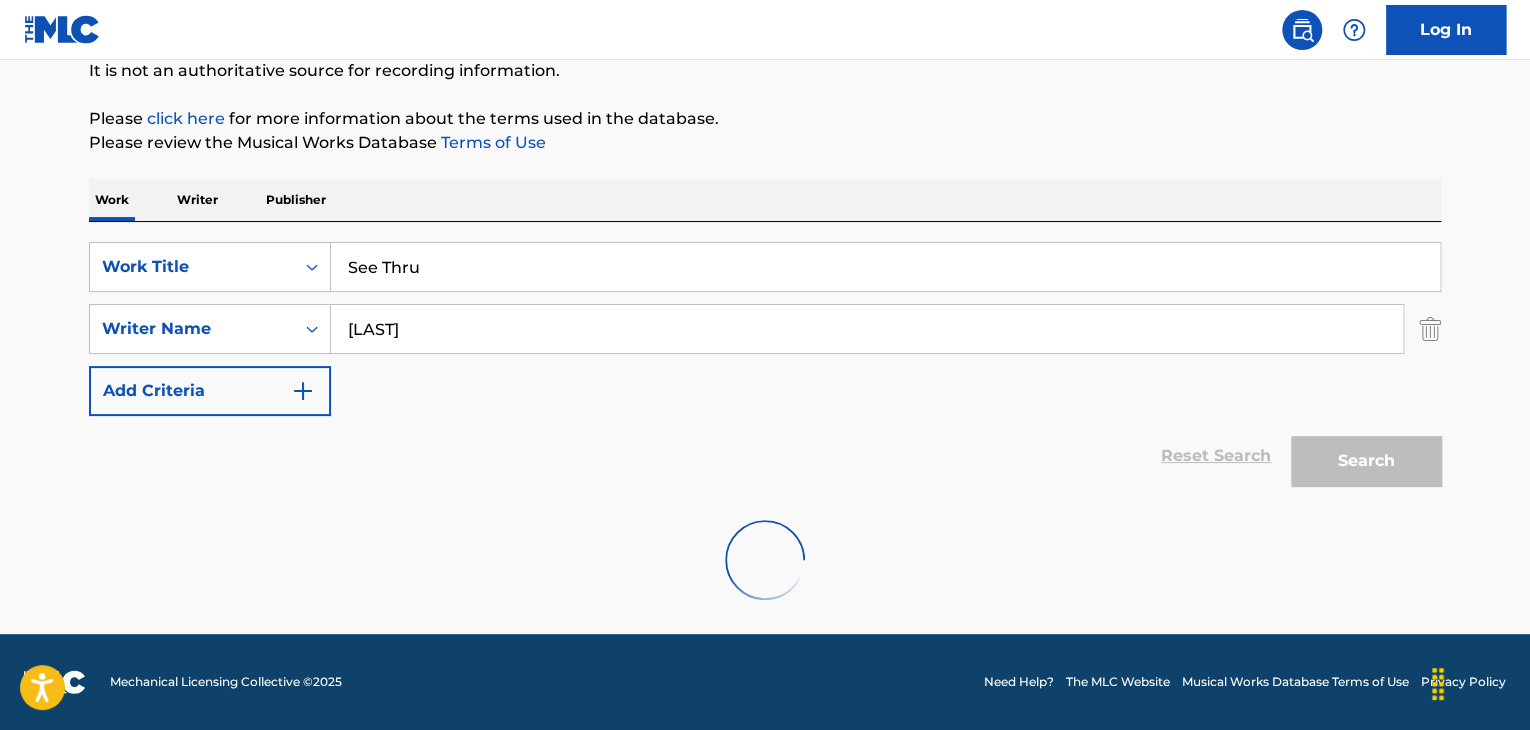 scroll, scrollTop: 315, scrollLeft: 0, axis: vertical 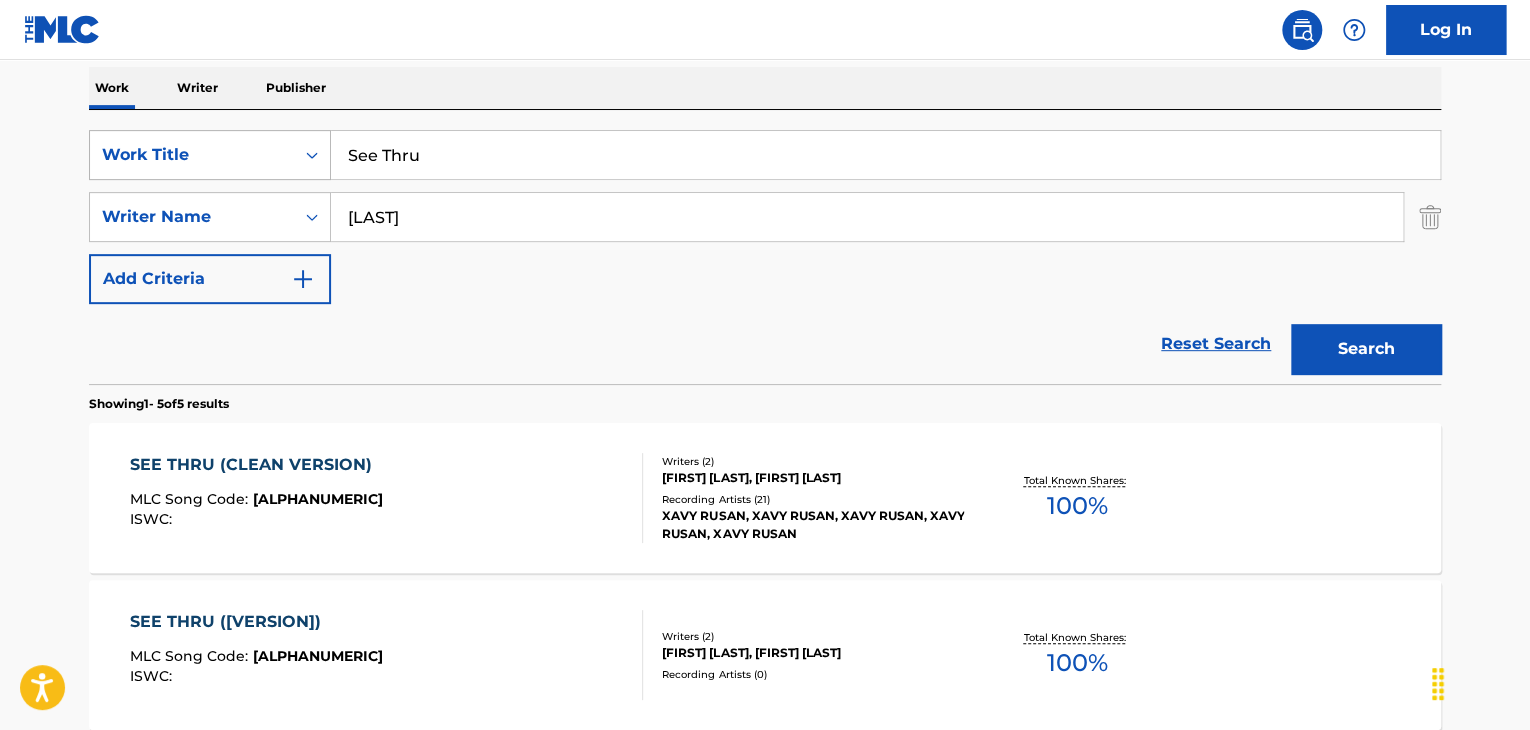 drag, startPoint x: 465, startPoint y: 143, endPoint x: 304, endPoint y: 170, distance: 163.24828 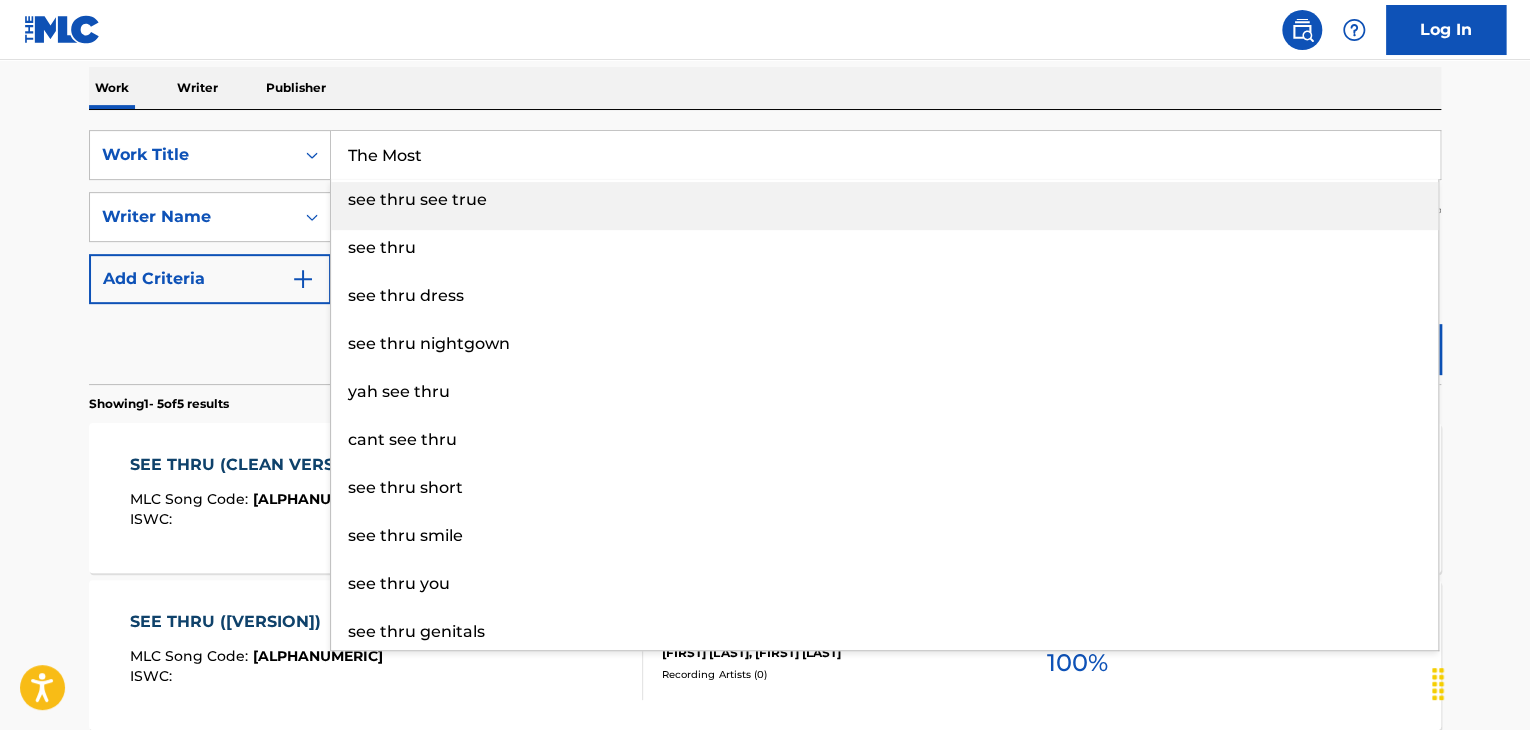 click on "The MLC Public Work Search The accuracy and completeness of The MLC's data is determined solely by our Members. It is not an authoritative source for recording information. Please   click here   for more information about the terms used in the database. Please review the Musical Works Database   Terms of Use Work Writer Publisher SearchWithCriteriaaa817376-d798-4426-bcfe-63d5a4522a53 Work Title The Most see thru see true see thru see thru dress see thru nightgown yah see thru cant see thru see thru short see thru smile see thru you see thru genitals SearchWithCriteria65a98e3e-c872-4602-8014-928421f3132e Writer Name Westerfield Add Criteria Reset Search Search Showing  1  -   5  of  5   results   SEE THRU (CLEAN VERSION) MLC Song Code : SB9G8V ISWC : Writers ( 2 ) [FIRST] [LAST], [FIRST] [LAST] Recording Artists ( 21 ) XAVY RUSAN, XAVY RUSAN, XAVY RUSAN, XAVY RUSAN, XAVY RUSAN Total Known Shares: 100 % SEE THRU (INSTRUMENTAL VERSION) MLC Song Code : SB9HAQ ISWC : Writers ( 2 ) 0 ) 100 % :" at bounding box center (765, 545) 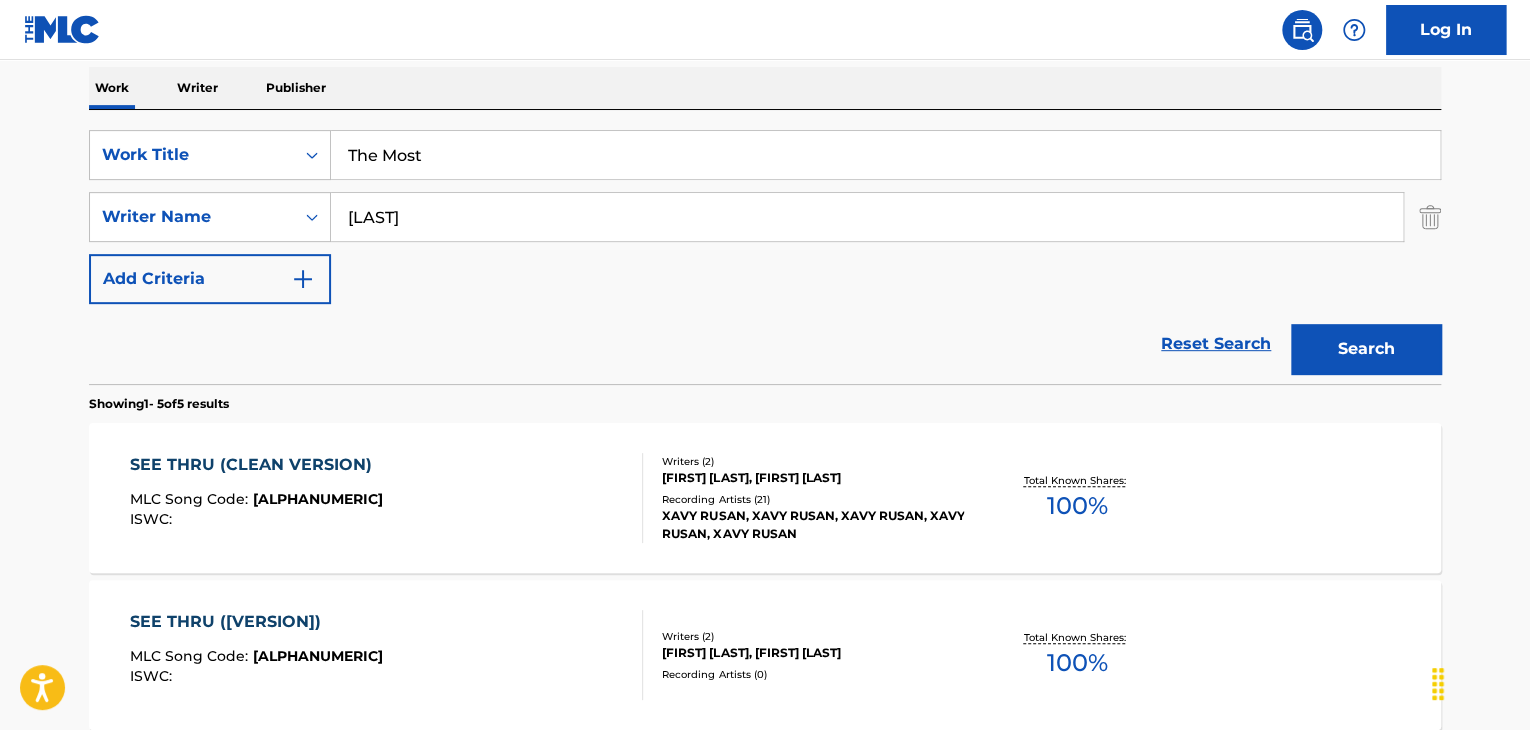 click on "Search" at bounding box center [1366, 349] 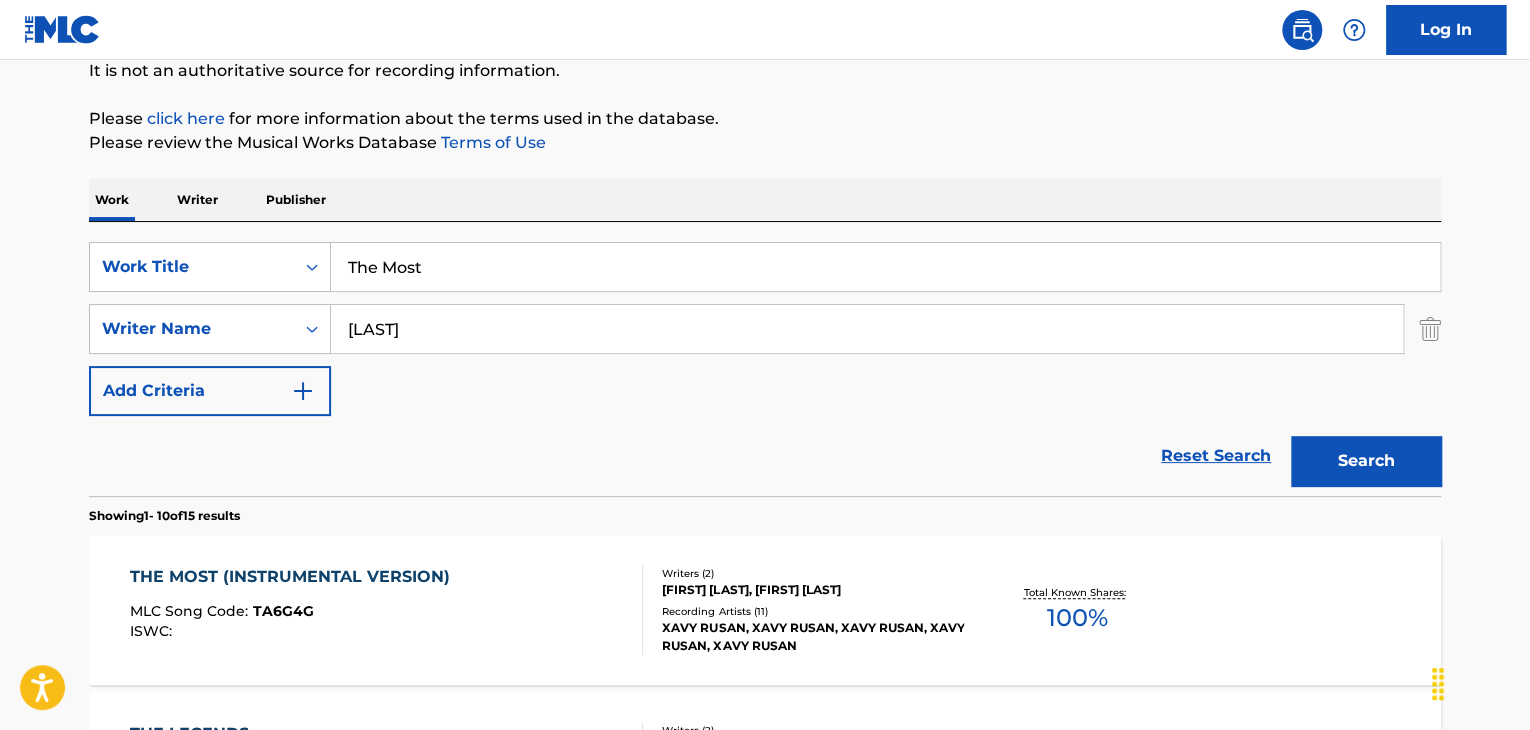 scroll, scrollTop: 315, scrollLeft: 0, axis: vertical 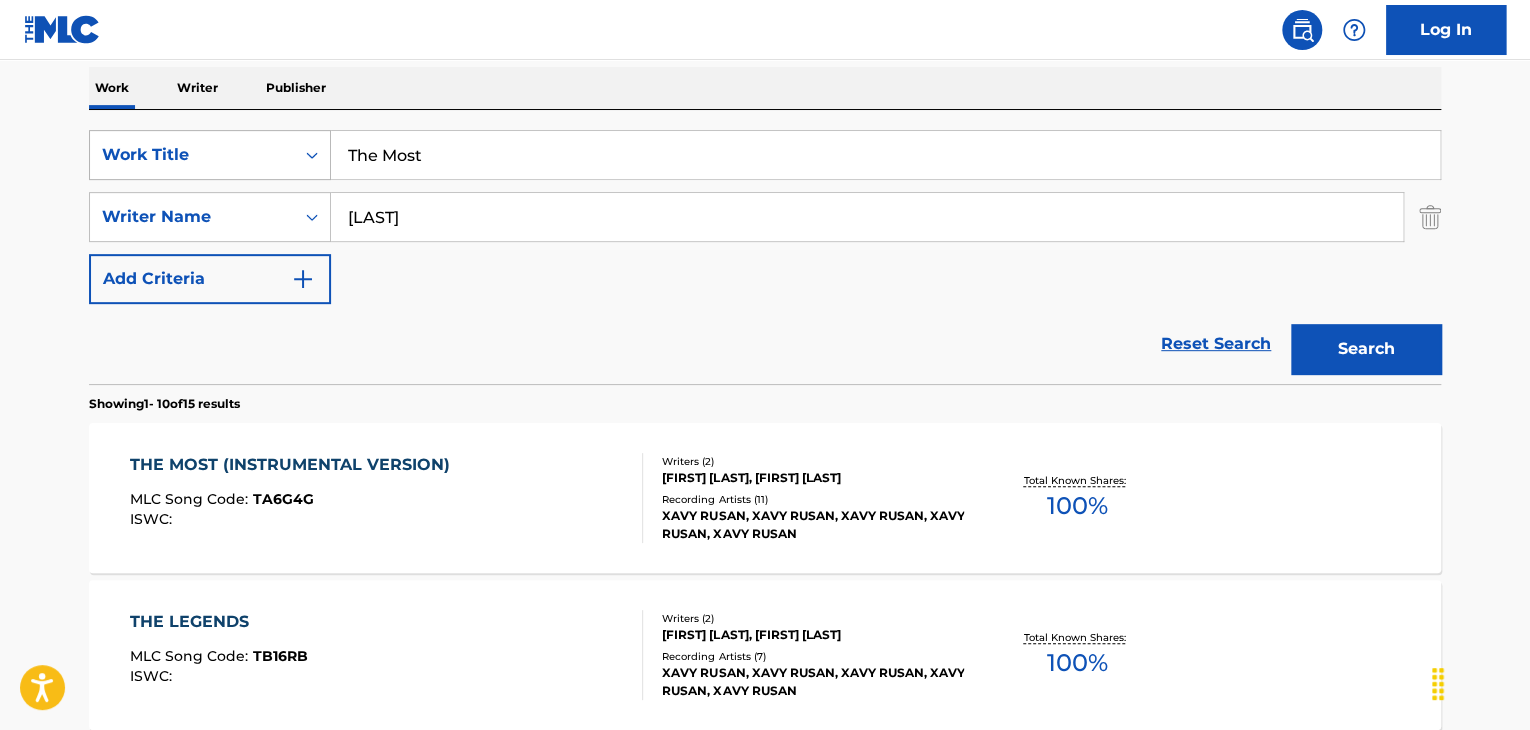 drag, startPoint x: 534, startPoint y: 165, endPoint x: 313, endPoint y: 165, distance: 221 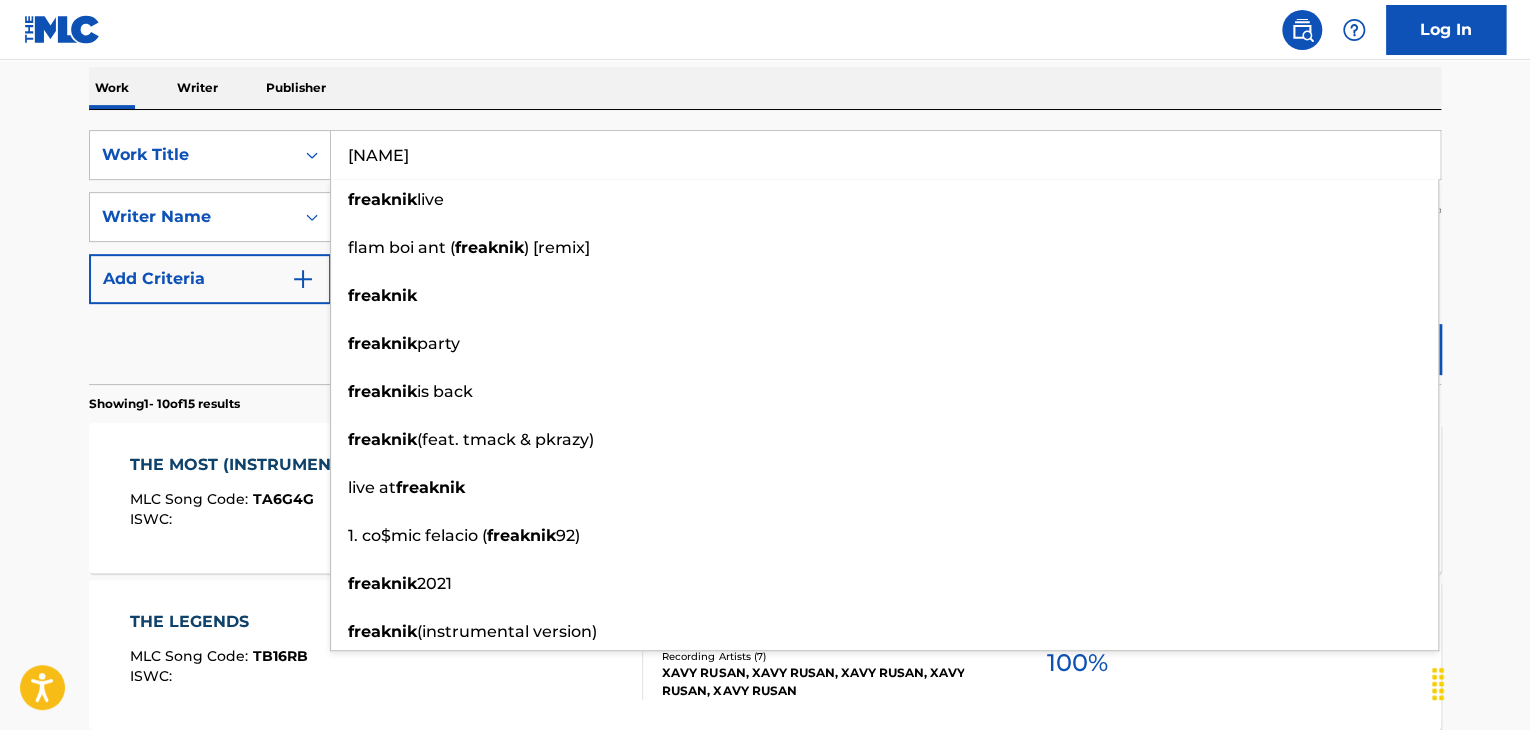 click on "Log In" at bounding box center [765, 30] 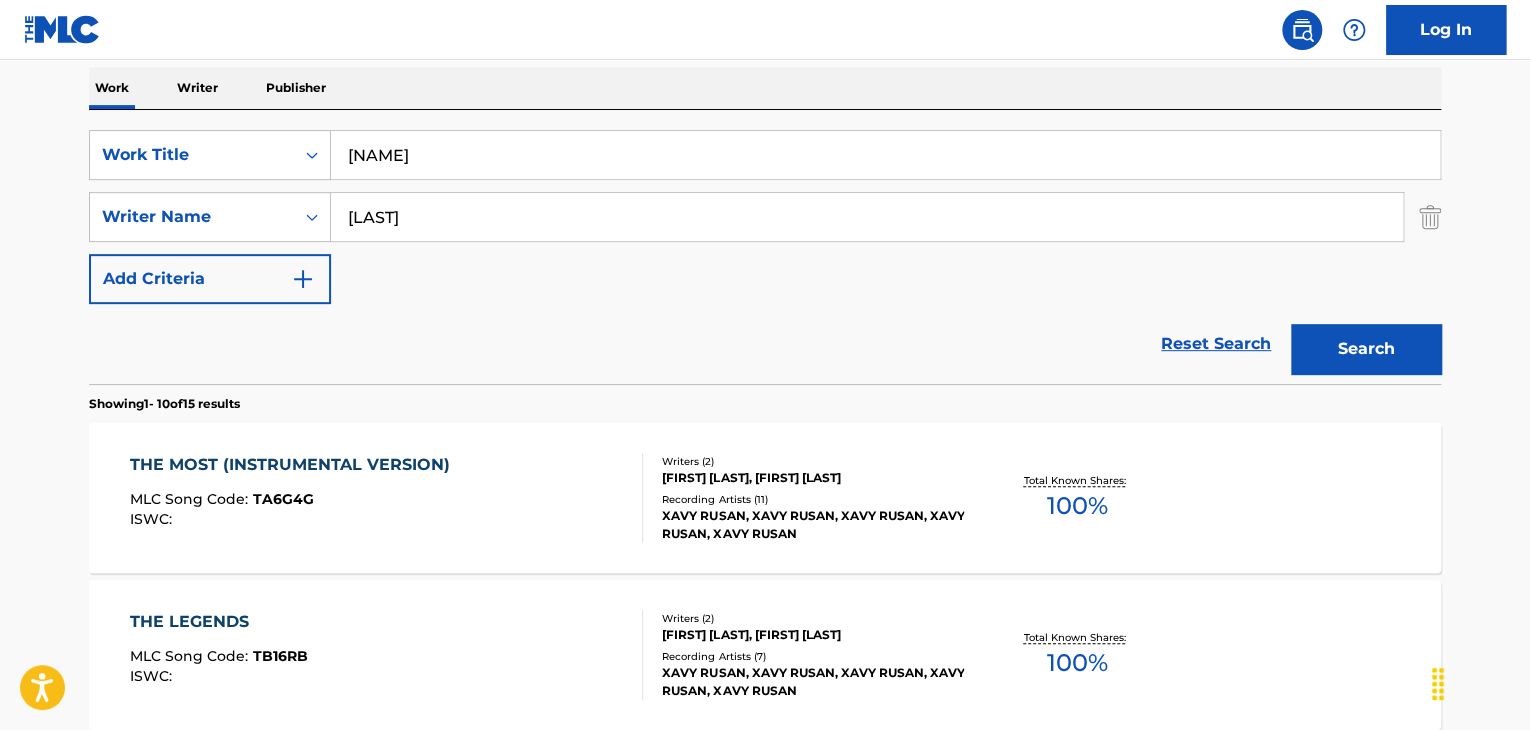 click on "Search" at bounding box center [1366, 349] 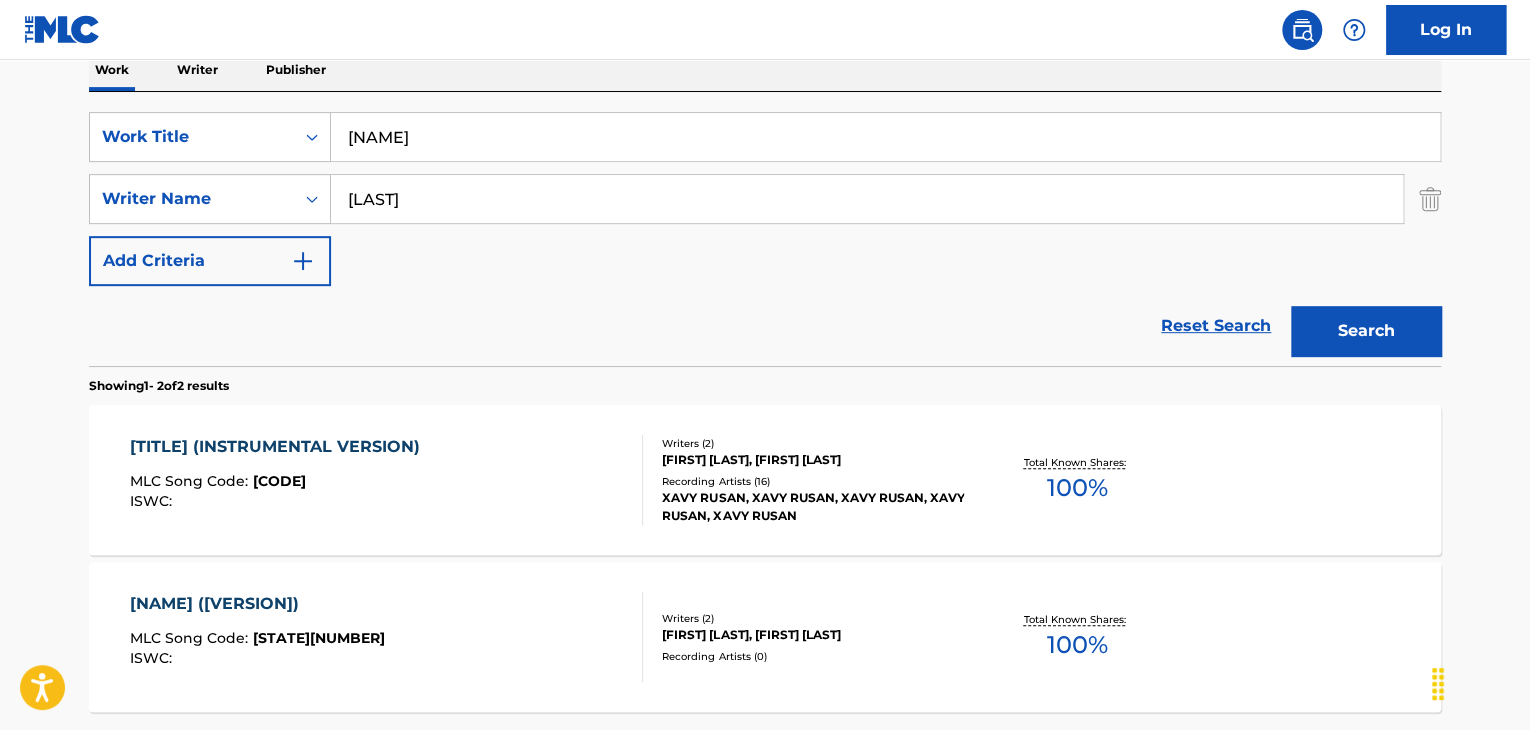 scroll, scrollTop: 215, scrollLeft: 0, axis: vertical 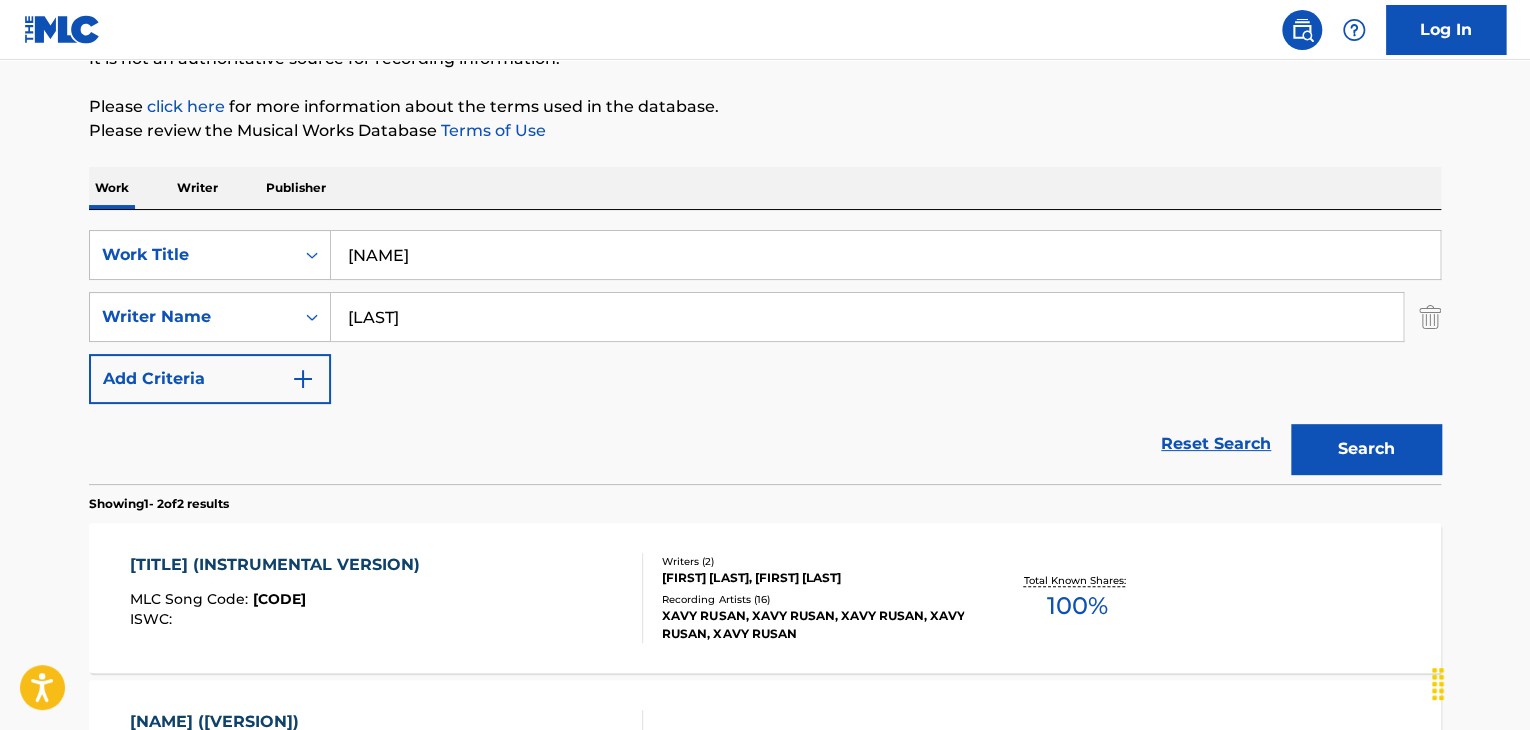 click on "[NAME]" at bounding box center (885, 255) 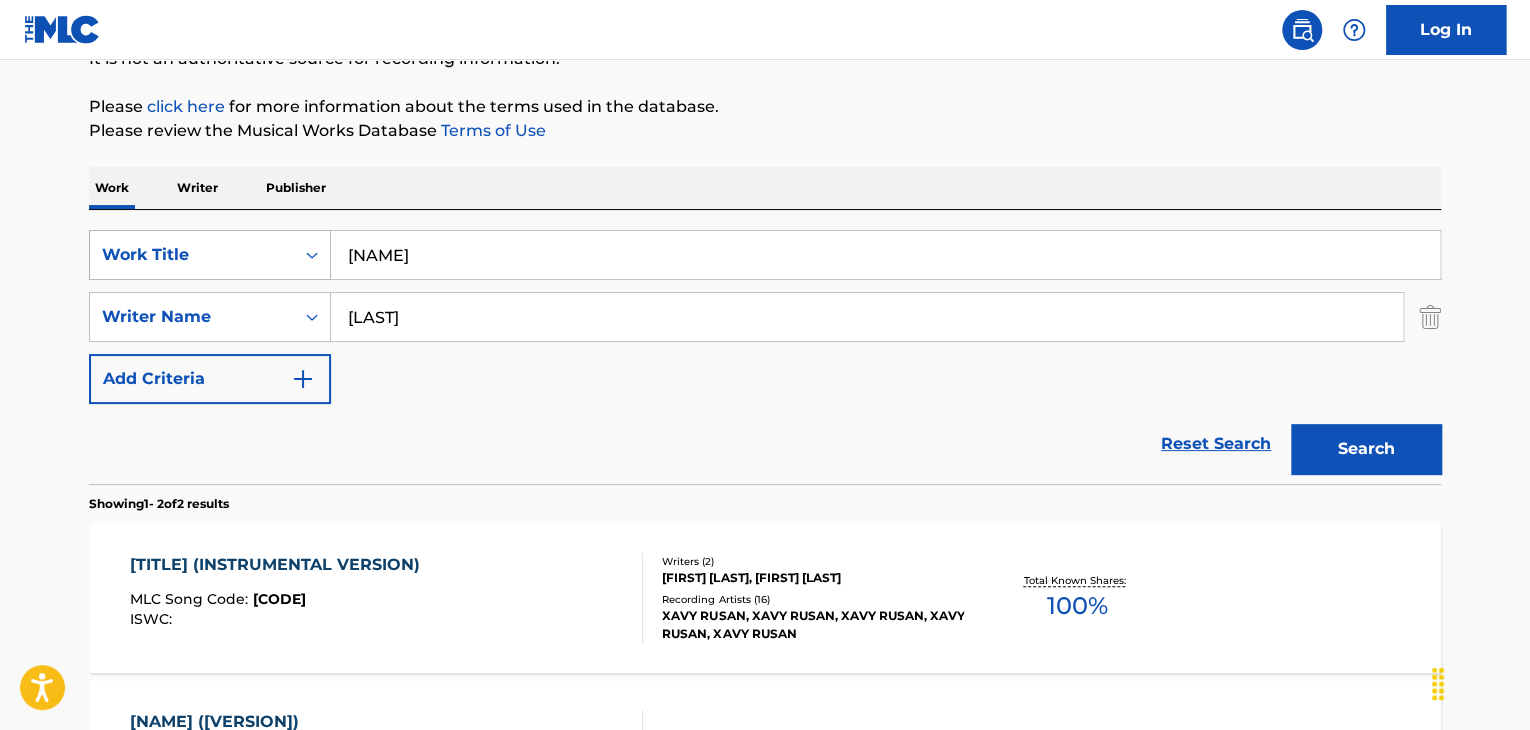 drag, startPoint x: 548, startPoint y: 262, endPoint x: 251, endPoint y: 265, distance: 297.01514 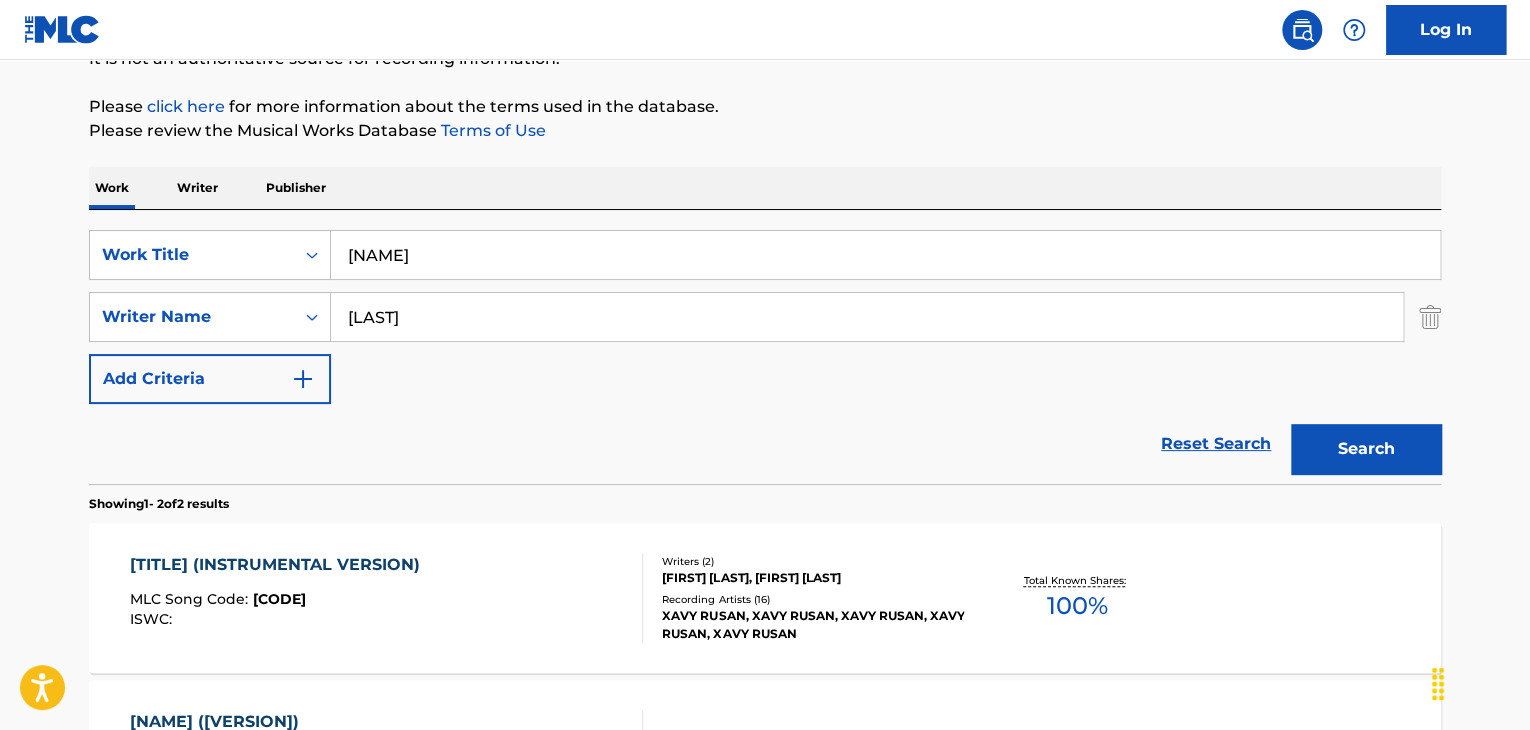 paste on "Tangerine Tambourine" 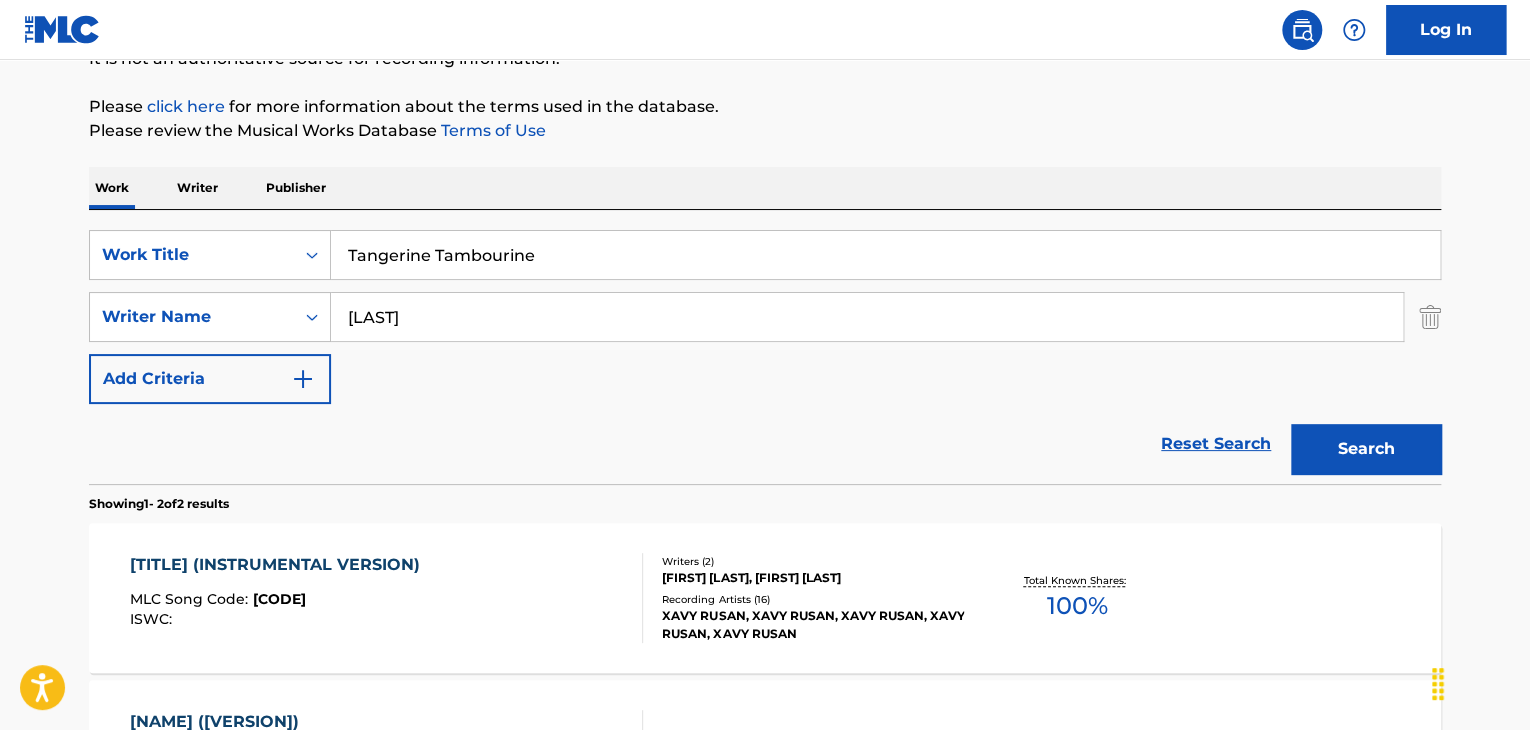 click on "The MLC Public Work Search The accuracy and completeness of The MLC's data is determined solely by our Members. It is not an authoritative source for recording information. Please   click here   for more information about the terms used in the database. Please review the Musical Works Database   Terms of Use Work Writer Publisher SearchWithCriteriaaa817376-d798-4426-bcfe-63d5a4522a53 Work Title Tangerine Tambourine SearchWithCriteria65a98e3e-c872-4602-8014-928421f3132e Writer Name Westerfield Add Criteria Reset Search Search Showing  1  -   2  of  2   results   FREAKNIK (INSTRUMENTAL VERSION) MLC Song Code : FI6BE1 ISWC : Writers ( 2 ) [FIRST] [LAST], [FIRST] [LAST] Recording Artists ( 16 ) [FIRST] [LAST], [FIRST] [LAST], [FIRST] [LAST], [FIRST] [LAST], [FIRST] [LAST] Total Known Shares: 100 % FREAKNIK (CLEAN VERSION) MLC Song Code : FI59Y6 ISWC : Writers ( 2 ) [FIRST] [LAST], [FIRST] [LAST] Recording Artists ( 0 ) Total Known Shares: 100 % Results Per Page: 10 25 50 100" at bounding box center [765, 409] 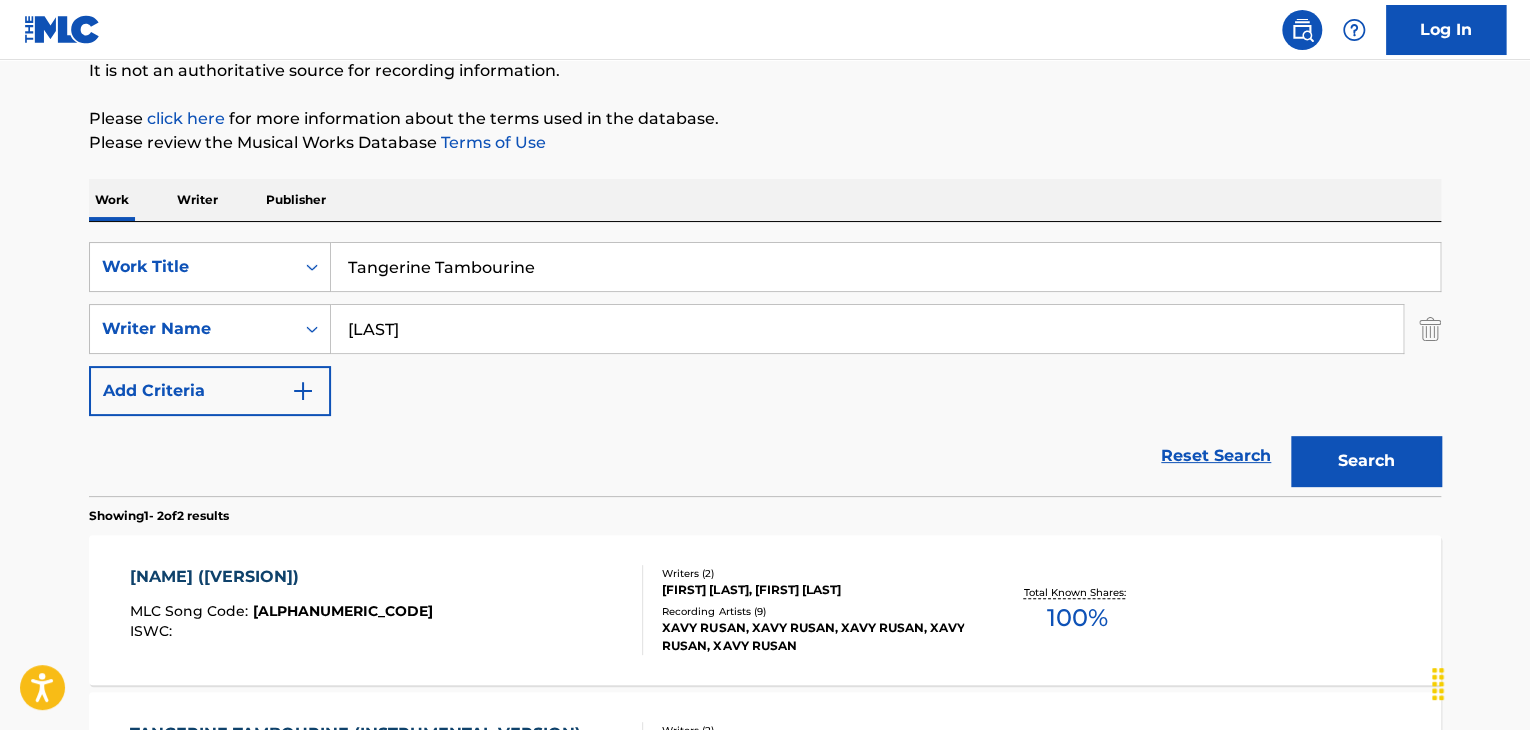 scroll, scrollTop: 215, scrollLeft: 0, axis: vertical 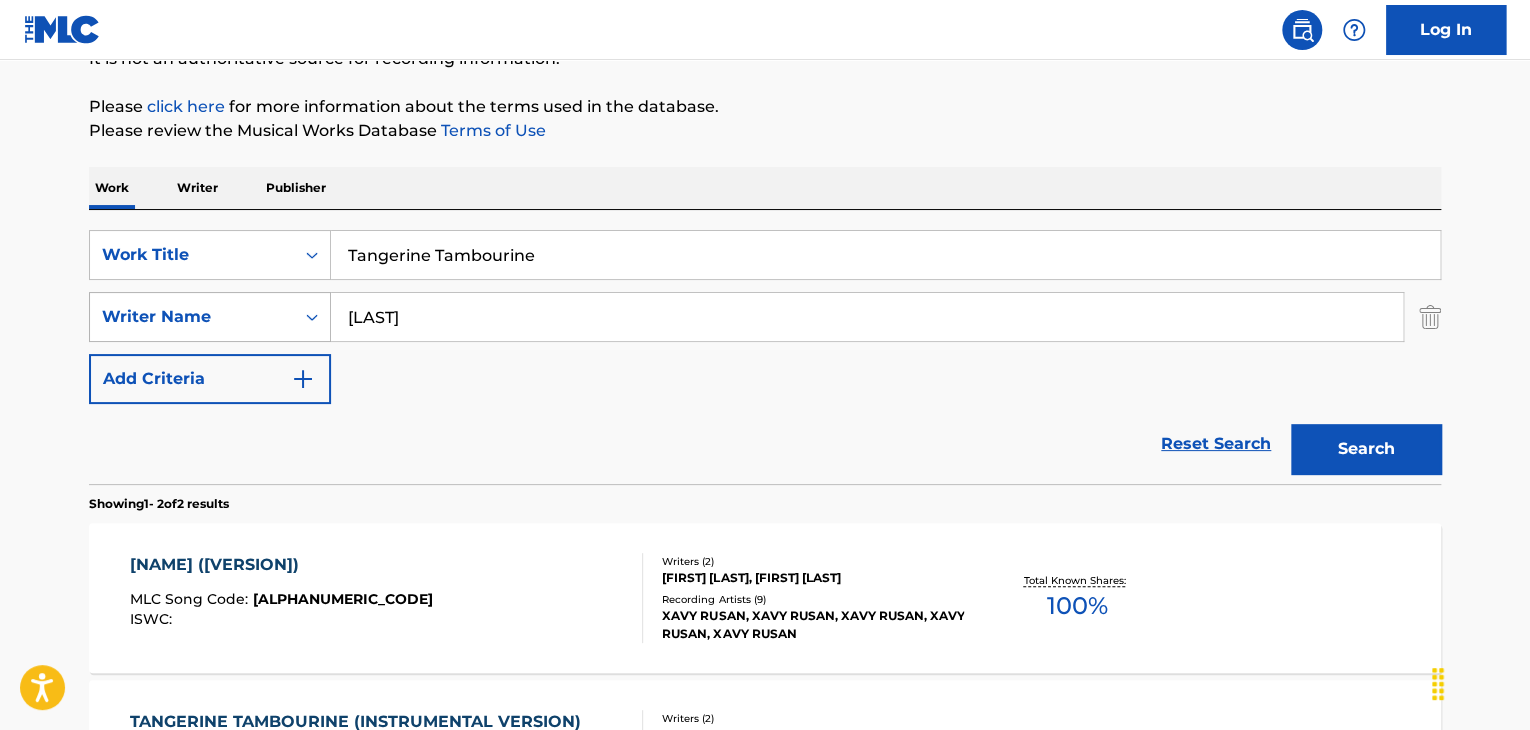 drag, startPoint x: 579, startPoint y: 255, endPoint x: 274, endPoint y: 307, distance: 309.40103 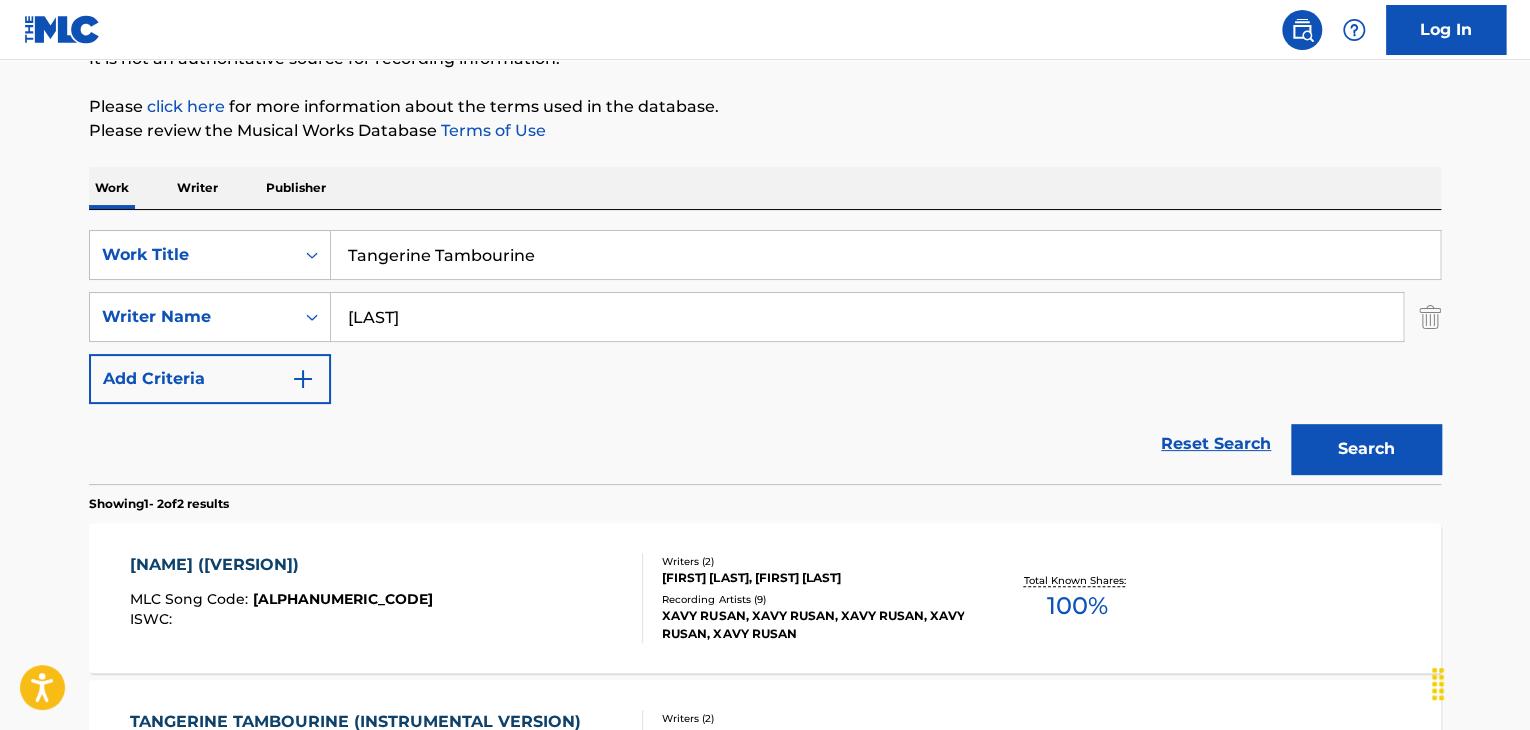 paste on "Drop  Ship" 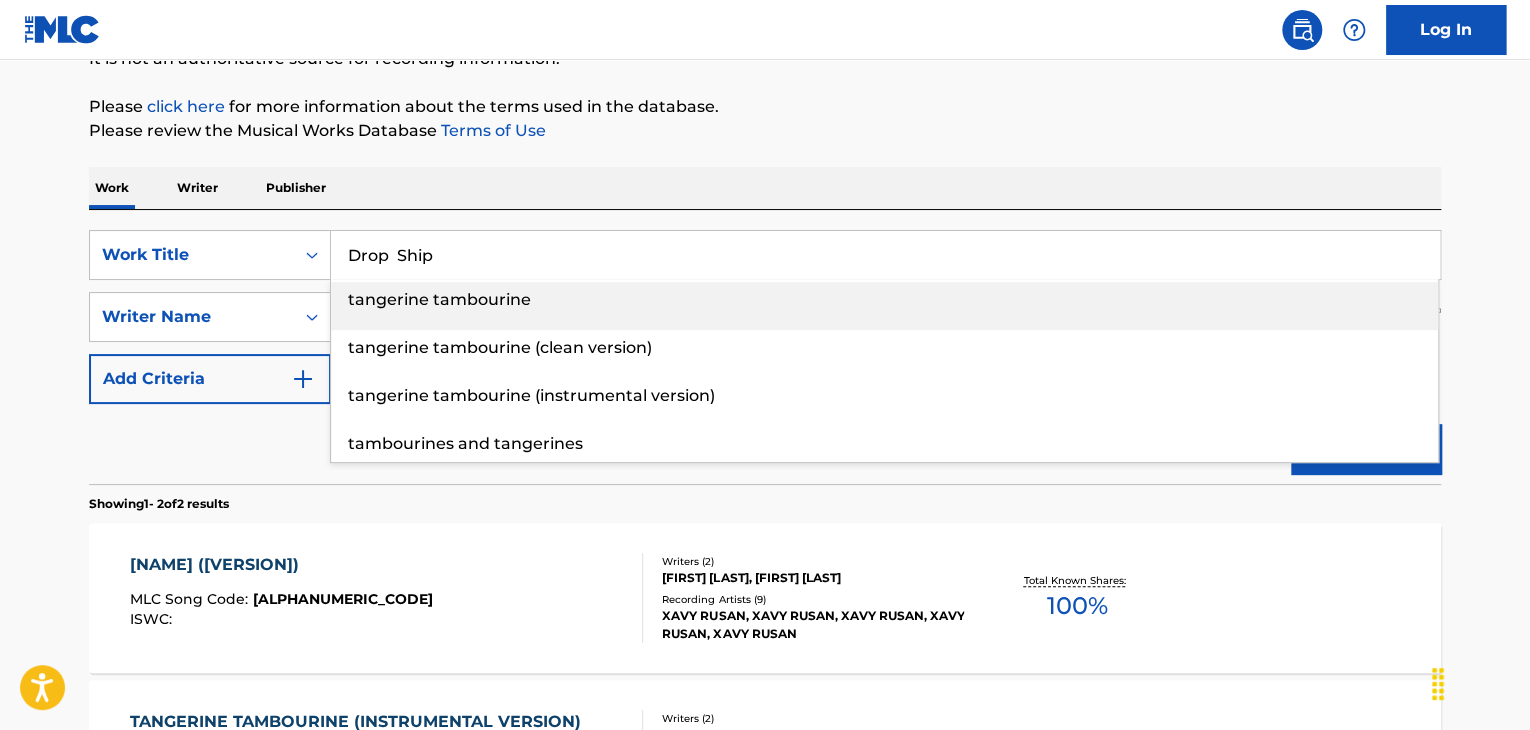 type on "Drop  Ship" 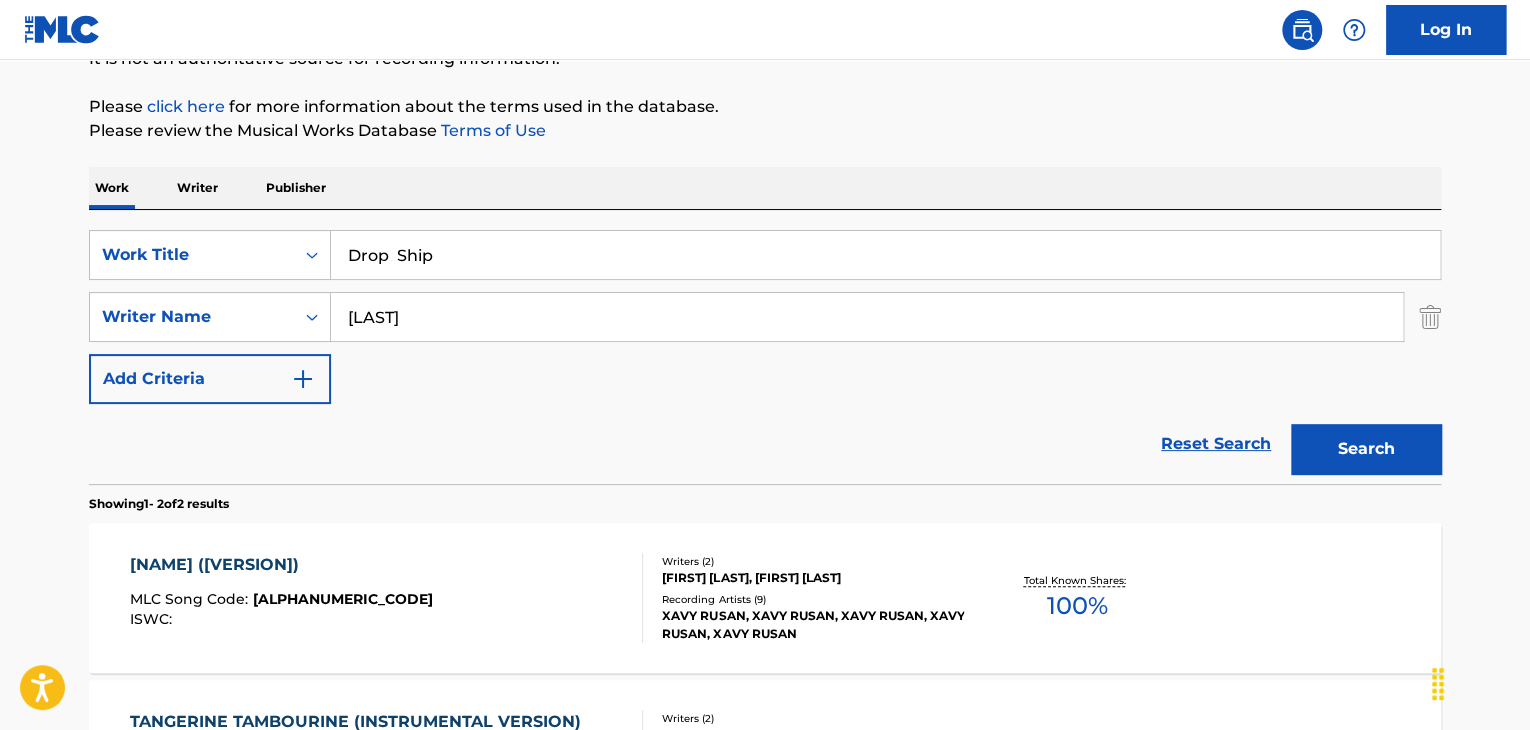 click on "Search" at bounding box center (1366, 449) 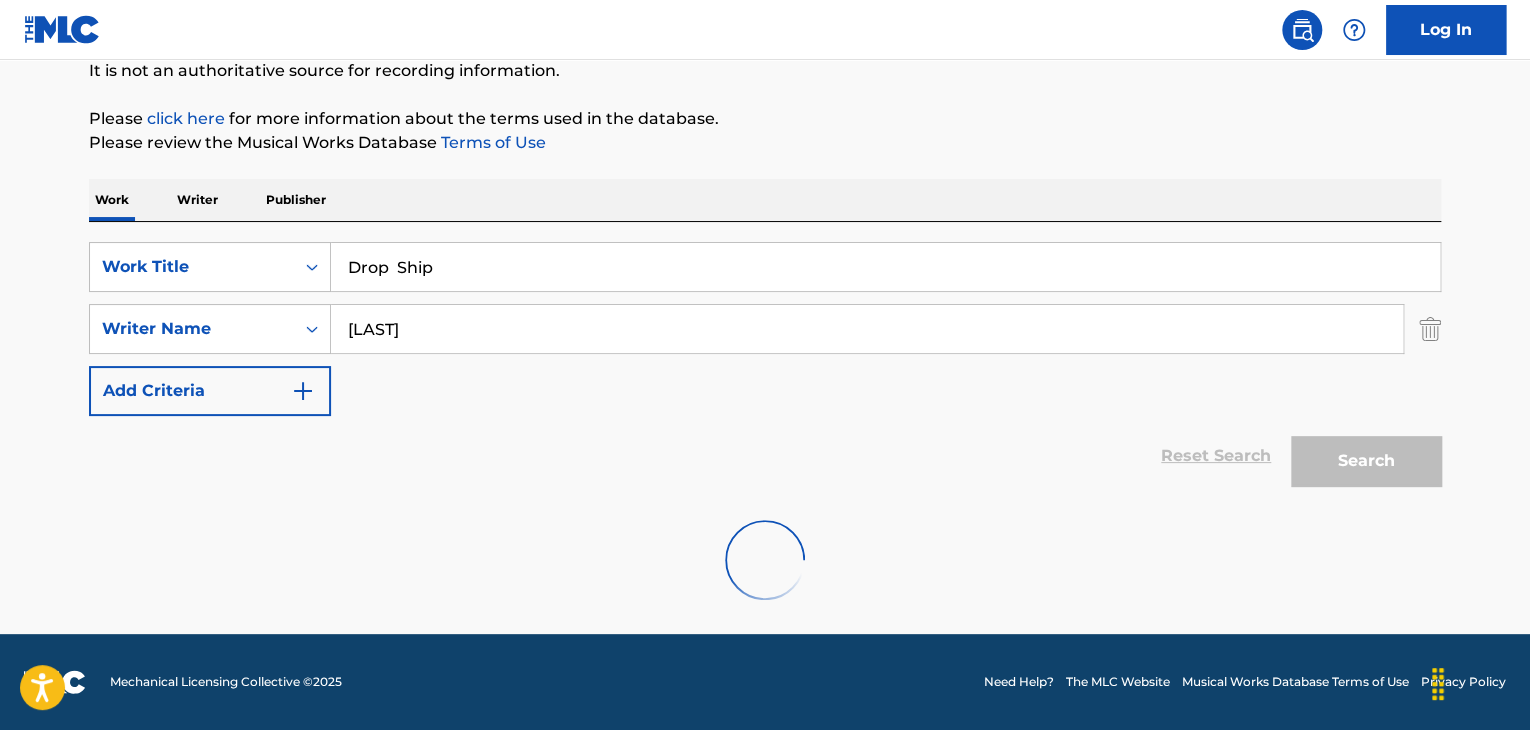 scroll, scrollTop: 215, scrollLeft: 0, axis: vertical 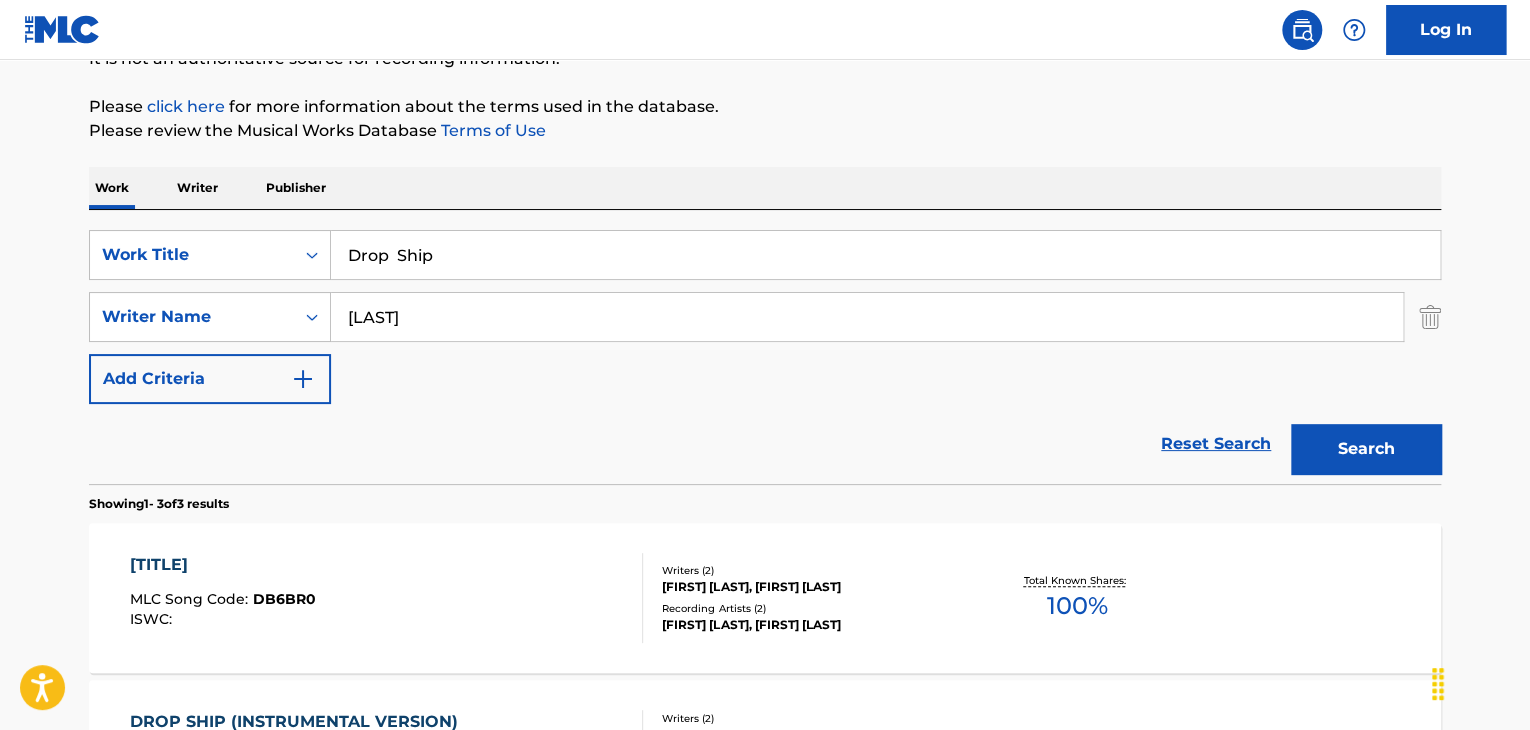 click on "DB6BR0" at bounding box center [284, 599] 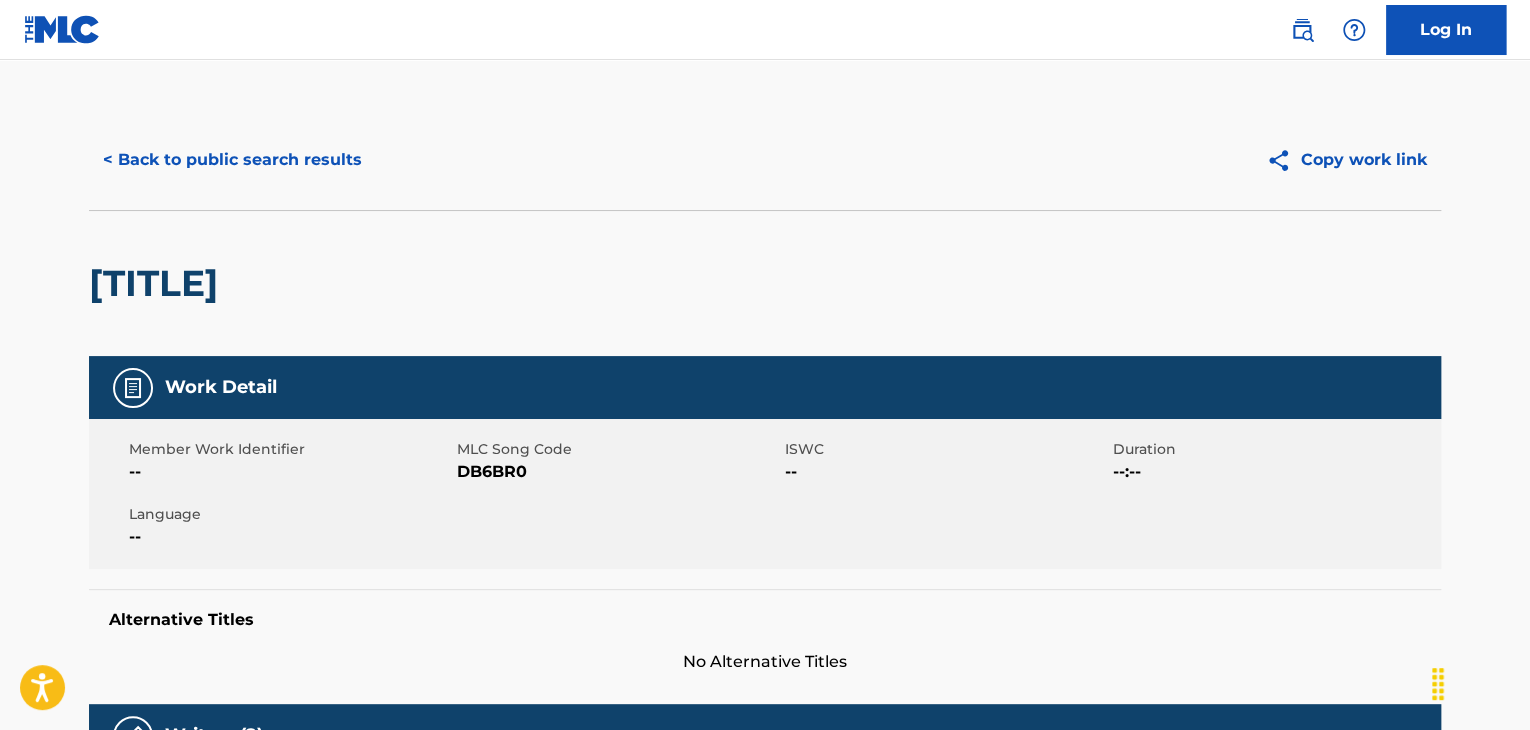 click on "DB6BR0" at bounding box center (618, 472) 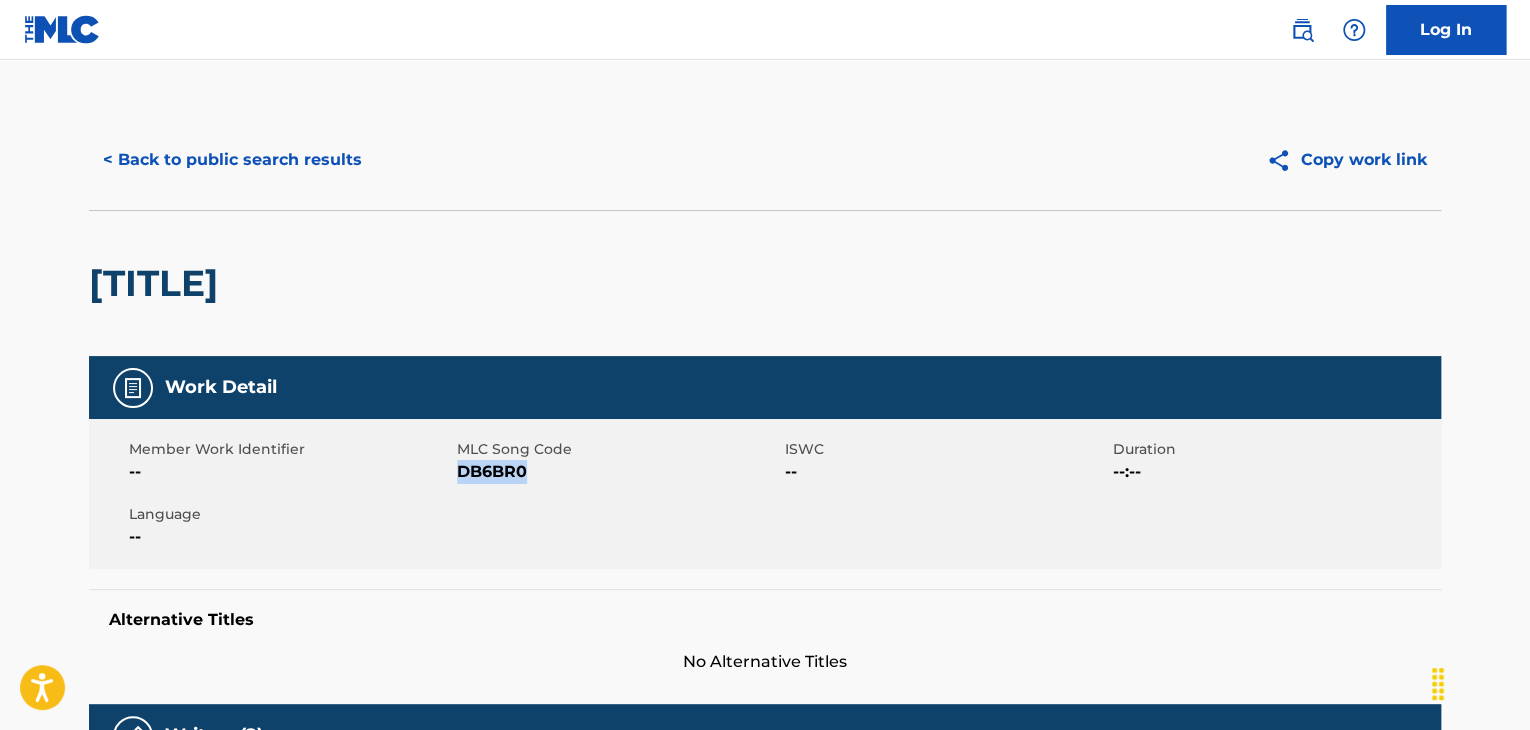 click on "DB6BR0" at bounding box center (618, 472) 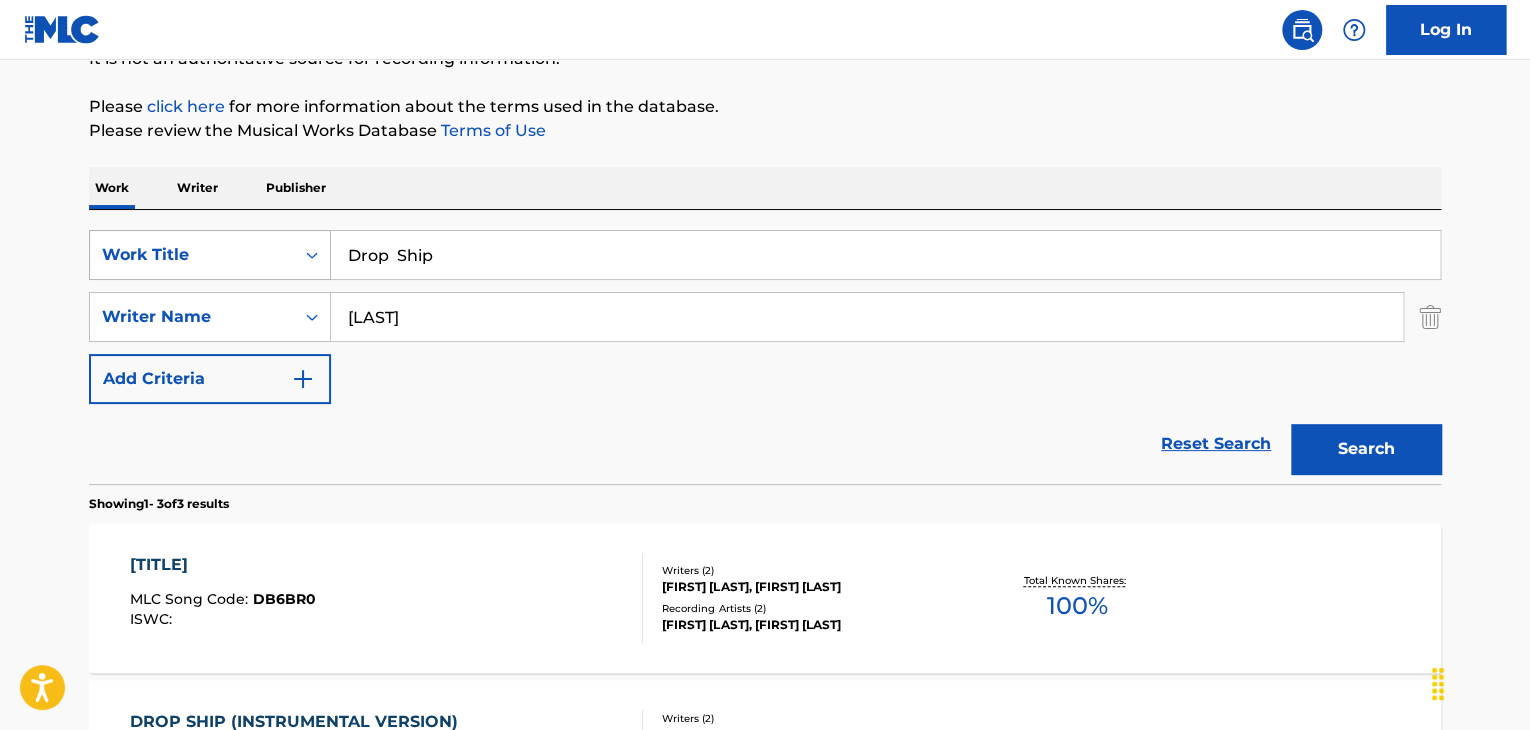 drag, startPoint x: 478, startPoint y: 259, endPoint x: 238, endPoint y: 277, distance: 240.67406 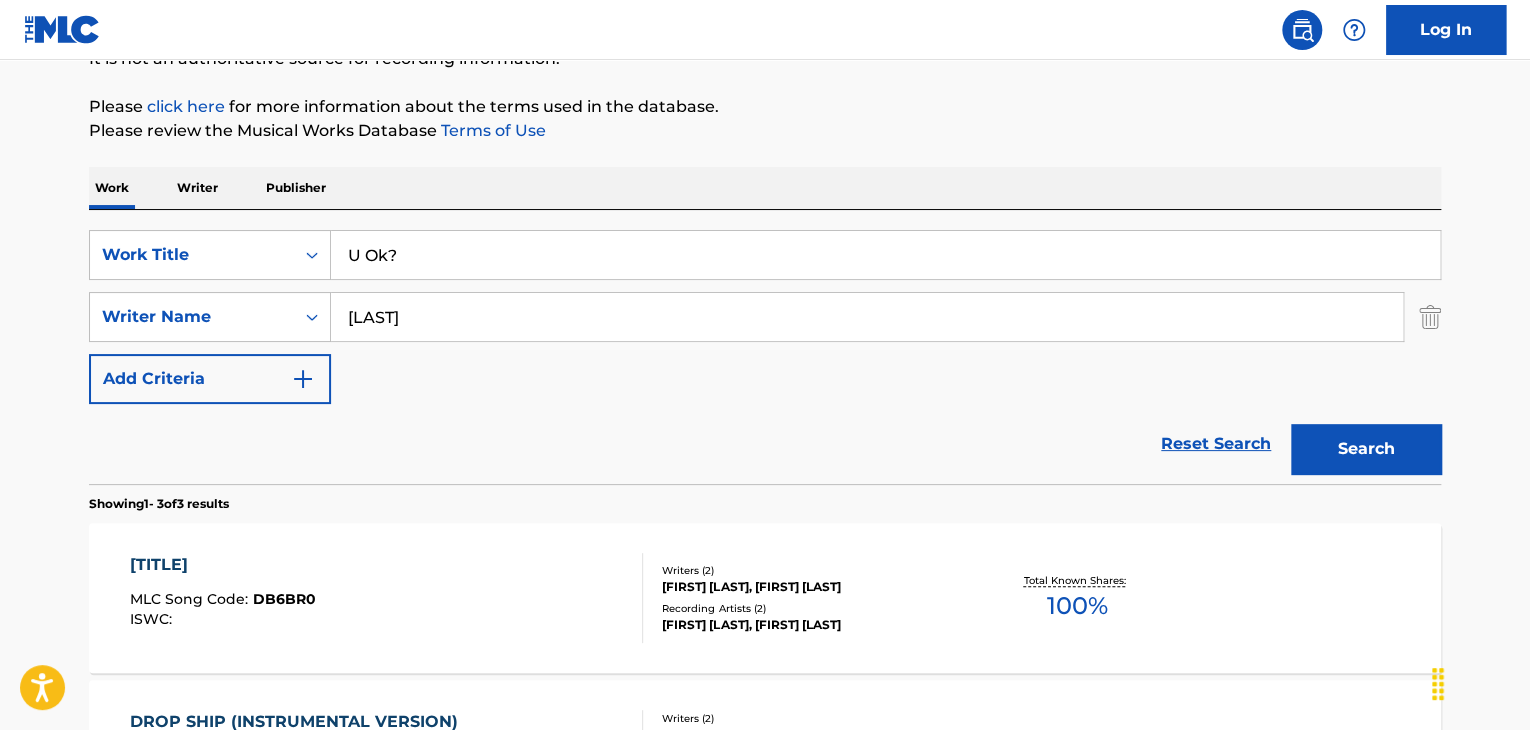 click on "Log In" at bounding box center [765, 30] 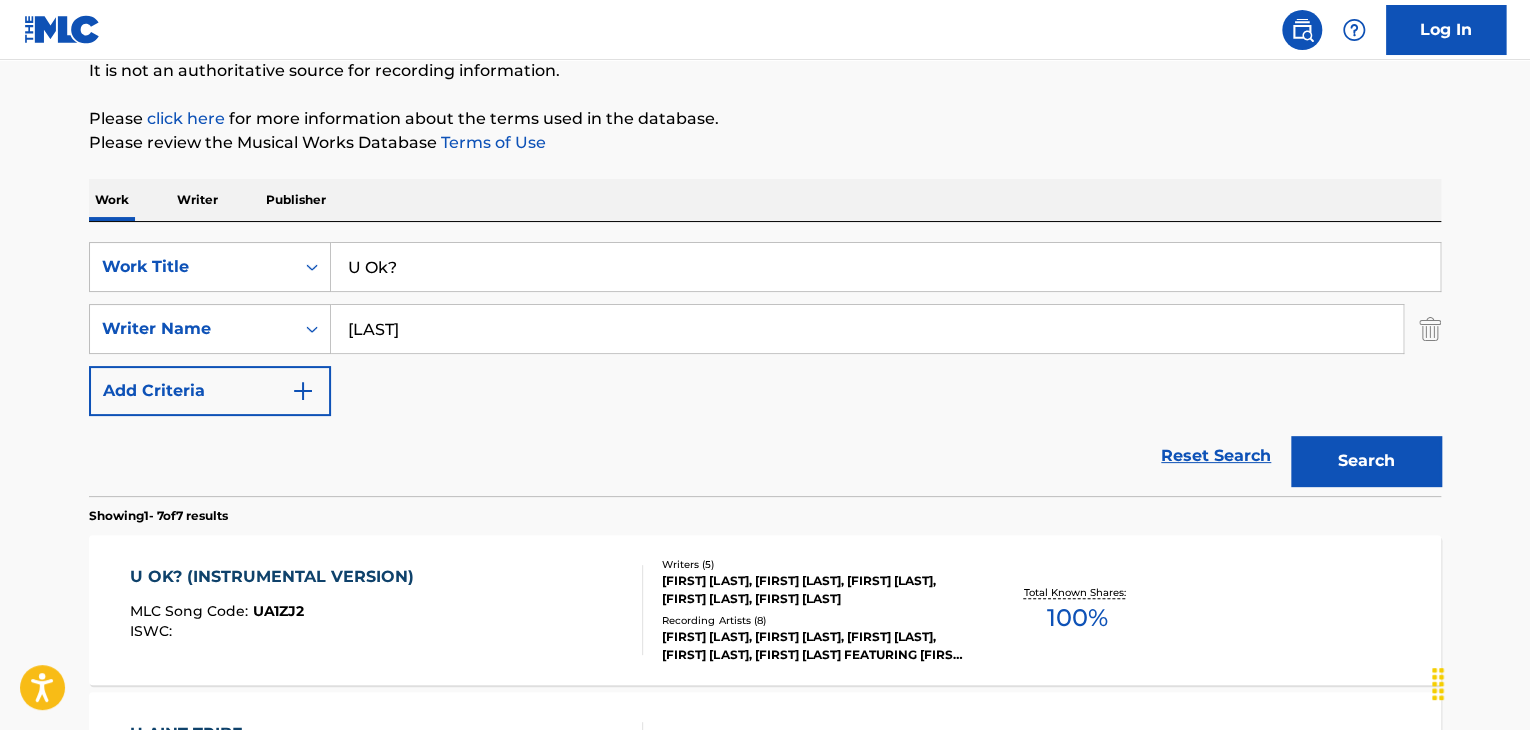 scroll, scrollTop: 215, scrollLeft: 0, axis: vertical 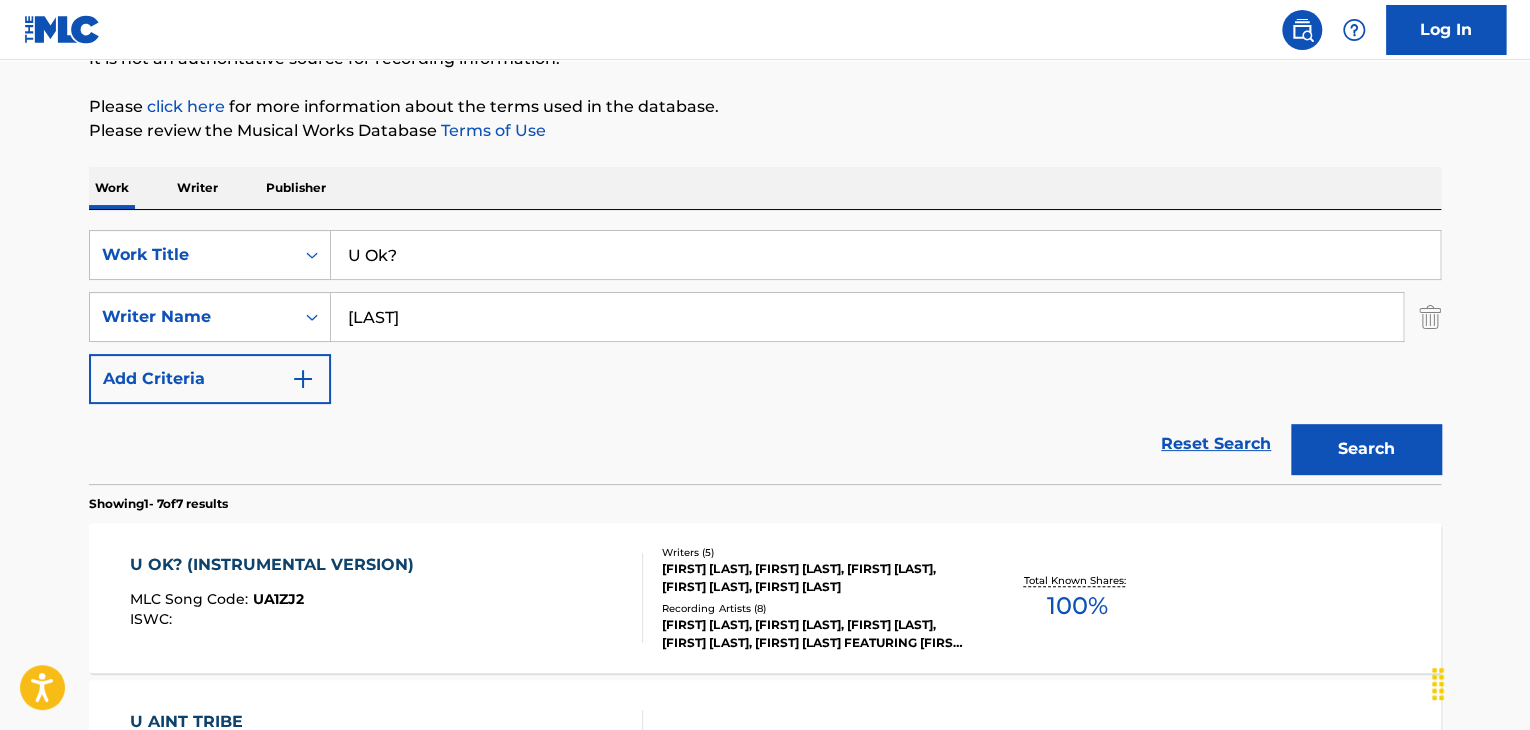 drag, startPoint x: 513, startPoint y: 266, endPoint x: 214, endPoint y: 290, distance: 299.96167 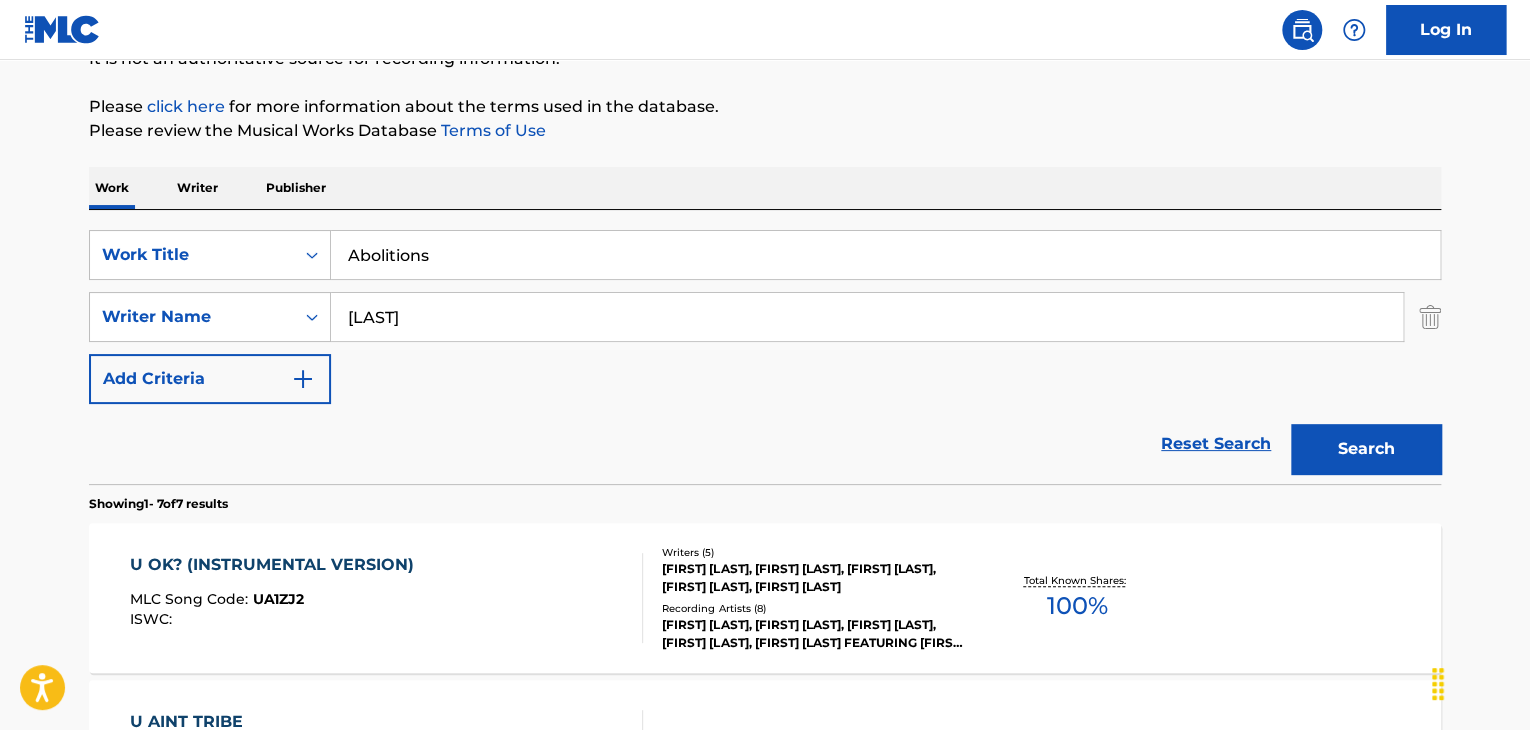 click on "Please   click here   for more information about the terms used in the database." at bounding box center (765, 107) 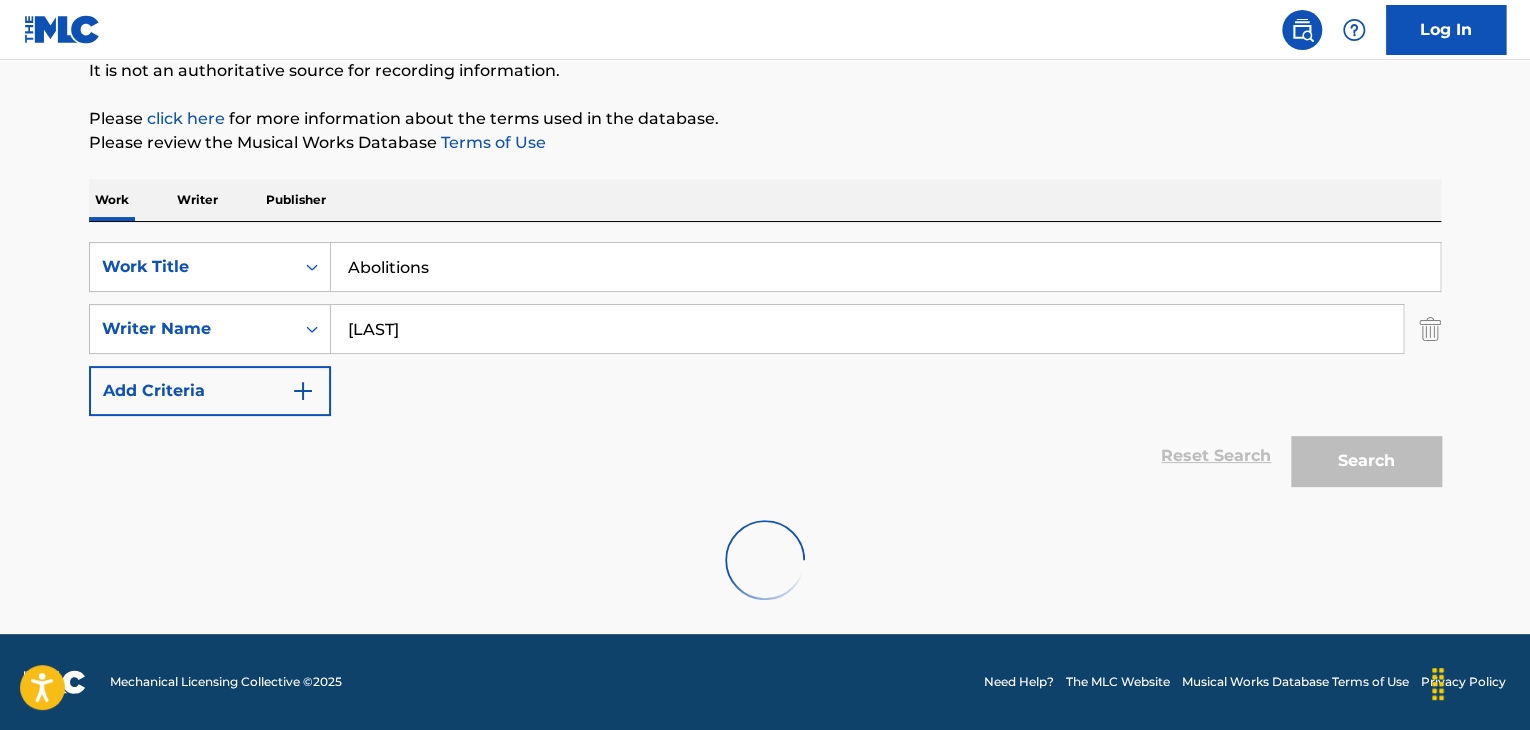 scroll, scrollTop: 138, scrollLeft: 0, axis: vertical 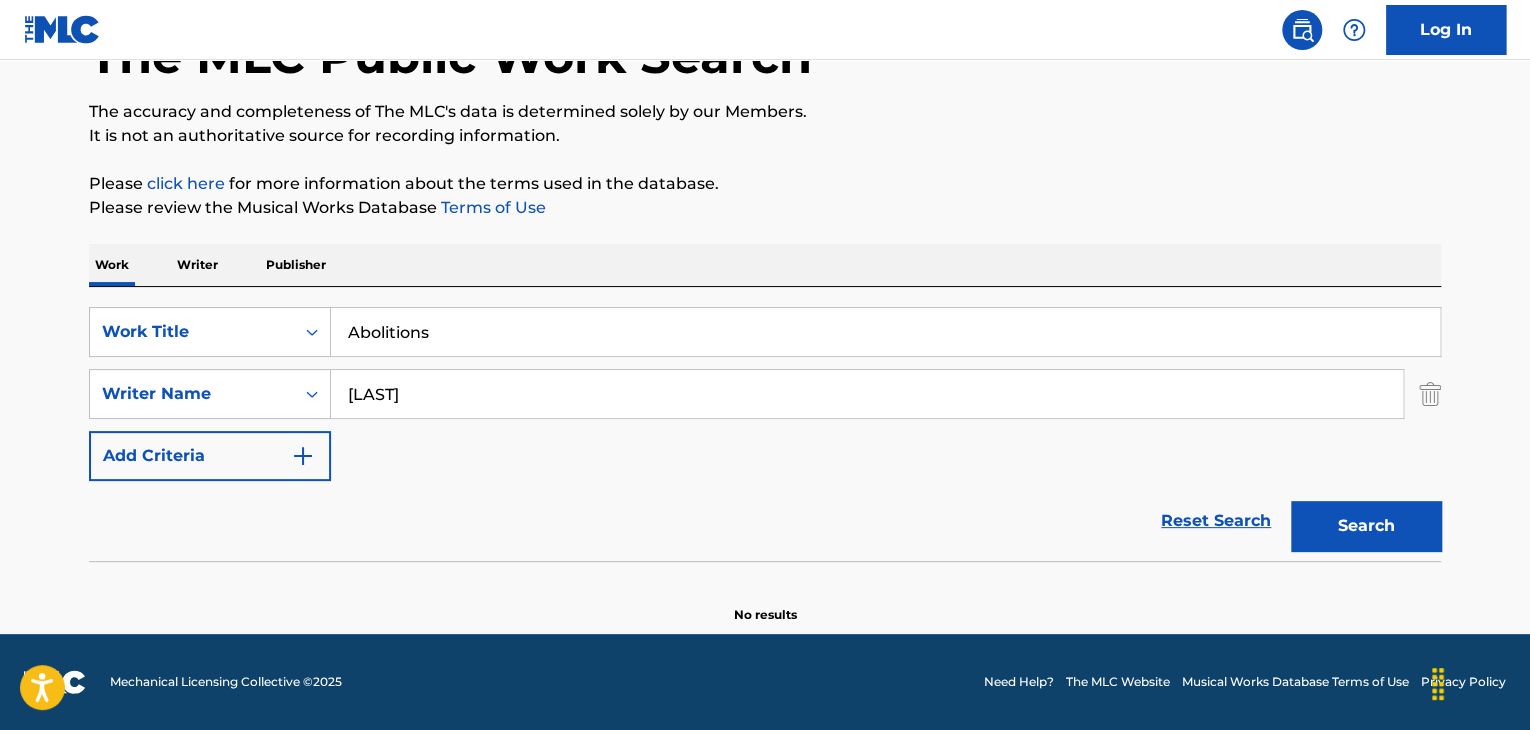 drag, startPoint x: 508, startPoint y: 354, endPoint x: 254, endPoint y: 357, distance: 254.01772 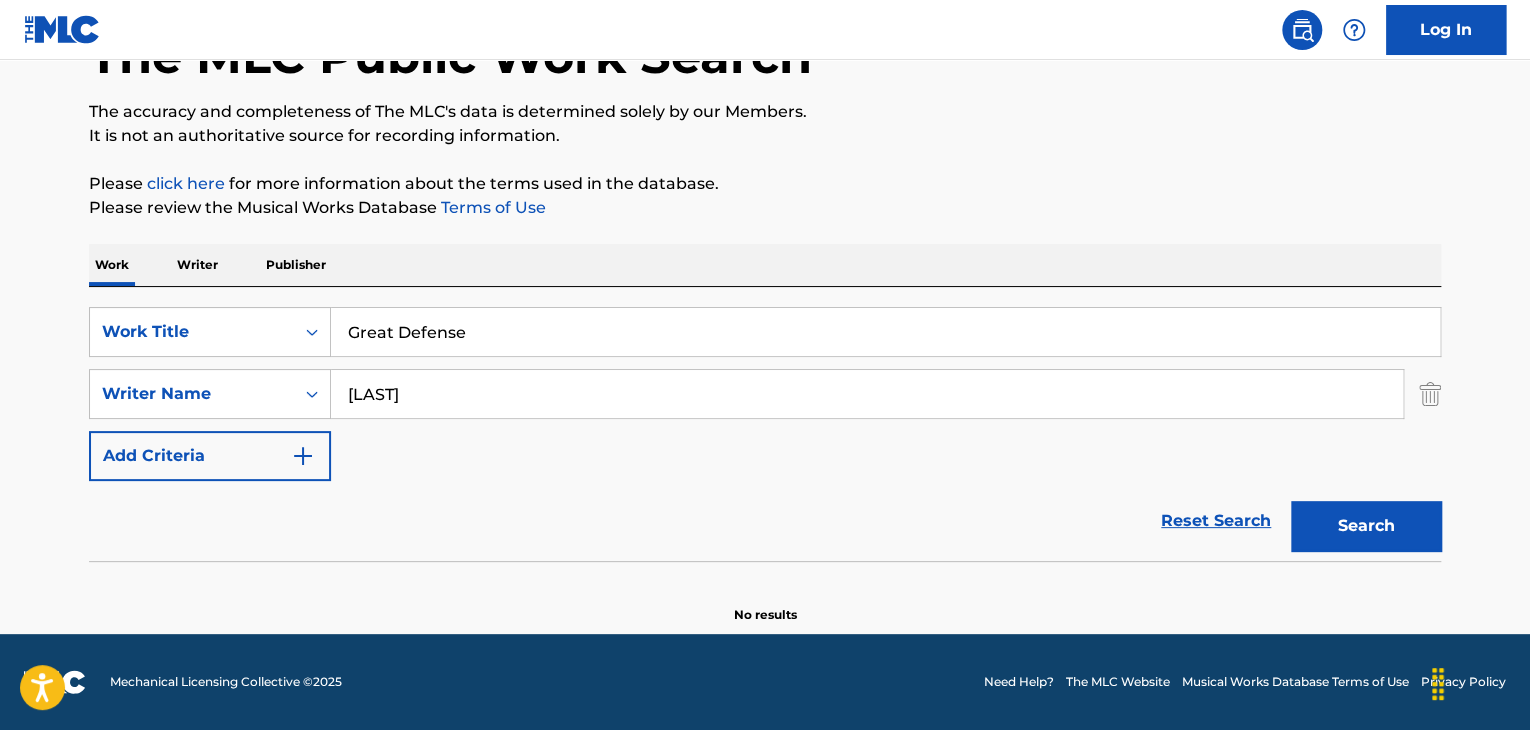 click on "It is not an authoritative source for recording information." at bounding box center [765, 136] 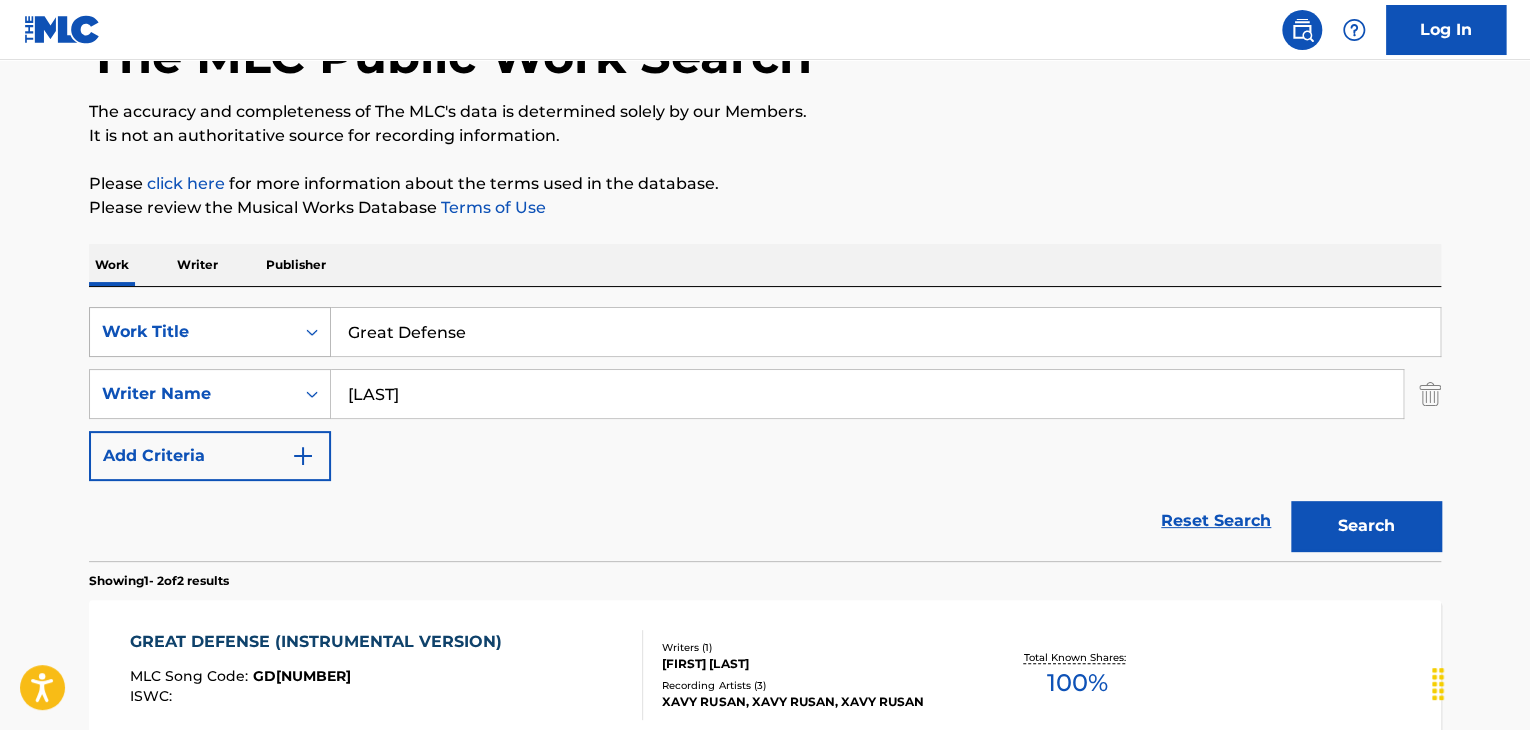 drag, startPoint x: 560, startPoint y: 346, endPoint x: 321, endPoint y: 352, distance: 239.0753 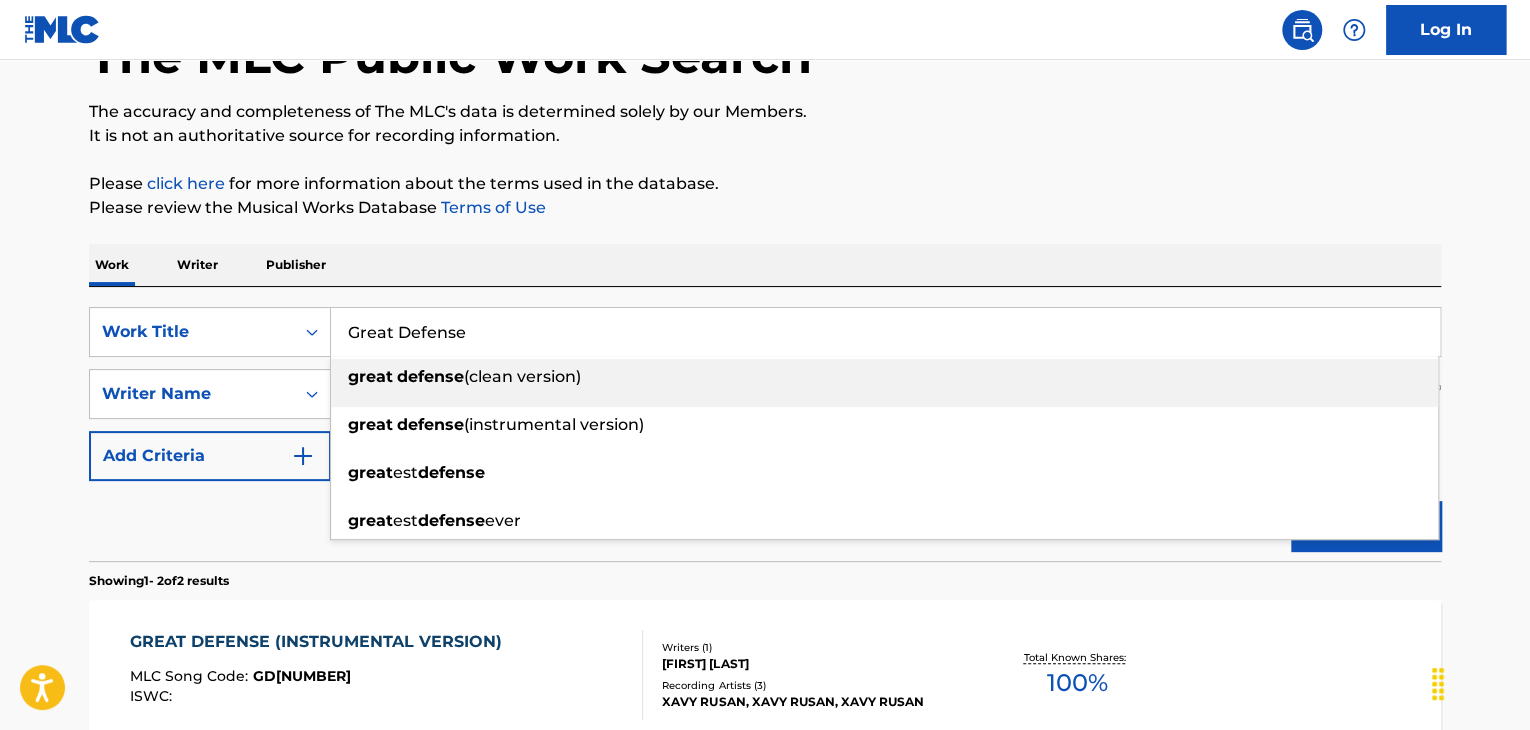 paste on "[FIRST] [LAST]" 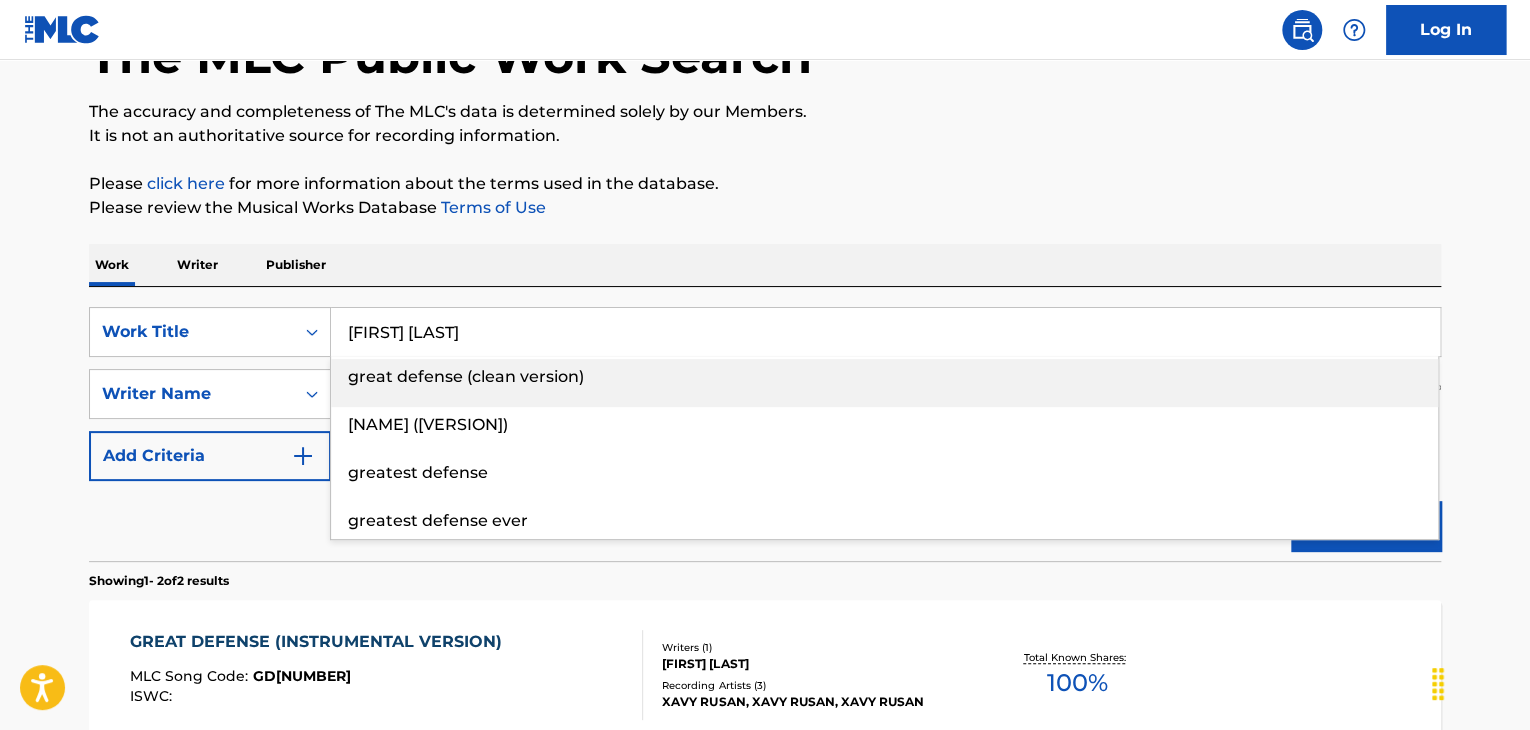 click on "Please   click here   for more information about the terms used in the database." at bounding box center (765, 184) 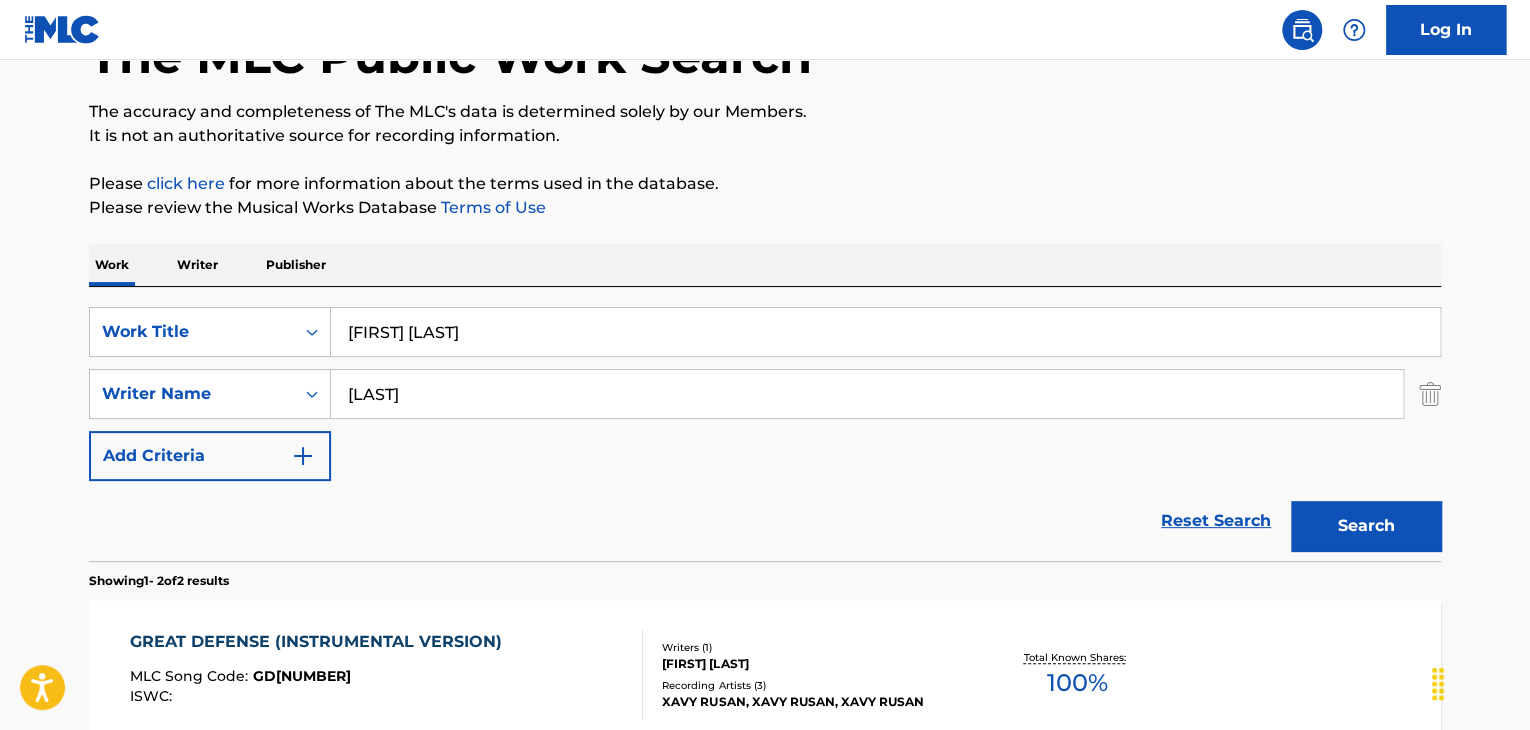 click on "Search" at bounding box center (1366, 526) 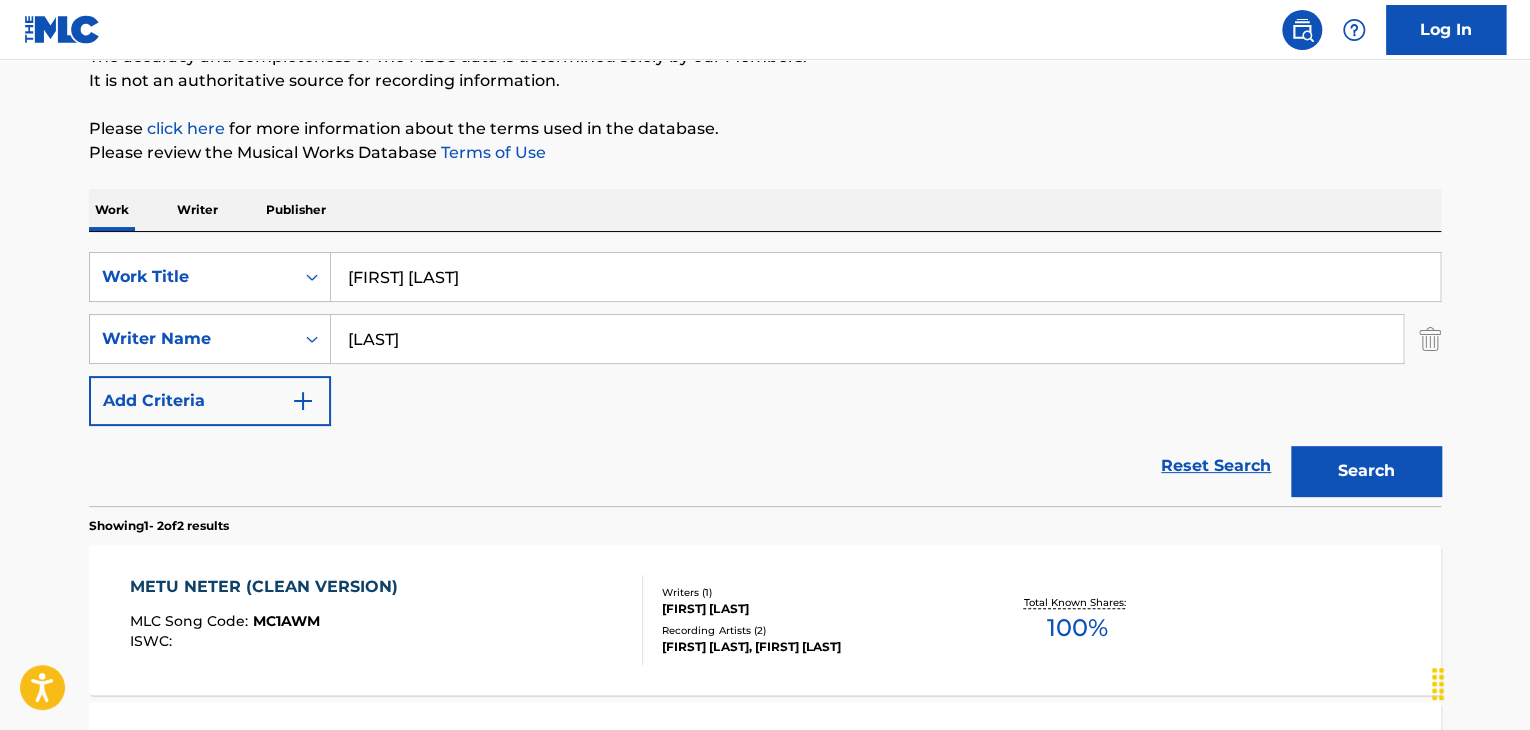 scroll, scrollTop: 238, scrollLeft: 0, axis: vertical 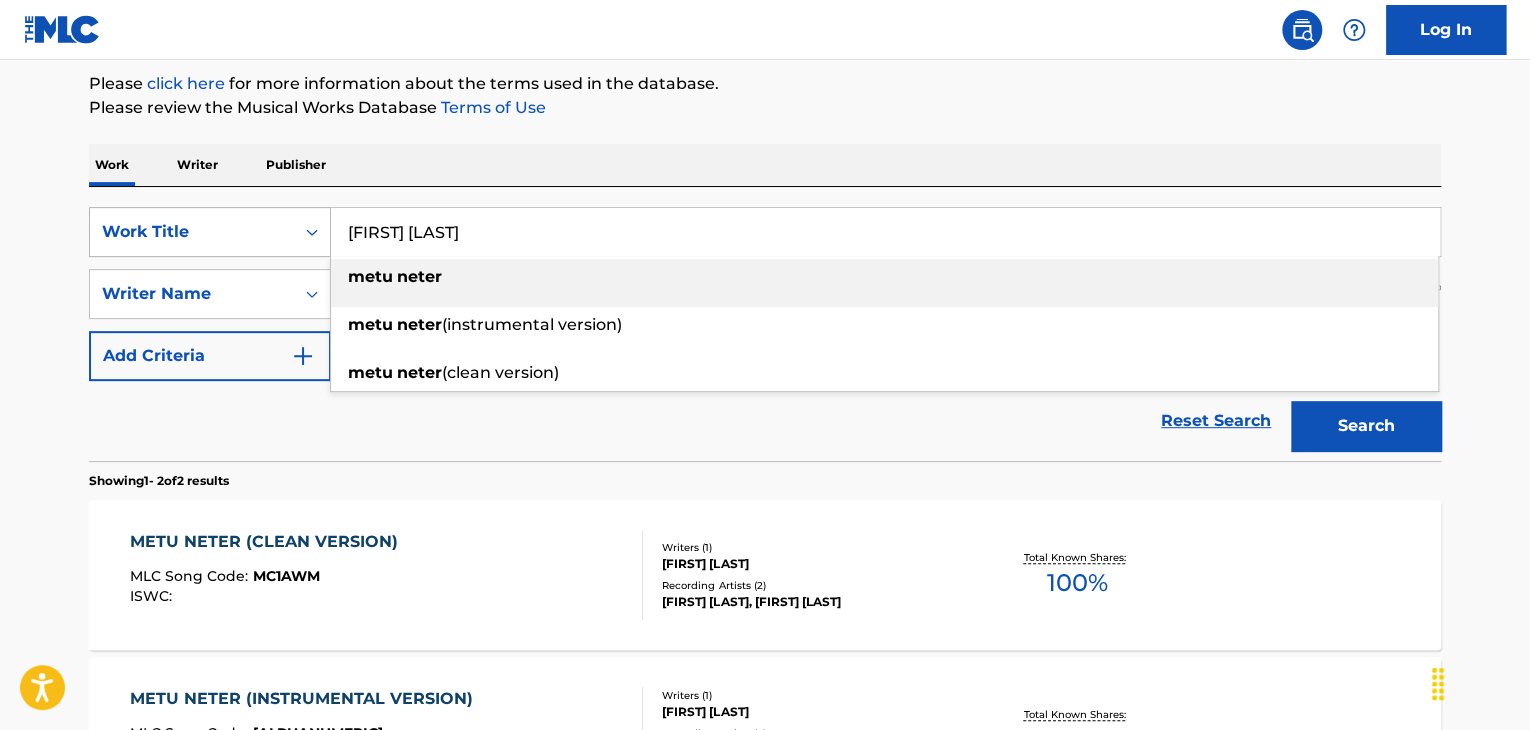 drag, startPoint x: 493, startPoint y: 229, endPoint x: 271, endPoint y: 249, distance: 222.89908 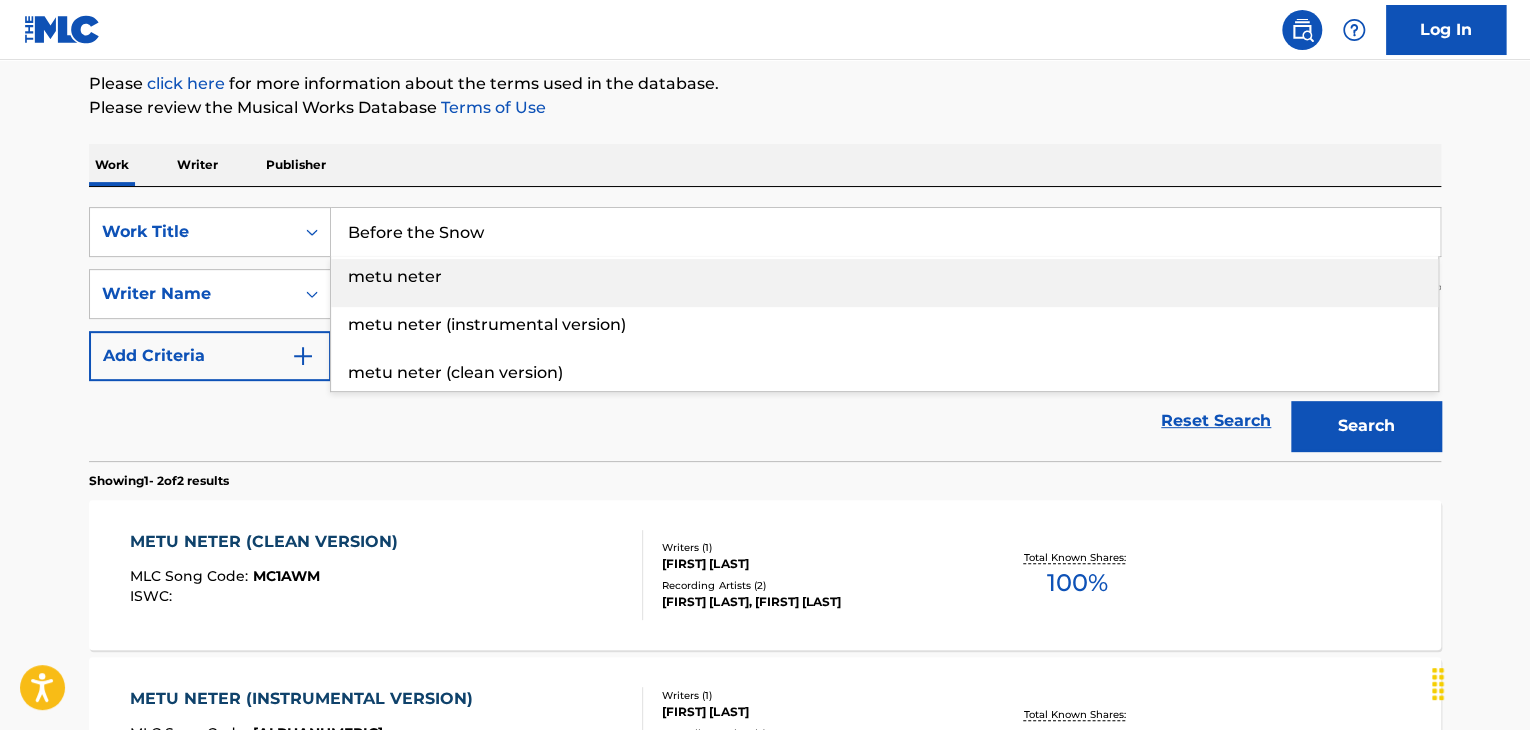 click on "Please review the Musical Works Database   Terms of Use" at bounding box center (765, 108) 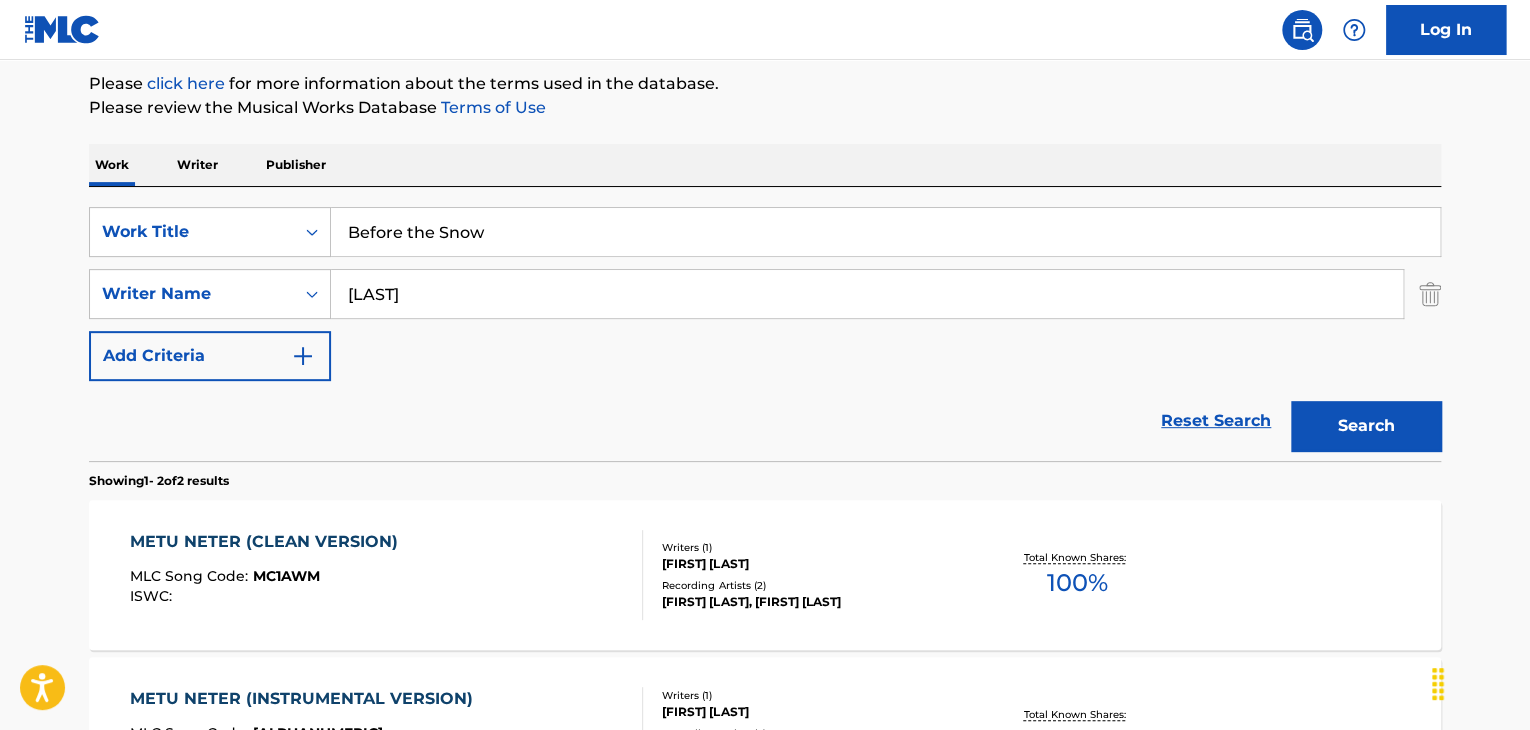 click on "Search" at bounding box center [1361, 421] 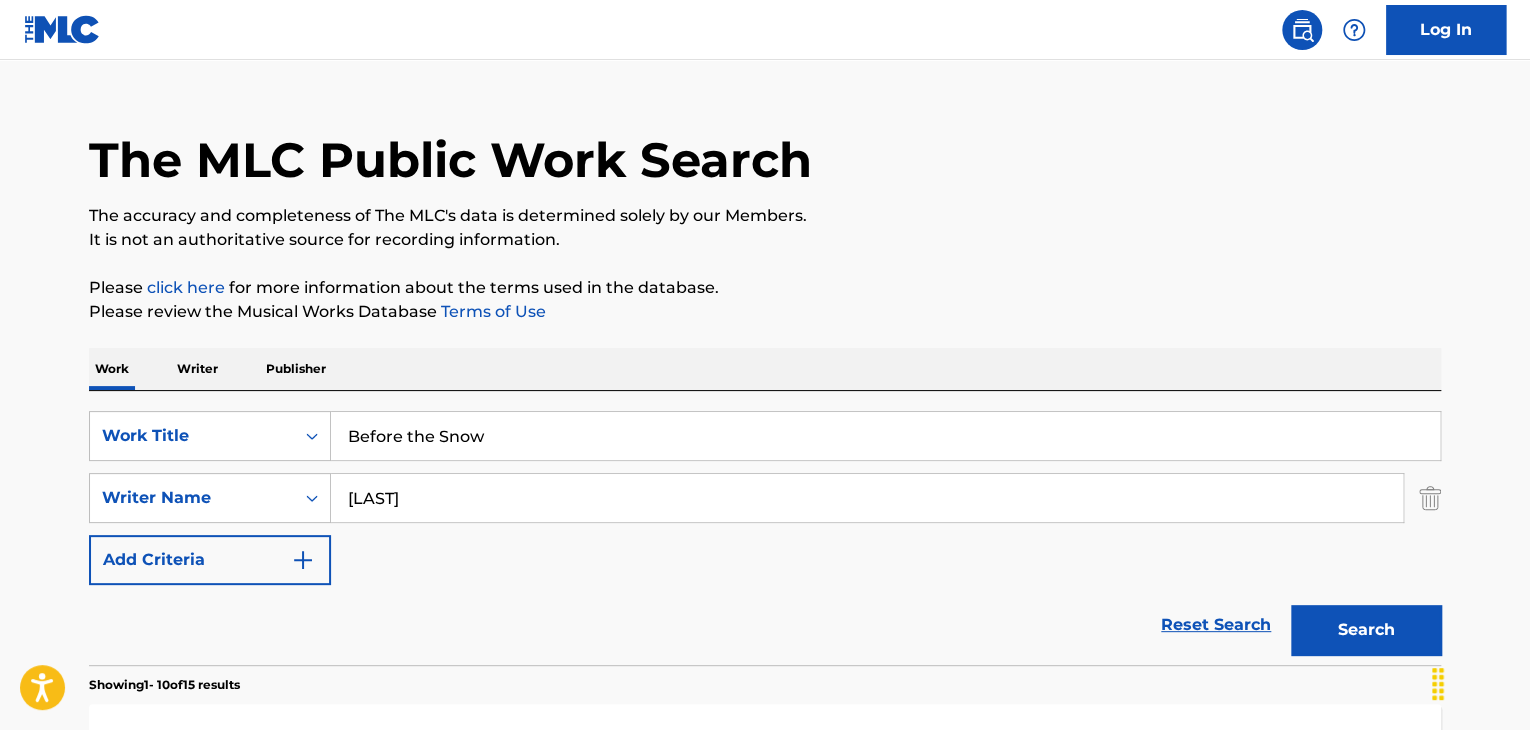 scroll, scrollTop: 0, scrollLeft: 0, axis: both 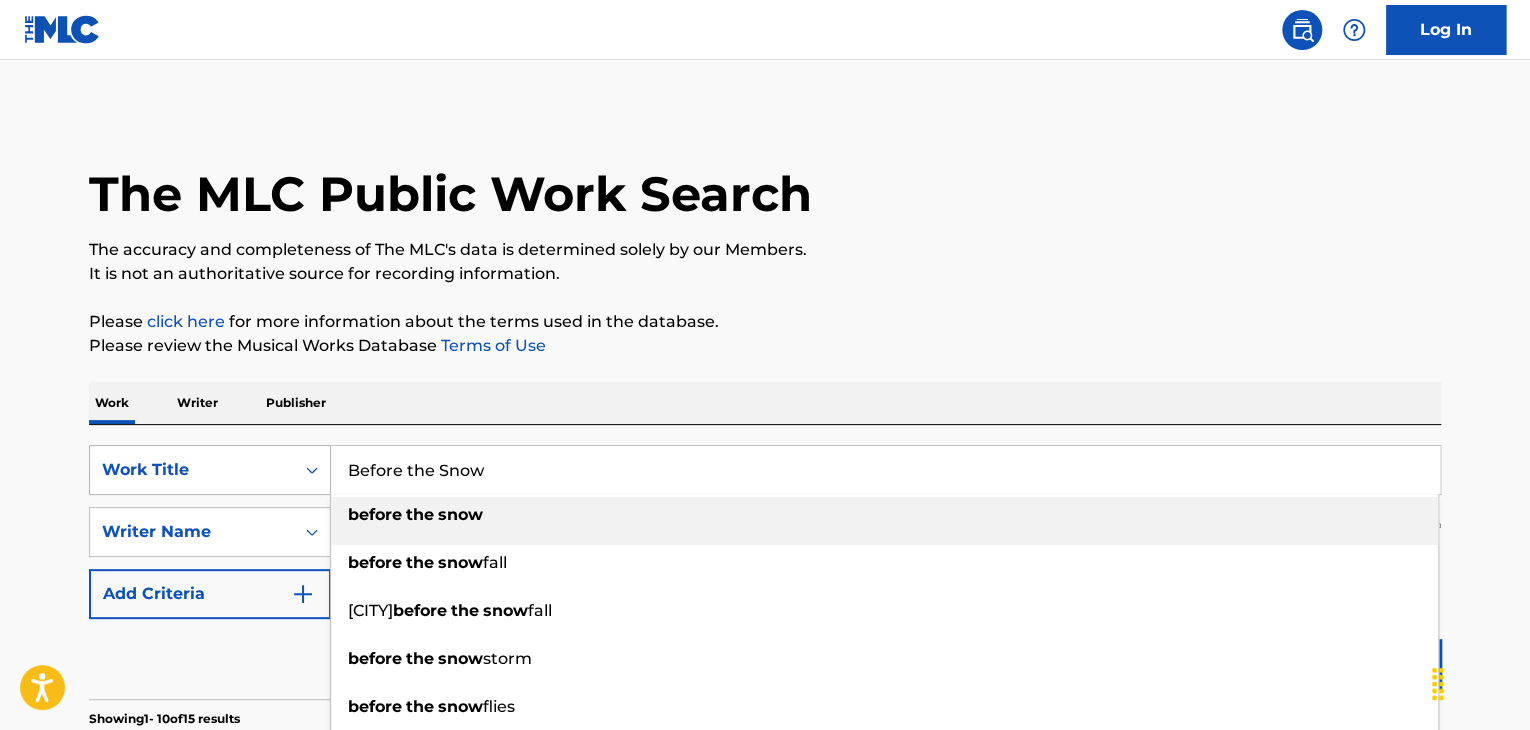 drag, startPoint x: 519, startPoint y: 459, endPoint x: 293, endPoint y: 464, distance: 226.0553 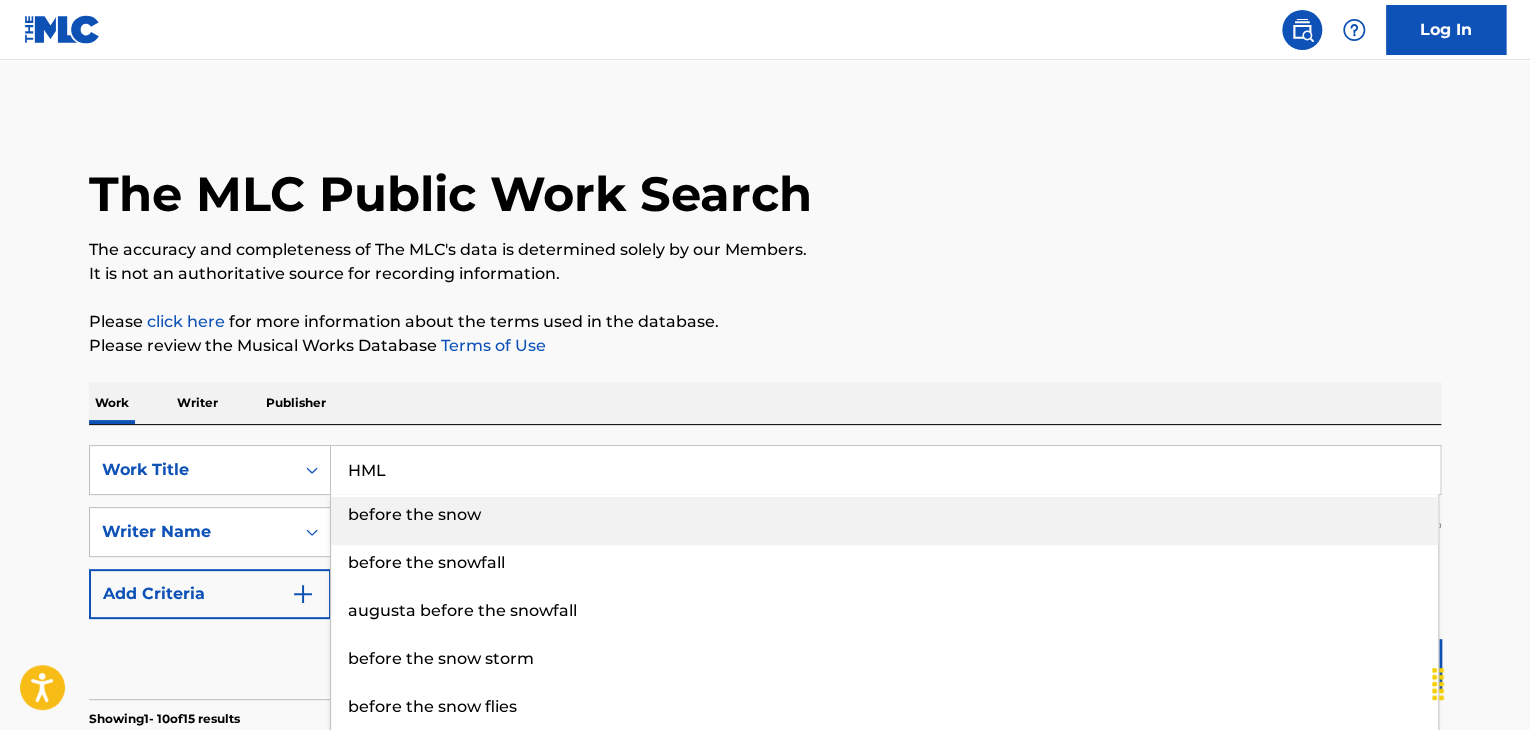 type on "HML" 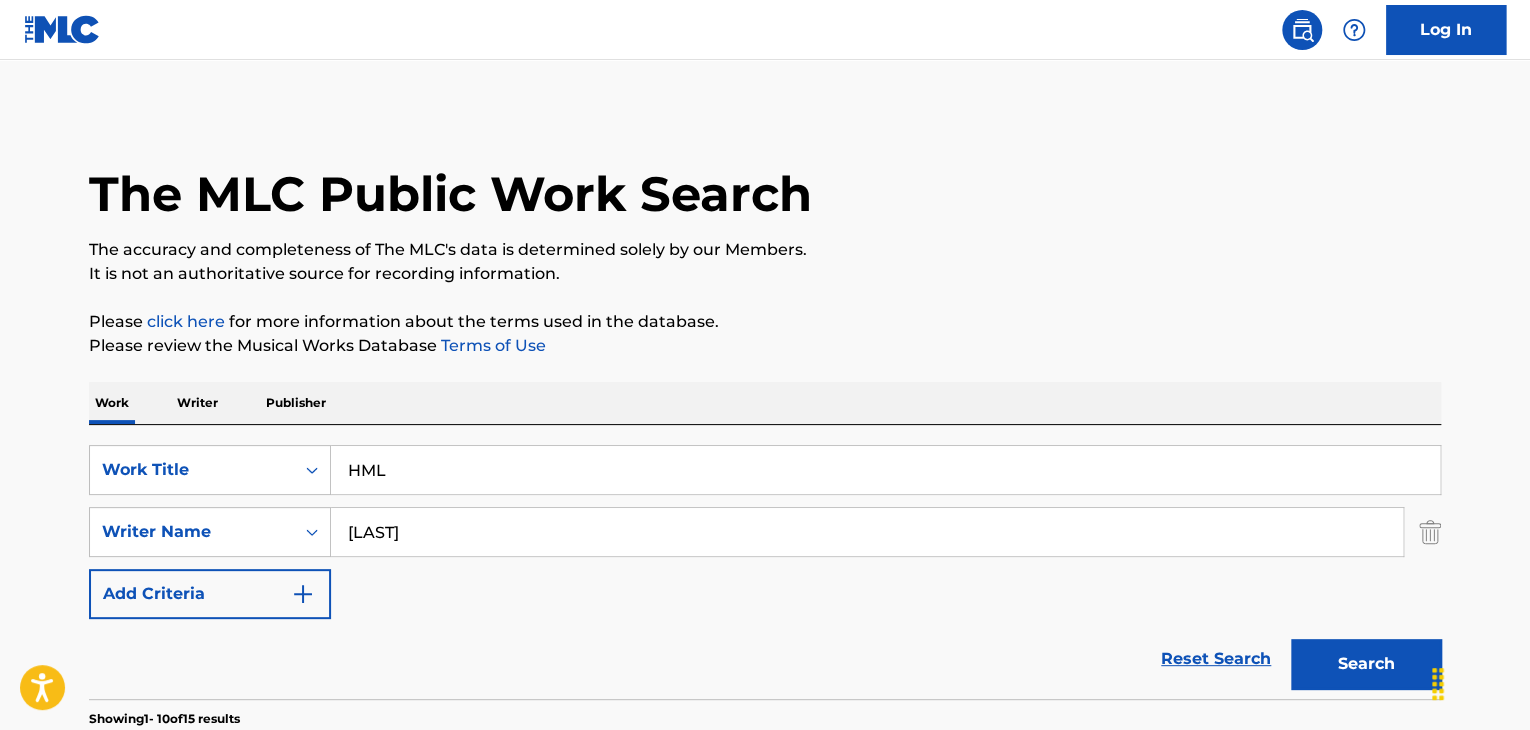 click on "The MLC Public Work Search The accuracy and completeness of The MLC's data is determined solely by our Members. It is not an authoritative source for recording information. Please   click here   for more information about the terms used in the database. Please review the Musical Works Database   Terms of Use Work Writer Publisher SearchWithCriteriaaa817376-d798-4426-bcfe-63d5a4522a53 Work Title HML SearchWithCriteria65a98e3e-c872-4602-8014-928421f3132e Writer Name [LAST] Add Criteria Reset Search Search Showing  1  -   10  of  15   results   THE LEGENDS MLC Song Code : TB16RB ISWC : Writers ( 2 ) [FIRST] [LAST], [FIRST] [LAST] Recording Artists ( 7 ) [FIRST] [LAST], [FIRST] [LAST], [FIRST] [LAST], [FIRST] [LAST], [FIRST] [LAST] Total Known Shares: 100 % THE MONSTER MLC Song Code : TD62T3 ISWC : T9281647492 Writers ( 1 ) [FIRST] [LAST] Recording Artists ( 6 ) [FIRST] [LAST], [FIRST] [LAST], [FIRST] [LAST], [FIRST] [LAST], [FIRST] [LAST] Total Known Shares: 100 % OUT THE WAY MLC Song Code : OD3EM7 ISWC" at bounding box center [765, 1257] 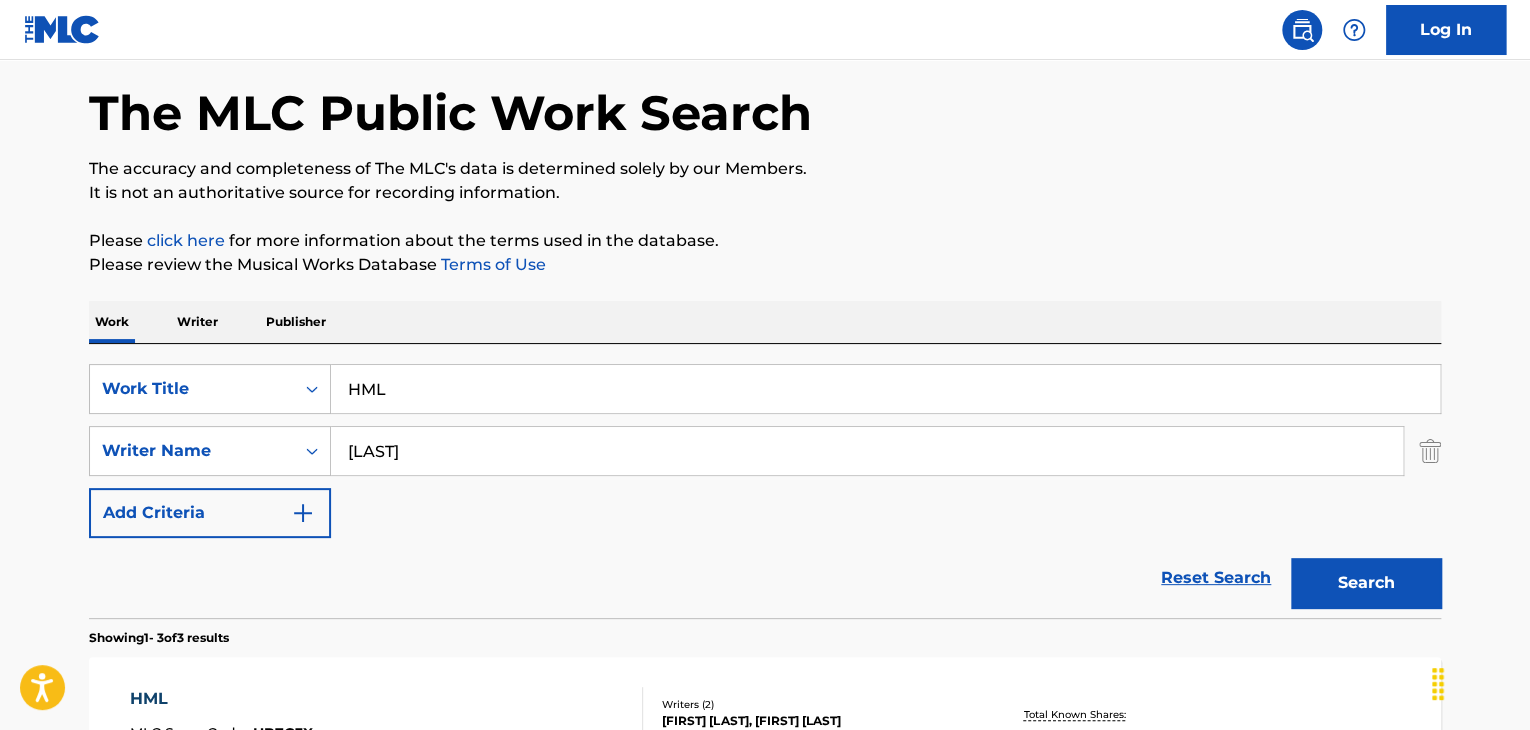 scroll, scrollTop: 200, scrollLeft: 0, axis: vertical 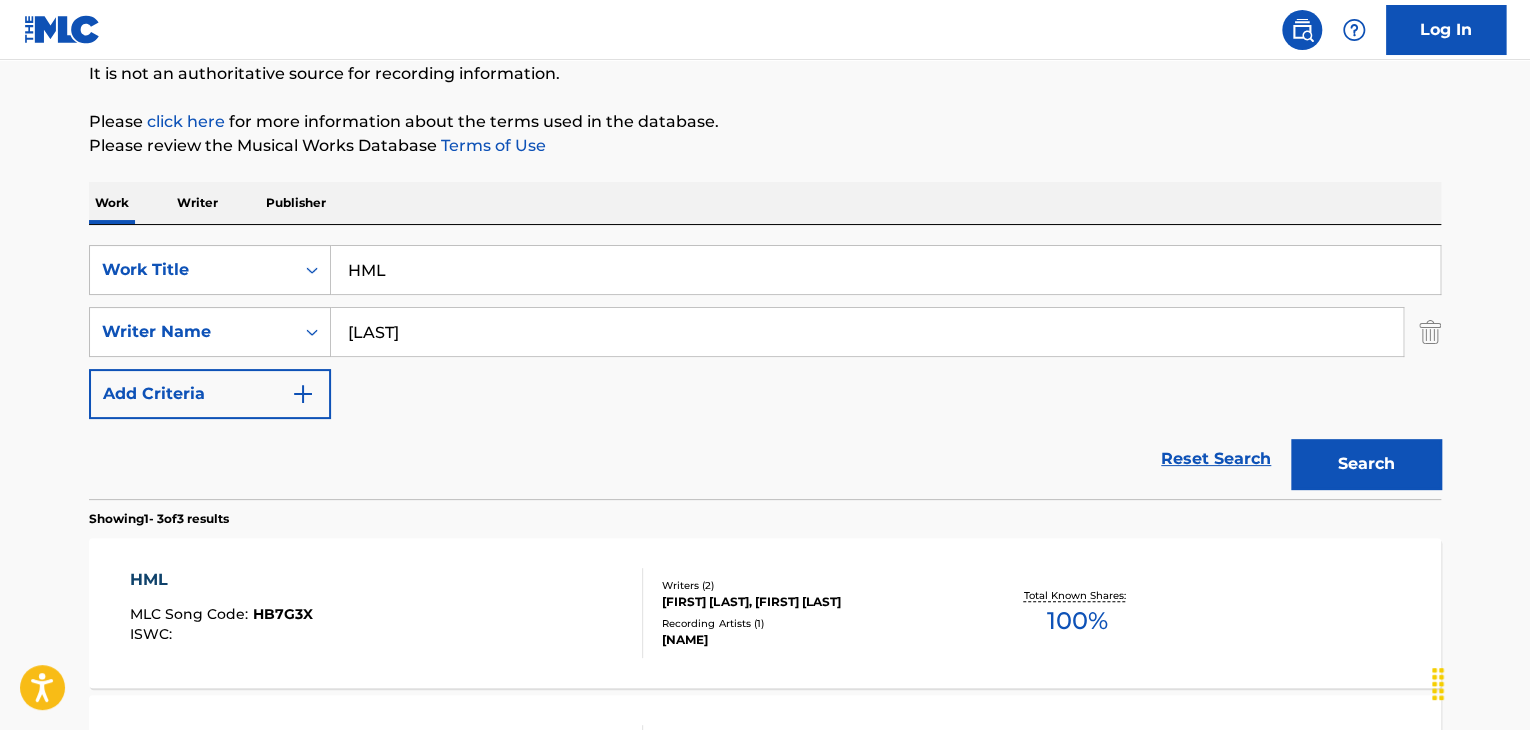 click on "HB7G3X" at bounding box center (283, 614) 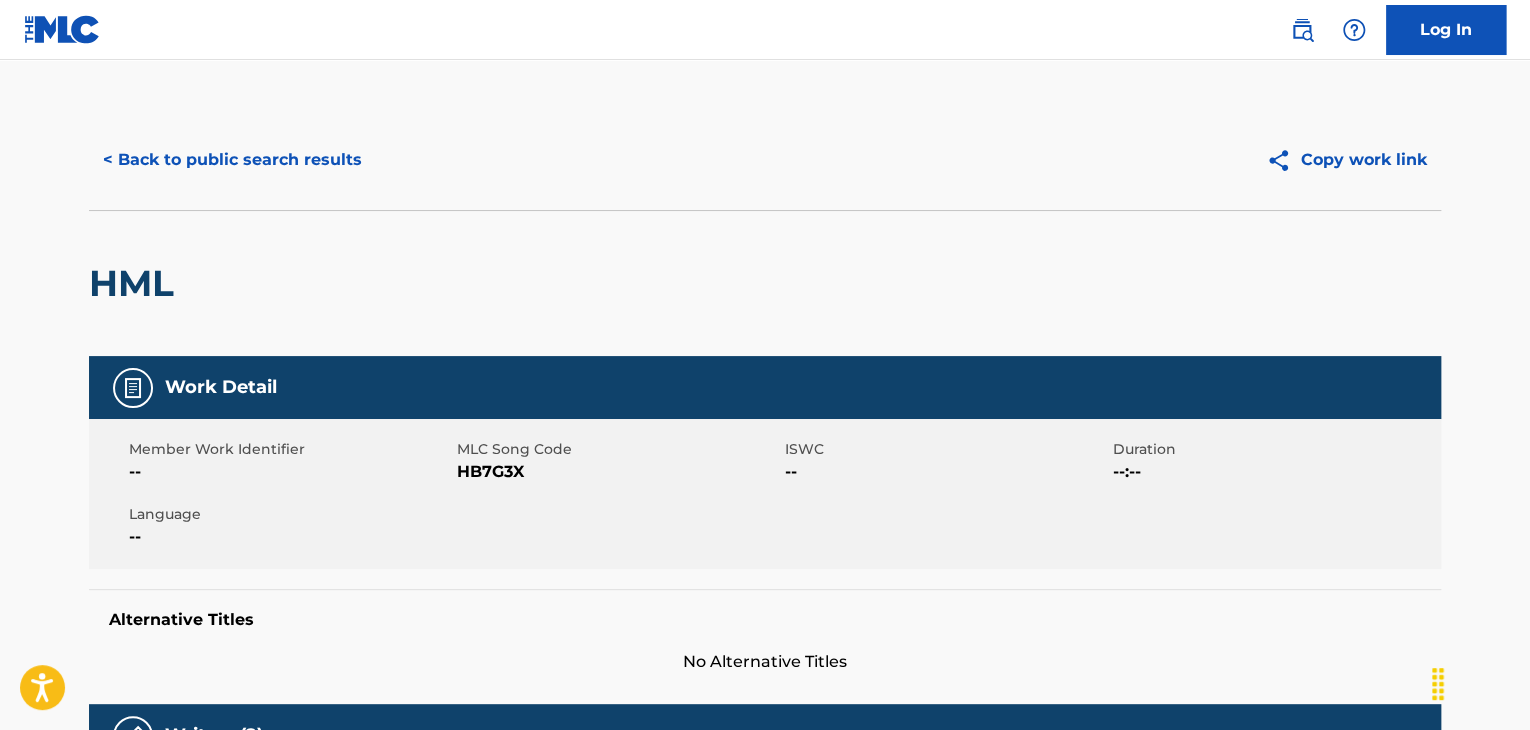 click on "HB7G3X" at bounding box center (618, 472) 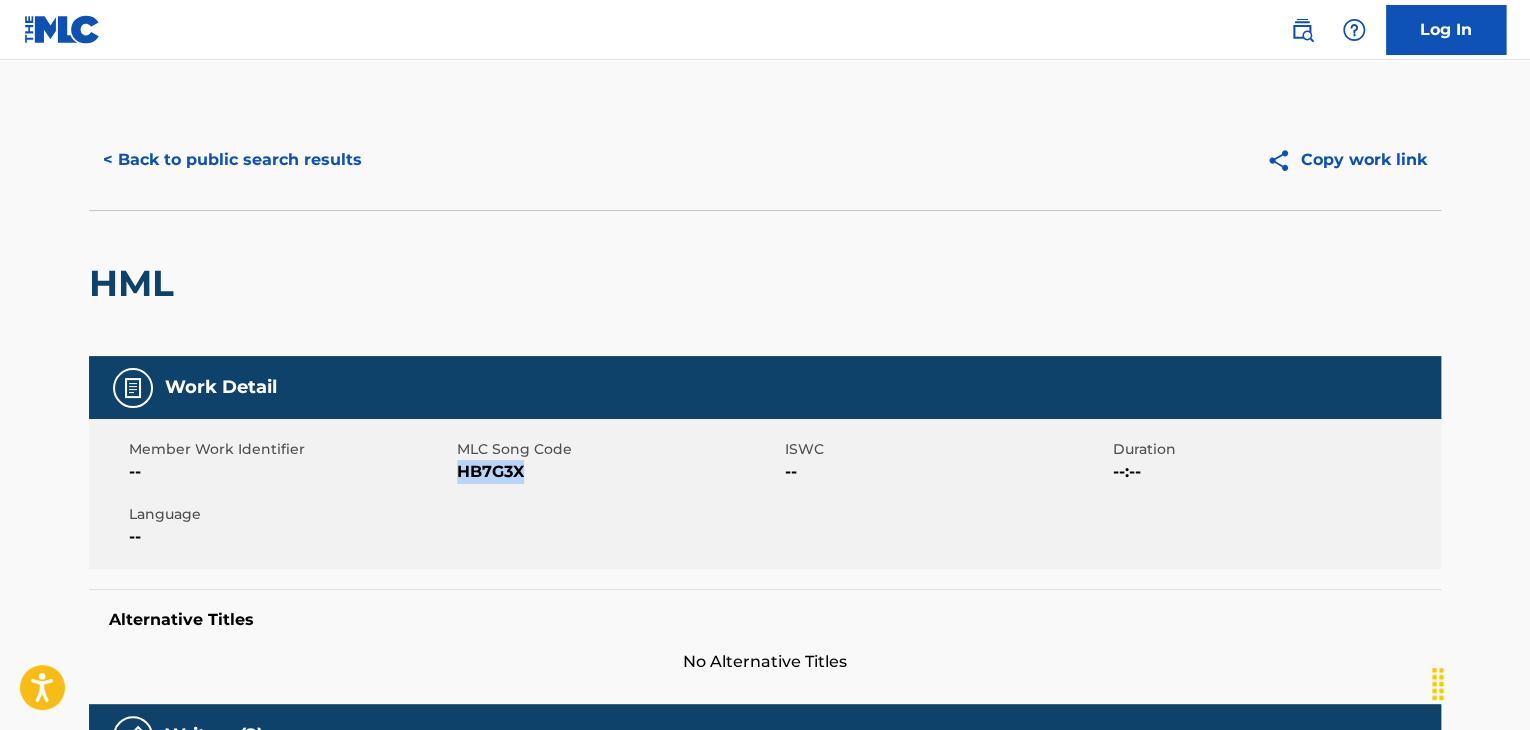 click on "HB7G3X" at bounding box center [618, 472] 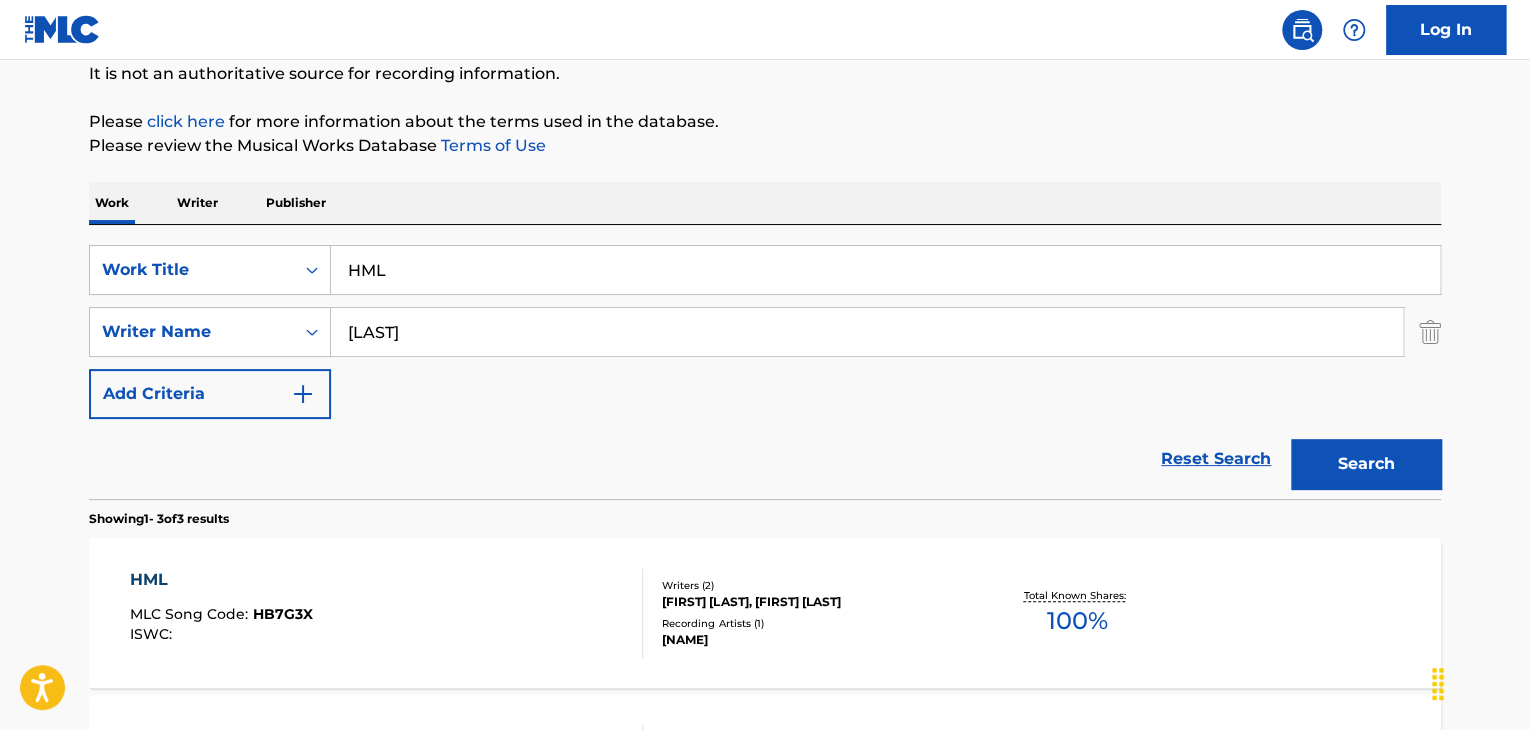 scroll, scrollTop: 0, scrollLeft: 0, axis: both 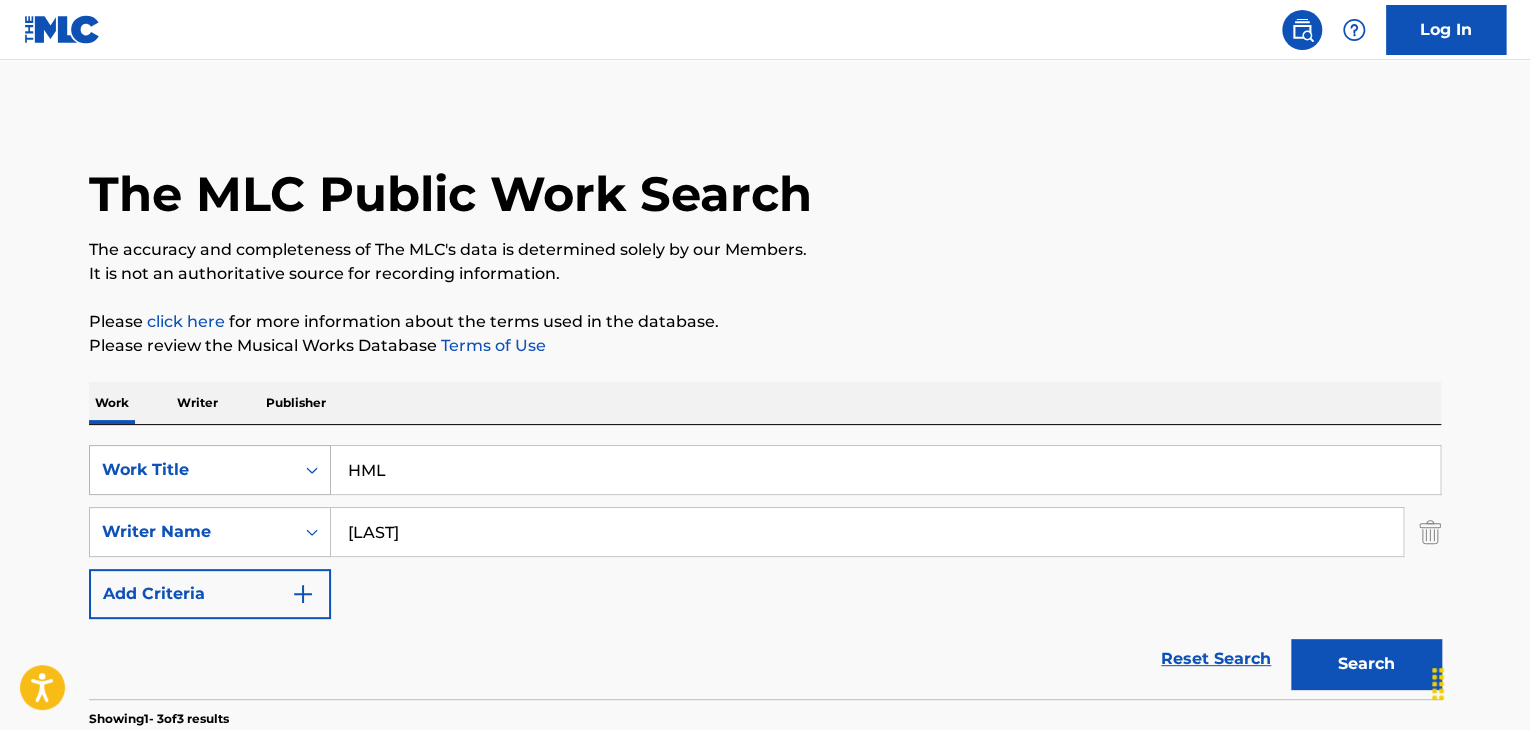 drag, startPoint x: 456, startPoint y: 477, endPoint x: 292, endPoint y: 462, distance: 164.68454 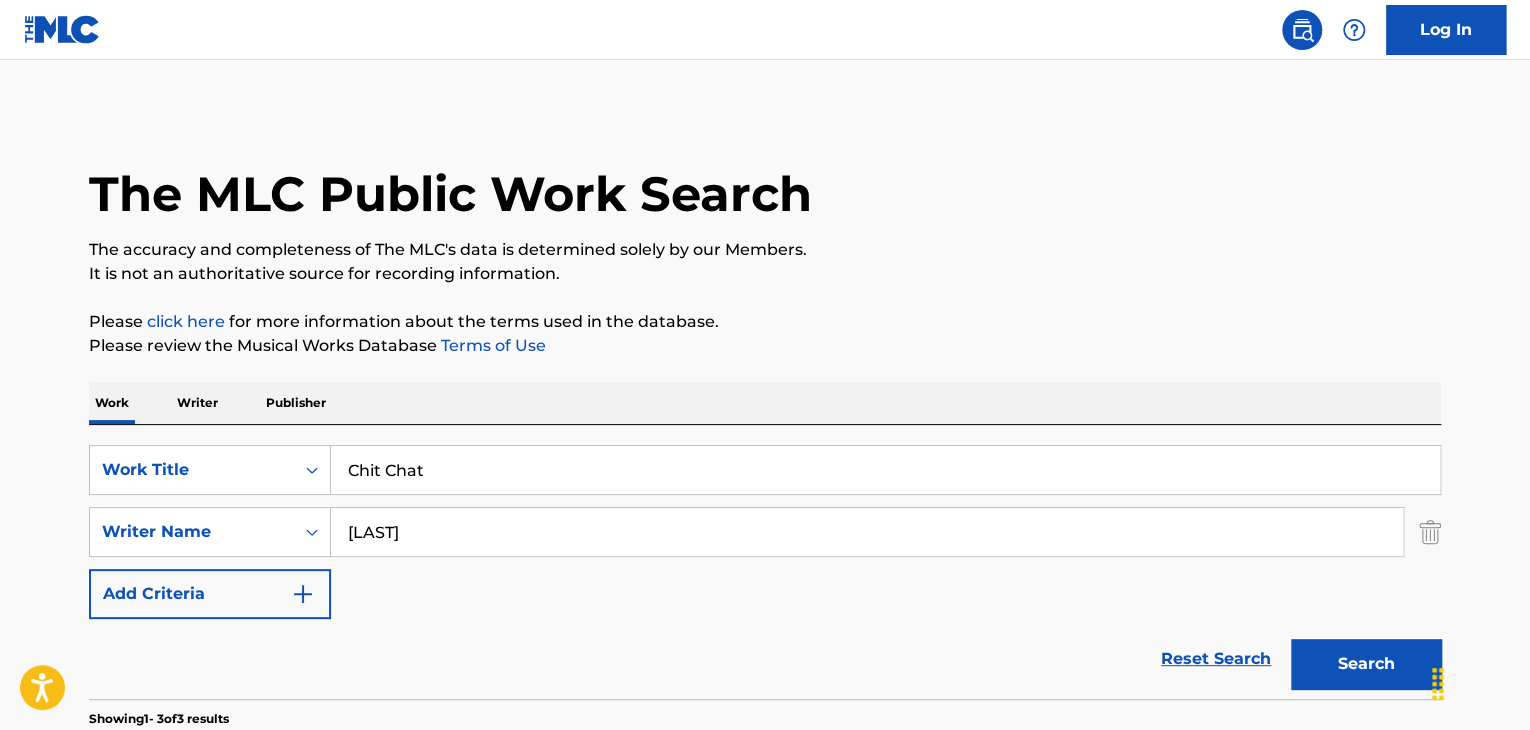 type on "Chit Chat" 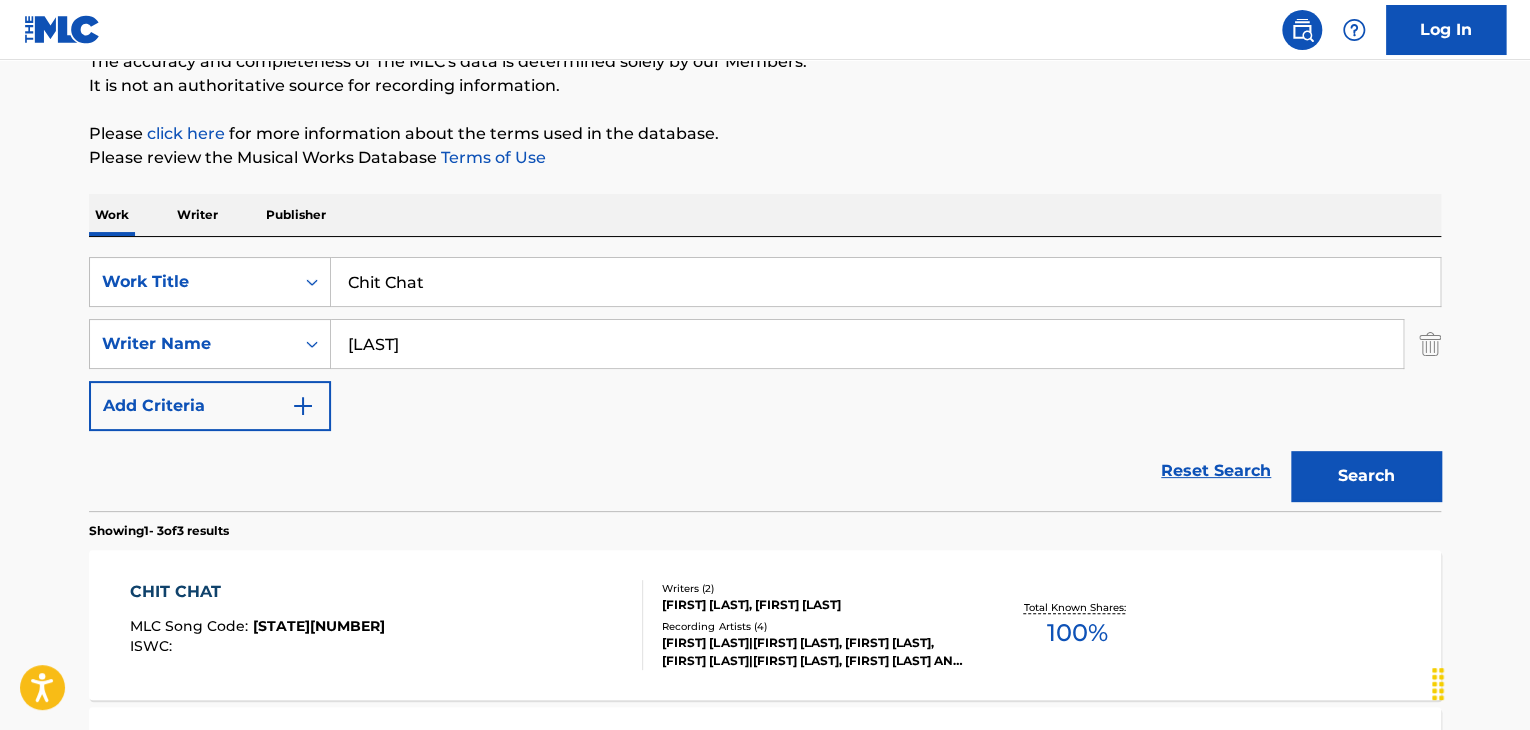 scroll, scrollTop: 200, scrollLeft: 0, axis: vertical 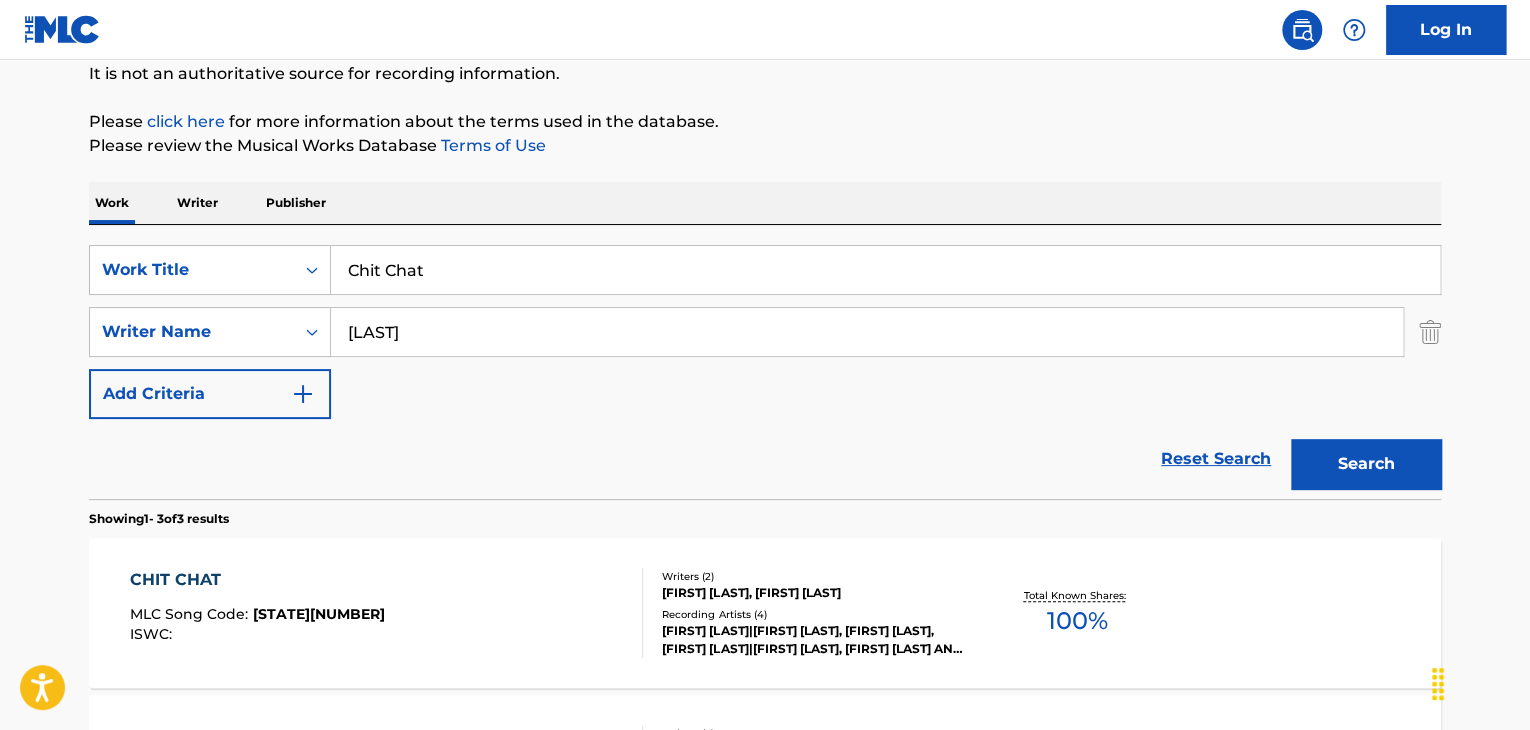 click on "[STATE][NUMBER]" at bounding box center (319, 614) 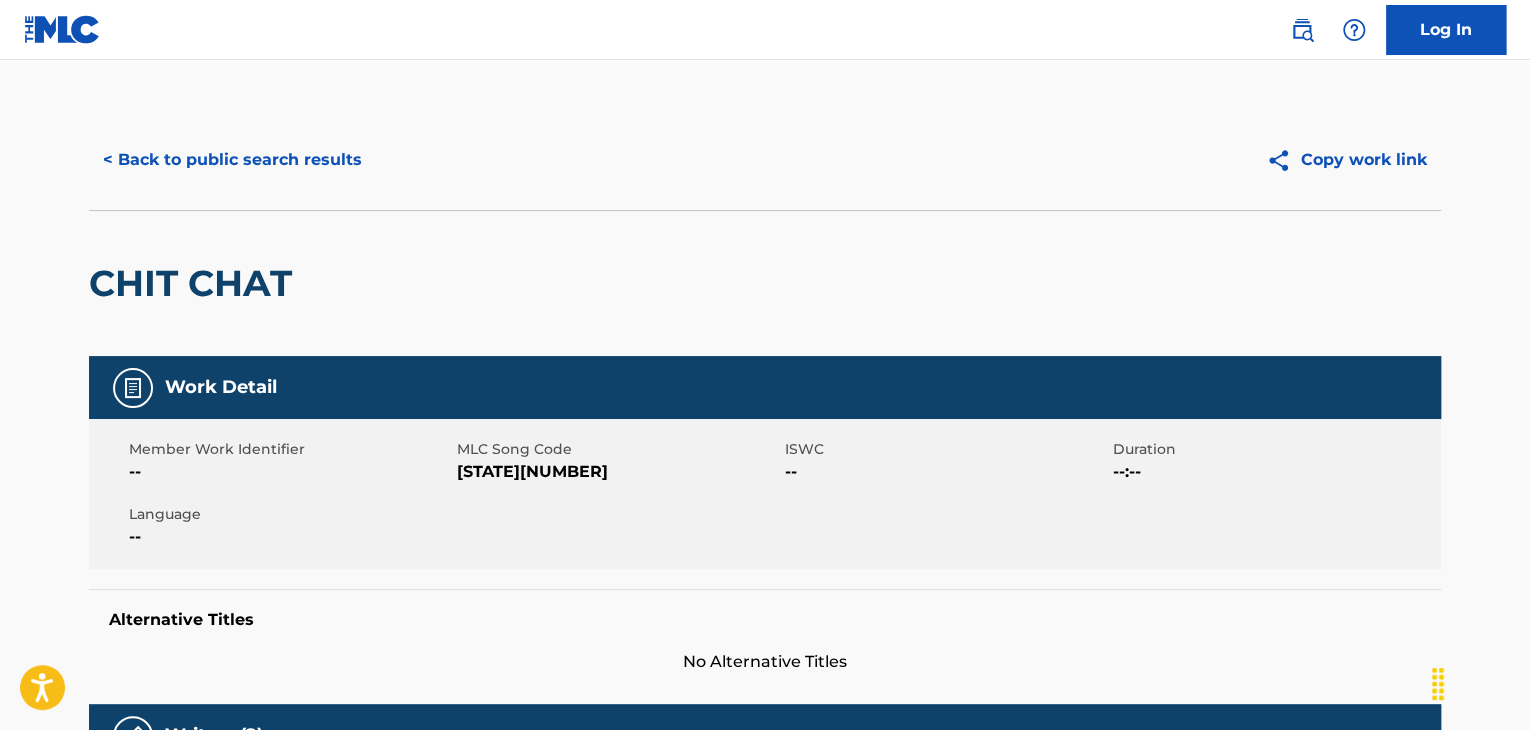 click on "[STATE][NUMBER]" at bounding box center (618, 472) 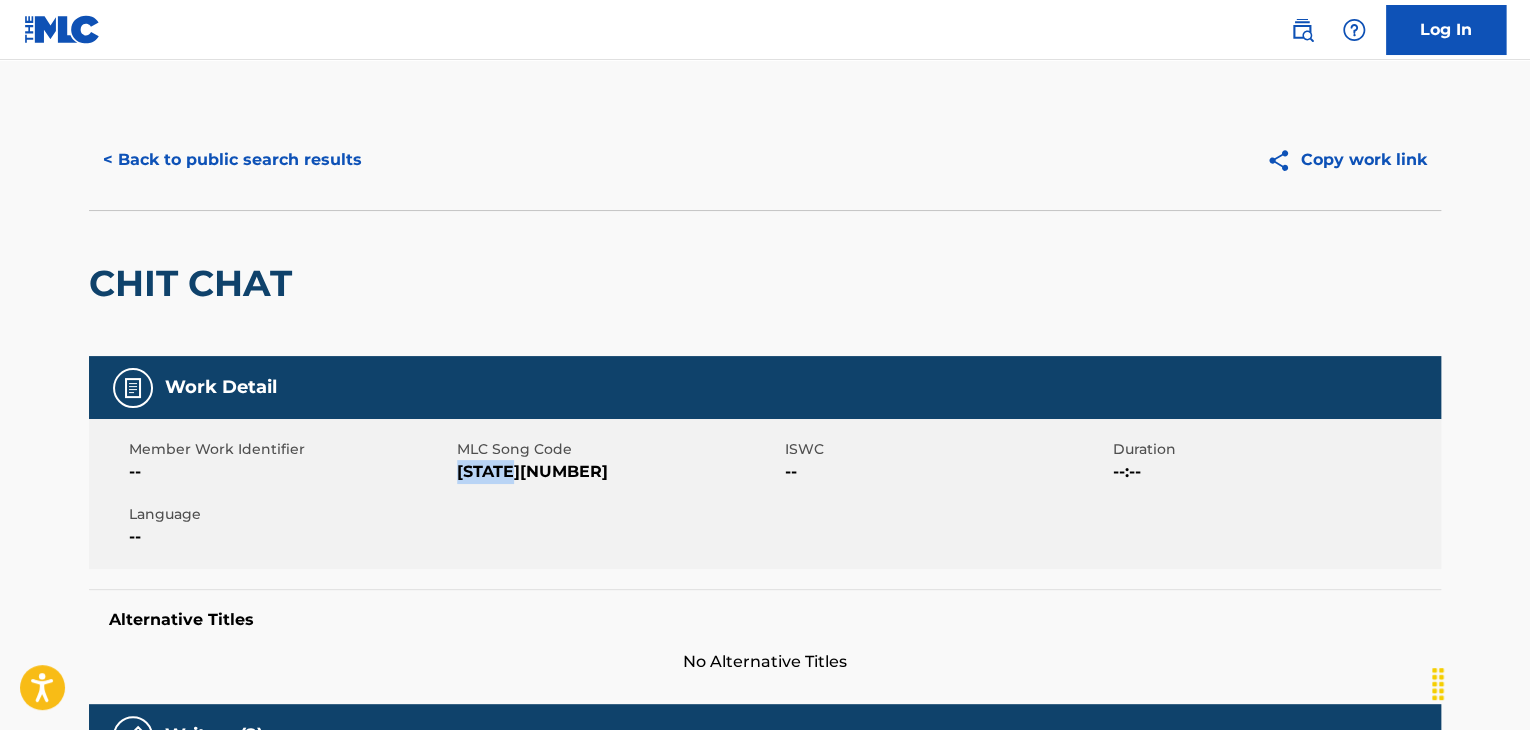 click on "[STATE][NUMBER]" at bounding box center [618, 472] 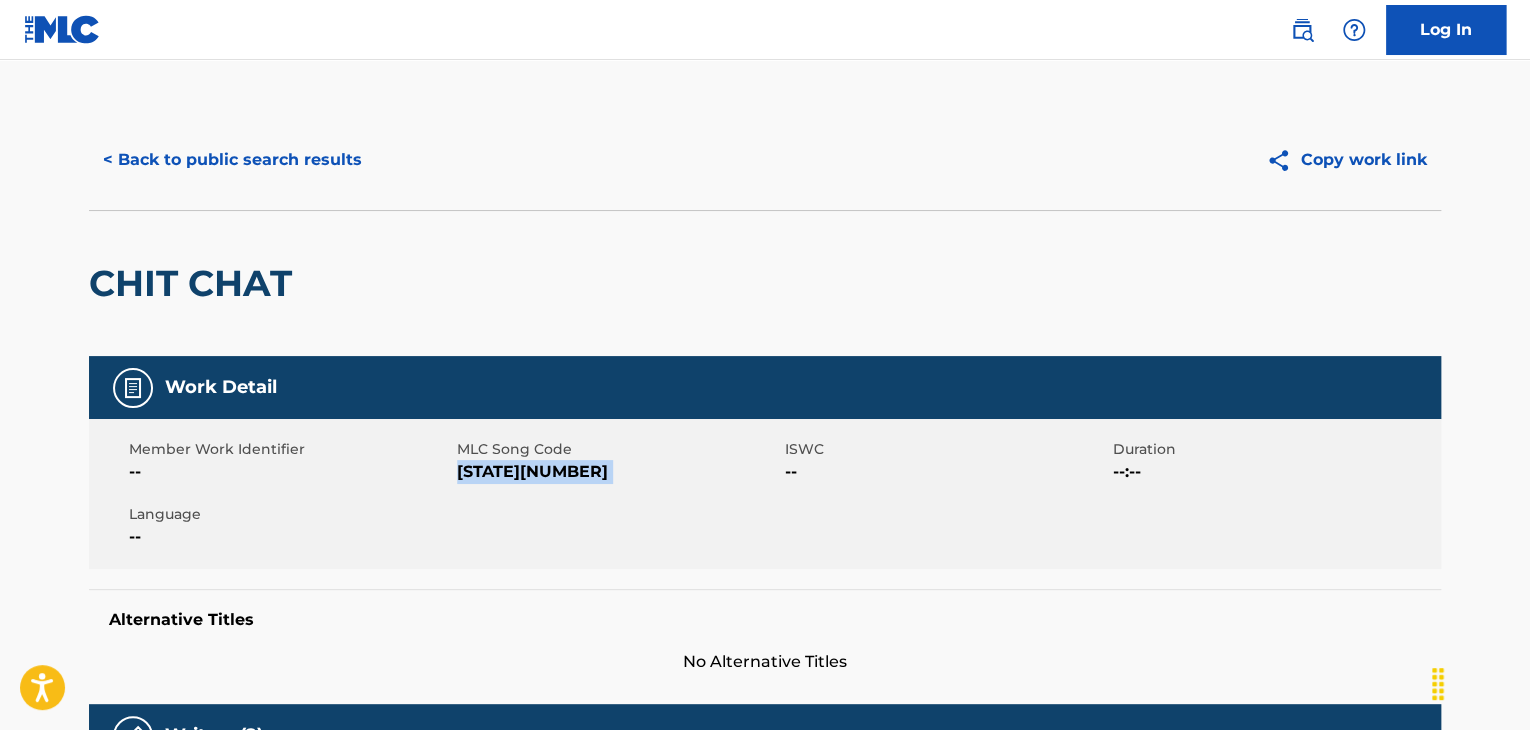 click on "[STATE][NUMBER]" at bounding box center (618, 472) 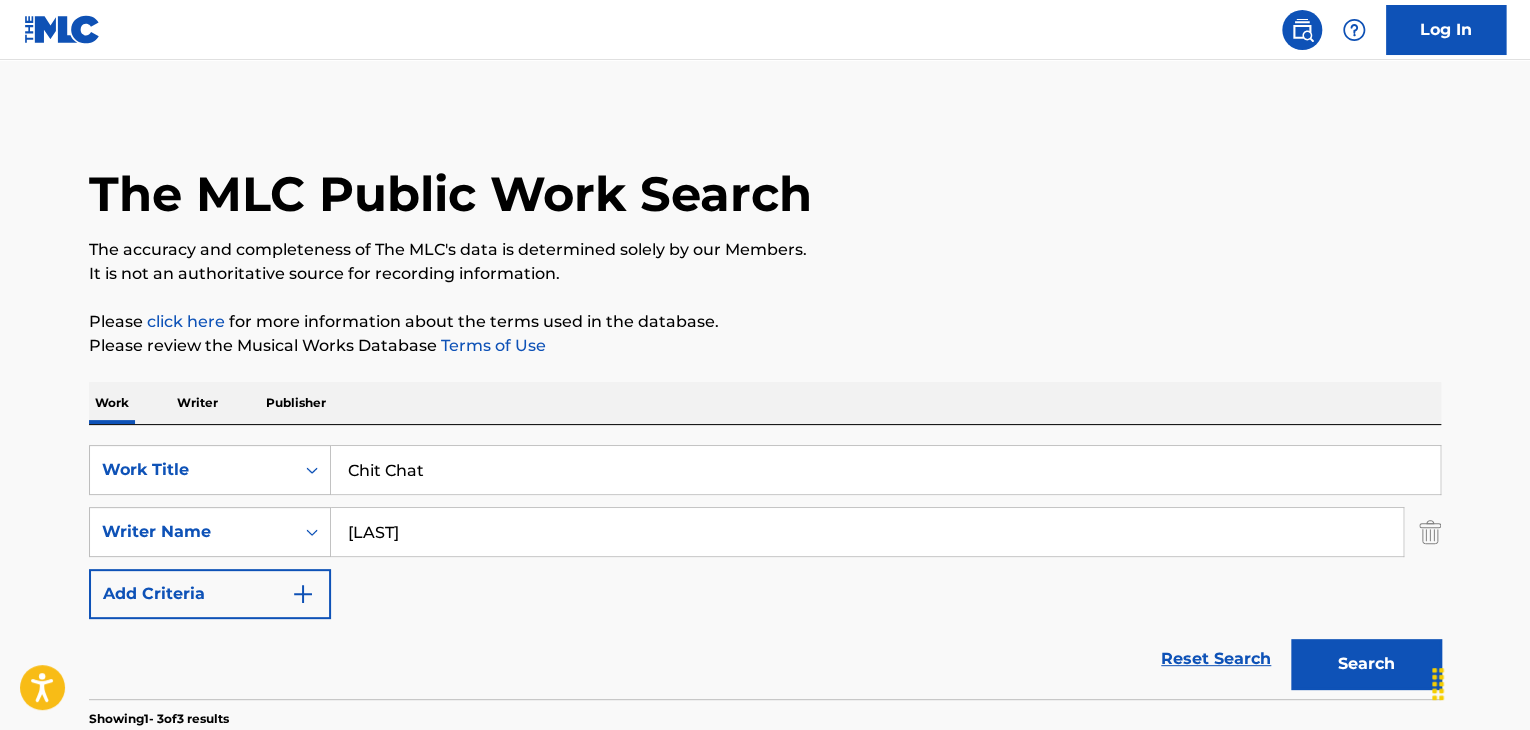 scroll, scrollTop: 200, scrollLeft: 0, axis: vertical 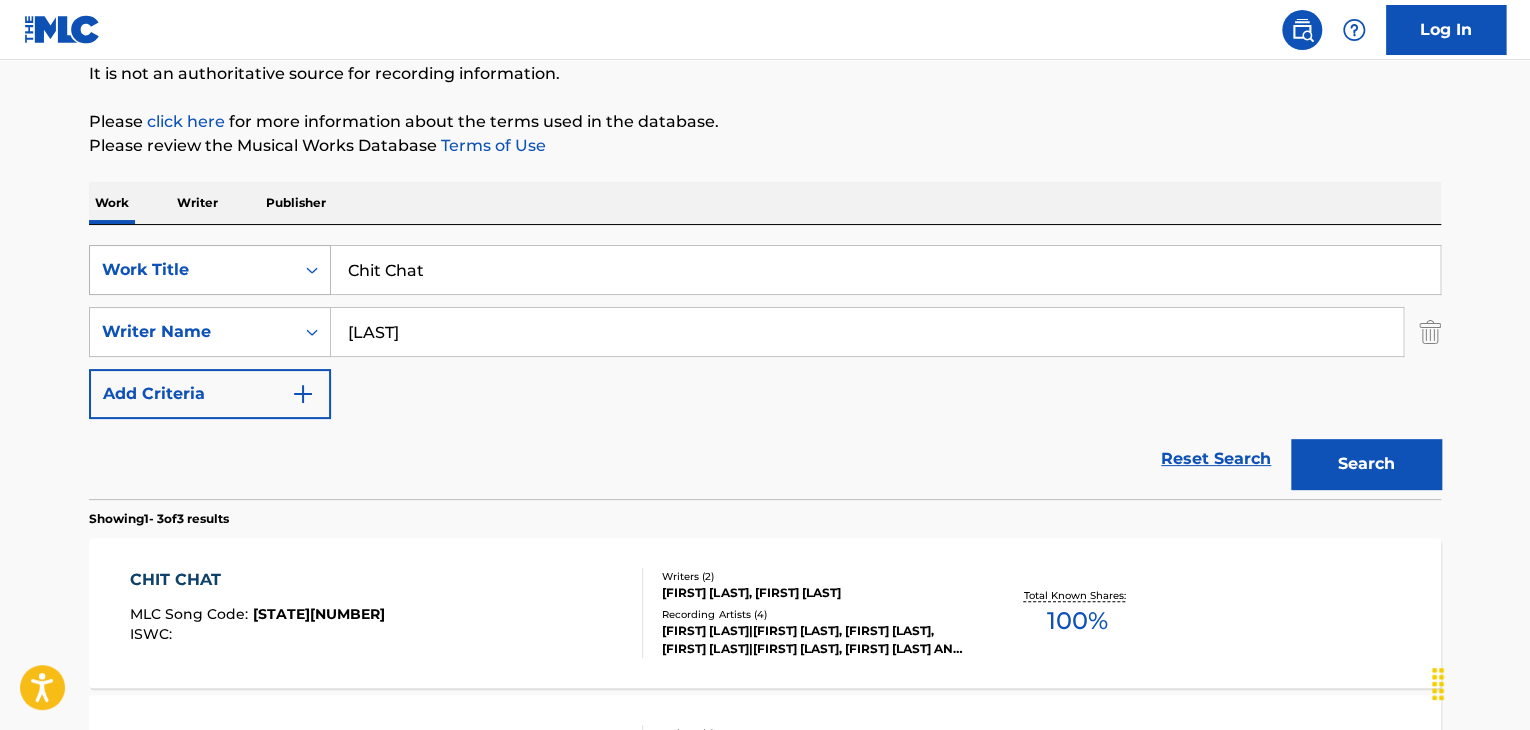 drag, startPoint x: 504, startPoint y: 292, endPoint x: 241, endPoint y: 285, distance: 263.09314 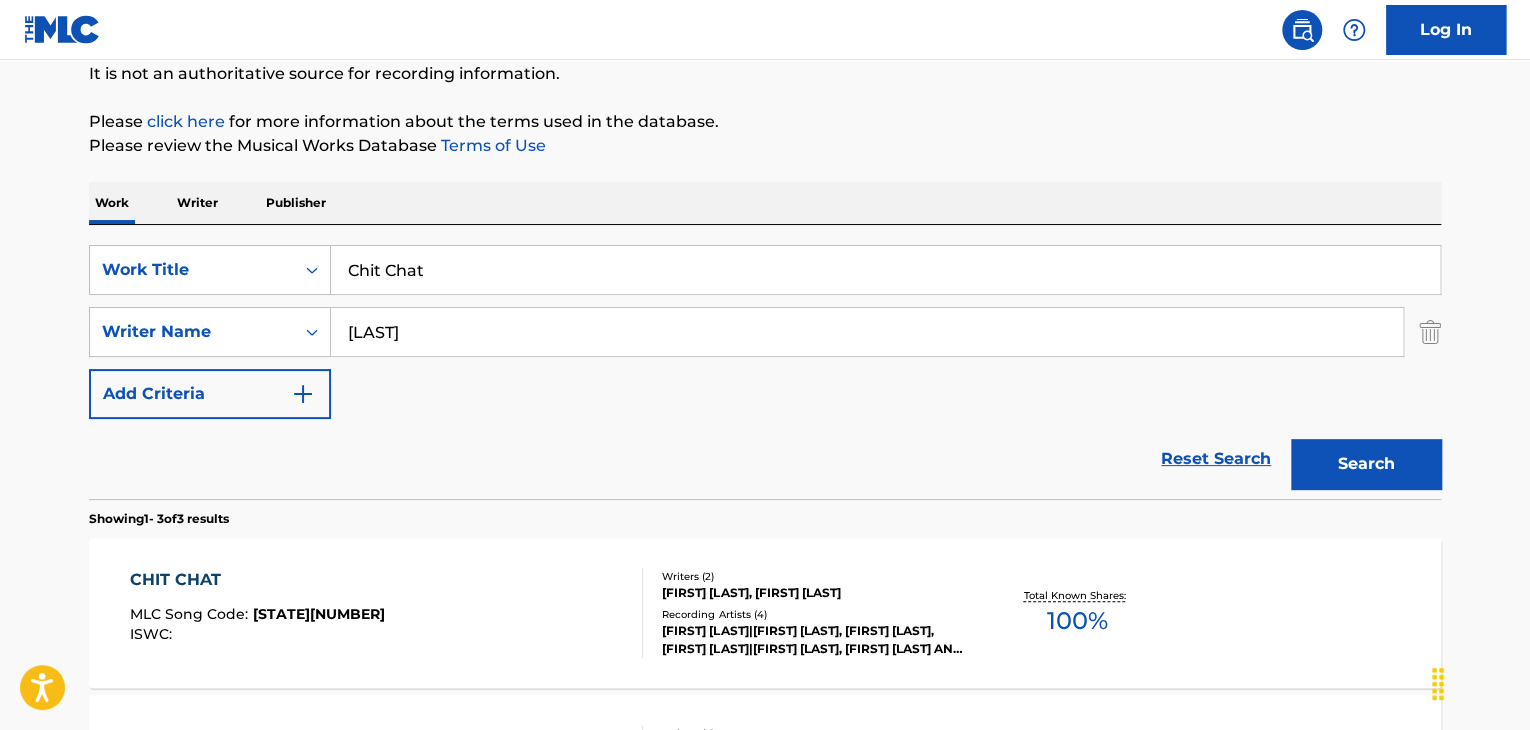 paste on "Wanted" 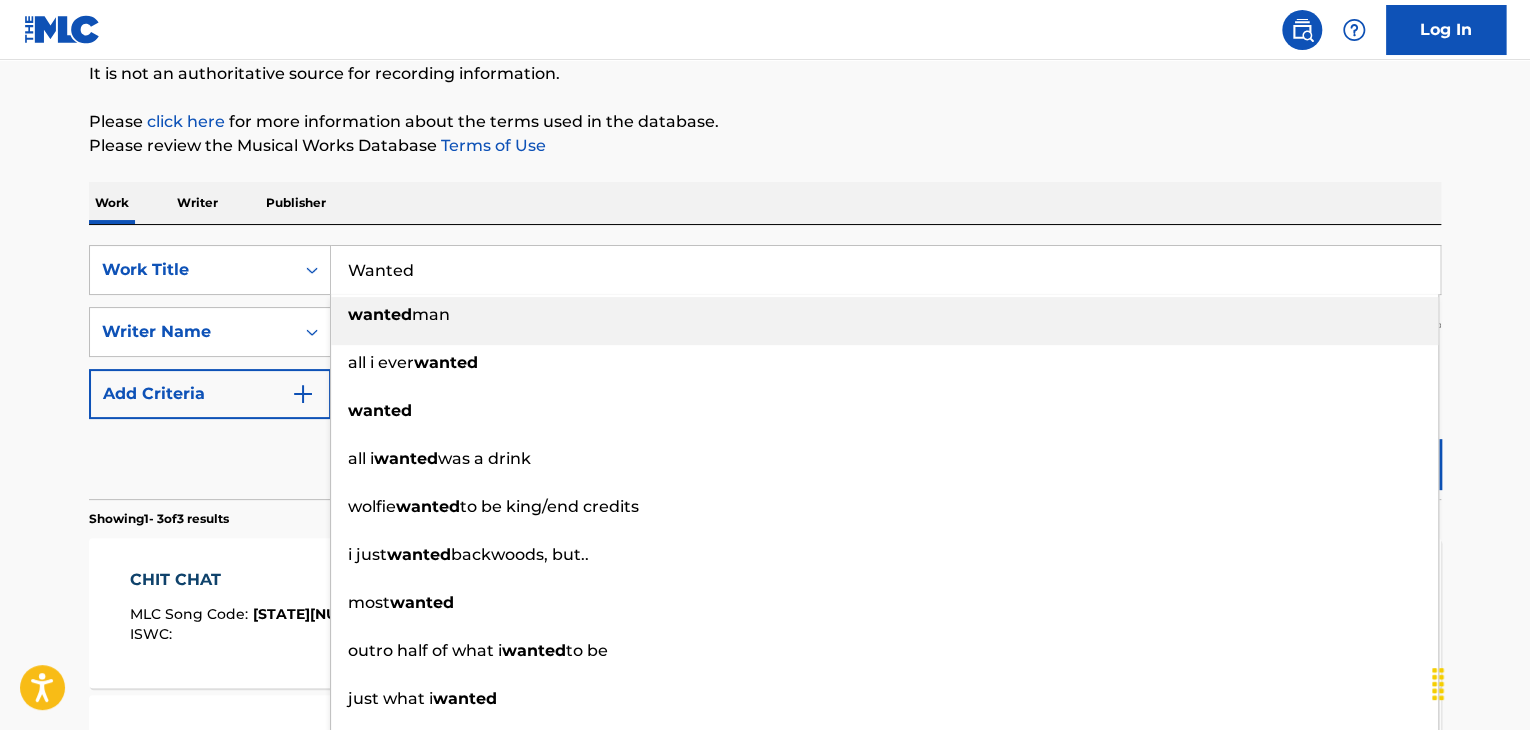 type on "Wanted" 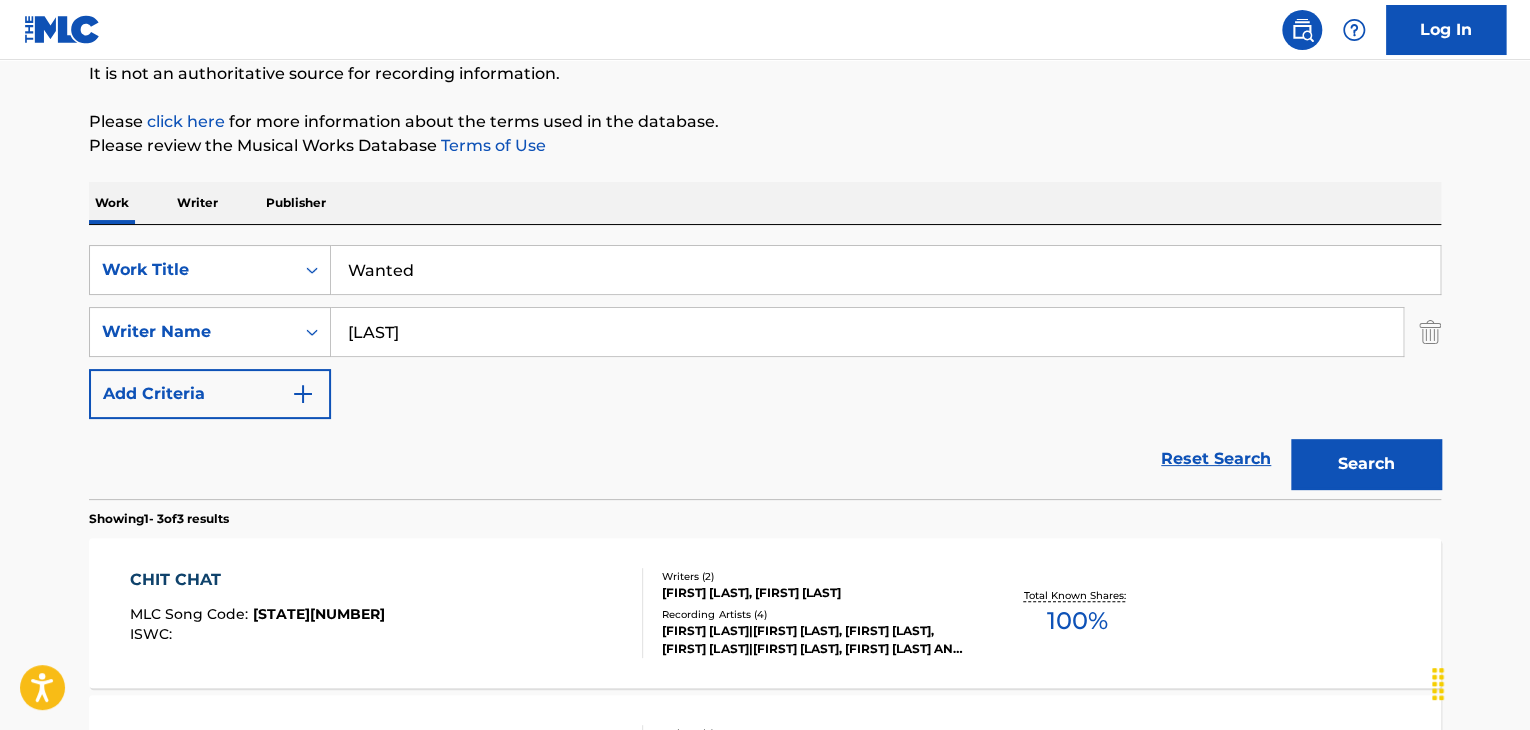click on "The MLC Public Work Search The accuracy and completeness of The MLC's data is determined solely by our Members. It is not an authoritative source for recording information. Please   click here   for more information about the terms used in the database. Please review the Musical Works Database   Terms of Use Work Writer Publisher SearchWithCriteriaaa817376-d798-4426-bcfe-63d5a4522a53 Work Title Wanted SearchWithCriteria65a98e3e-c872-4602-8014-928421f3132e Writer Name [LAST] Add Criteria Reset Search Search Showing  1  -   3  of  3   results   CHIT CHAT MLC Song Code : CB866I ISWC : Writers ( 2 ) [FIRST] [LAST], [FIRST] [LAST] Recording Artists ( 4 ) [ARTIST]|[ARTIST], [ARTIST], [ARTIST]|[ARTIST], [ARTIST] Total Known Shares: 100 % CHIT CHAT (CLEAN VERSION) MLC Song Code : CB8ZQ2 ISWC : Writers ( 2 ) [FIRST] [LAST], [FIRST] [LAST] Recording Artists ( 4 ) Total Known Shares: 100 % CHIT CHAT (INSTRUMENTAL VERSION) MLC Song Code : CB8K0Y ISWC : 2" at bounding box center [765, 503] 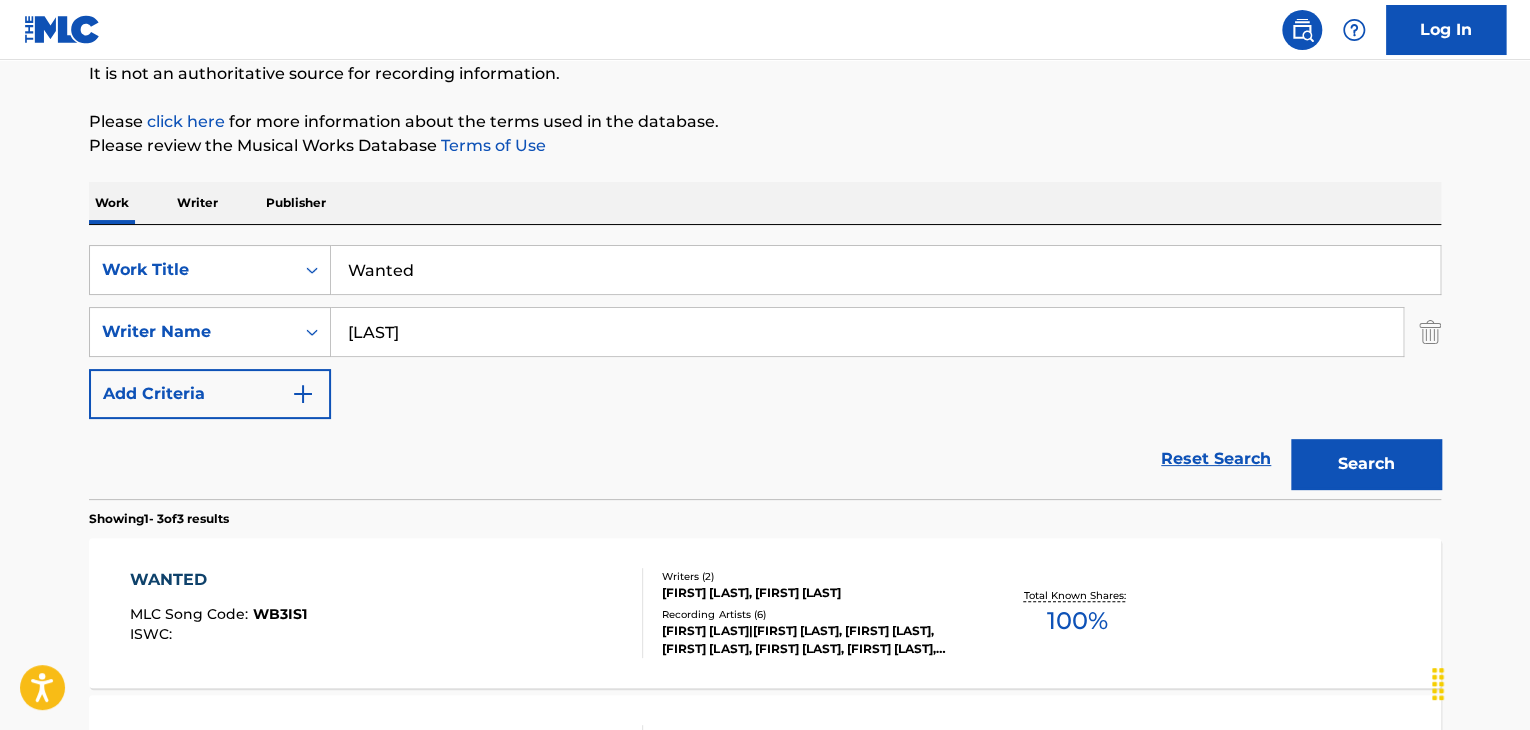 click on "WB3IS1" at bounding box center [280, 614] 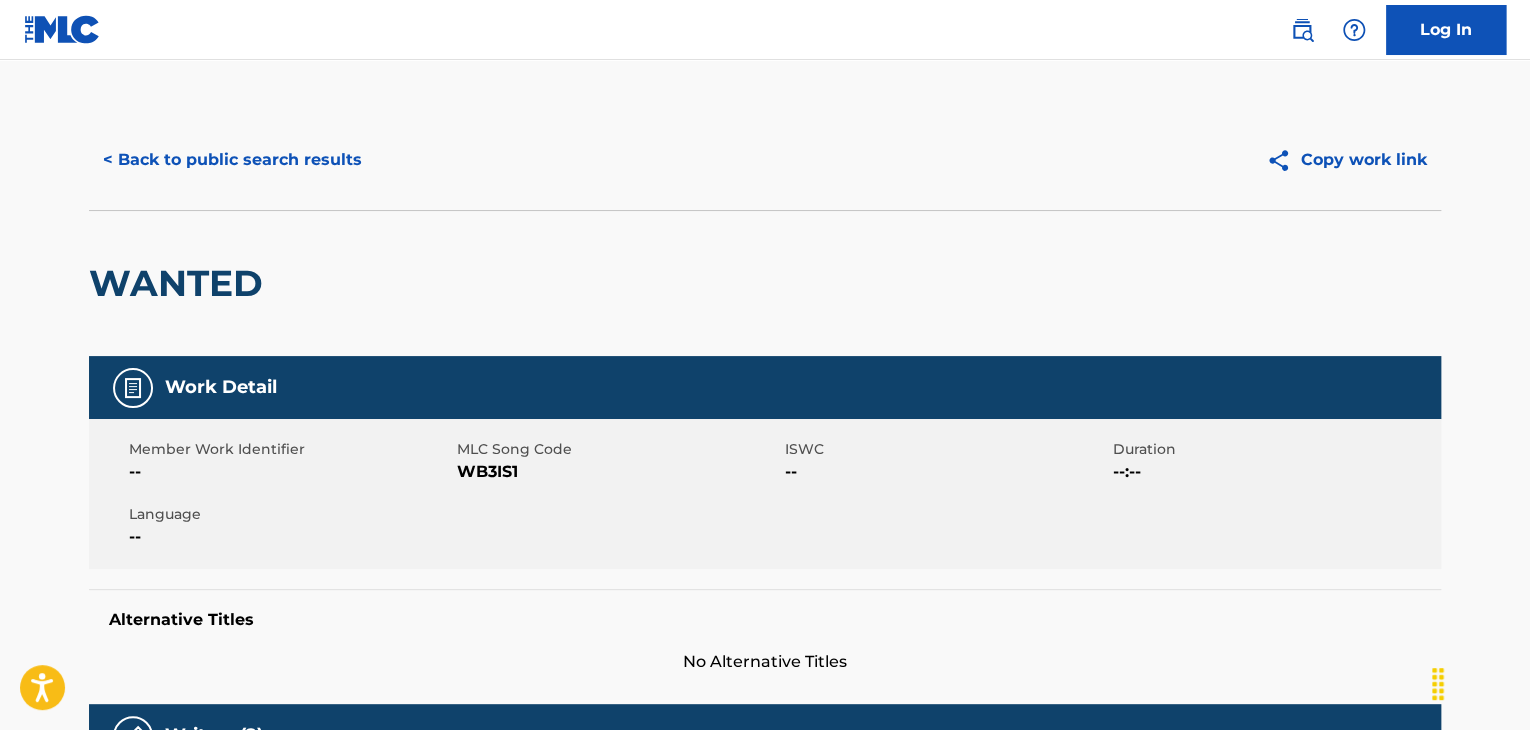 click on "WB3IS1" at bounding box center [618, 472] 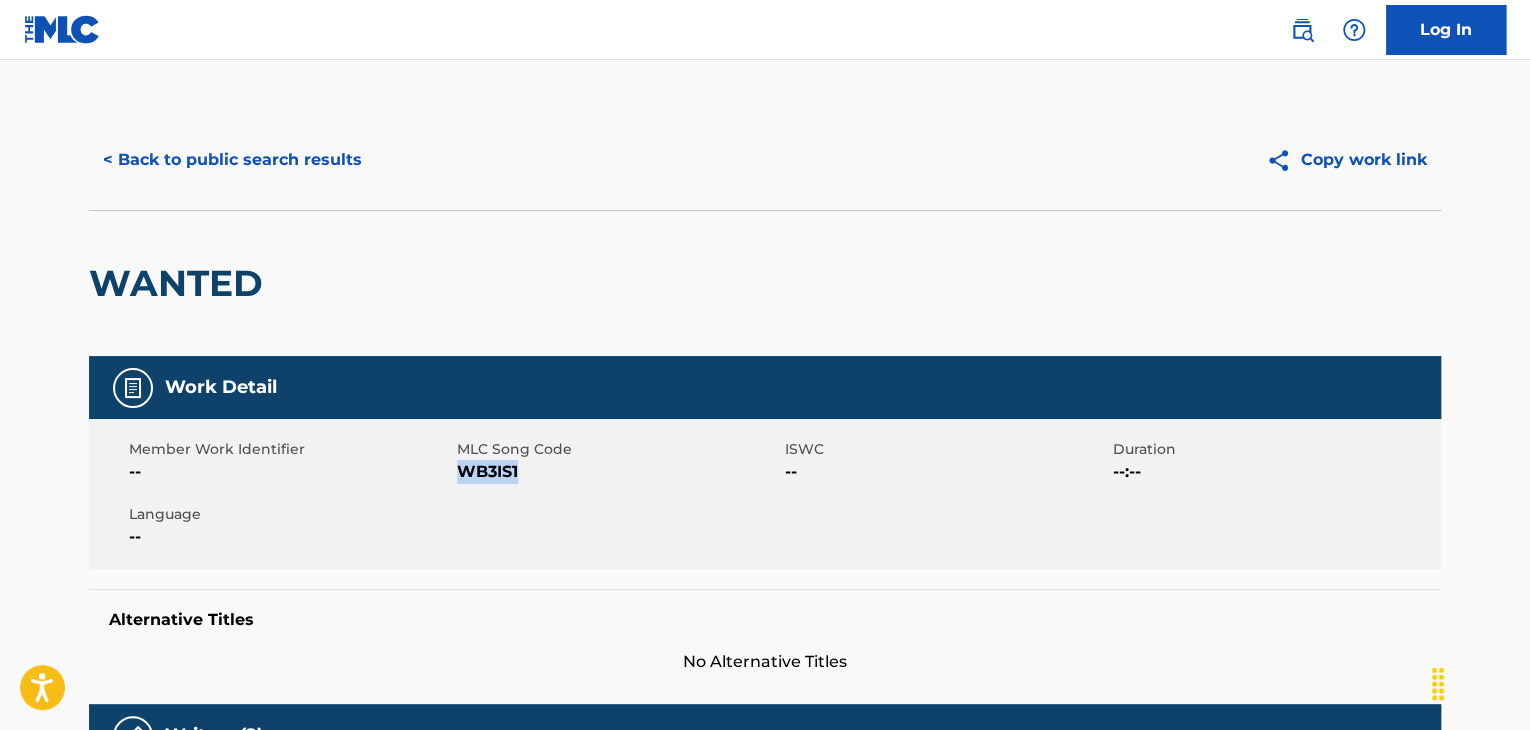 click on "WB3IS1" at bounding box center (618, 472) 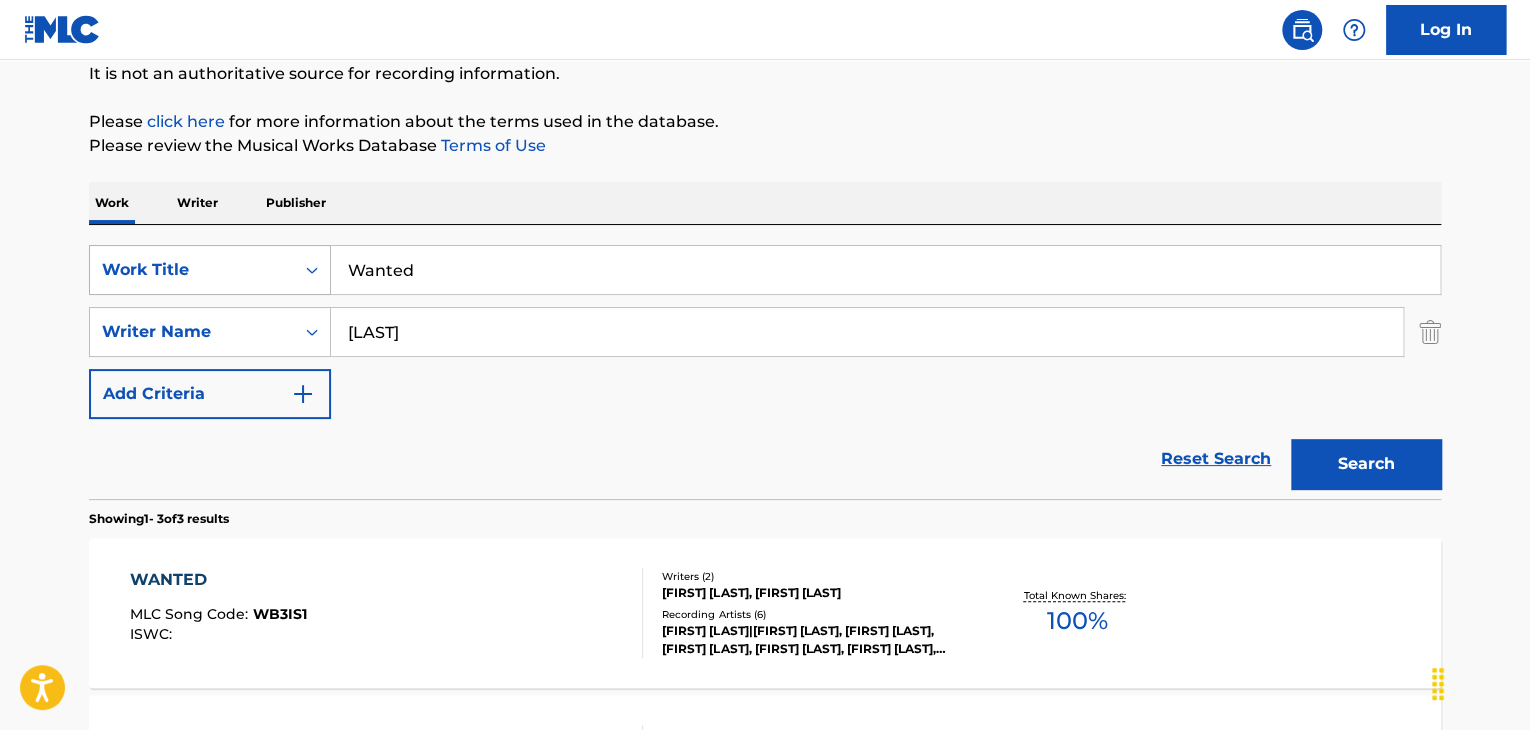 drag, startPoint x: 500, startPoint y: 279, endPoint x: 224, endPoint y: 279, distance: 276 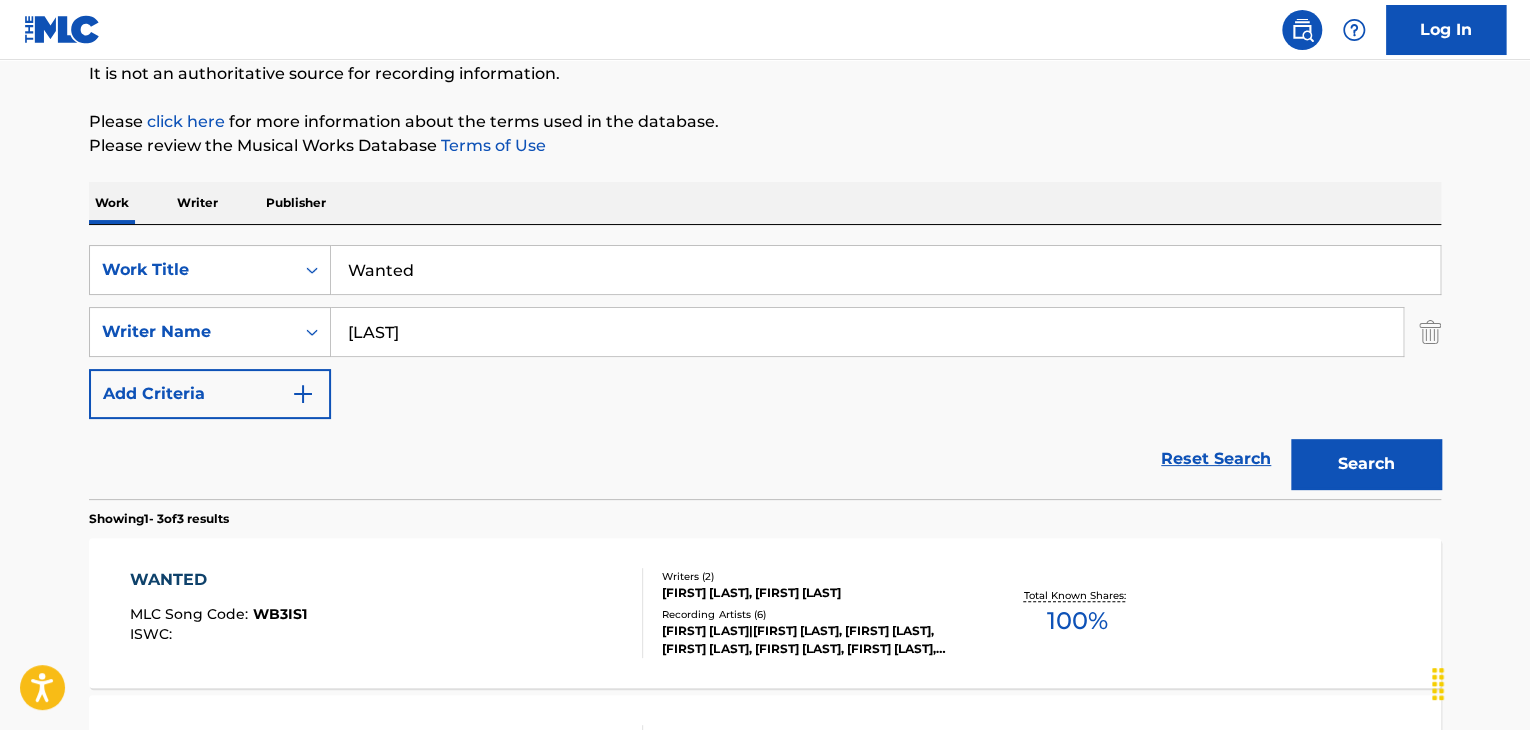 paste on "[STATE][NUMBER]" 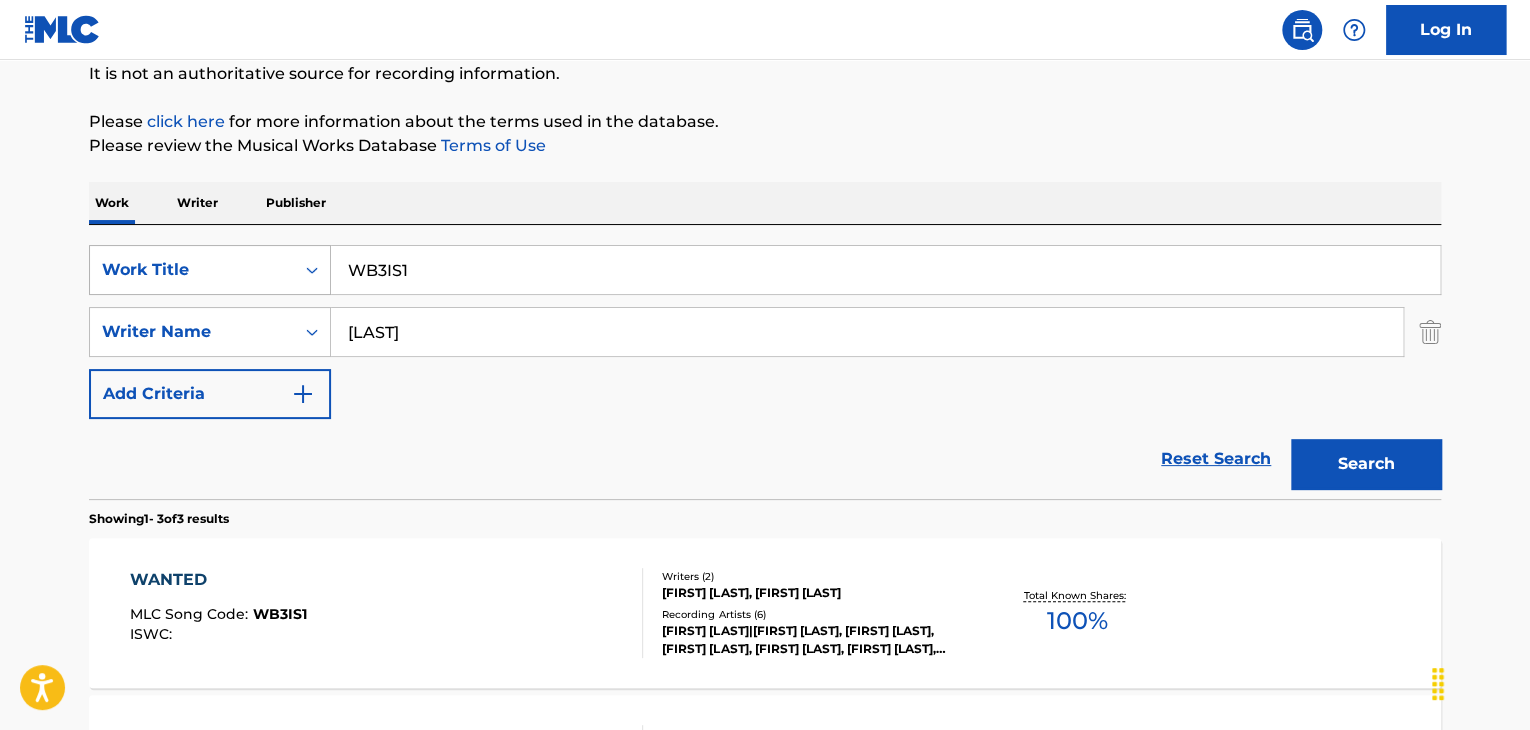 drag, startPoint x: 465, startPoint y: 277, endPoint x: 252, endPoint y: 291, distance: 213.4596 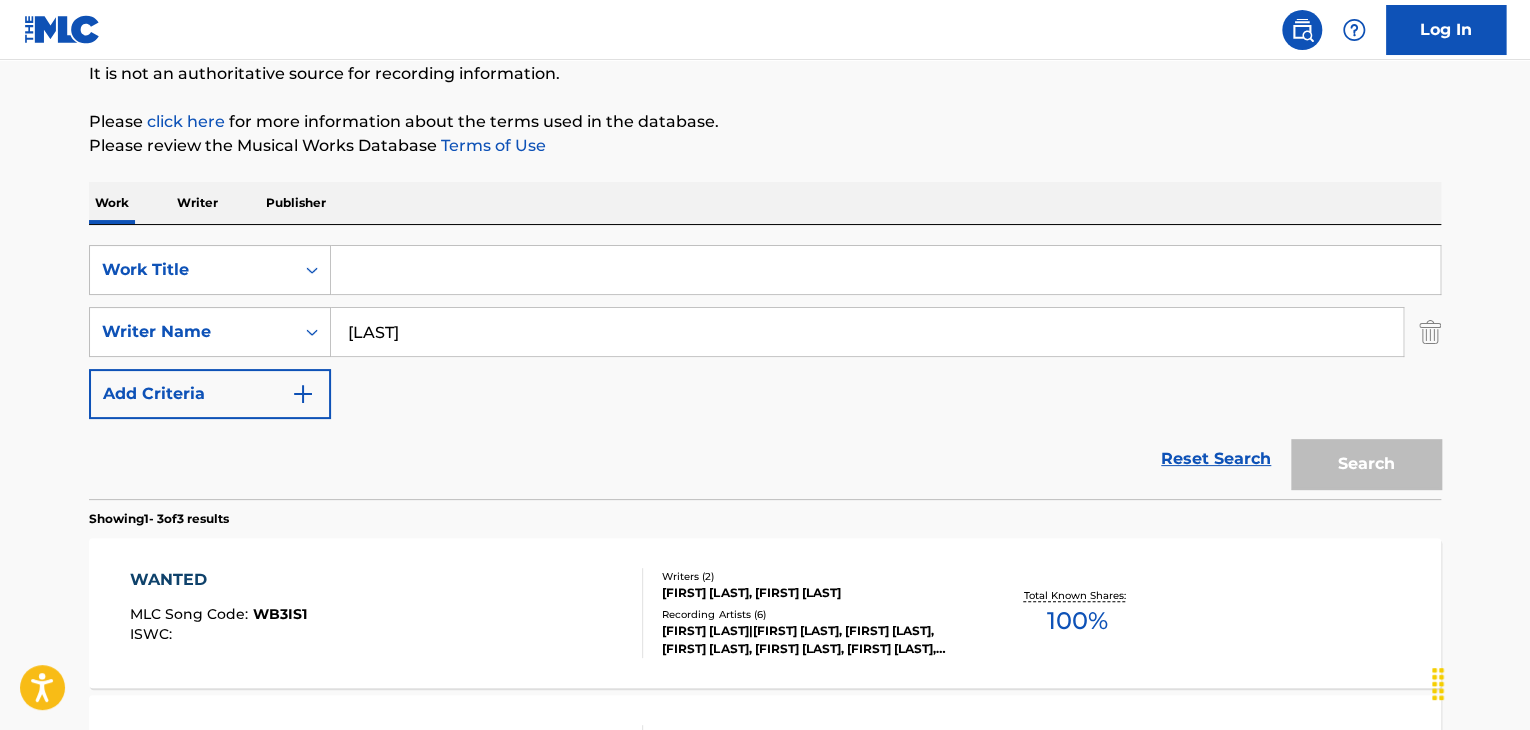 click at bounding box center [885, 270] 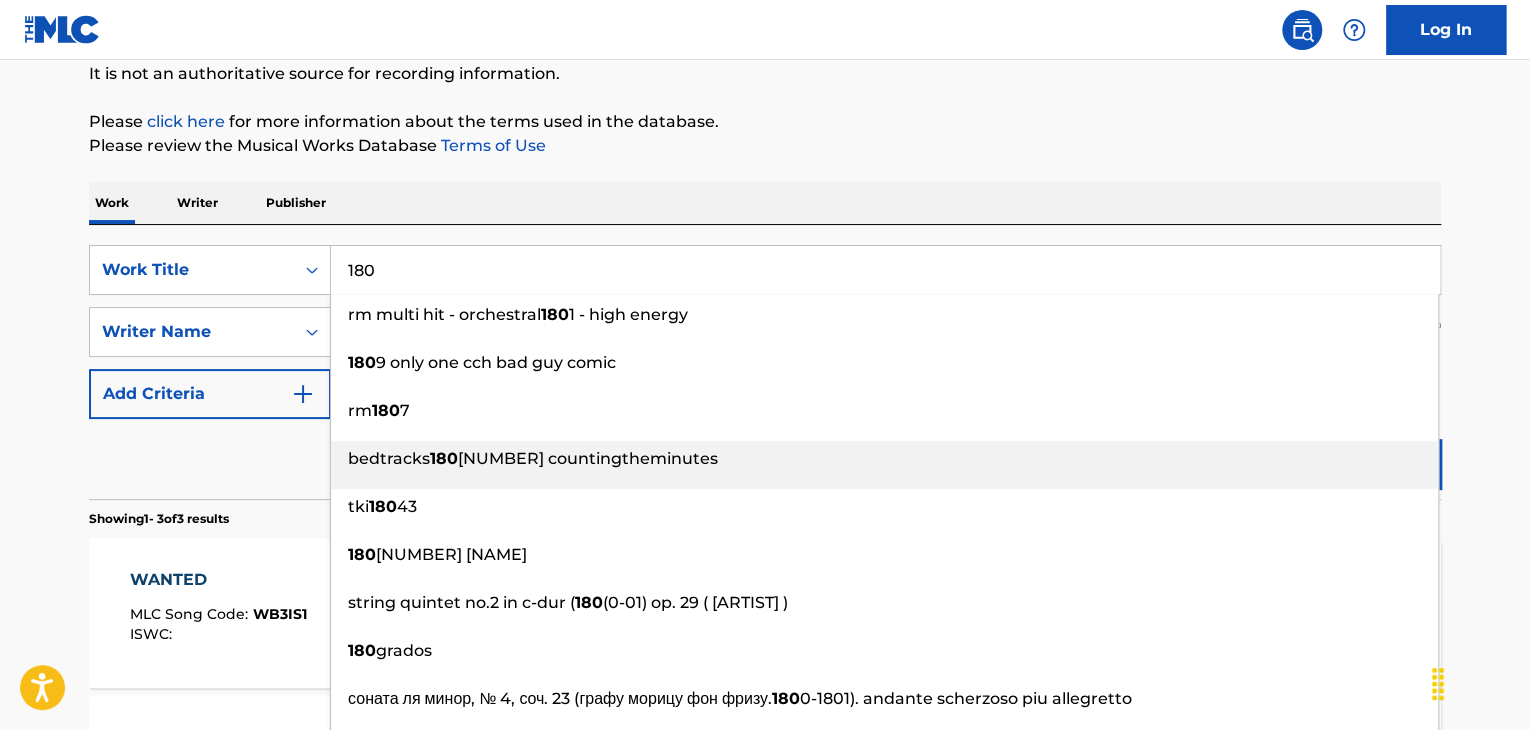 click on "bedtracks  [NUMBER] [NUMBER]" at bounding box center [884, 459] 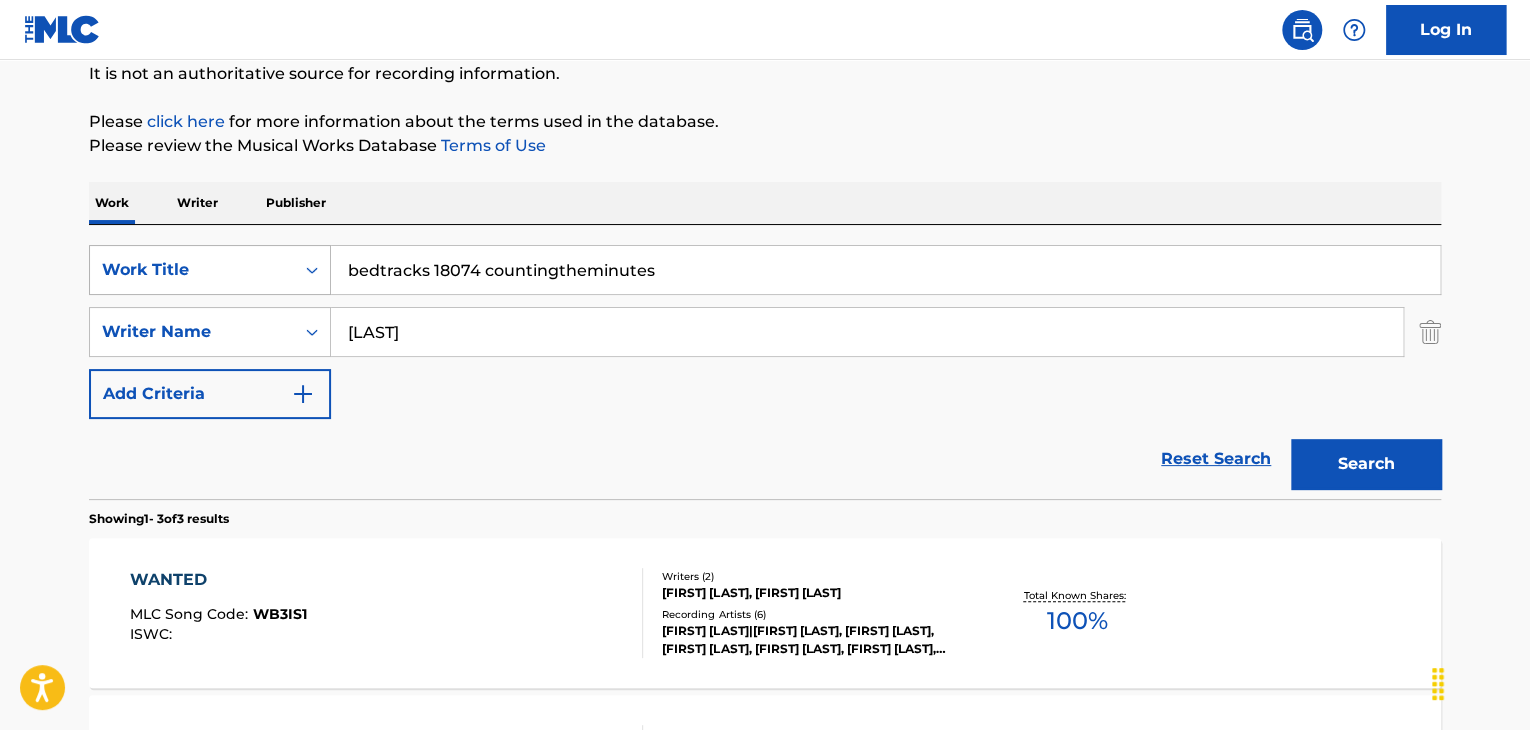 drag, startPoint x: 732, startPoint y: 281, endPoint x: 246, endPoint y: 281, distance: 486 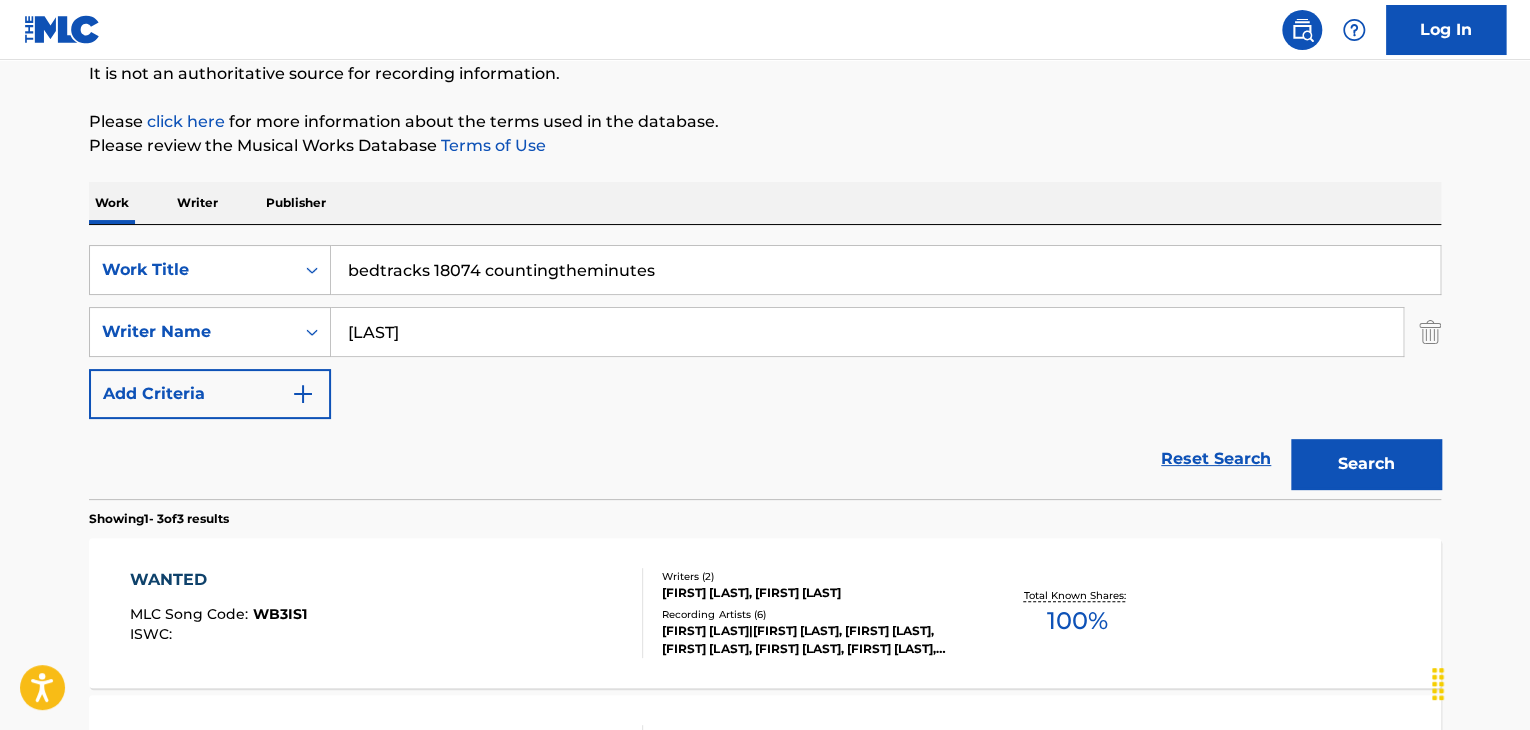 paste on "180" 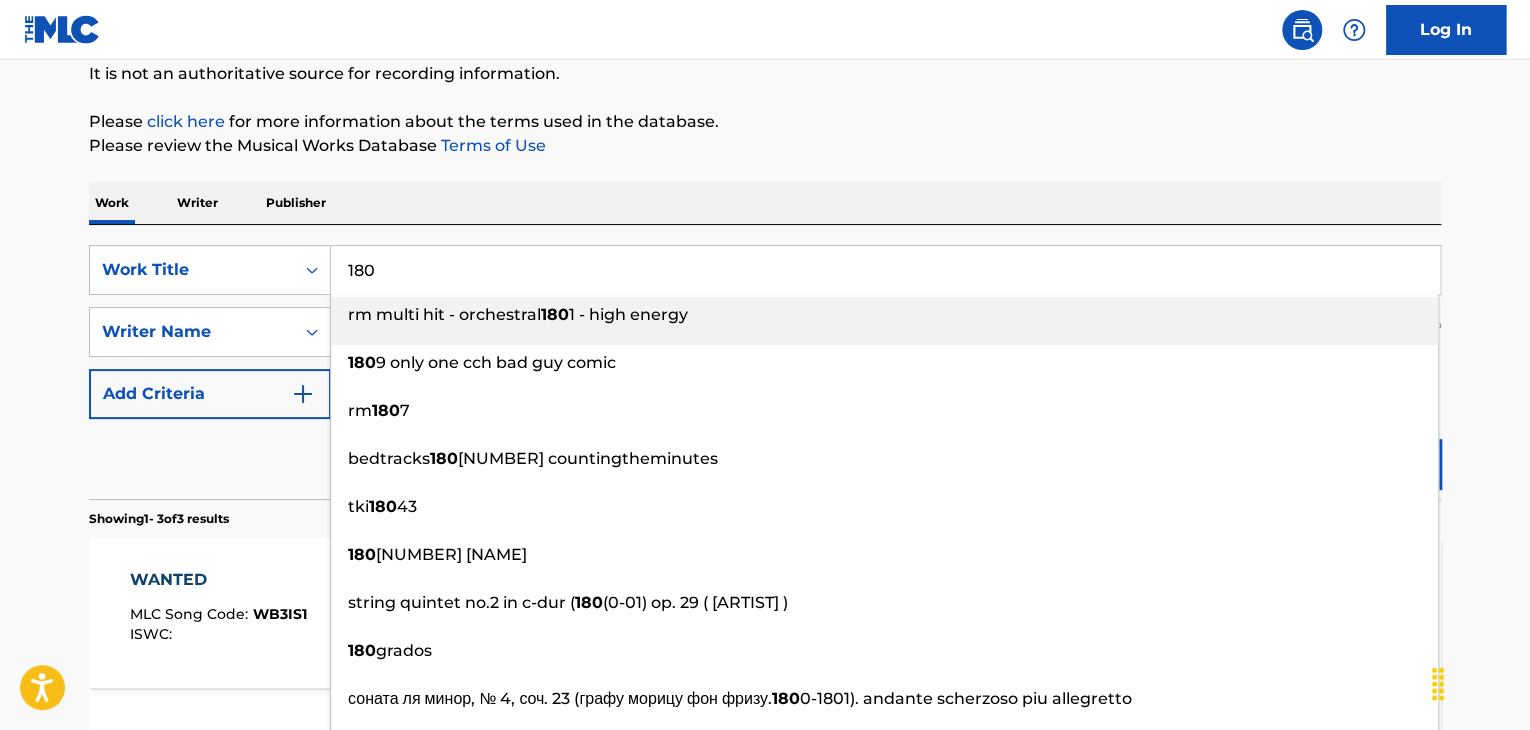 type on "180" 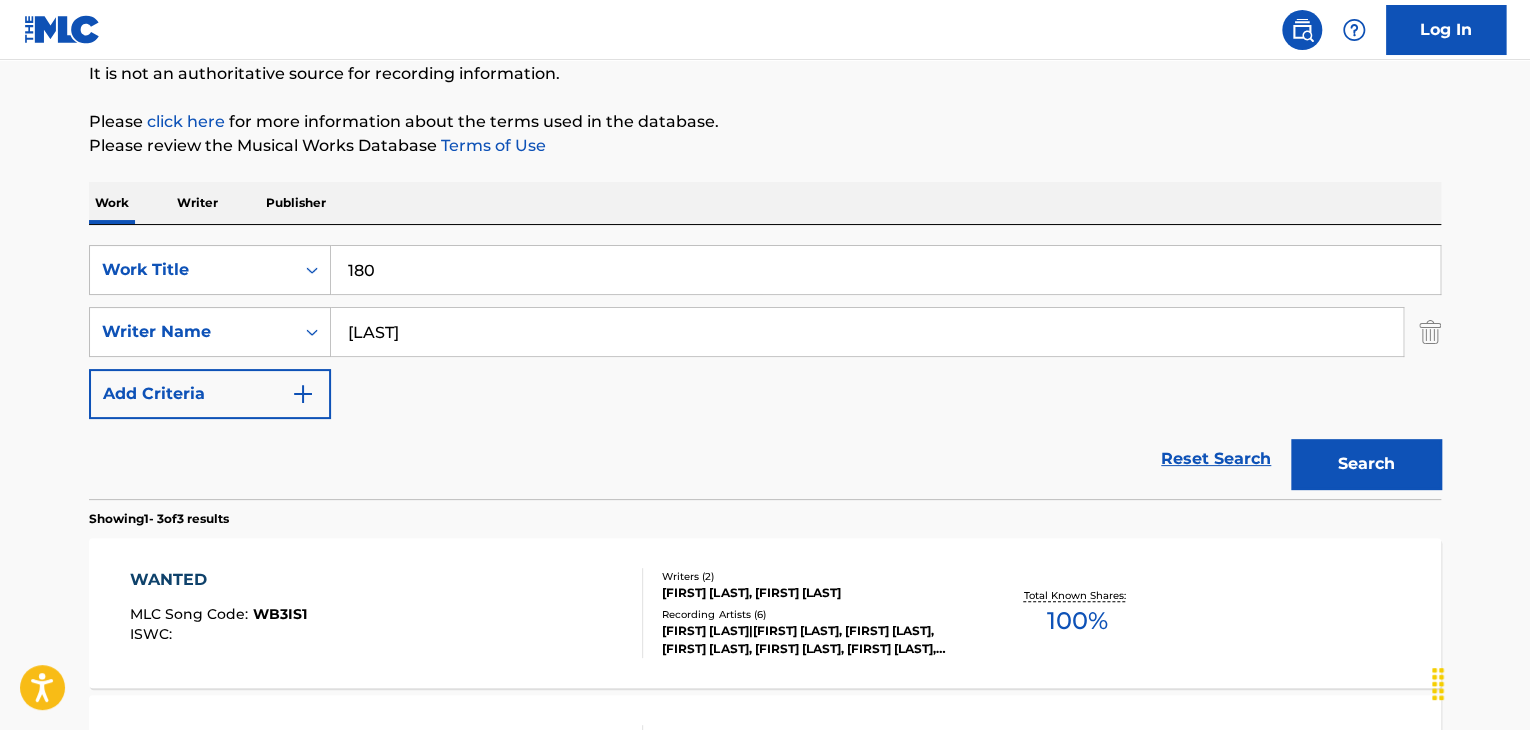 click on "Search" at bounding box center (1366, 464) 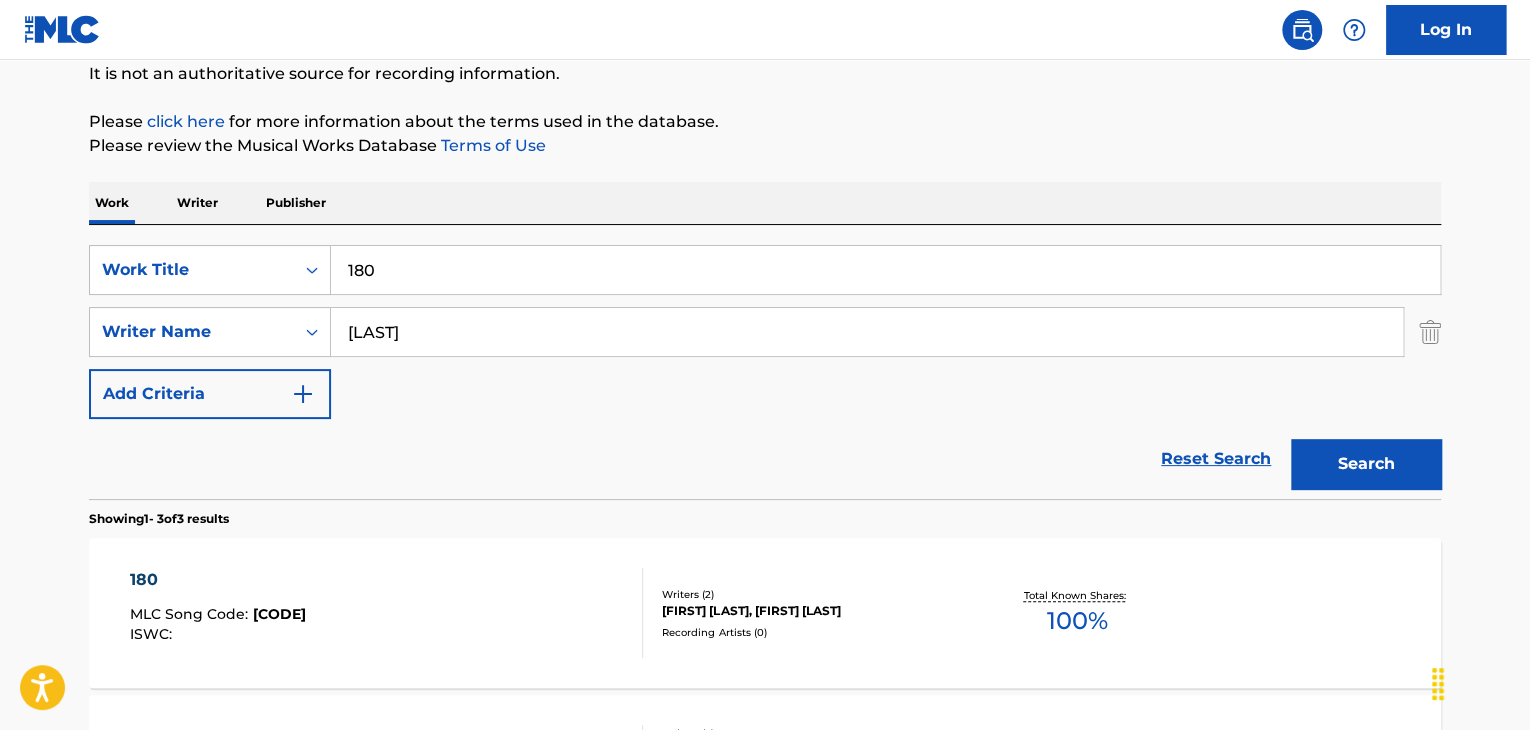 click on "[CODE]" at bounding box center [279, 614] 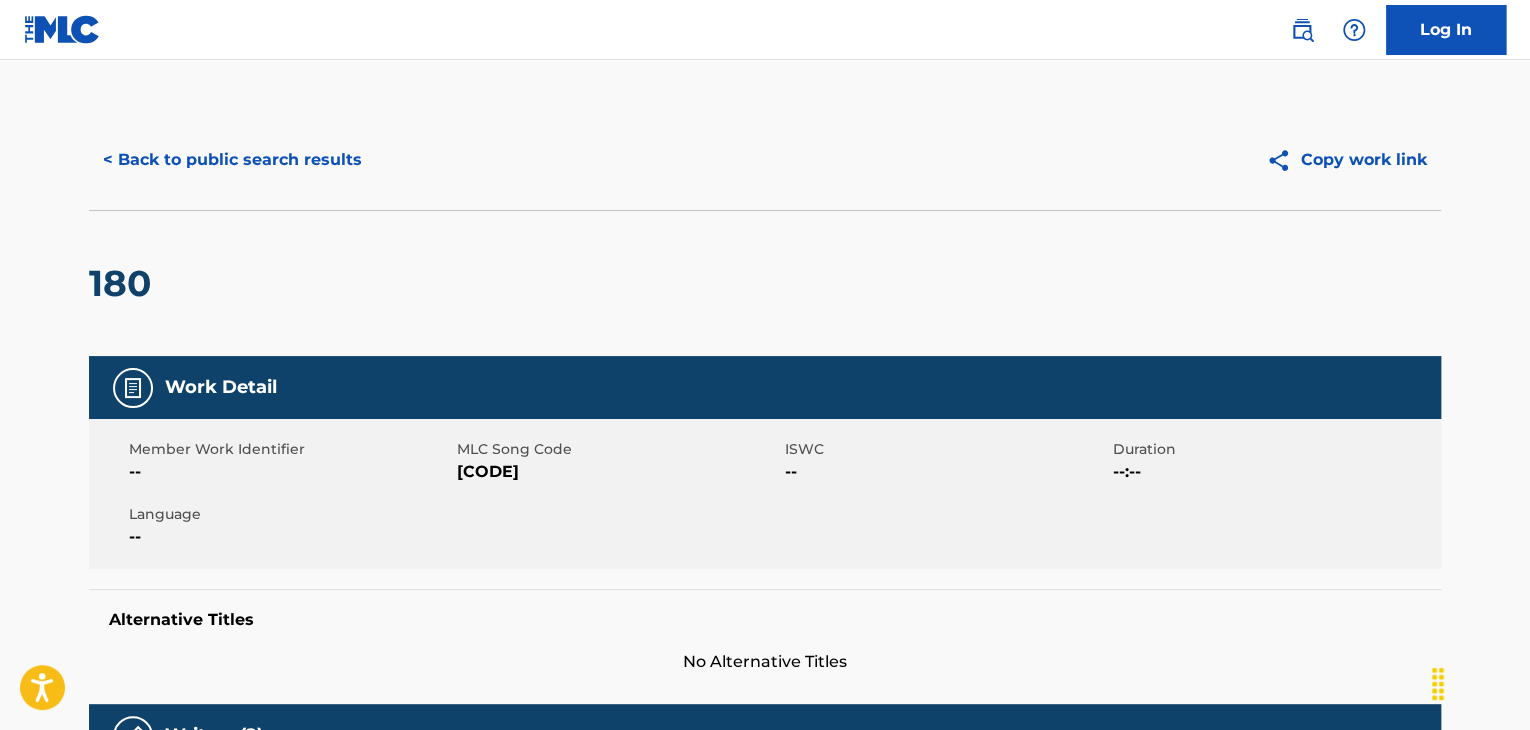 click on "[CODE]" at bounding box center [618, 472] 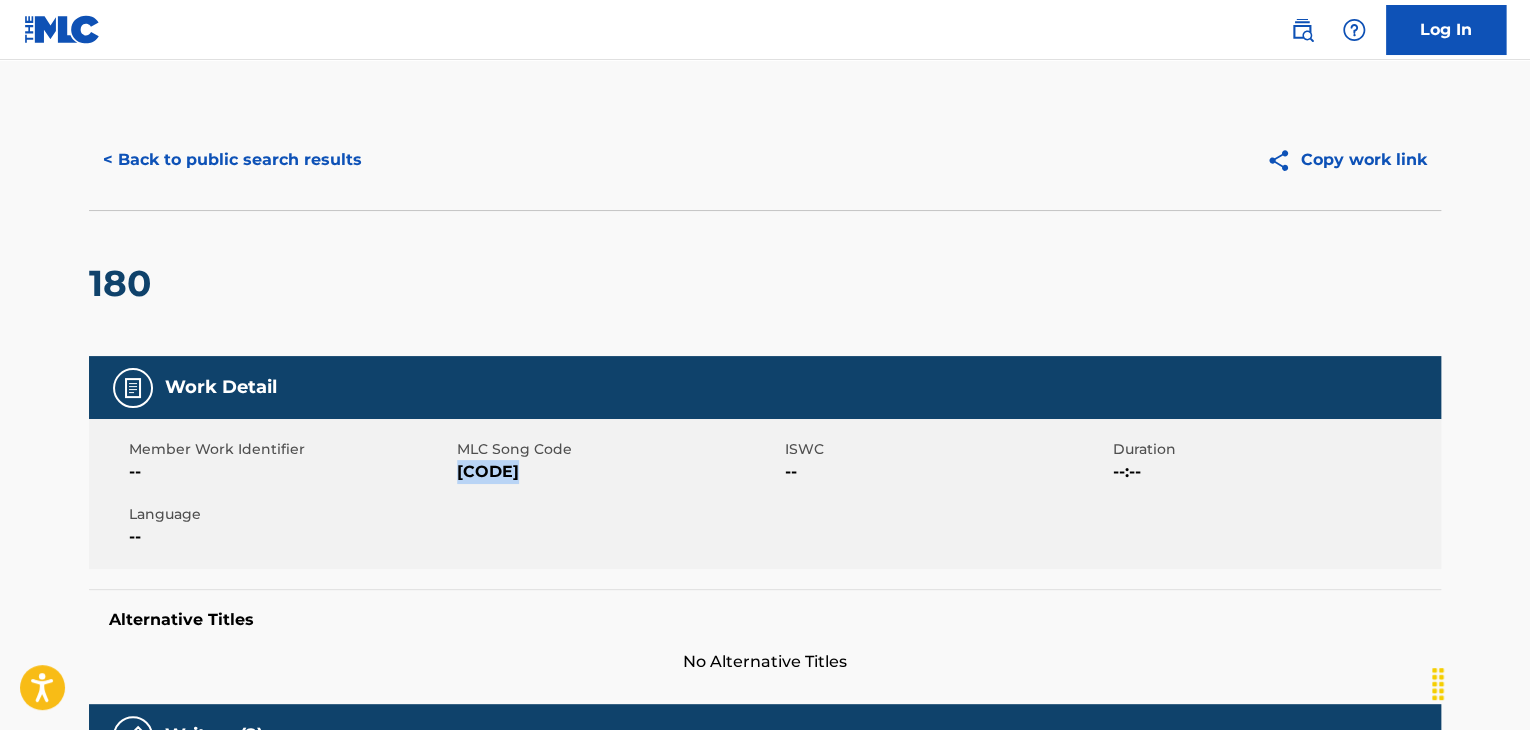 click on "[CODE]" at bounding box center [618, 472] 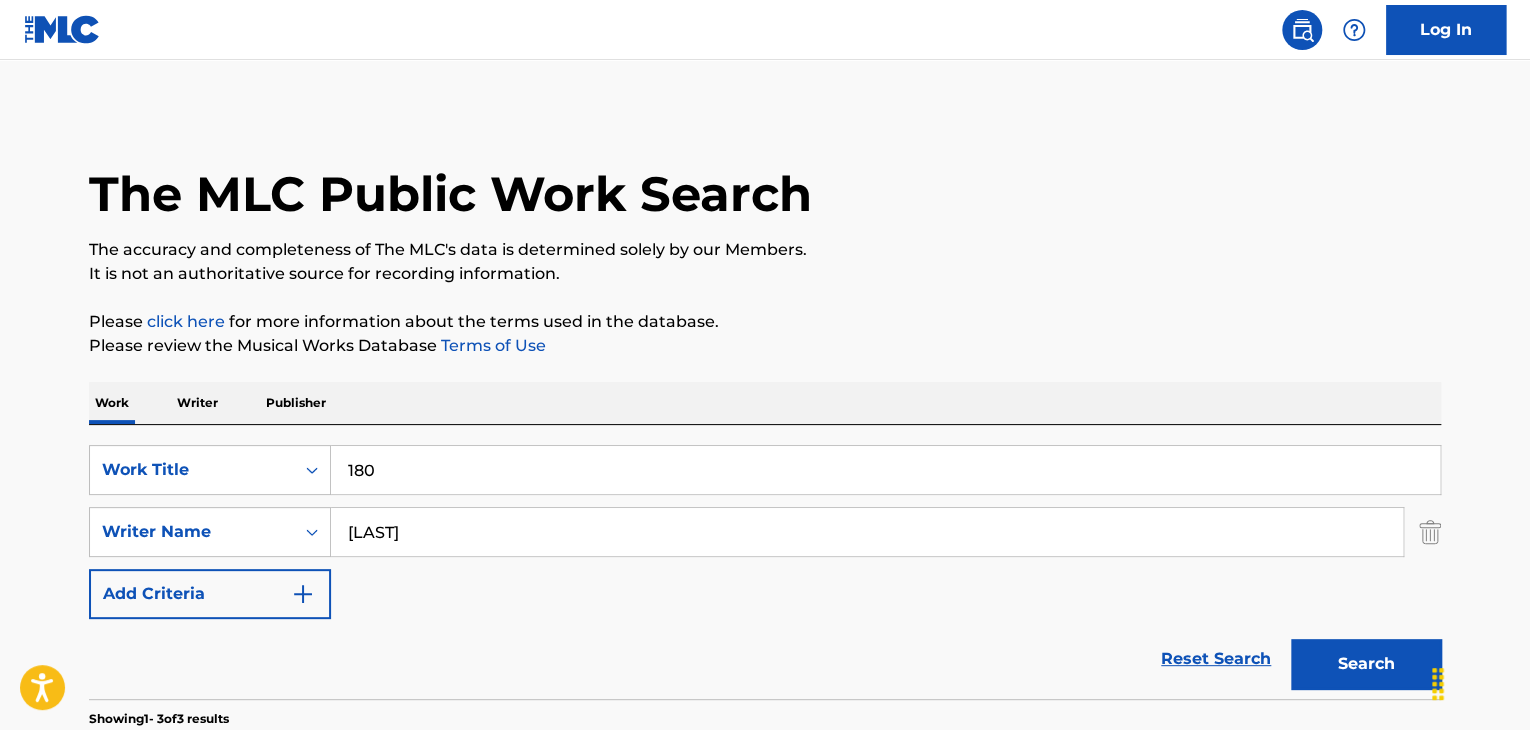 scroll, scrollTop: 200, scrollLeft: 0, axis: vertical 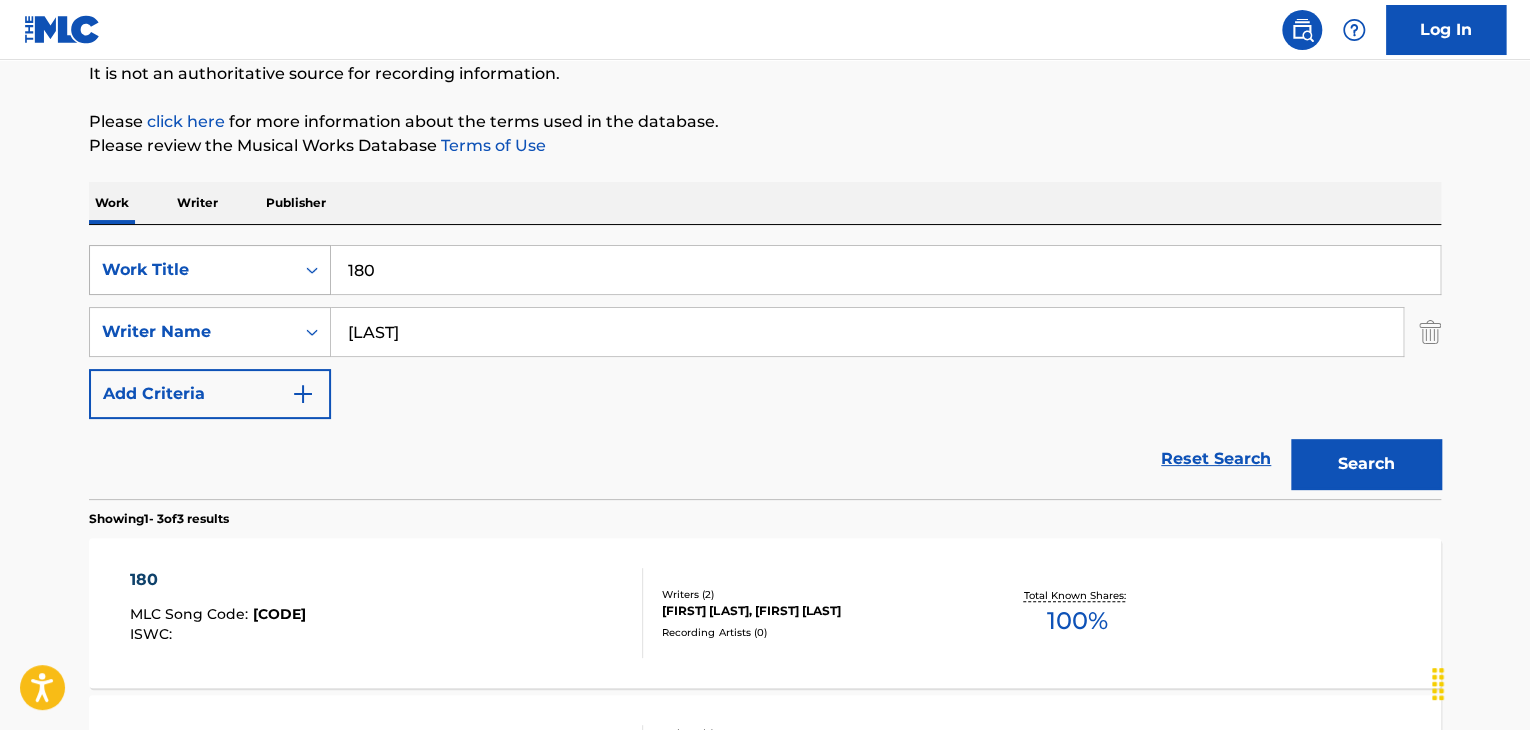 drag, startPoint x: 552, startPoint y: 287, endPoint x: 117, endPoint y: 286, distance: 435.00116 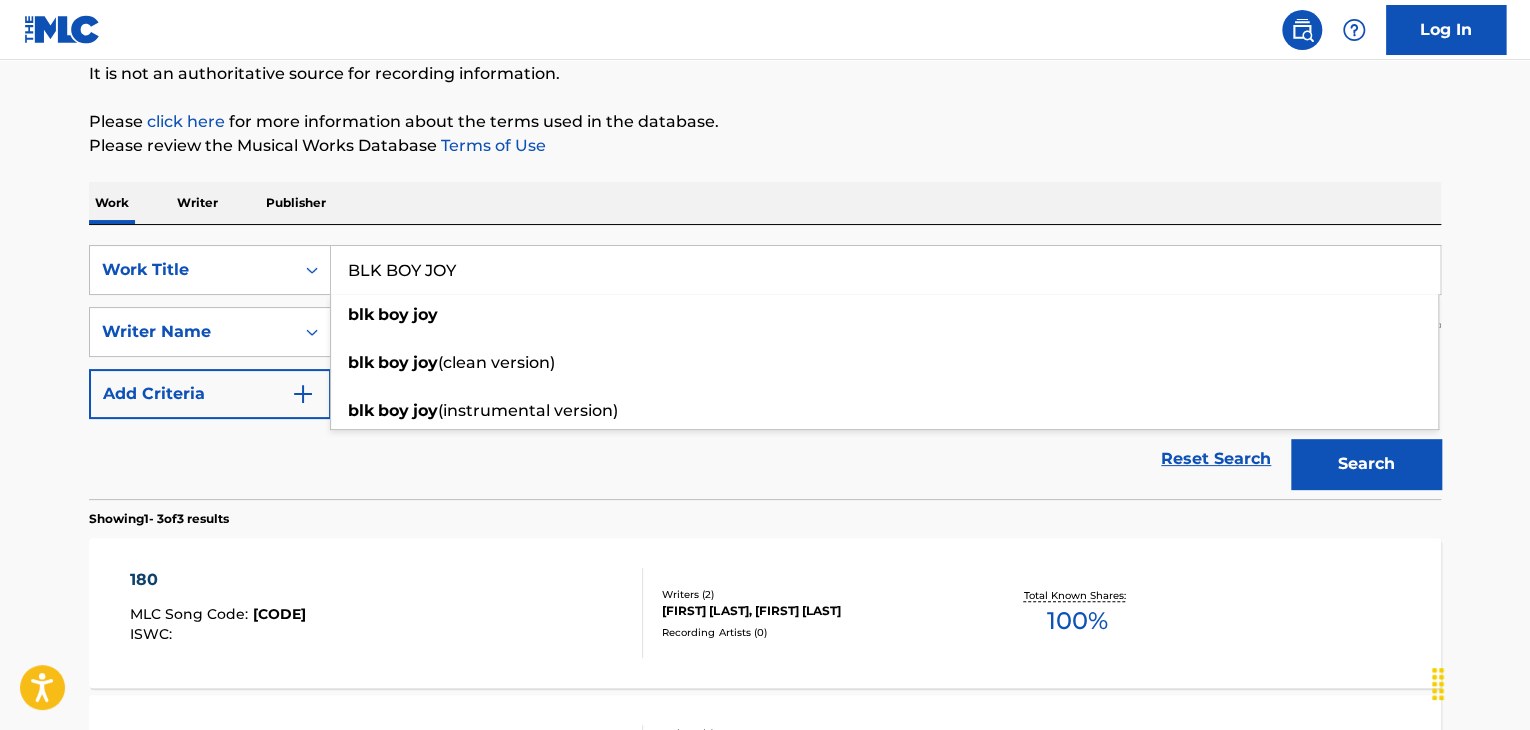 type on "BLK BOY JOY" 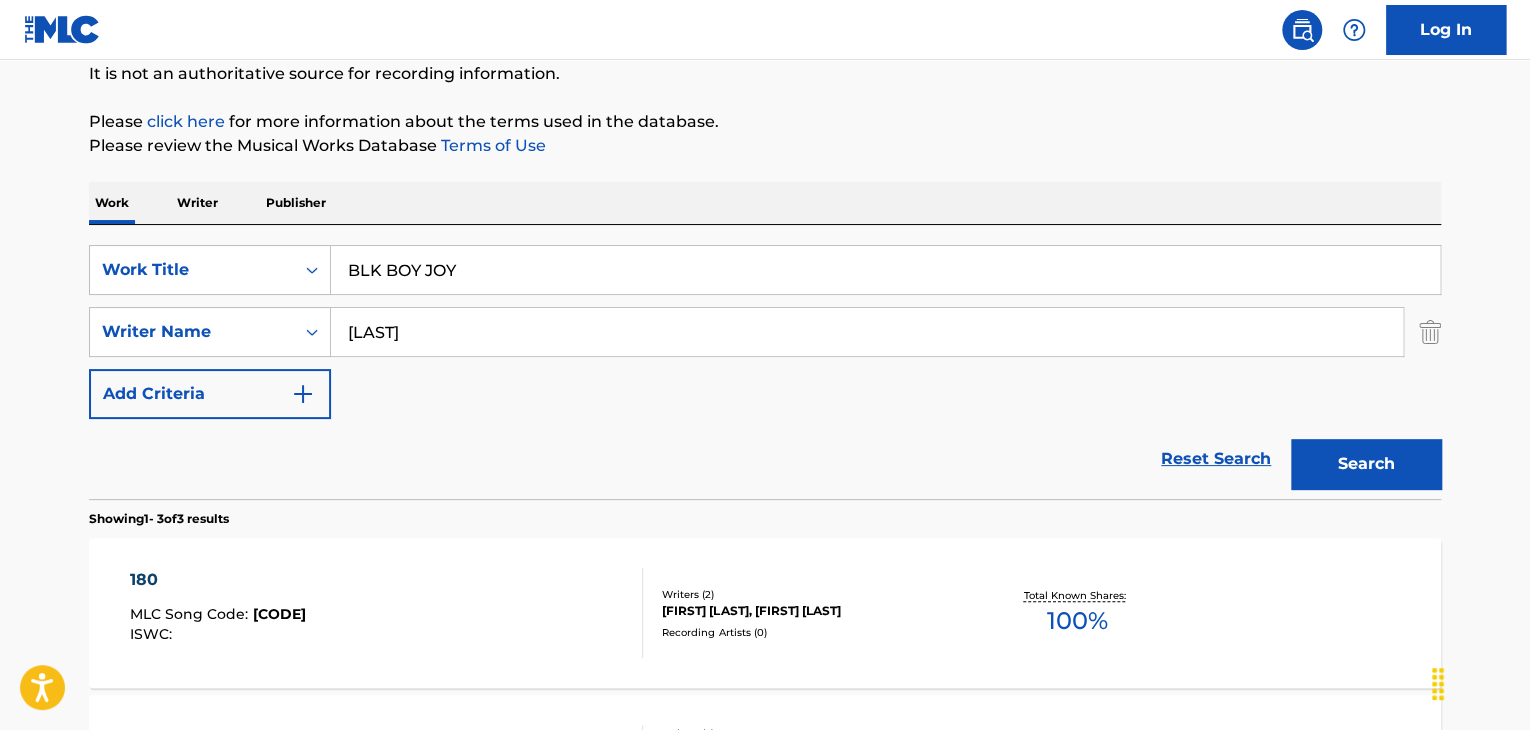 click on "Search" at bounding box center (1366, 464) 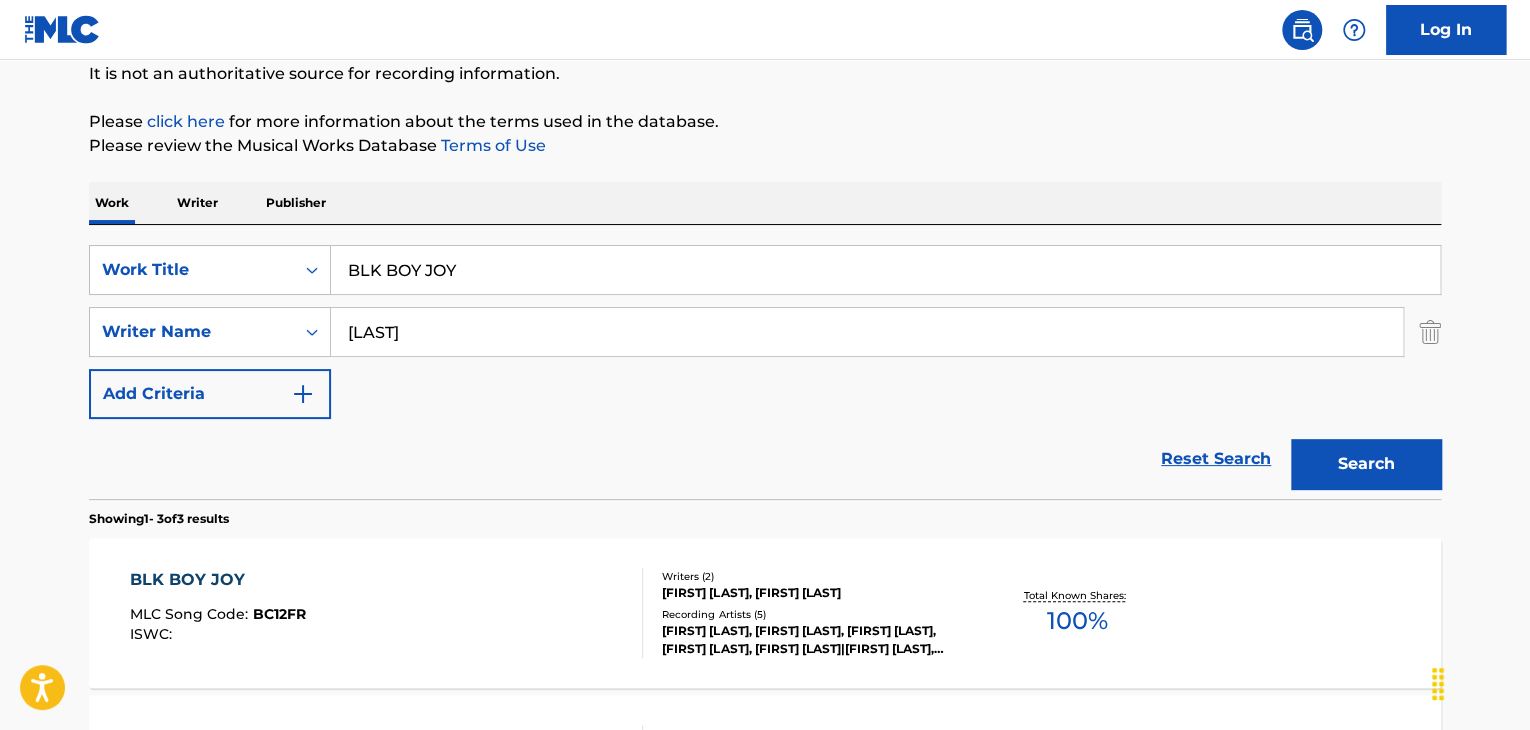 click on "BC12FR" at bounding box center (279, 614) 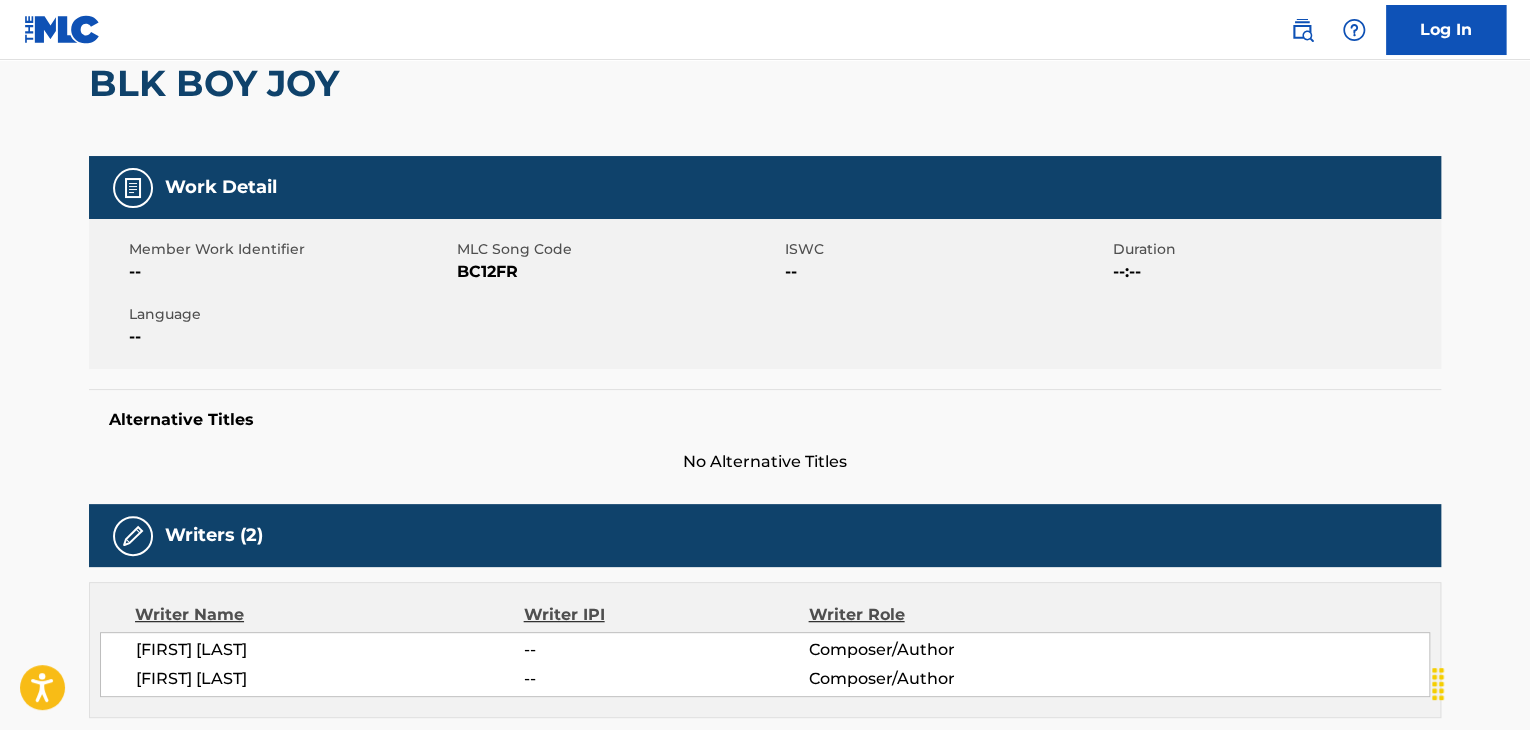 scroll, scrollTop: 0, scrollLeft: 0, axis: both 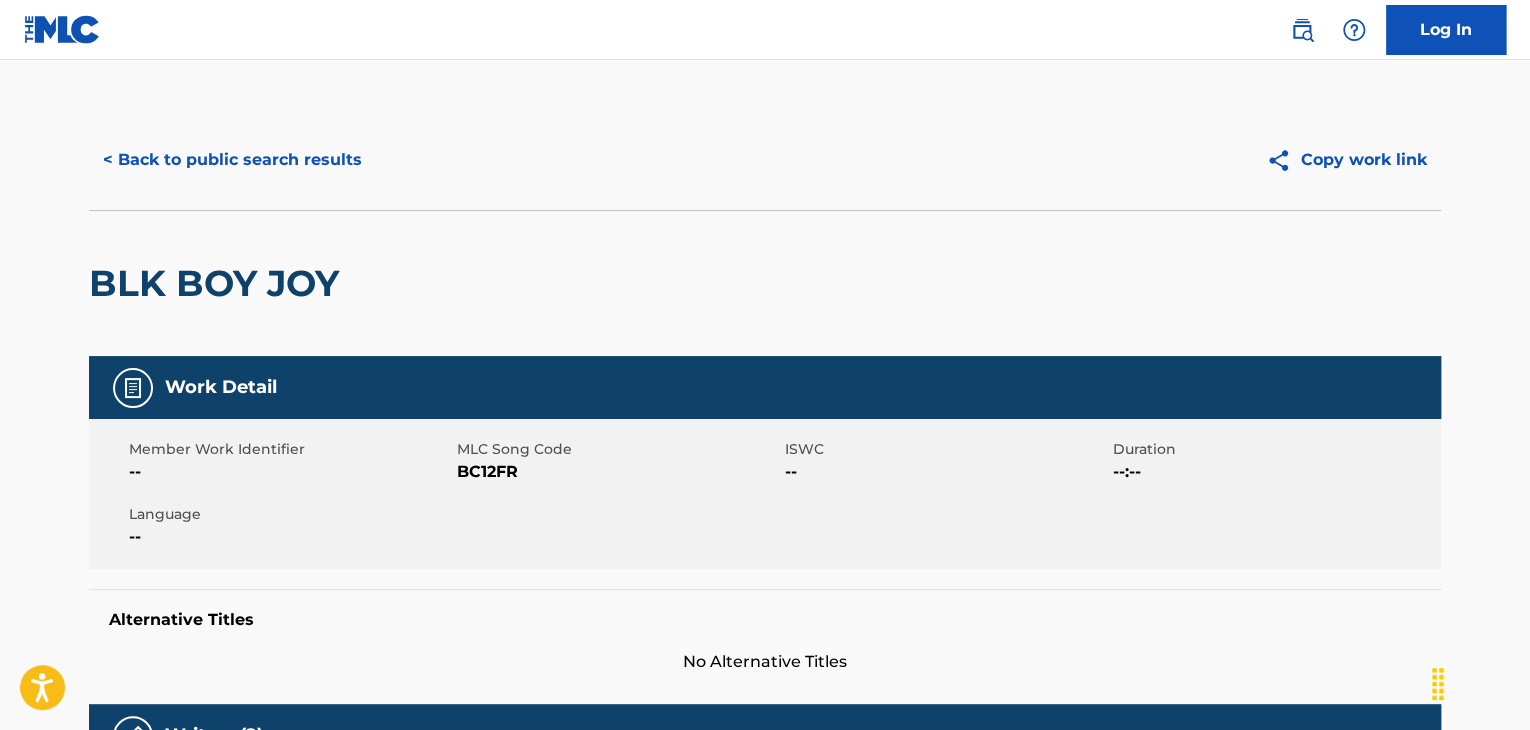 click on "BC12FR" at bounding box center [618, 472] 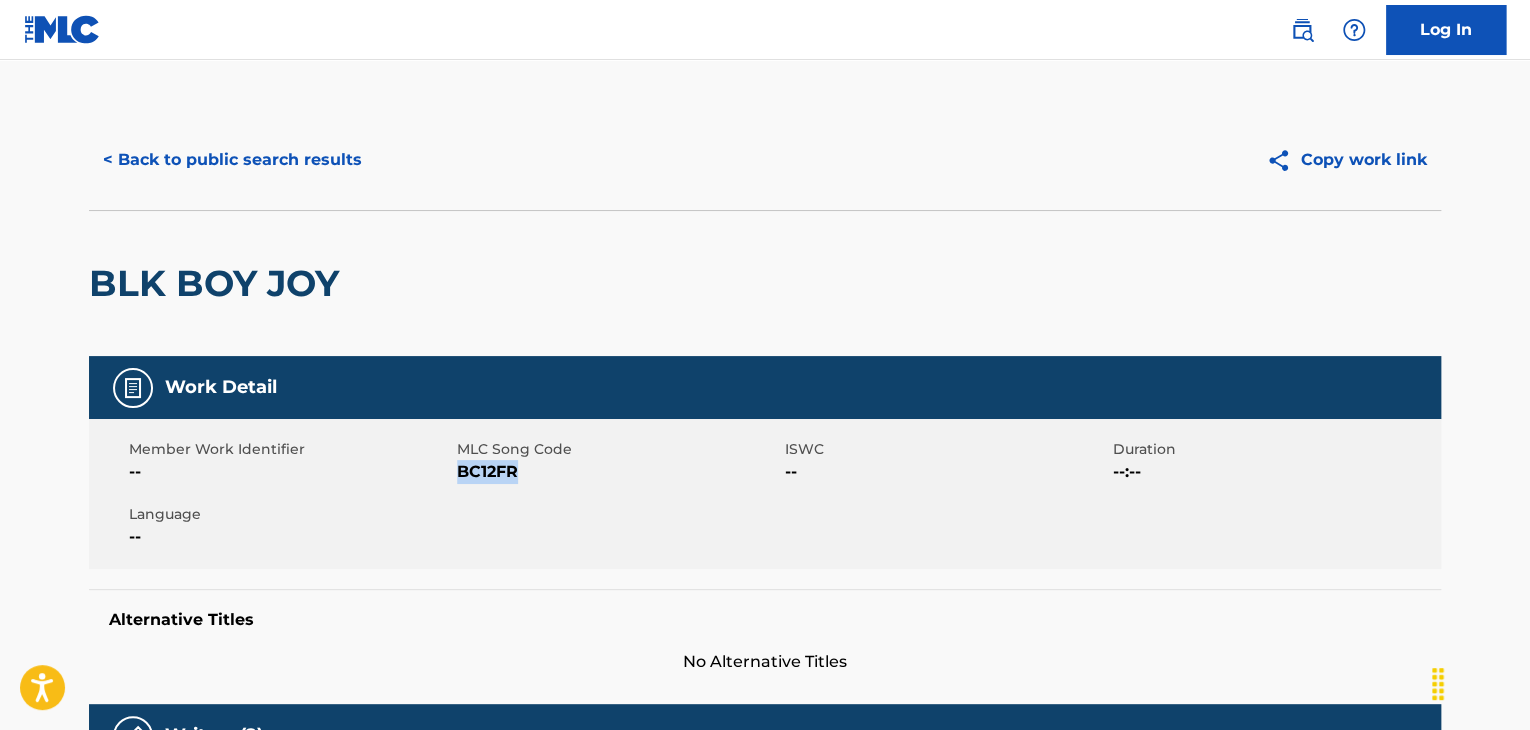 click on "BC12FR" at bounding box center (618, 472) 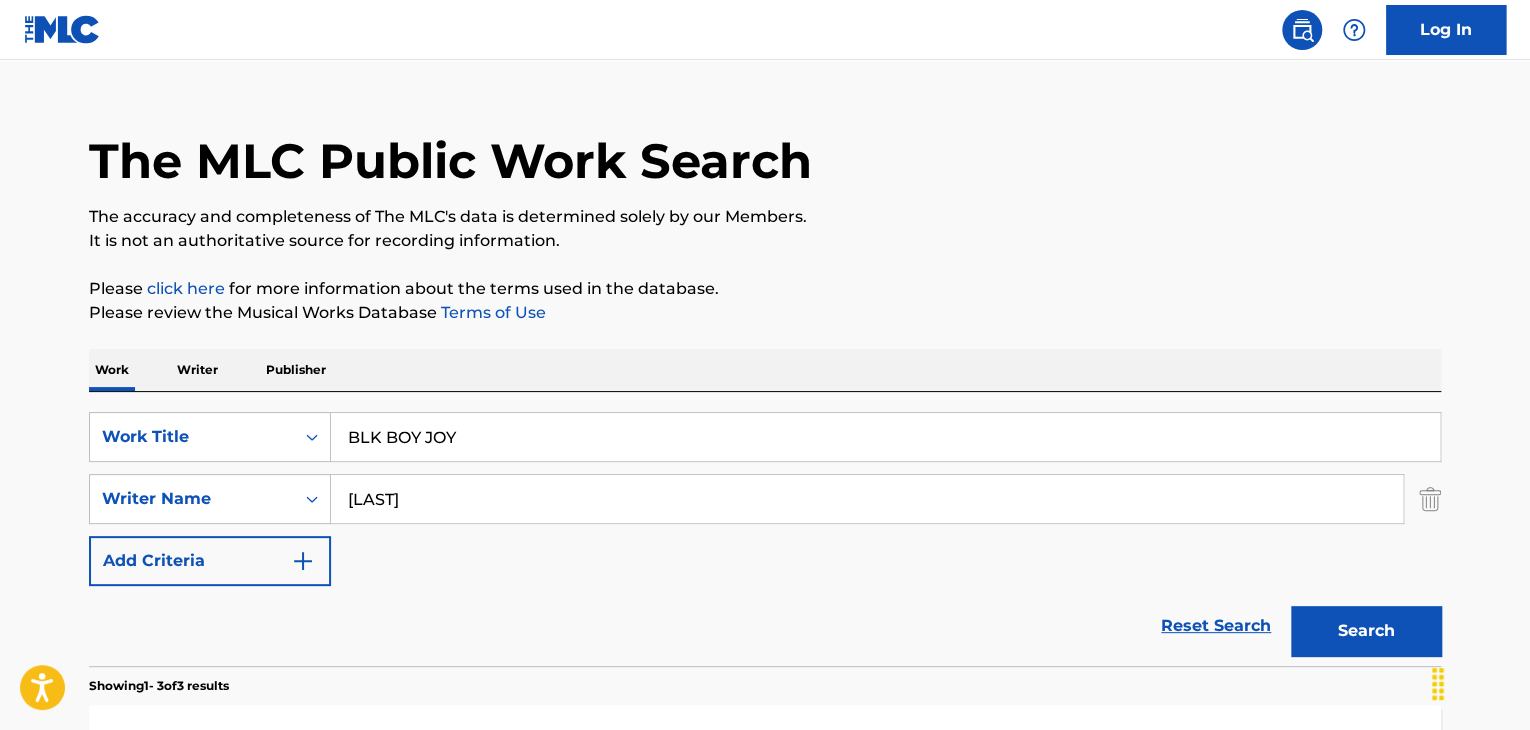 scroll, scrollTop: 0, scrollLeft: 0, axis: both 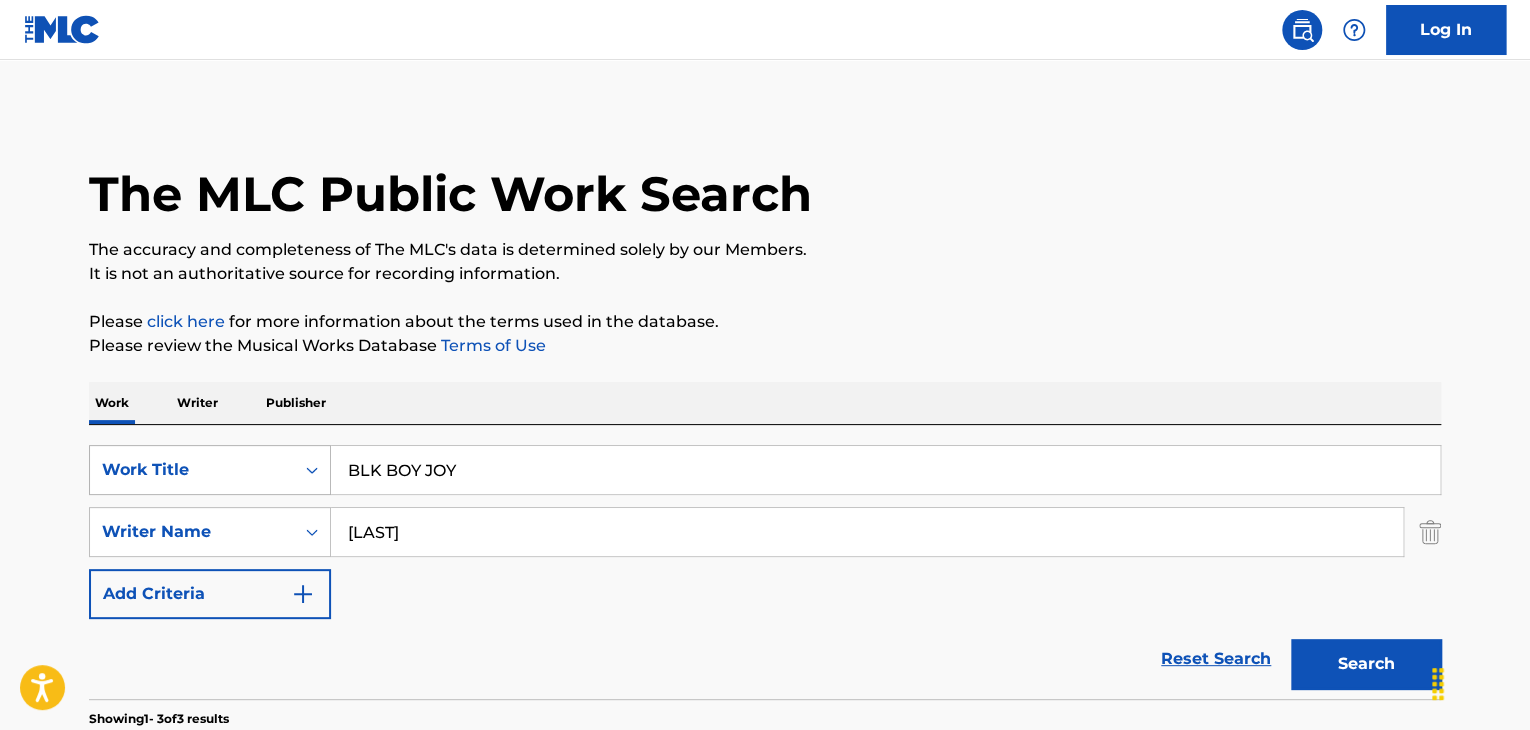 drag, startPoint x: 520, startPoint y: 485, endPoint x: 239, endPoint y: 485, distance: 281 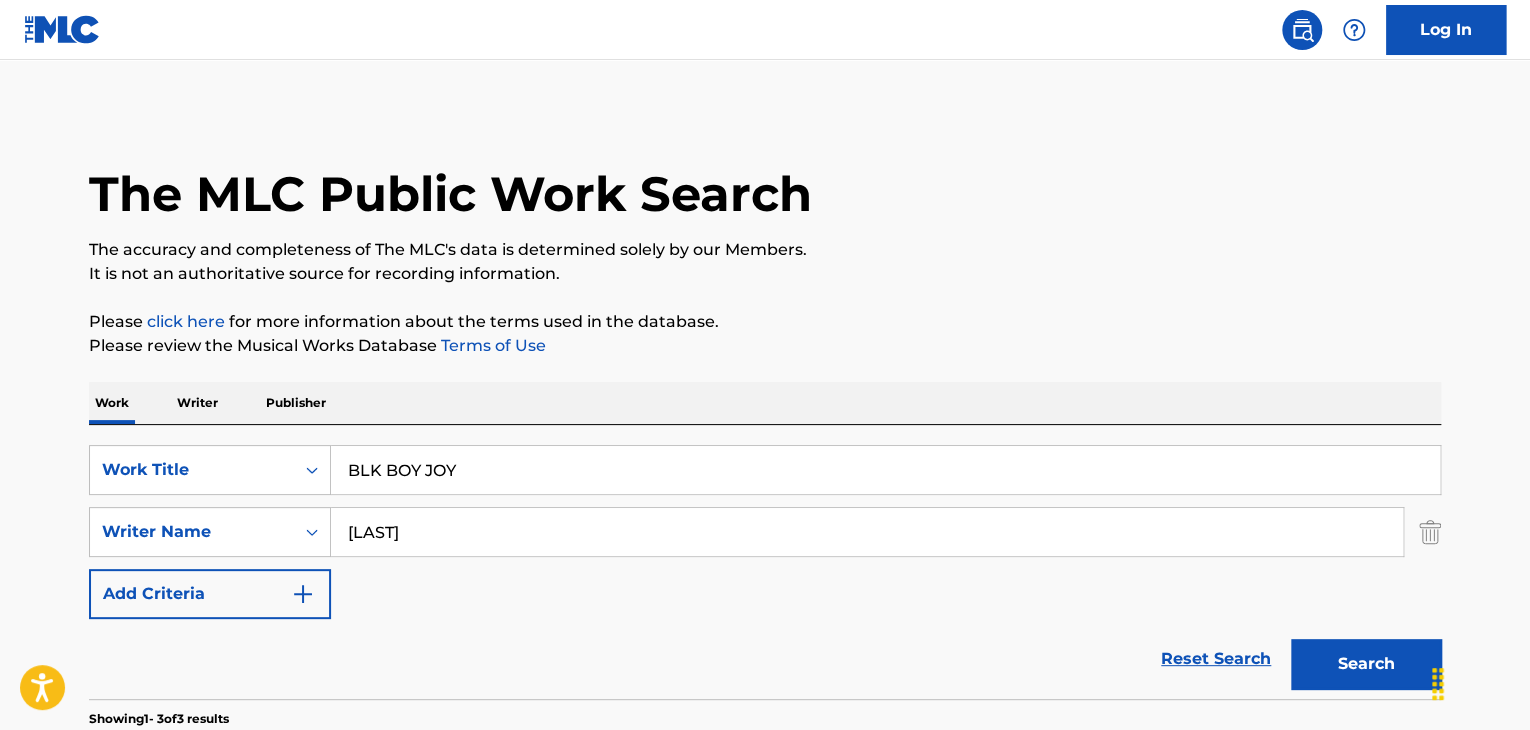 paste on "PLAY MAKERS" 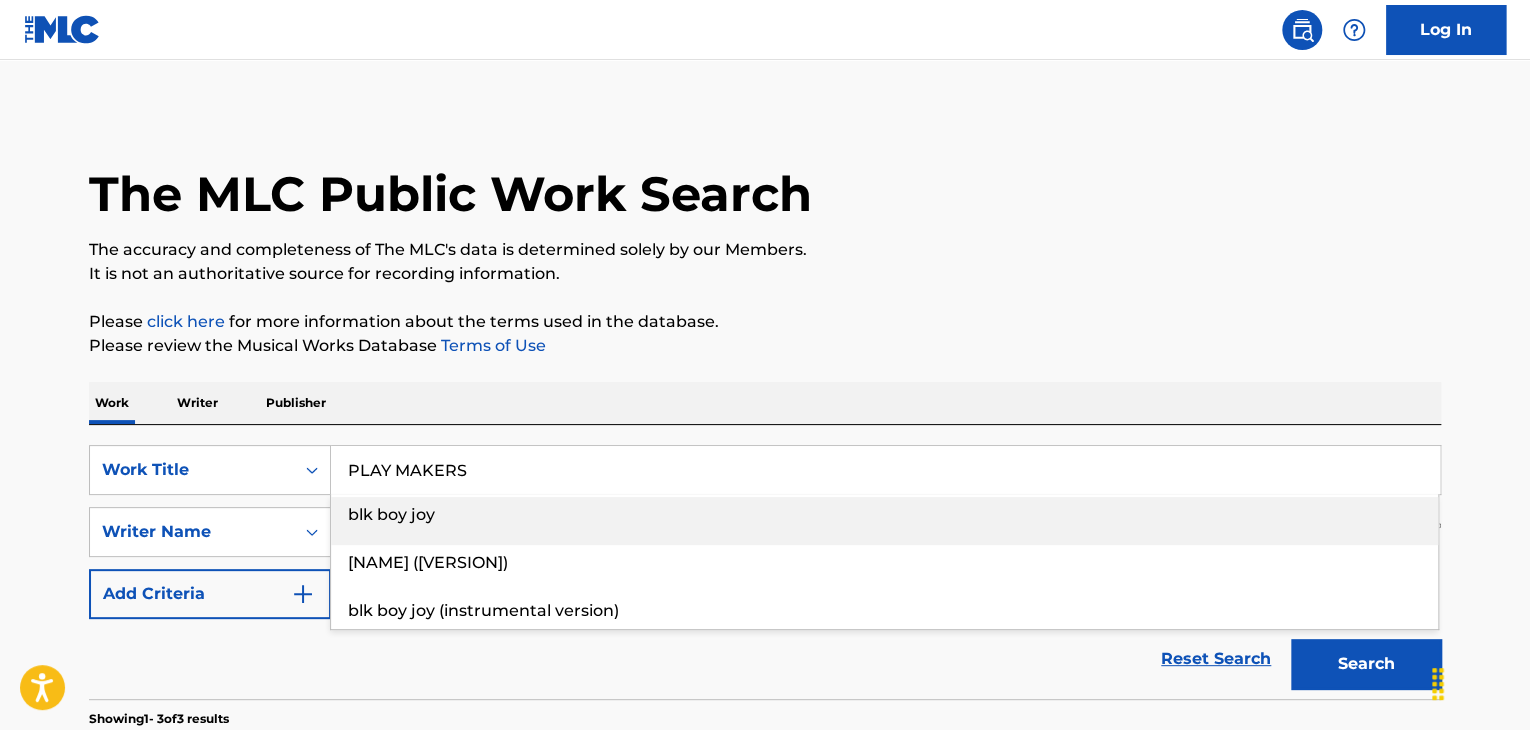 type on "PLAY MAKERS" 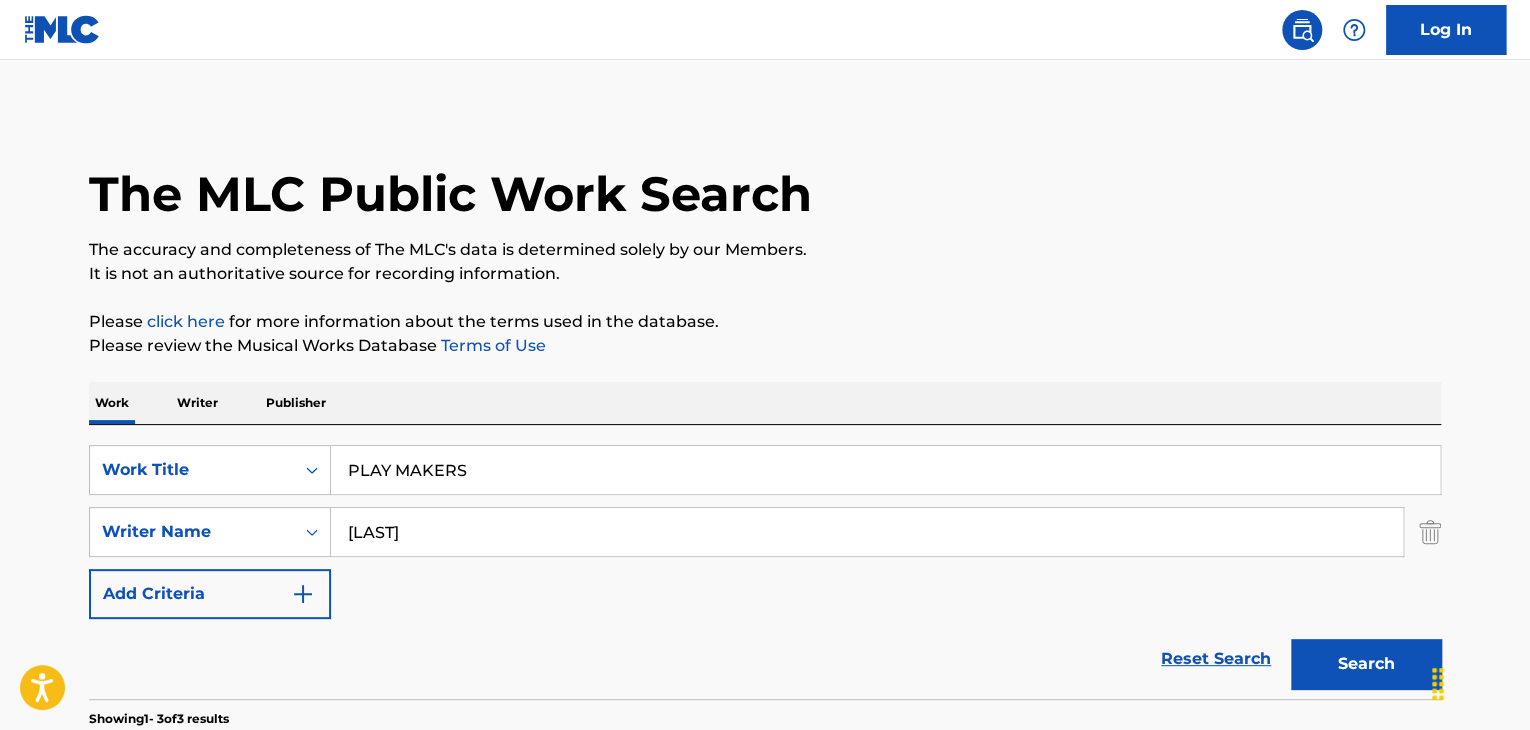 click on "Please   click here   for more information about the terms used in the database." at bounding box center [765, 322] 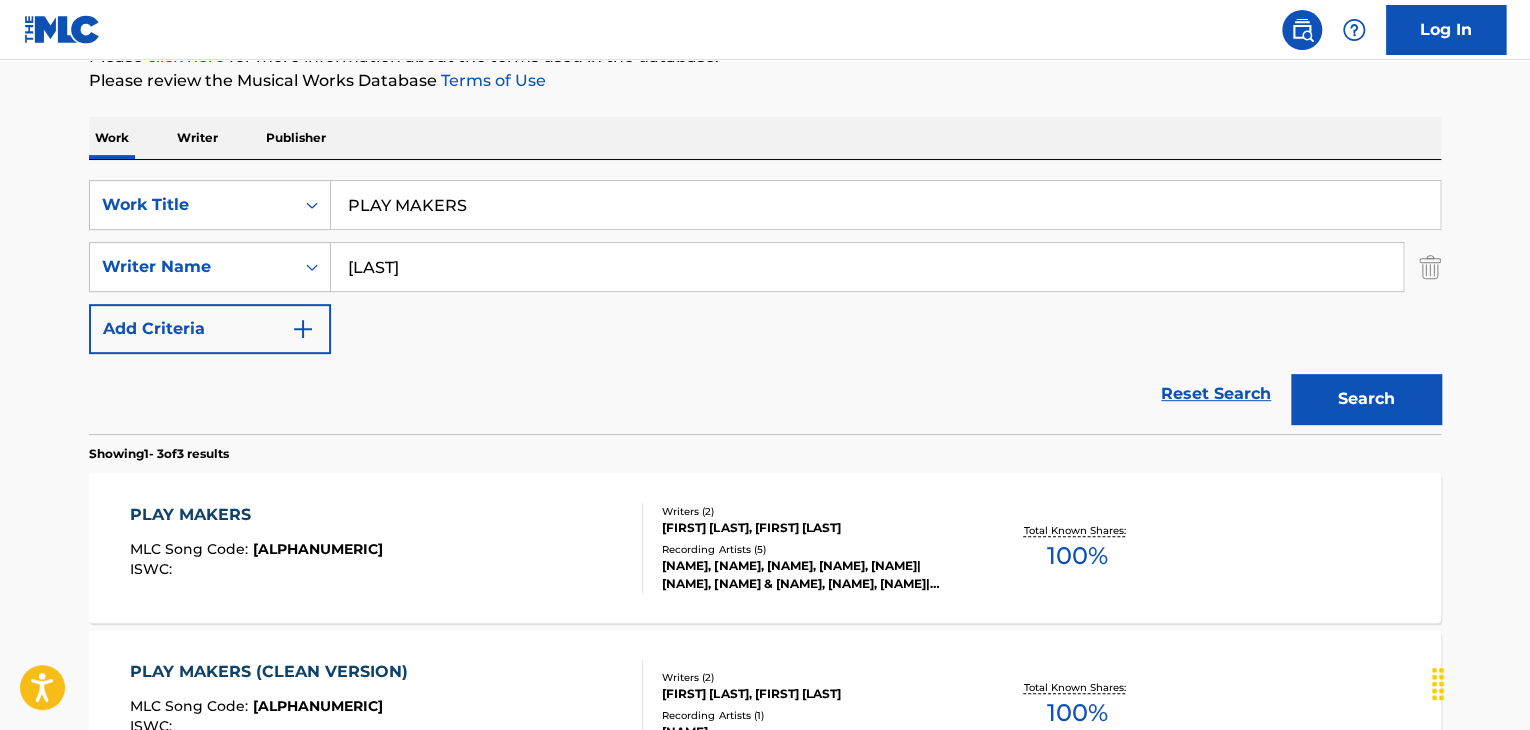 scroll, scrollTop: 300, scrollLeft: 0, axis: vertical 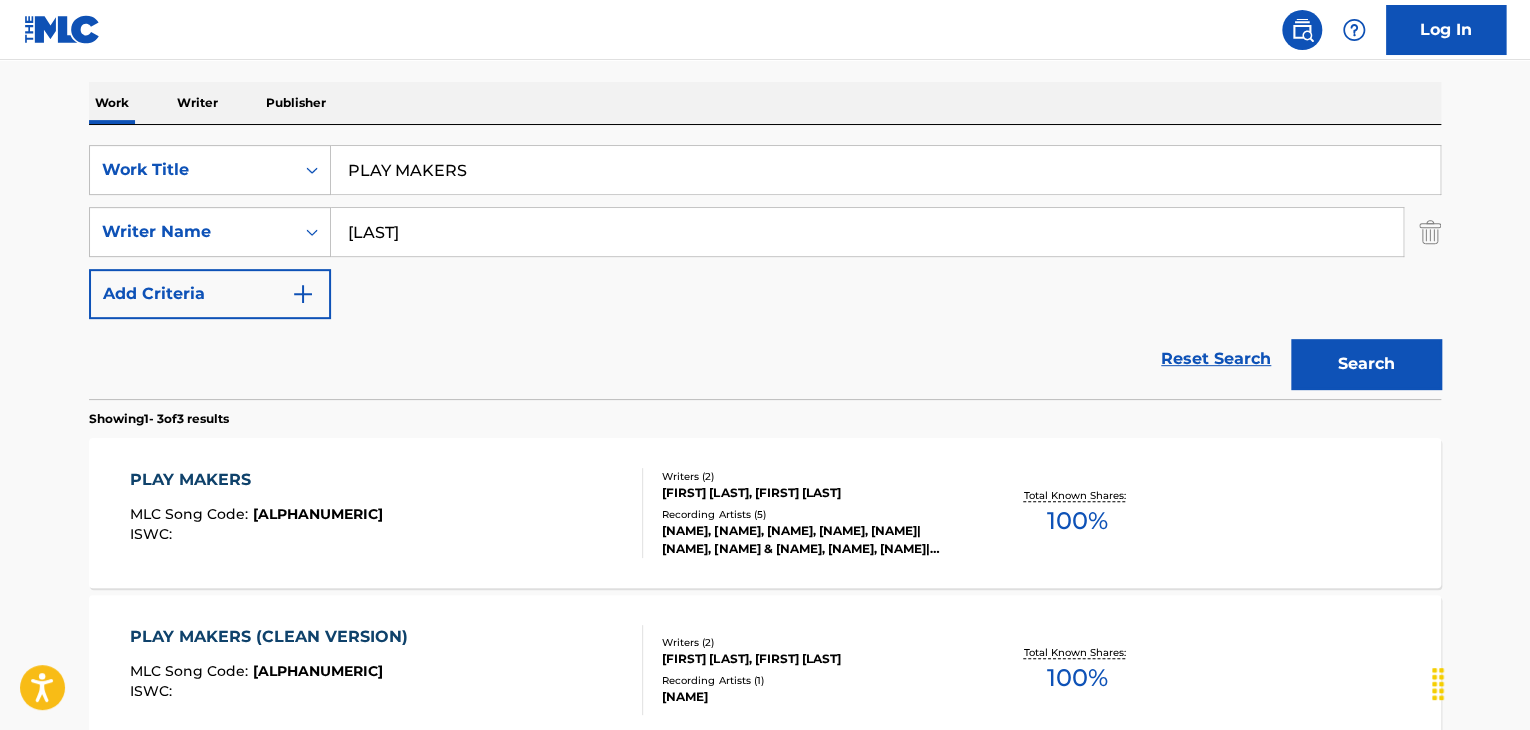 click on "[ALPHANUMERIC]" at bounding box center [318, 514] 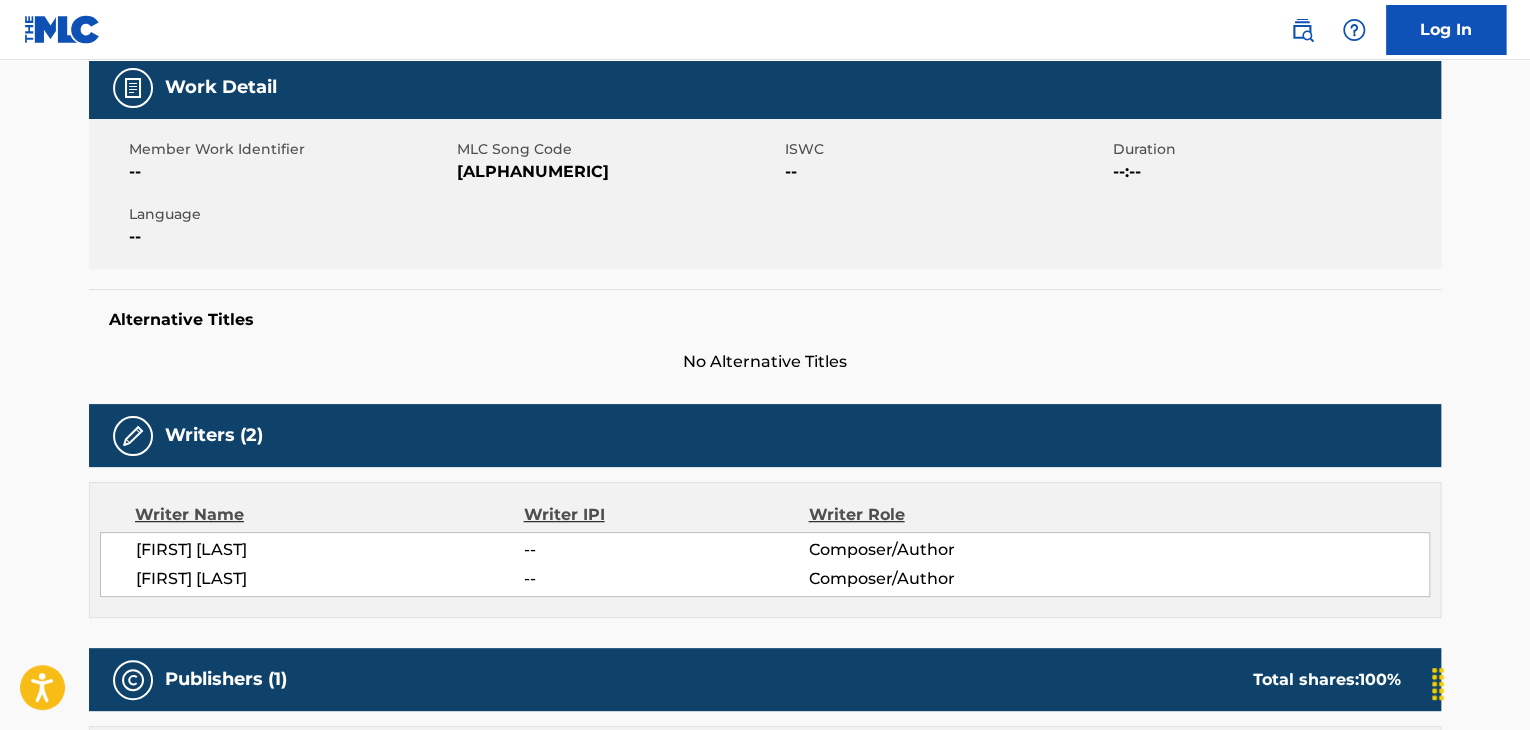 scroll, scrollTop: 0, scrollLeft: 0, axis: both 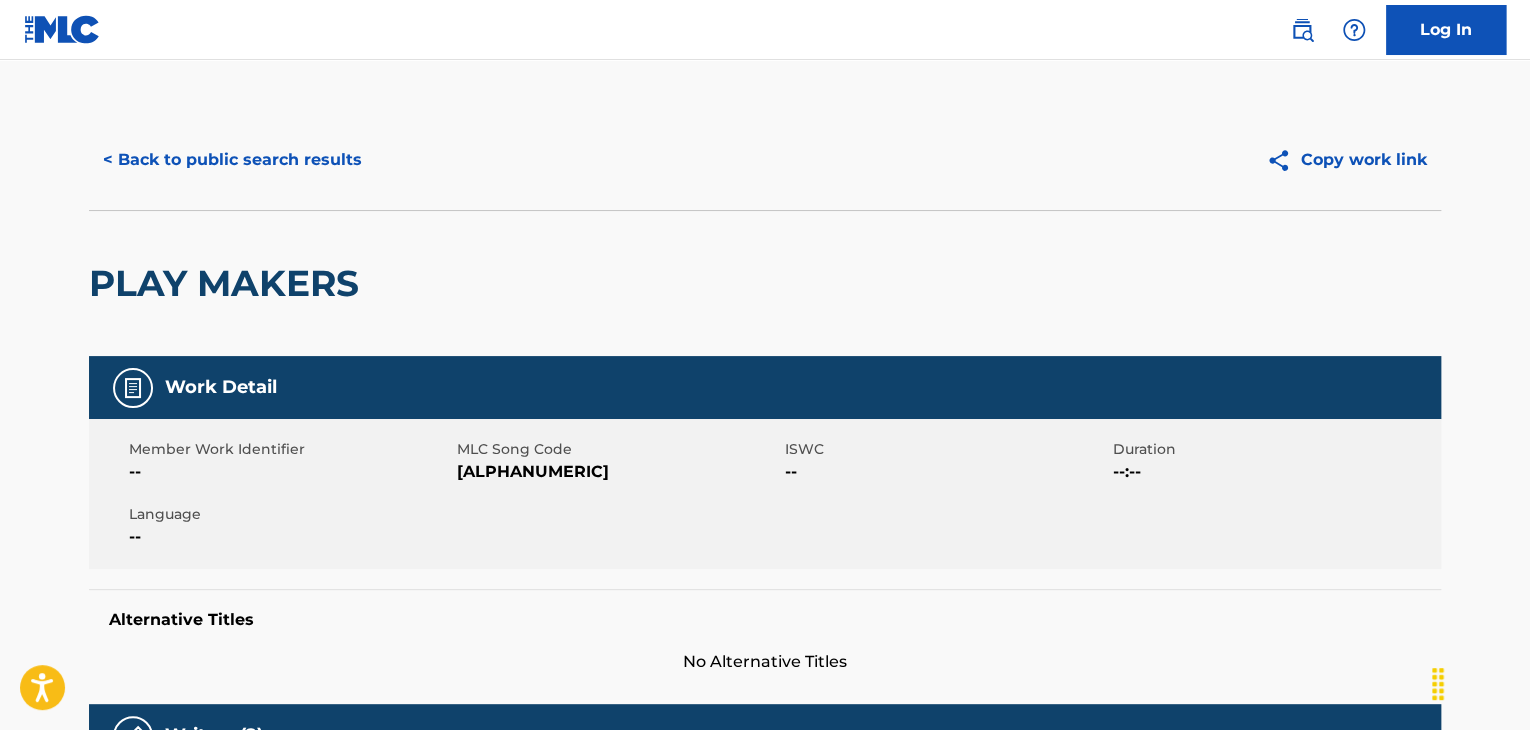 click on "[ALPHANUMERIC]" at bounding box center [618, 472] 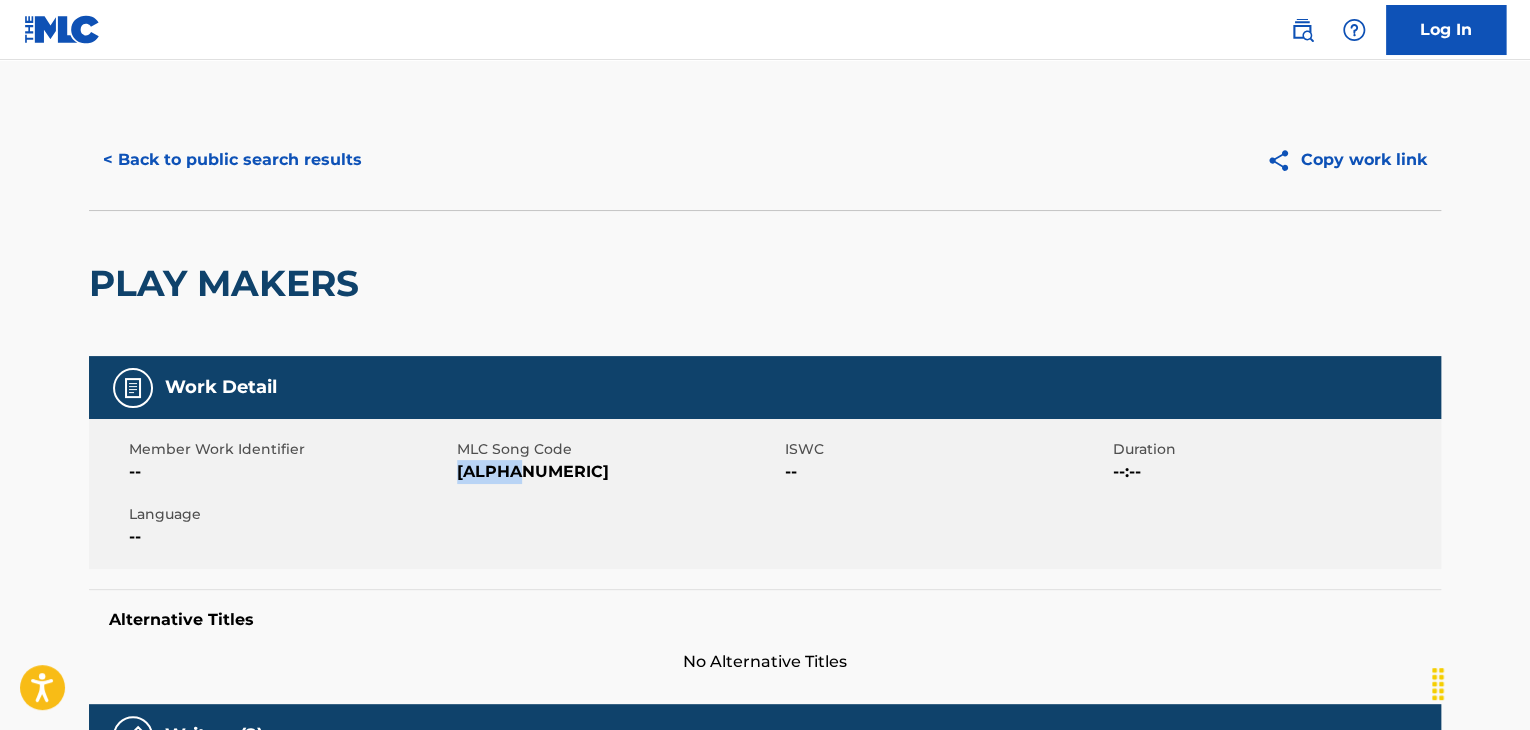 click on "[ALPHANUMERIC]" at bounding box center (618, 472) 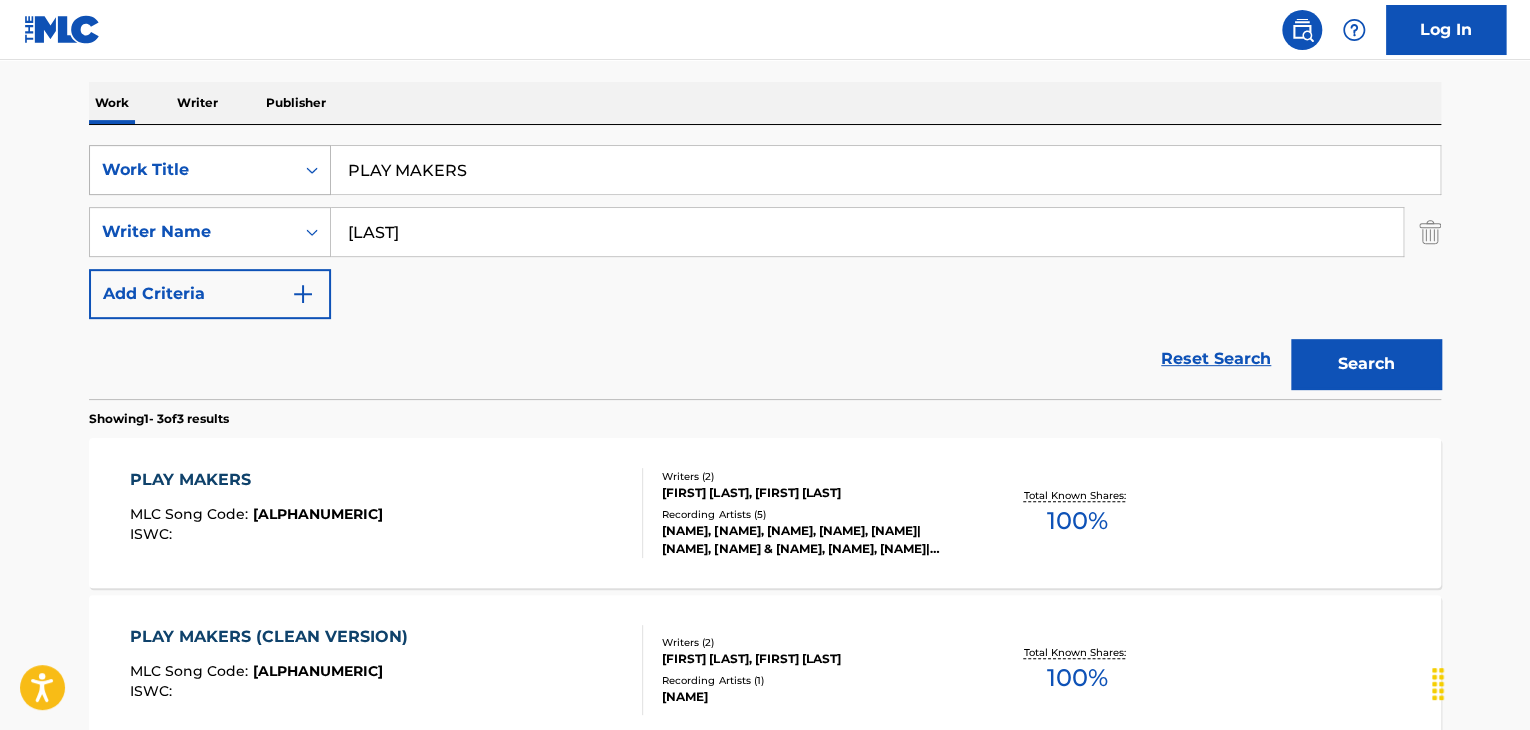 drag, startPoint x: 519, startPoint y: 175, endPoint x: 192, endPoint y: 175, distance: 327 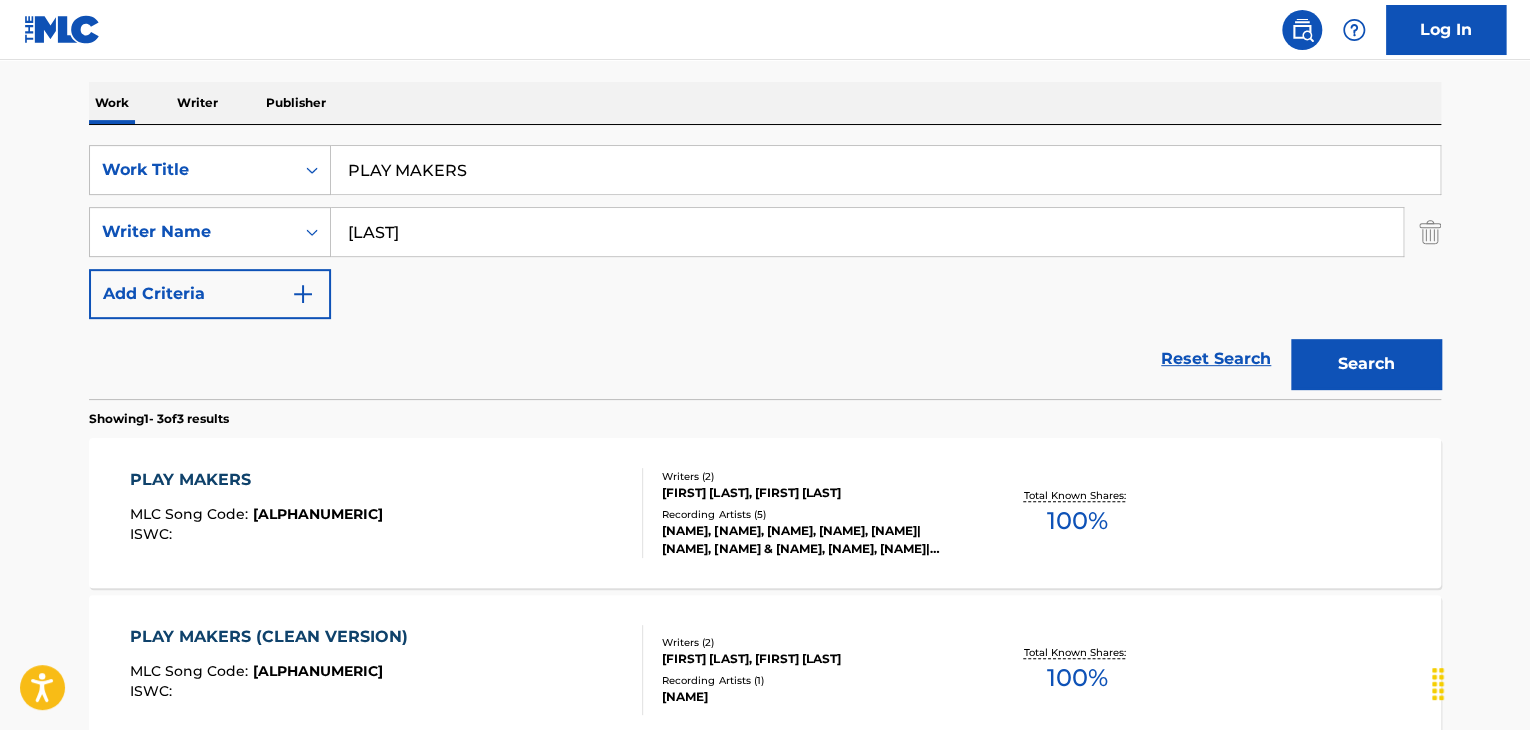 paste on "Earth (Light It Up)" 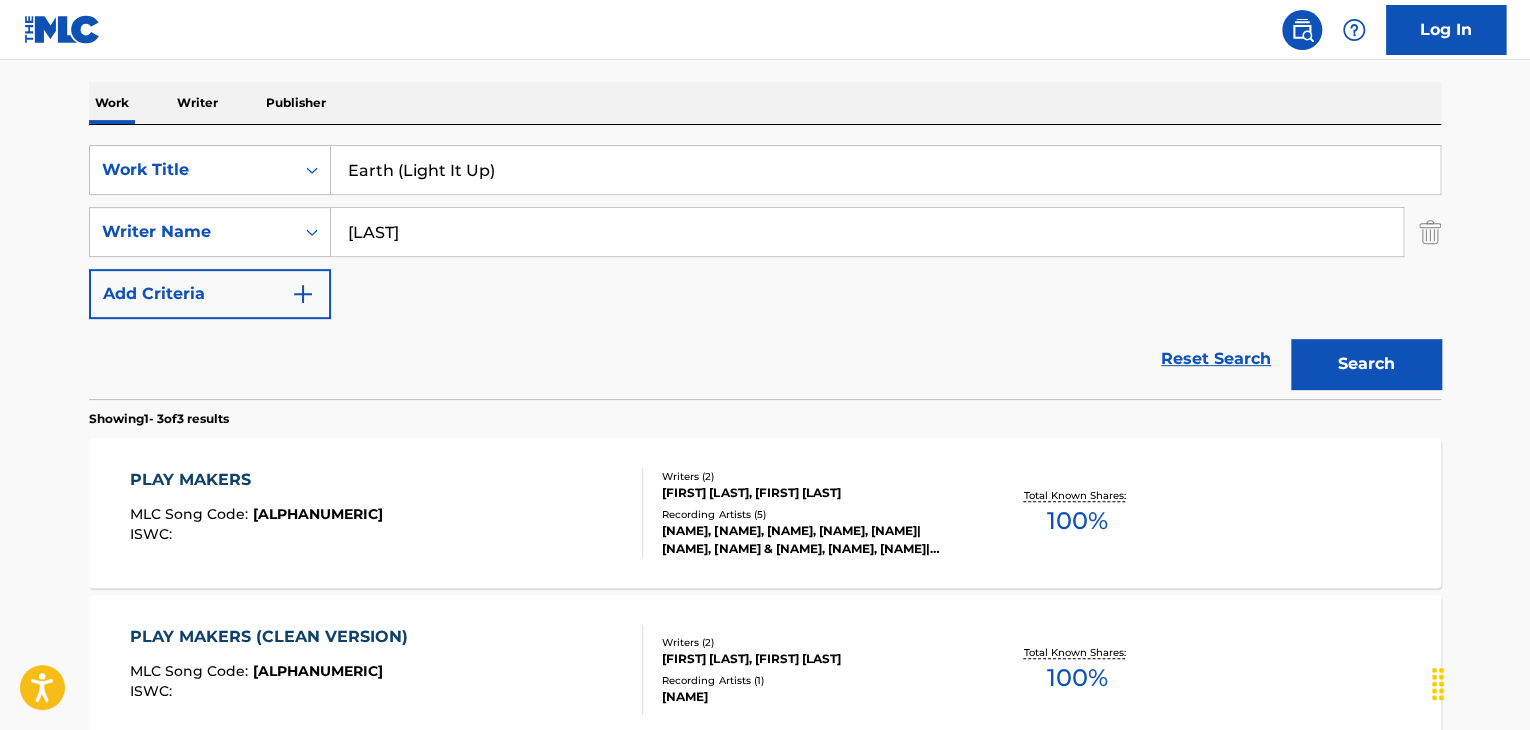 type on "Earth (Light It Up)" 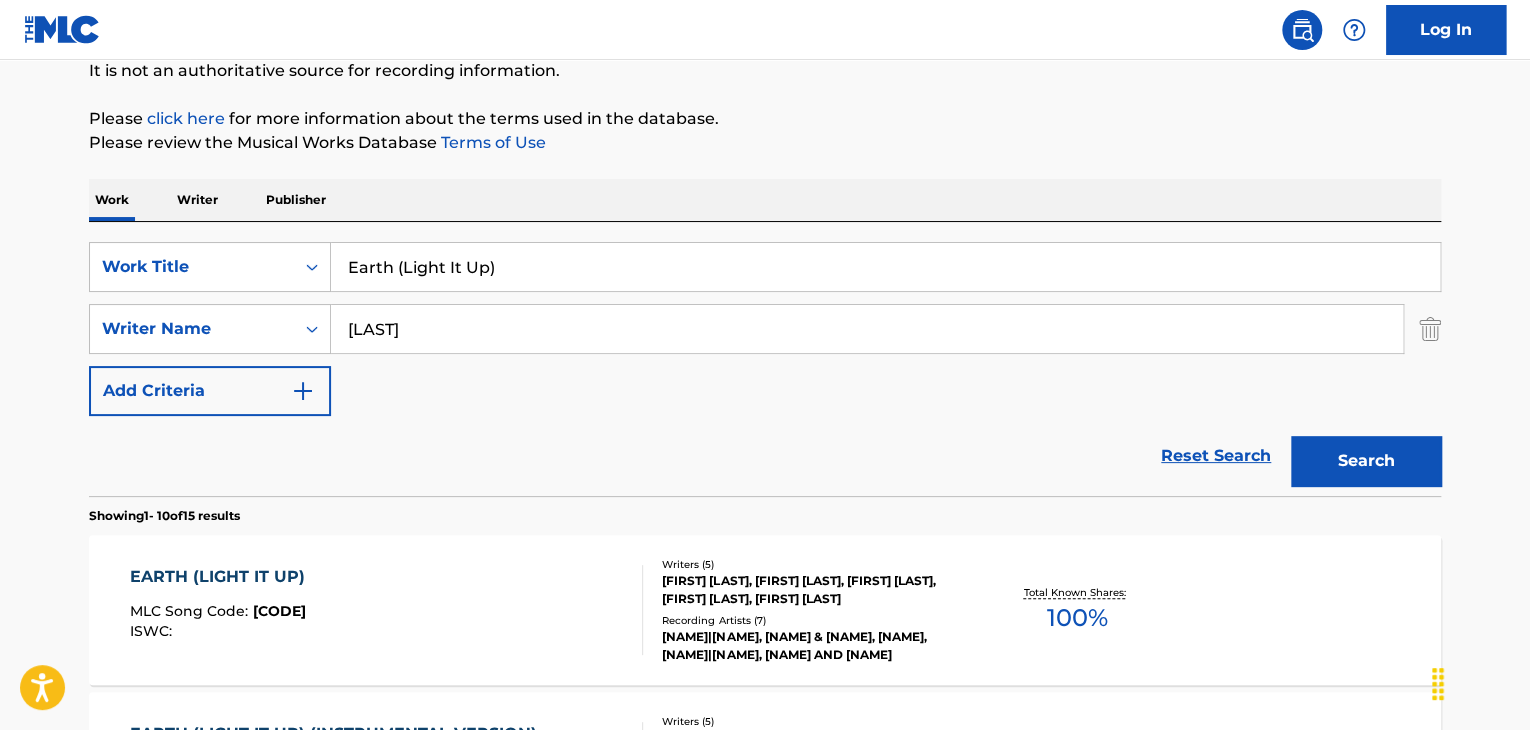 scroll, scrollTop: 300, scrollLeft: 0, axis: vertical 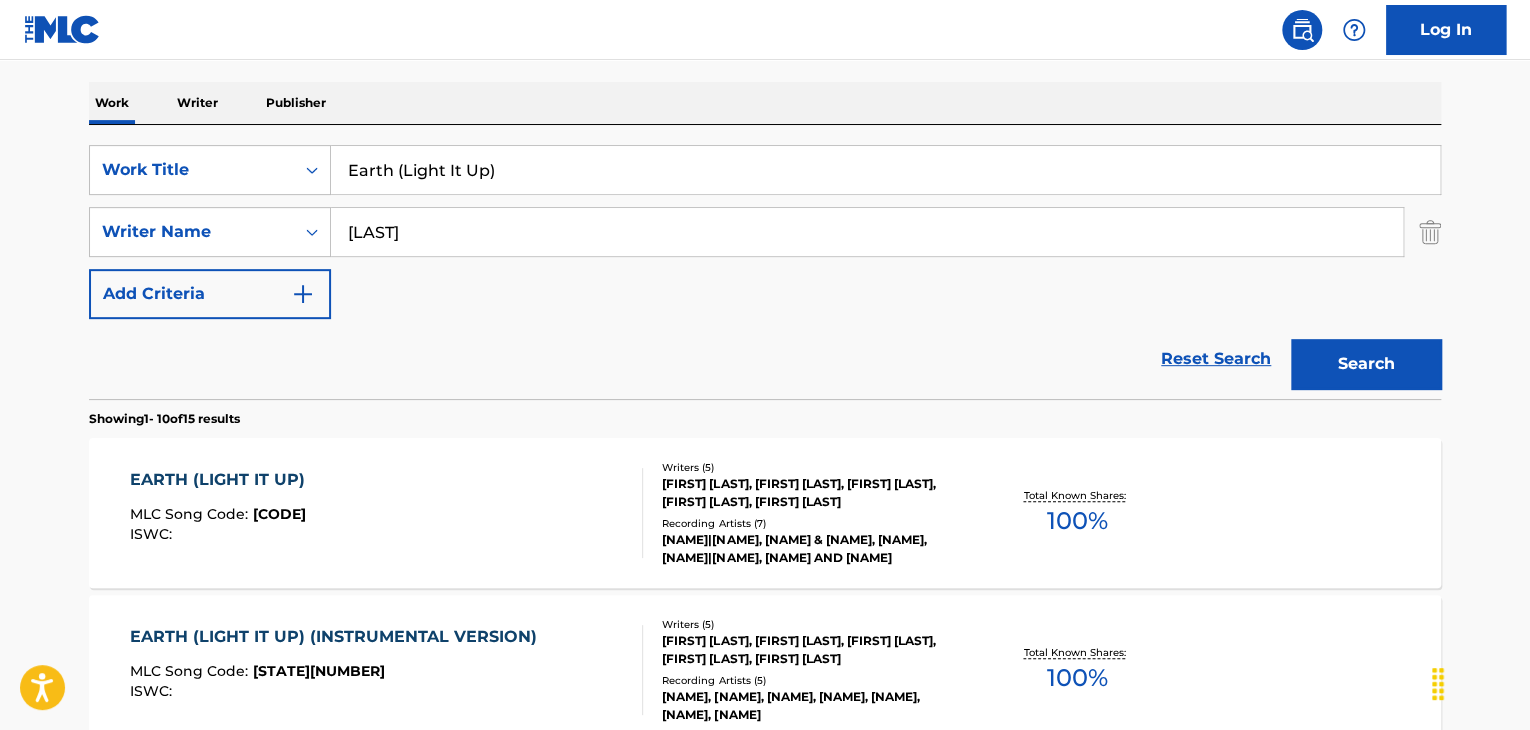 click on "[CODE]" at bounding box center [279, 514] 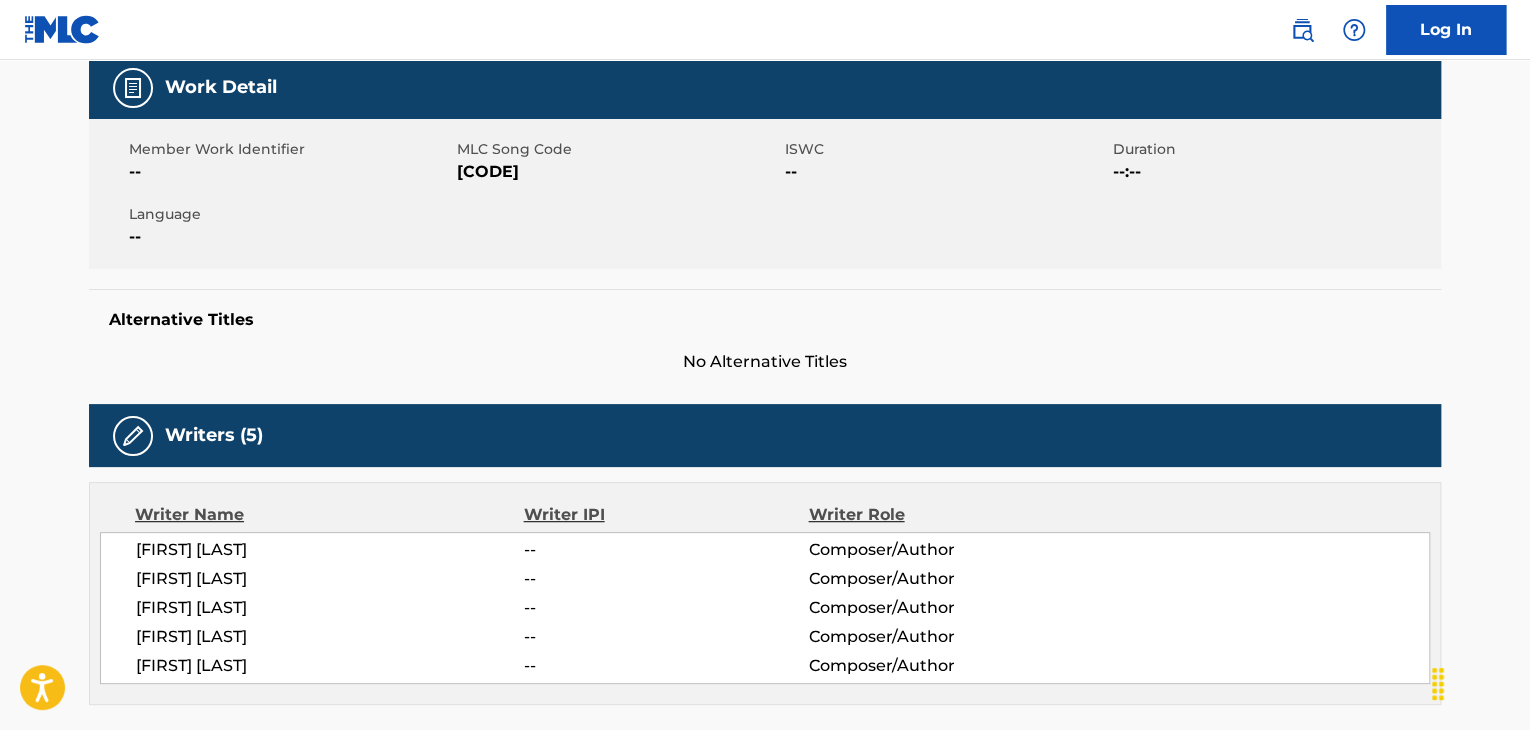 scroll, scrollTop: 0, scrollLeft: 0, axis: both 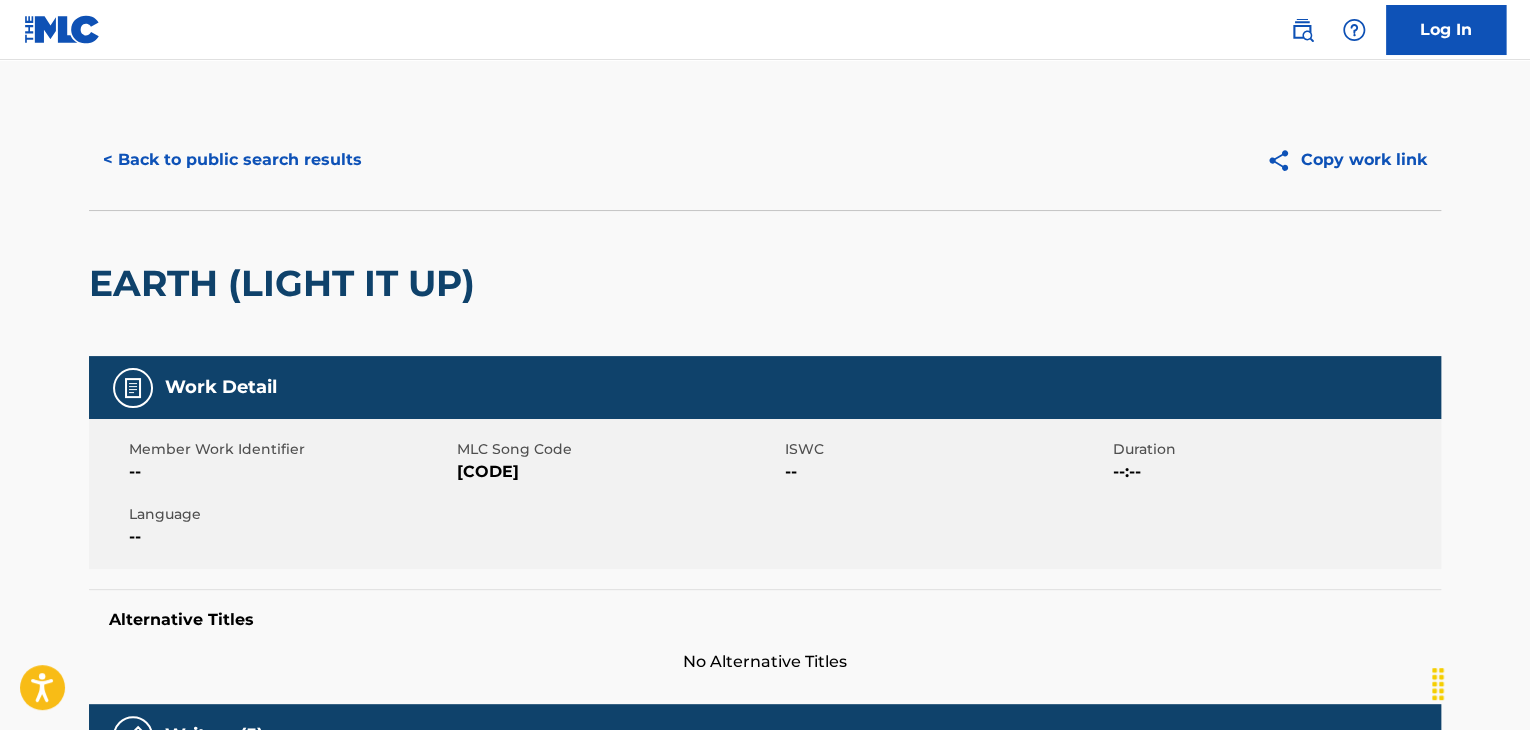 click on "[CODE]" at bounding box center (618, 472) 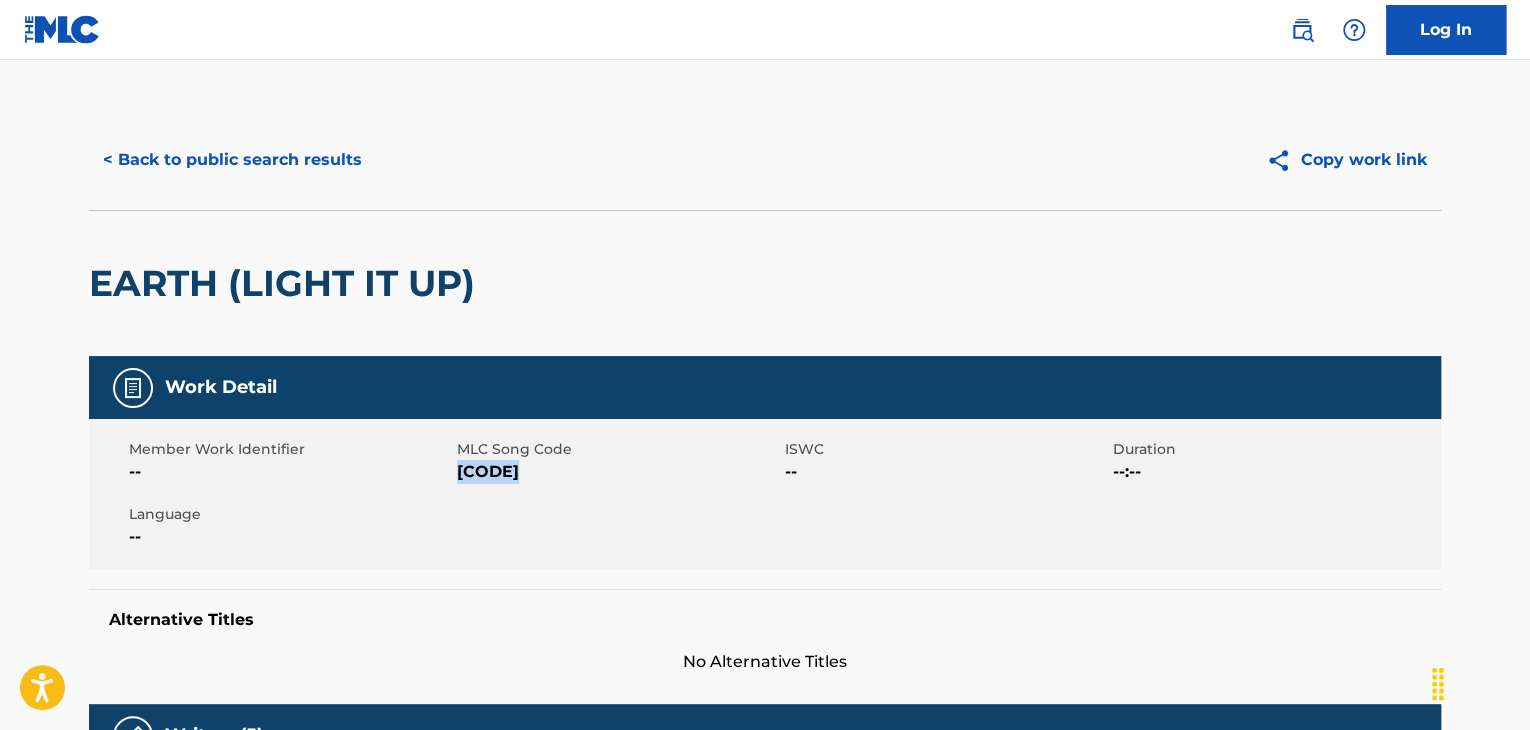 click on "[CODE]" at bounding box center [618, 472] 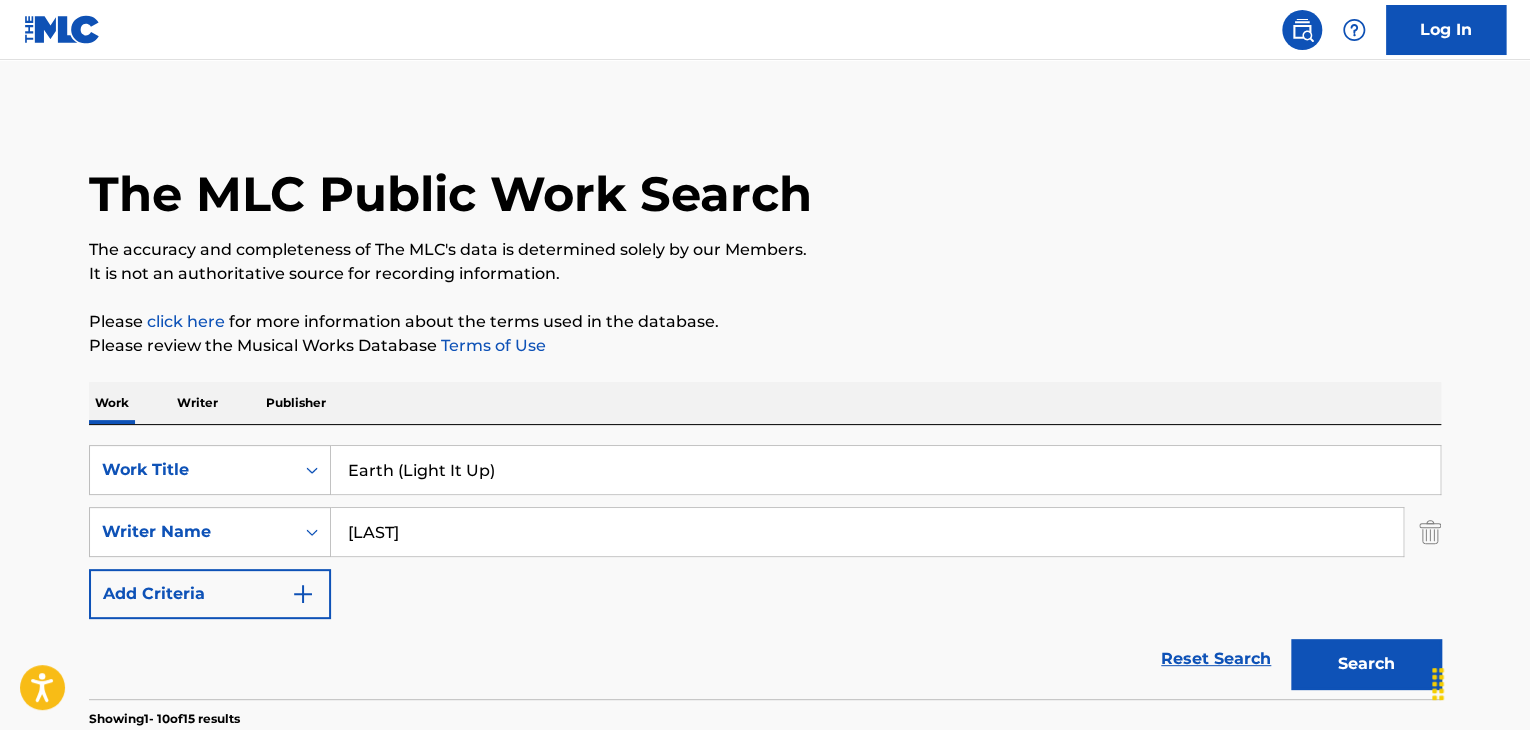 scroll, scrollTop: 300, scrollLeft: 0, axis: vertical 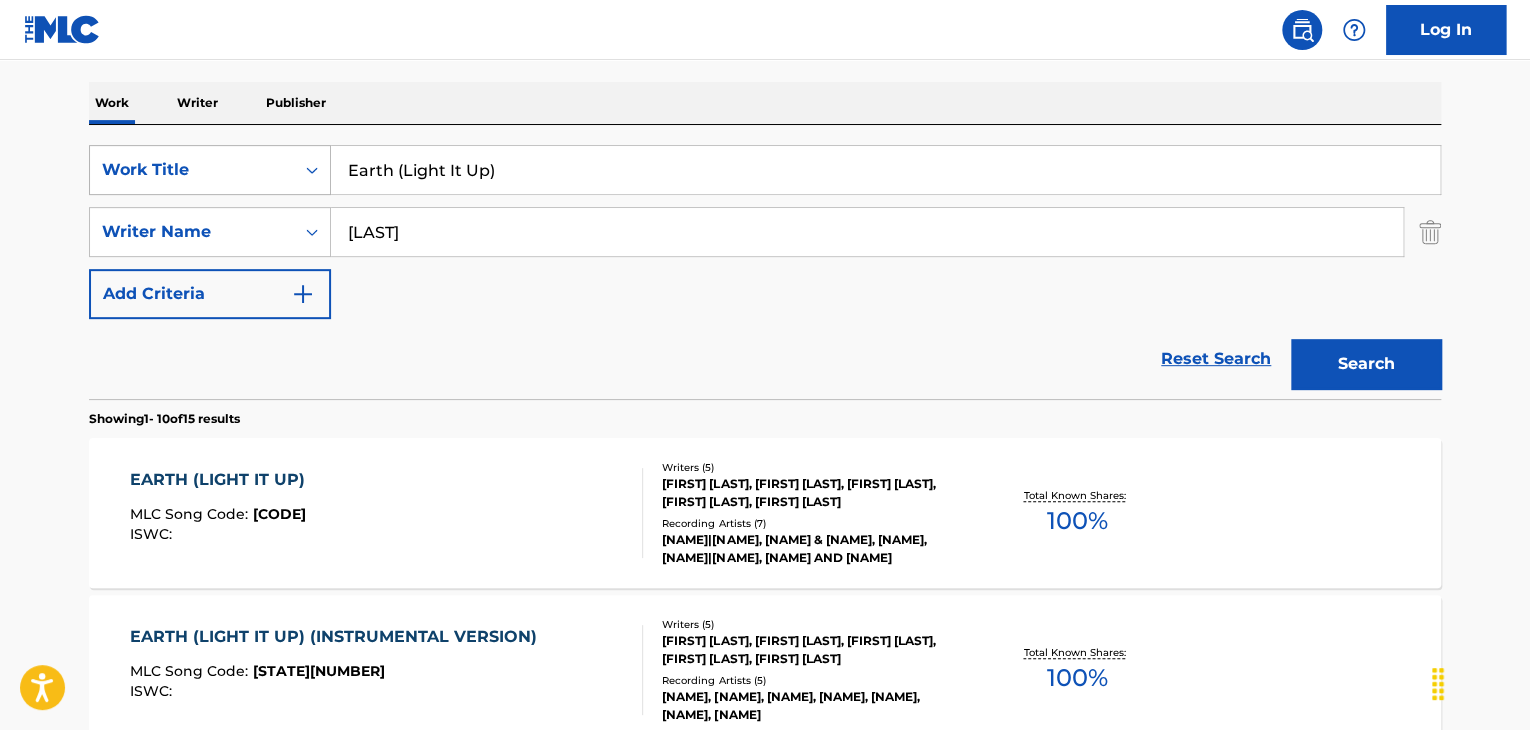 drag, startPoint x: 426, startPoint y: 173, endPoint x: 320, endPoint y: 177, distance: 106.07545 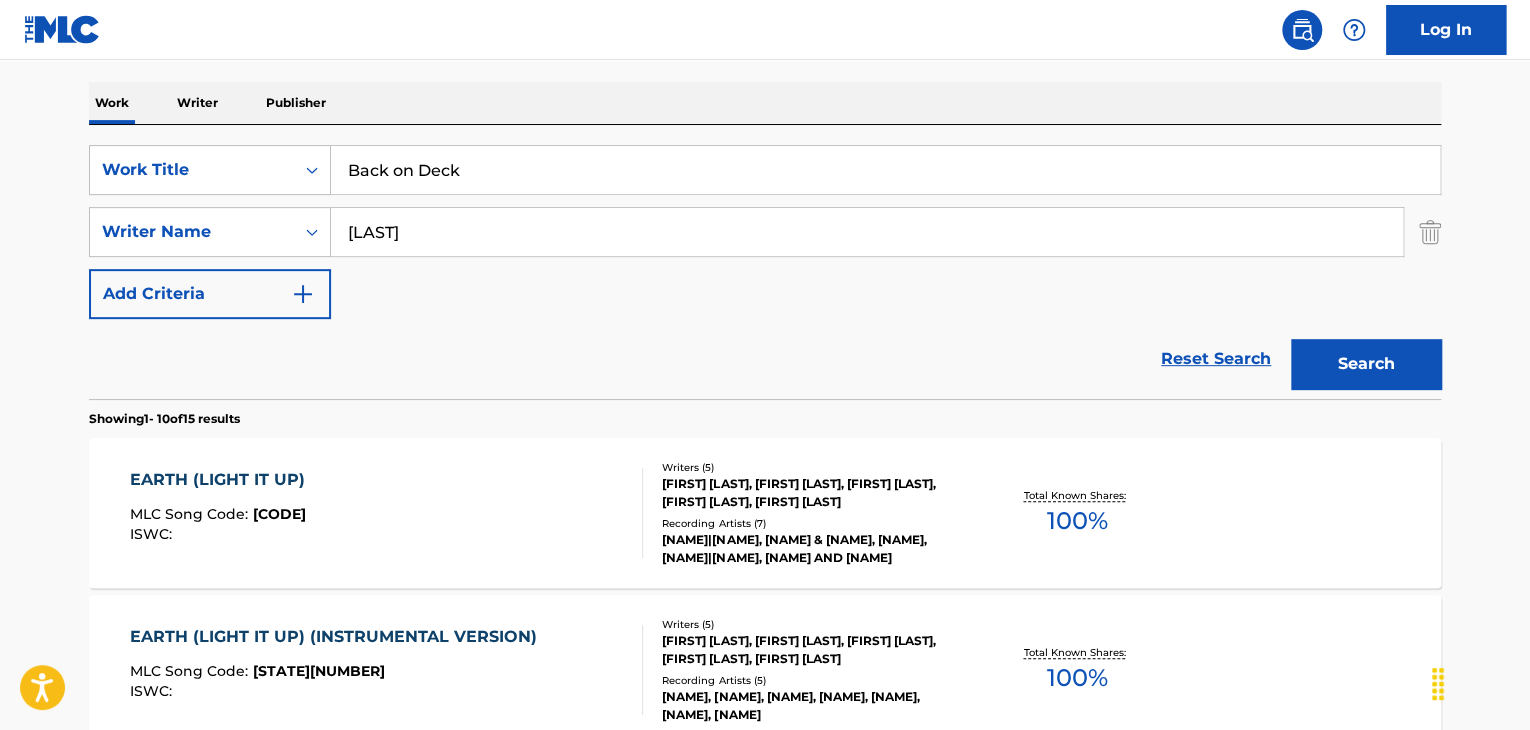 type on "Back on Deck" 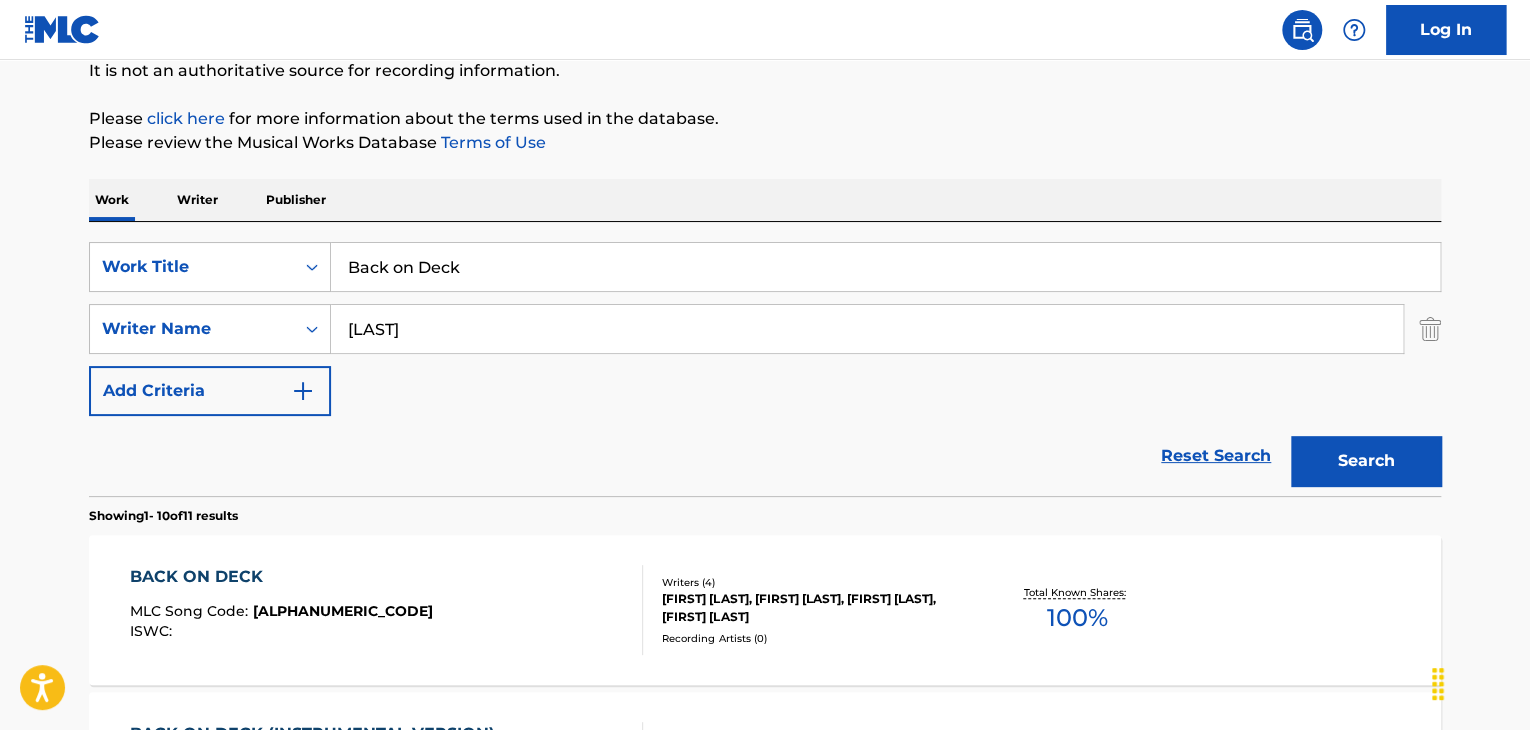 scroll, scrollTop: 300, scrollLeft: 0, axis: vertical 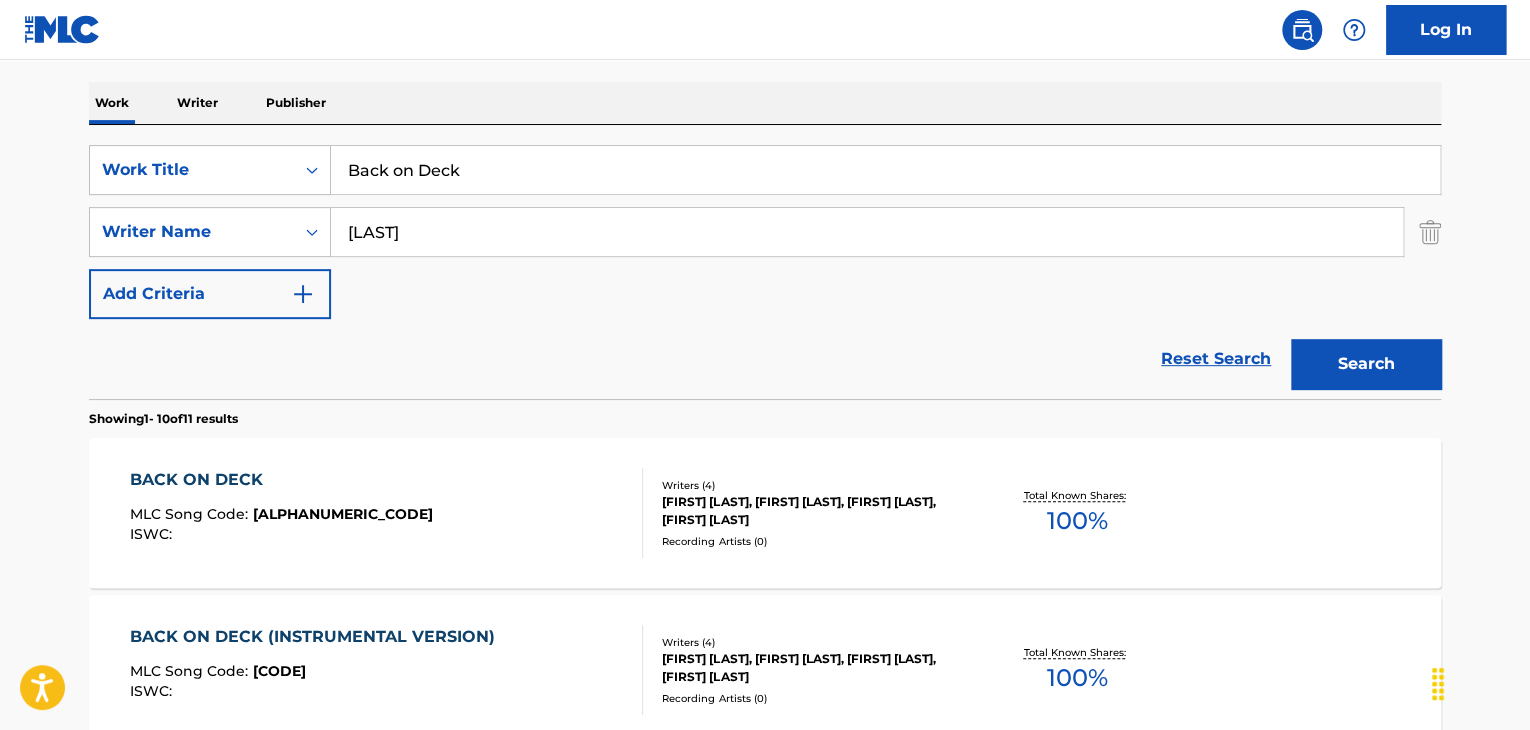 click on "[ALPHANUMERIC_CODE]" at bounding box center (343, 514) 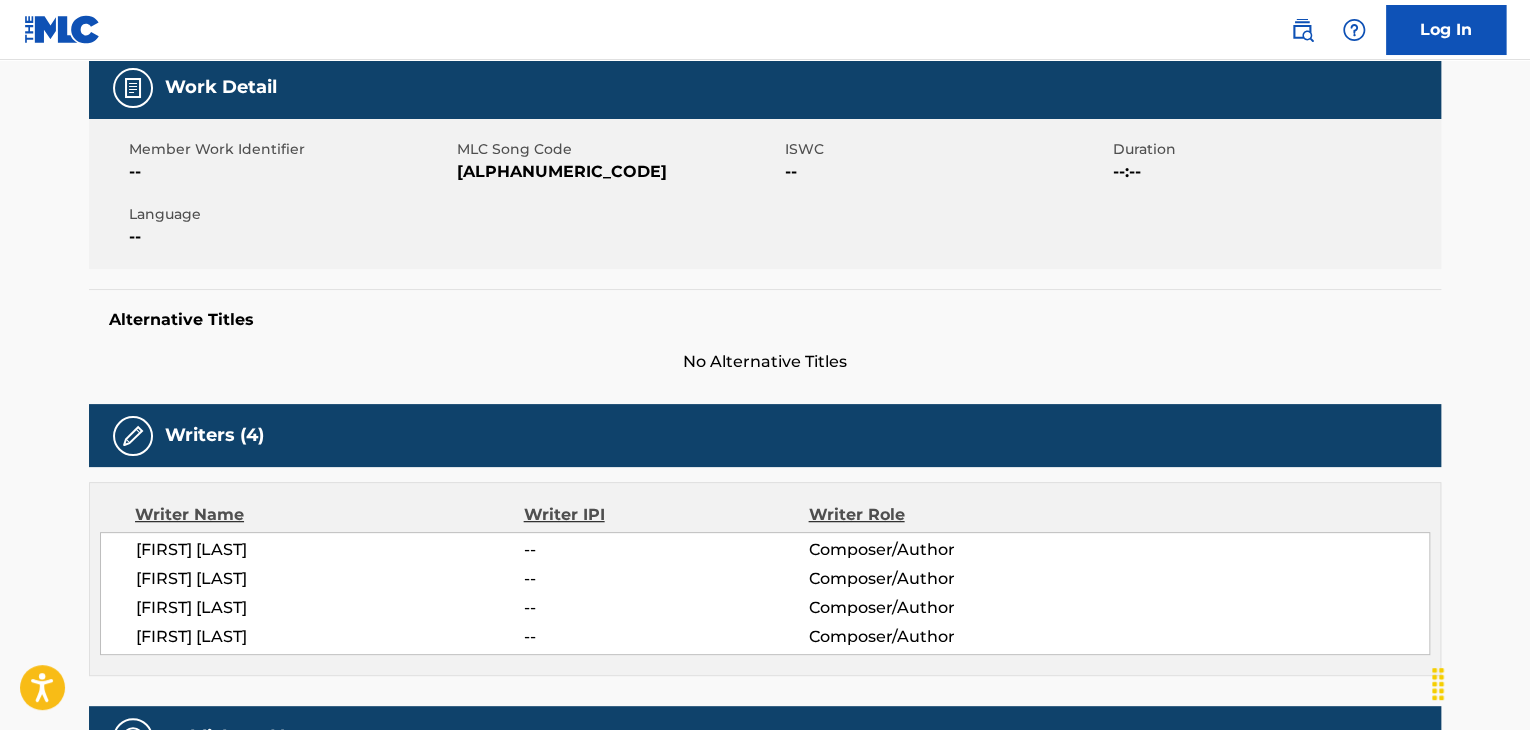 scroll, scrollTop: 0, scrollLeft: 0, axis: both 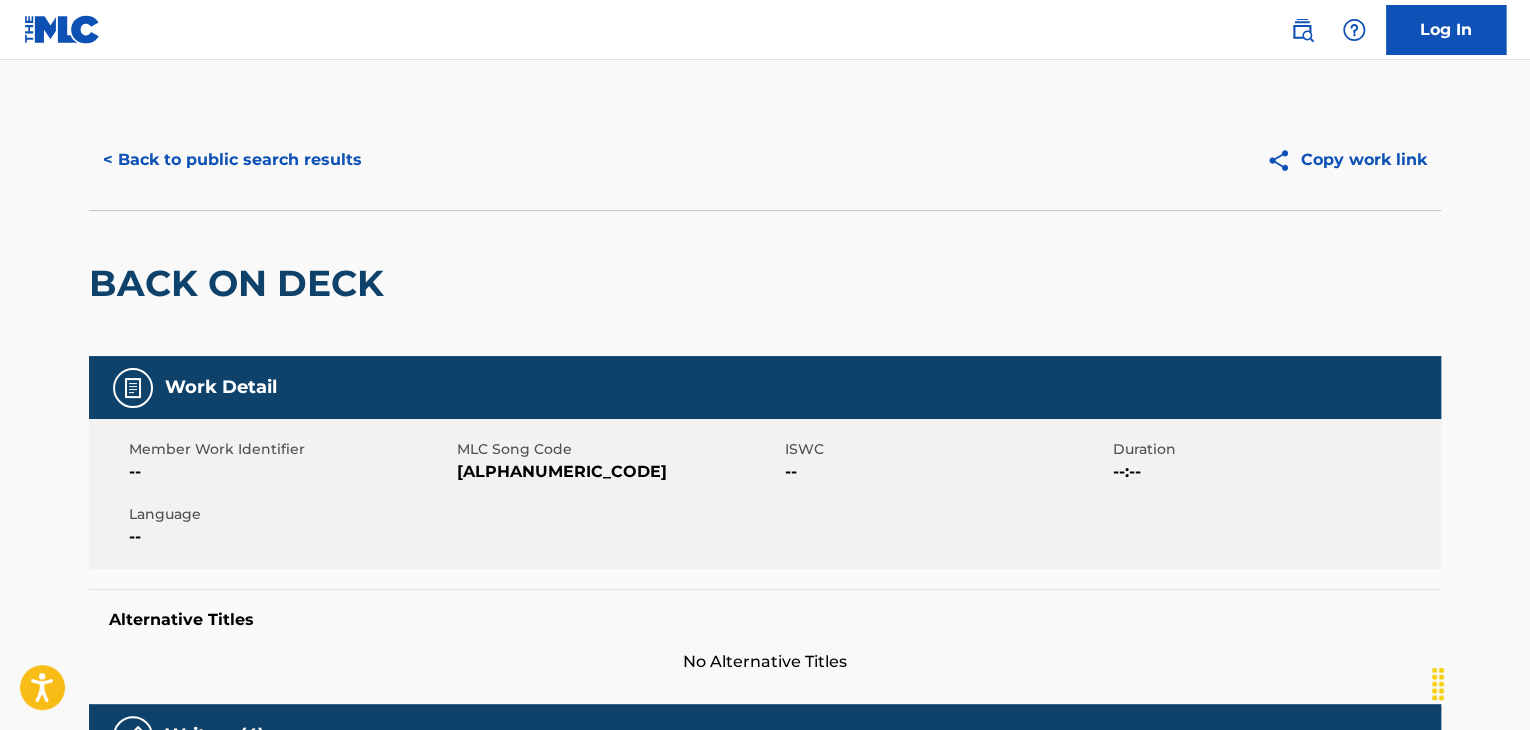 click on "[ALPHANUMERIC_CODE]" at bounding box center (618, 472) 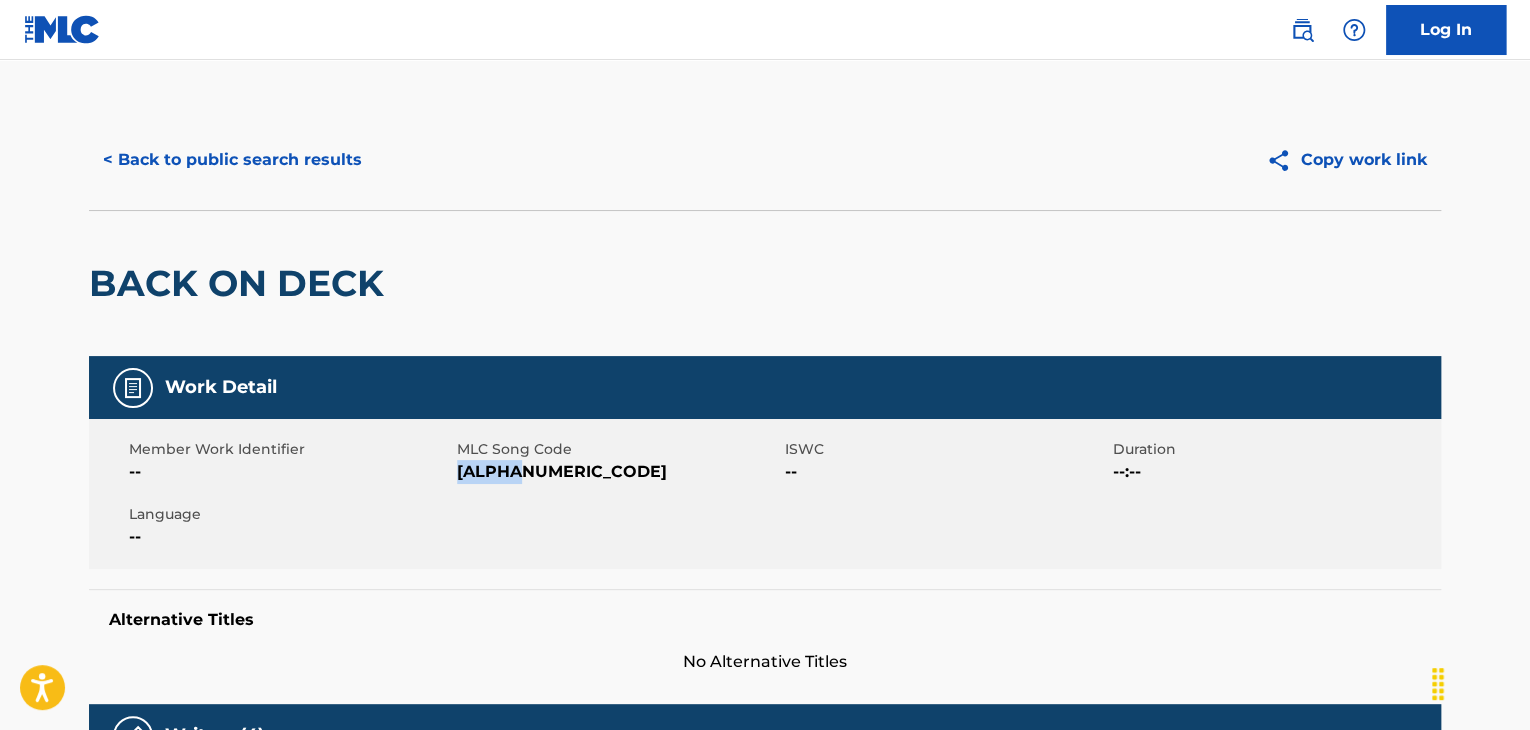 click on "[ALPHANUMERIC_CODE]" at bounding box center [618, 472] 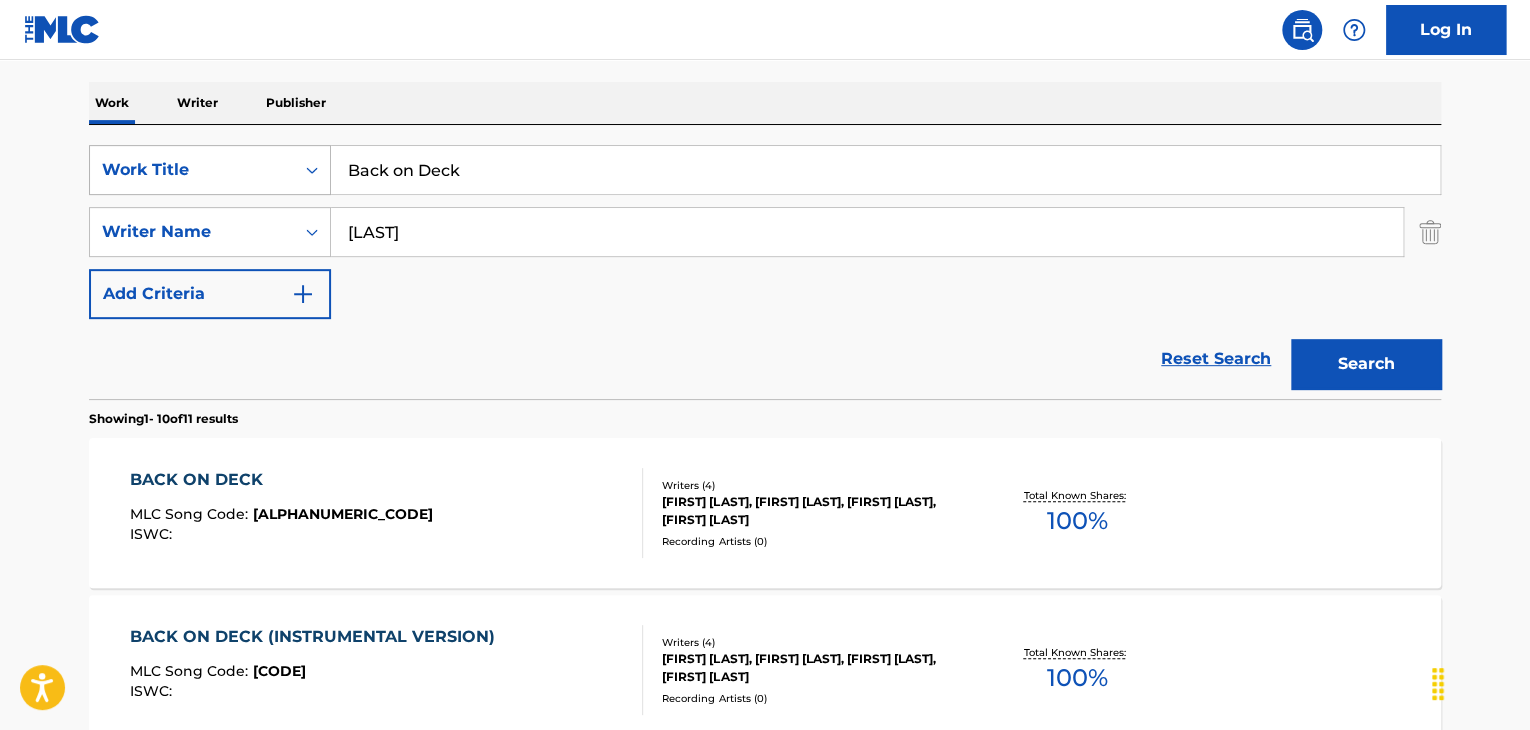 drag, startPoint x: 533, startPoint y: 177, endPoint x: 292, endPoint y: 160, distance: 241.59885 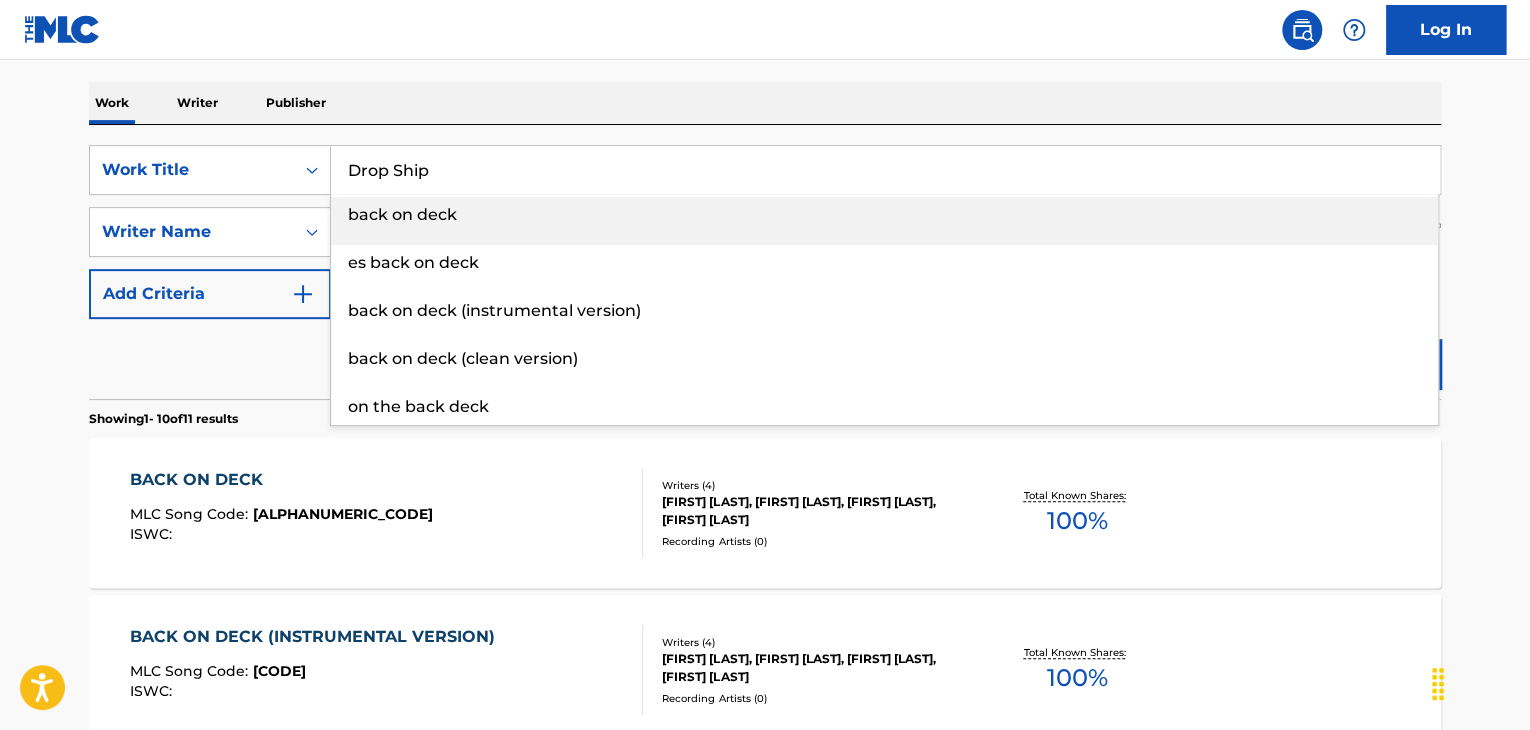 type on "Drop Ship" 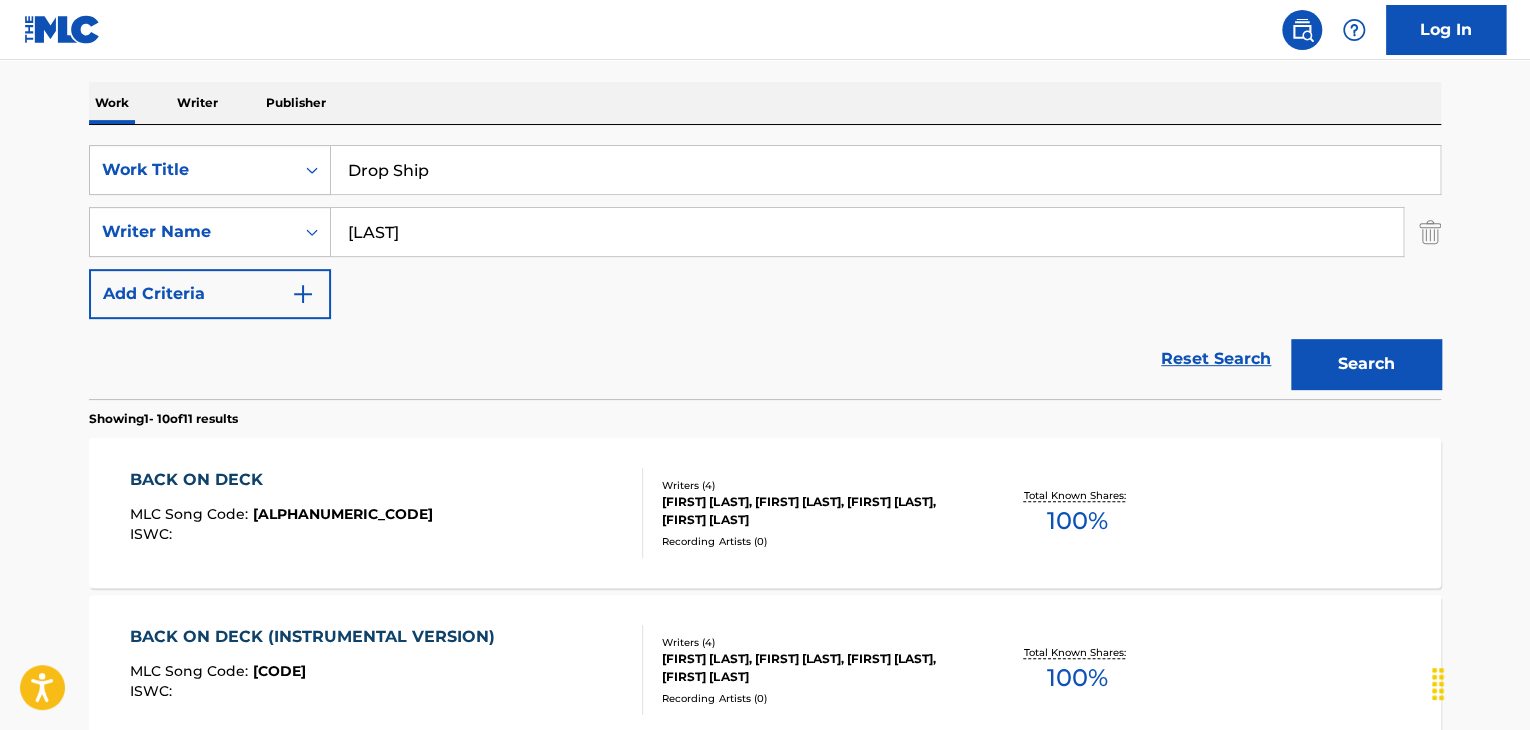 click on "Search" at bounding box center (1366, 364) 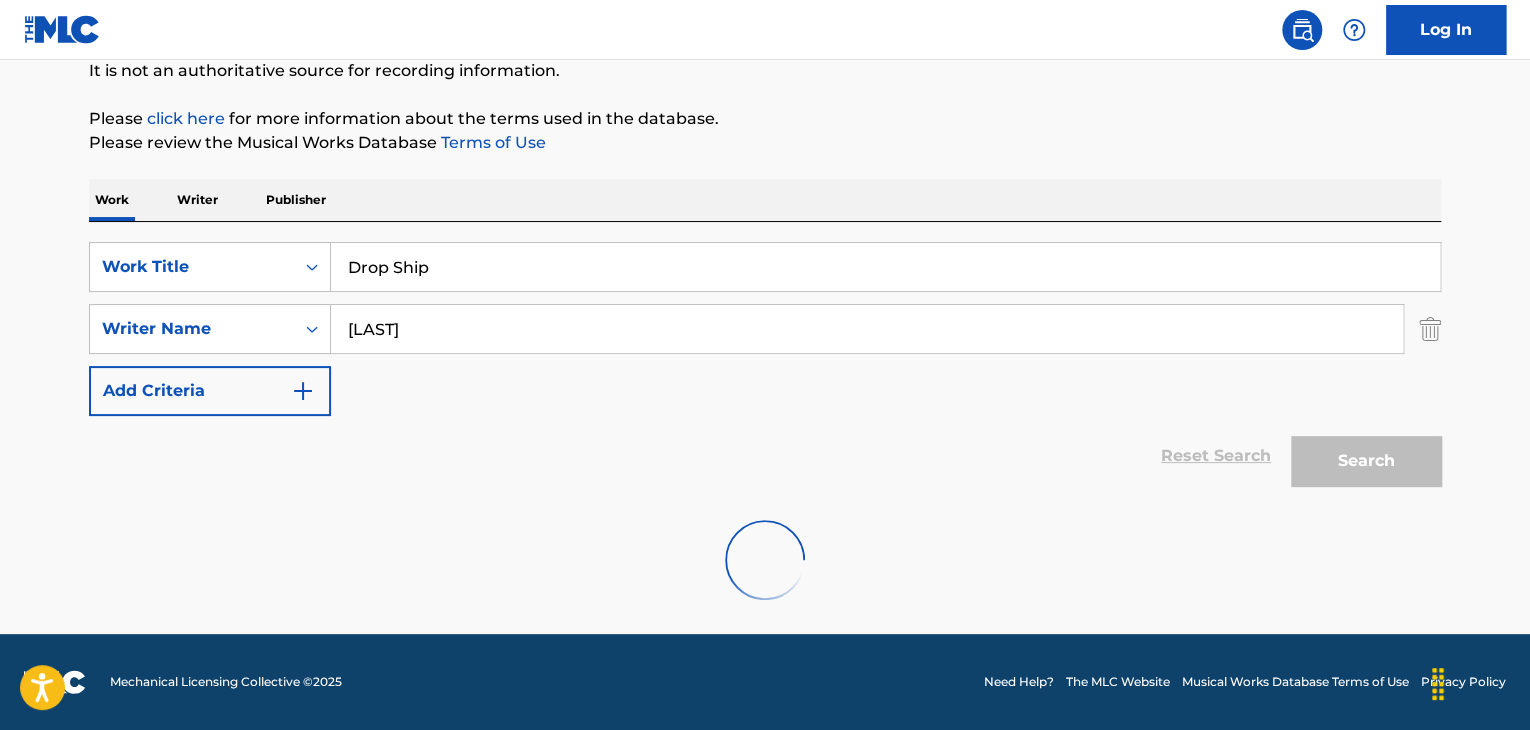 scroll, scrollTop: 300, scrollLeft: 0, axis: vertical 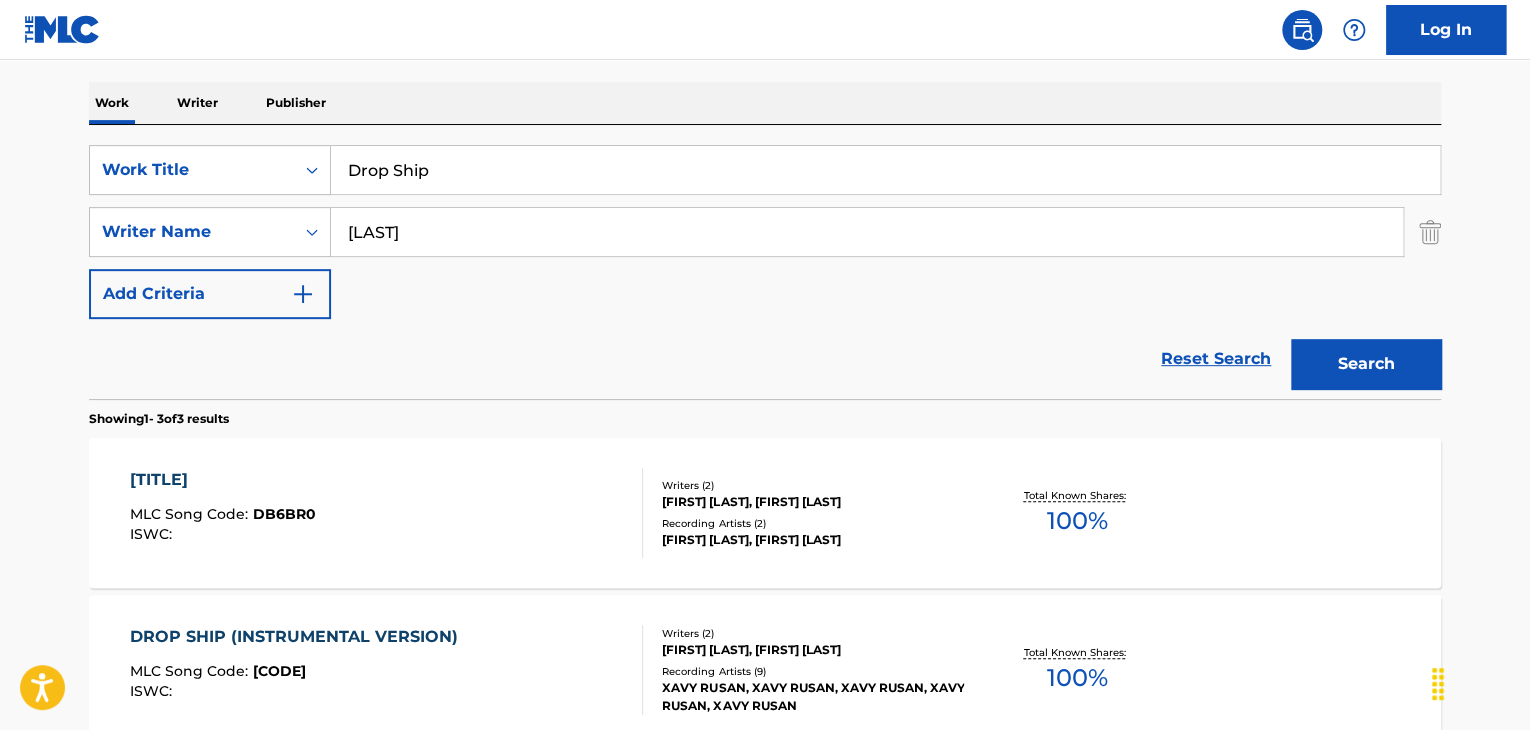 click on "DB6BR0" at bounding box center (284, 514) 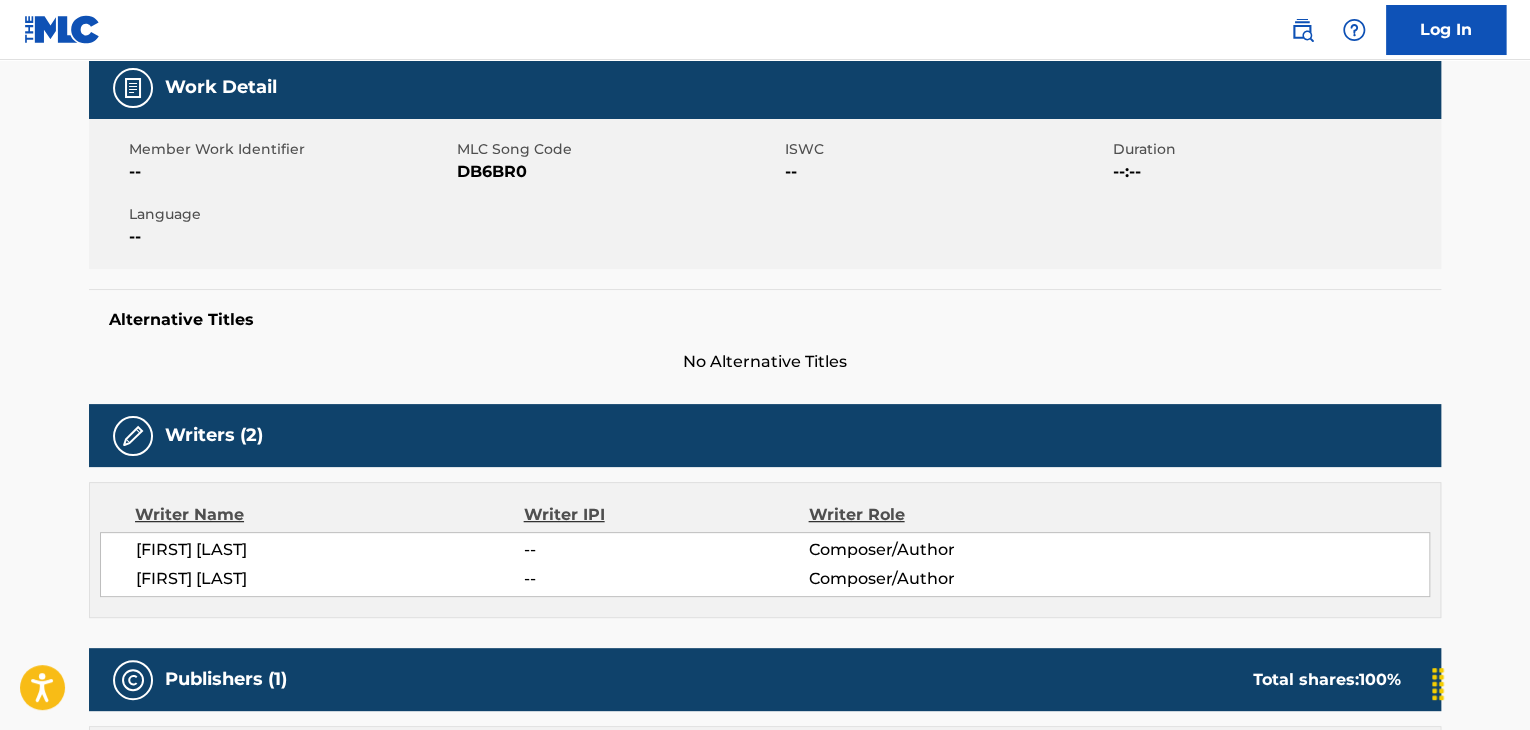 scroll, scrollTop: 0, scrollLeft: 0, axis: both 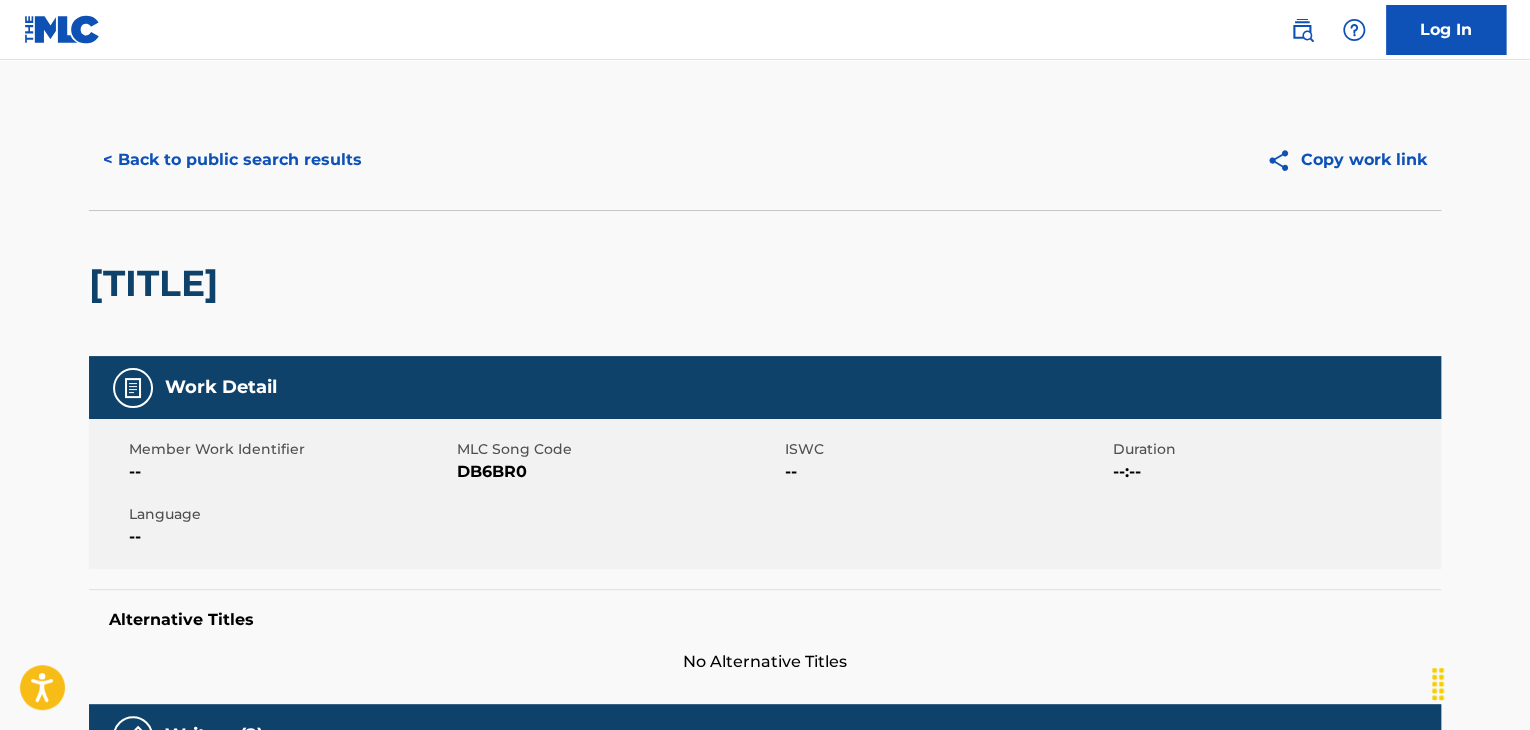 click on "DB6BR0" at bounding box center (618, 472) 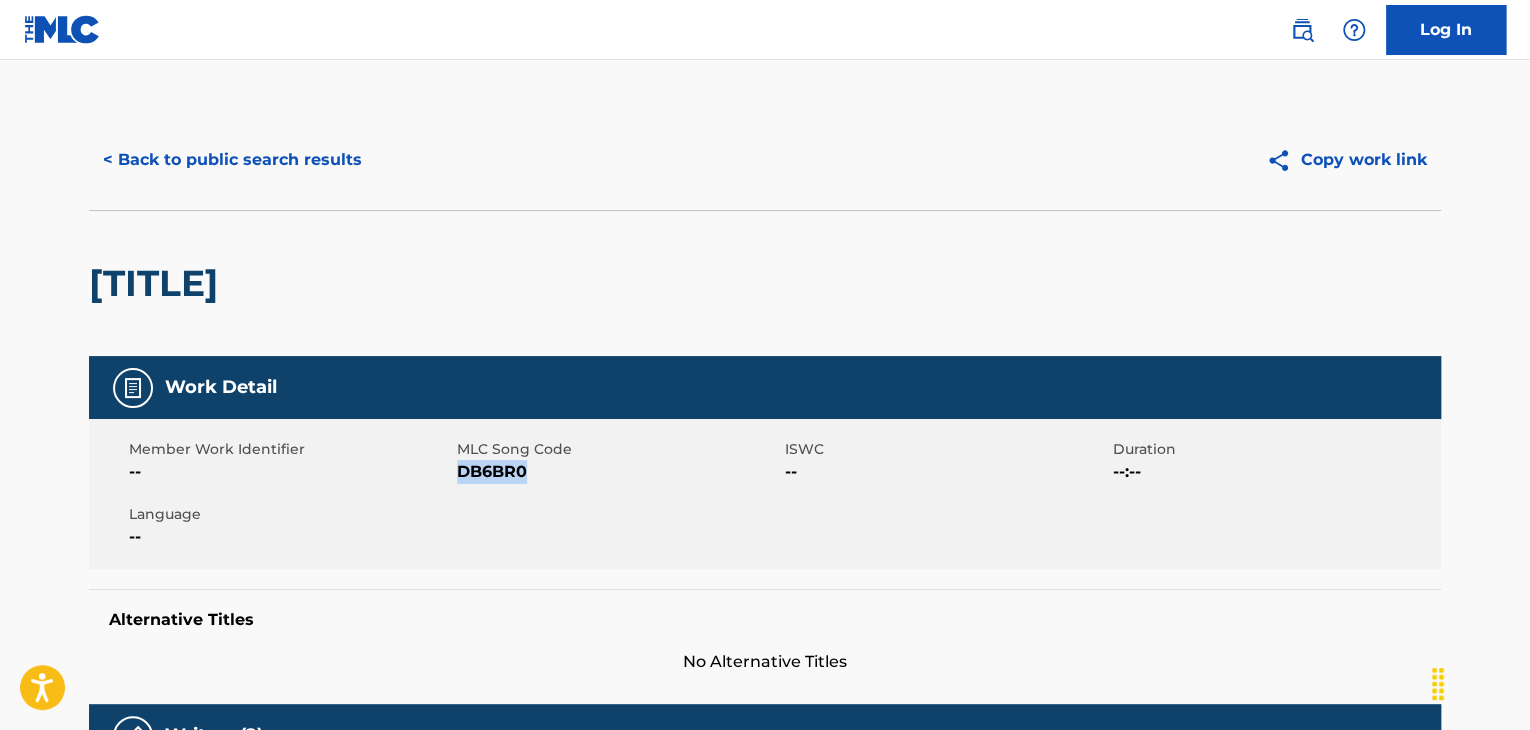 click on "DB6BR0" at bounding box center (618, 472) 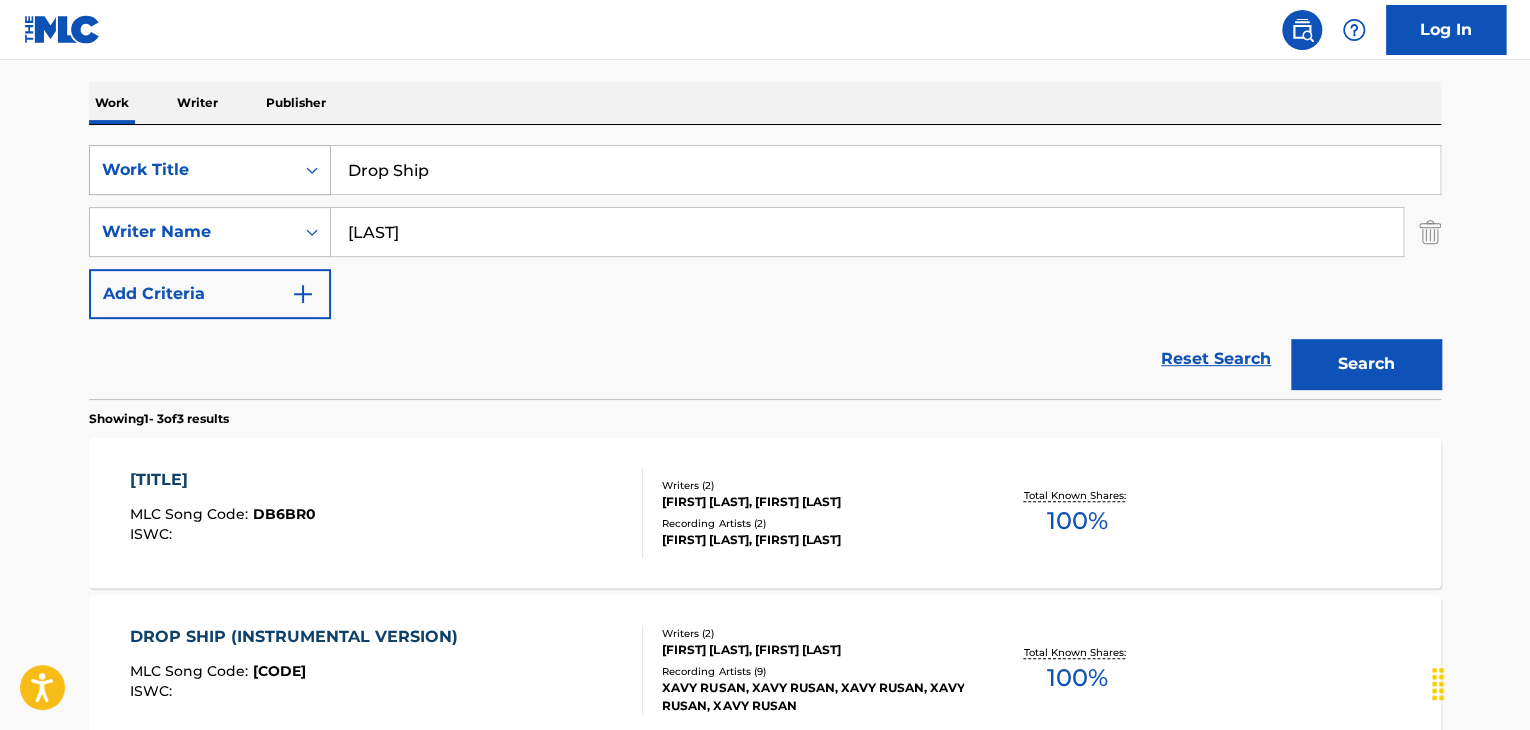 drag, startPoint x: 480, startPoint y: 157, endPoint x: 260, endPoint y: 167, distance: 220.22716 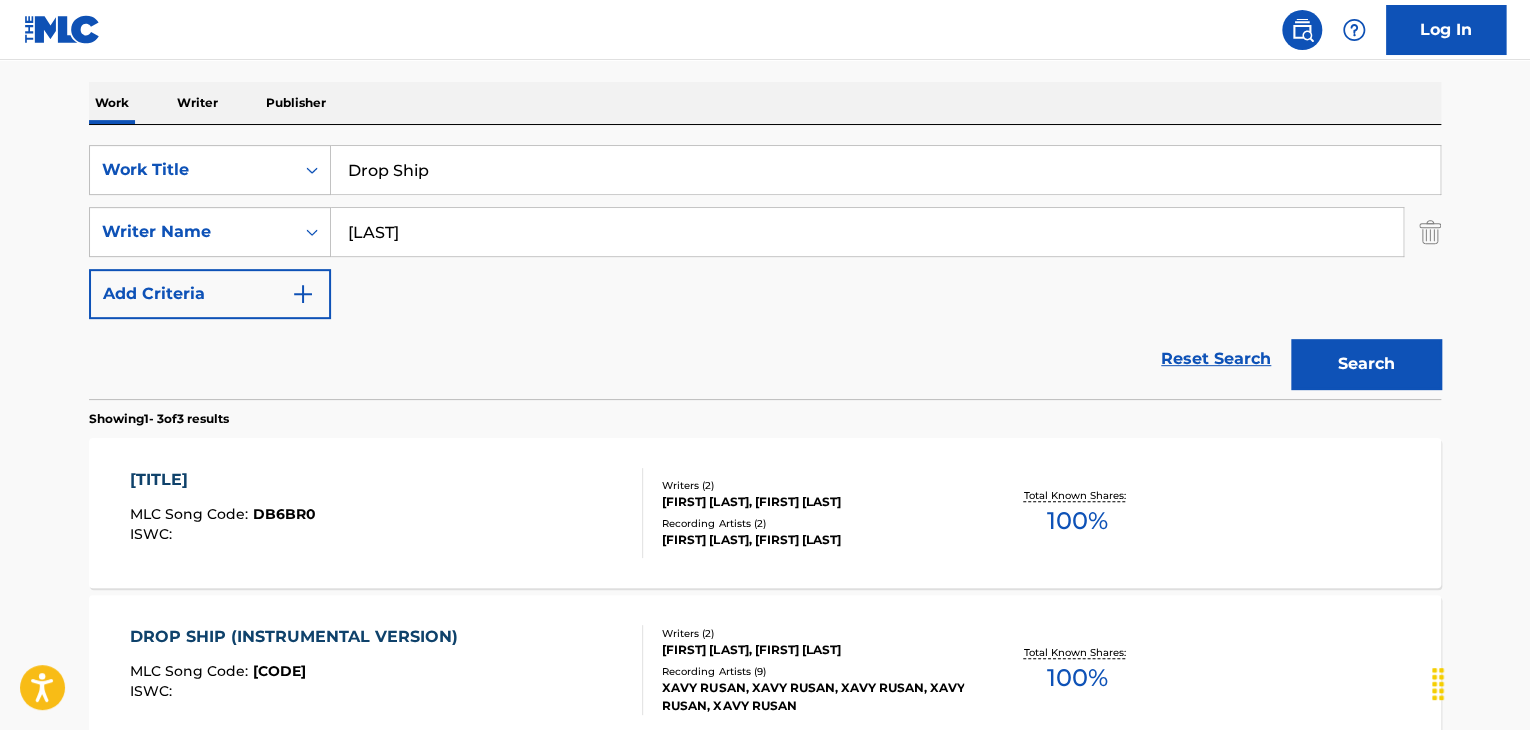 paste on "Pep Talk" 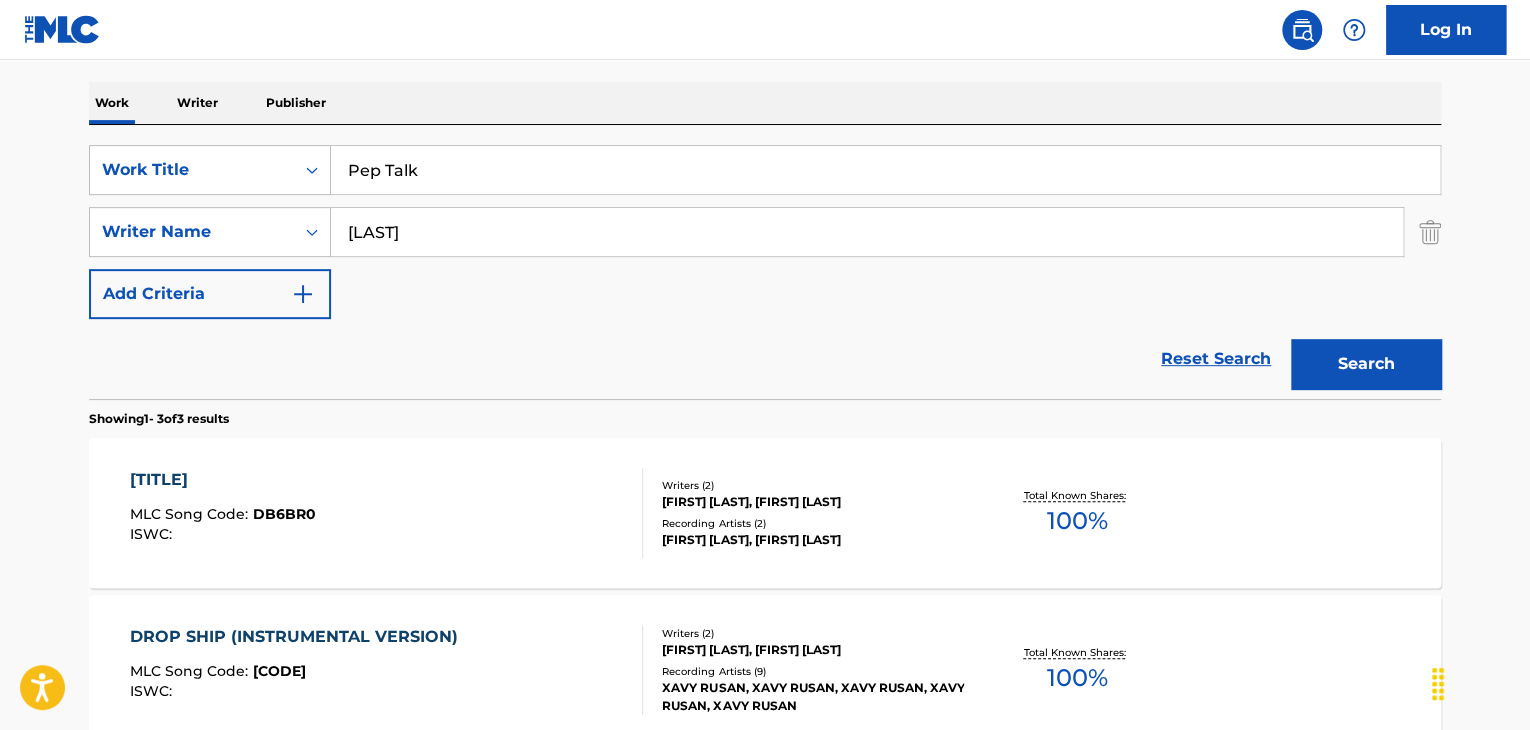 type on "Pep Talk" 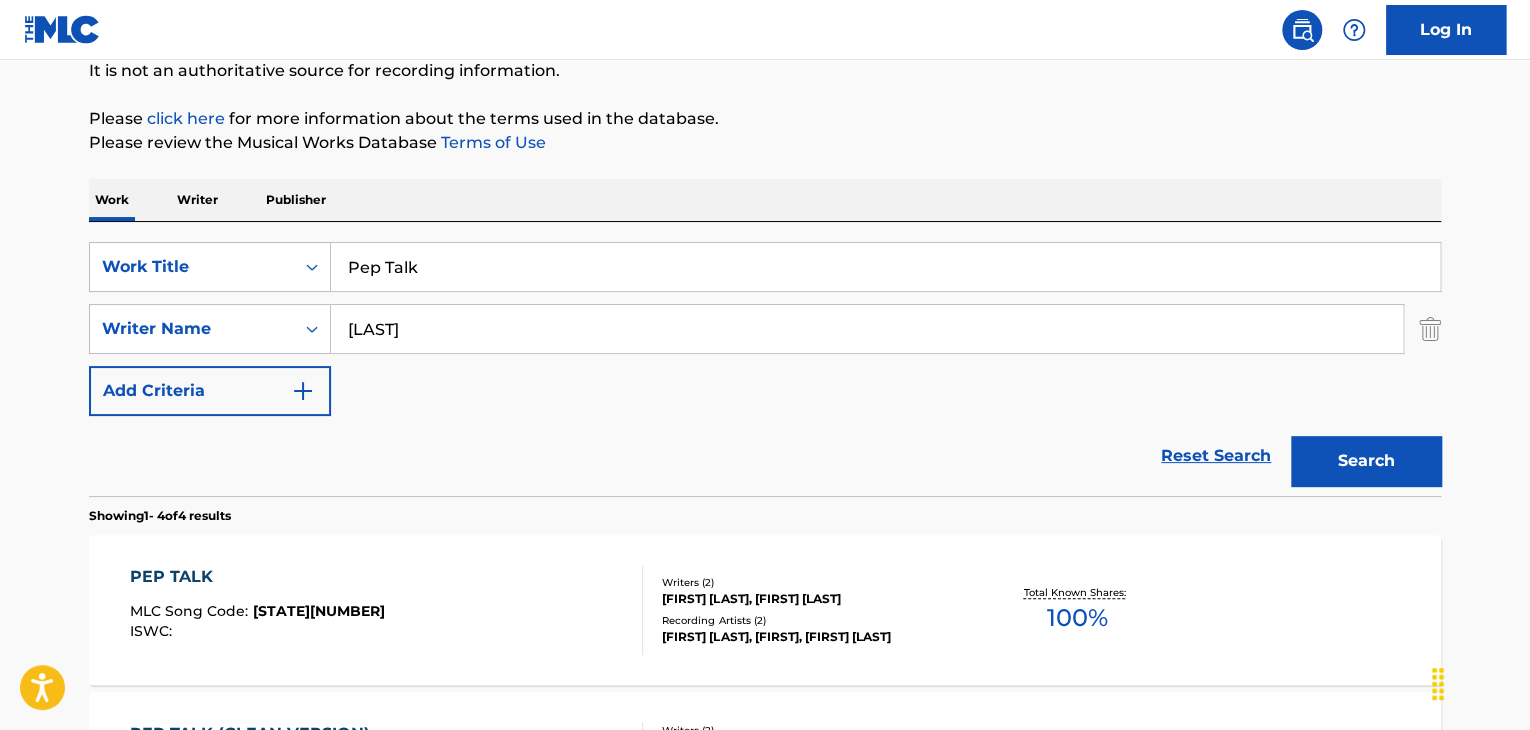 scroll, scrollTop: 300, scrollLeft: 0, axis: vertical 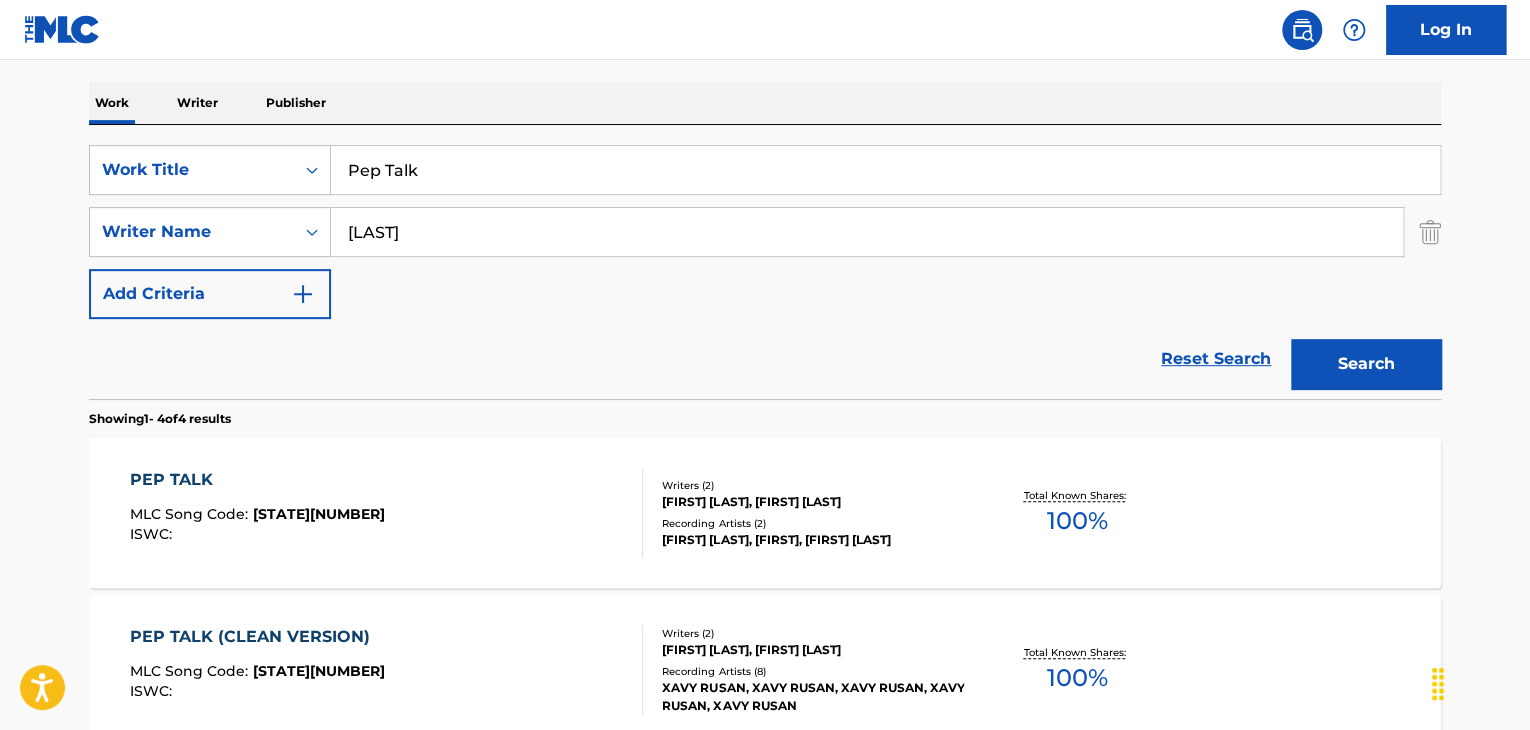 click on "[STATE][NUMBER]" at bounding box center [319, 514] 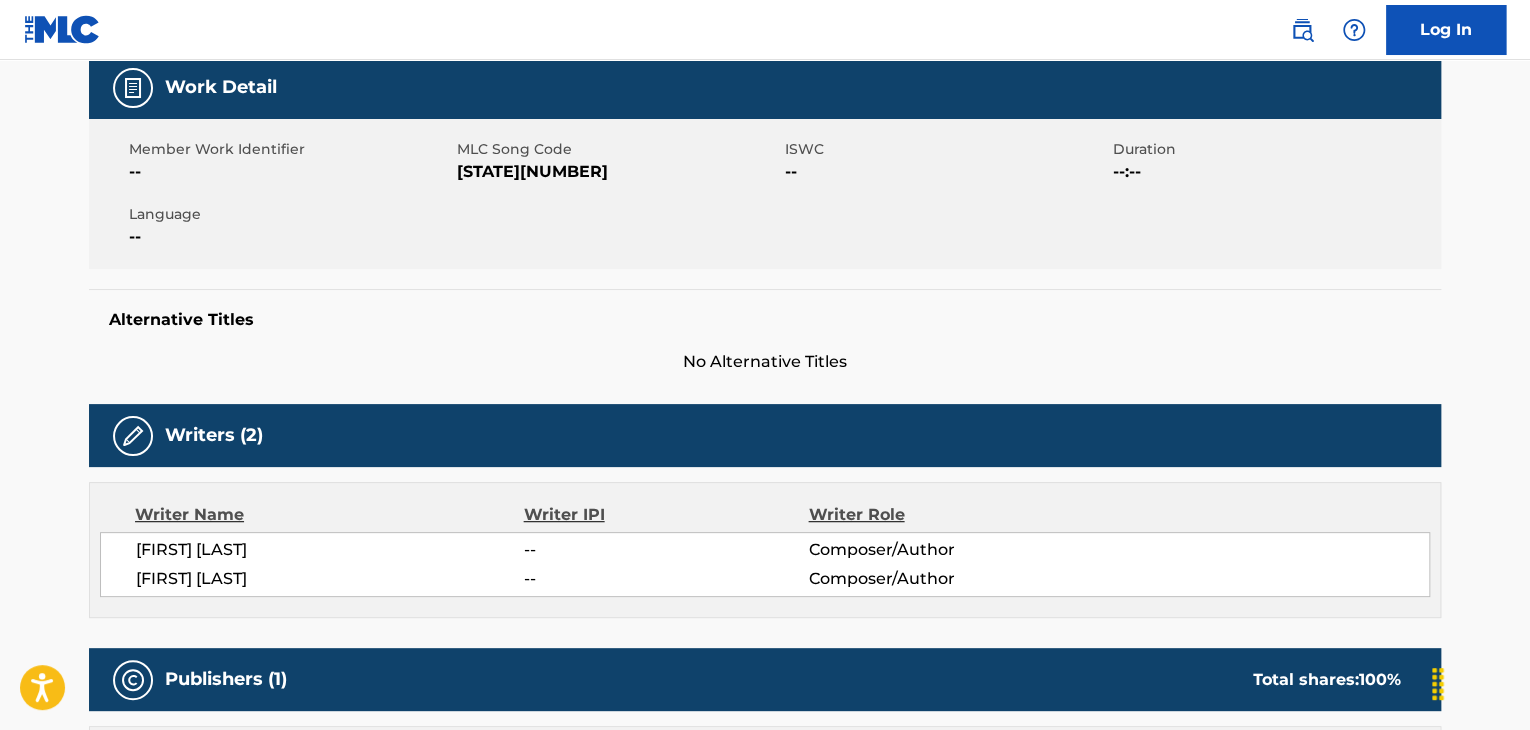scroll, scrollTop: 0, scrollLeft: 0, axis: both 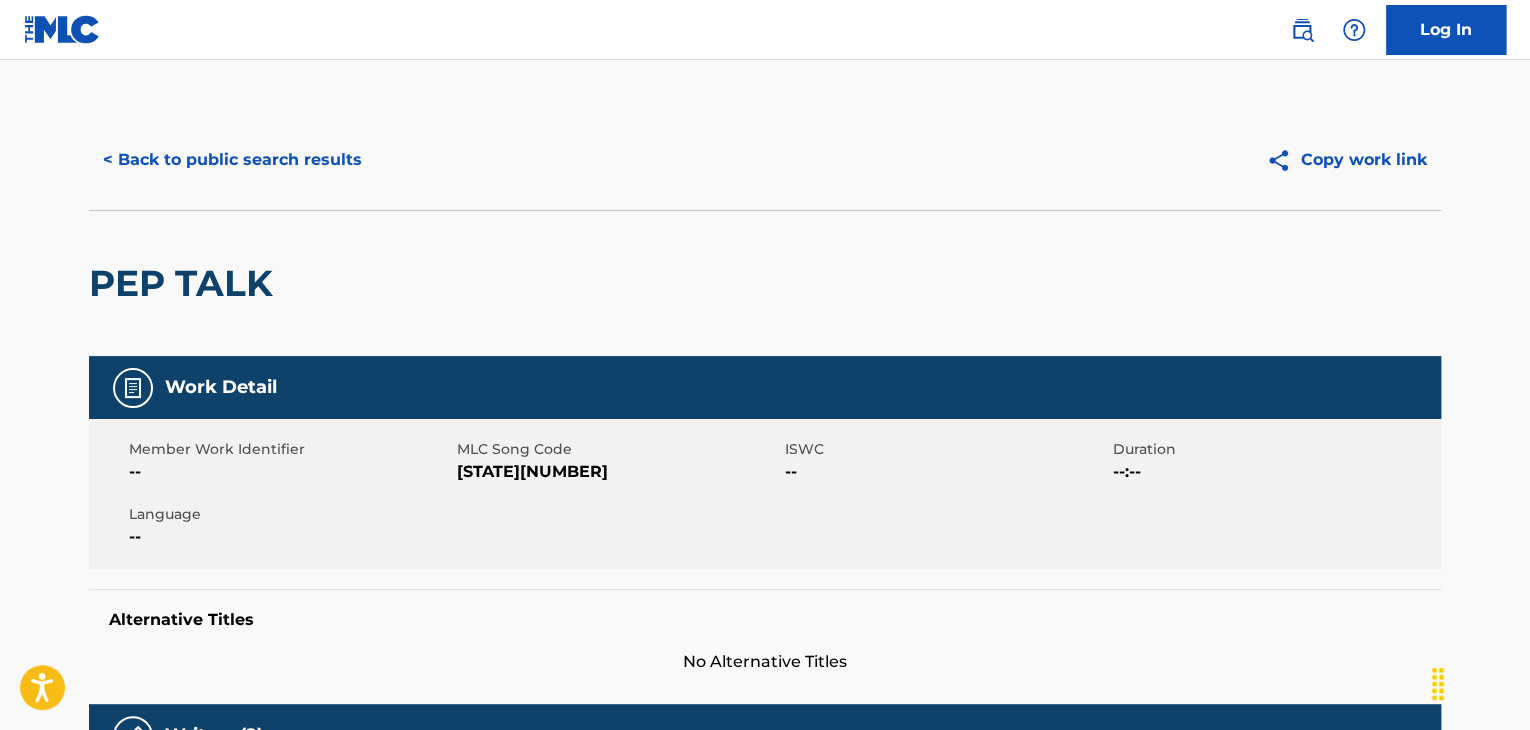 click on "[STATE][NUMBER]" at bounding box center (618, 472) 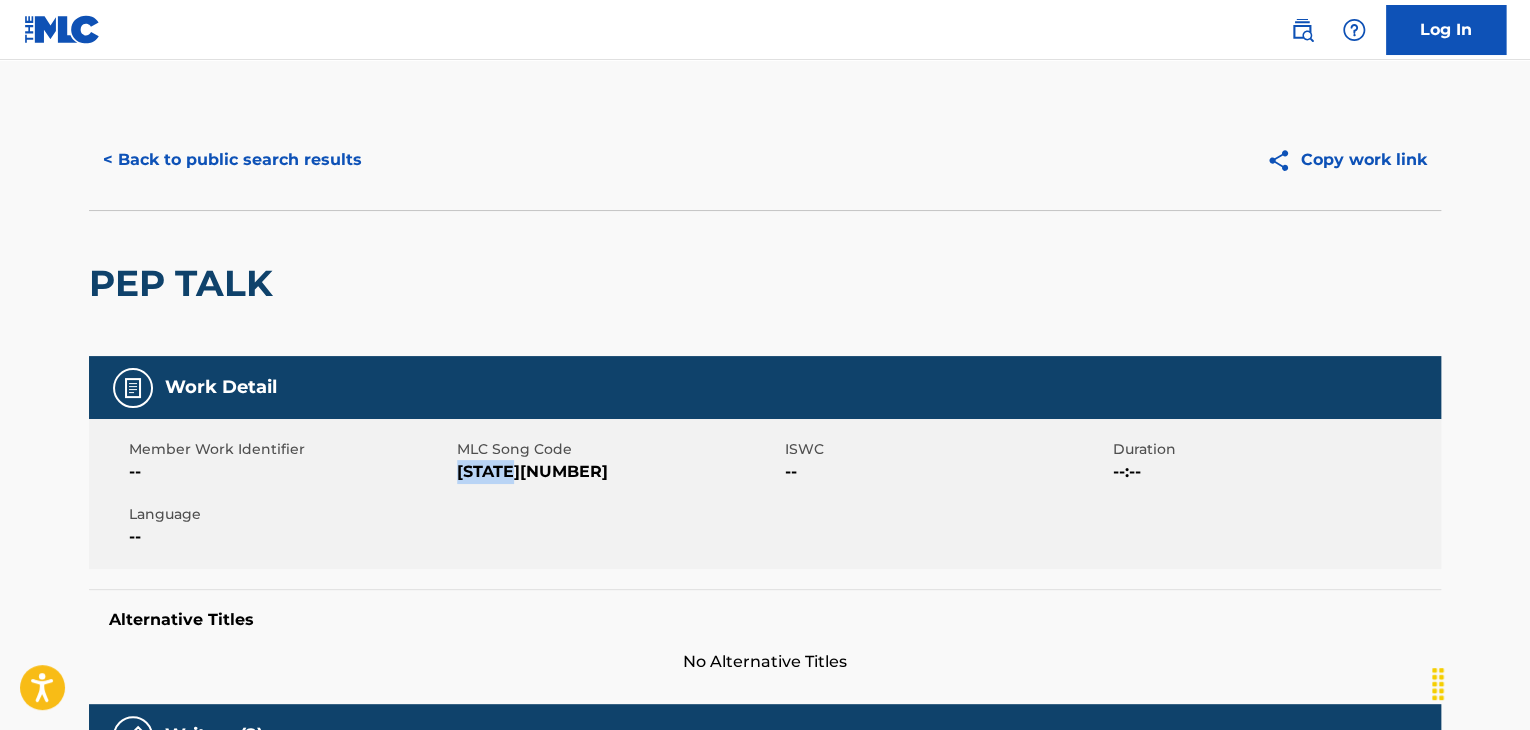 click on "[STATE][NUMBER]" at bounding box center [618, 472] 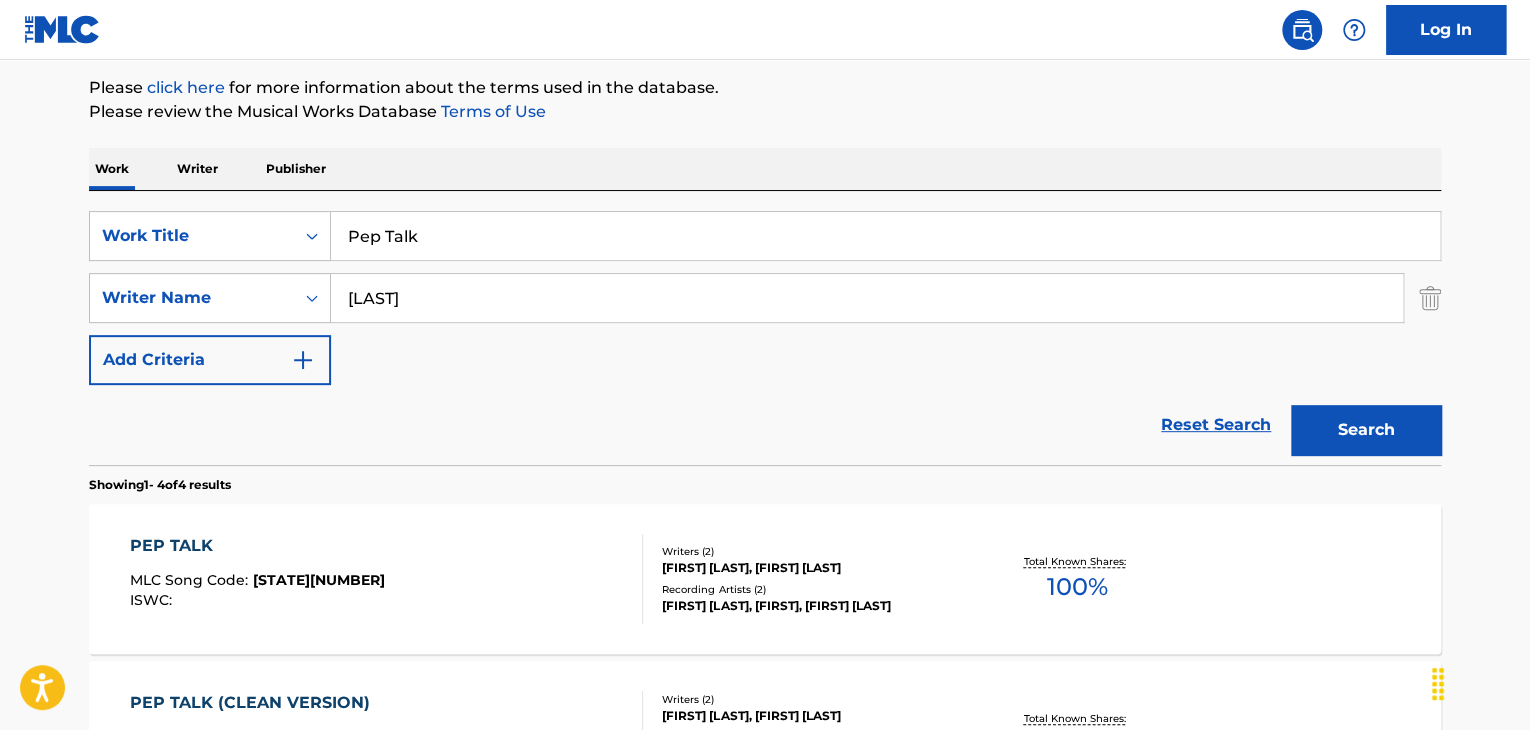 scroll, scrollTop: 200, scrollLeft: 0, axis: vertical 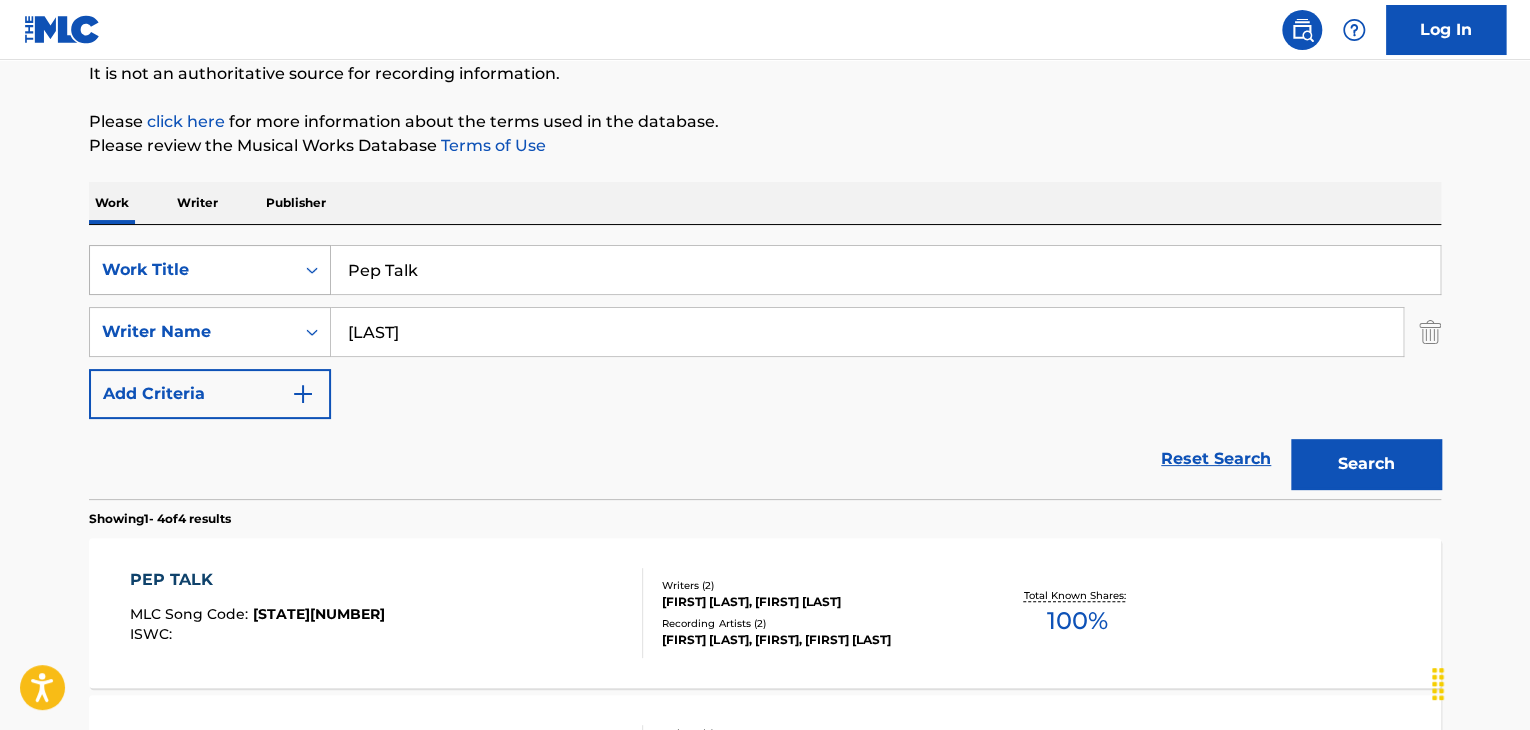 drag, startPoint x: 471, startPoint y: 267, endPoint x: 291, endPoint y: 277, distance: 180.27756 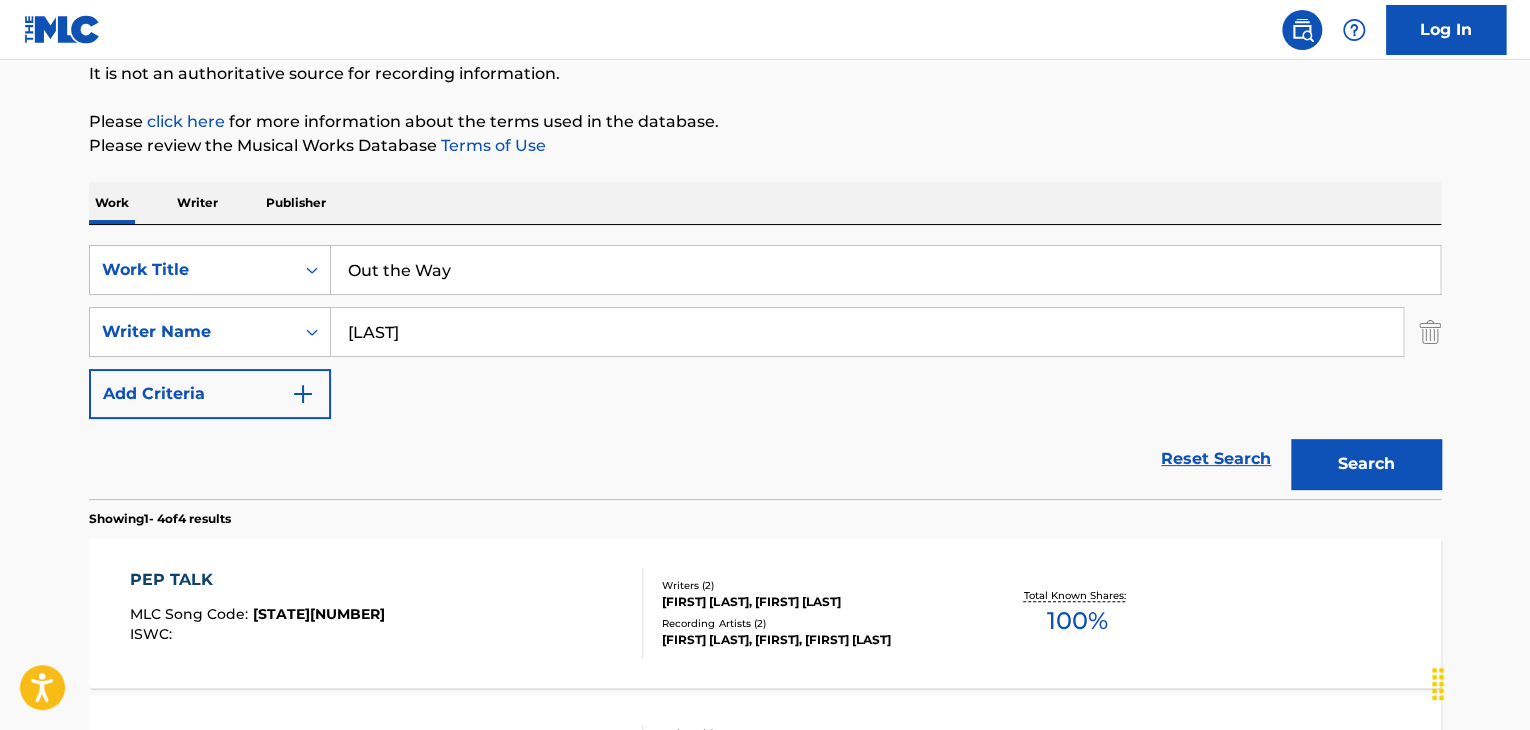 type on "Out the Way" 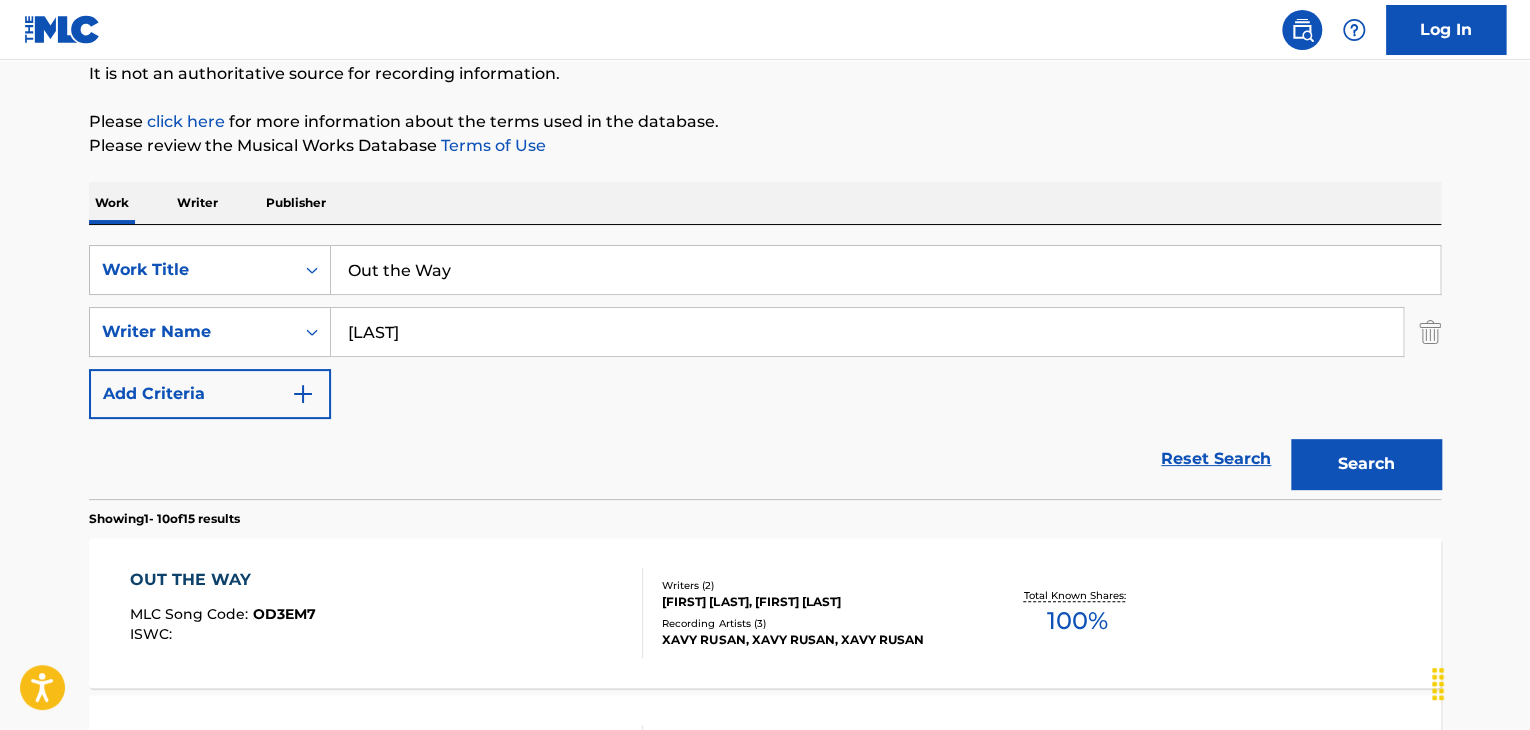 click on "OD3EM7" at bounding box center [284, 614] 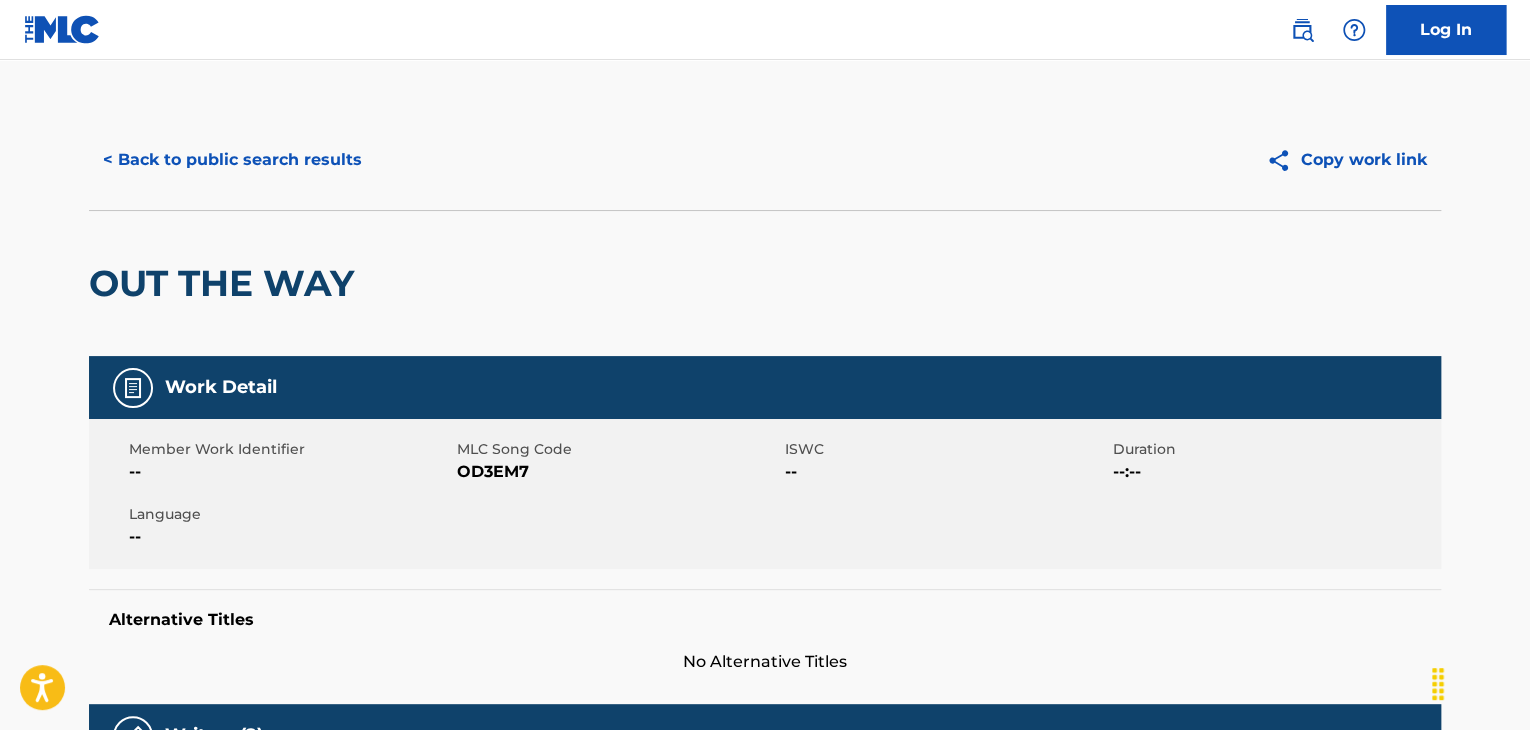 click on "OD3EM7" at bounding box center (618, 472) 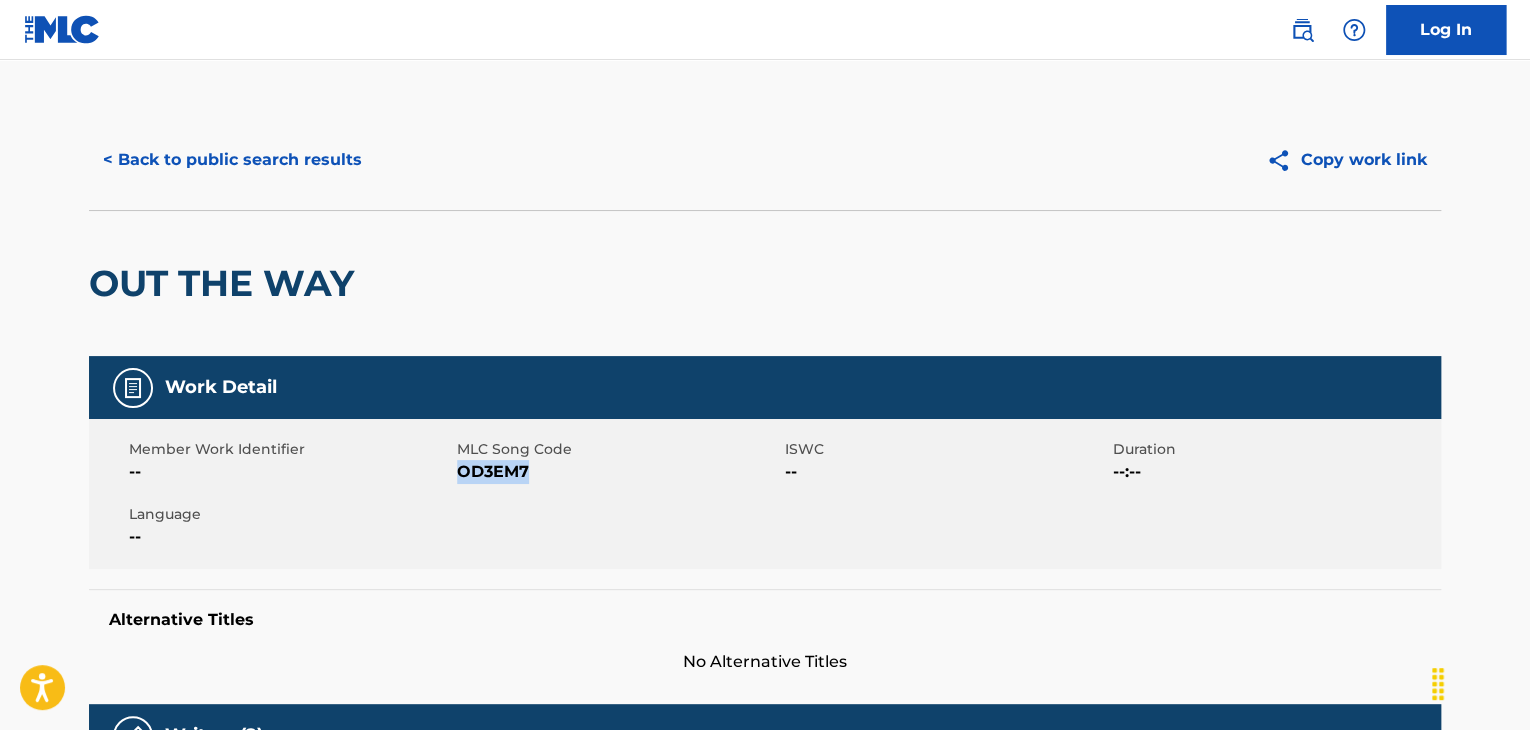 click on "OD3EM7" at bounding box center (618, 472) 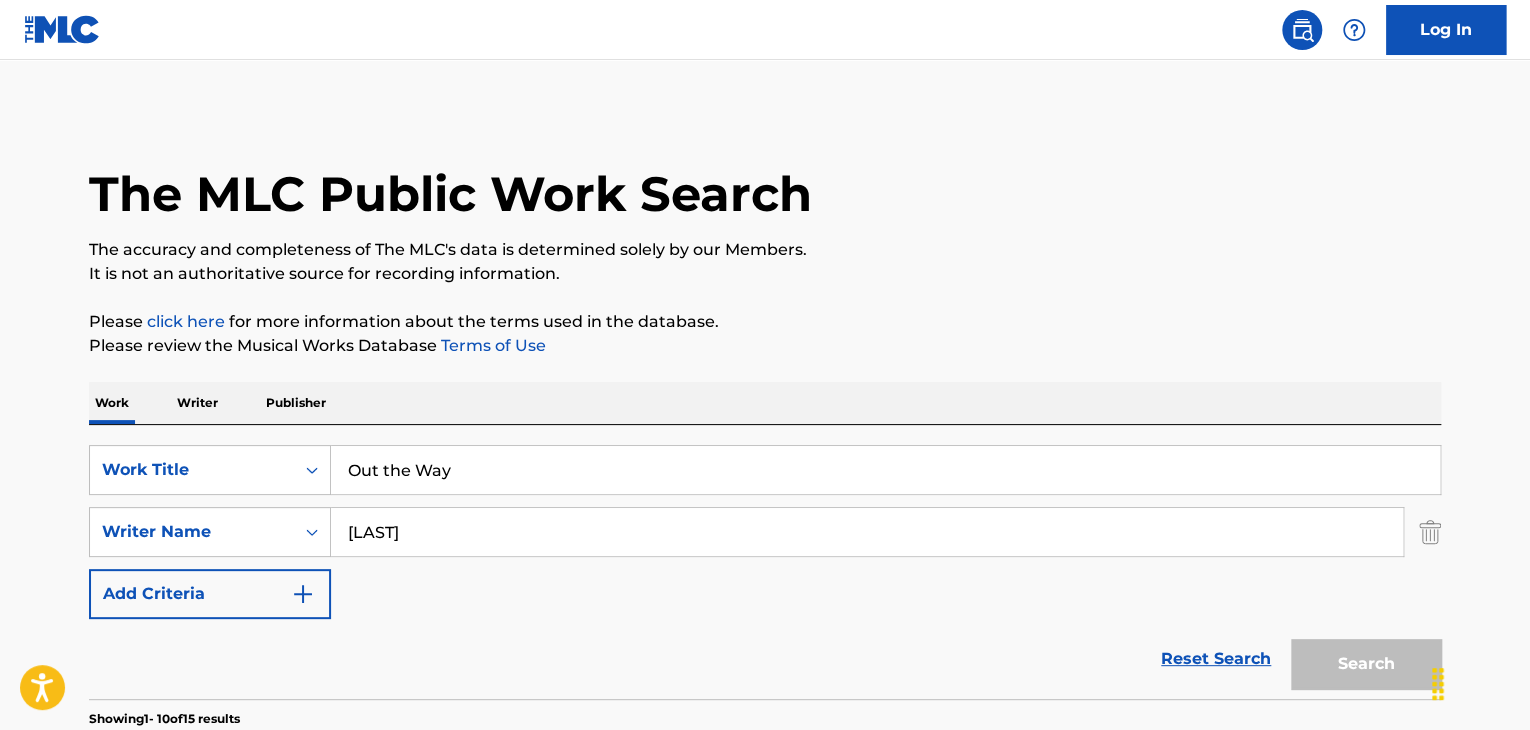 scroll, scrollTop: 200, scrollLeft: 0, axis: vertical 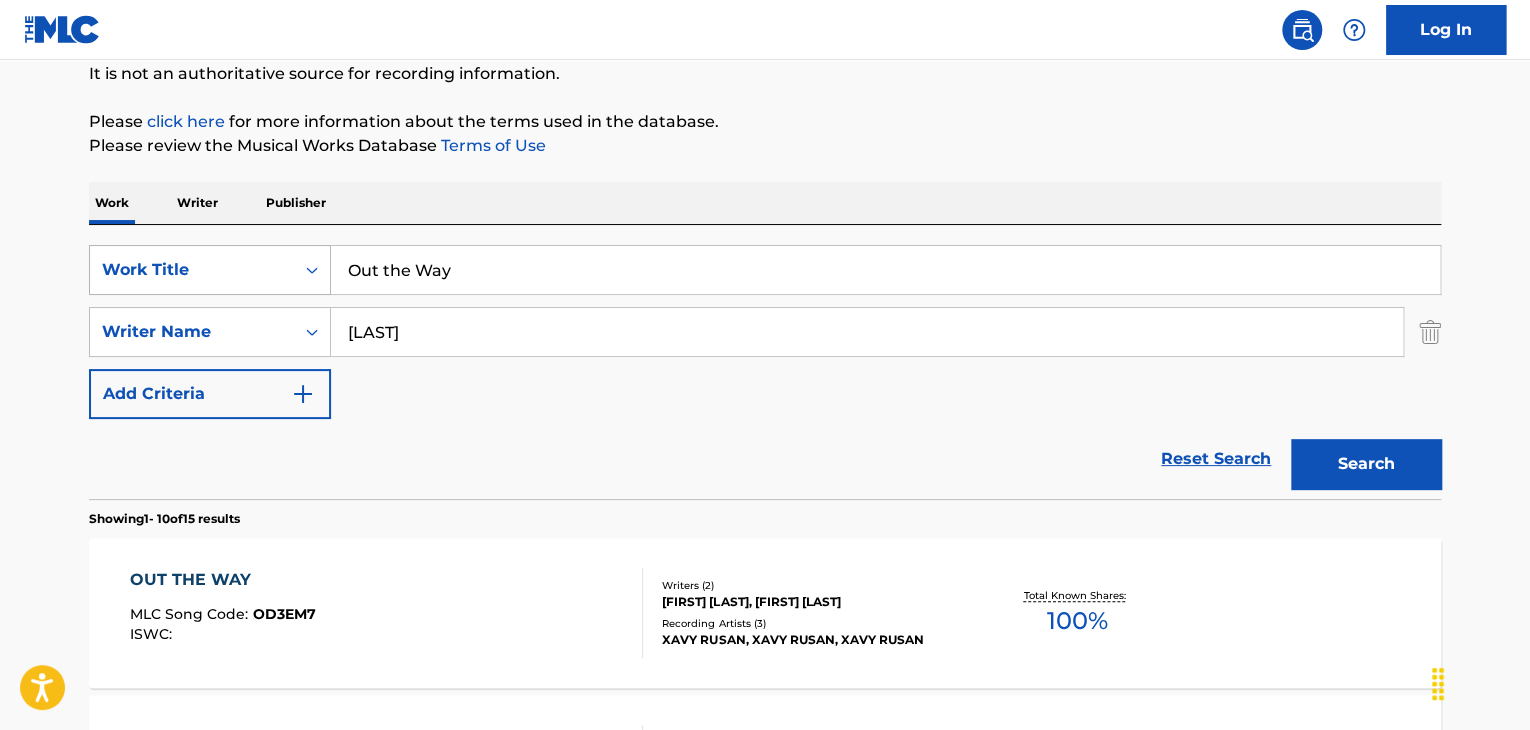 drag, startPoint x: 464, startPoint y: 277, endPoint x: 310, endPoint y: 273, distance: 154.05194 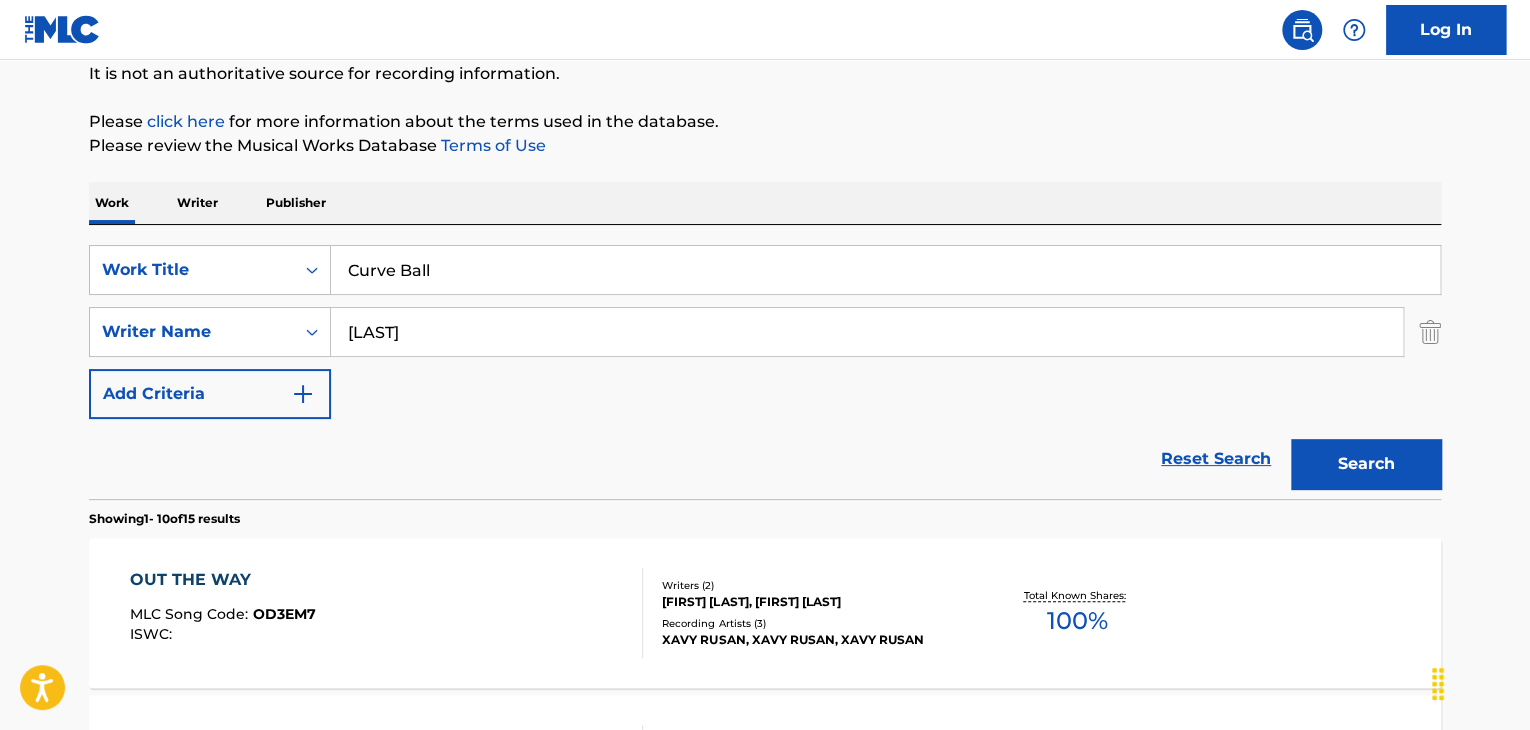 type on "Curve Ball" 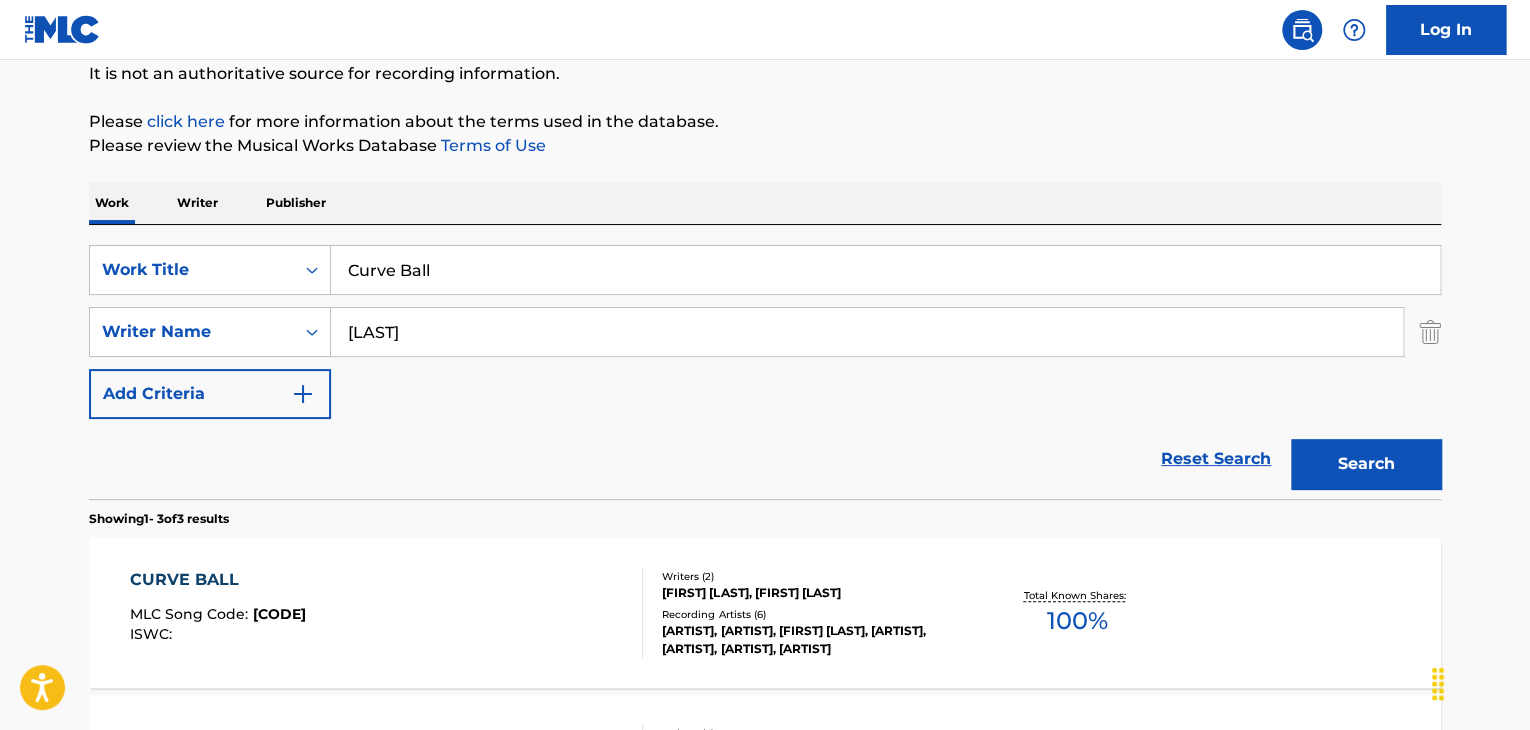 click on "[CODE]" at bounding box center [279, 614] 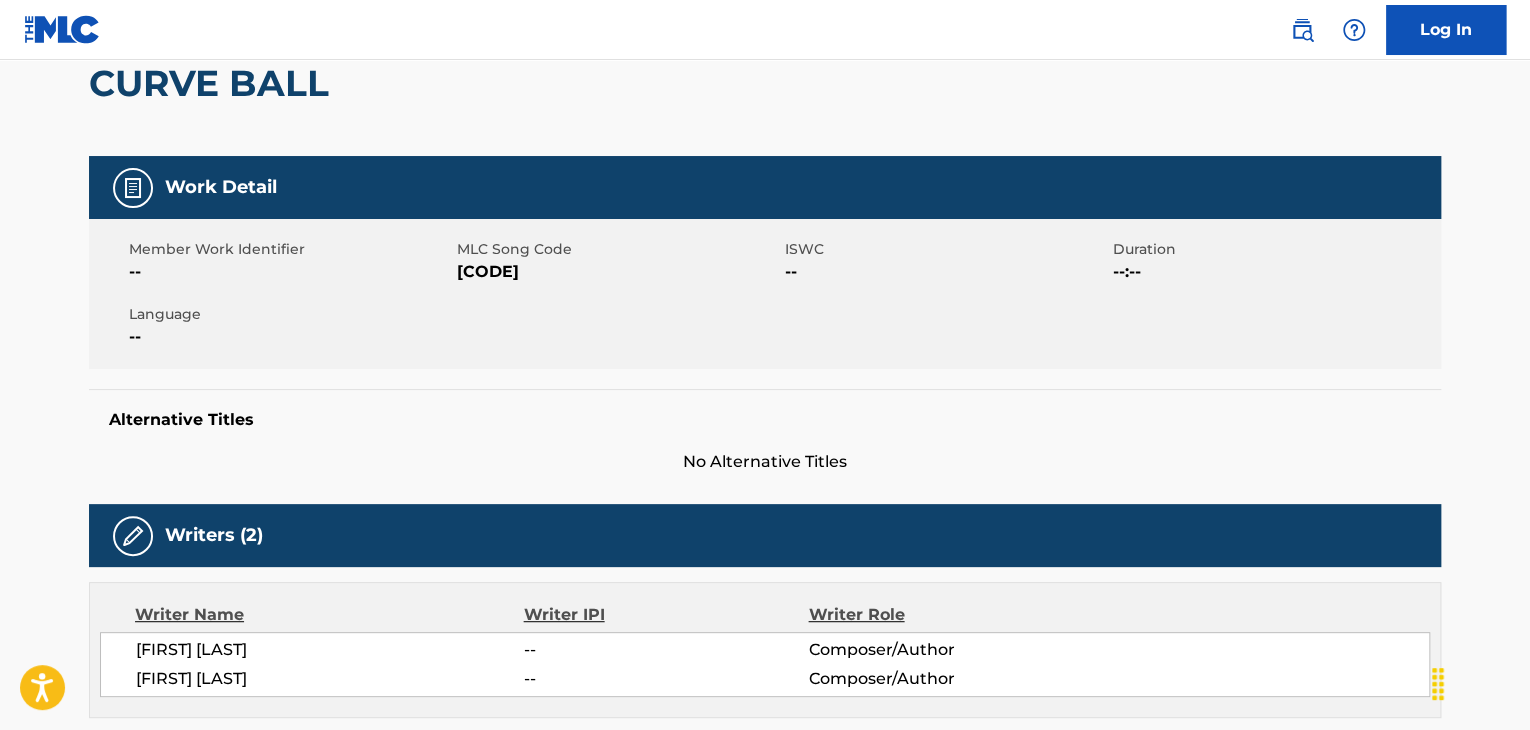 scroll, scrollTop: 0, scrollLeft: 0, axis: both 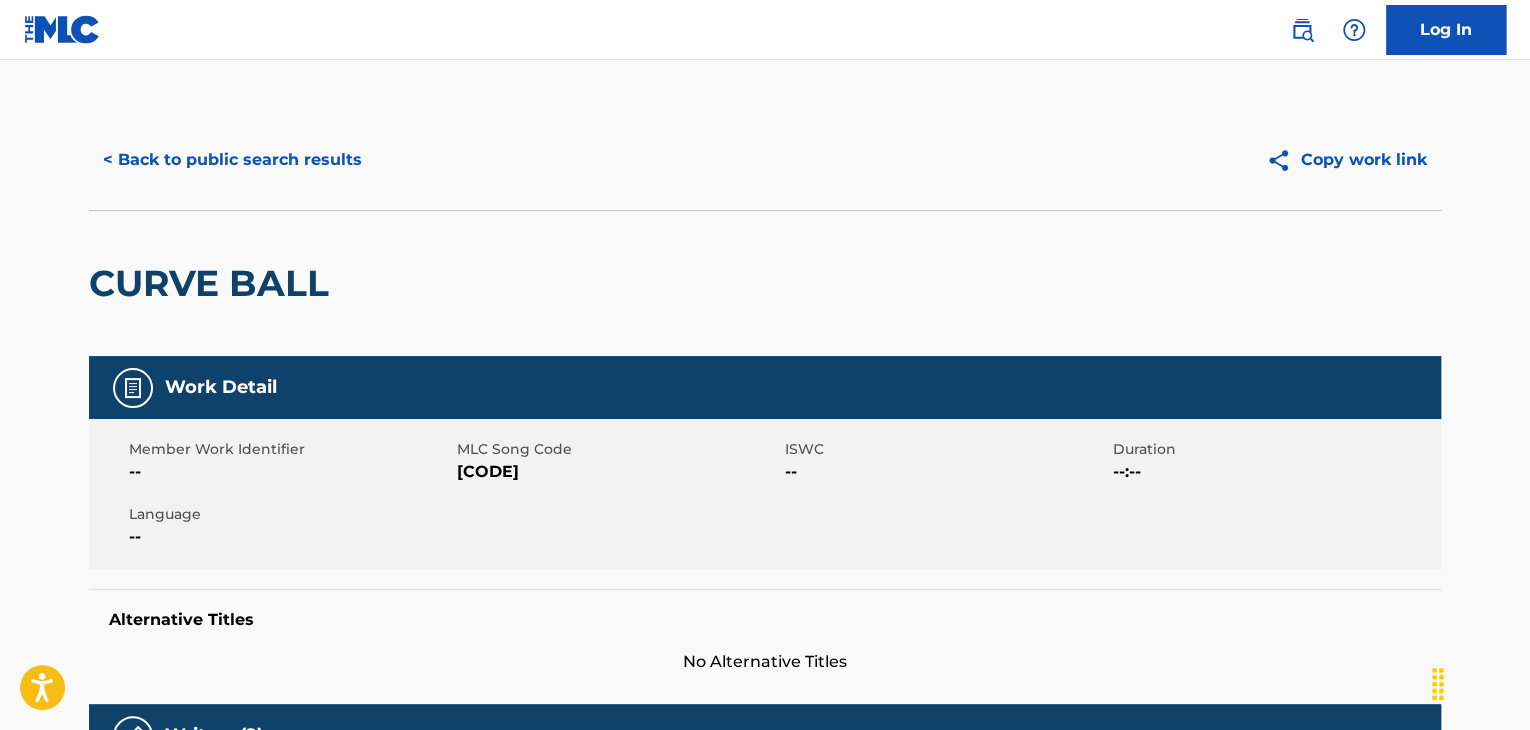 click on "[CODE]" at bounding box center [618, 472] 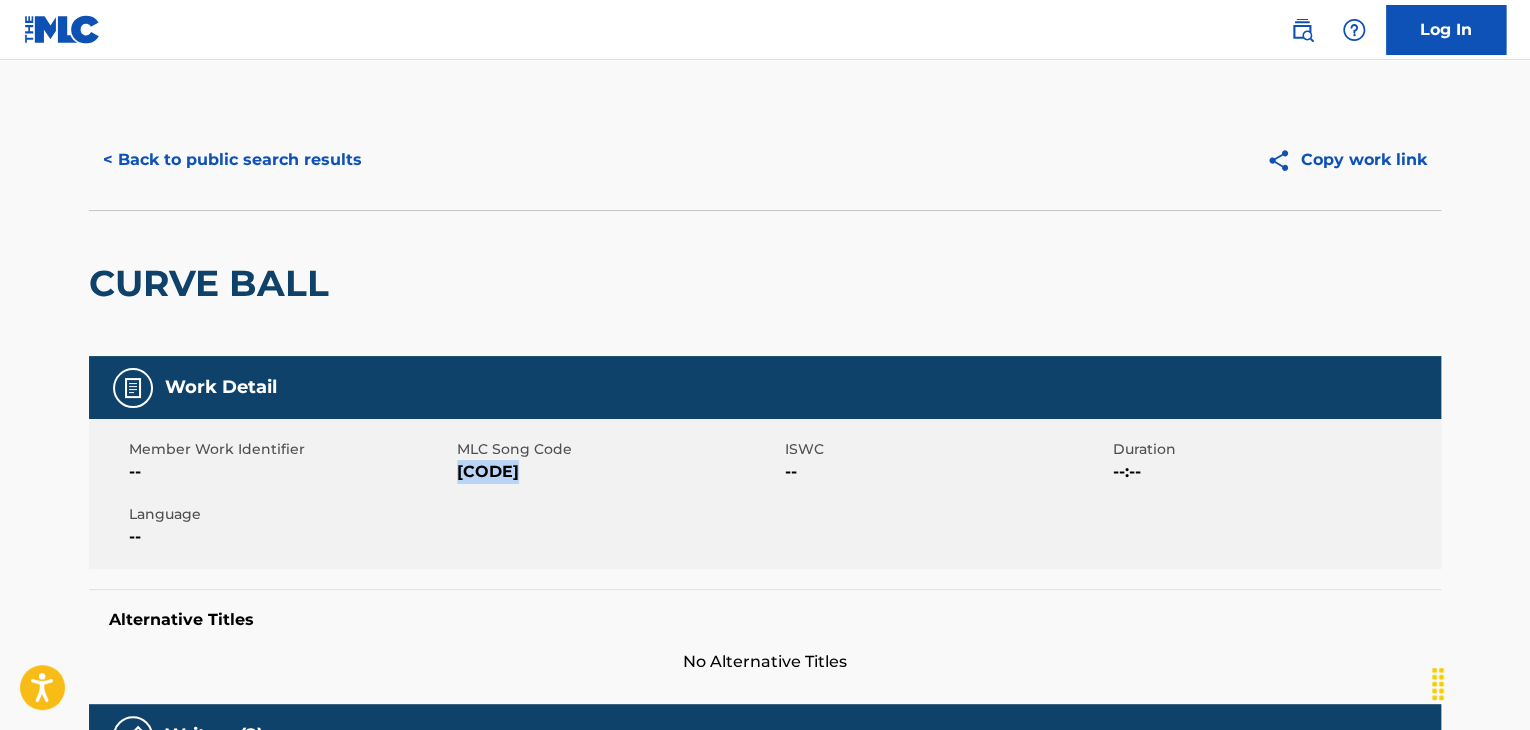click on "[CODE]" at bounding box center (618, 472) 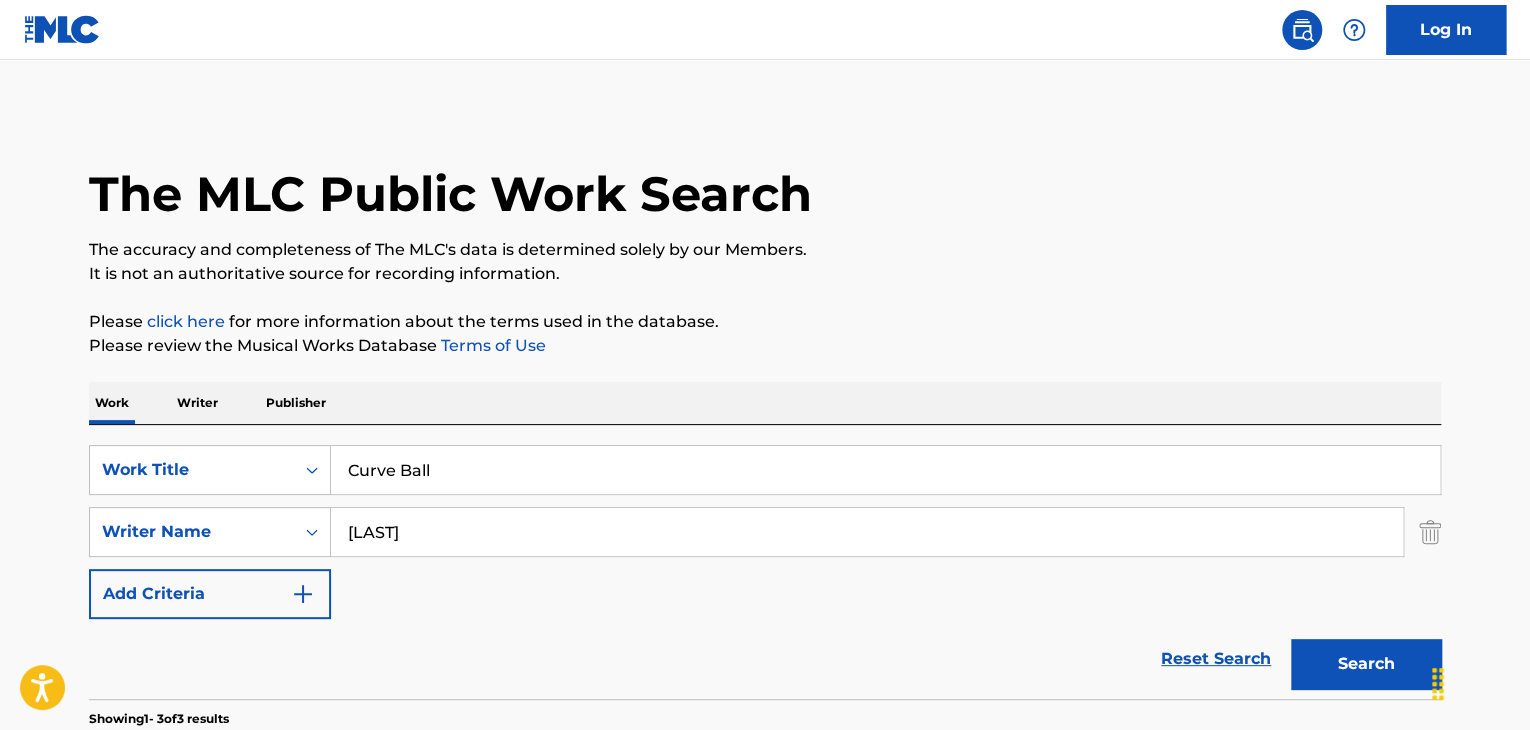 scroll, scrollTop: 200, scrollLeft: 0, axis: vertical 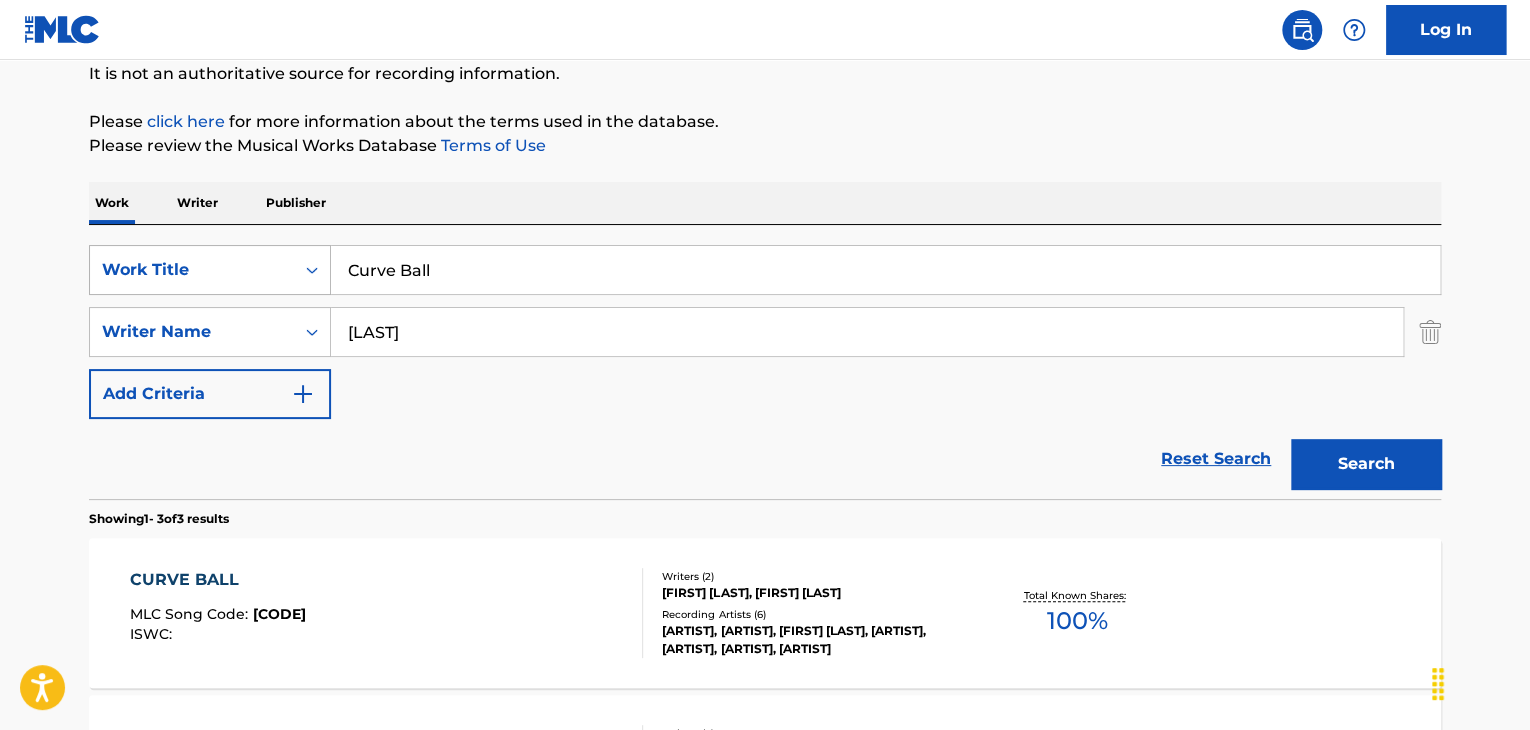 drag, startPoint x: 549, startPoint y: 257, endPoint x: 264, endPoint y: 265, distance: 285.11224 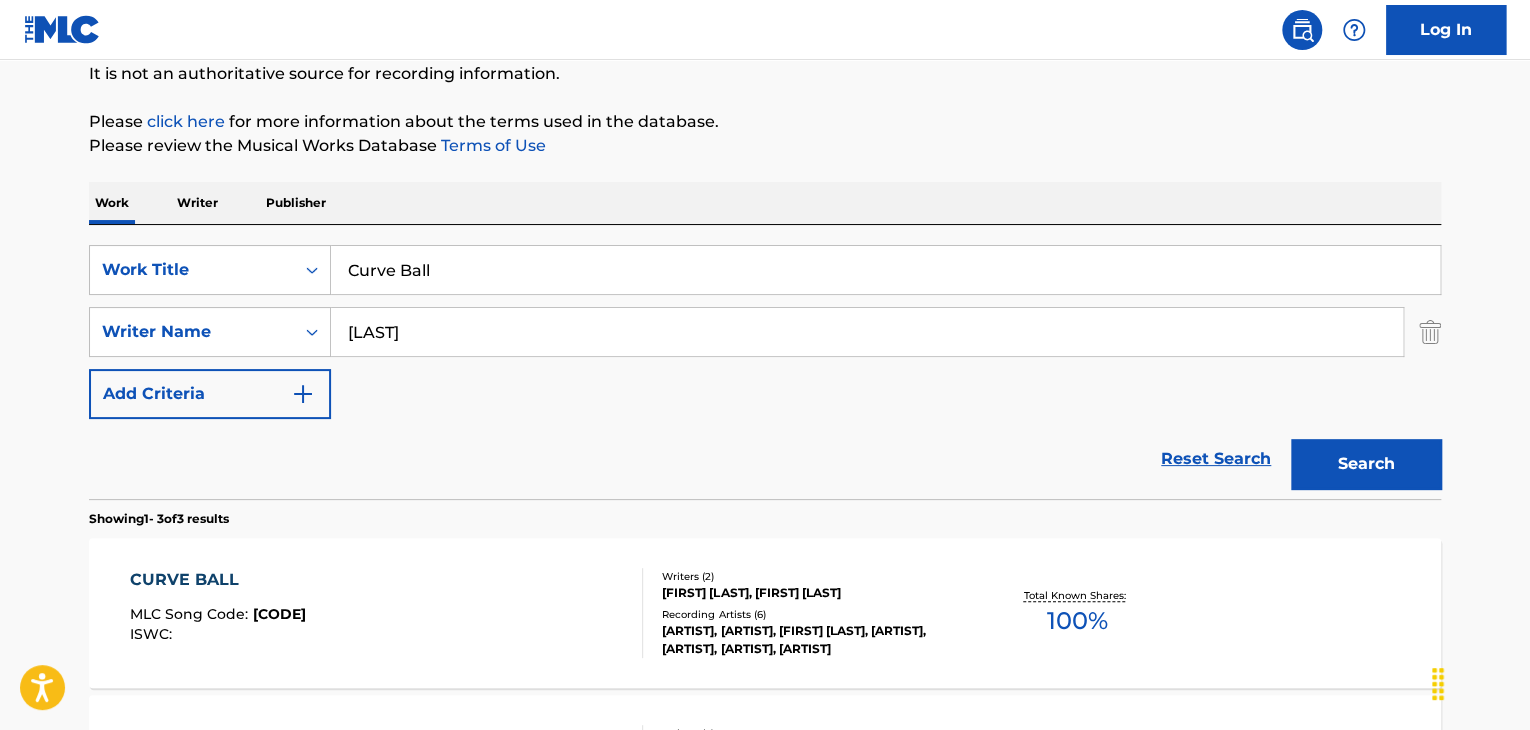 paste on "Vintage Velour" 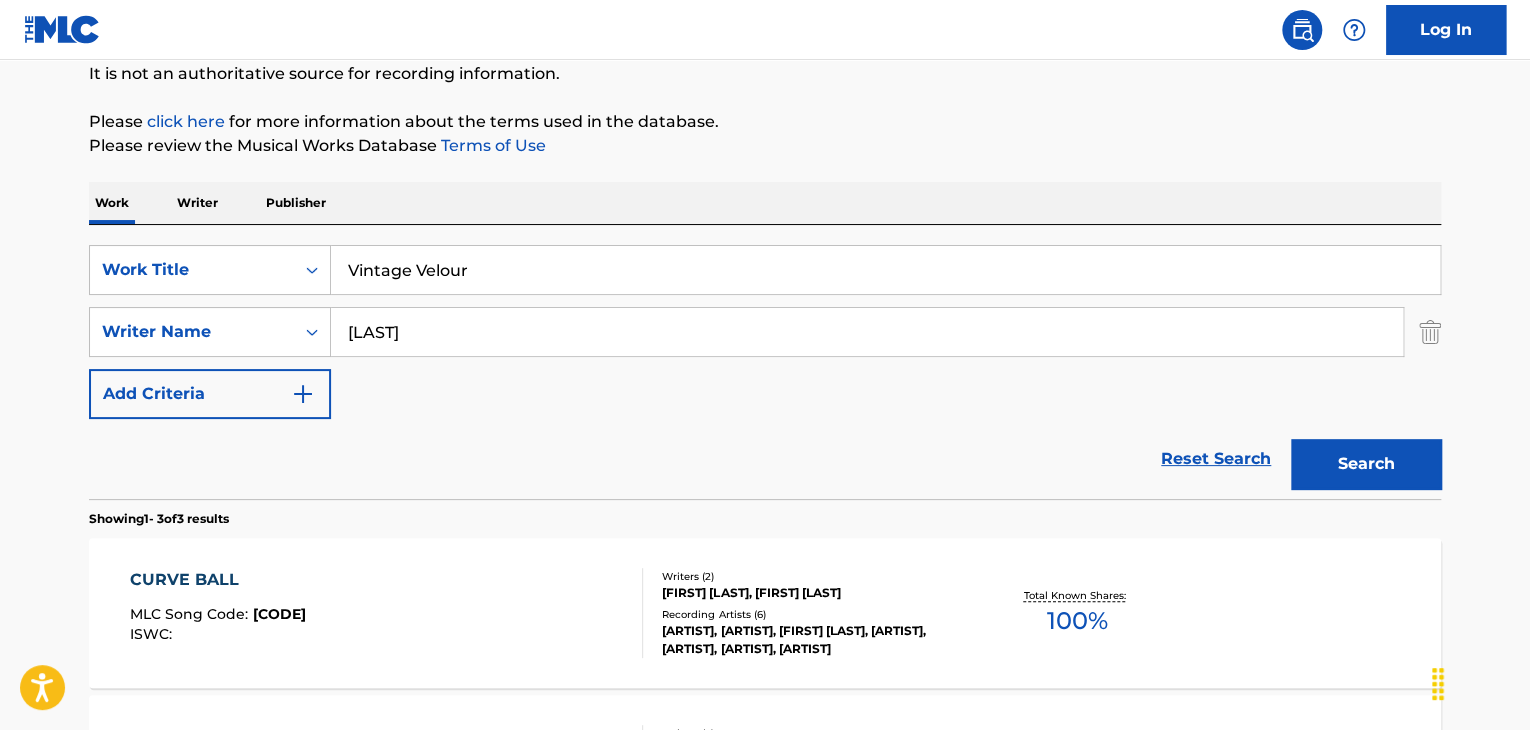 click on "Please   click here   for more information about the terms used in the database." at bounding box center [765, 122] 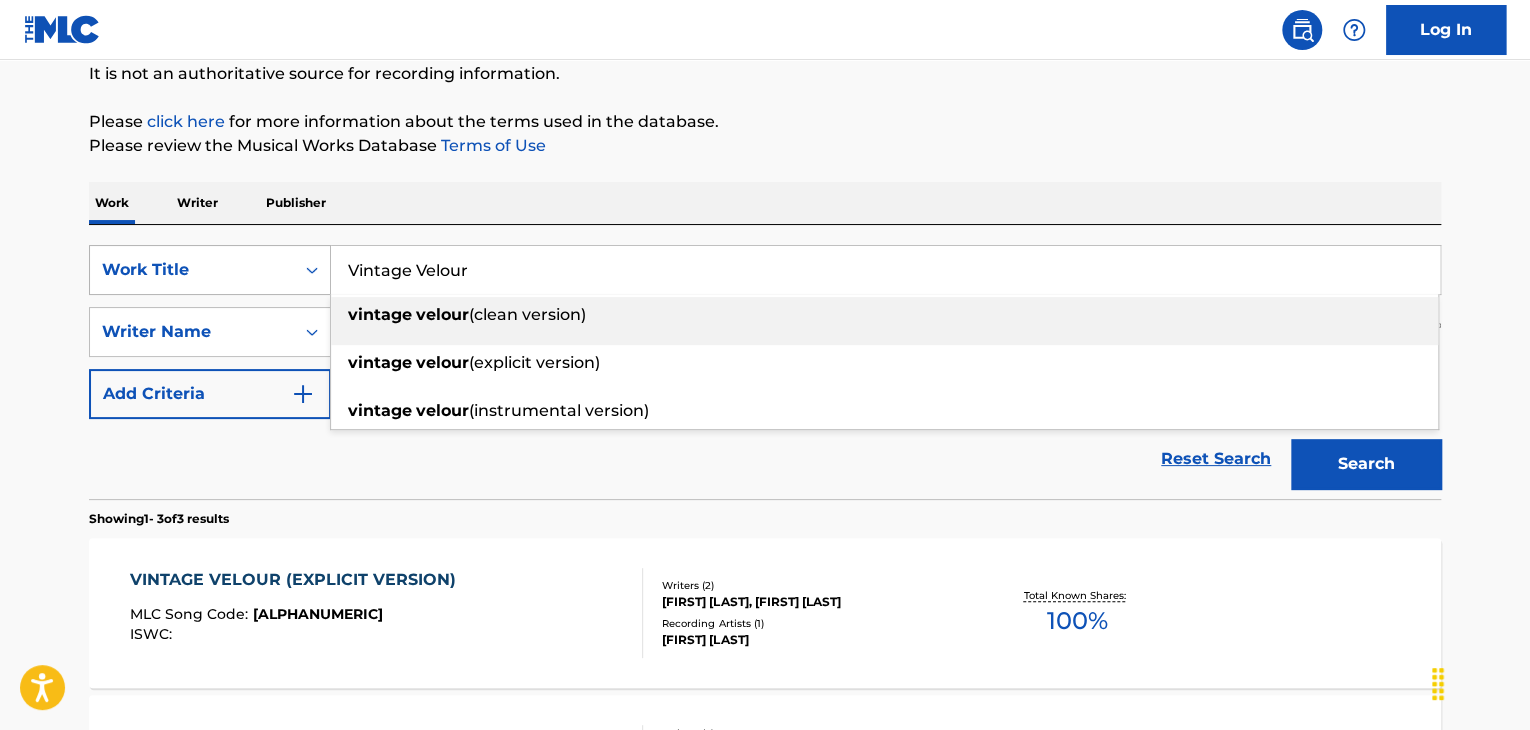 drag, startPoint x: 506, startPoint y: 274, endPoint x: 252, endPoint y: 277, distance: 254.01772 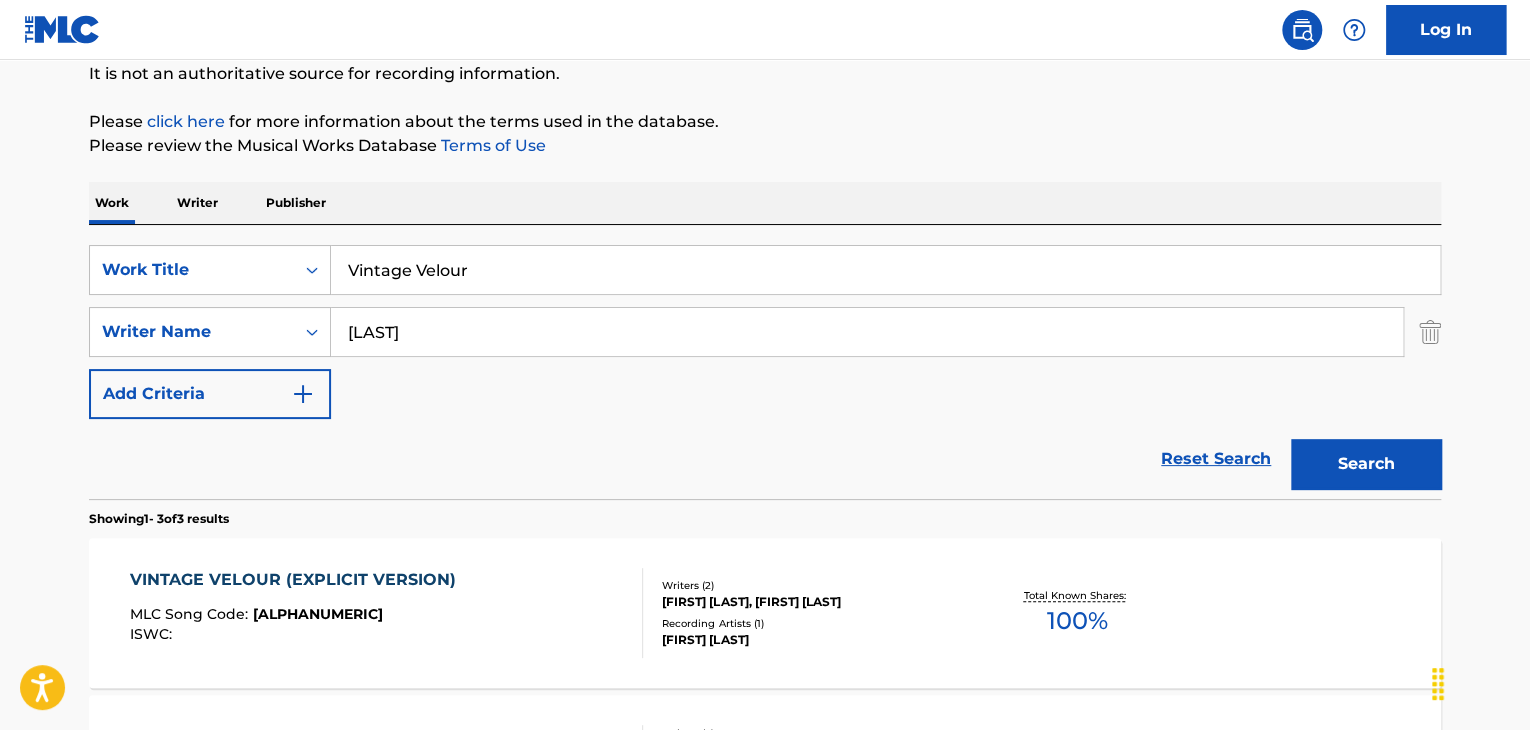 click on "Please   click here   for more information about the terms used in the database." at bounding box center (765, 122) 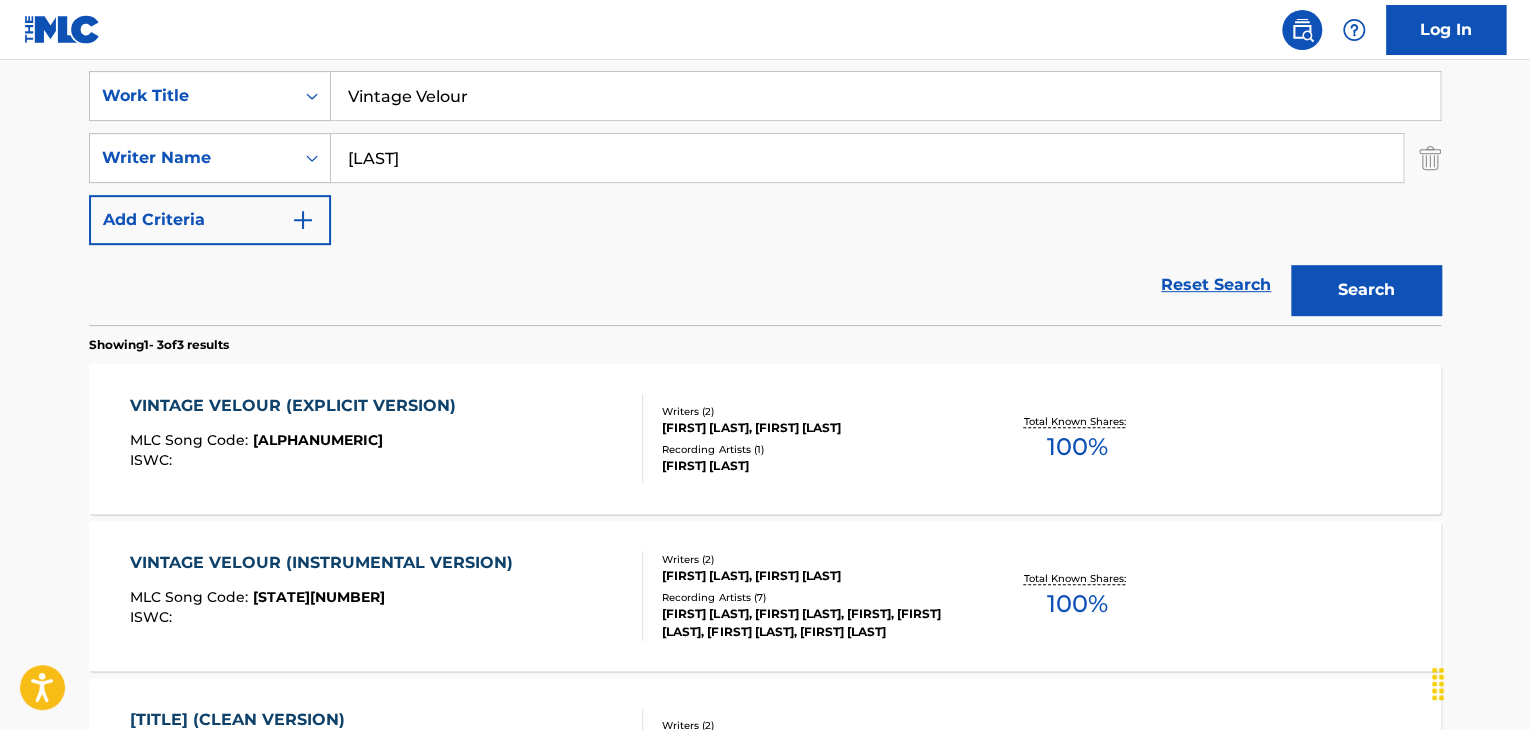 scroll, scrollTop: 372, scrollLeft: 0, axis: vertical 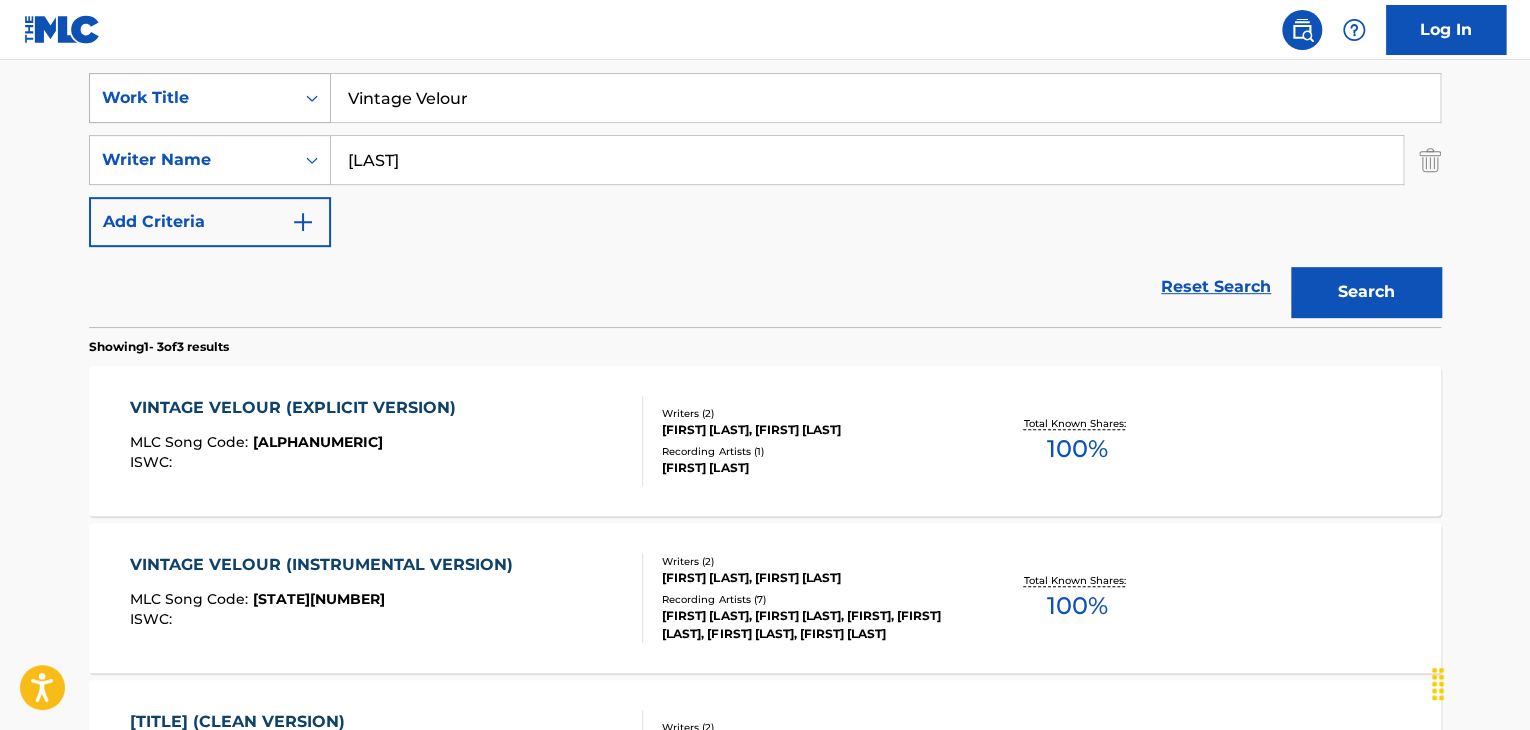 drag, startPoint x: 519, startPoint y: 101, endPoint x: 263, endPoint y: 105, distance: 256.03125 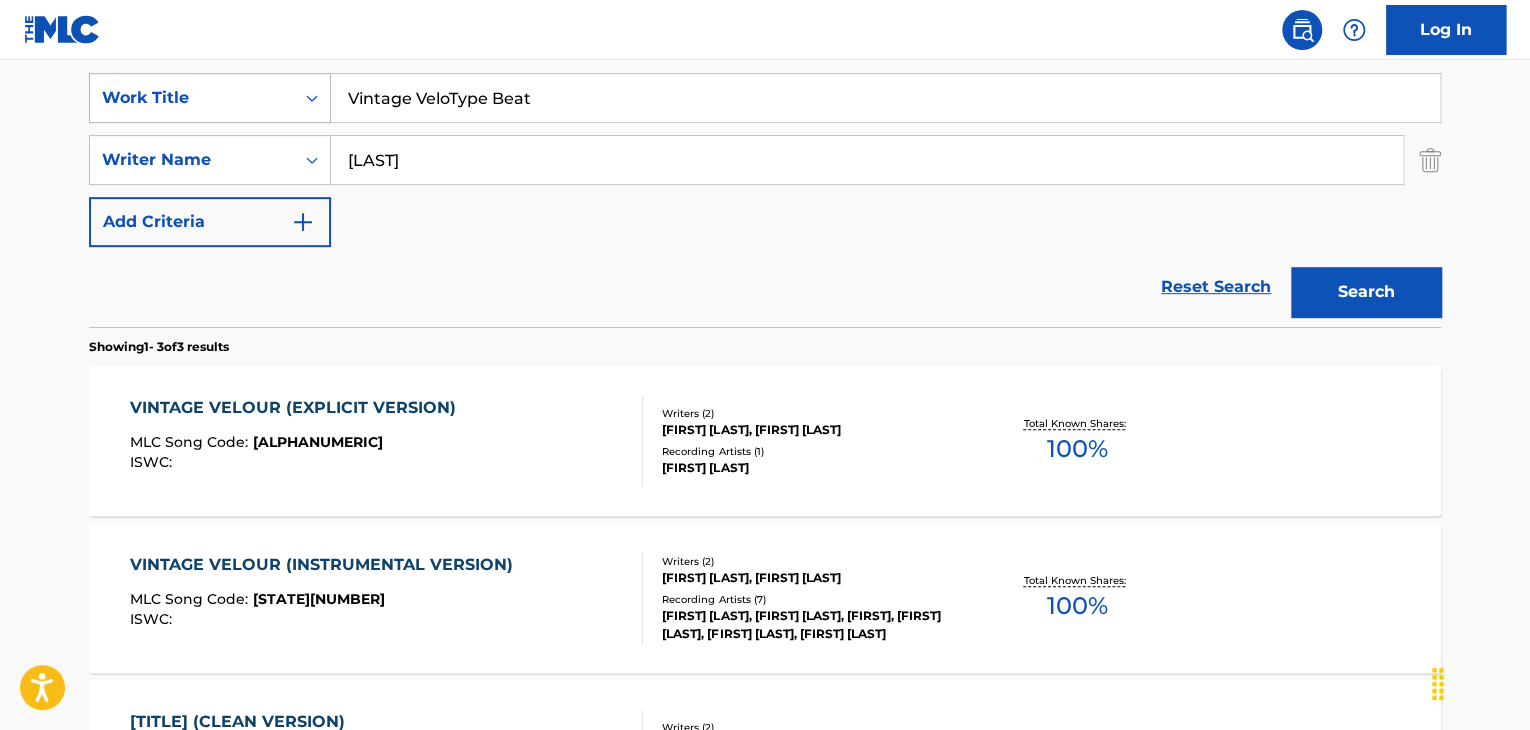 drag, startPoint x: 602, startPoint y: 105, endPoint x: 276, endPoint y: 95, distance: 326.15335 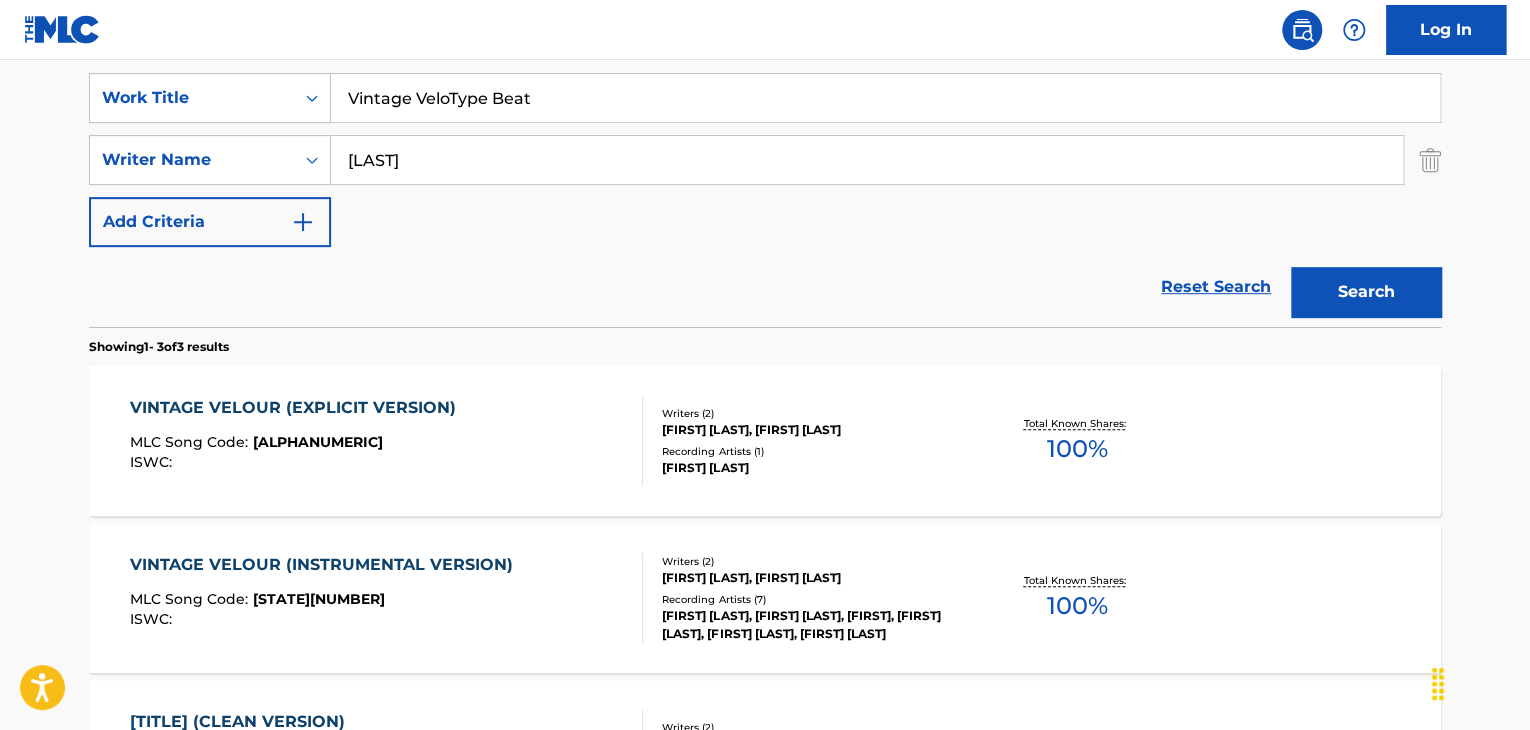 paste 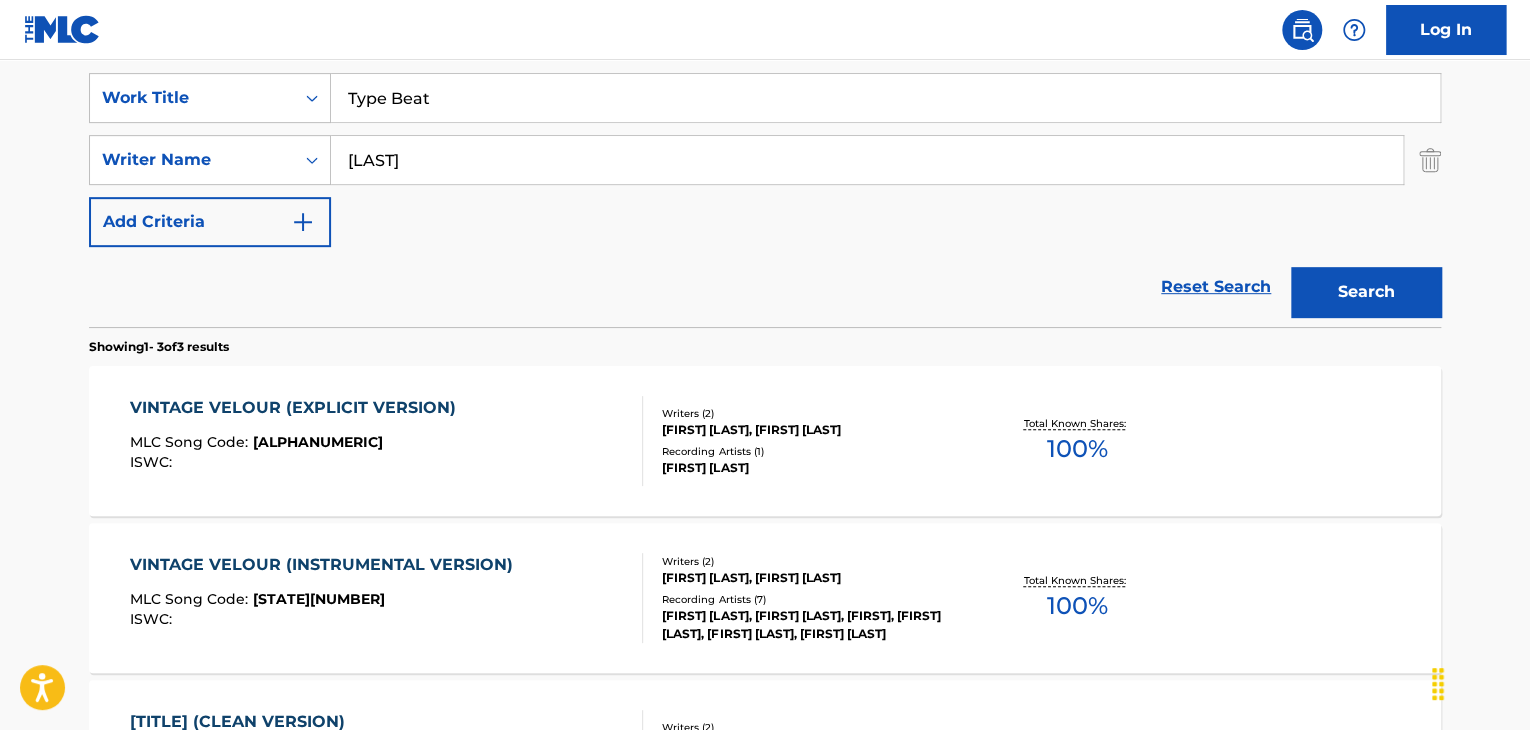 drag, startPoint x: 634, startPoint y: 44, endPoint x: 693, endPoint y: 73, distance: 65.74192 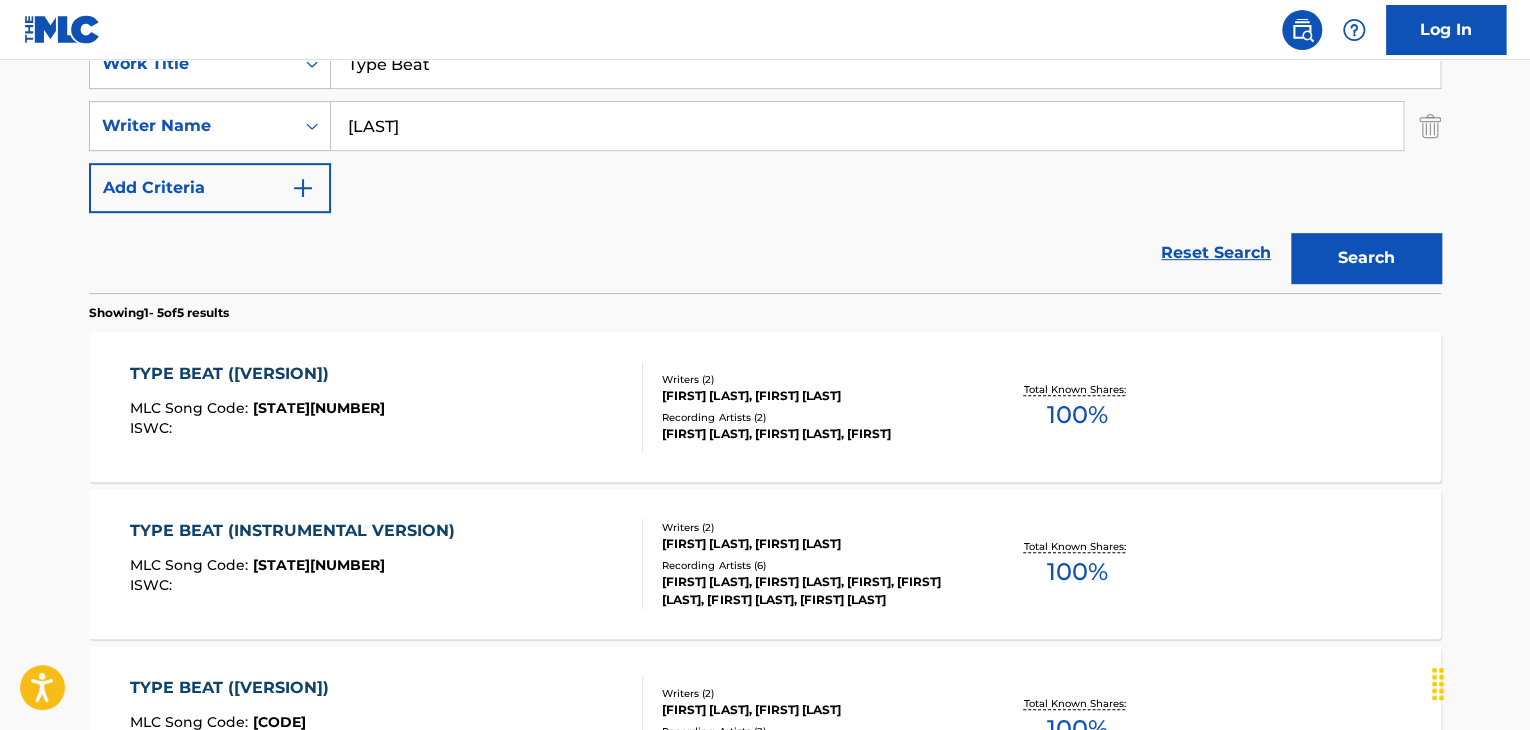 scroll, scrollTop: 372, scrollLeft: 0, axis: vertical 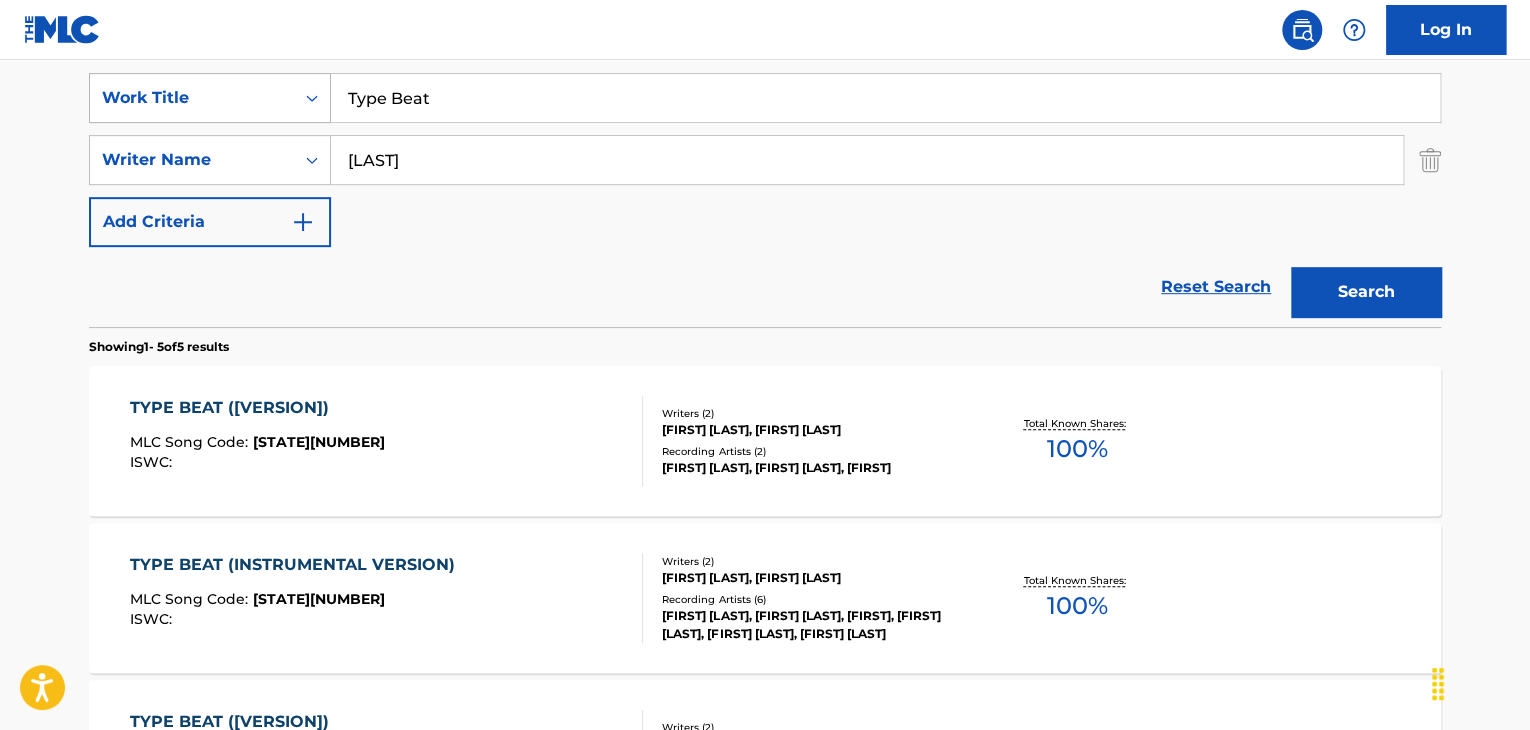 drag, startPoint x: 479, startPoint y: 87, endPoint x: 248, endPoint y: 101, distance: 231.42386 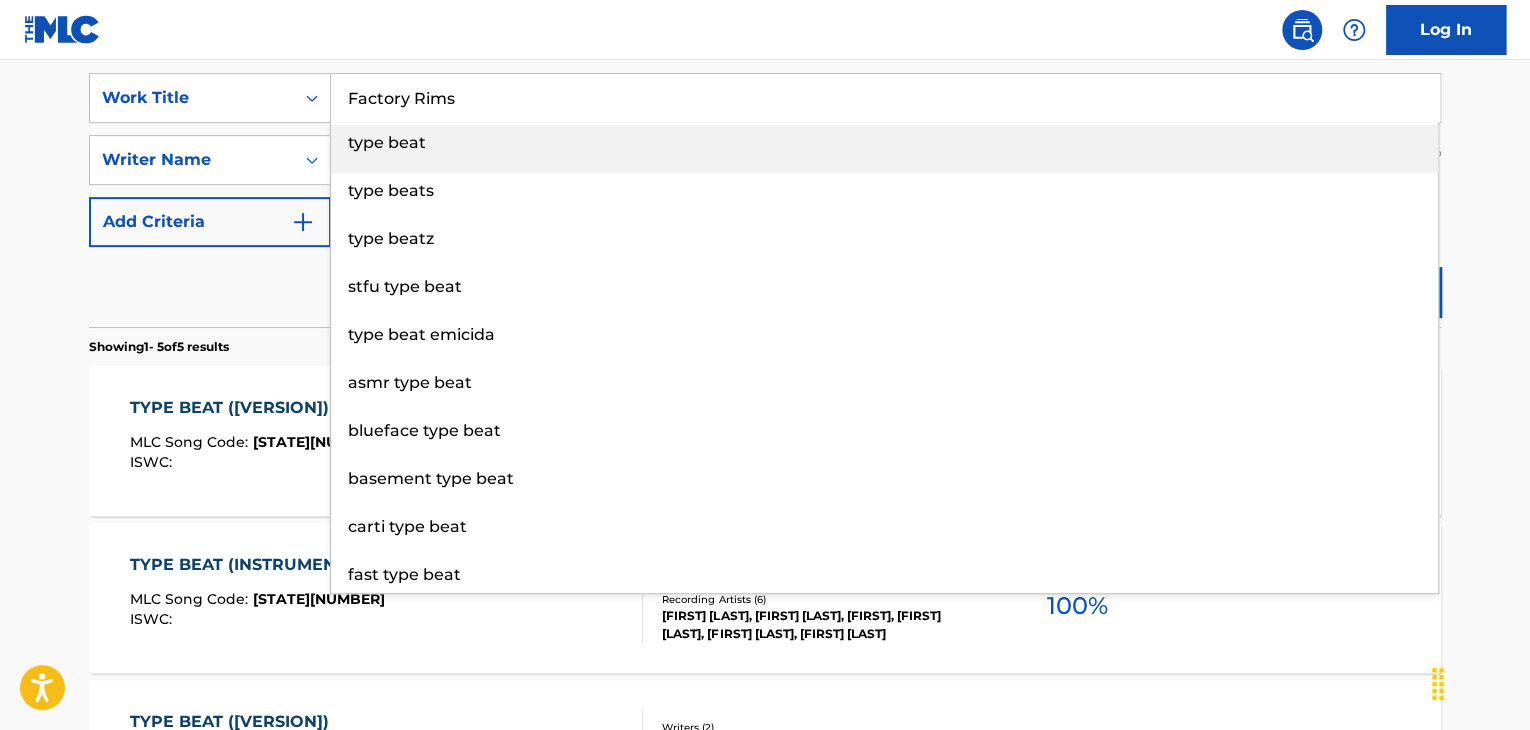type on "Factory Rims" 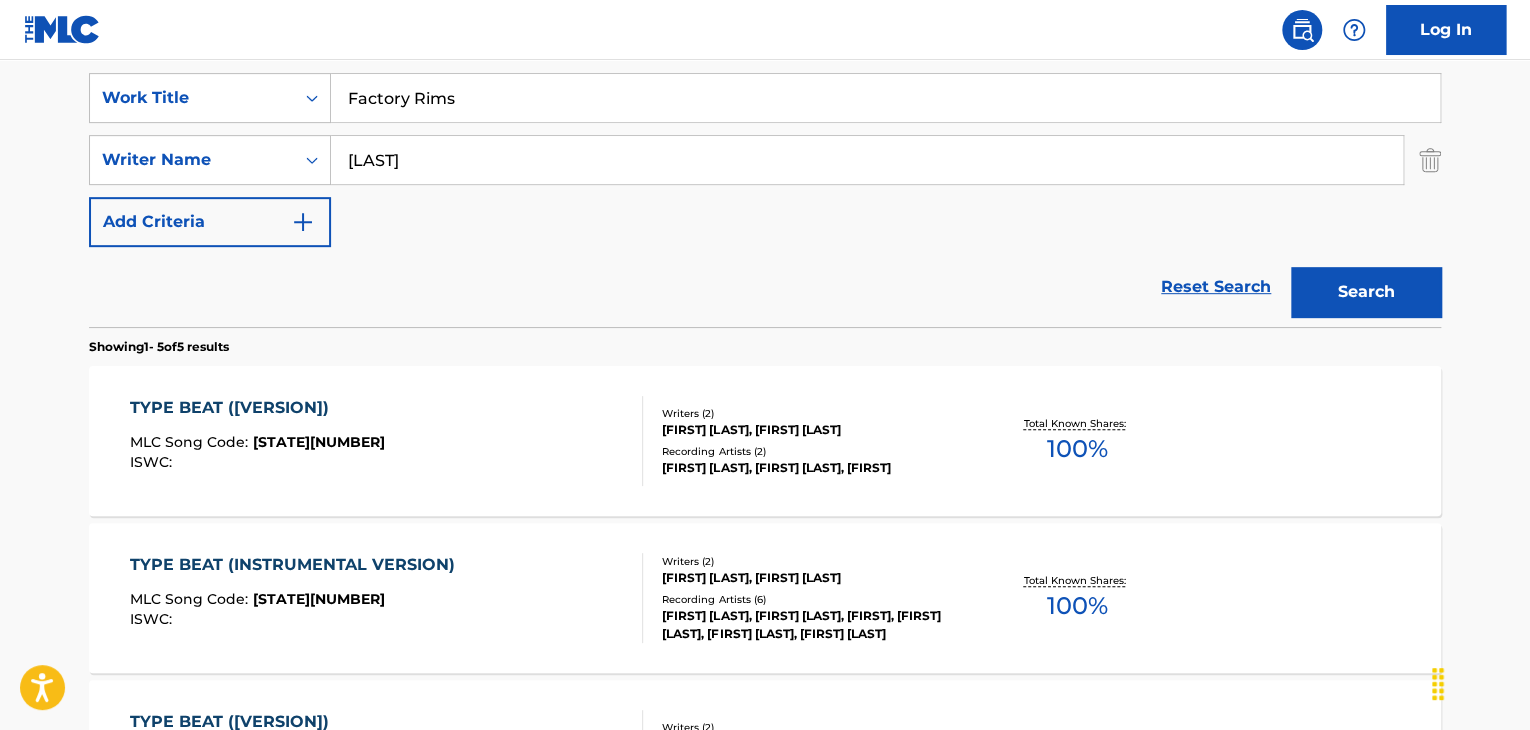 click on "Log In" at bounding box center [765, 30] 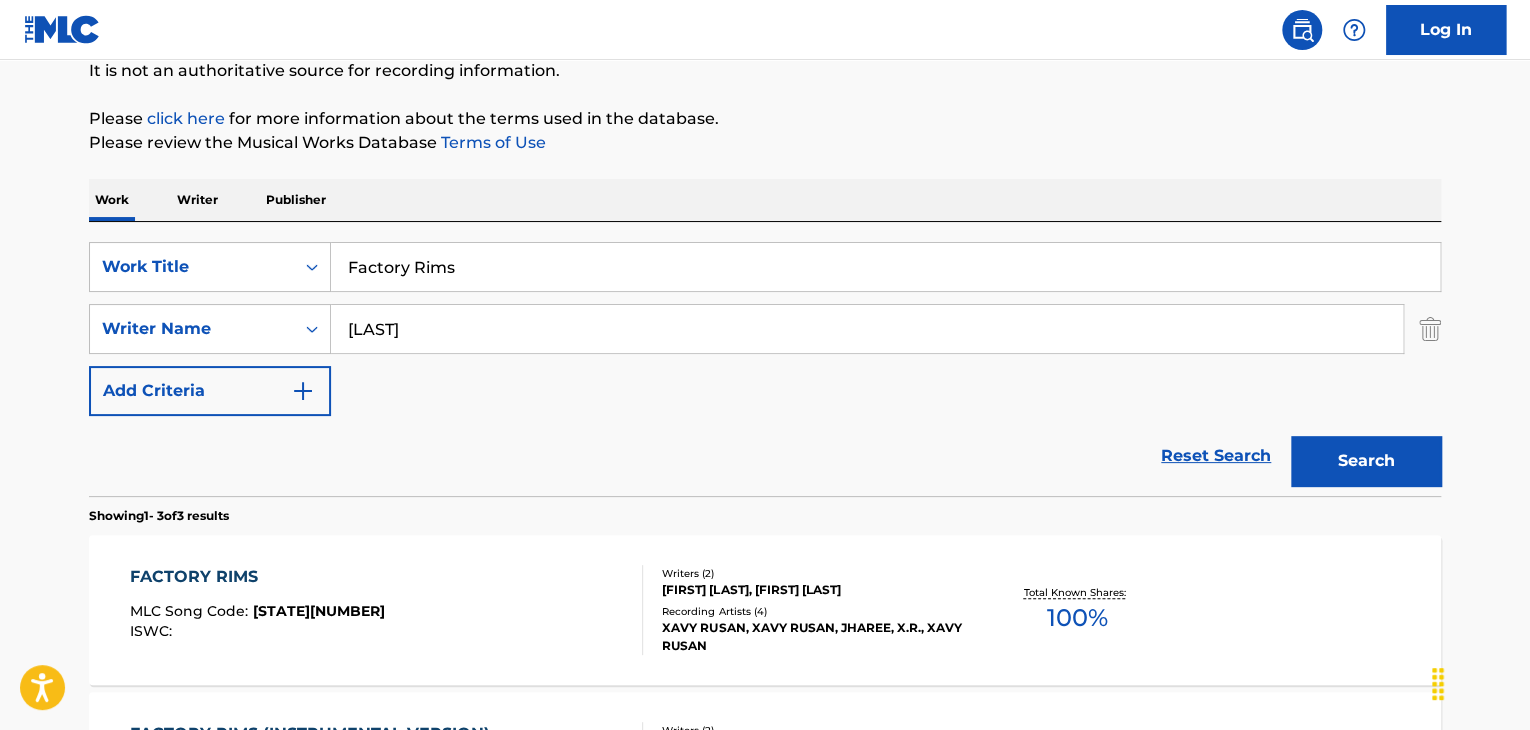 scroll, scrollTop: 372, scrollLeft: 0, axis: vertical 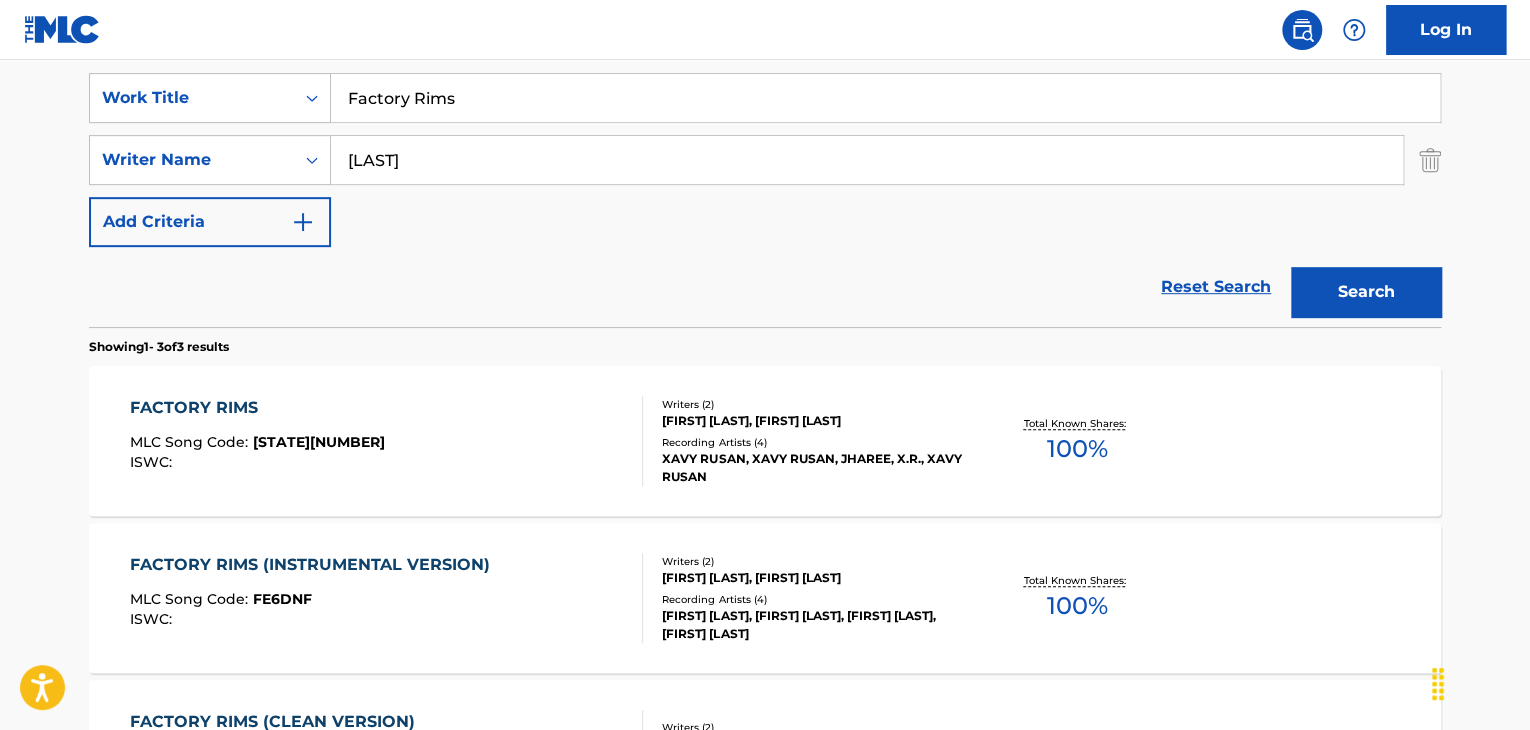 click on "[STATE][NUMBER]" at bounding box center (319, 442) 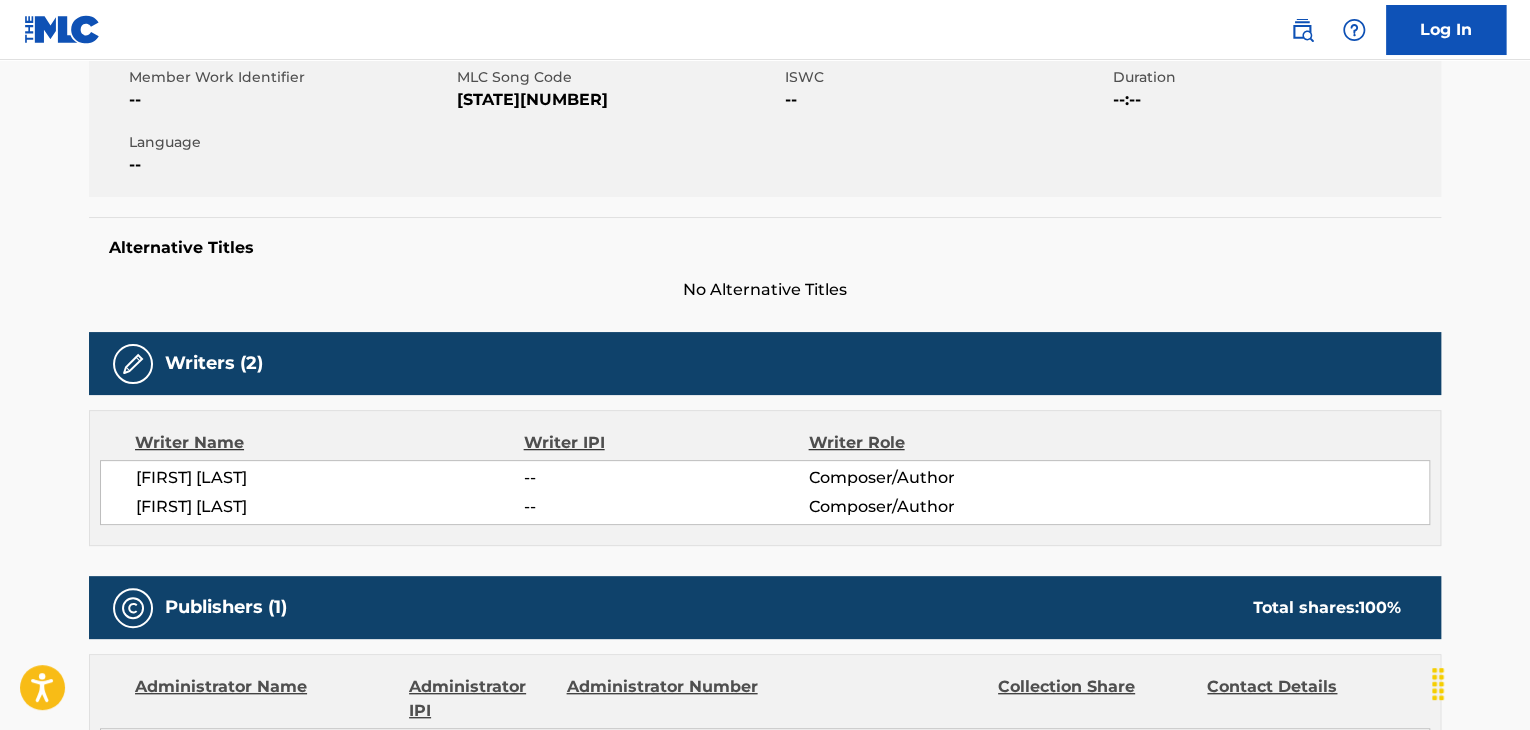 scroll, scrollTop: 0, scrollLeft: 0, axis: both 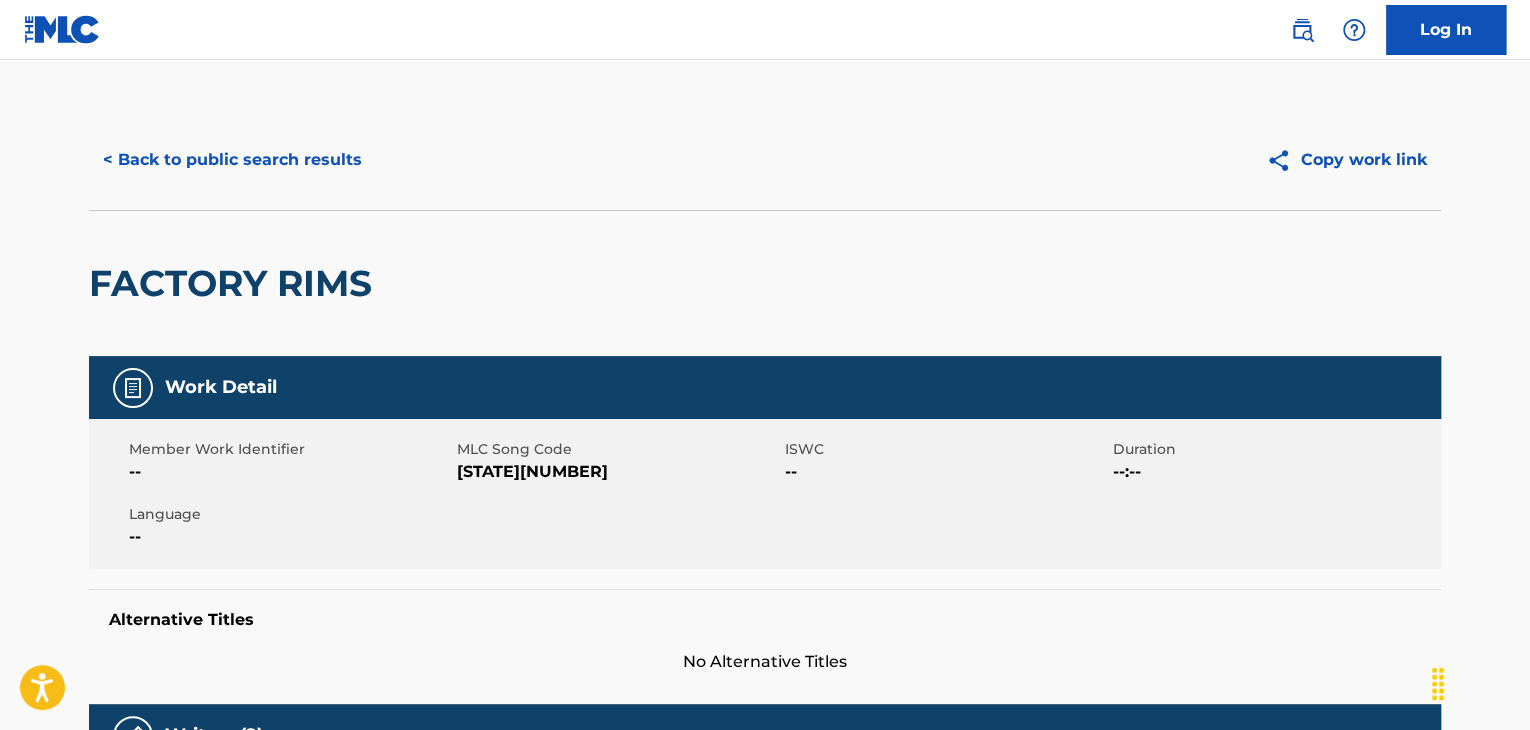 click on "[STATE][NUMBER]" at bounding box center (618, 472) 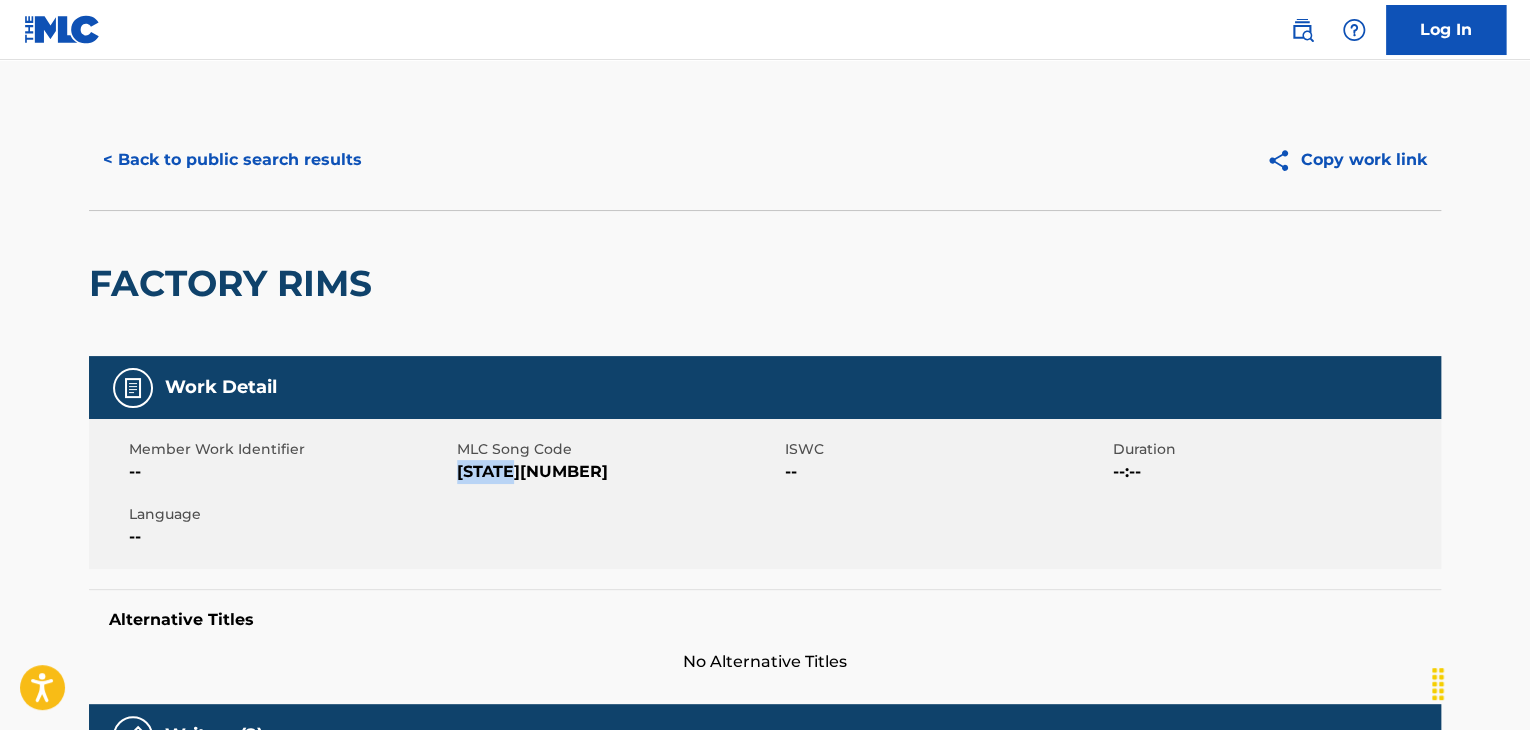 click on "[STATE][NUMBER]" at bounding box center (618, 472) 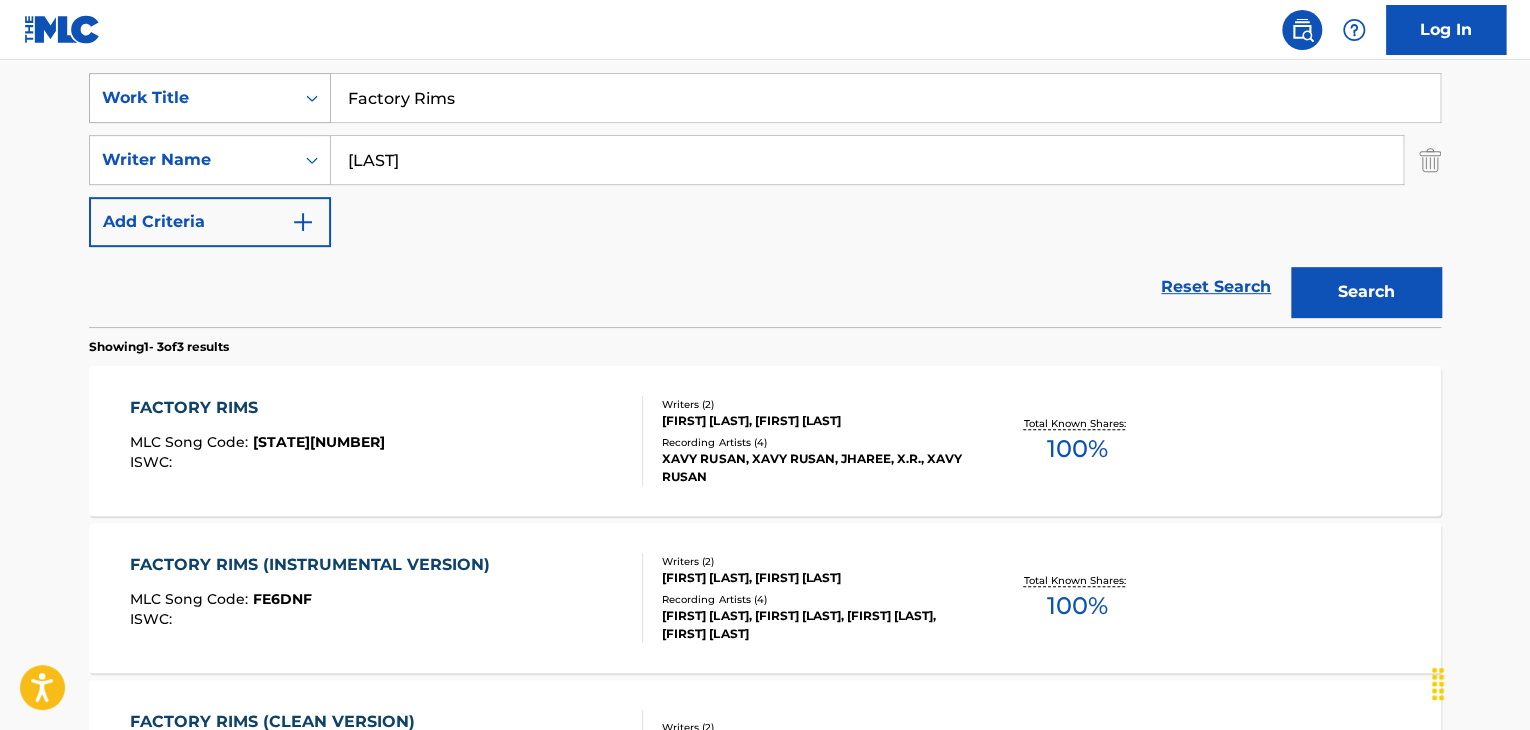 drag, startPoint x: 570, startPoint y: 90, endPoint x: 286, endPoint y: 107, distance: 284.50836 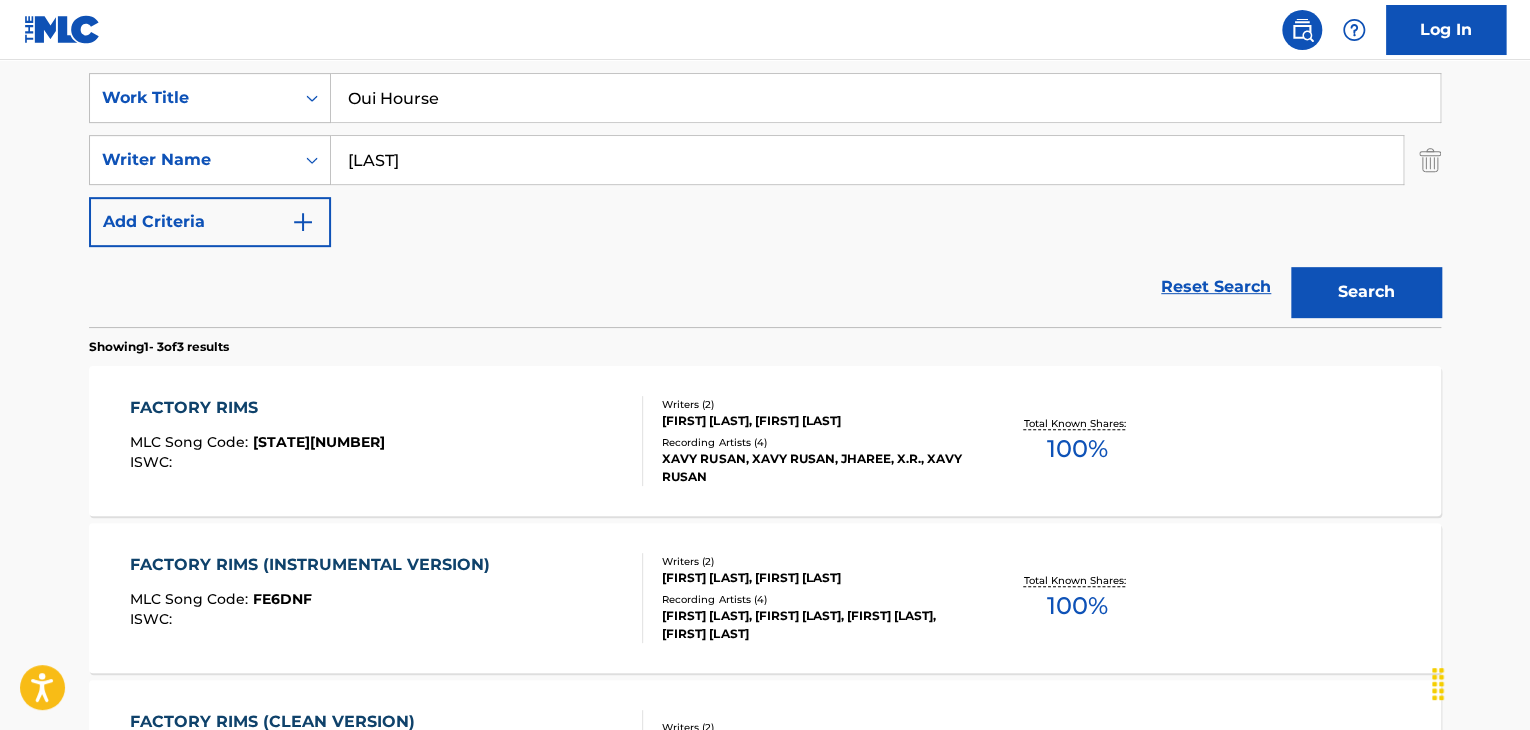 type on "Oui Hourse" 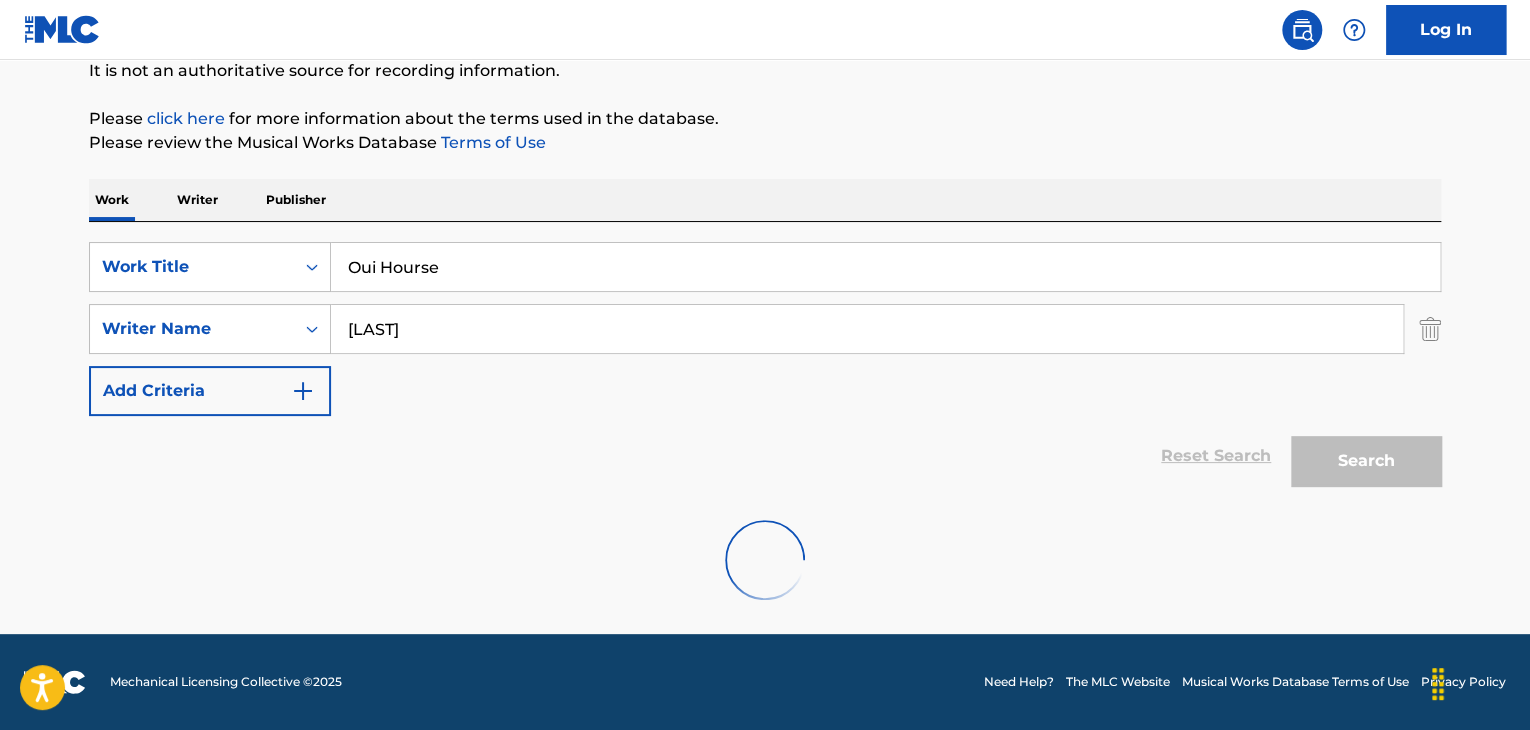 scroll, scrollTop: 372, scrollLeft: 0, axis: vertical 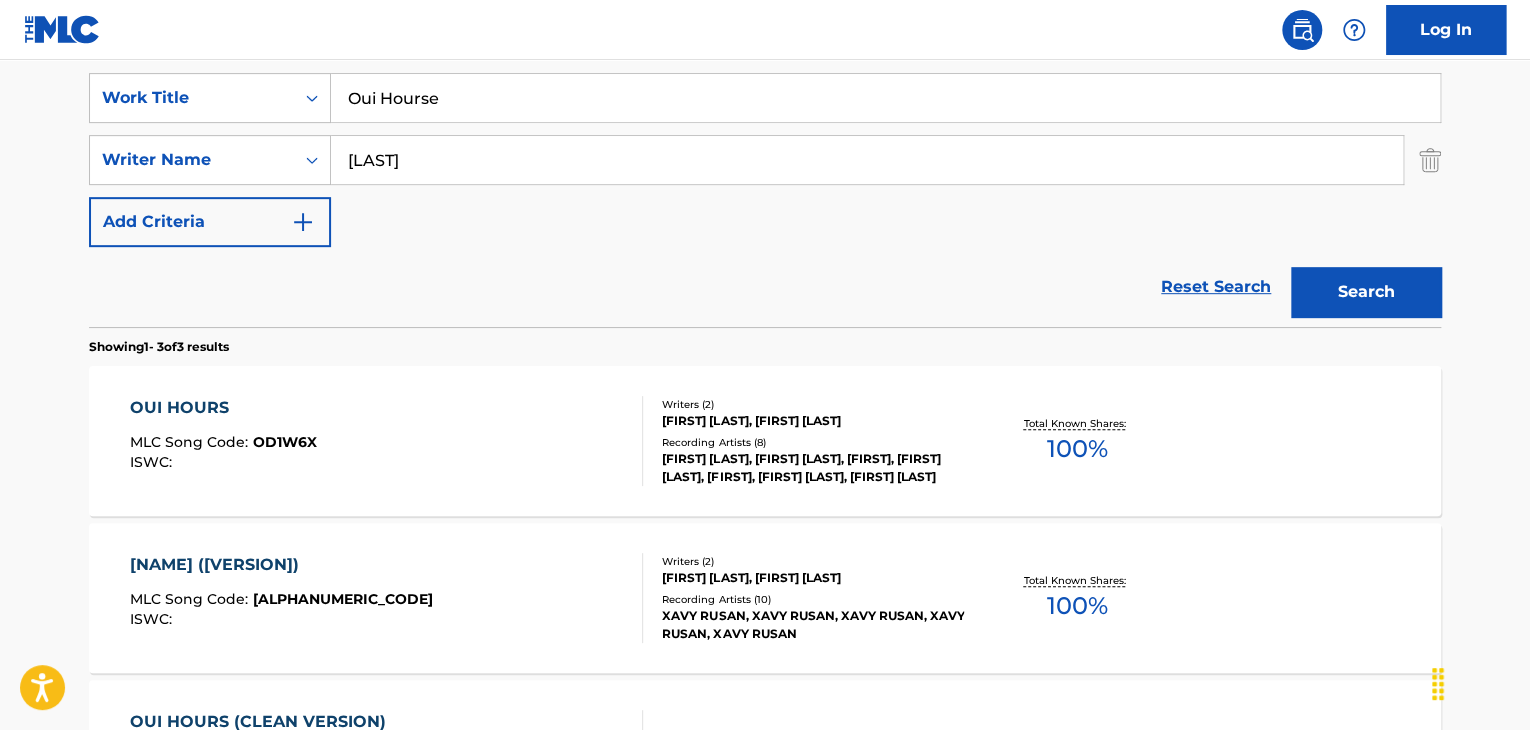 click on "OD1W6X" at bounding box center [285, 442] 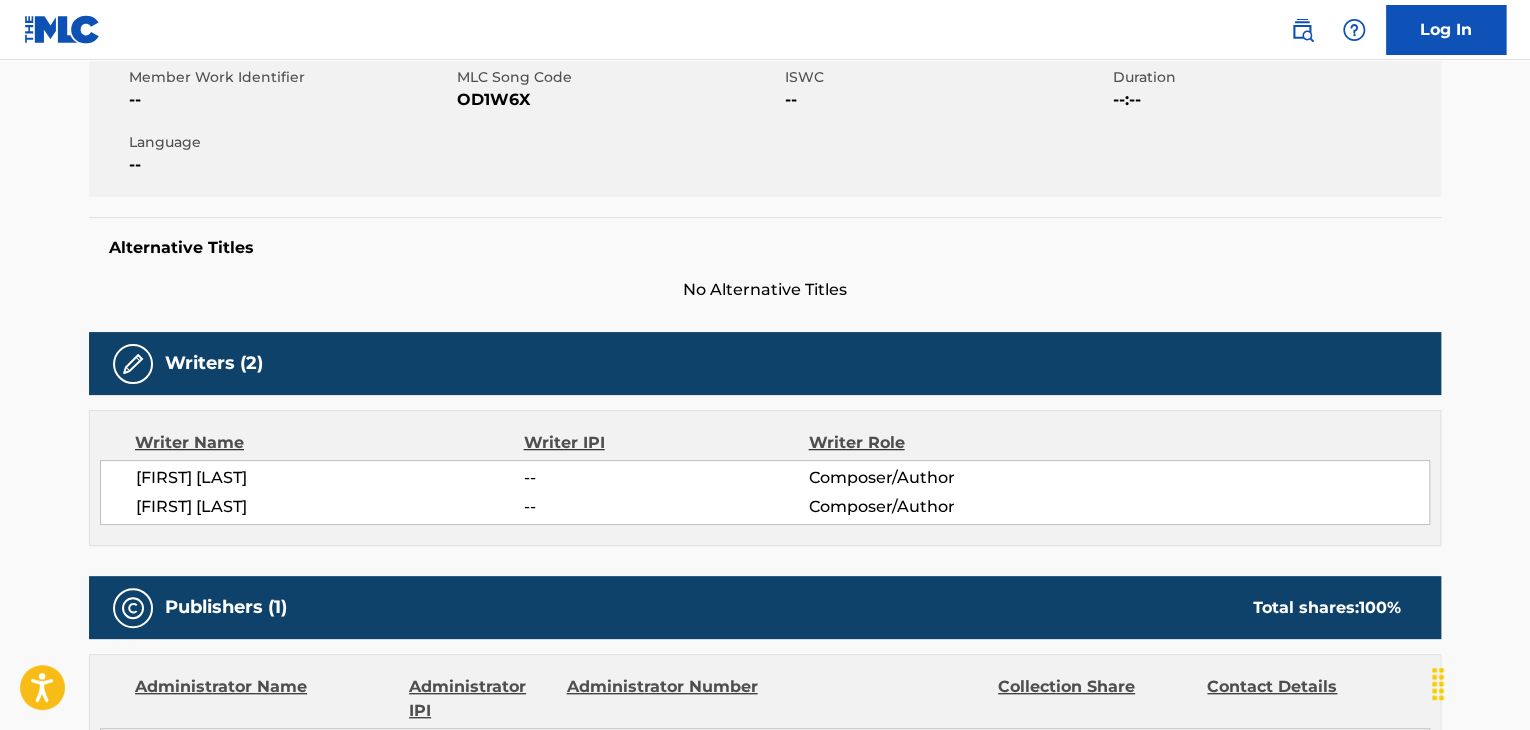 scroll, scrollTop: 0, scrollLeft: 0, axis: both 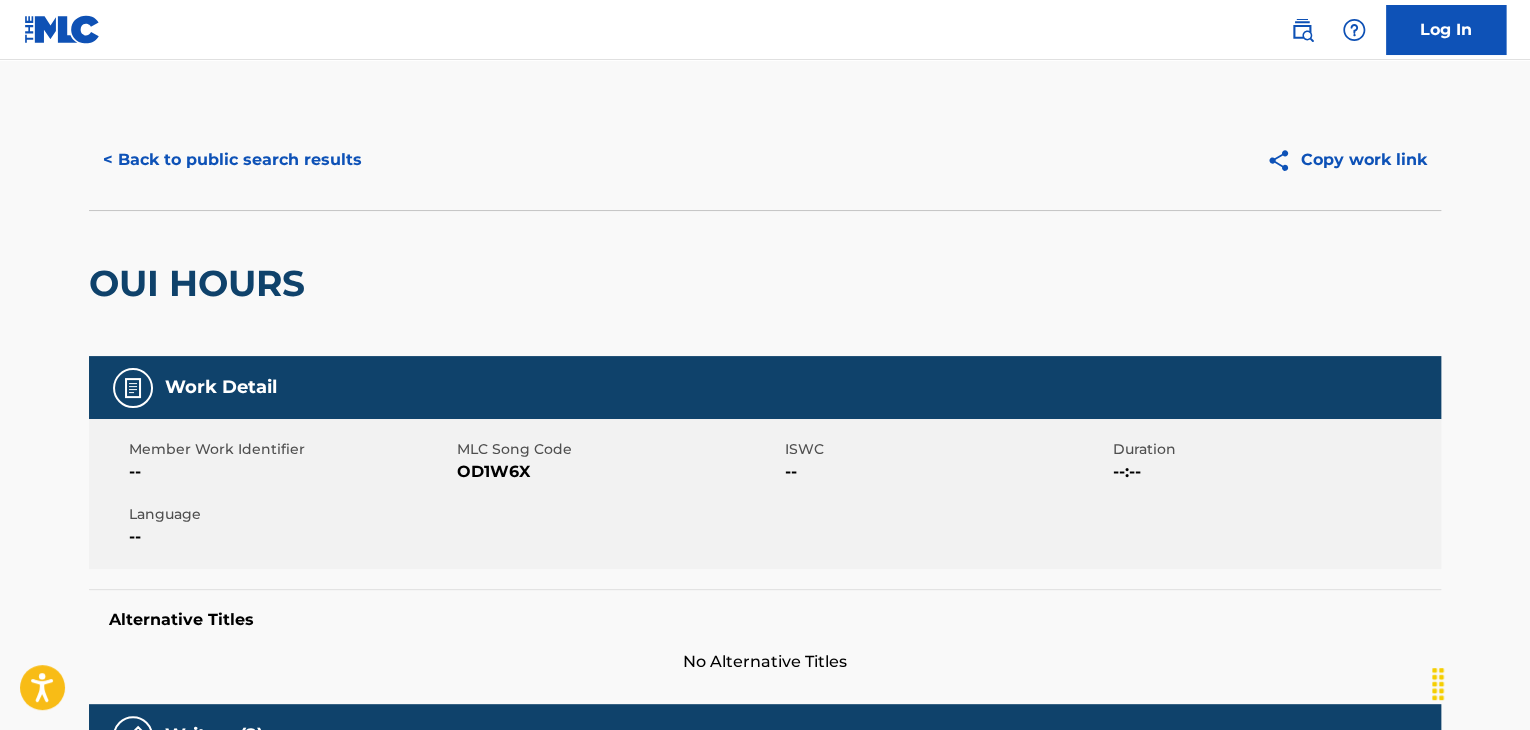 click on "OD1W6X" at bounding box center (618, 472) 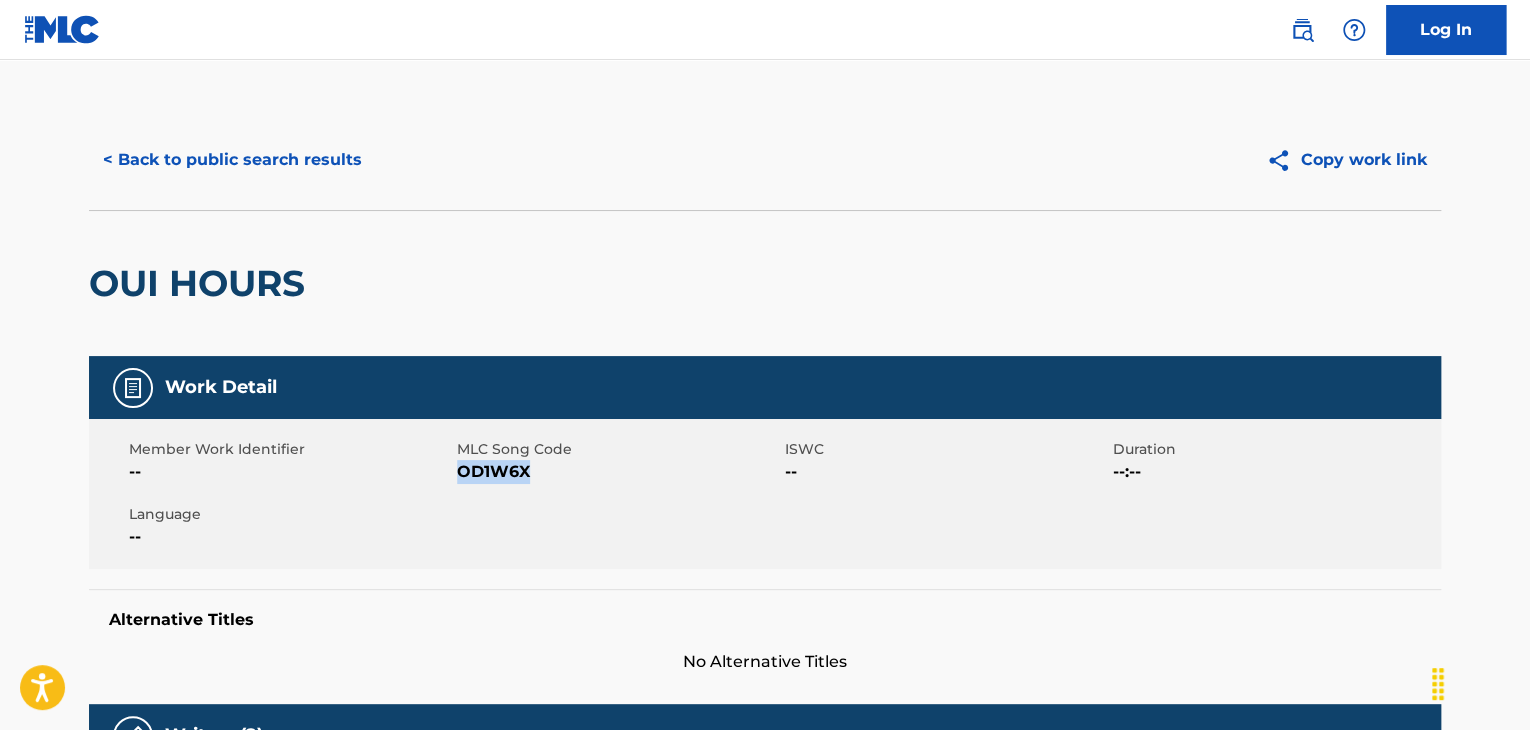click on "OD1W6X" at bounding box center (618, 472) 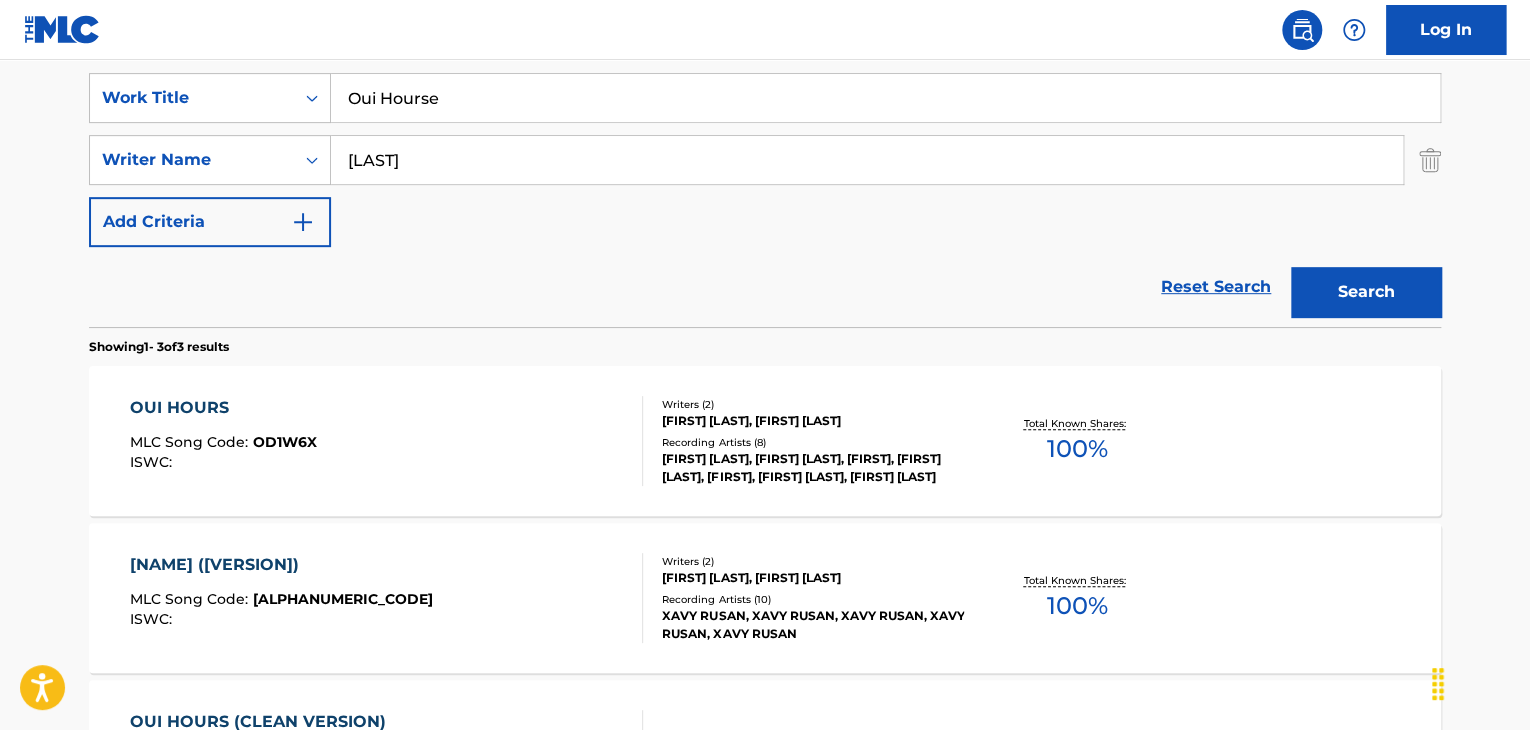 scroll, scrollTop: 172, scrollLeft: 0, axis: vertical 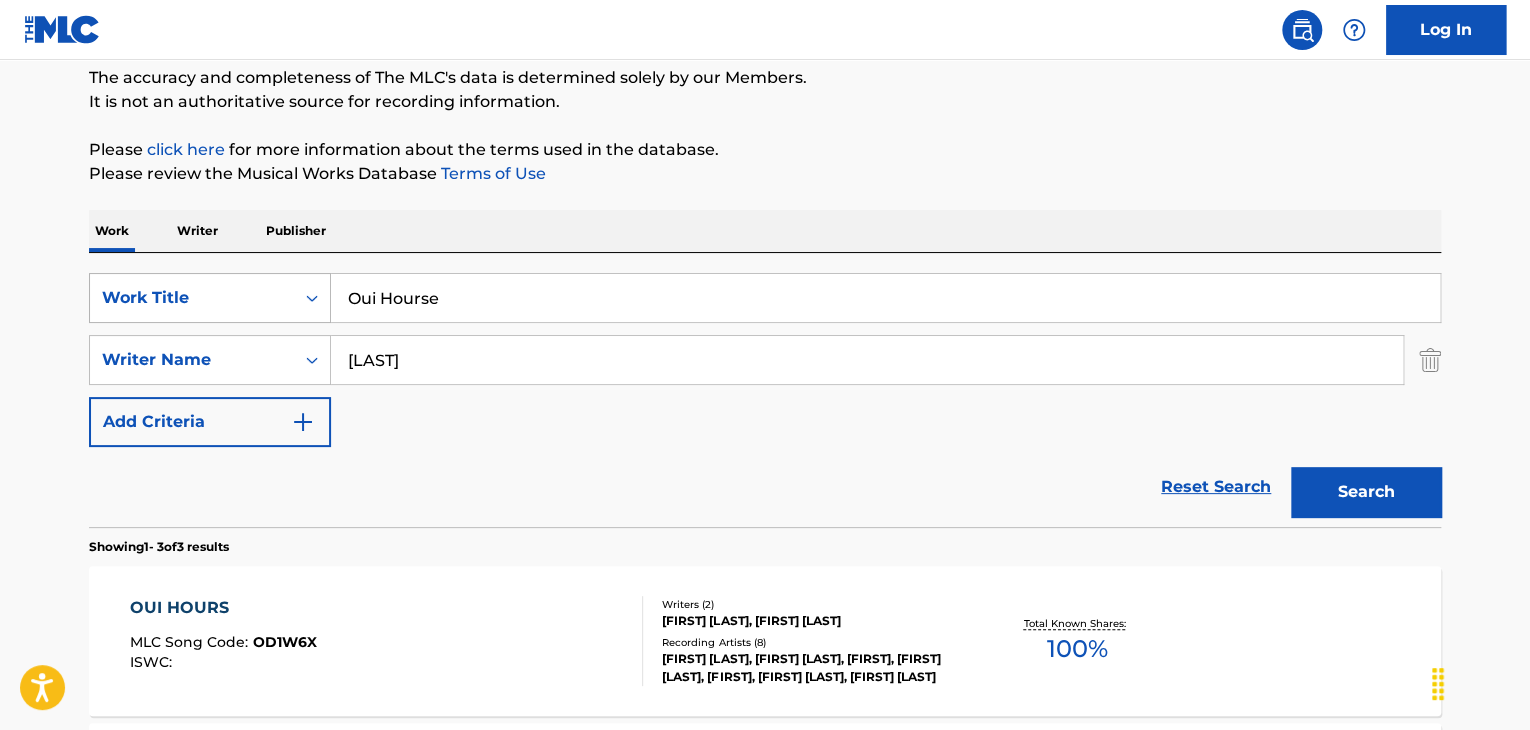 drag, startPoint x: 433, startPoint y: 309, endPoint x: 312, endPoint y: 300, distance: 121.33425 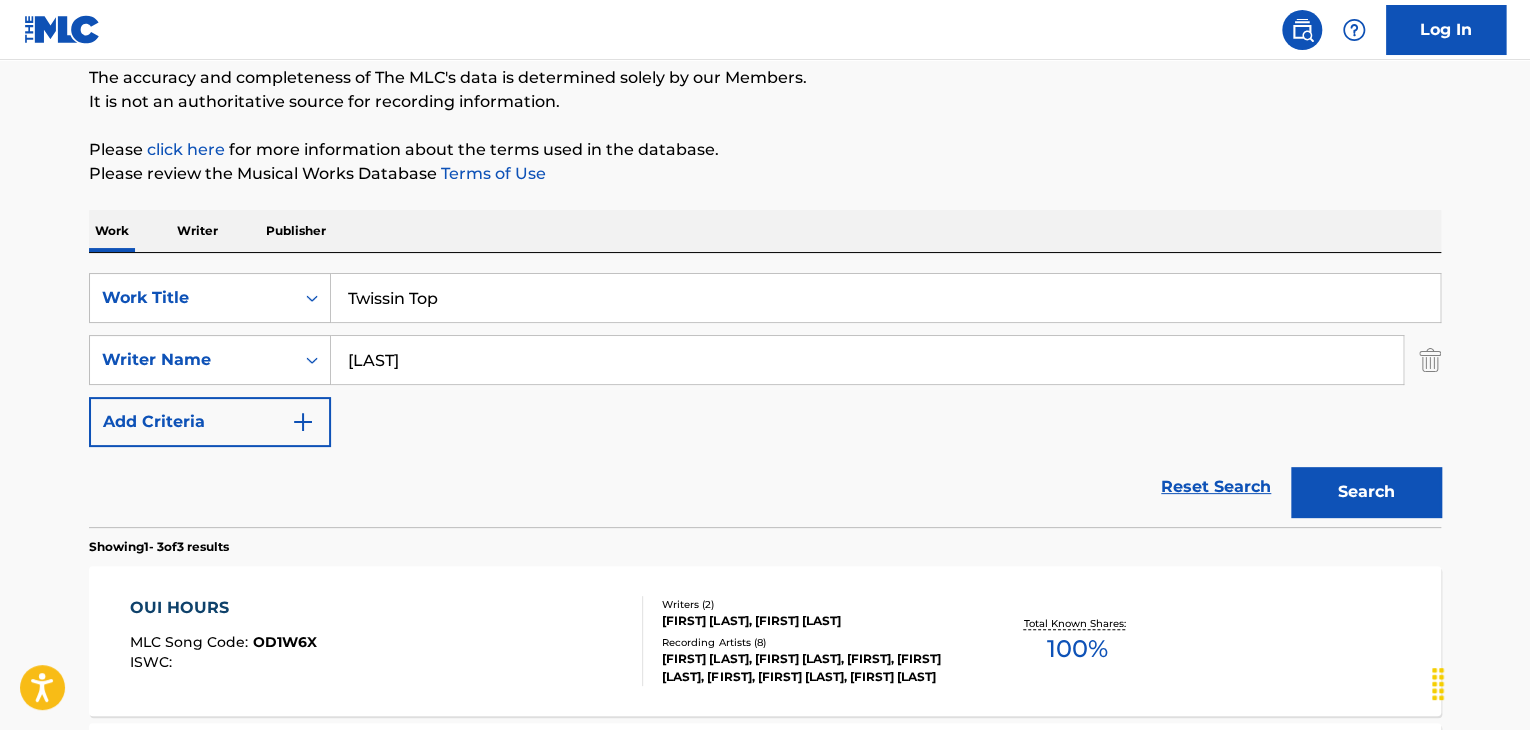 type on "Twissin Top" 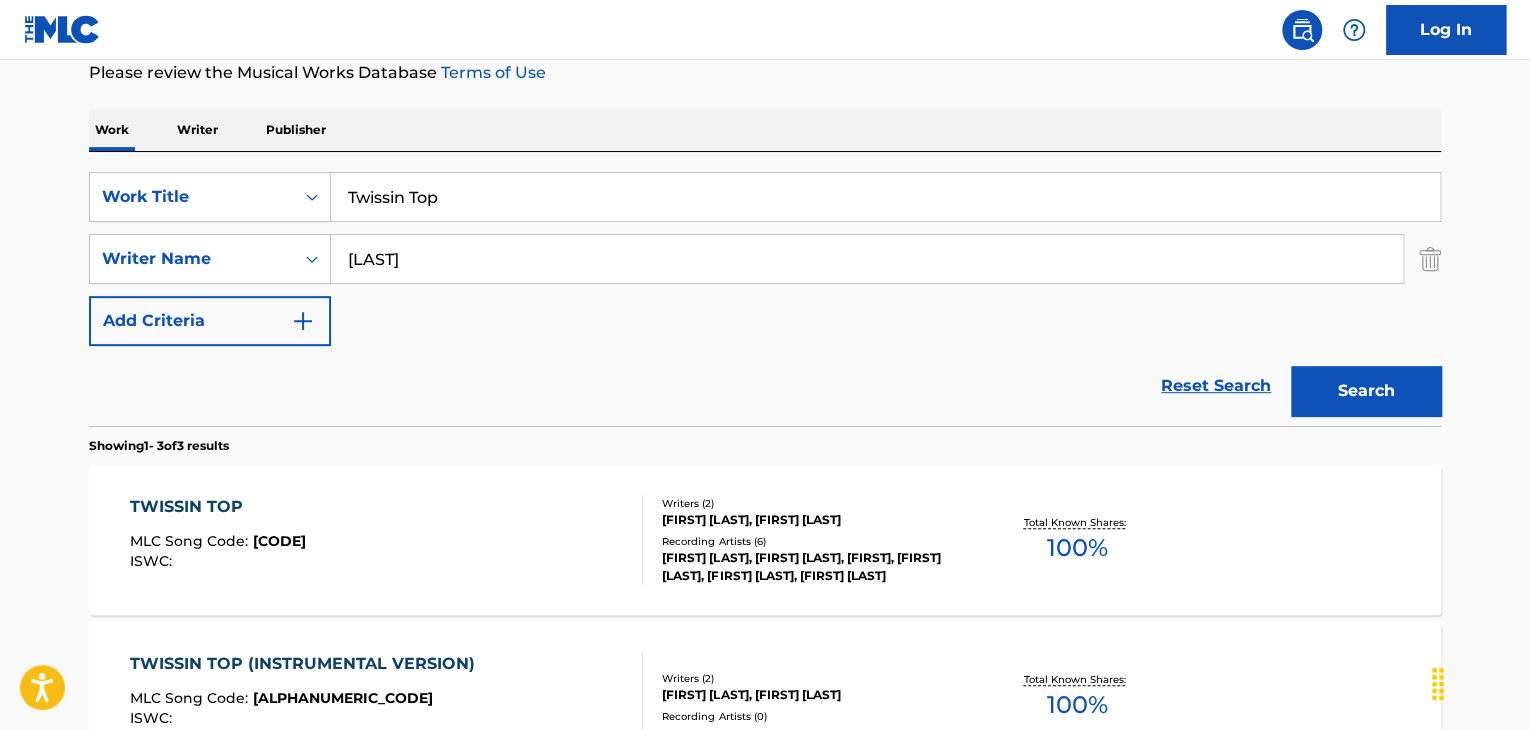 scroll, scrollTop: 372, scrollLeft: 0, axis: vertical 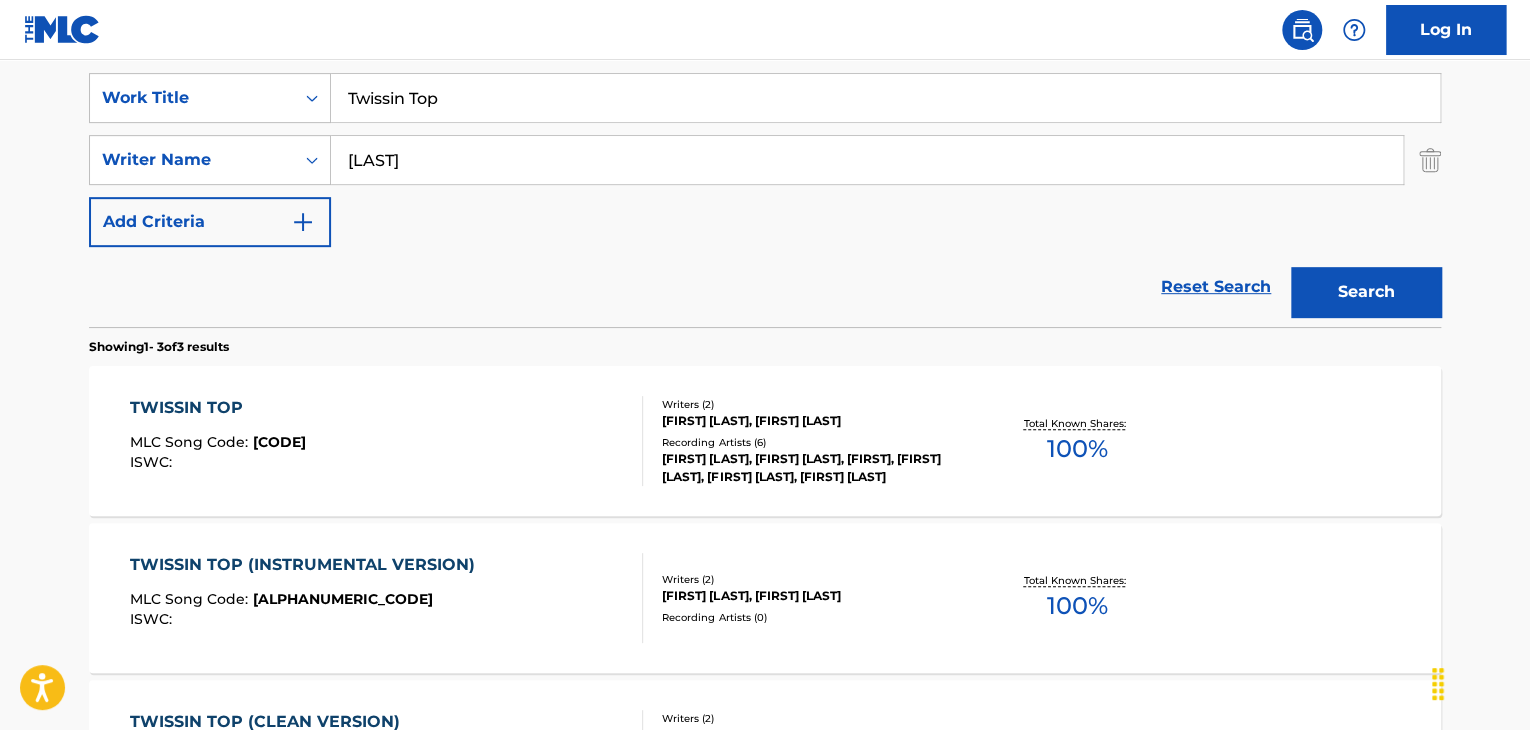 click on "[CODE]" at bounding box center (279, 442) 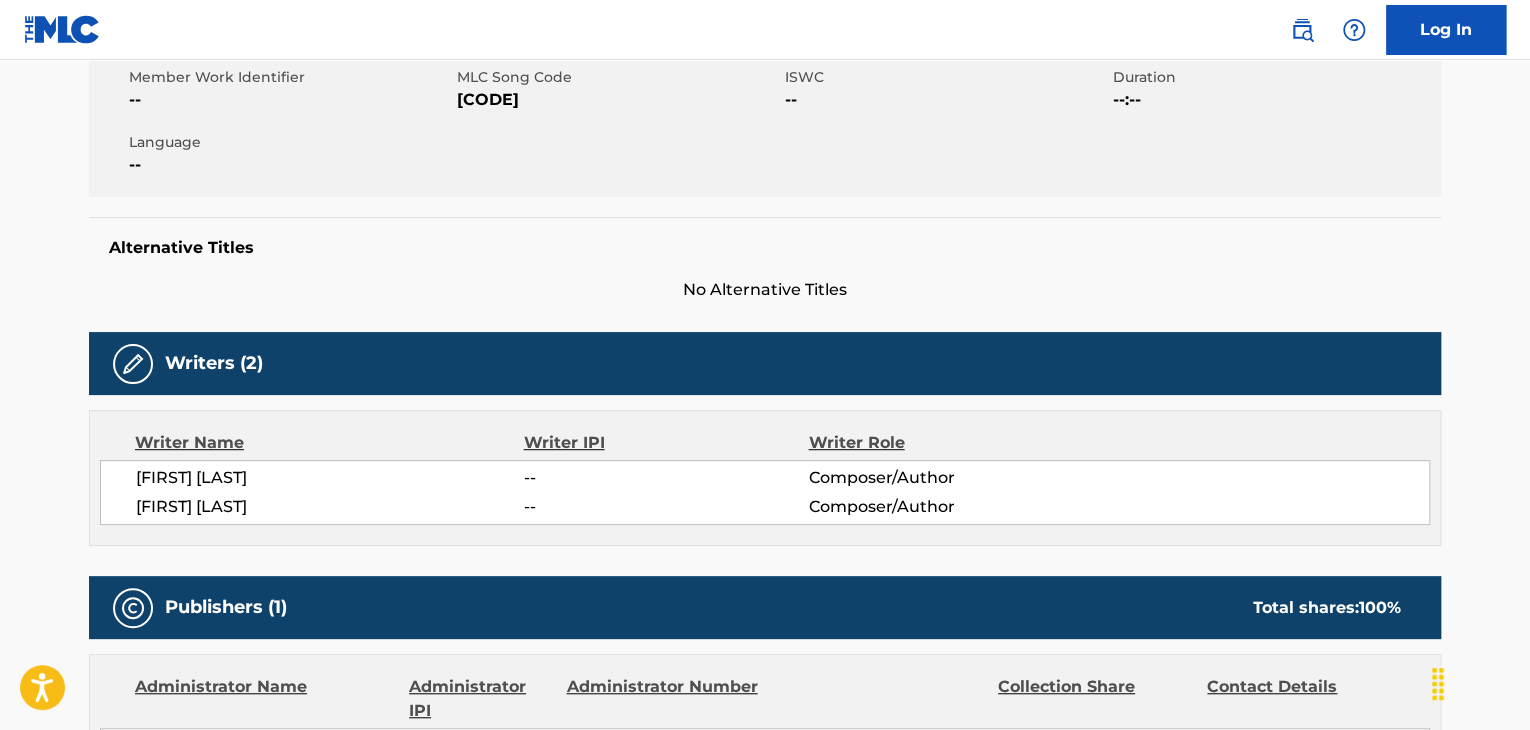 scroll, scrollTop: 0, scrollLeft: 0, axis: both 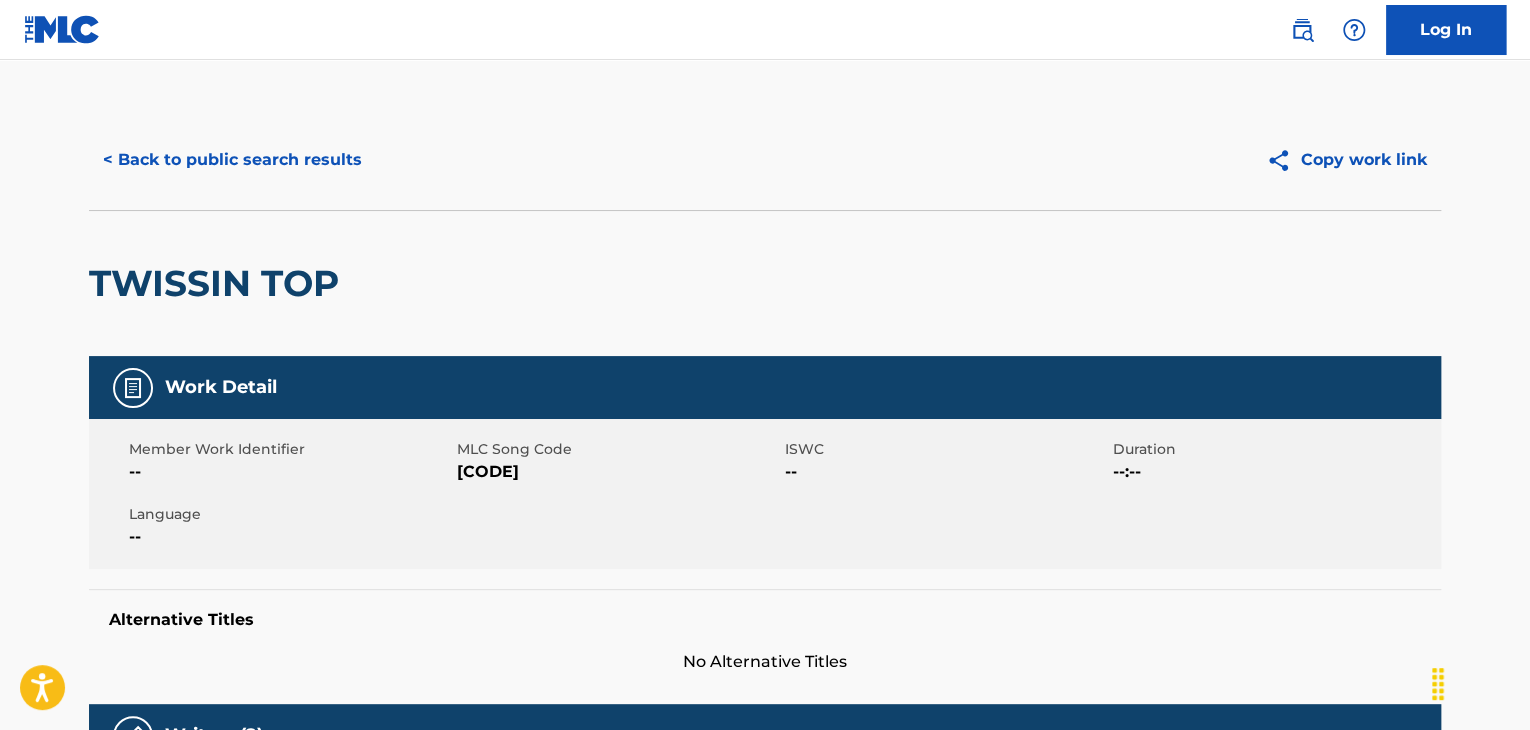 click on "[CODE]" at bounding box center [618, 472] 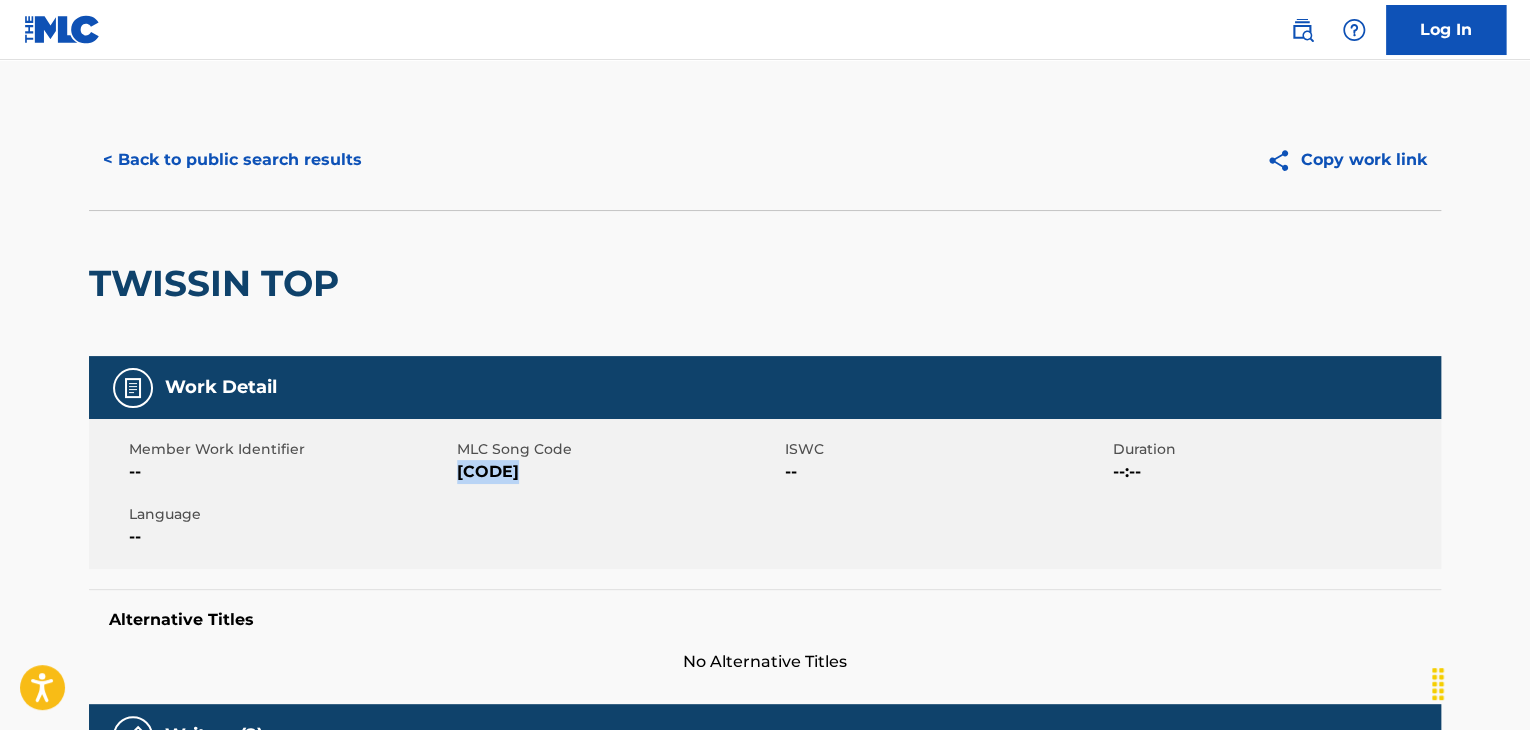 click on "[CODE]" at bounding box center (618, 472) 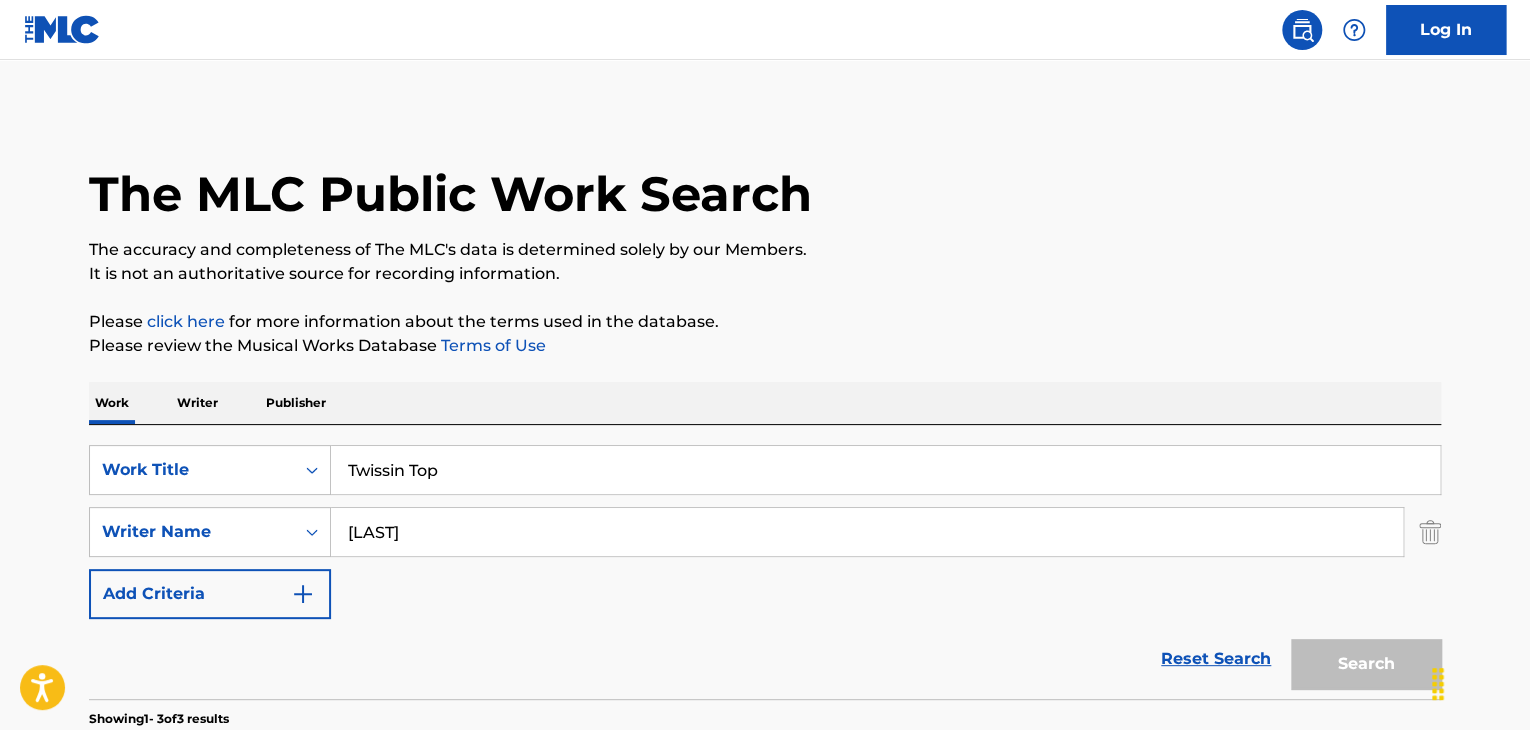 scroll, scrollTop: 372, scrollLeft: 0, axis: vertical 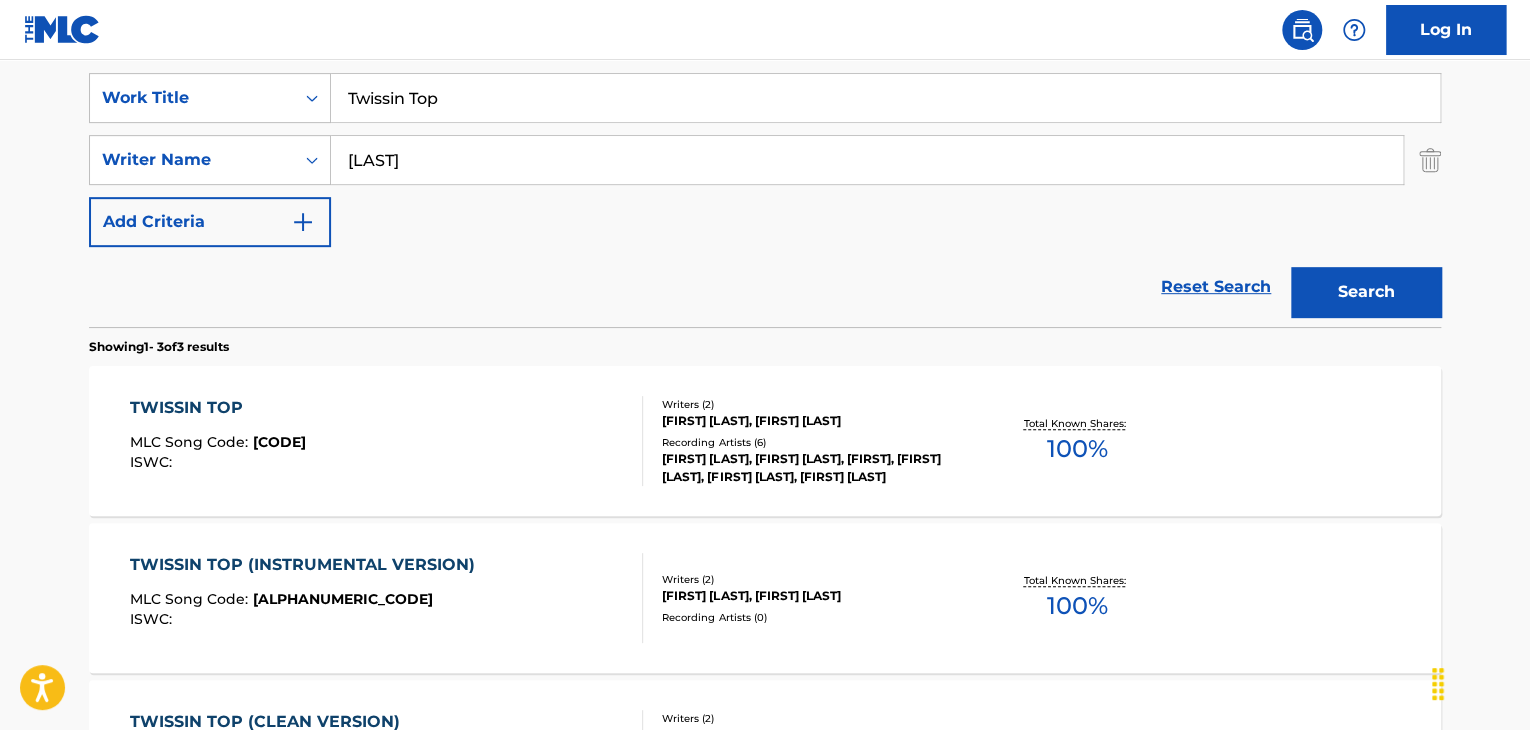 drag, startPoint x: 484, startPoint y: 101, endPoint x: 400, endPoint y: 86, distance: 85.32877 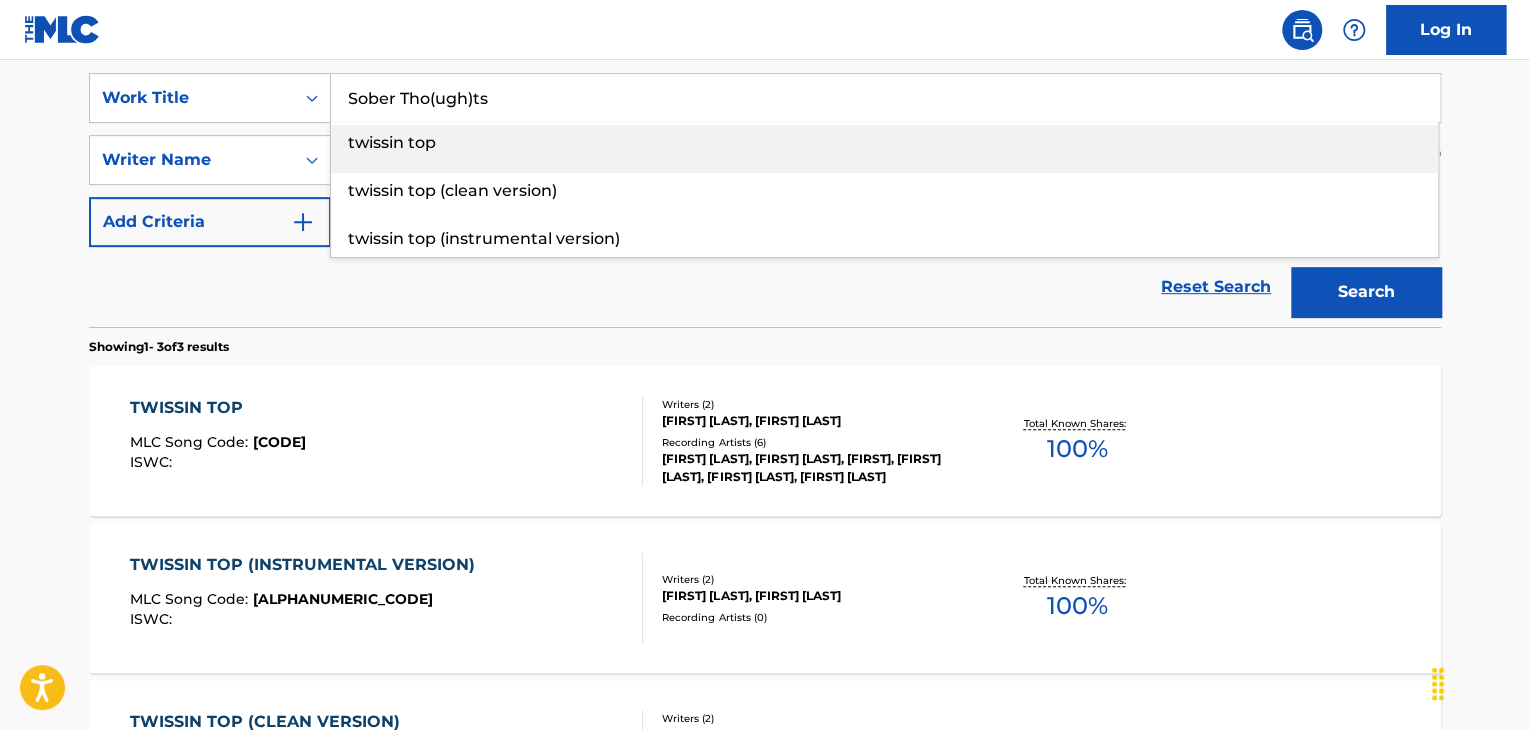 click on "Log In" at bounding box center [765, 30] 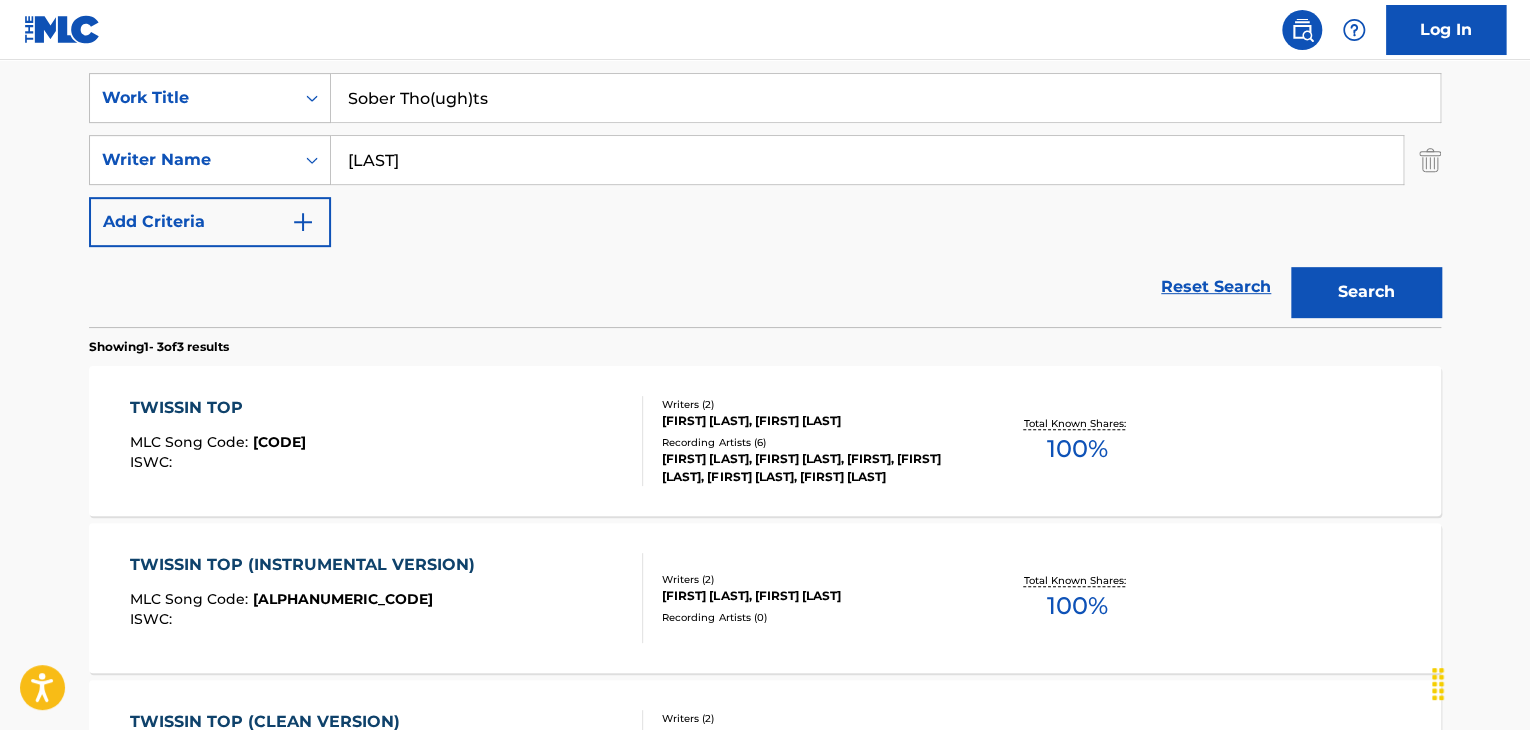 click on "Search" at bounding box center (1366, 292) 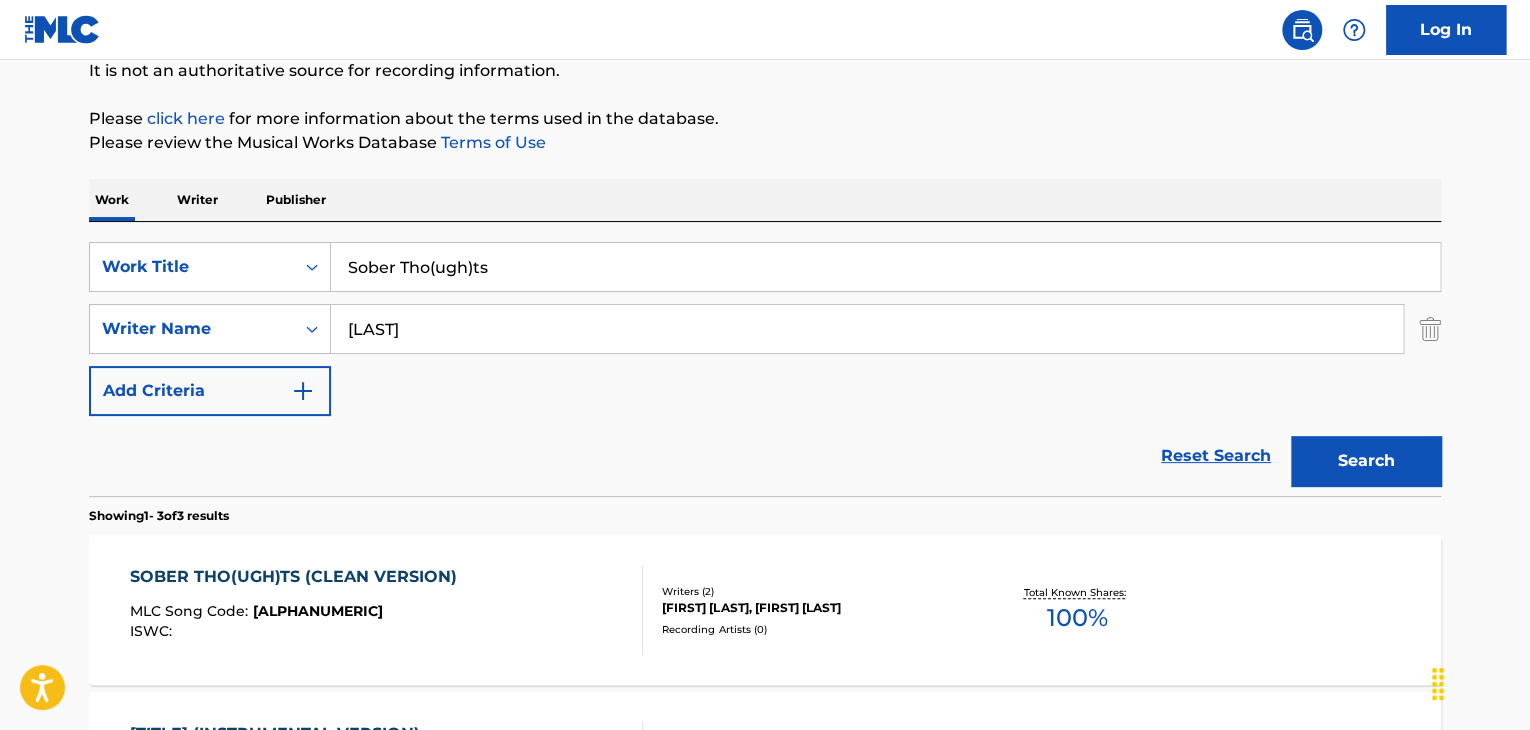 scroll, scrollTop: 372, scrollLeft: 0, axis: vertical 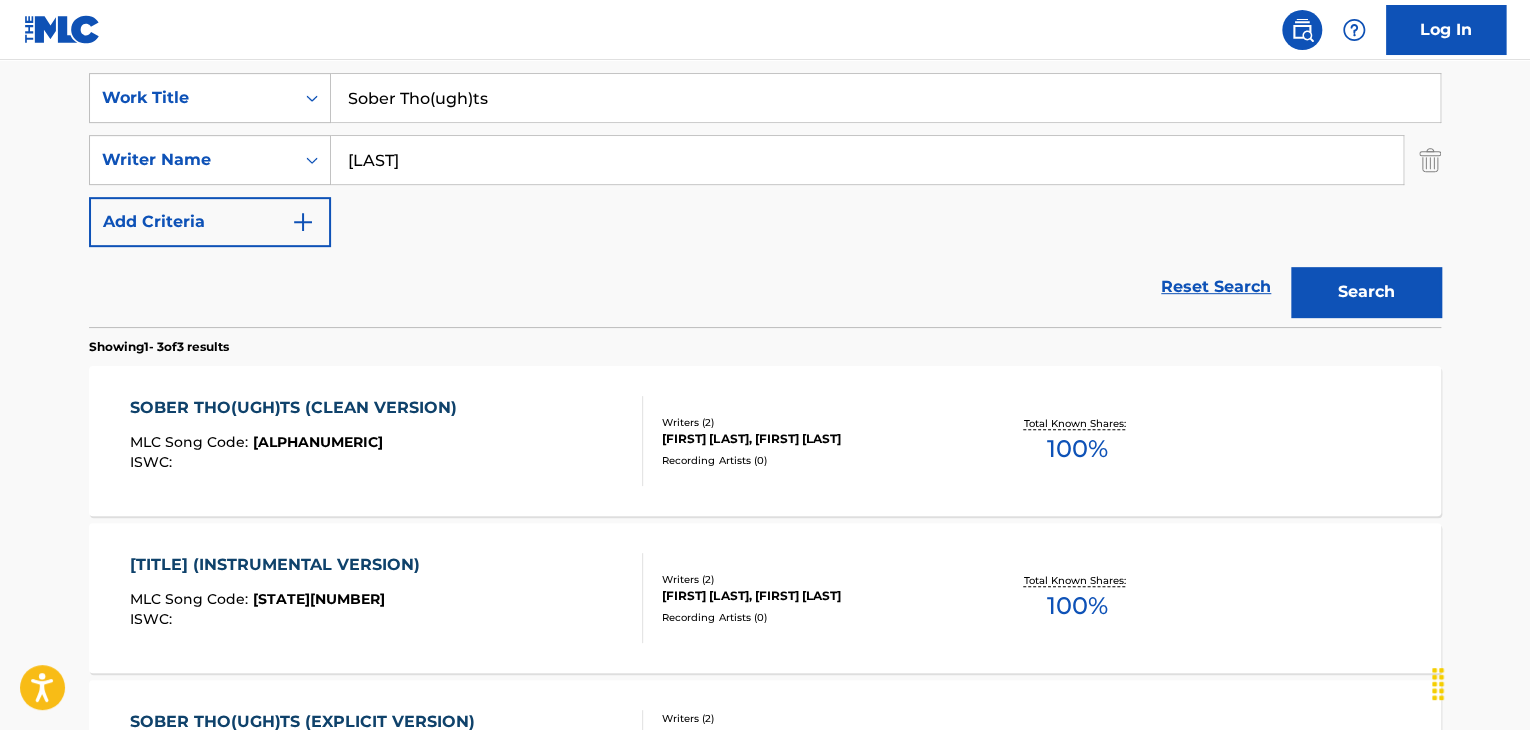 drag, startPoint x: 528, startPoint y: 101, endPoint x: 355, endPoint y: 113, distance: 173.41568 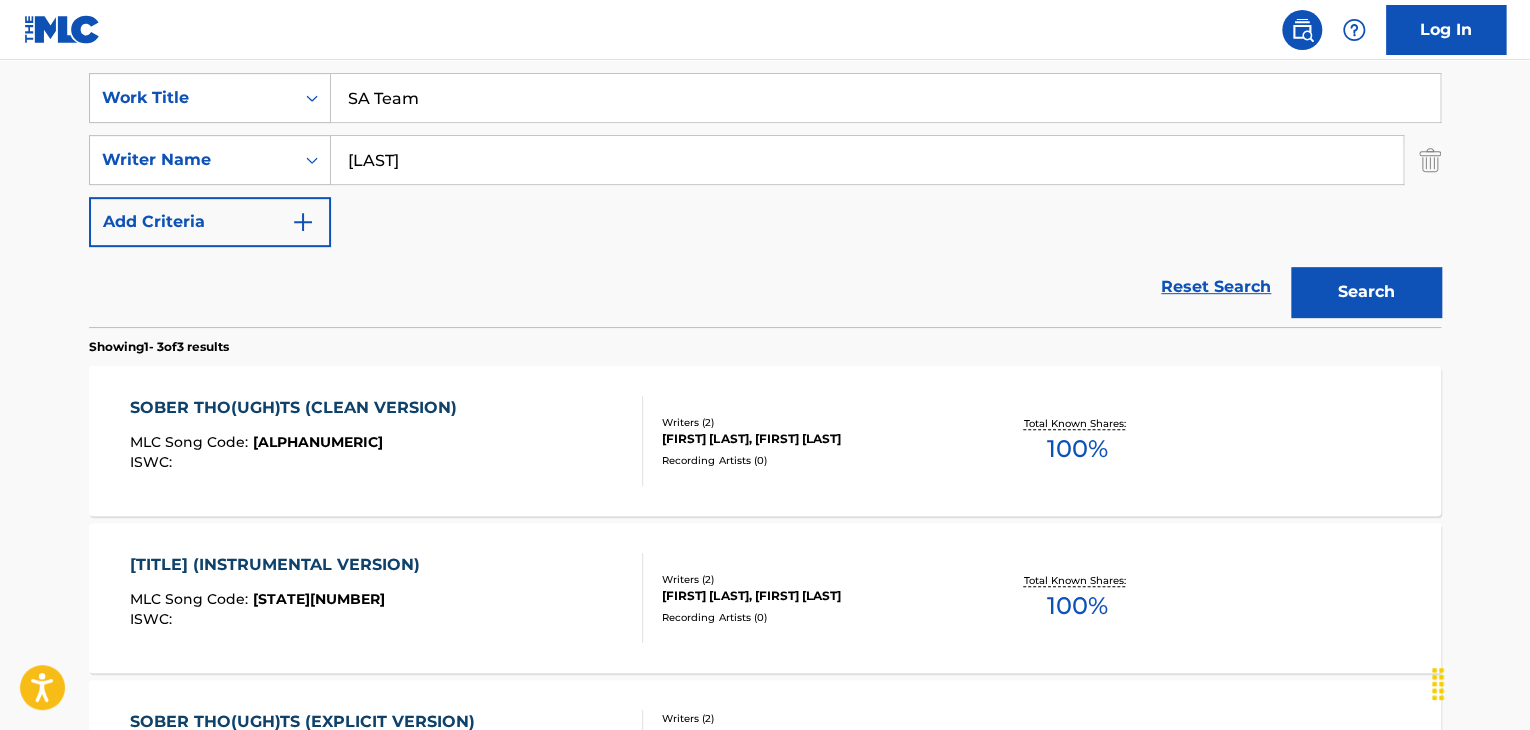 click on "Log In" at bounding box center (765, 30) 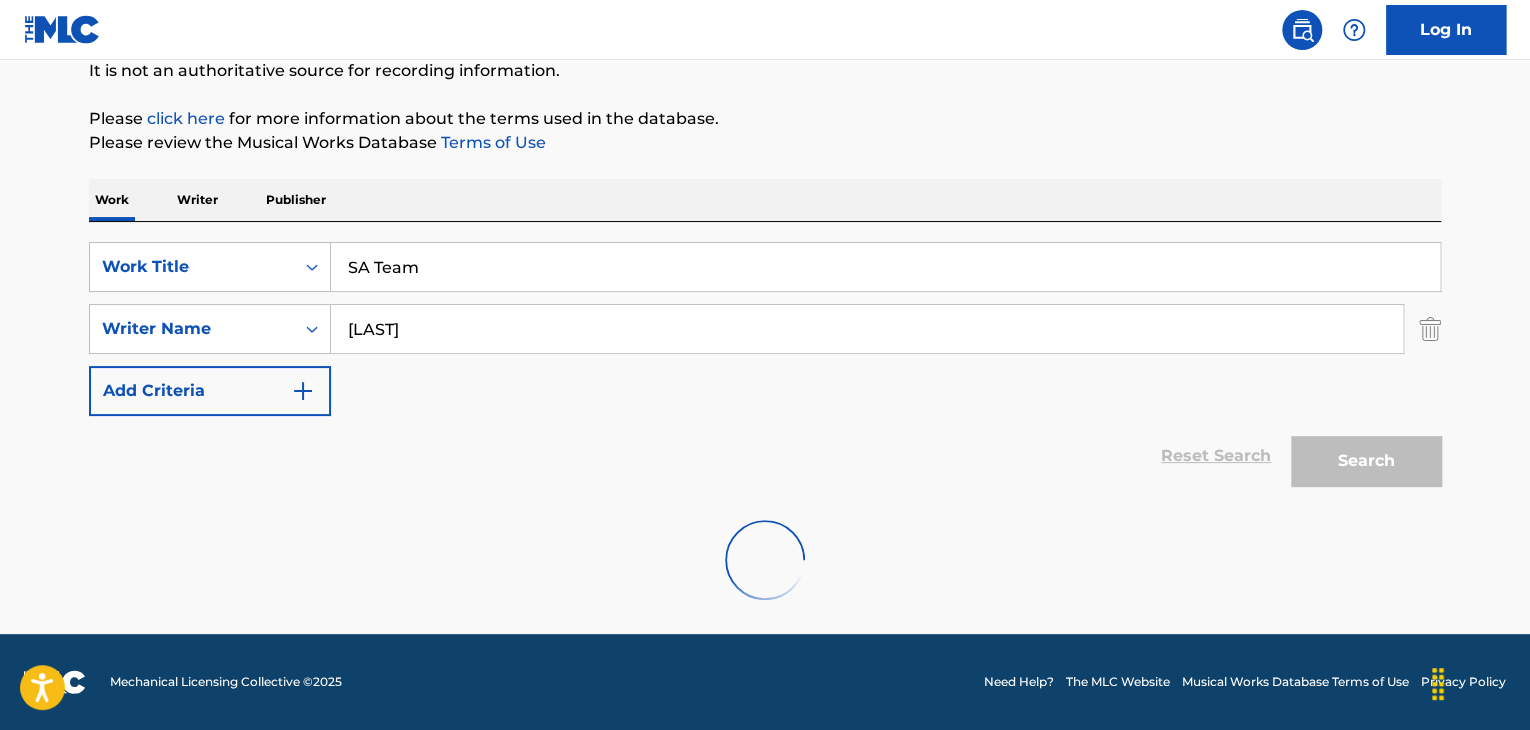 scroll, scrollTop: 372, scrollLeft: 0, axis: vertical 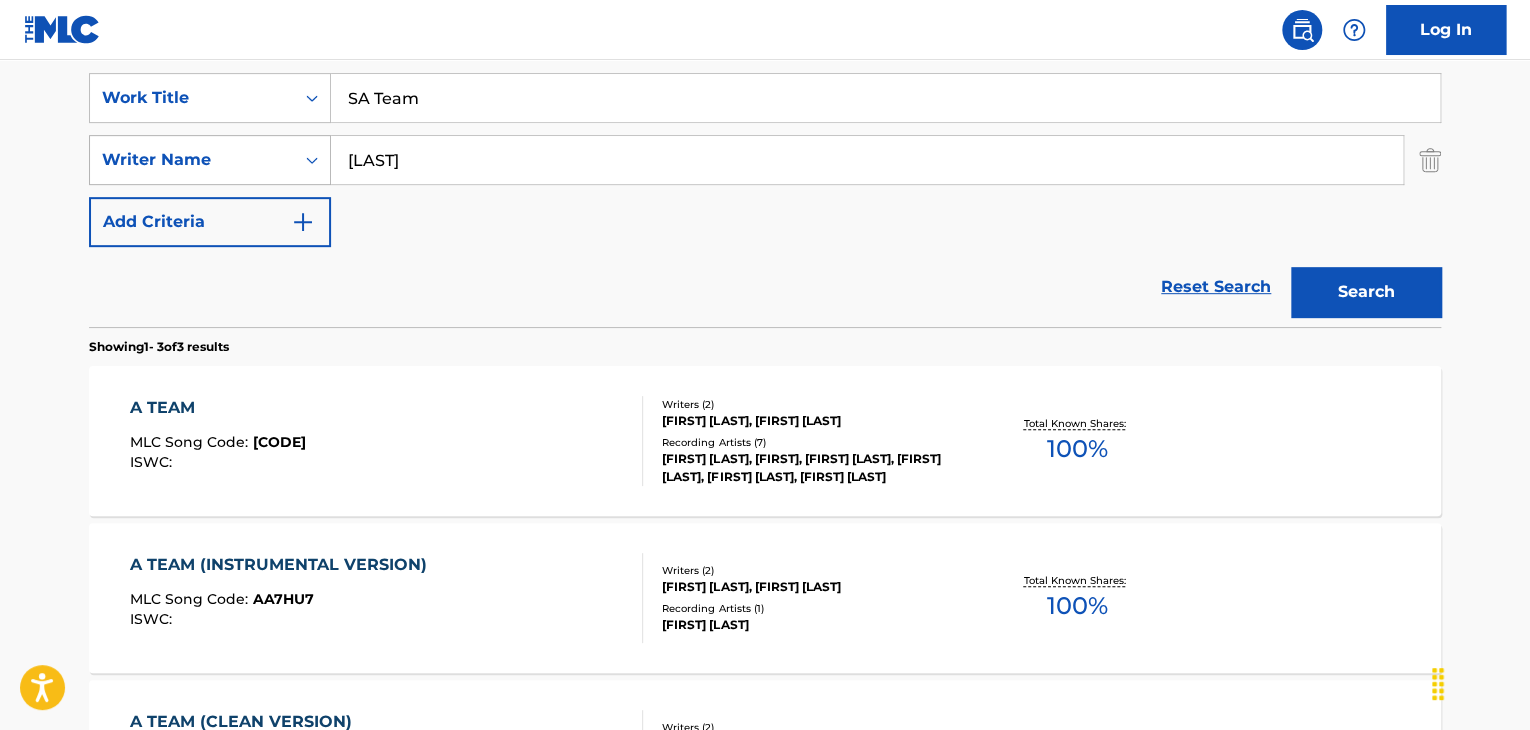 drag, startPoint x: 319, startPoint y: 122, endPoint x: 277, endPoint y: 144, distance: 47.41308 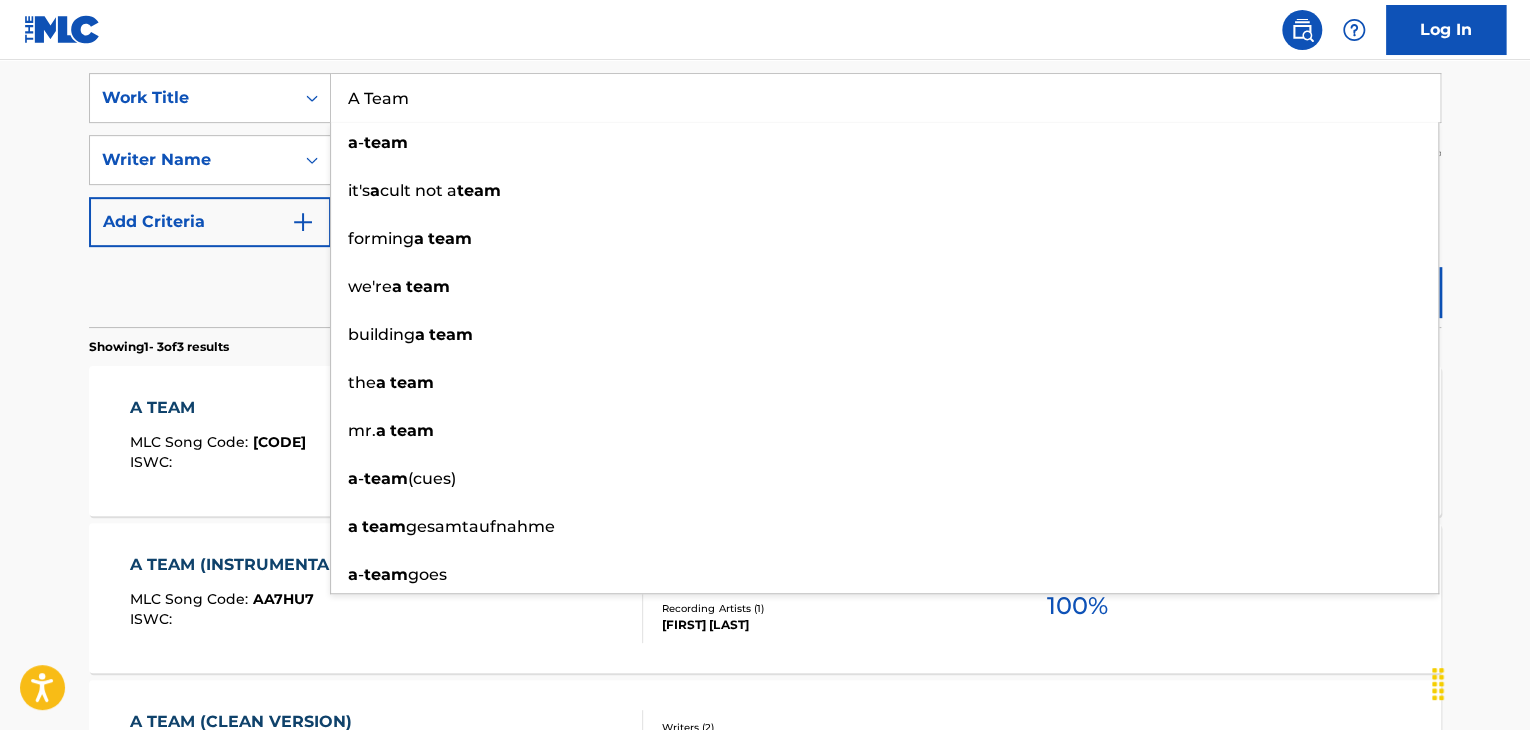 type on "A Team" 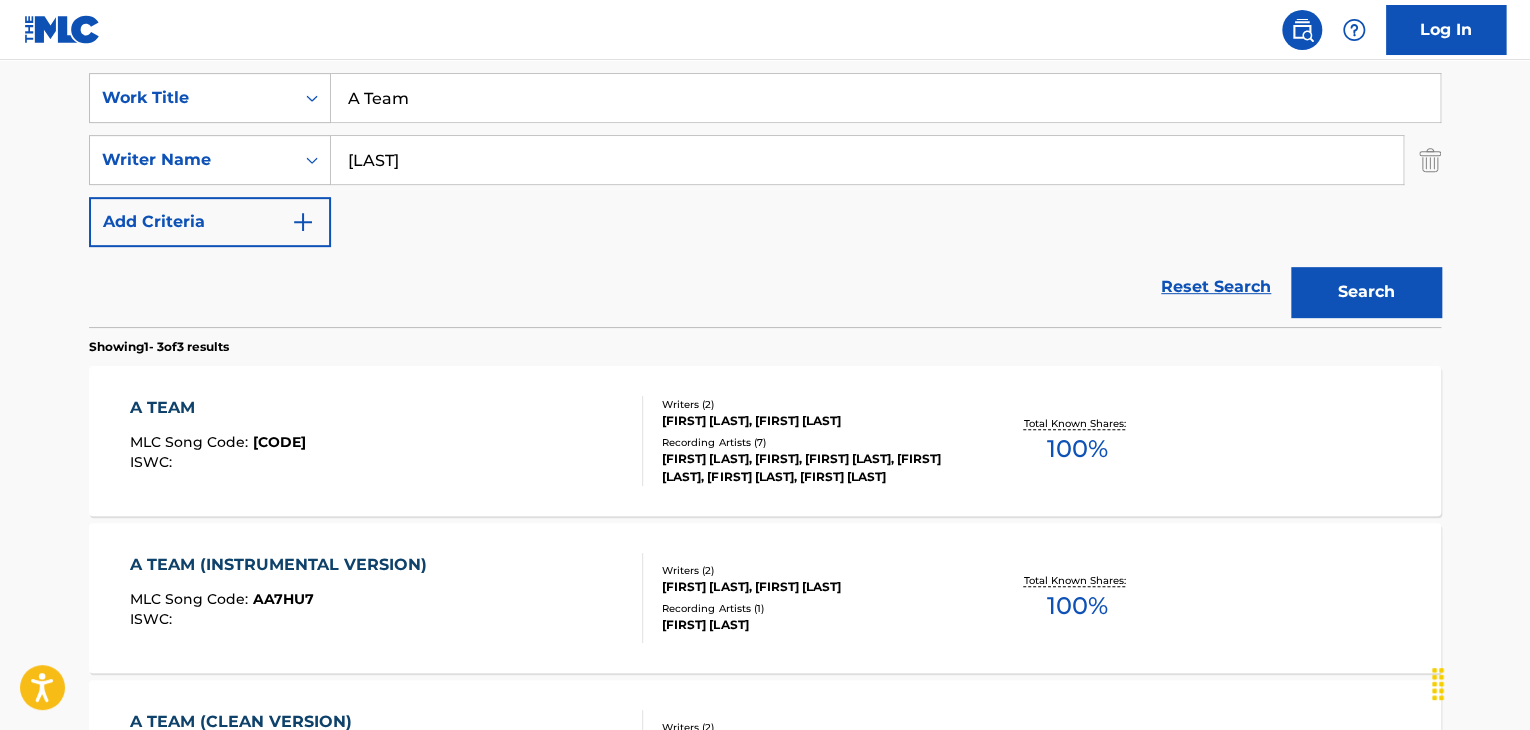 click on "Log In" at bounding box center (765, 30) 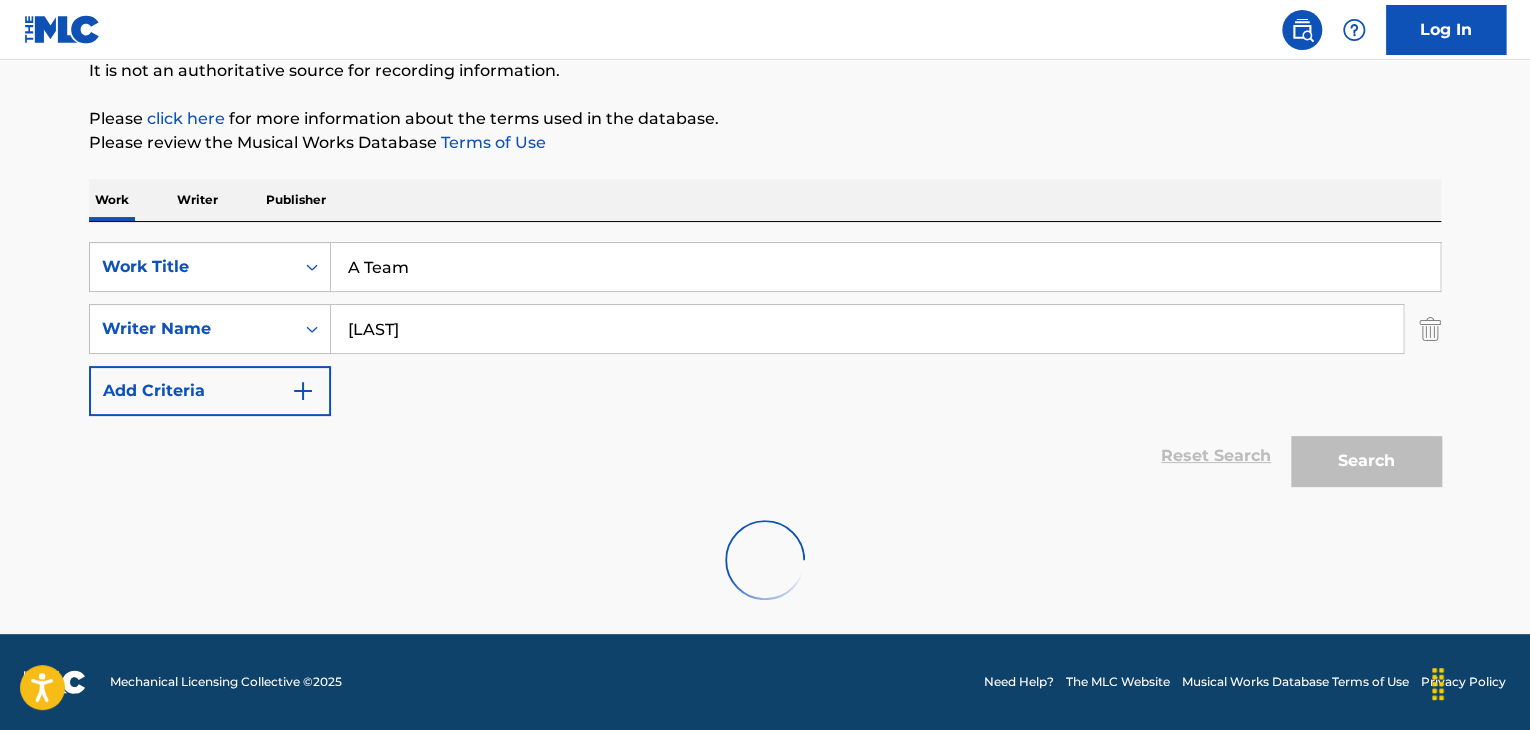 scroll, scrollTop: 372, scrollLeft: 0, axis: vertical 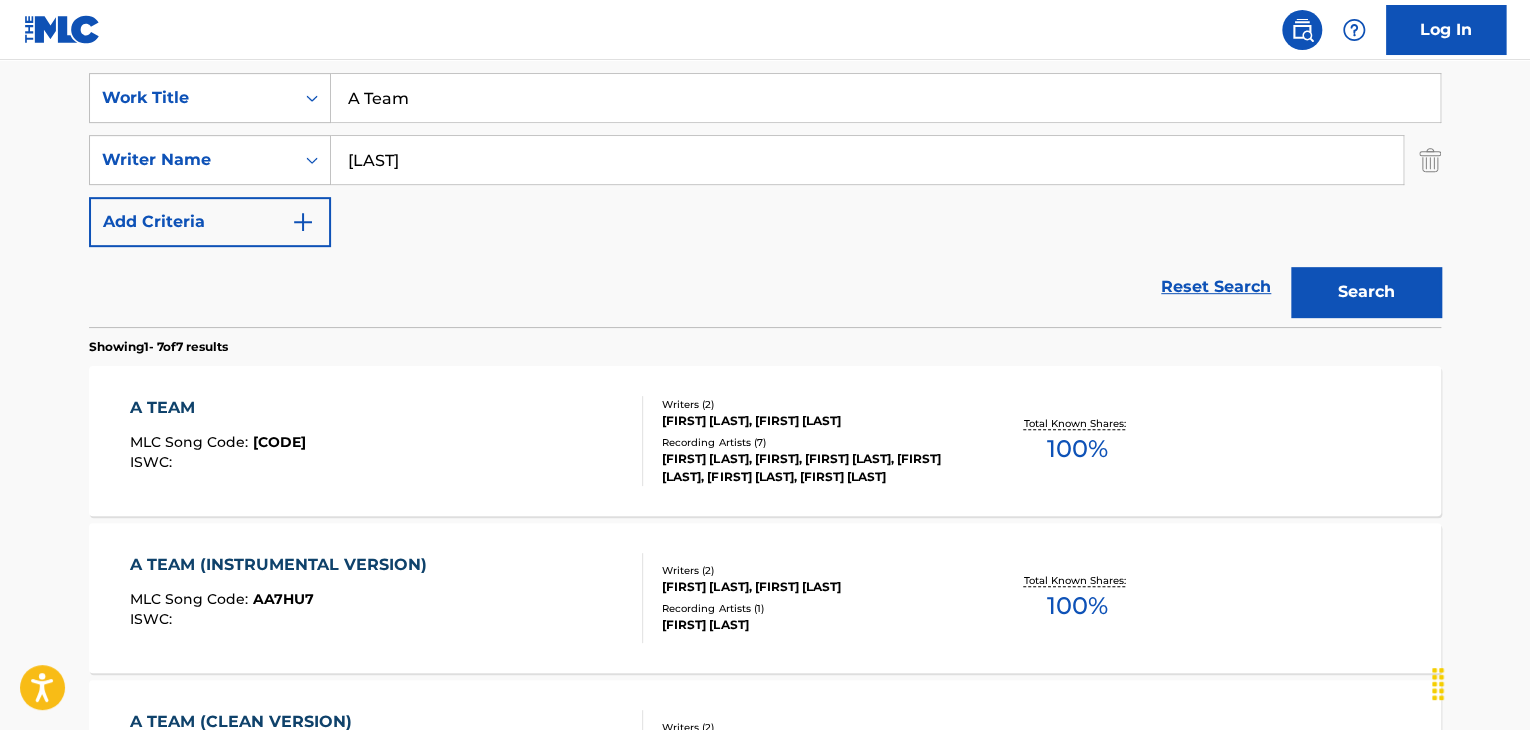 click on "[FIRST] [LAST], [FIRST] [LAST]" at bounding box center (813, 421) 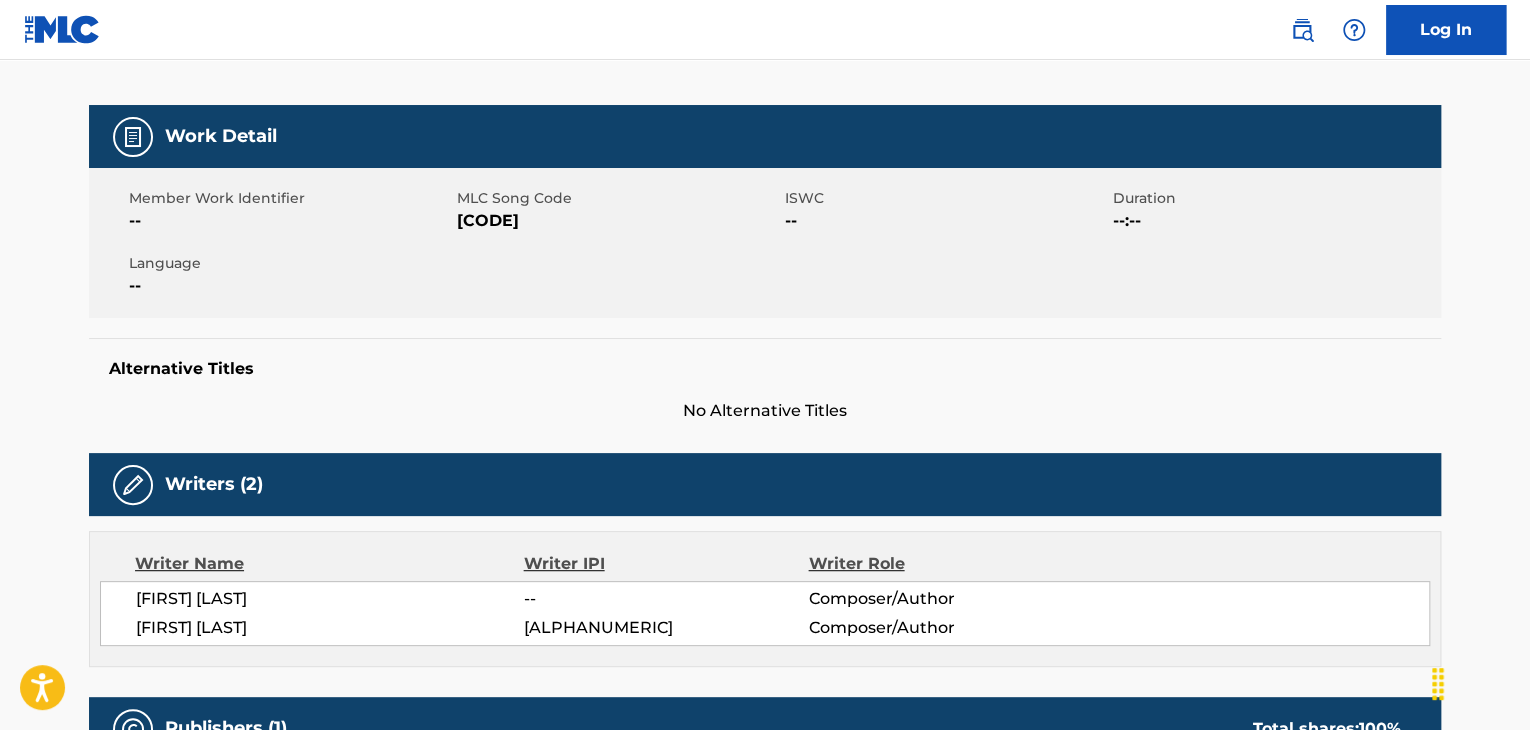 scroll, scrollTop: 300, scrollLeft: 0, axis: vertical 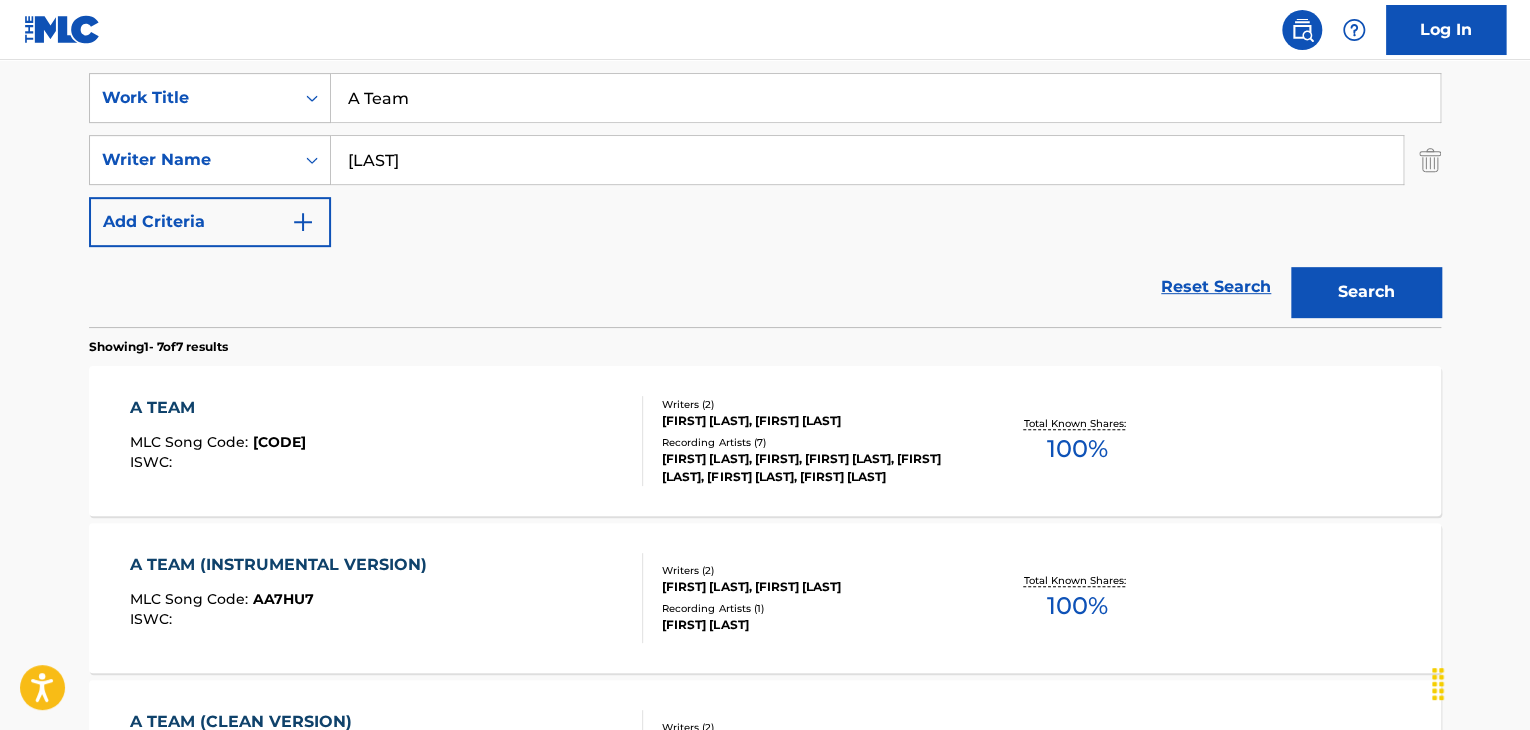 click on "MLC Song Code : [ALPHANUMERIC]" at bounding box center [218, 445] 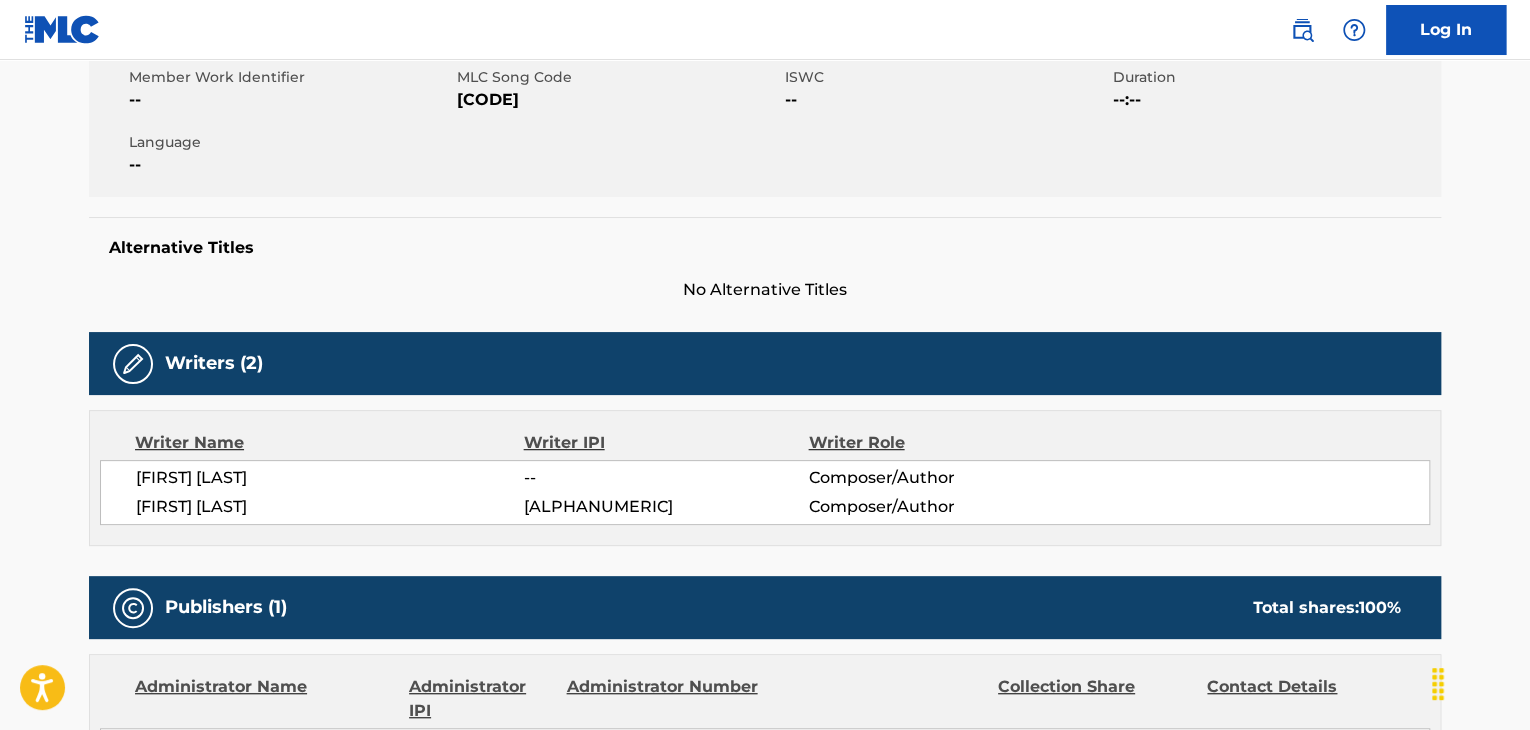 scroll, scrollTop: 0, scrollLeft: 0, axis: both 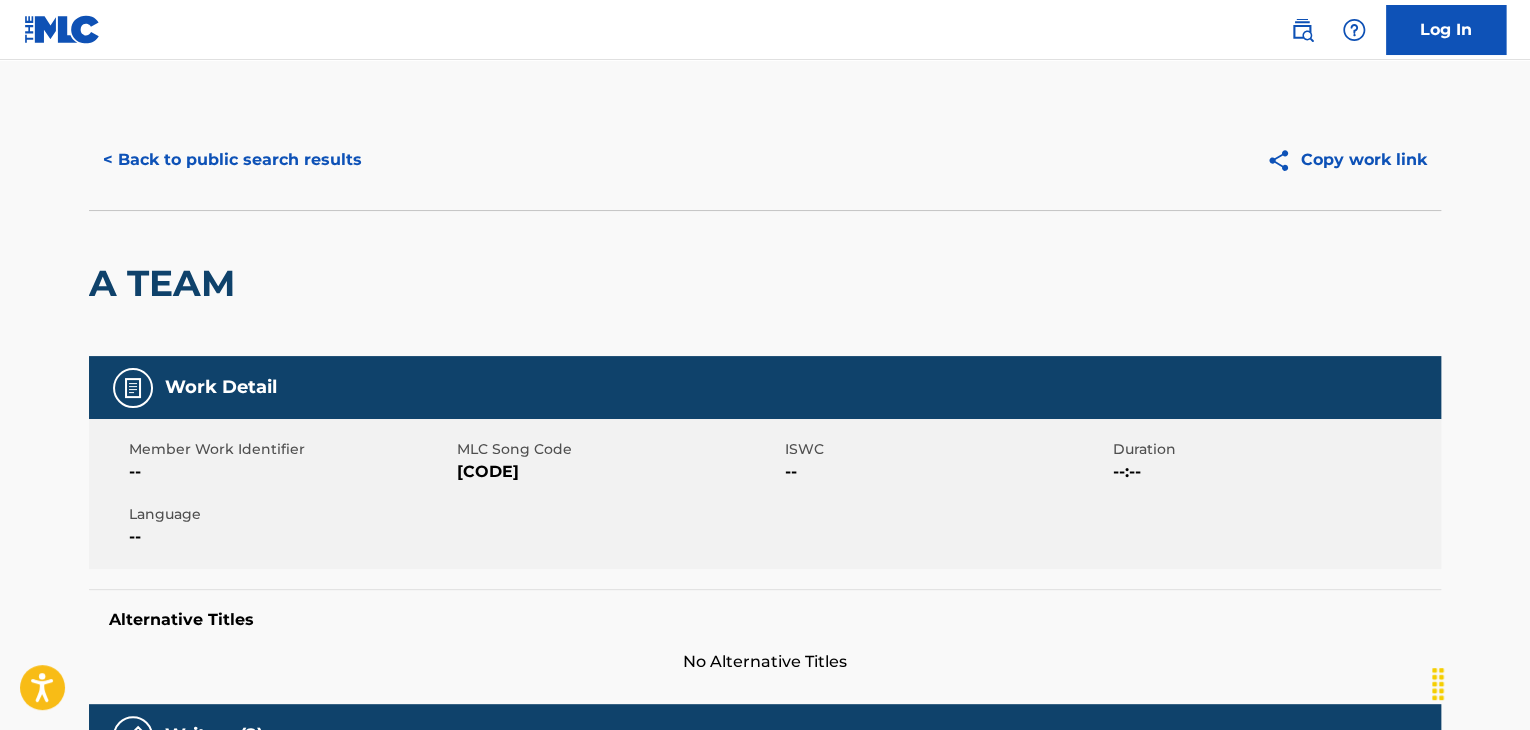 click on "[CODE]" at bounding box center (618, 472) 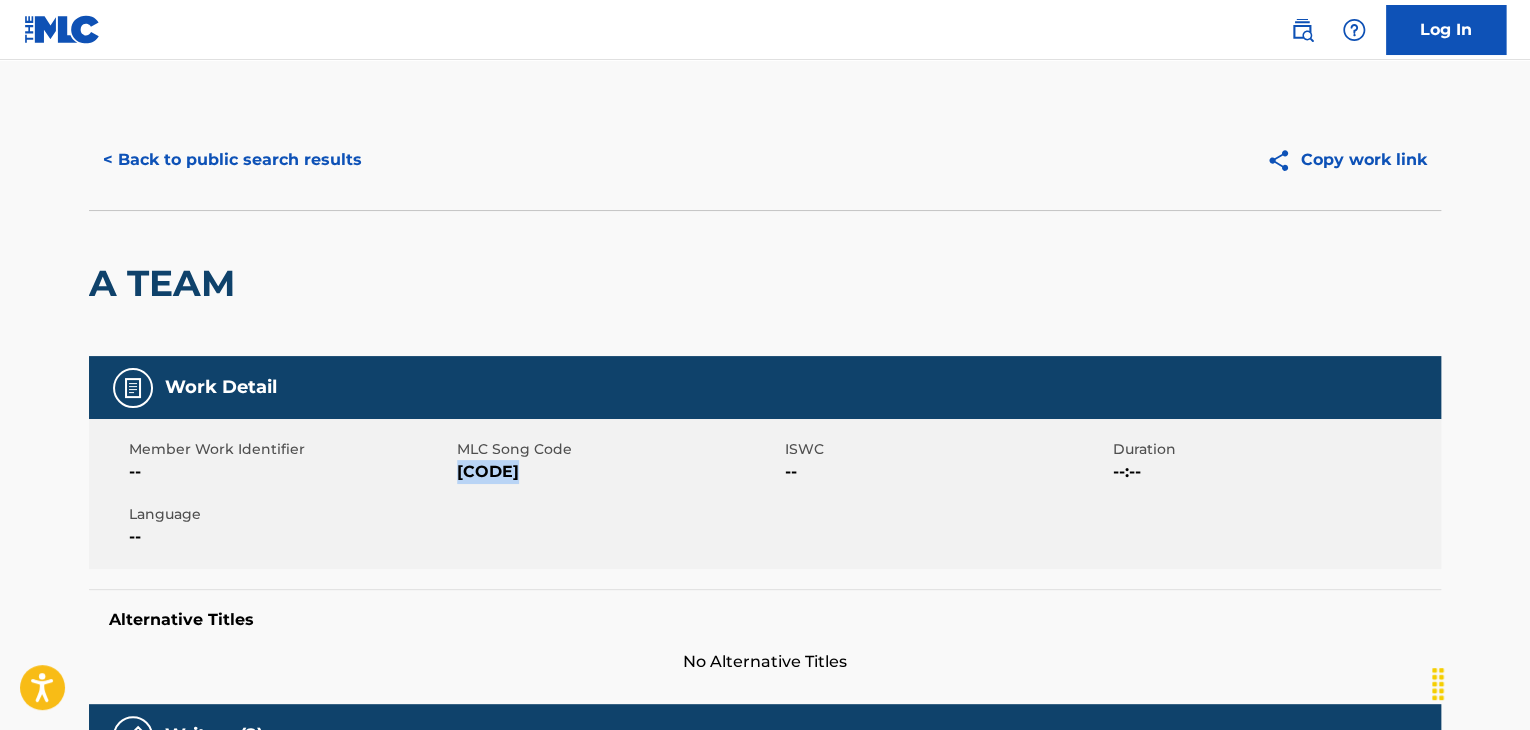 click on "[CODE]" at bounding box center [618, 472] 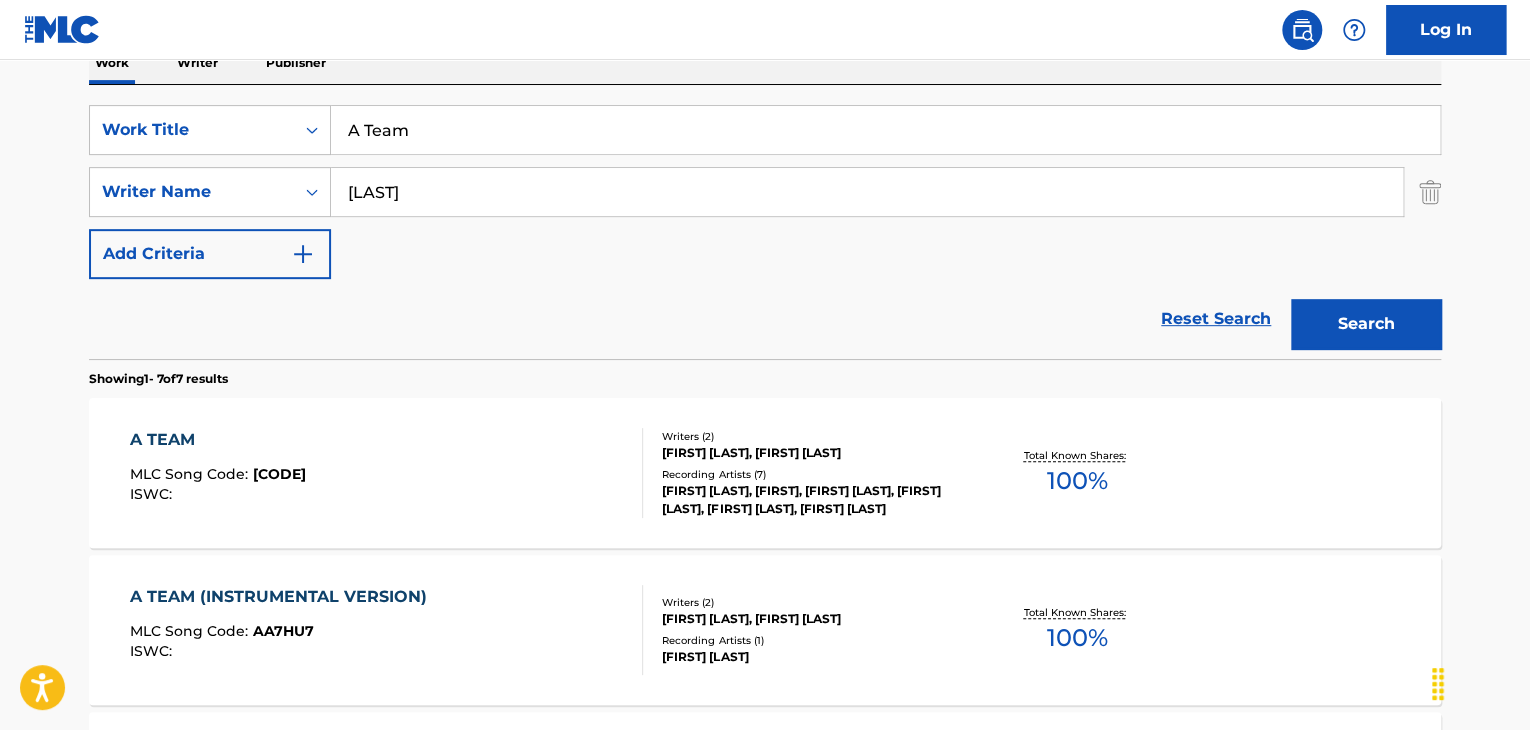 scroll, scrollTop: 172, scrollLeft: 0, axis: vertical 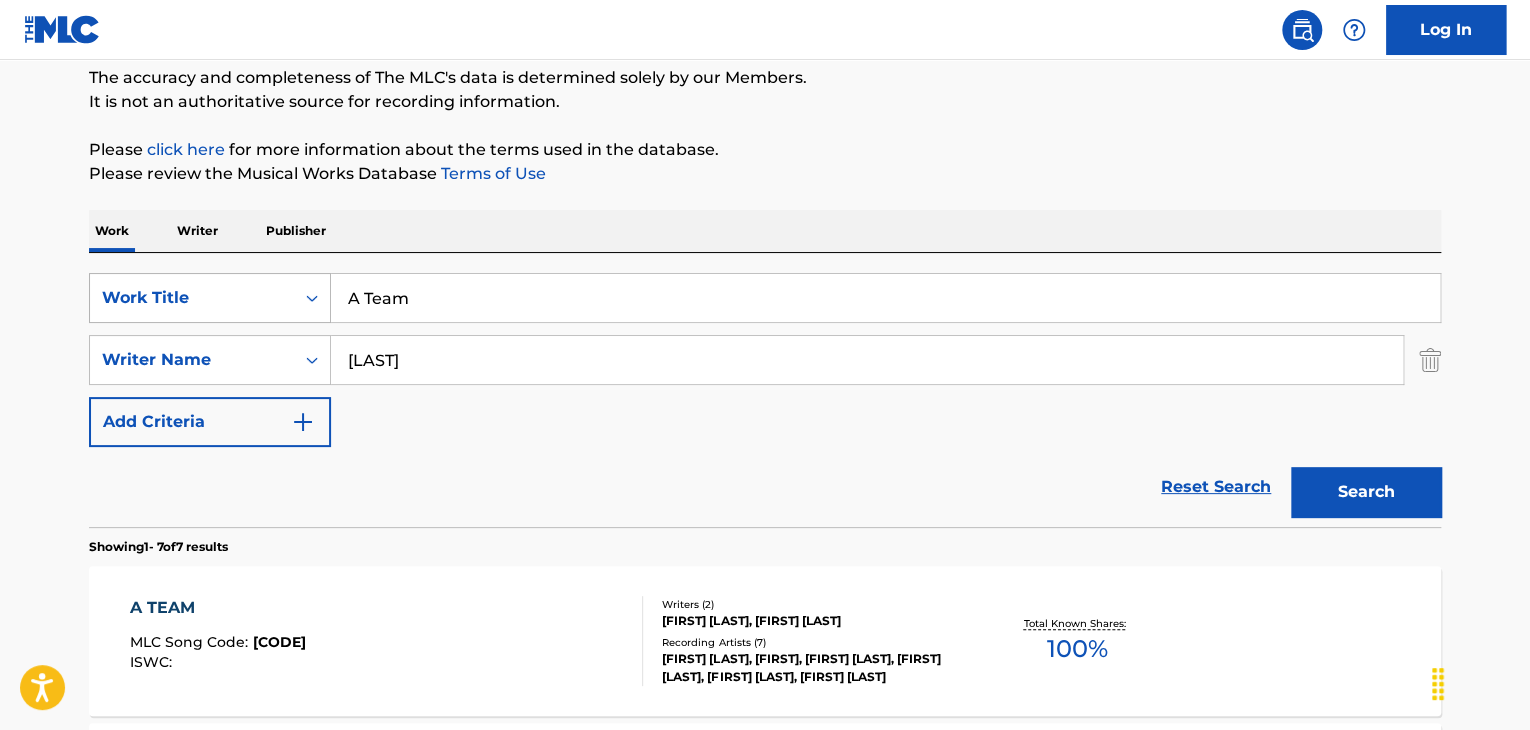 drag, startPoint x: 521, startPoint y: 309, endPoint x: 264, endPoint y: 309, distance: 257 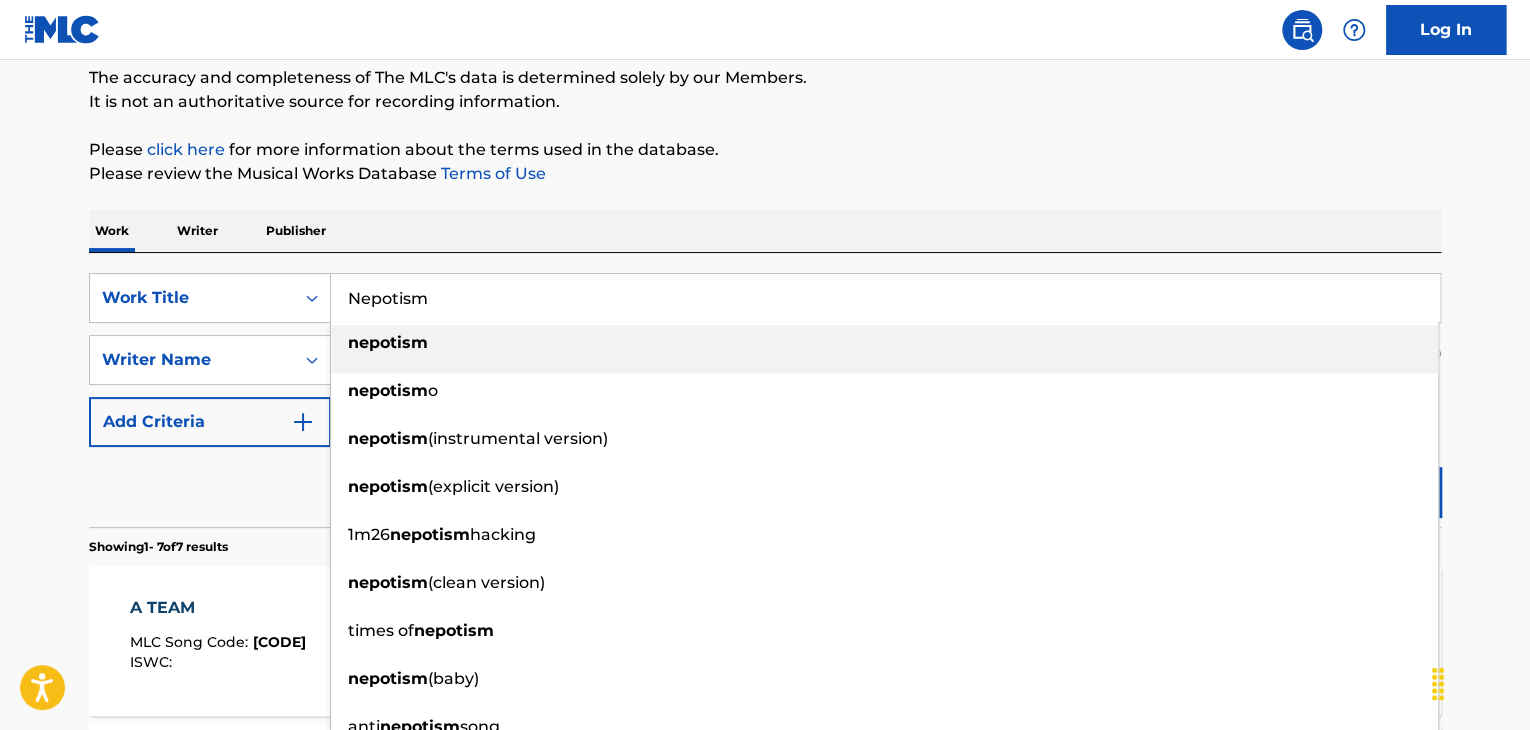 click on "Please review the Musical Works Database   Terms of Use" at bounding box center (765, 174) 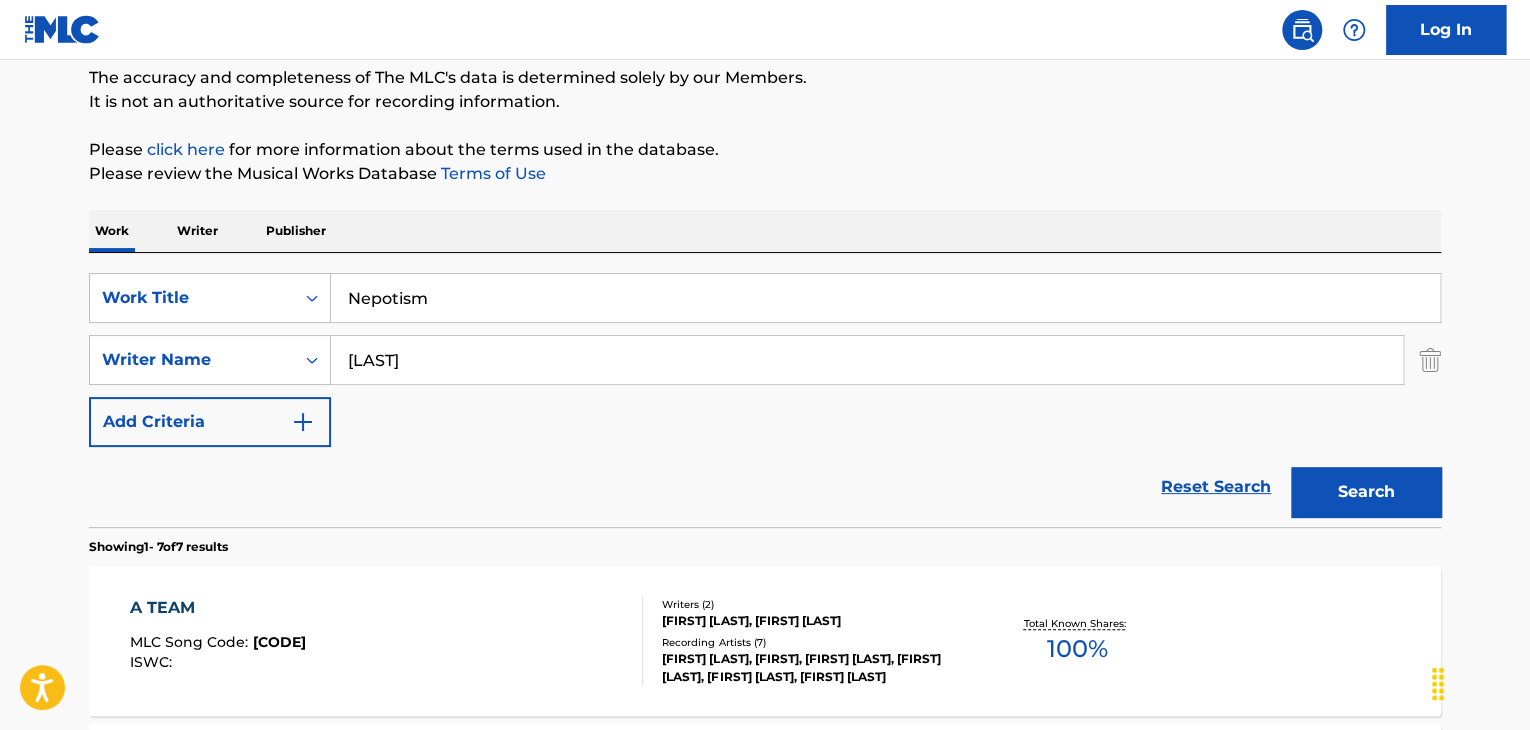 click on "Search" at bounding box center [1366, 492] 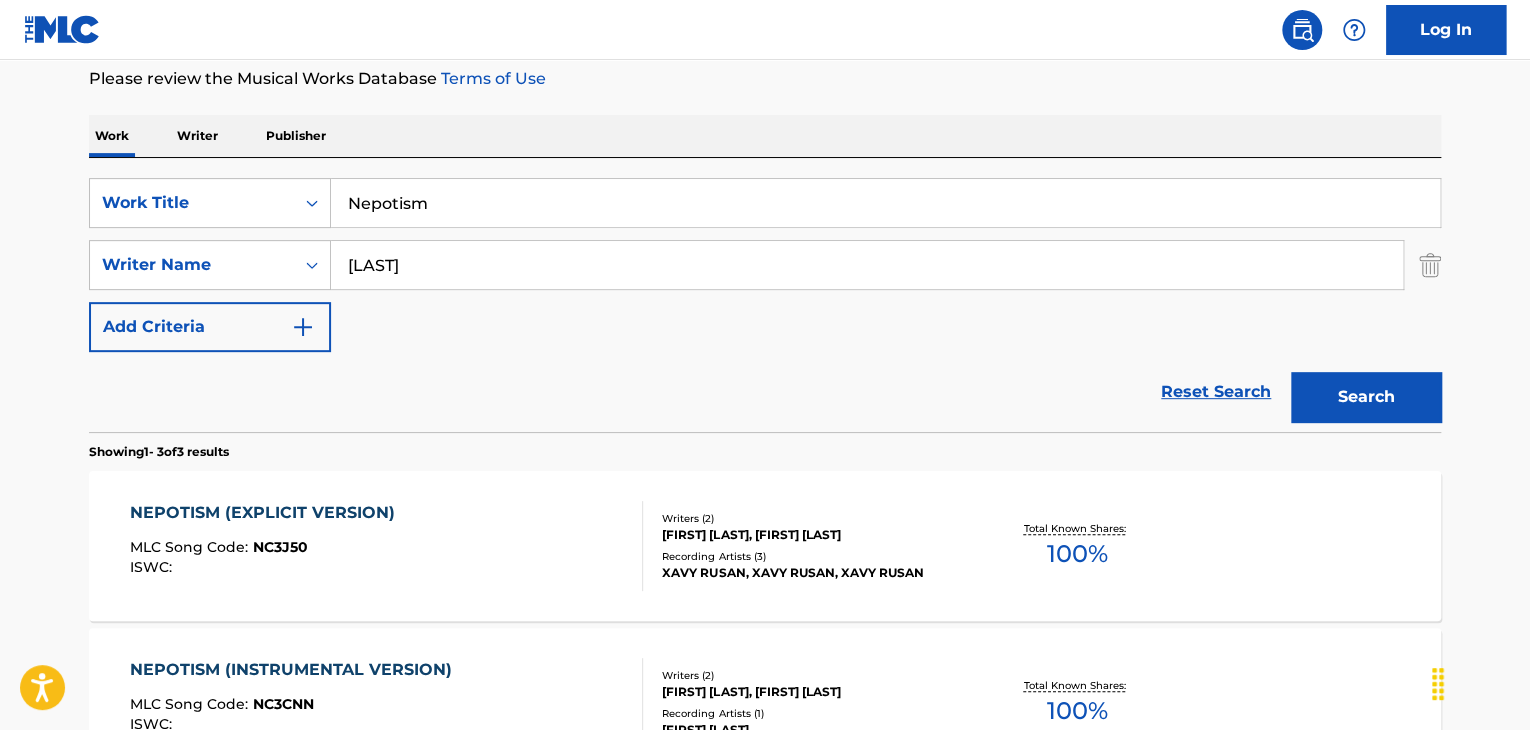 scroll, scrollTop: 272, scrollLeft: 0, axis: vertical 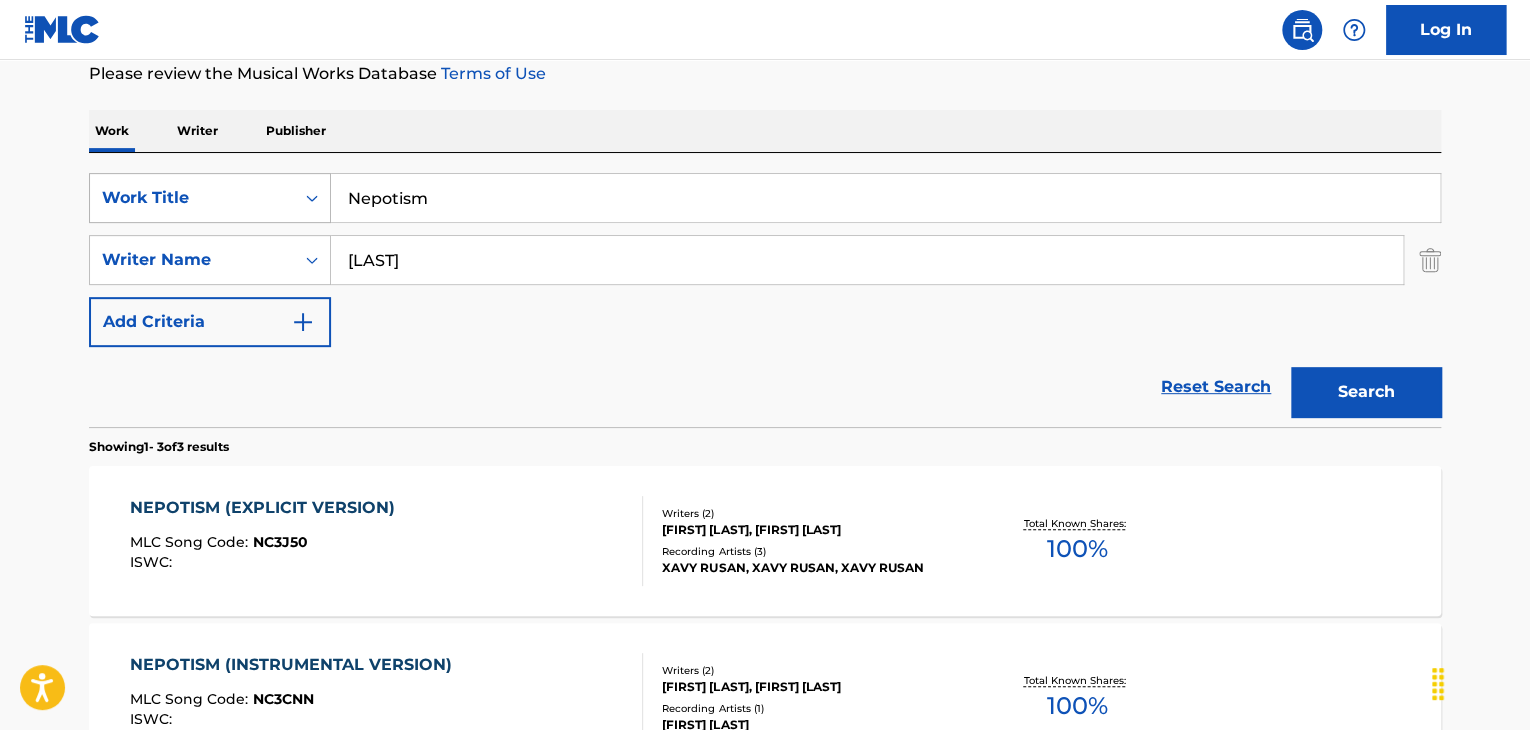 drag, startPoint x: 500, startPoint y: 217, endPoint x: 273, endPoint y: 215, distance: 227.0088 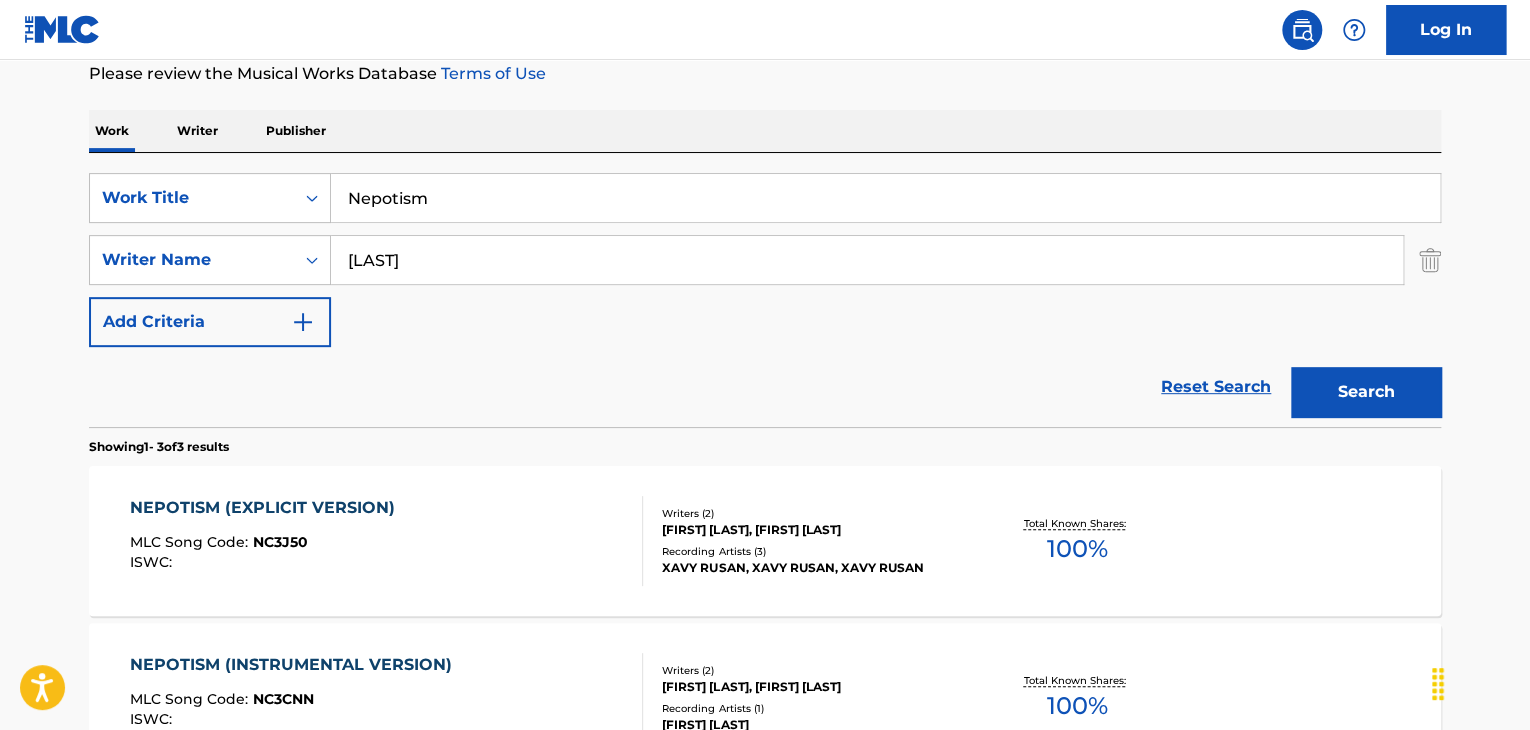 paste on "Sure Shot" 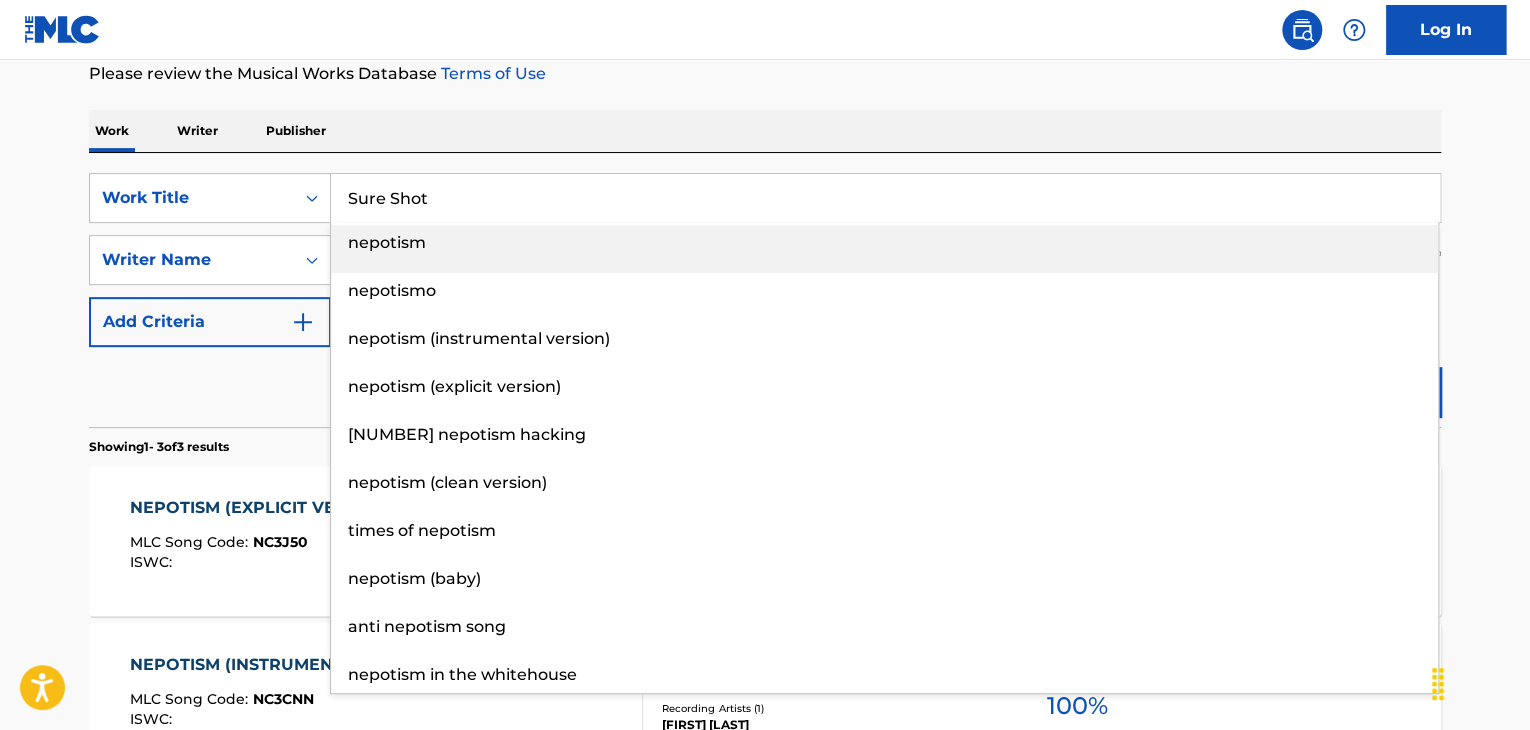 click on "Log In" at bounding box center (765, 30) 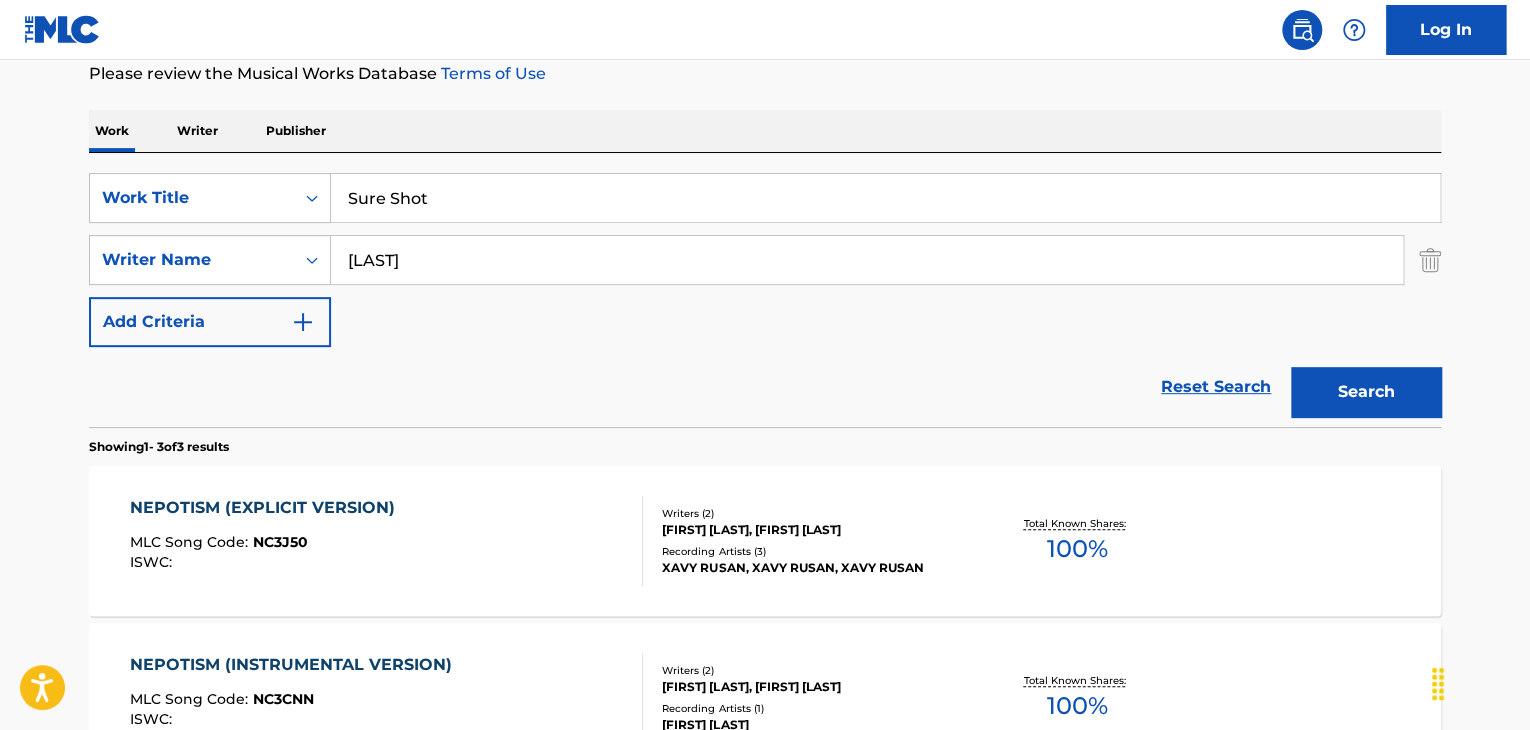 click on "Search" at bounding box center [1366, 392] 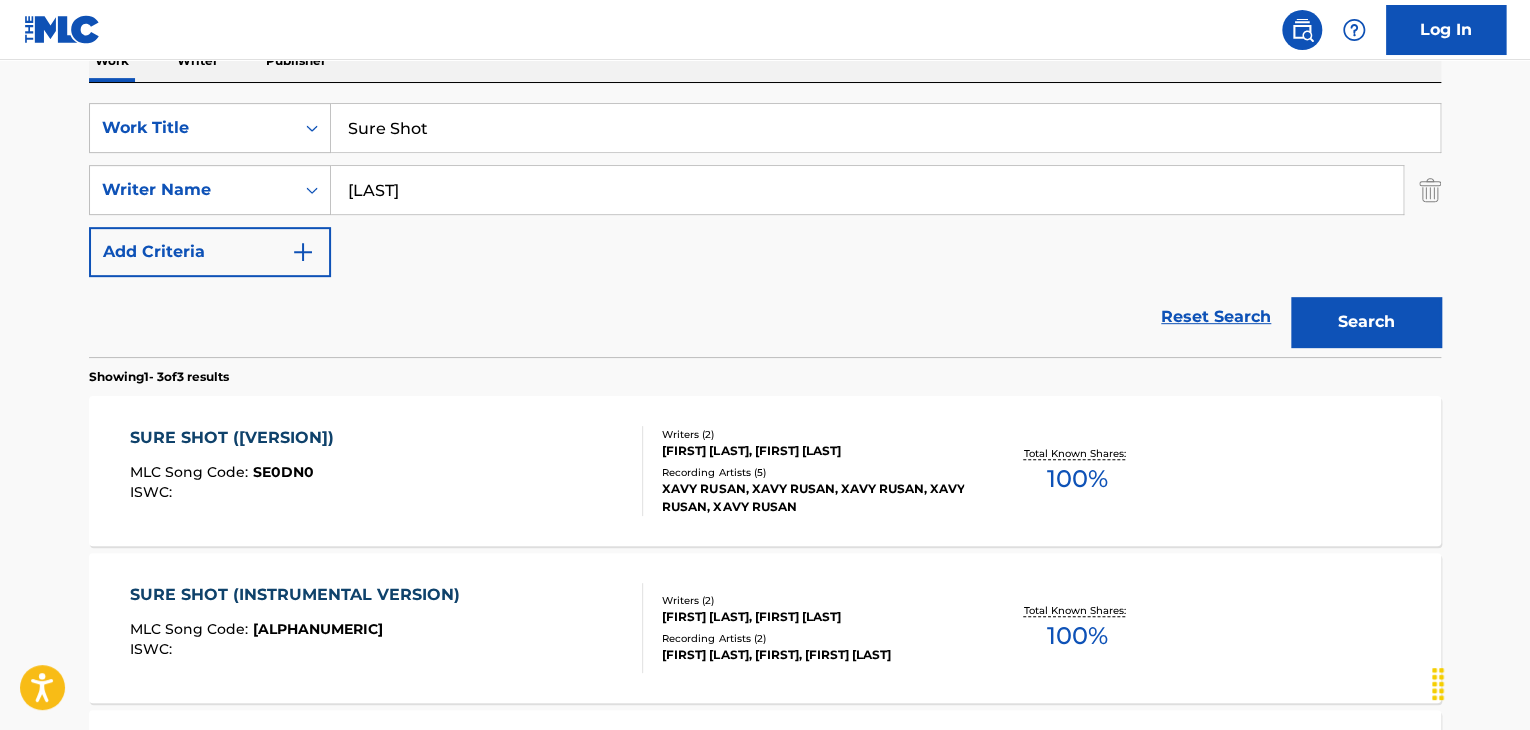 scroll, scrollTop: 372, scrollLeft: 0, axis: vertical 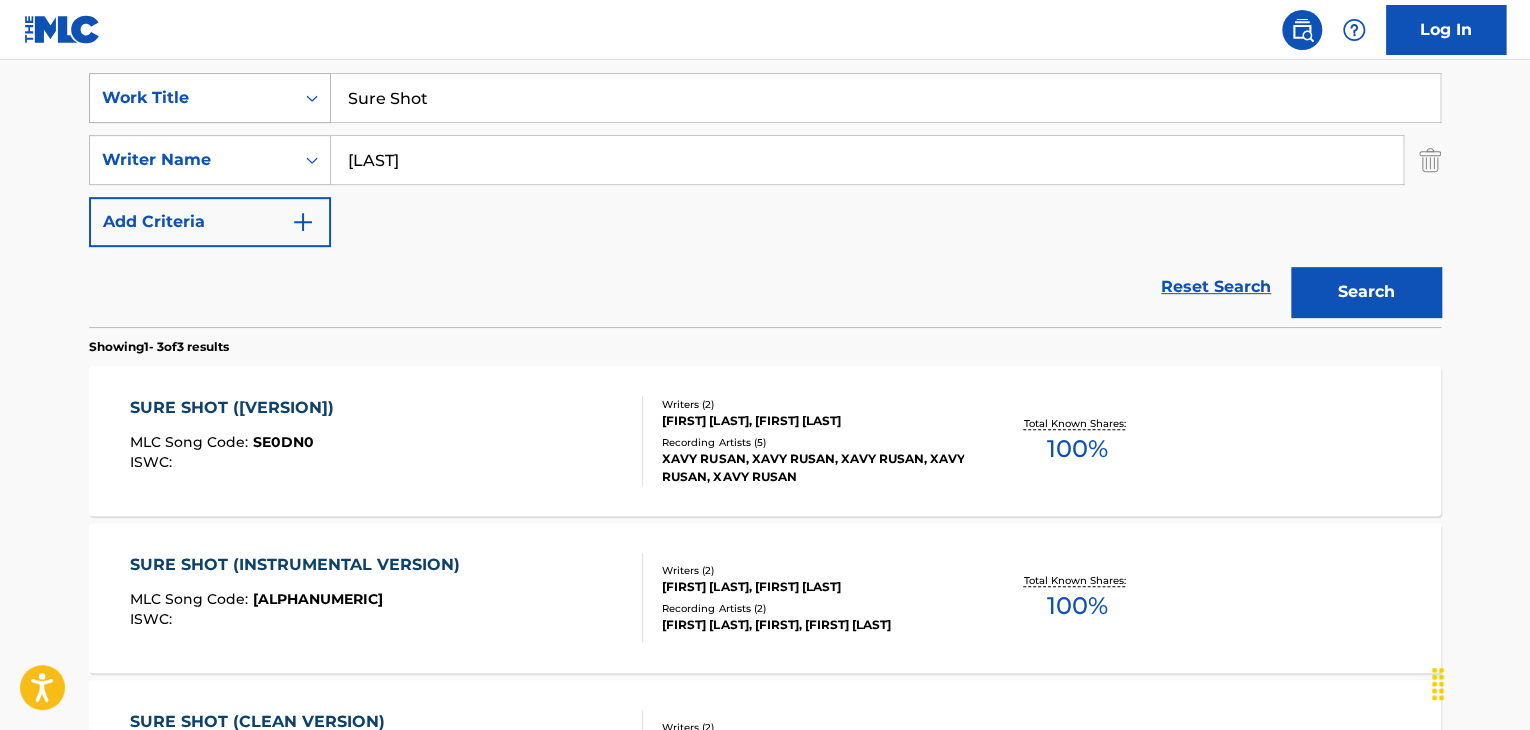 drag, startPoint x: 470, startPoint y: 97, endPoint x: 293, endPoint y: 90, distance: 177.13837 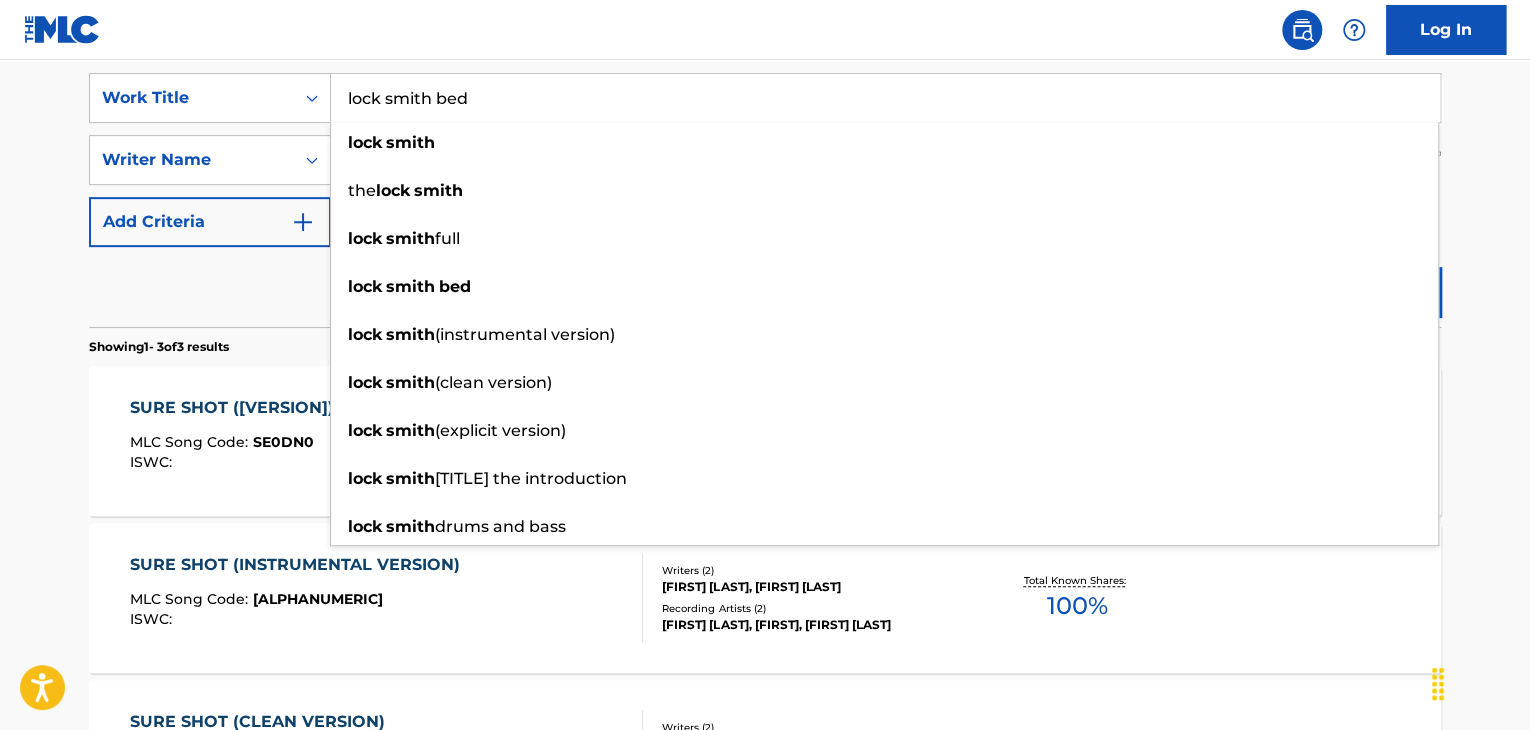 click on "Log In" at bounding box center [765, 30] 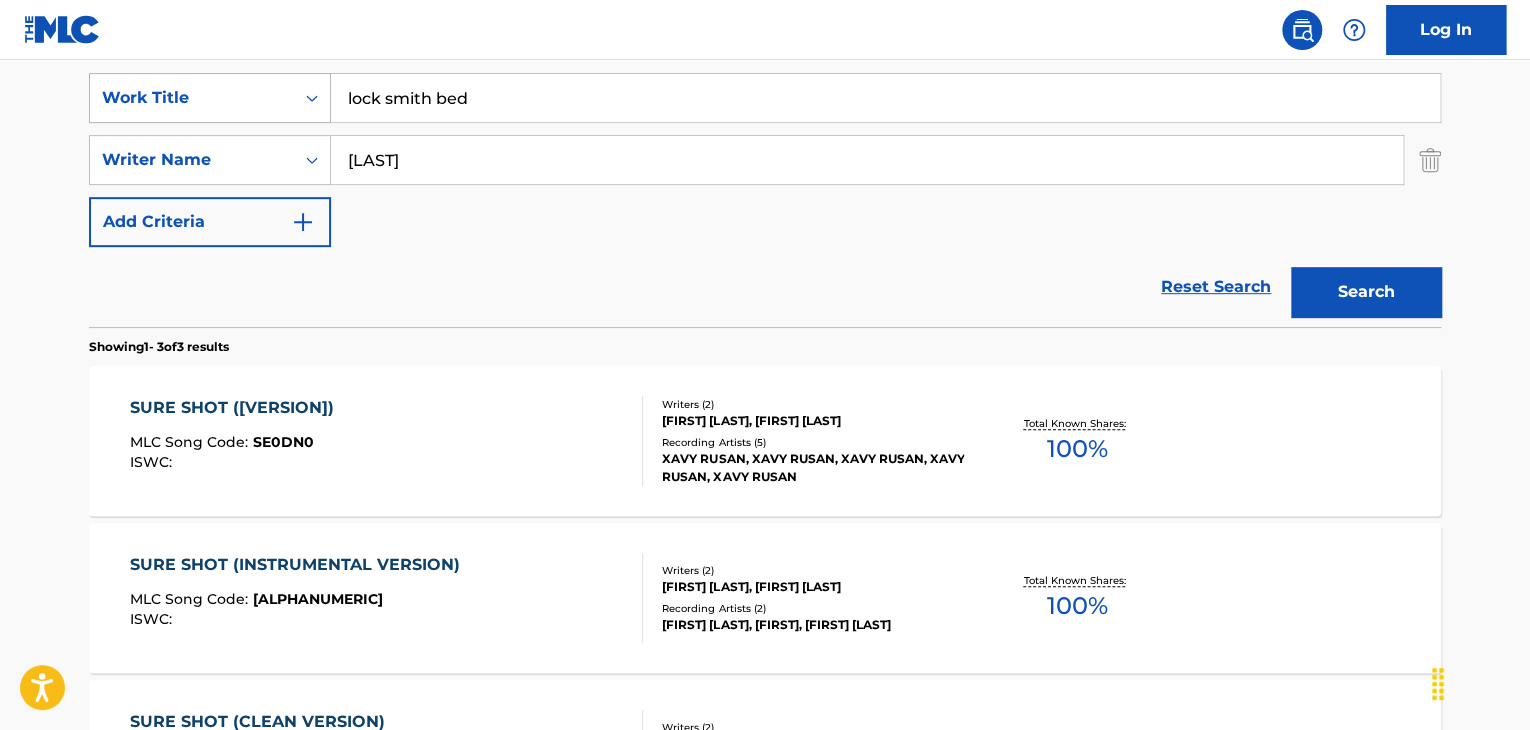 drag, startPoint x: 536, startPoint y: 108, endPoint x: 256, endPoint y: 120, distance: 280.25702 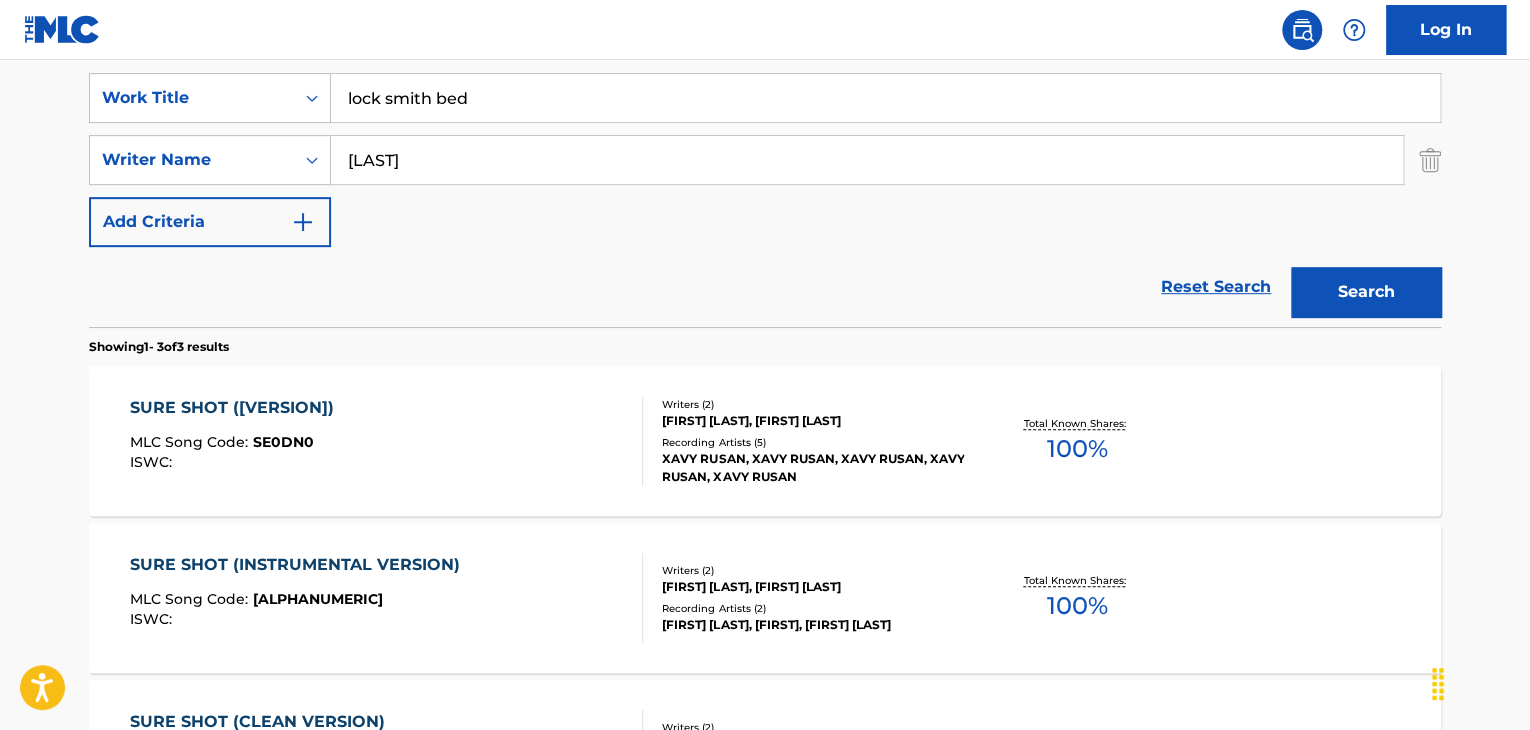 paste on "Lock Smith" 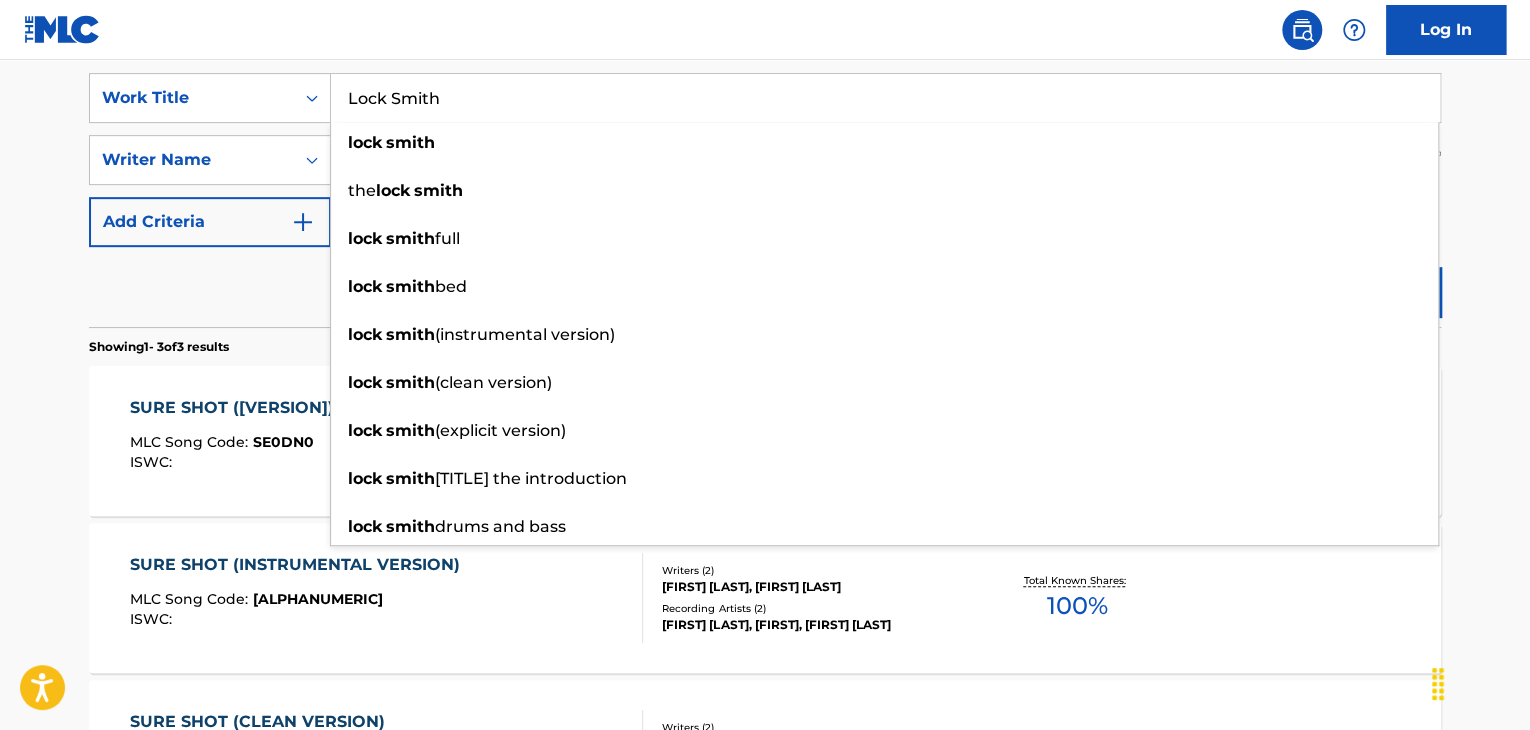 click on "The MLC Public Work Search The accuracy and completeness of The MLC's data is determined solely by our Members. It is not an authoritative source for recording information. Please   click here   for more information about the terms used in the database. Please review the Musical Works Database   Terms of Use Work Writer Publisher SearchWithCriteriaaa817376-d798-4426-bcfe-63d5a4522a53 Work Title Lock Smith lock   smith the  lock   smith lock   smith  full lock   smith  bed lock   smith  (instrumental version) lock   smith  (clean version) lock   smith  (explicit version) lock   smith  boyz the introduction lock   smith  drums and bass SearchWithCriteria65a98e3e-c872-4602-8014-928421f3132e Writer Name [LAST] Add Criteria Reset Search Search Showing  1  -   3  of  3   results   SURE SHOT (EXPLICIT VERSION) MLC Song Code : SE0DN0 ISWC : Writers ( 2 ) [FIRST] [LAST], [FIRST] [LAST] Recording Artists ( 5 ) [FIRST] [LAST], [FIRST] [LAST], [FIRST] [LAST], [FIRST] [LAST], [FIRST] [LAST] Total Known Shares: 100 %" at bounding box center [765, 311] 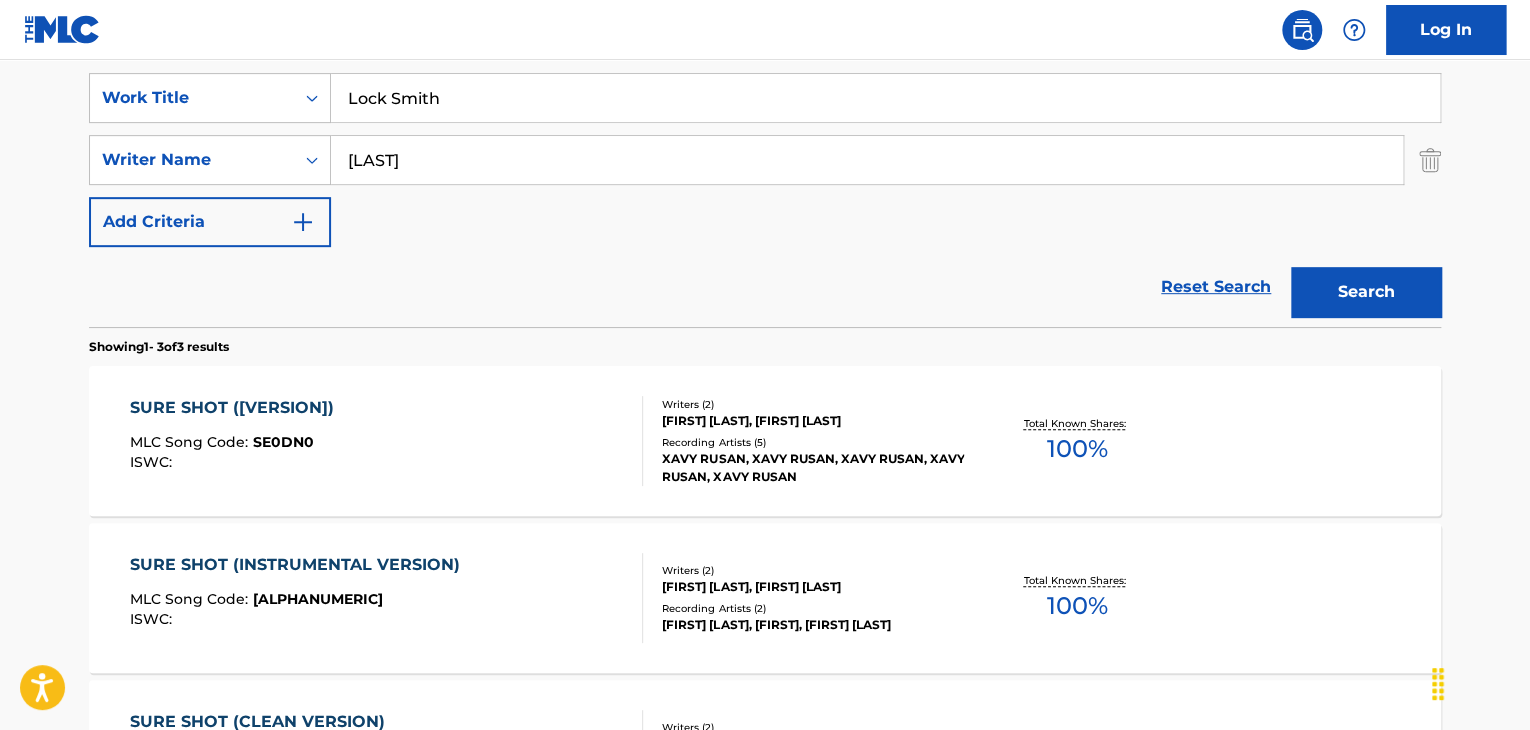 click on "Search" at bounding box center [1366, 292] 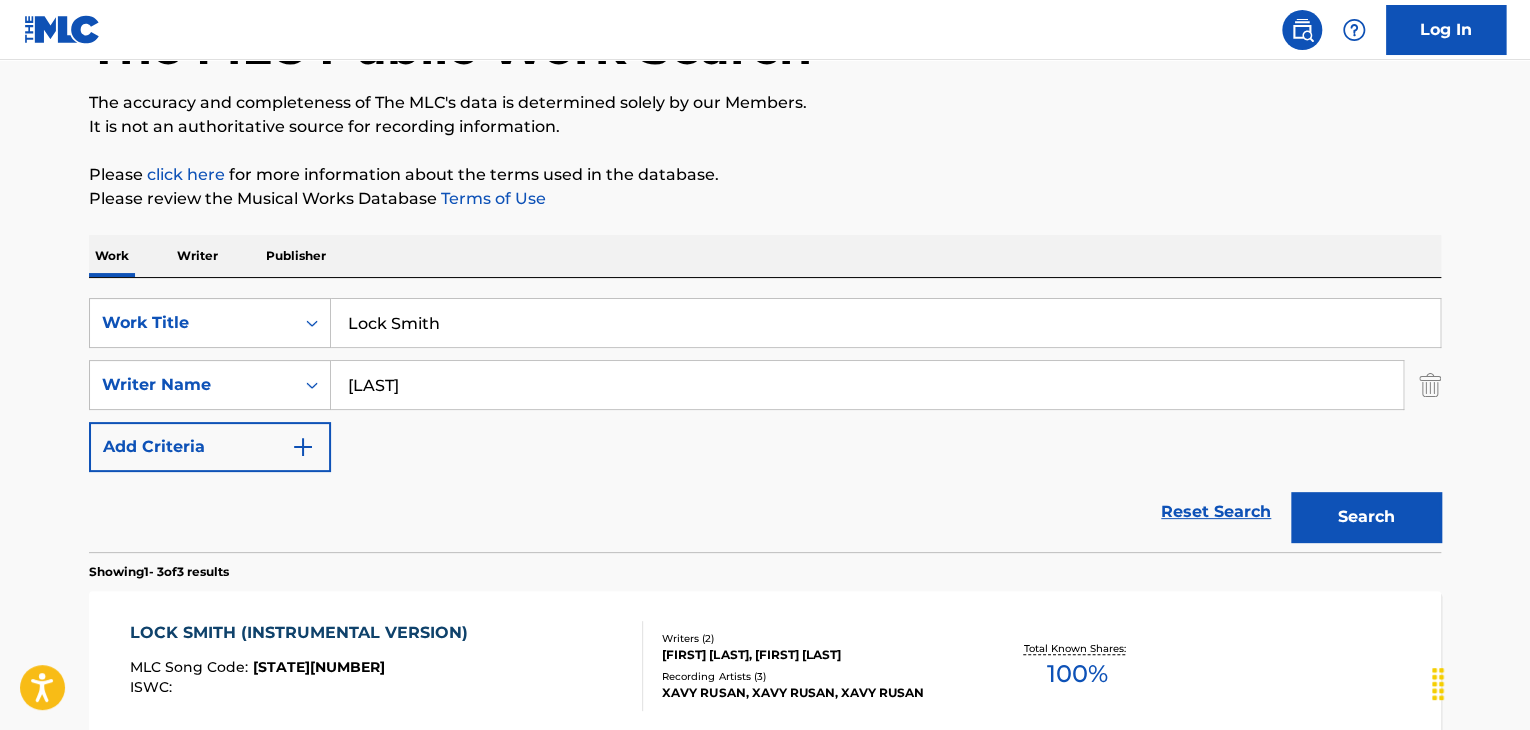 scroll, scrollTop: 72, scrollLeft: 0, axis: vertical 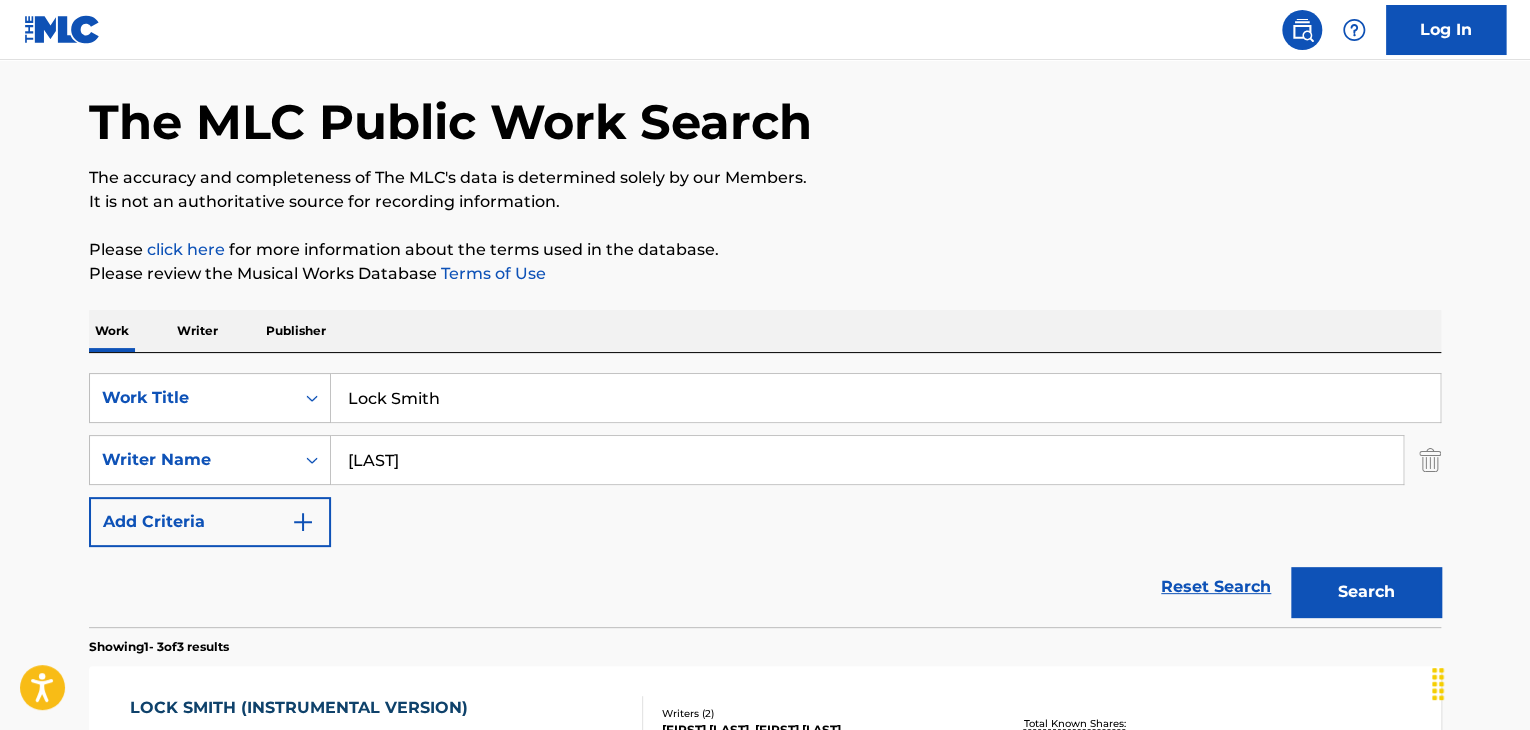 drag, startPoint x: 522, startPoint y: 396, endPoint x: 356, endPoint y: 400, distance: 166.04819 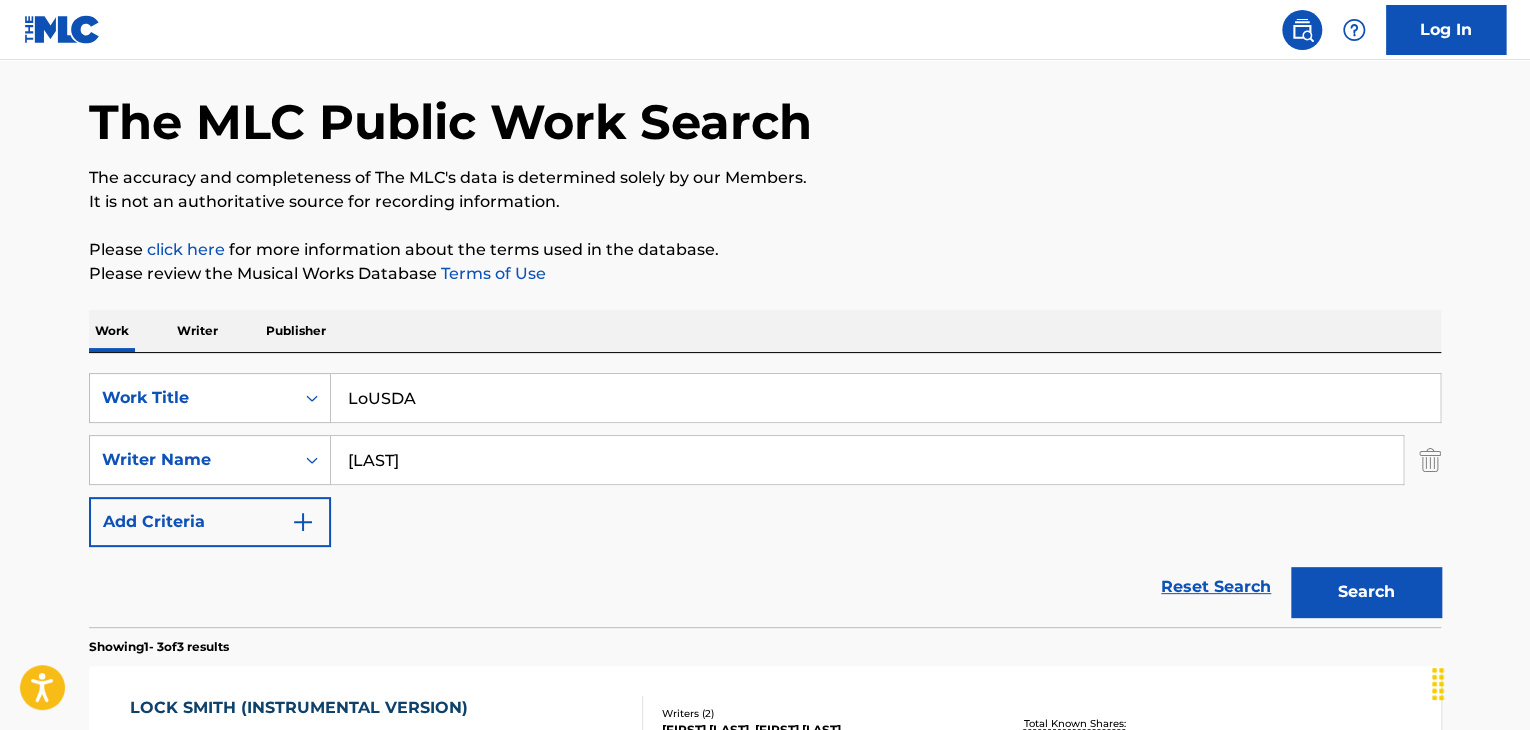 click on "LoUSDA" at bounding box center (885, 398) 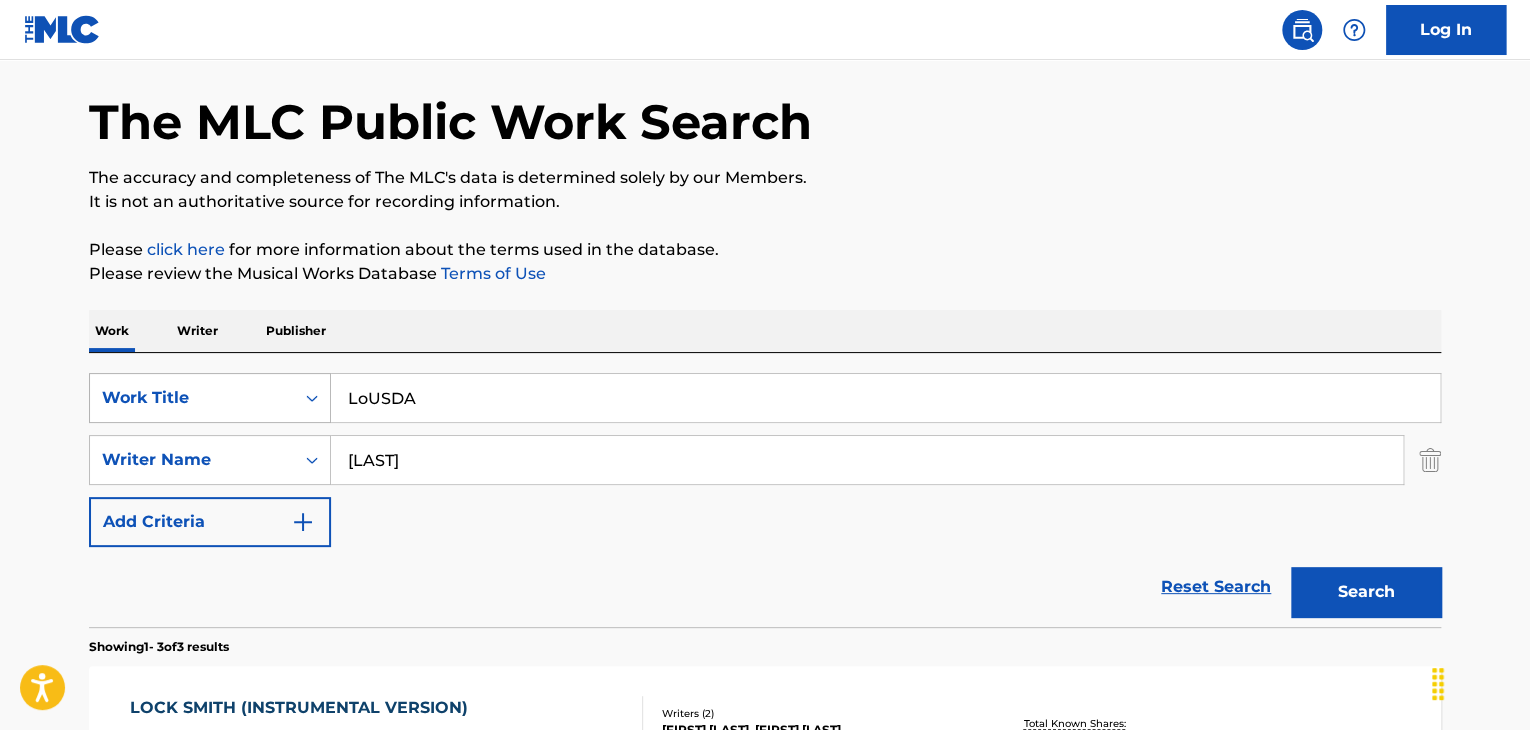 drag, startPoint x: 544, startPoint y: 401, endPoint x: 299, endPoint y: 409, distance: 245.13058 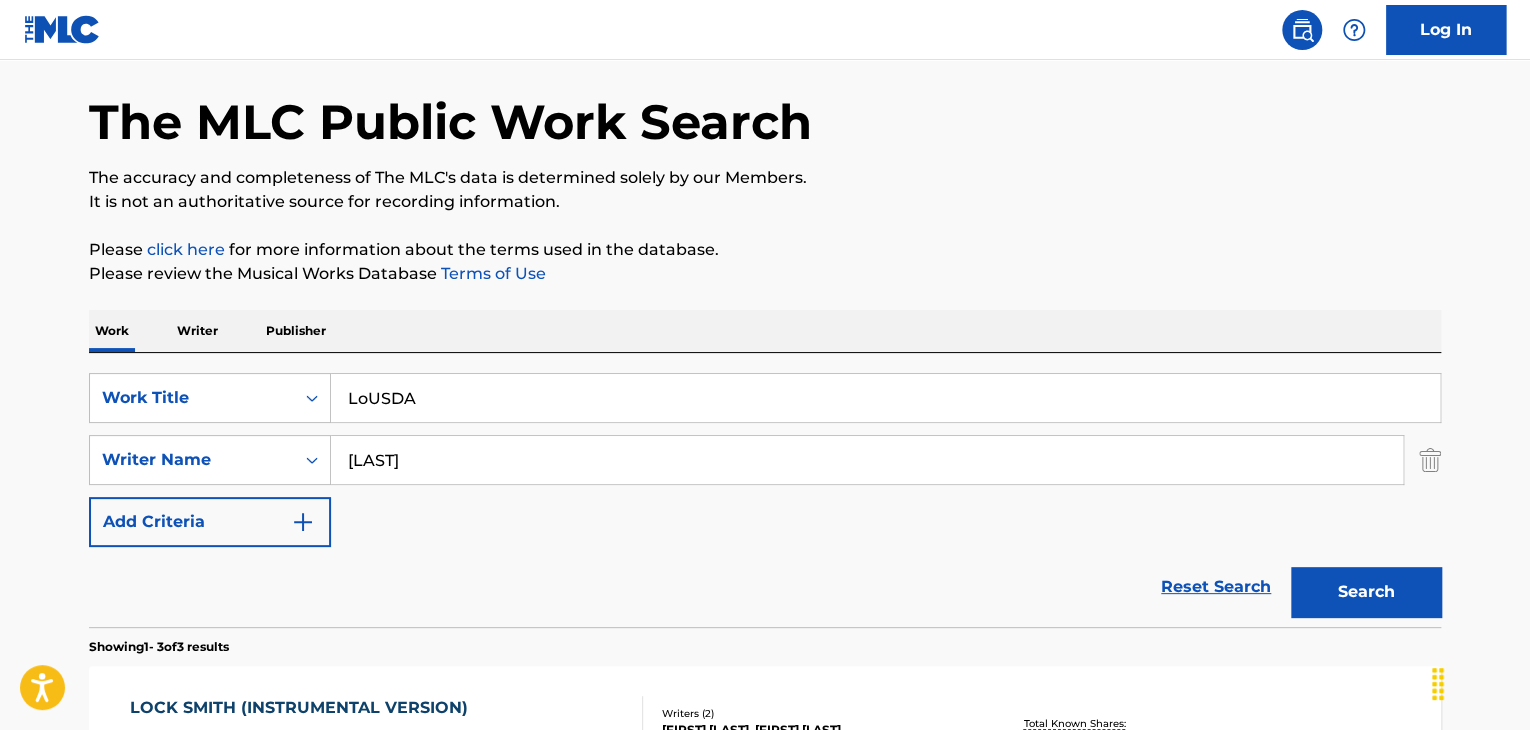 paste 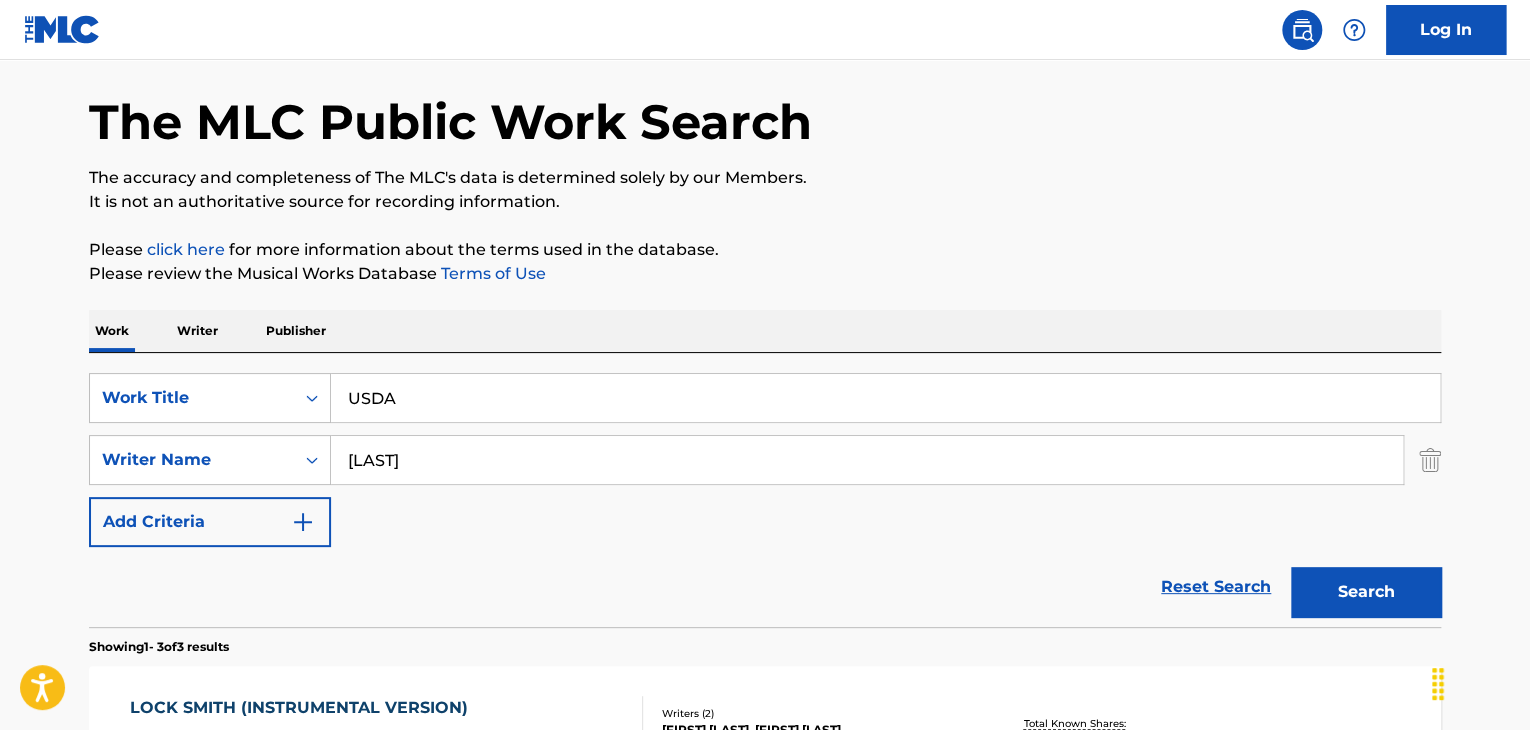 click on "The MLC Public Work Search The accuracy and completeness of The MLC's data is determined solely by our Members. It is not an authoritative source for recording information. Please   click here   for more information about the terms used in the database. Please review the Musical Works Database   Terms of Use Work Writer Publisher SearchWithCriteriaaa817376-d798-4426-bcfe-63d5a4522a53 Work Title USDA SearchWithCriteria65a98e3e-c872-4602-8014-928421f3132e Writer Name [LAST] Add Criteria Reset Search Search Showing  1  -   3  of  3   results   LOCK SMITH (INSTRUMENTAL VERSION) MLC Song Code : LA3EZA ISWC : Writers ( 2 ) [FIRST] [LAST], [FIRST] [LAST] Recording Artists ( 3 ) [FIRST] [LAST], [FIRST] [LAST], [FIRST] [LAST] Total Known Shares: 100 % LOCK SMITH (CLEAN VERSION) MLC Song Code : LA27QB ISWC : Writers ( 2 ) [FIRST] [LAST], [FIRST] [LAST] Recording Artists ( 1 ) [FIRST] [LAST] Total Known Shares: 100 % LOCK SMITH (EXPLICIT VERSION) MLC Song Code : LA27N5 ISWC : Writers ( 2 ) 5" at bounding box center (765, 631) 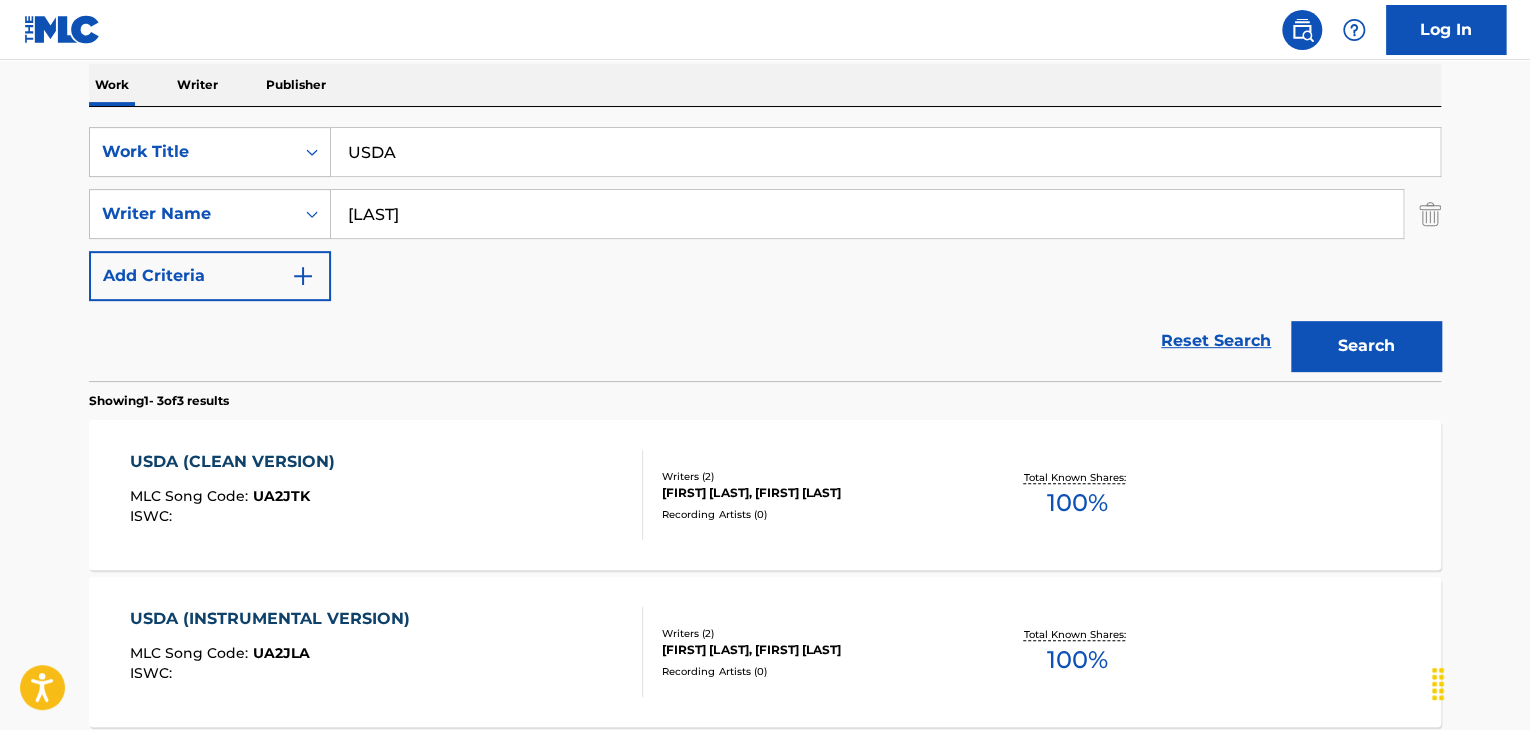 scroll, scrollTop: 172, scrollLeft: 0, axis: vertical 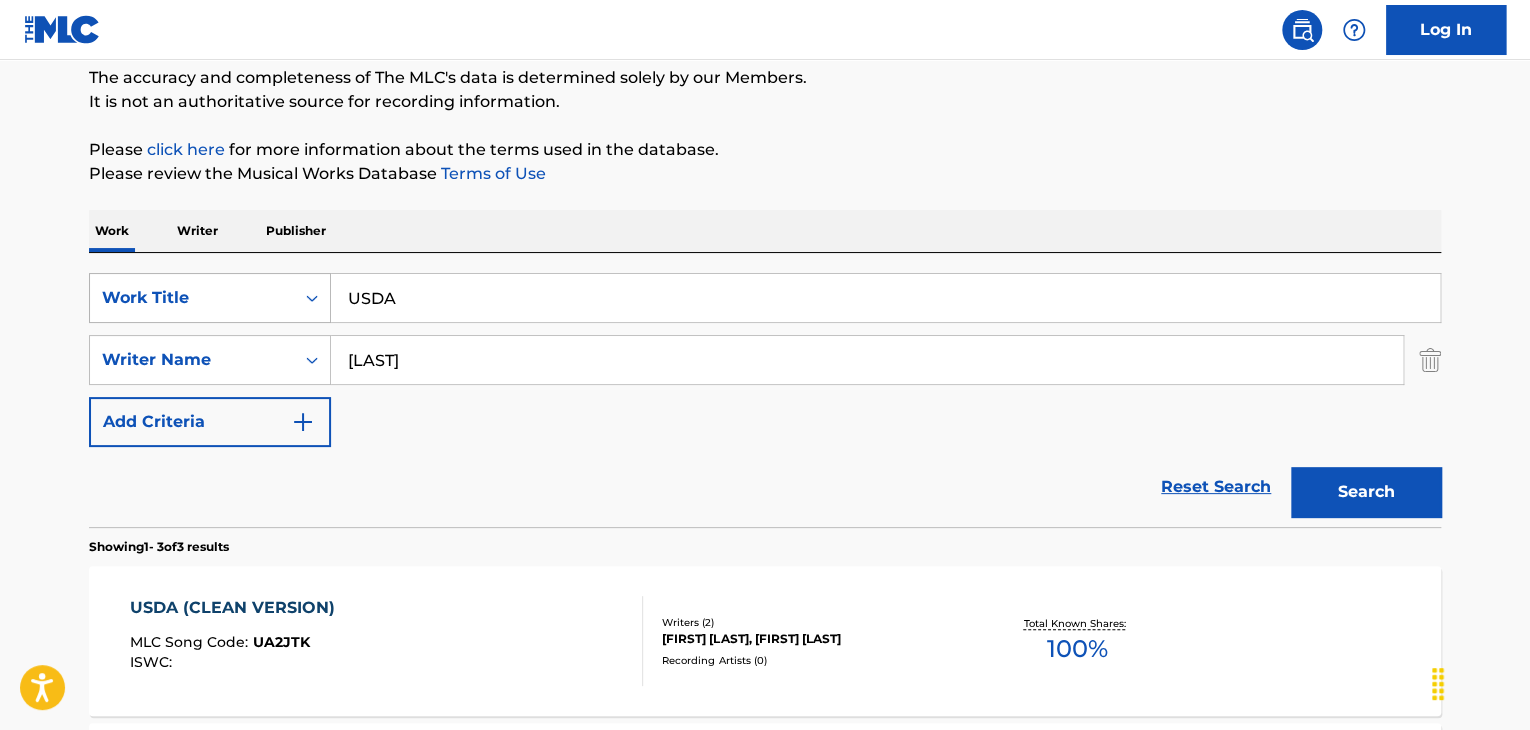 drag, startPoint x: 472, startPoint y: 309, endPoint x: 291, endPoint y: 308, distance: 181.00276 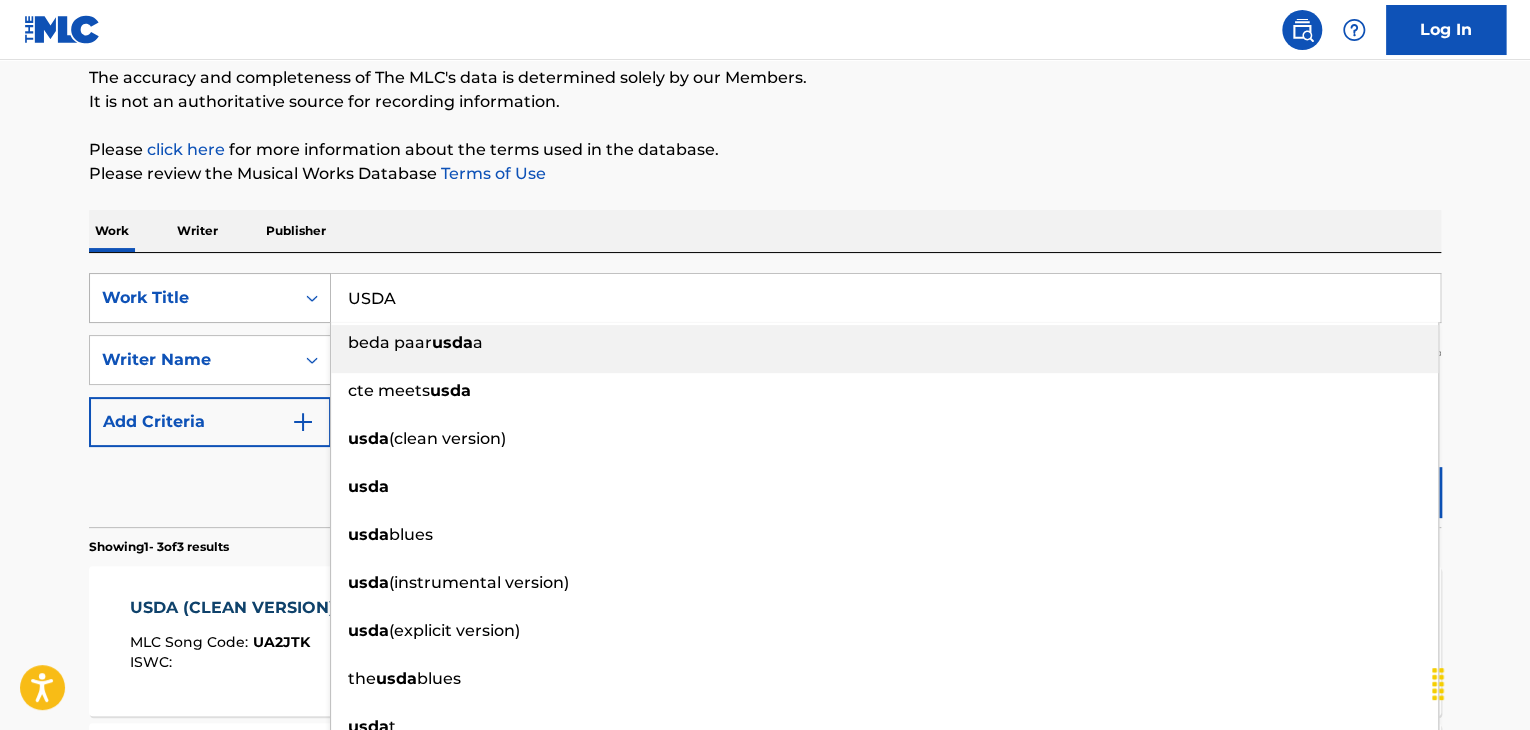 paste on "[NAME] ([VERSION])" 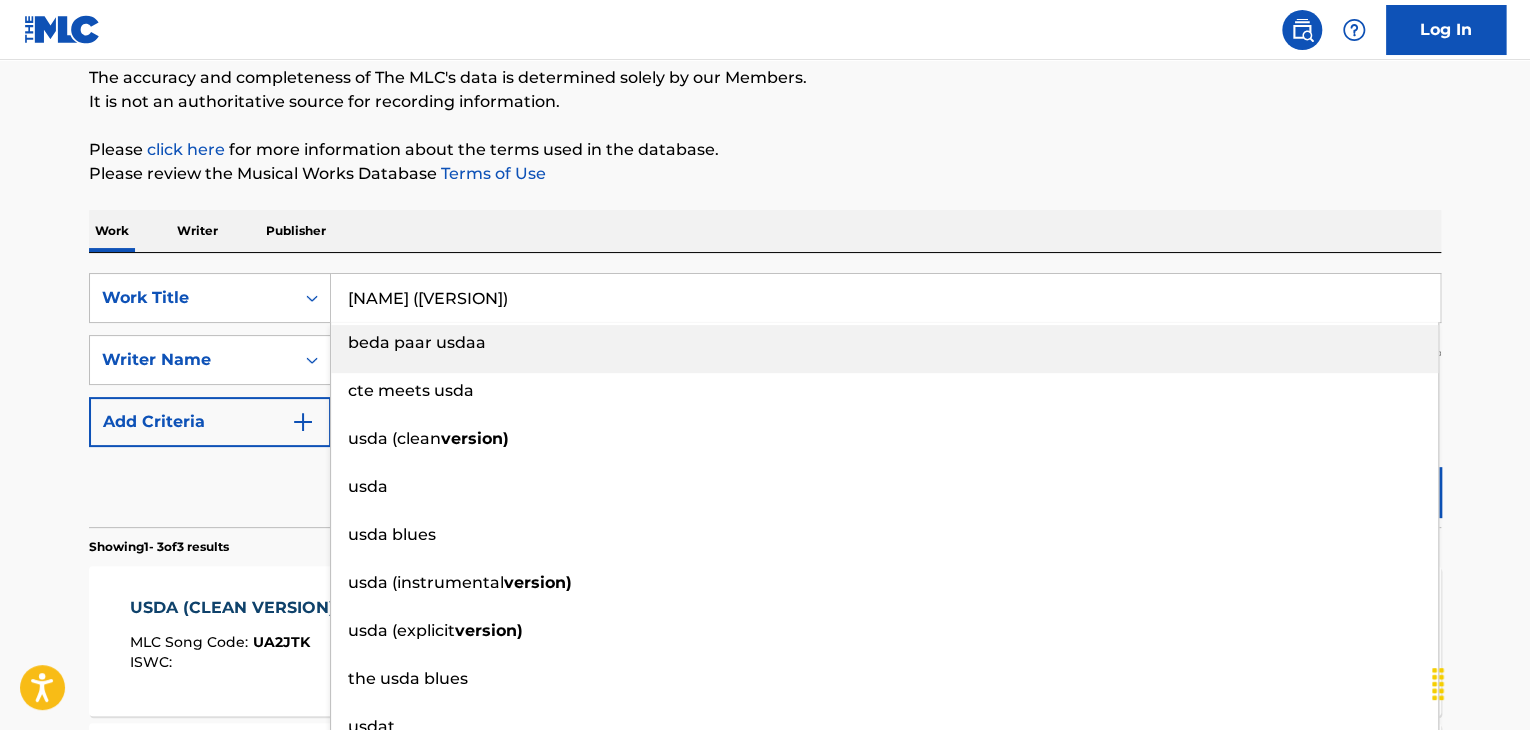 type on "[NAME] ([VERSION])" 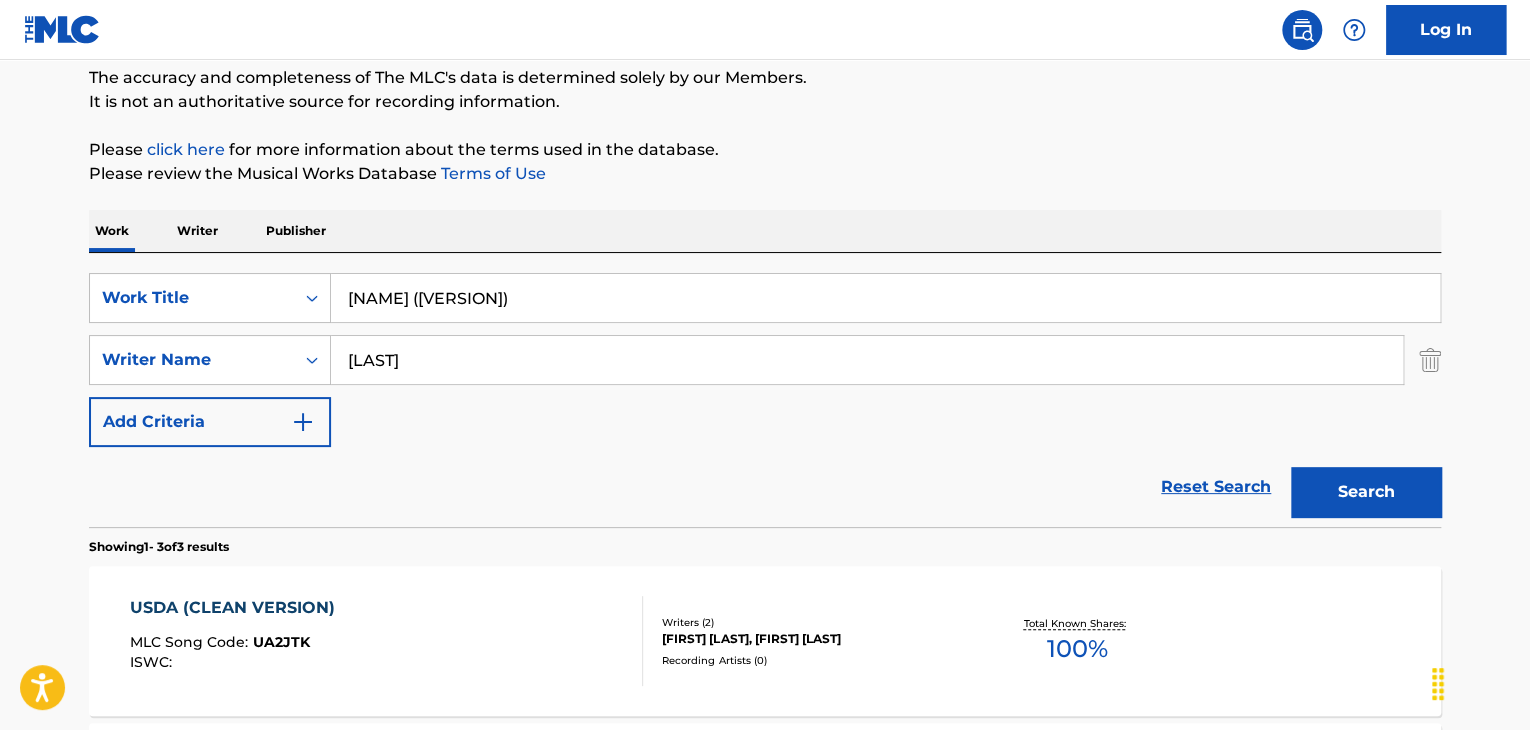 click on "Please   click here   for more information about the terms used in the database." at bounding box center [765, 150] 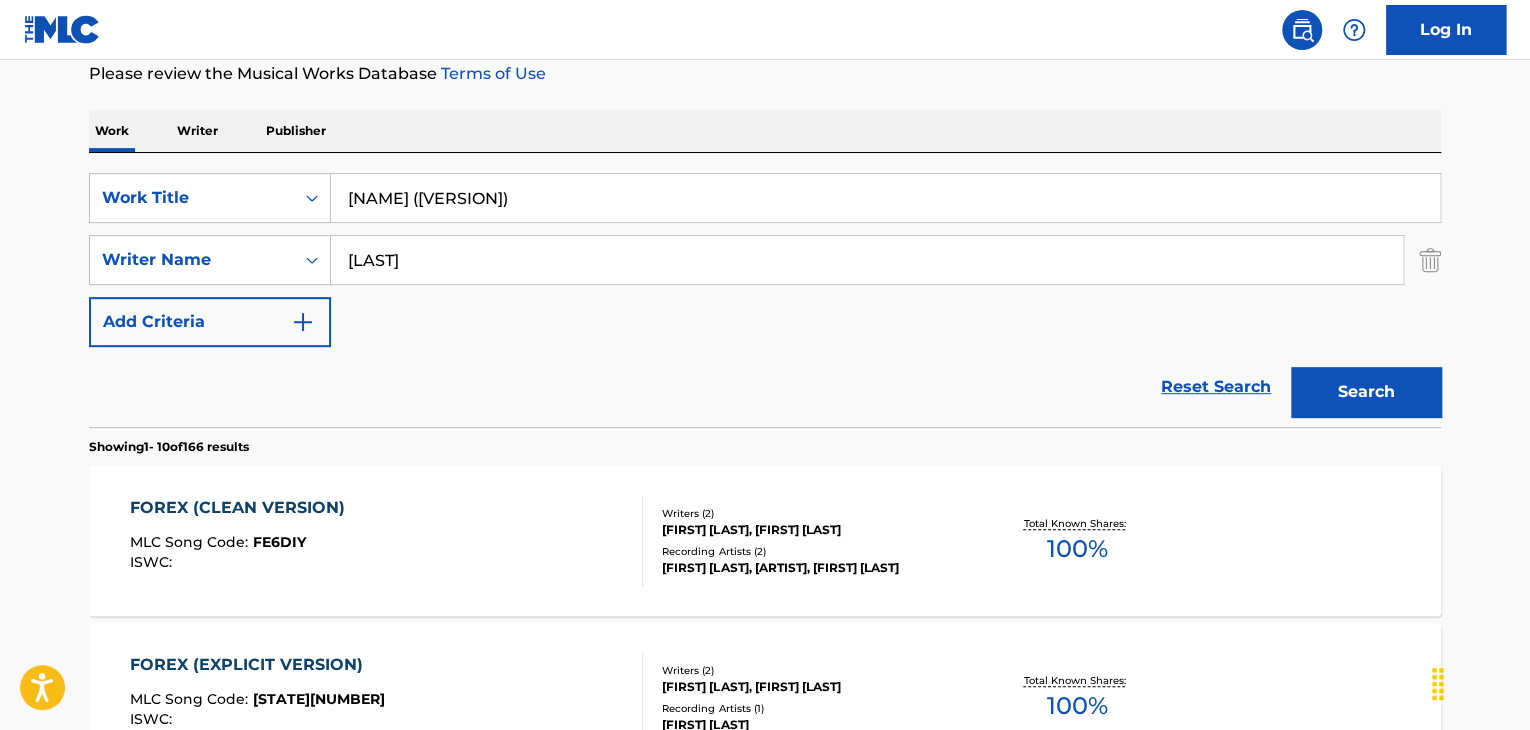 scroll, scrollTop: 372, scrollLeft: 0, axis: vertical 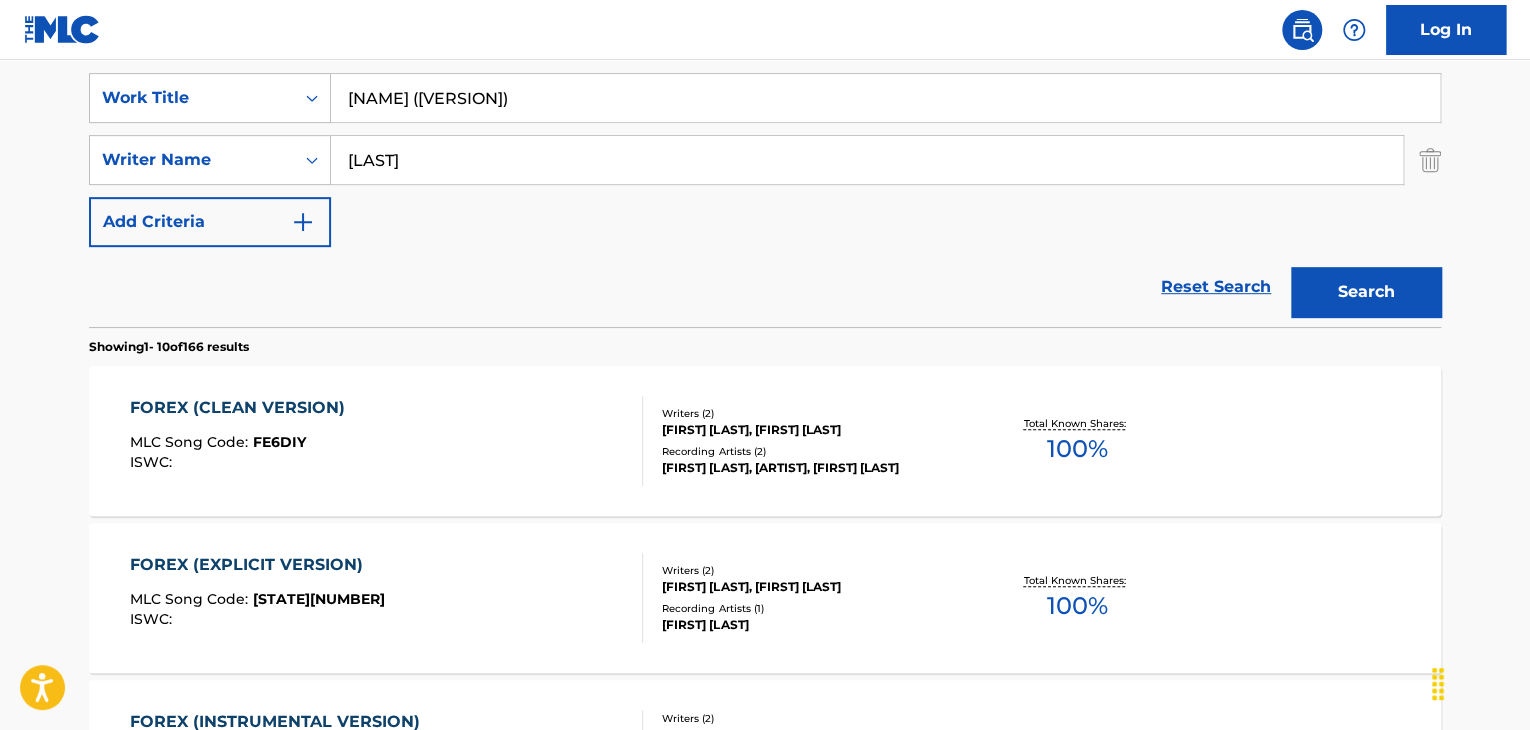 click on "[STATE][NUMBER]" at bounding box center (319, 599) 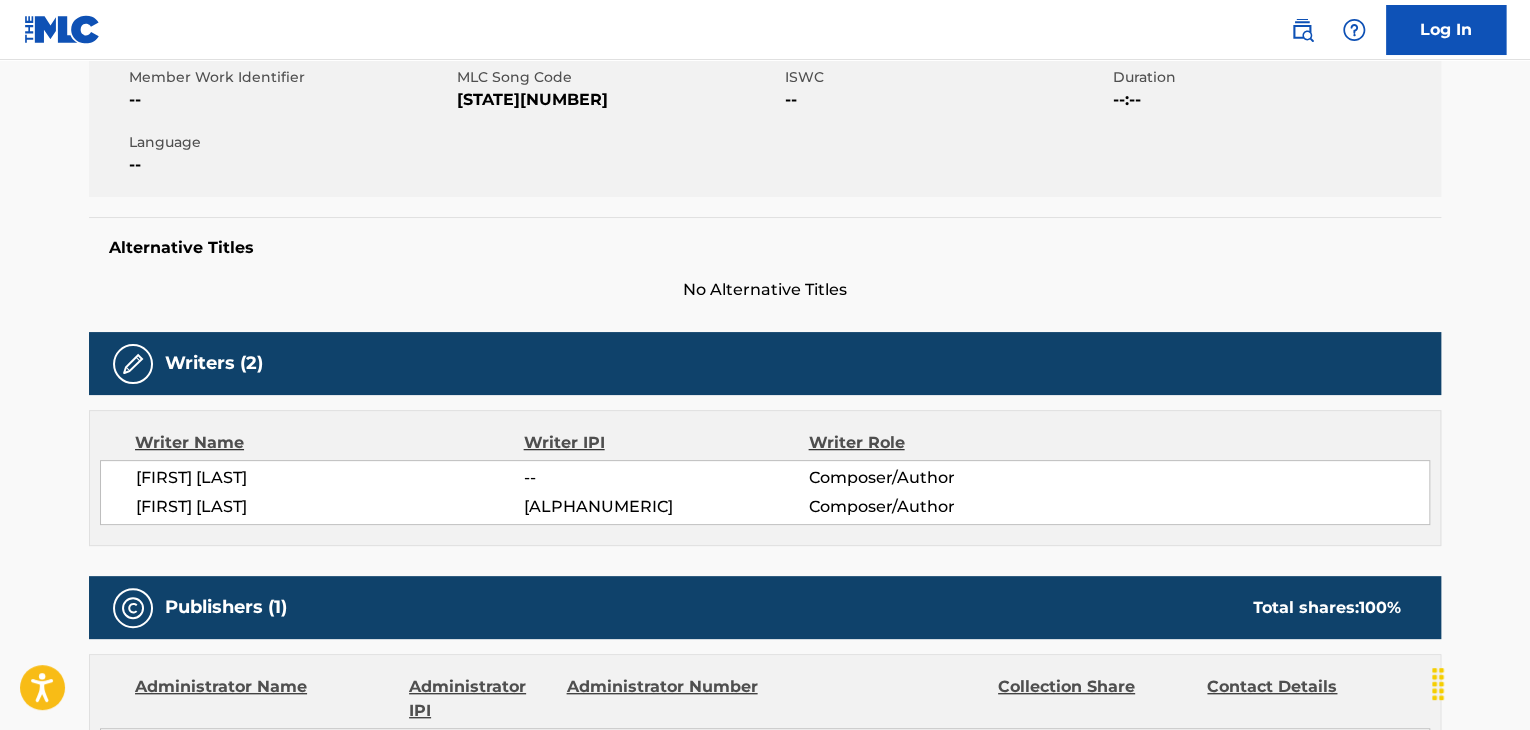 scroll, scrollTop: 0, scrollLeft: 0, axis: both 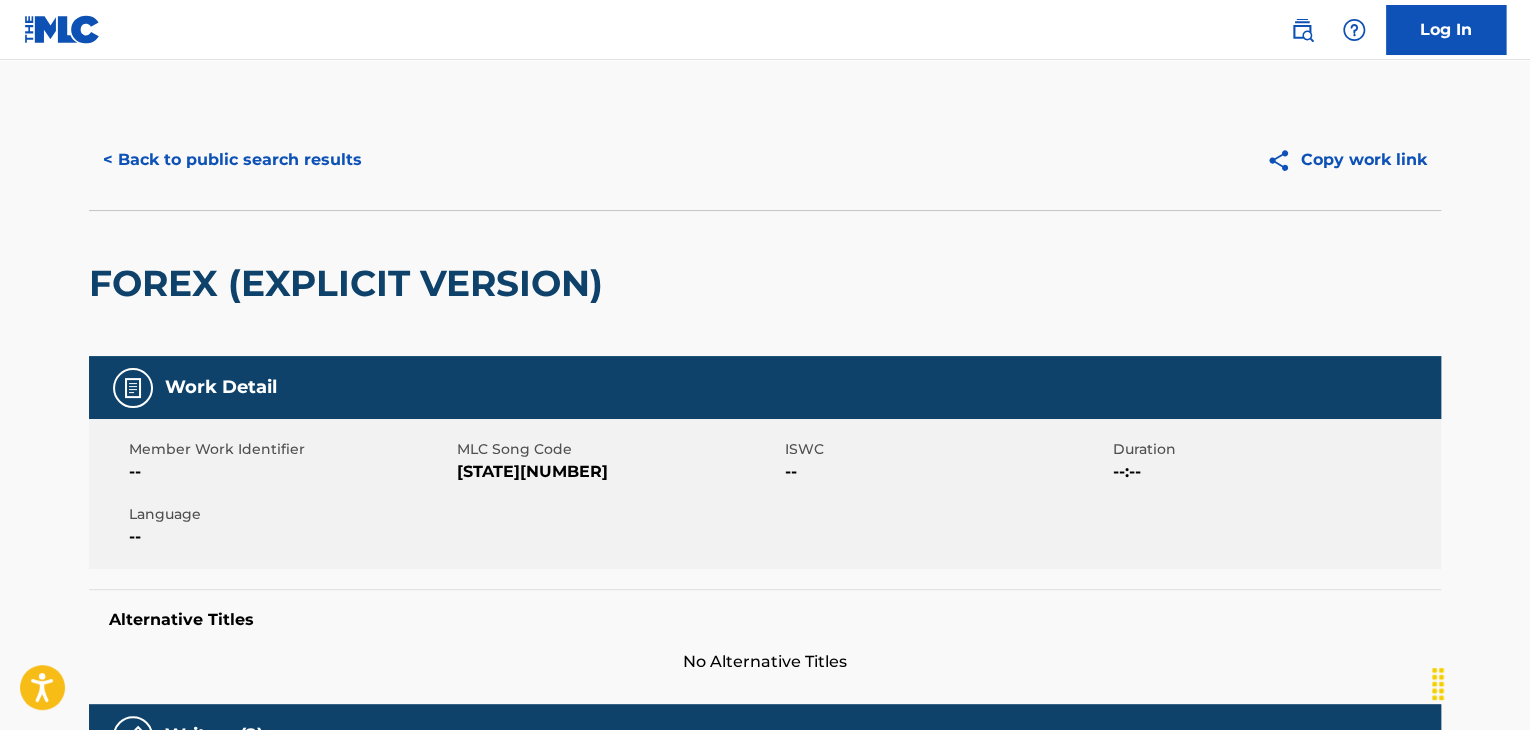 click on "[STATE][NUMBER]" at bounding box center (618, 472) 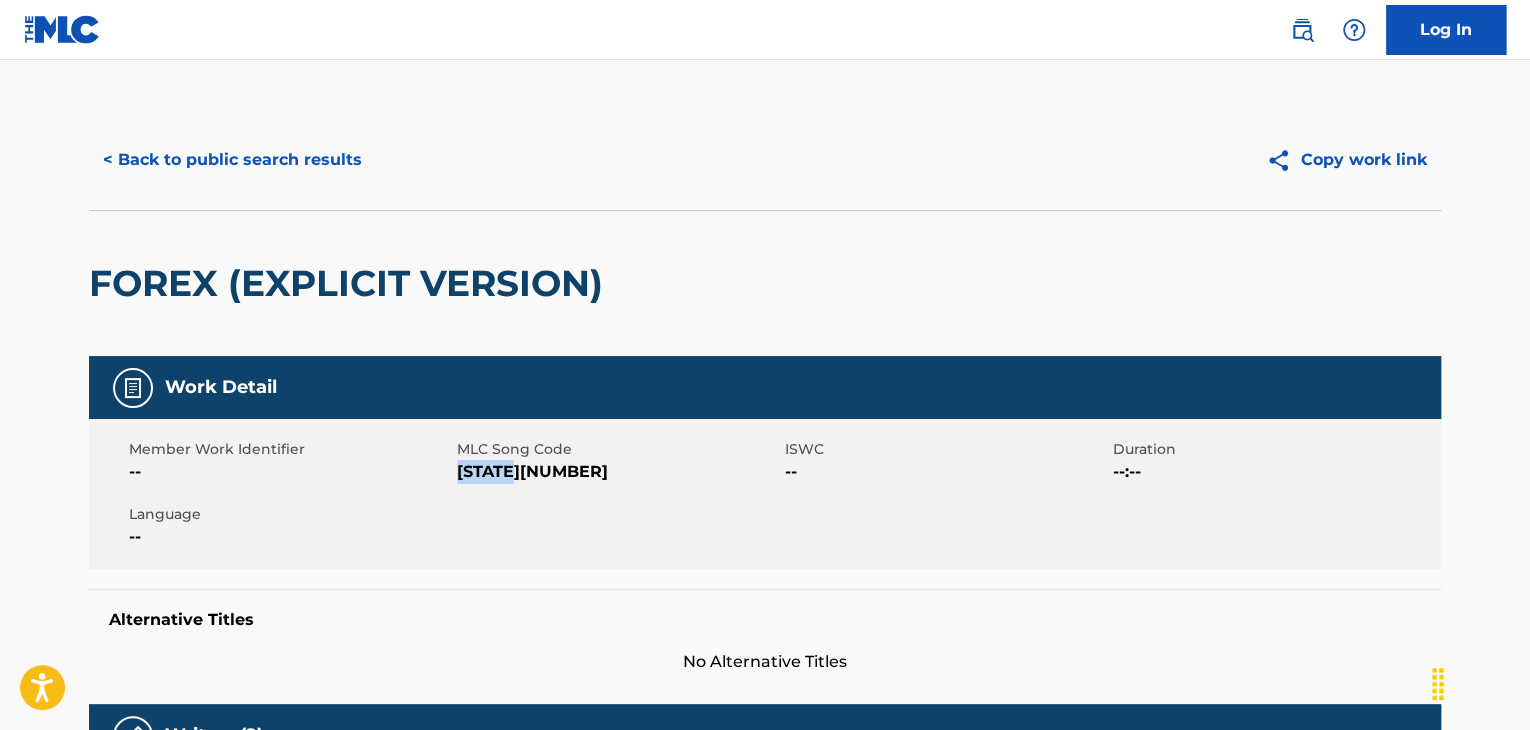 click on "[STATE][NUMBER]" at bounding box center (618, 472) 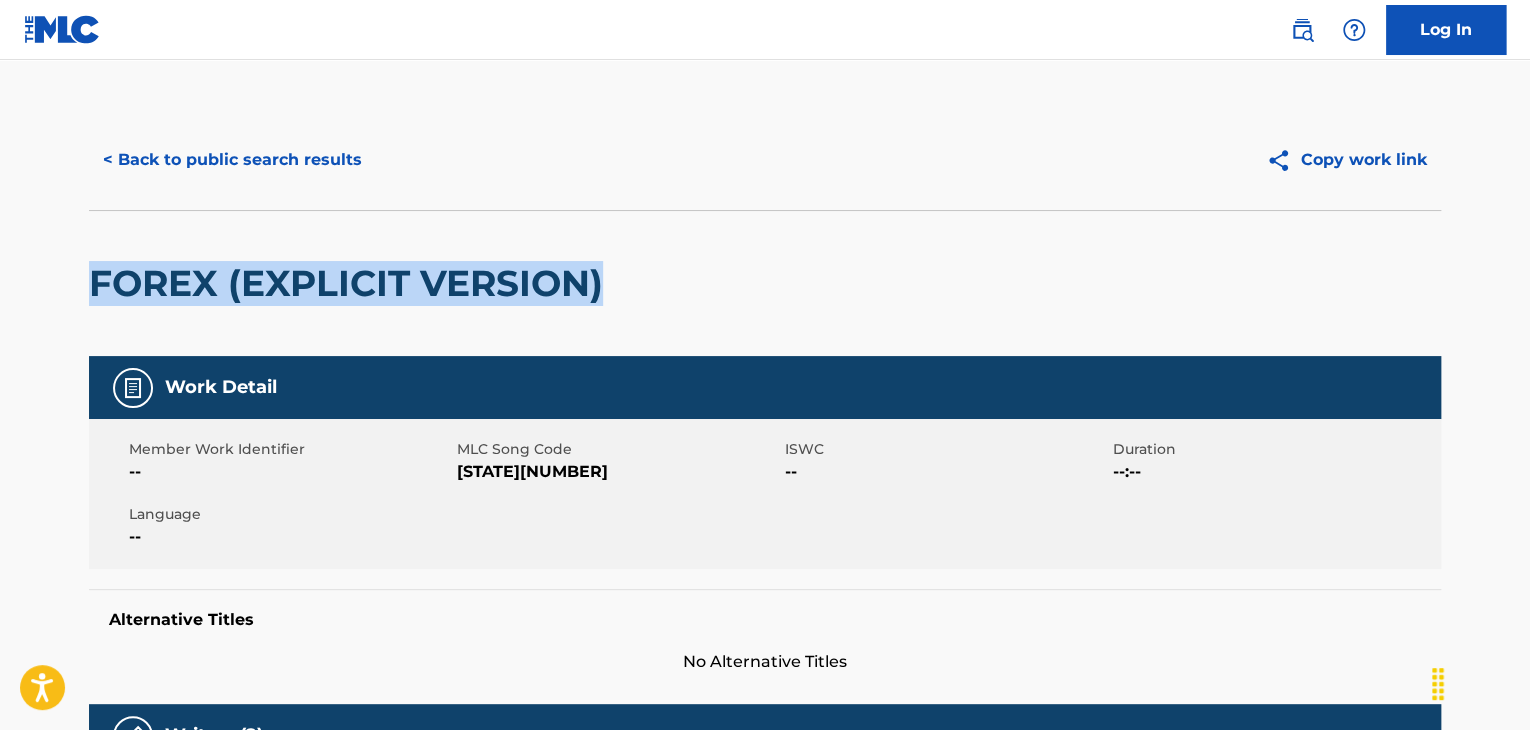 drag, startPoint x: 91, startPoint y: 264, endPoint x: 675, endPoint y: 273, distance: 584.06934 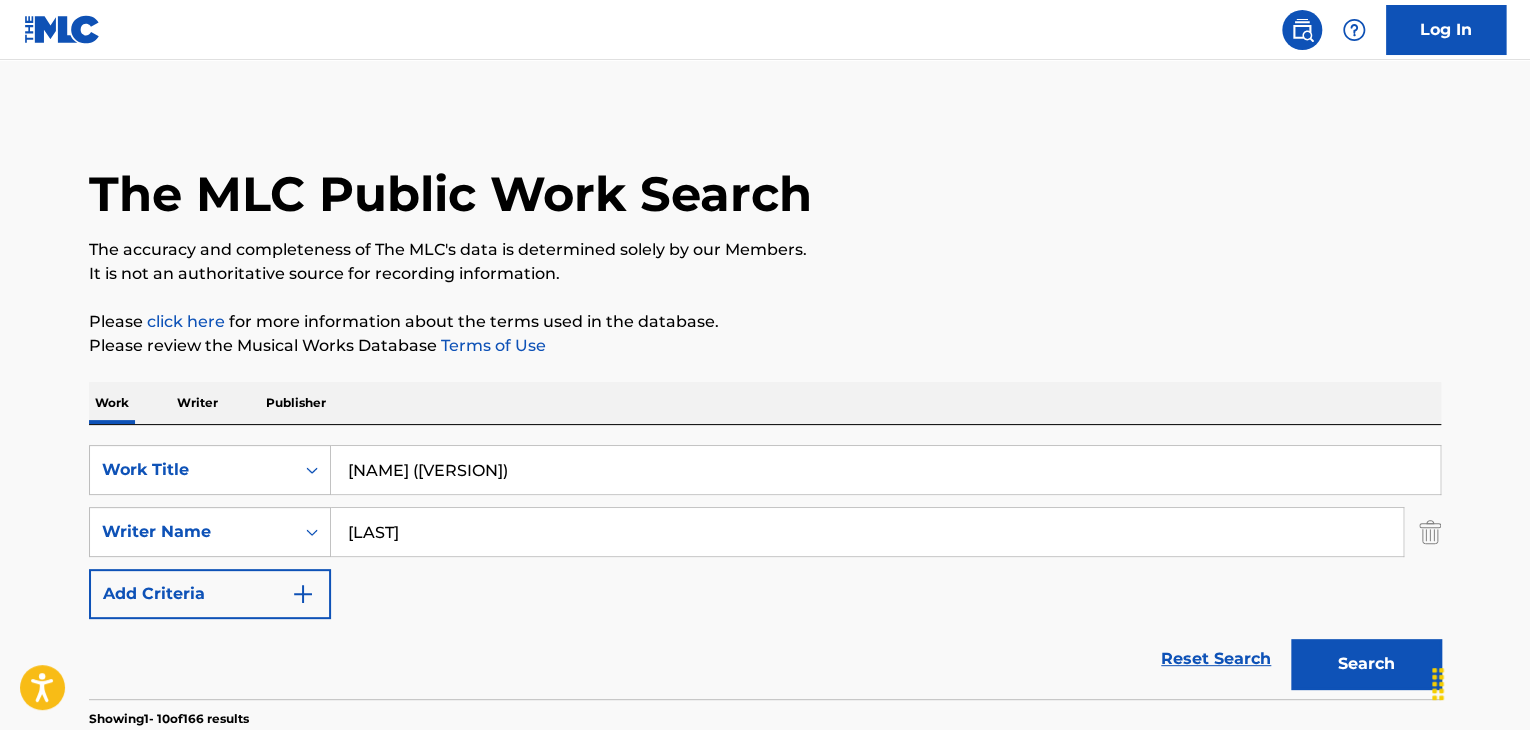 scroll, scrollTop: 372, scrollLeft: 0, axis: vertical 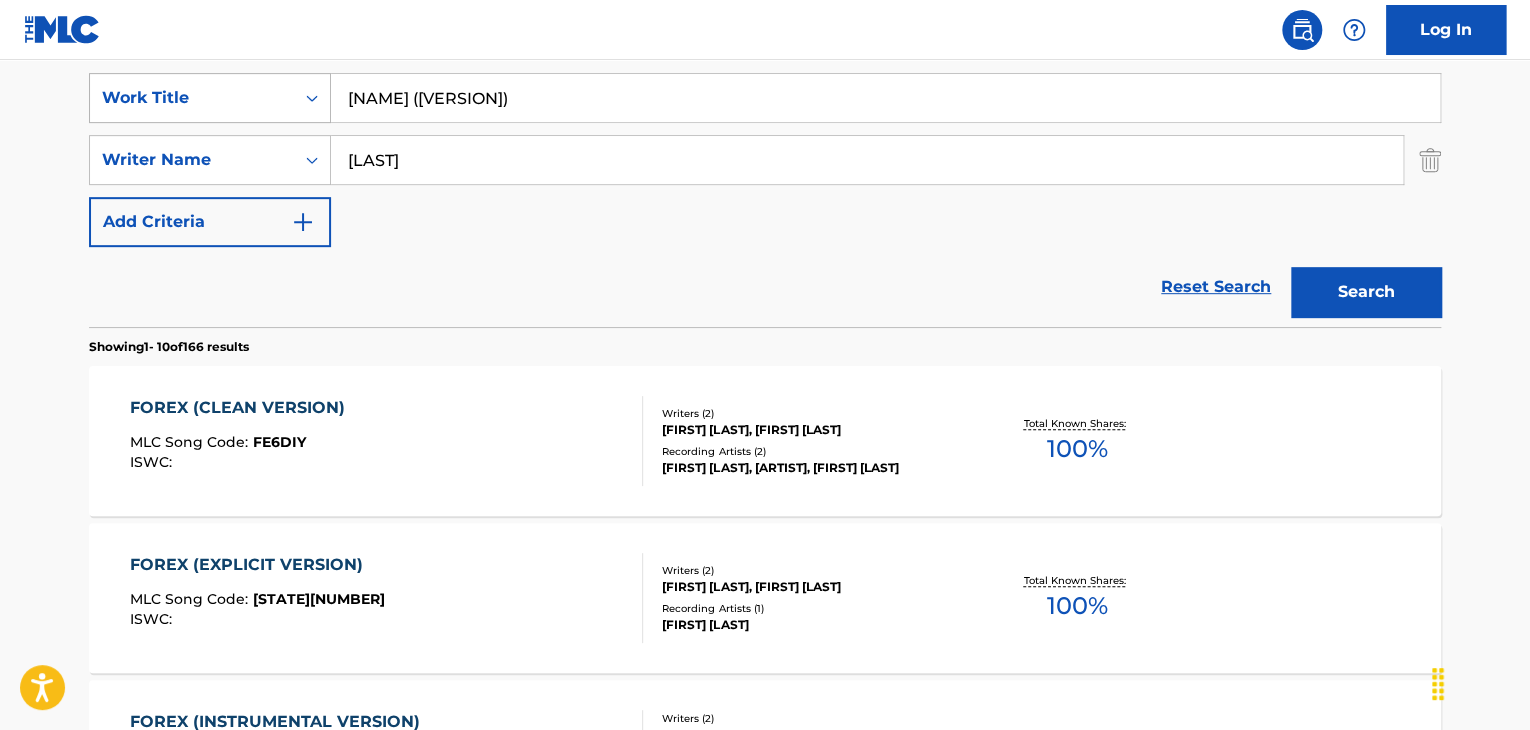 drag, startPoint x: 610, startPoint y: 105, endPoint x: 219, endPoint y: 112, distance: 391.06265 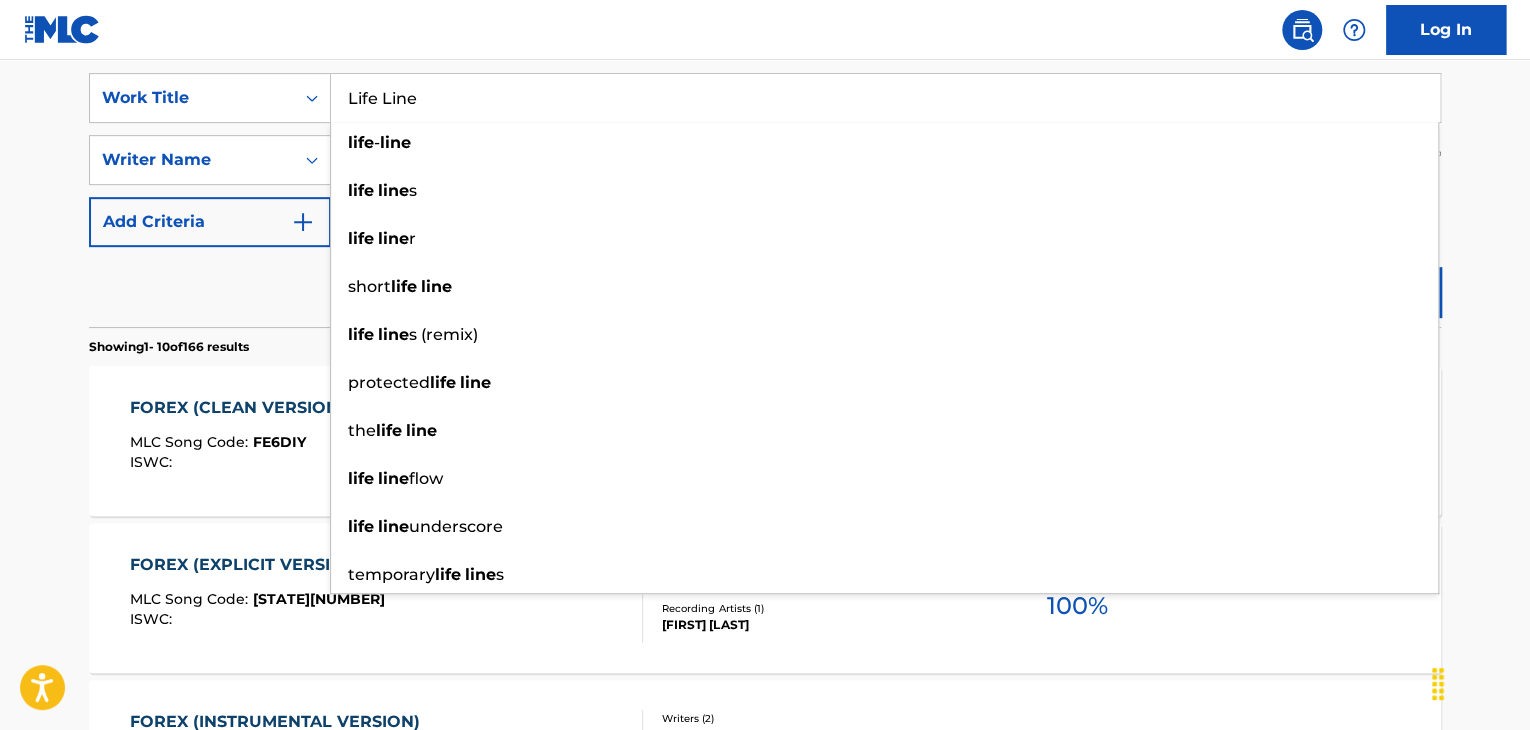 type on "Life Line" 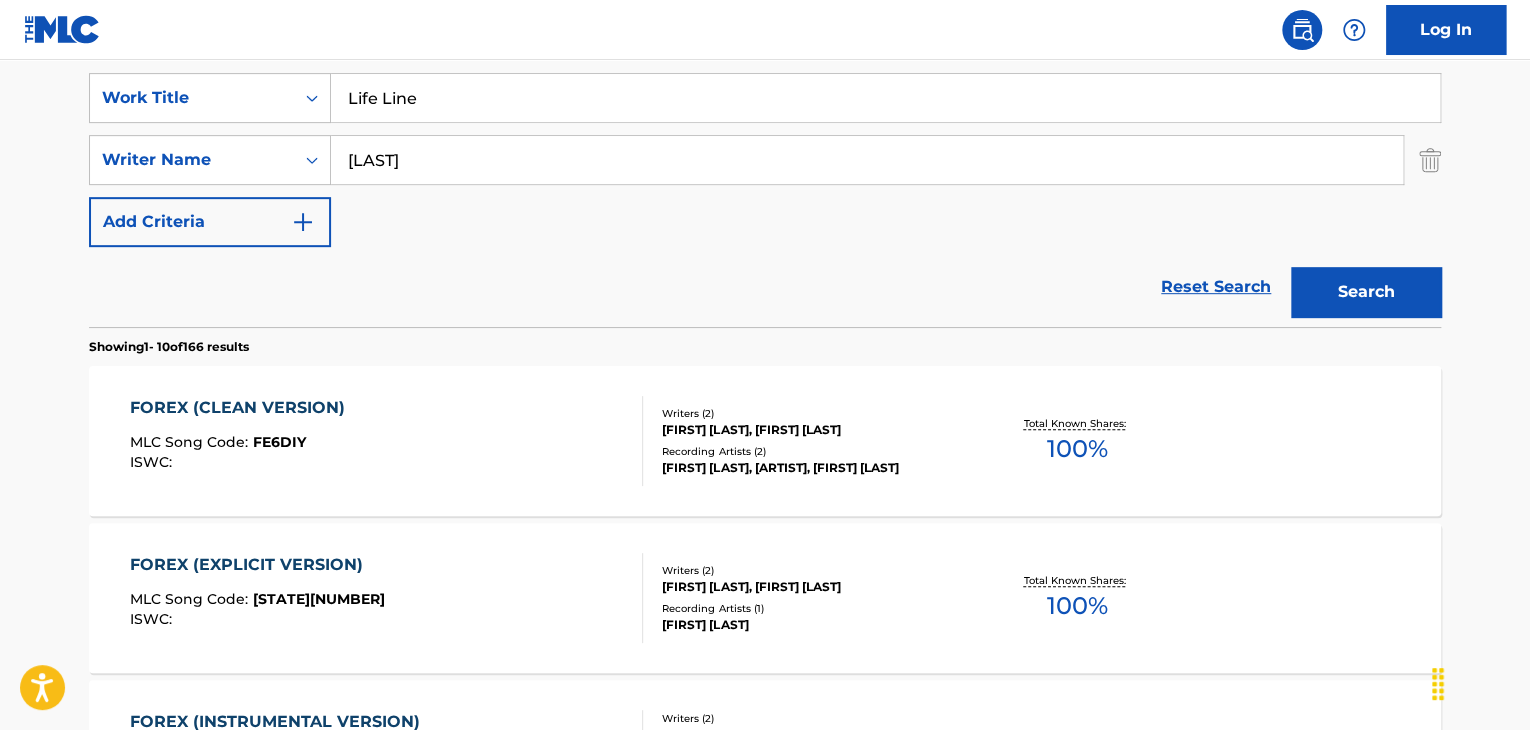 click on "Search" at bounding box center (1366, 292) 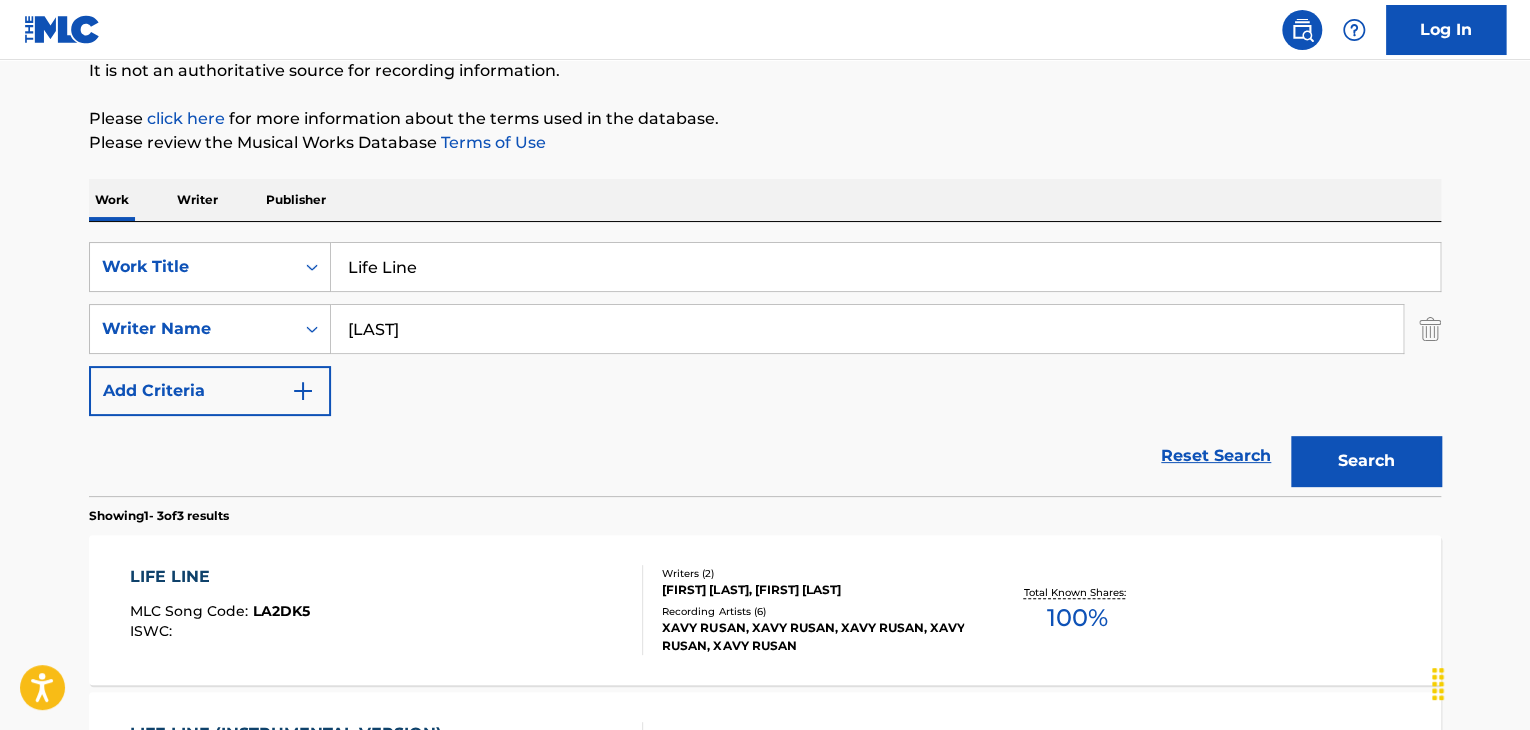 scroll, scrollTop: 372, scrollLeft: 0, axis: vertical 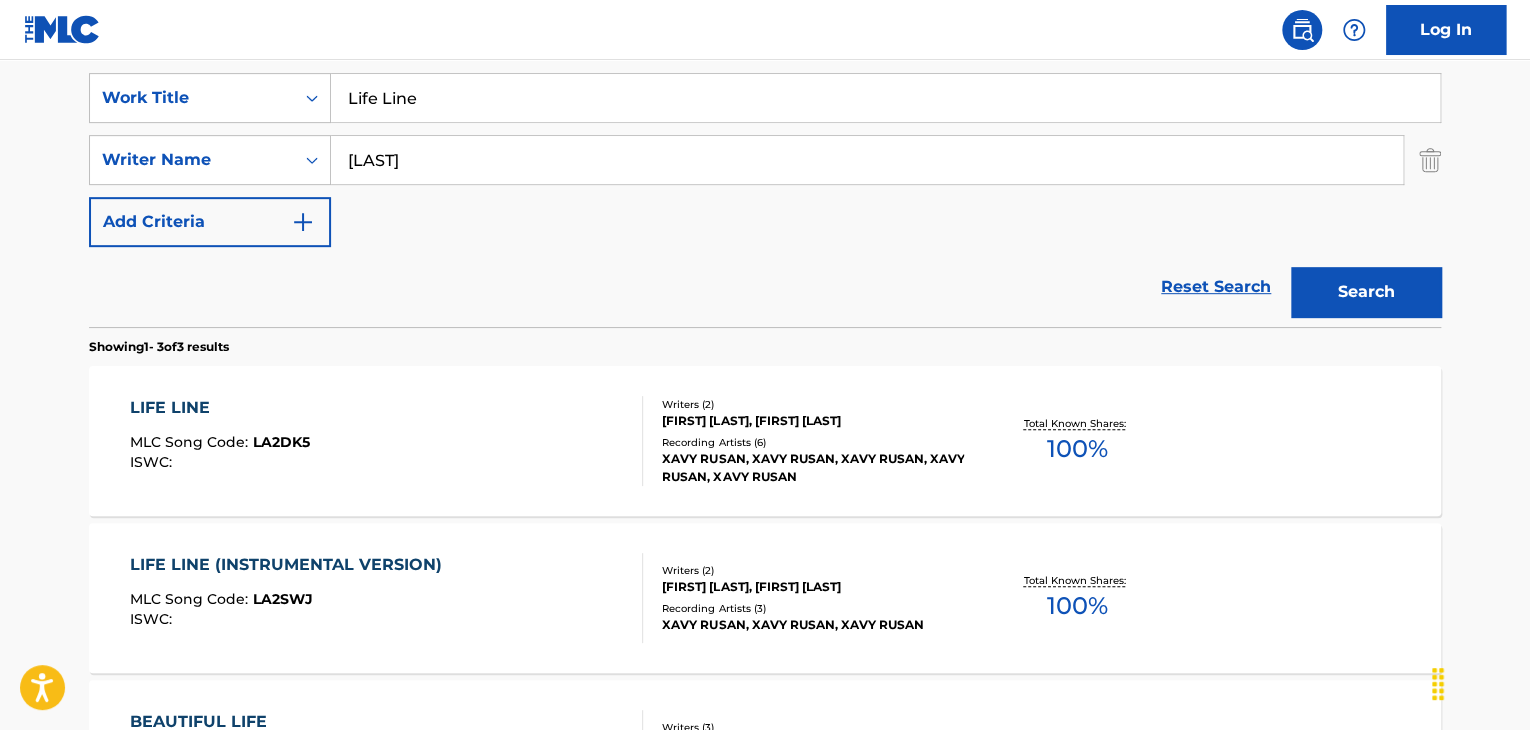 click on "LA2DK5" at bounding box center [281, 442] 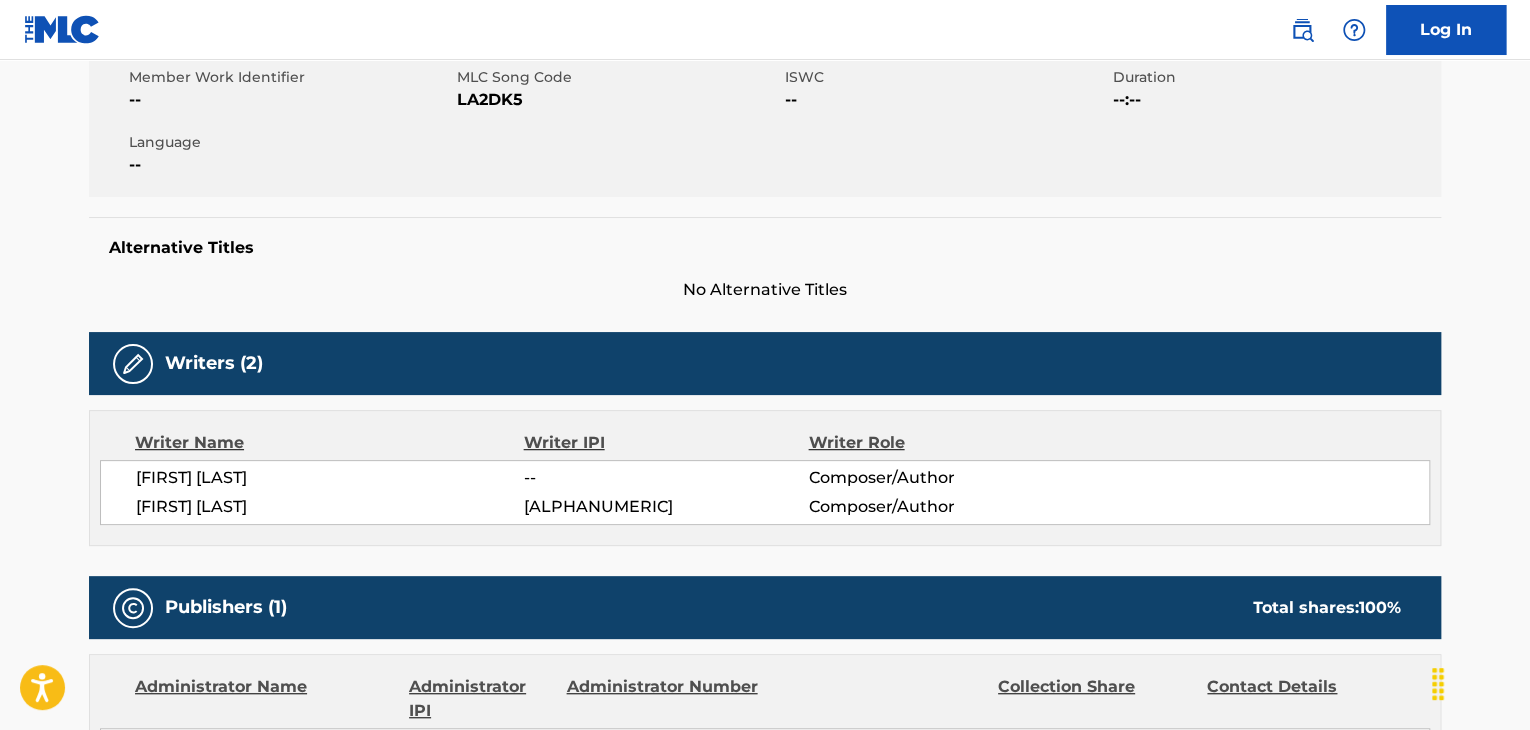 scroll, scrollTop: 0, scrollLeft: 0, axis: both 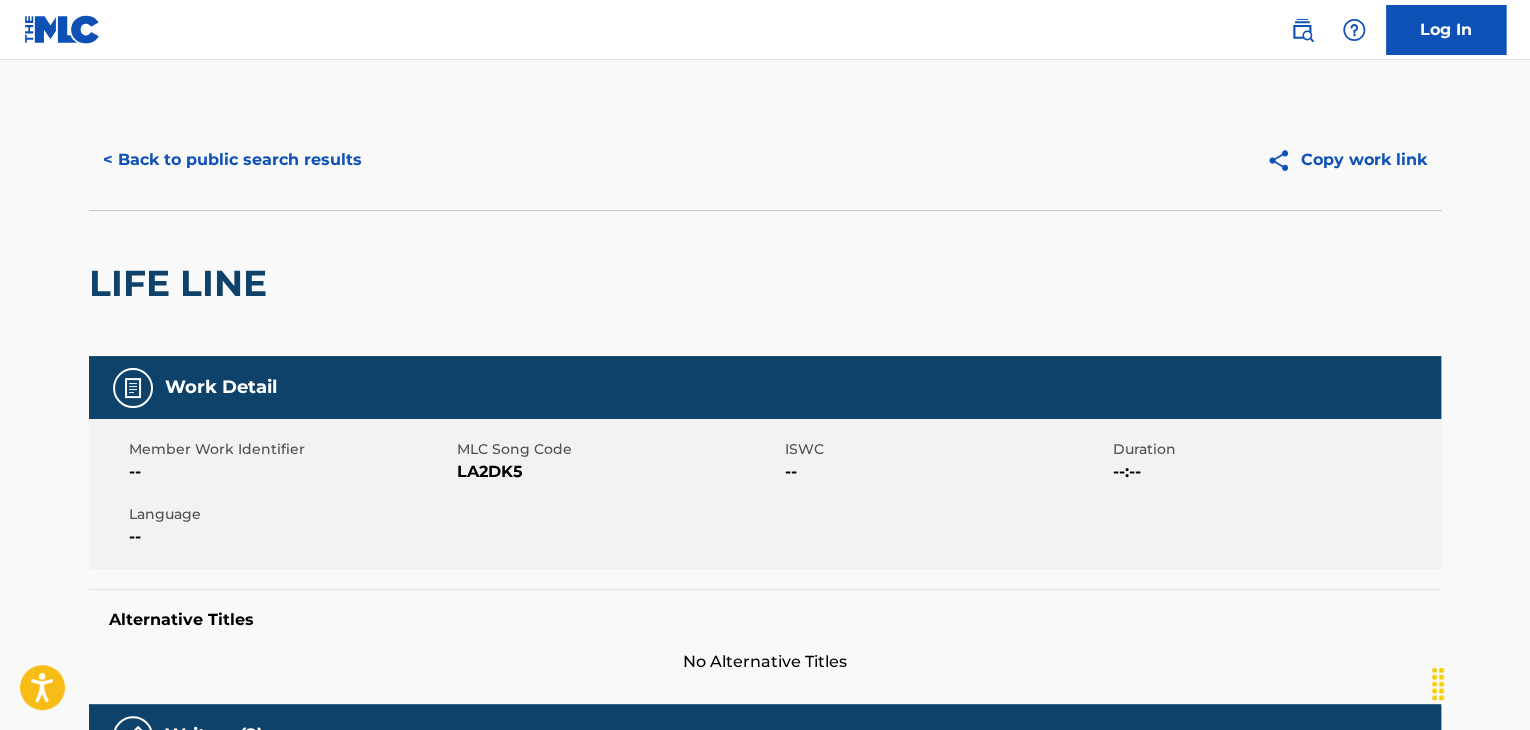 click on "LA2DK5" at bounding box center [618, 472] 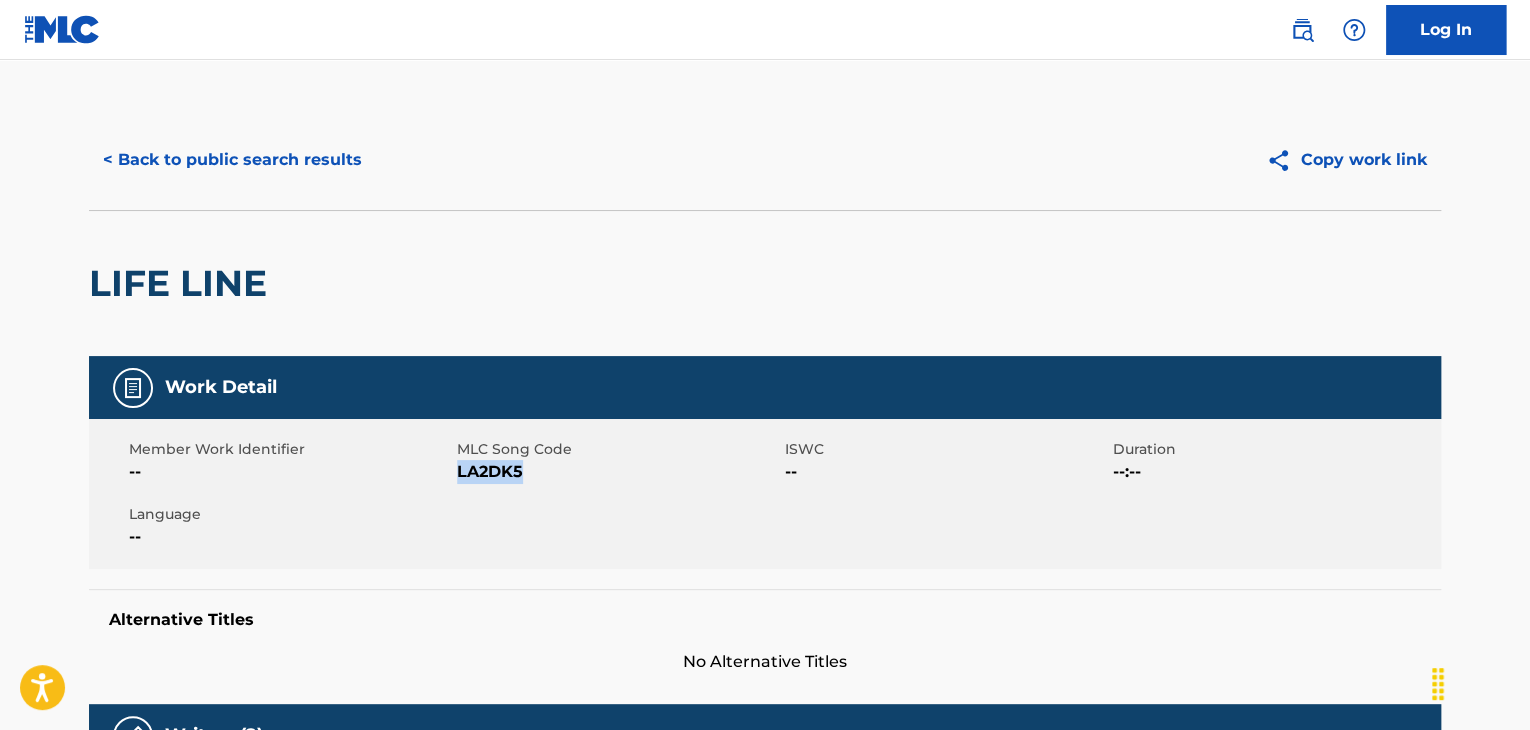click on "LA2DK5" at bounding box center (618, 472) 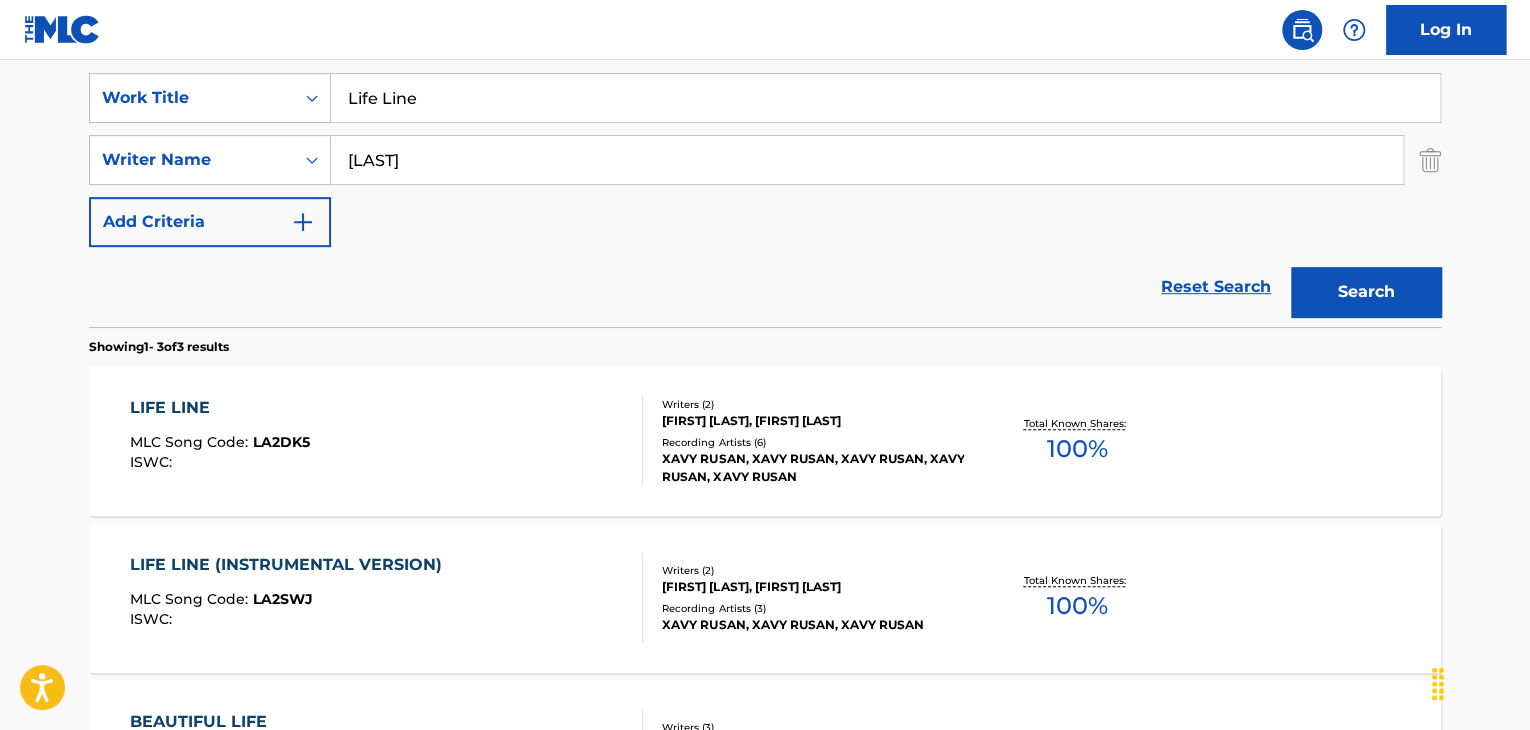 drag, startPoint x: 486, startPoint y: 106, endPoint x: 339, endPoint y: 100, distance: 147.12239 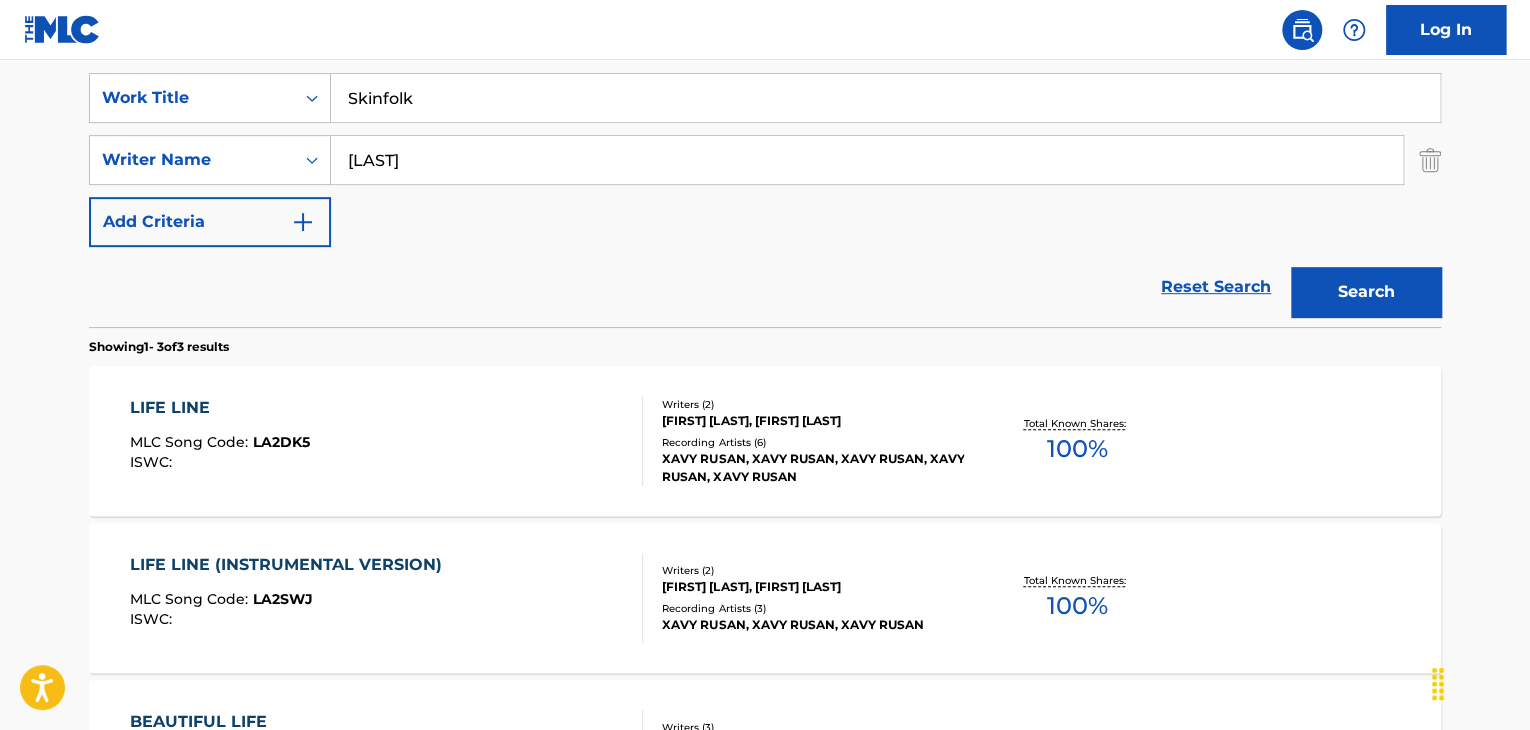 click on "Log In" at bounding box center [765, 30] 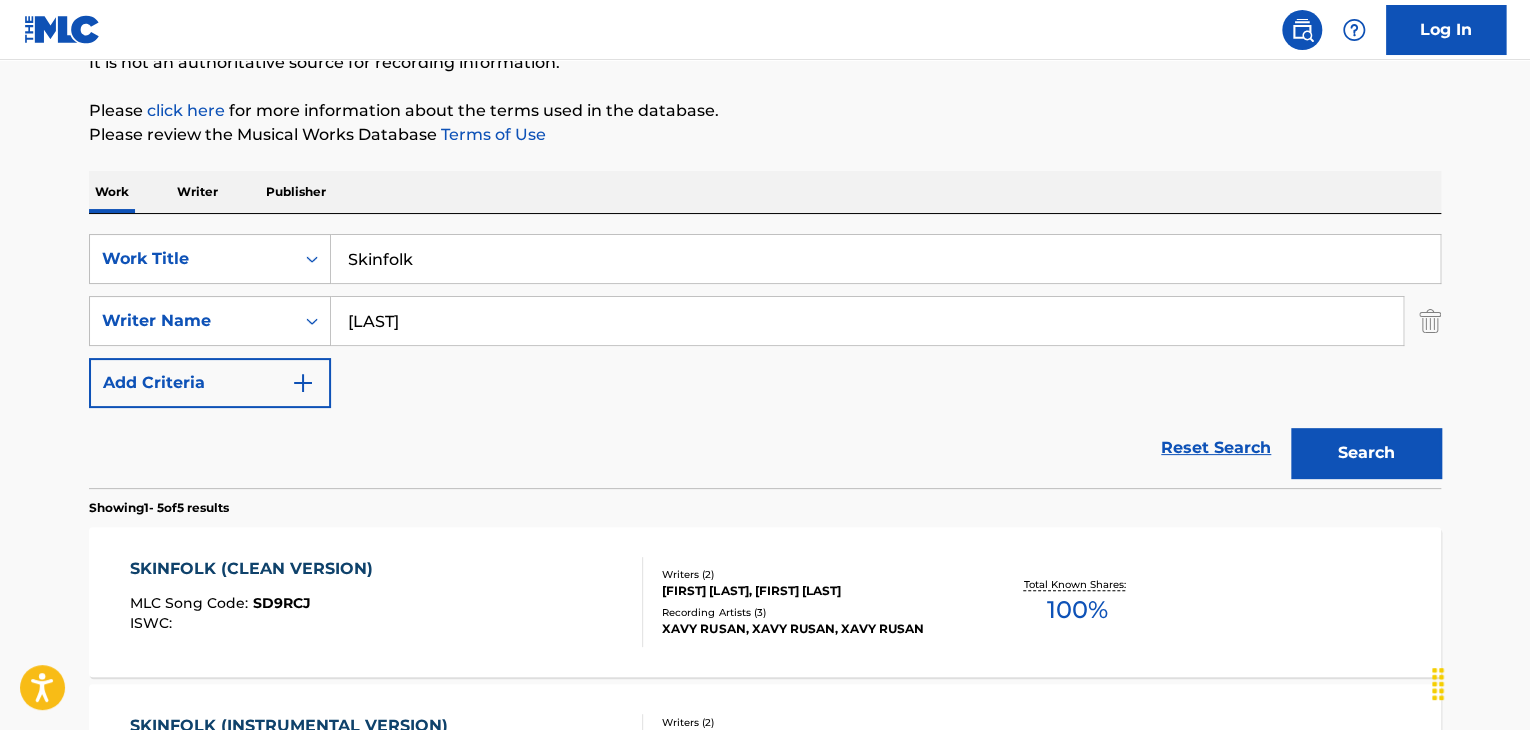 scroll, scrollTop: 86, scrollLeft: 0, axis: vertical 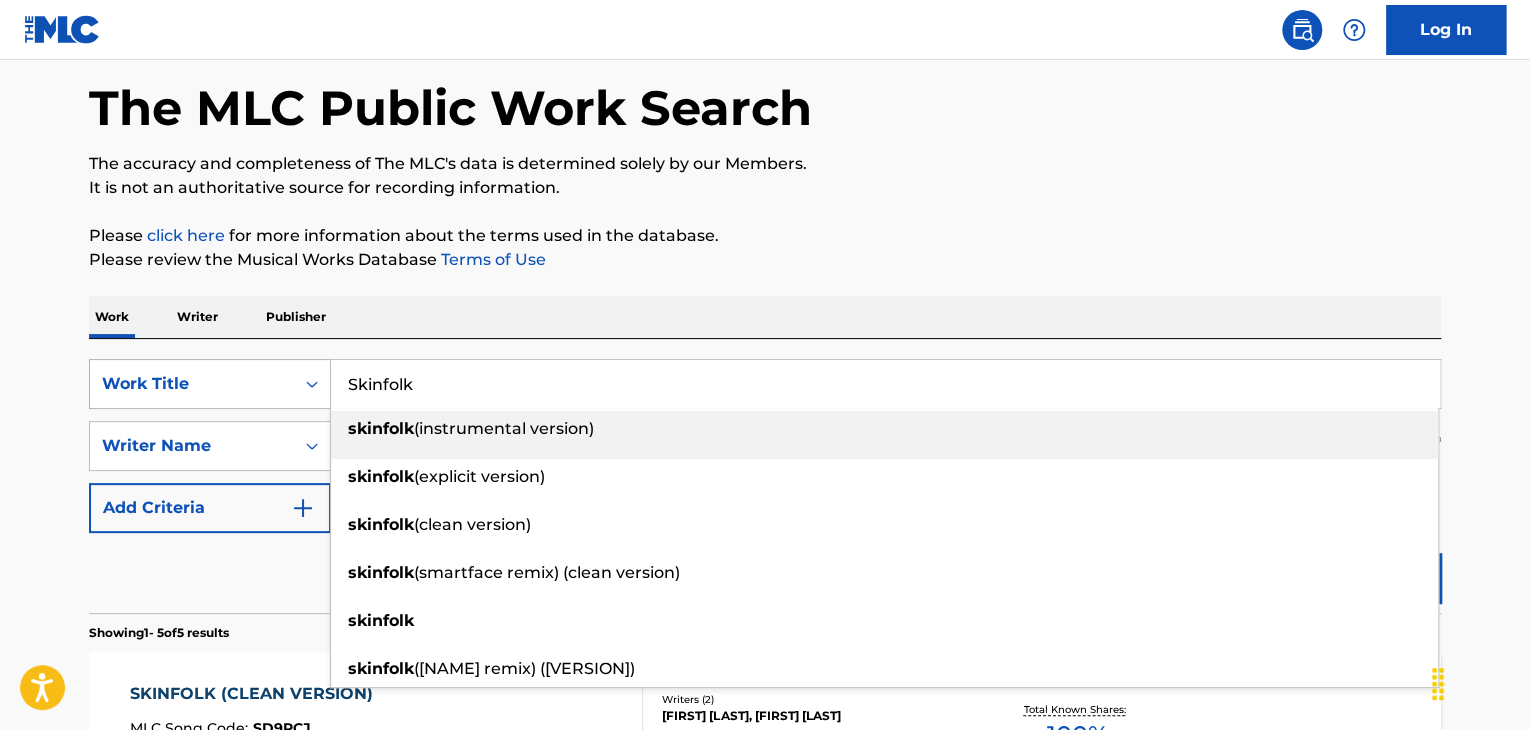 drag, startPoint x: 522, startPoint y: 381, endPoint x: 218, endPoint y: 381, distance: 304 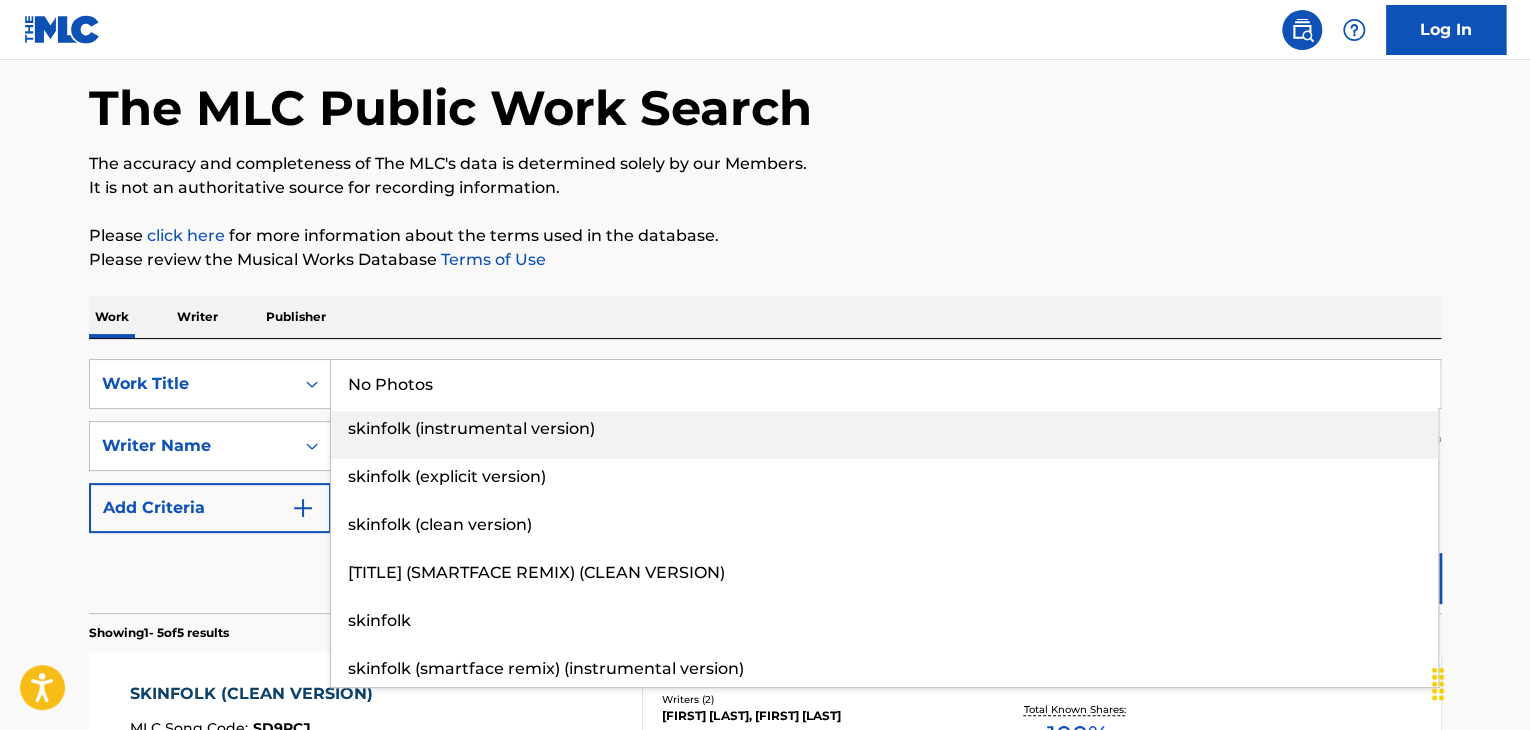 click on "The MLC Public Work Search The accuracy and completeness of The MLC's data is determined solely by our Members. It is not an authoritative source for recording information. Please   click here   for more information about the terms used in the database. Please review the Musical Works Database   Terms of Use Work Writer Publisher SearchWithCriteriaaa817376-d798-4426-bcfe-63d5a4522a53 Work Title No Photos skinfolk (instrumental version) skinfolk (explicit version) skinfolk (clean version) skinfolk (smartface remix) (clean version) skinfolk skinfolk (smartface remix) (instrumental version) SearchWithCriteria65a98e3e-c872-4602-8014-928421f3132e Writer Name [LAST] Add Criteria Reset Search Search Showing  1  -   5  of  5   results   SKINFOLK (CLEAN VERSION) MLC Song Code : SD9RCJ ISWC : Writers ( 2 ) [FIRST] [LAST], [FIRST] [LAST] Recording Artists ( 3 ) [ARTIST], [ARTIST], [ARTIST] Total Known Shares: 100 % SKINFOLK (INSTRUMENTAL VERSION) MLC Song Code : SD953Q ISWC : Writers ( 2 ) 6" at bounding box center [765, 774] 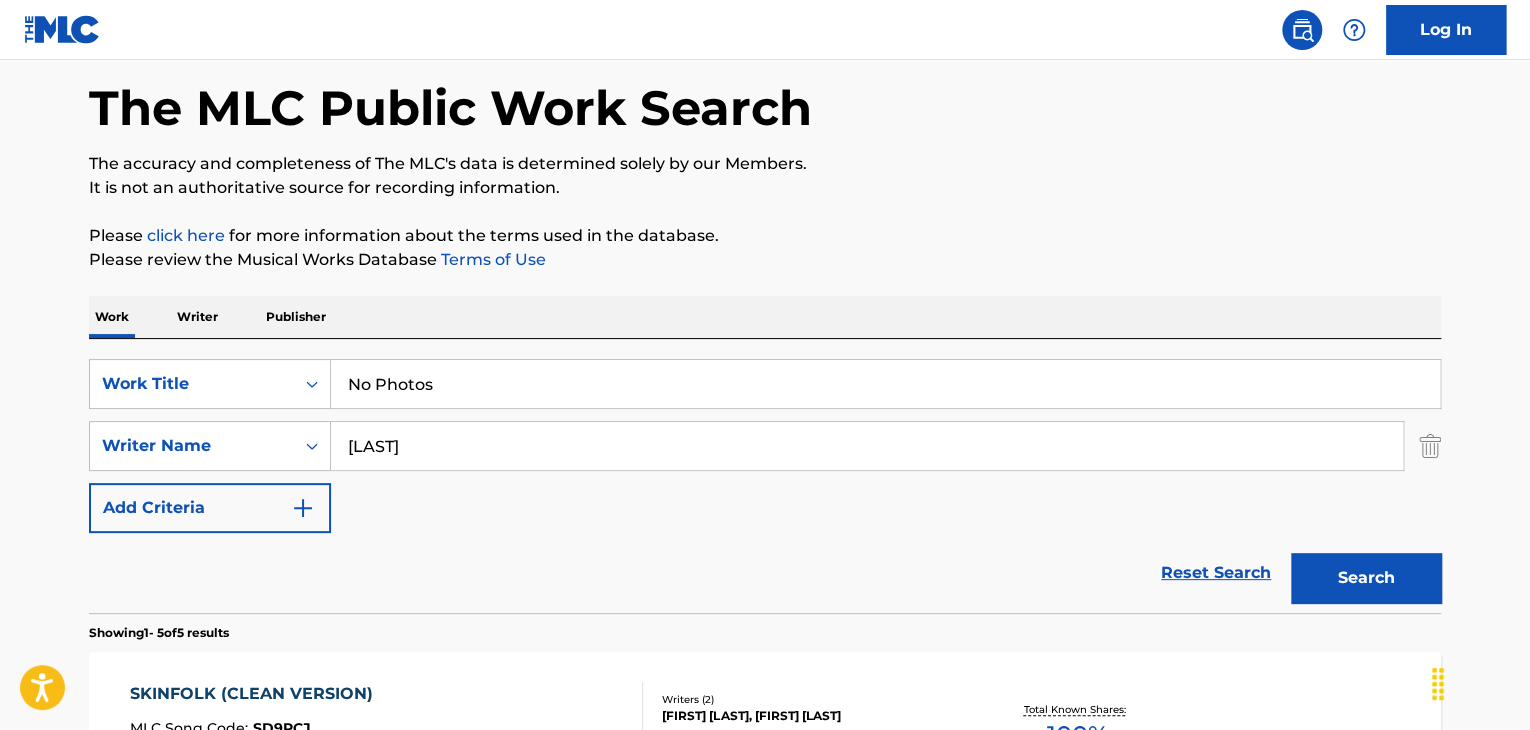 click on "Search" at bounding box center (1366, 578) 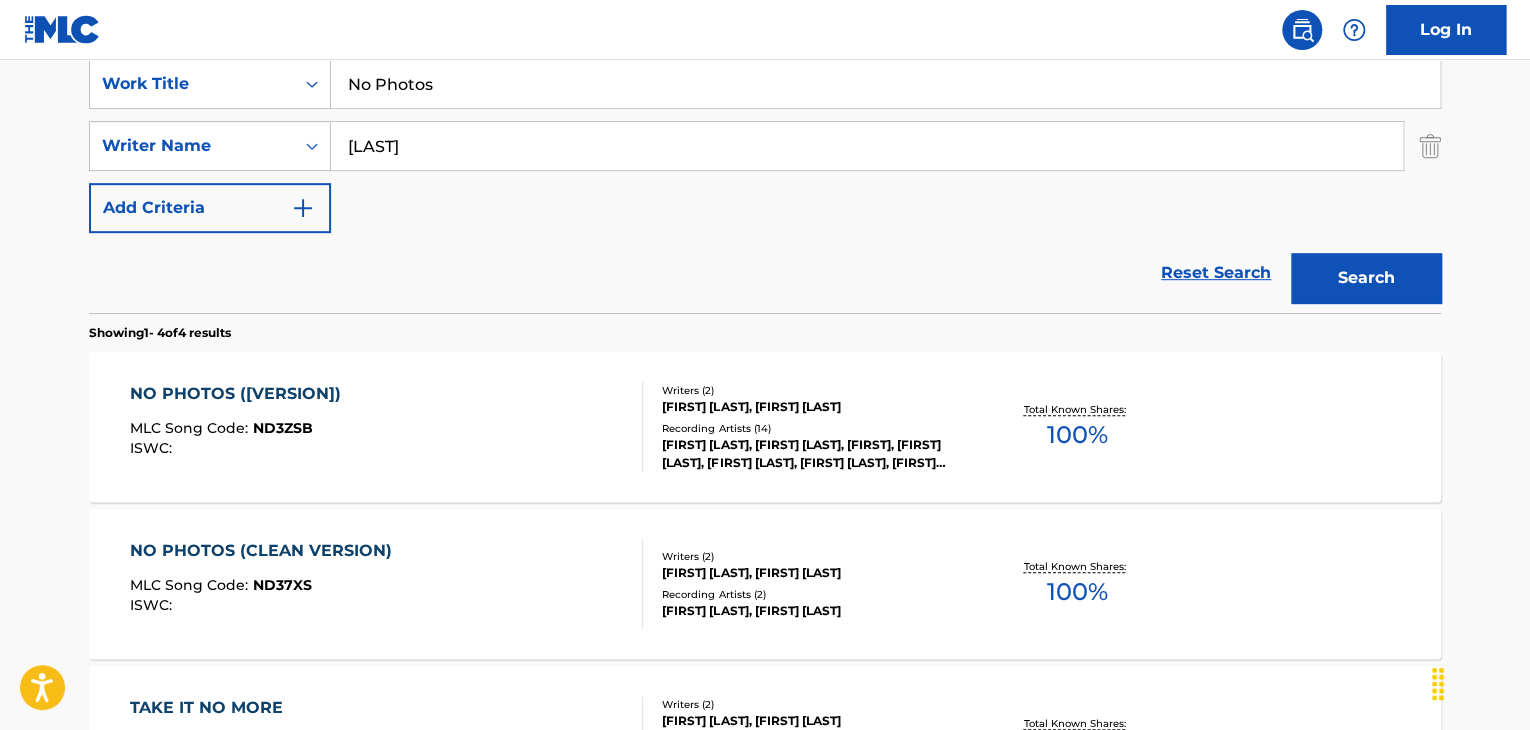 scroll, scrollTop: 86, scrollLeft: 0, axis: vertical 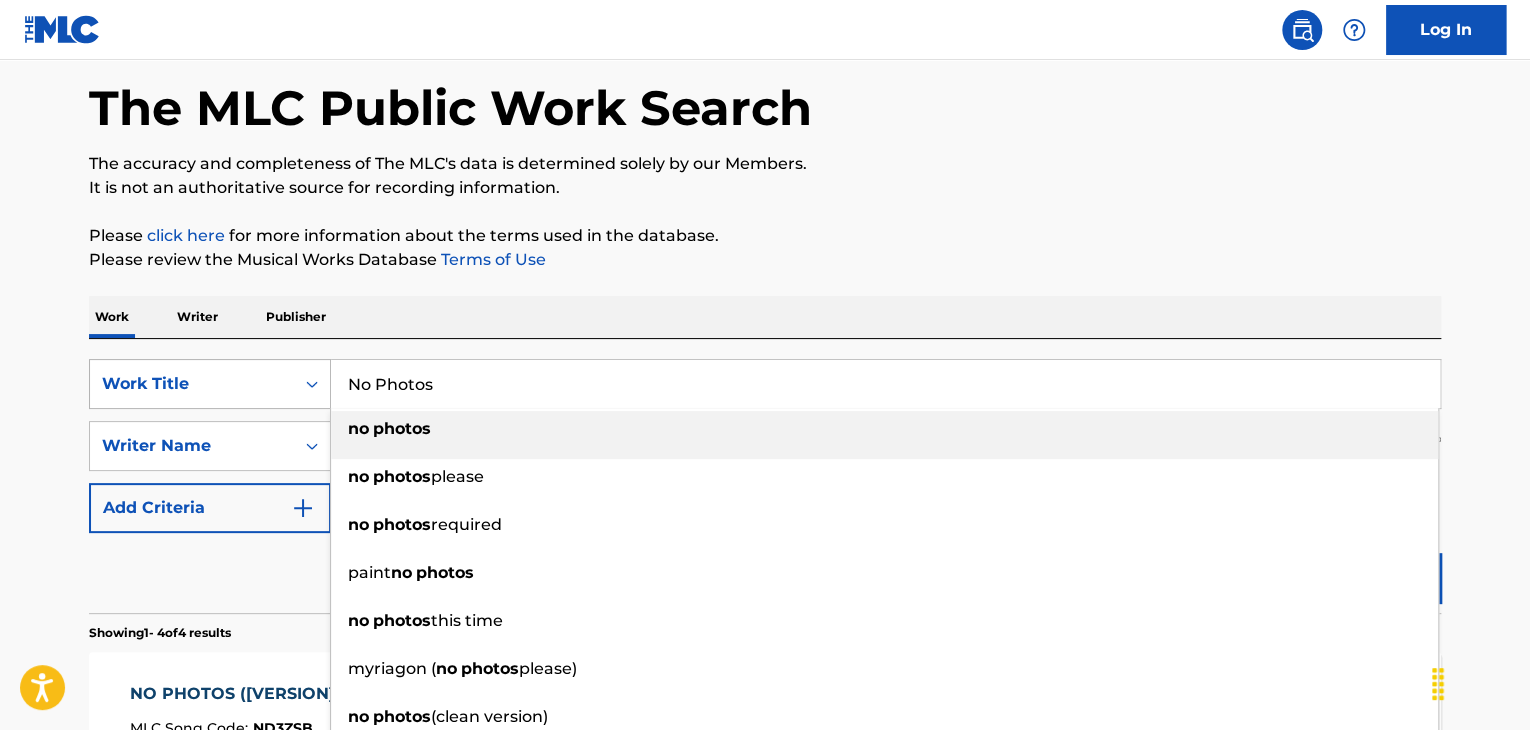 drag, startPoint x: 517, startPoint y: 378, endPoint x: 271, endPoint y: 392, distance: 246.39806 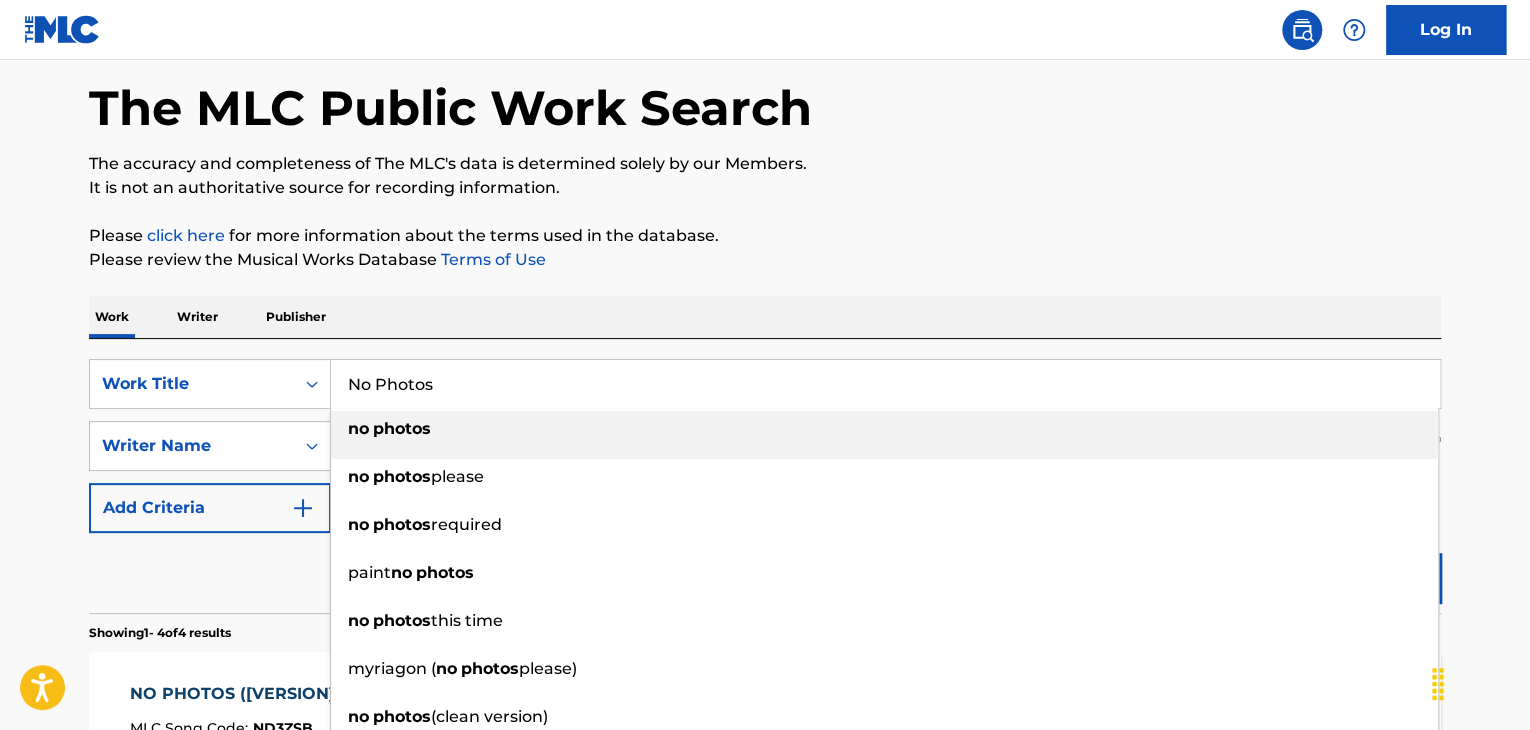 paste on "[NAME]" 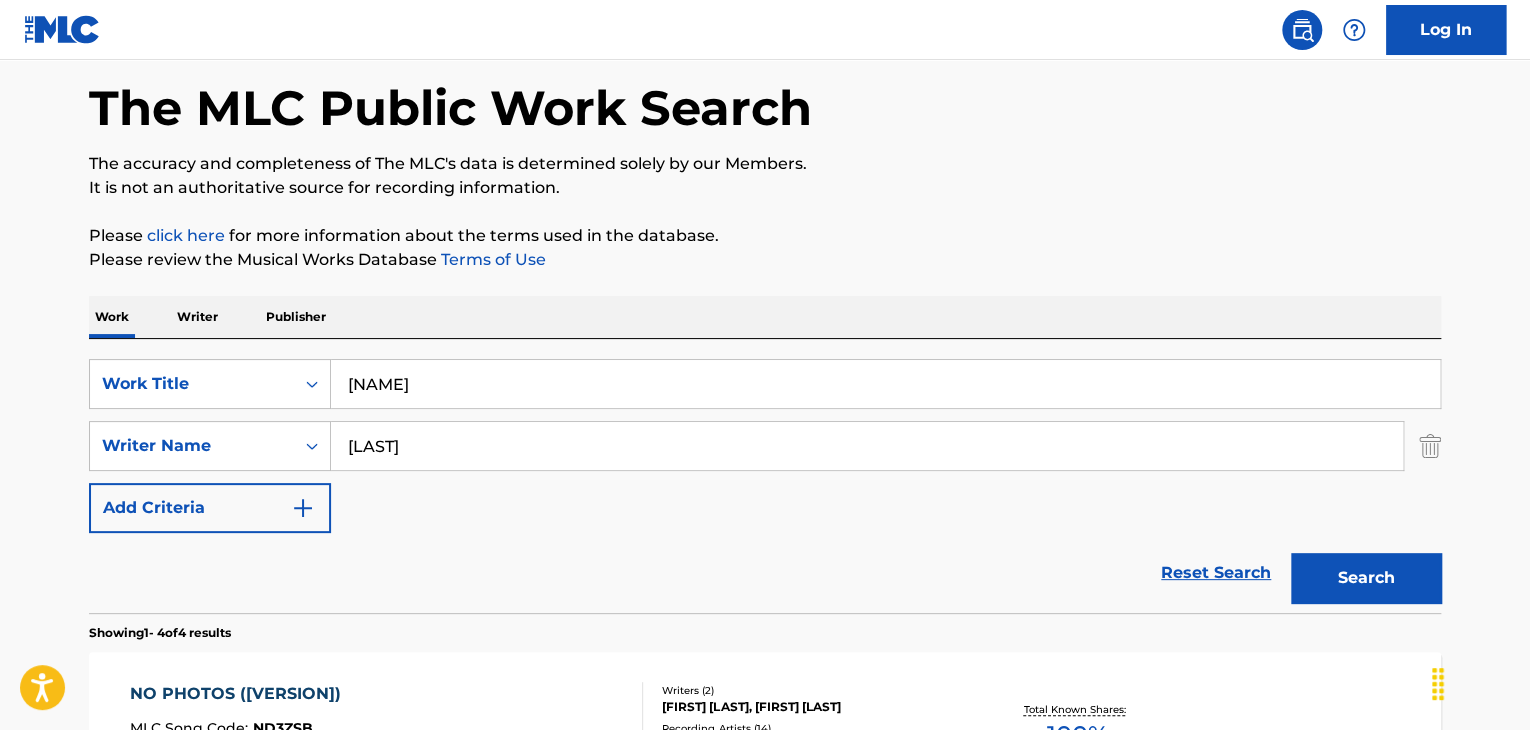 click on "Please review the Musical Works Database   Terms of Use" at bounding box center [765, 260] 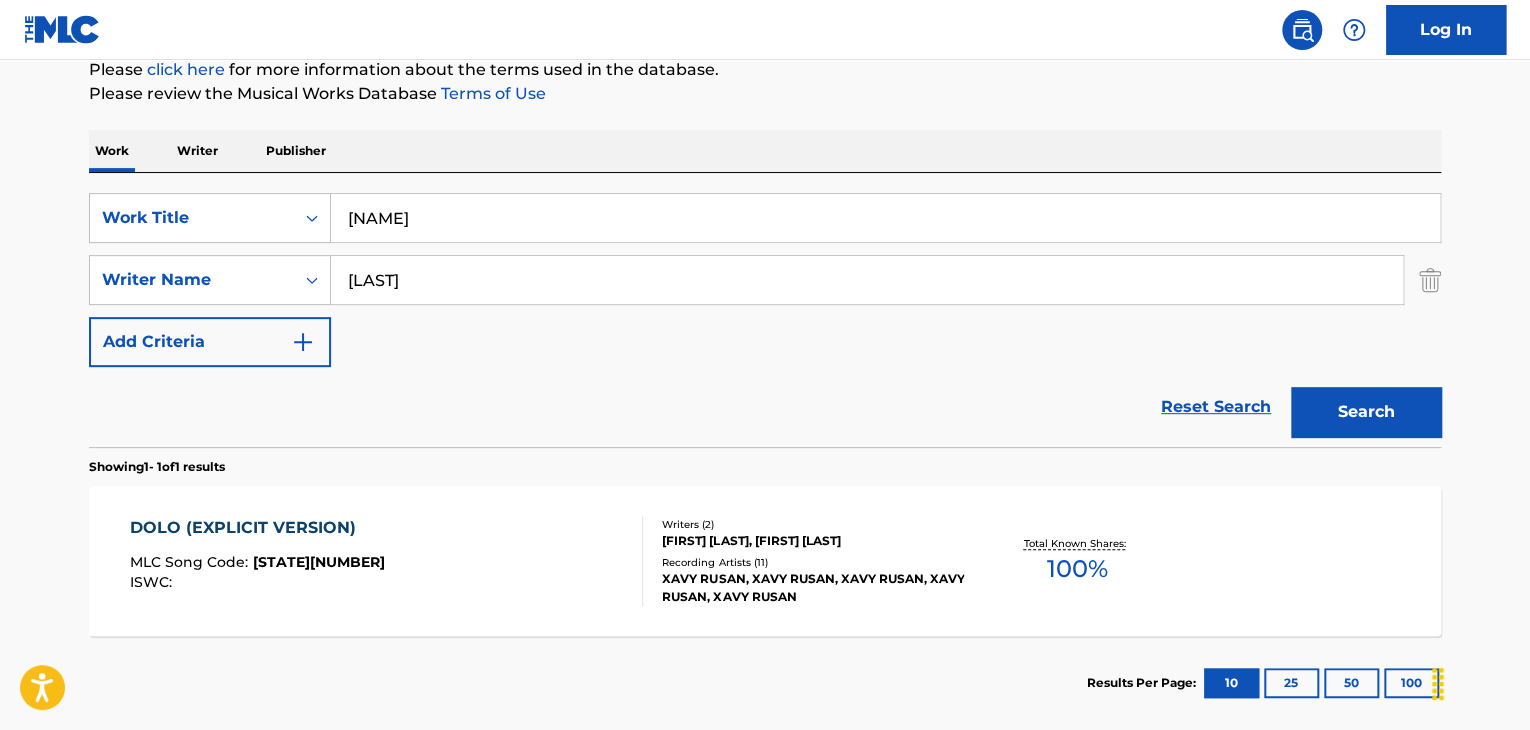scroll, scrollTop: 286, scrollLeft: 0, axis: vertical 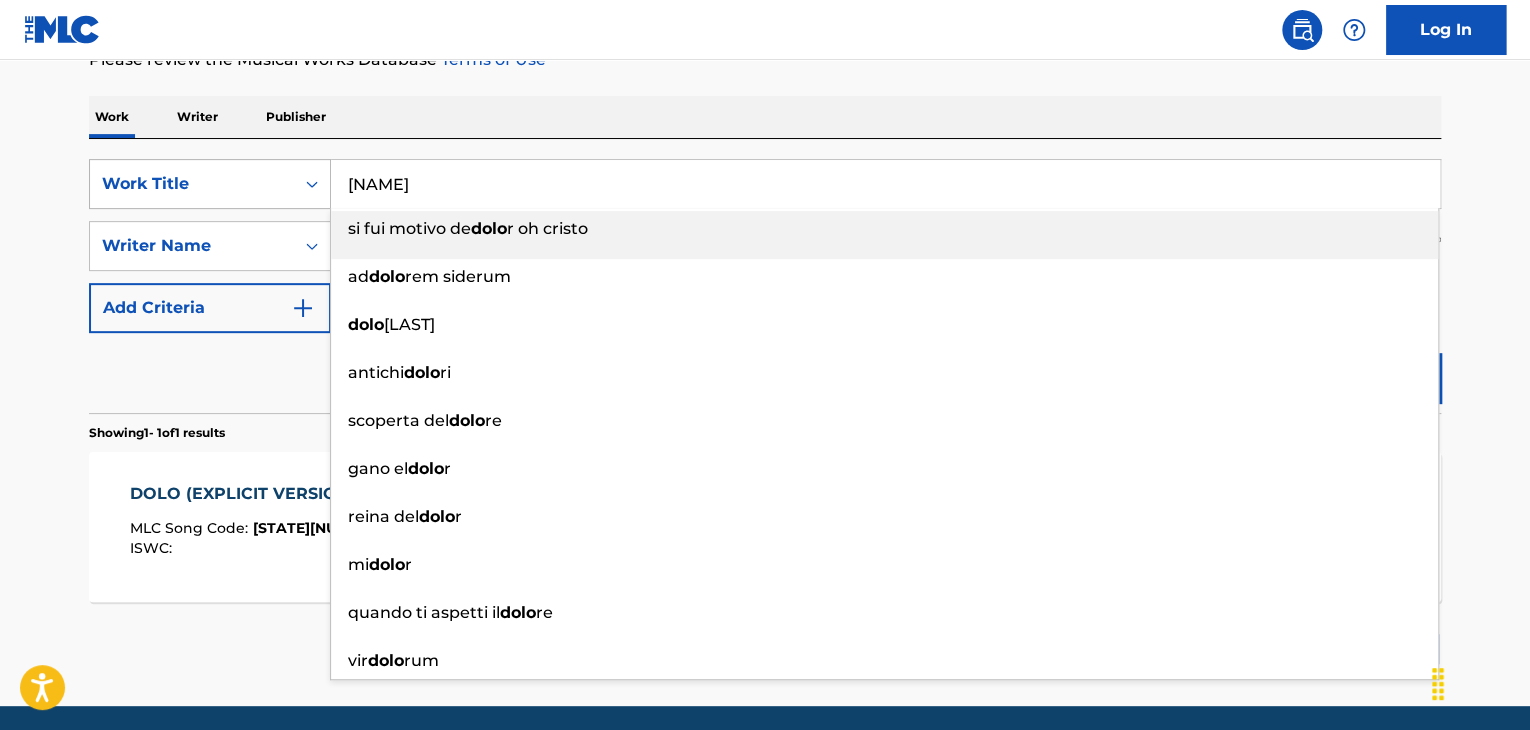 drag, startPoint x: 506, startPoint y: 185, endPoint x: 312, endPoint y: 189, distance: 194.04123 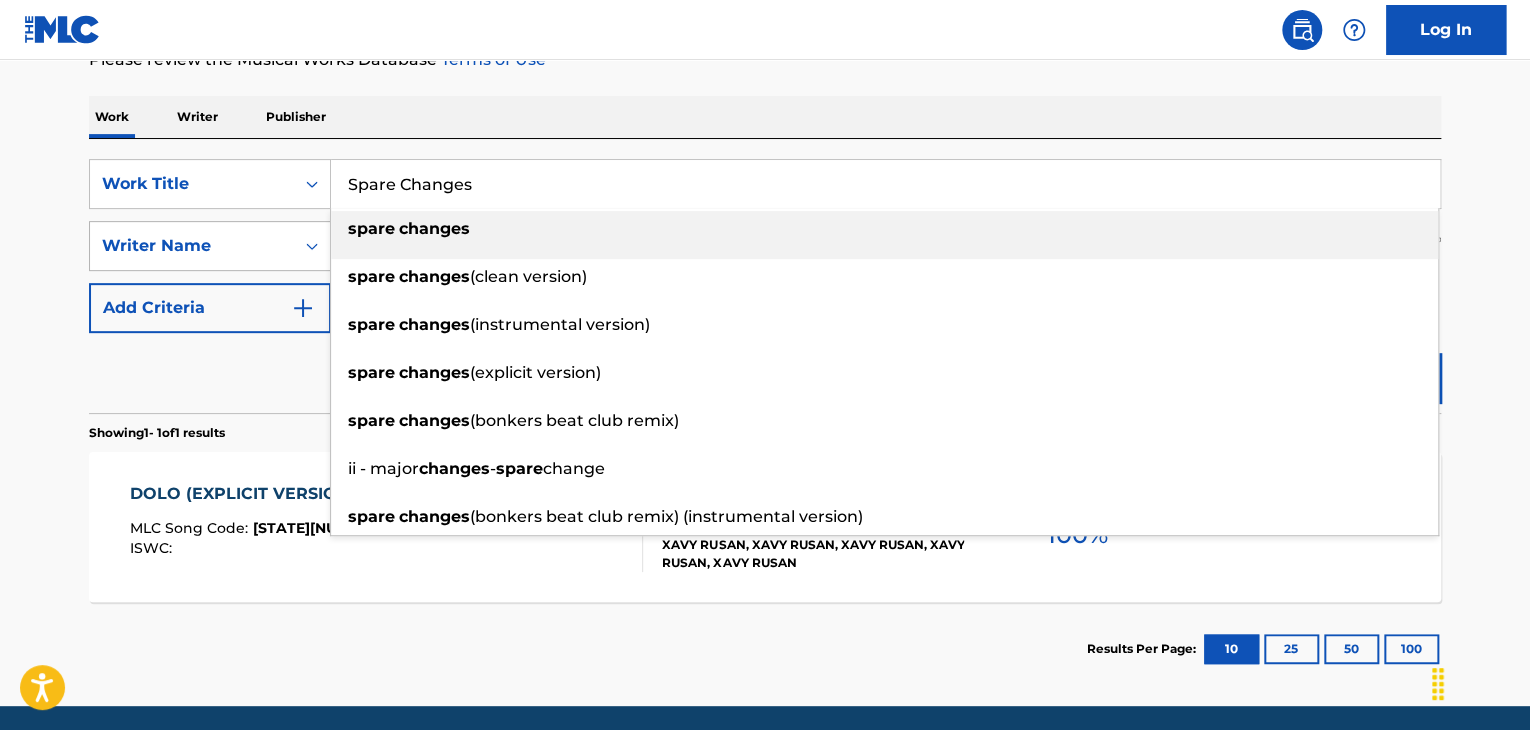 drag, startPoint x: 290, startPoint y: 226, endPoint x: 210, endPoint y: 233, distance: 80.305664 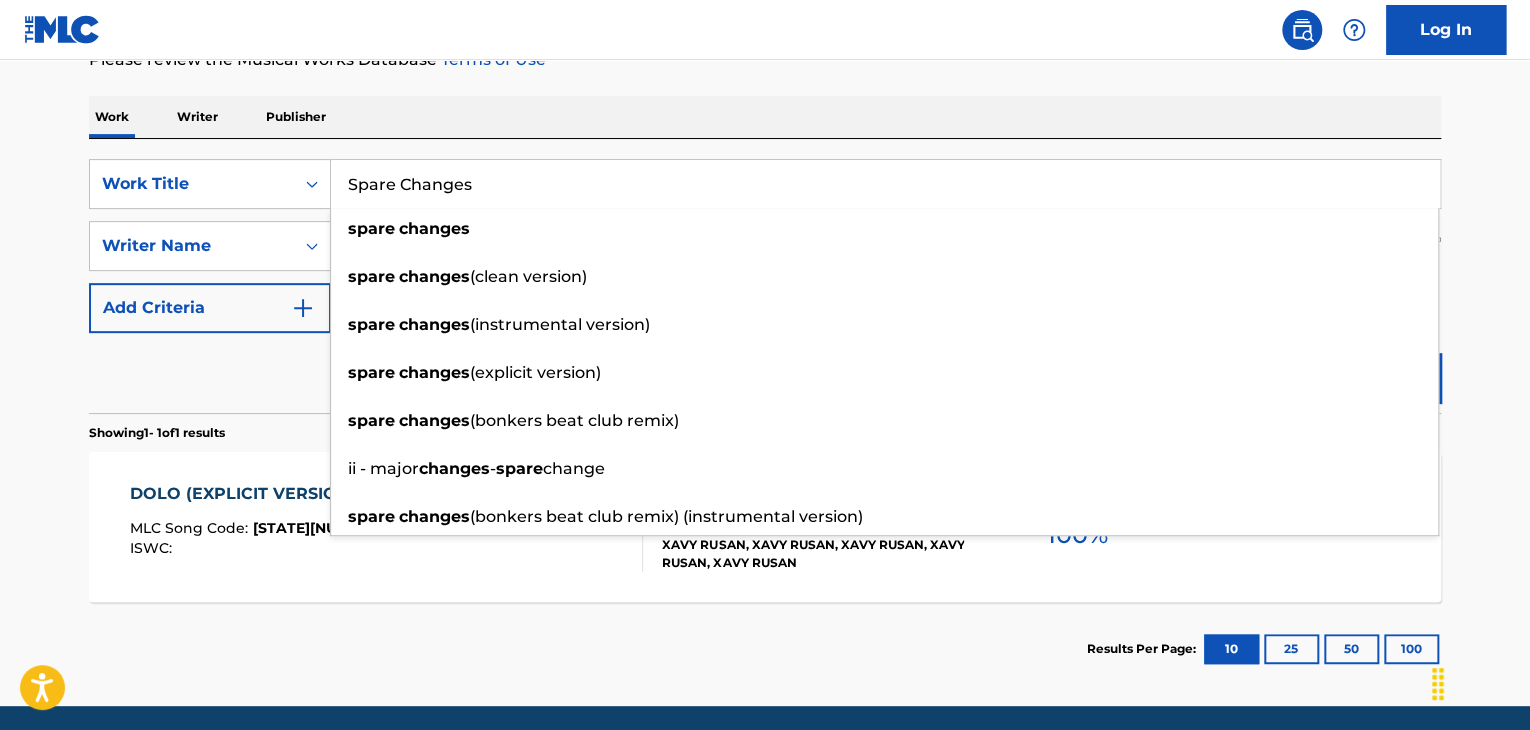 drag, startPoint x: 623, startPoint y: 189, endPoint x: 290, endPoint y: 210, distance: 333.6615 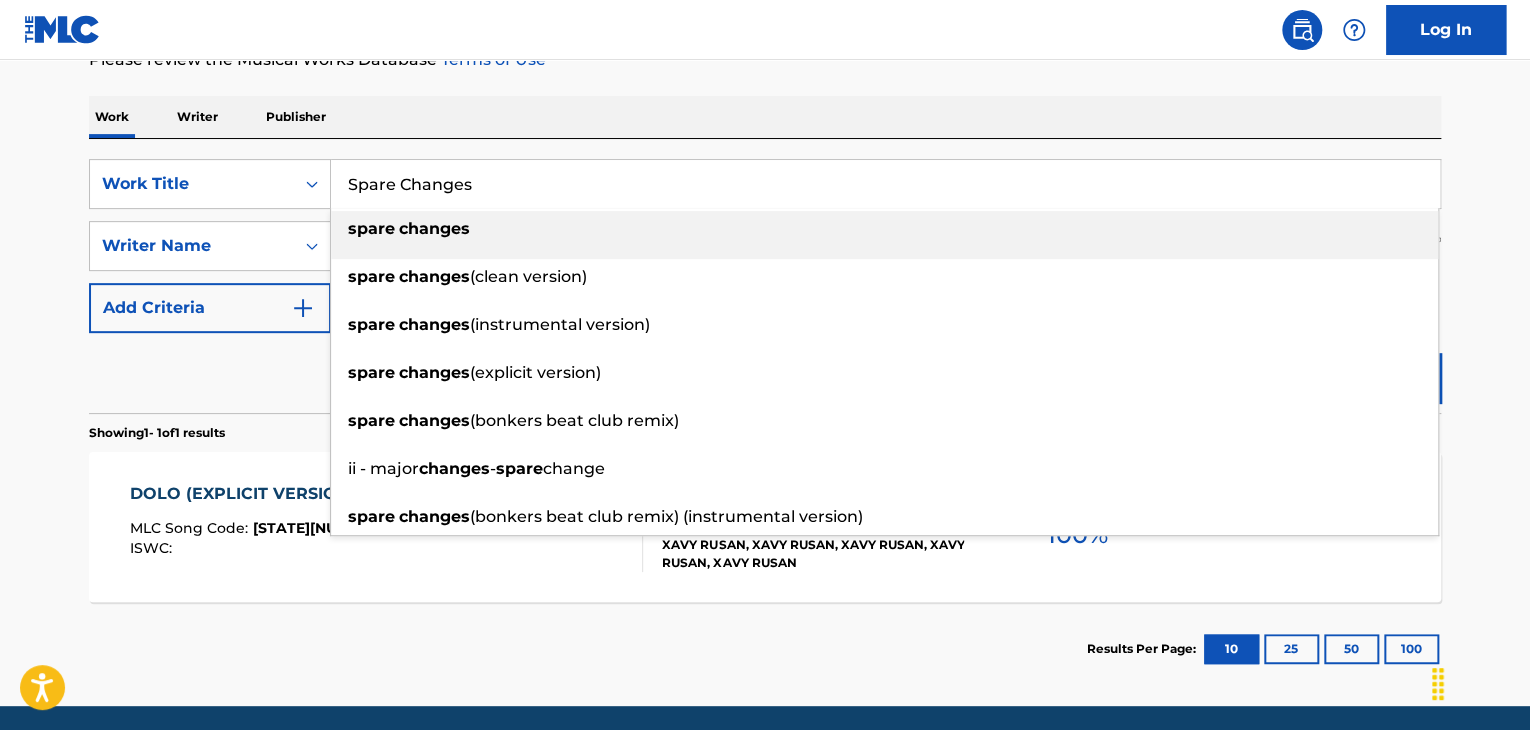 paste 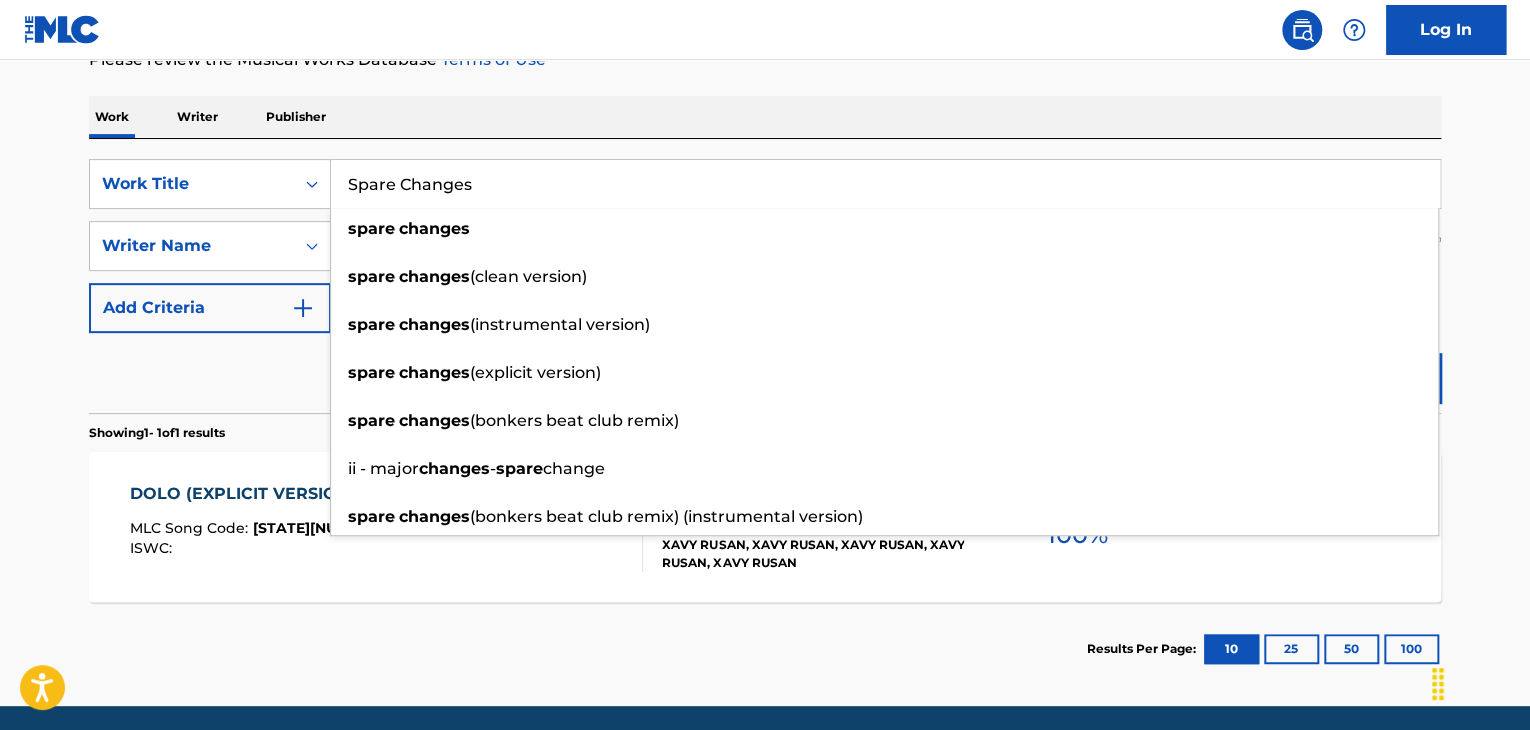click on "The MLC Public Work Search The accuracy and completeness of The MLC's data is determined solely by our Members. It is not an authoritative source for recording information. Please   click here   for more information about the terms used in the database. Please review the Musical Works Database   Terms of Use Work Writer Publisher SearchWithCriteriaaa817376-d798-4426-bcfe-63d5a4522a53 Work Title Spare Changes spare   changes spare   changes  (clean version) spare   changes  (instrumental version) spare   changes  (explicit version) spare   changes  (bonkers beat club remix) ii - major  changes  -  spare  change spare   changes  (bonkers beat club remix) (instrumental version) SearchWithCriteria65a98e3e-c872-4602-8014-928421f3132e Writer Name Westerfield Add Criteria Reset Search Search Showing  1  -   1  of  1   results   DOLO (EXPLICIT VERSION) MLC Song Code : DB5D40 ISWC : Writers ( 2 ) [FIRST] [LAST], [FIRST] [LAST] Recording Artists ( 11 ) Total Known Shares: 100 % Results Per Page: 10" at bounding box center (765, 240) 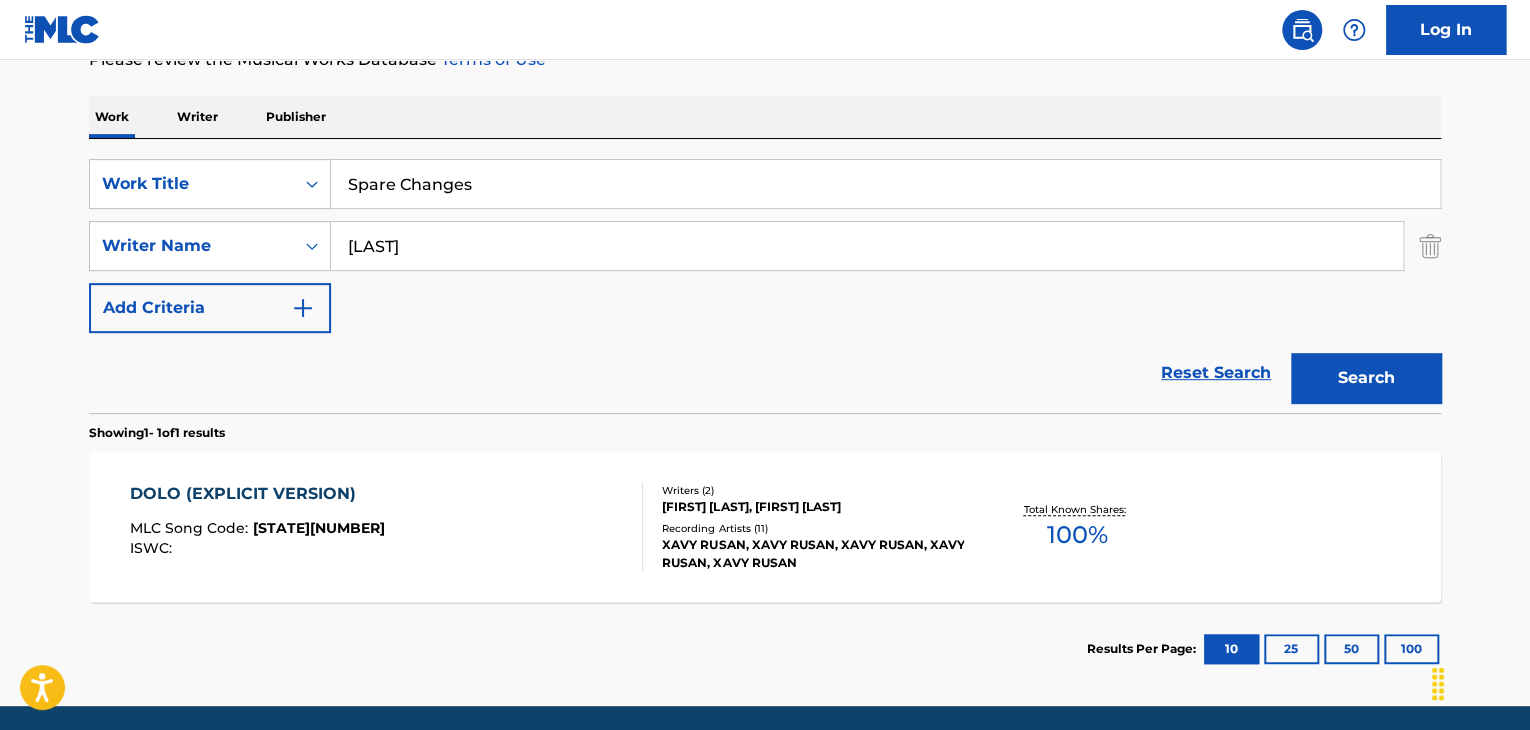 click on "Search" at bounding box center (1366, 378) 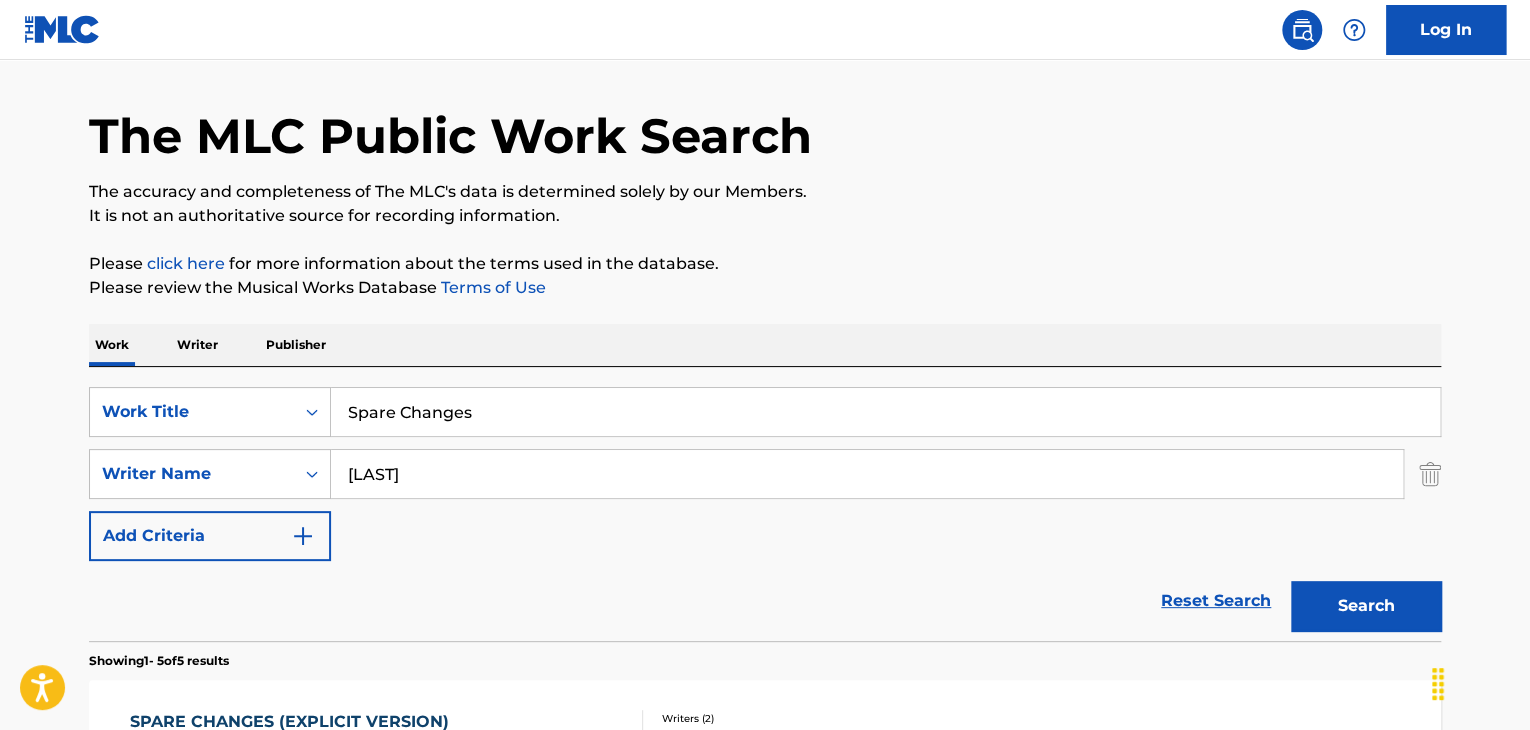 scroll, scrollTop: 0, scrollLeft: 0, axis: both 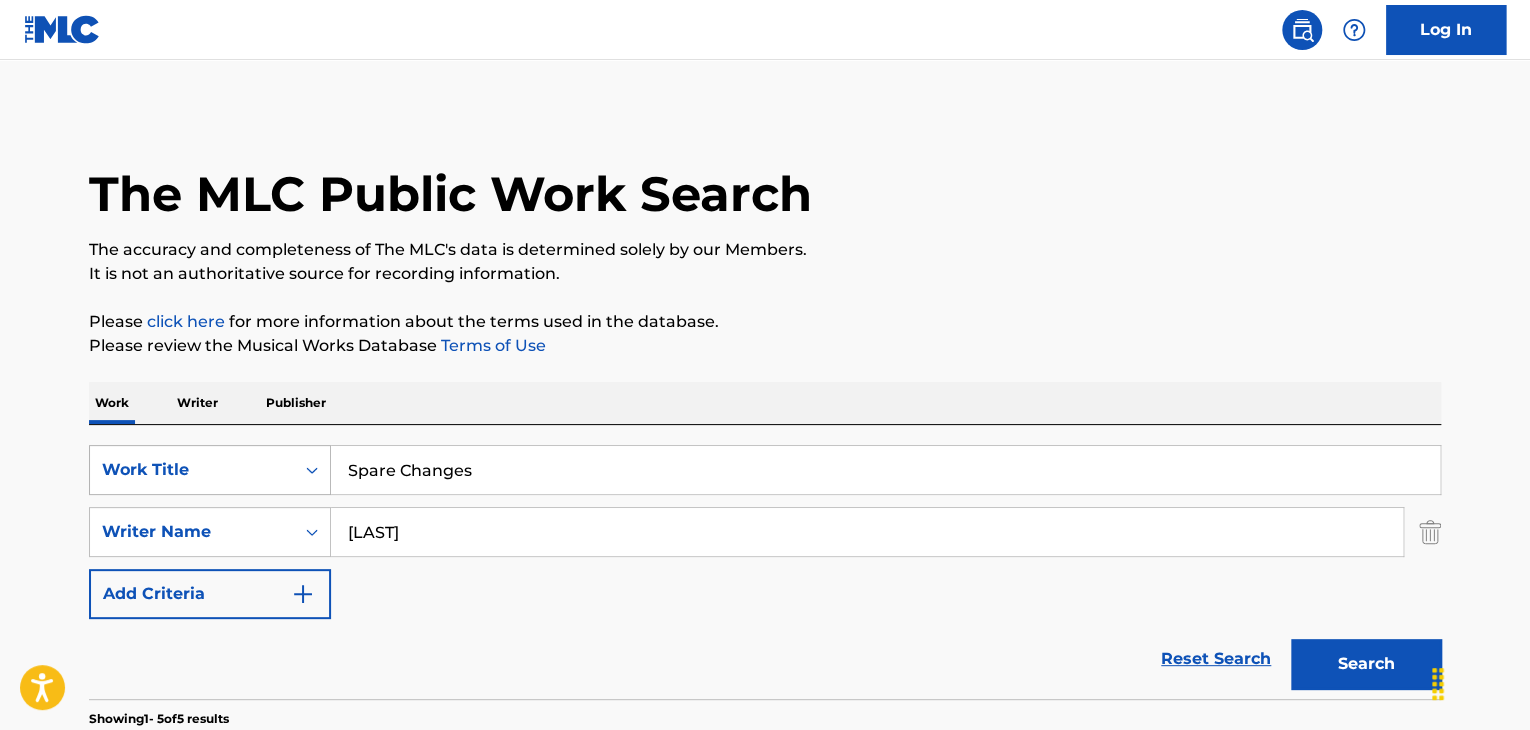 drag, startPoint x: 564, startPoint y: 480, endPoint x: 254, endPoint y: 486, distance: 310.05804 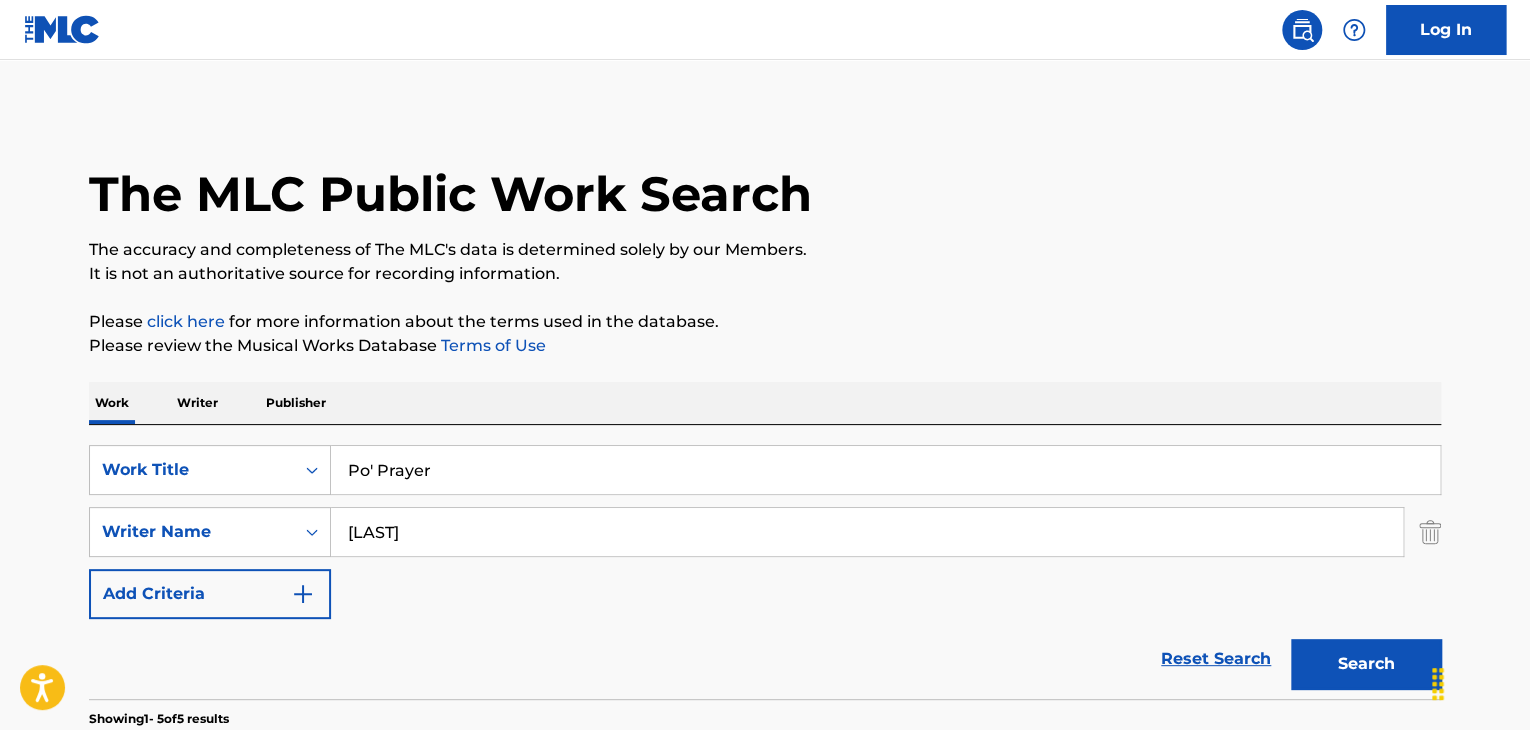 click on "The accuracy and completeness of The MLC's data is determined solely by our Members." at bounding box center [765, 250] 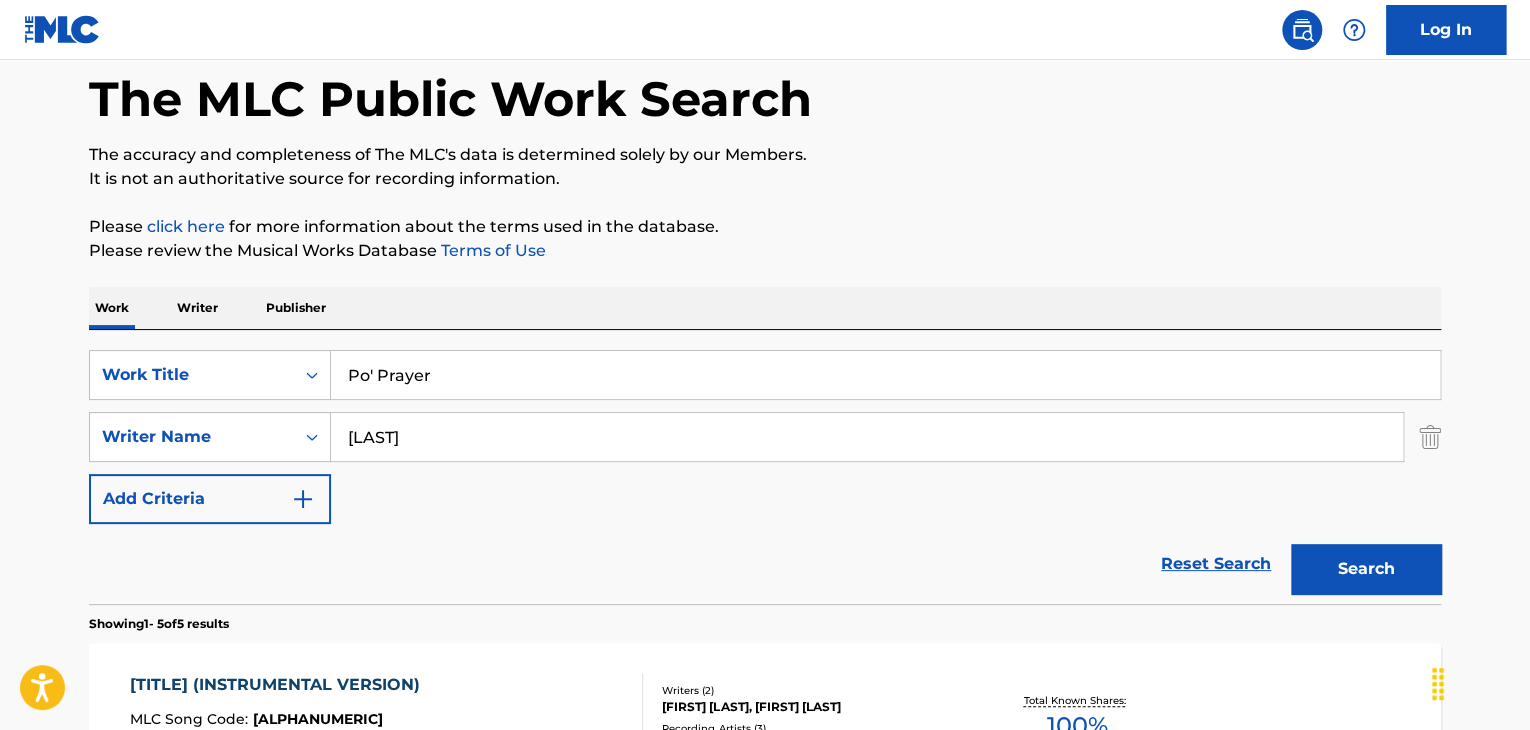 scroll, scrollTop: 200, scrollLeft: 0, axis: vertical 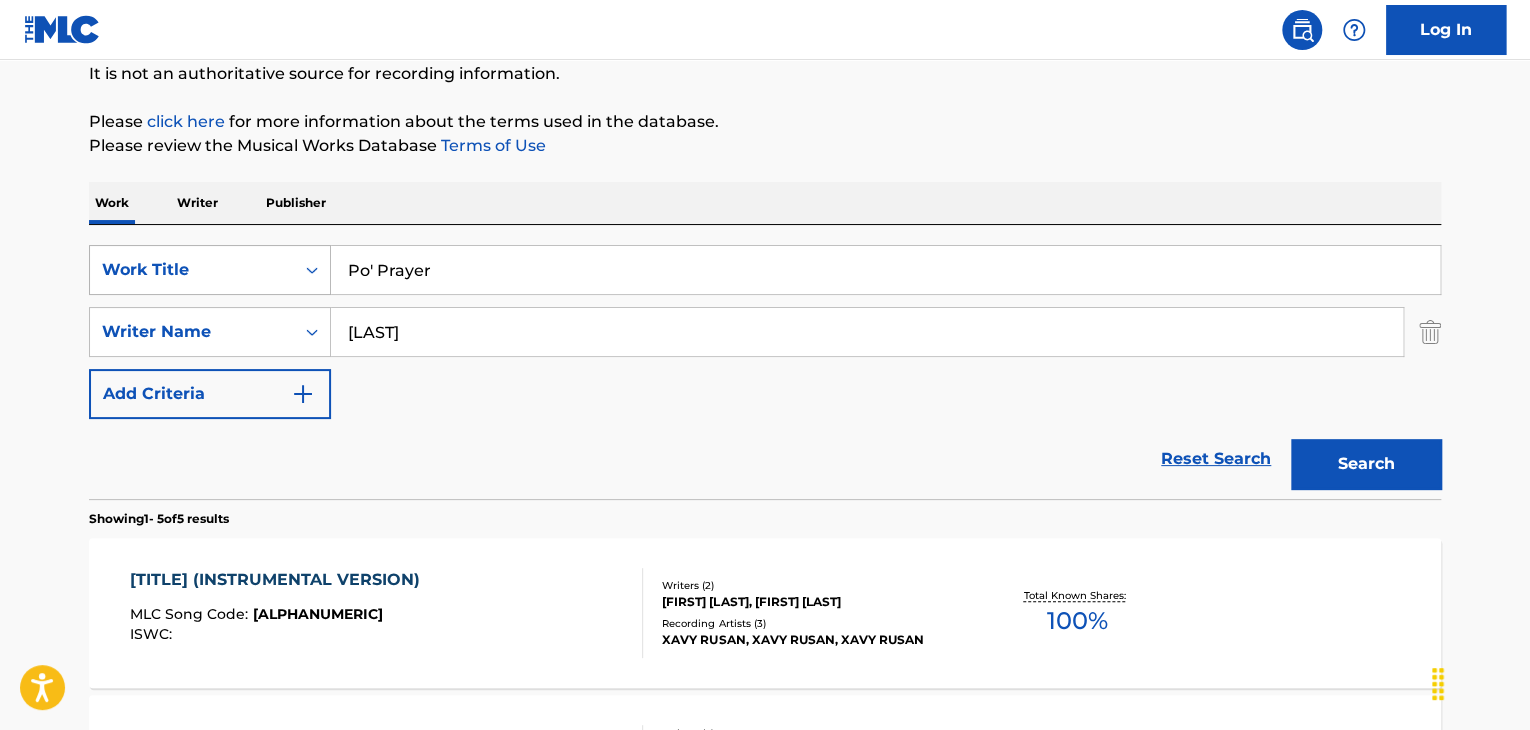 drag, startPoint x: 446, startPoint y: 264, endPoint x: 272, endPoint y: 267, distance: 174.02586 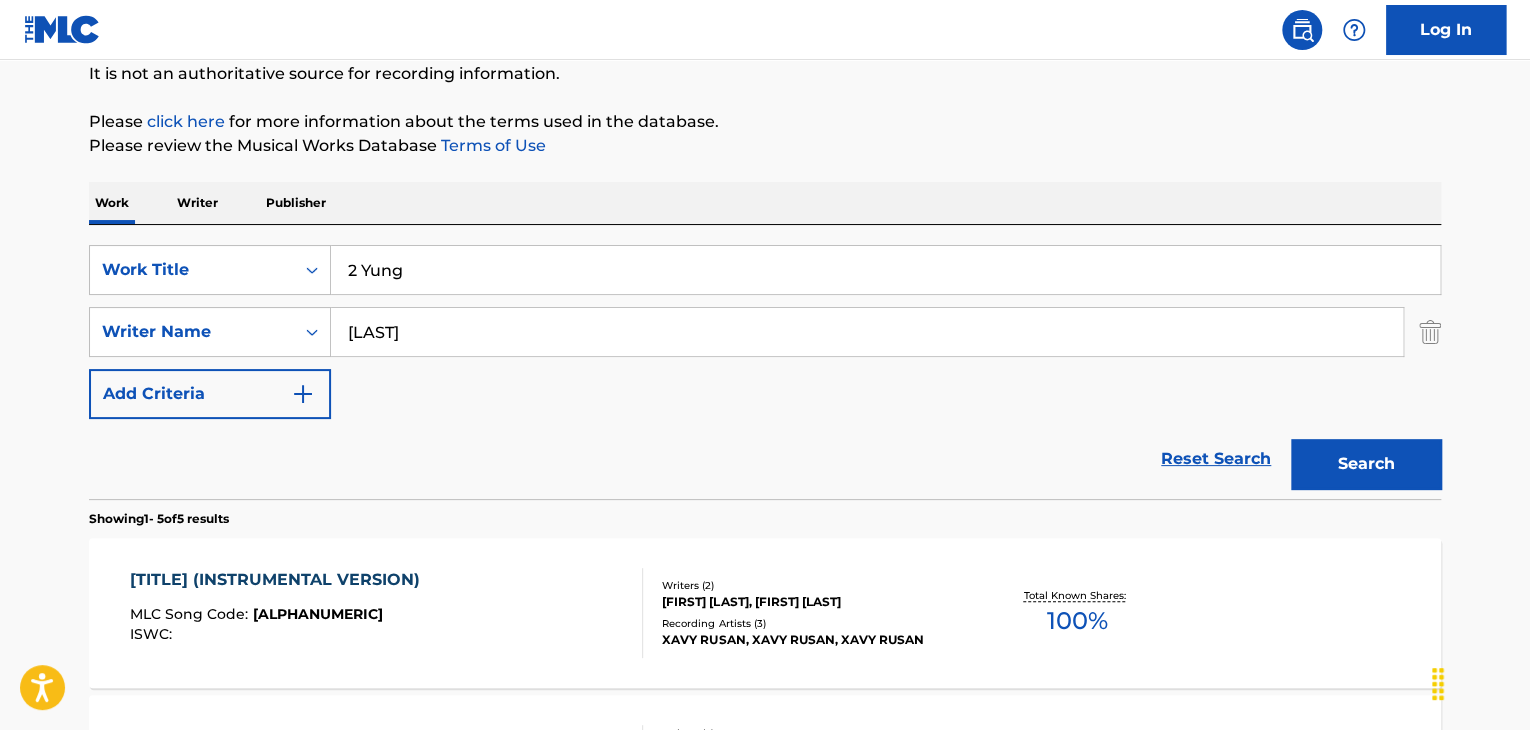 click on "Work Writer Publisher" at bounding box center (765, 203) 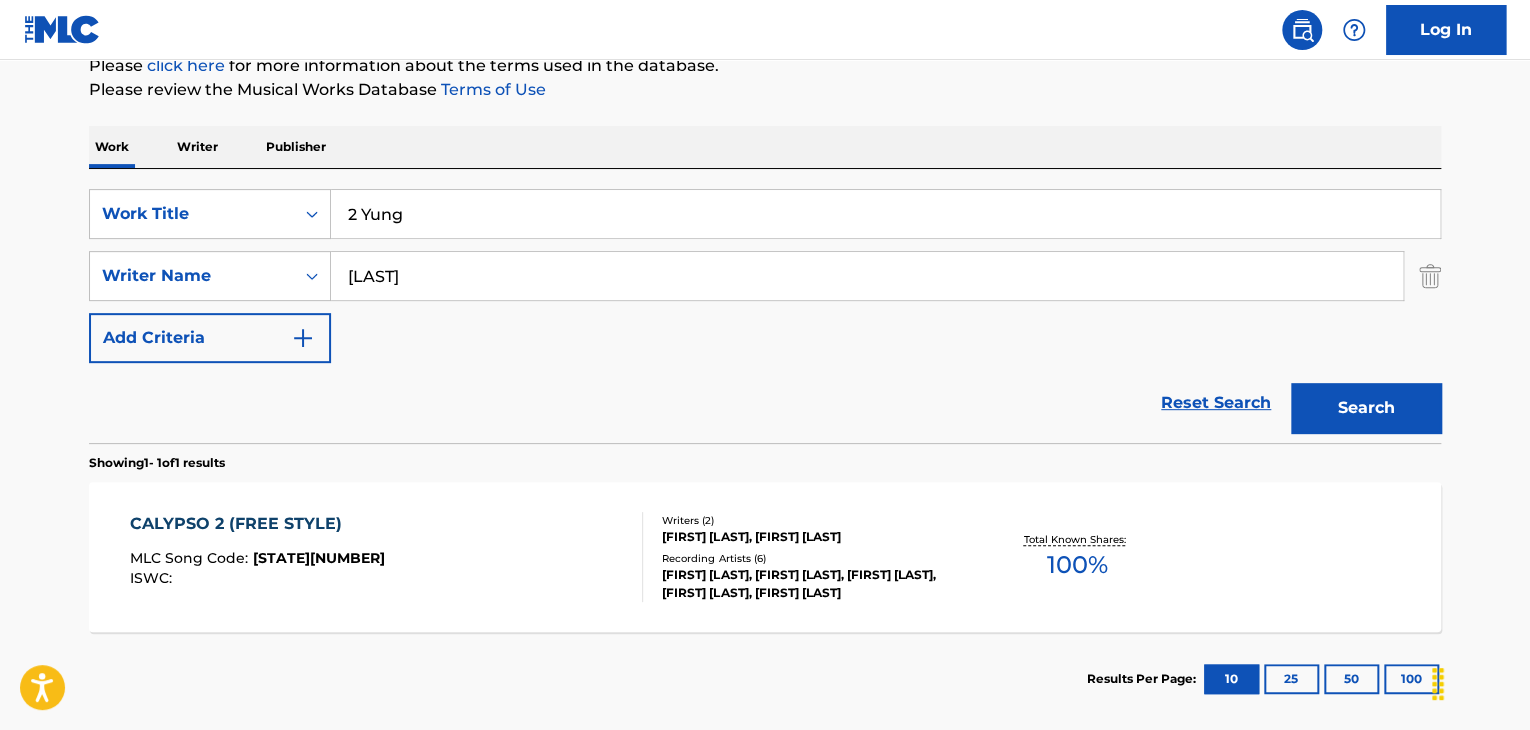 scroll, scrollTop: 300, scrollLeft: 0, axis: vertical 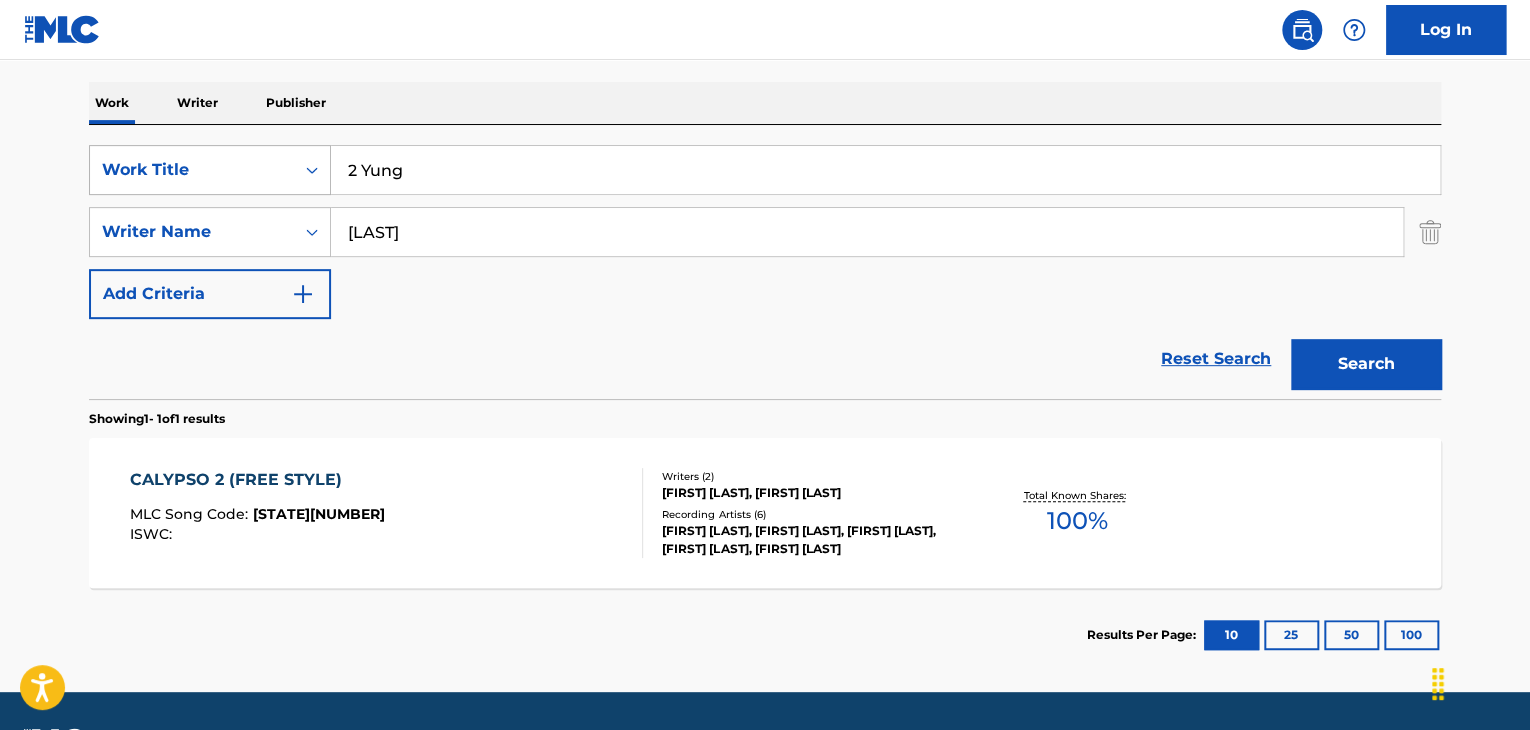 drag, startPoint x: 470, startPoint y: 179, endPoint x: 263, endPoint y: 188, distance: 207.19556 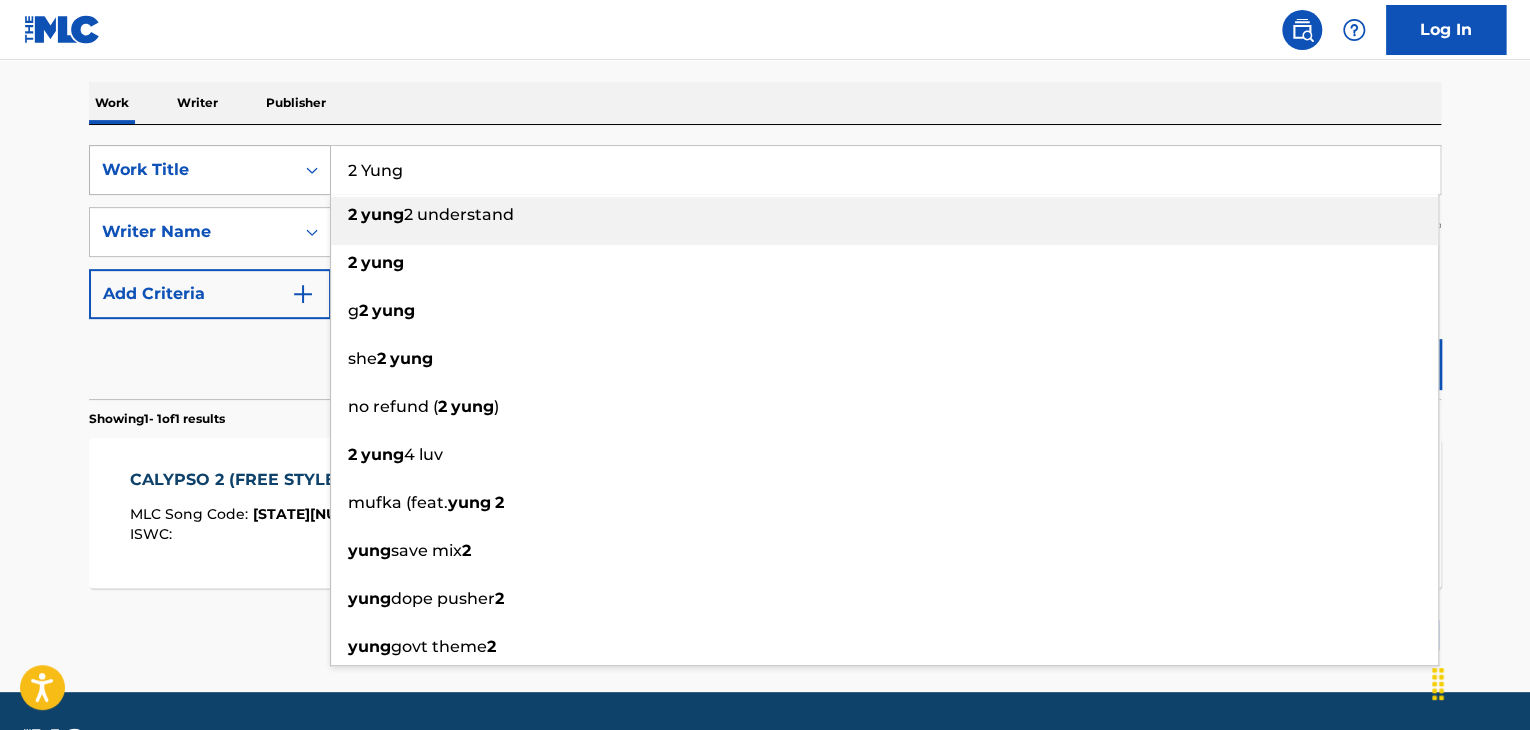 paste on "Tell Me Why" 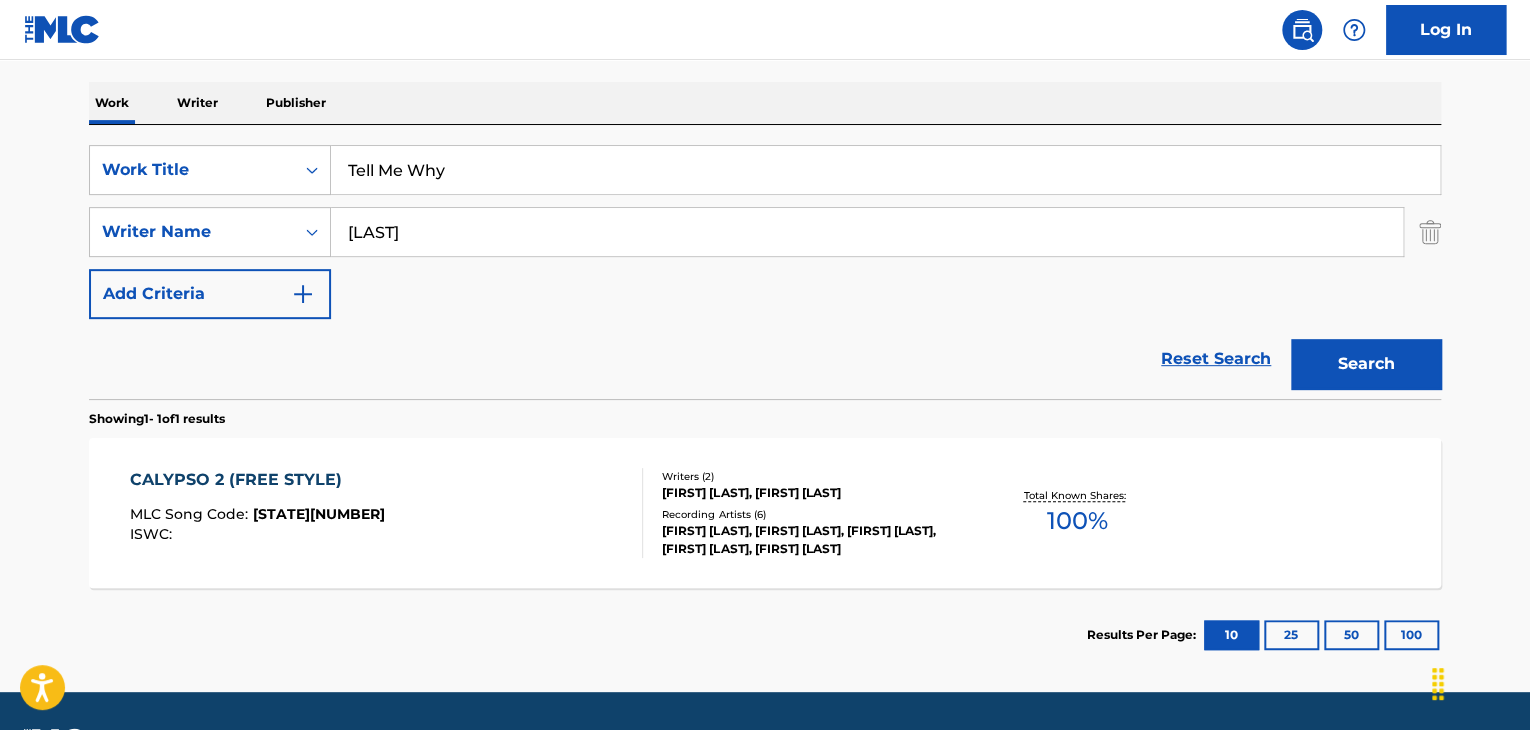 click on "The MLC Public Work Search The accuracy and completeness of The MLC's data is determined solely by our Members. It is not an authoritative source for recording information. Please   click here   for more information about the terms used in the database. Please review the Musical Works Database   Terms of Use Work Writer Publisher SearchWithCriteriaaa817376-d798-4426-bcfe-63d5a4522a53 Work Title Tell Me Why SearchWithCriteria65a98e3e-c872-4602-8014-928421f3132e Writer Name Westerfield Add Criteria Reset Search Search Showing  1  -   1  of  1   results   CALYPSO 2 (FREE STYLE) MLC Song Code : CD1K98 ISWC : Writers ( 2 ) [FIRST] [LAST], [FIRST] [LAST] Recording Artists ( 6 ) DAYDRNKRZ, DAYDRNKRZ, DAYDRNKRZ, DAYDRNKRZ, DAYDRNKRZ Total Known Shares: 100 % Results Per Page: 10 25 50 100" at bounding box center (765, 246) 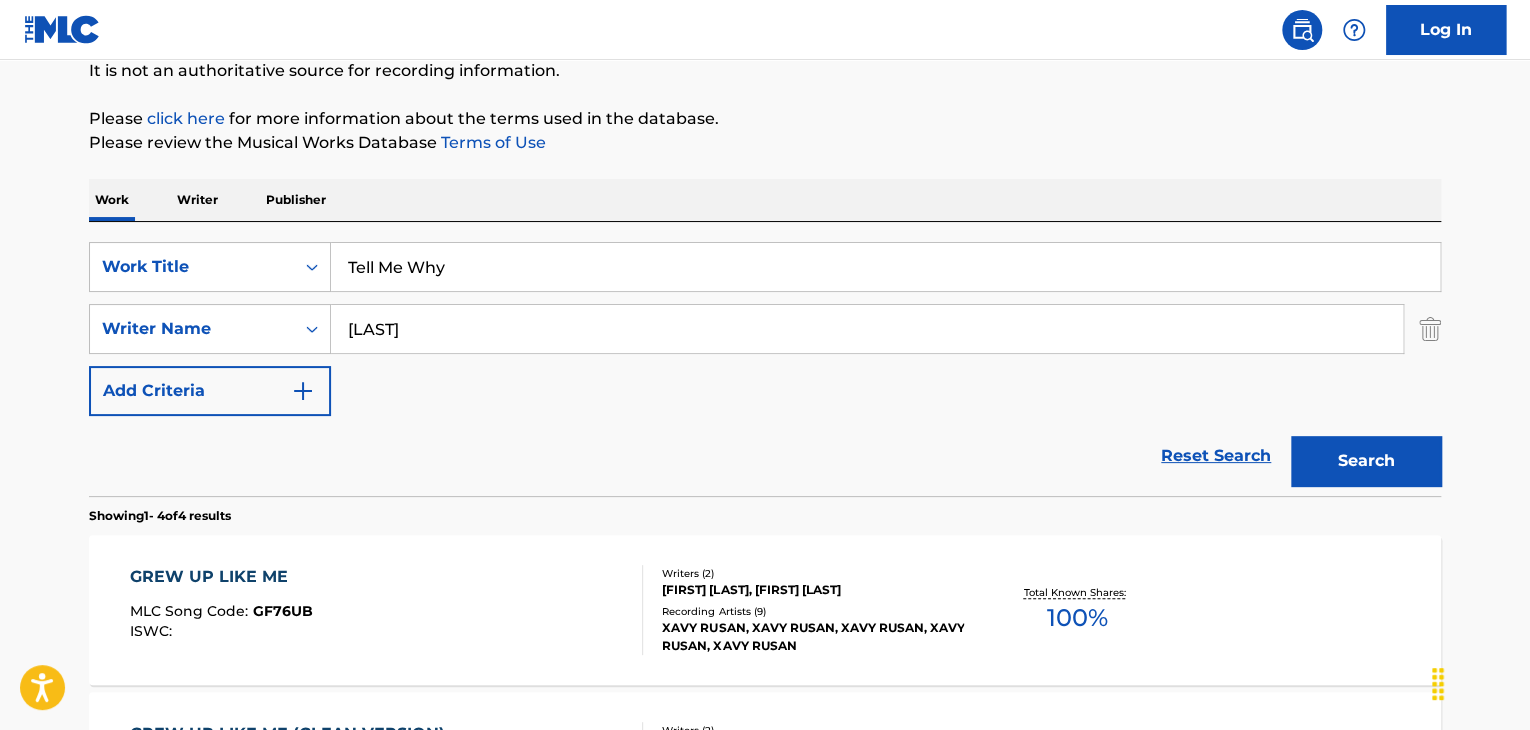 scroll, scrollTop: 300, scrollLeft: 0, axis: vertical 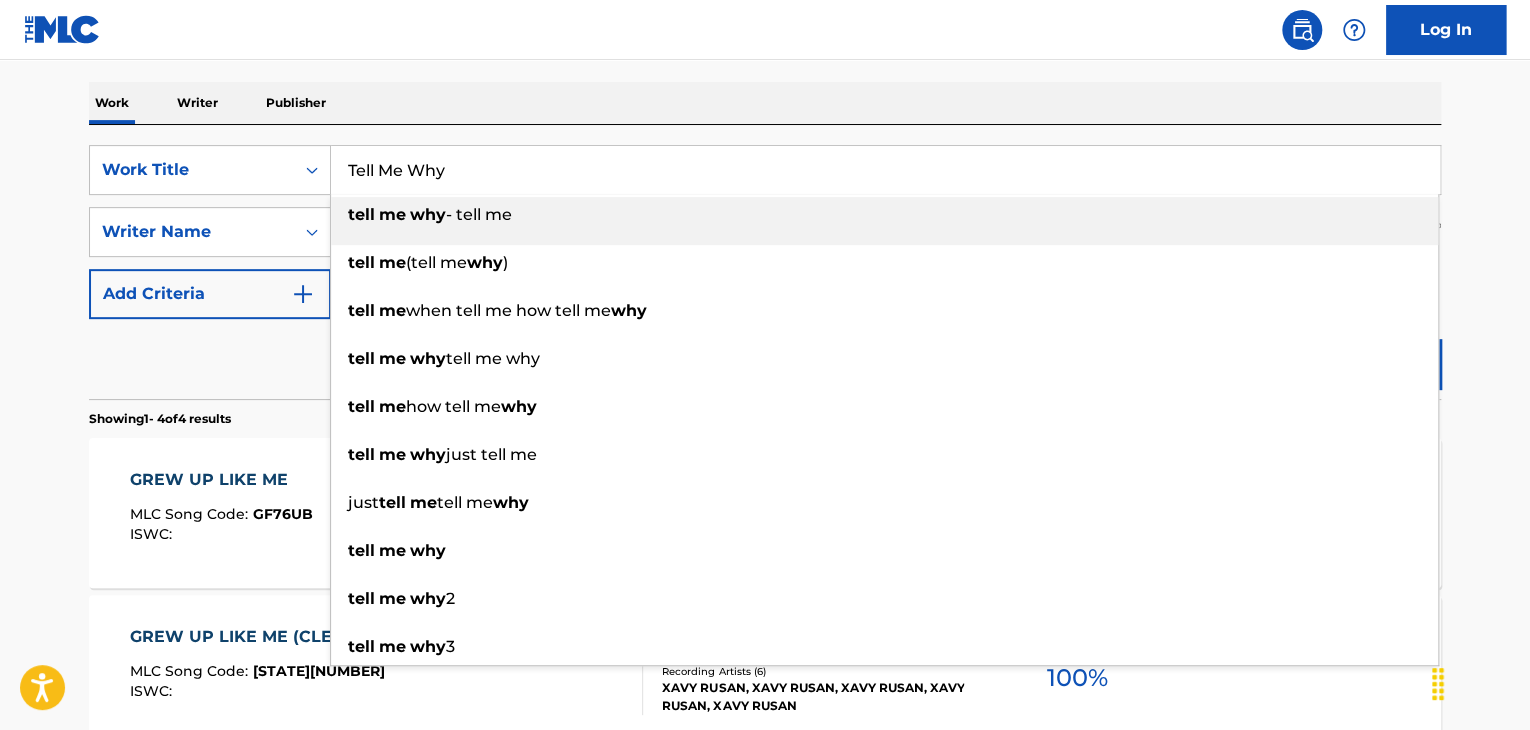 drag, startPoint x: 504, startPoint y: 151, endPoint x: 364, endPoint y: 166, distance: 140.80128 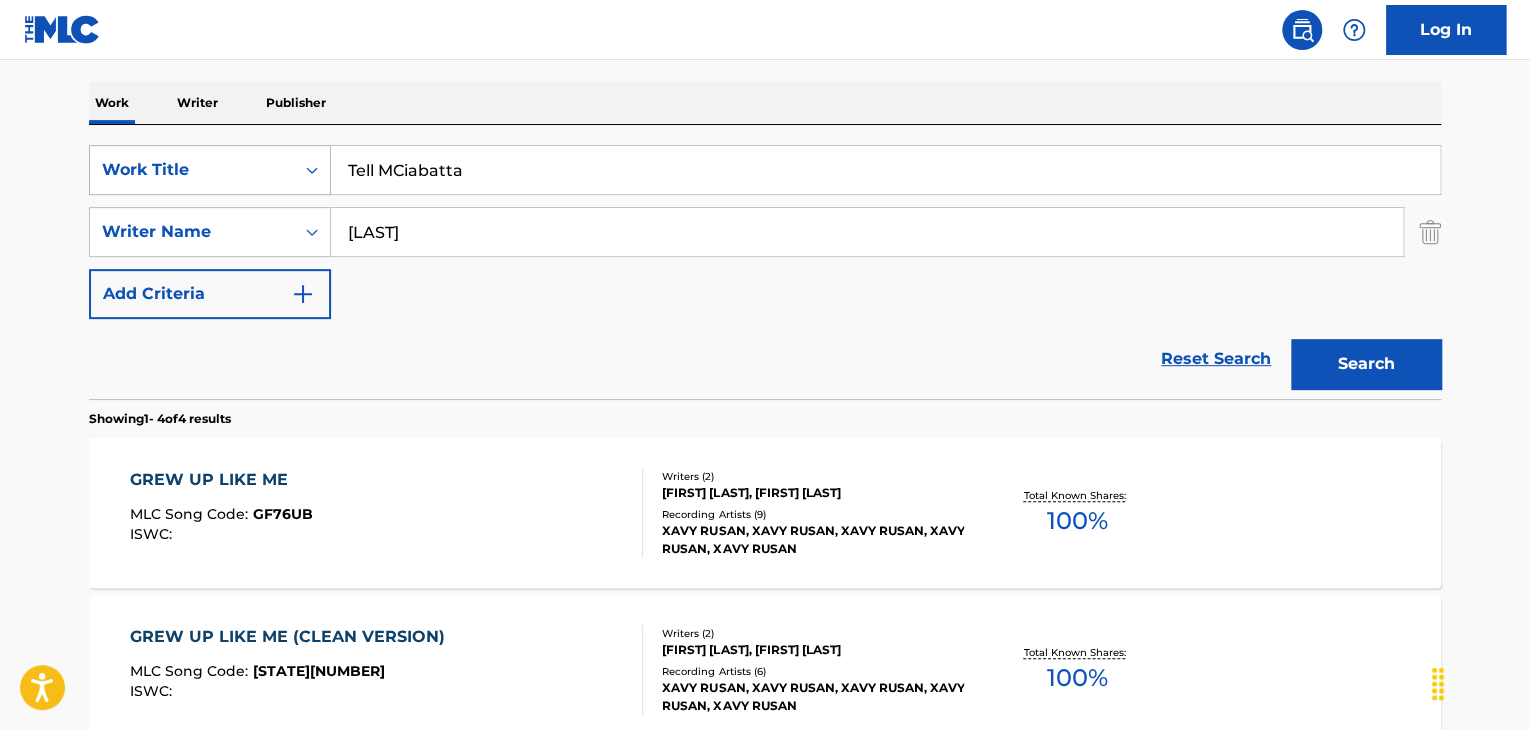 drag, startPoint x: 532, startPoint y: 165, endPoint x: 308, endPoint y: 190, distance: 225.39078 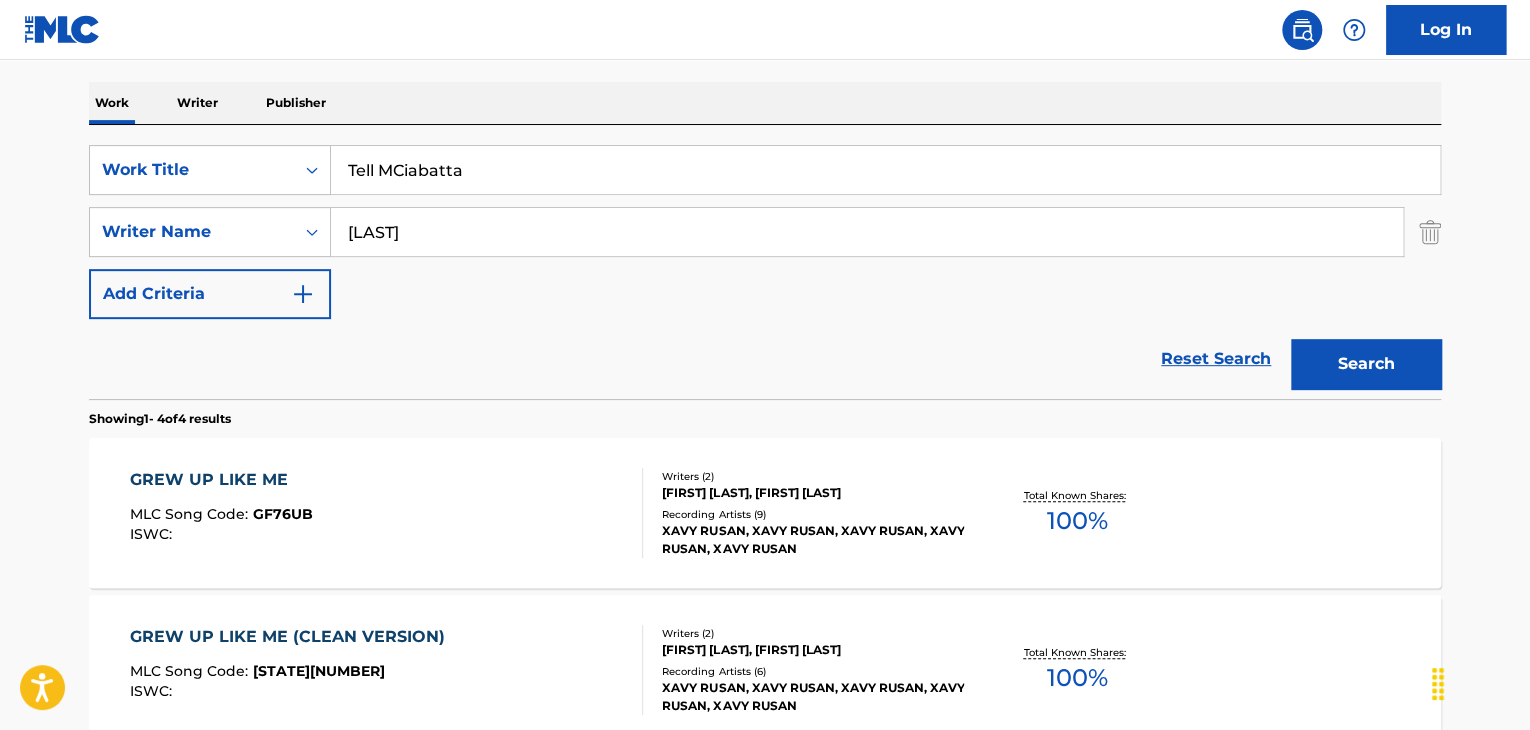 paste 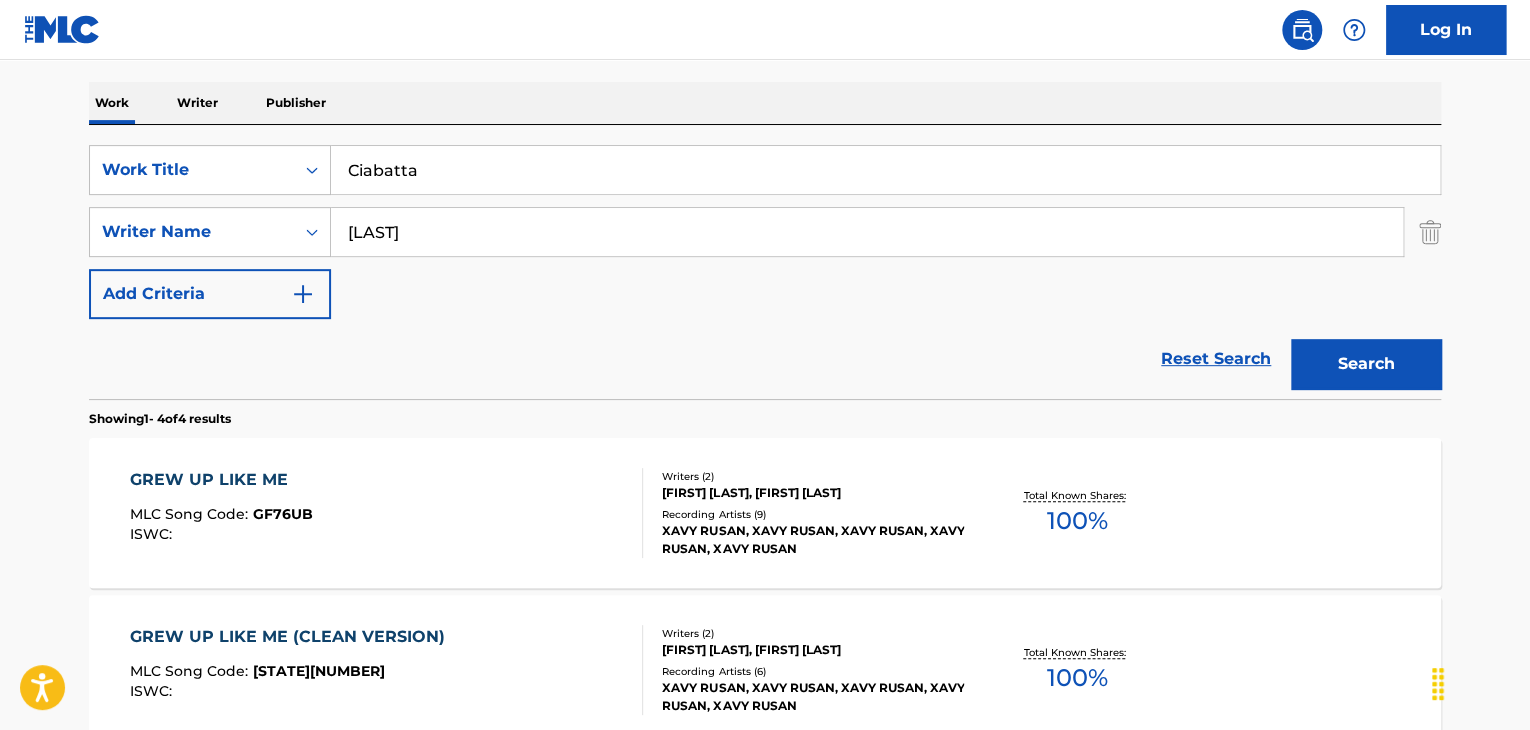 click on "Log In" at bounding box center (765, 30) 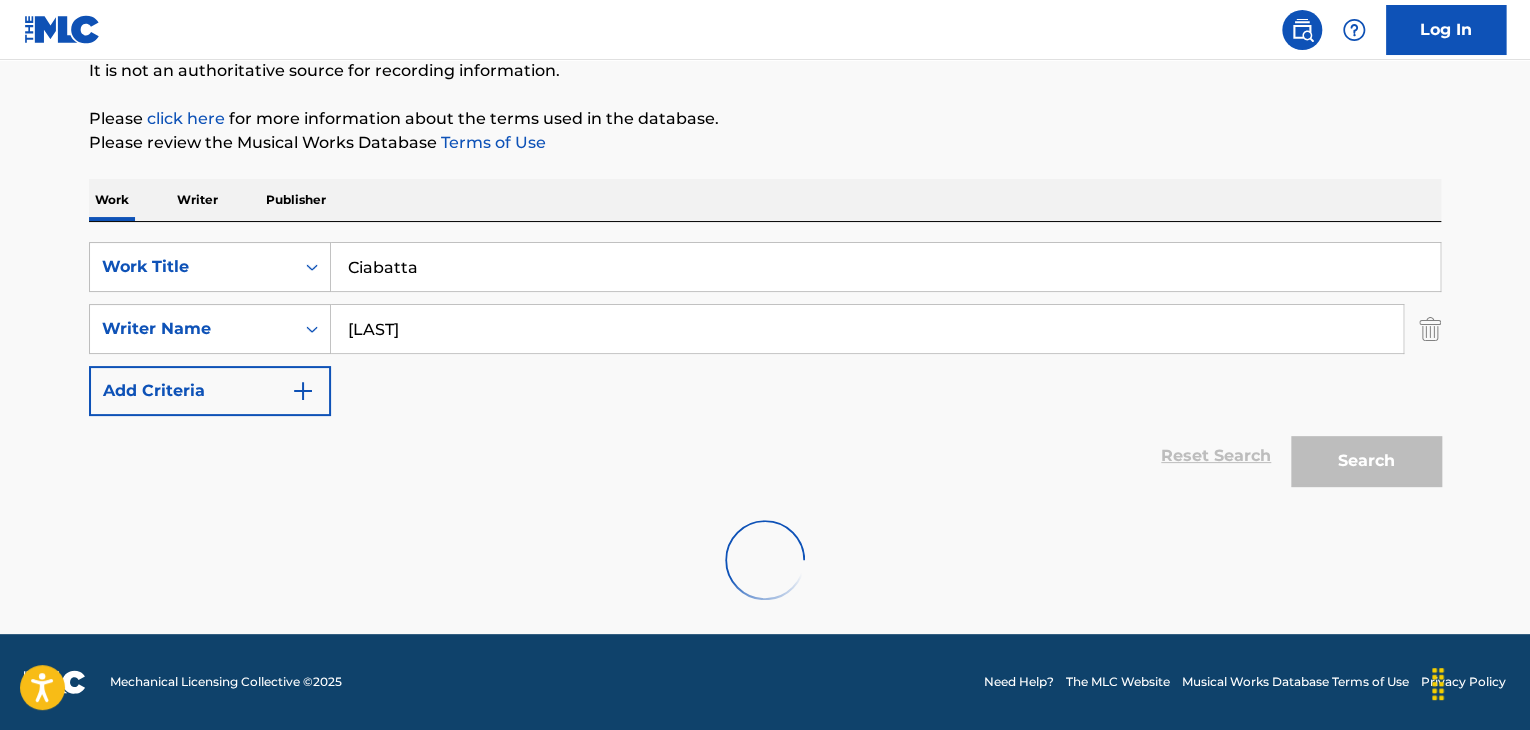 scroll, scrollTop: 138, scrollLeft: 0, axis: vertical 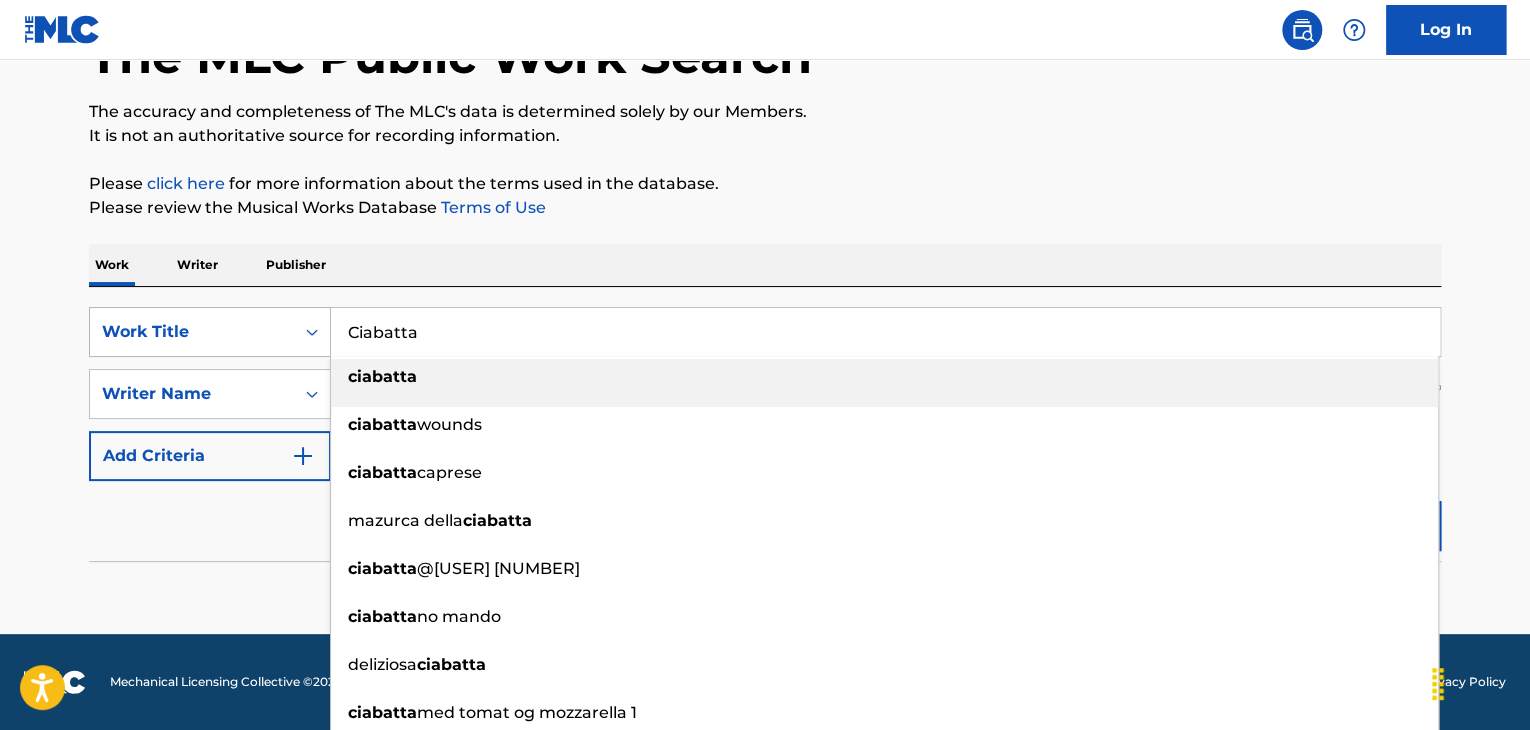 drag, startPoint x: 451, startPoint y: 337, endPoint x: 283, endPoint y: 344, distance: 168.14577 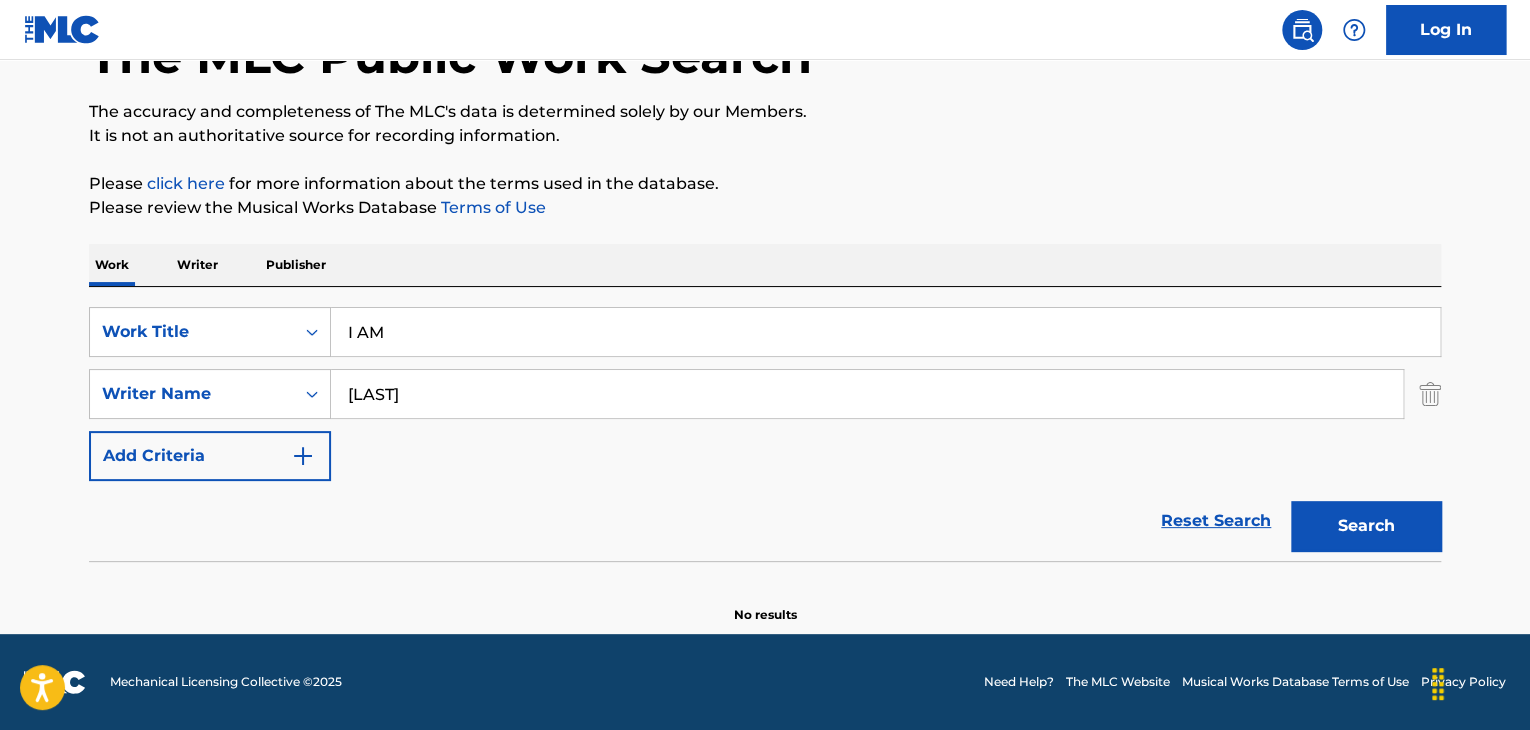 click on "The MLC Public Work Search The accuracy and completeness of The MLC's data is determined solely by our Members. It is not an authoritative source for recording information. Please   click here   for more information about the terms used in the database. Please review the Musical Works Database   Terms of Use Work Writer Publisher [FIRST] [LAST] Work Title I AM [FIRST] [LAST] Writer Name Westerfield Add Criteria Reset Search Search No results" at bounding box center (765, 298) 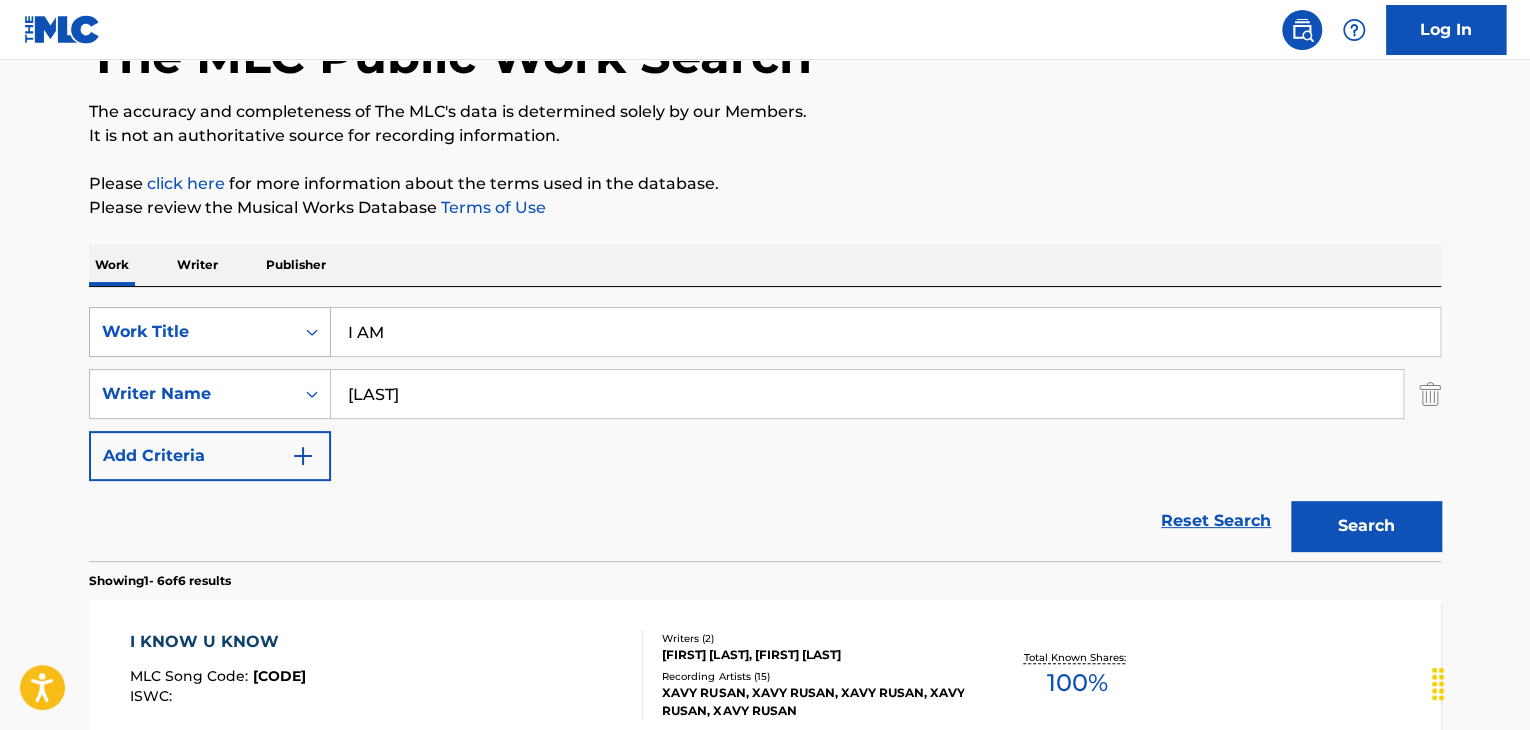 drag, startPoint x: 415, startPoint y: 325, endPoint x: 316, endPoint y: 329, distance: 99.08077 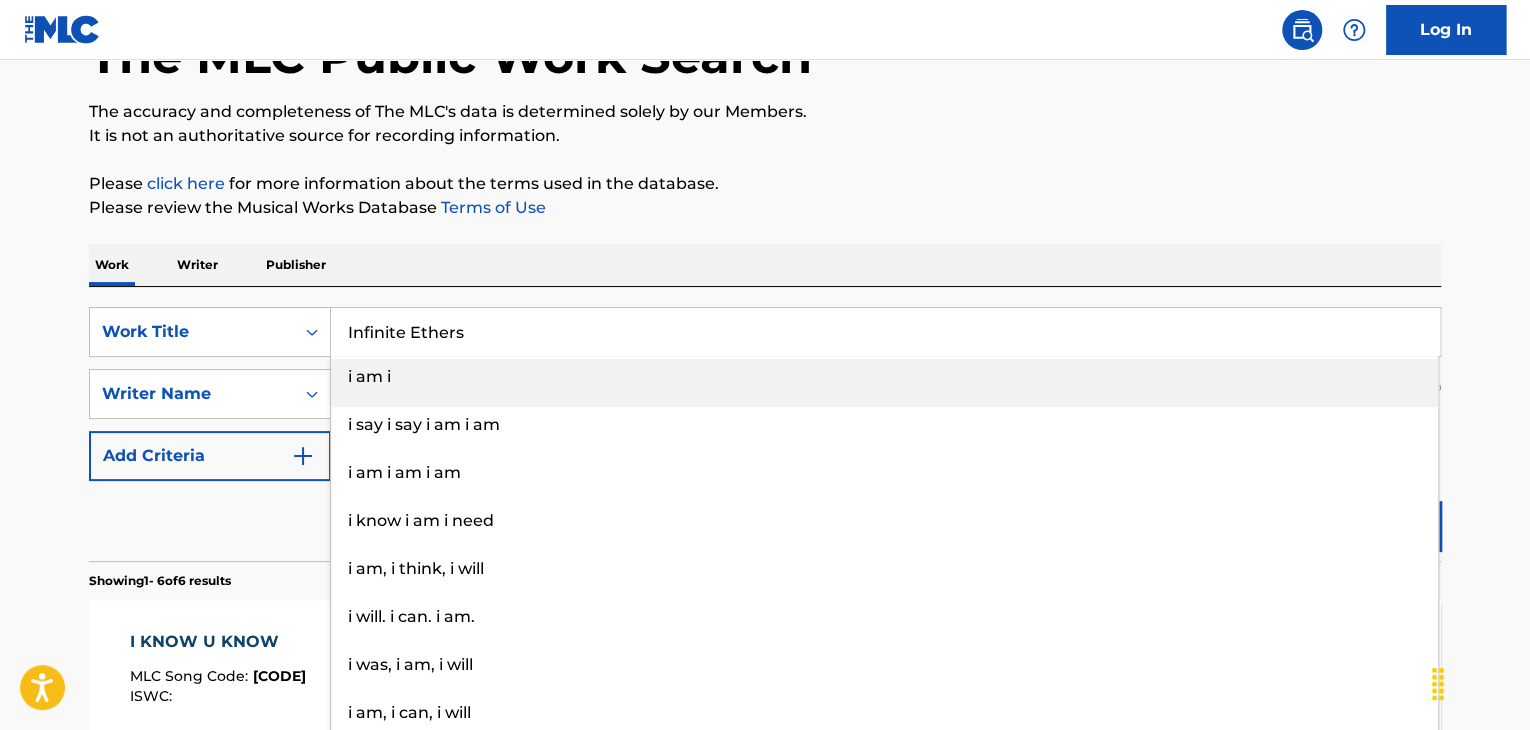 click on "The MLC Public Work Search The accuracy and completeness of The MLC's data is determined solely by our Members. It is not an authoritative source for recording information. Please   click here   for more information about the terms used in the database. Please review the Musical Works Database   Terms of Use Work Writer Publisher SearchWithCriteriaaa817376-d798-4426-bcfe-63d5a4522a53 Work Title Infinite Ethers i am i i say i say i am i am i am i am i am i know i am i need i am, i think, i will i will. i can. i am. i was, i am, i will i am, i can, i will i can, i am, i will i am, i will, i can SearchWithCriteria65a98e3e-c872-4602-8014-928421f3132e Writer Name [LAST] Add Criteria Reset Search Search Showing  1  -   6  of  6   results   I KNOW U KNOW MLC Song Code : I35ICM ISWC : Writers ( 2 ) [FIRST] [LAST], [FIRST] [LAST] Recording Artists ( 15 ) [FIRST] [LAST], [FIRST] [LAST], [FIRST] [LAST], [FIRST] [LAST], [FIRST] [LAST] Total Known Shares: 100 % WHERE DO I BEGIN MLC Song Code : W7623G ISWC : Writers ( 1 ) 0 )" at bounding box center (765, 800) 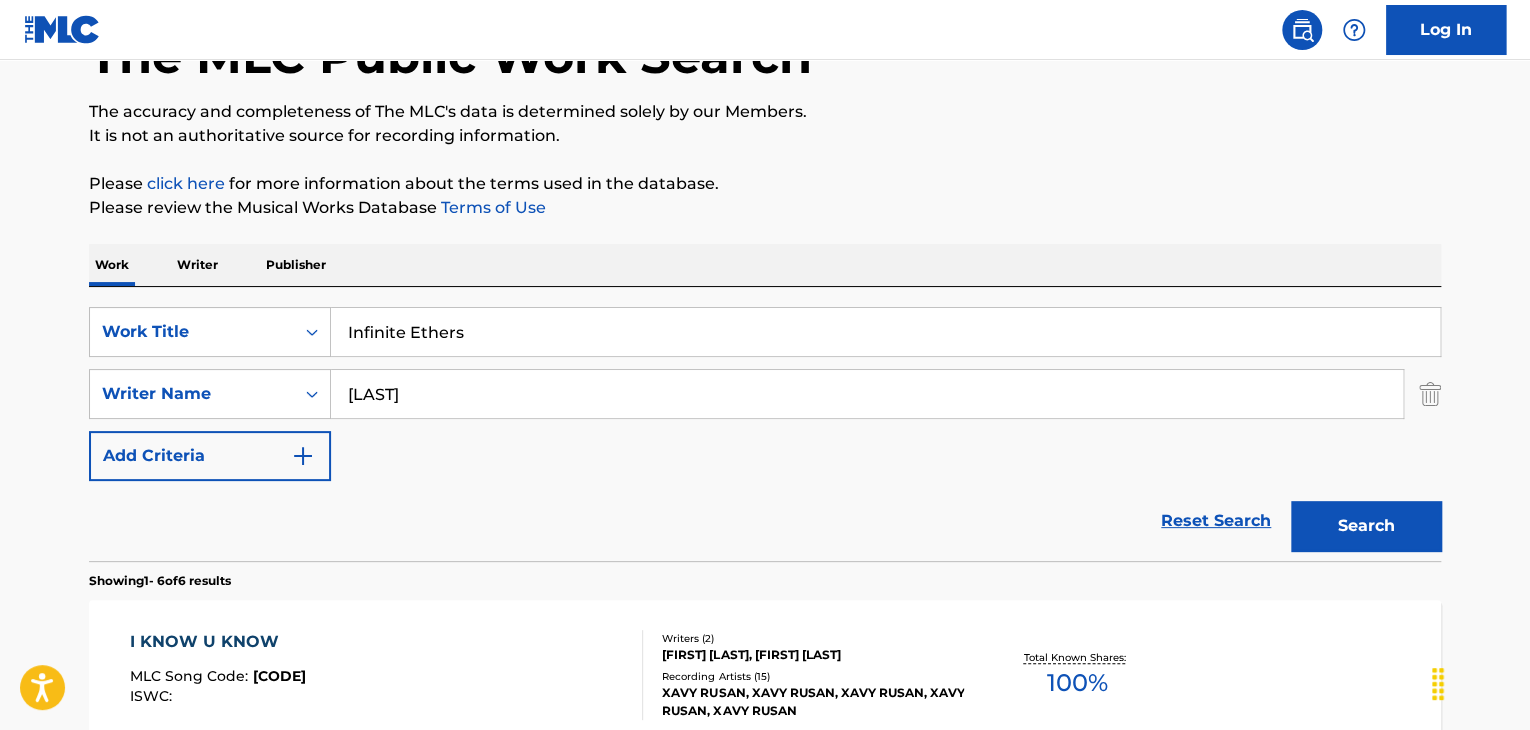 click on "Search" at bounding box center (1366, 526) 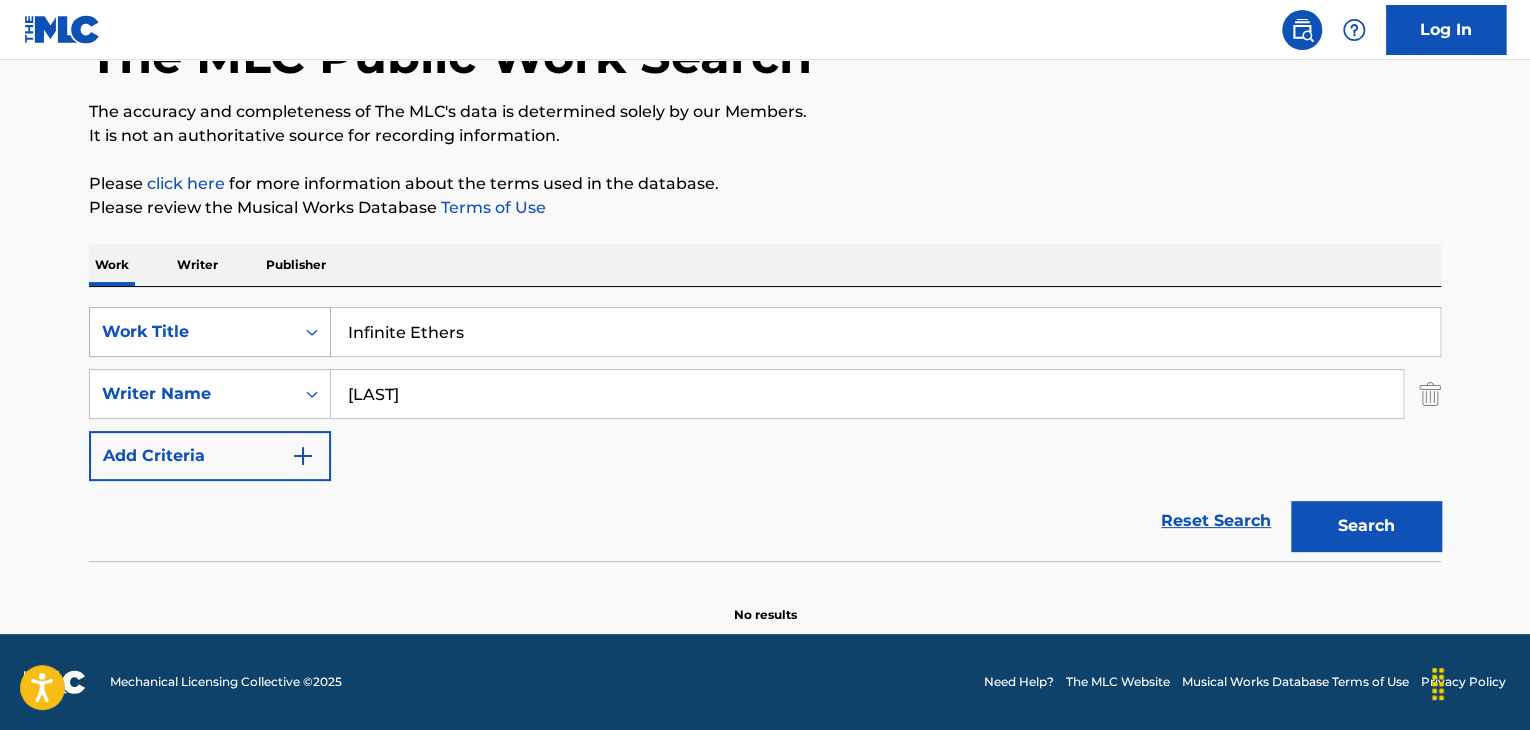 drag, startPoint x: 523, startPoint y: 325, endPoint x: 212, endPoint y: 337, distance: 311.2314 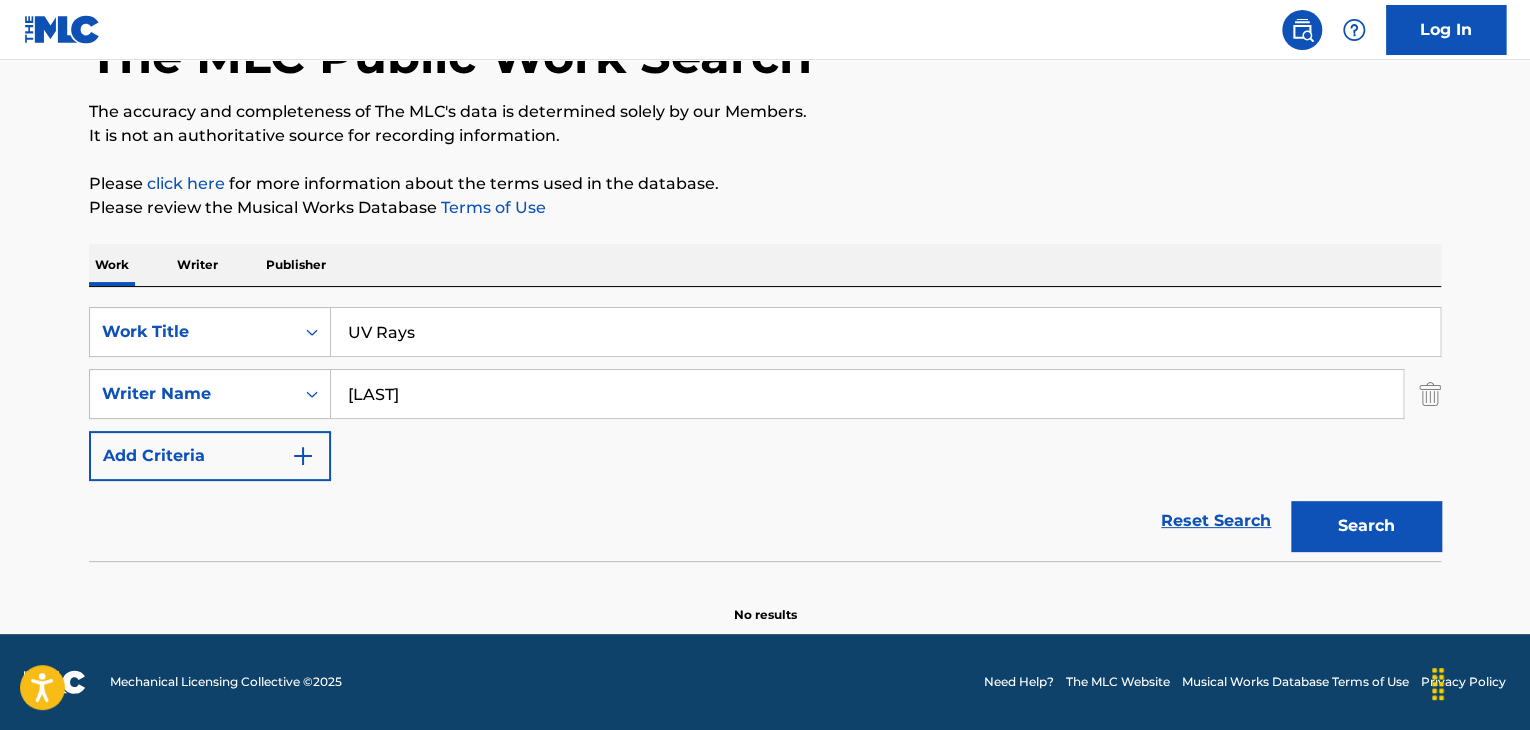 click on "Please review the Musical Works Database   Terms of Use" at bounding box center [765, 208] 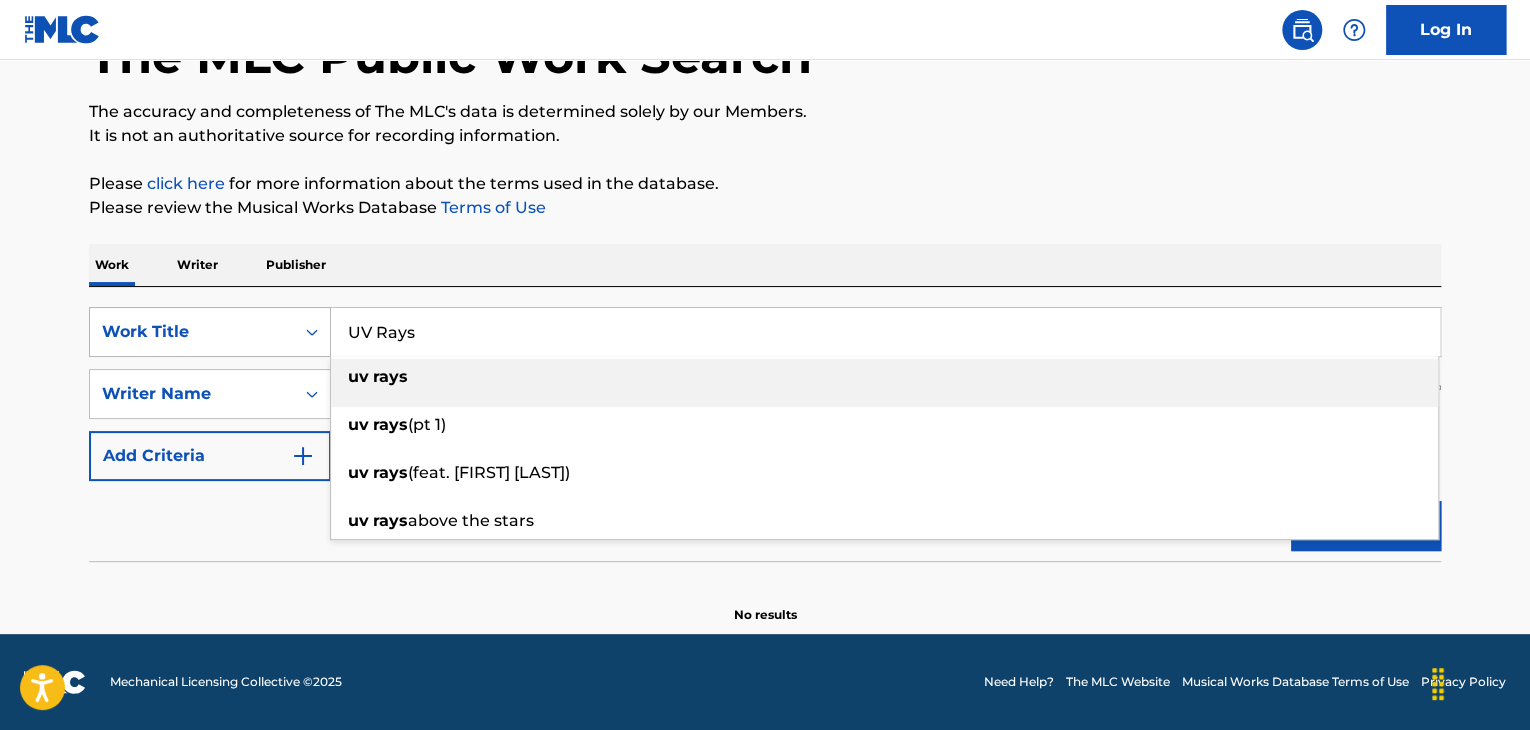drag, startPoint x: 564, startPoint y: 325, endPoint x: 205, endPoint y: 334, distance: 359.1128 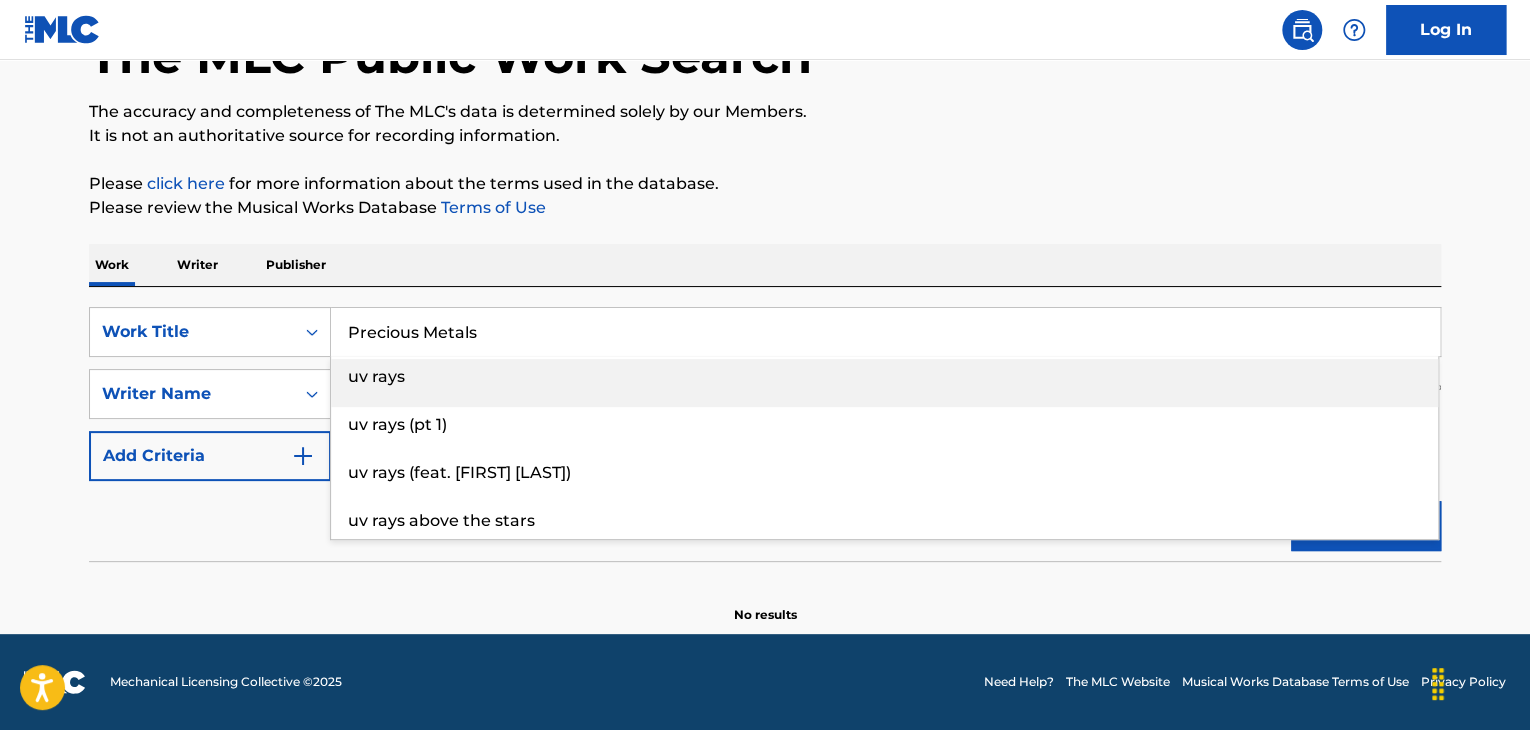 click on "The MLC Public Work Search The accuracy and completeness of The MLC's data is determined solely by our Members. It is not an authoritative source for recording information. Please   click here   for more information about the terms used in the database. Please review the Musical Works Database   Terms of Use Work Writer Publisher [FIRST] [LAST] Work Title Precious Metals uv rays uv rays (pt 1) uv rays (feat. [NAME]) uv rays above the stars [FIRST] [LAST] Writer Name Westerfield Add Criteria Reset Search Search No results" at bounding box center [765, 298] 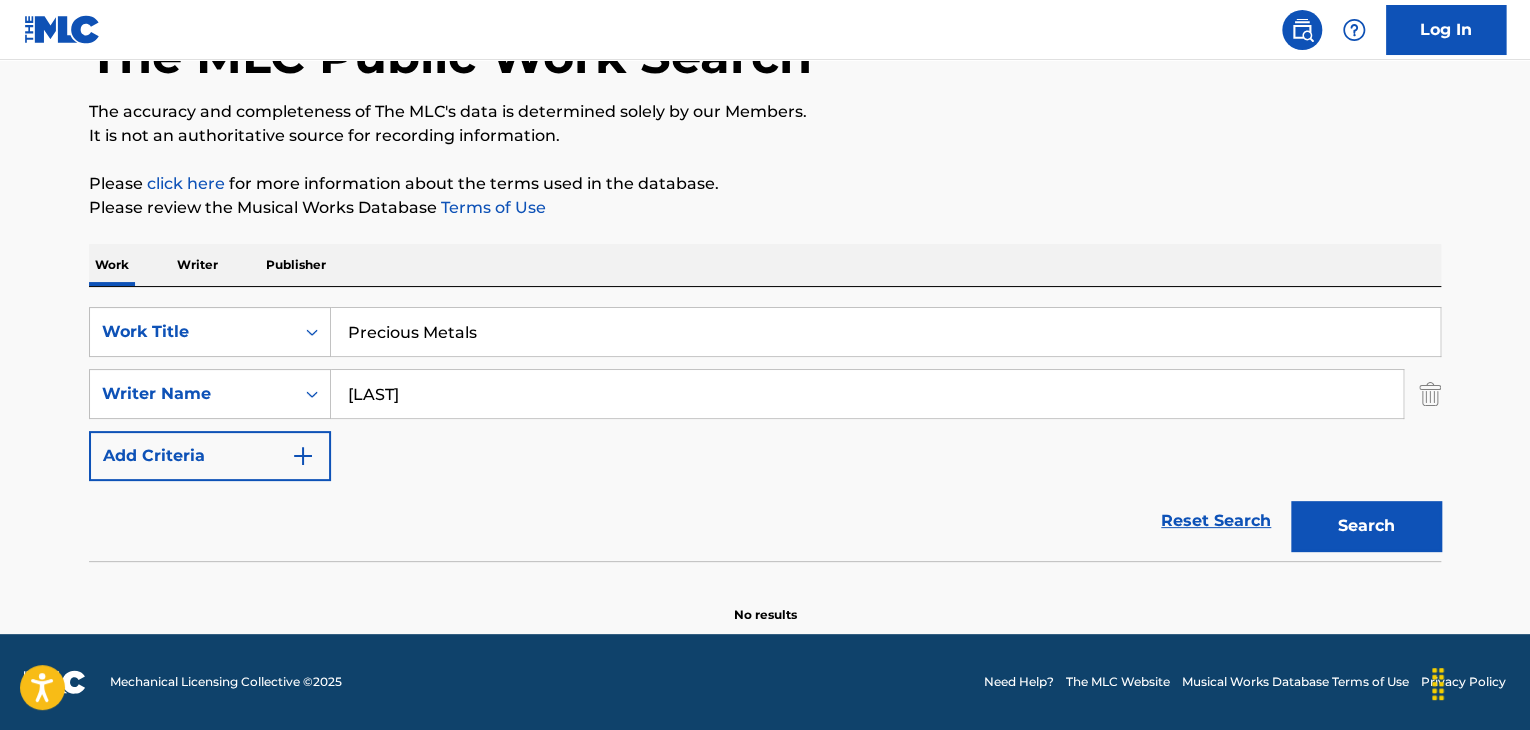 click on "Search" at bounding box center (1366, 526) 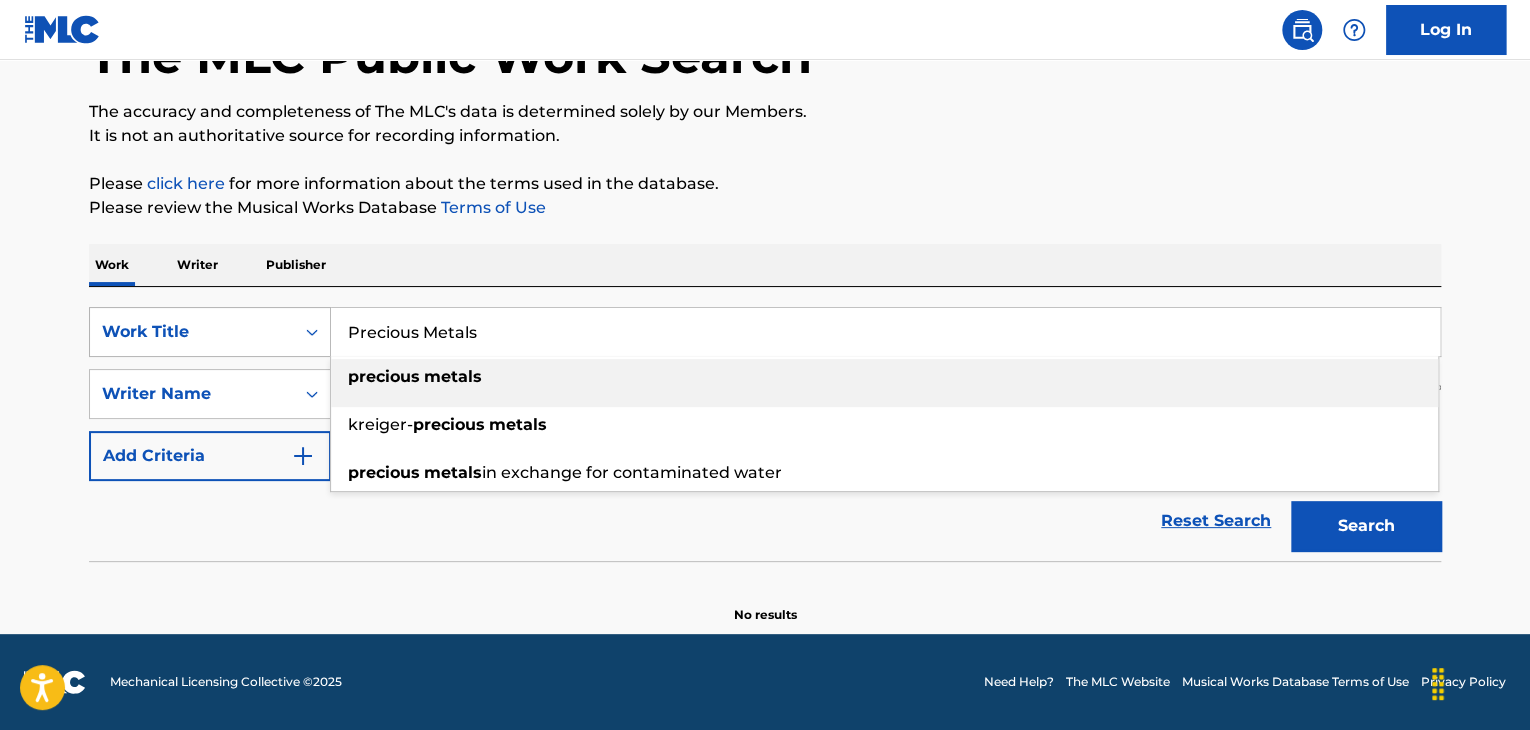 drag, startPoint x: 569, startPoint y: 329, endPoint x: 241, endPoint y: 335, distance: 328.05487 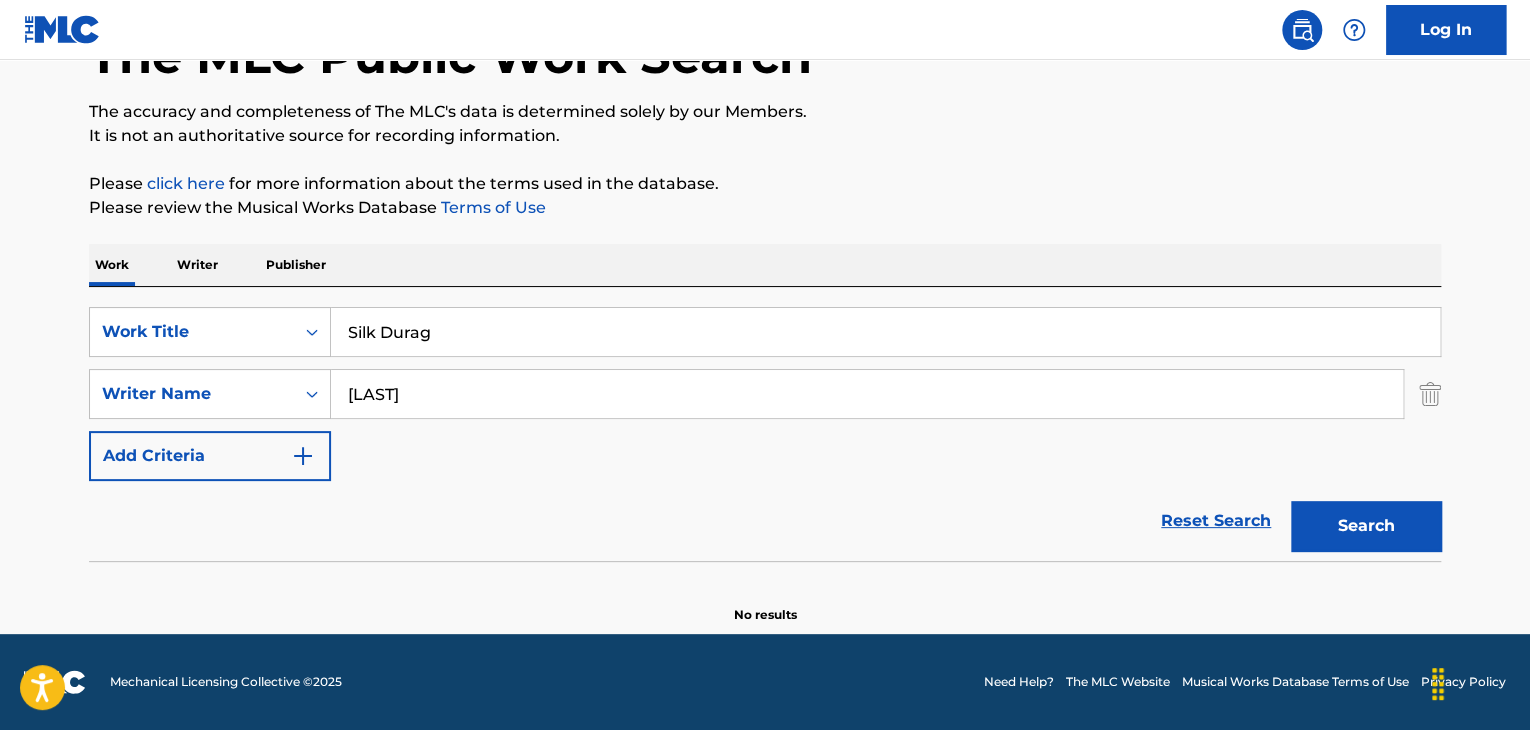 click on "Search" at bounding box center (1366, 526) 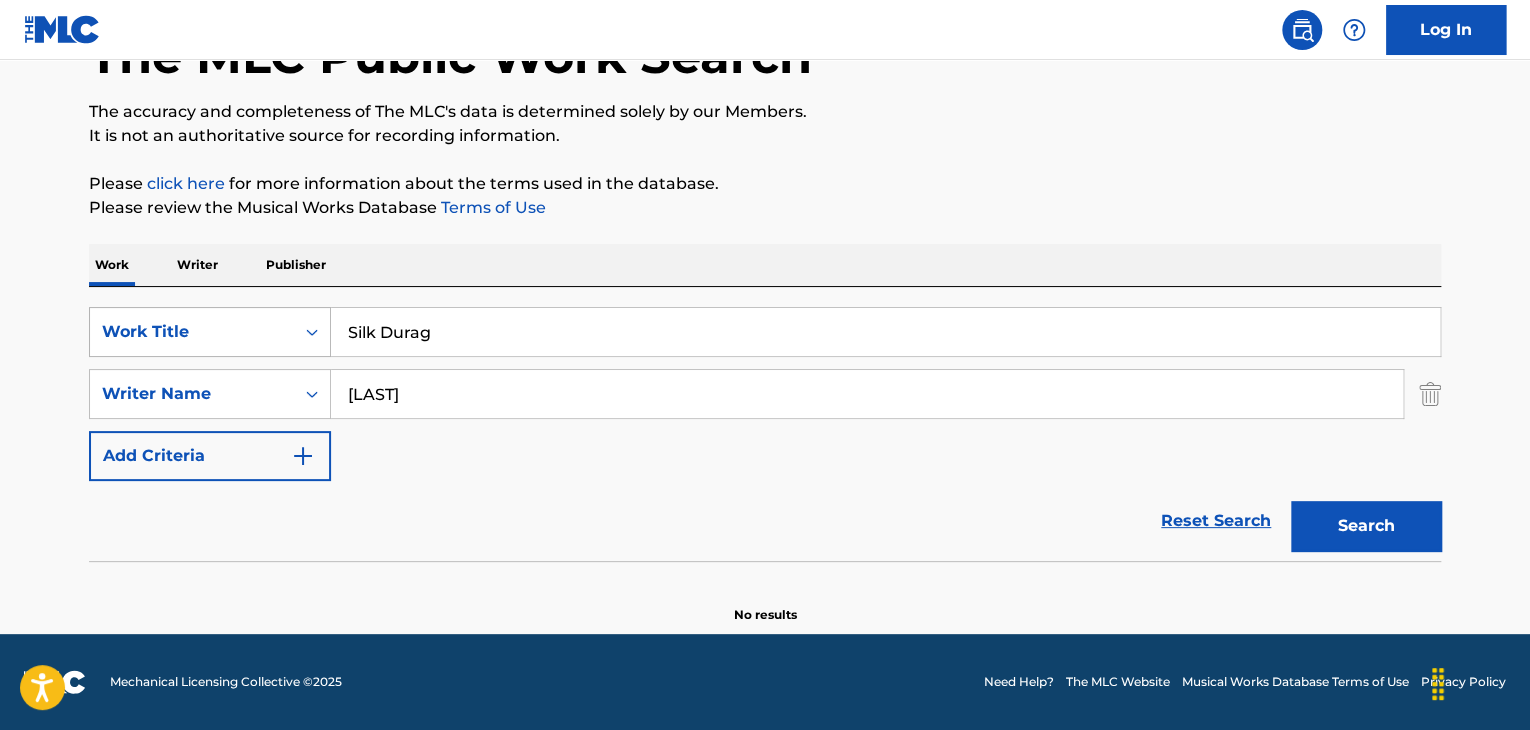 drag, startPoint x: 571, startPoint y: 337, endPoint x: 328, endPoint y: 341, distance: 243.03291 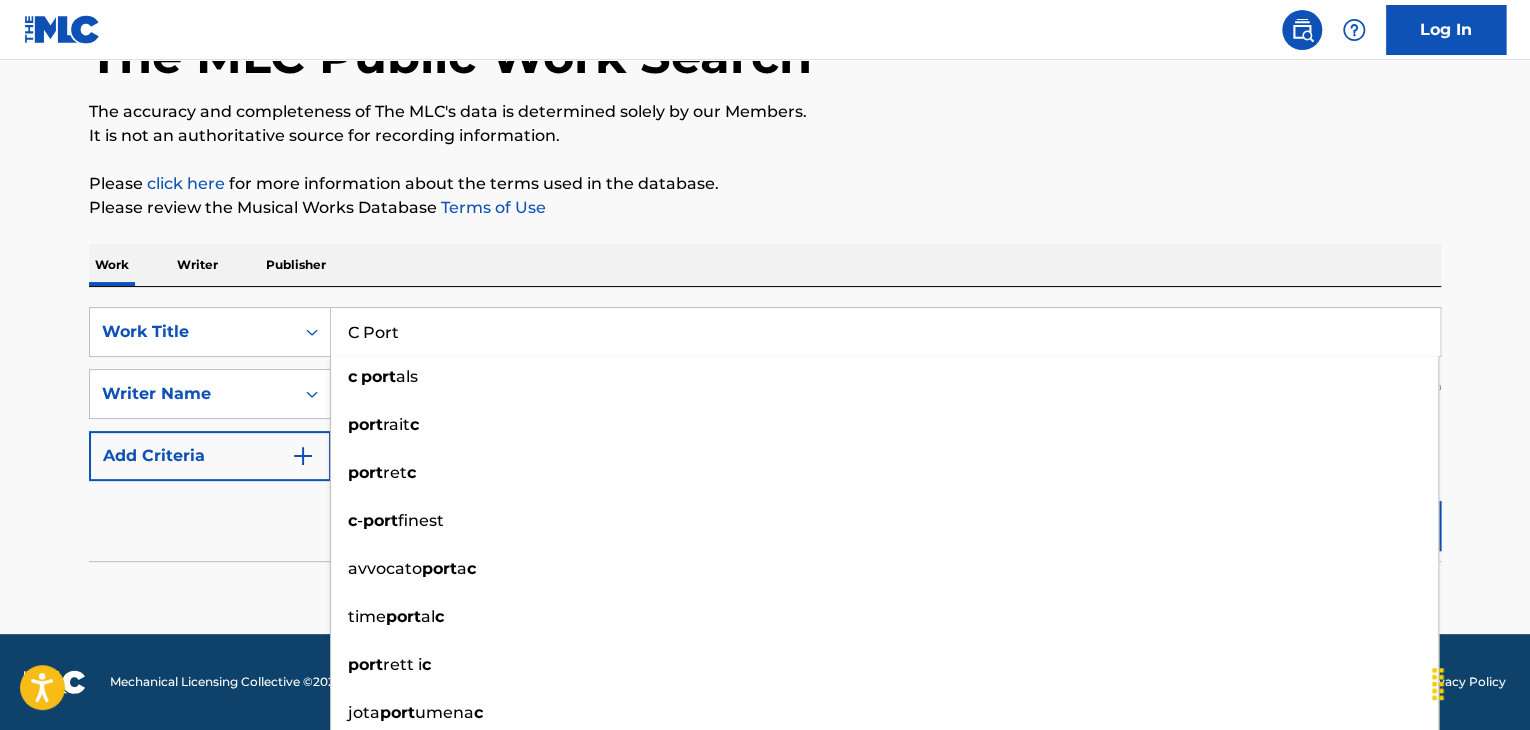 drag, startPoint x: 1347, startPoint y: 514, endPoint x: 1296, endPoint y: 209, distance: 309.23453 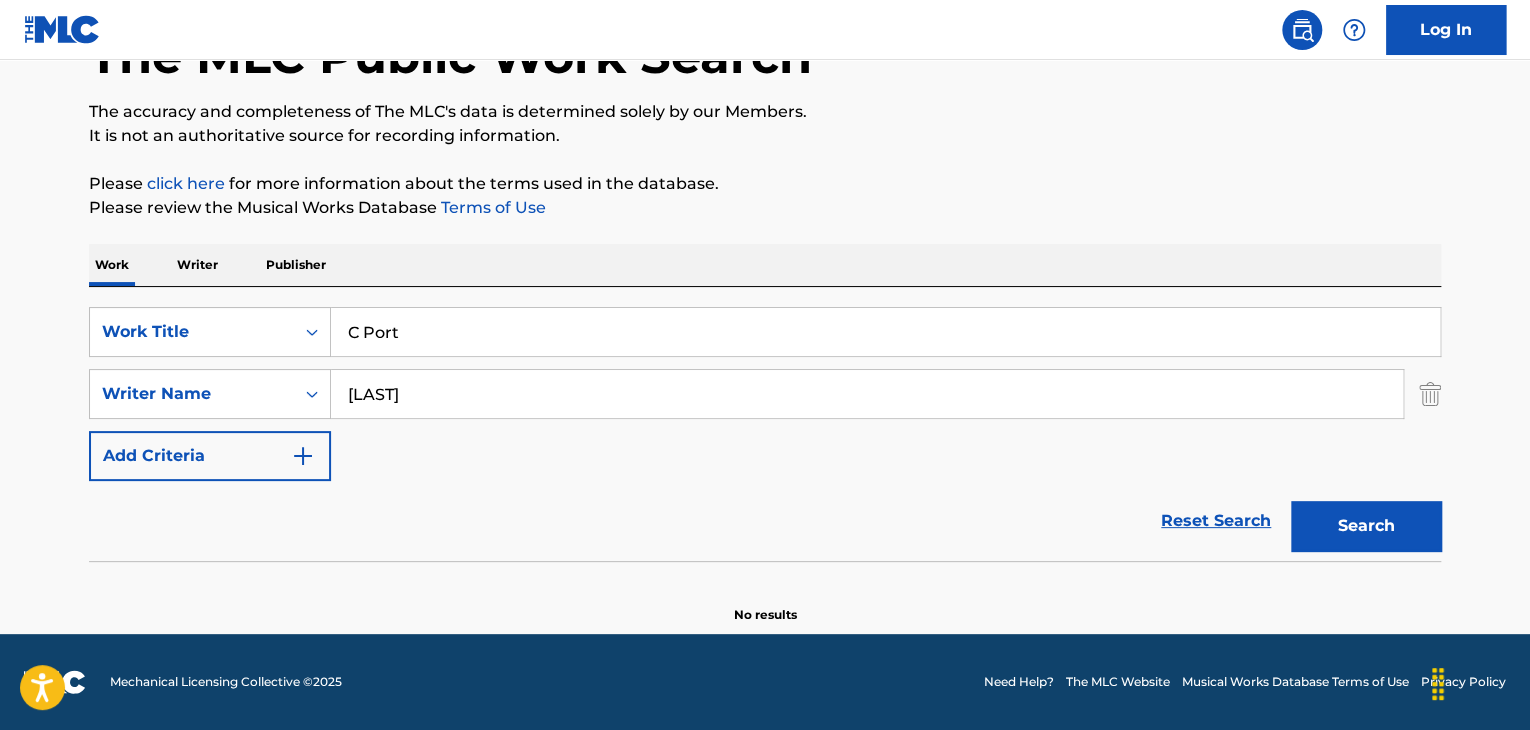 click on "Search" at bounding box center (1366, 526) 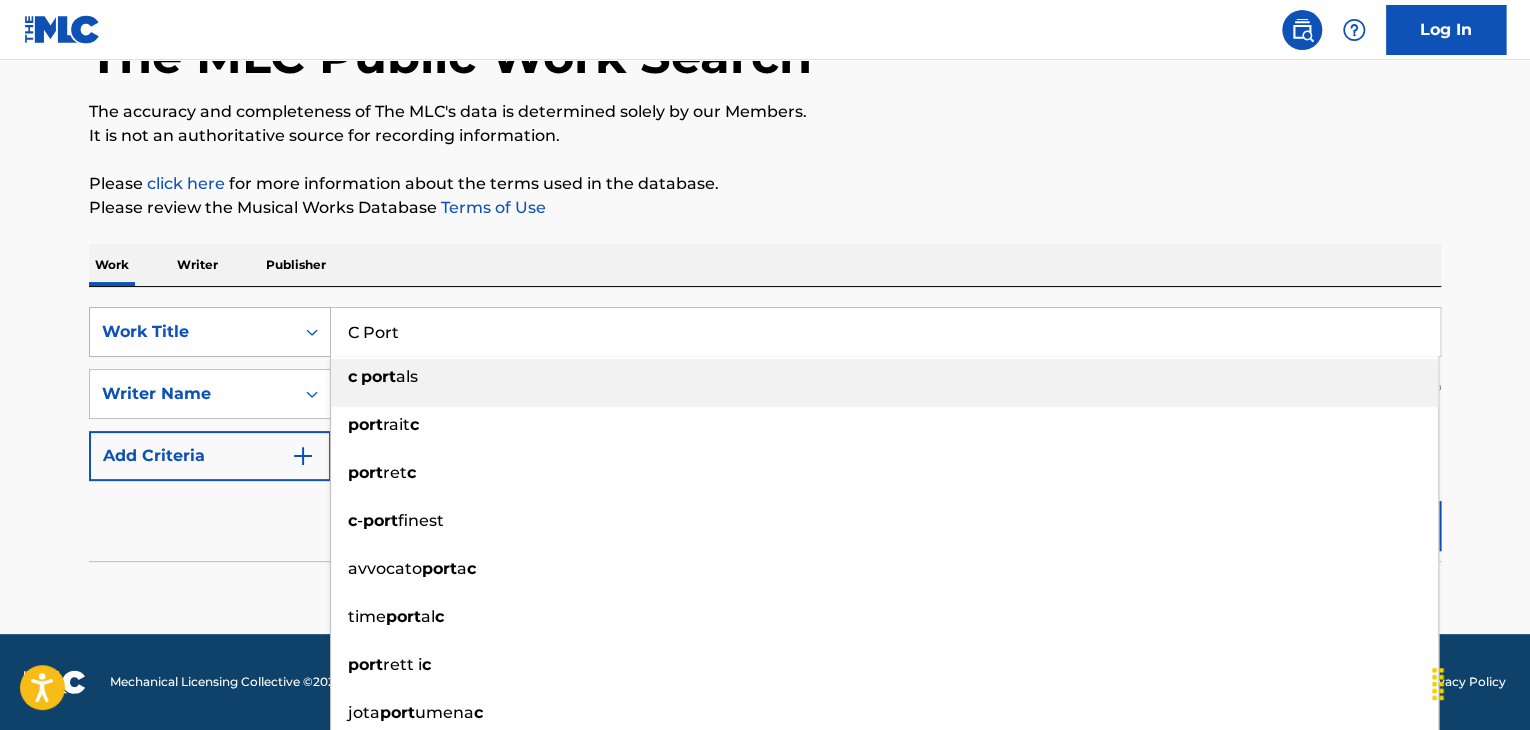 drag, startPoint x: 470, startPoint y: 310, endPoint x: 238, endPoint y: 341, distance: 234.06195 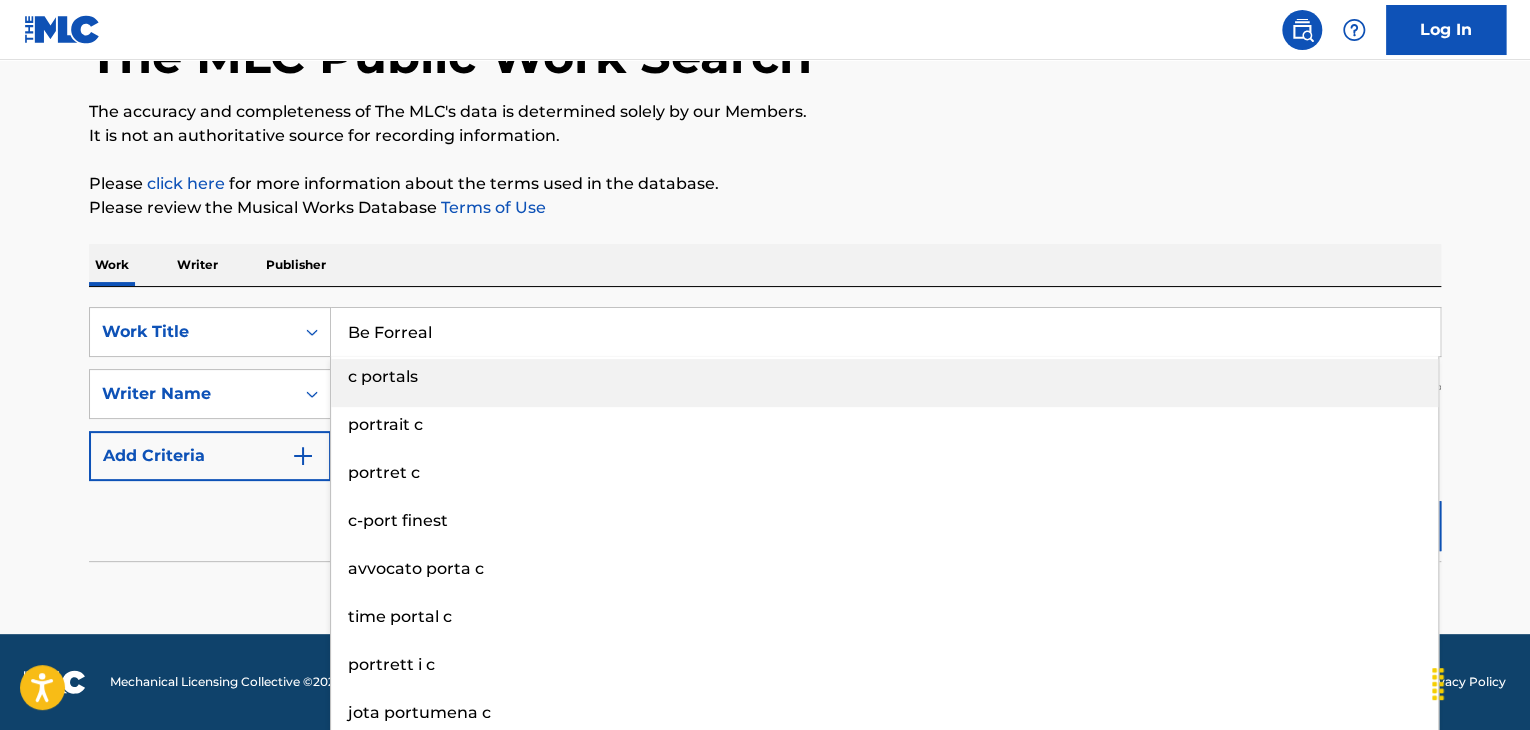 click on "Please   click here   for more information about the terms used in the database." at bounding box center [765, 184] 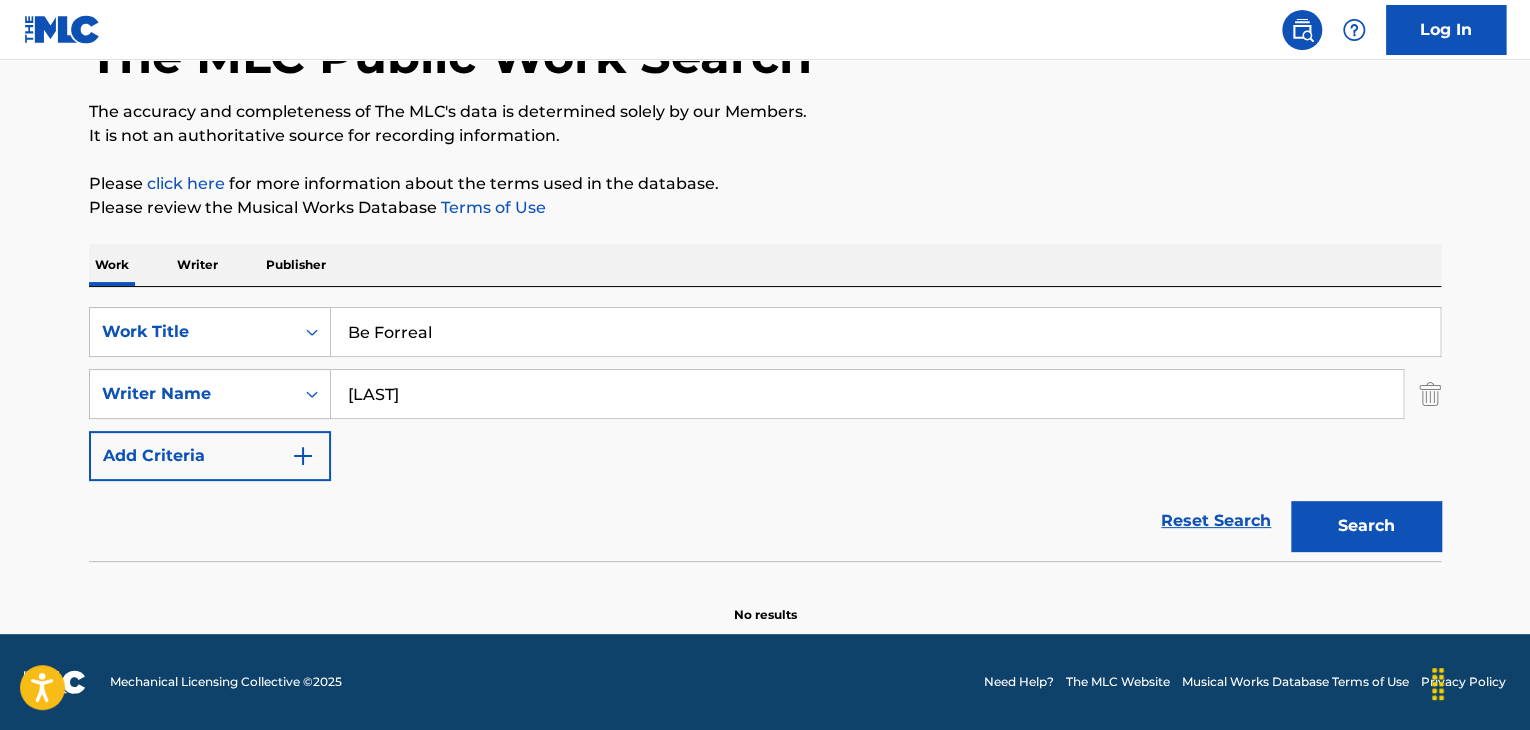 click on "Search" at bounding box center [1361, 521] 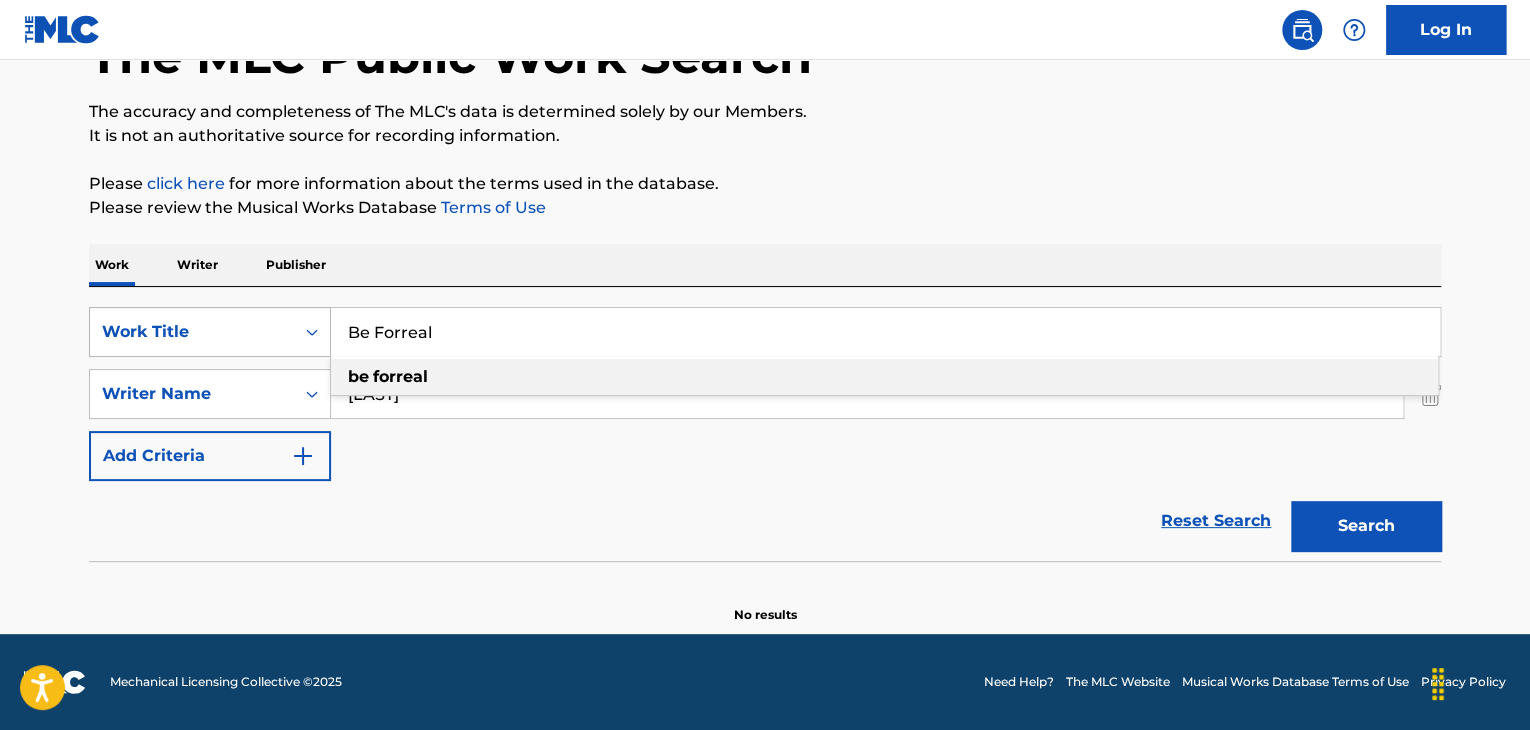 drag, startPoint x: 471, startPoint y: 328, endPoint x: 202, endPoint y: 349, distance: 269.81845 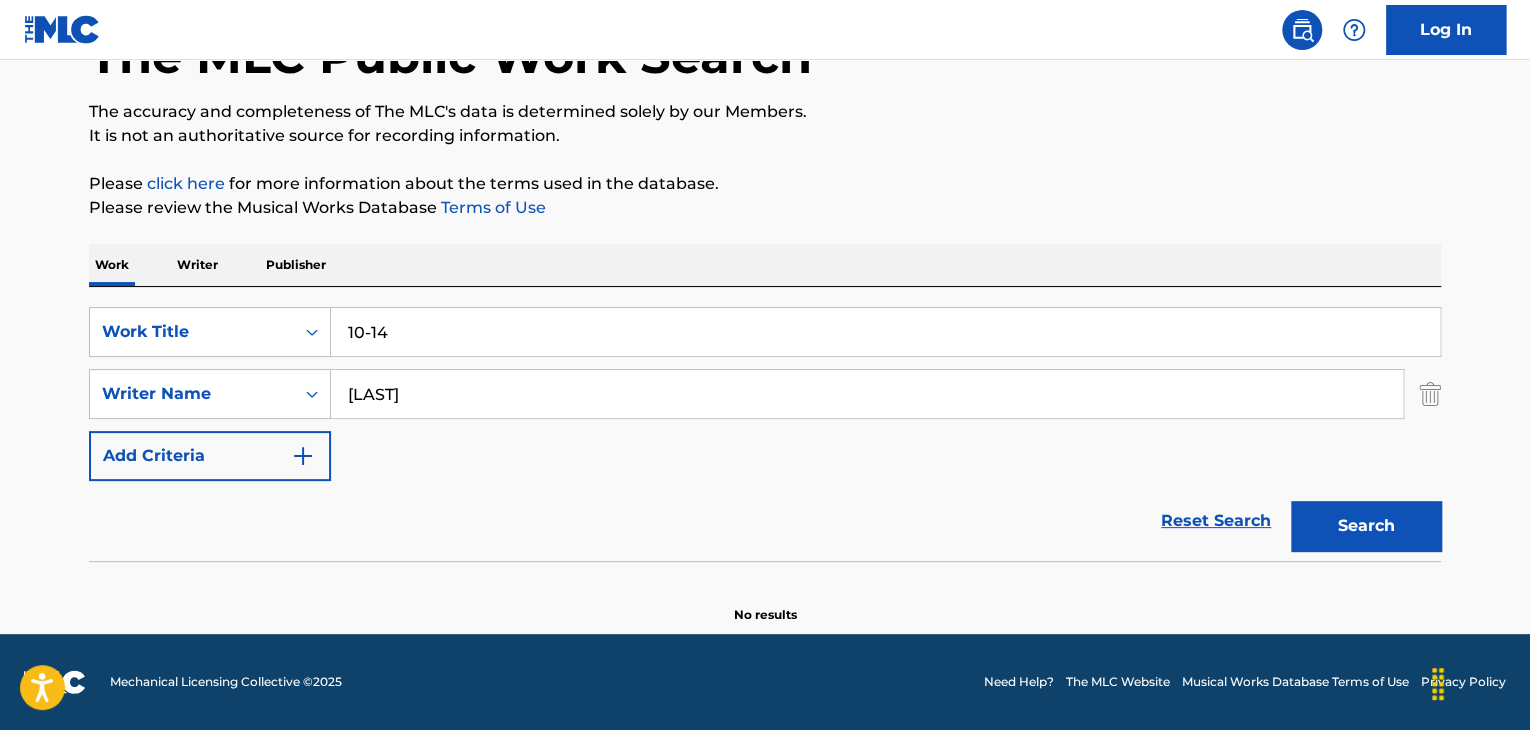 click on "Please review the Musical Works Database   Terms of Use" at bounding box center [765, 208] 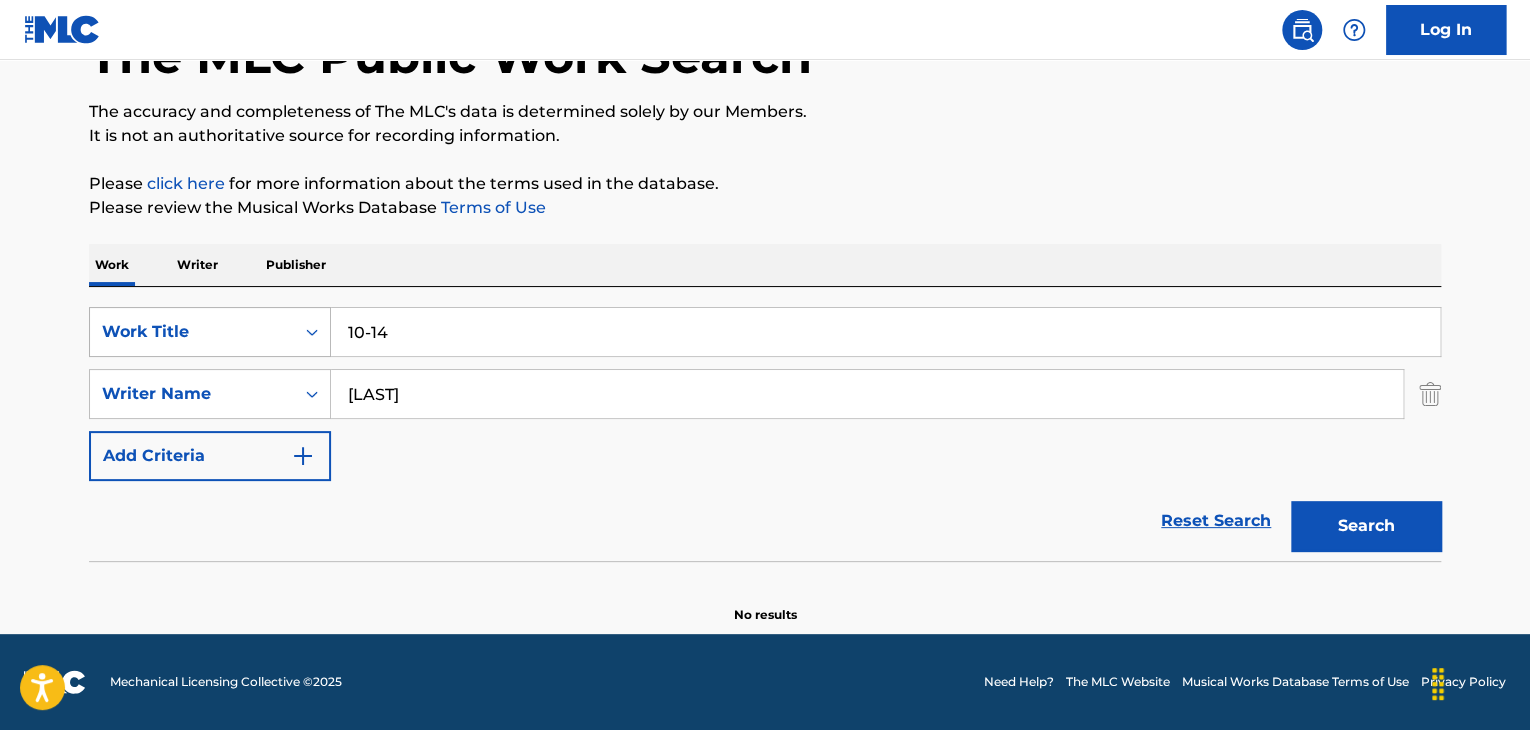 drag, startPoint x: 452, startPoint y: 334, endPoint x: 273, endPoint y: 350, distance: 179.71365 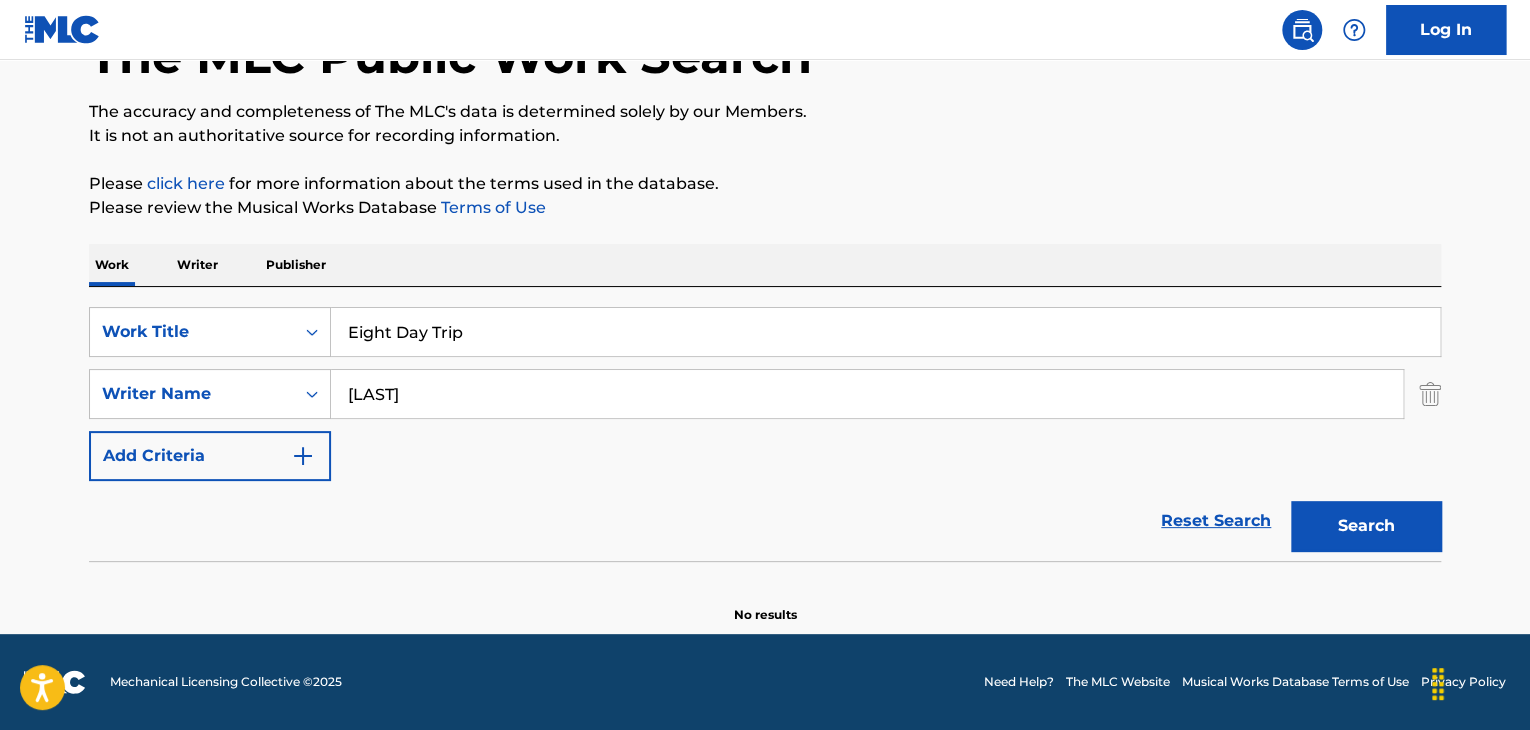 type on "Eight Day Trip" 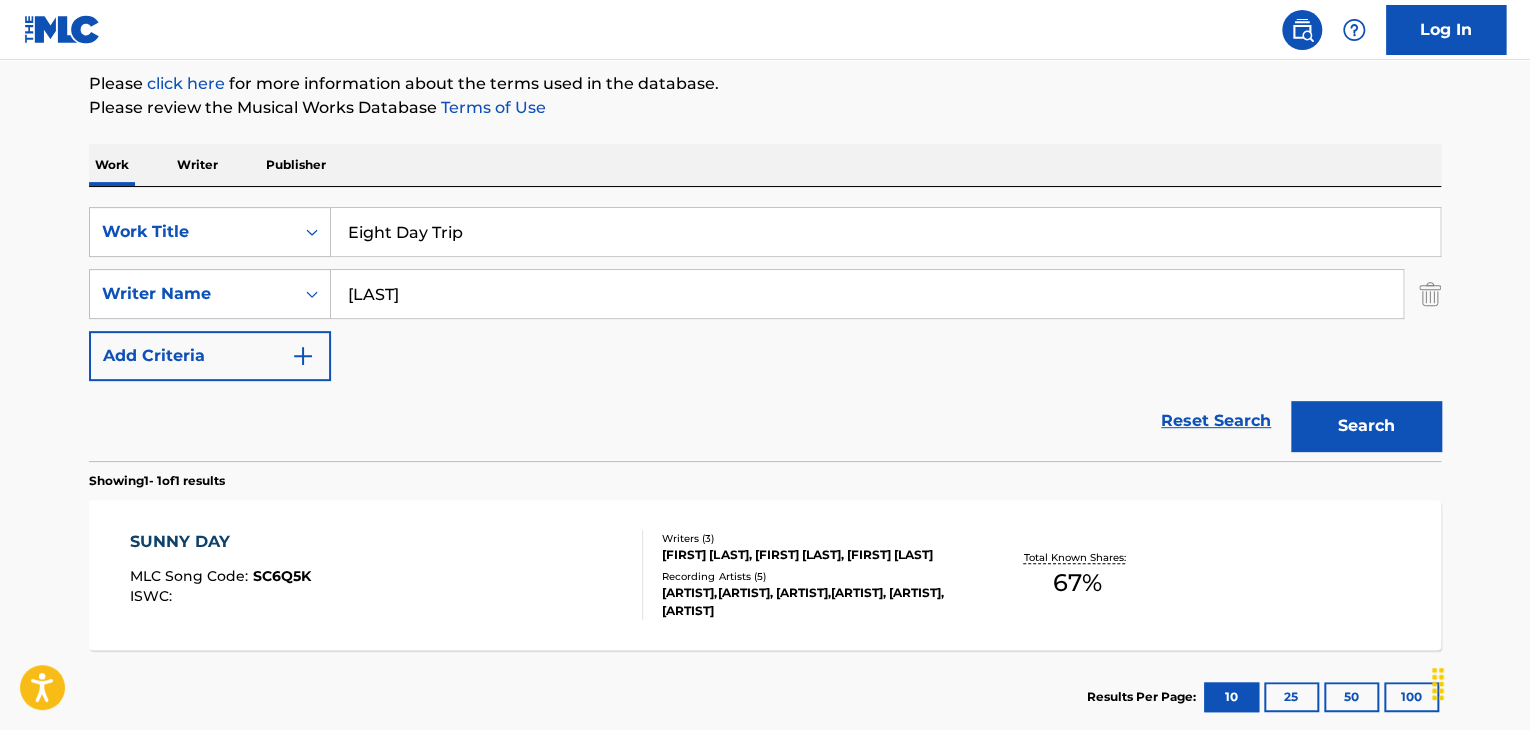 scroll, scrollTop: 338, scrollLeft: 0, axis: vertical 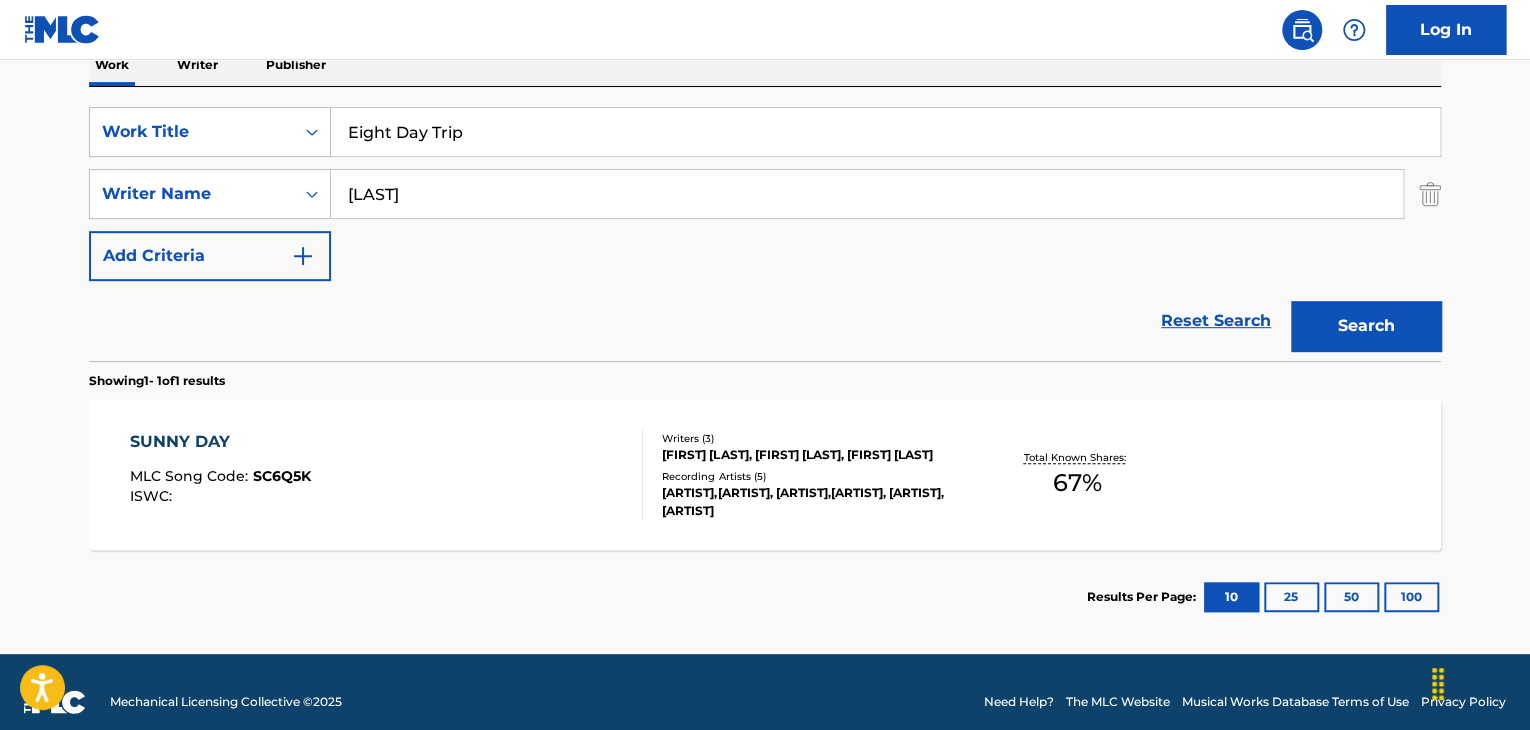 click on "[FIRST] [LAST], [FIRST] [LAST], [FIRST] [LAST]" at bounding box center (813, 455) 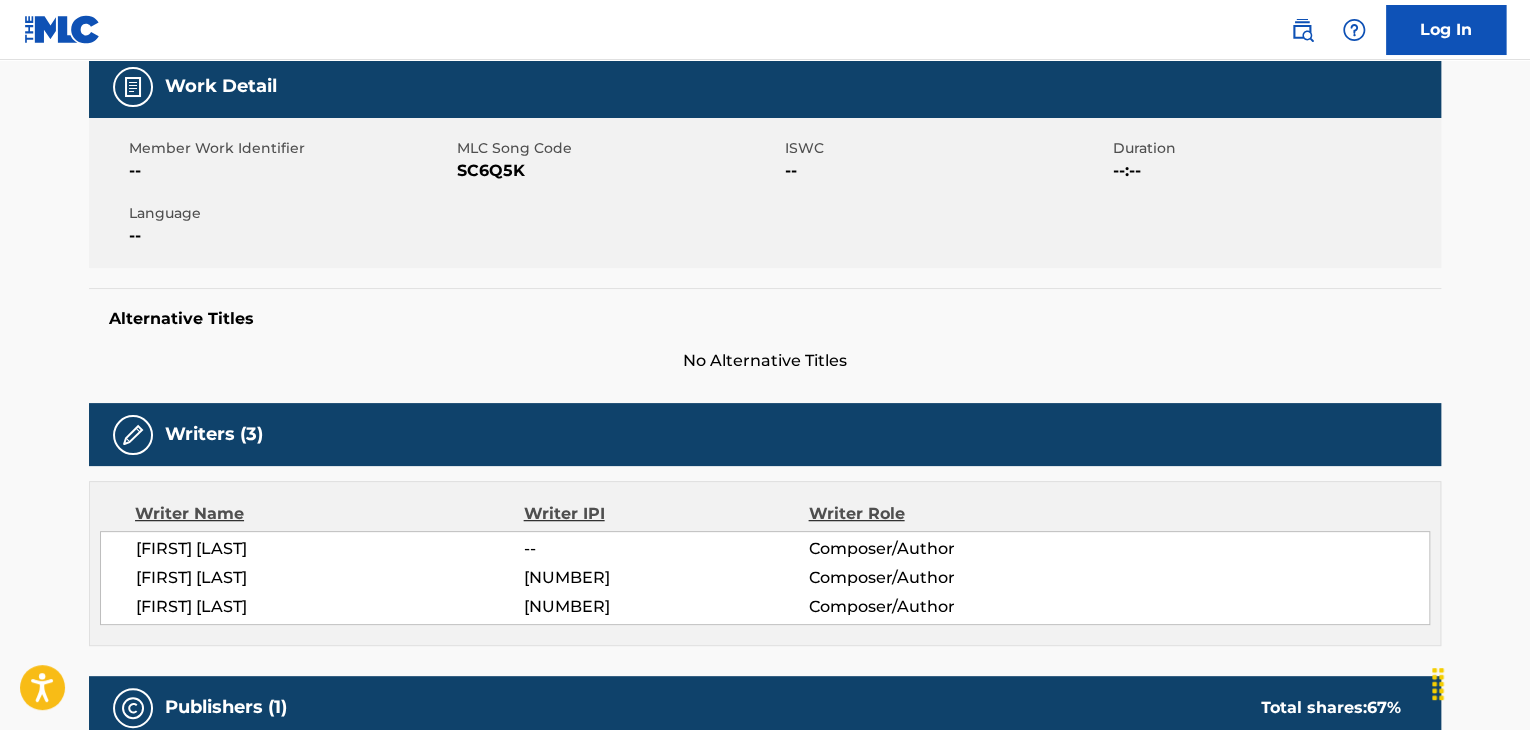 scroll, scrollTop: 300, scrollLeft: 0, axis: vertical 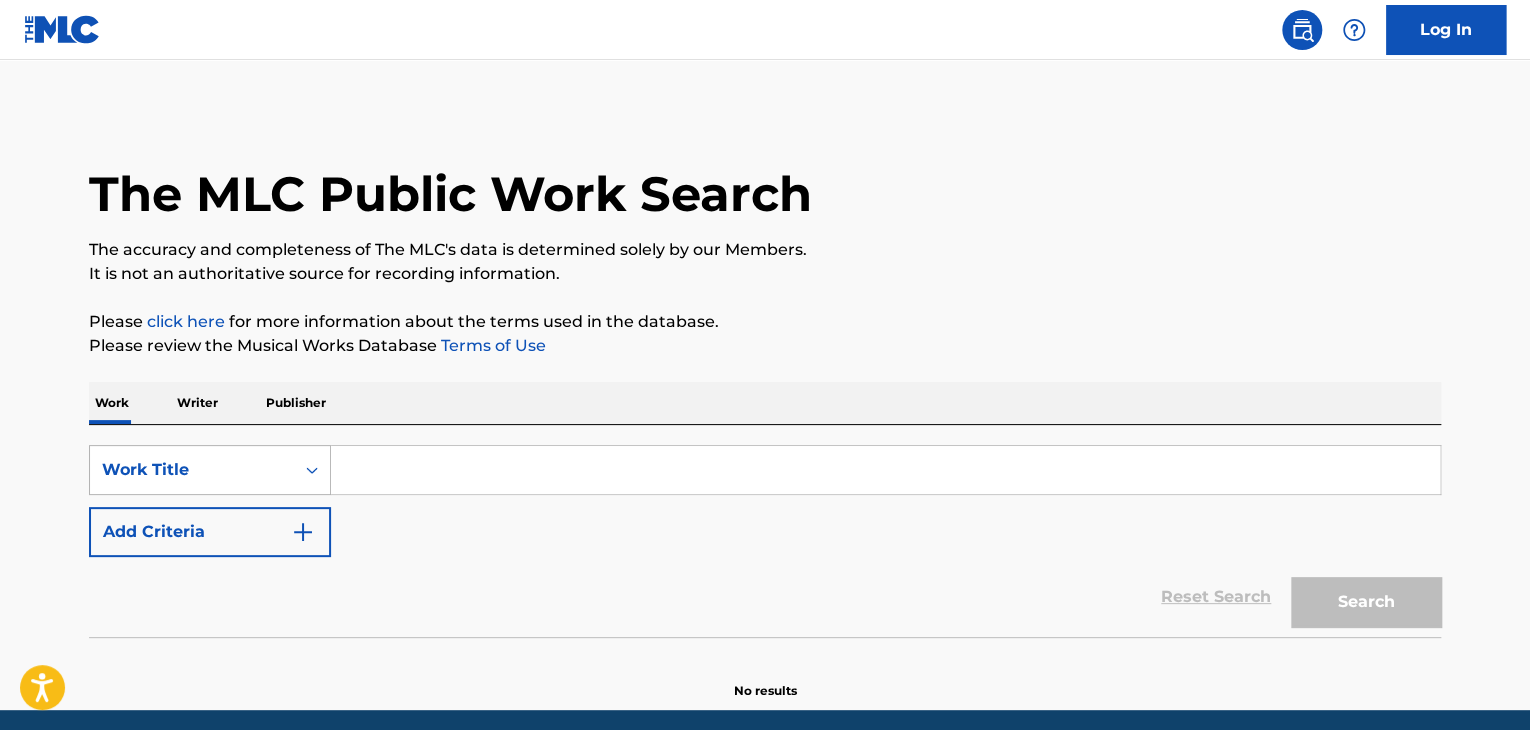 click on "Work Title" at bounding box center (210, 470) 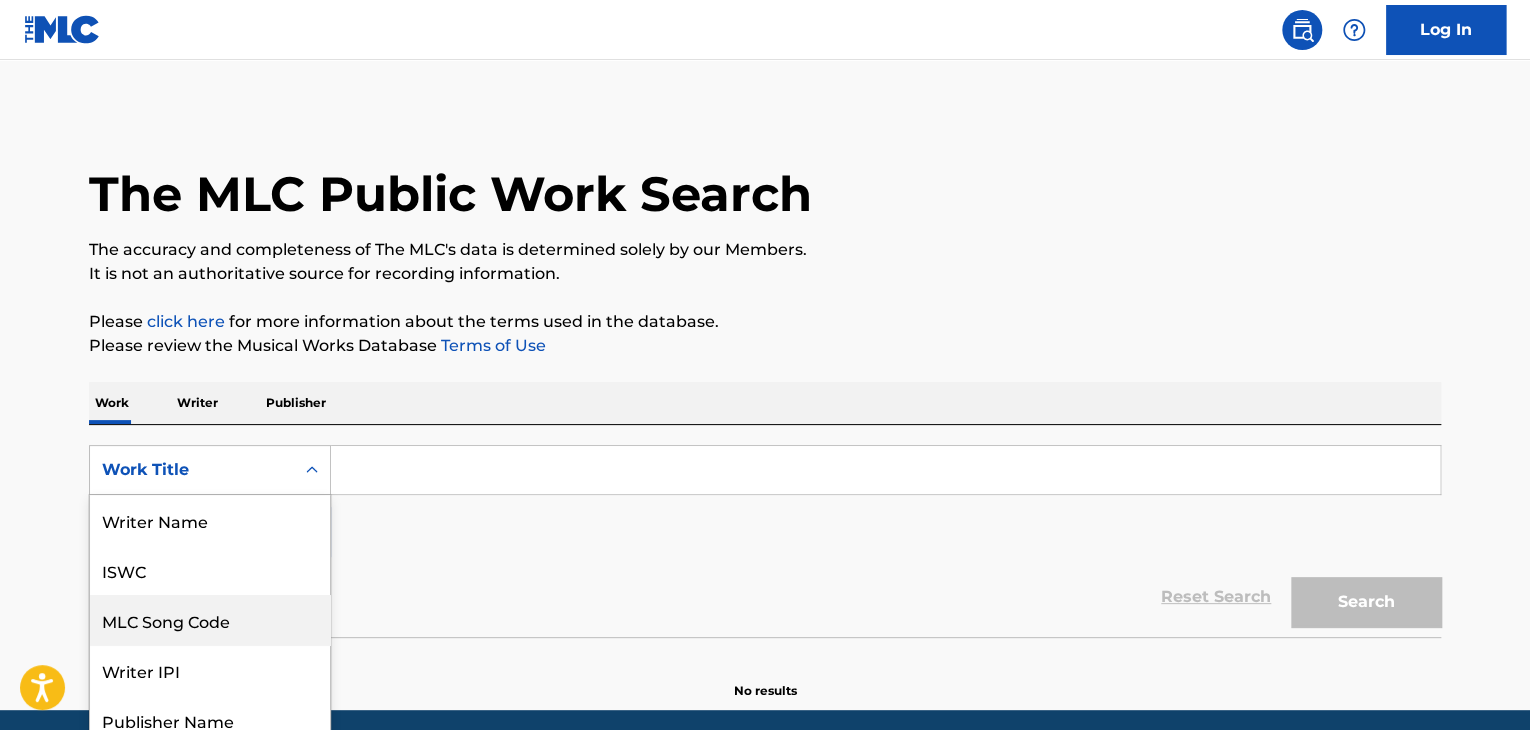 scroll, scrollTop: 65, scrollLeft: 0, axis: vertical 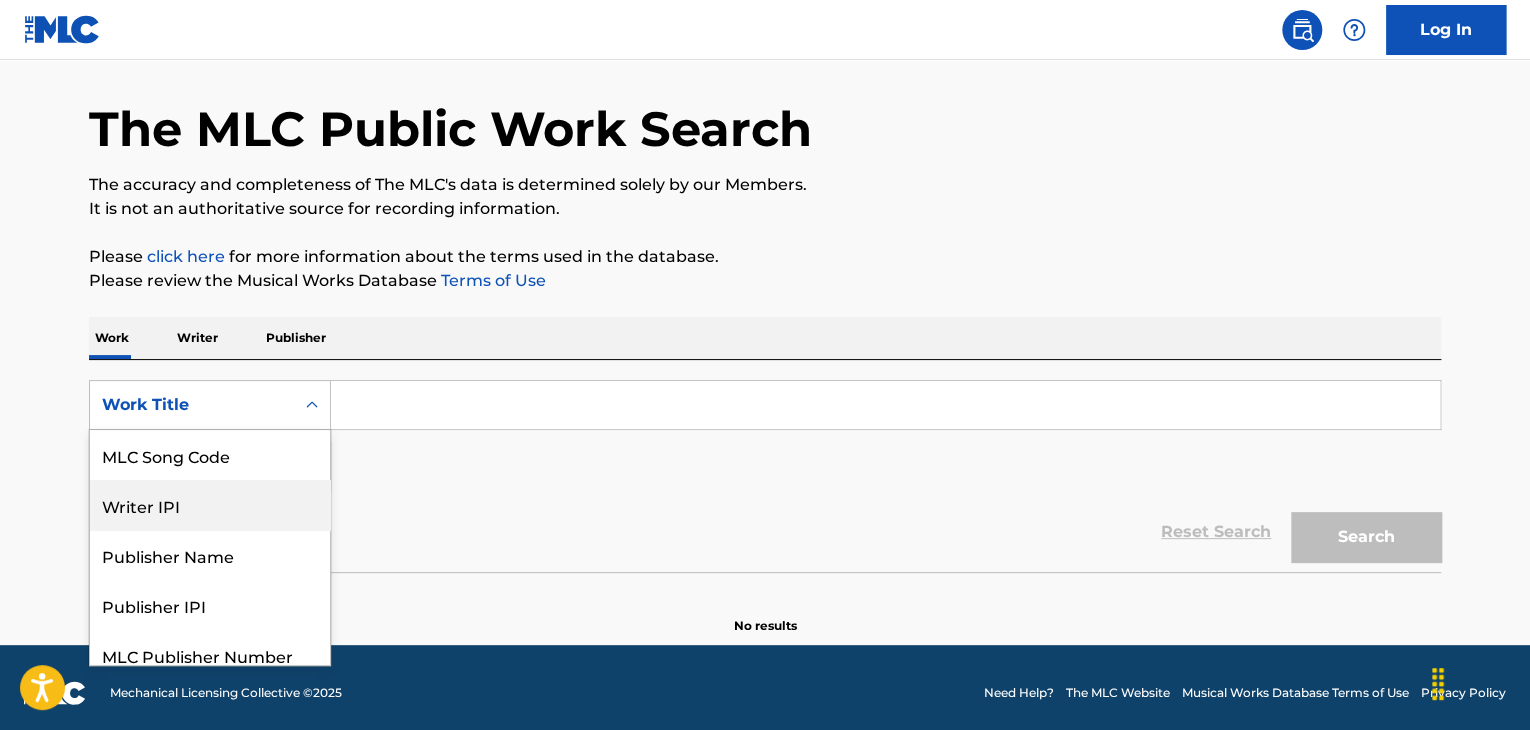 click on "Writer IPI" at bounding box center [210, 505] 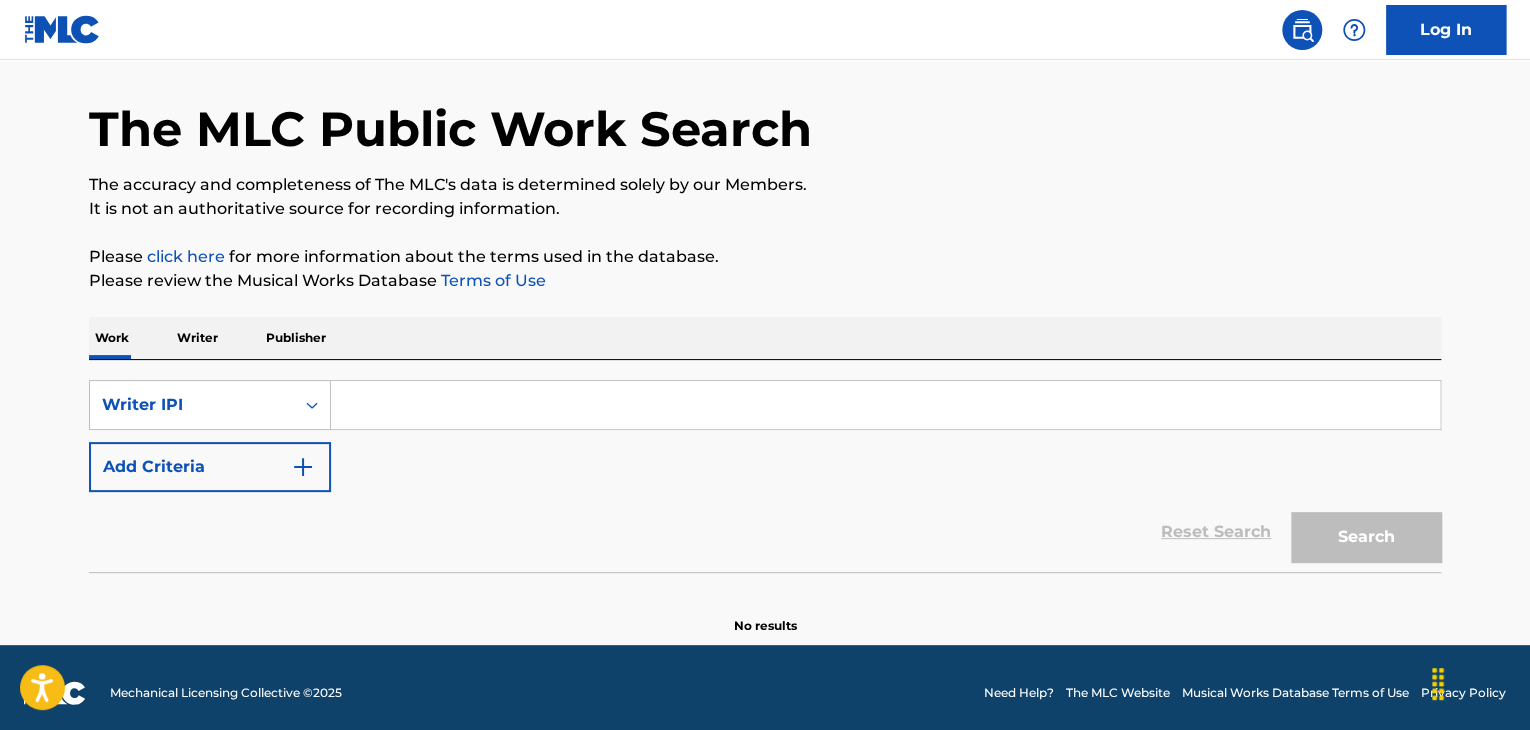 click at bounding box center [303, 467] 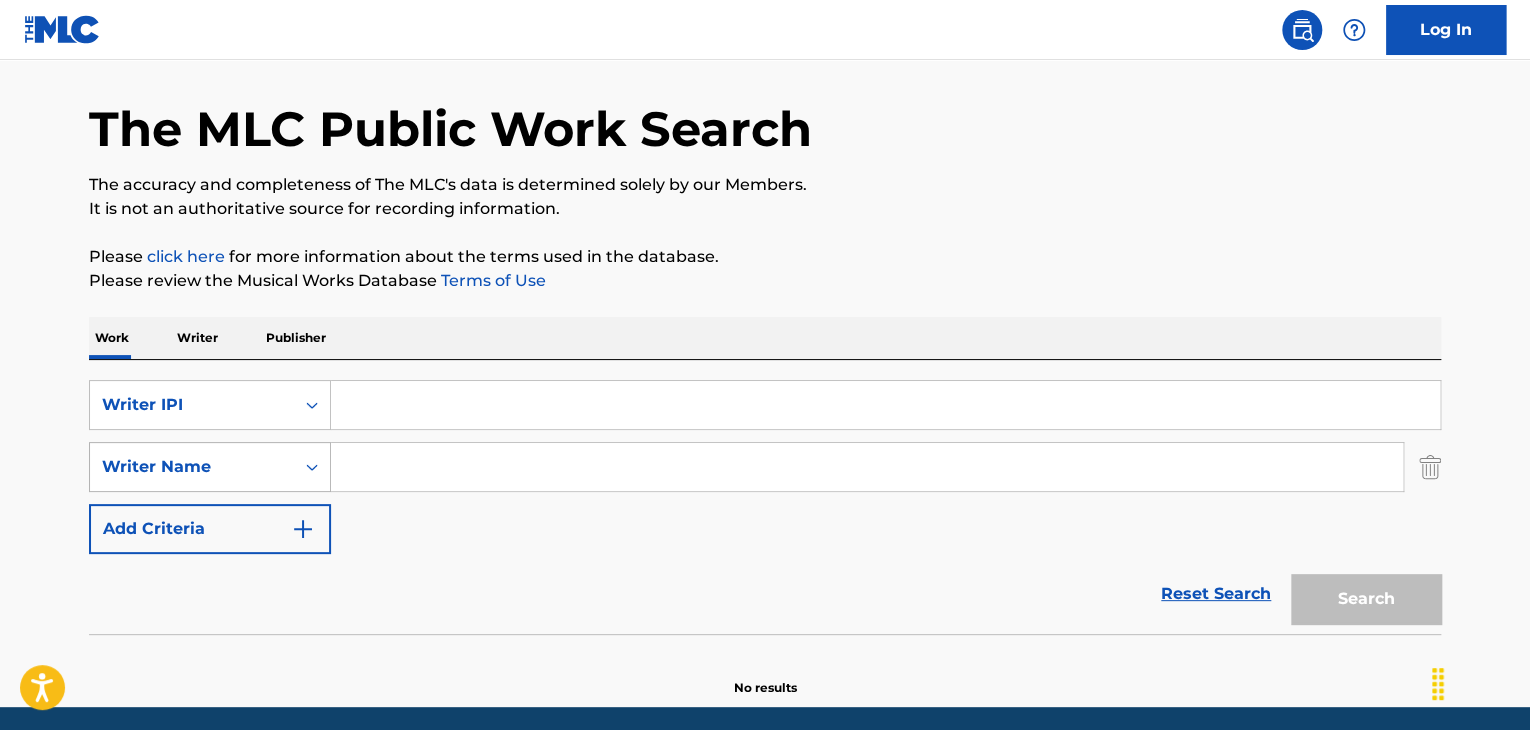 click 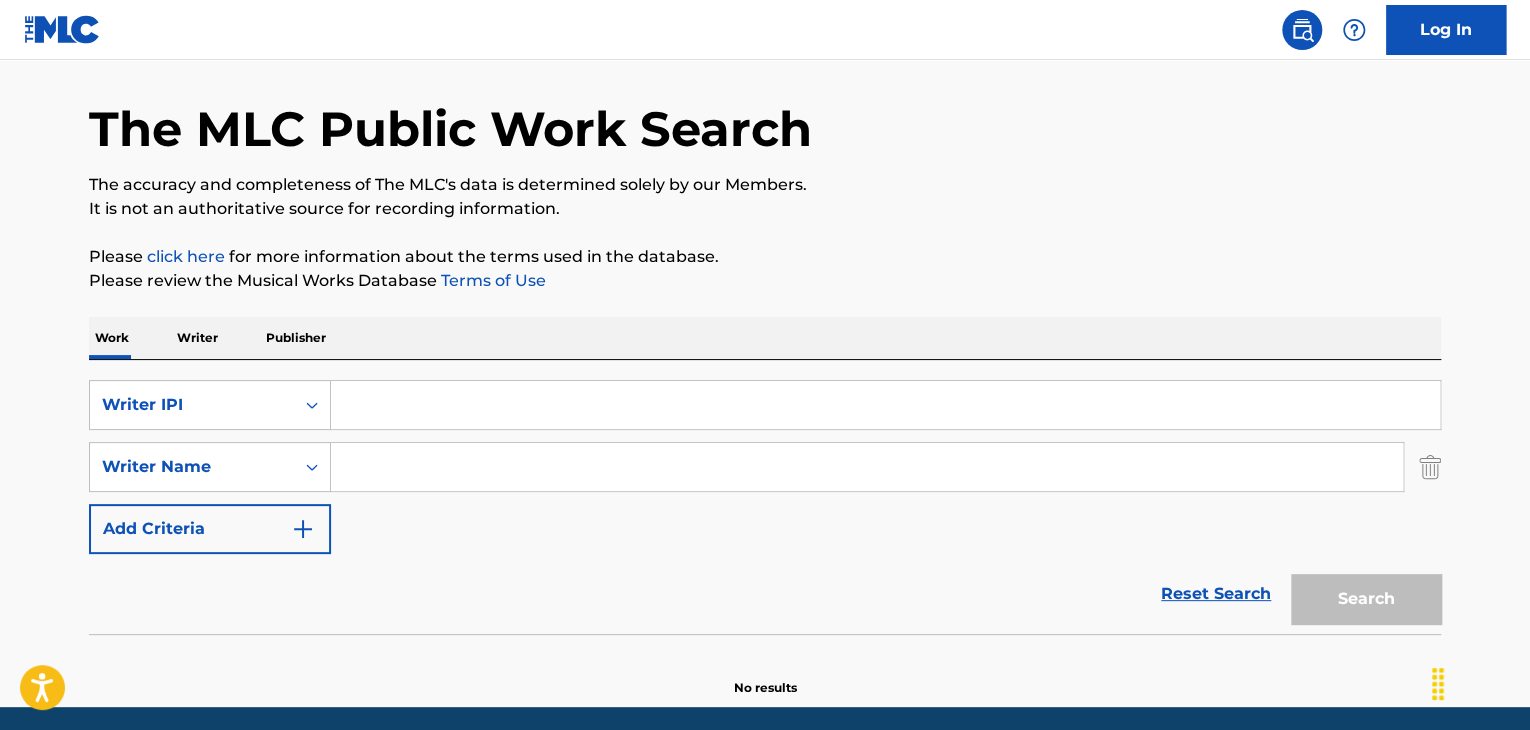 click at bounding box center [867, 467] 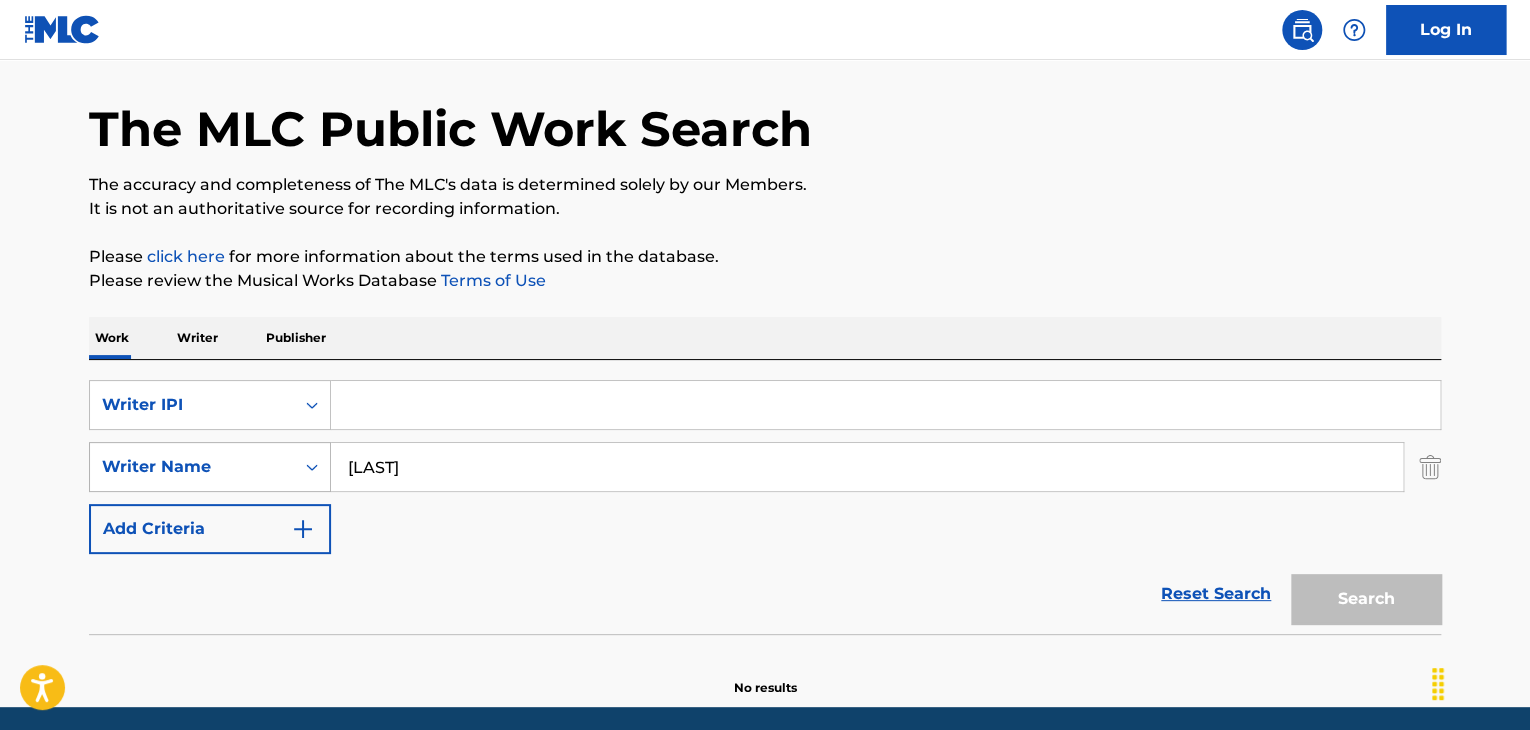 type on "[LAST]" 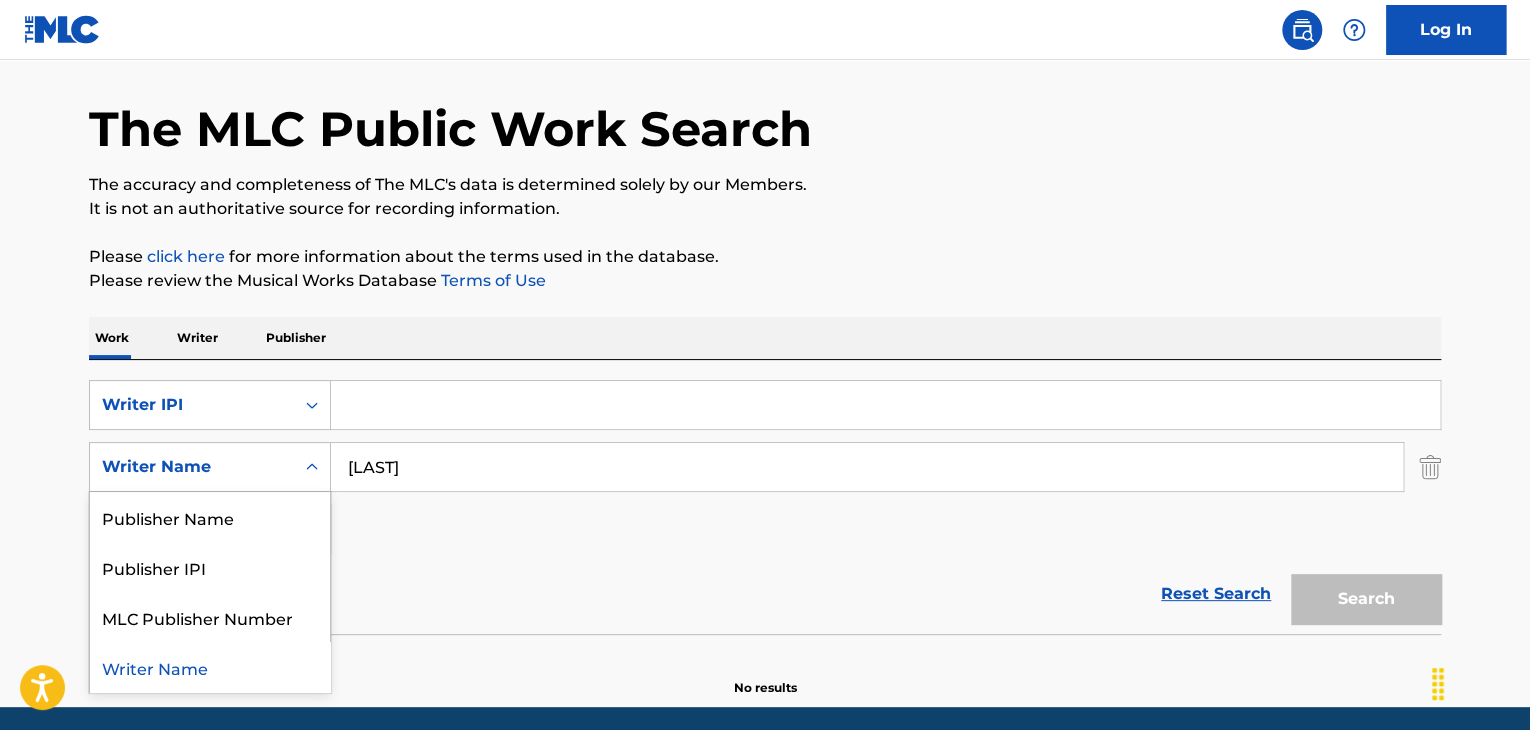 click on "Reset Search Search" at bounding box center (765, 594) 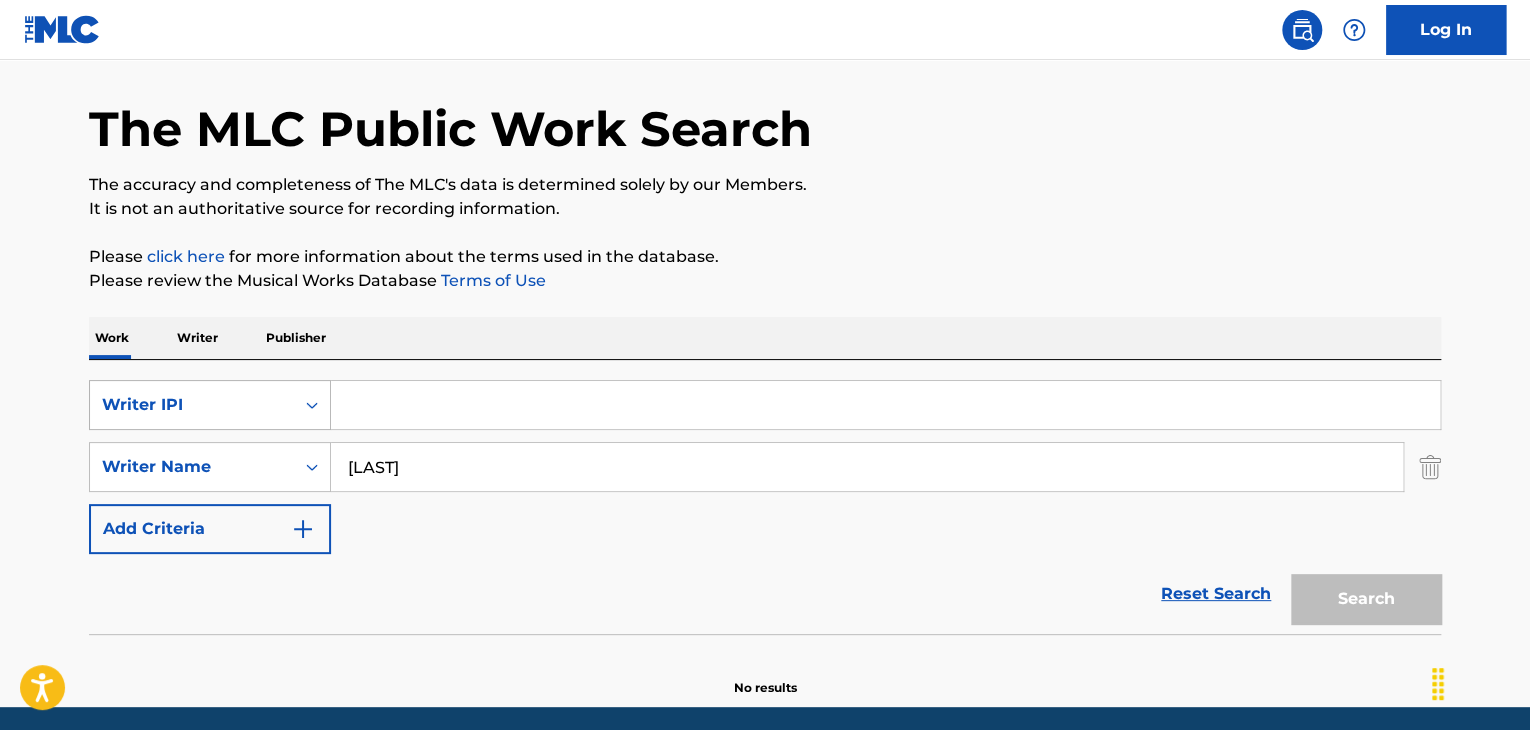 click at bounding box center [312, 405] 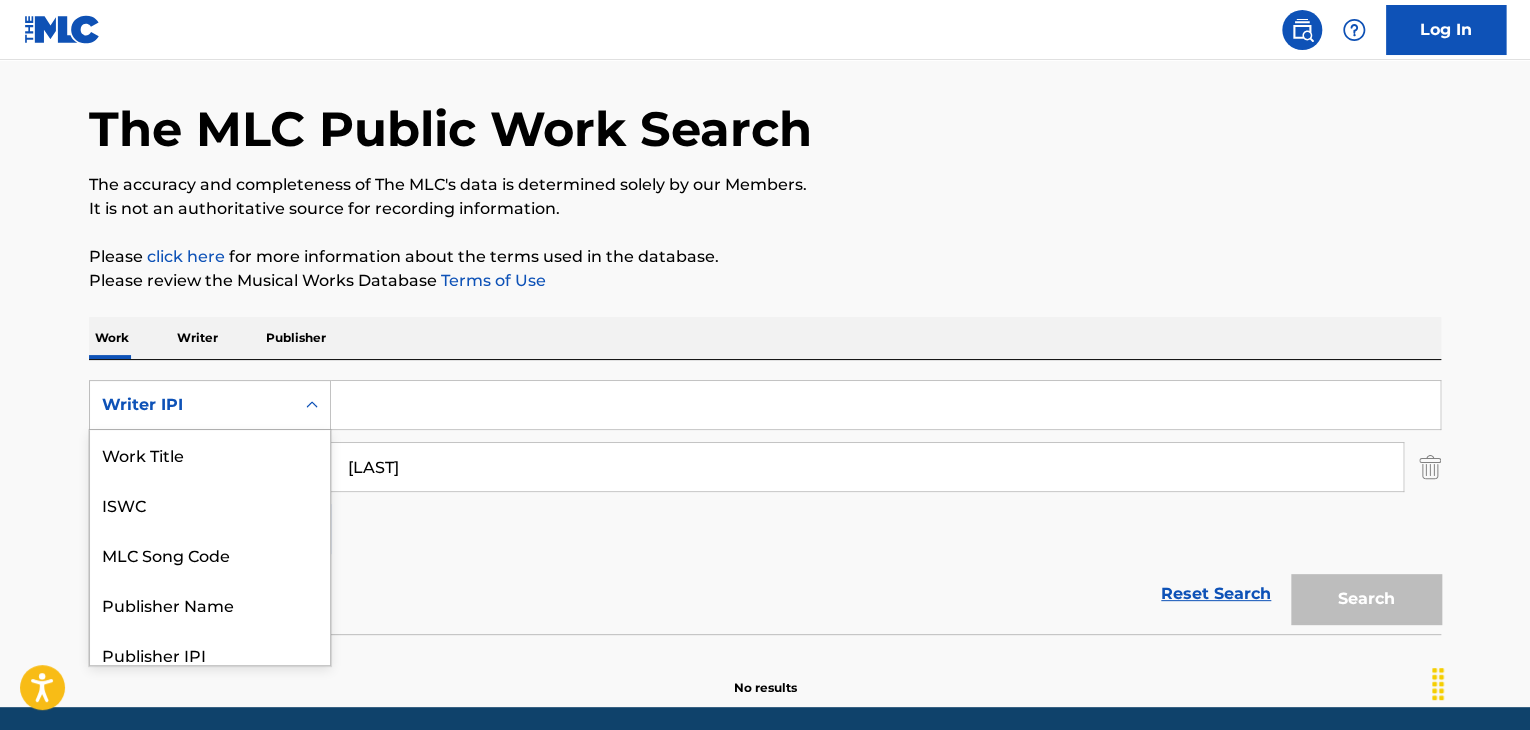 scroll, scrollTop: 0, scrollLeft: 0, axis: both 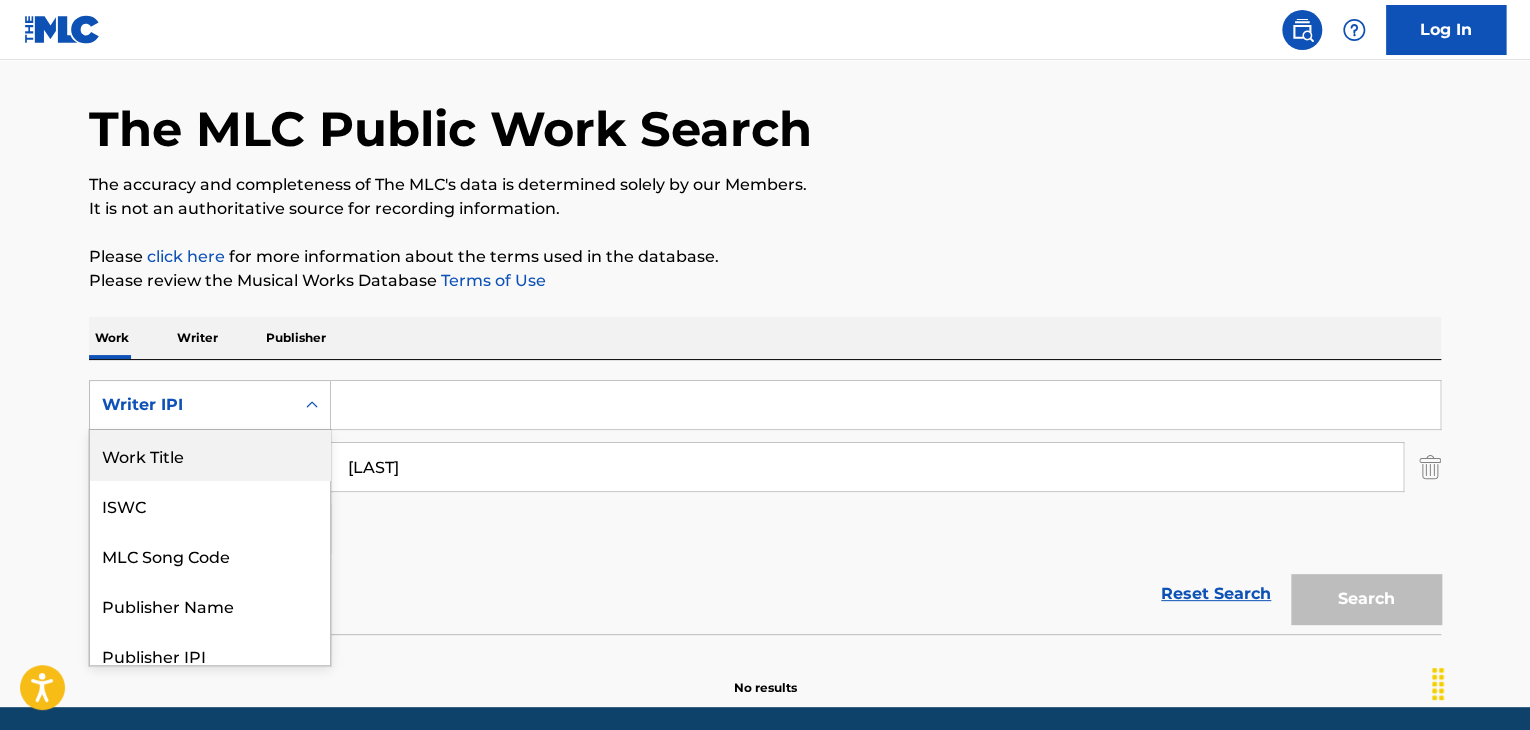 click on "Work Title" at bounding box center [210, 455] 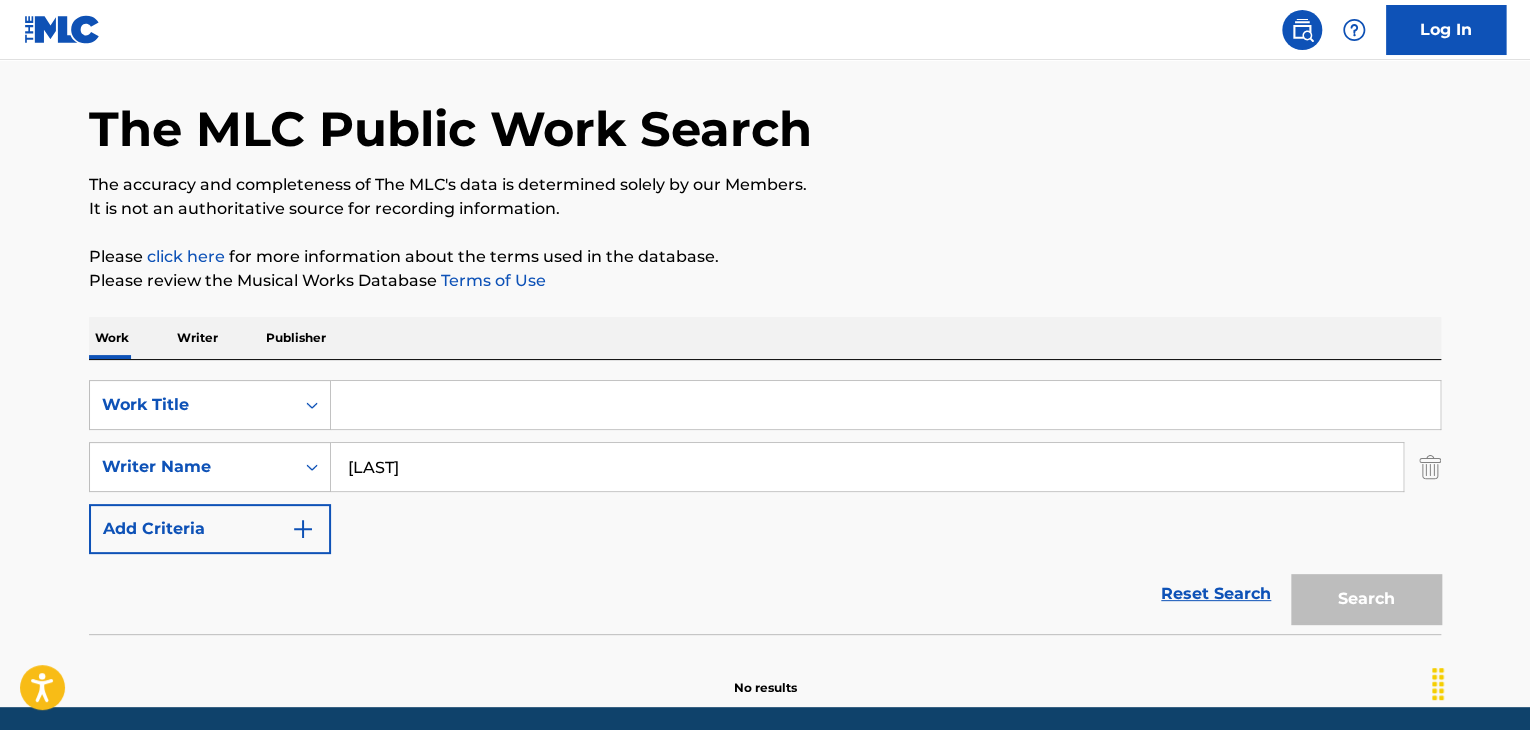 click at bounding box center (885, 405) 